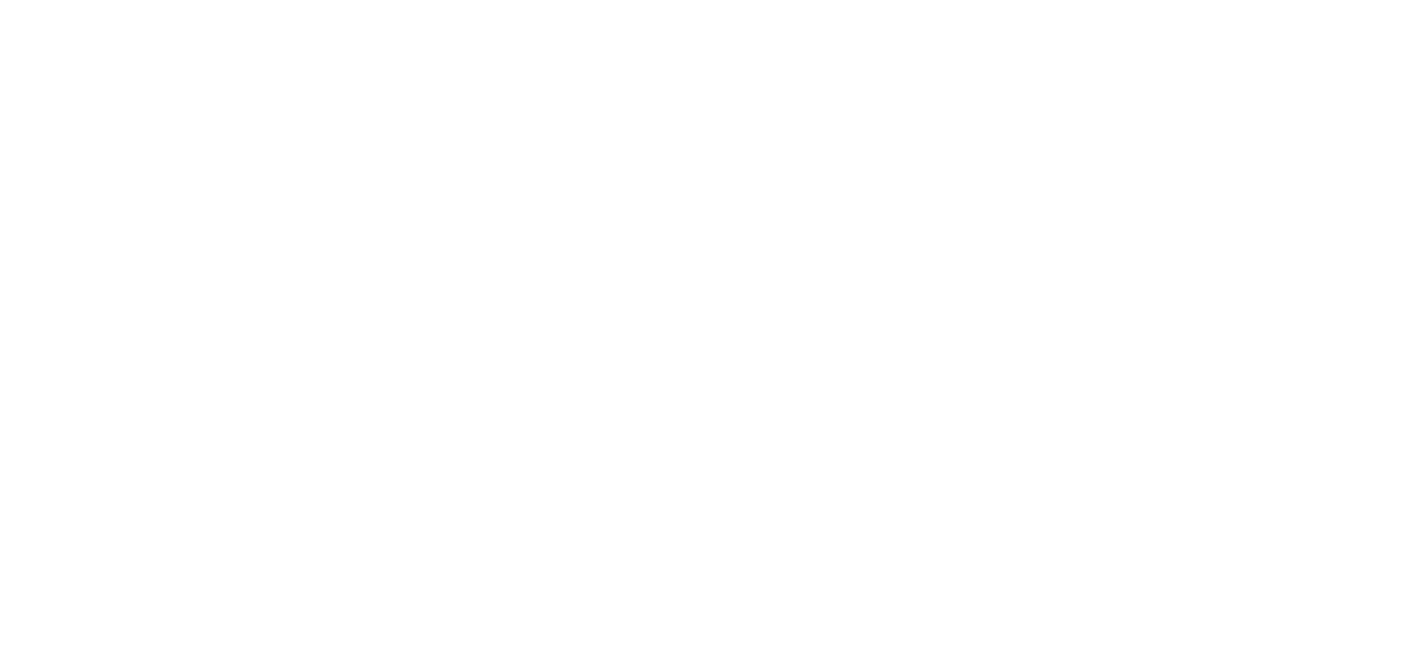 scroll, scrollTop: 0, scrollLeft: 0, axis: both 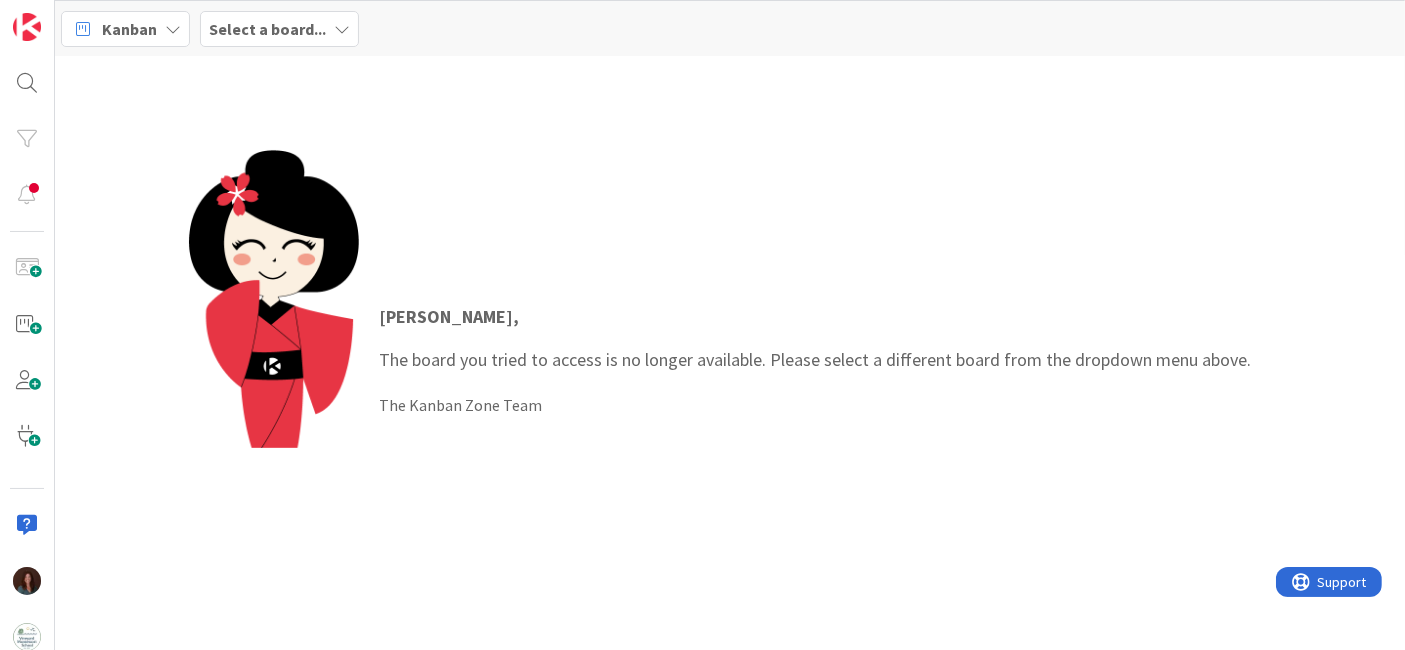 click on "Select a board..." at bounding box center [267, 29] 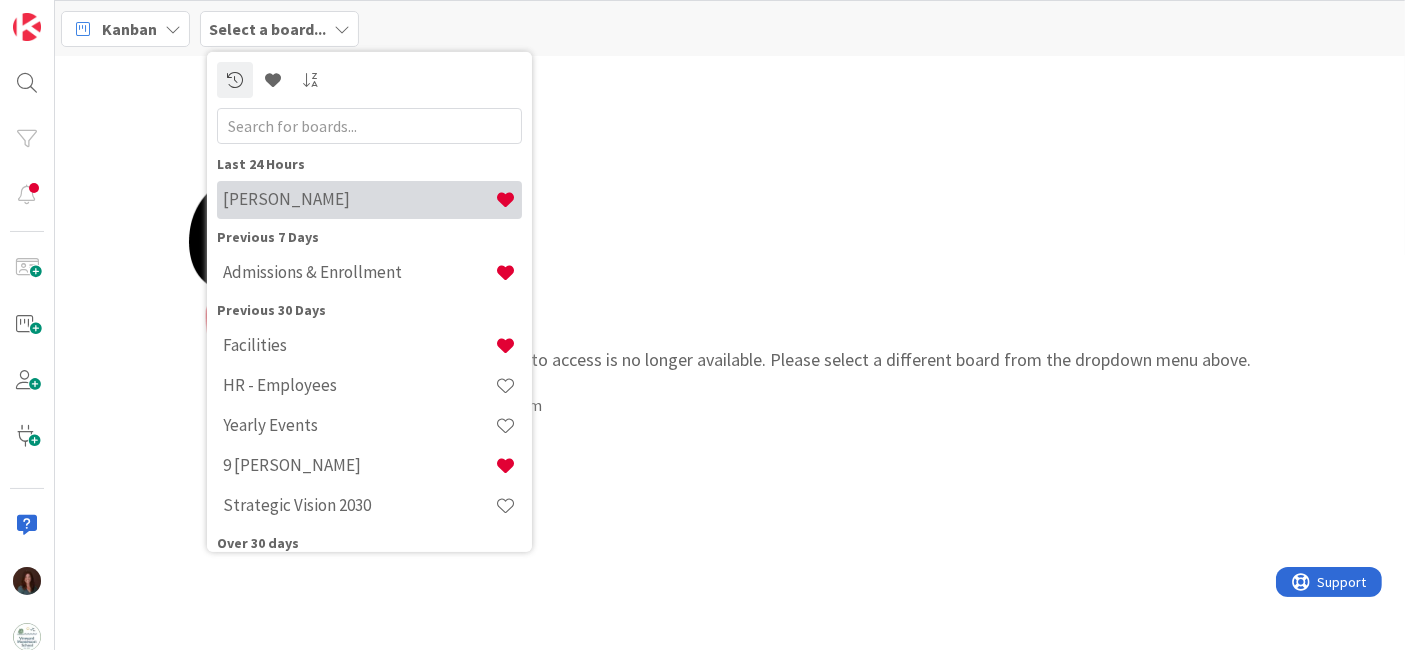 click on "[PERSON_NAME]" at bounding box center [359, 199] 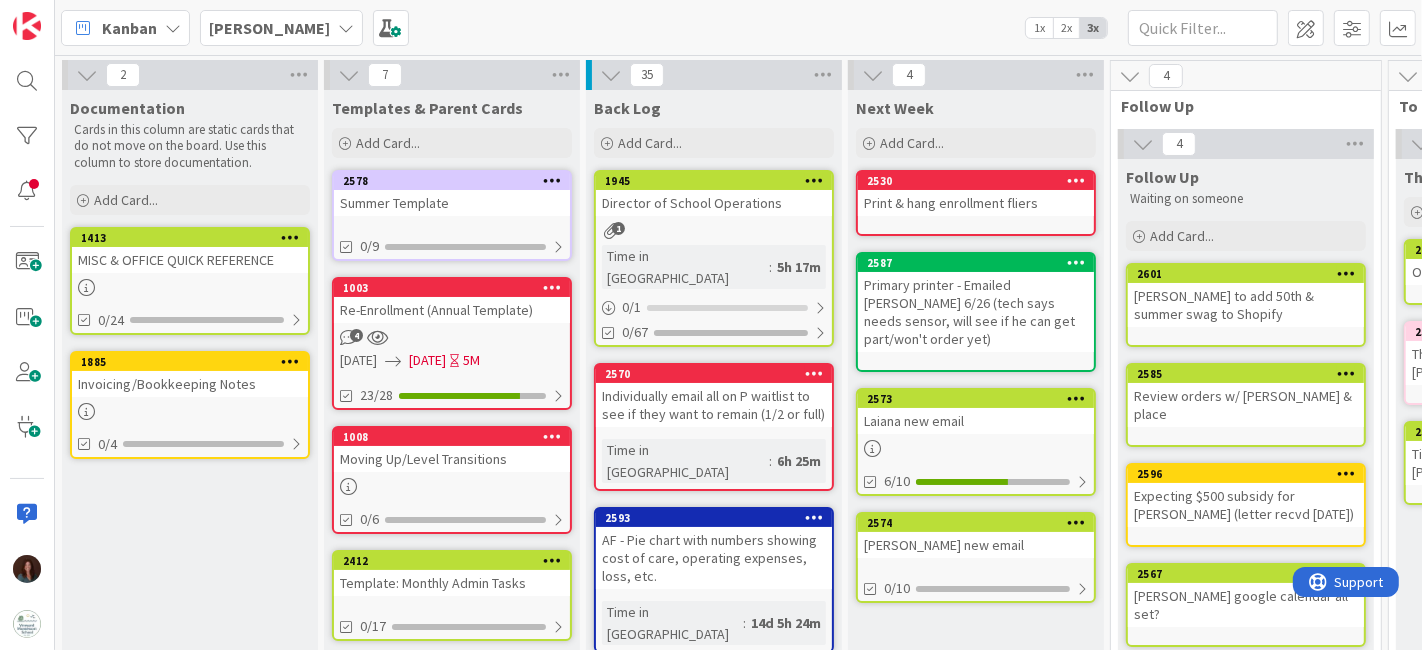 scroll, scrollTop: 0, scrollLeft: 0, axis: both 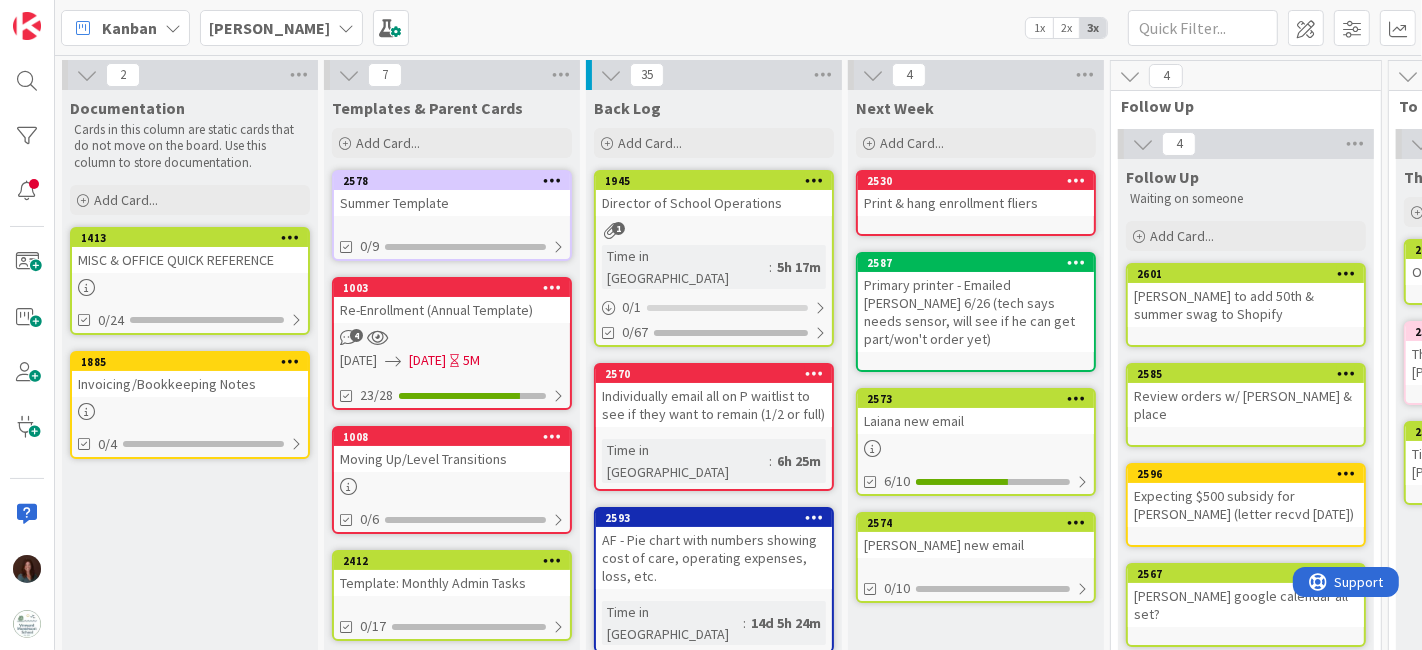 click on "[PERSON_NAME]" at bounding box center [269, 28] 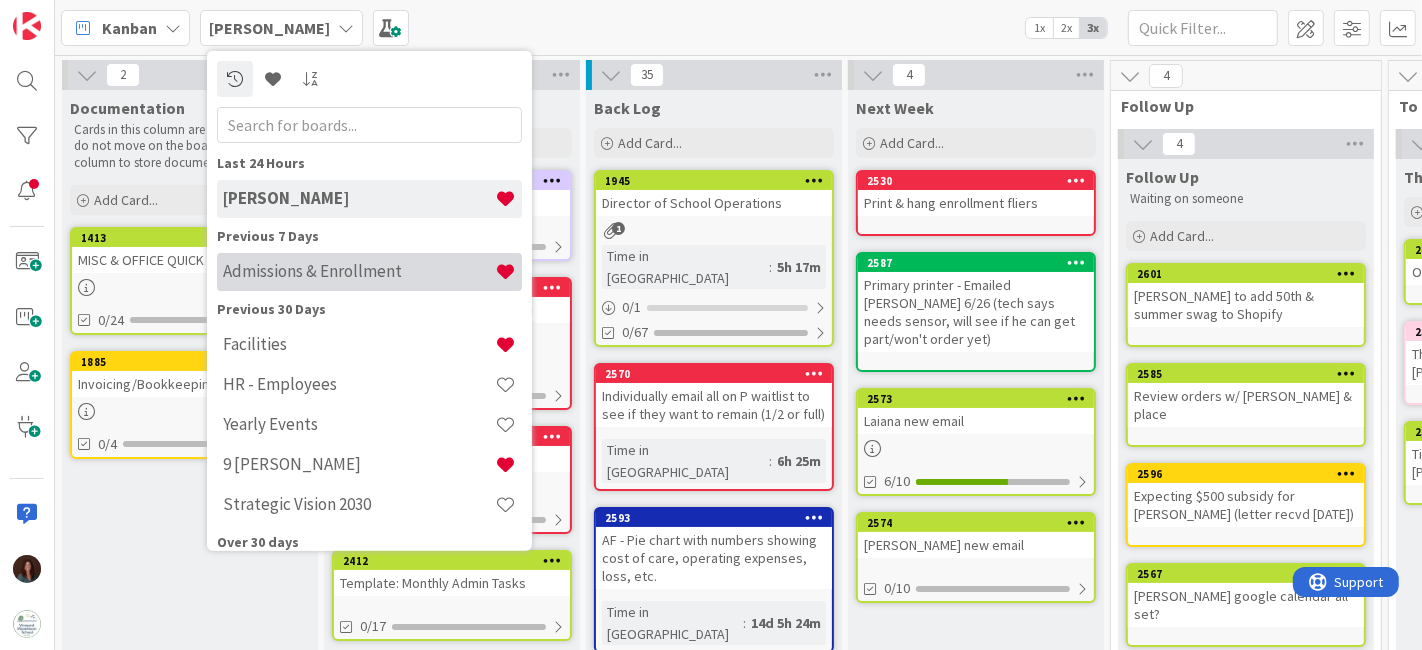 click on "Admissions & Enrollment" at bounding box center [359, 271] 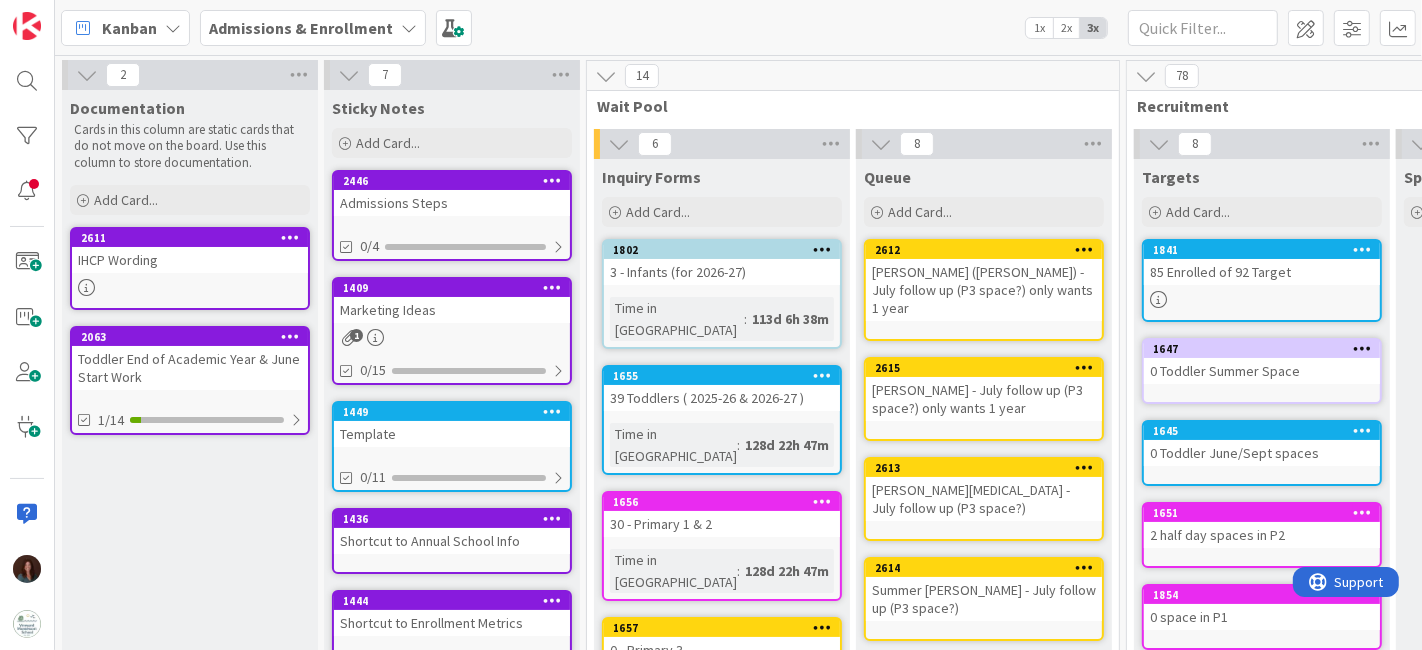 scroll, scrollTop: 0, scrollLeft: 0, axis: both 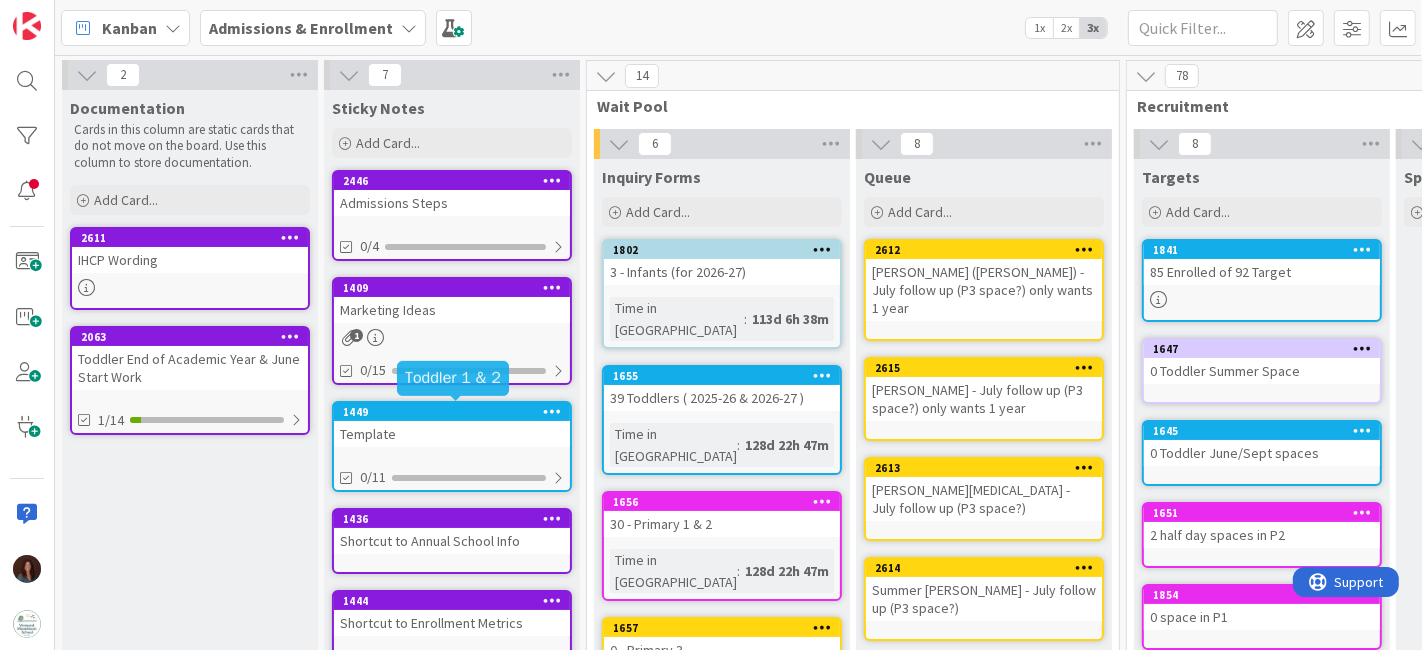 click on "Template" at bounding box center [452, 434] 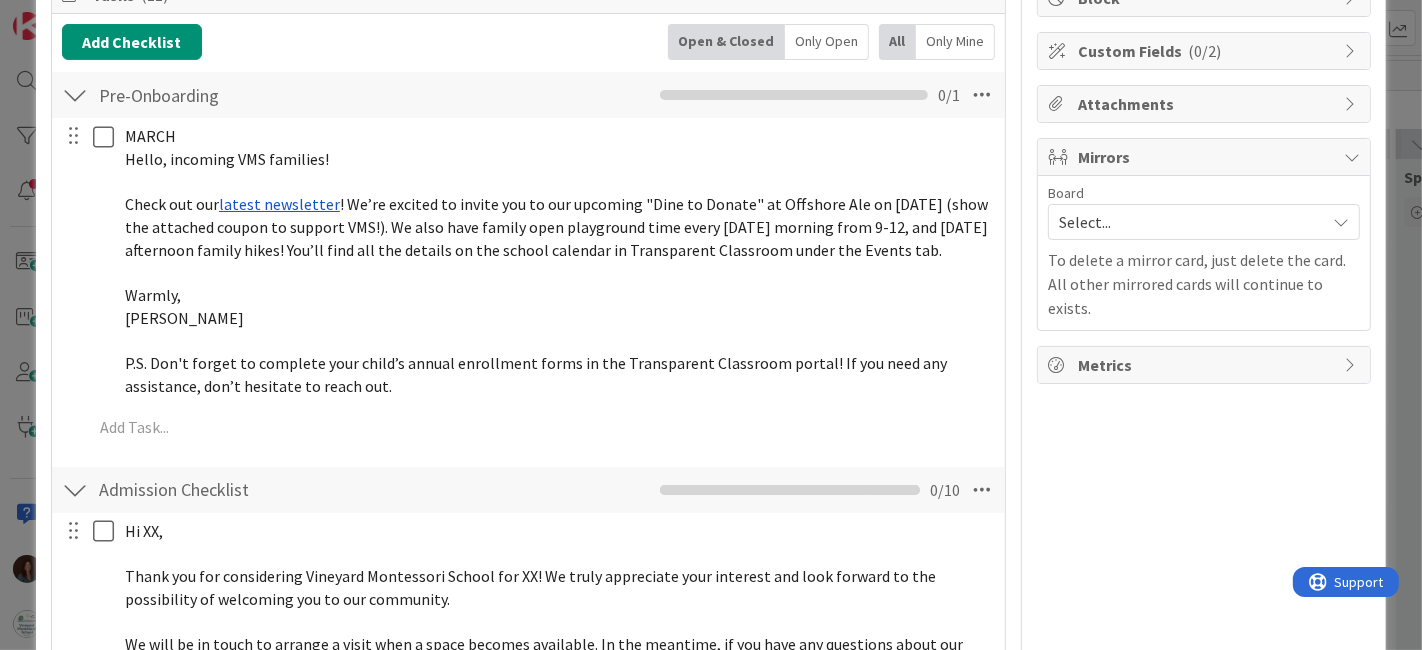 scroll, scrollTop: 333, scrollLeft: 0, axis: vertical 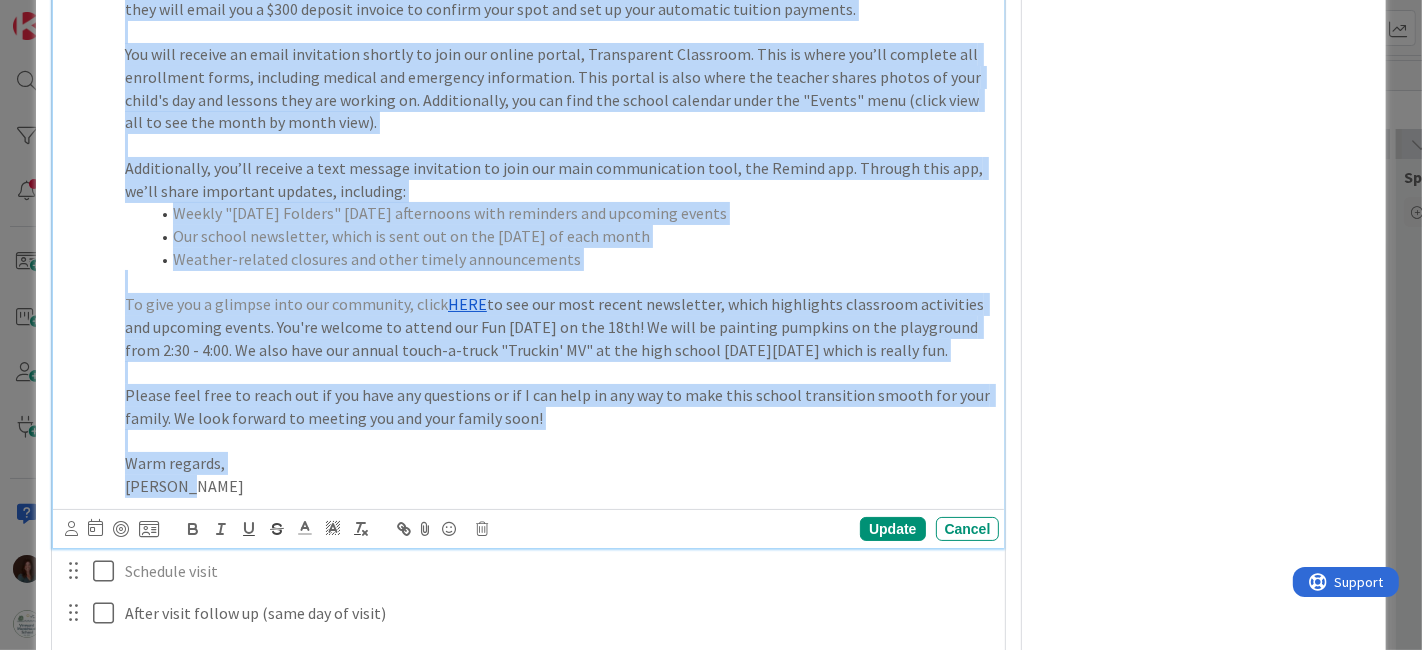 drag, startPoint x: 125, startPoint y: 131, endPoint x: 247, endPoint y: 539, distance: 425.84973 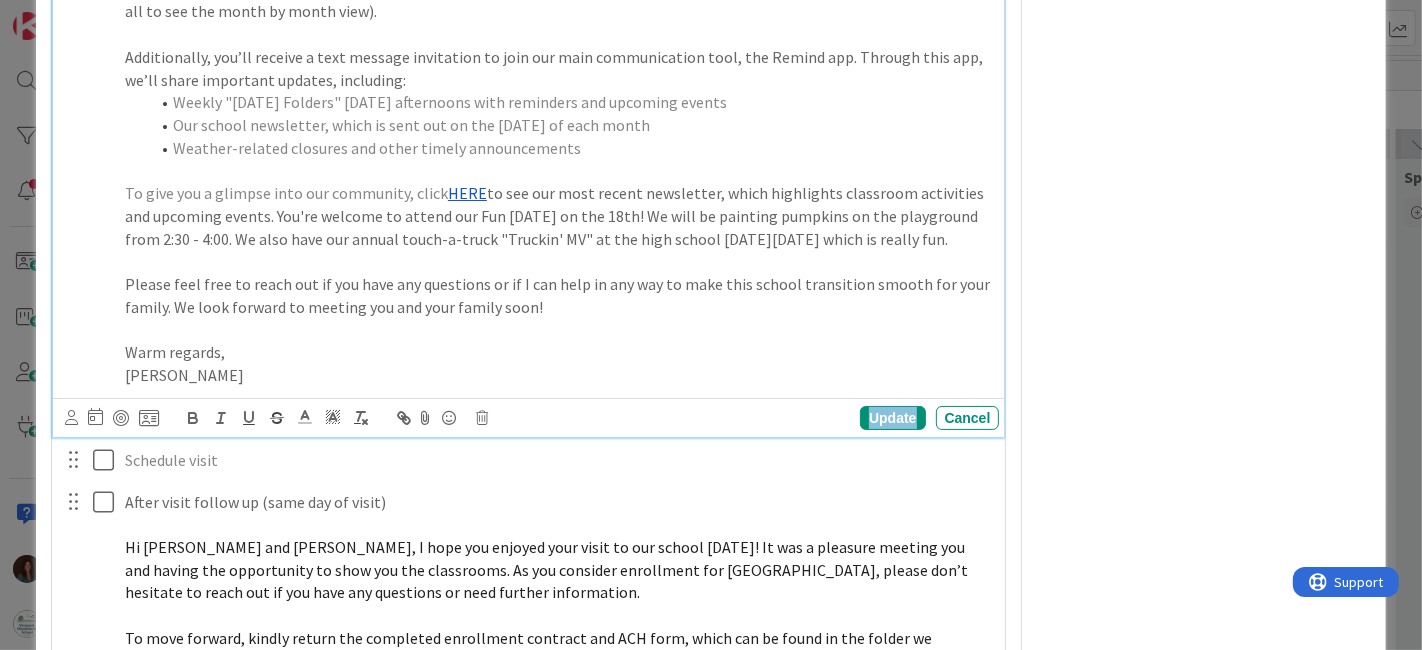 click on "Update" at bounding box center (892, 418) 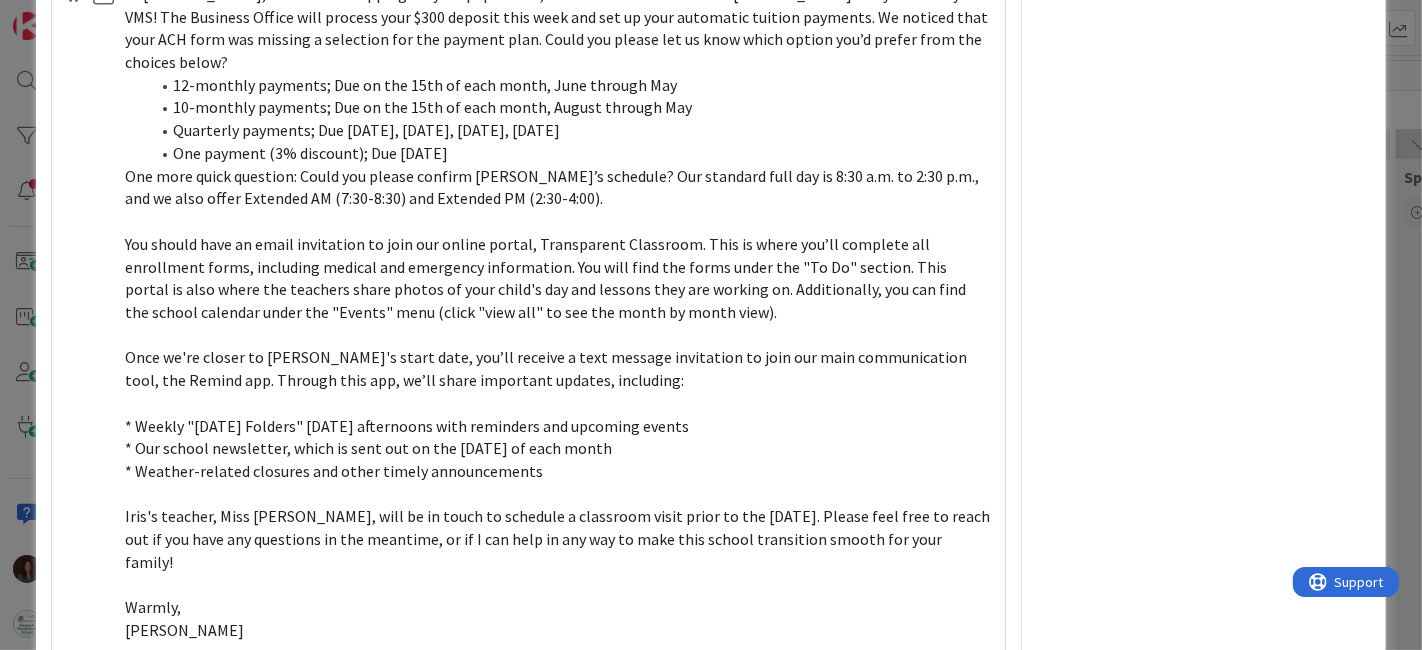 scroll, scrollTop: 3128, scrollLeft: 0, axis: vertical 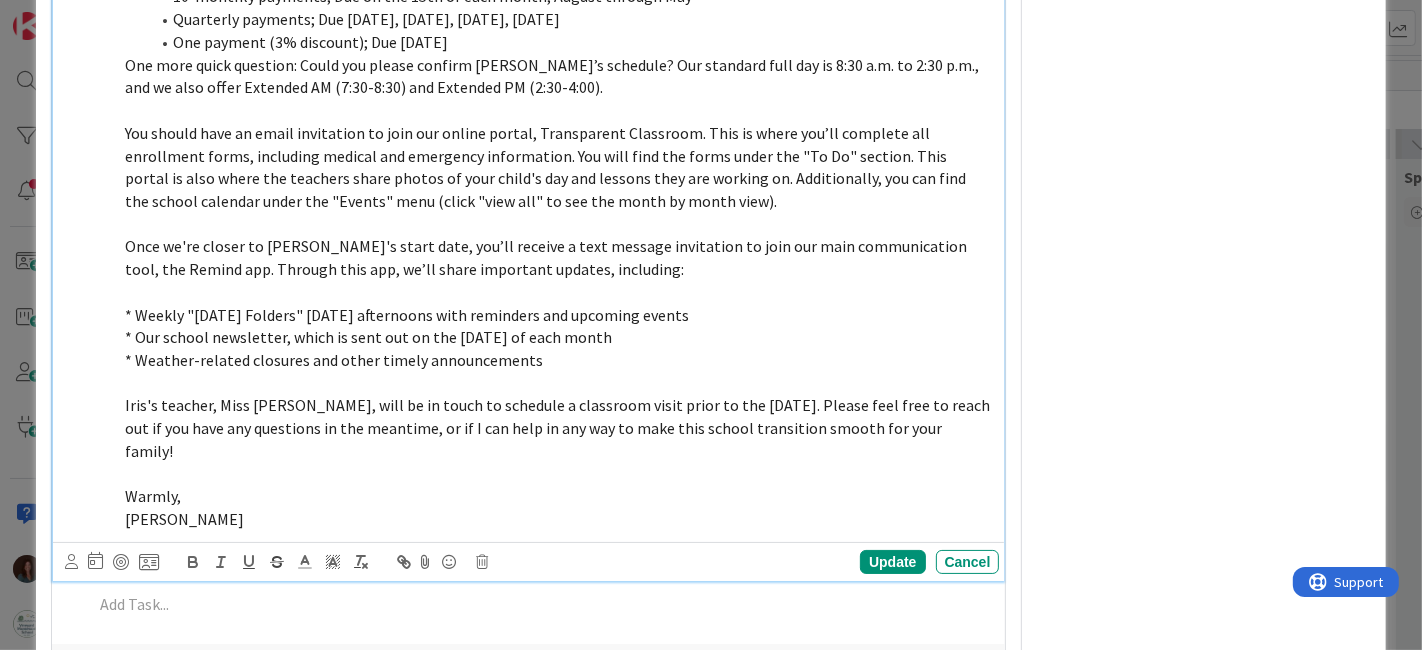 drag, startPoint x: 975, startPoint y: 424, endPoint x: 43, endPoint y: 406, distance: 932.1738 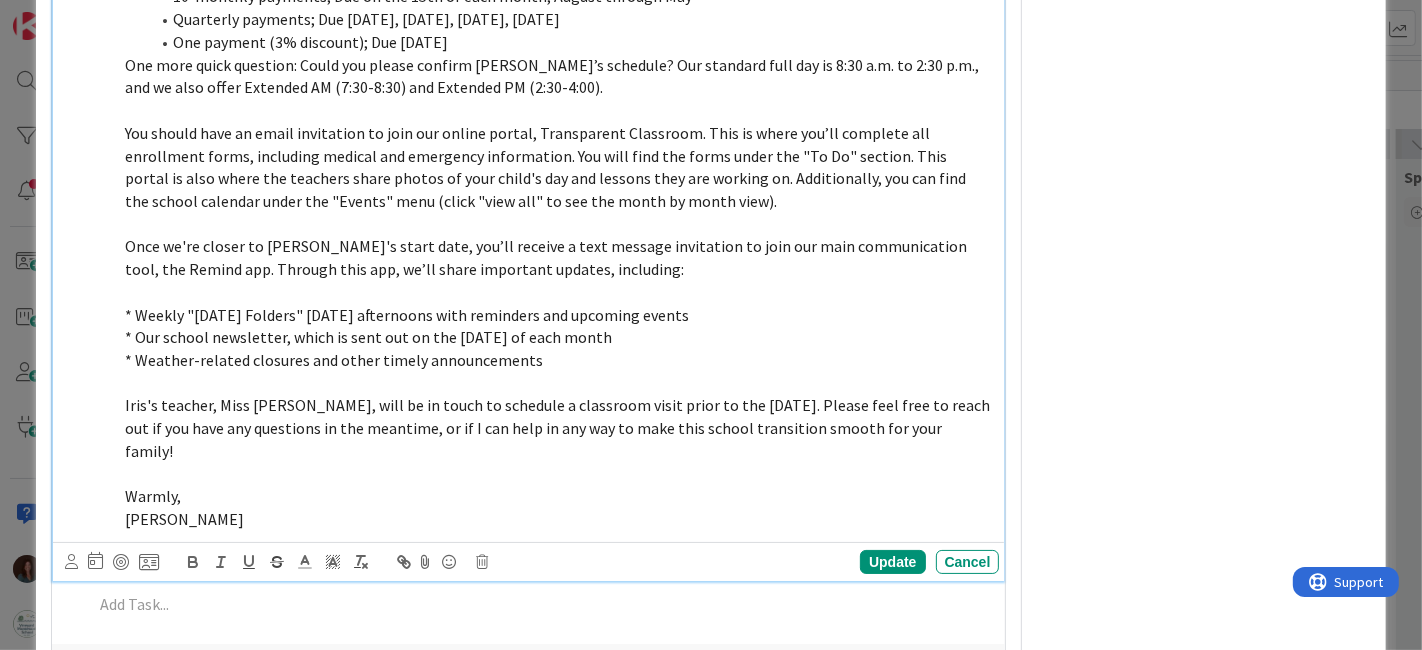 click on "ID  1449 Admissions & Enrollment Sticky Notes Title 8 / 128 Template Description [PERSON_NAME] joined  4 m ago Owner Watchers Toddler 1 & 2 Tasks ( 11 ) Add Checklist Open & Closed Only Open All Only Mine Pre-Onboarding Checklist Name 14 / 64 Pre-Onboarding 0 / [DATE] Hello, incoming VMS families! Check out our  latest newsletter ! We’re excited to invite you to our upcoming "Dine to Donate" at Offshore Ale on [DATE] (show the attached coupon to support VMS!). We also have family open playground time every [DATE] morning from 9-12, and [DATE] afternoon family hikes! You’ll find all the details on the school calendar in Transparent Classroom under the Events tab. Warmly, Rhiannon P.S. Don't forget to complete your child’s annual enrollment forms in the Transparent Classroom portal! If you need any assistance, don’t hesitate to reach out. Navigate forward to interact with the calendar and select a date. Press the question mark key to get the keyboard shortcuts for changing dates. Update Add /" at bounding box center (711, -1063) 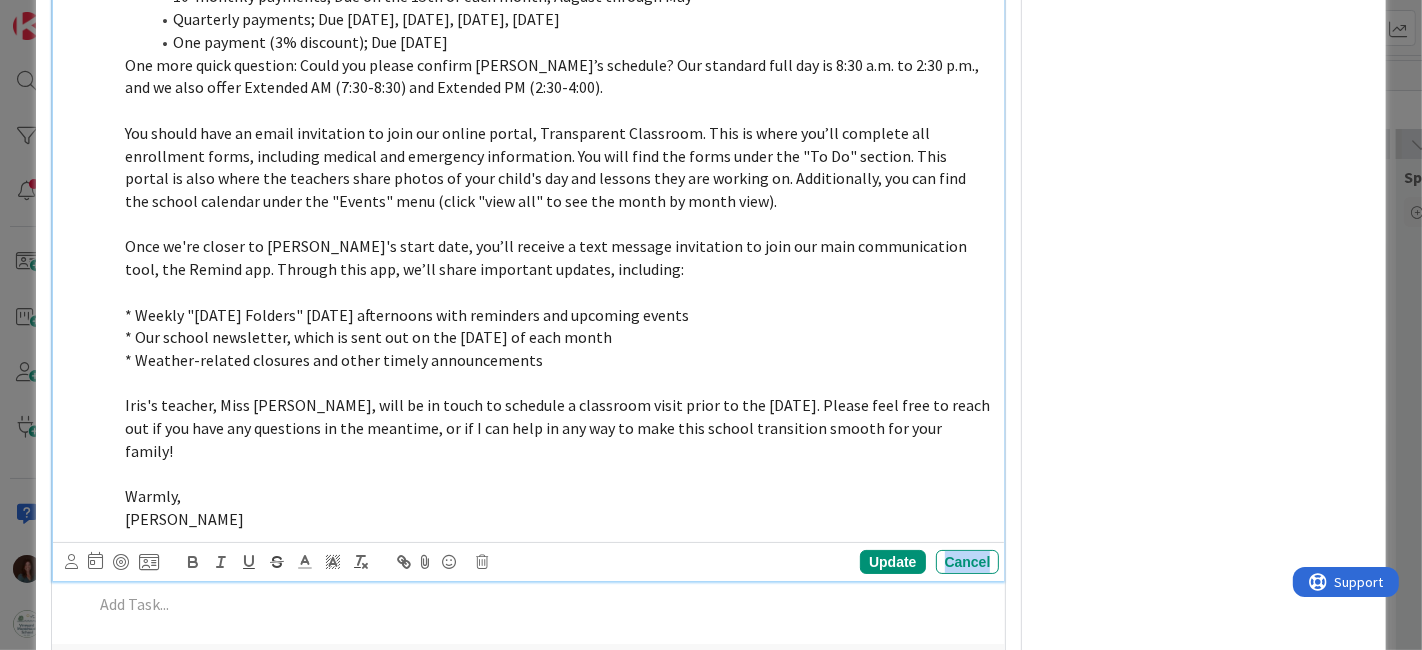 click on "Cancel" at bounding box center (968, 562) 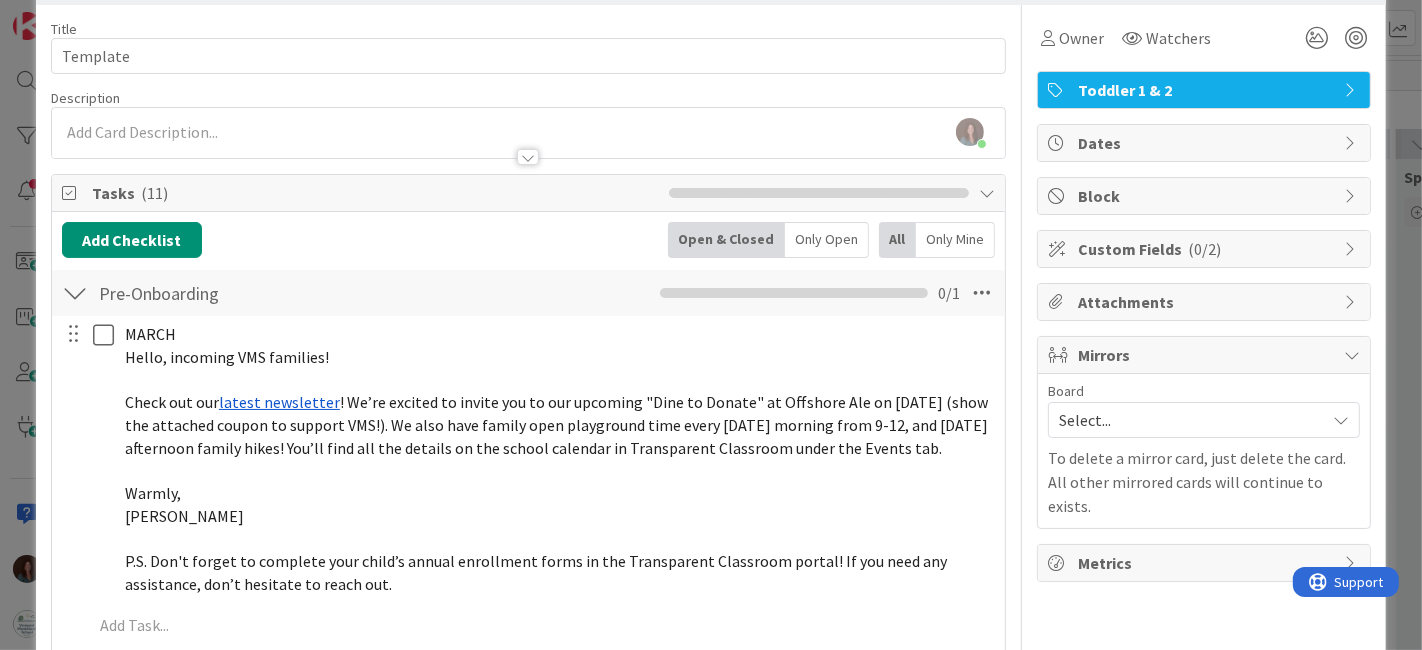 scroll, scrollTop: 0, scrollLeft: 0, axis: both 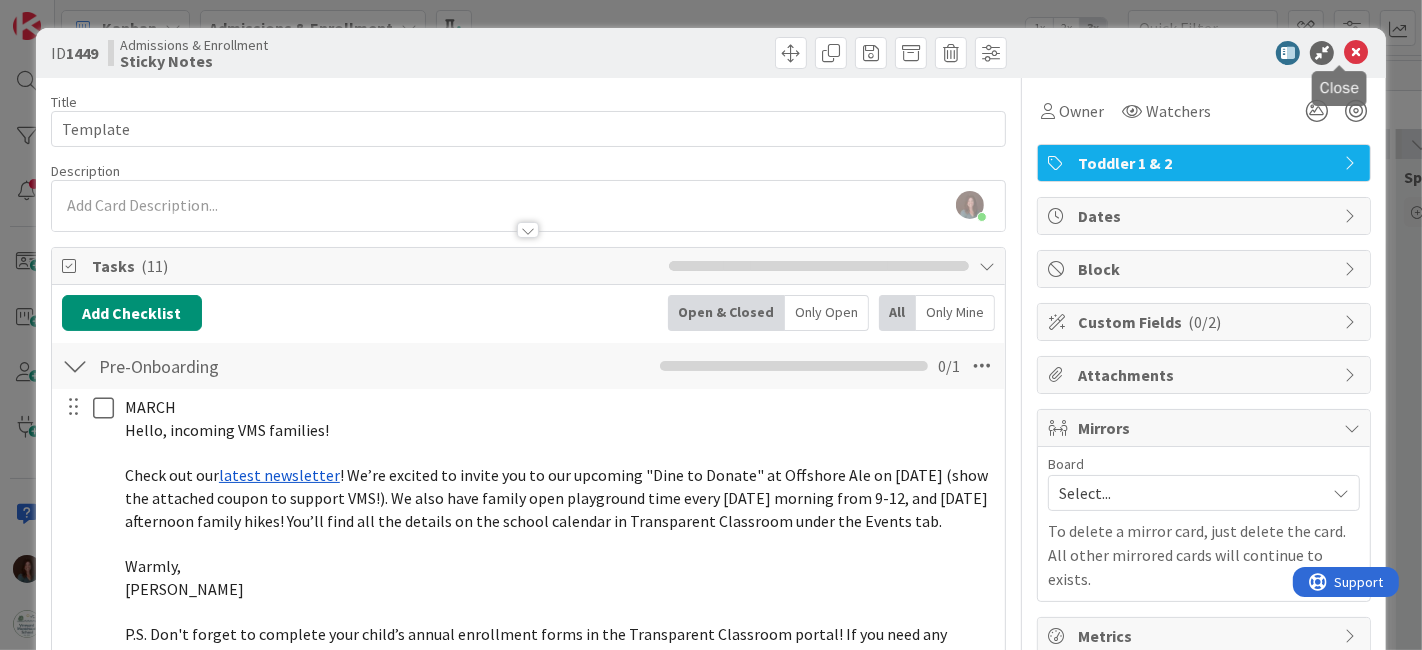 click at bounding box center [1356, 53] 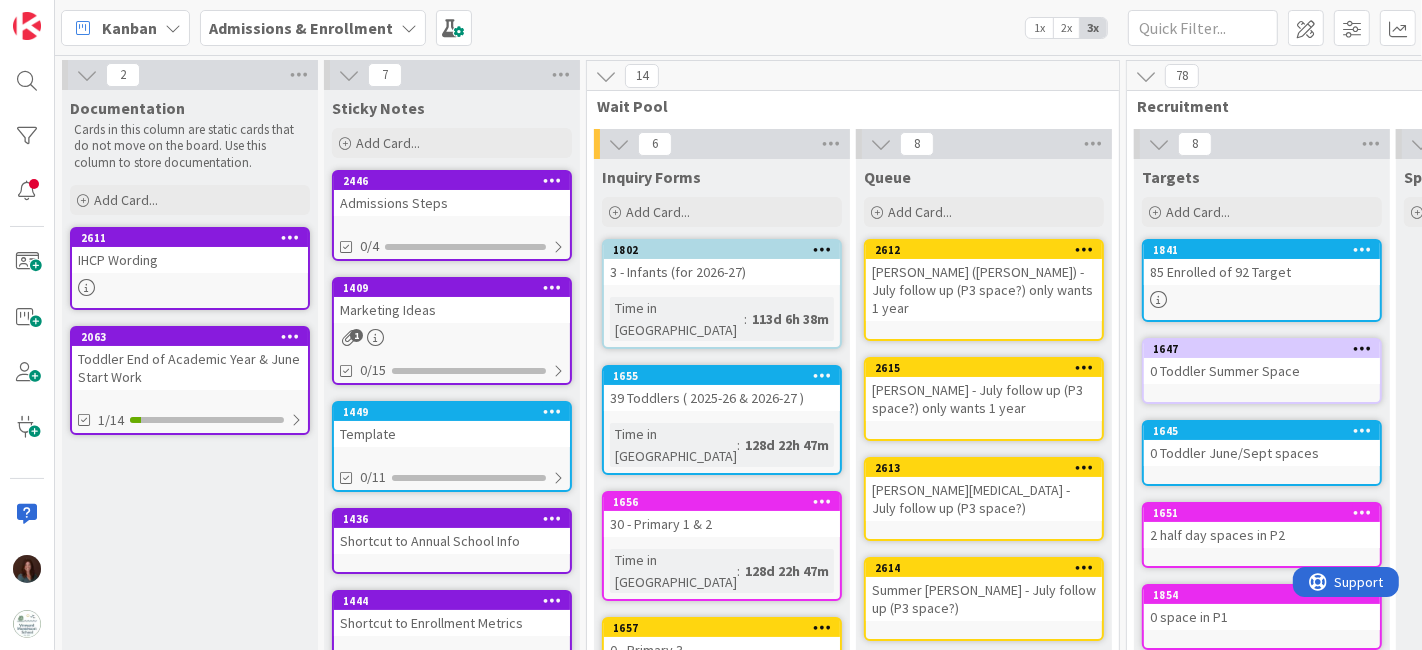 scroll, scrollTop: 0, scrollLeft: 0, axis: both 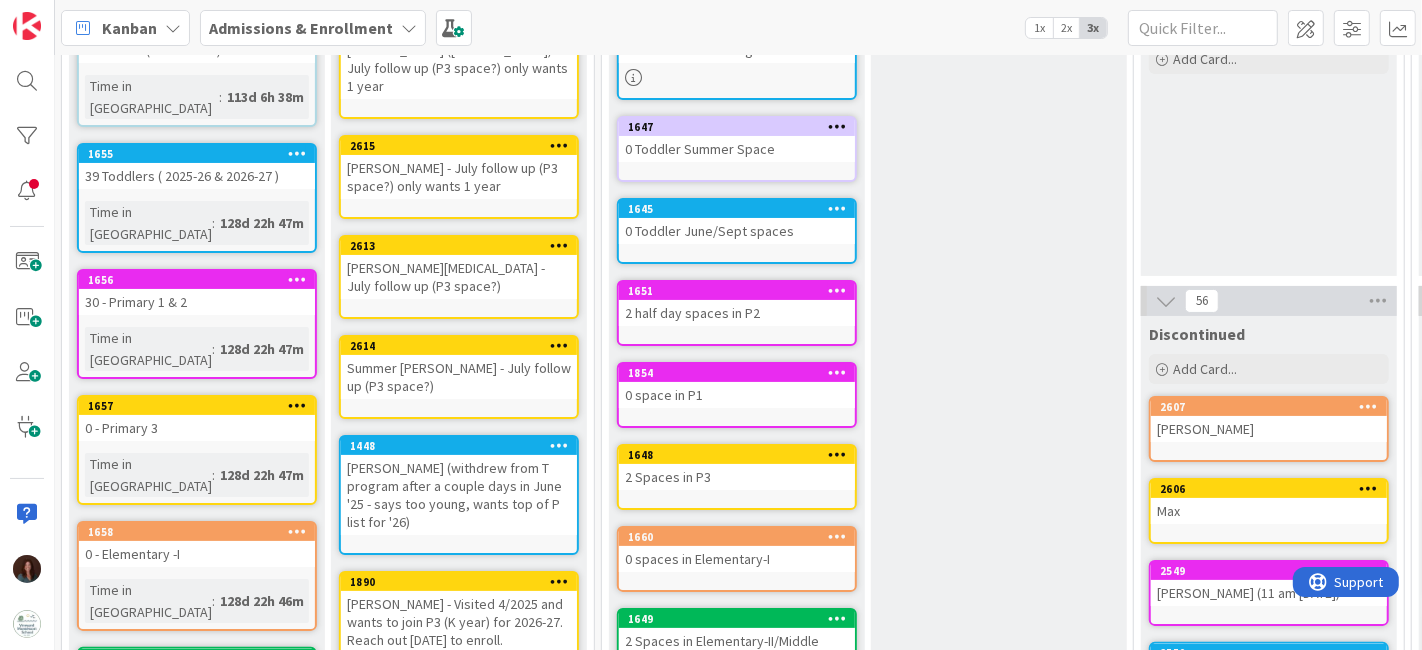 click on "2 half day spaces in P2" at bounding box center (737, 313) 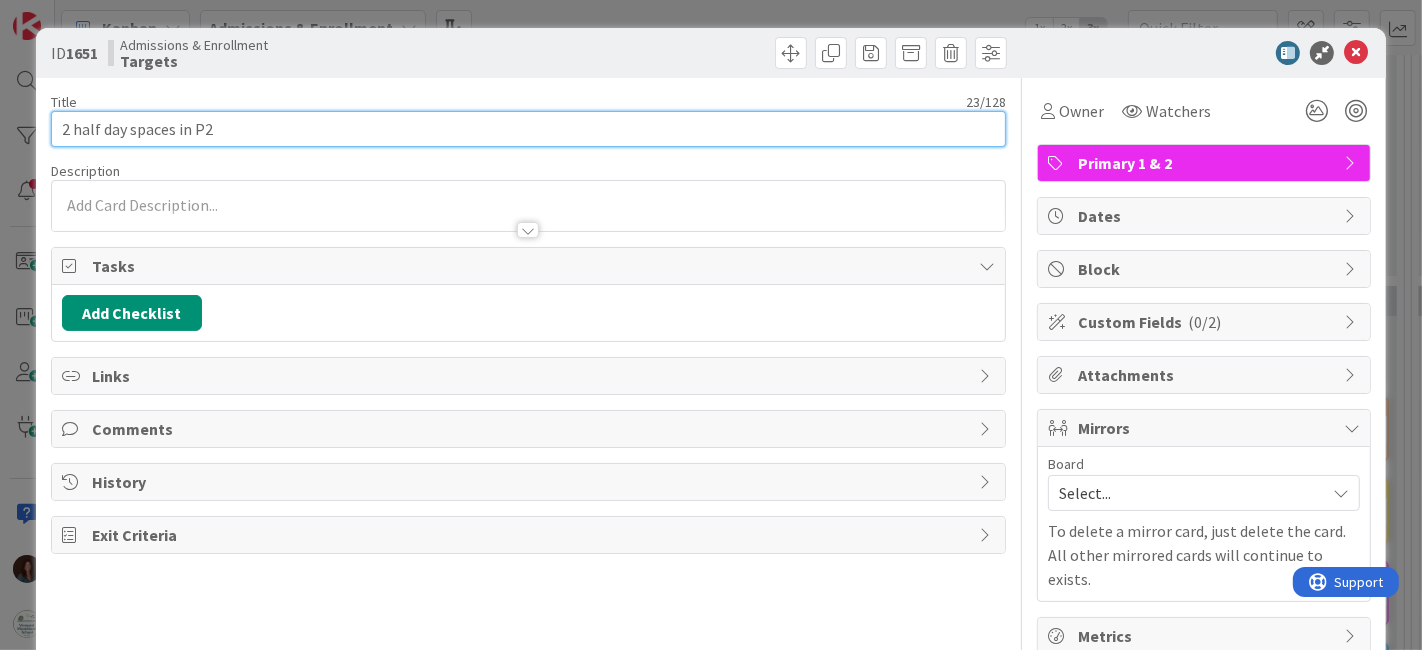 scroll, scrollTop: 0, scrollLeft: 0, axis: both 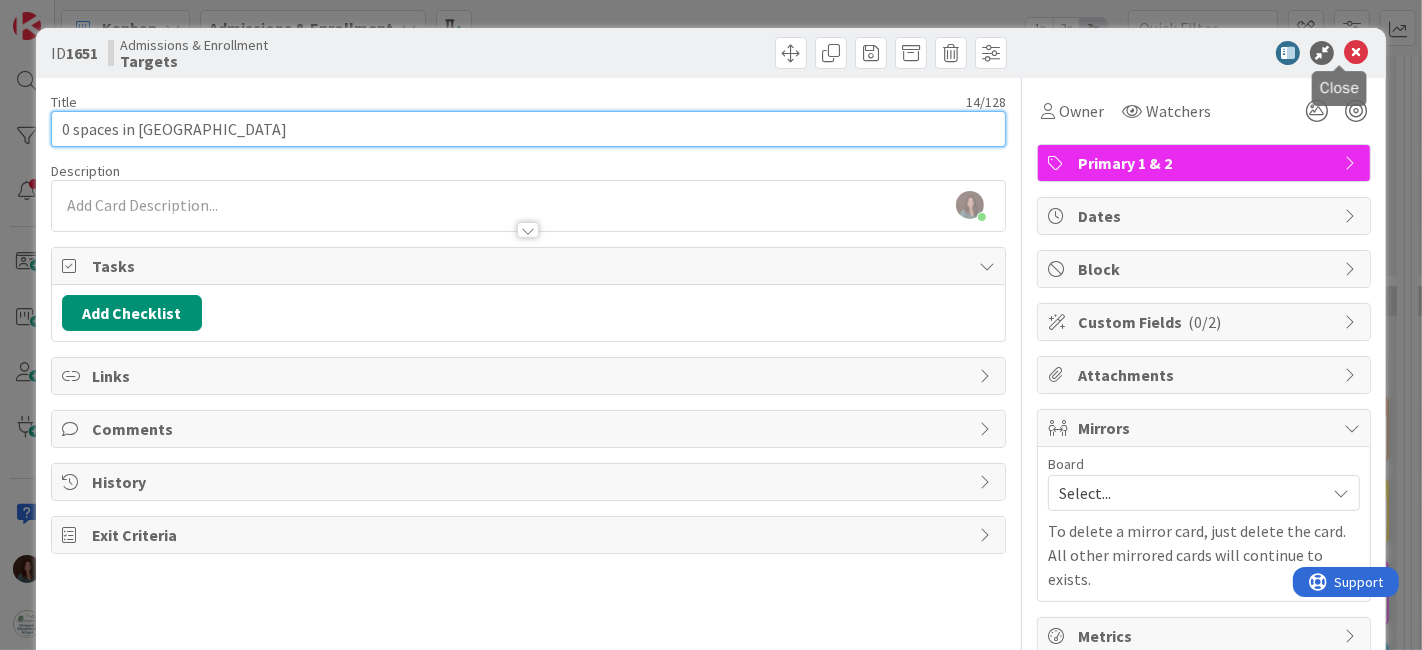type on "0 spaces in [GEOGRAPHIC_DATA]" 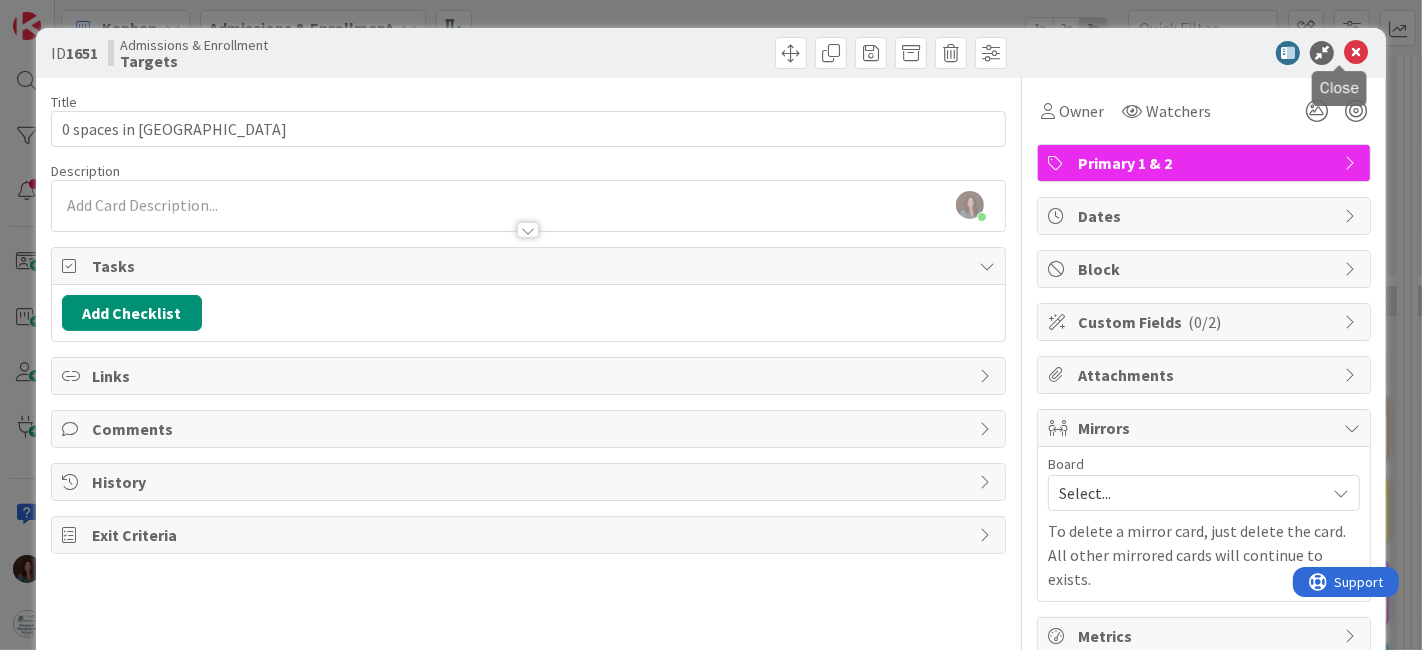 click at bounding box center (1356, 53) 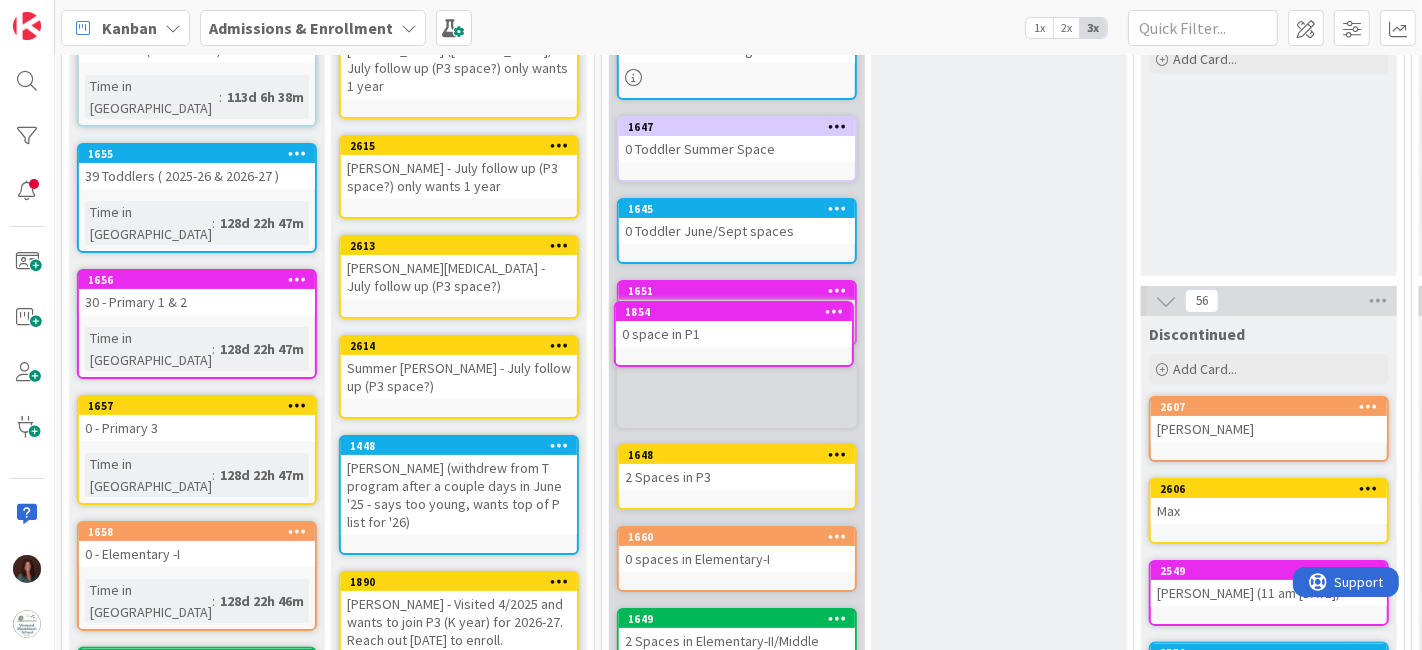 scroll, scrollTop: 0, scrollLeft: 0, axis: both 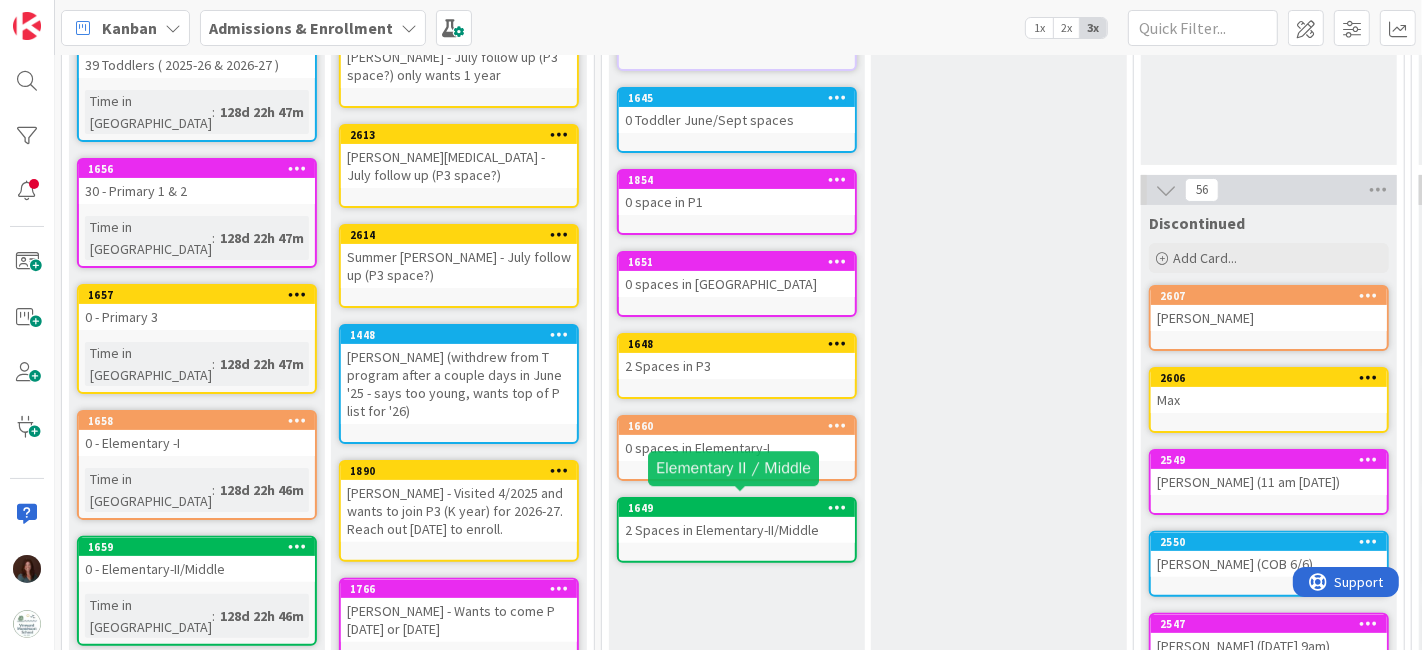 click on "2 Spaces in Elementary-II/Middle" at bounding box center (737, 530) 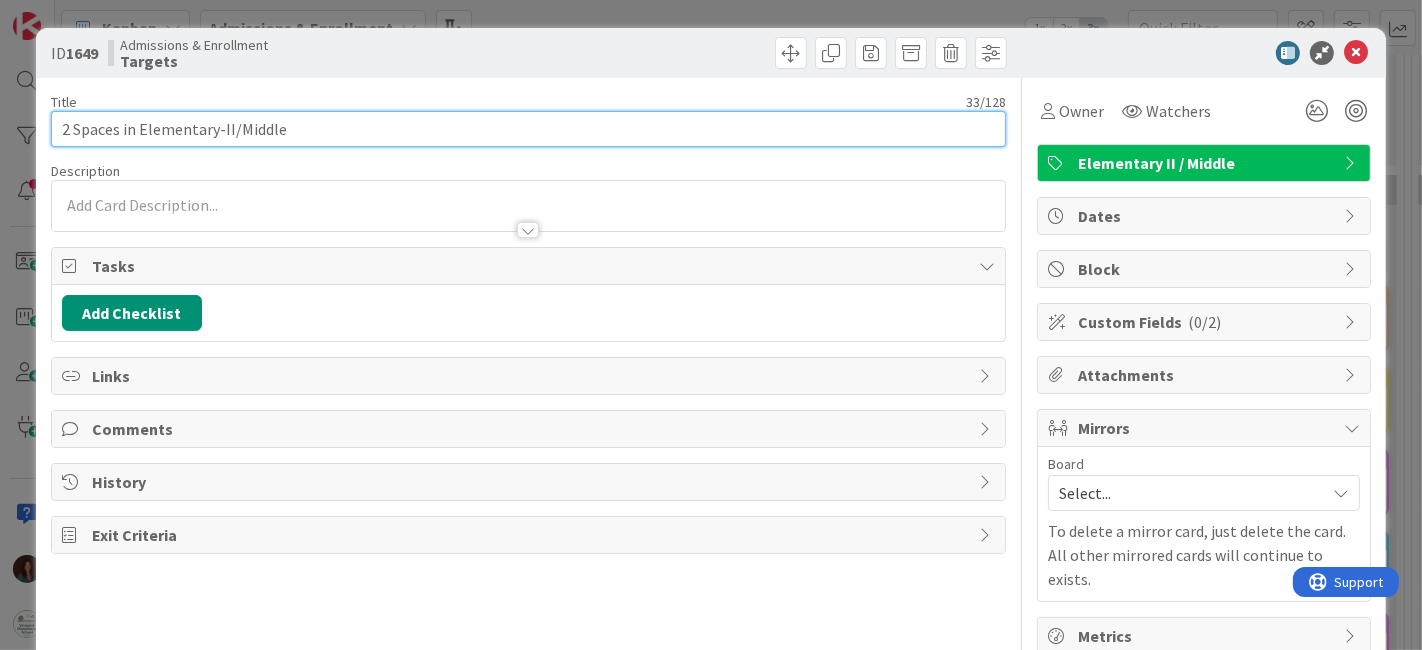 scroll, scrollTop: 0, scrollLeft: 0, axis: both 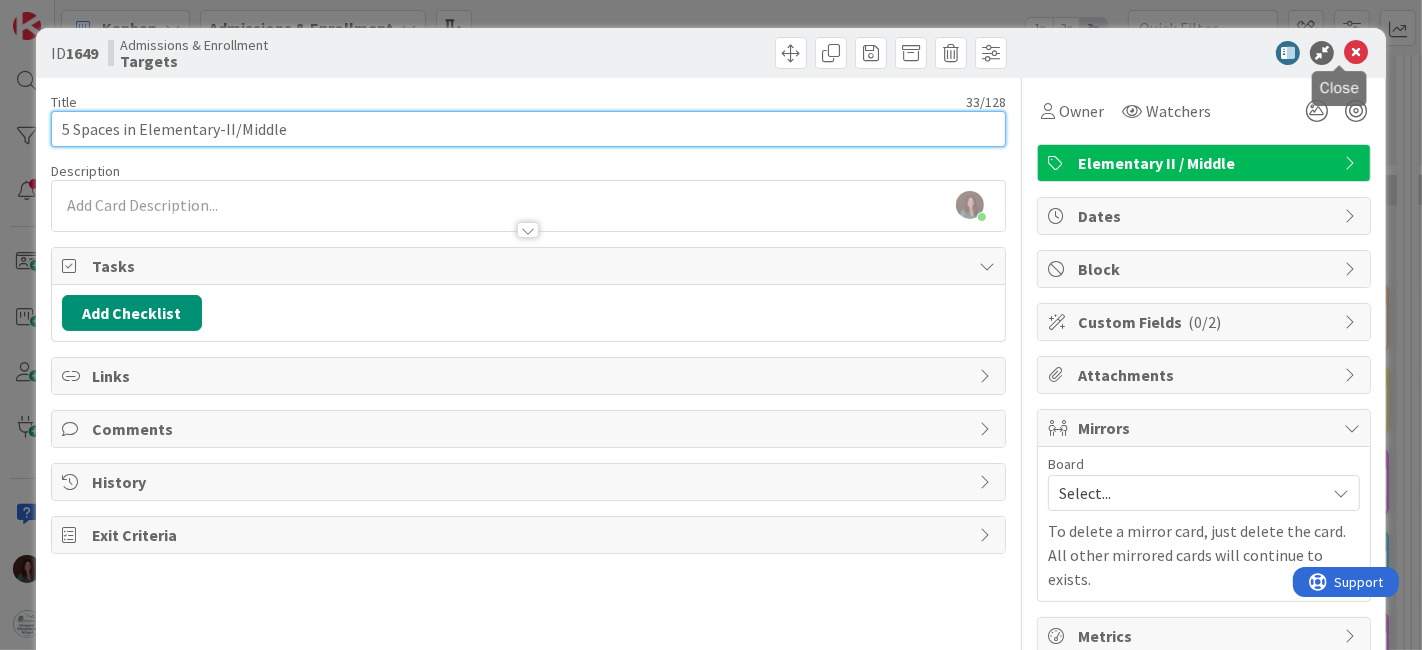 type on "5 Spaces in Elementary-II/Middle" 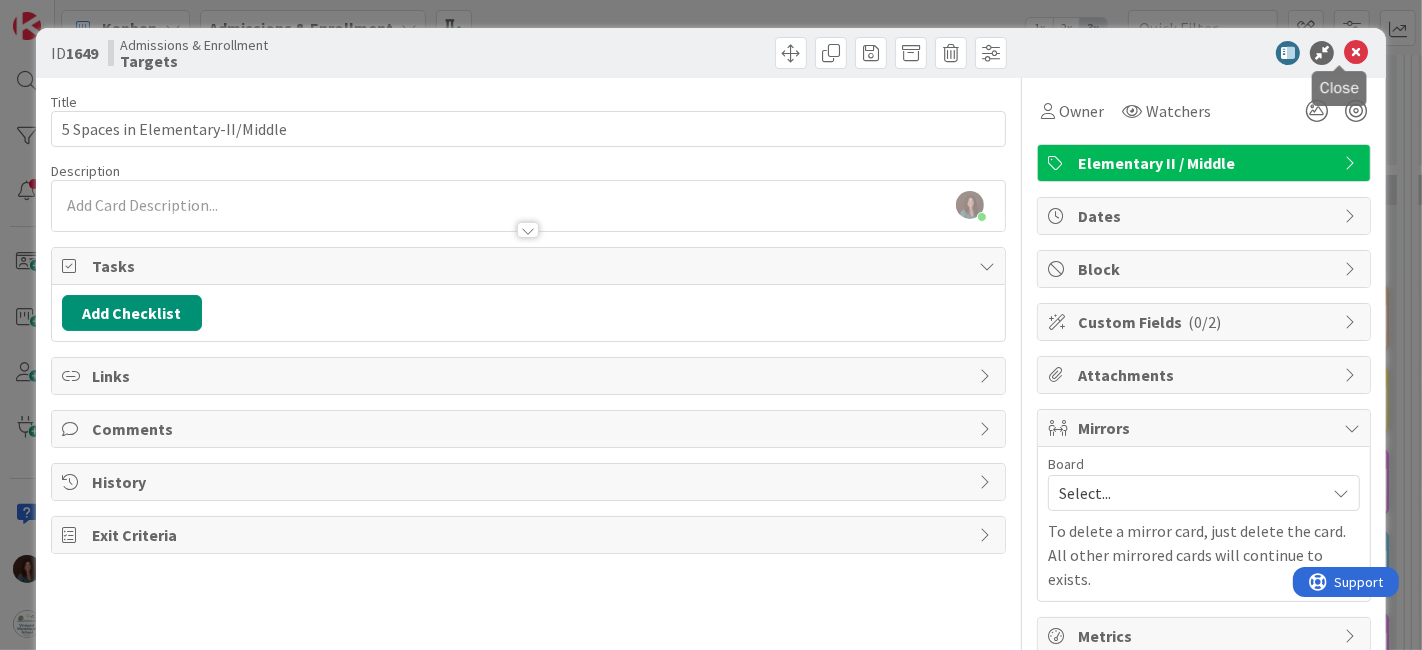 click at bounding box center [1356, 53] 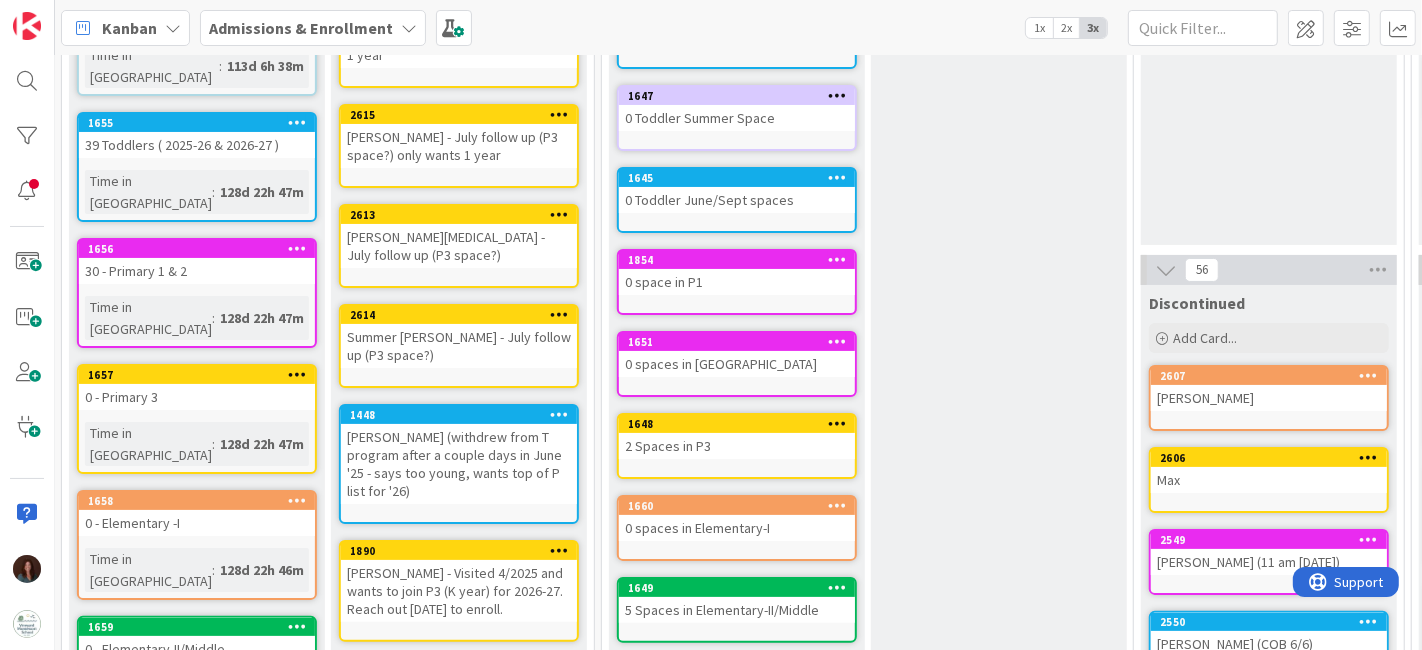 scroll, scrollTop: 222, scrollLeft: 525, axis: both 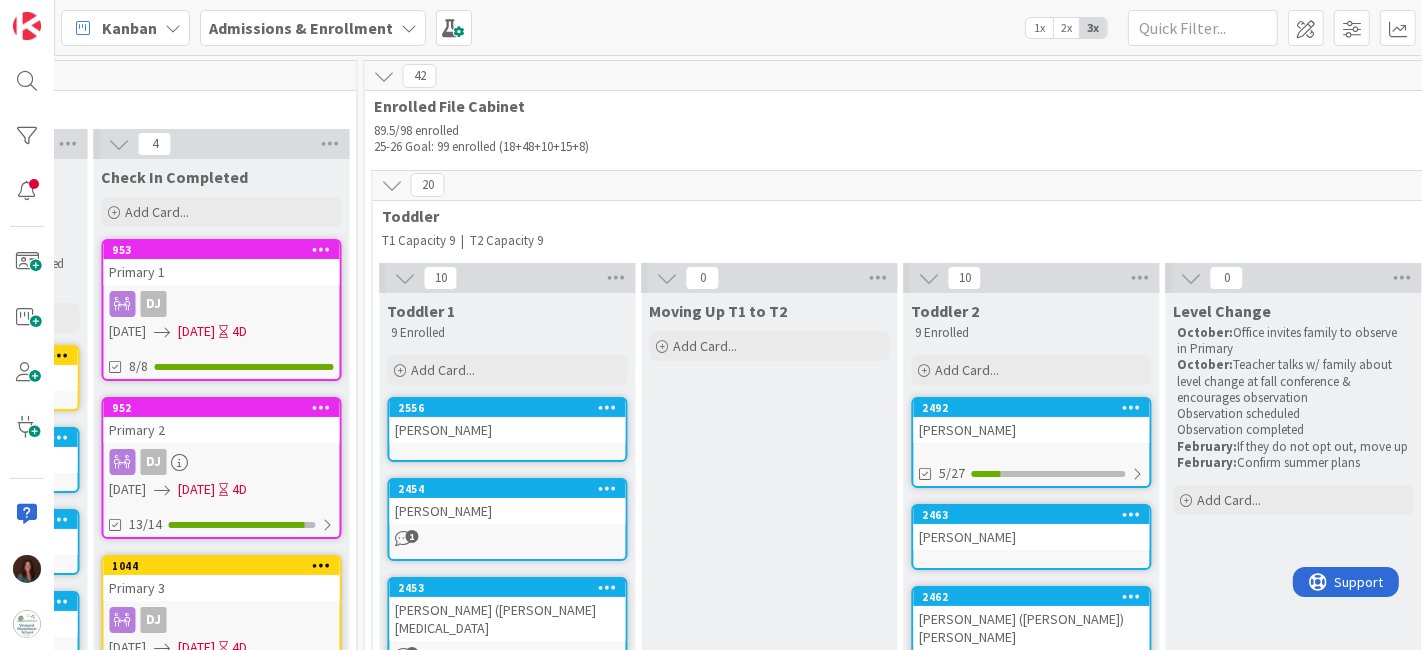 click at bounding box center [608, 407] 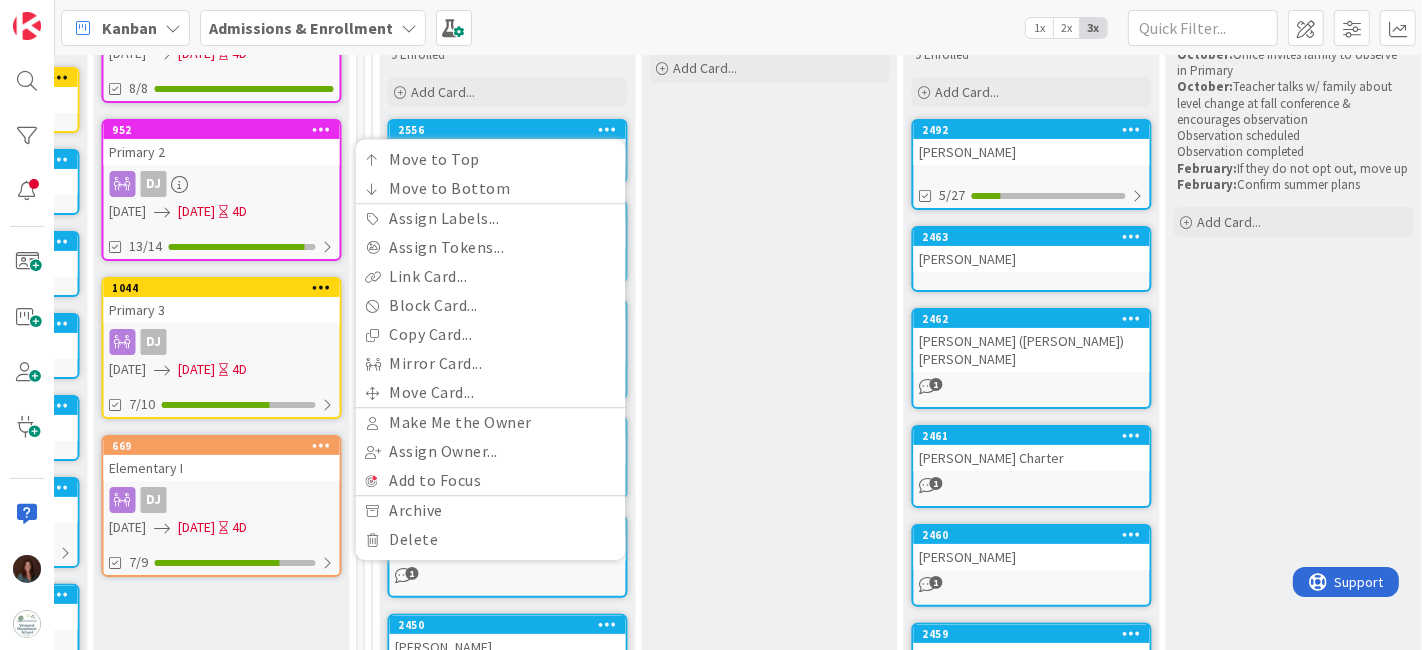 scroll, scrollTop: 333, scrollLeft: 3200, axis: both 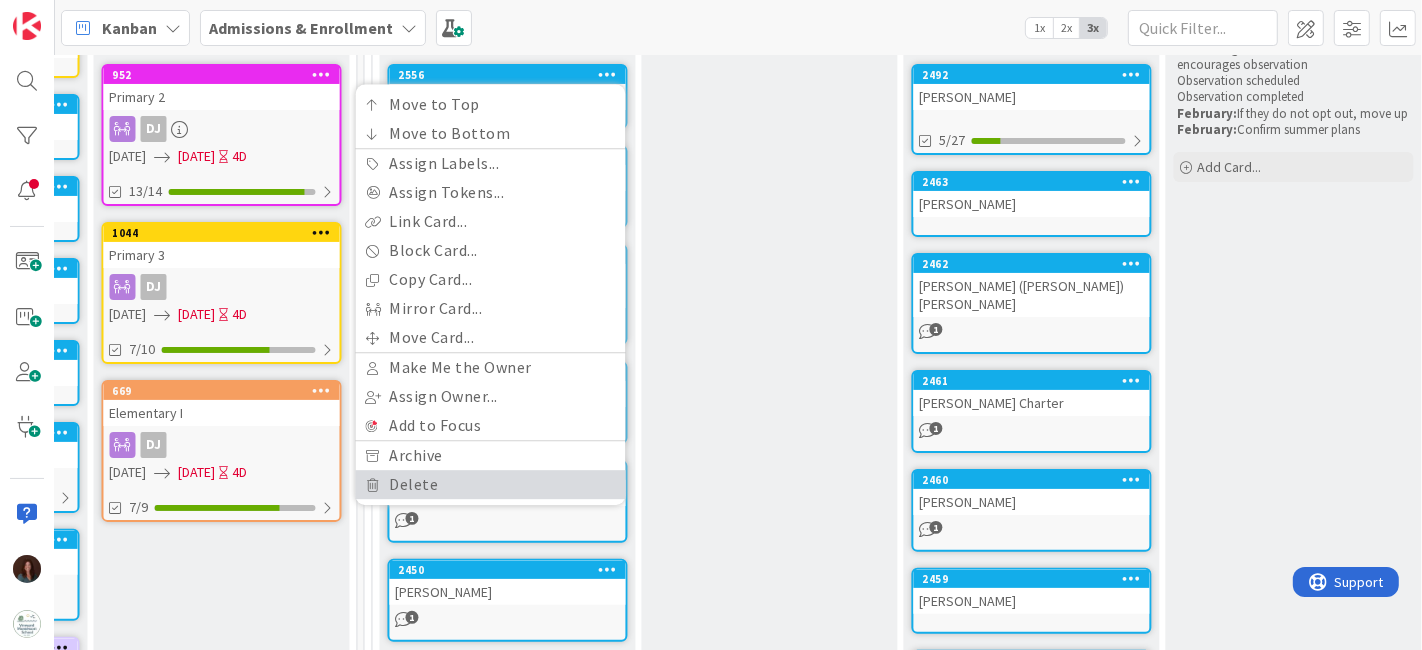 click on "Delete" at bounding box center [491, 484] 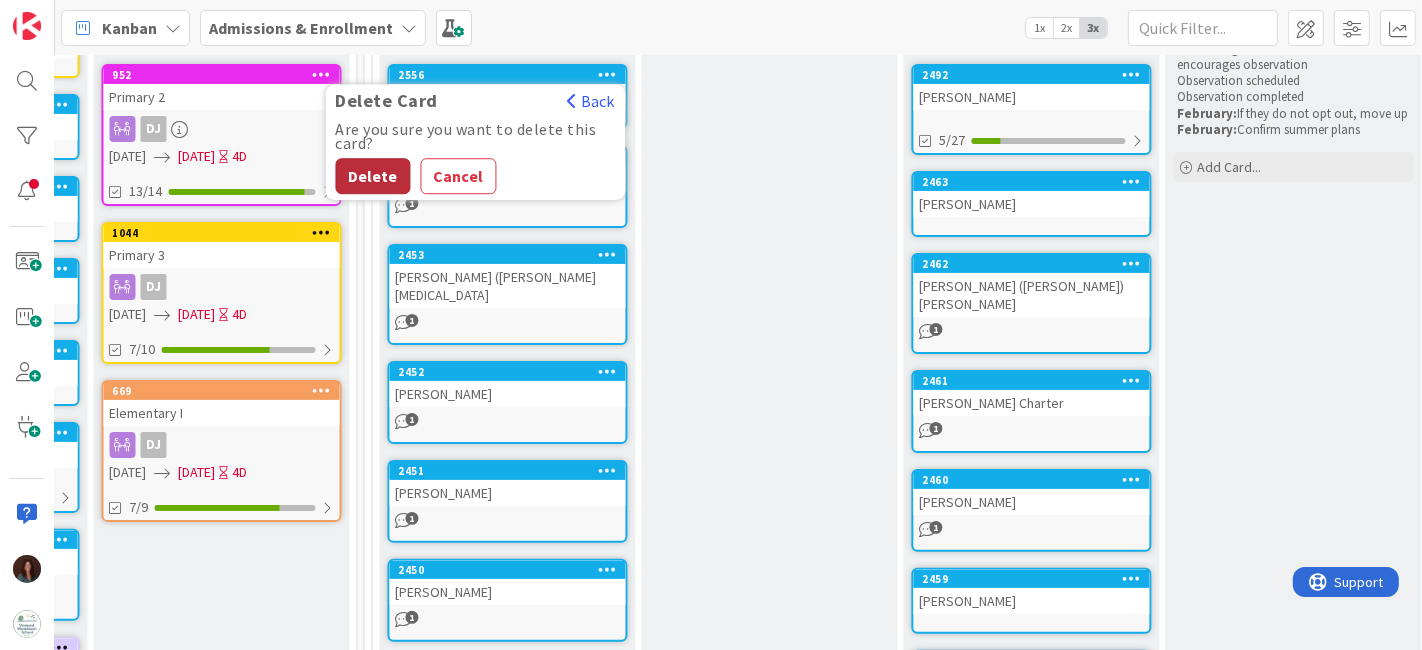click on "Delete" at bounding box center (373, 176) 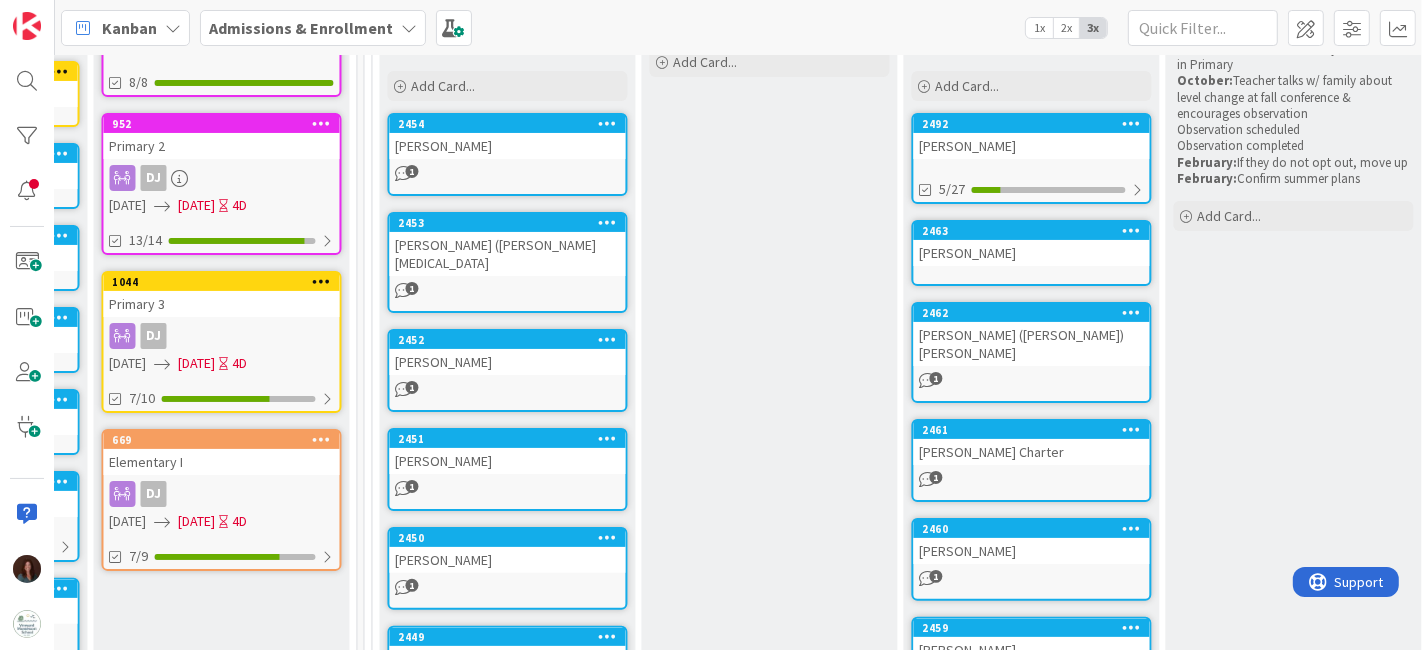 scroll, scrollTop: 111, scrollLeft: 3200, axis: both 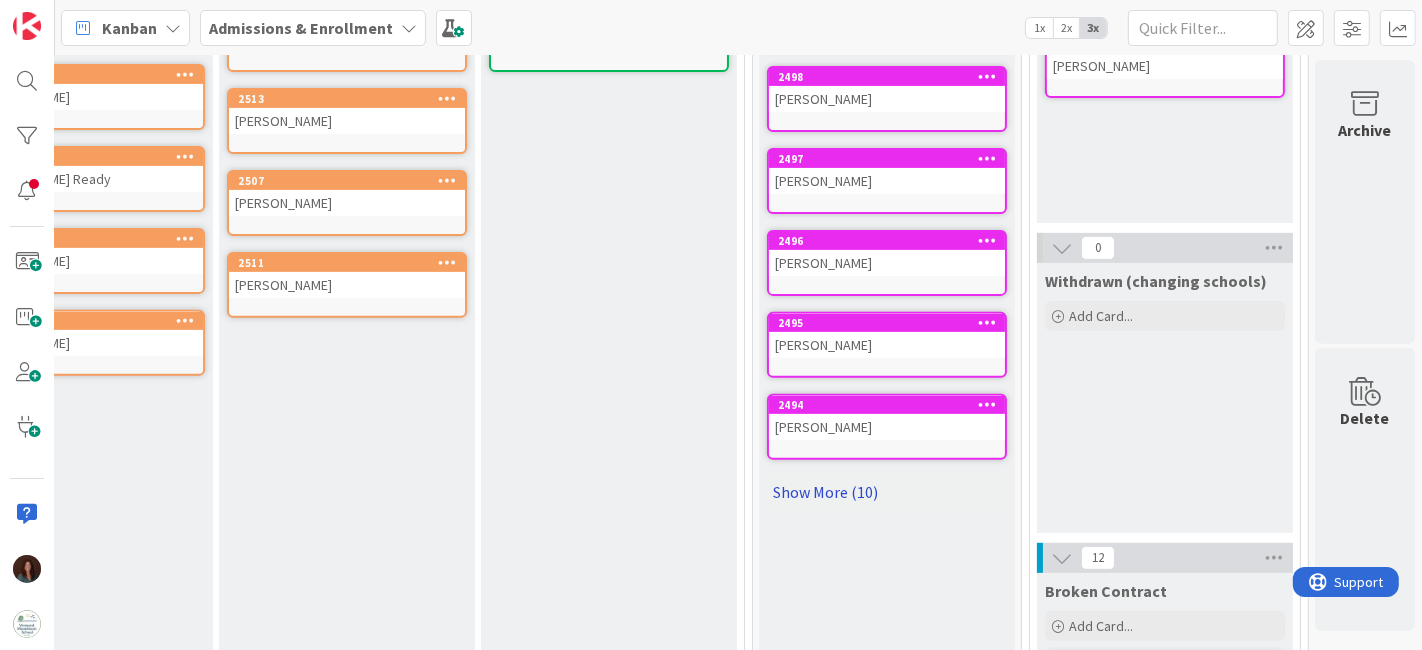 click on "Show More (10)" at bounding box center (887, 492) 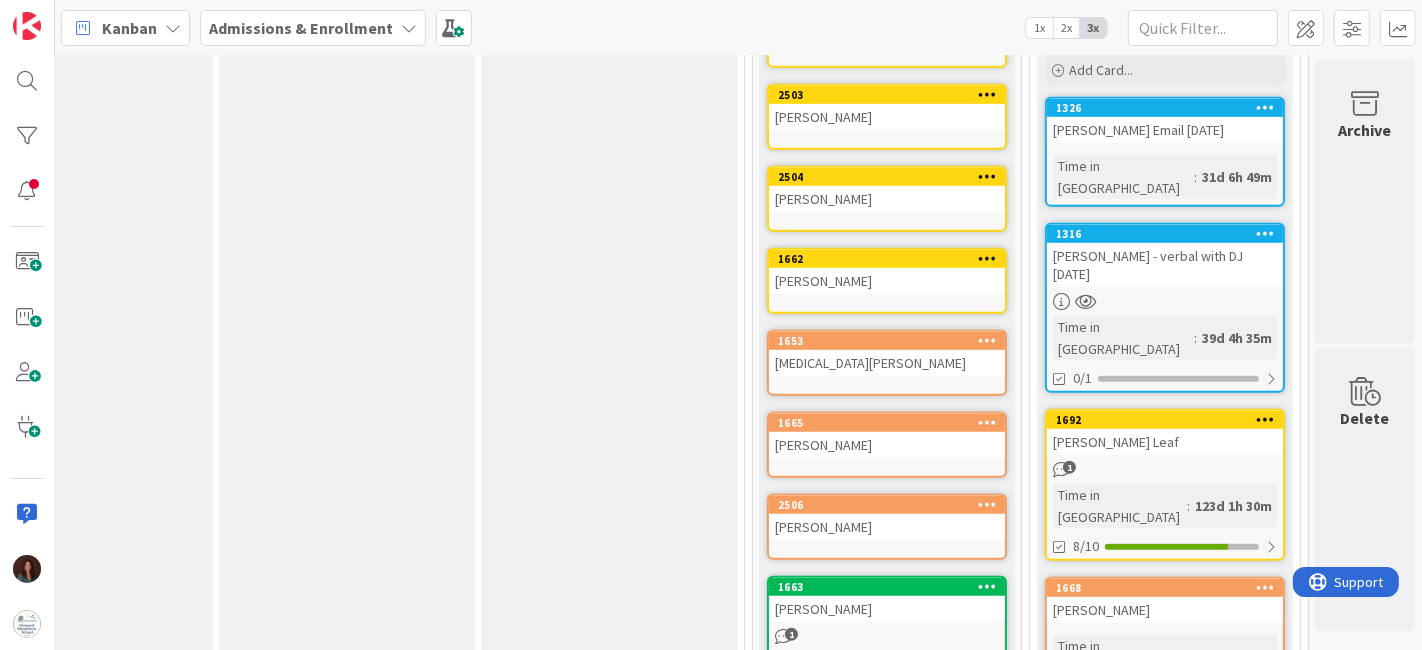 scroll, scrollTop: 1333, scrollLeft: 6022, axis: both 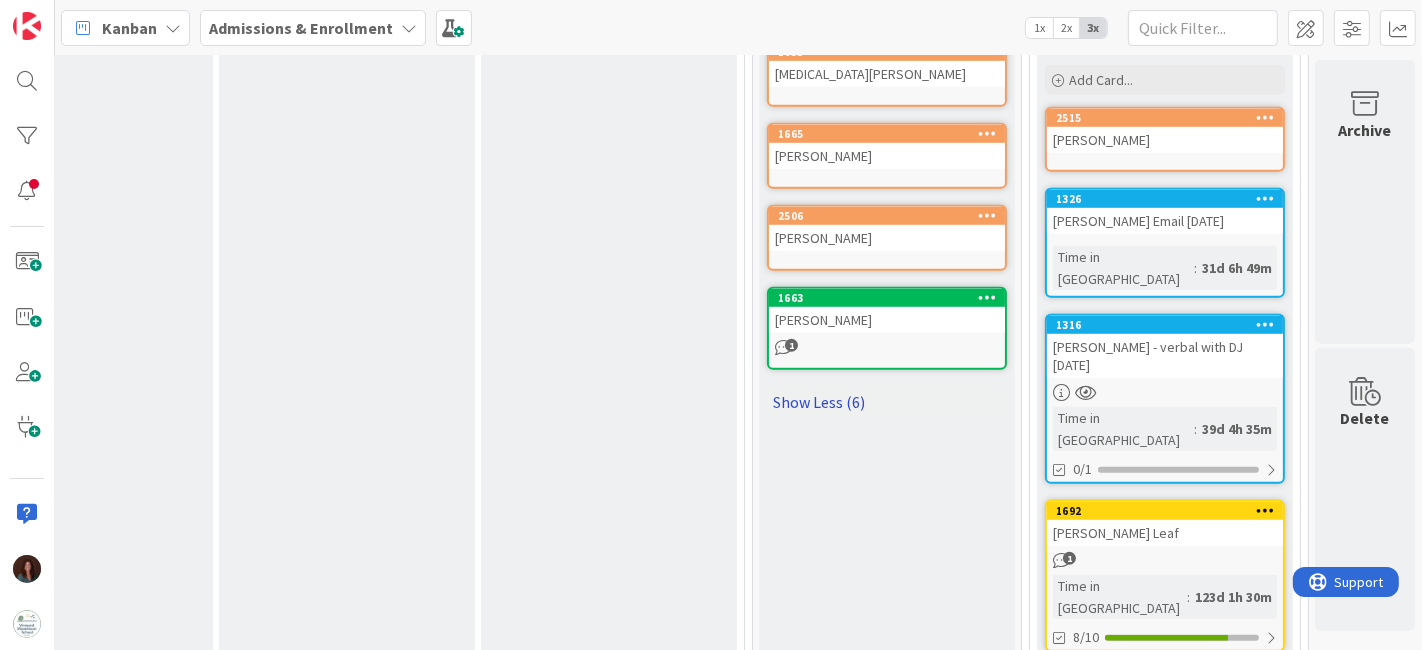 click on "Show Less (6)" at bounding box center (887, 402) 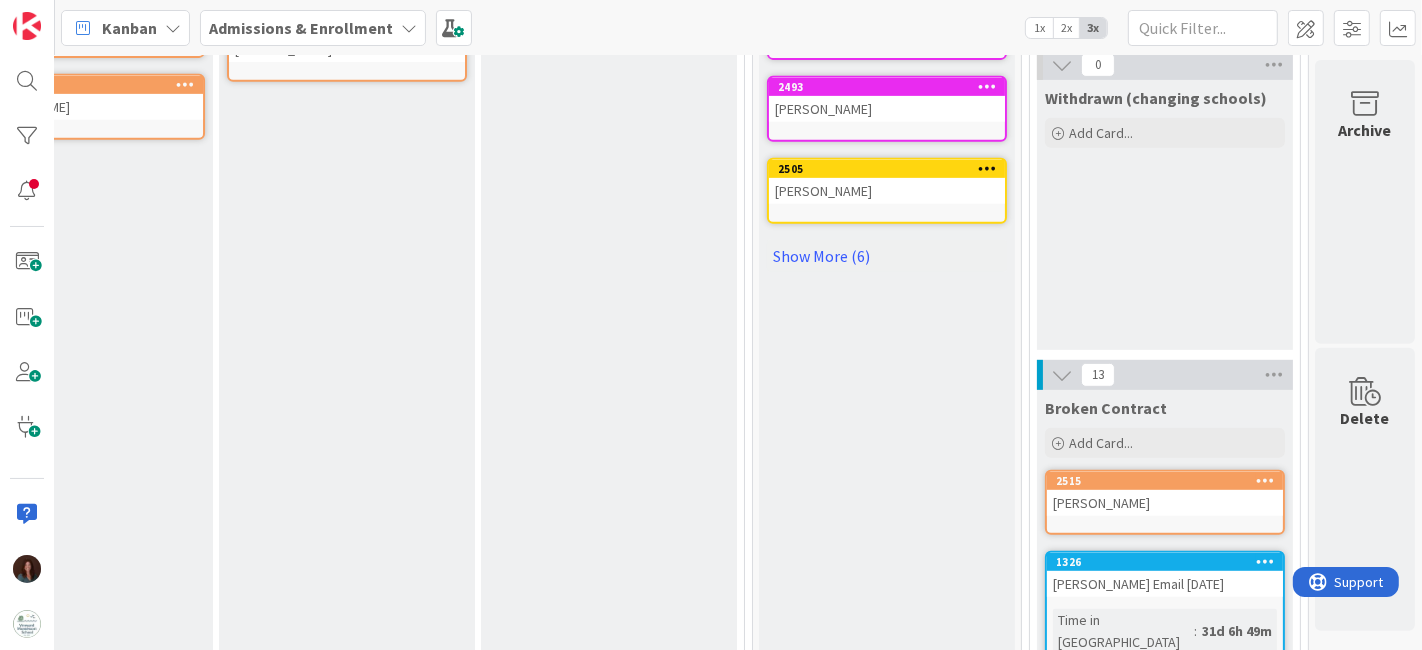 scroll, scrollTop: 709, scrollLeft: 6022, axis: both 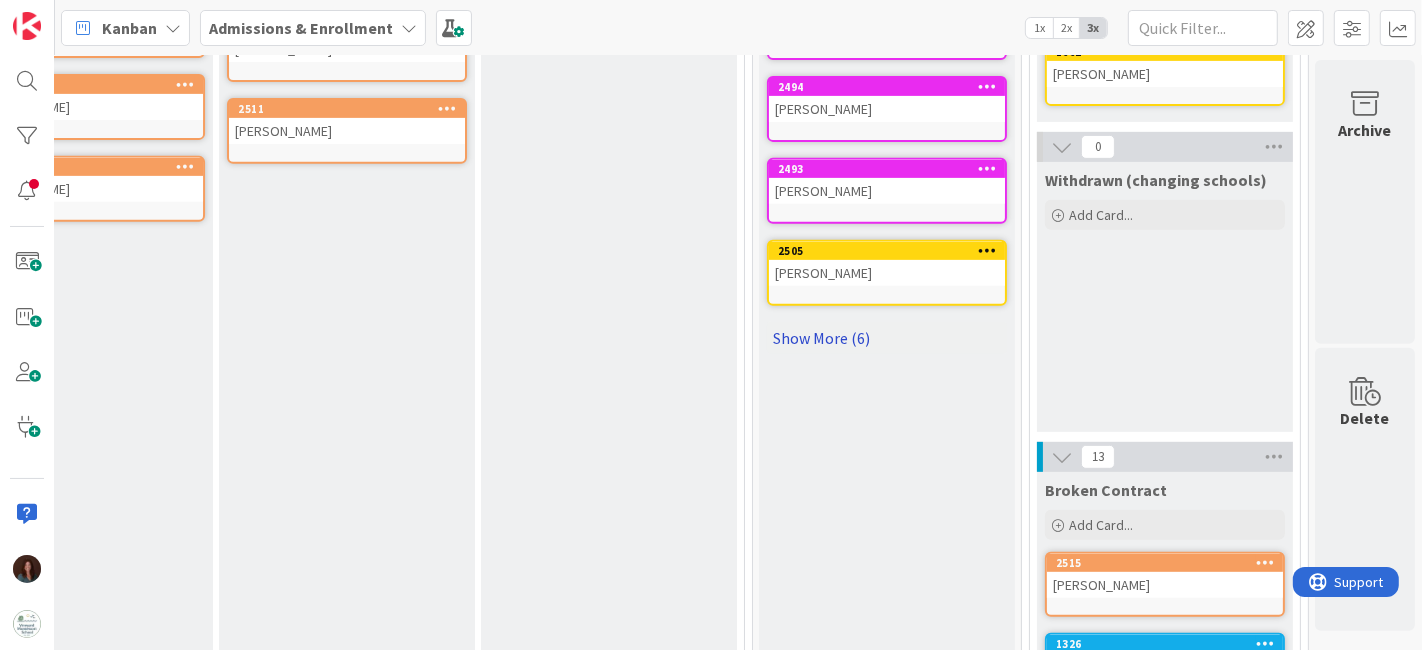 click on "Show More (6)" at bounding box center (887, 338) 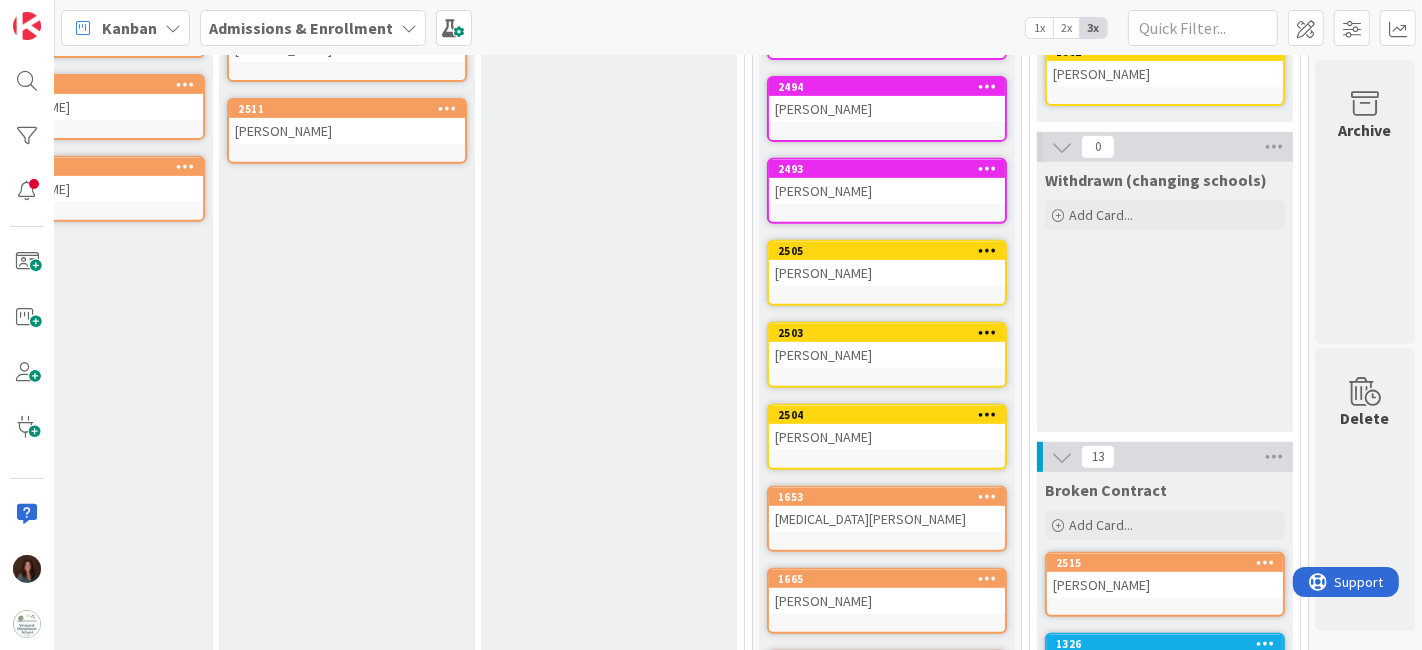 scroll, scrollTop: 820, scrollLeft: 6022, axis: both 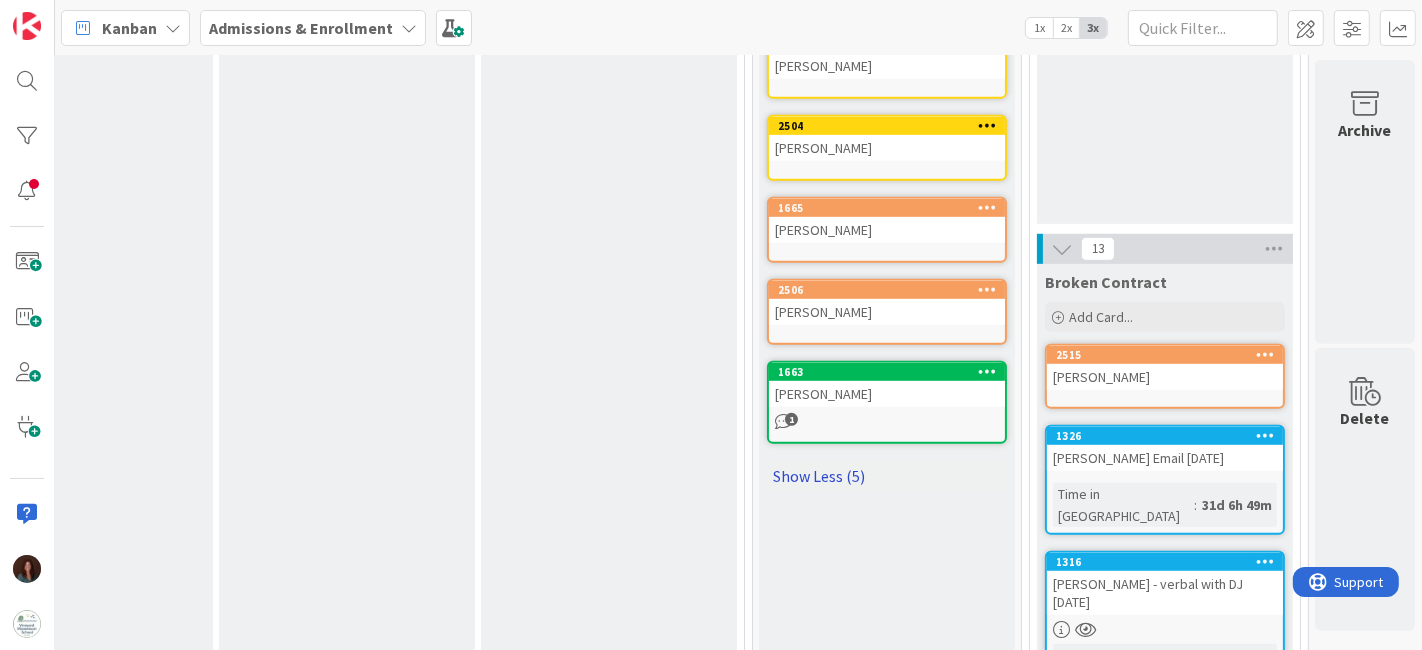 click on "Show Less (5)" at bounding box center (887, 476) 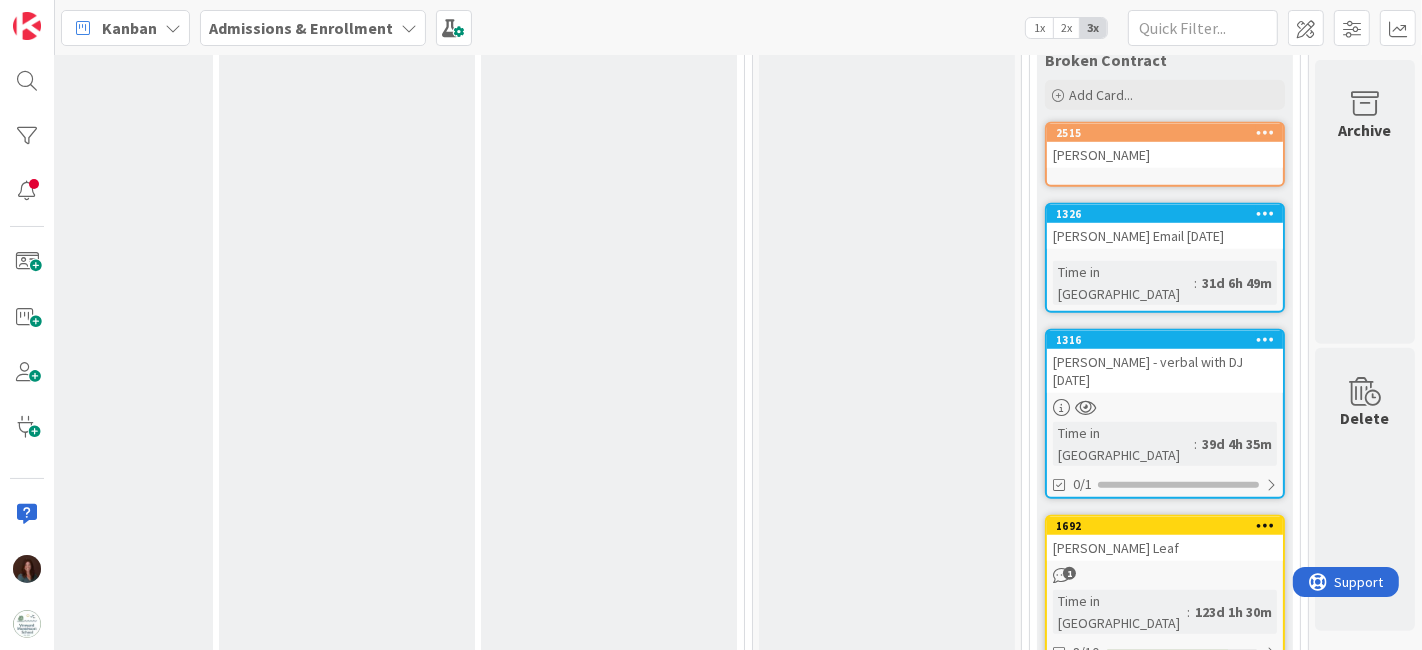 scroll, scrollTop: 665, scrollLeft: 6022, axis: both 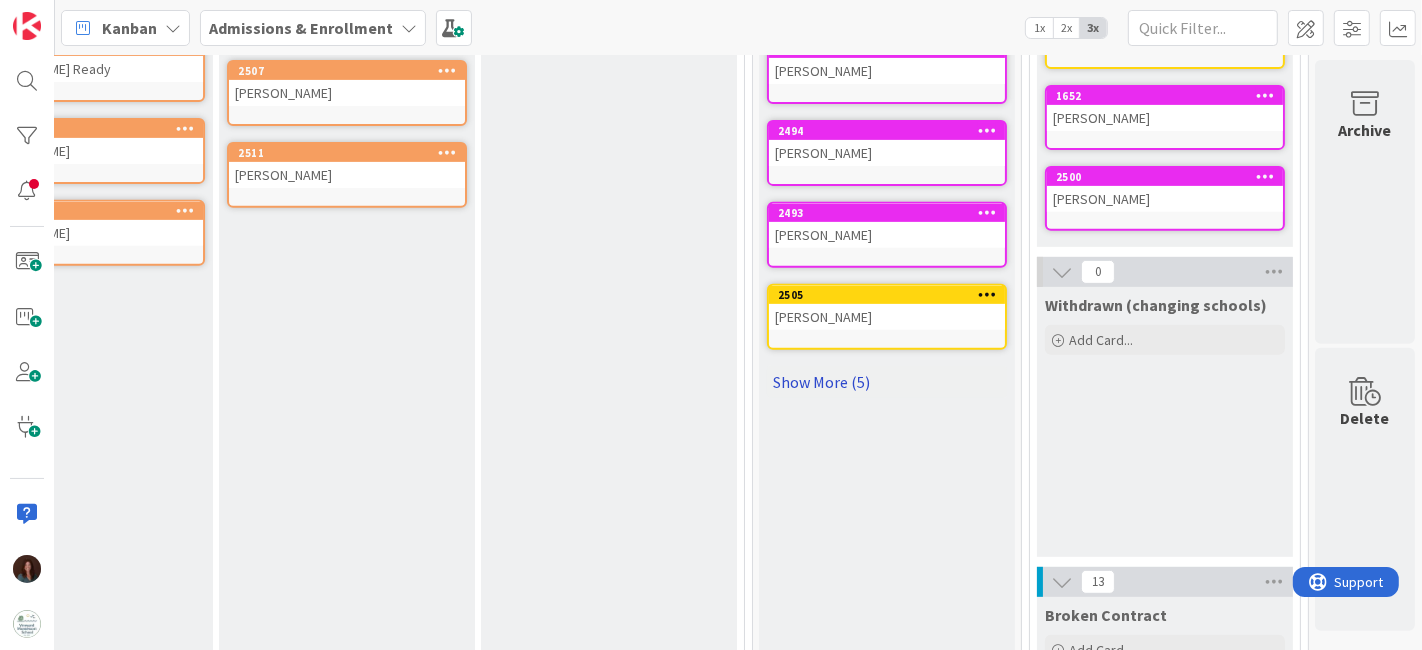 click on "Show More (5)" at bounding box center [887, 382] 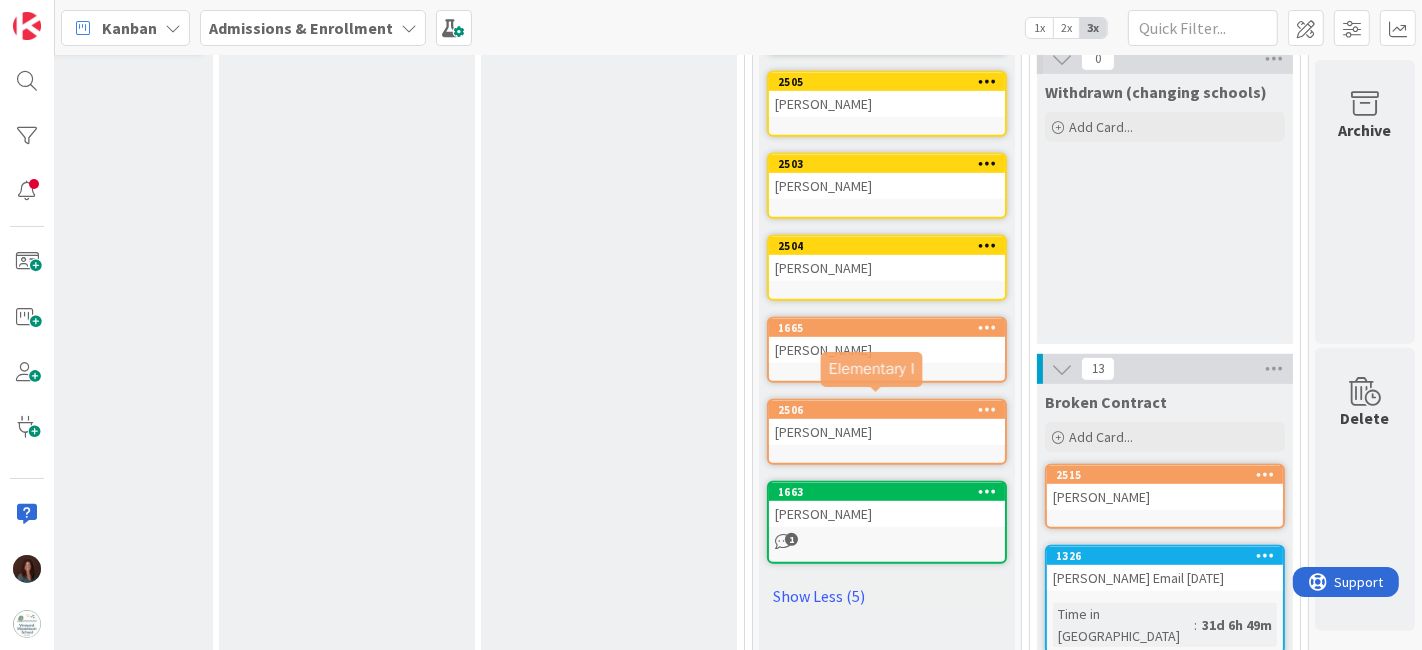 scroll, scrollTop: 887, scrollLeft: 6022, axis: both 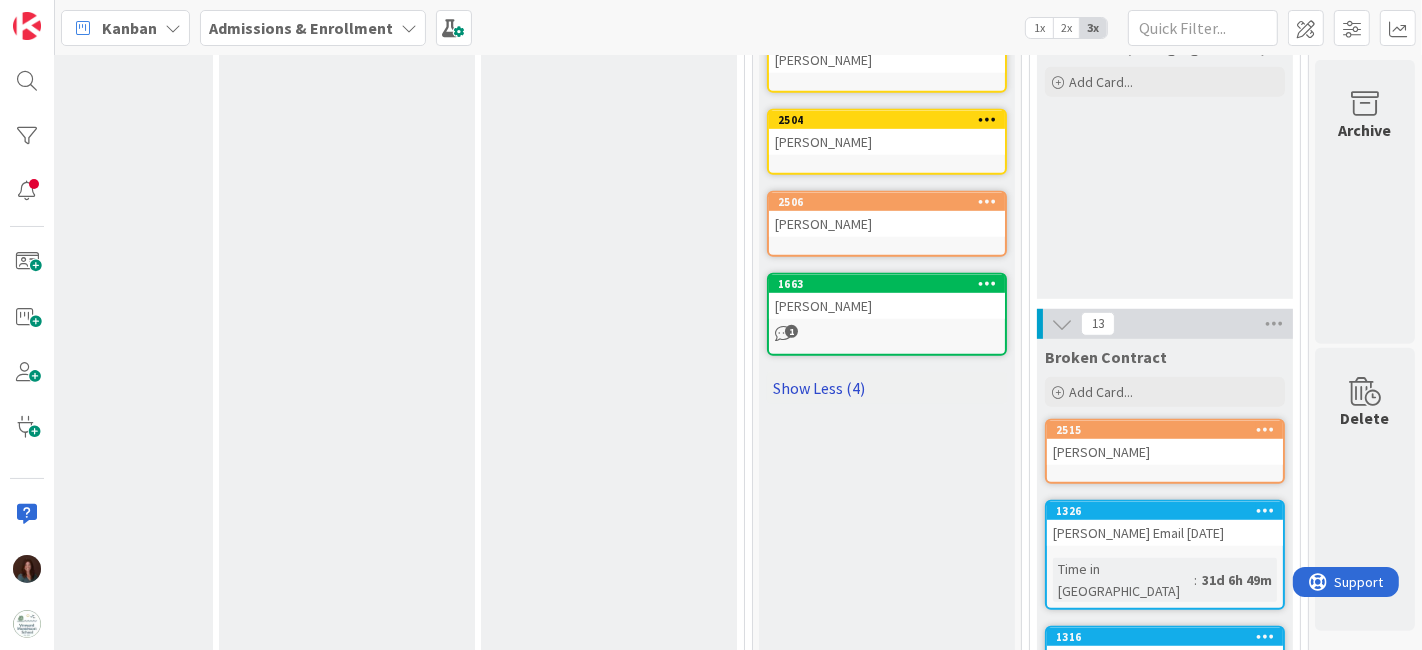 click on "Show Less (4)" at bounding box center [887, 388] 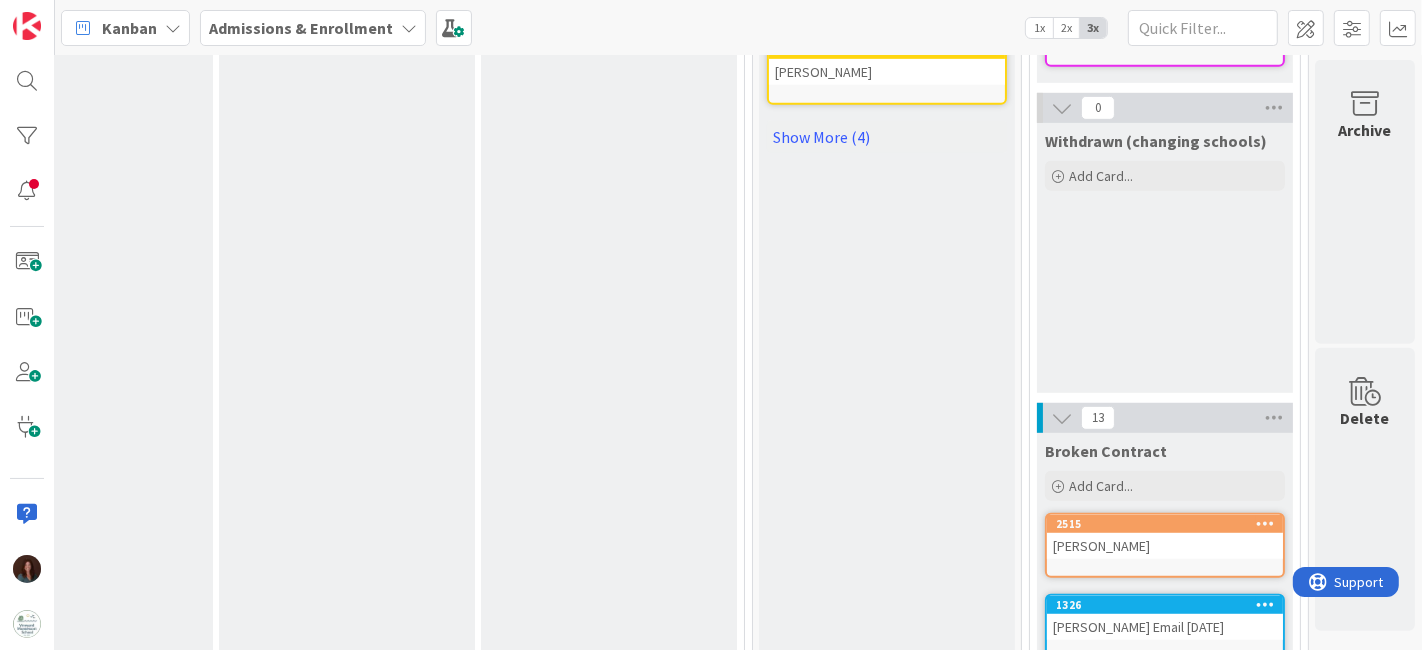 scroll, scrollTop: 782, scrollLeft: 6022, axis: both 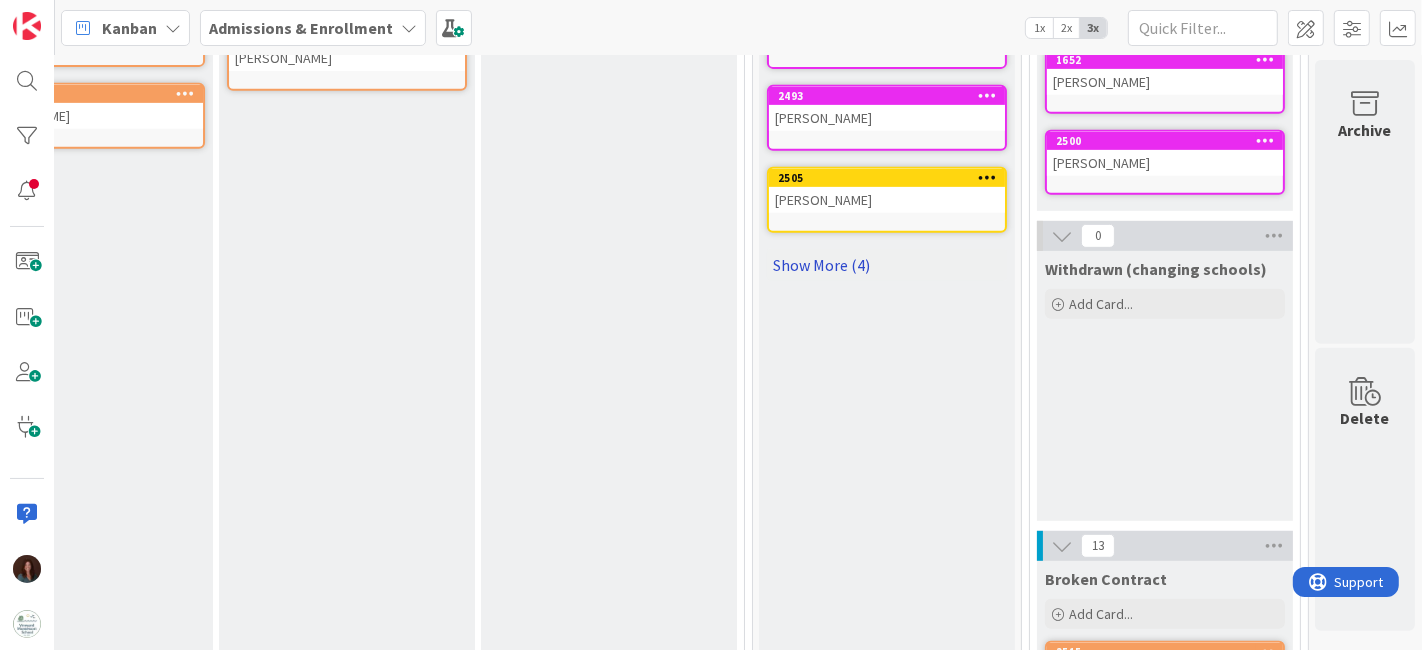 click on "Show More (4)" at bounding box center [887, 265] 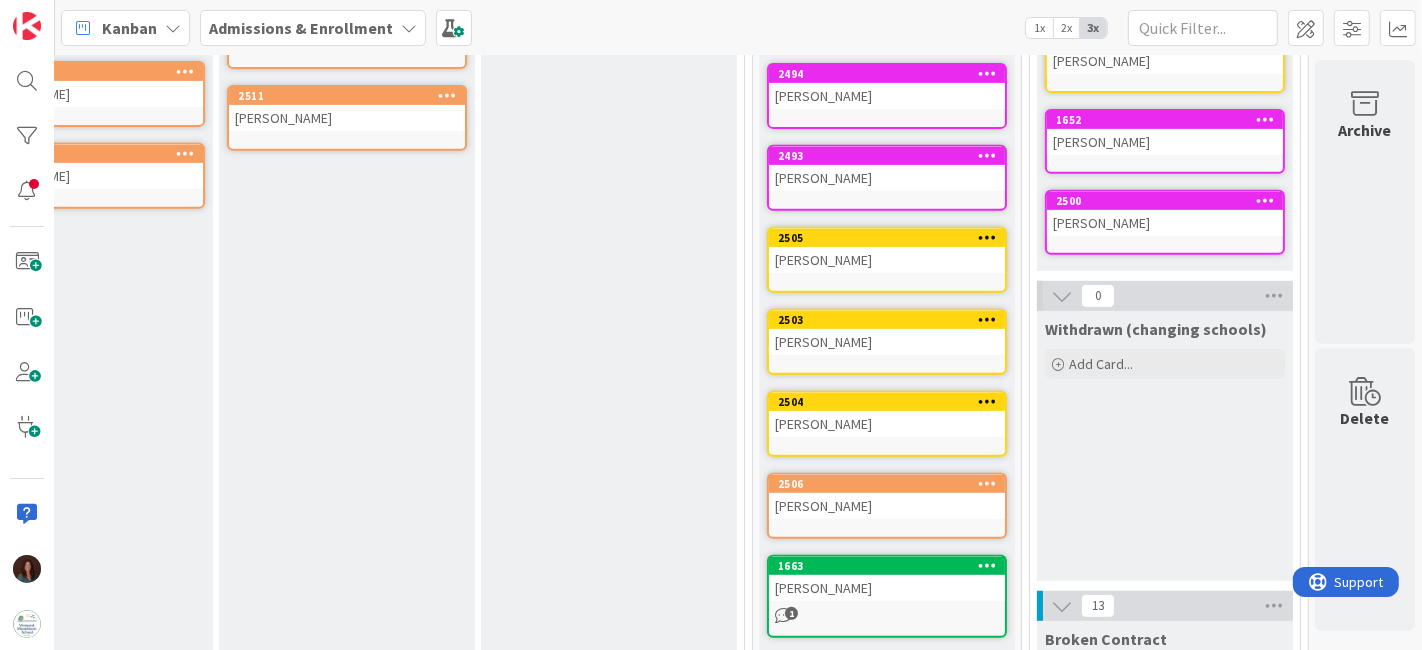 scroll, scrollTop: 671, scrollLeft: 6022, axis: both 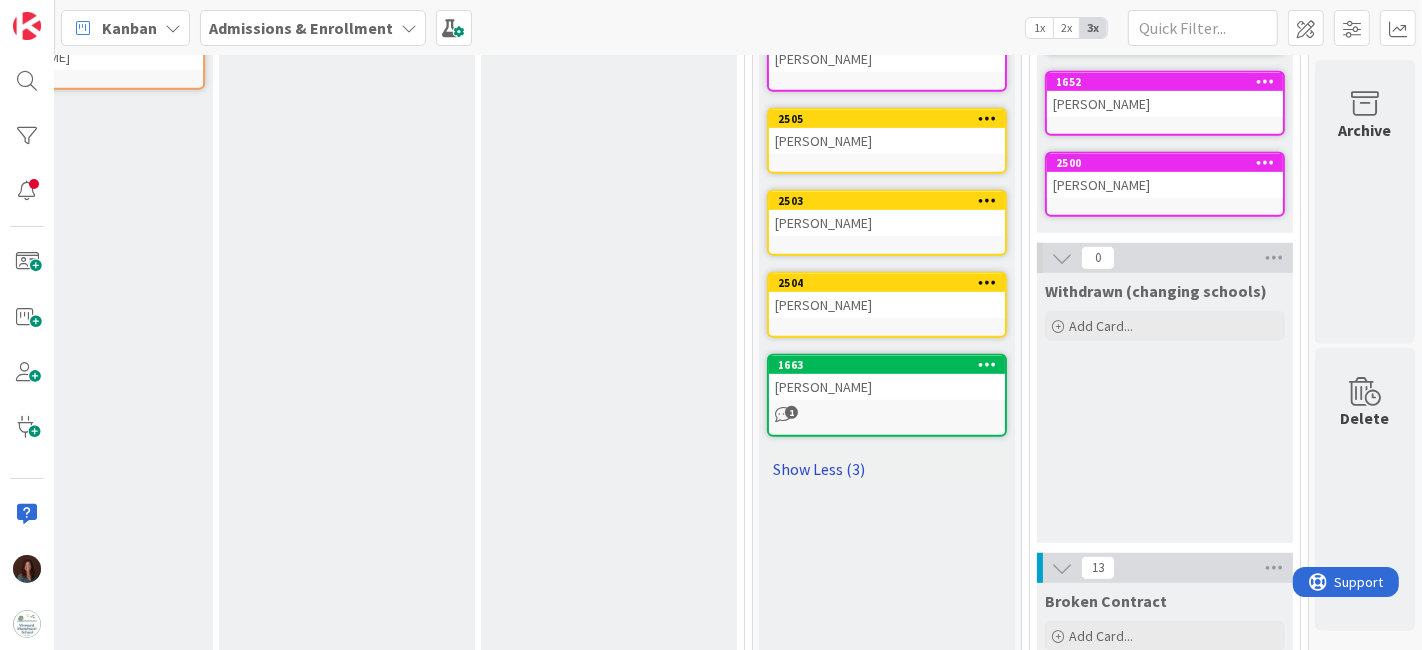 click on "Show Less (3)" at bounding box center [887, 469] 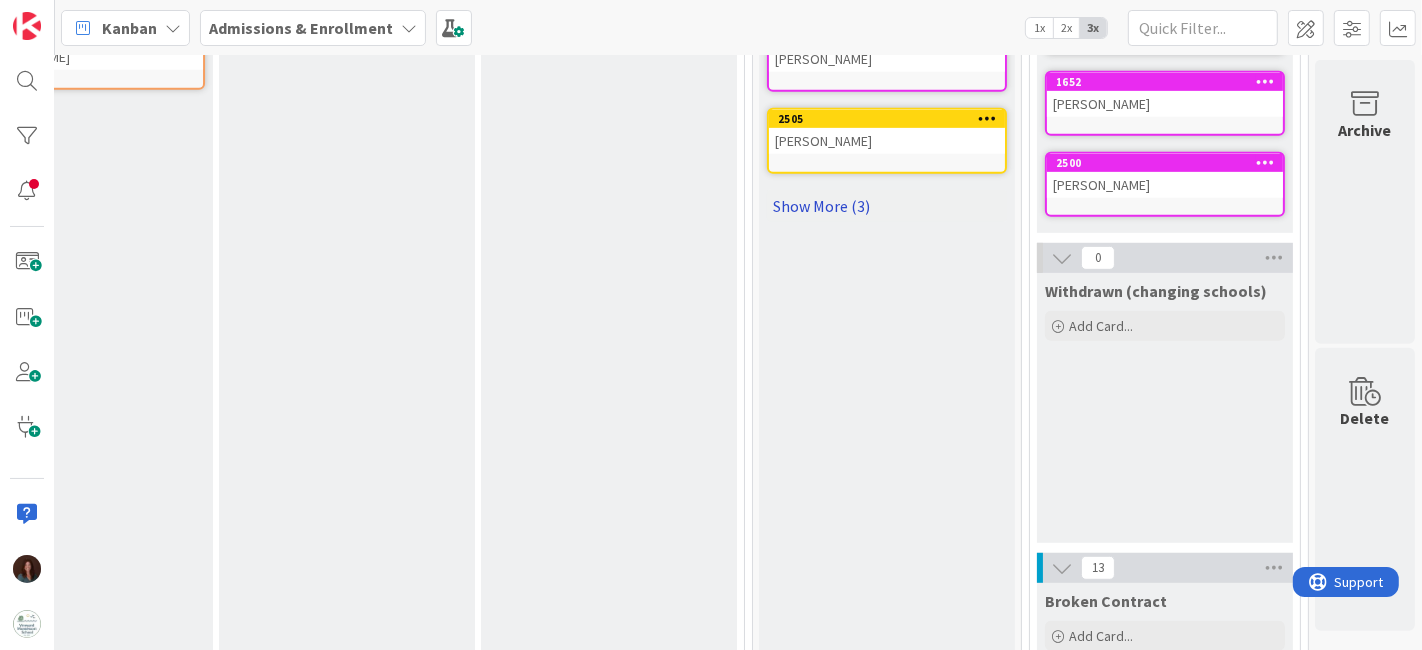 click on "Show More (3)" at bounding box center [887, 206] 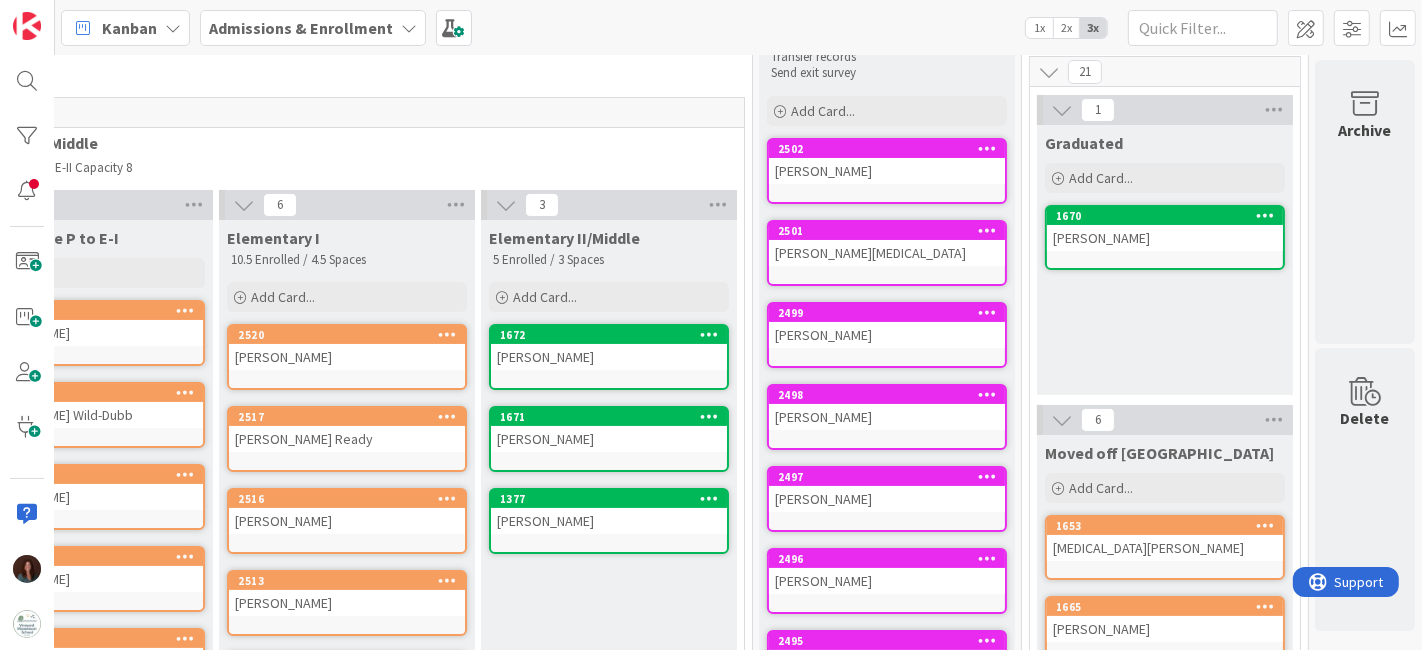 scroll, scrollTop: 0, scrollLeft: 6022, axis: horizontal 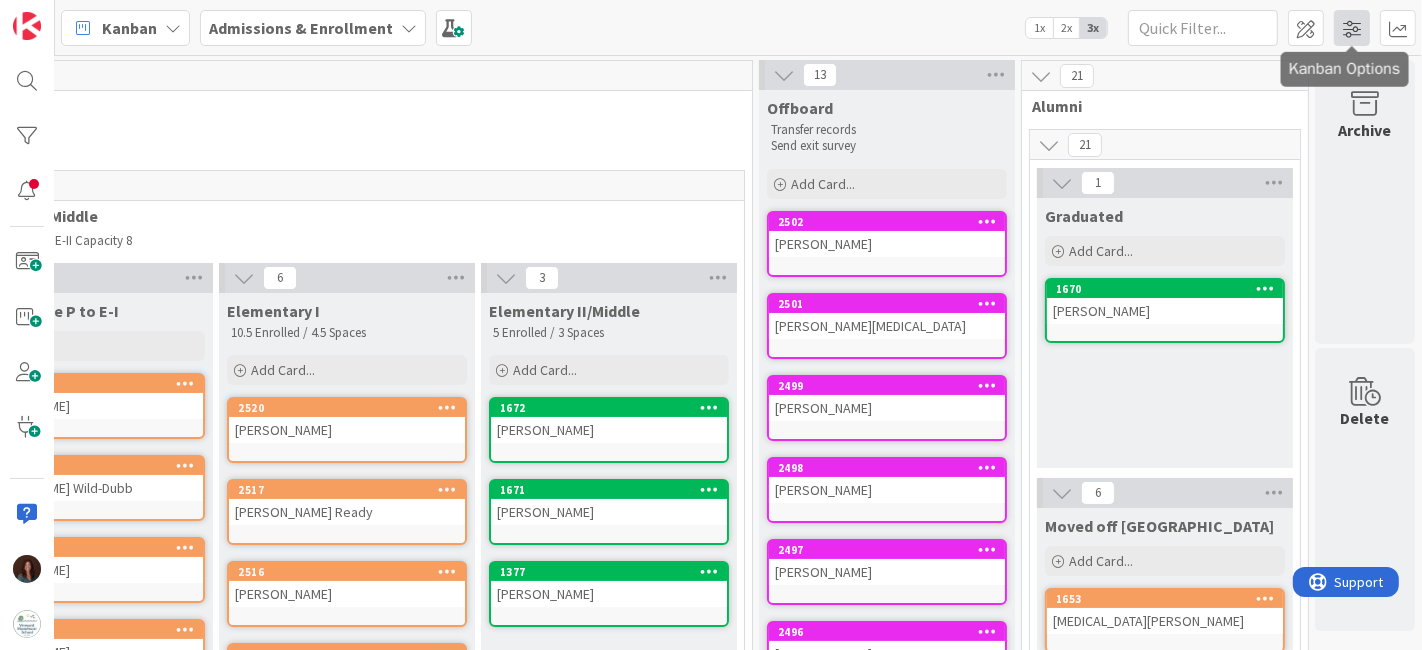 click at bounding box center [1352, 28] 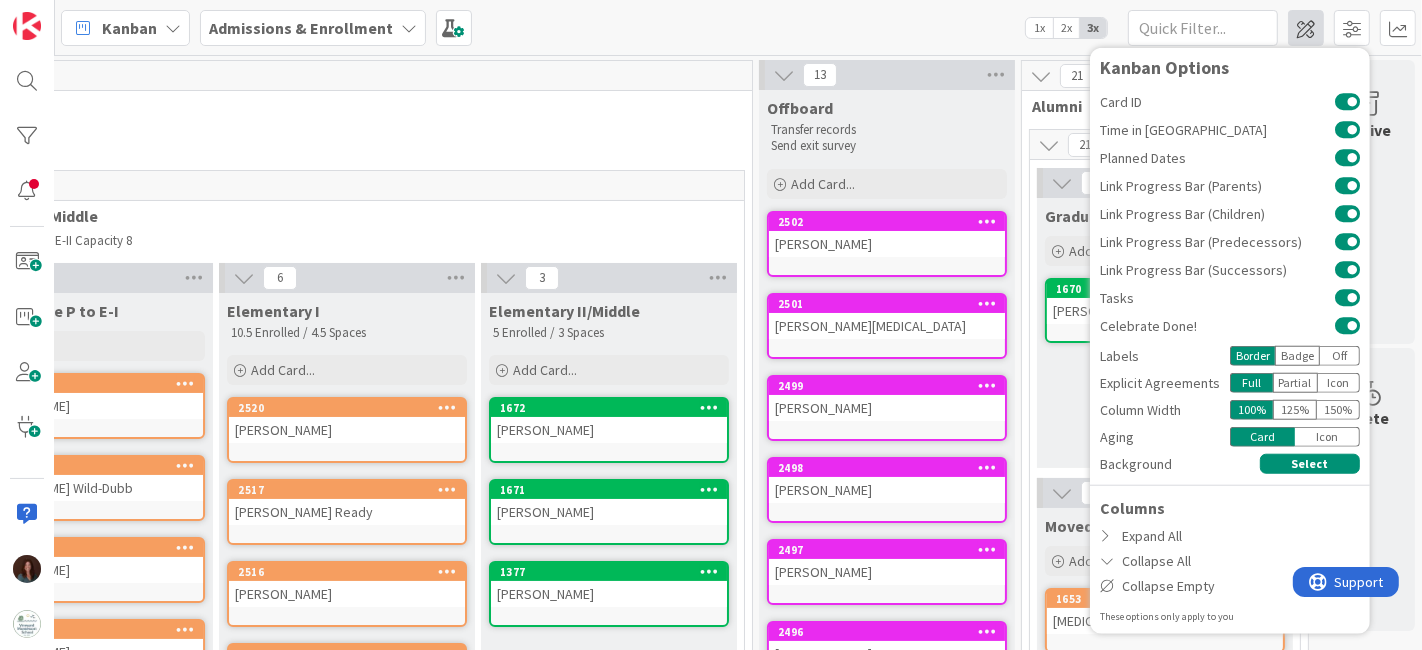 click at bounding box center [1306, 28] 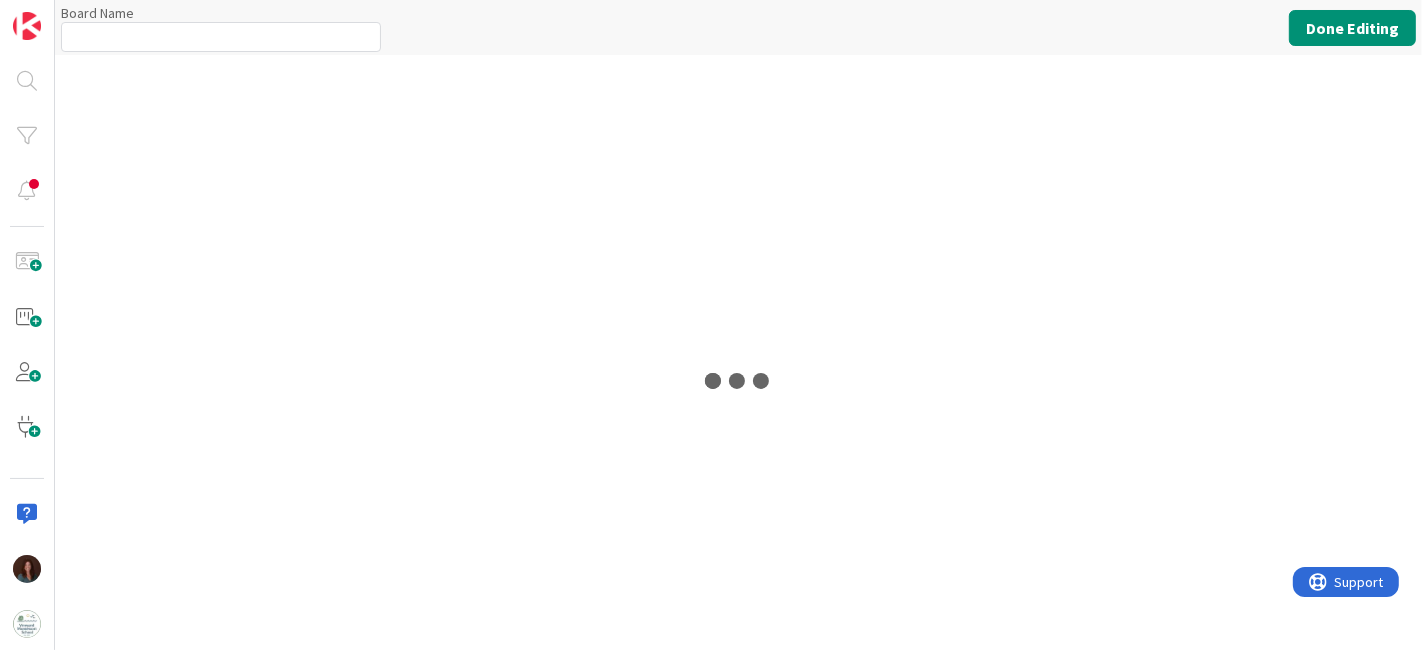type on "Admissions & Enrollment" 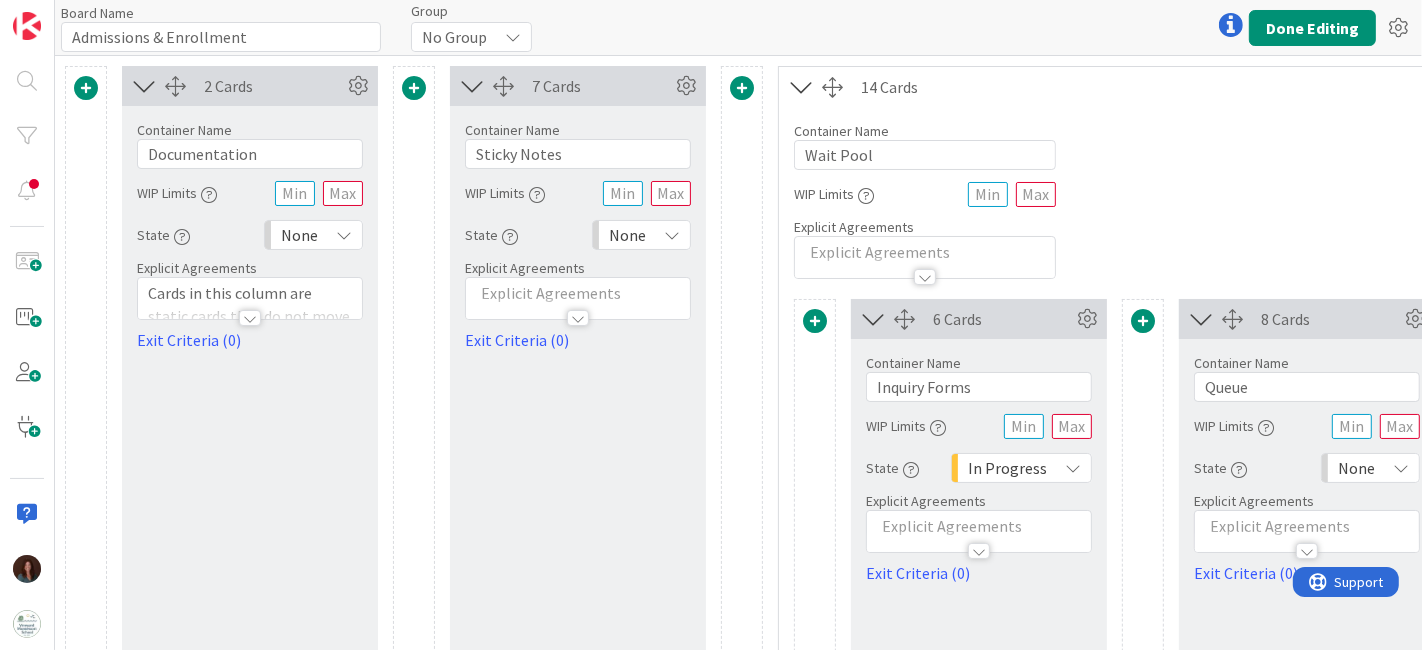 scroll, scrollTop: 0, scrollLeft: 0, axis: both 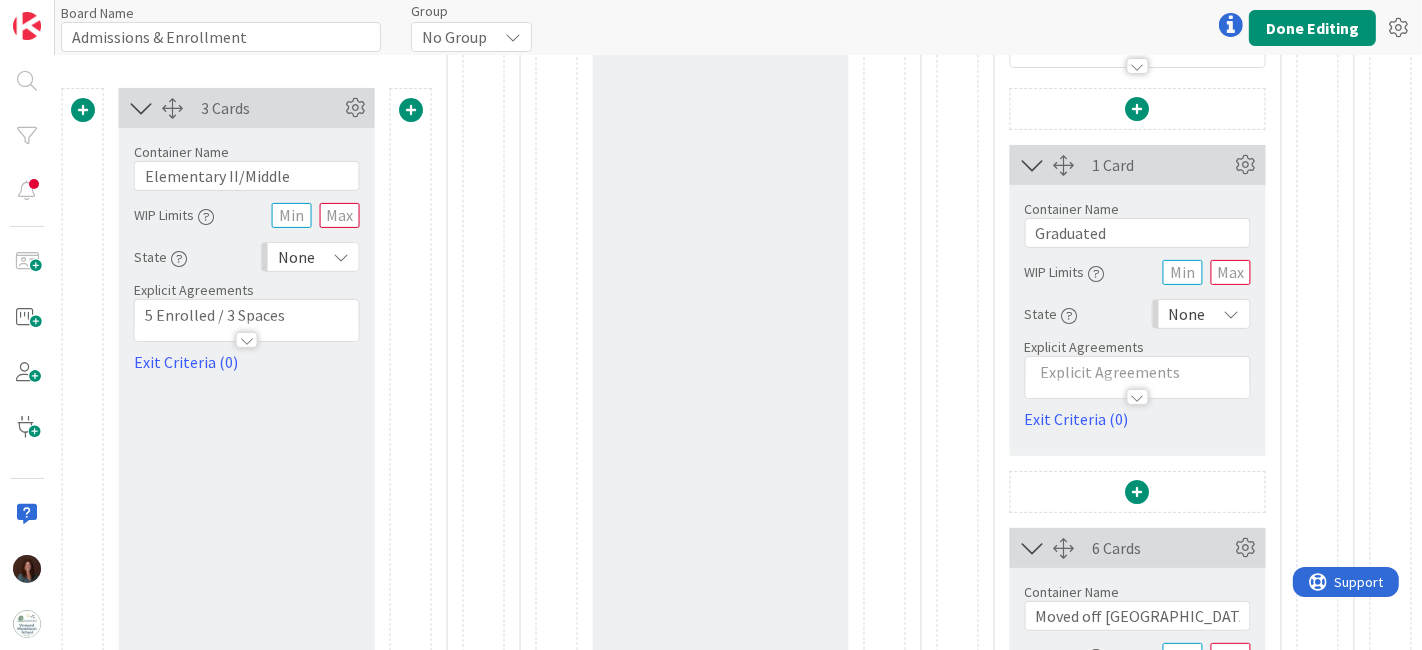 click at bounding box center [1138, 492] 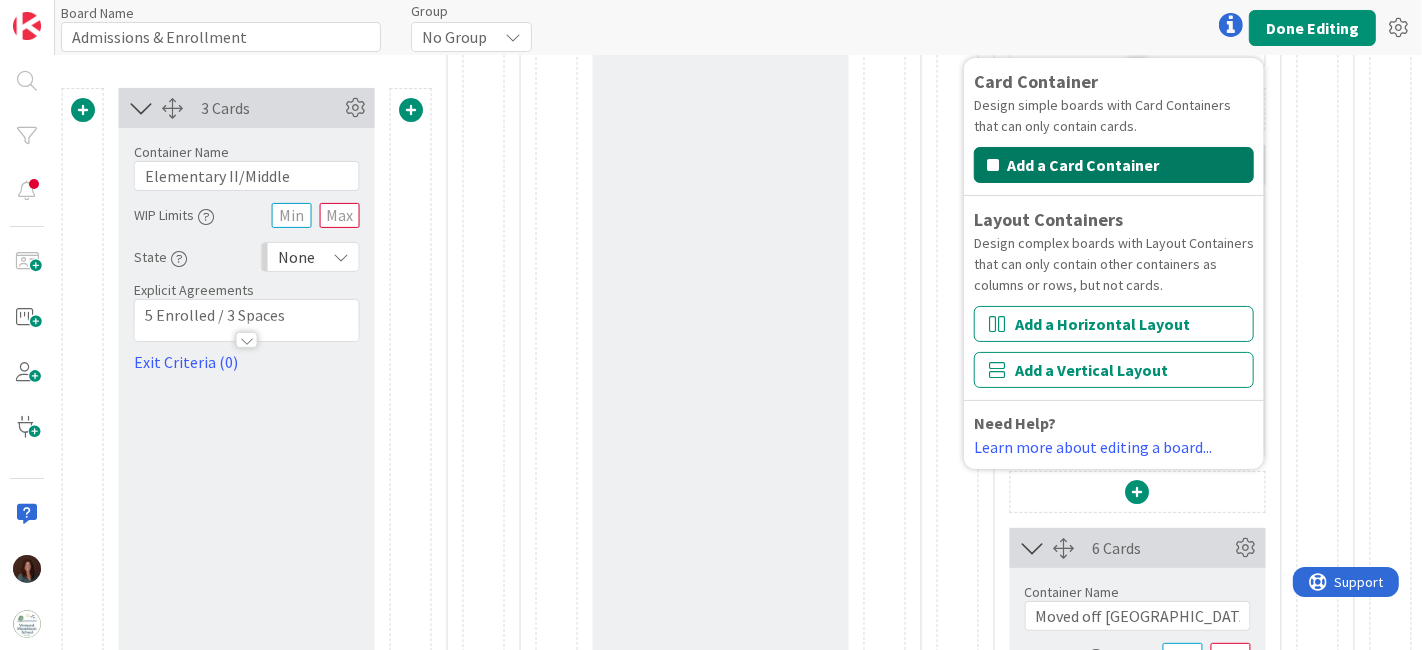 click on "Add a Card Container" at bounding box center (1114, 165) 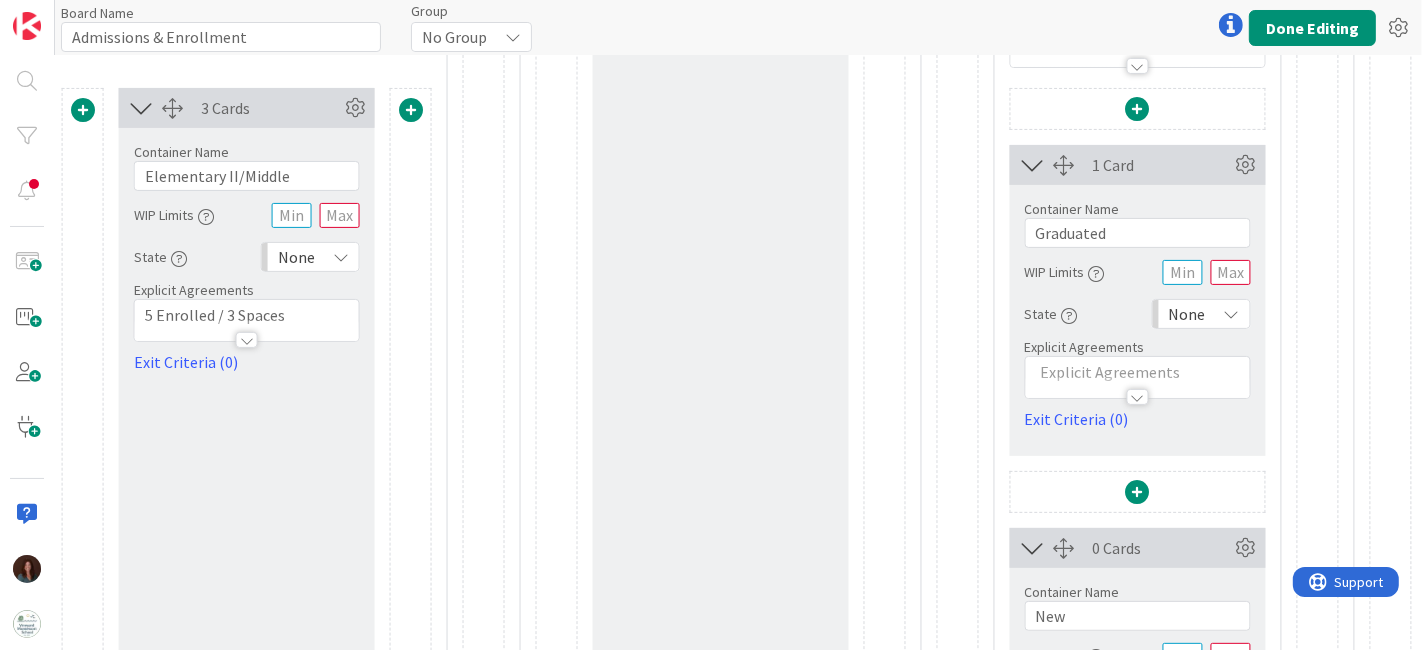 scroll, scrollTop: 666, scrollLeft: 8969, axis: both 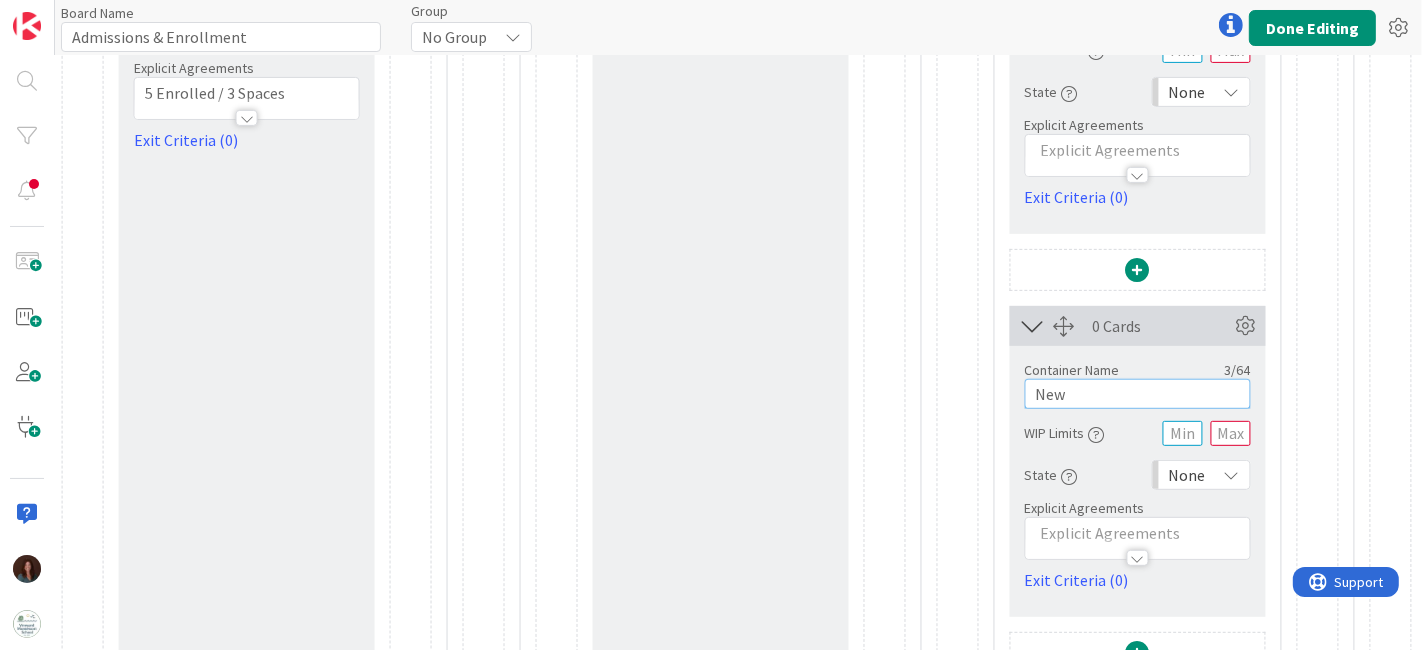 click on "New" at bounding box center (1138, 394) 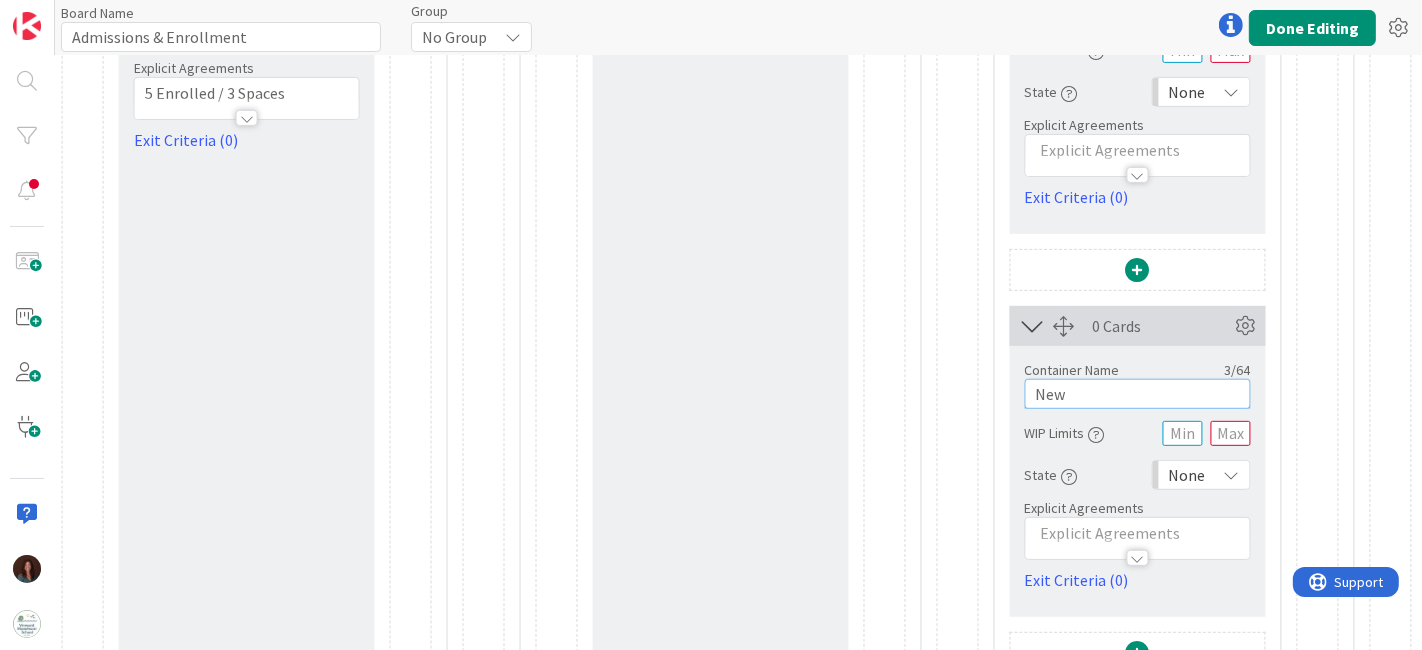 click on "New" at bounding box center (1138, 394) 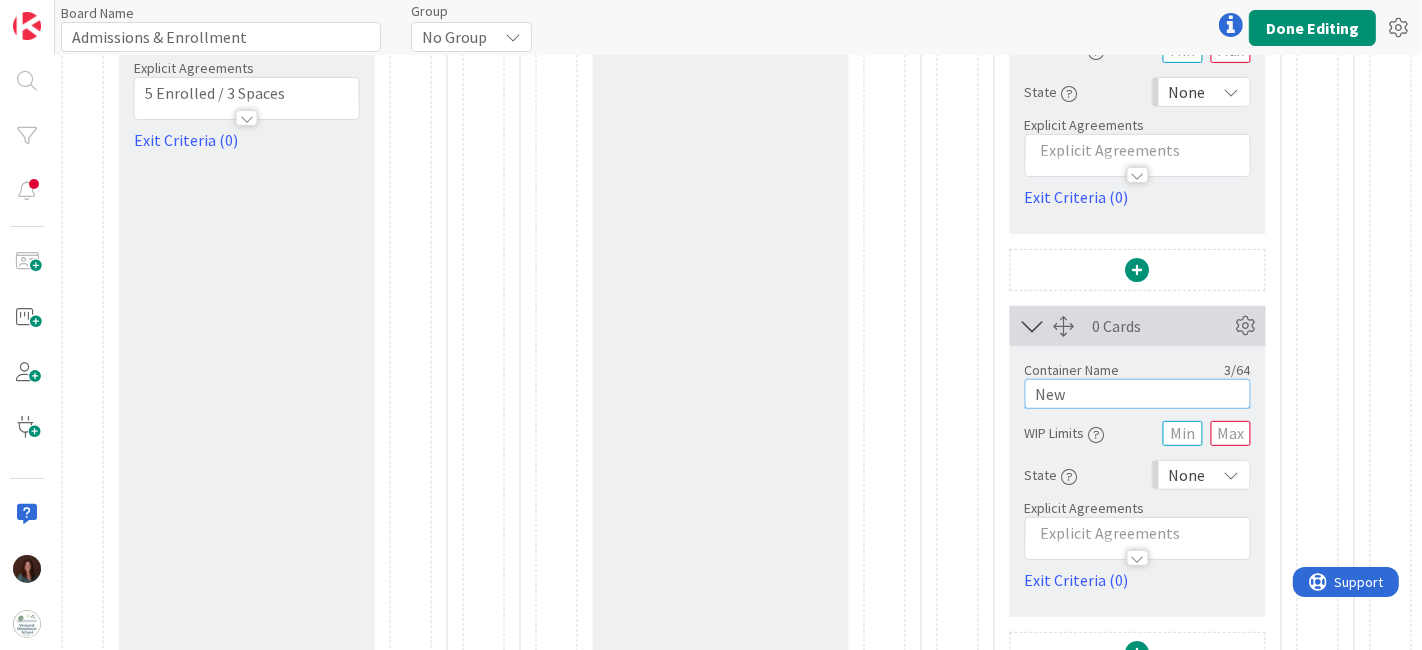 type on "P" 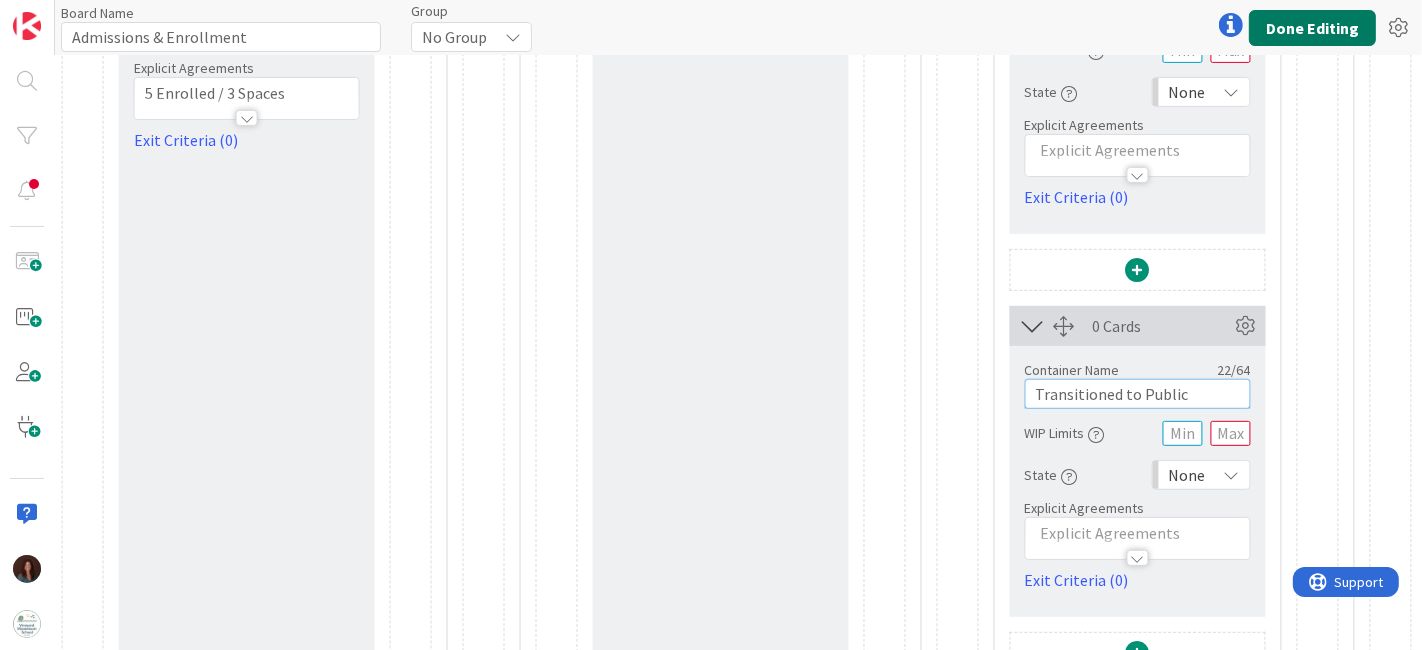 type on "Transitioned to Public" 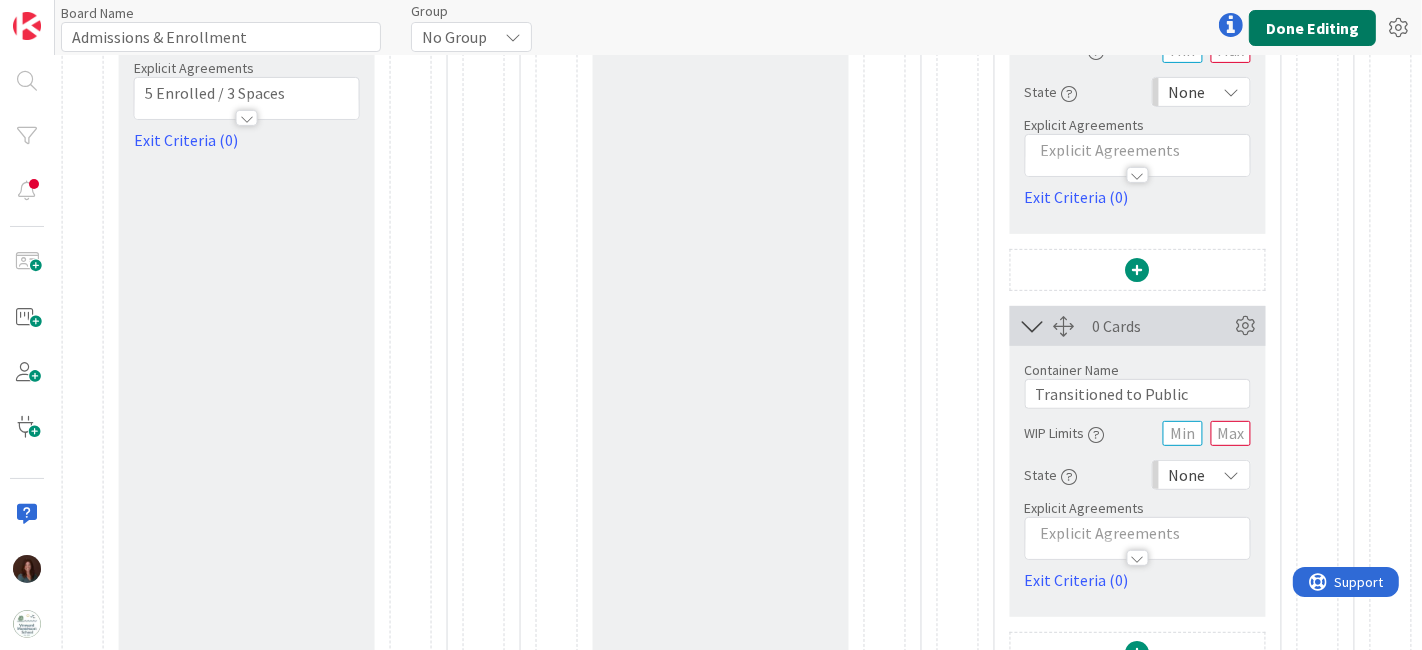 click on "Done Editing" at bounding box center [1312, 28] 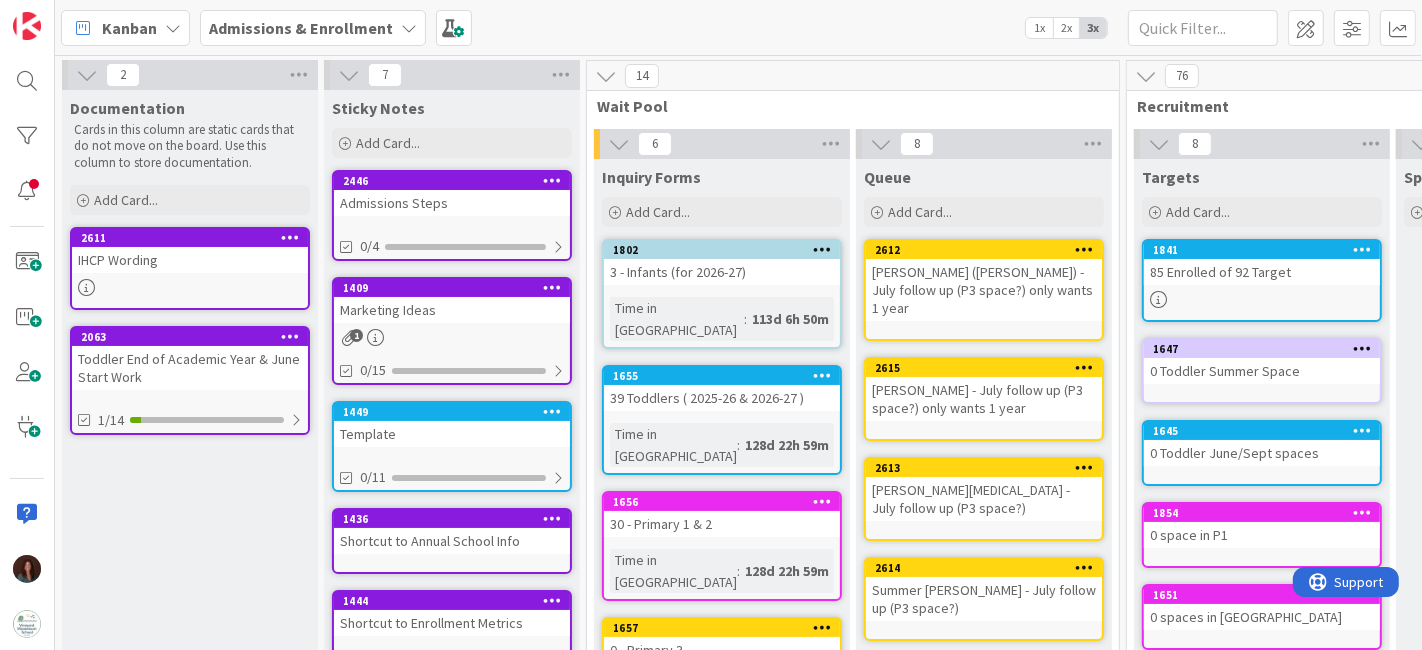 scroll, scrollTop: 0, scrollLeft: 0, axis: both 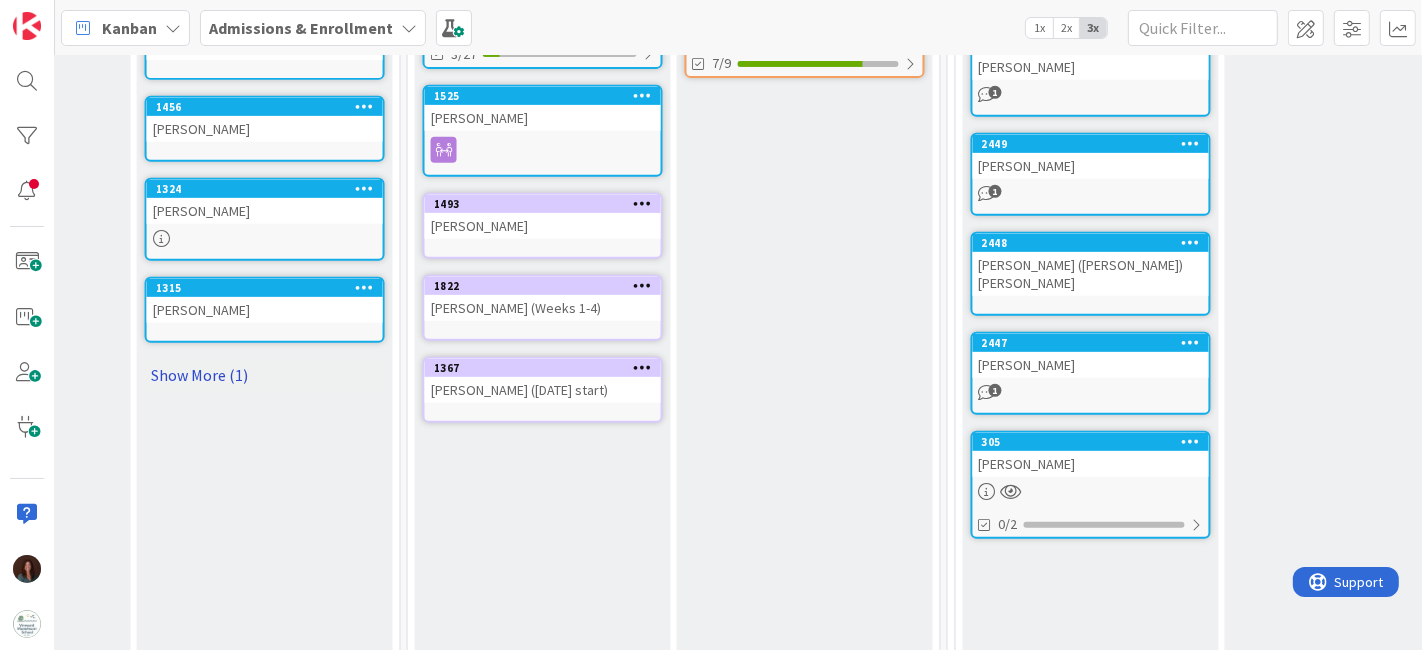 click on "Show More (1)" at bounding box center [265, 375] 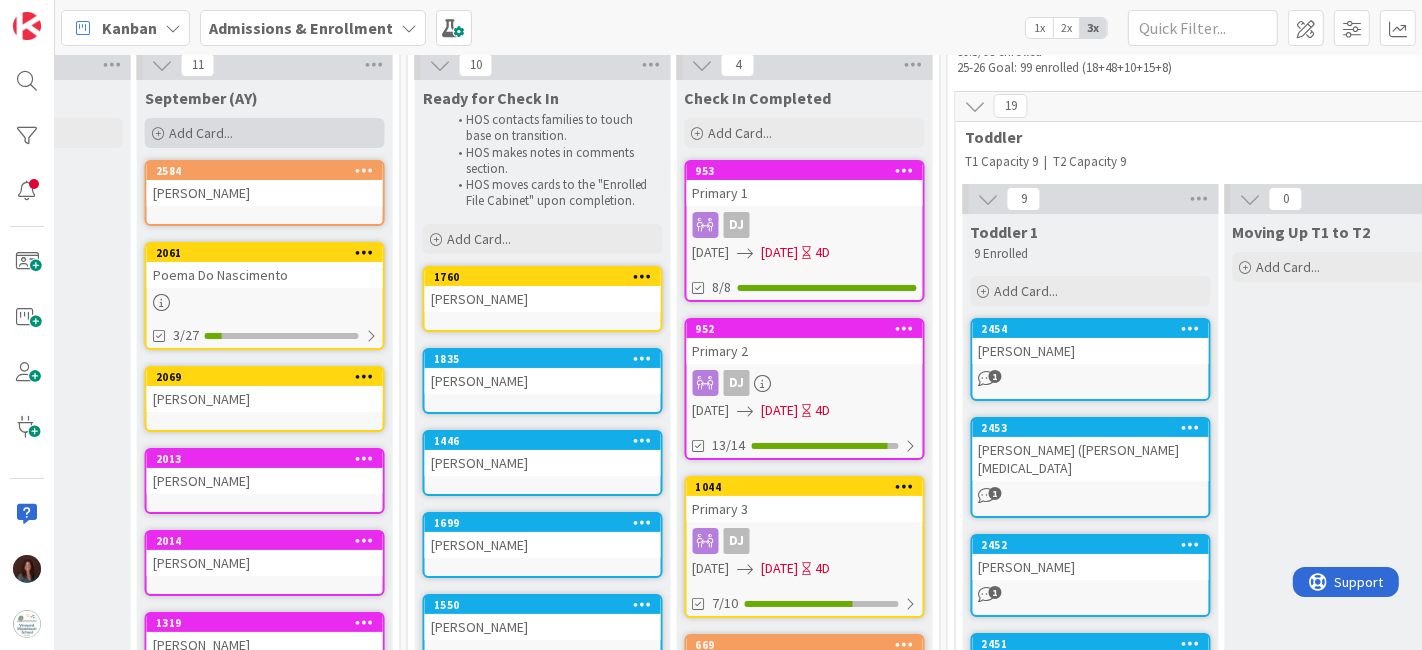 scroll, scrollTop: 0, scrollLeft: 2617, axis: horizontal 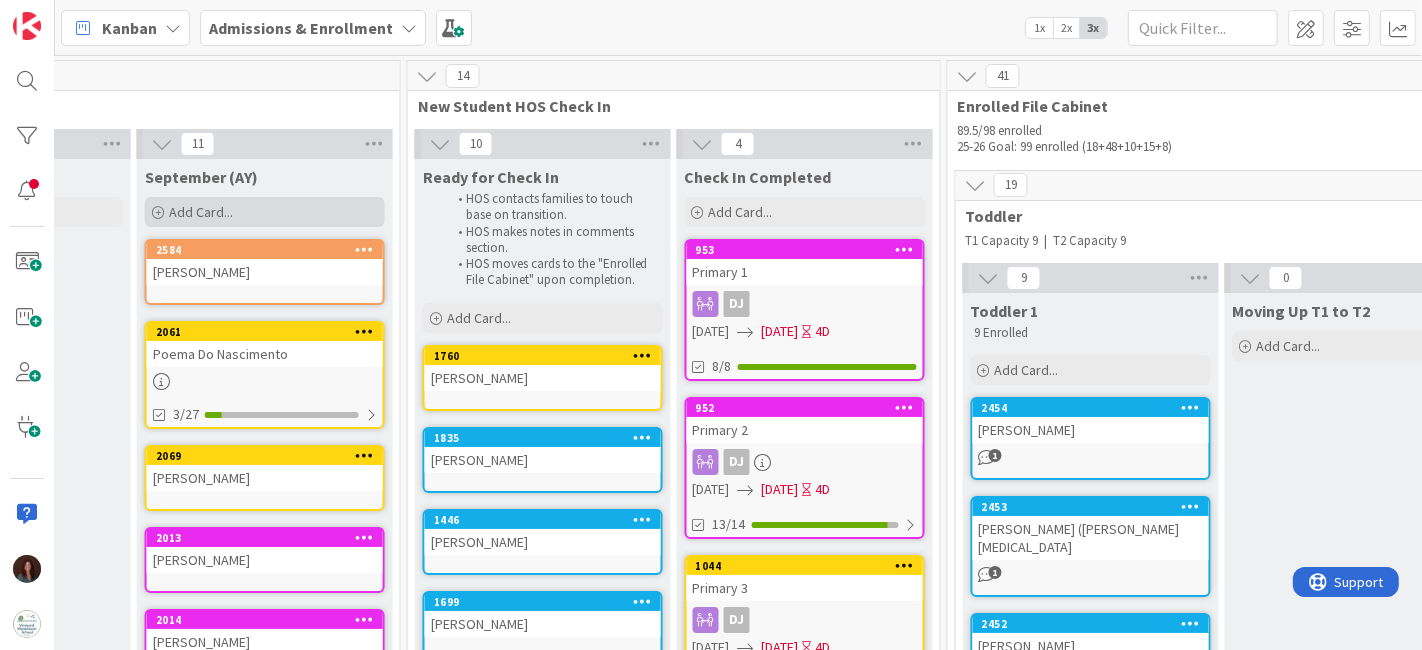click on "Add Card..." at bounding box center (265, 212) 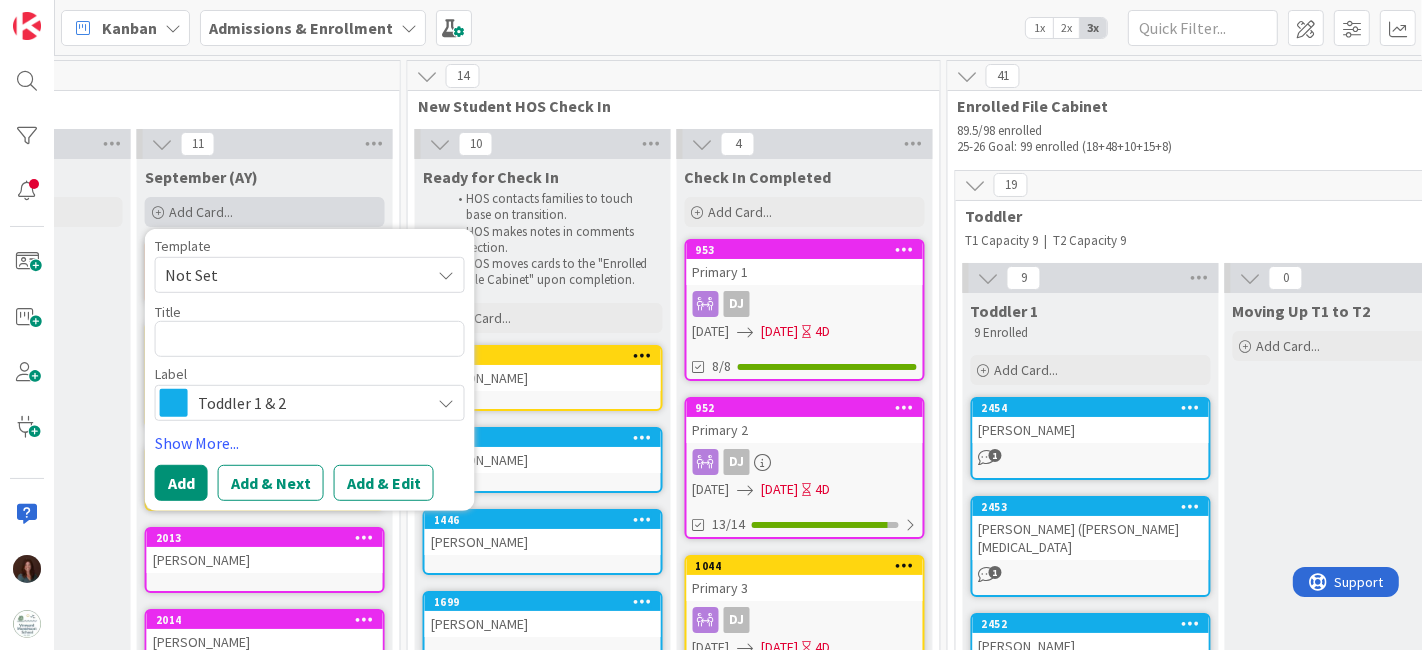 type on "x" 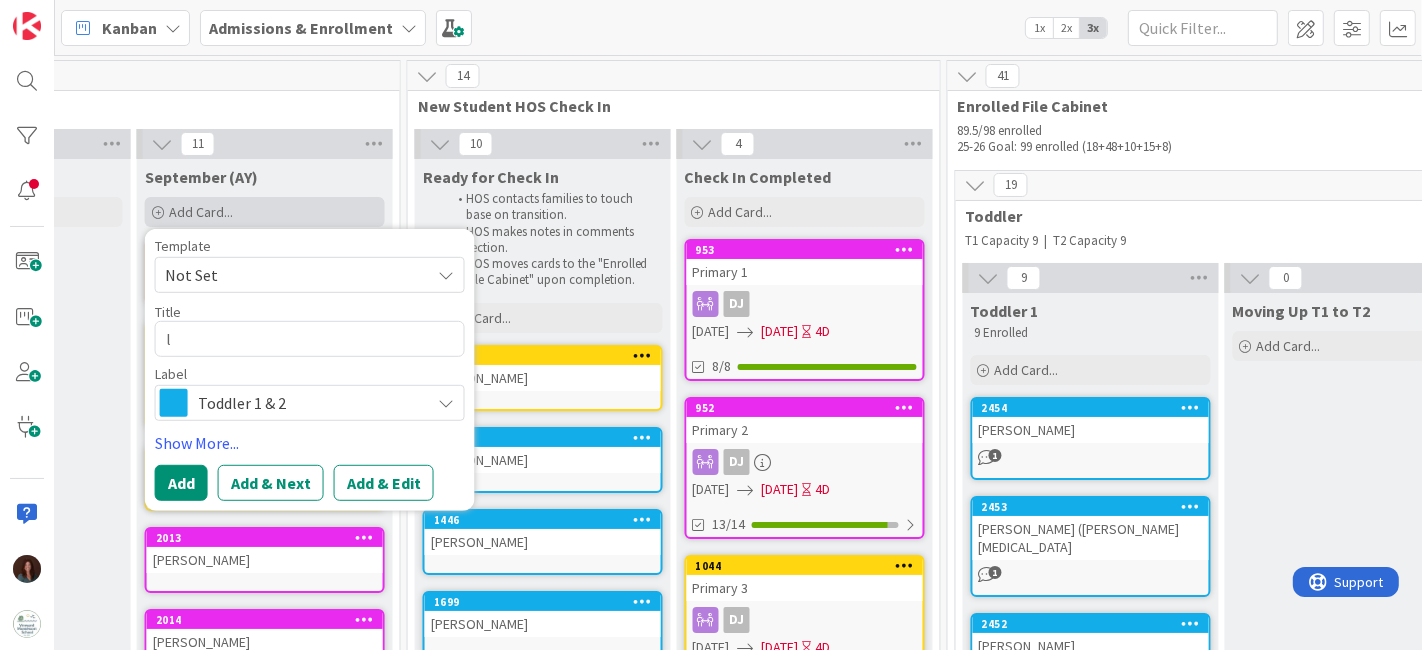 type on "x" 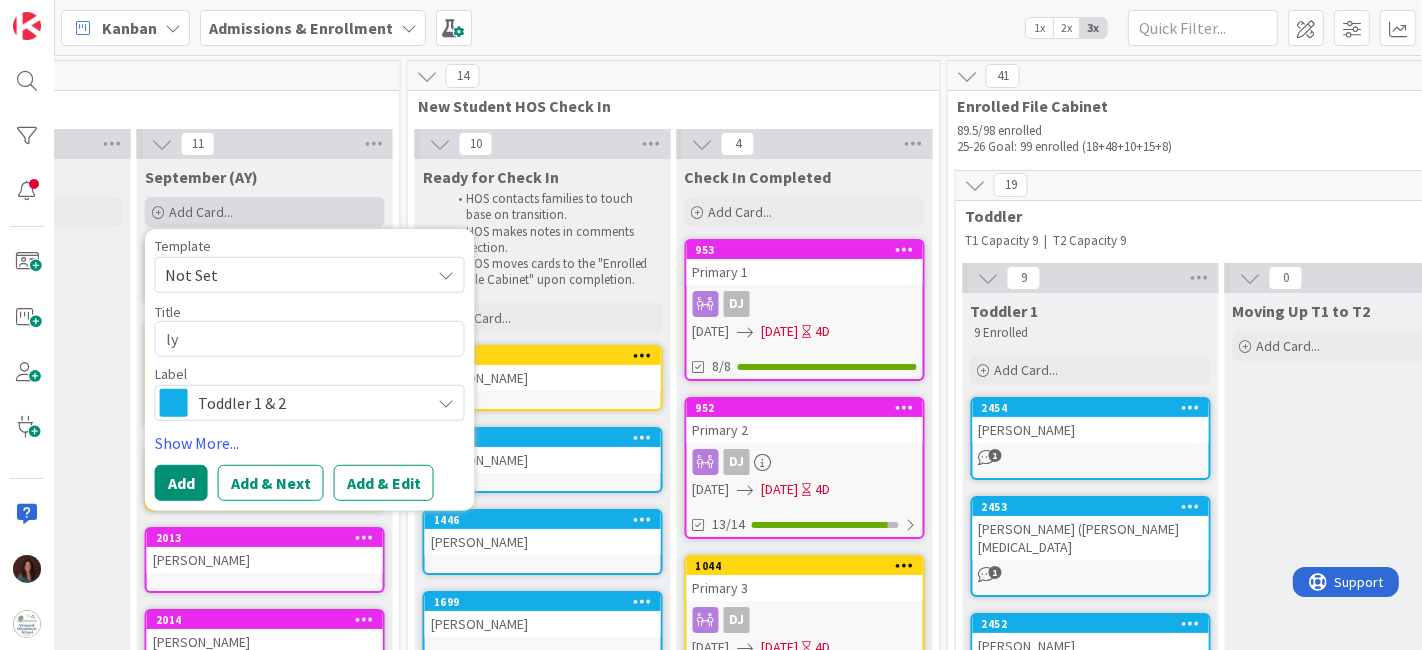 type on "x" 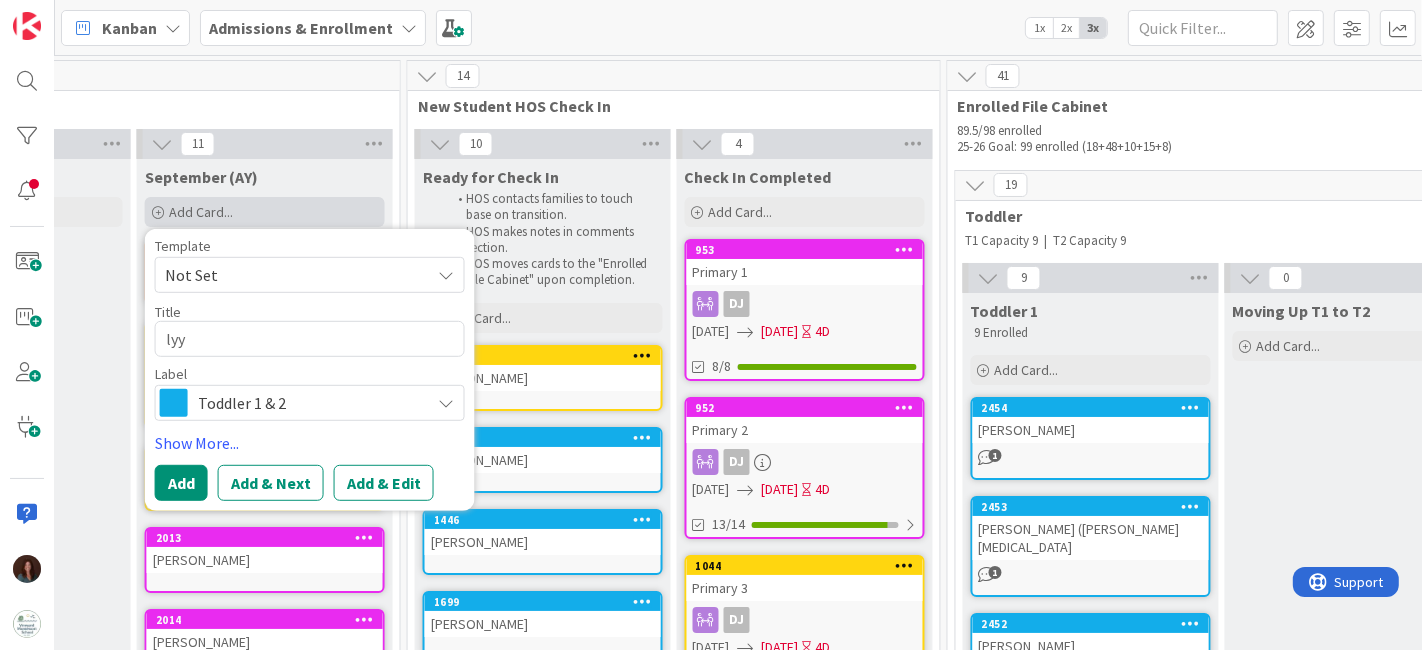 type on "x" 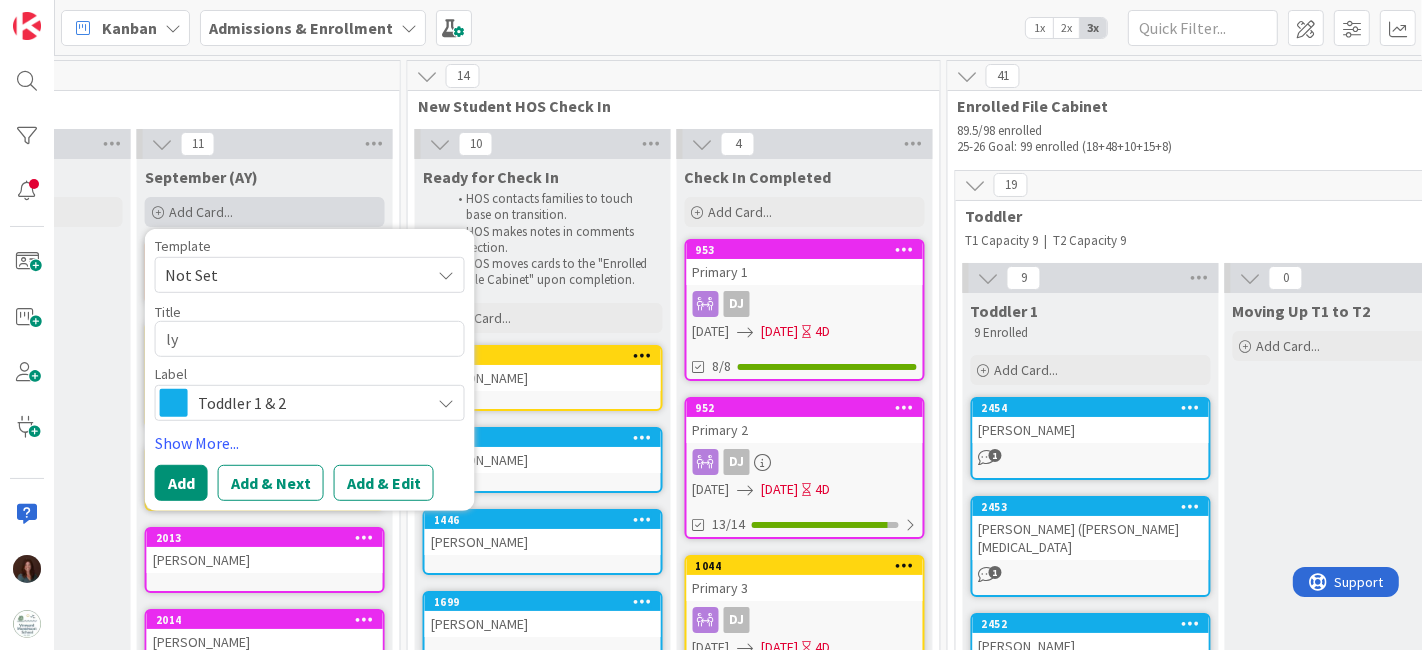 type on "x" 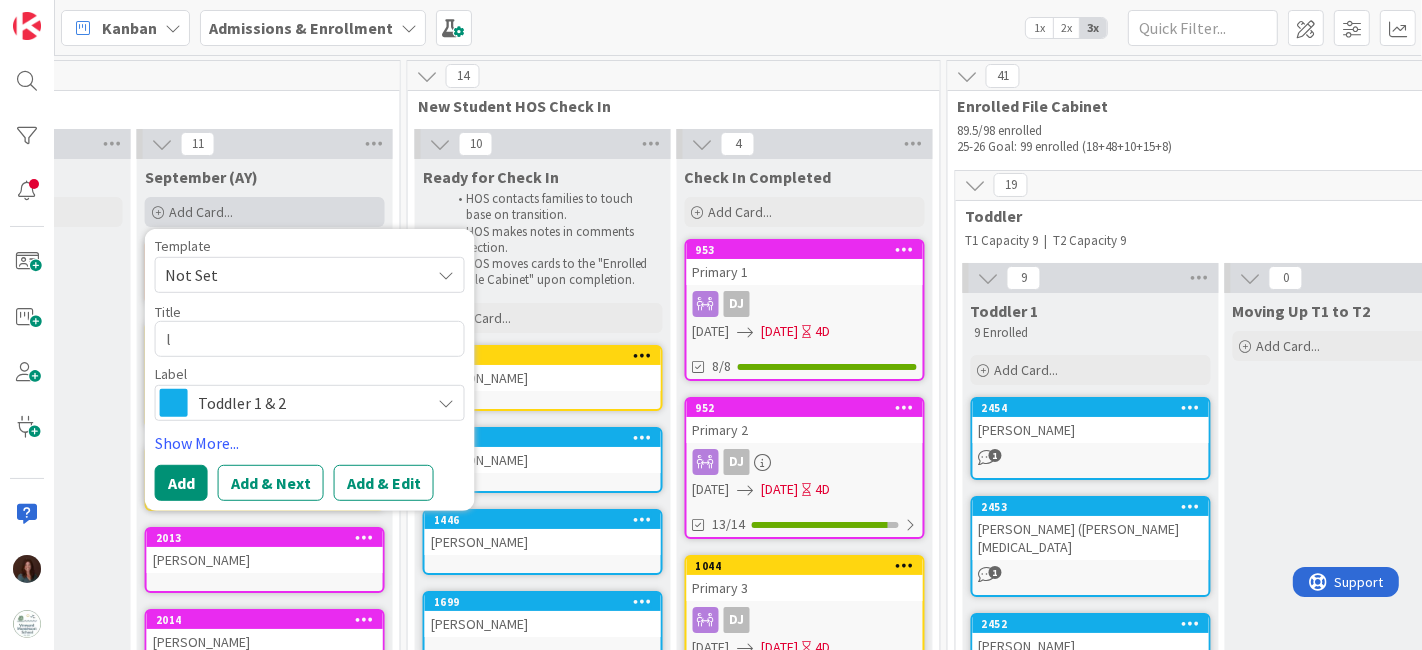 type 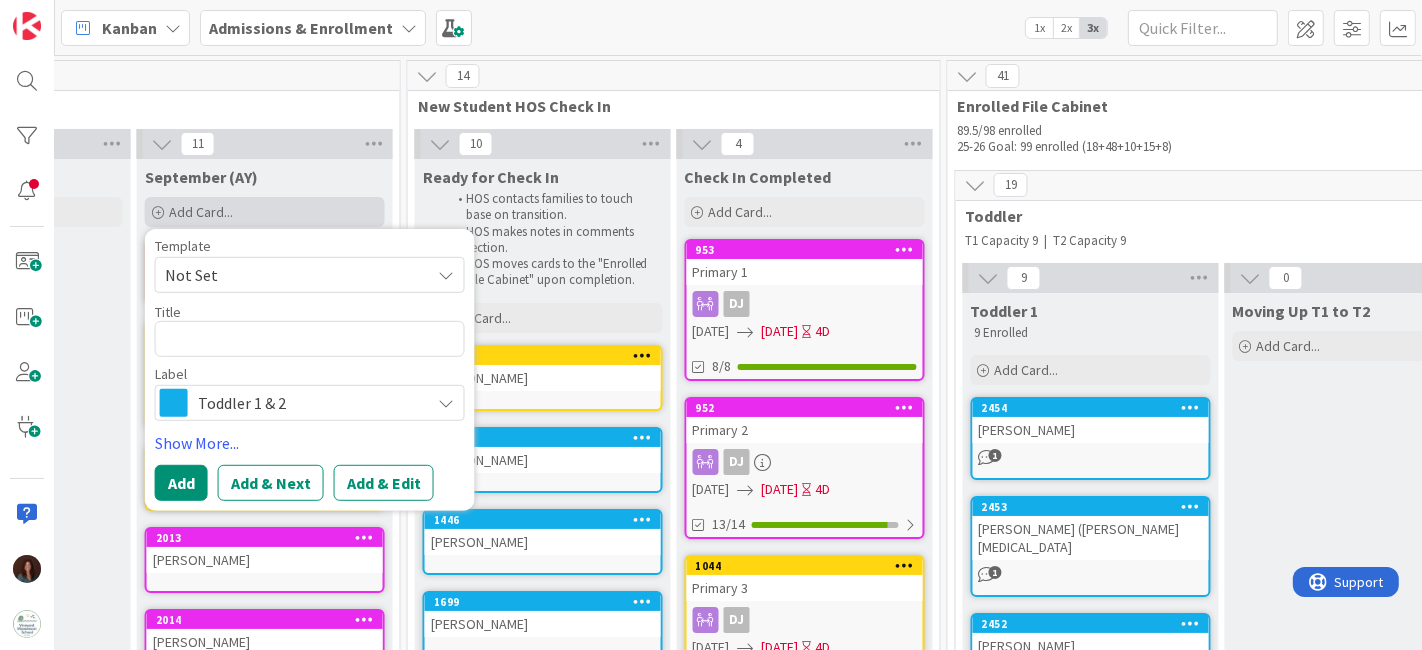 type on "x" 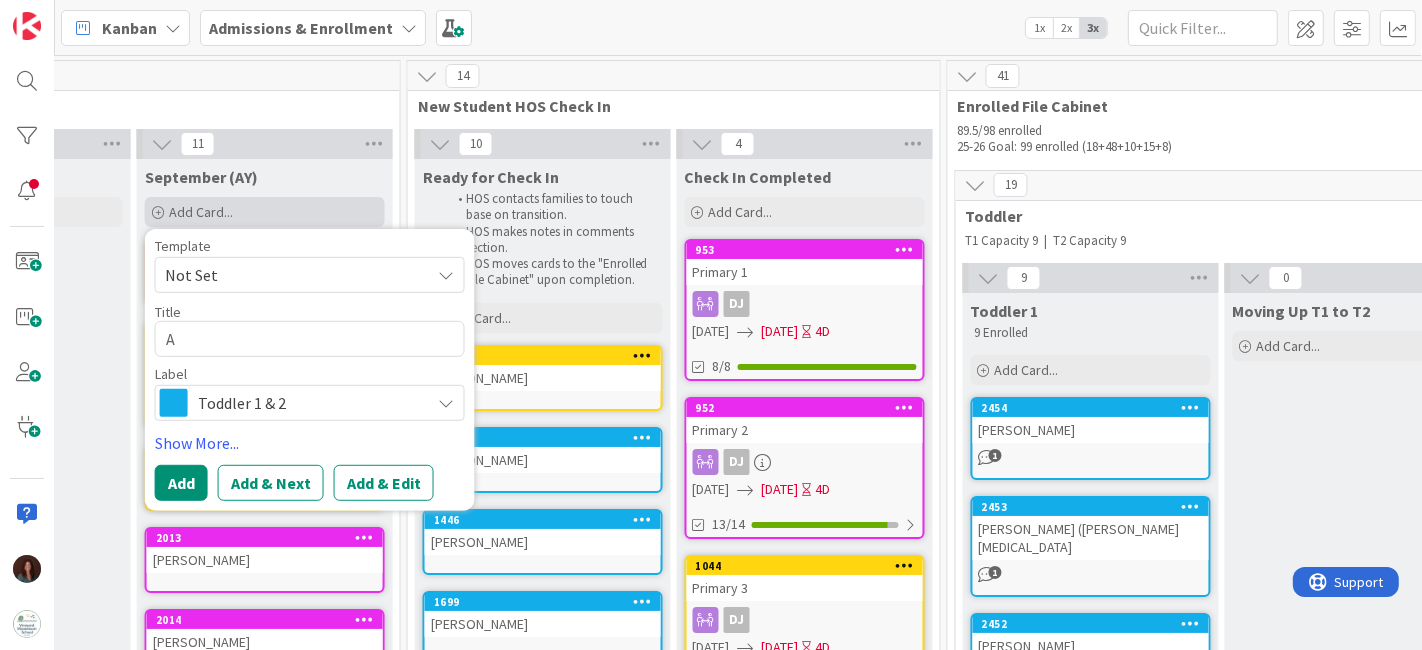 type on "x" 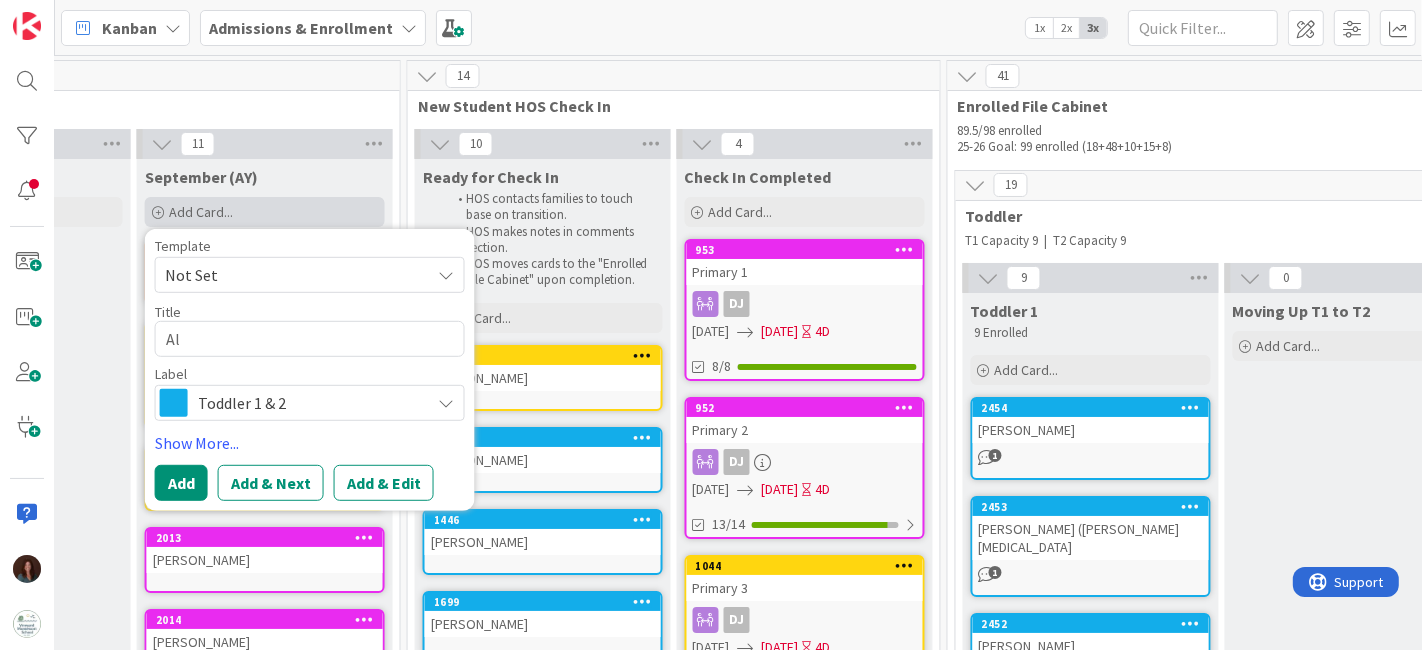 type on "x" 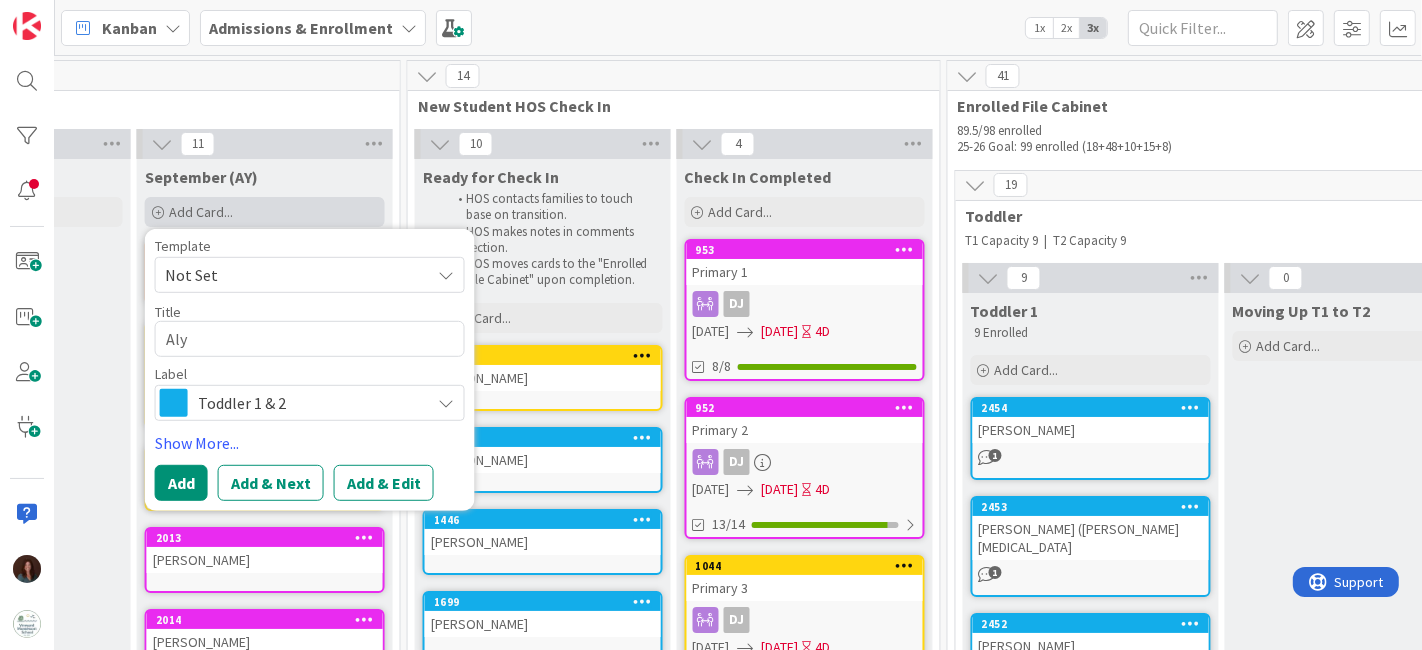 type on "x" 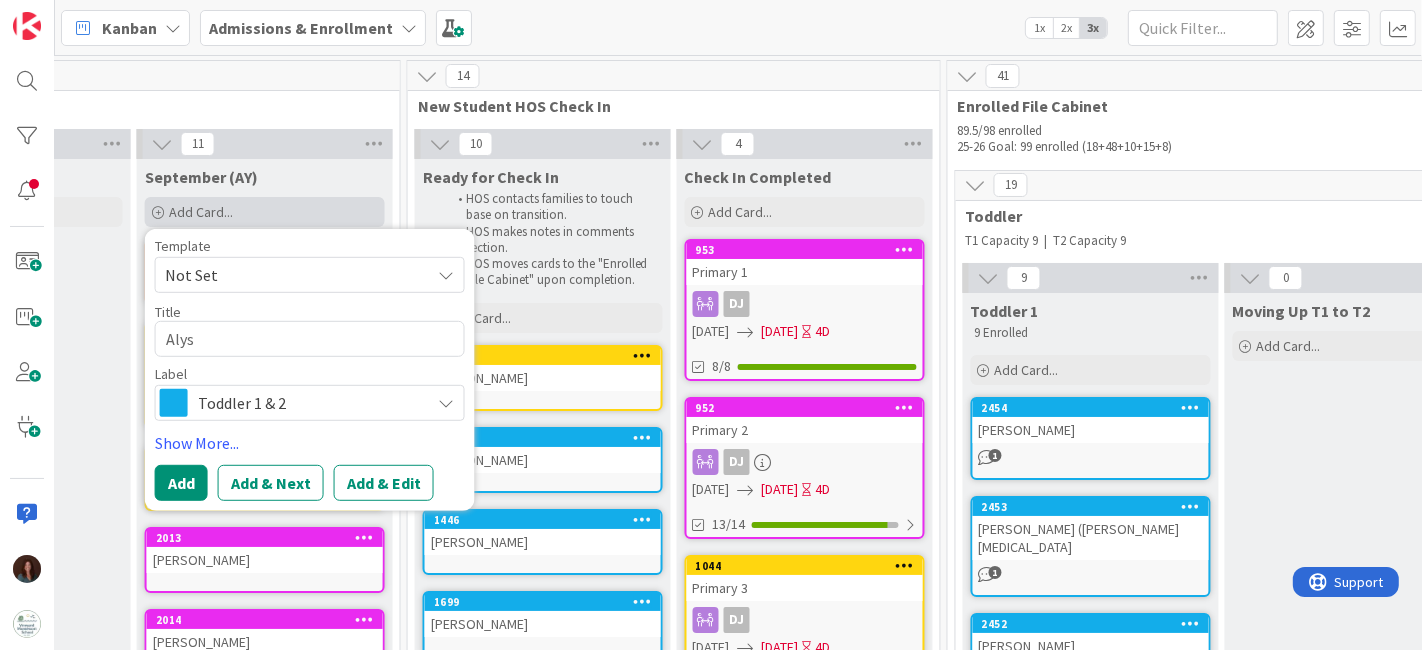 type on "x" 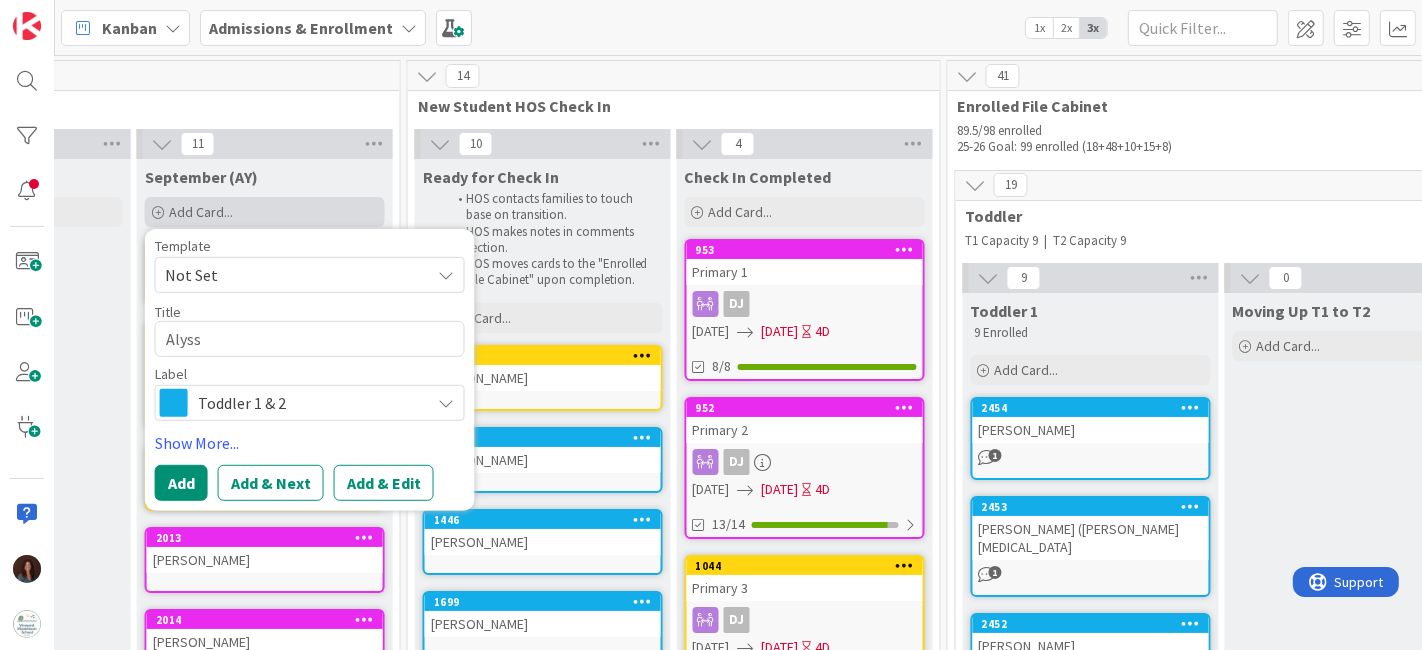 type on "x" 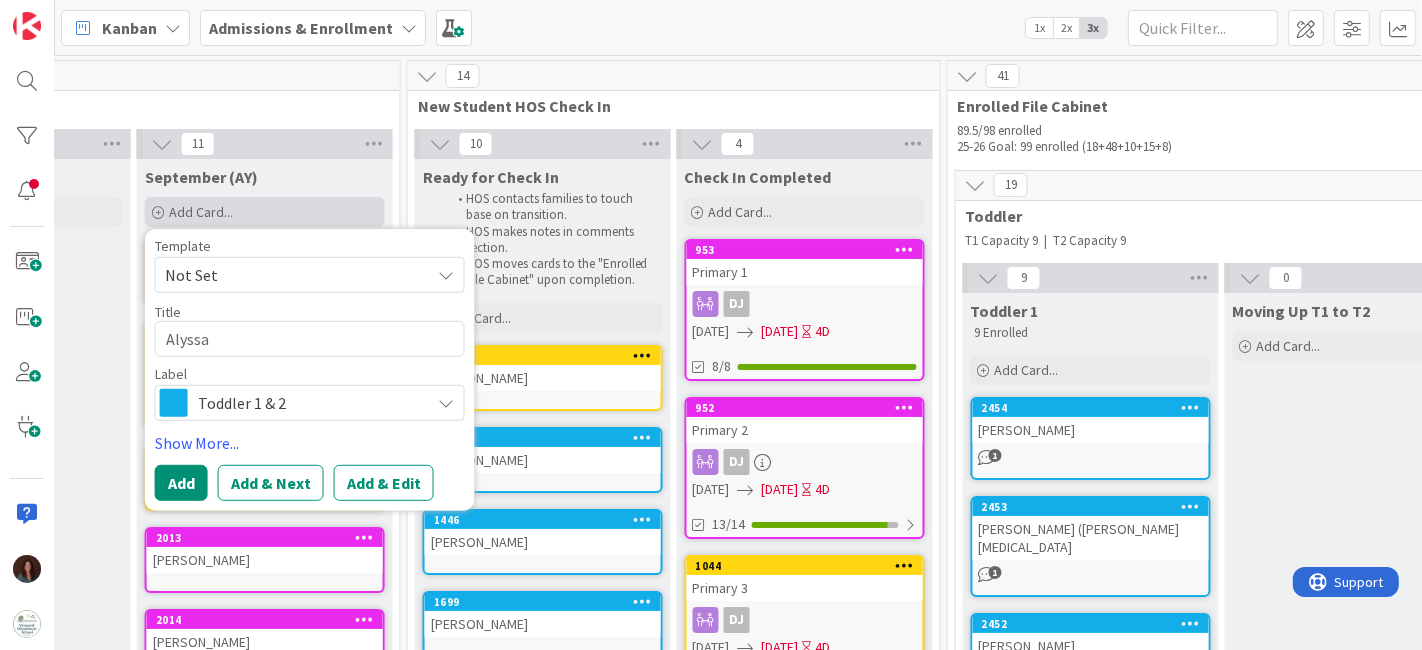 type on "x" 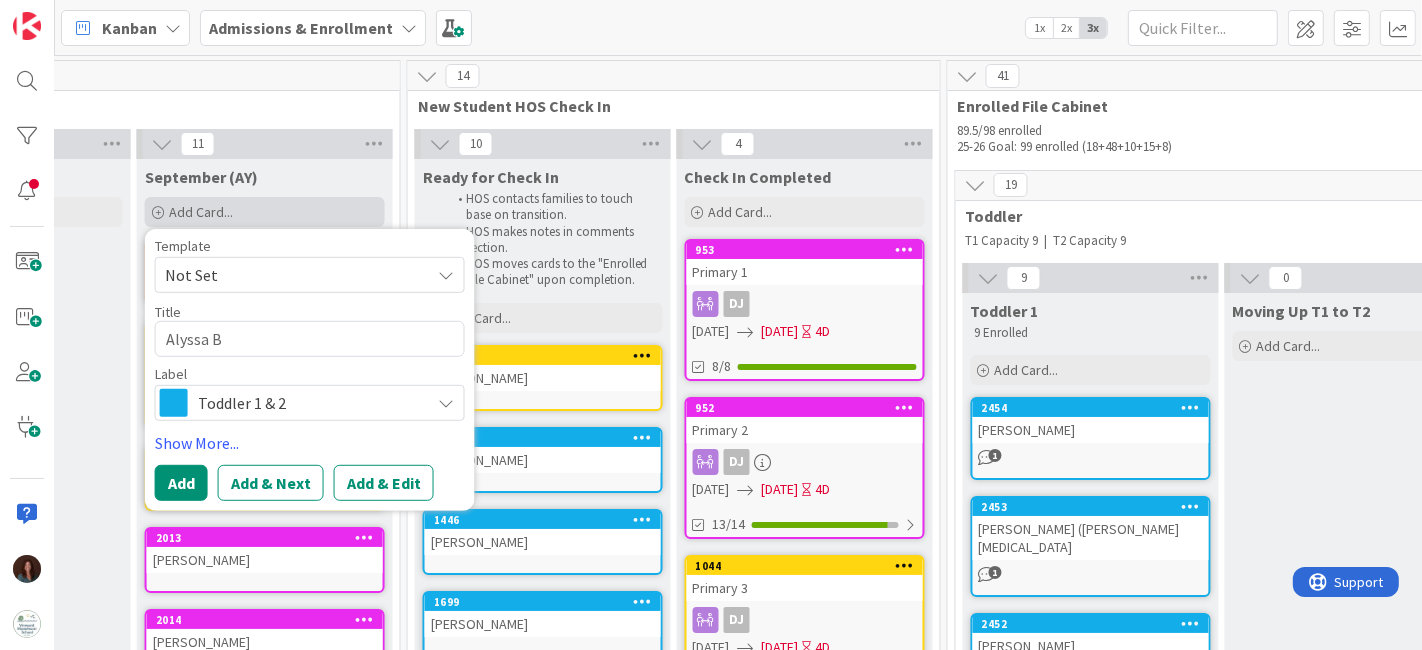 type on "x" 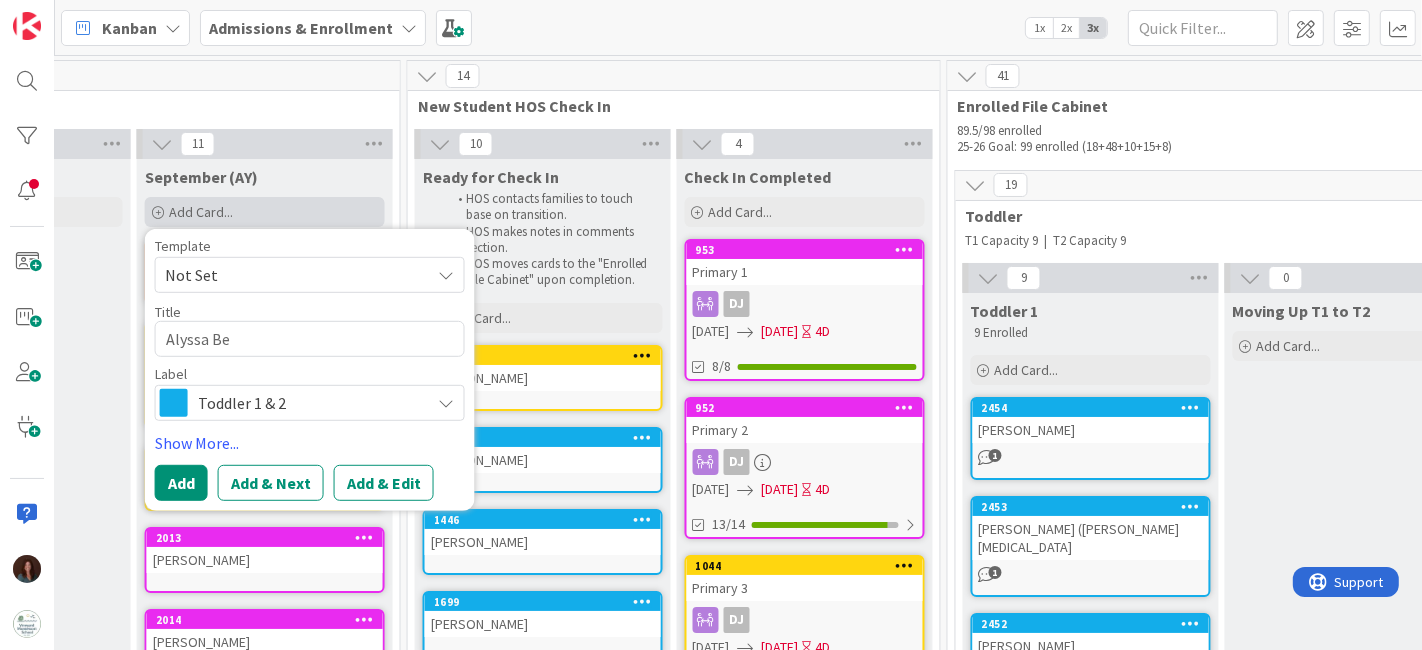 type on "x" 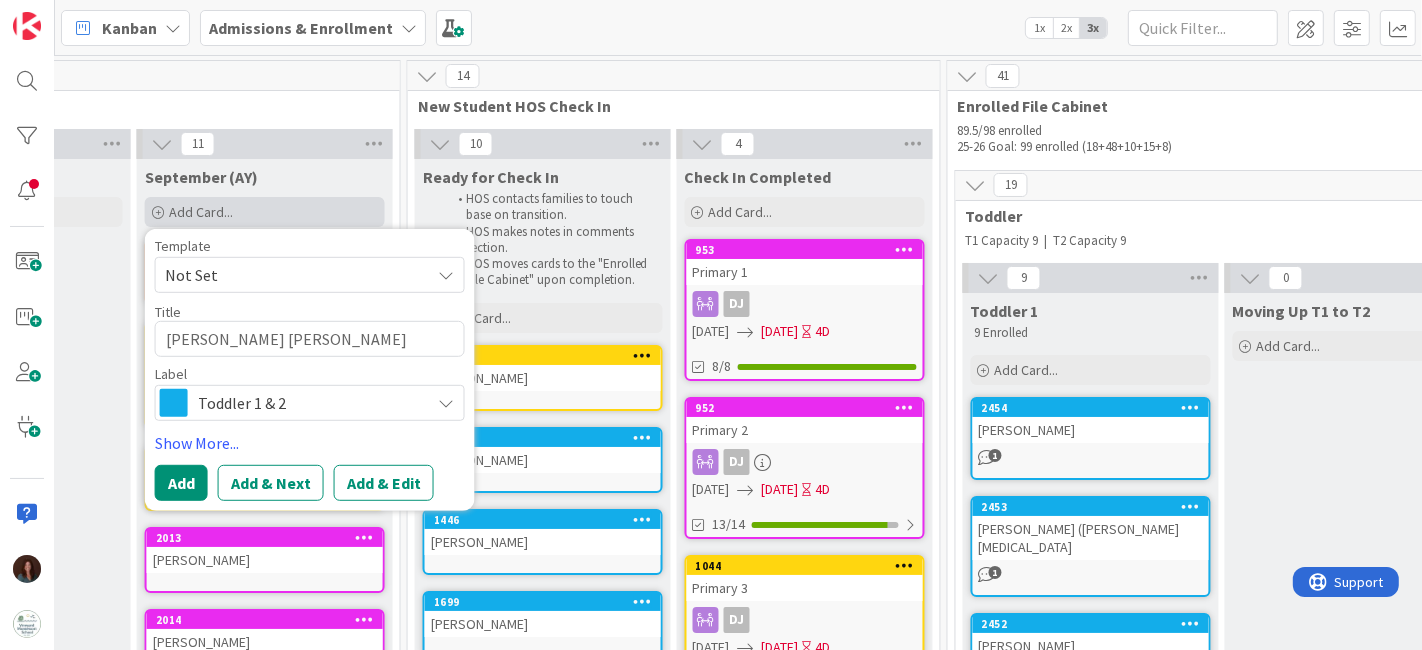 type on "x" 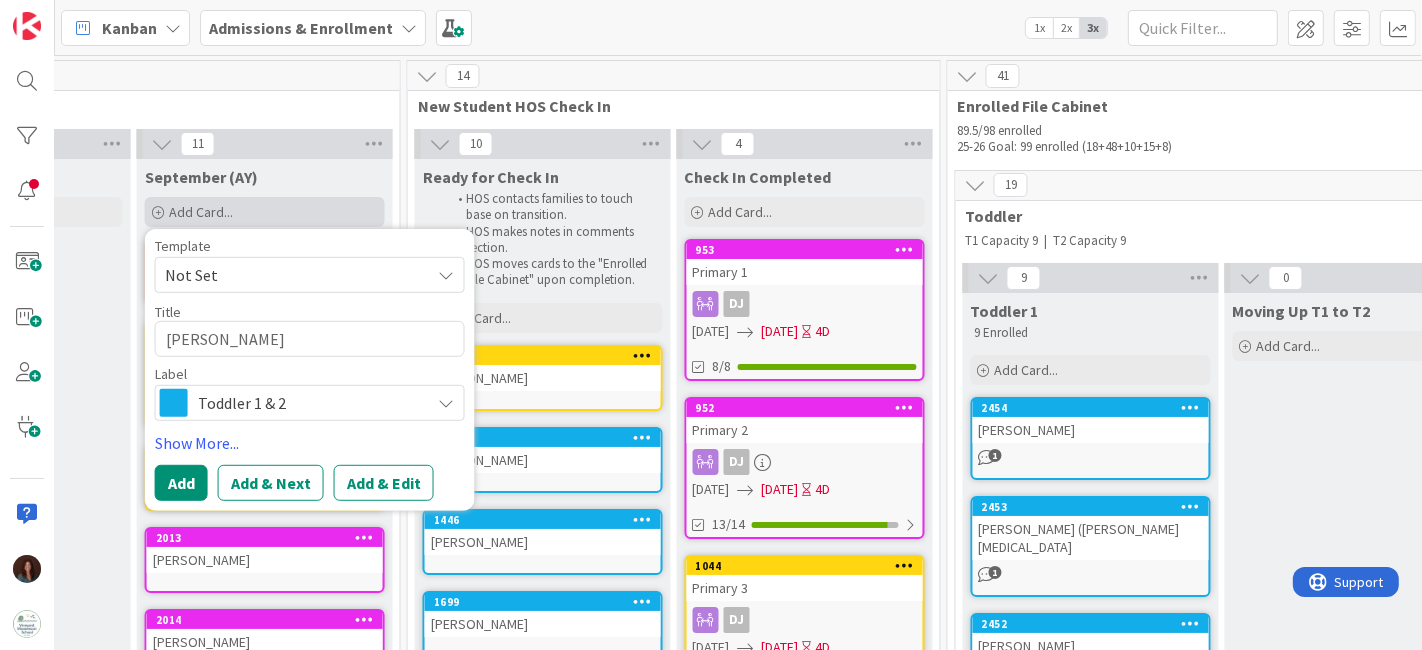 type on "x" 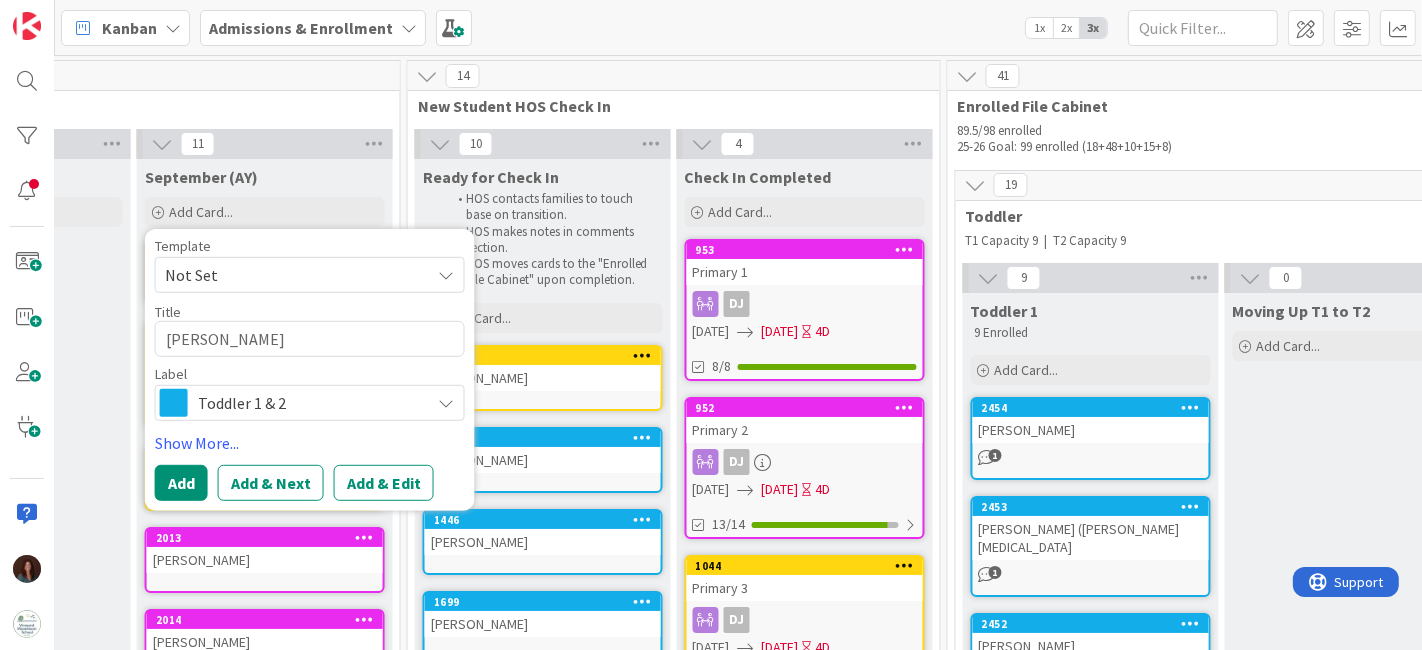 type on "[PERSON_NAME]" 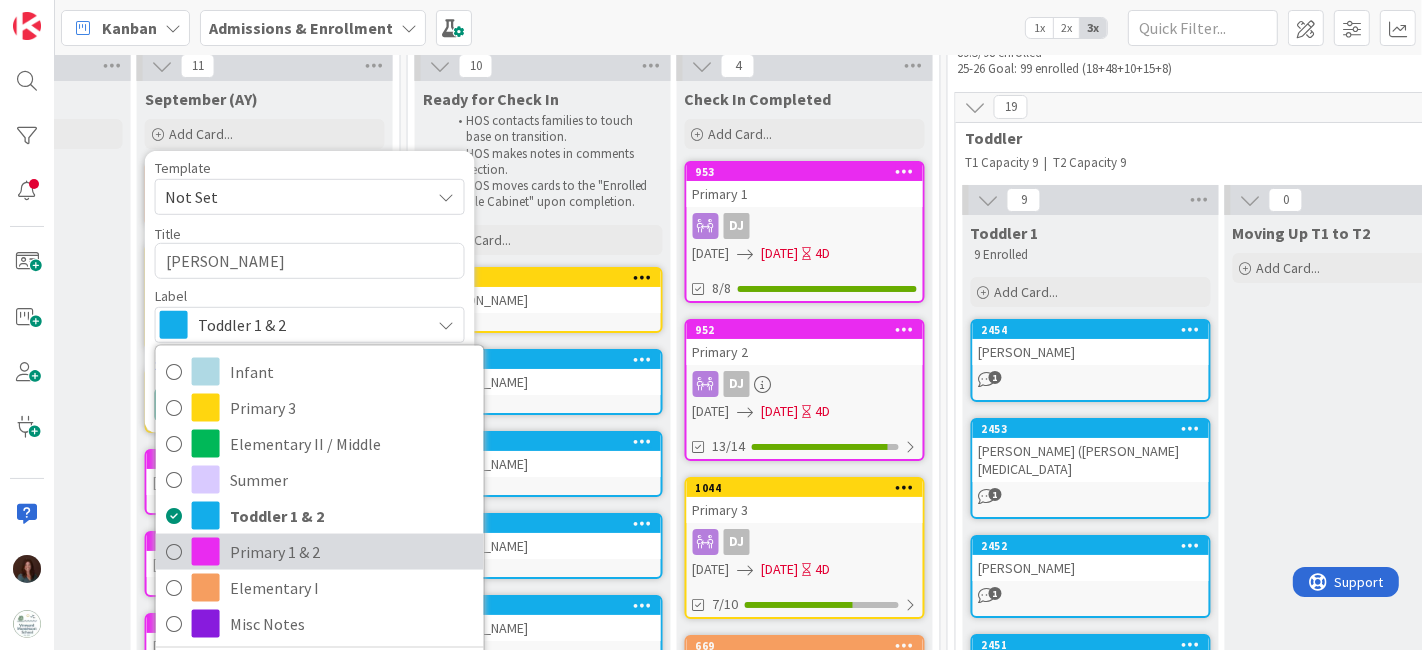 scroll, scrollTop: 111, scrollLeft: 2617, axis: both 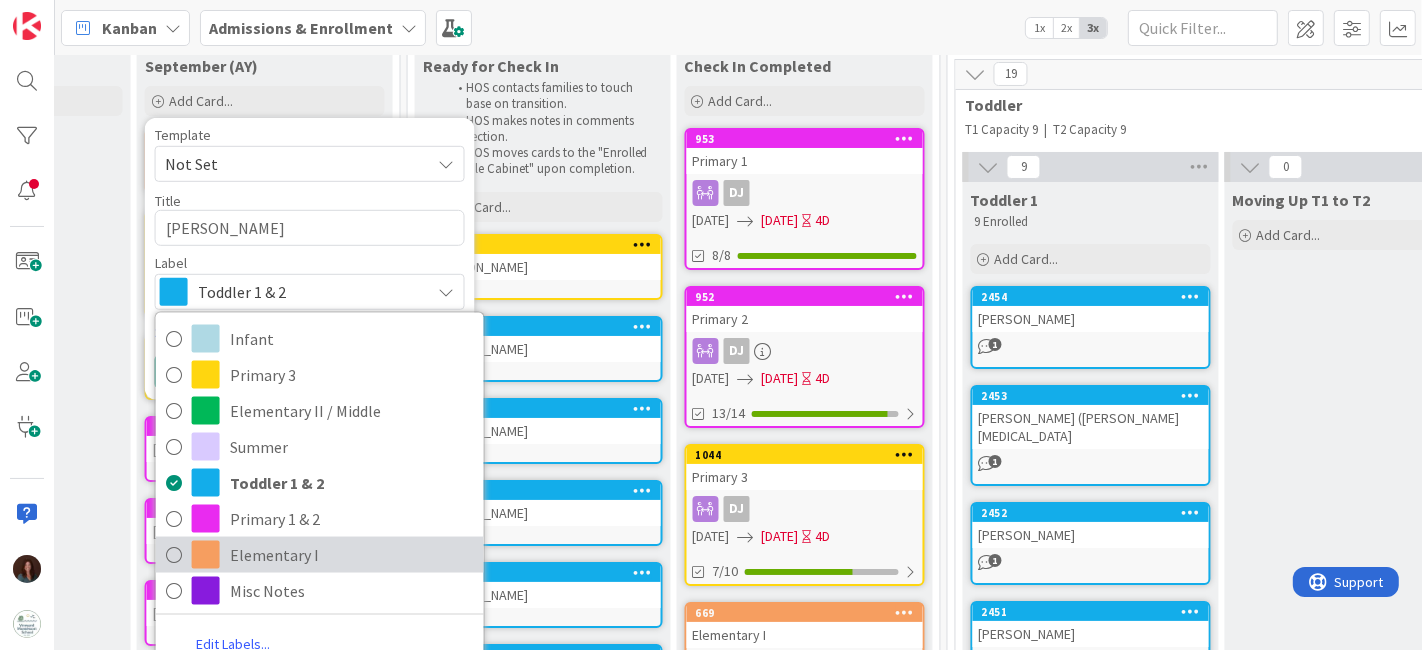 click on "Elementary I" at bounding box center (352, 555) 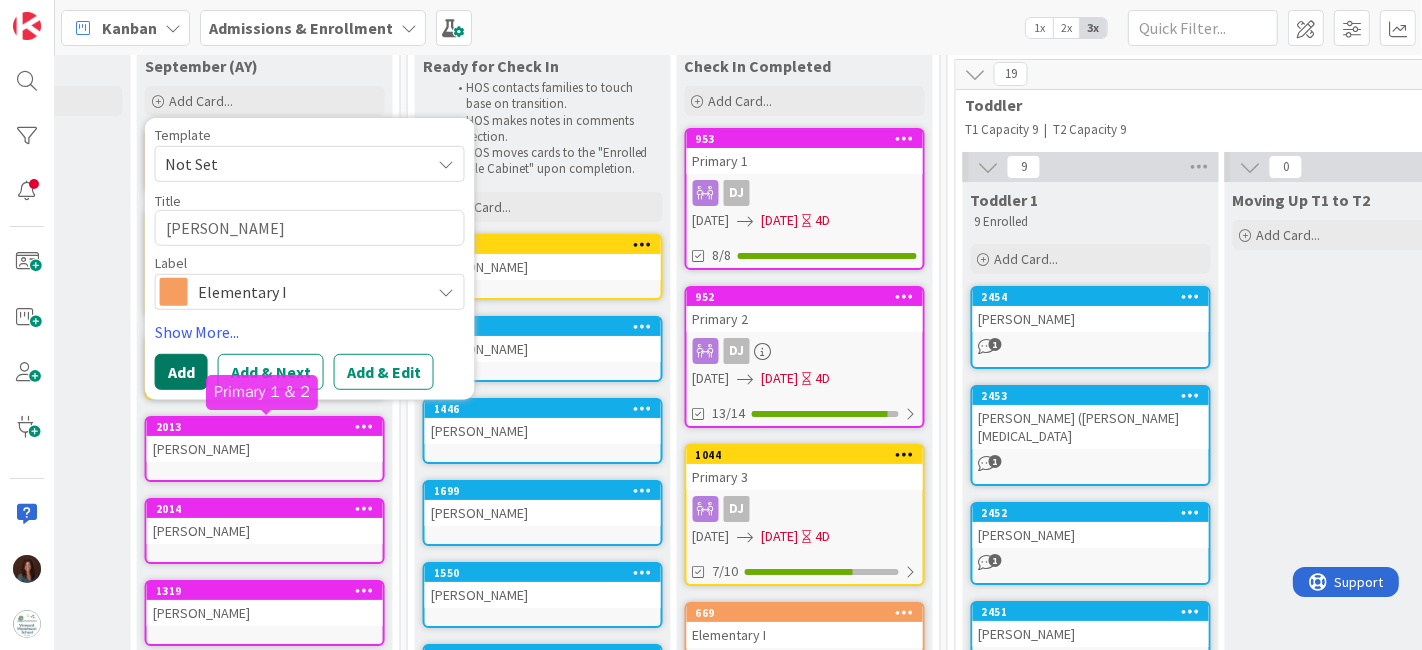 click on "Add" at bounding box center [181, 372] 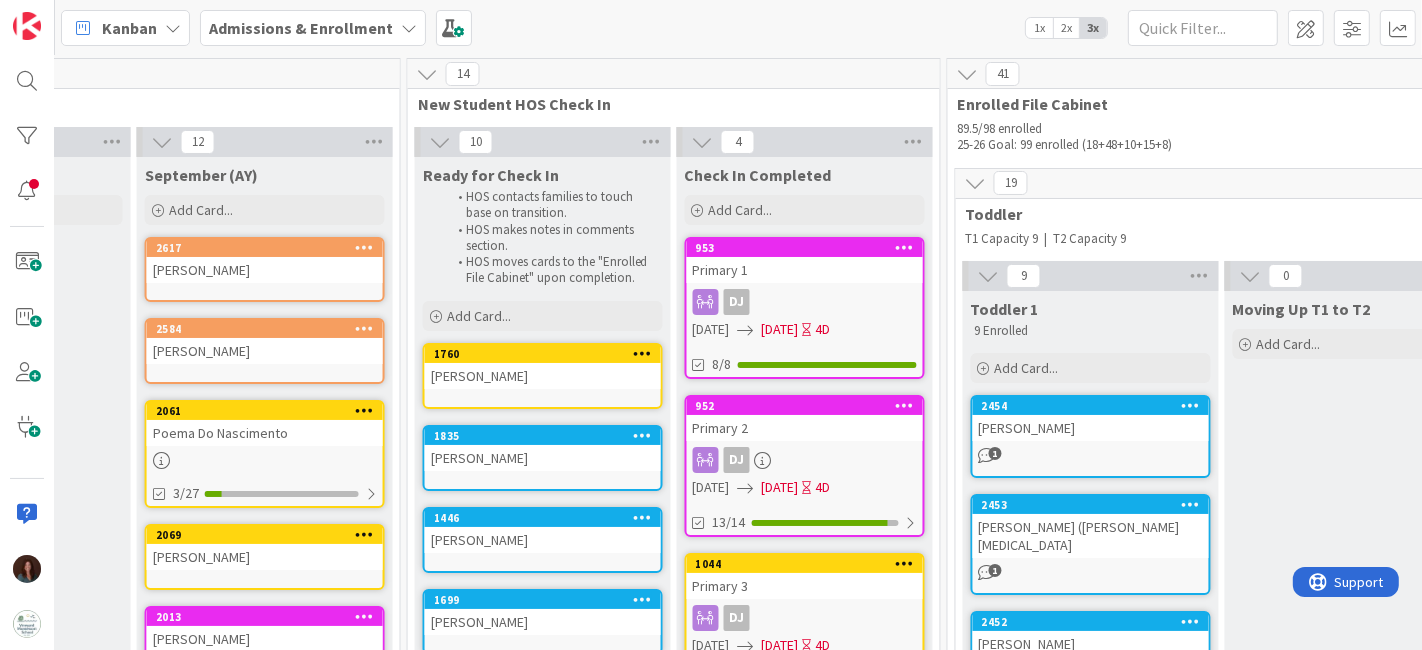 scroll, scrollTop: 0, scrollLeft: 2617, axis: horizontal 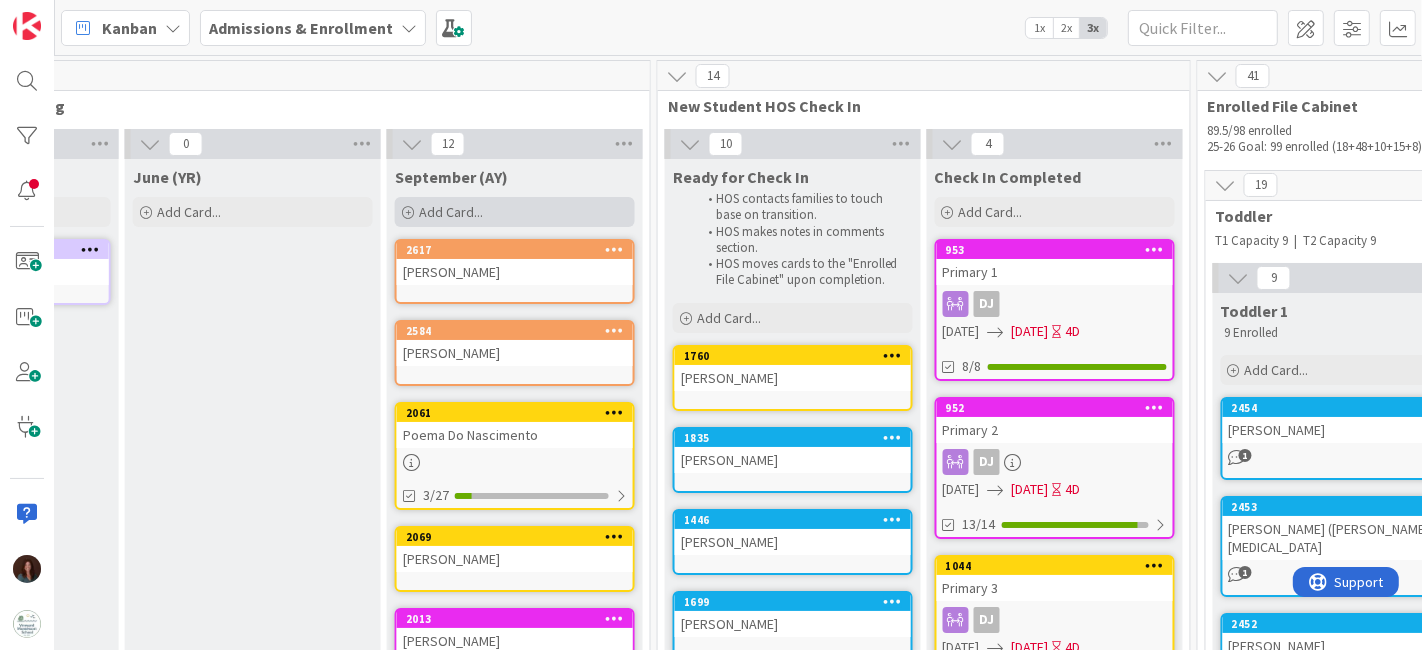 click on "Add Card..." at bounding box center (515, 212) 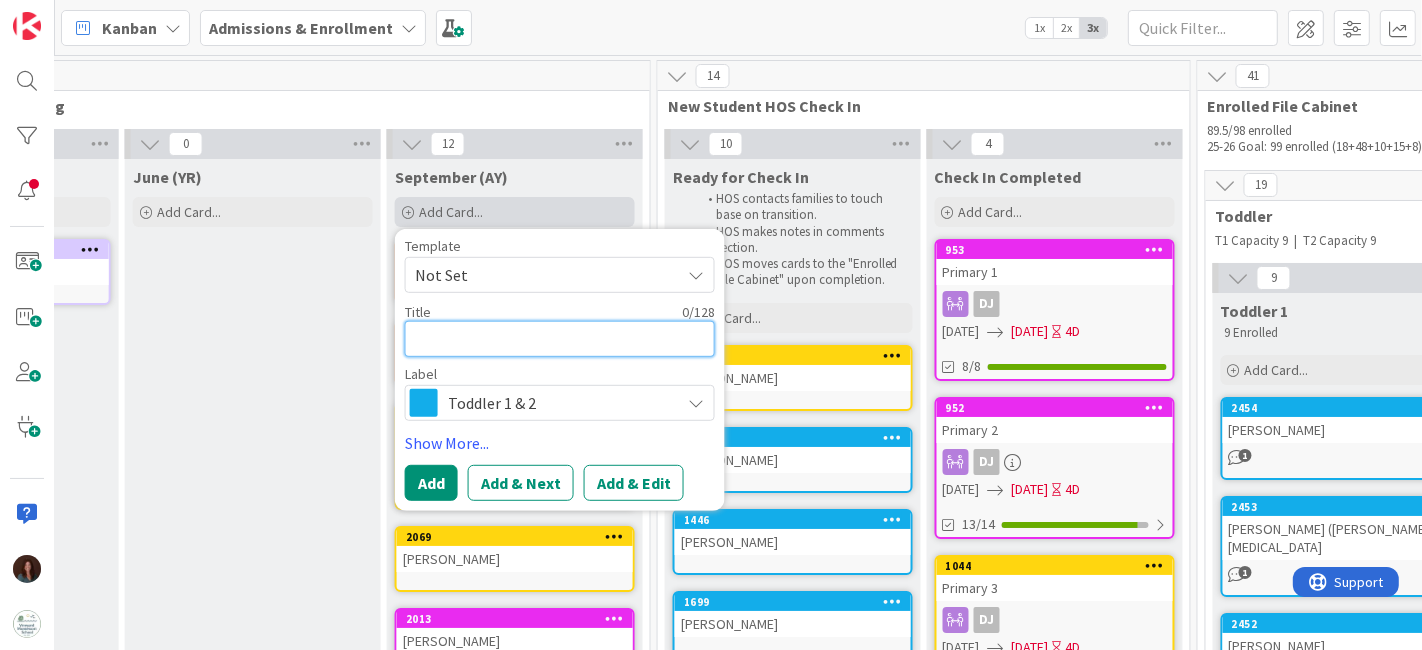 type on "x" 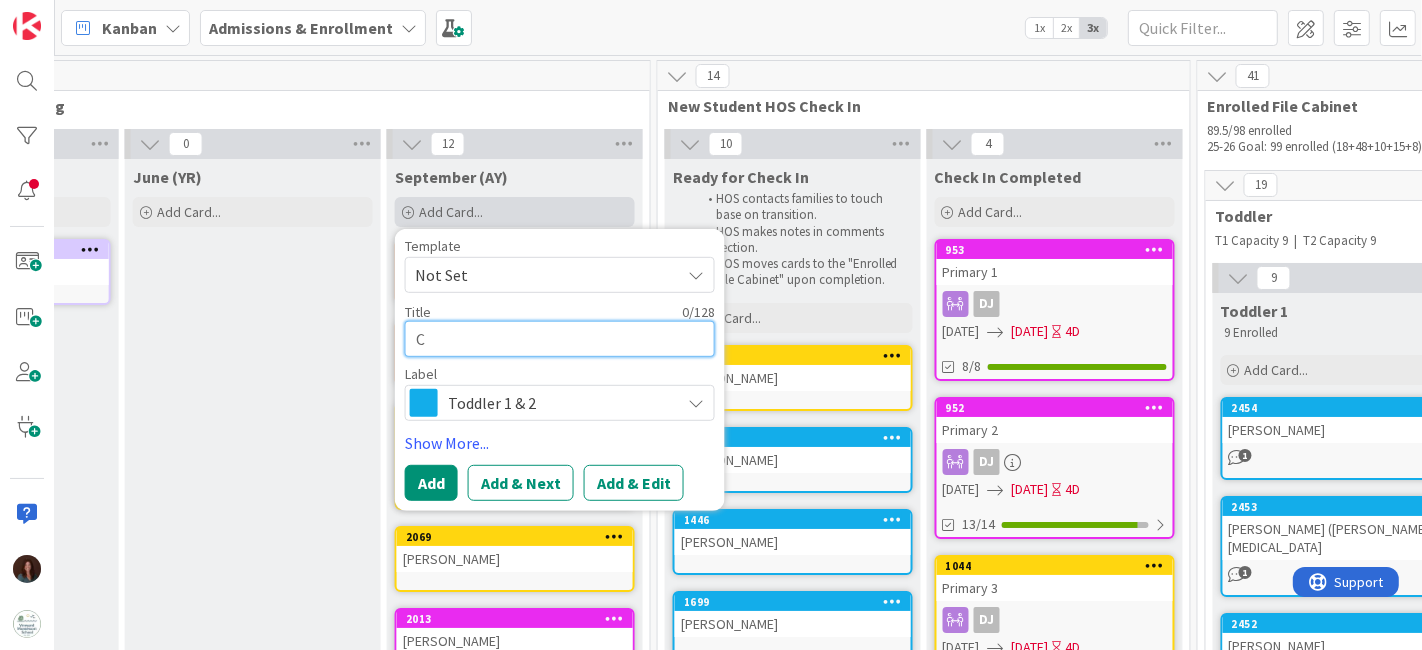 type on "x" 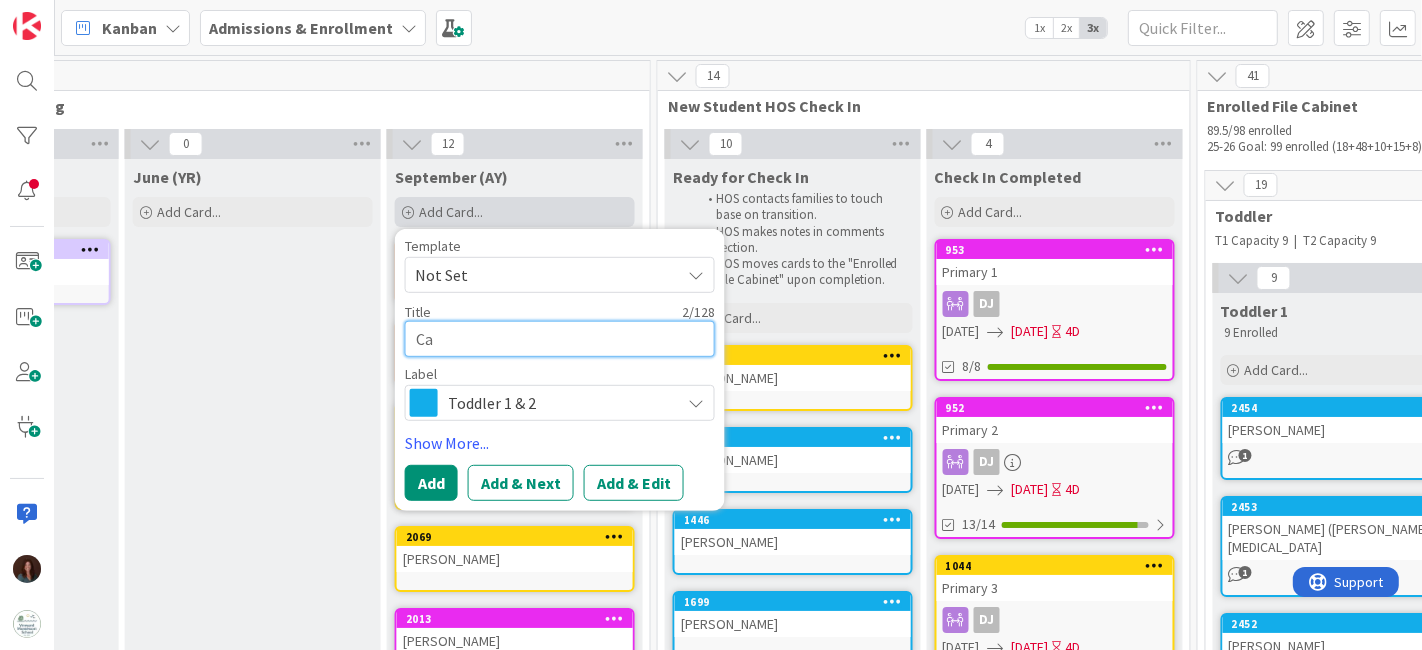 type on "x" 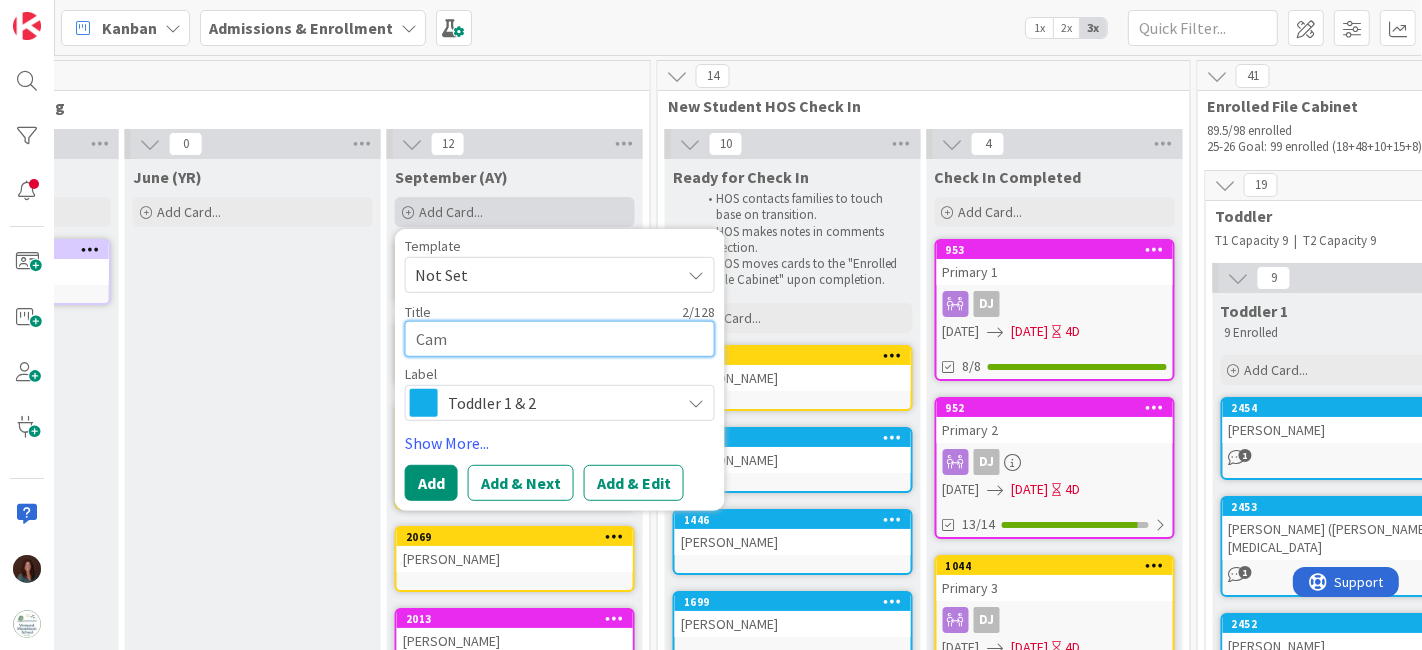 type on "x" 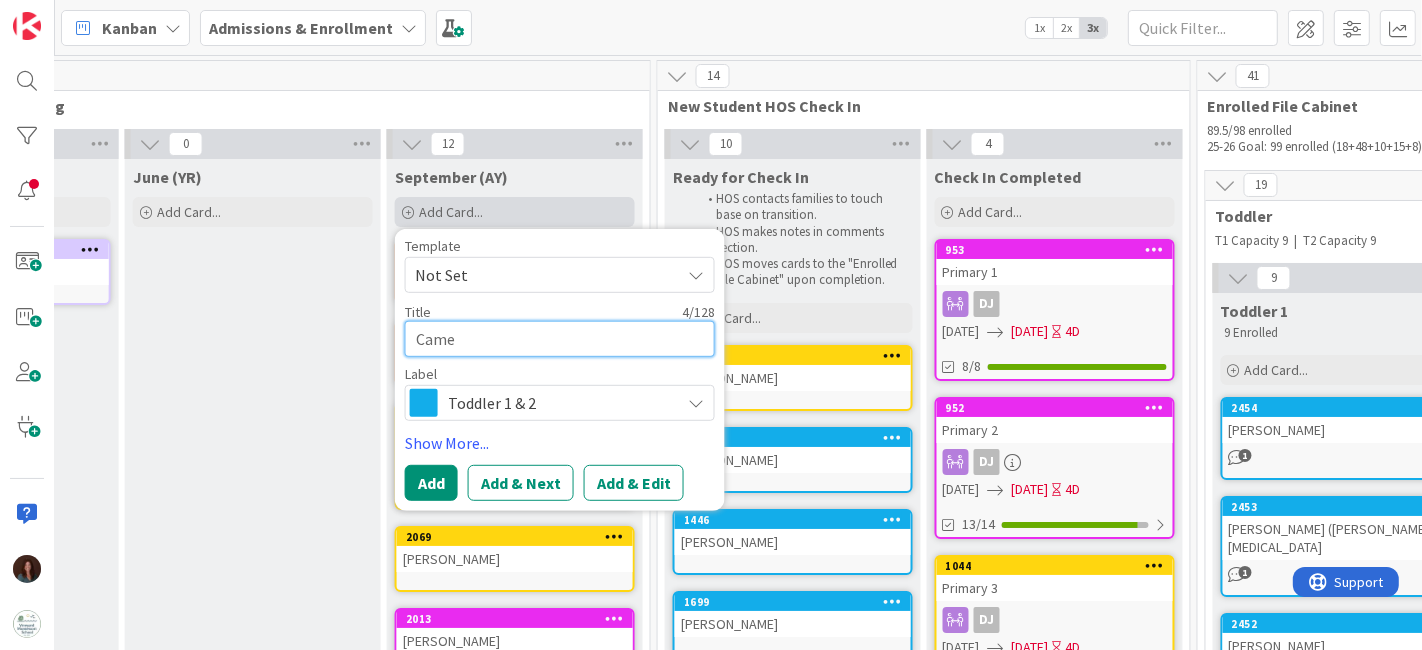 type on "x" 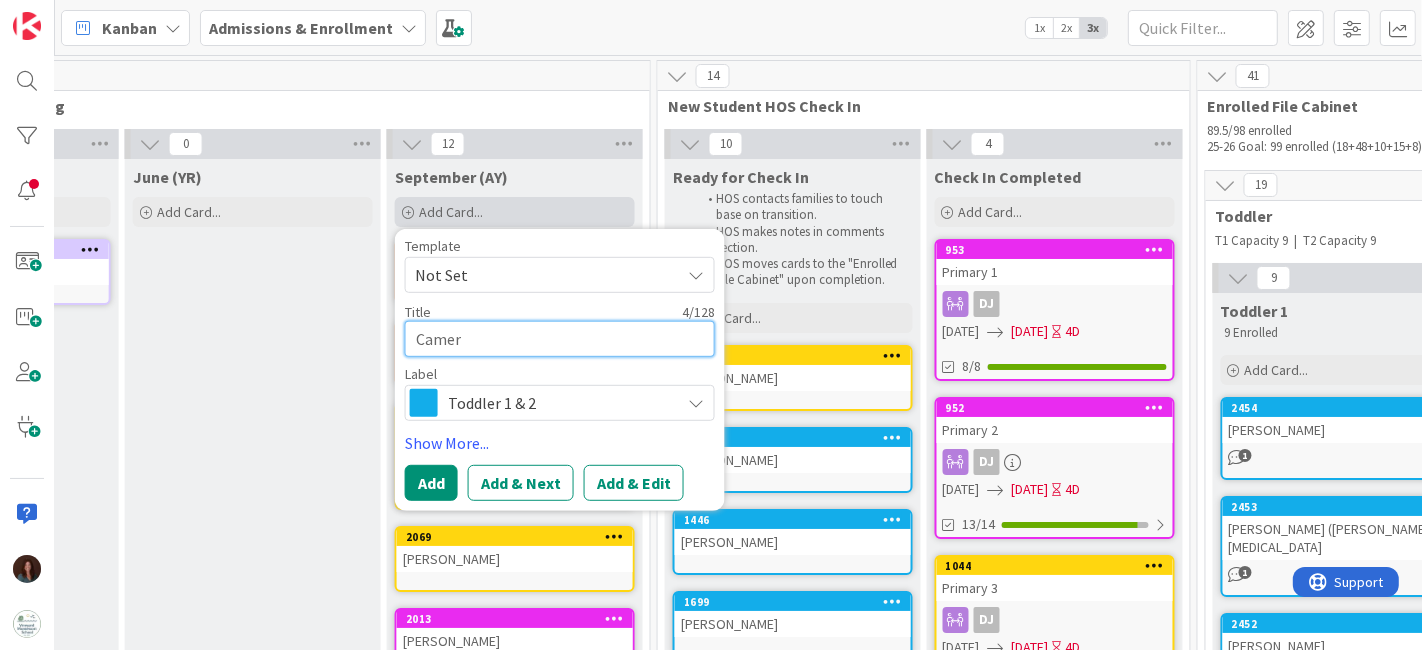 type on "x" 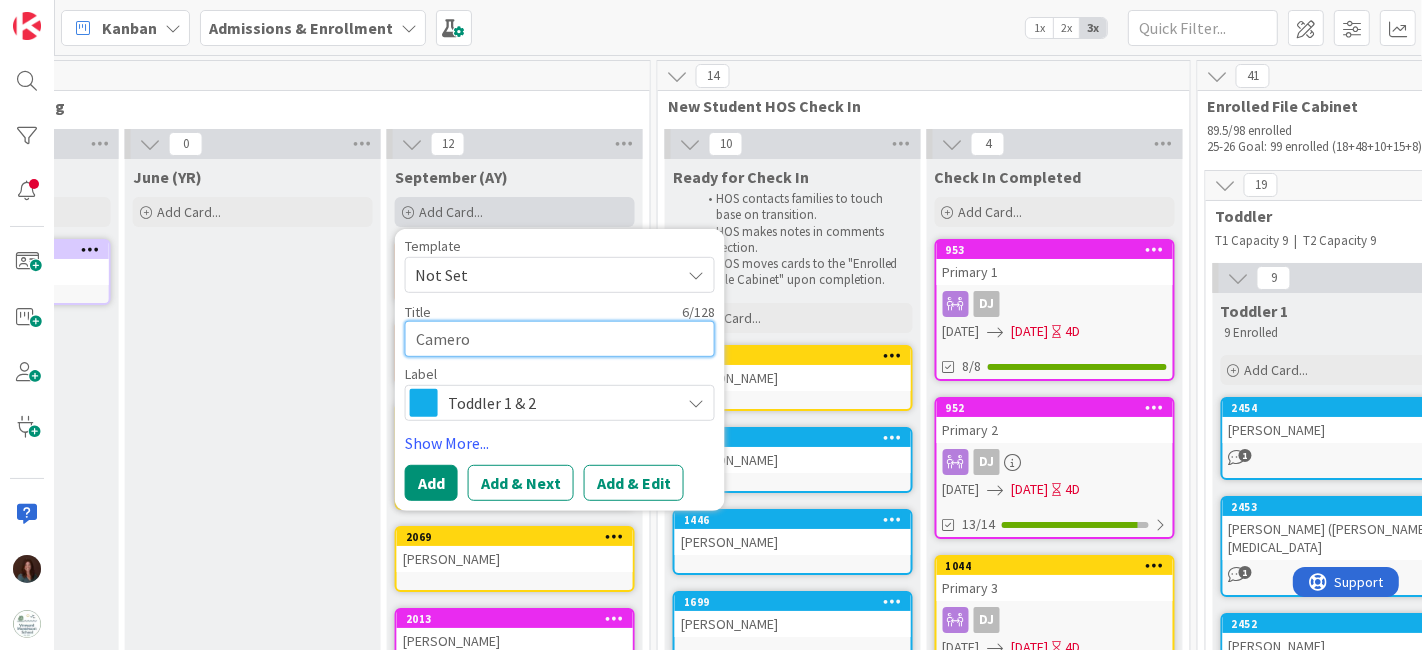 type on "x" 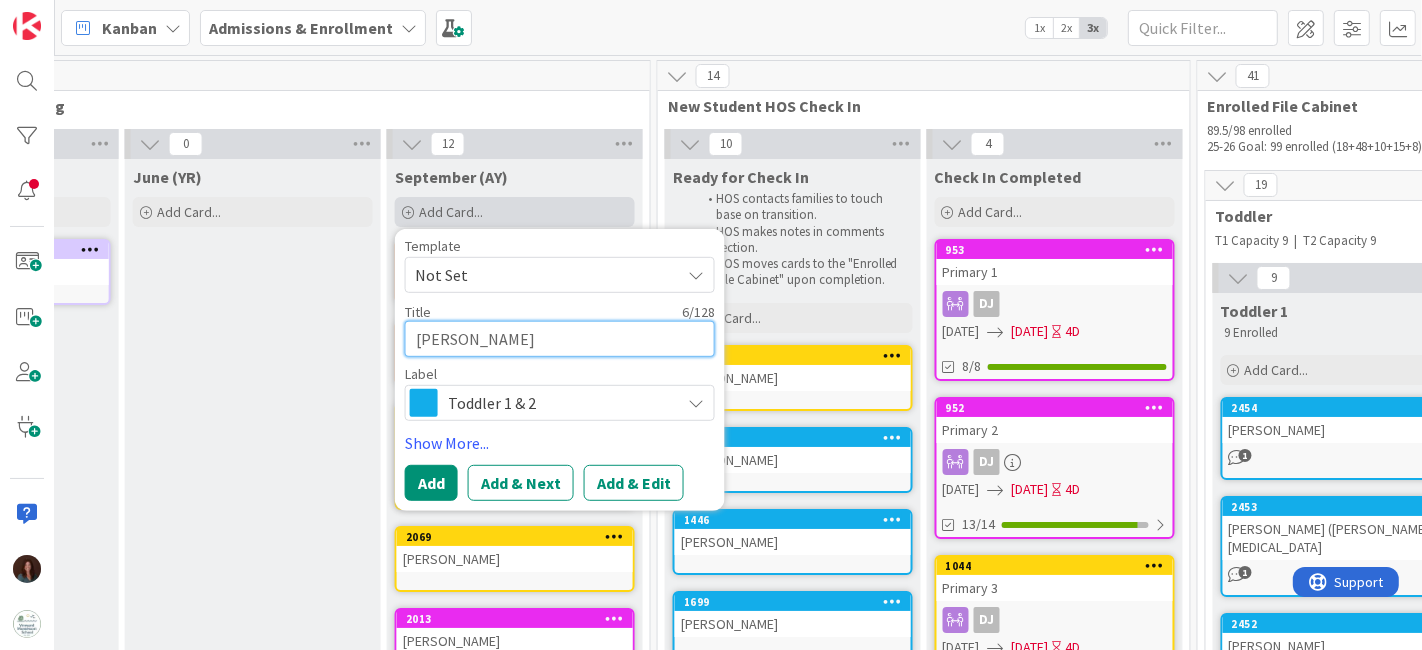 type on "x" 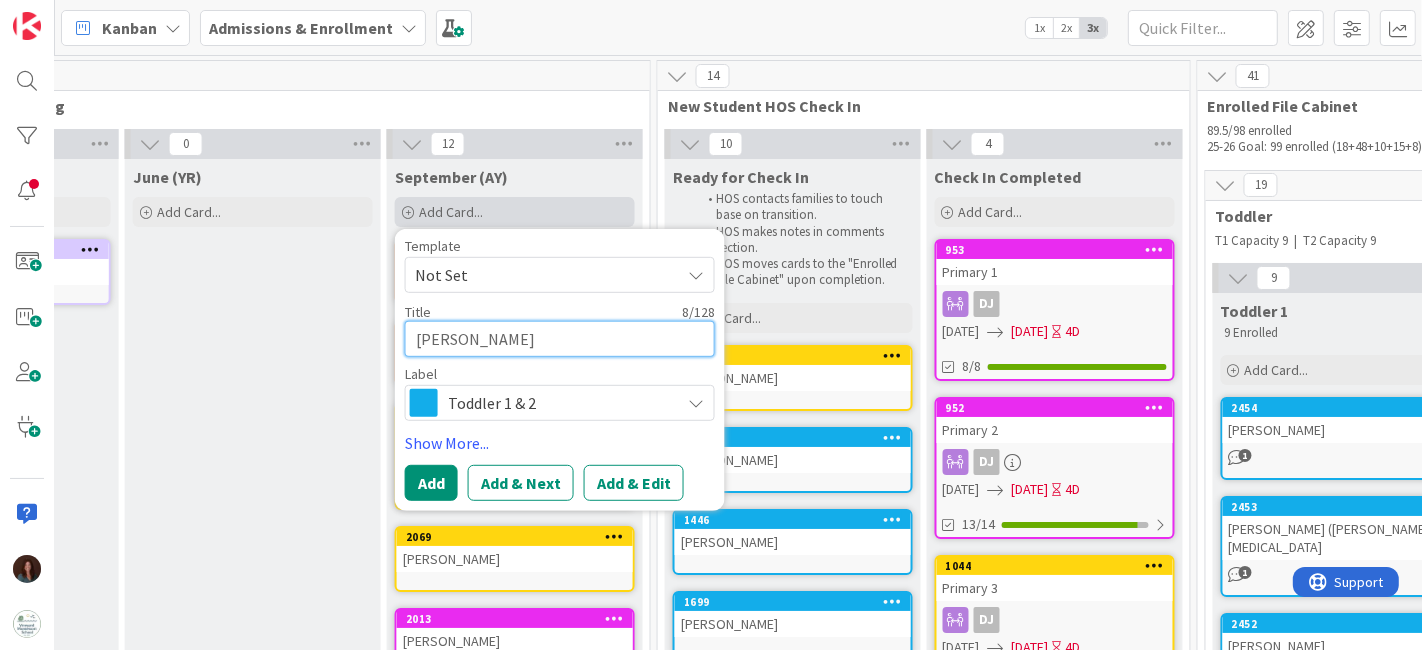 type on "x" 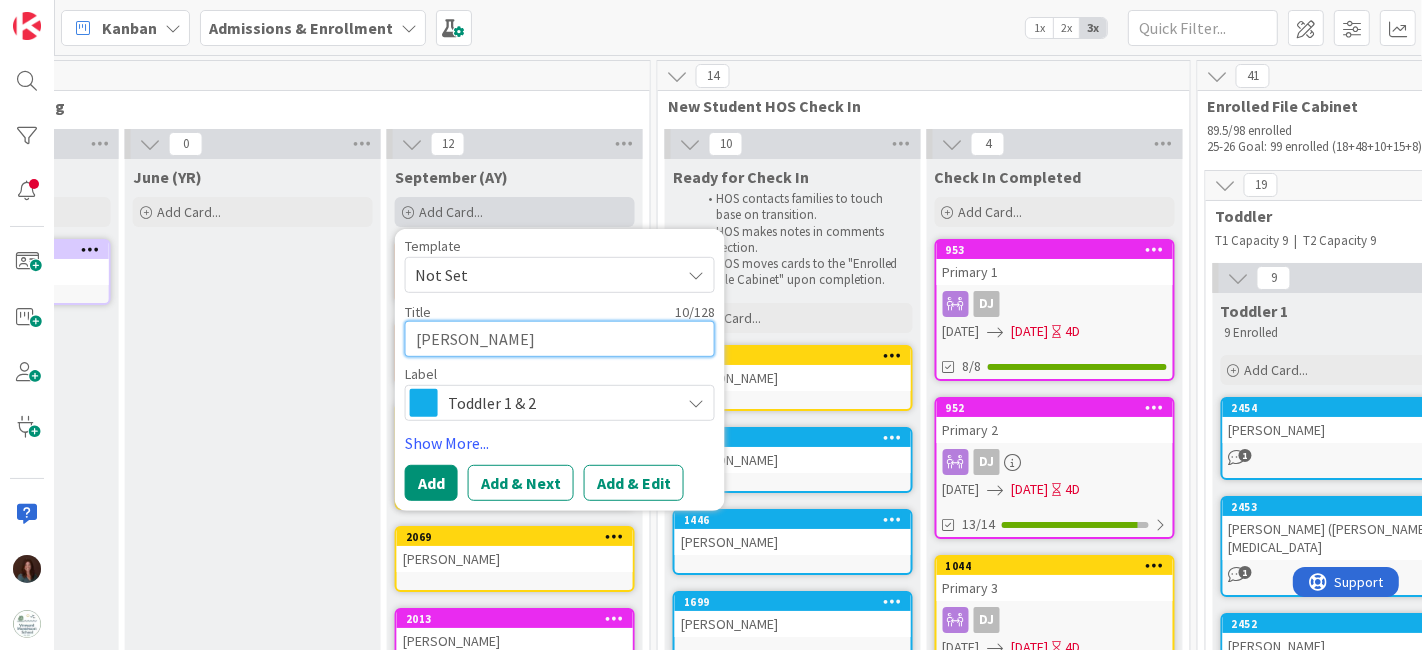 type on "x" 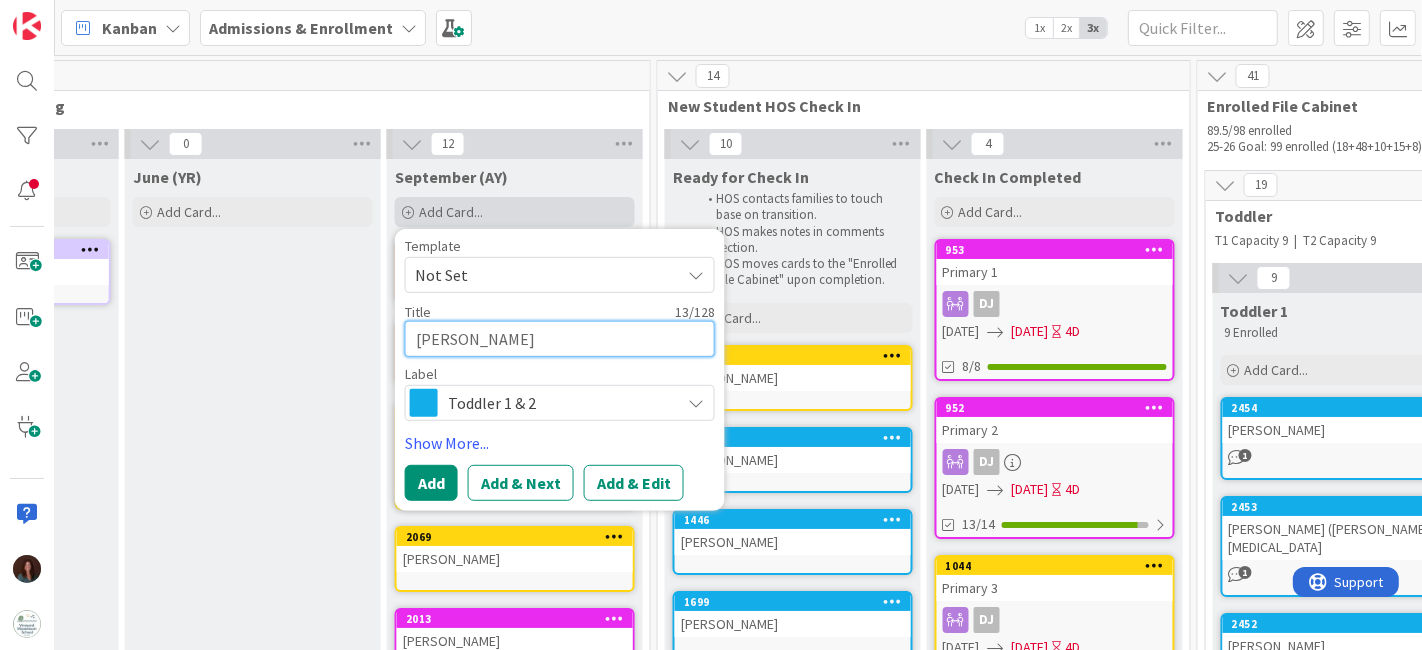 type on "x" 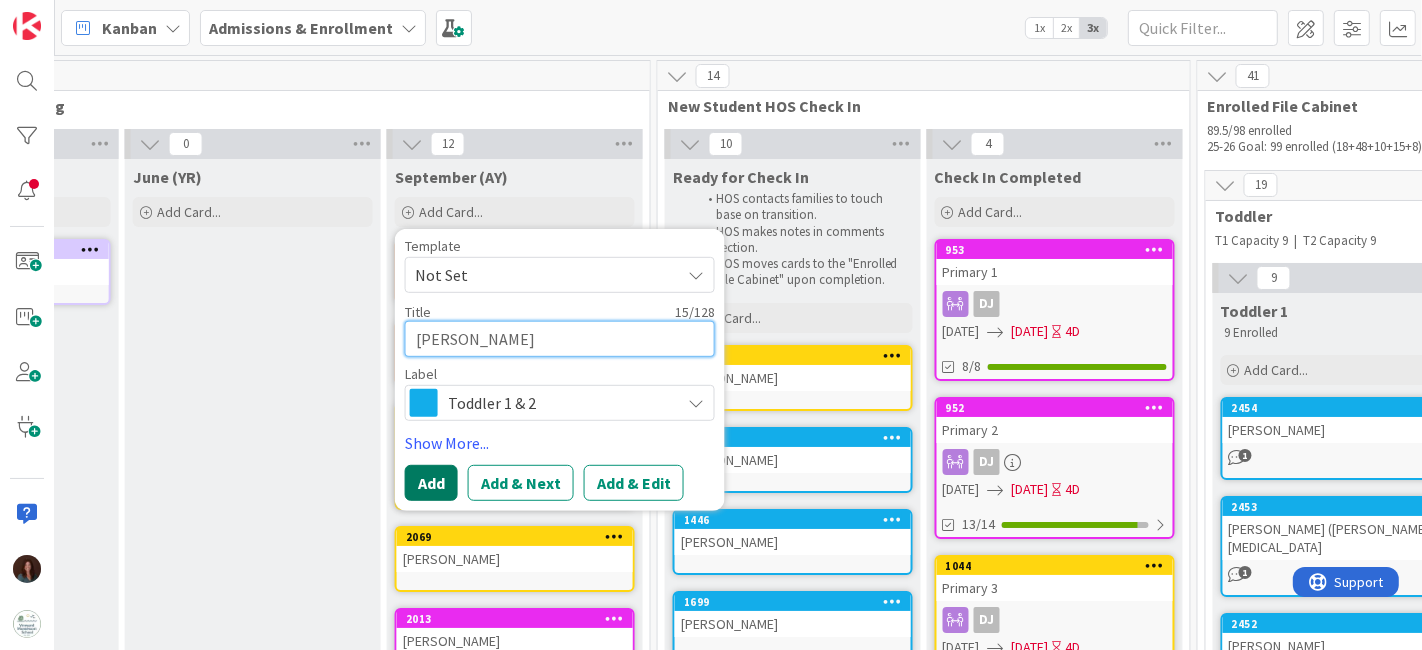 type on "[PERSON_NAME]" 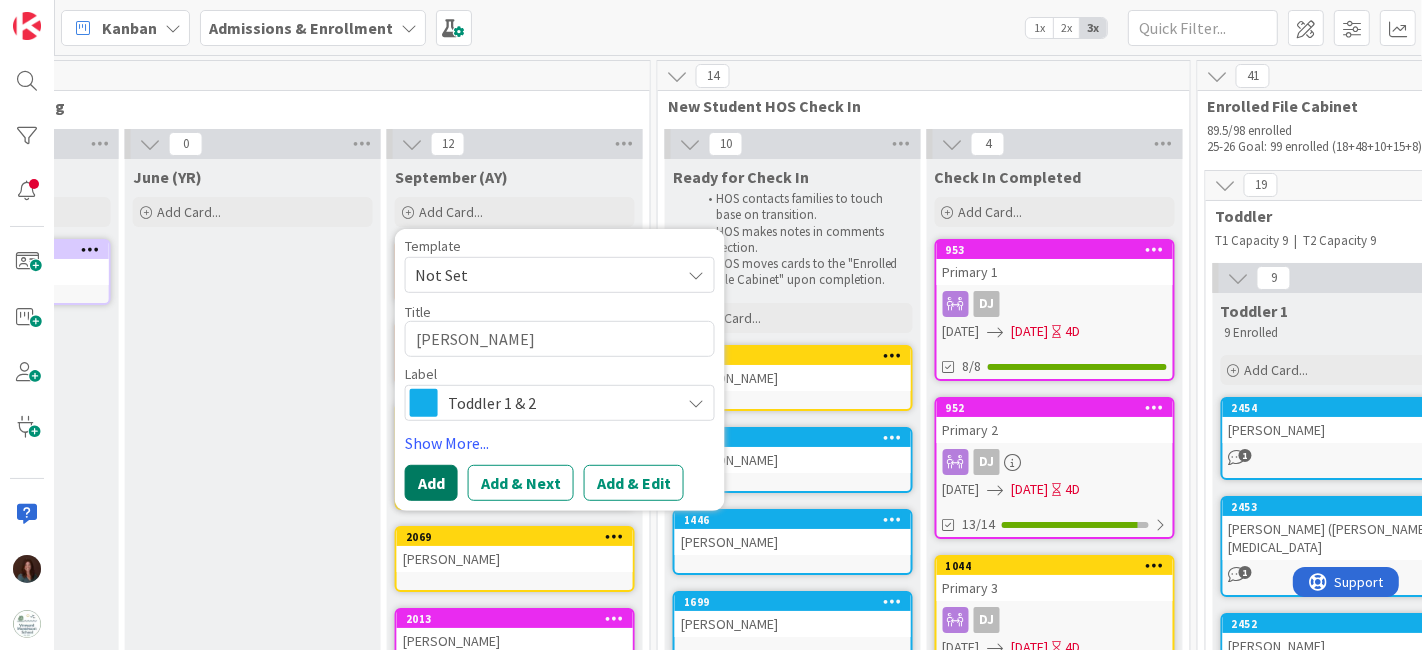 click on "Add" at bounding box center (431, 483) 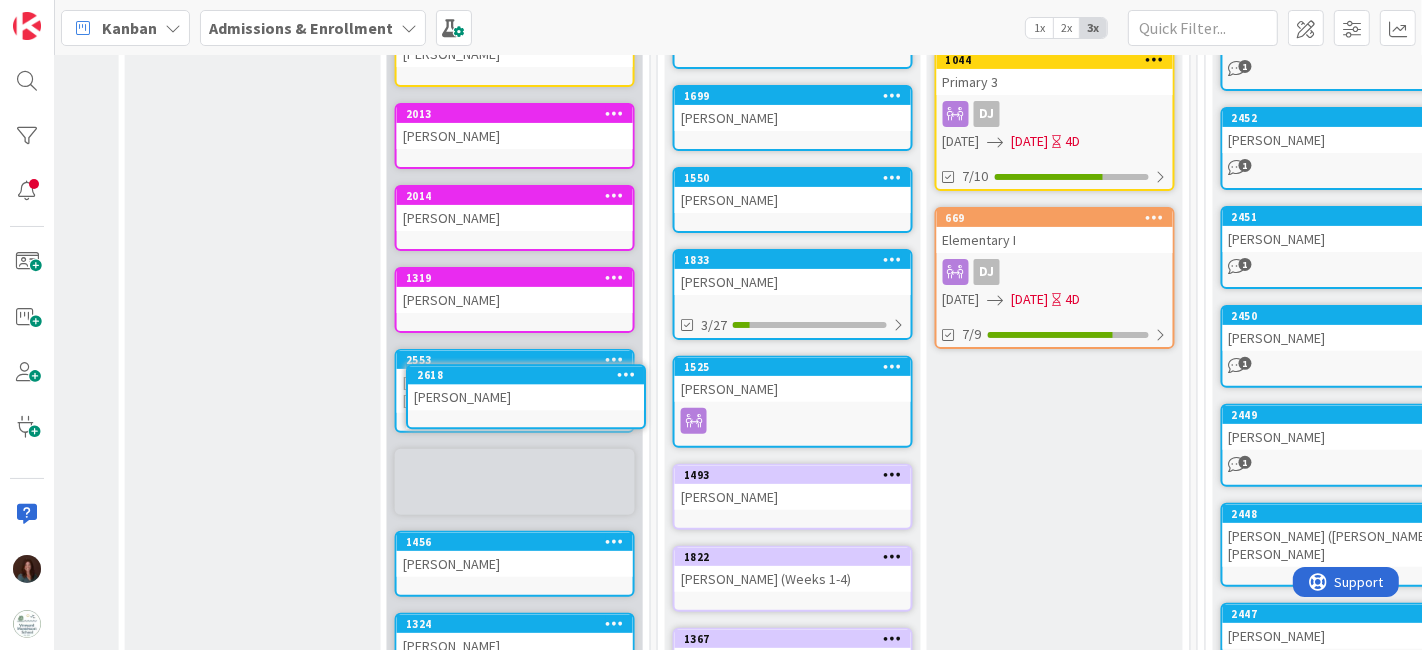 scroll, scrollTop: 514, scrollLeft: 2367, axis: both 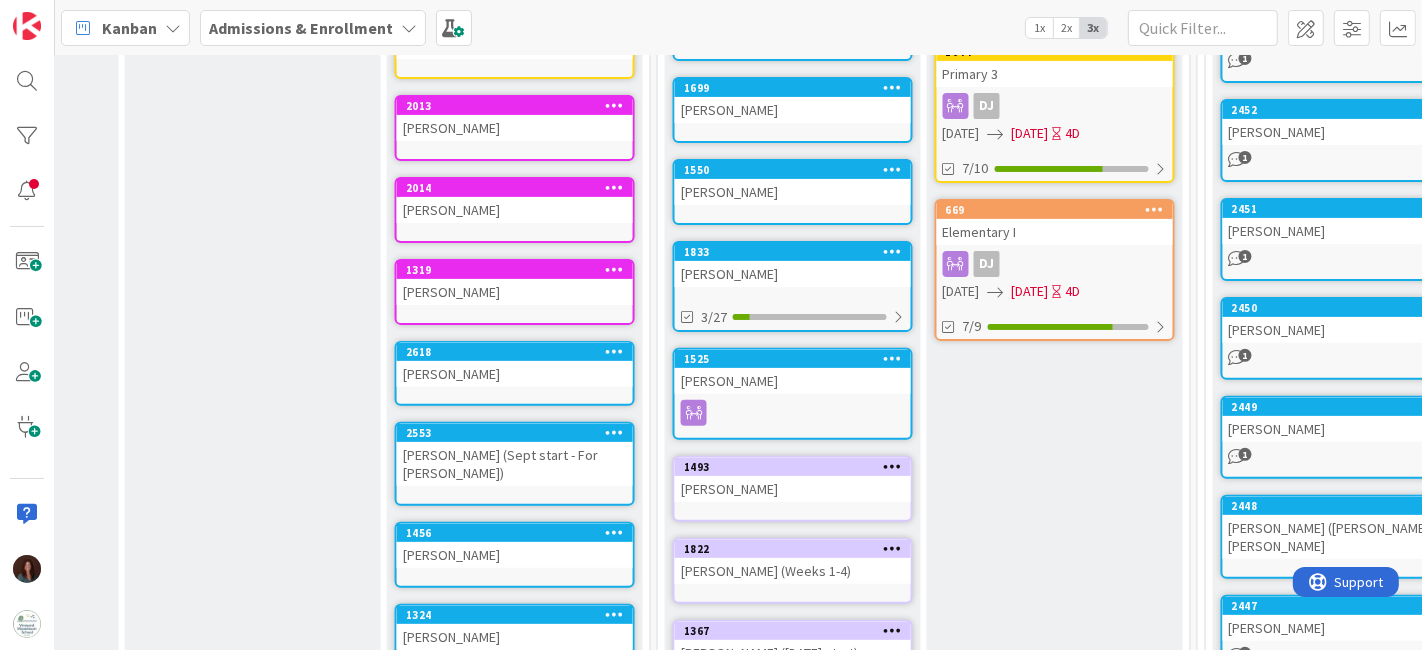 click on "[PERSON_NAME] (Sept start - For [PERSON_NAME])" at bounding box center (515, 464) 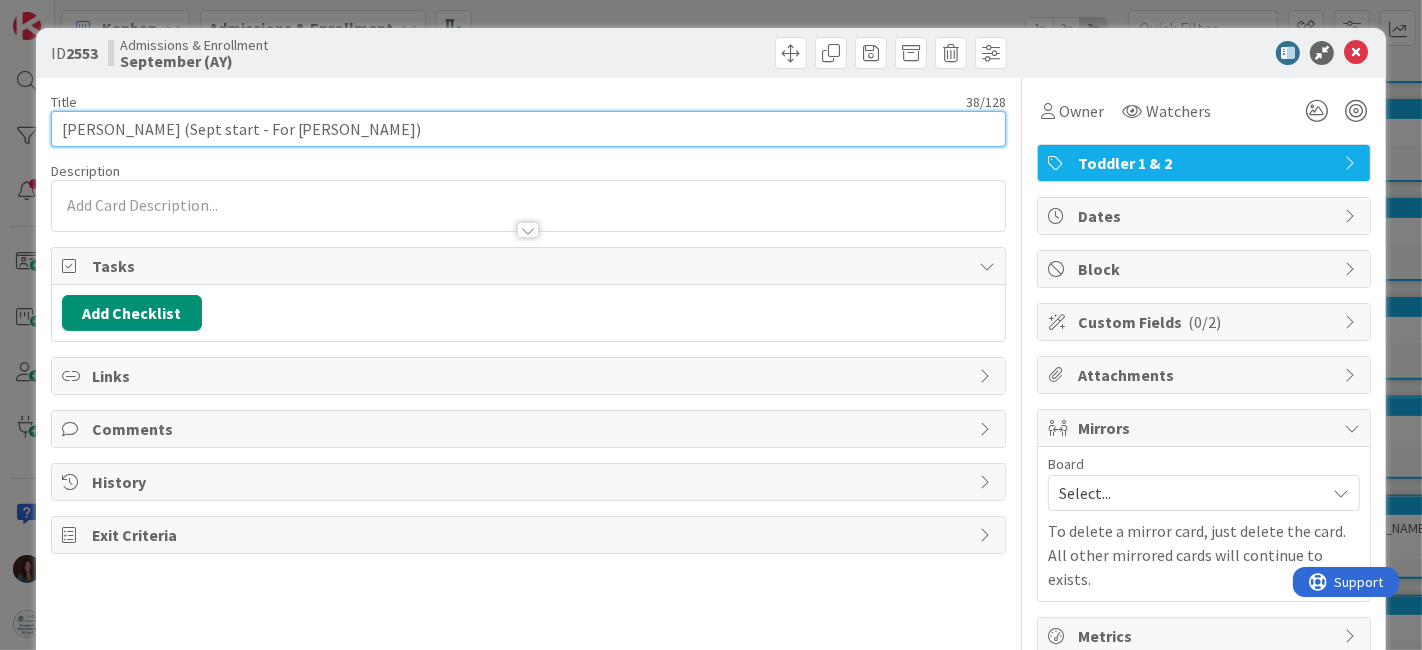 scroll, scrollTop: 0, scrollLeft: 0, axis: both 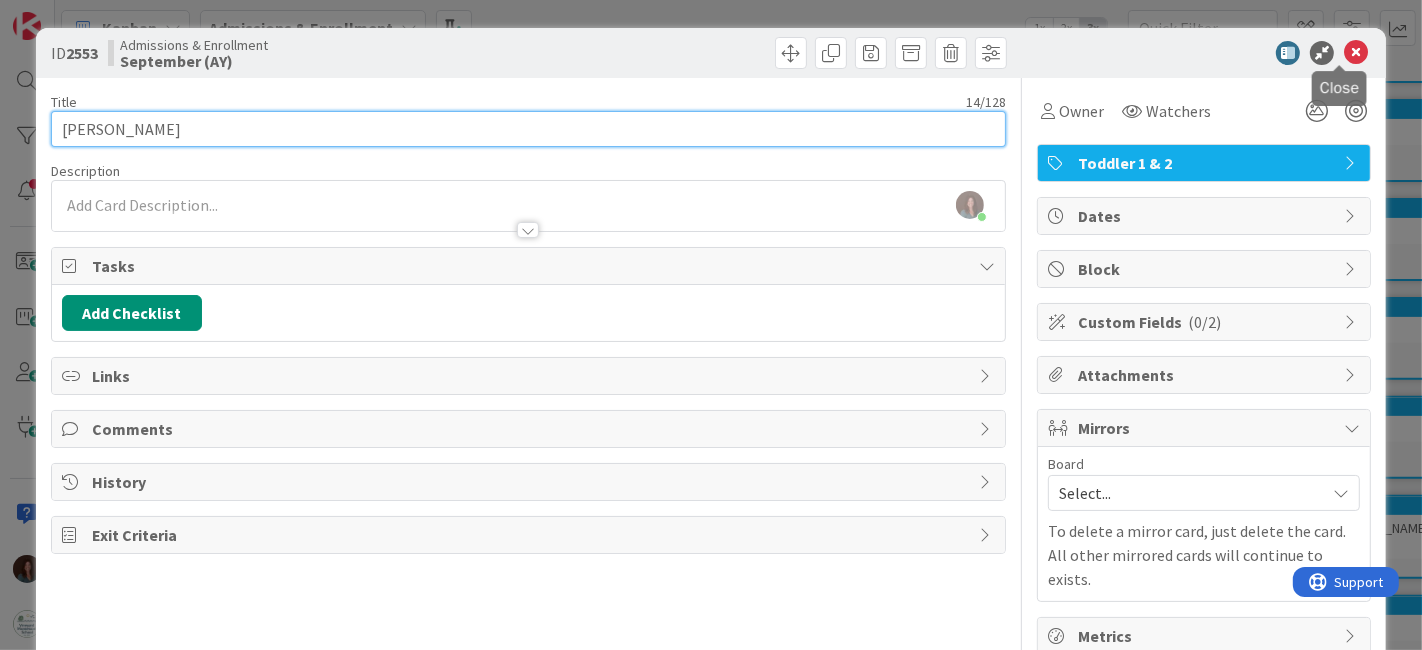 type on "[PERSON_NAME]" 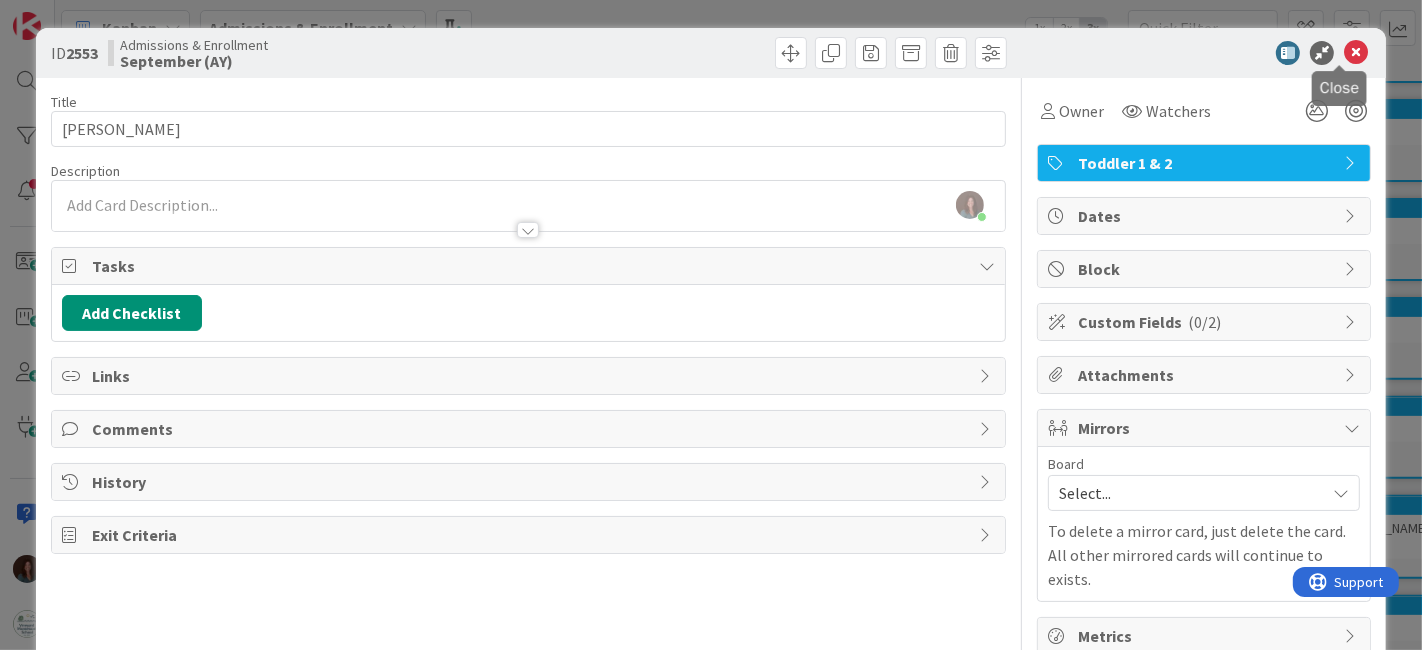 click at bounding box center (1356, 53) 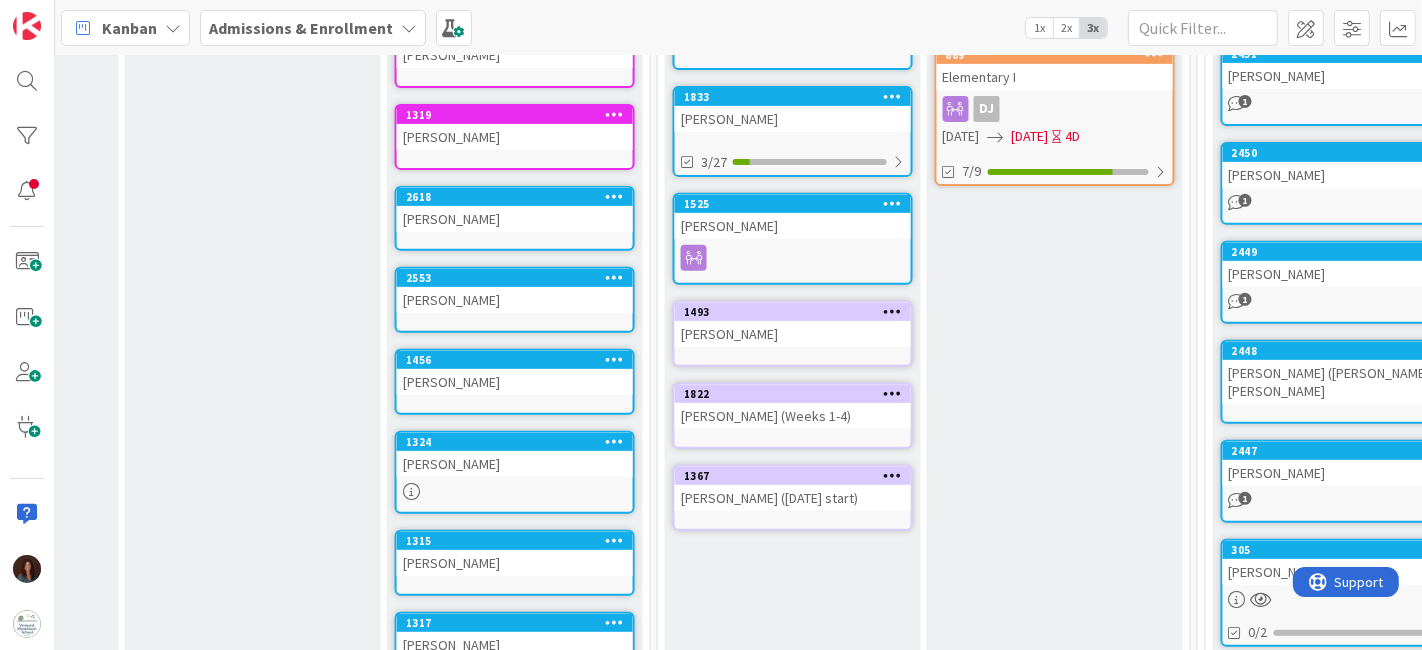 scroll, scrollTop: 737, scrollLeft: 2367, axis: both 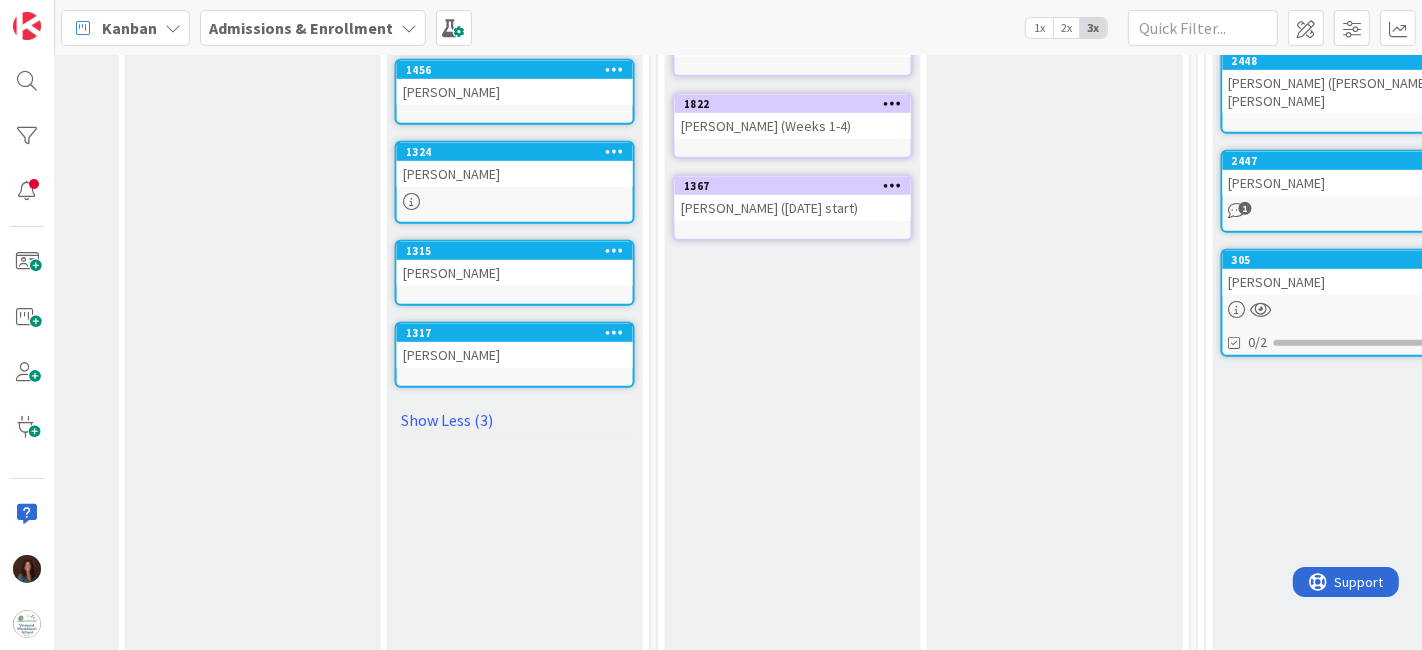 drag, startPoint x: 453, startPoint y: 409, endPoint x: 459, endPoint y: 421, distance: 13.416408 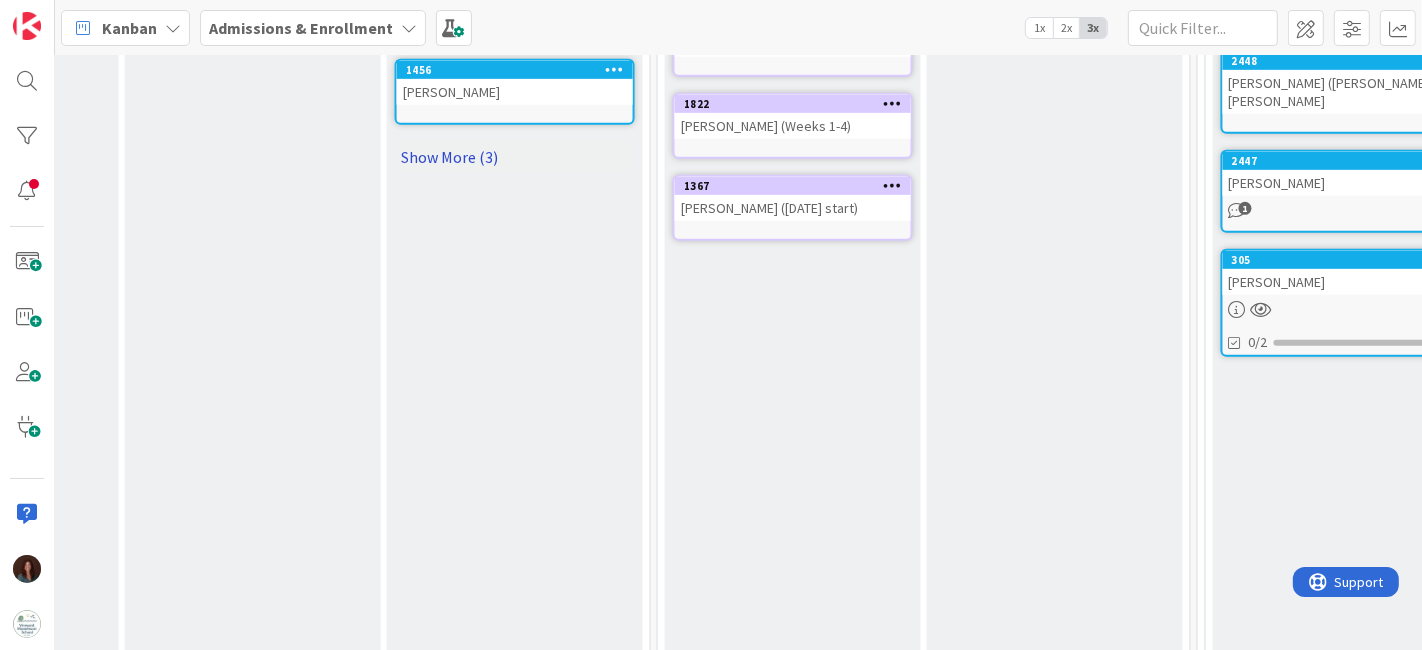 click on "Show More (3)" at bounding box center [515, 157] 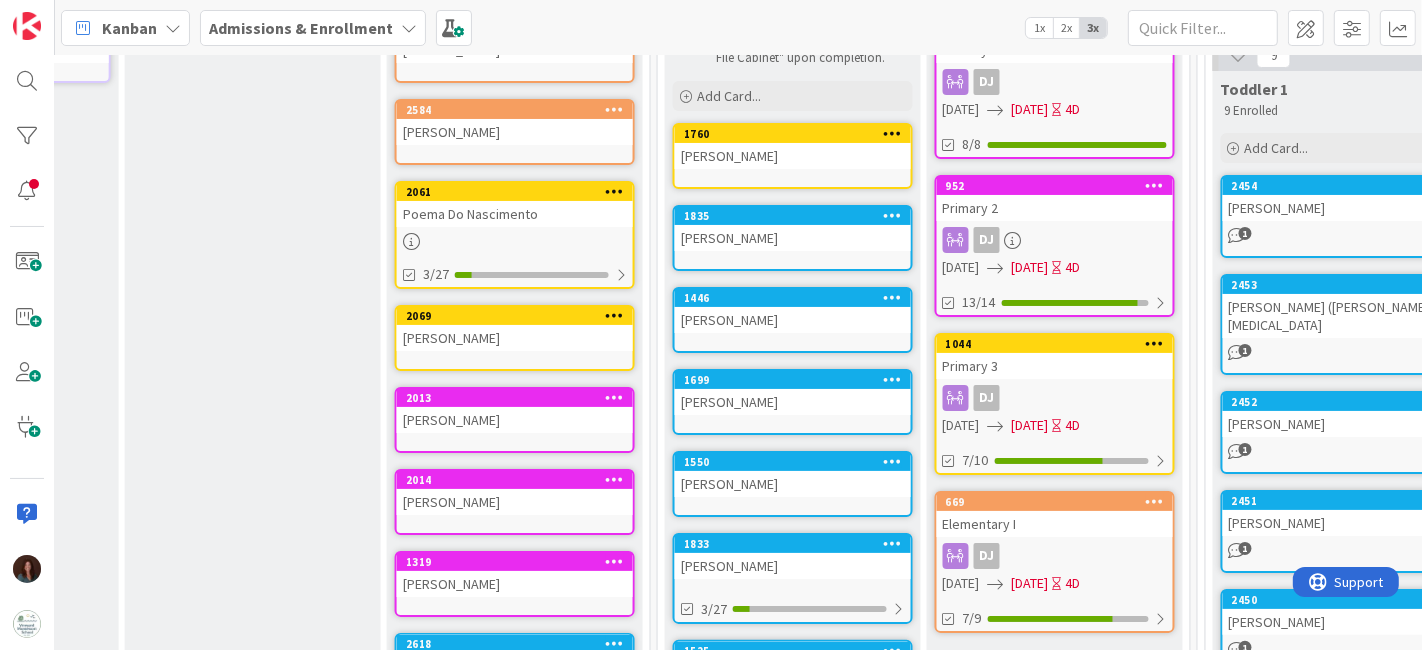 scroll, scrollTop: 0, scrollLeft: 2367, axis: horizontal 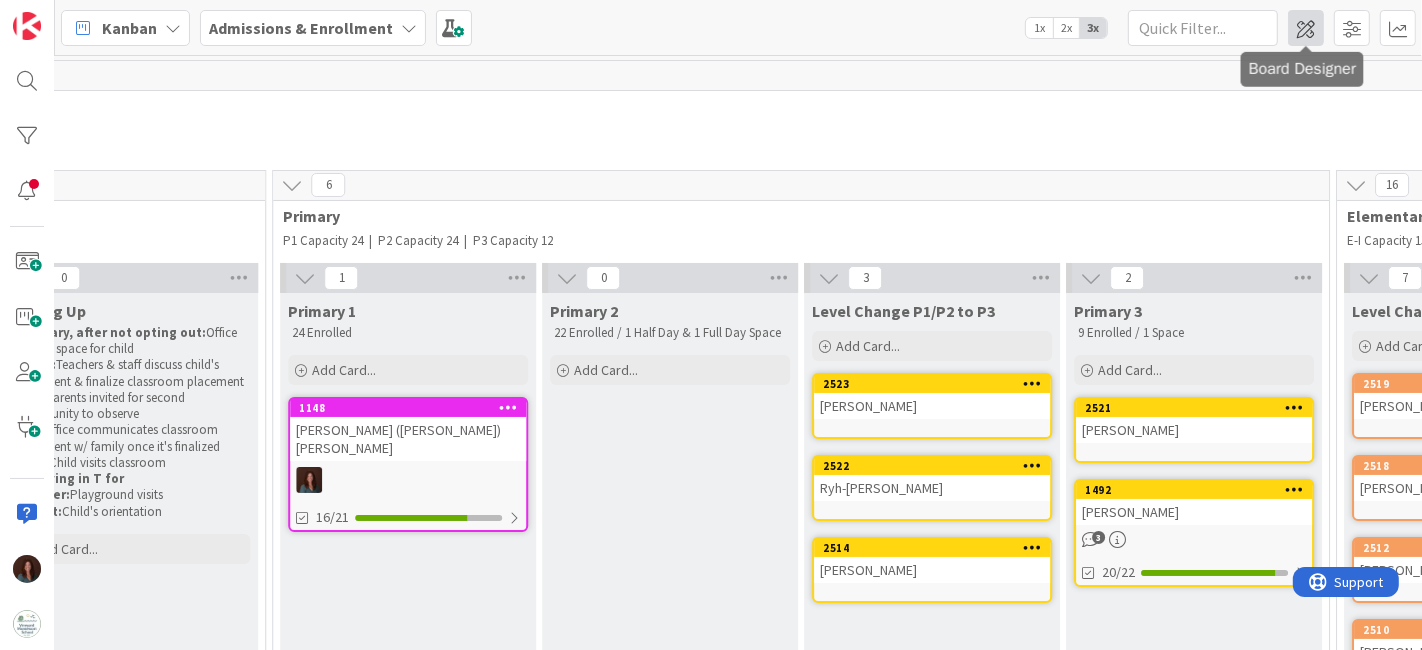 click at bounding box center [1306, 28] 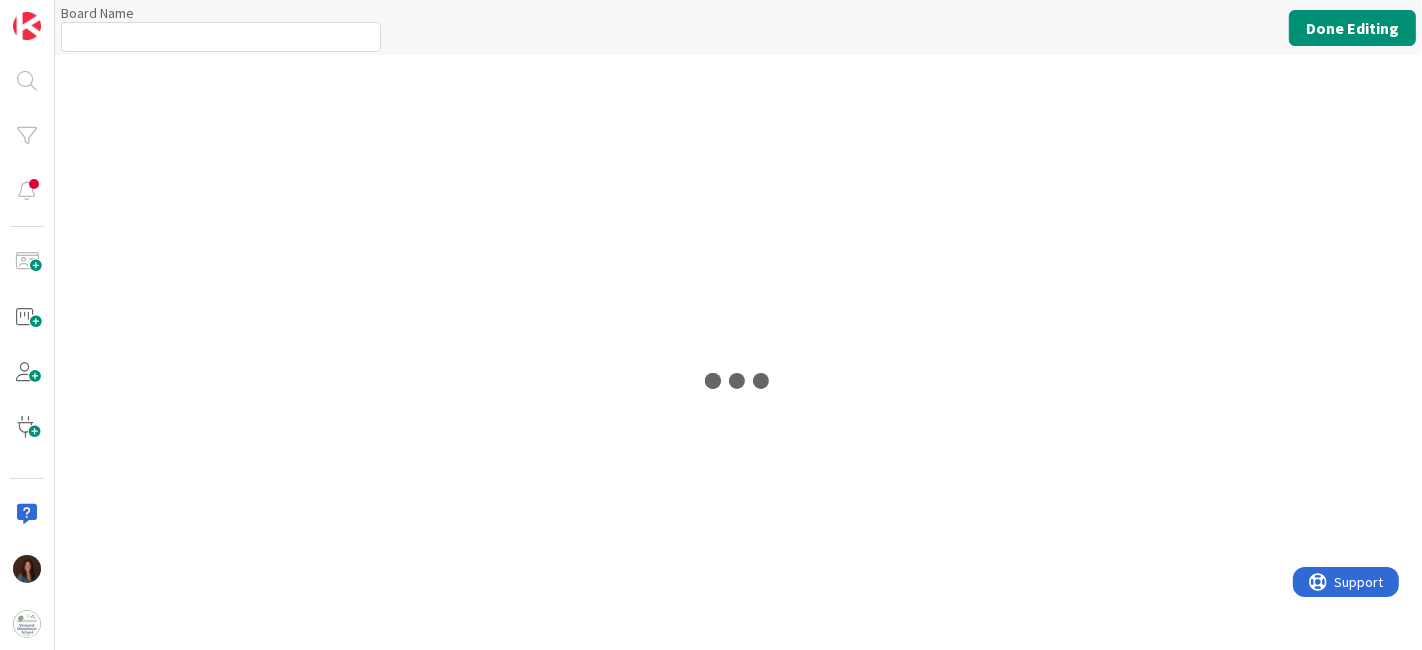 type on "Admissions & Enrollment" 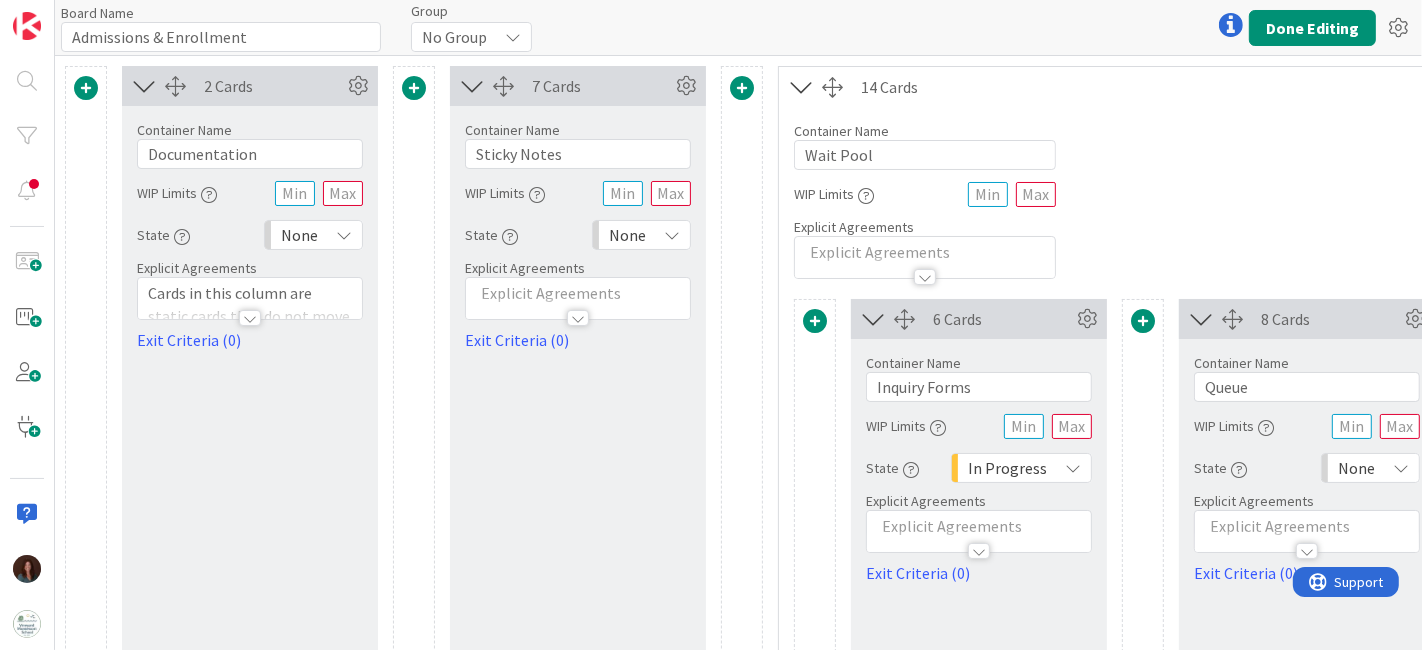 scroll, scrollTop: 0, scrollLeft: 2653, axis: horizontal 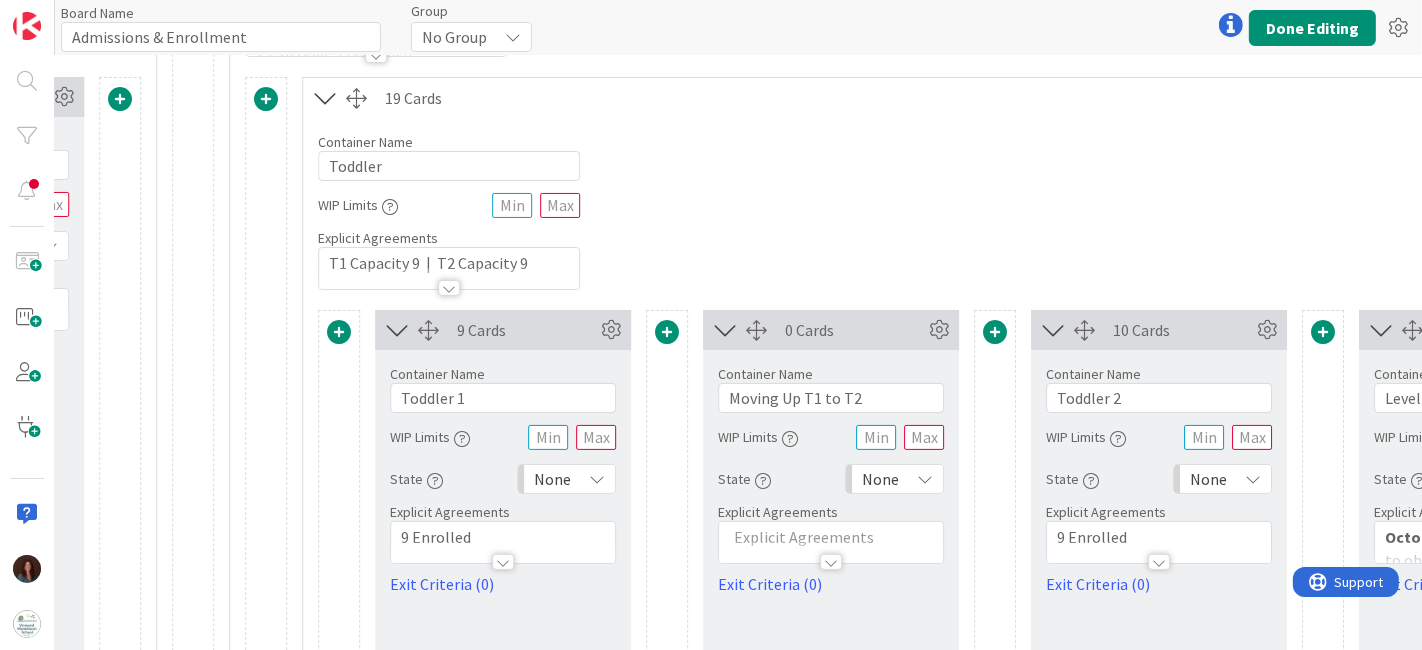 click on "9 Enrolled" at bounding box center (503, 537) 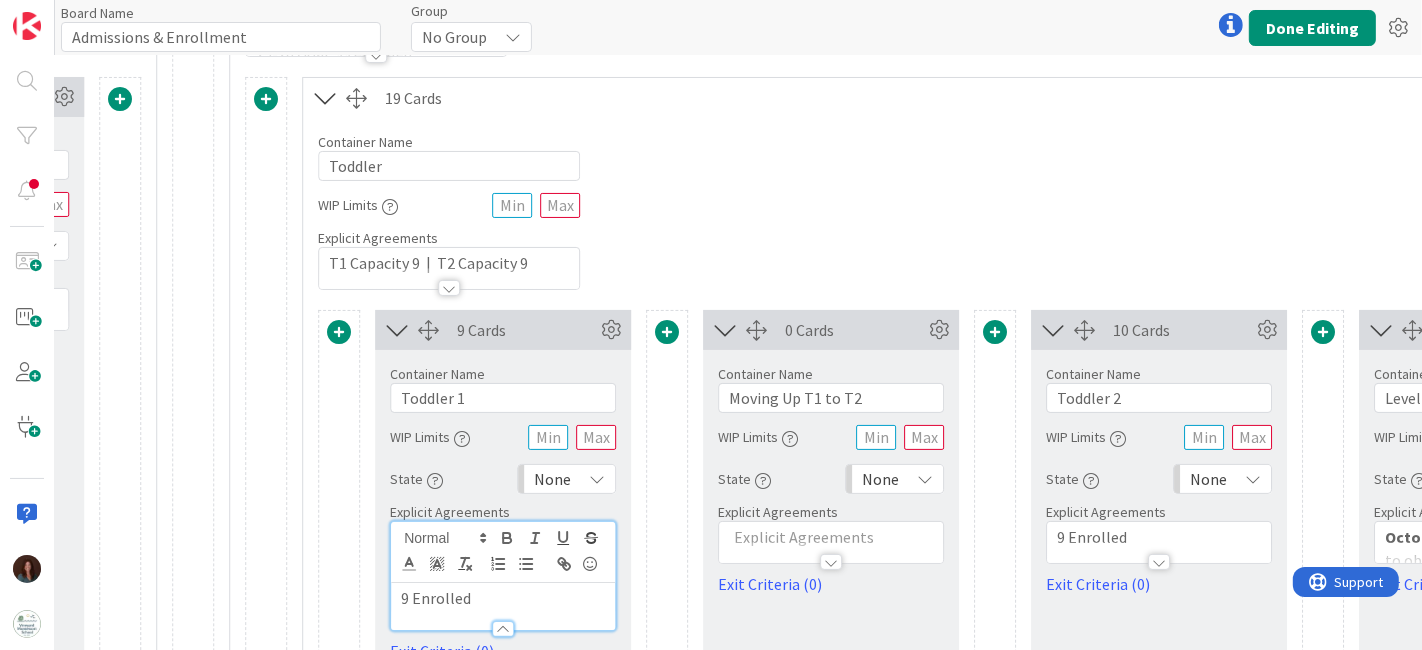 click on "Container Name 7 / 64 Toddler WIP Limits Explicit Agreements T1 Capacity 9  |  T2 Capacity 9" at bounding box center (1159, 204) 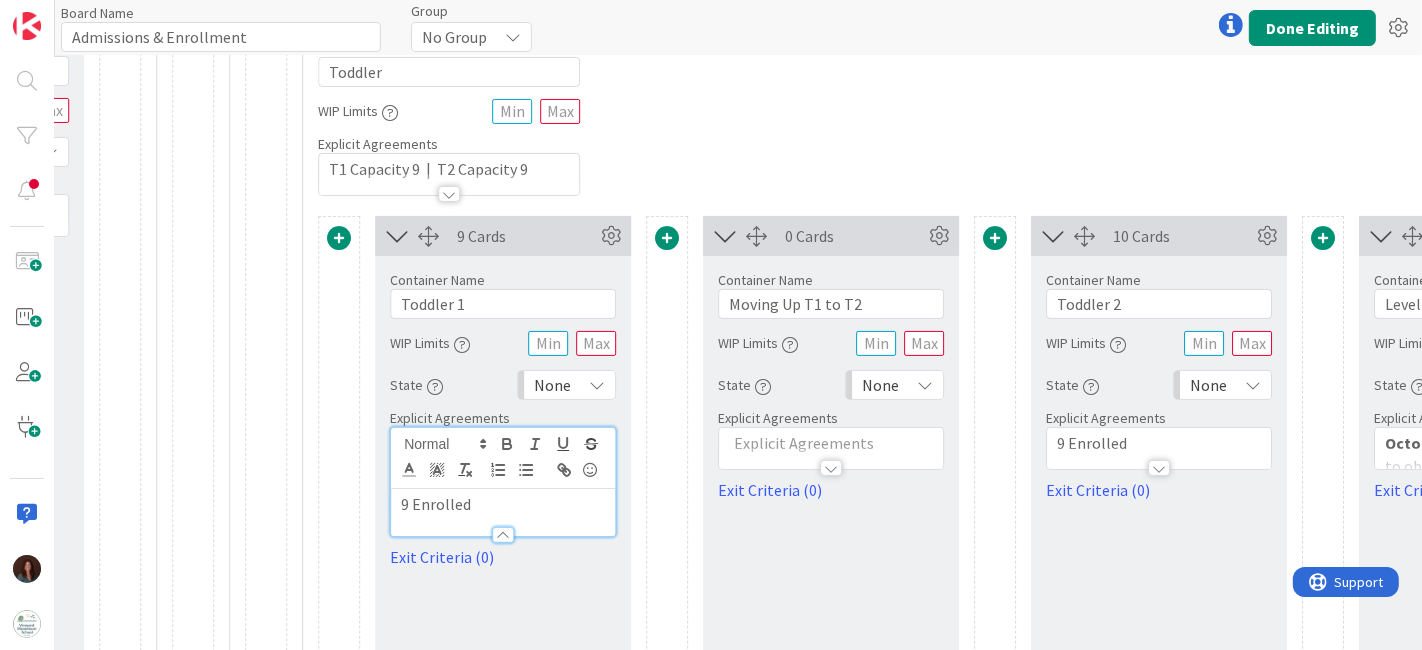 scroll, scrollTop: 444, scrollLeft: 4805, axis: both 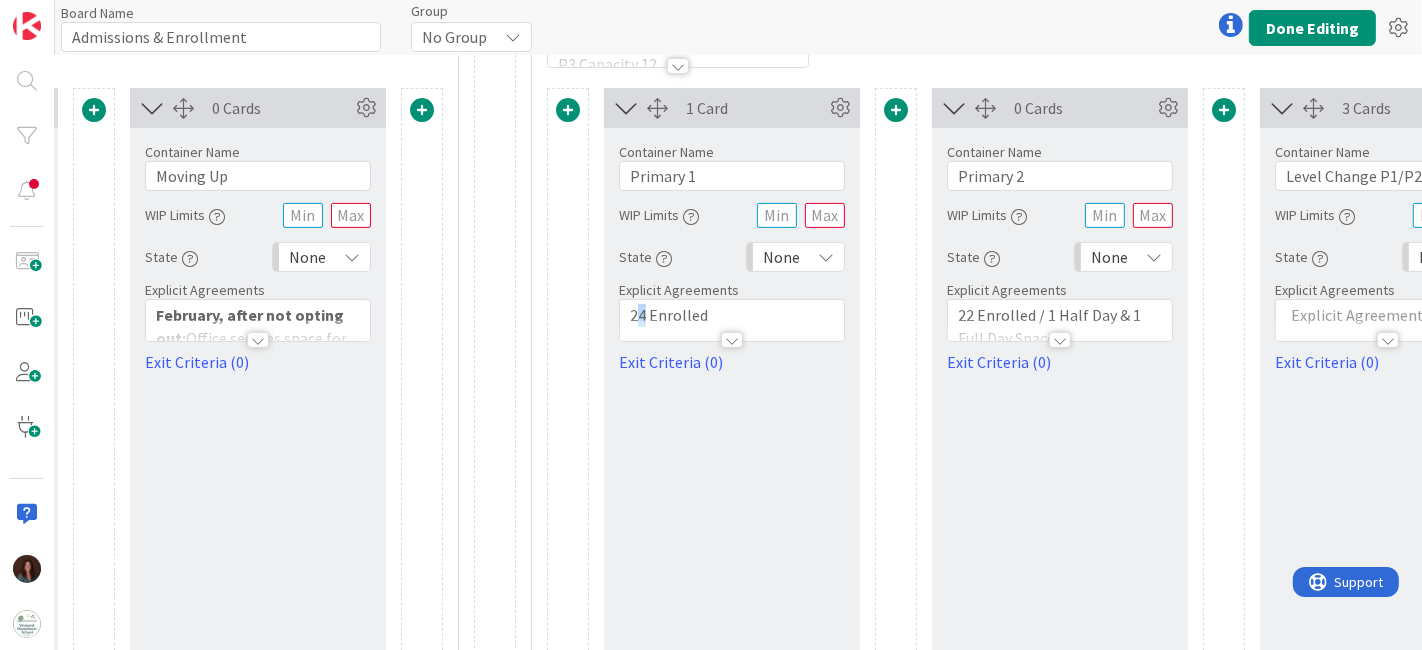 click on "24 Enrolled" at bounding box center (732, 315) 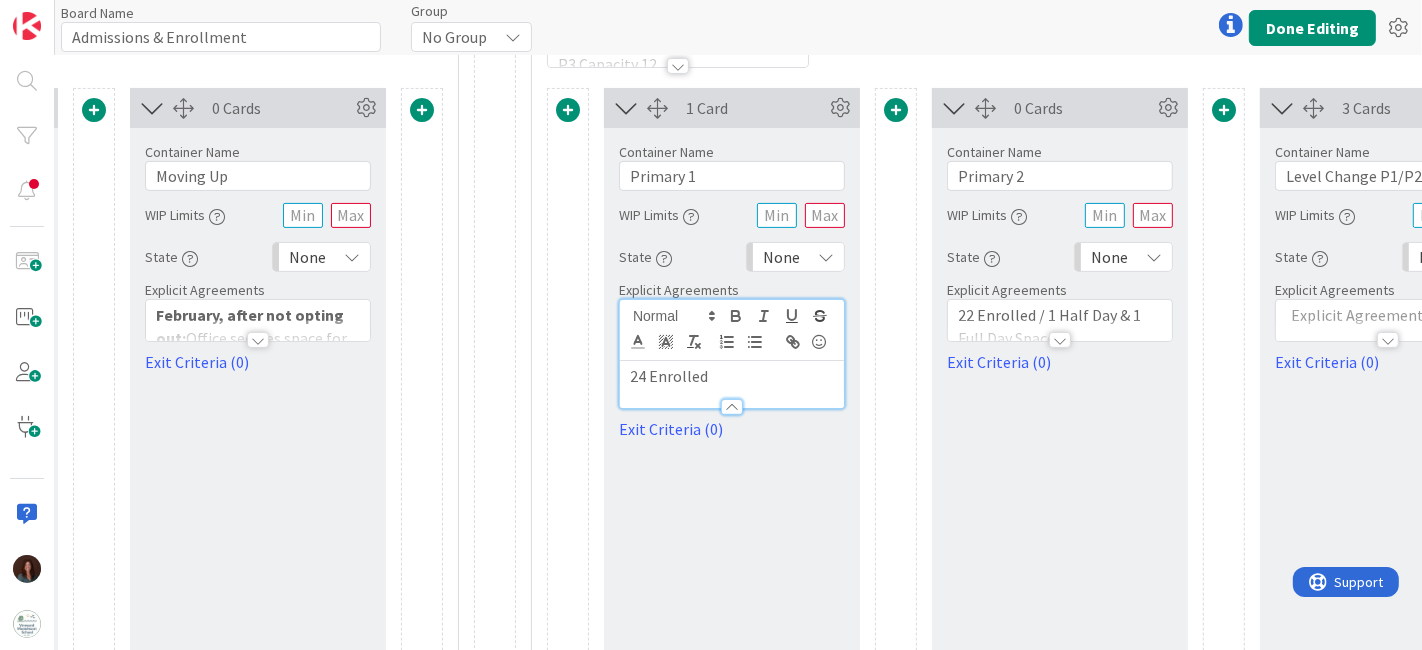 click on "24 Enrolled" at bounding box center [732, 376] 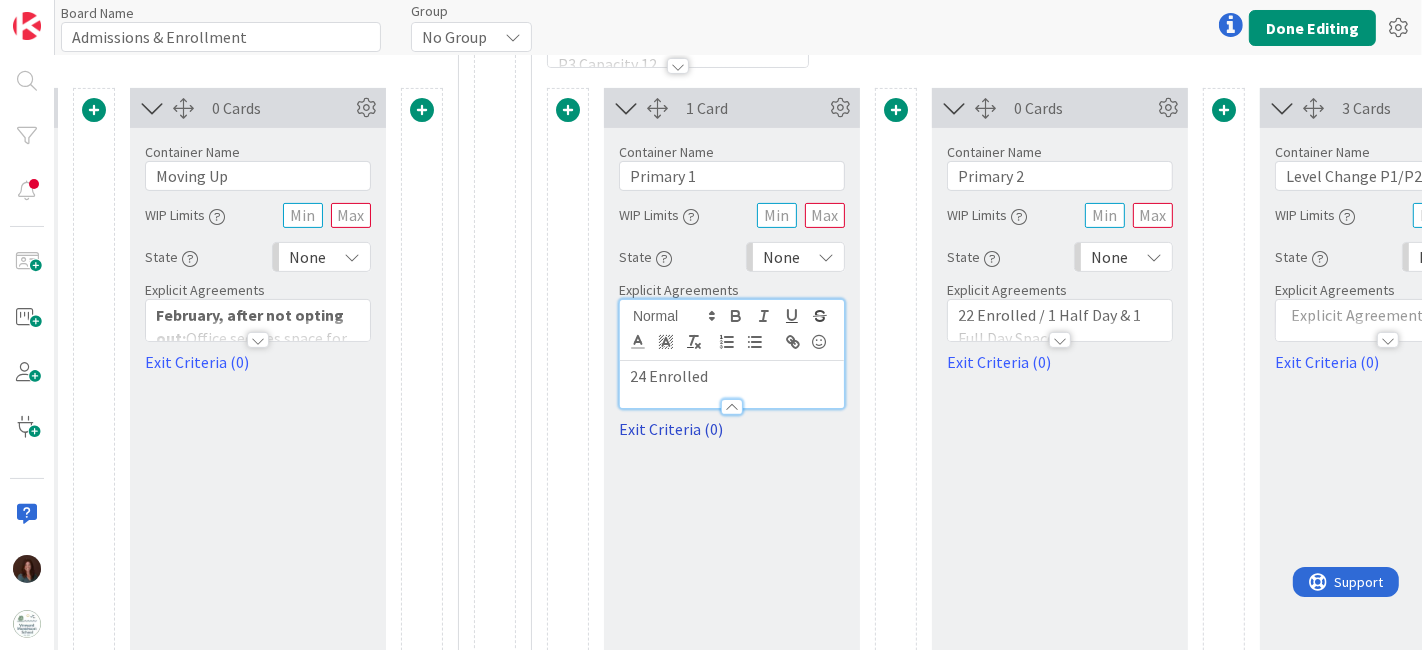 type 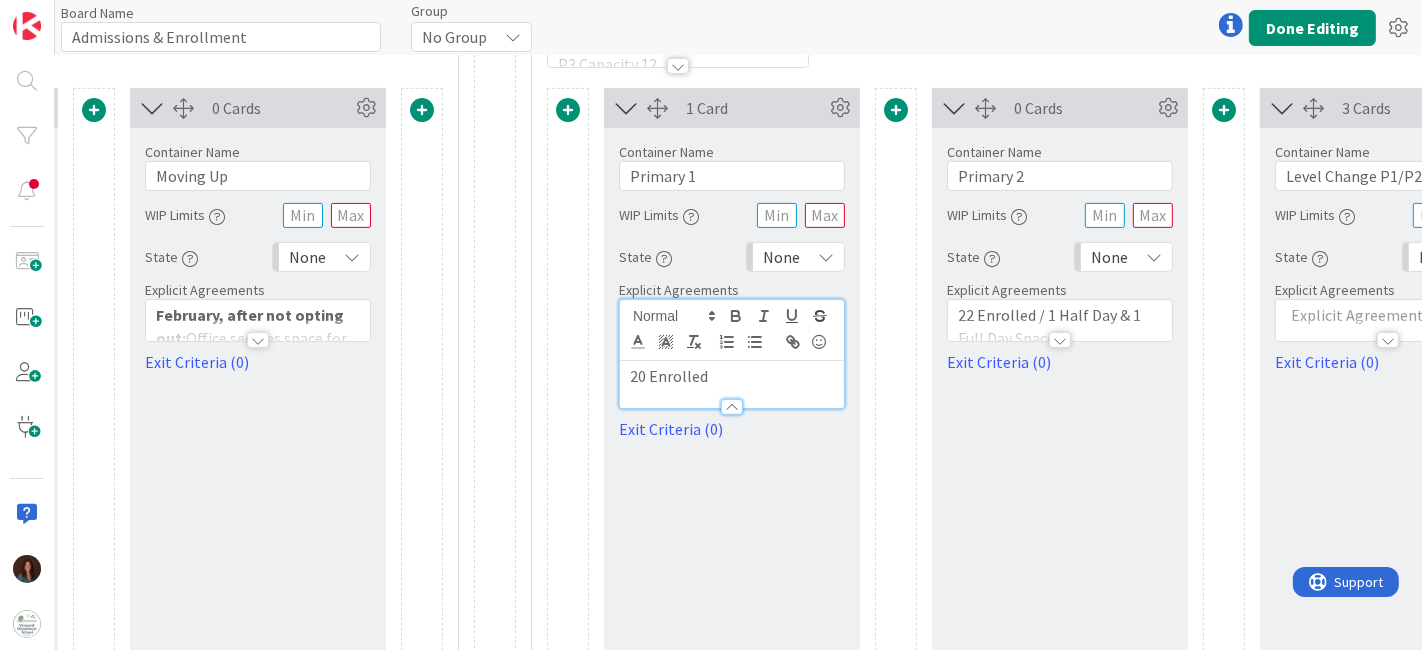 click at bounding box center (1060, 340) 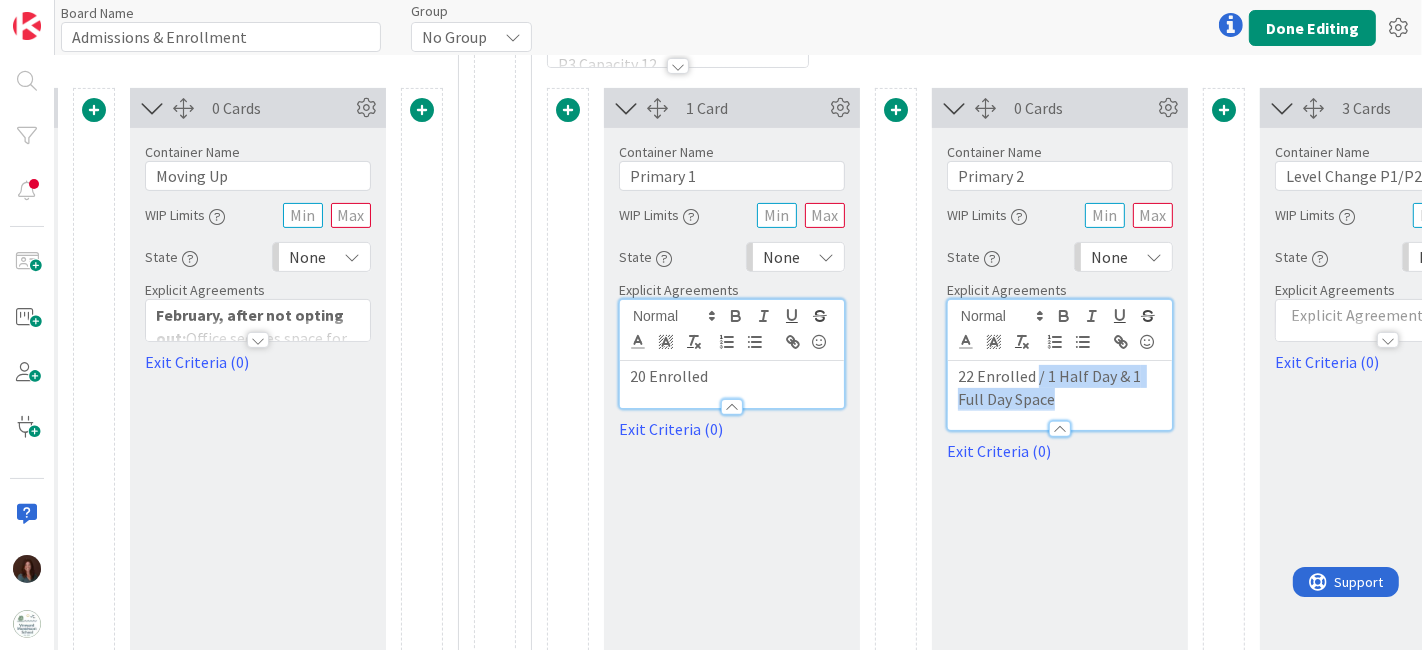 drag, startPoint x: 1063, startPoint y: 398, endPoint x: 1029, endPoint y: 371, distance: 43.416588 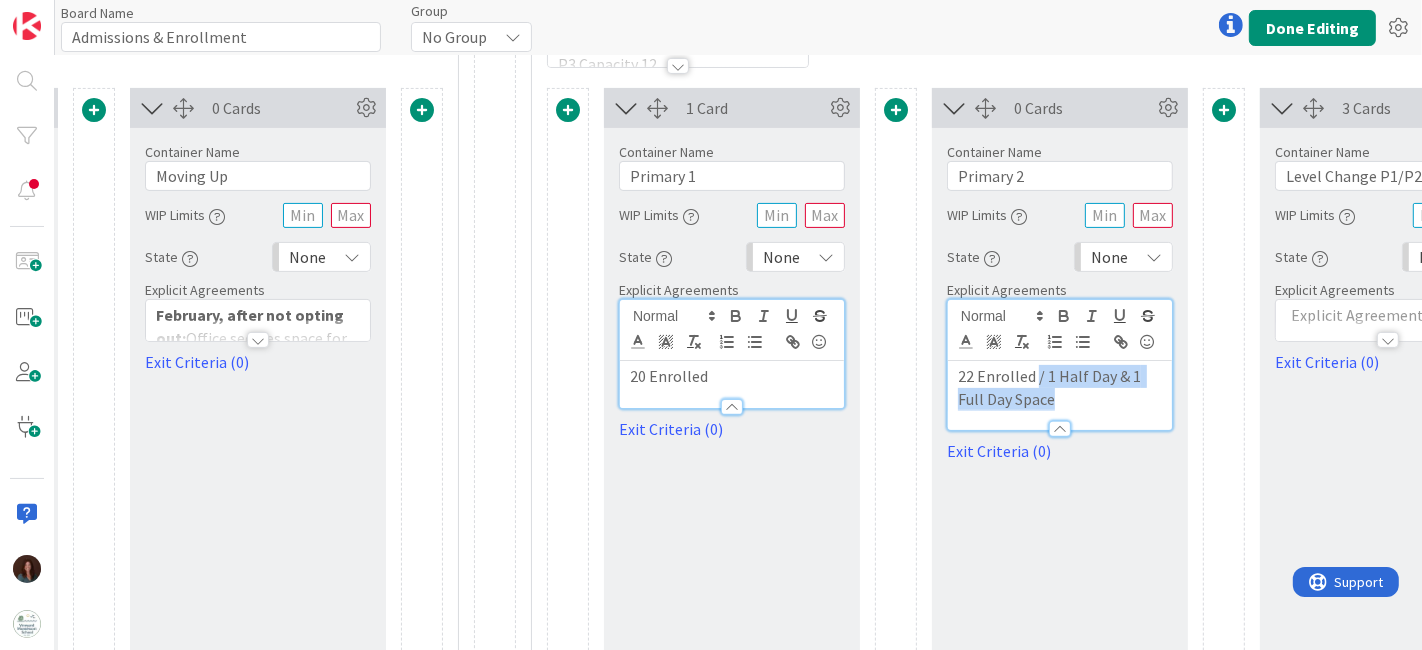 click on "22 Enrolled / 1 Half Day & 1 Full Day Space" at bounding box center (1060, 387) 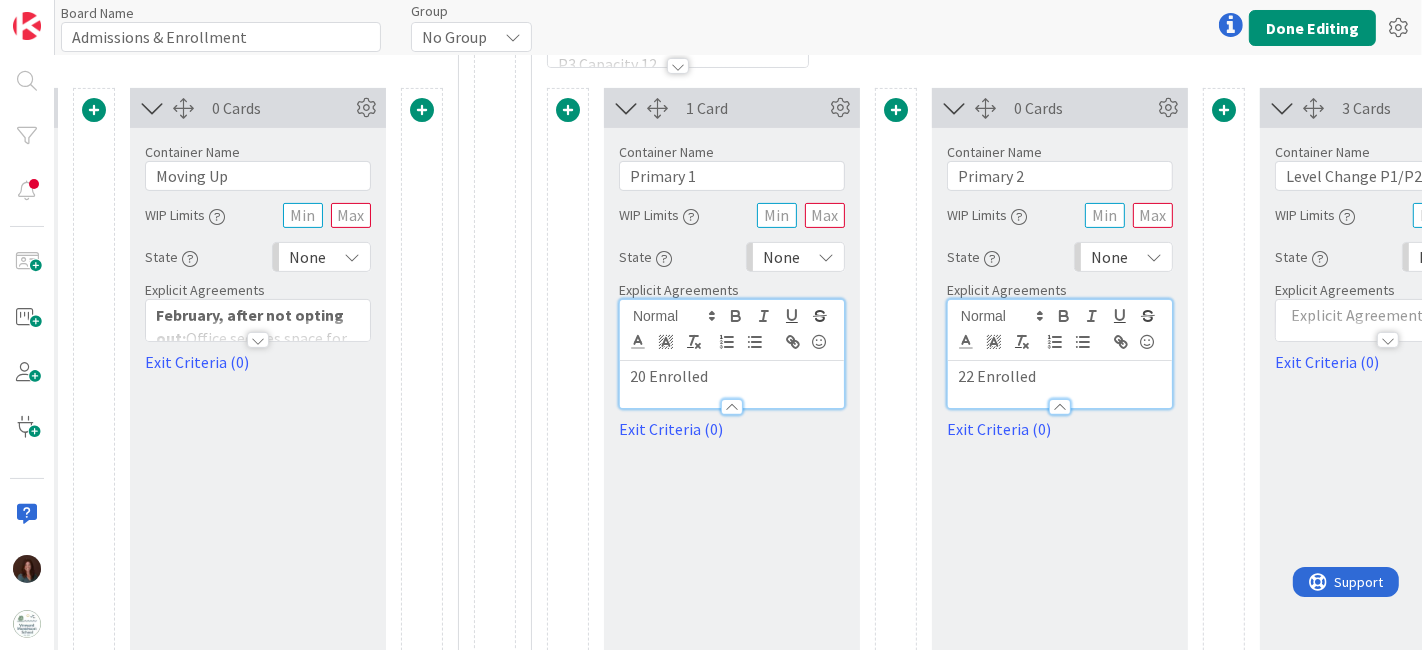 type 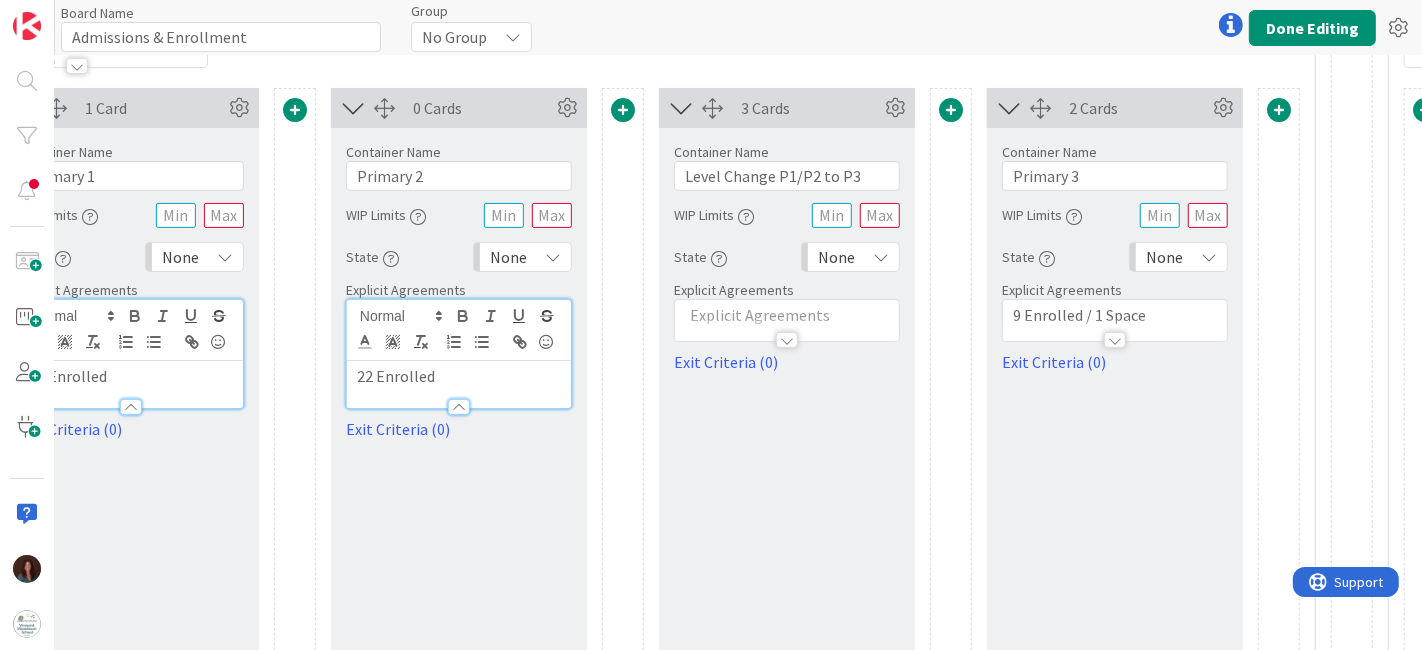 scroll, scrollTop: 444, scrollLeft: 6986, axis: both 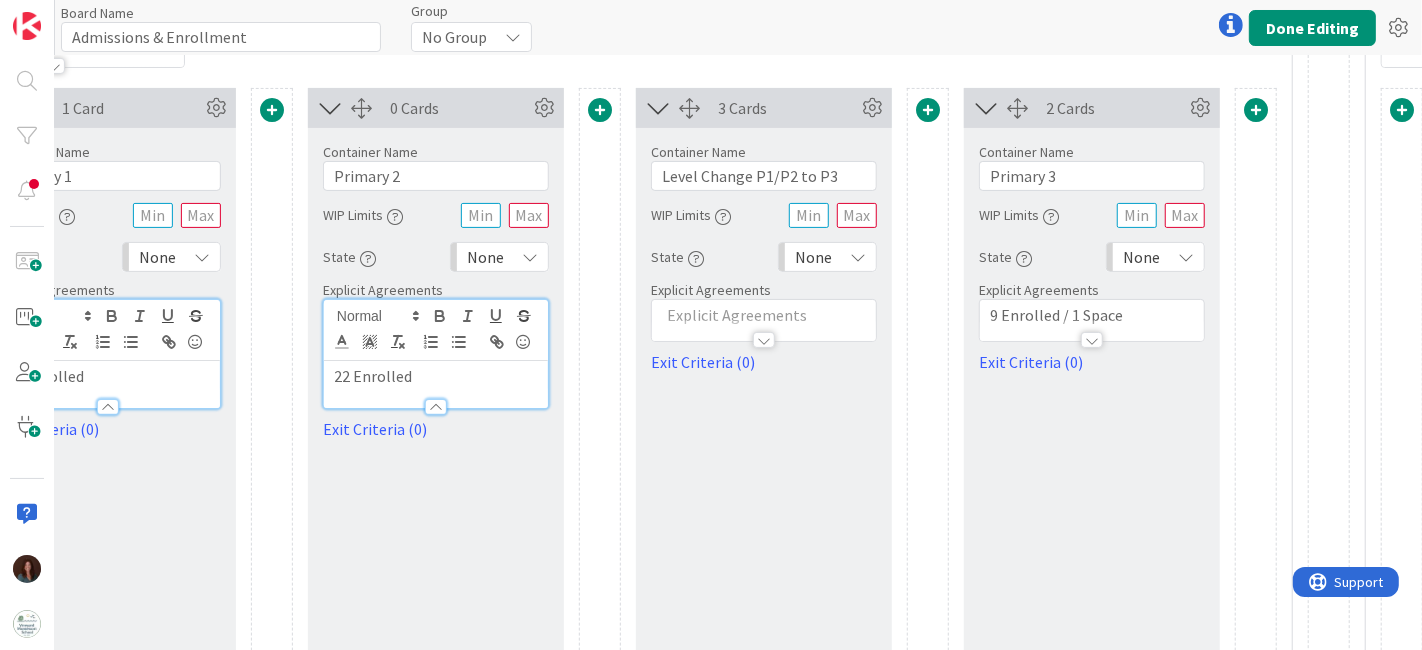 click on "9 Enrolled / 1 Space" at bounding box center (1092, 315) 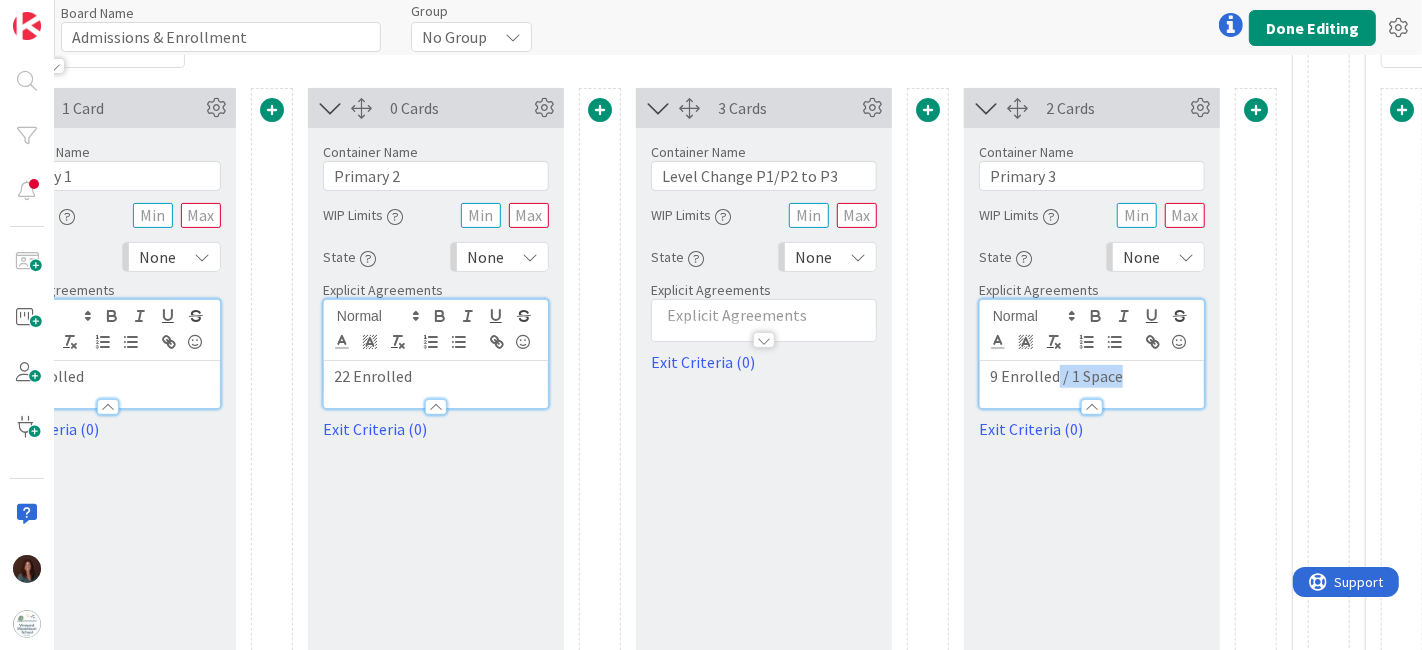 drag, startPoint x: 1115, startPoint y: 377, endPoint x: 1050, endPoint y: 374, distance: 65.06919 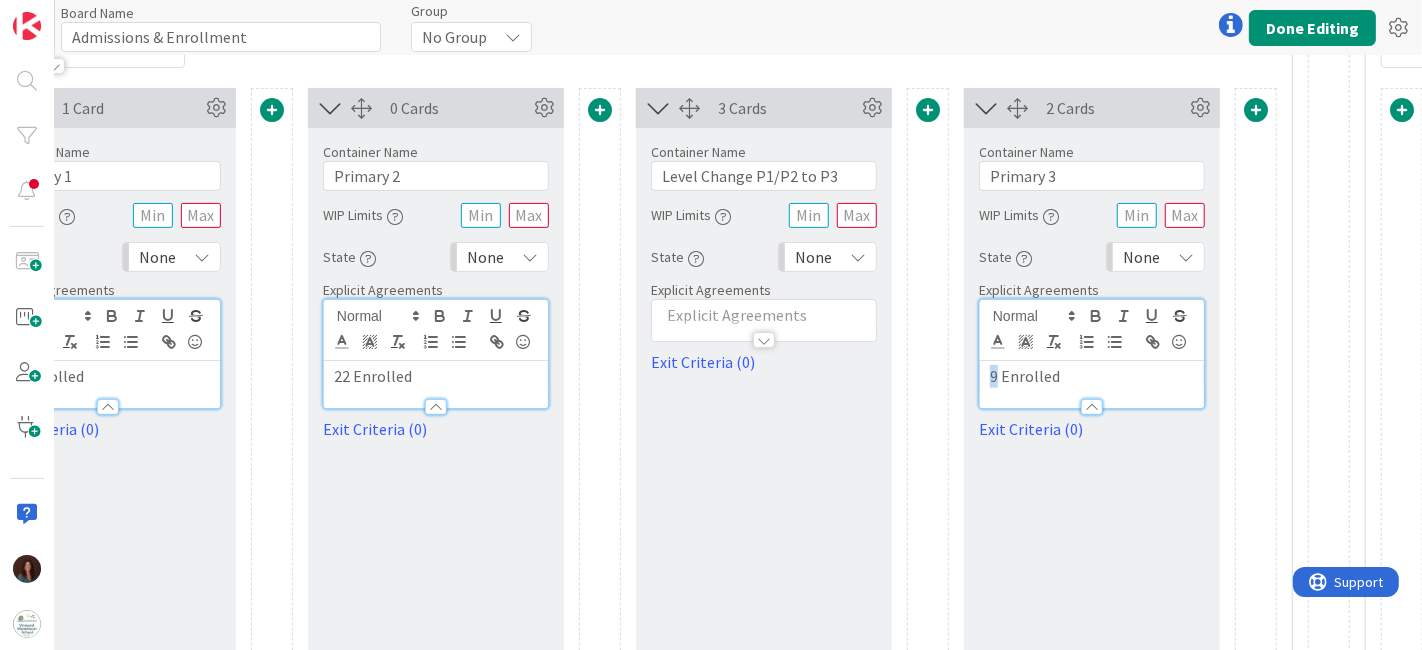 drag, startPoint x: 989, startPoint y: 373, endPoint x: 966, endPoint y: 374, distance: 23.021729 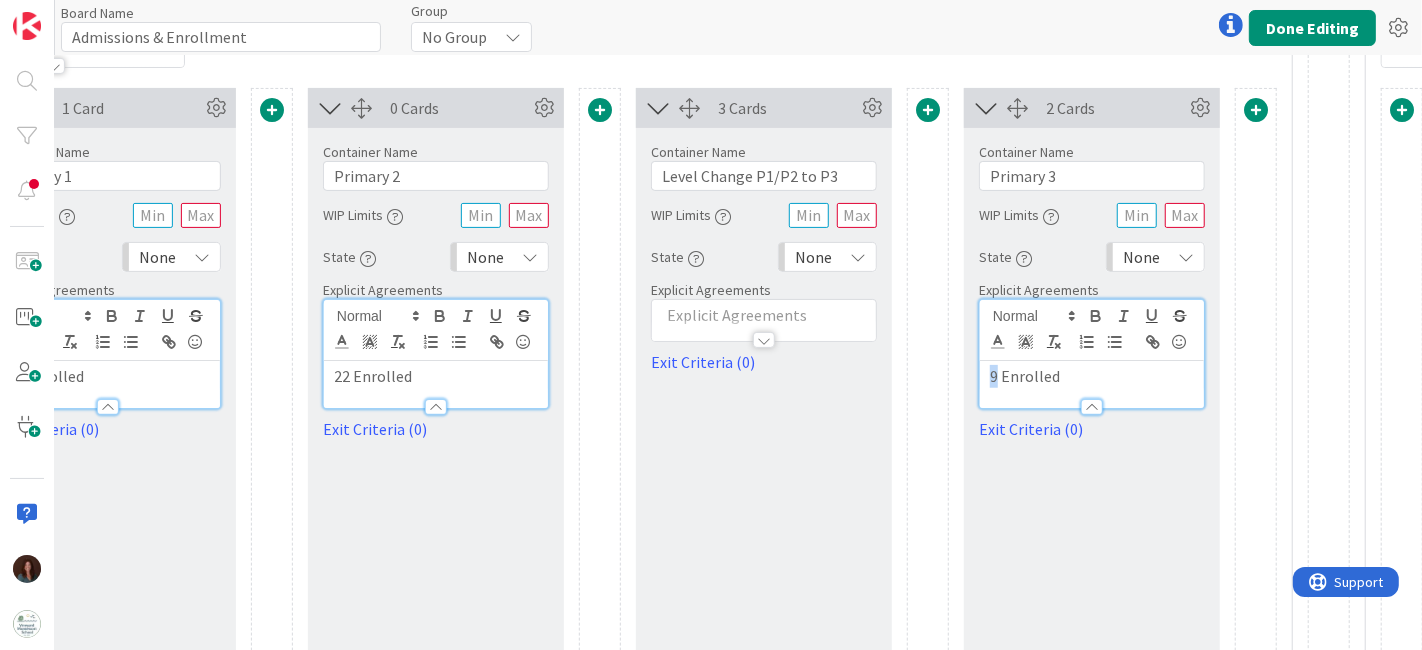 click on "Container Name 9 / 64 Primary 3 WIP Limits State None Explicit Agreements 9 Enrolled Exit Criteria (0)" at bounding box center (1092, 284) 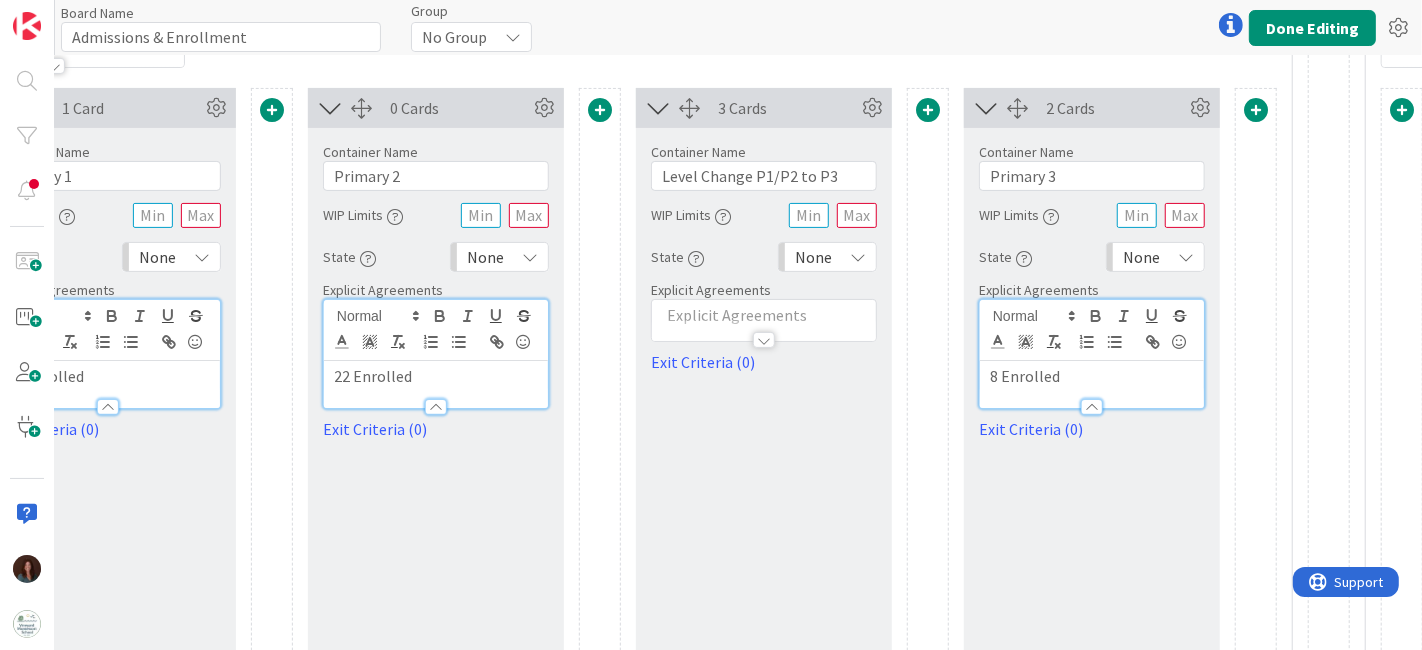 click on "8 Enrolled" at bounding box center (1092, 376) 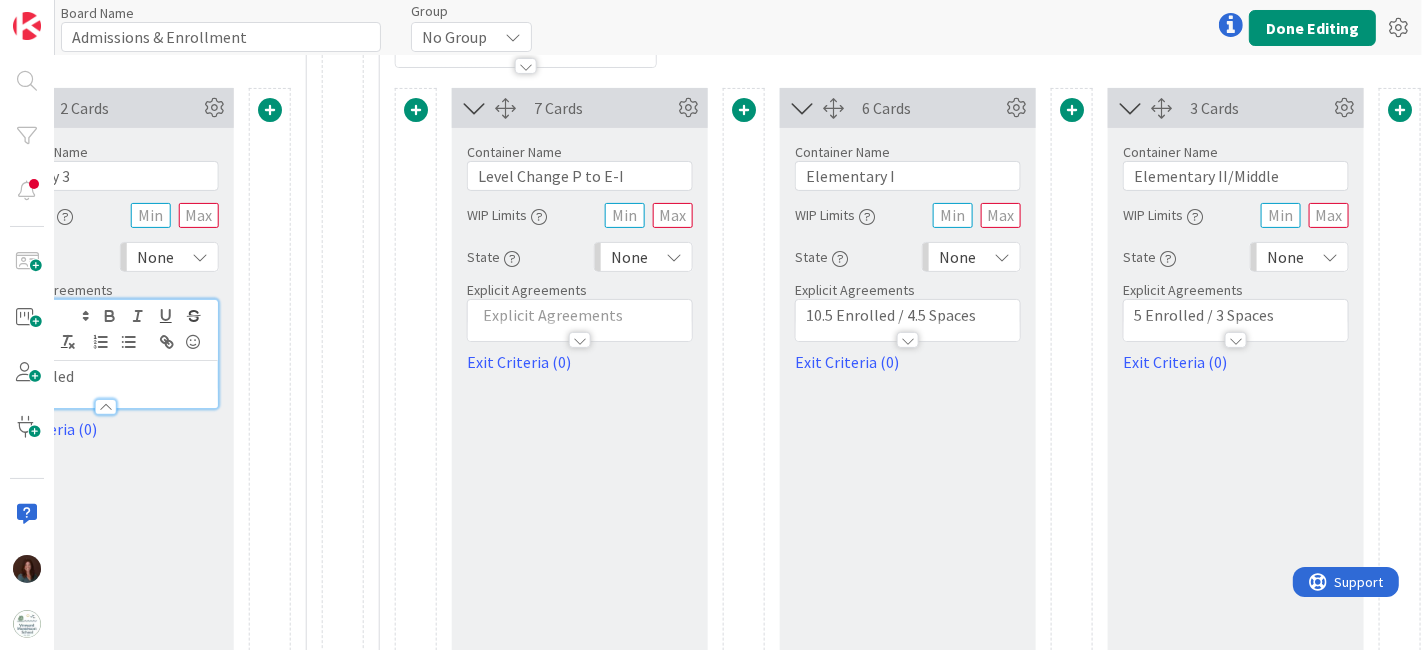 scroll, scrollTop: 444, scrollLeft: 7978, axis: both 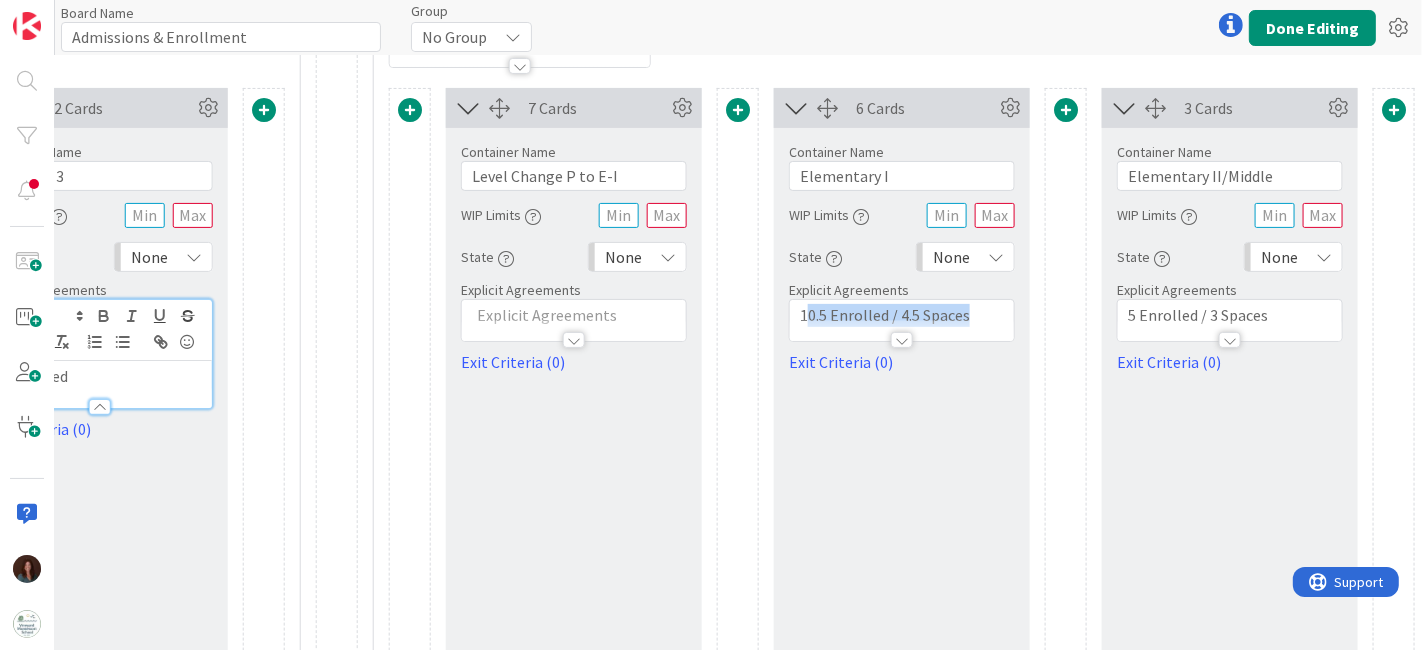 drag, startPoint x: 968, startPoint y: 310, endPoint x: 800, endPoint y: 310, distance: 168 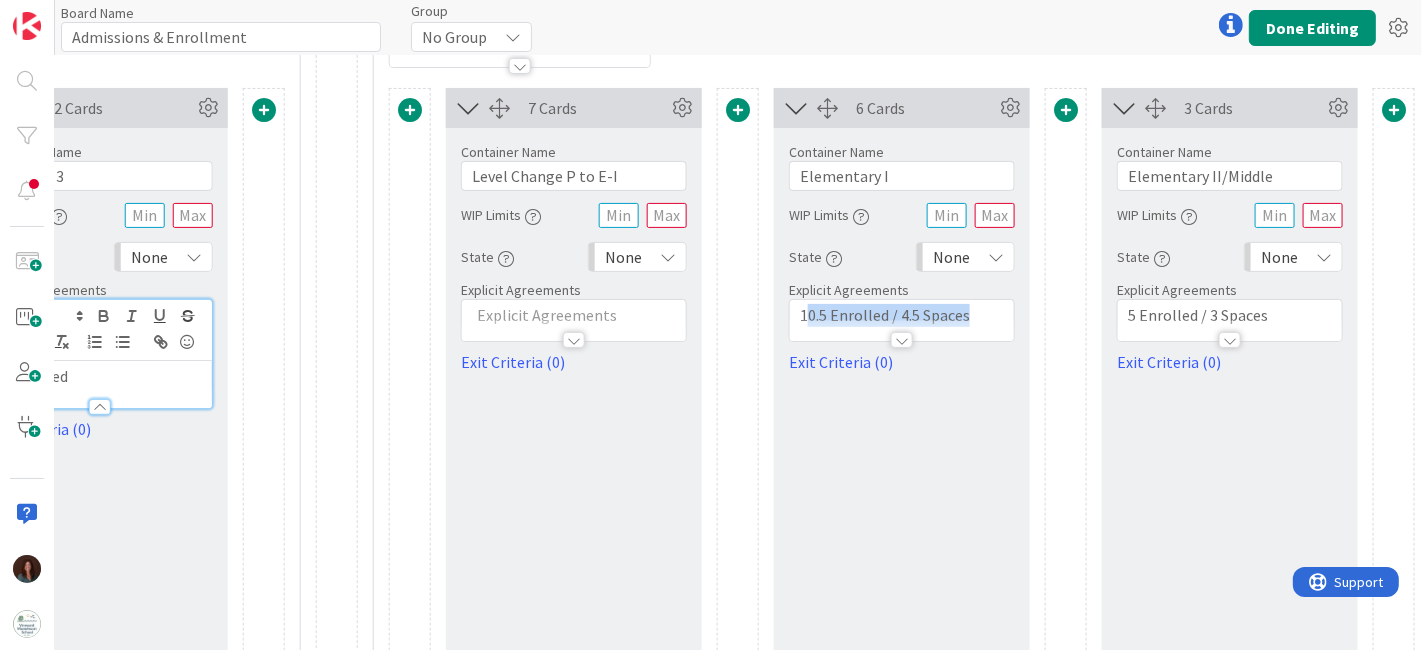 click on "10.5 Enrolled / 4.5 Spaces" at bounding box center [902, 315] 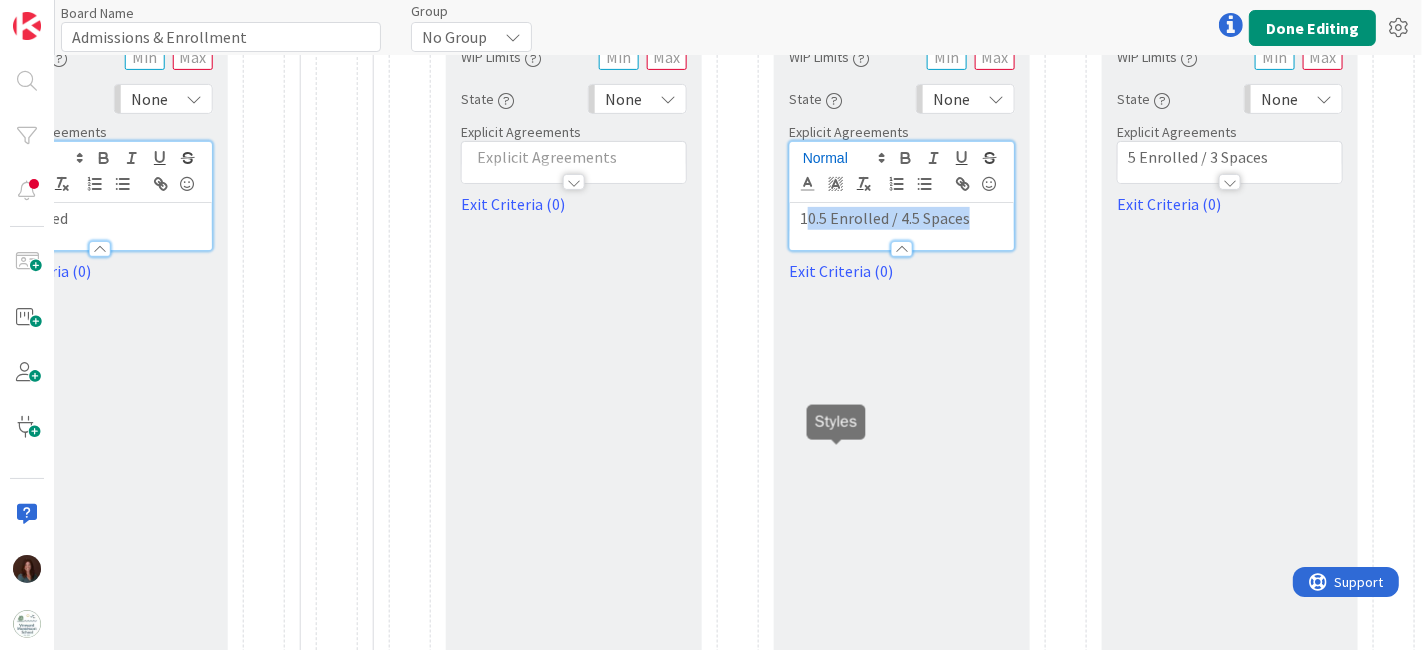 scroll, scrollTop: 282, scrollLeft: 7978, axis: both 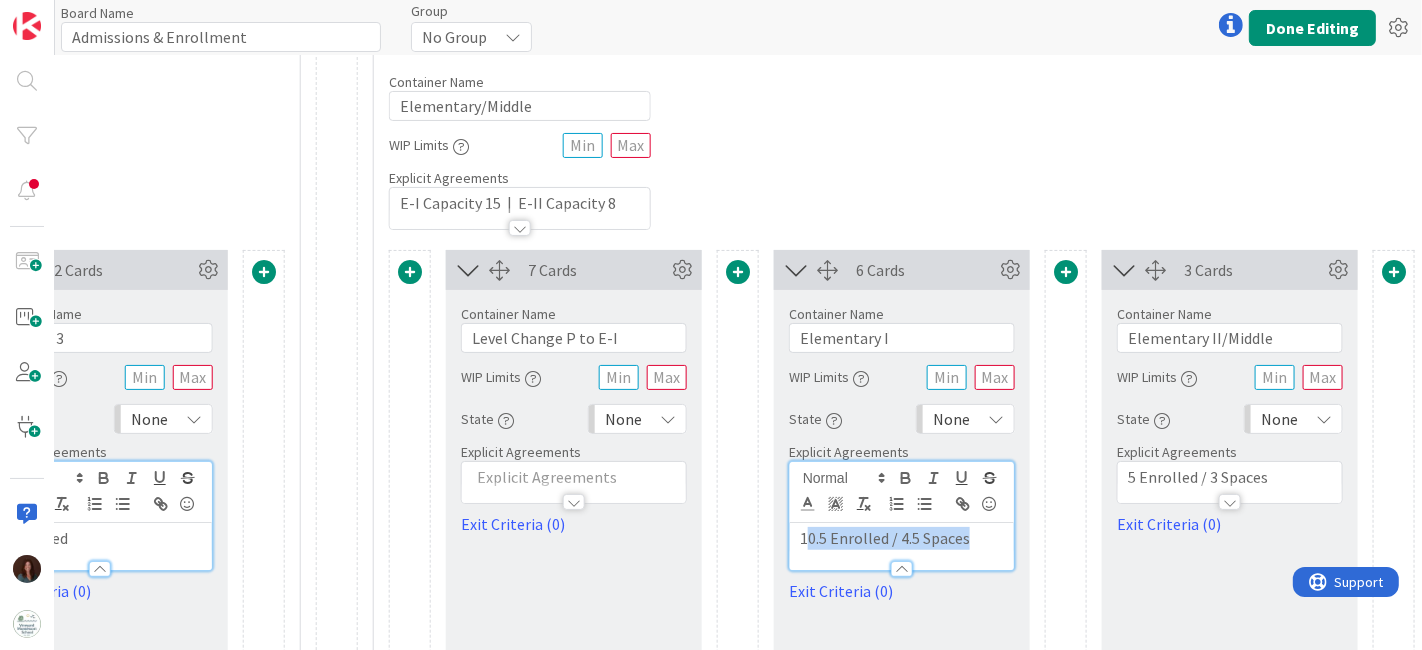 click on "10.5 Enrolled / 4.5 Spaces" at bounding box center [902, 538] 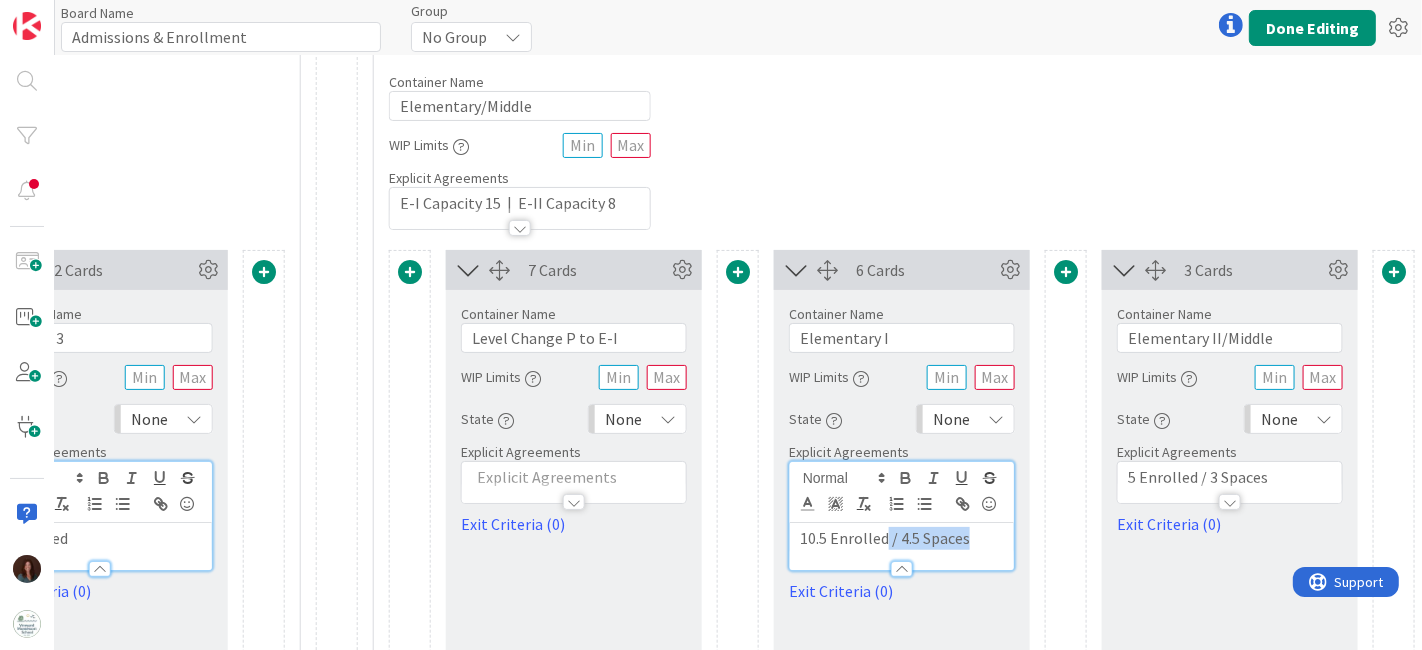 drag, startPoint x: 901, startPoint y: 528, endPoint x: 877, endPoint y: 533, distance: 24.5153 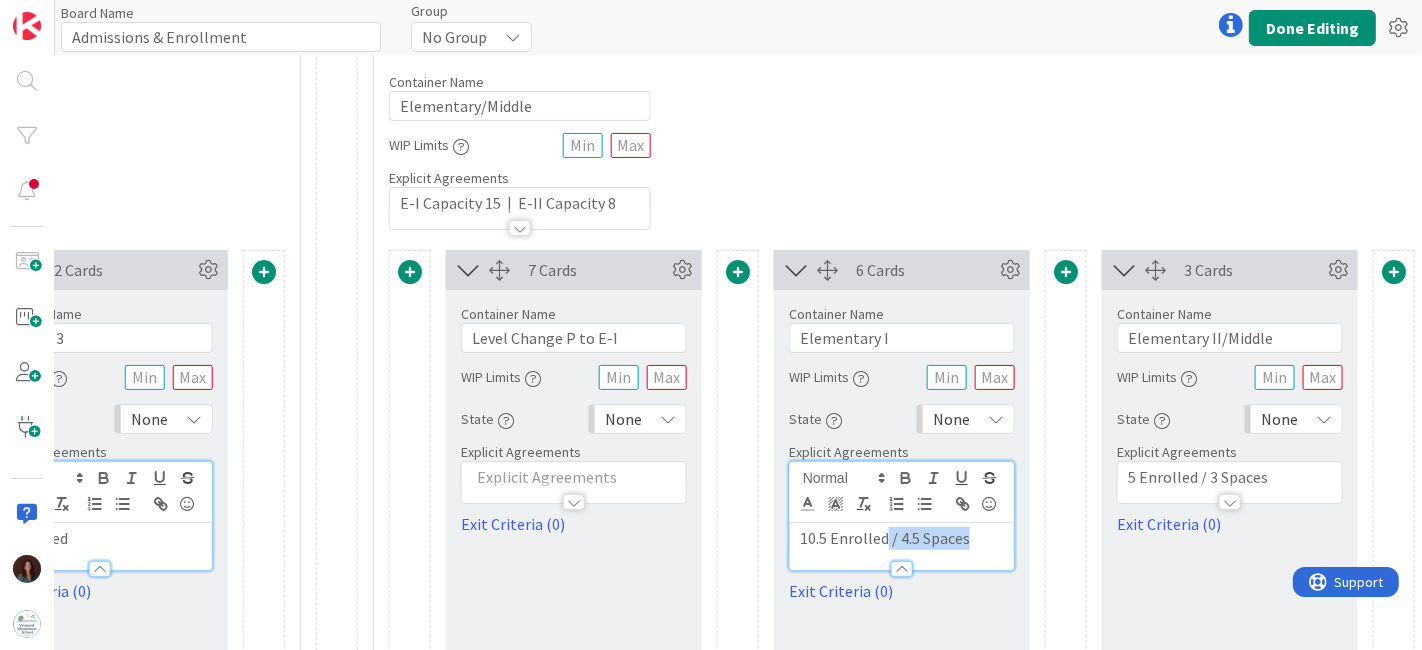 click on "10.5 Enrolled / 4.5 Spaces" at bounding box center [902, 538] 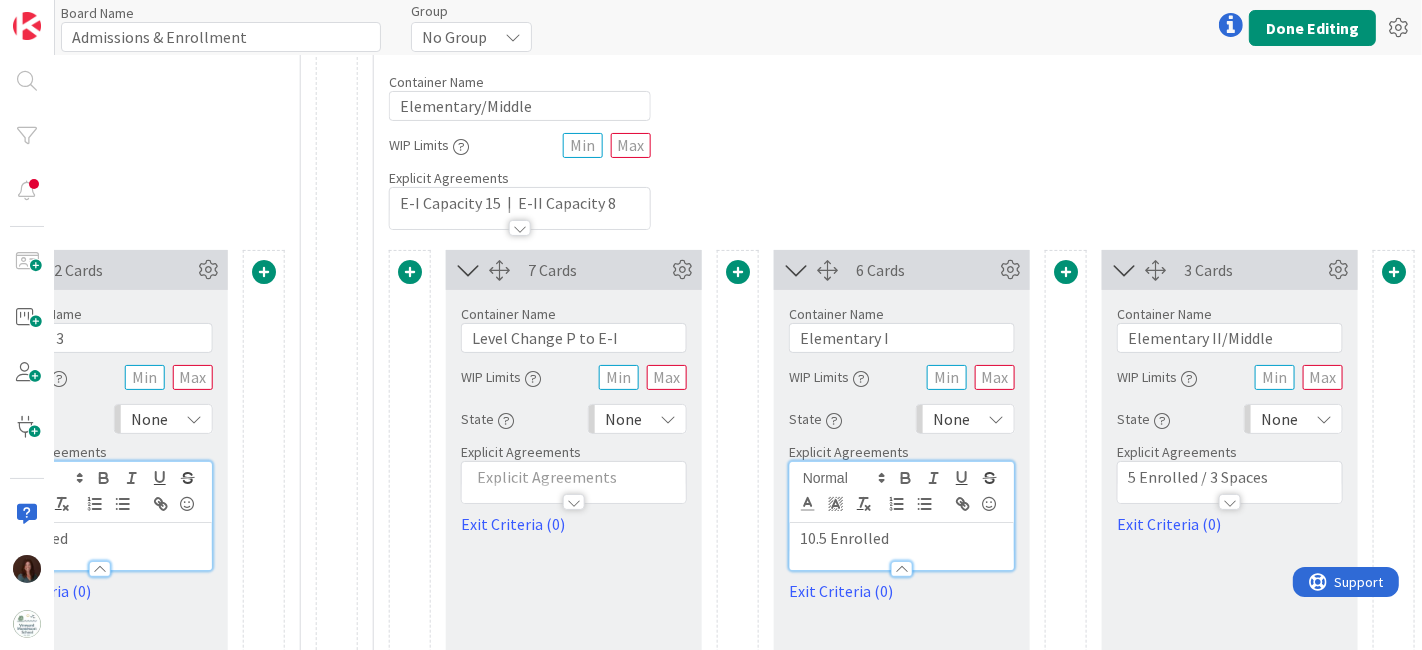 click on "10.5 Enrolled" at bounding box center (902, 538) 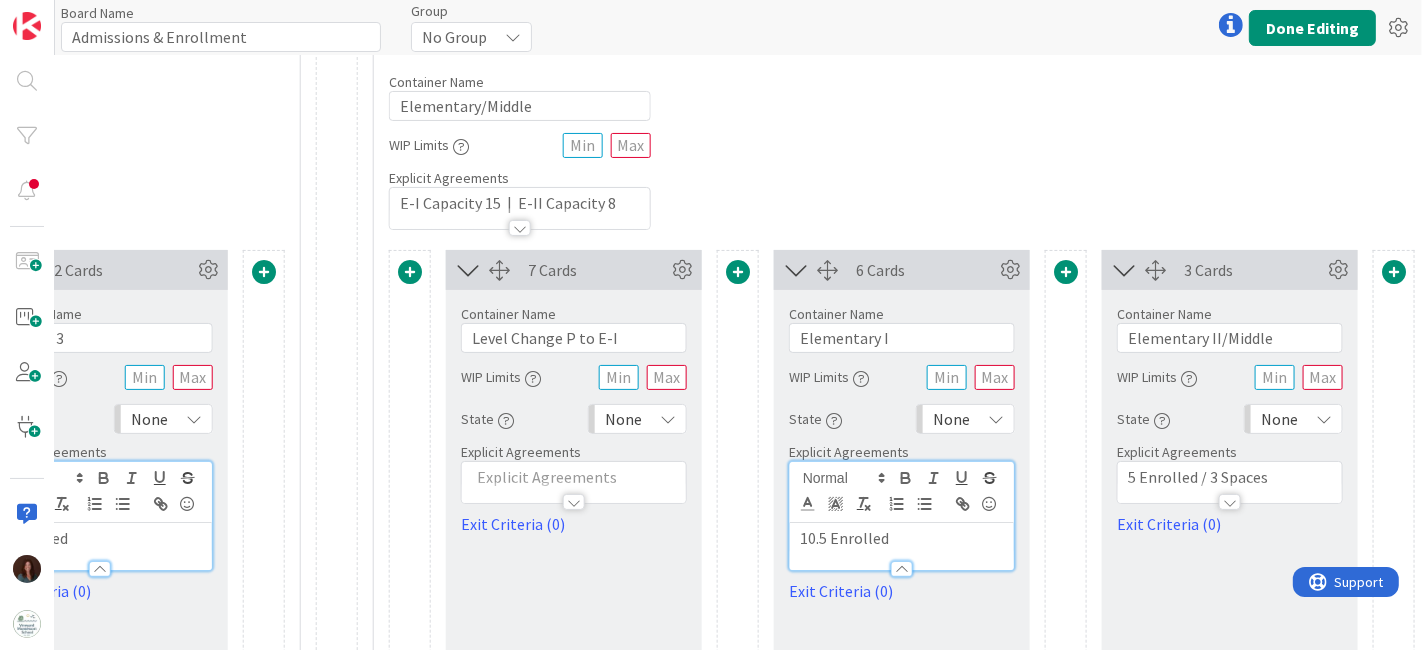 type 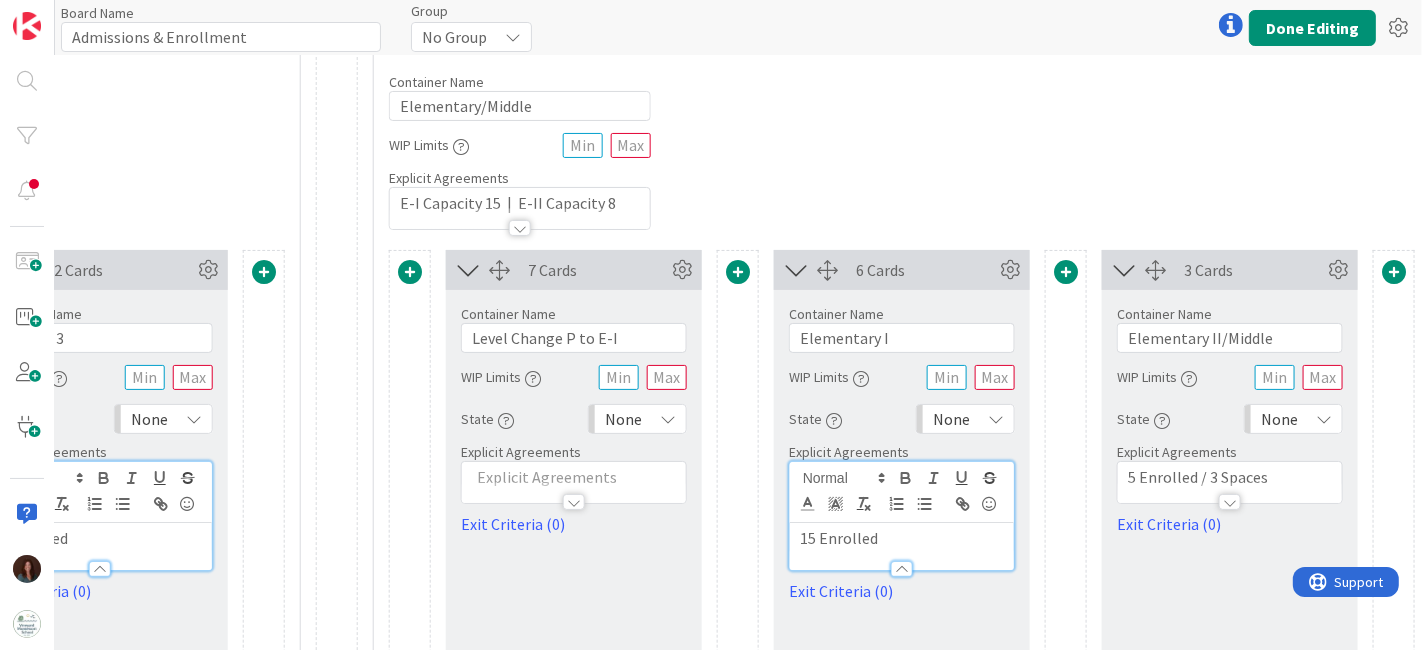 click on "5 Enrolled / 3 Spaces" at bounding box center (1230, 477) 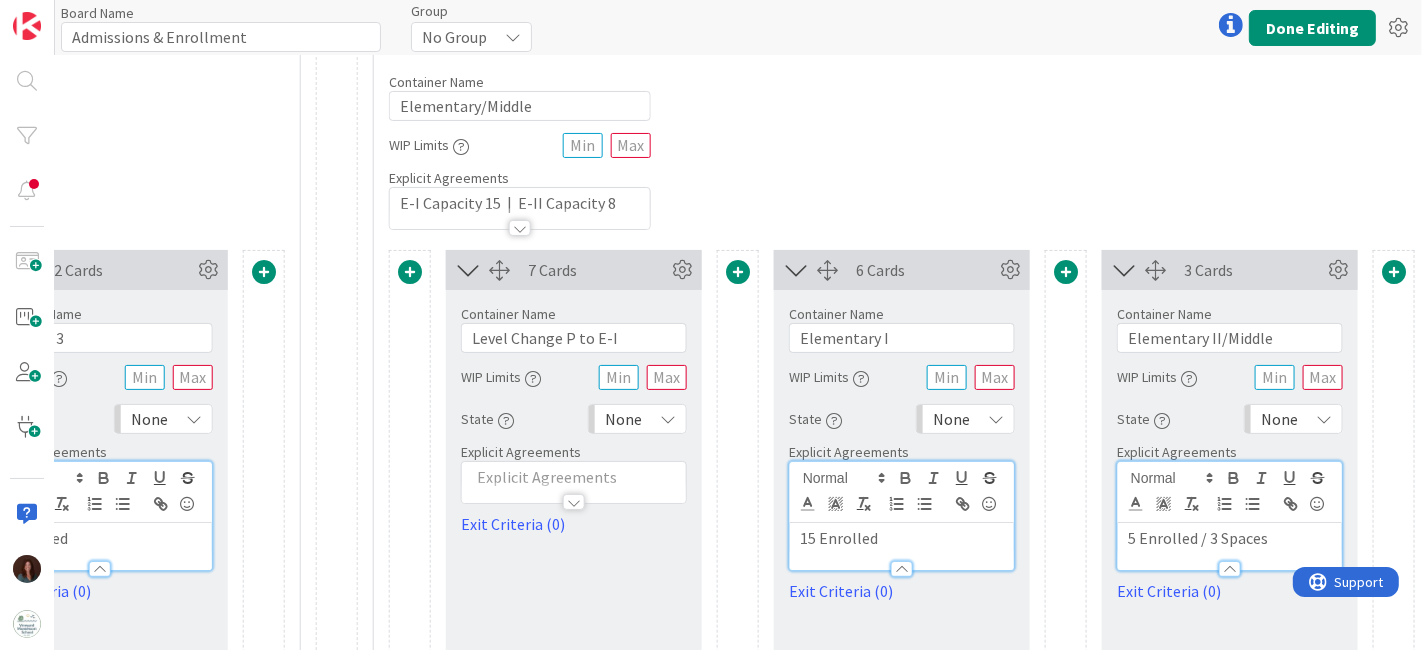 click on "5 Enrolled / 3 Spaces" at bounding box center (1230, 538) 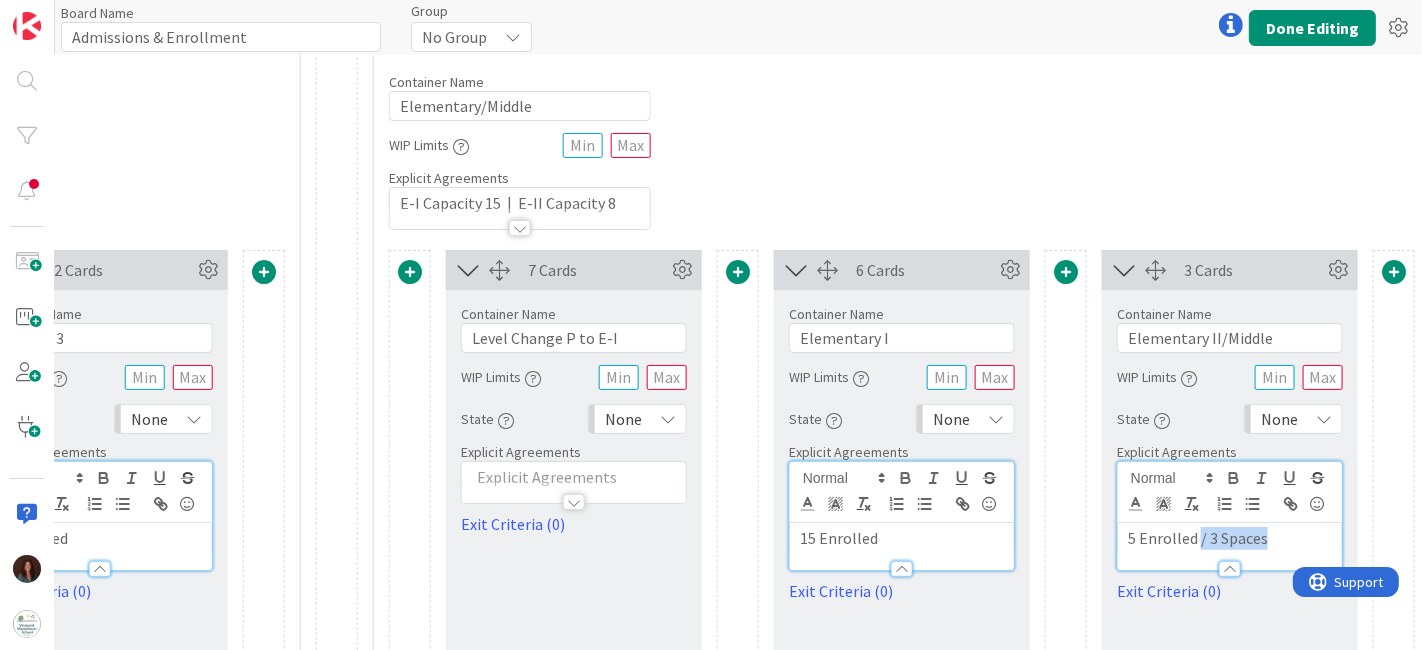drag, startPoint x: 1267, startPoint y: 532, endPoint x: 1194, endPoint y: 531, distance: 73.00685 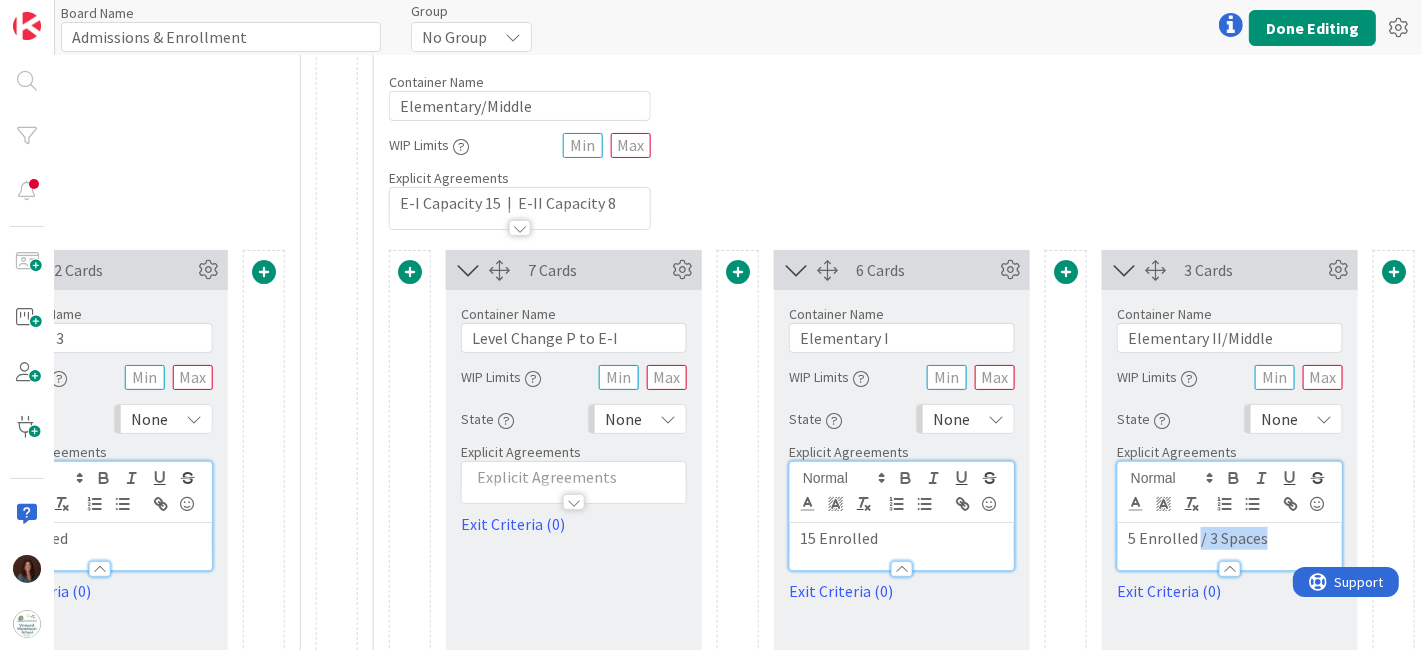 click on "5 Enrolled / 3 Spaces" at bounding box center (1230, 538) 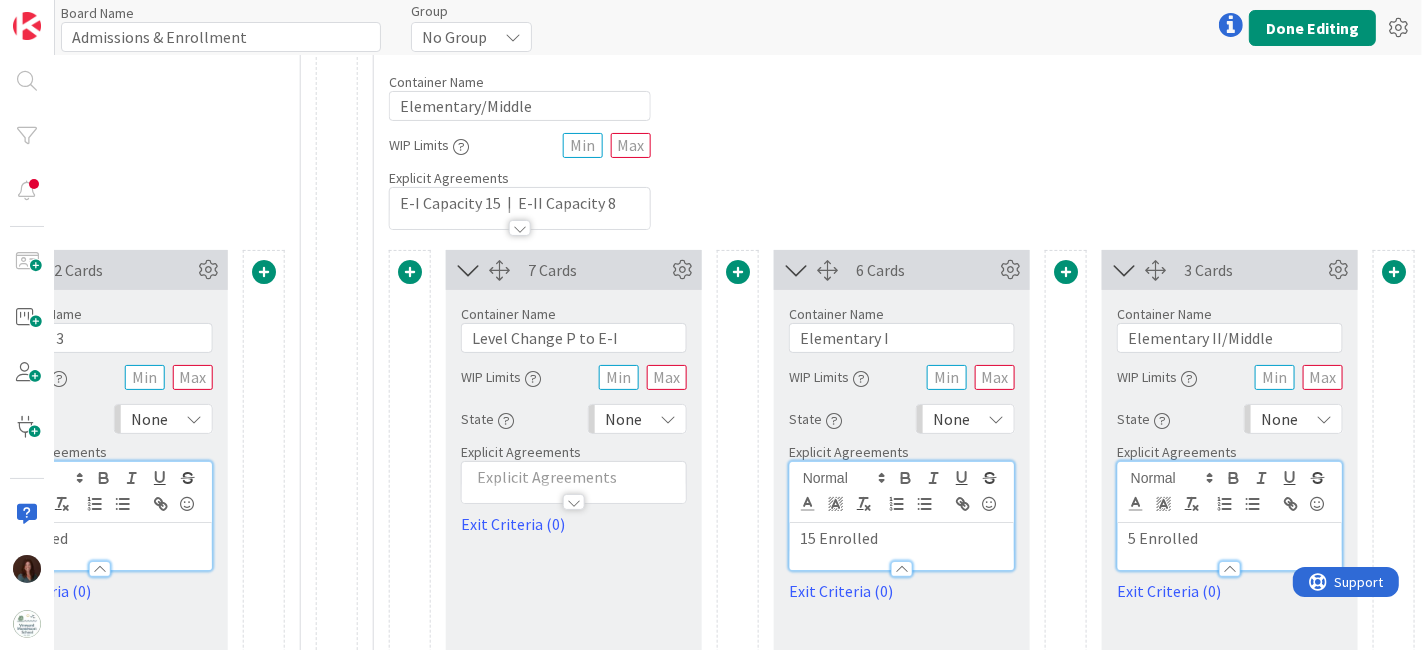 type 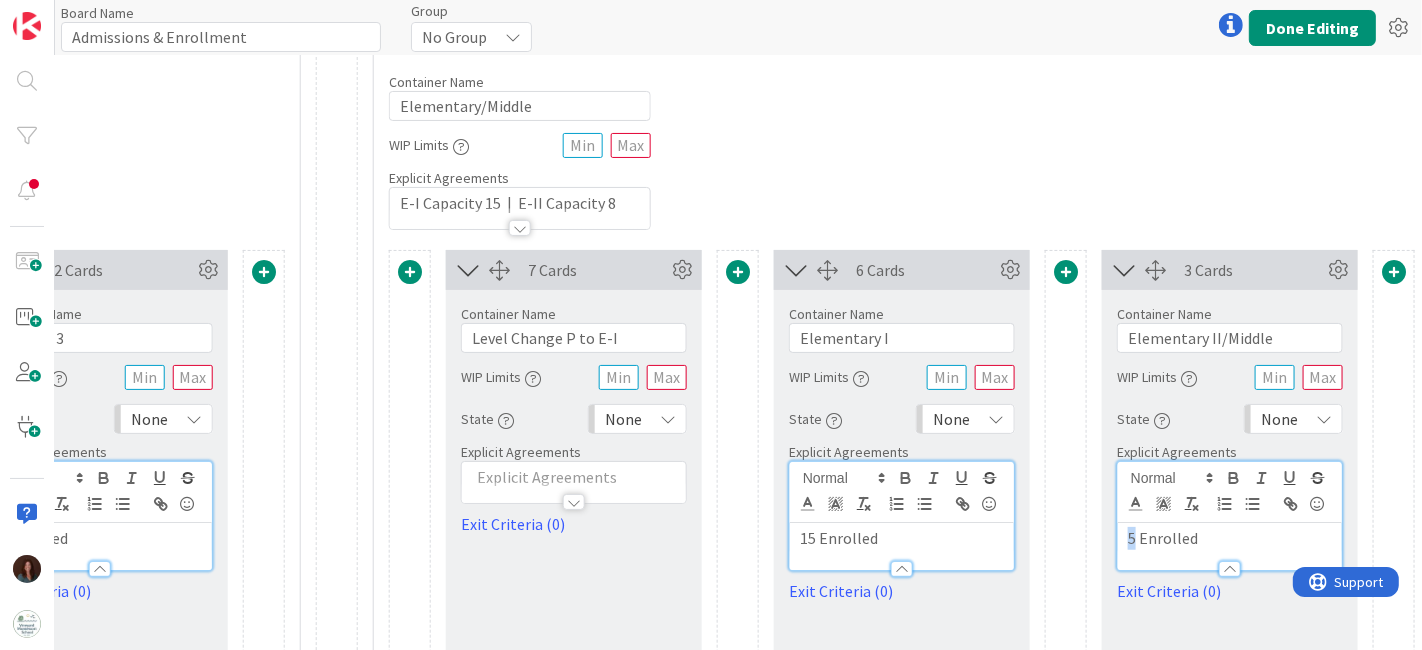 drag, startPoint x: 1126, startPoint y: 537, endPoint x: 1114, endPoint y: 542, distance: 13 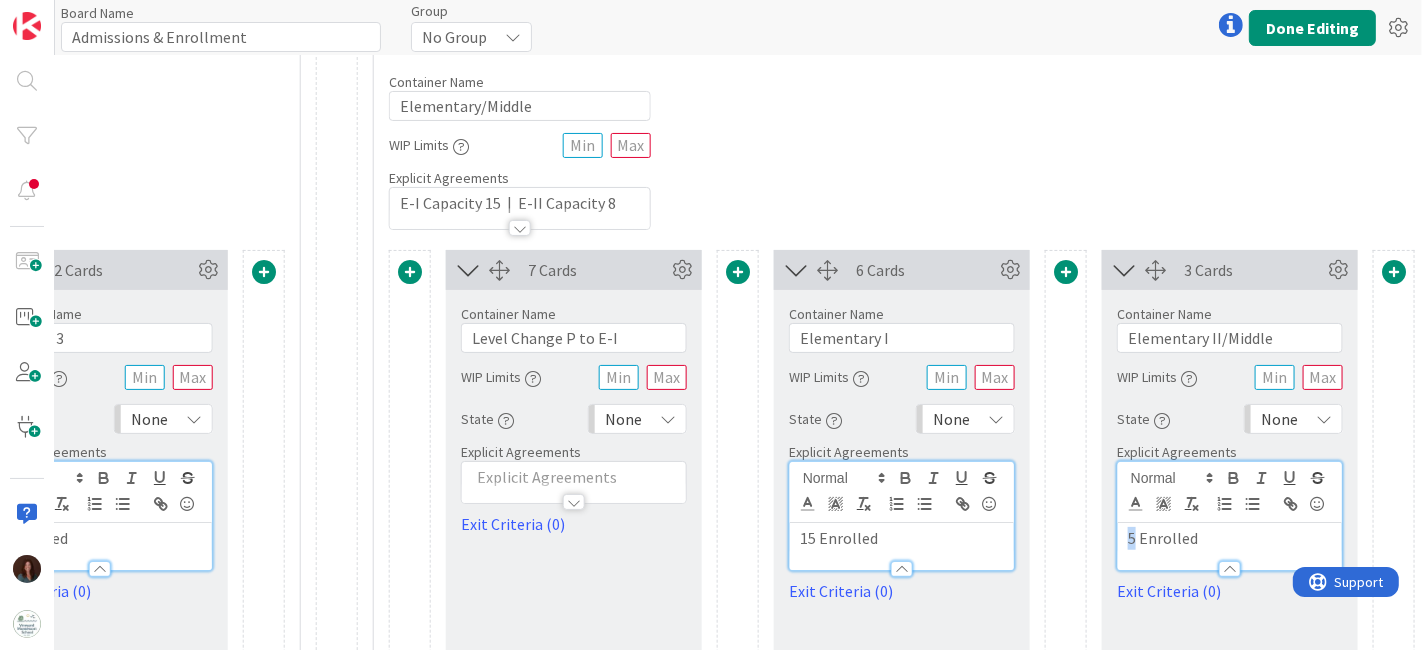 click on "5 Enrolled" at bounding box center (1230, 546) 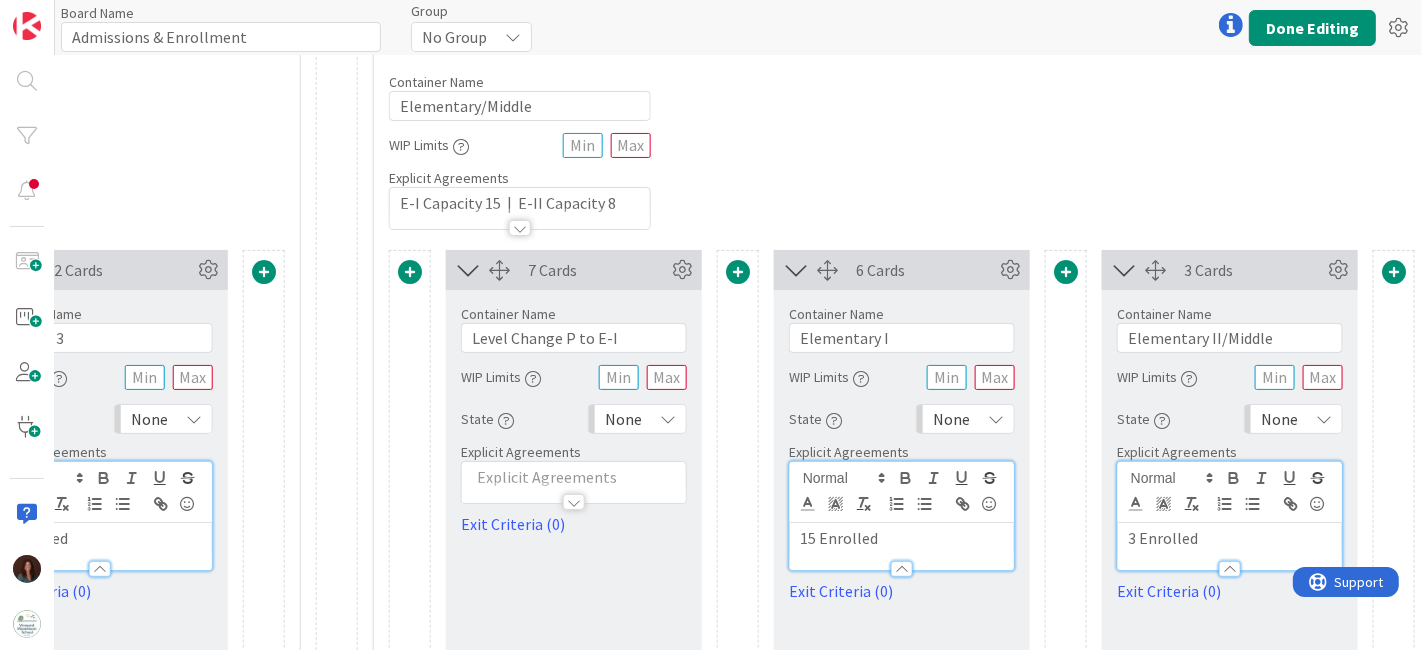 click on "3 Enrolled" at bounding box center [1230, 538] 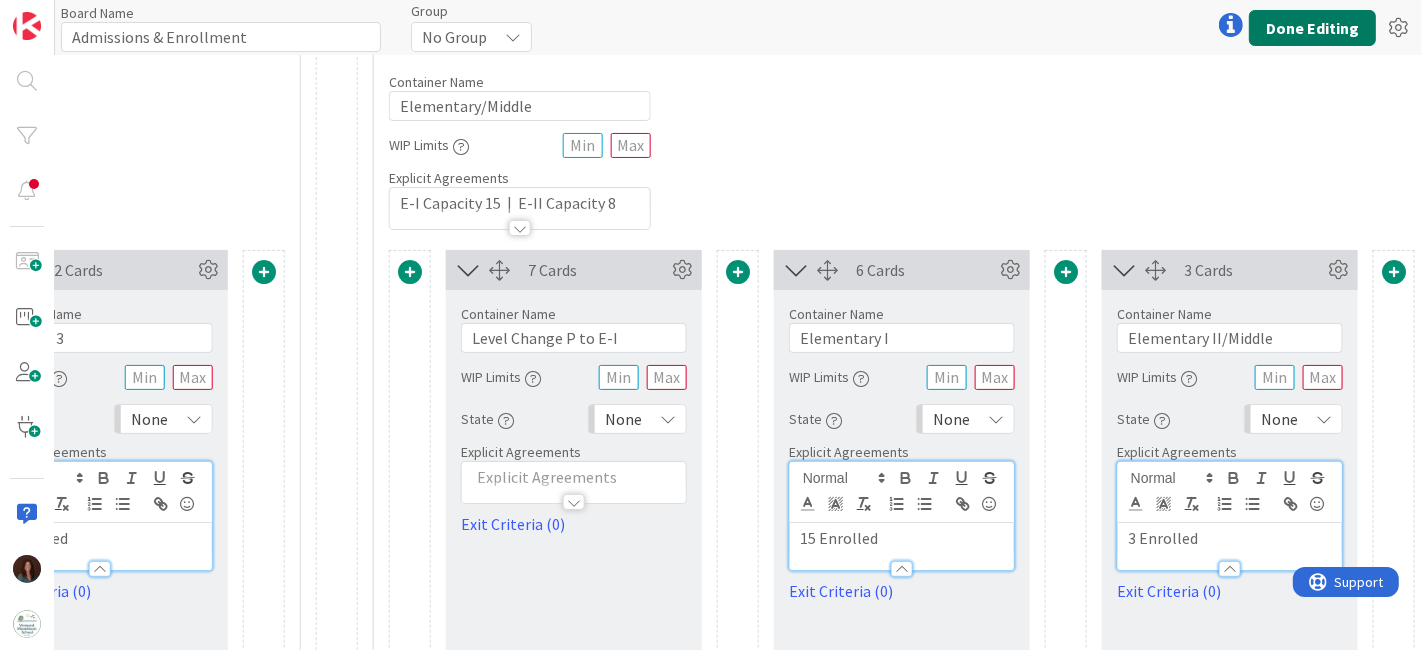 click on "Done Editing" at bounding box center [1312, 28] 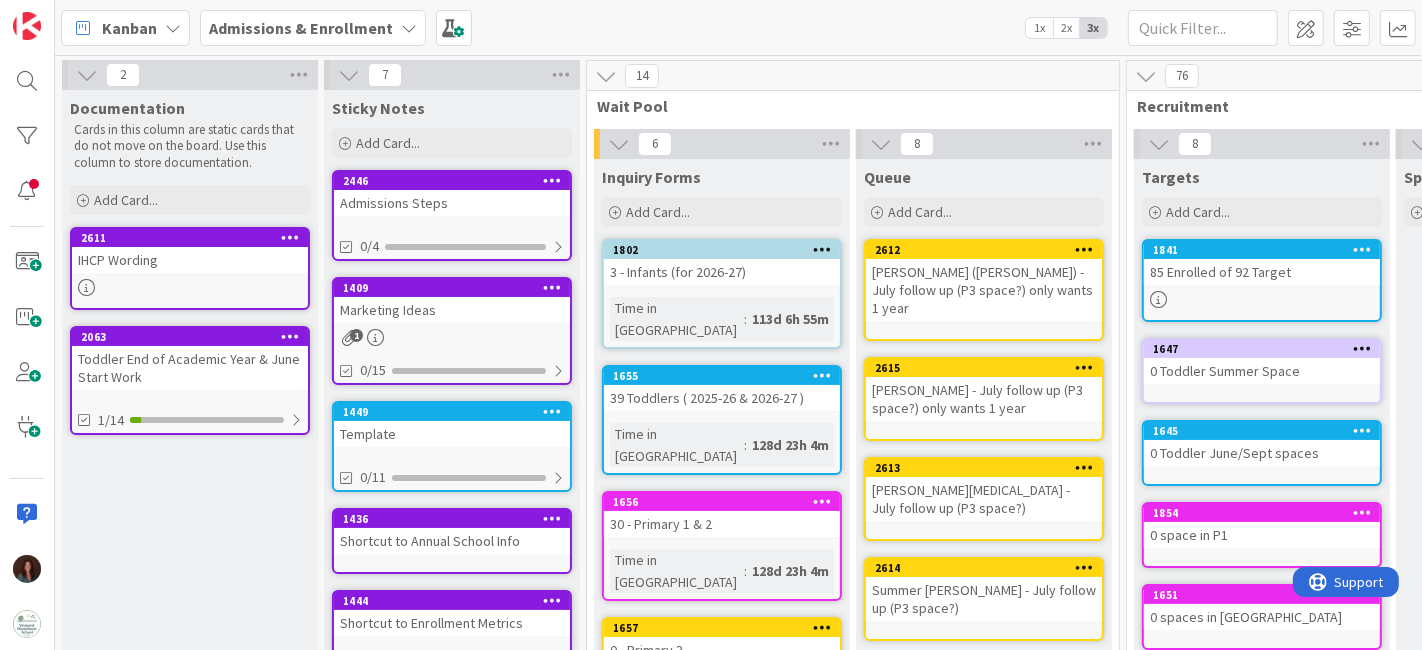 scroll, scrollTop: 0, scrollLeft: 0, axis: both 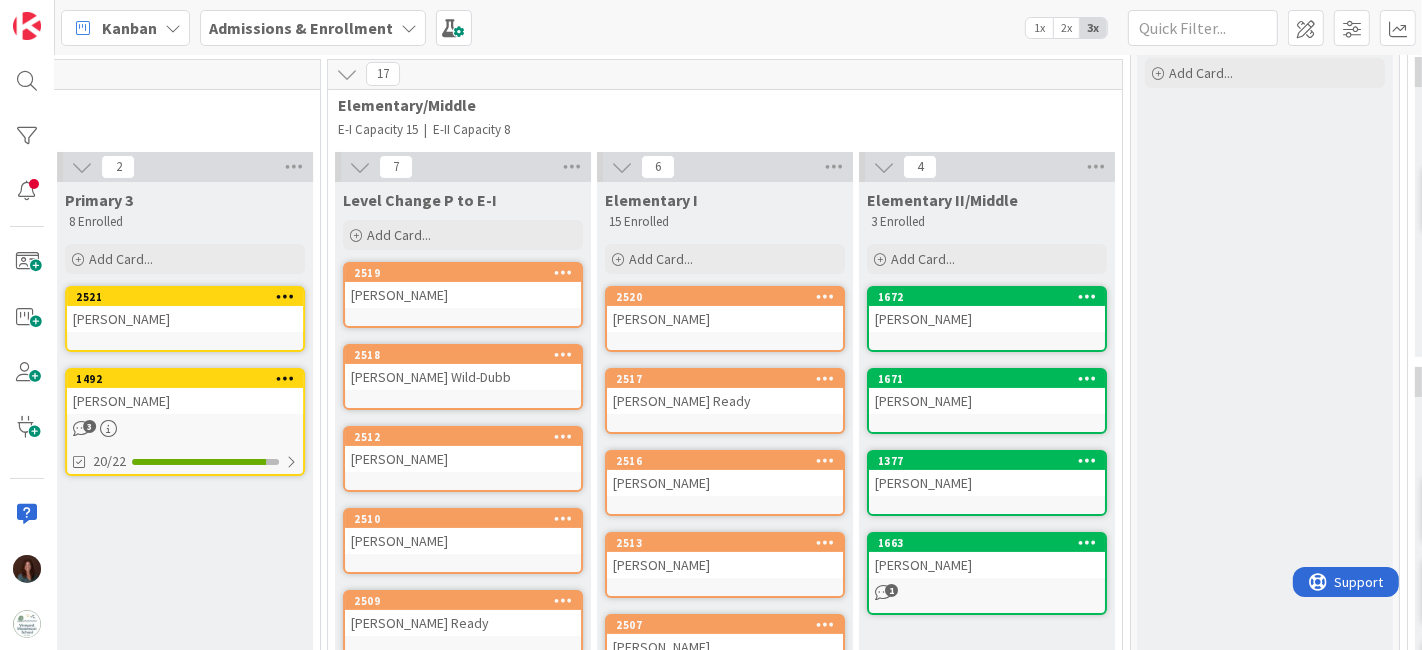 click on "1" at bounding box center (891, 590) 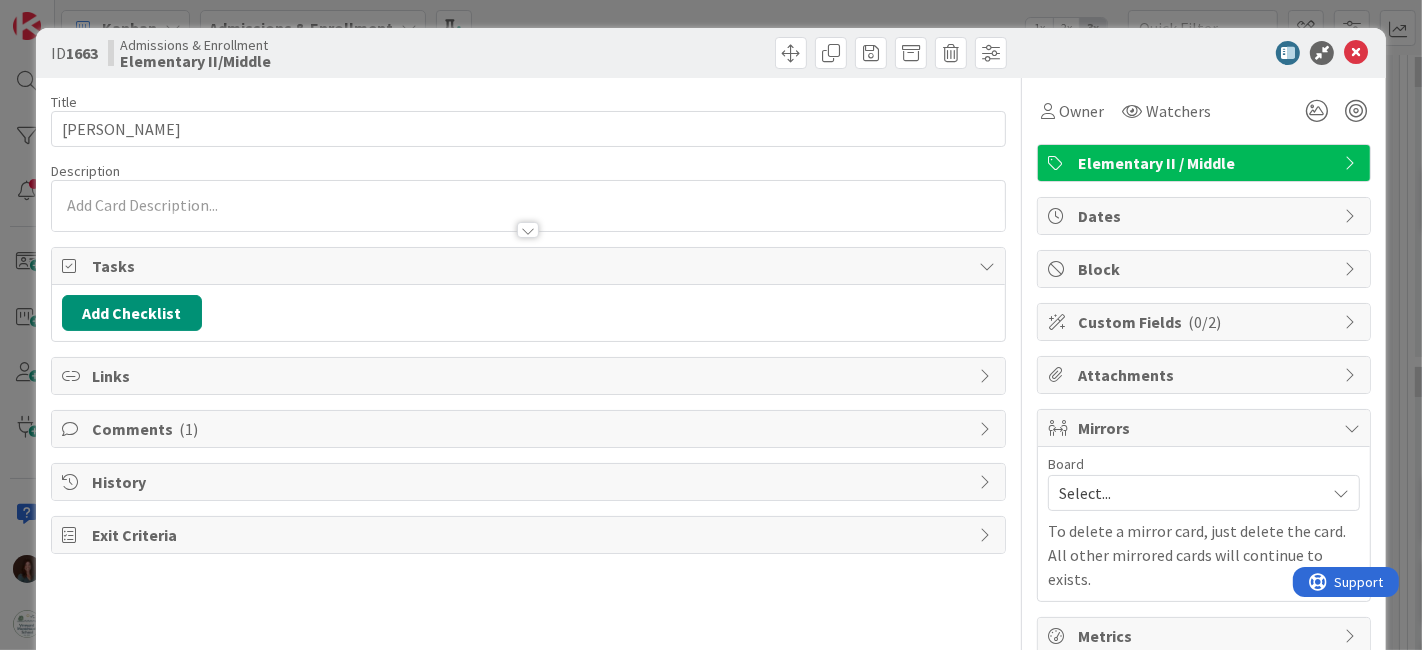 scroll, scrollTop: 0, scrollLeft: 0, axis: both 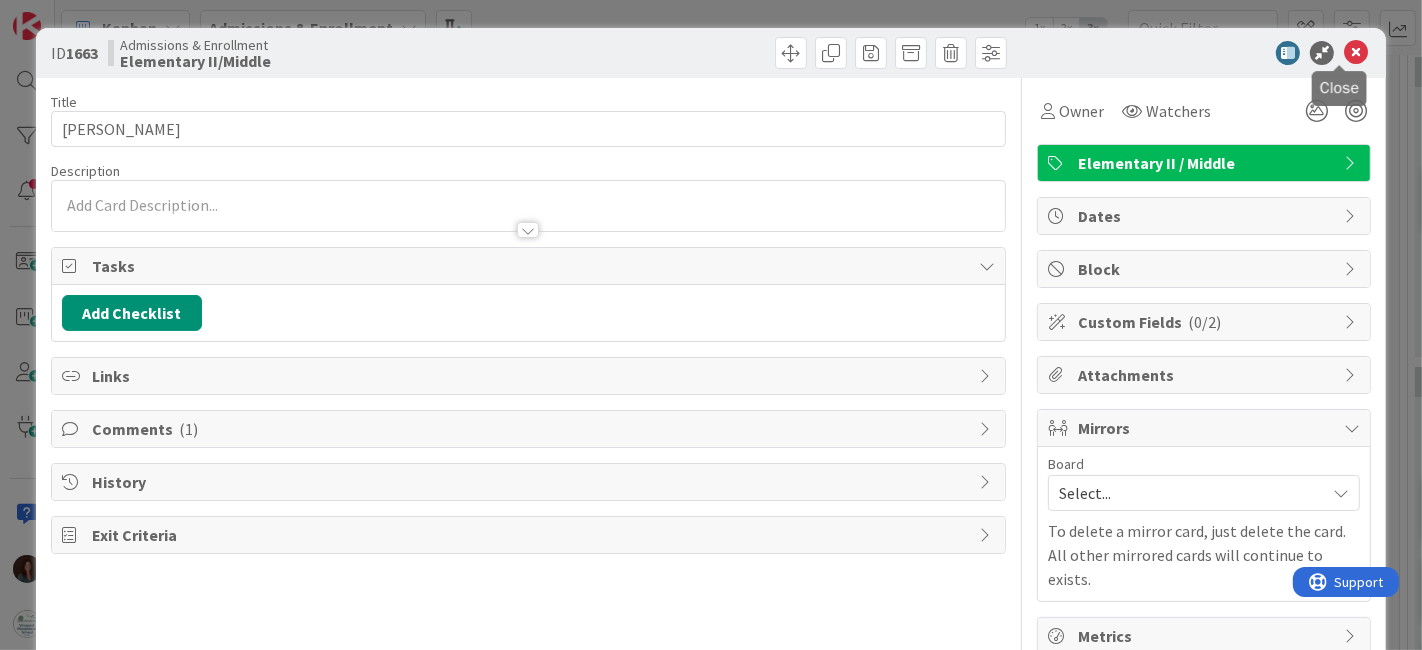 click at bounding box center [1356, 53] 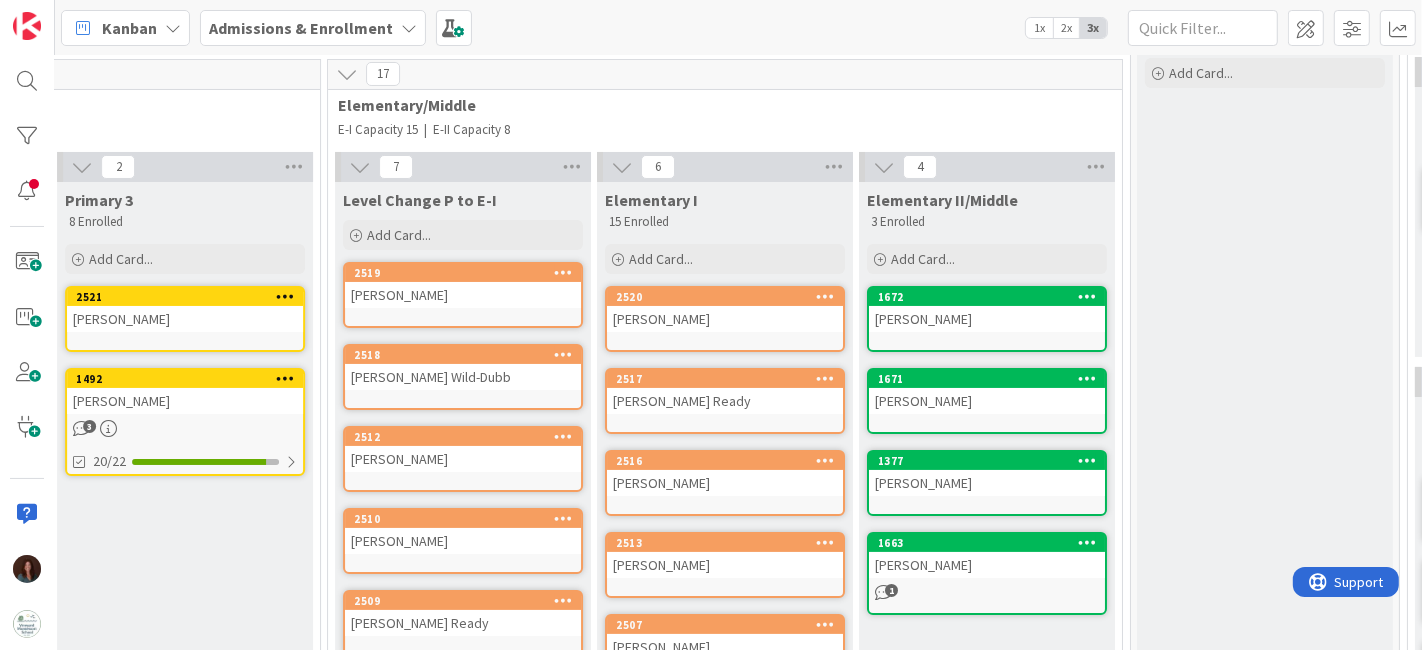 scroll, scrollTop: 0, scrollLeft: 0, axis: both 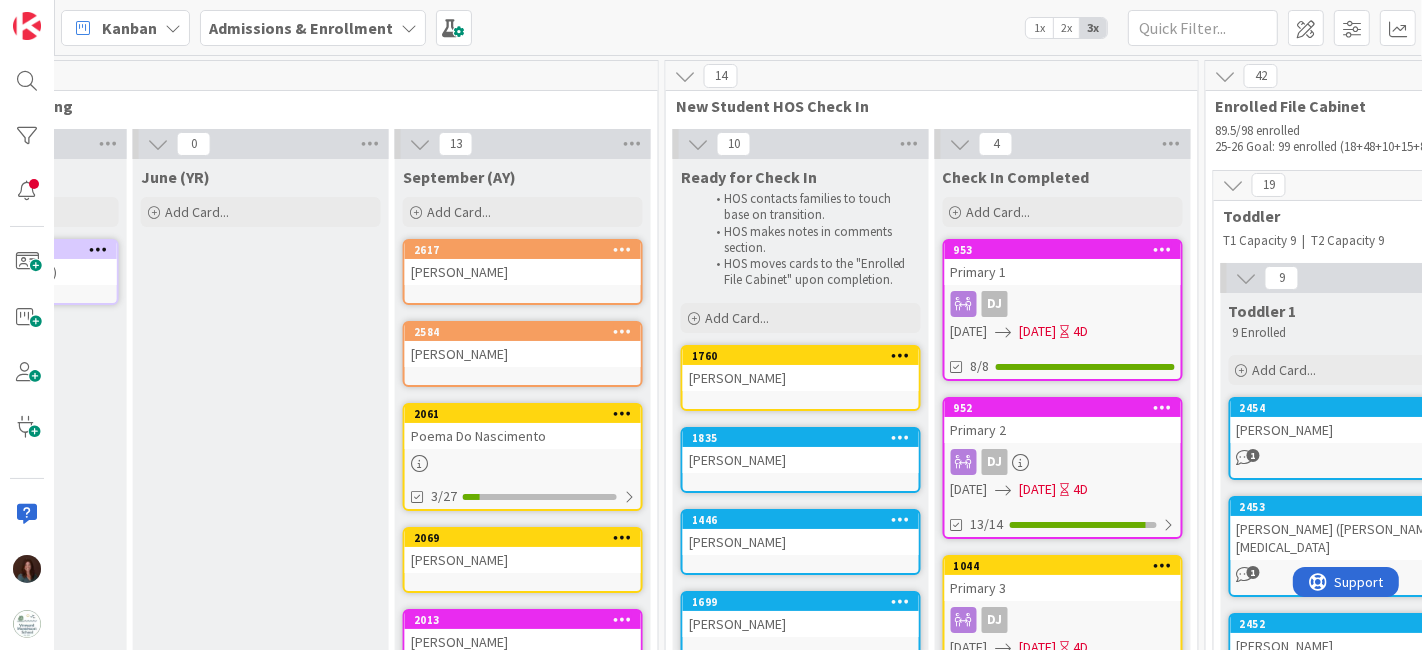 click on "Primary 1" at bounding box center (1063, 272) 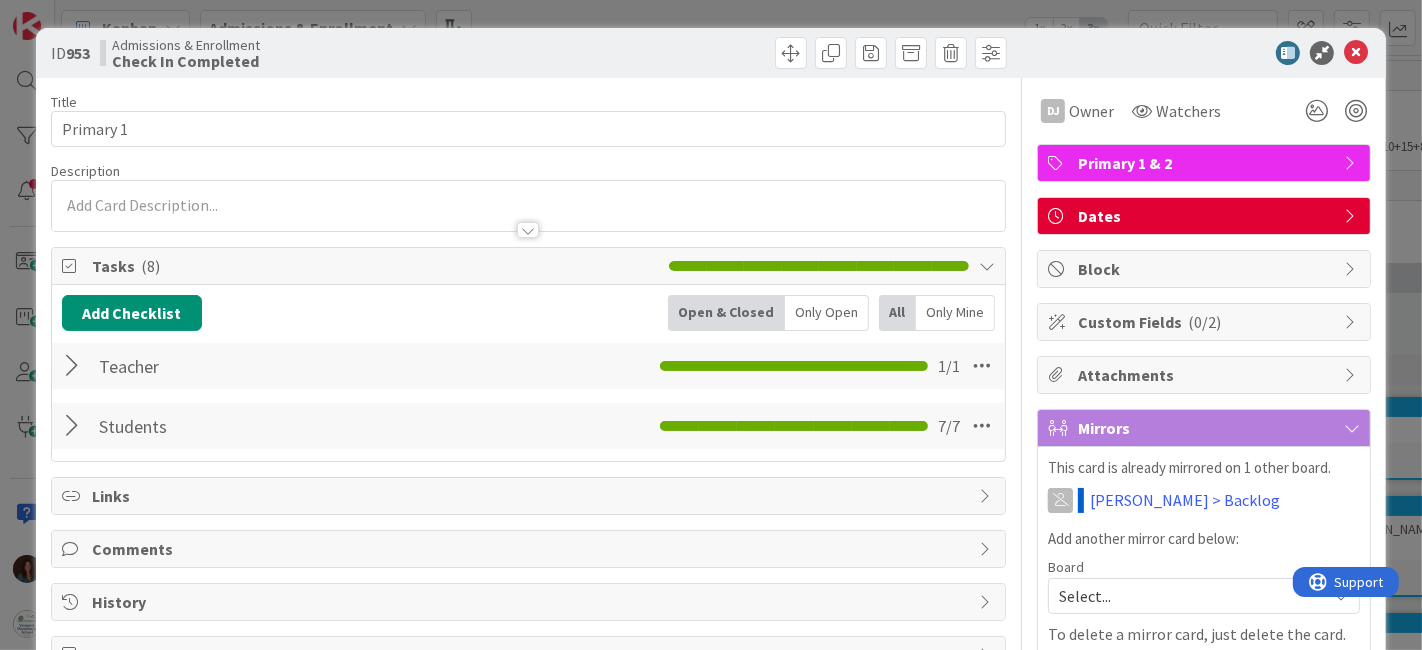 scroll, scrollTop: 0, scrollLeft: 0, axis: both 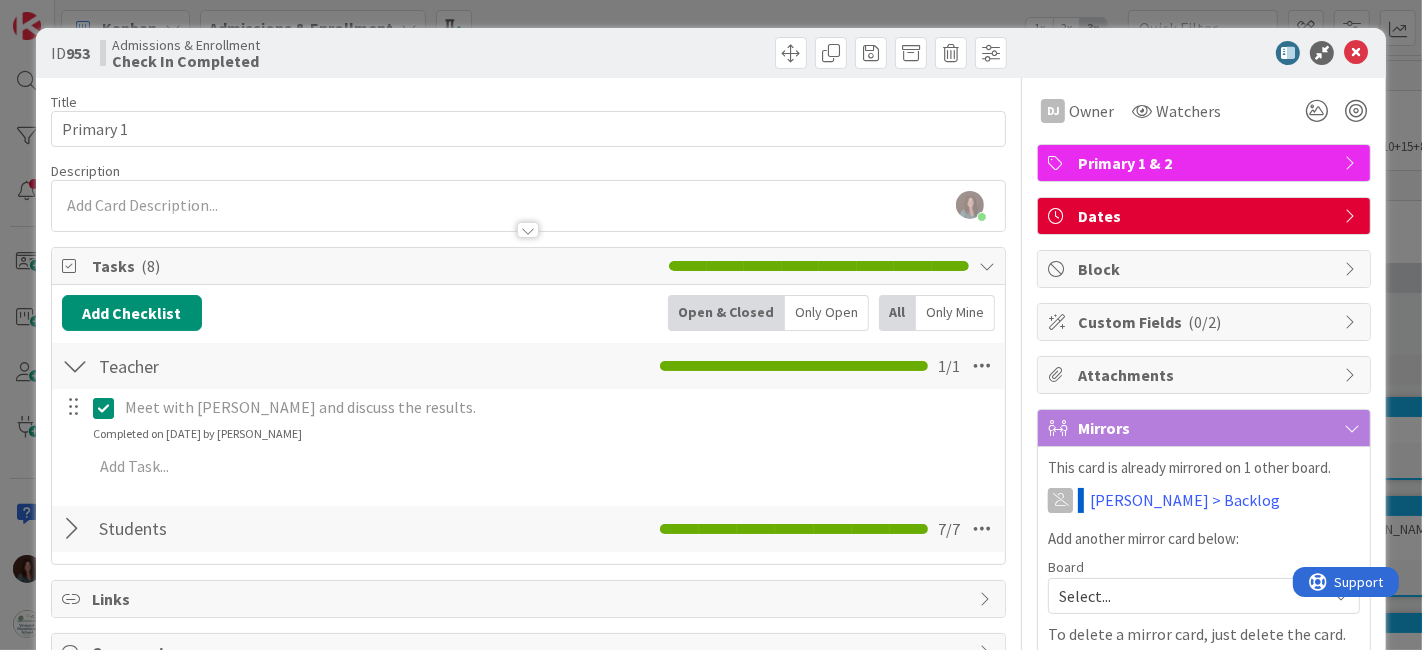 click at bounding box center [75, 529] 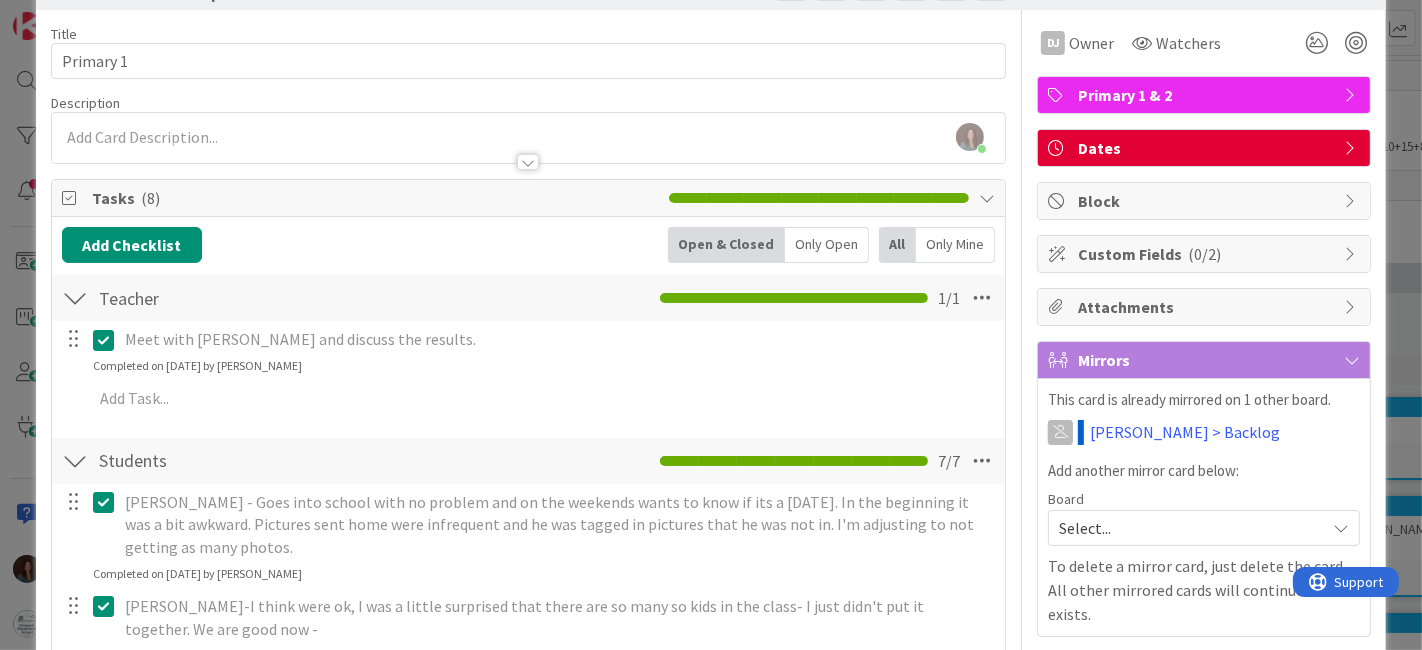 scroll, scrollTop: 0, scrollLeft: 0, axis: both 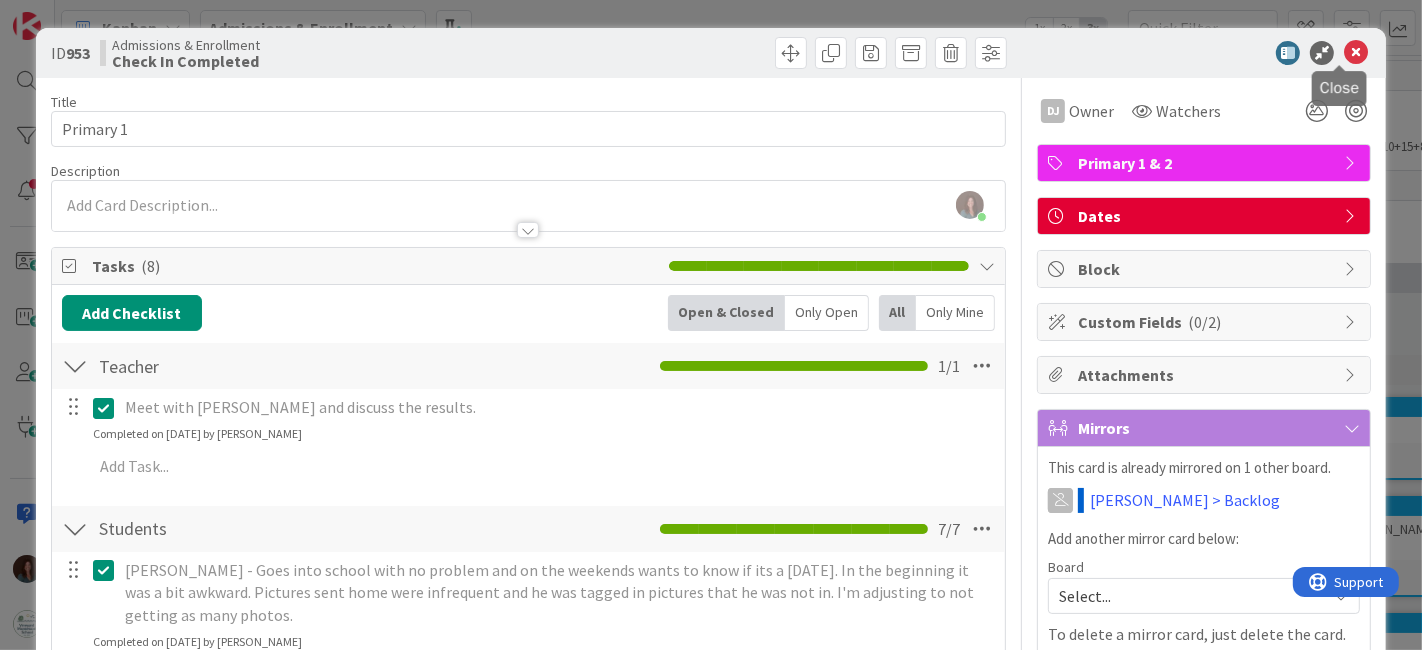 click at bounding box center (1356, 53) 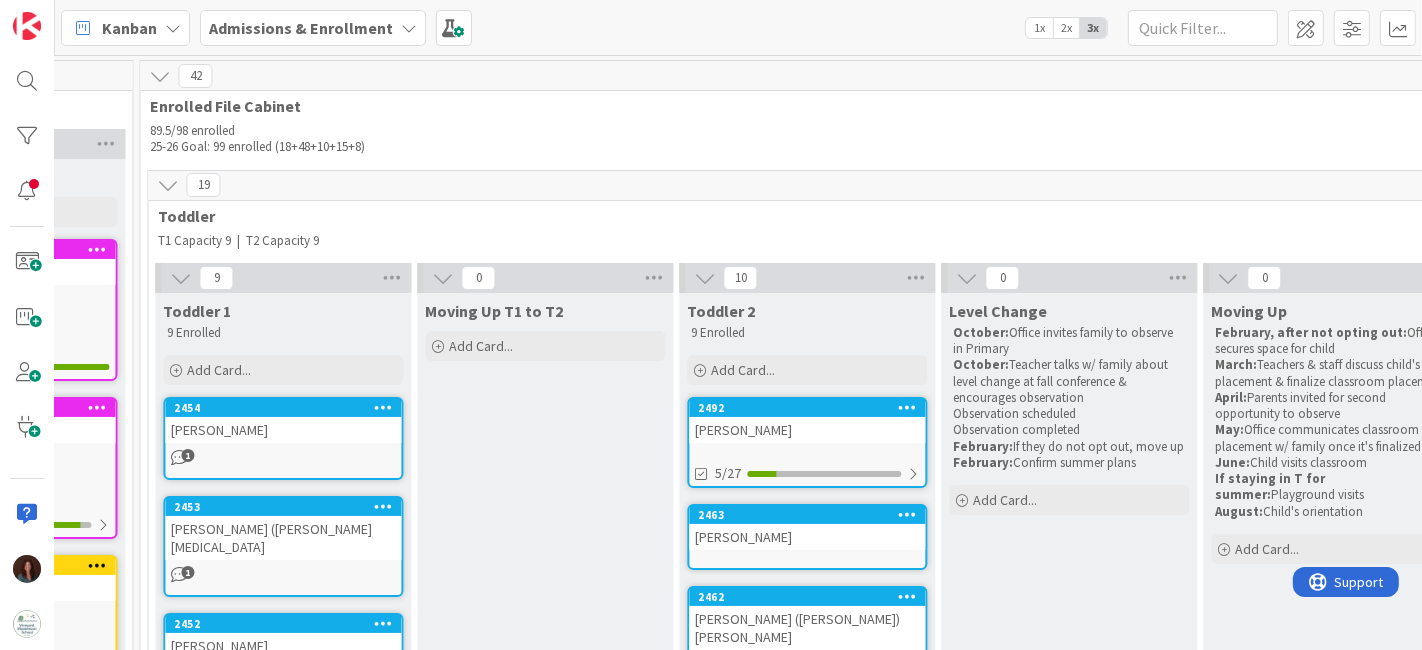 scroll, scrollTop: 0, scrollLeft: 3684, axis: horizontal 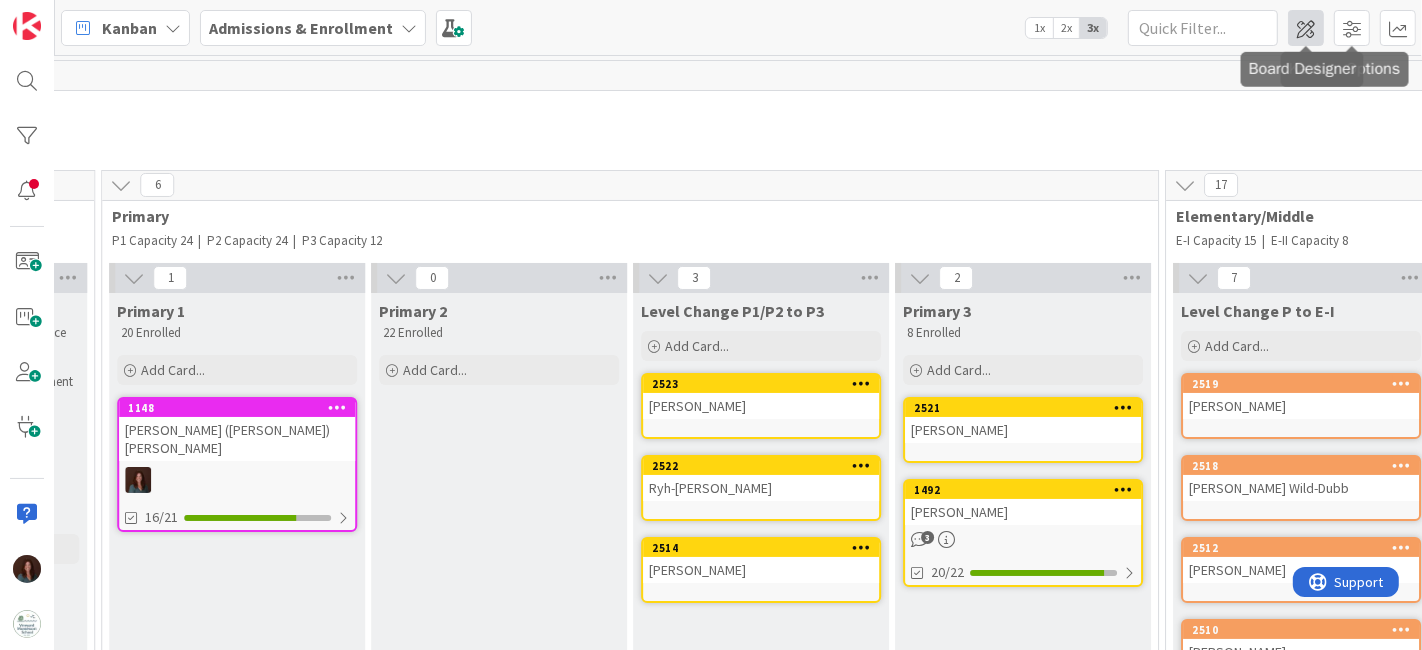 click at bounding box center [1306, 28] 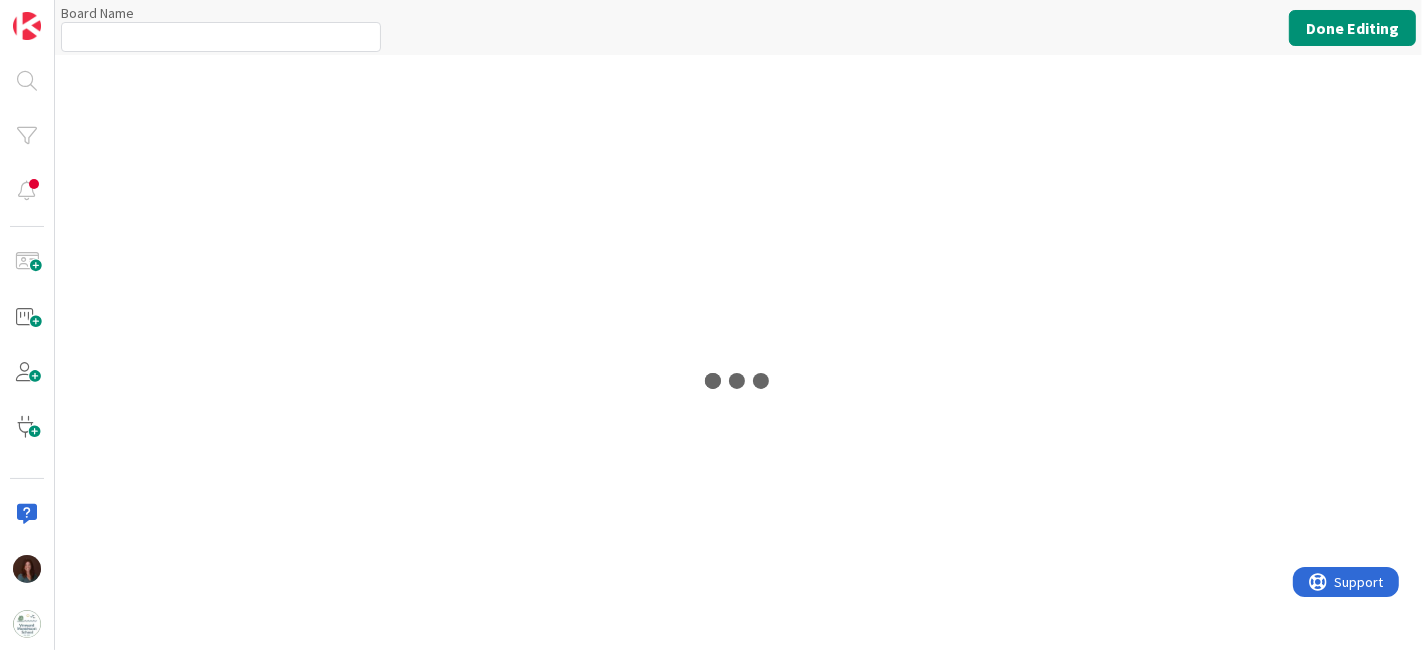 type on "Admissions & Enrollment" 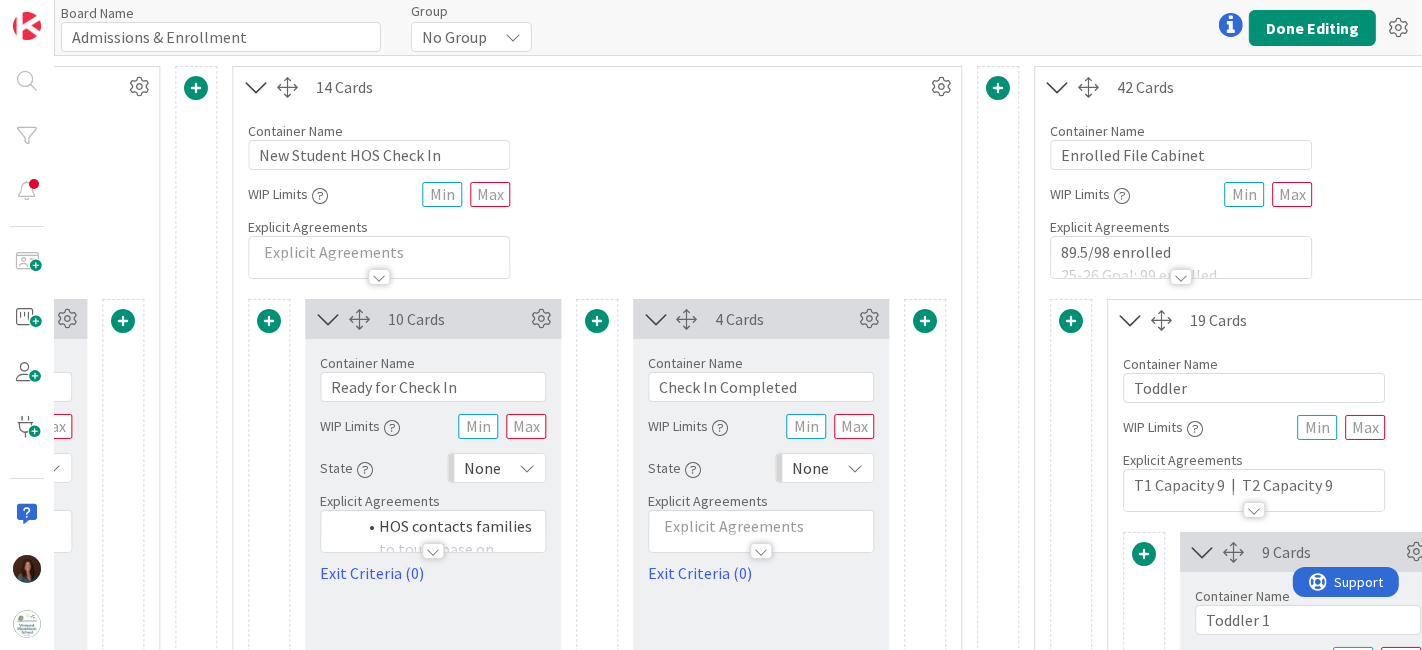 scroll, scrollTop: 0, scrollLeft: 4630, axis: horizontal 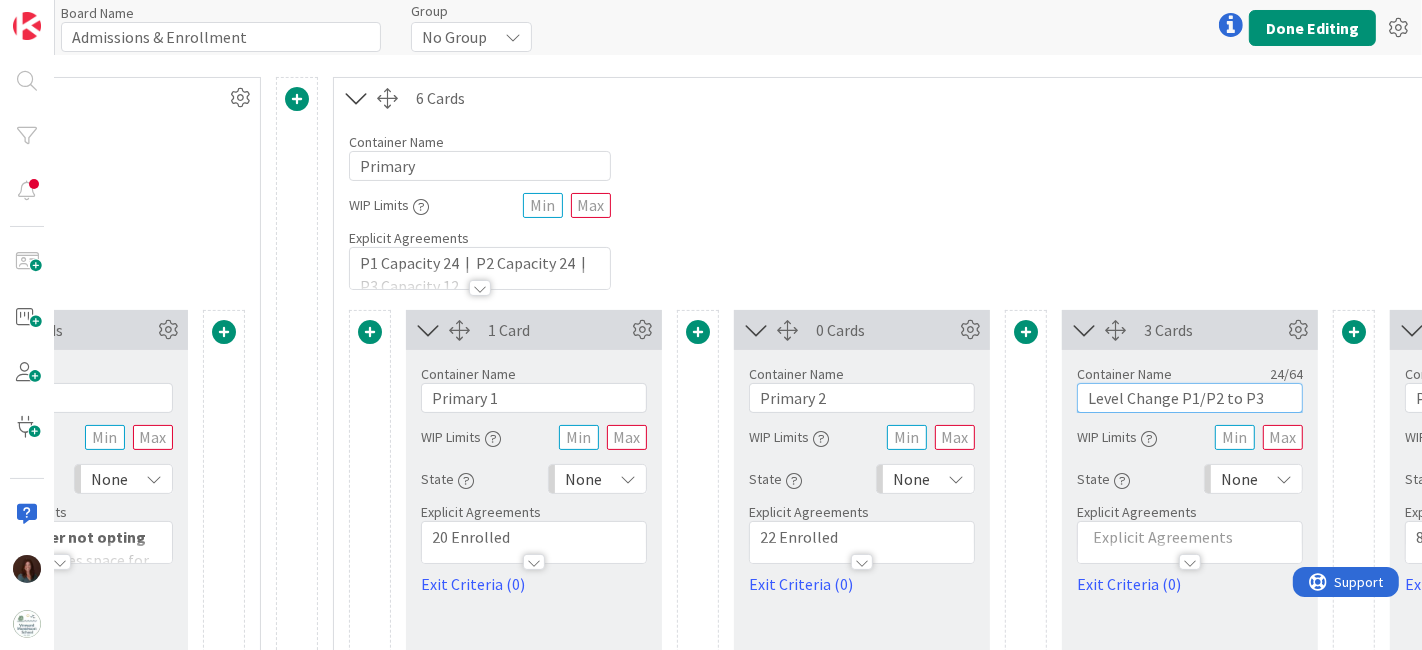 click on "Level Change P1/P2 to P3" at bounding box center (1190, 398) 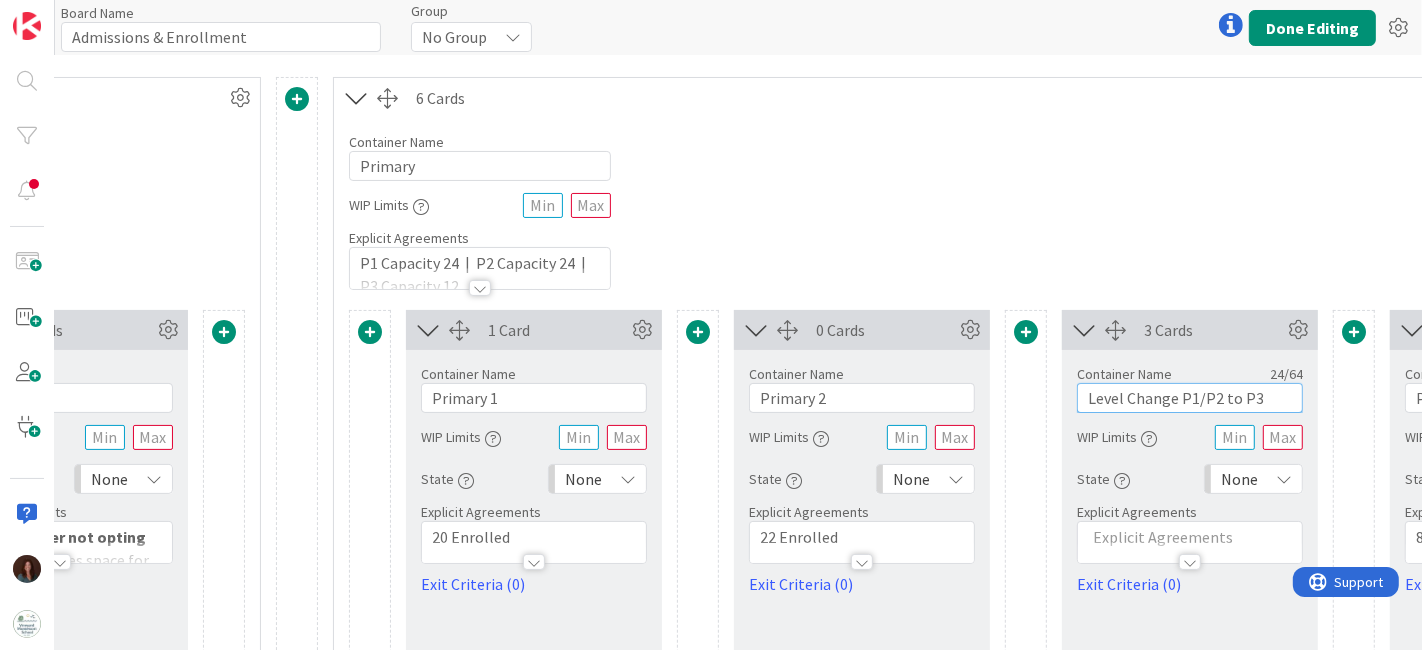 click on "Level Change P1/P2 to P3" at bounding box center (1190, 398) 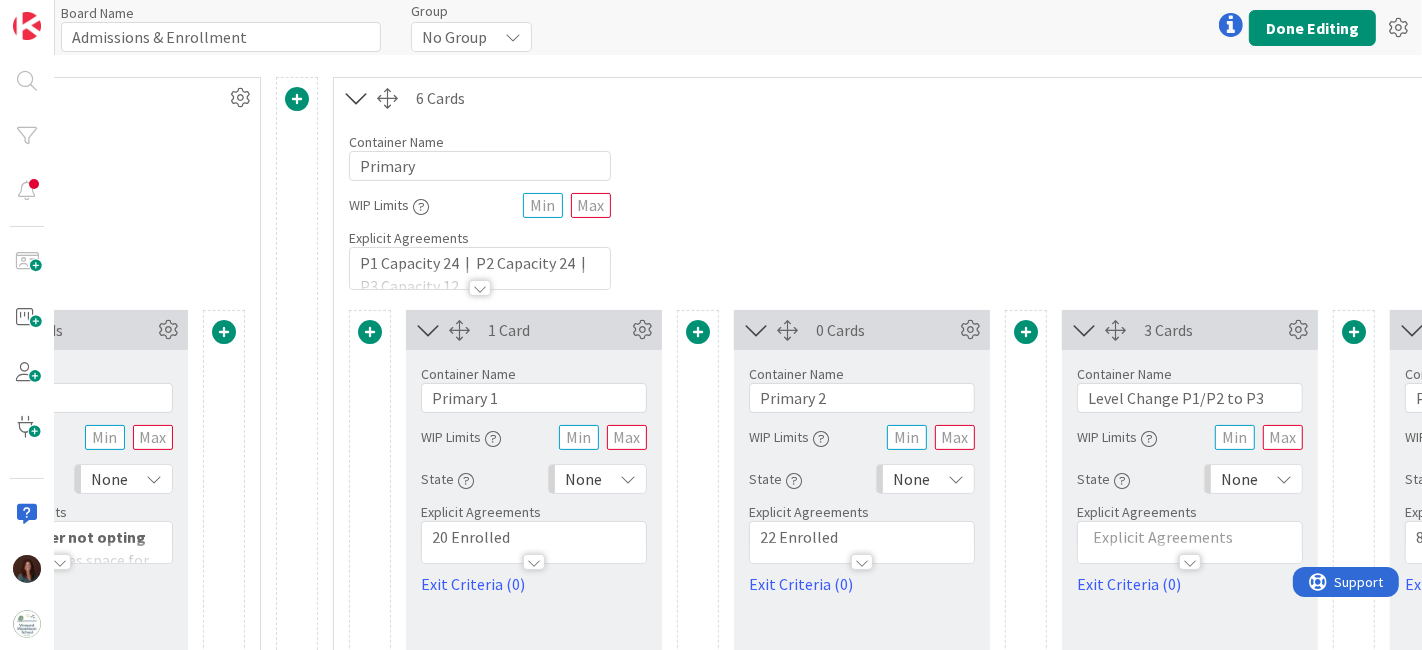 click at bounding box center [370, 332] 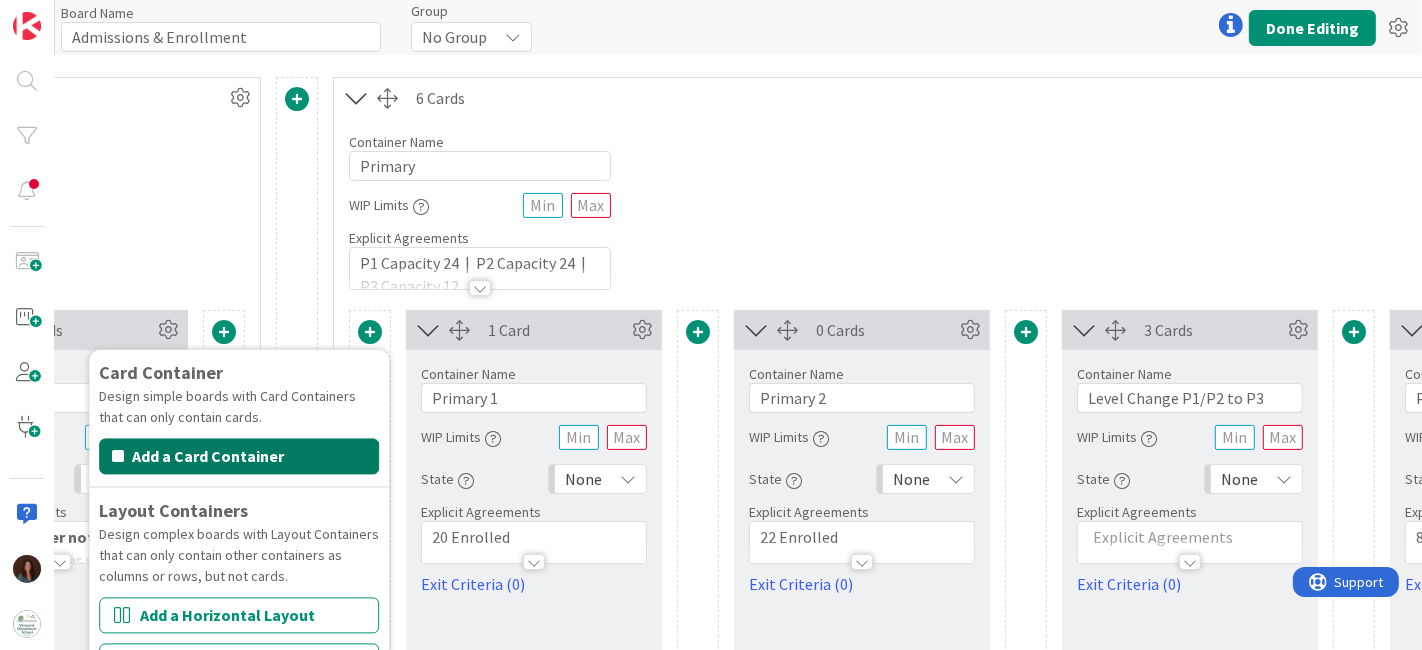 click on "Add a Card Container" at bounding box center (239, 457) 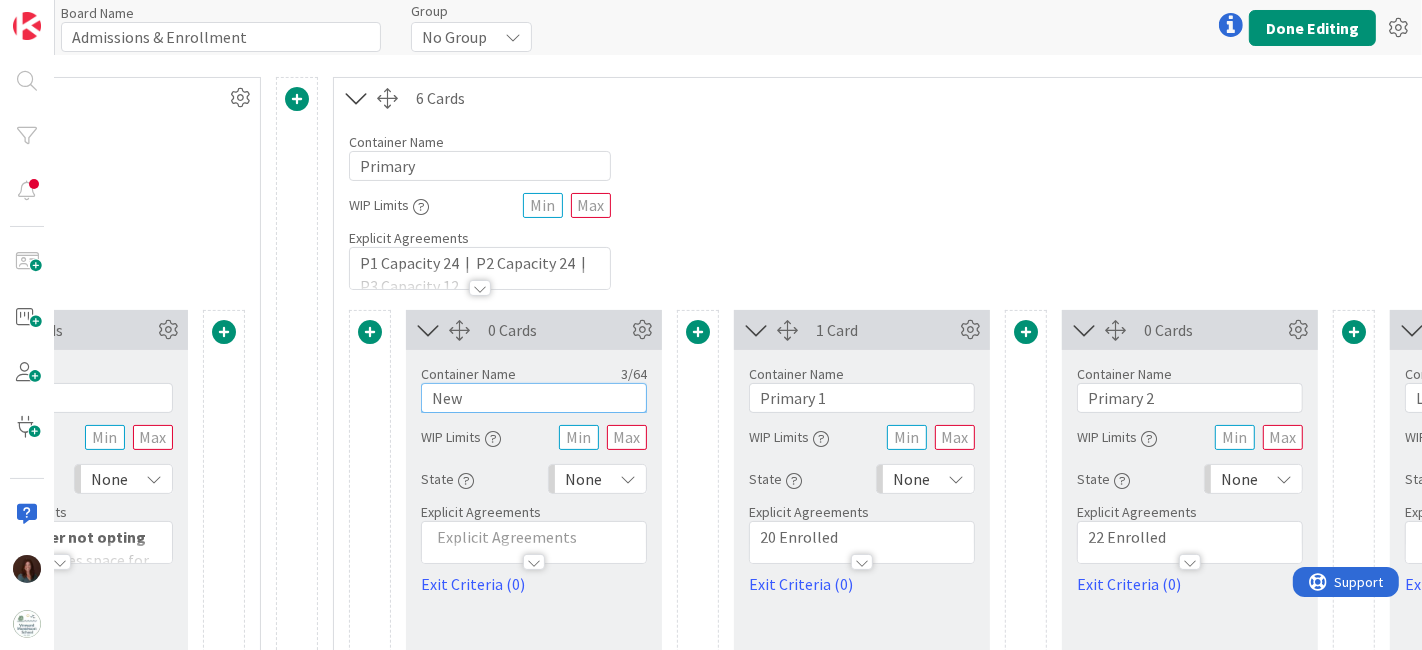 click on "New" at bounding box center (534, 398) 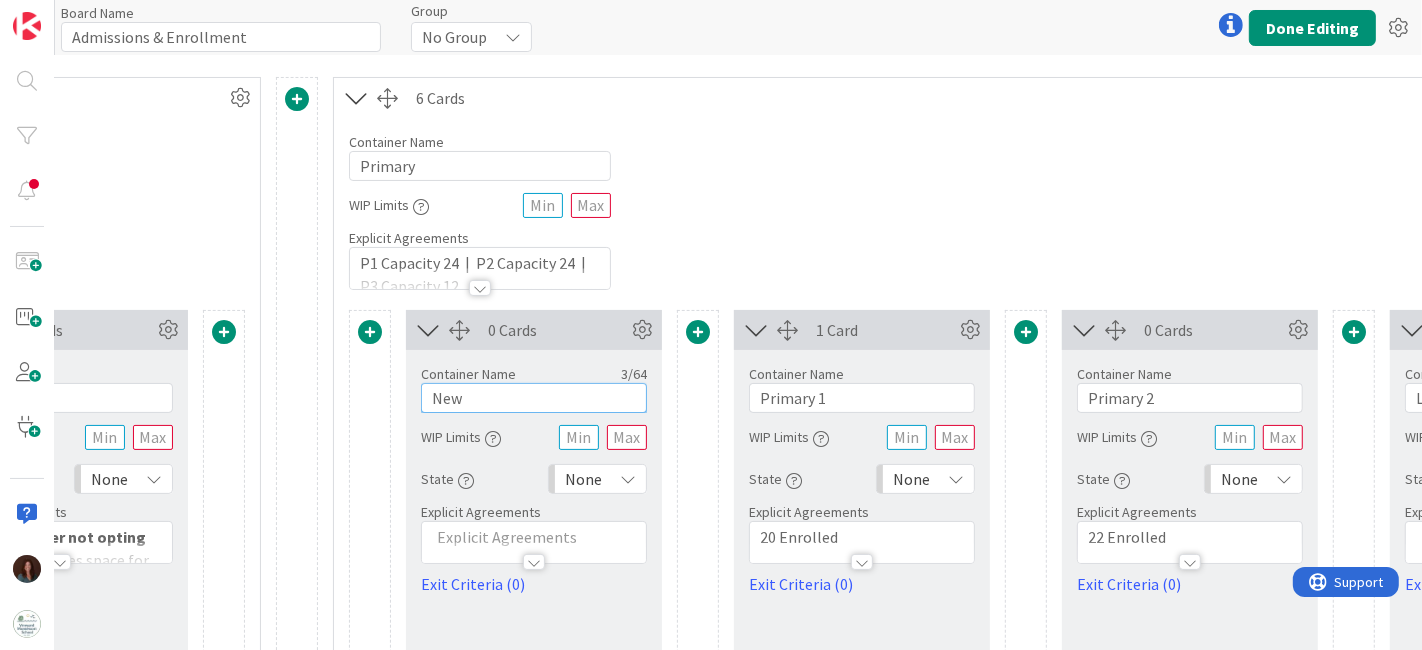 click on "New" at bounding box center (534, 398) 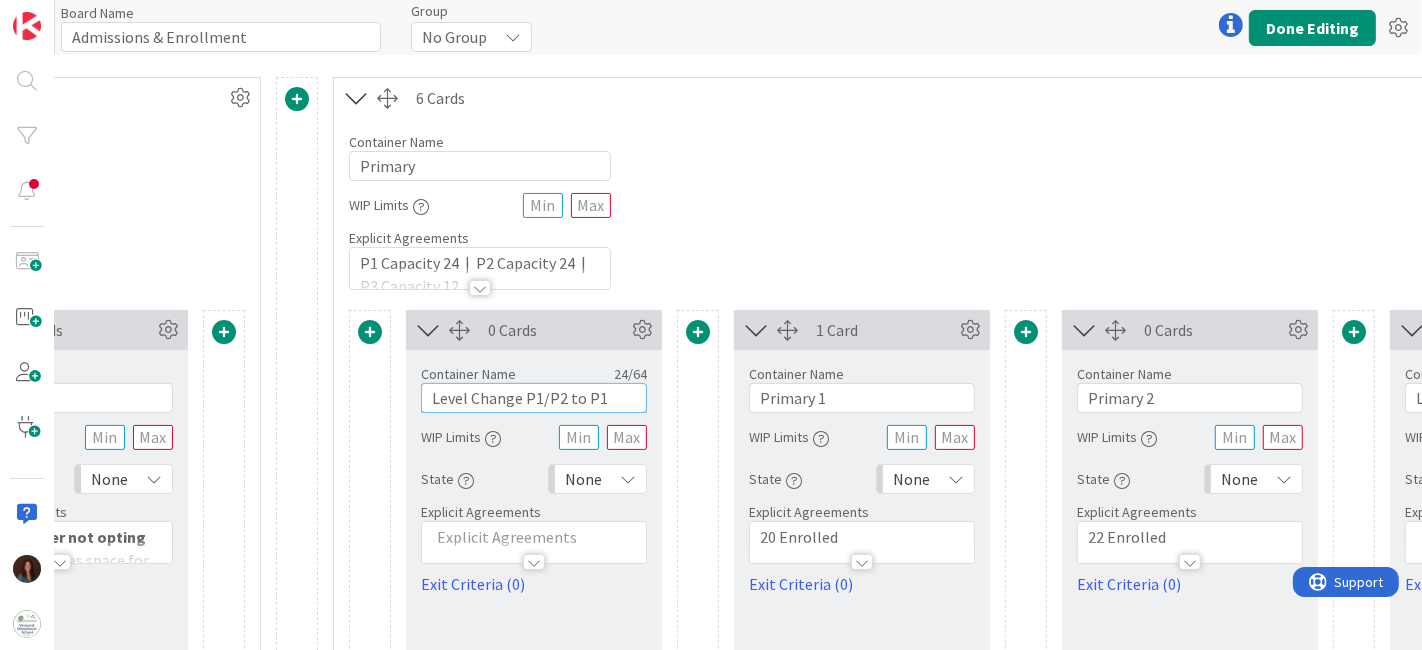 drag, startPoint x: 556, startPoint y: 390, endPoint x: 517, endPoint y: 388, distance: 39.051247 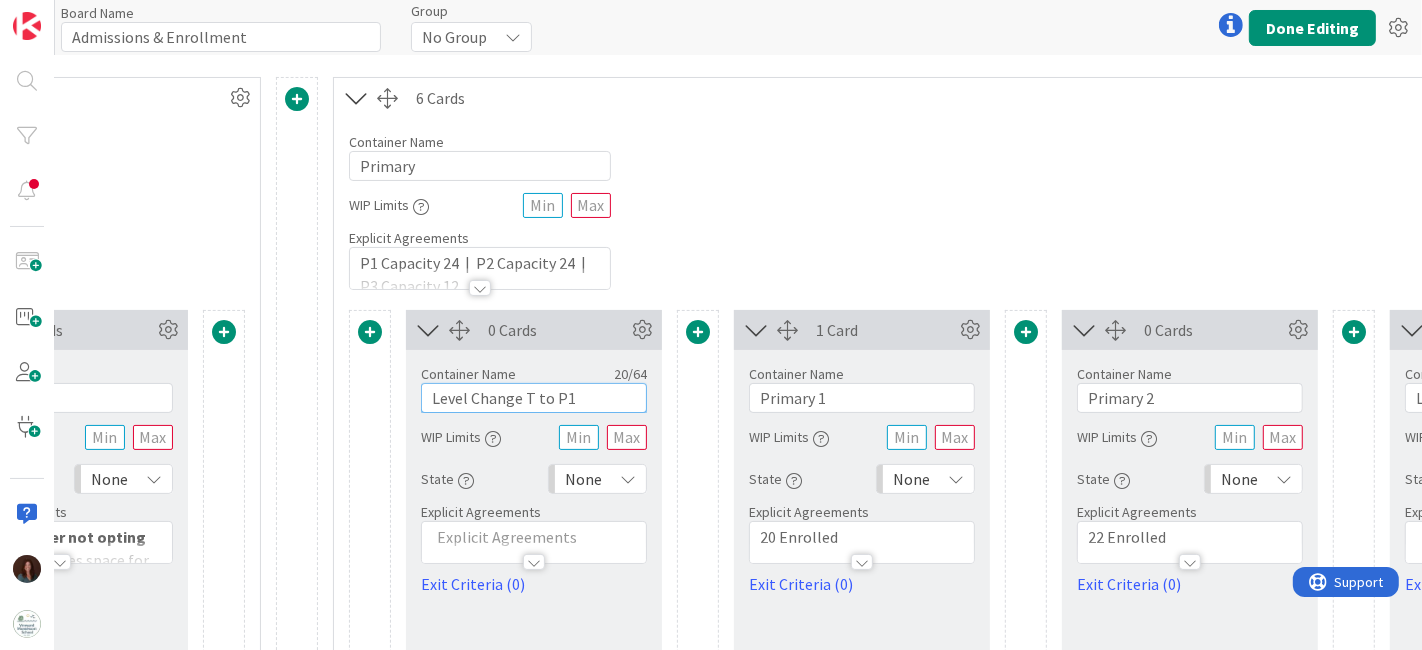 scroll, scrollTop: 333, scrollLeft: 6560, axis: both 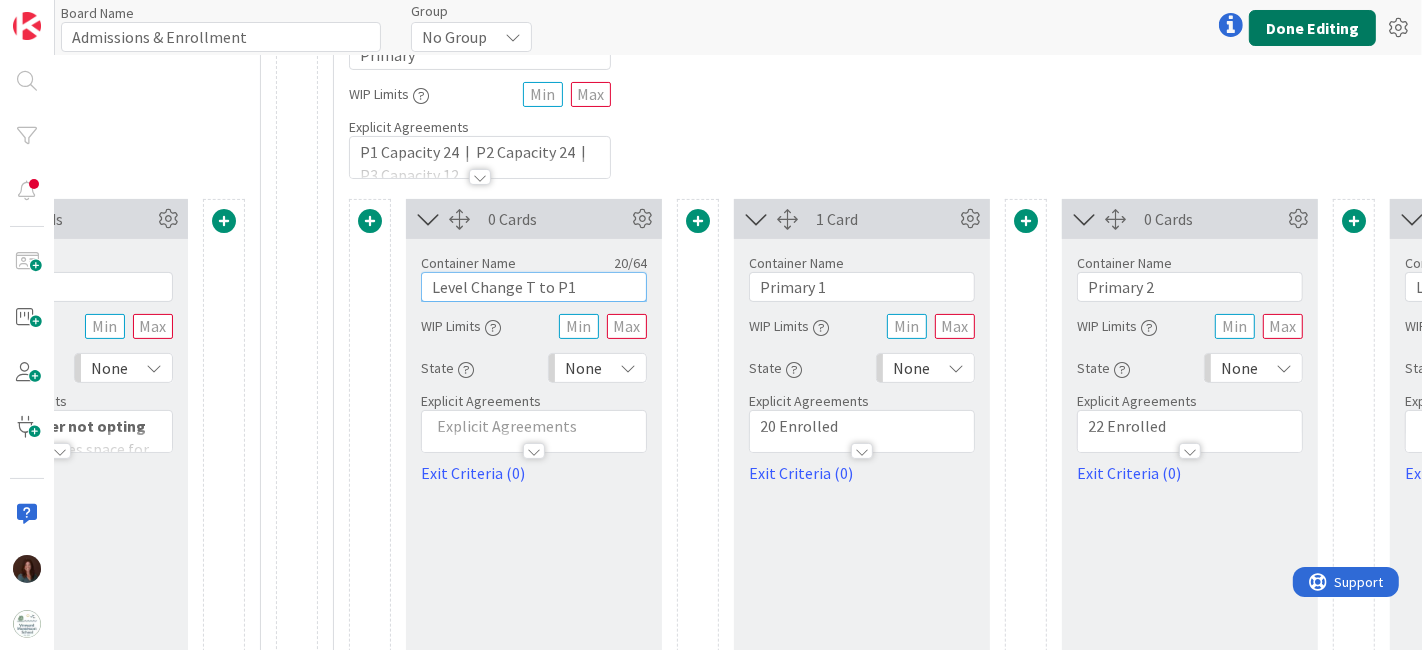 type on "Level Change T to P1" 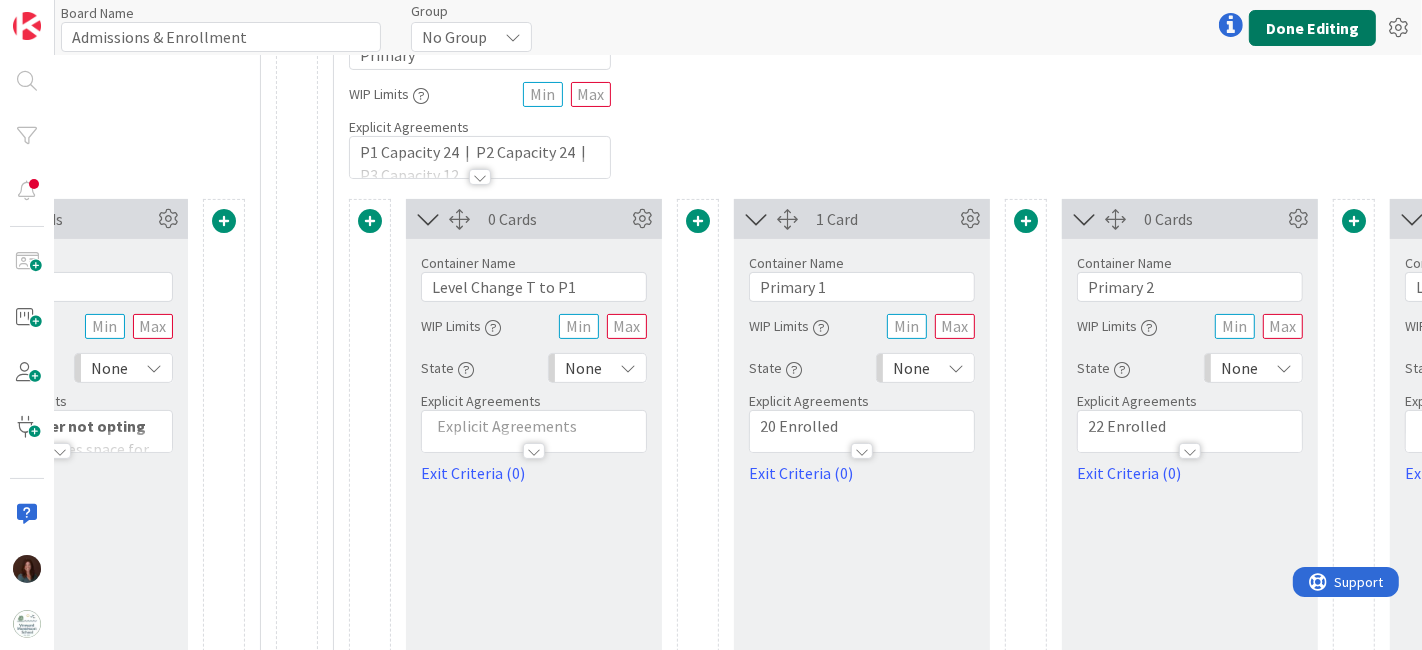 click on "Done Editing" at bounding box center [1312, 28] 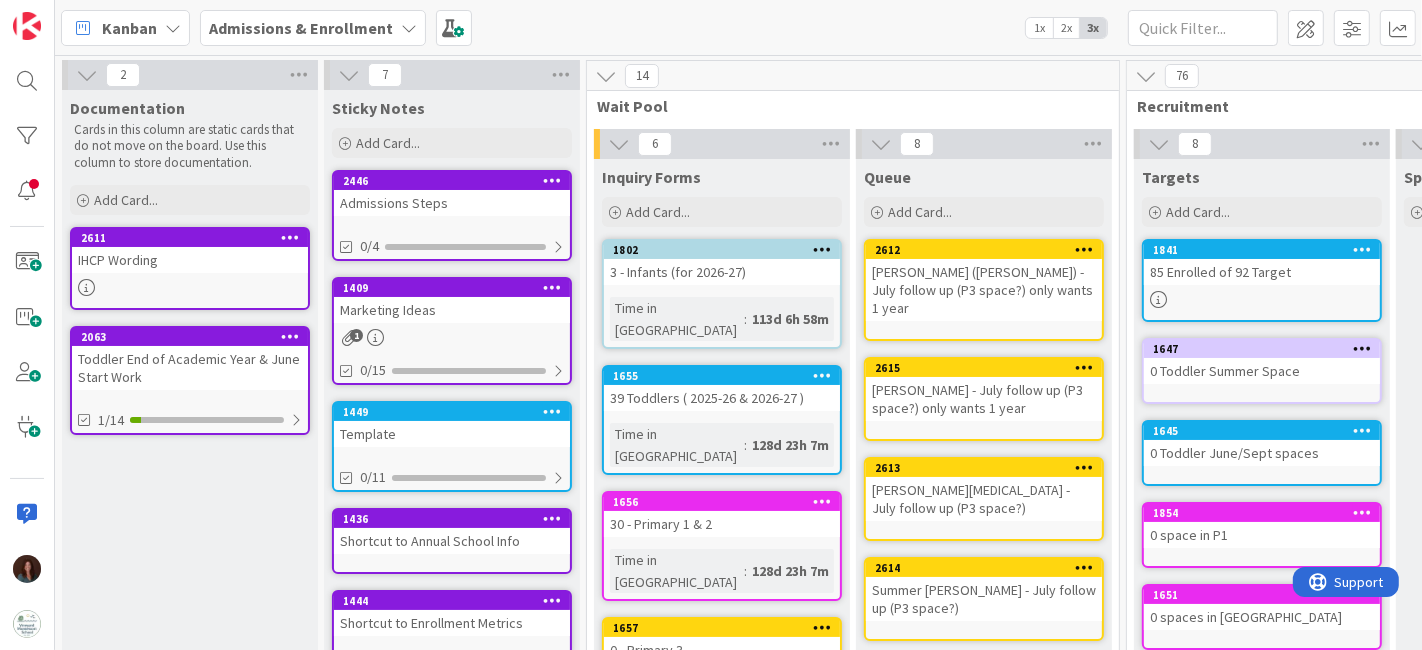 scroll, scrollTop: 0, scrollLeft: 0, axis: both 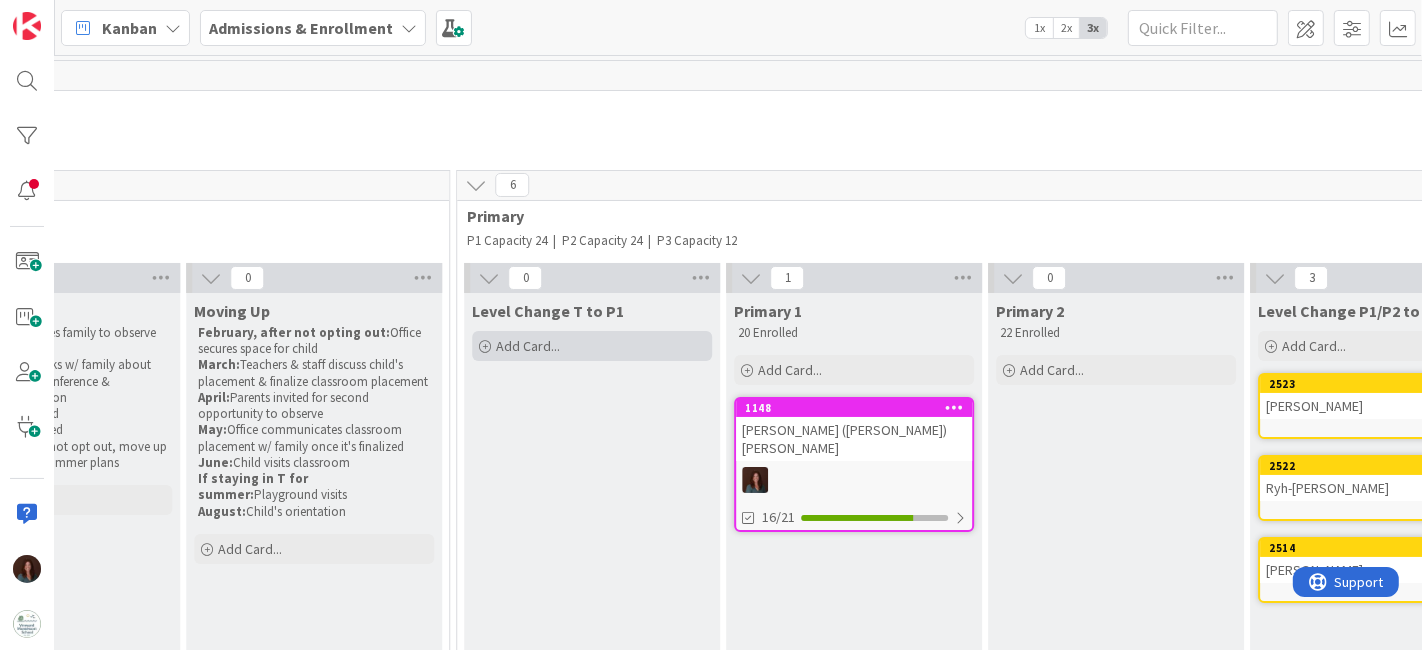 click on "Add Card..." at bounding box center [592, 346] 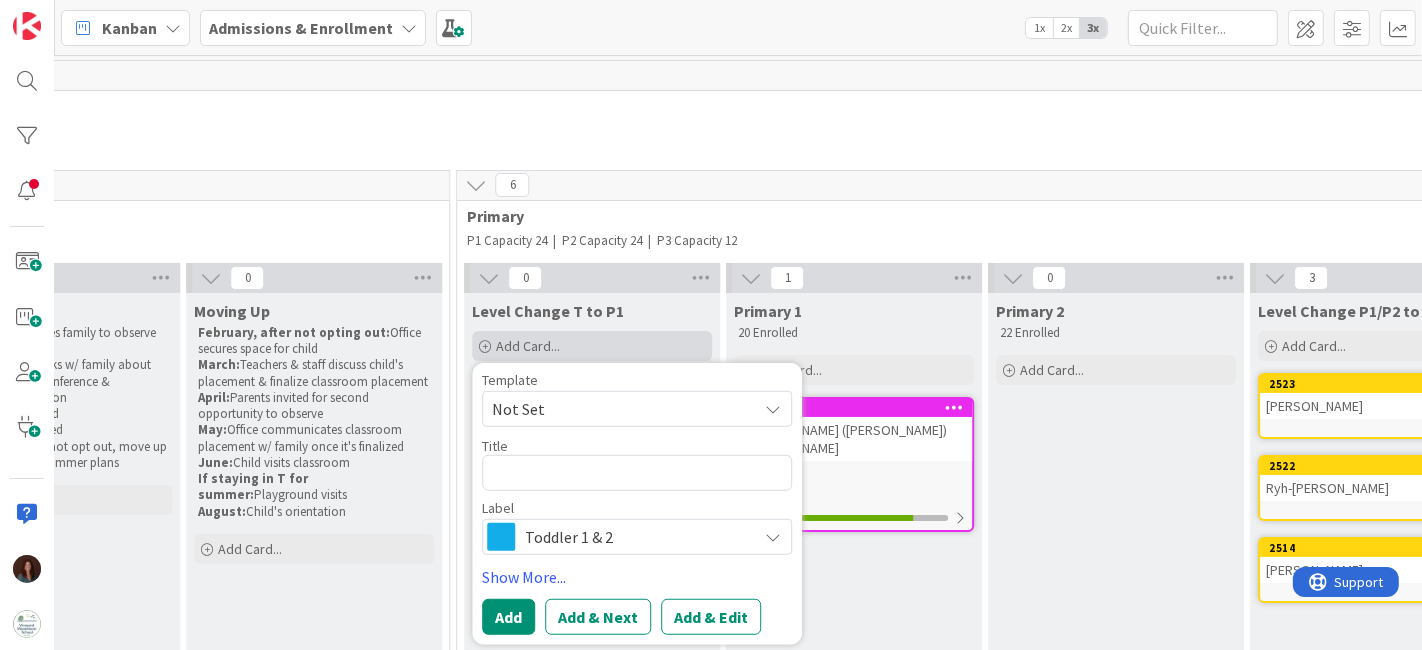 type on "x" 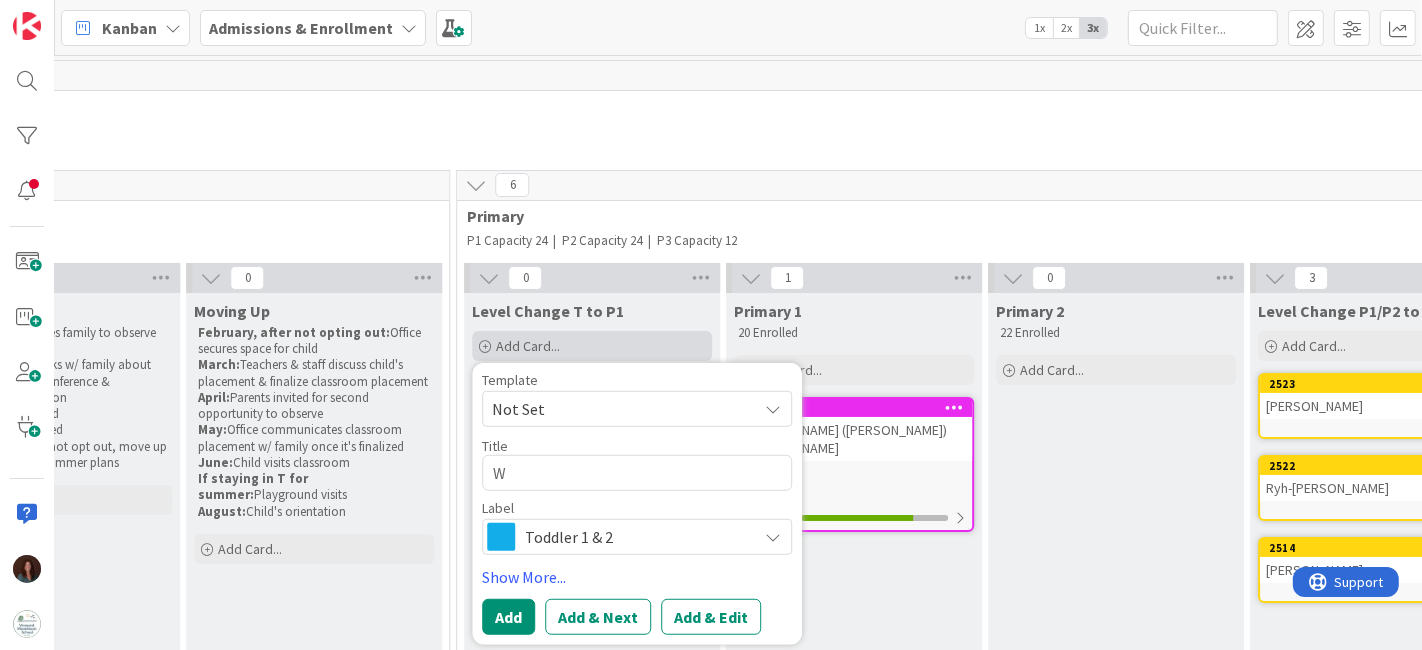 type on "x" 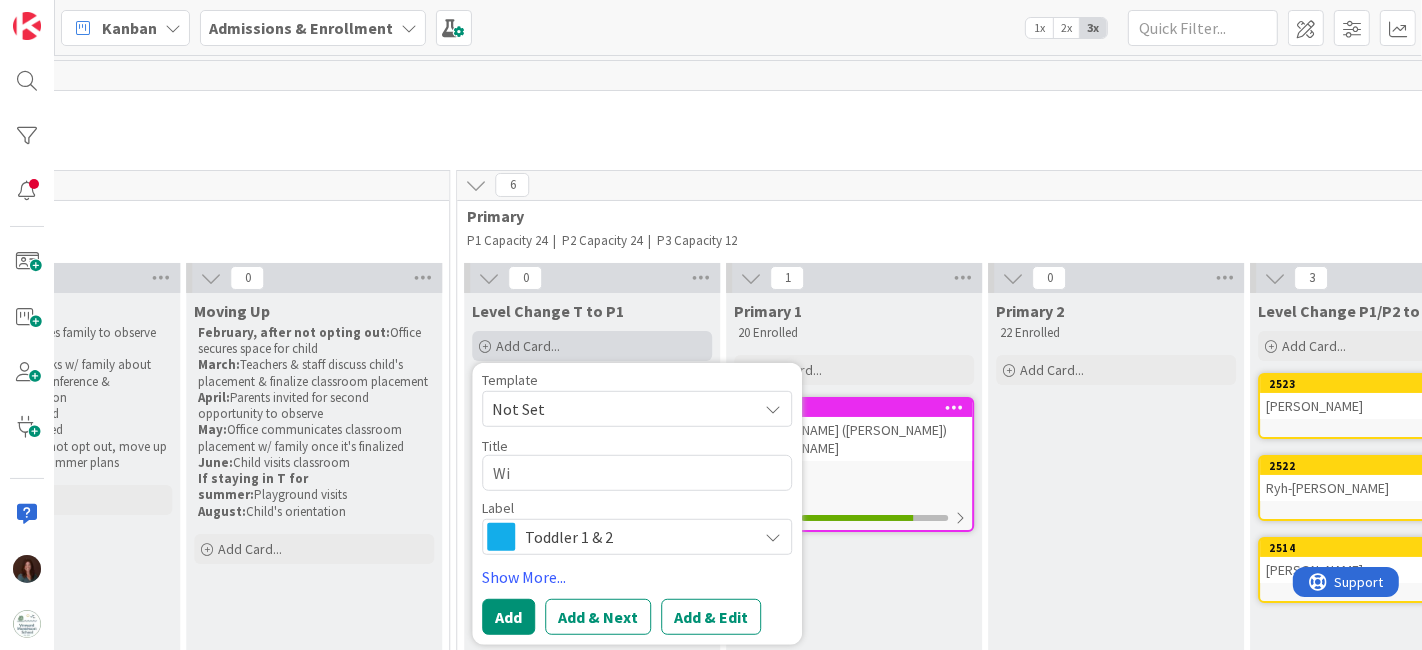 type on "x" 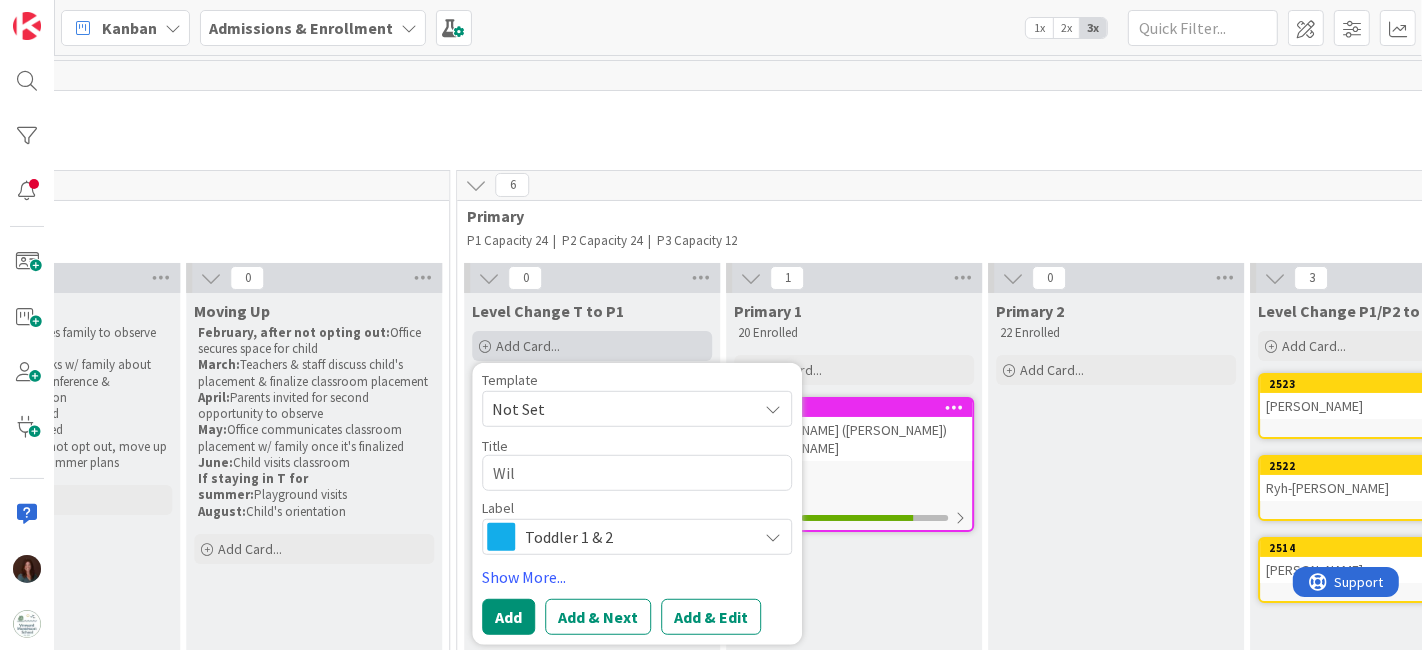type on "x" 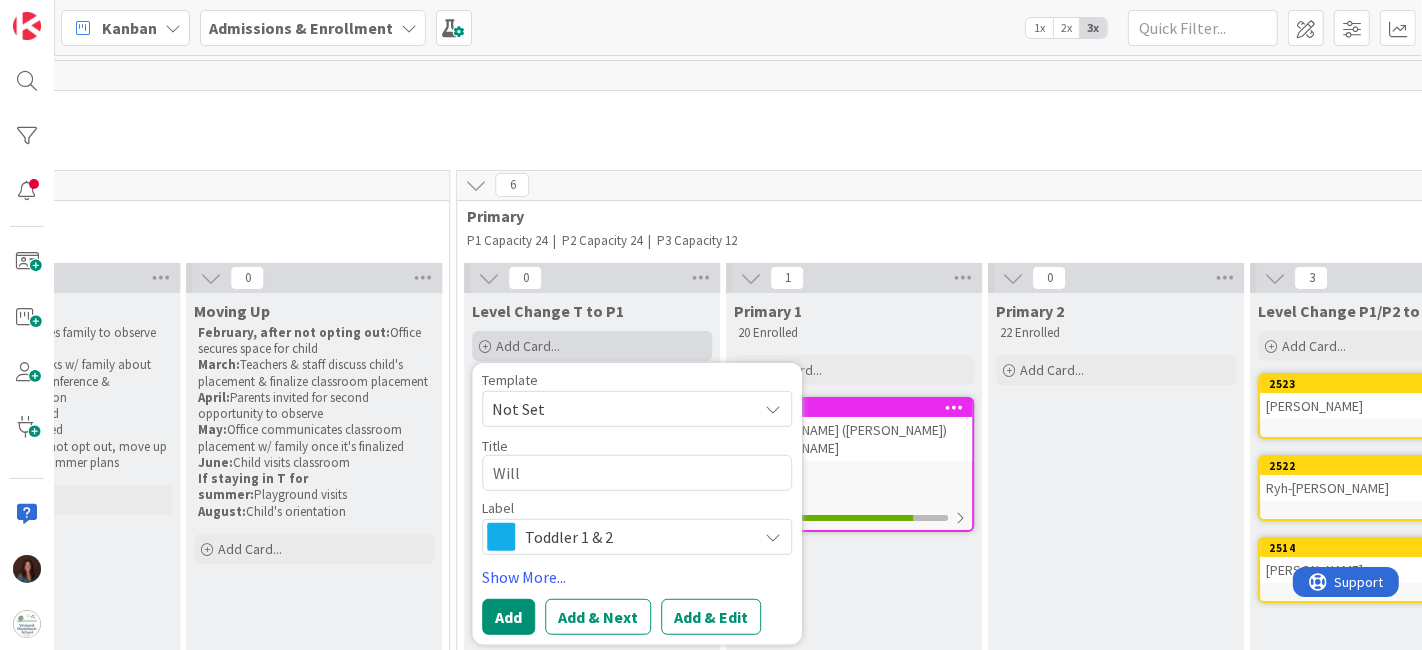 type on "x" 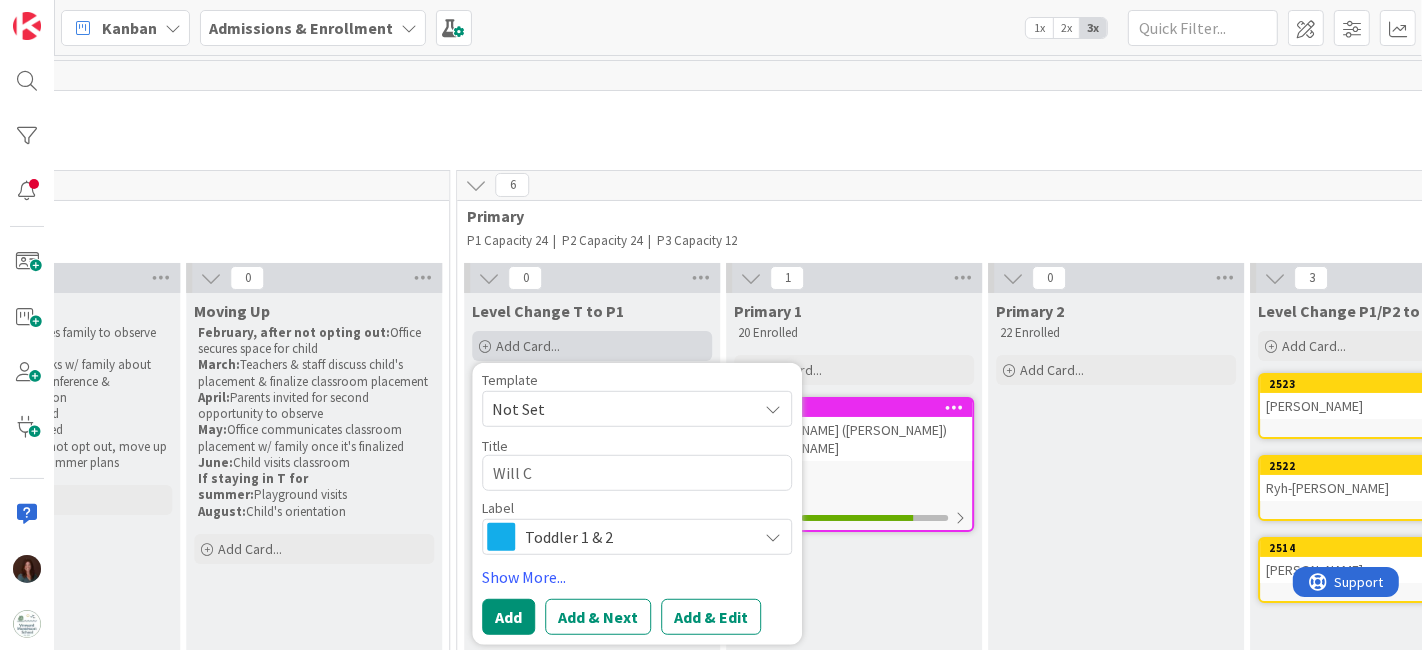 type on "x" 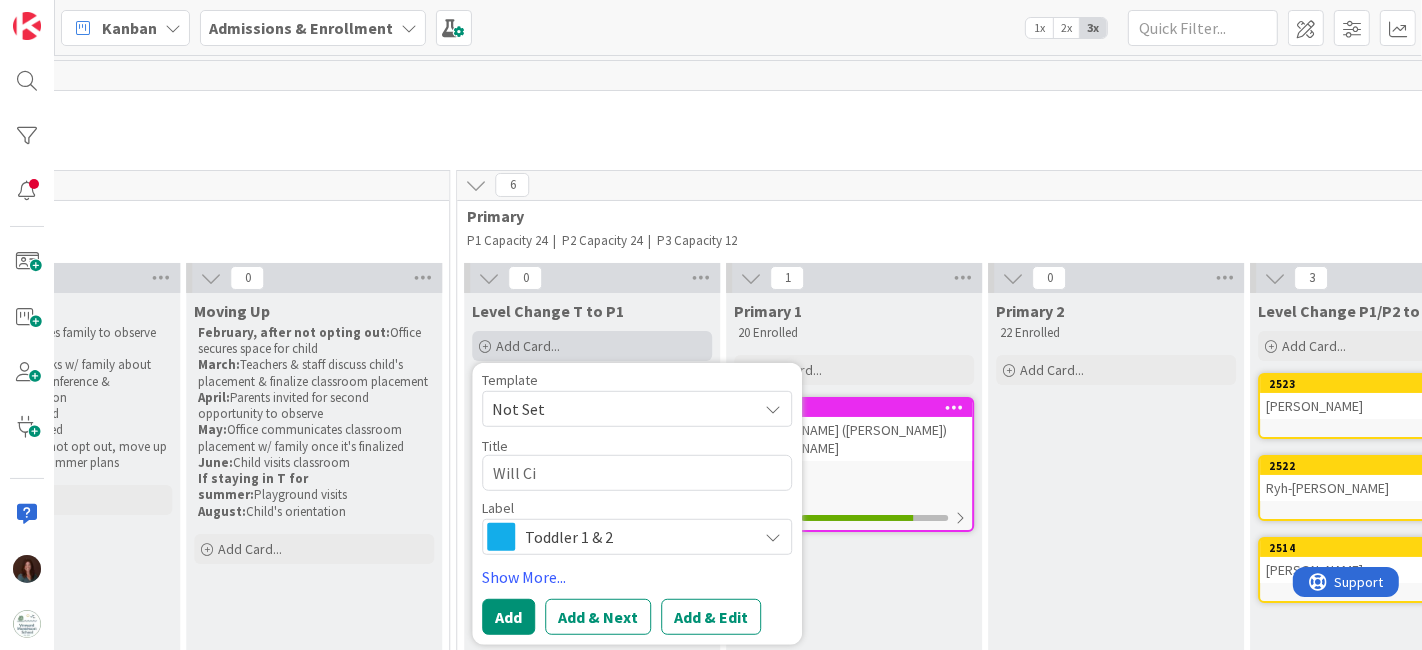 type on "x" 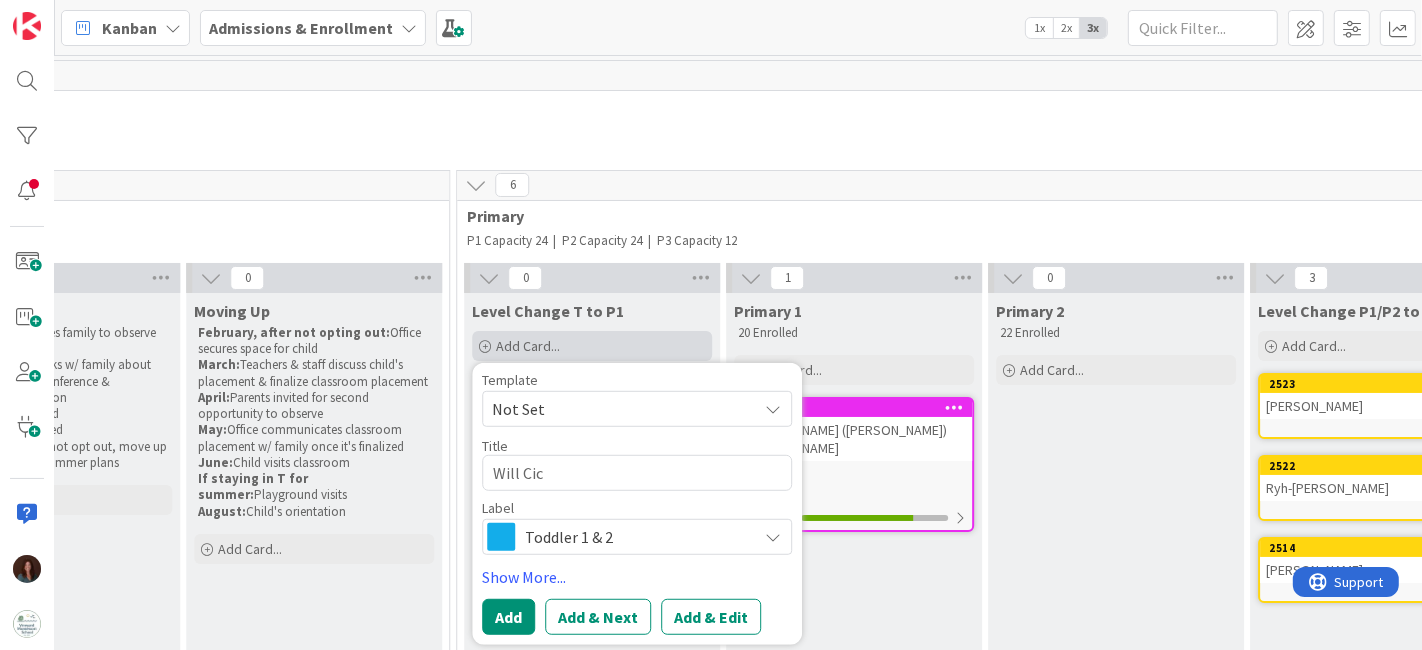 type on "x" 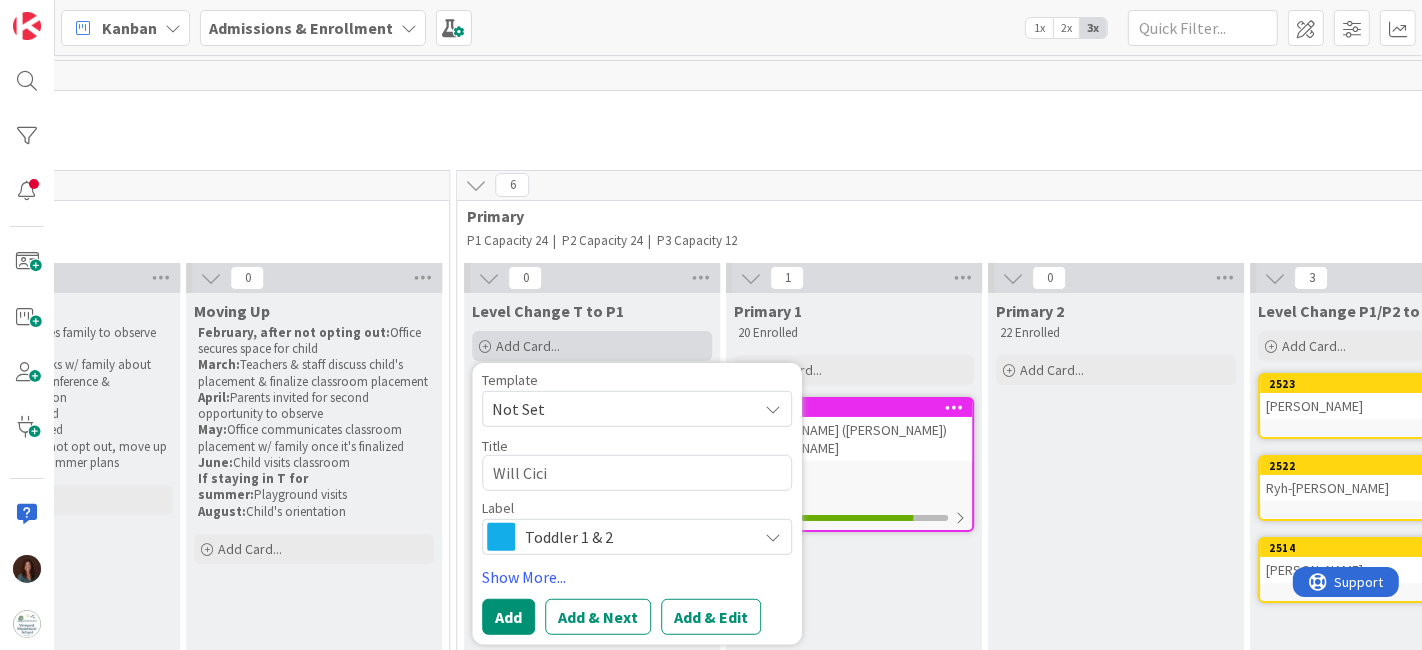 type on "x" 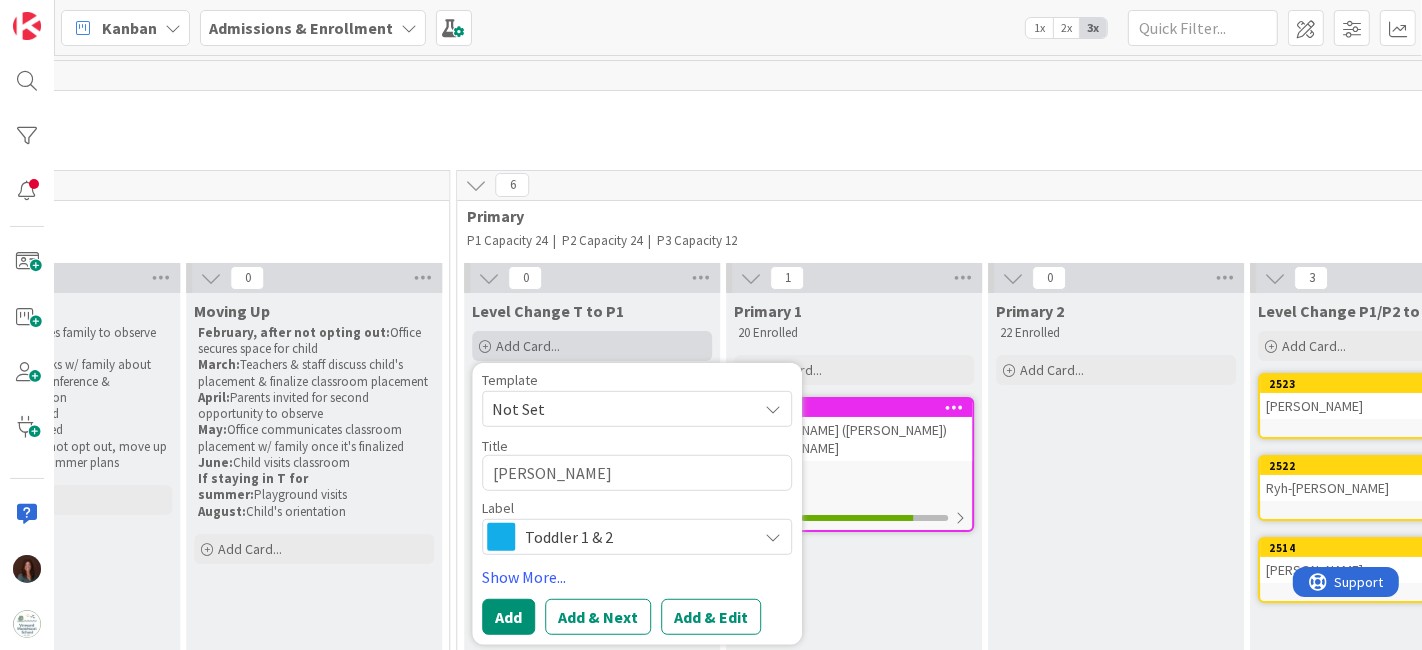 type on "x" 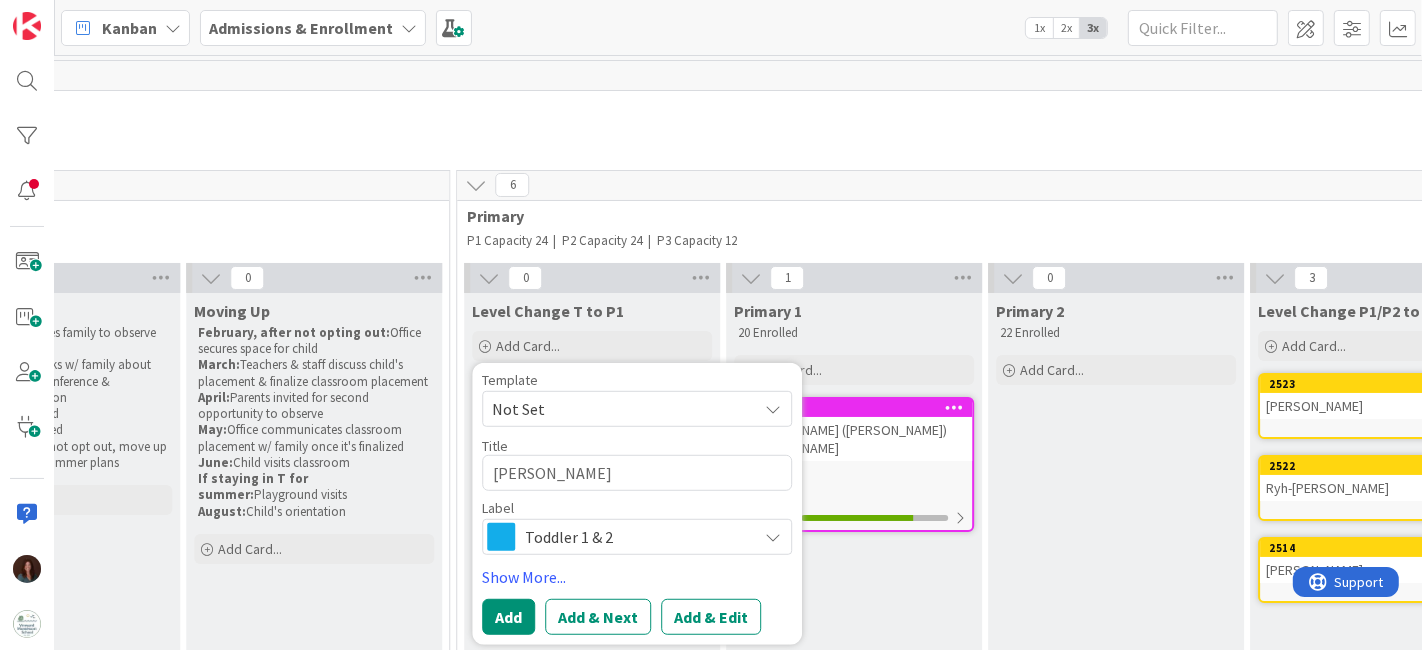 type on "[PERSON_NAME]" 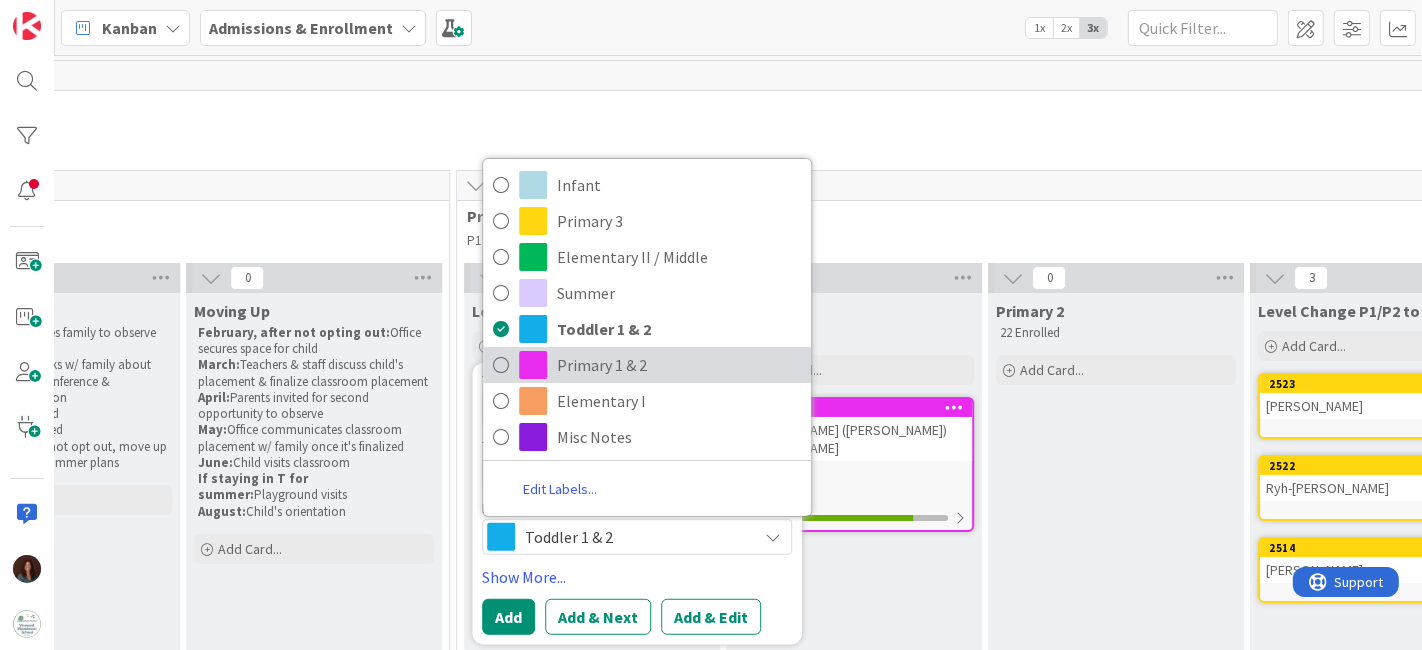 click on "Primary 1 & 2" at bounding box center (679, 365) 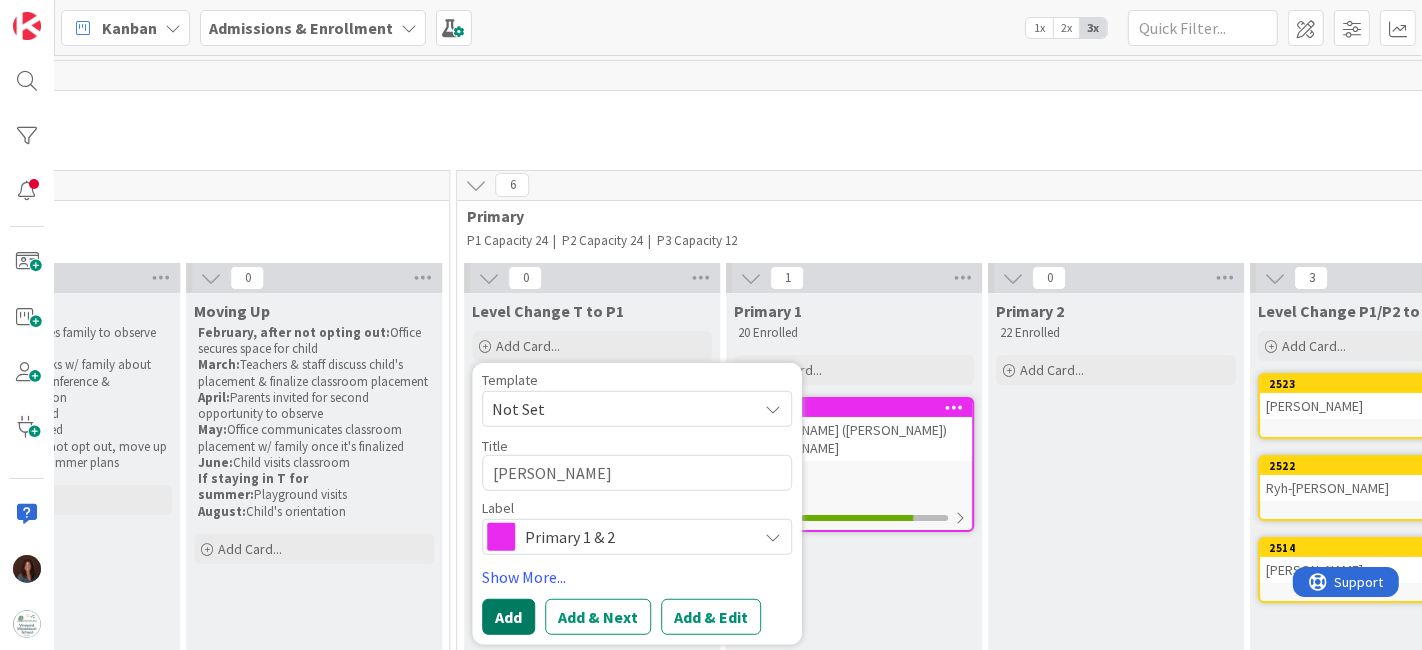 click on "Add" at bounding box center (508, 617) 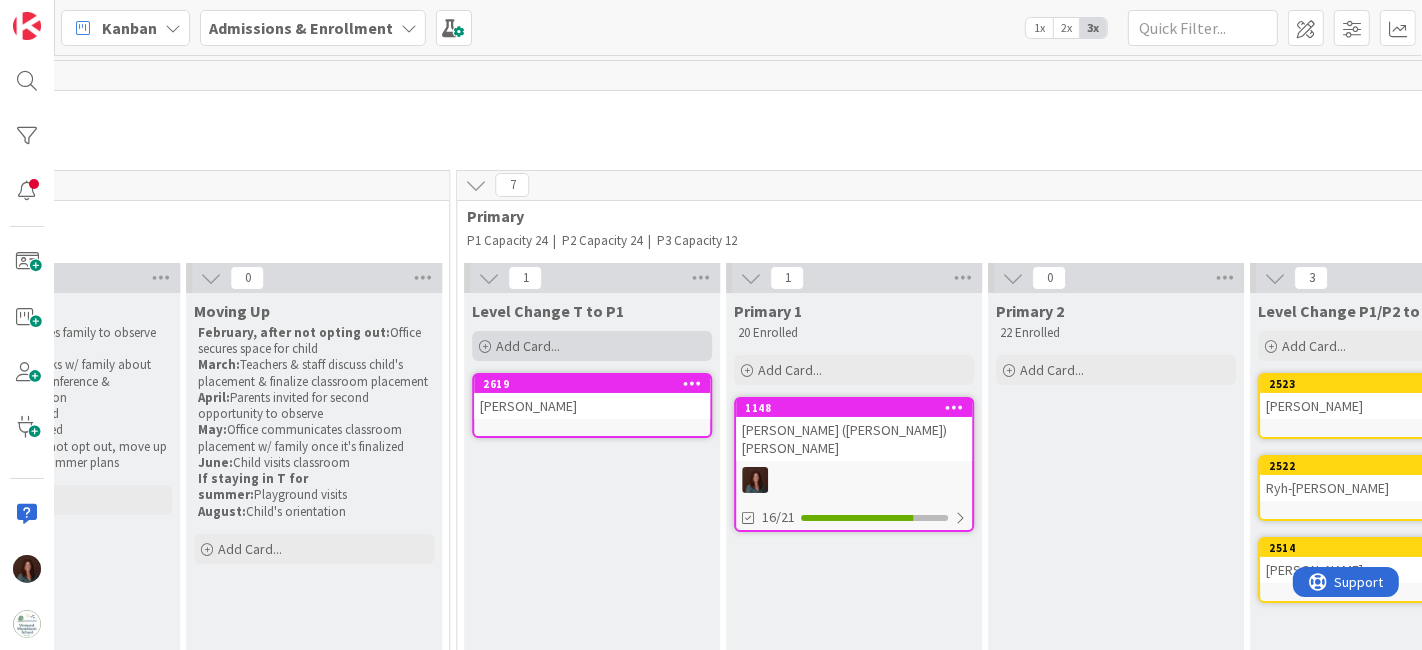 click on "Add Card..." at bounding box center [592, 346] 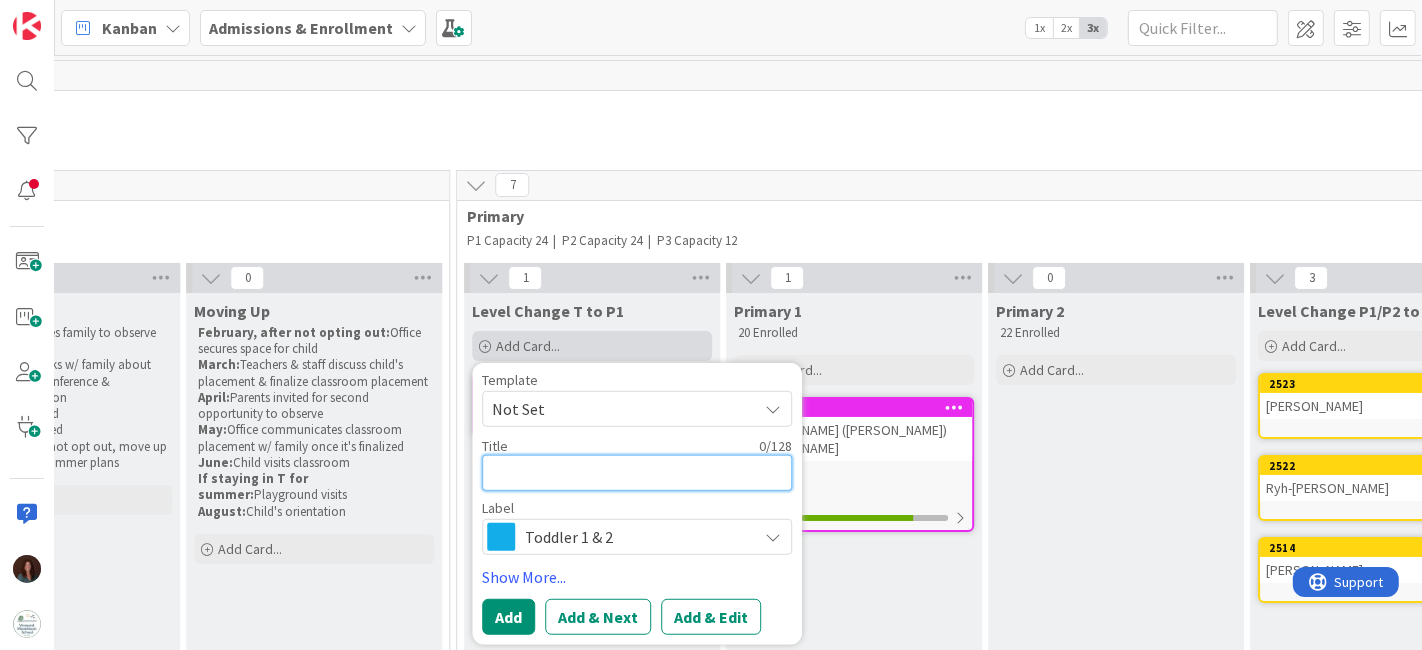 type on "x" 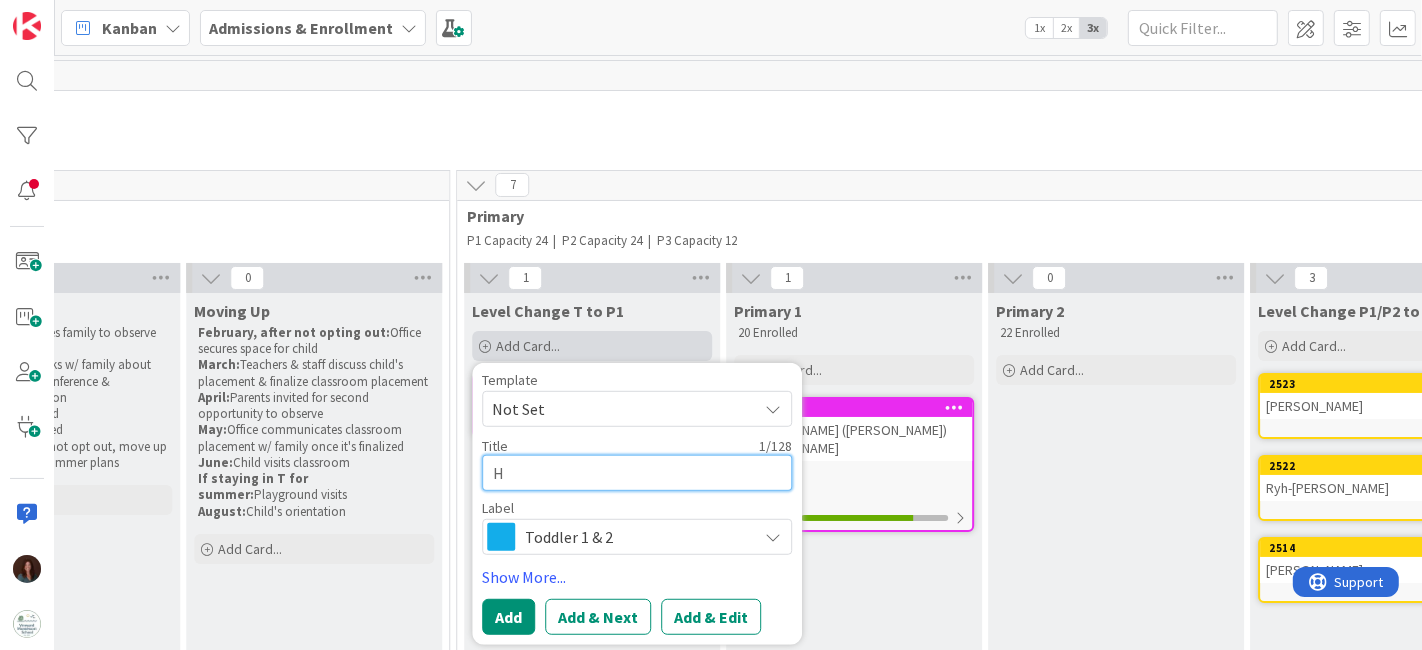 type on "x" 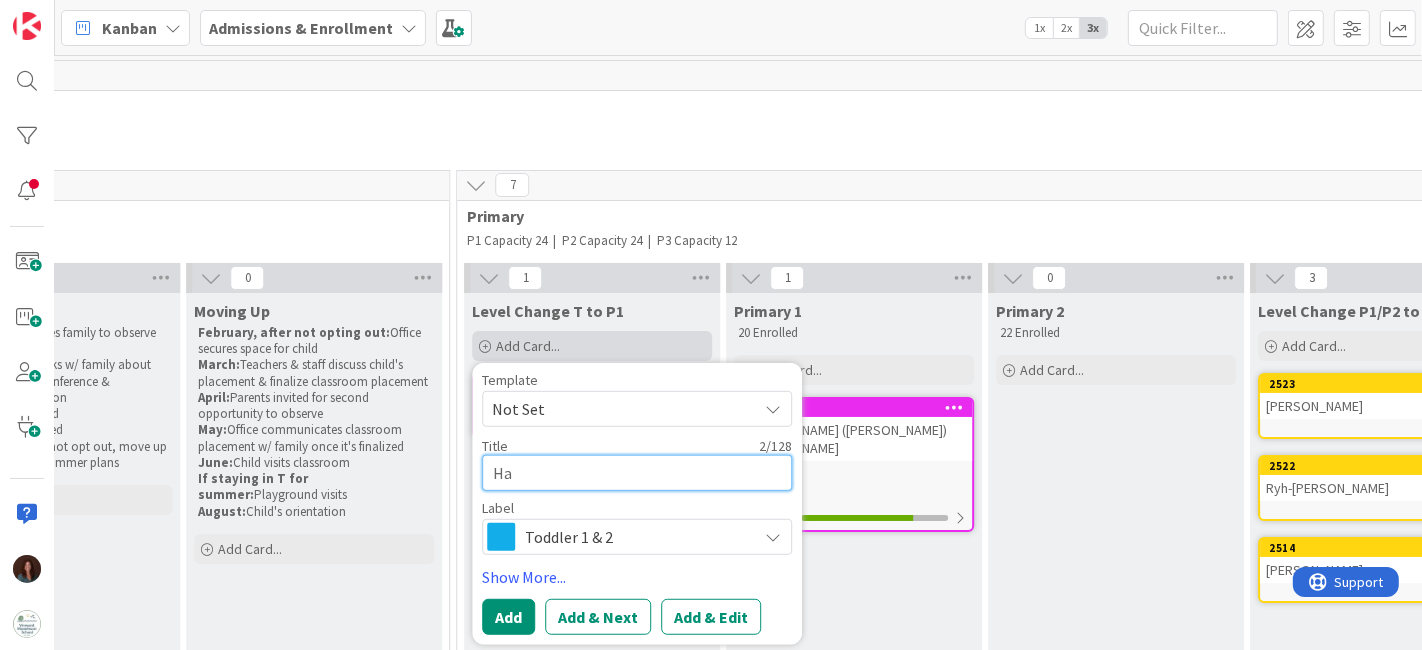 type on "x" 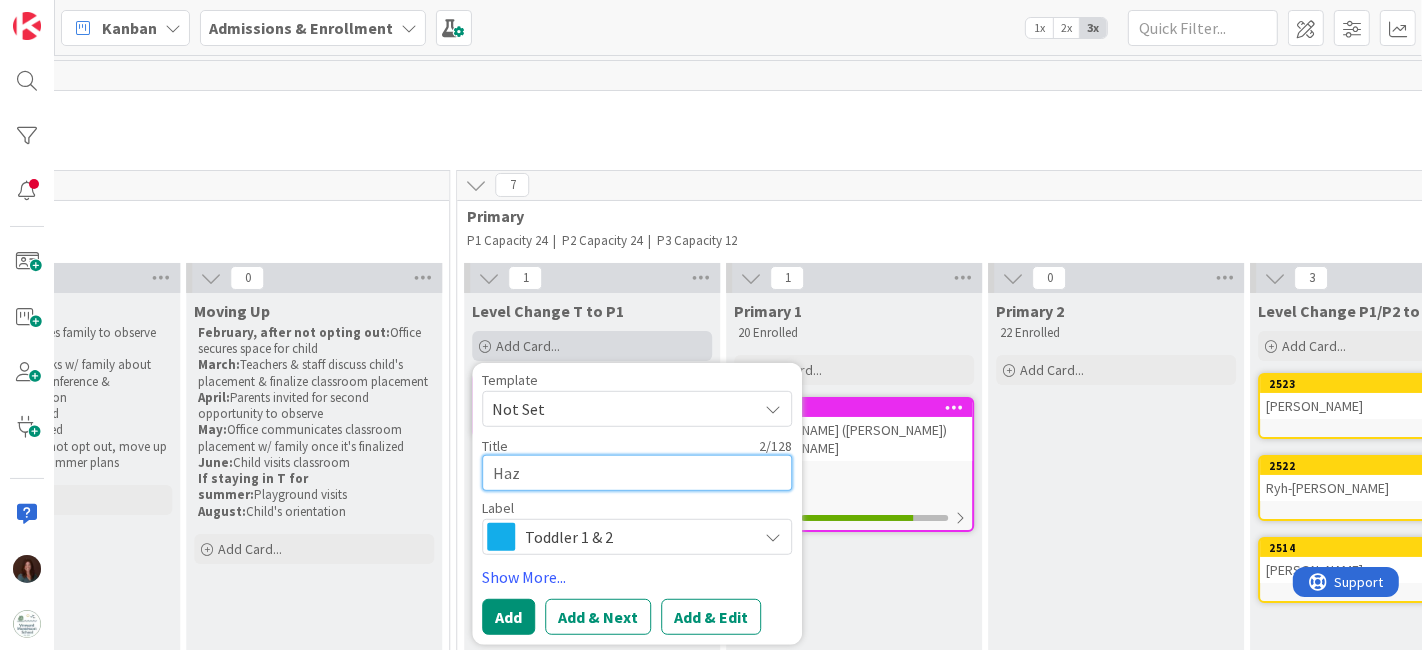 type on "x" 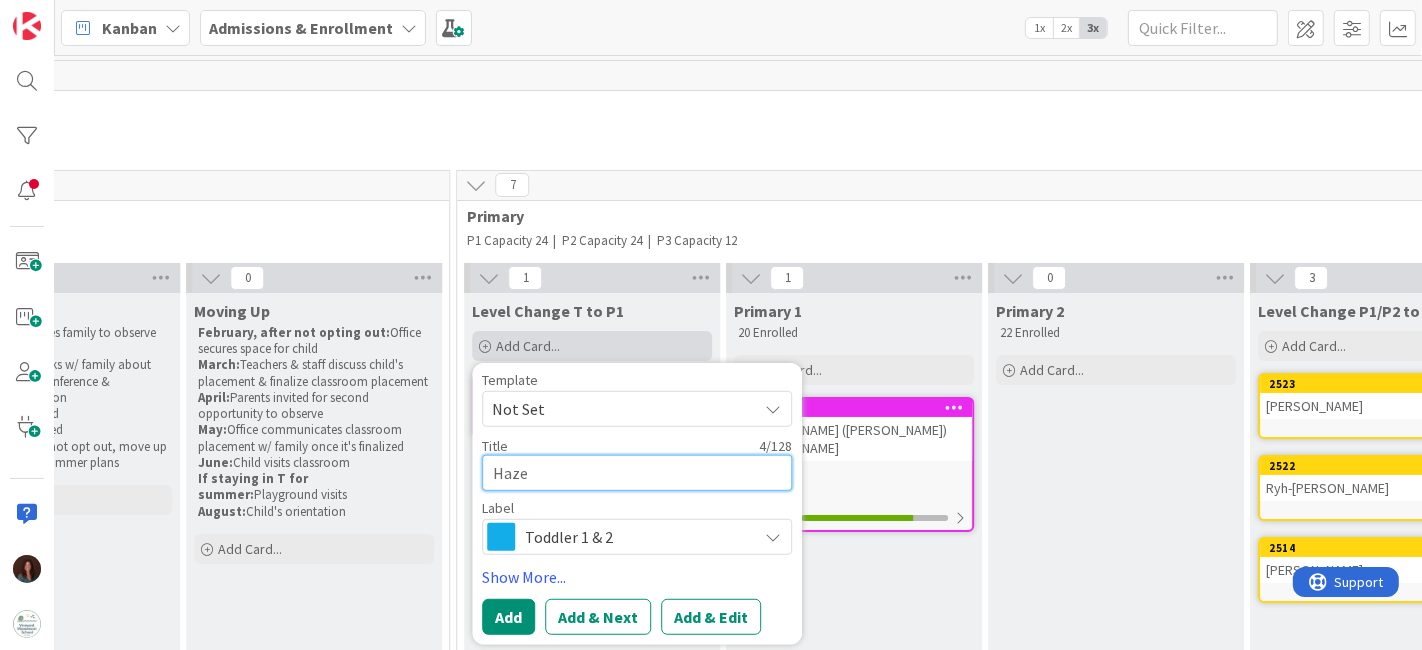 type on "[PERSON_NAME]" 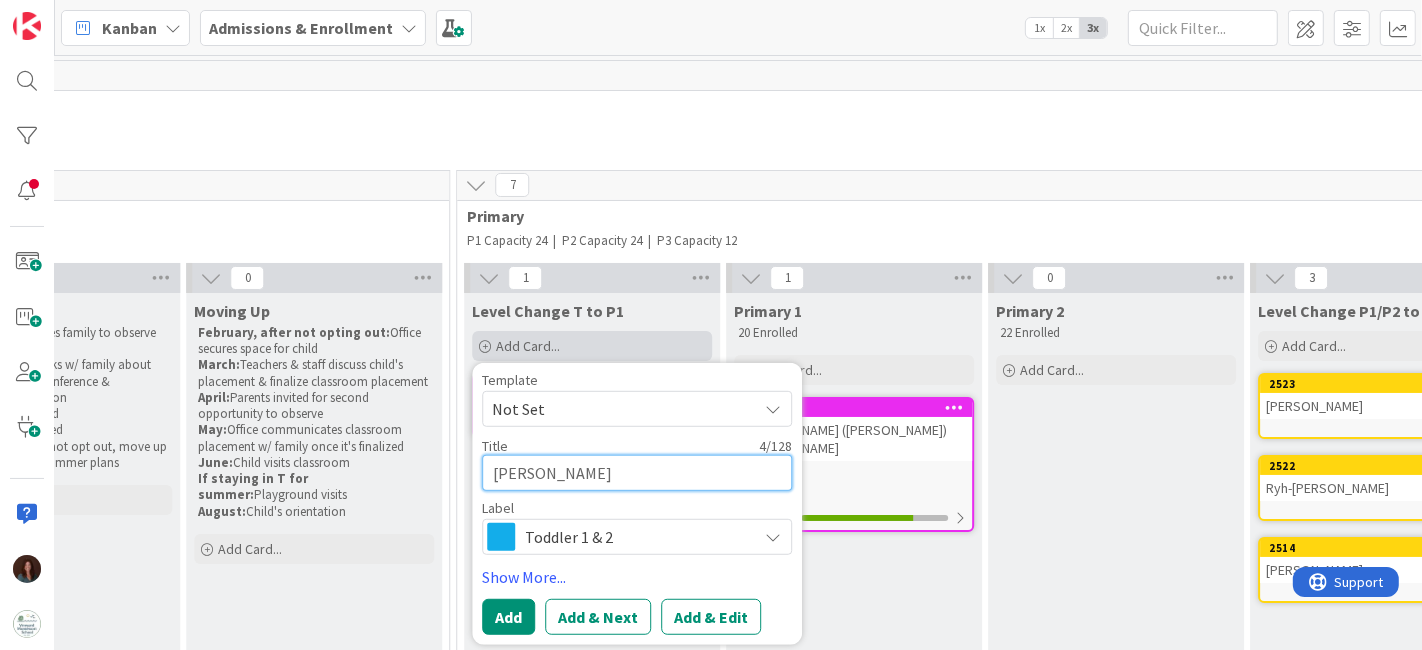 type on "x" 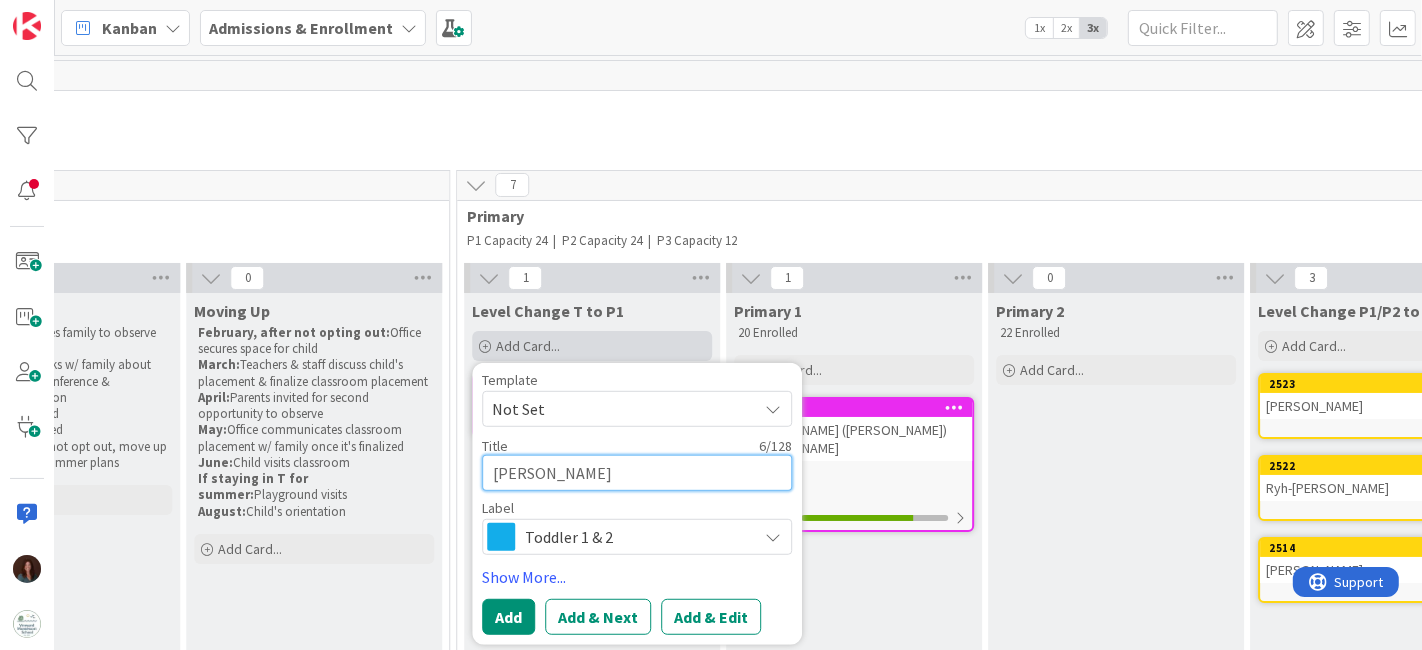 type on "x" 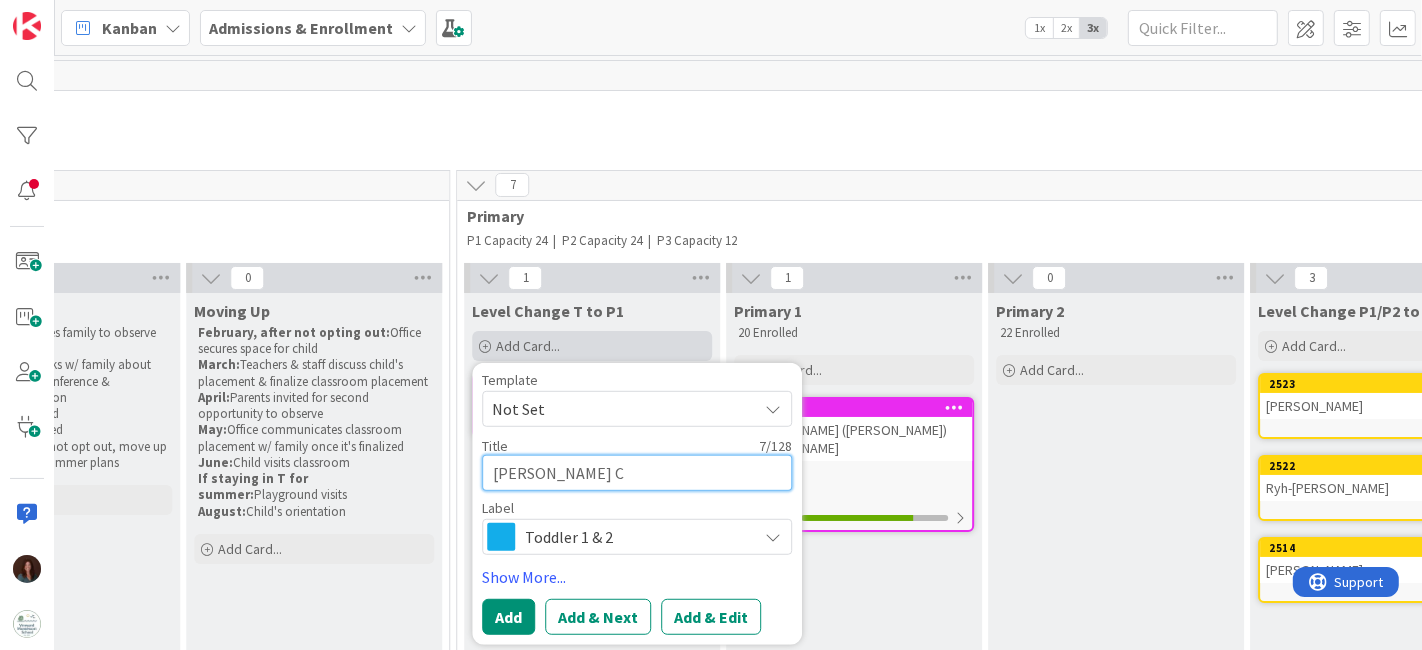 type on "x" 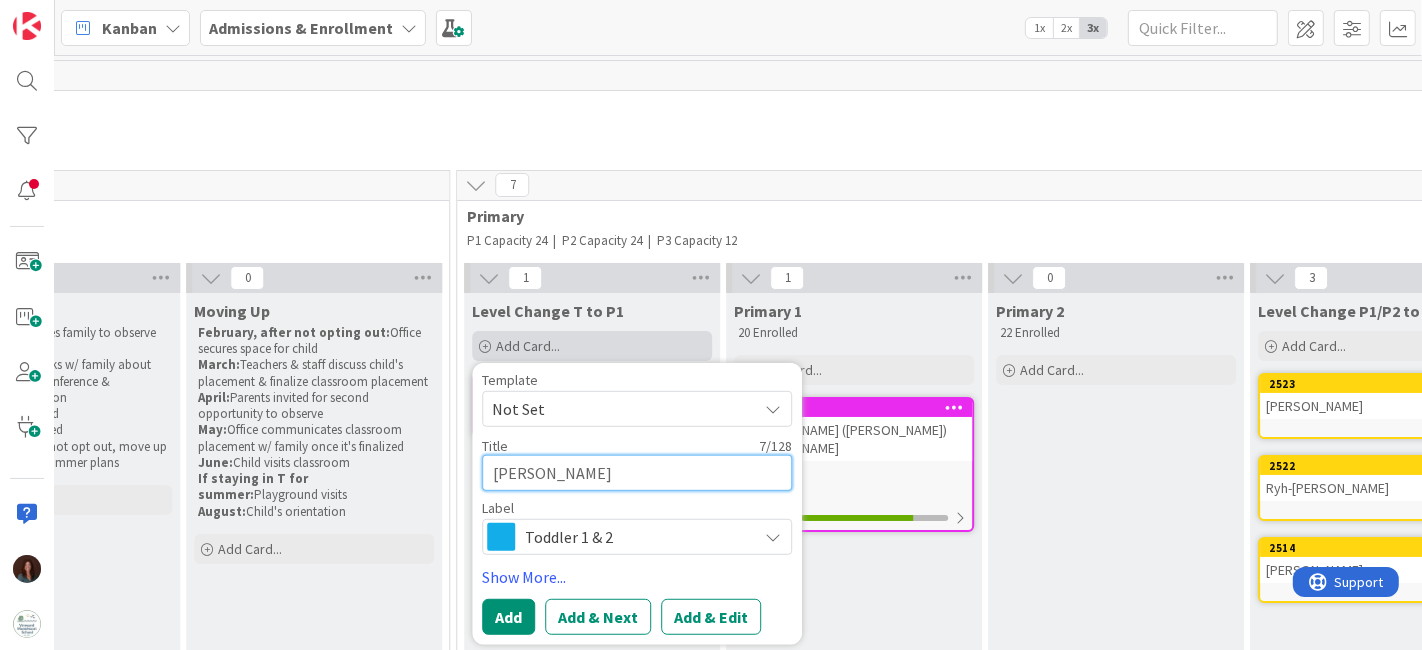 type on "[PERSON_NAME]" 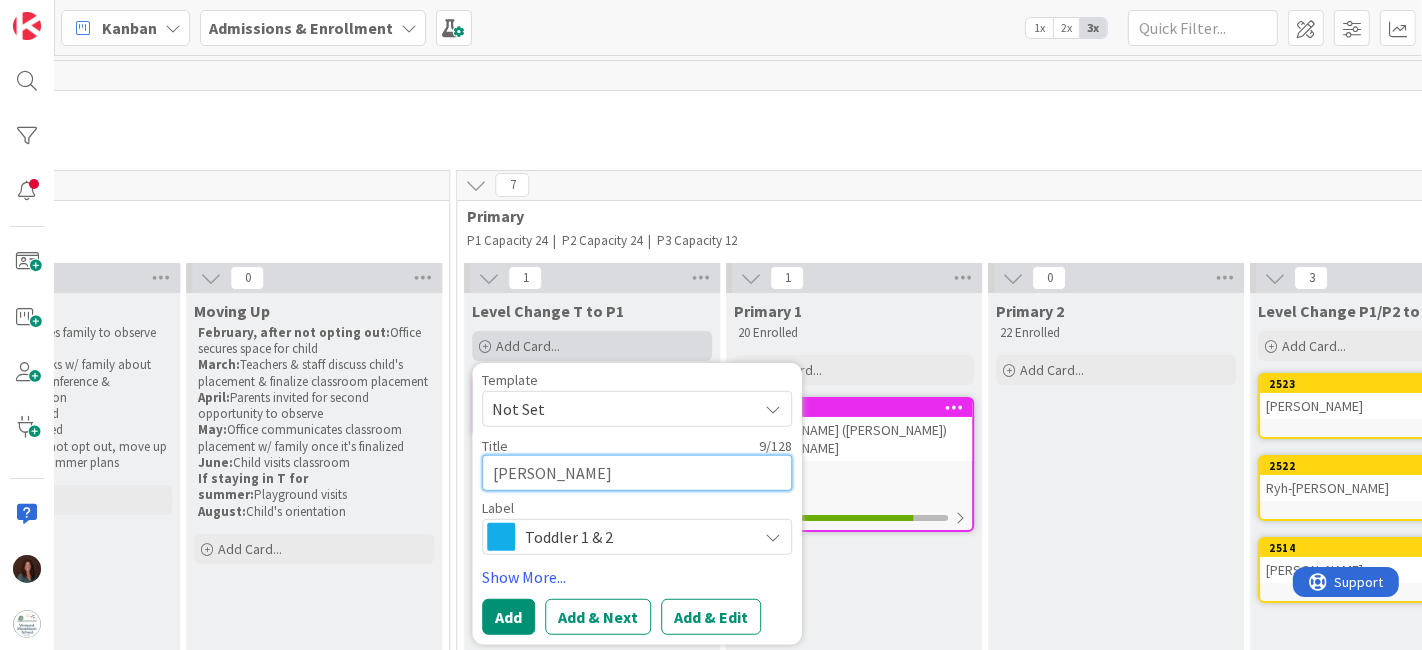 type on "x" 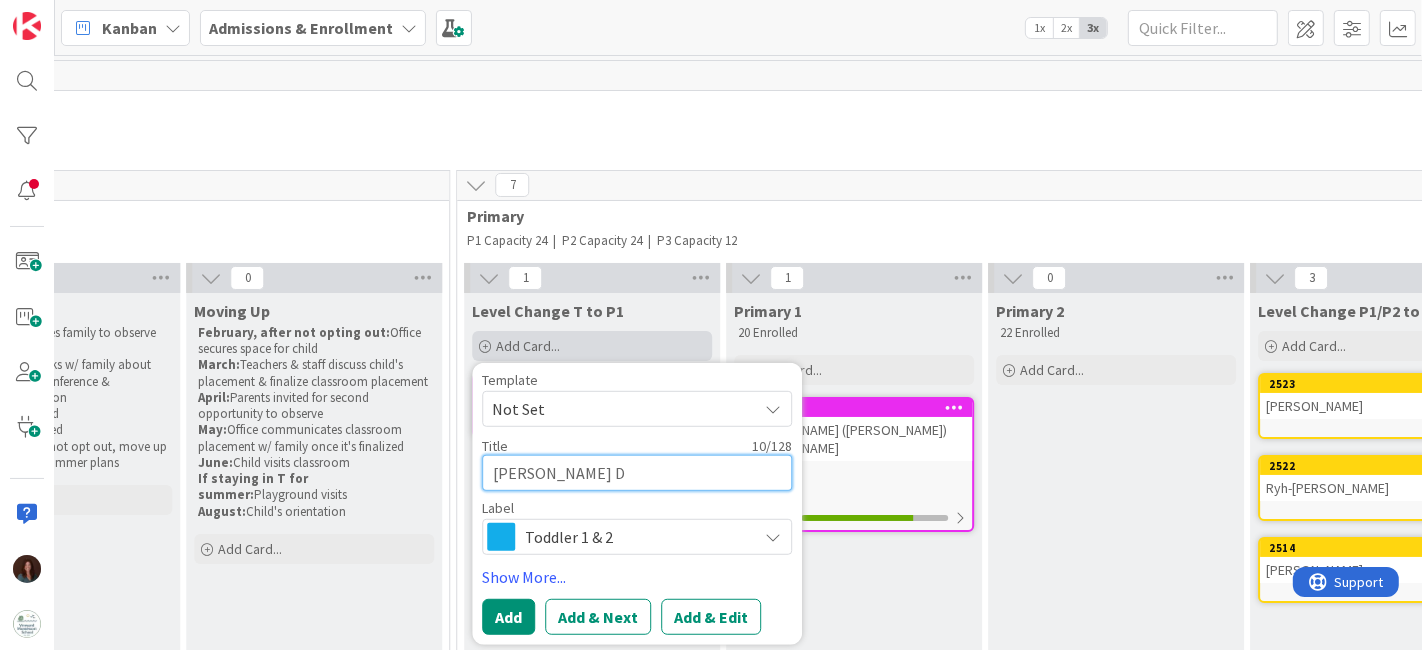 type on "x" 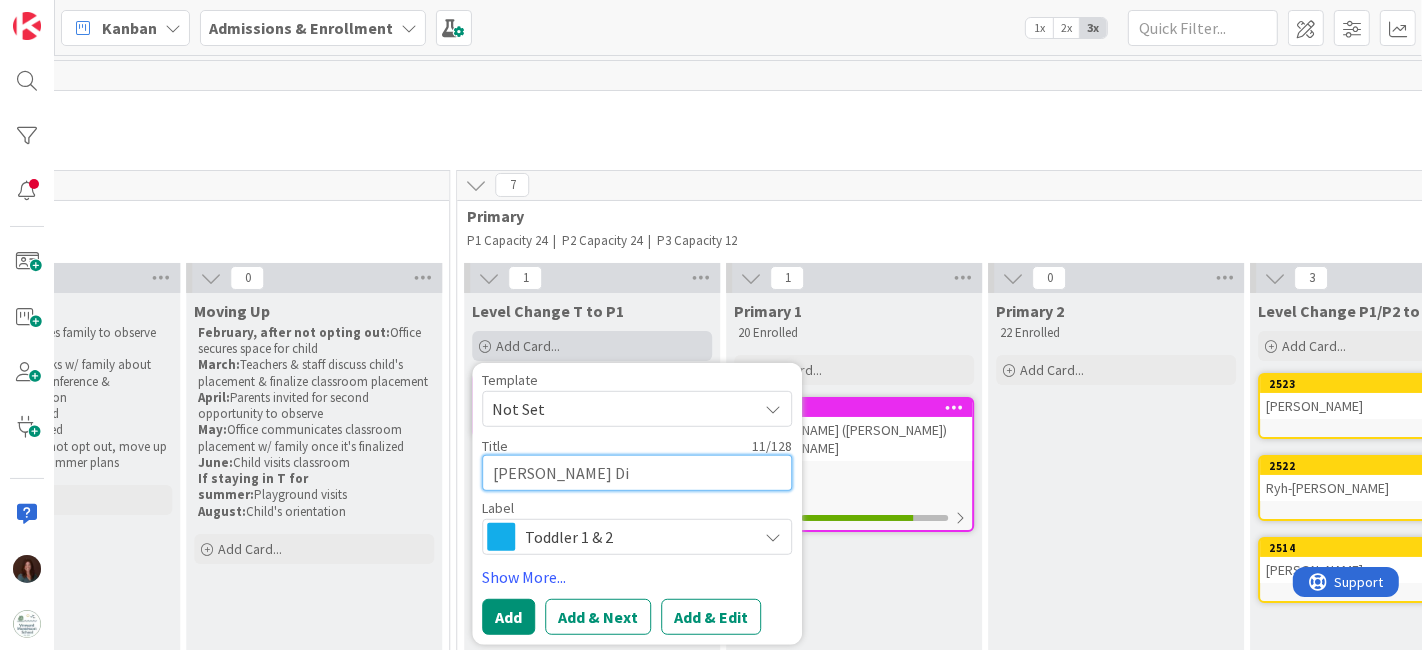 type on "x" 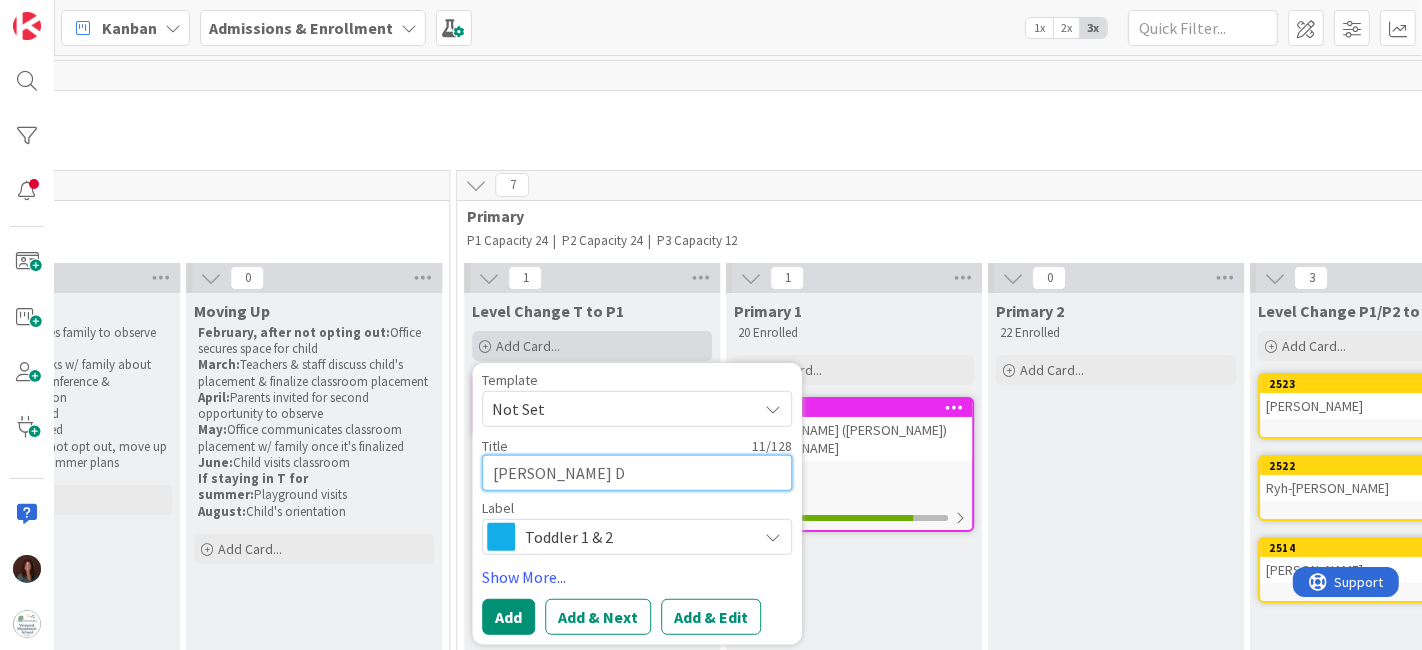 type on "[PERSON_NAME]" 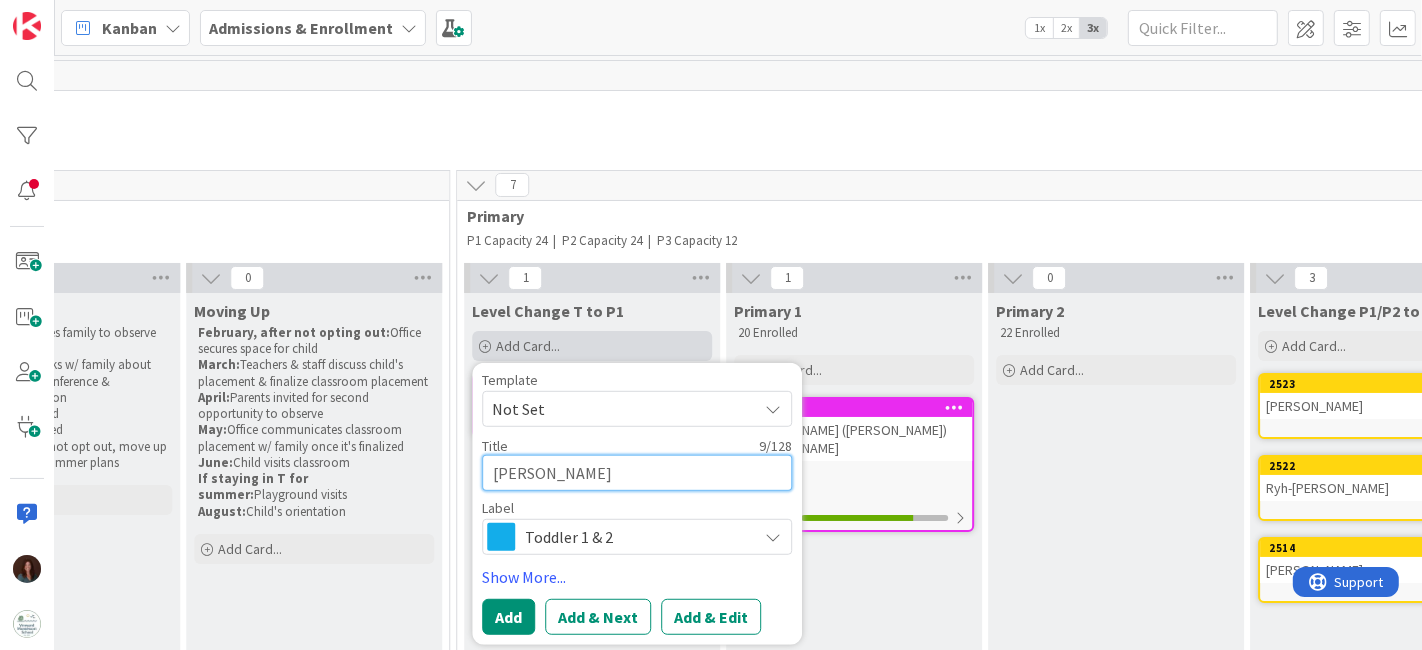 type on "x" 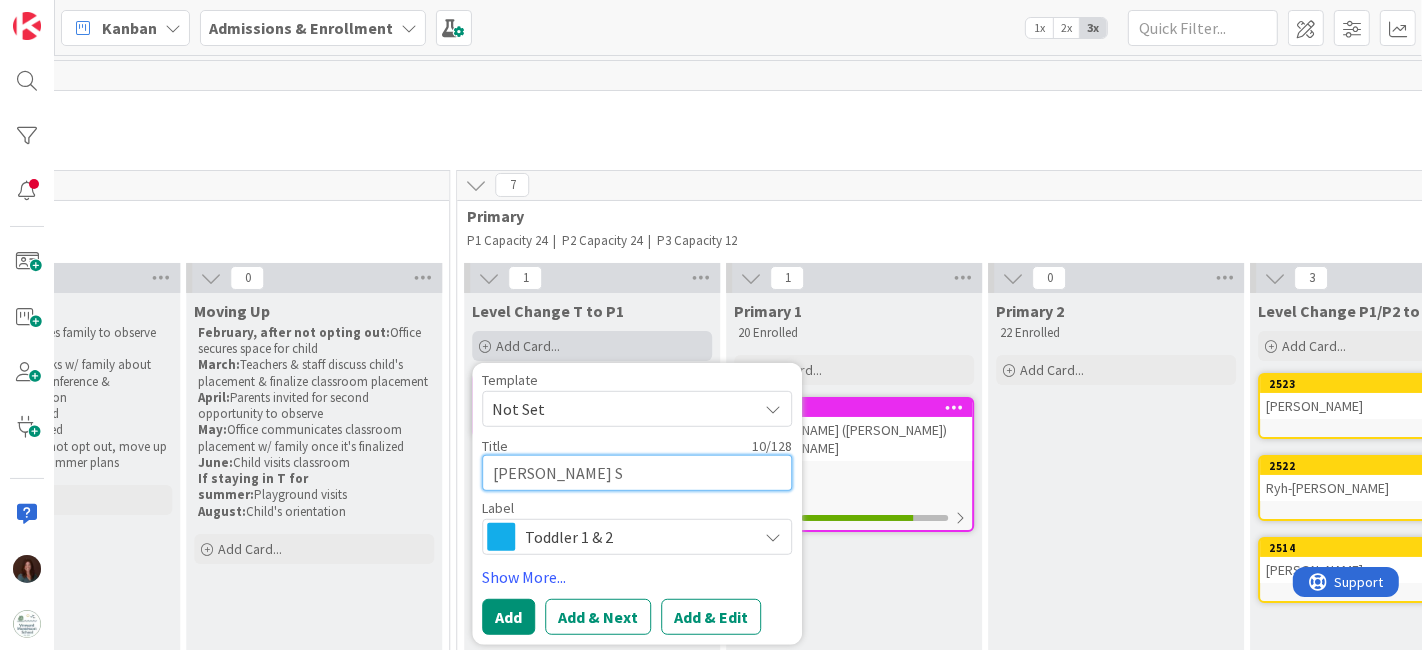 type on "x" 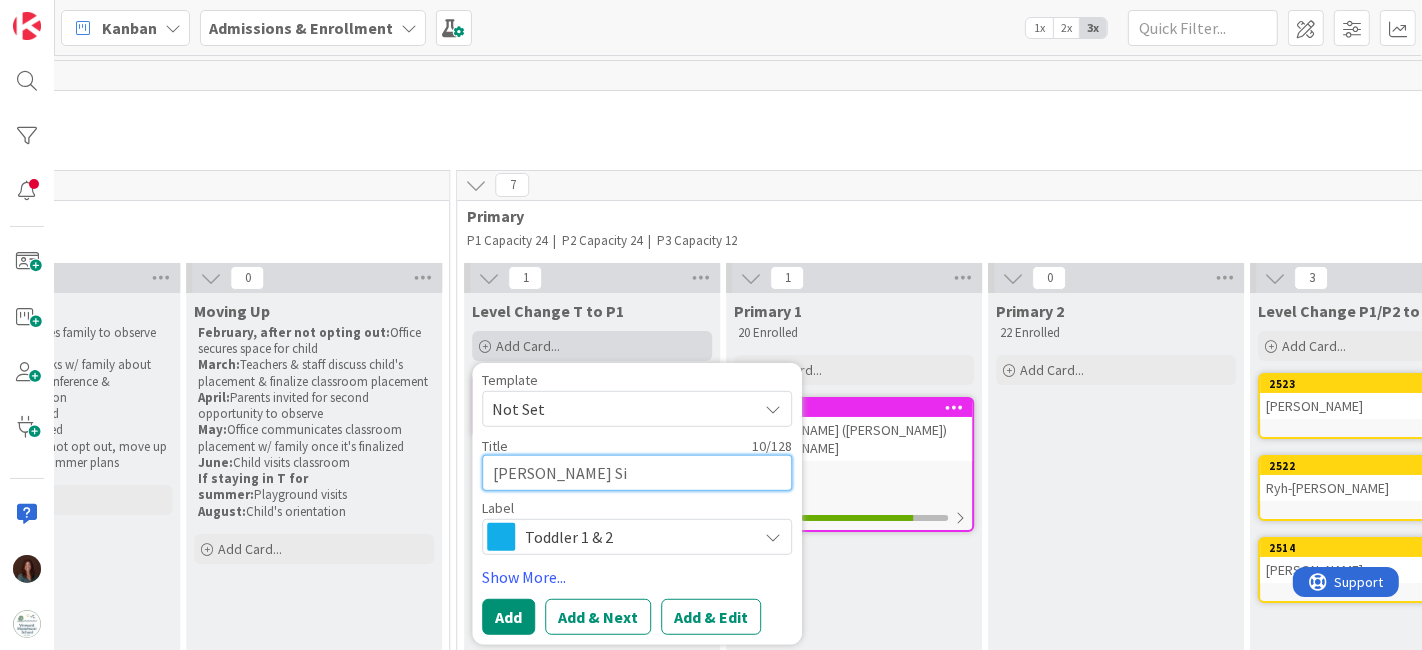 type on "x" 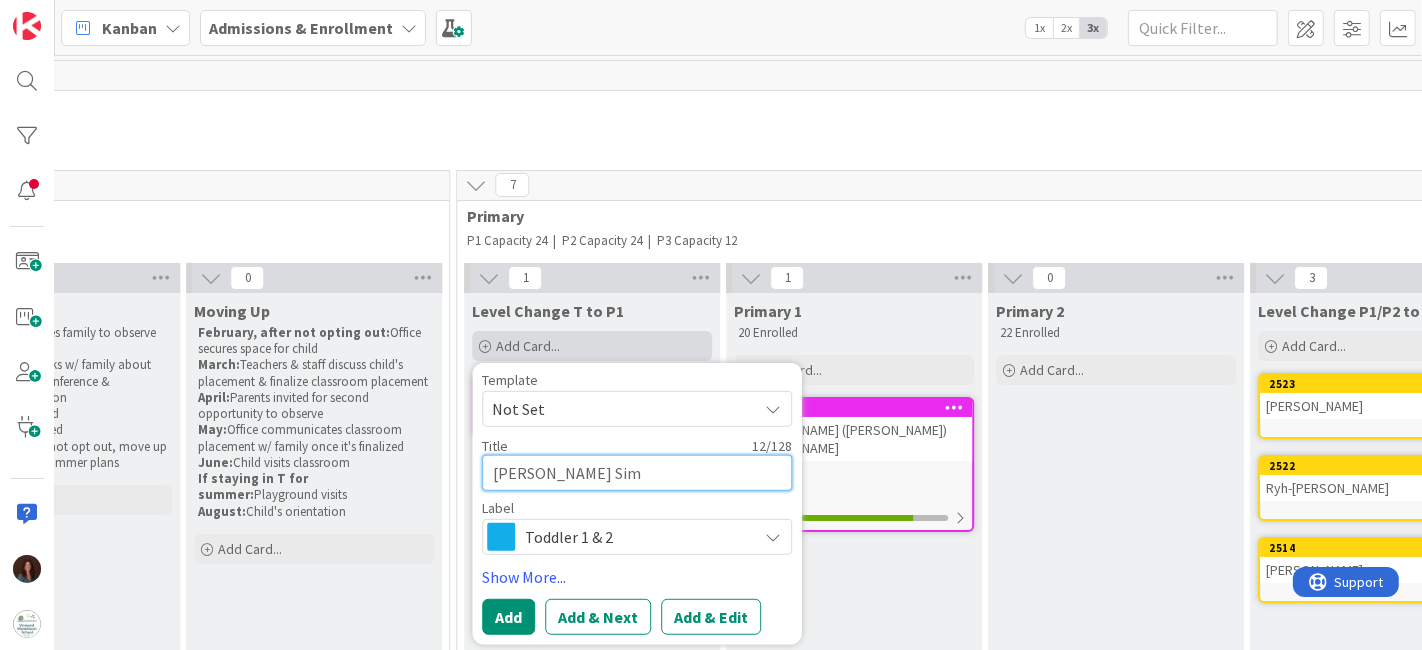 type on "x" 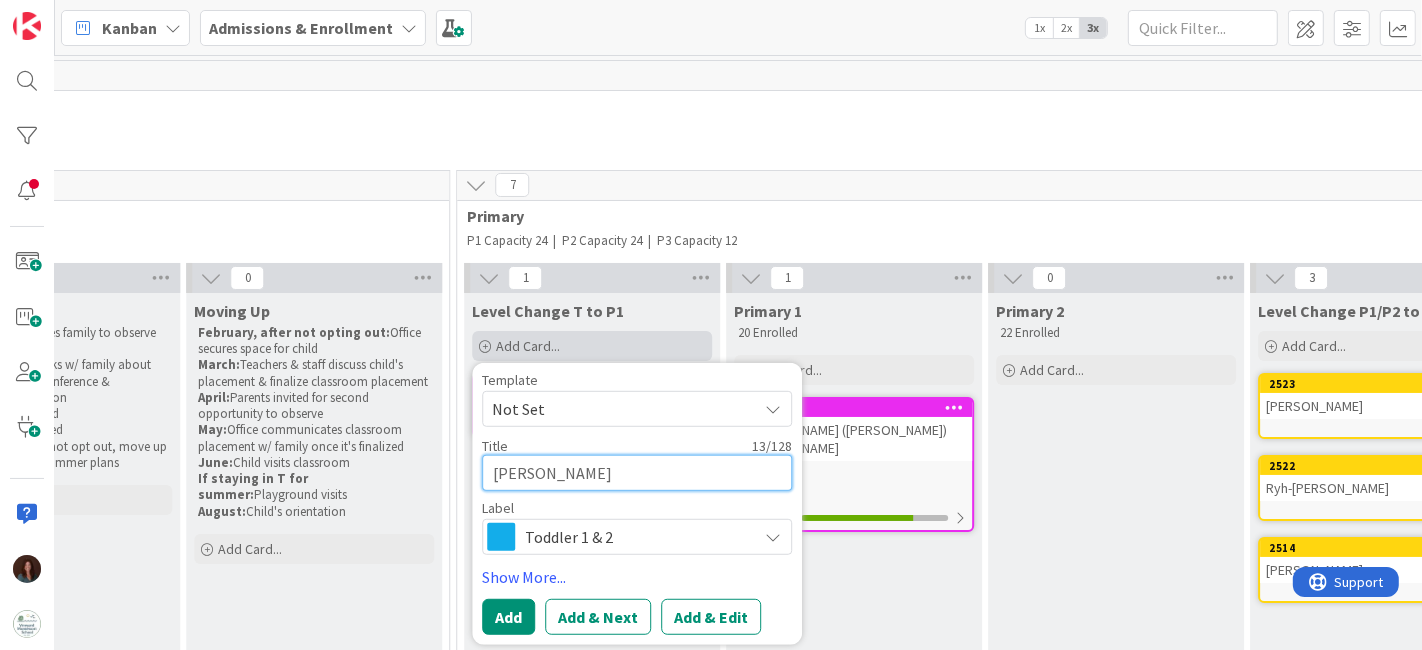 type on "x" 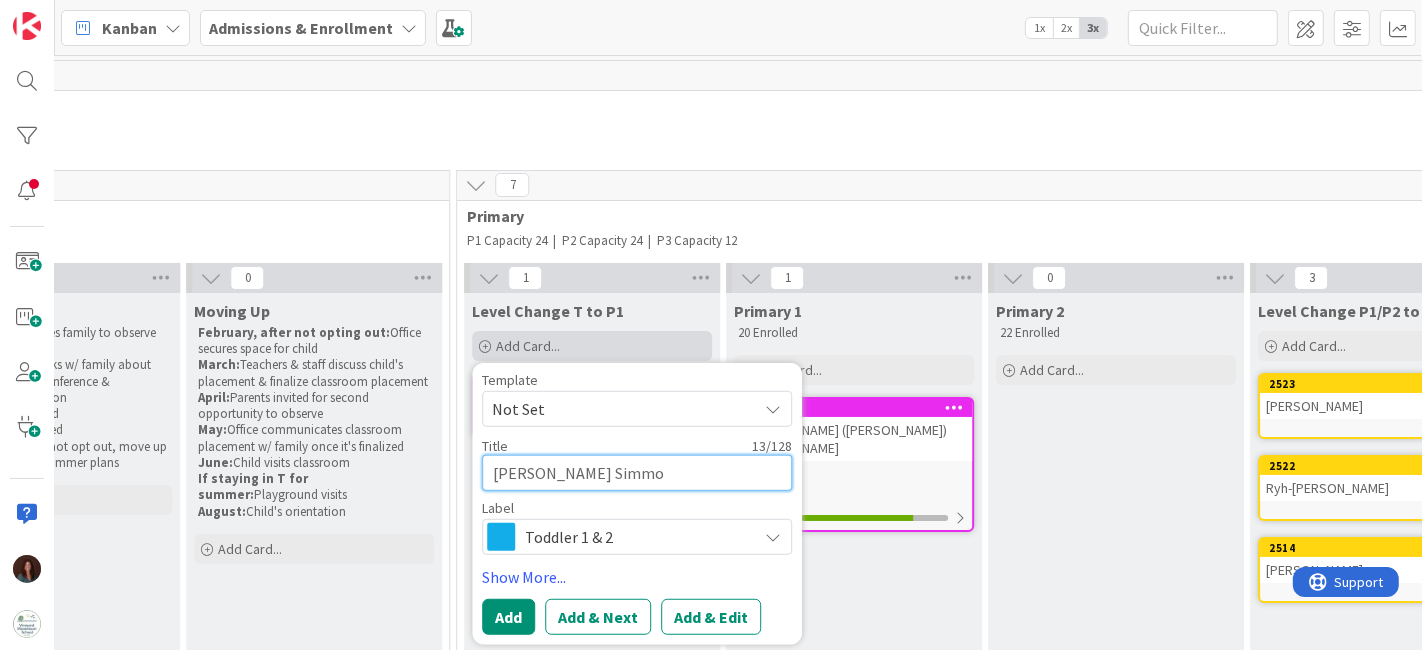 type on "x" 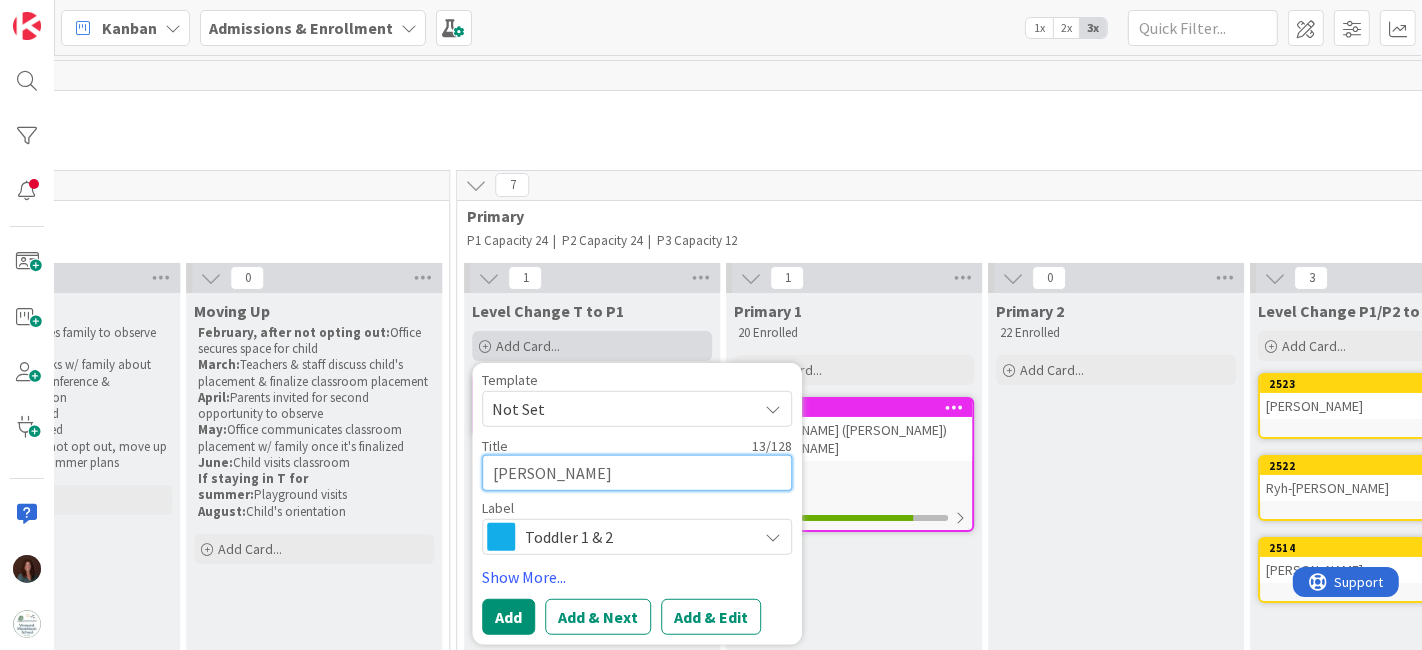 type on "x" 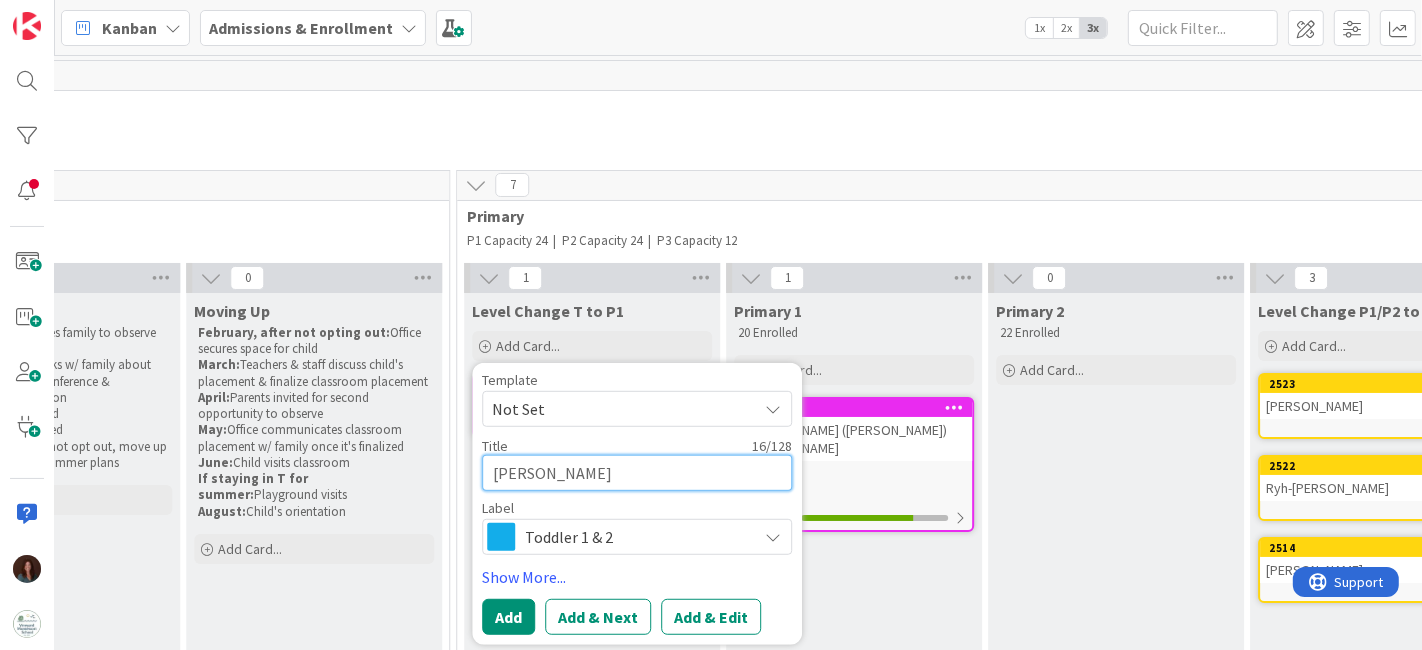 type on "[PERSON_NAME]" 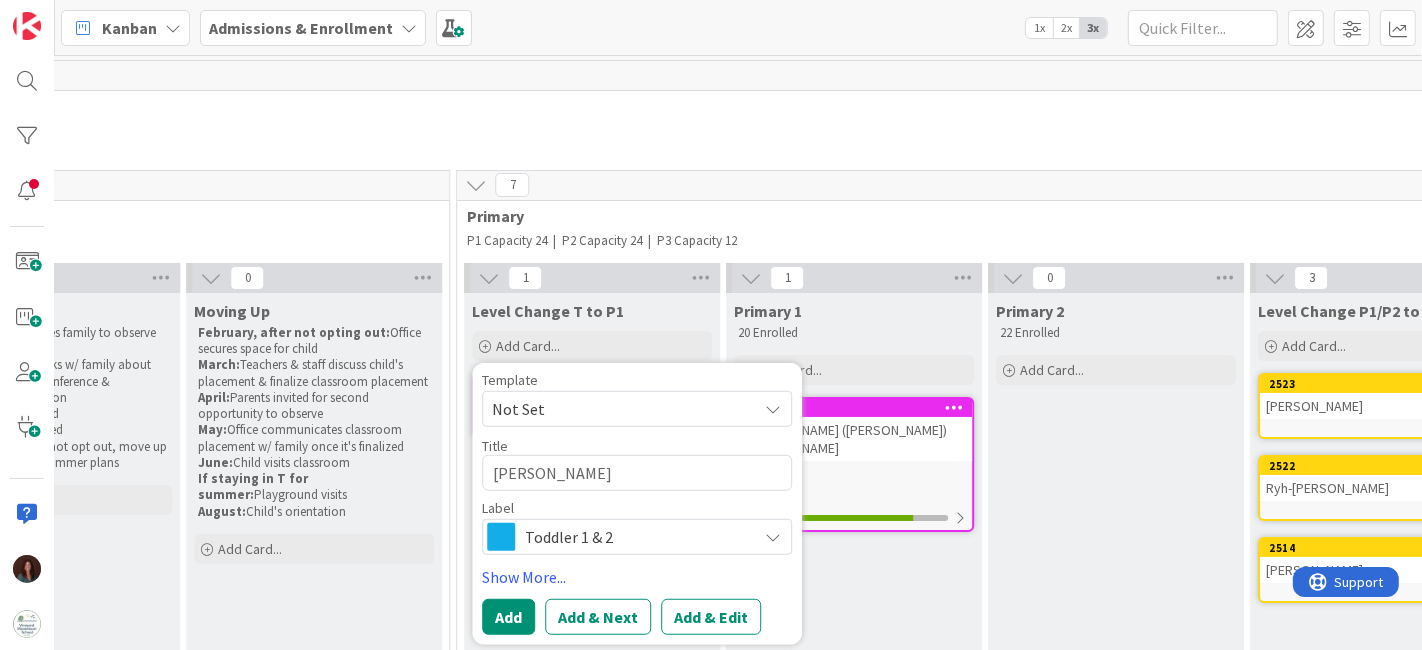 click on "Toddler 1 & 2" at bounding box center [636, 537] 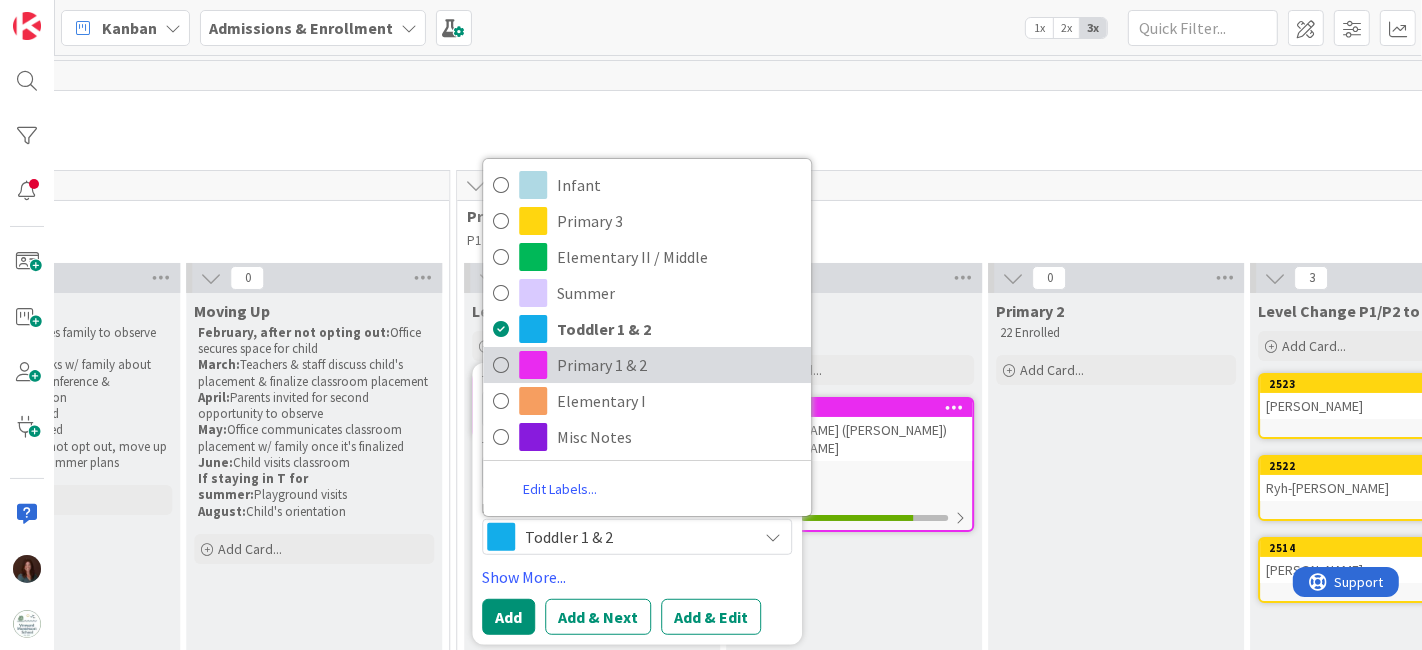 drag, startPoint x: 565, startPoint y: 353, endPoint x: 570, endPoint y: 415, distance: 62.201286 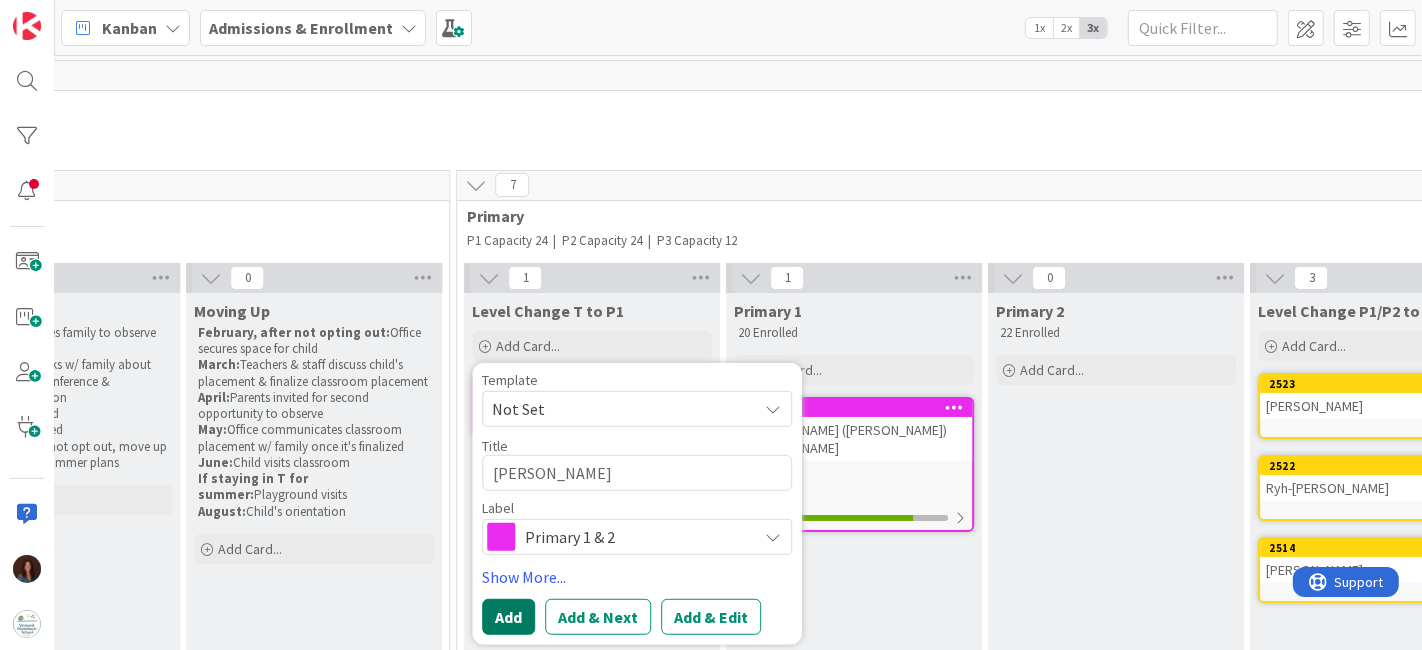 drag, startPoint x: 497, startPoint y: 609, endPoint x: 508, endPoint y: 600, distance: 14.21267 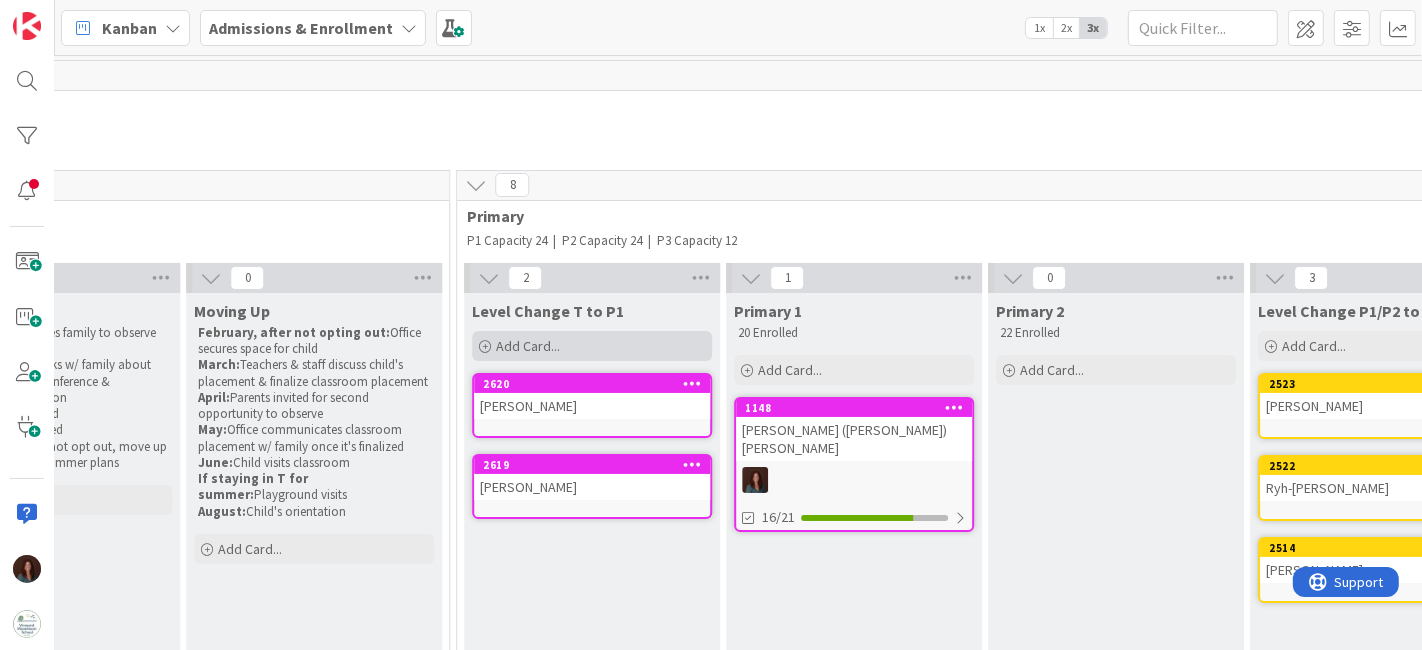 click on "Add Card..." at bounding box center [592, 346] 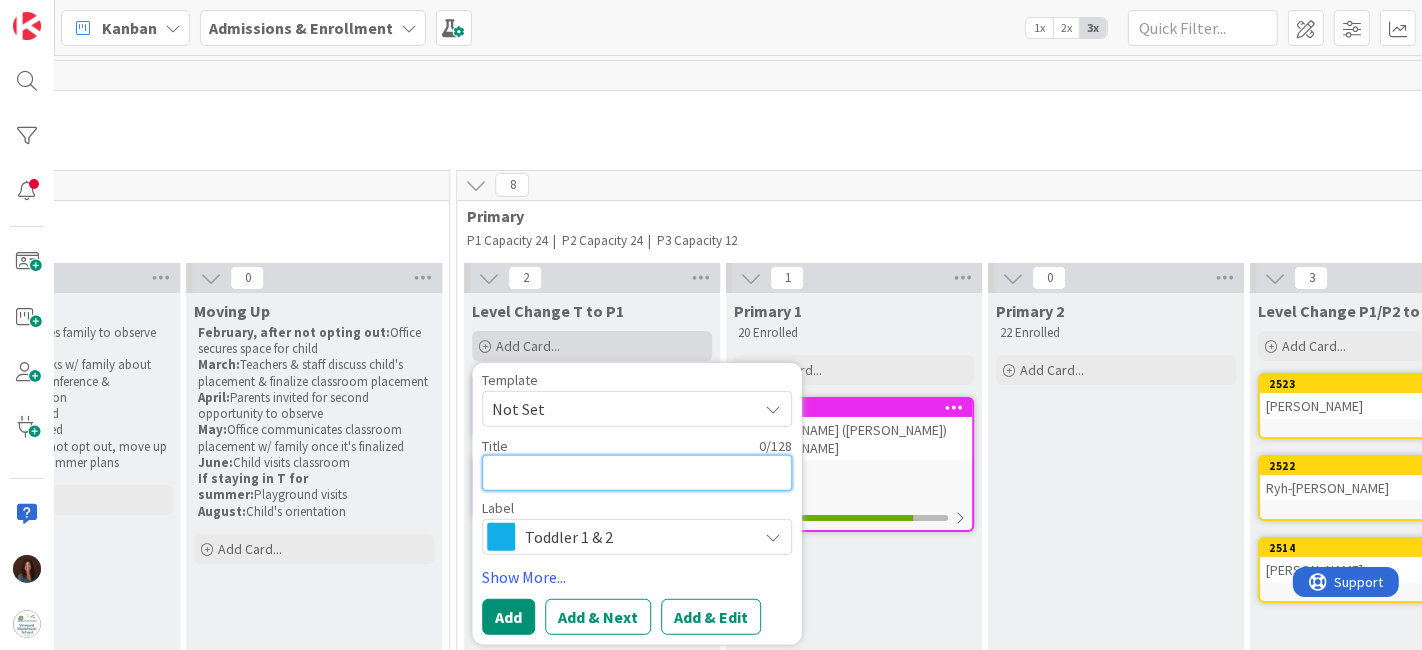 type on "x" 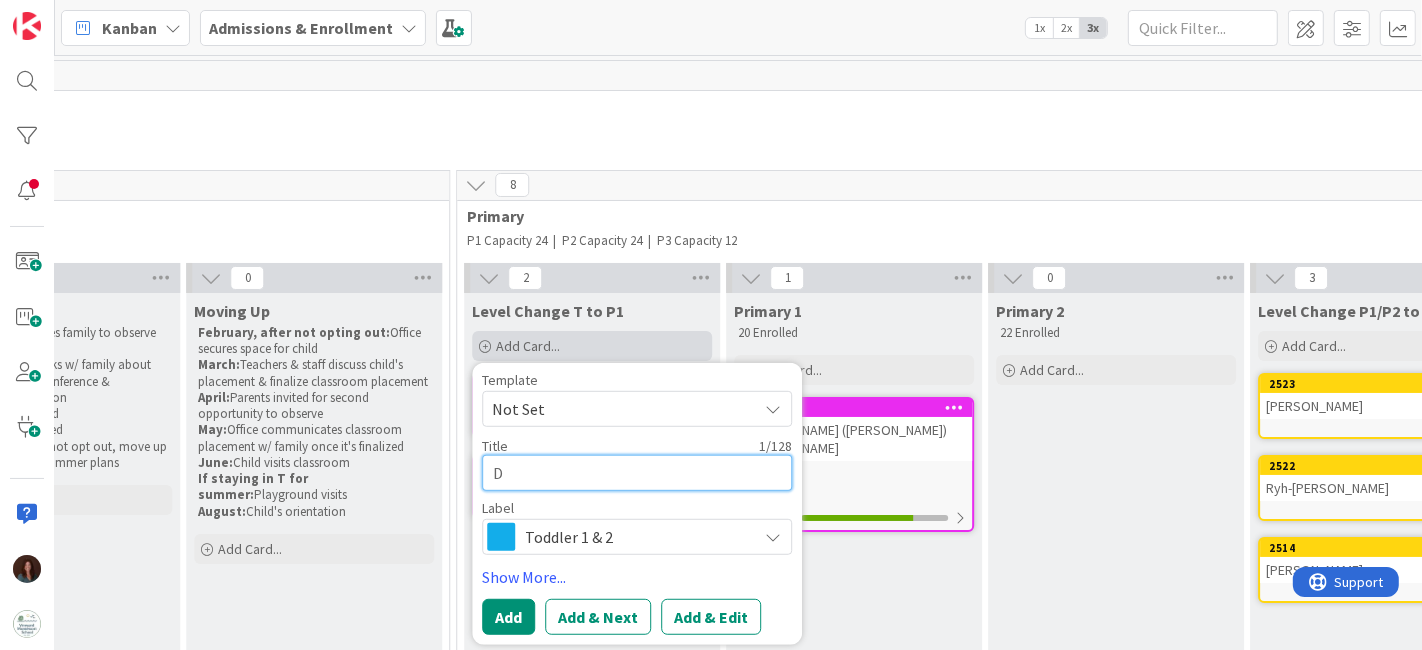 type on "x" 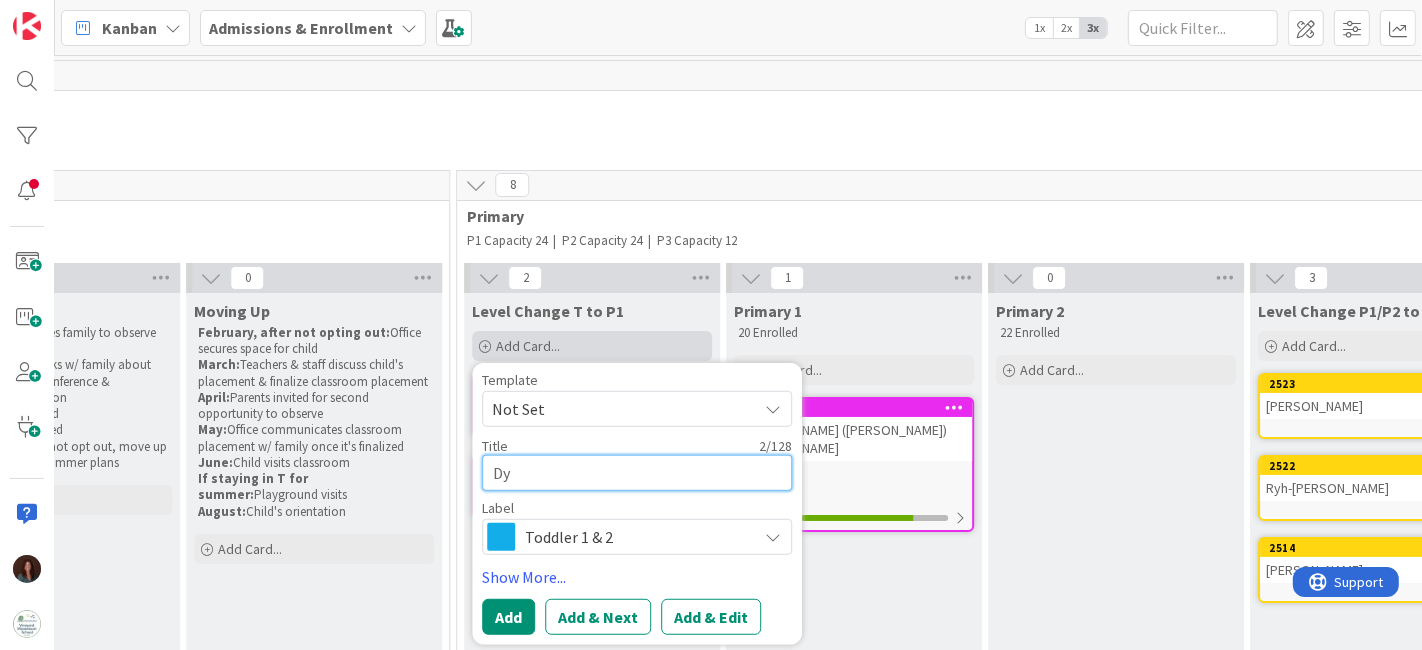 type on "x" 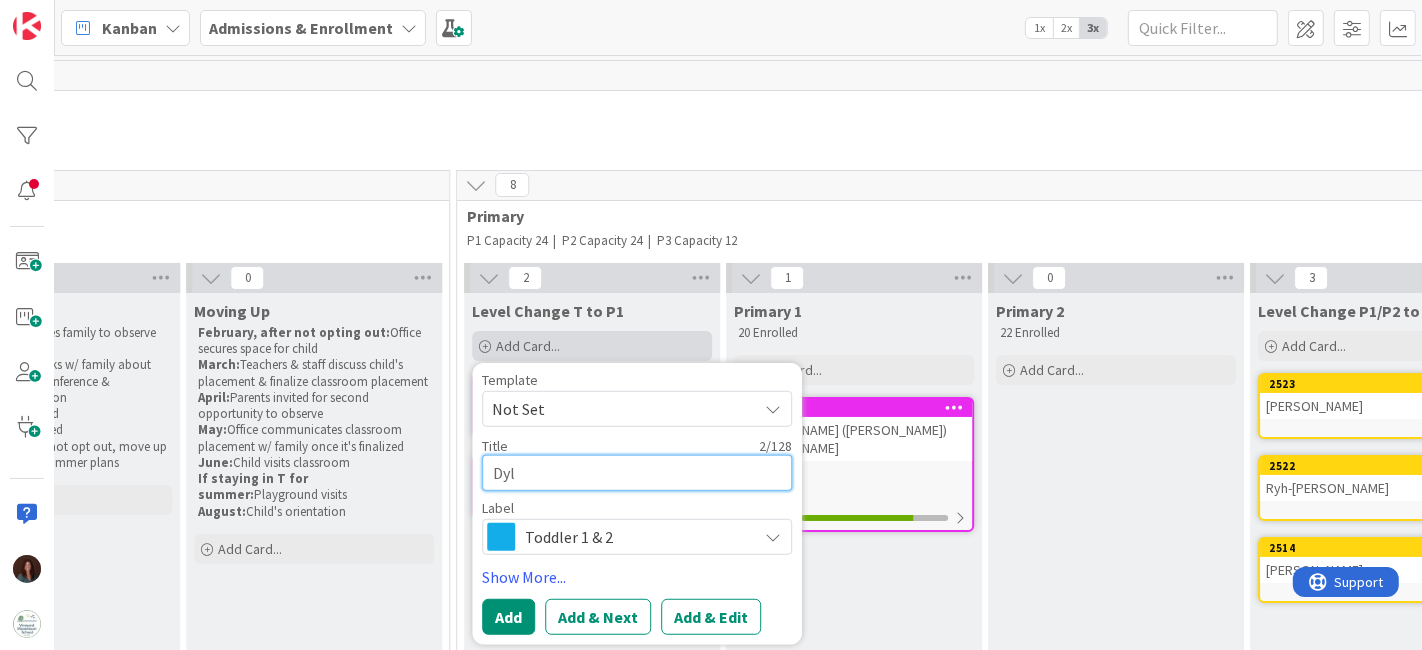 type on "x" 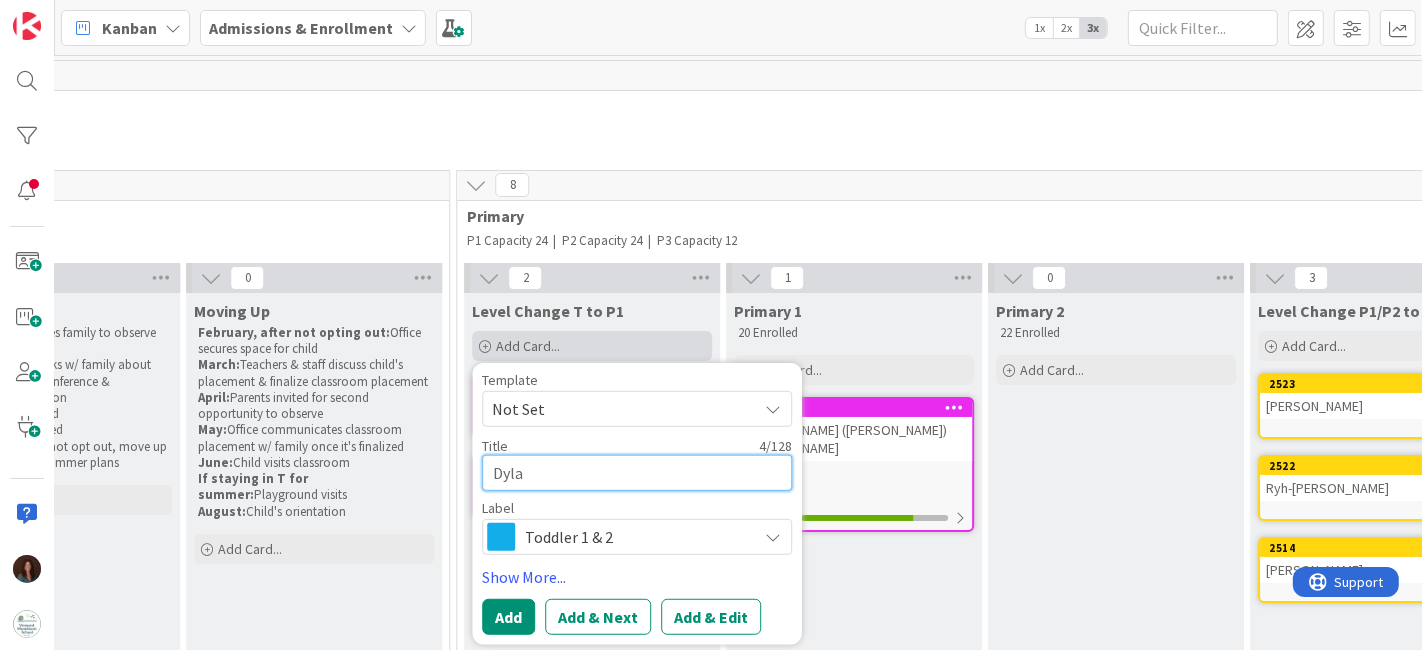 type on "[PERSON_NAME]" 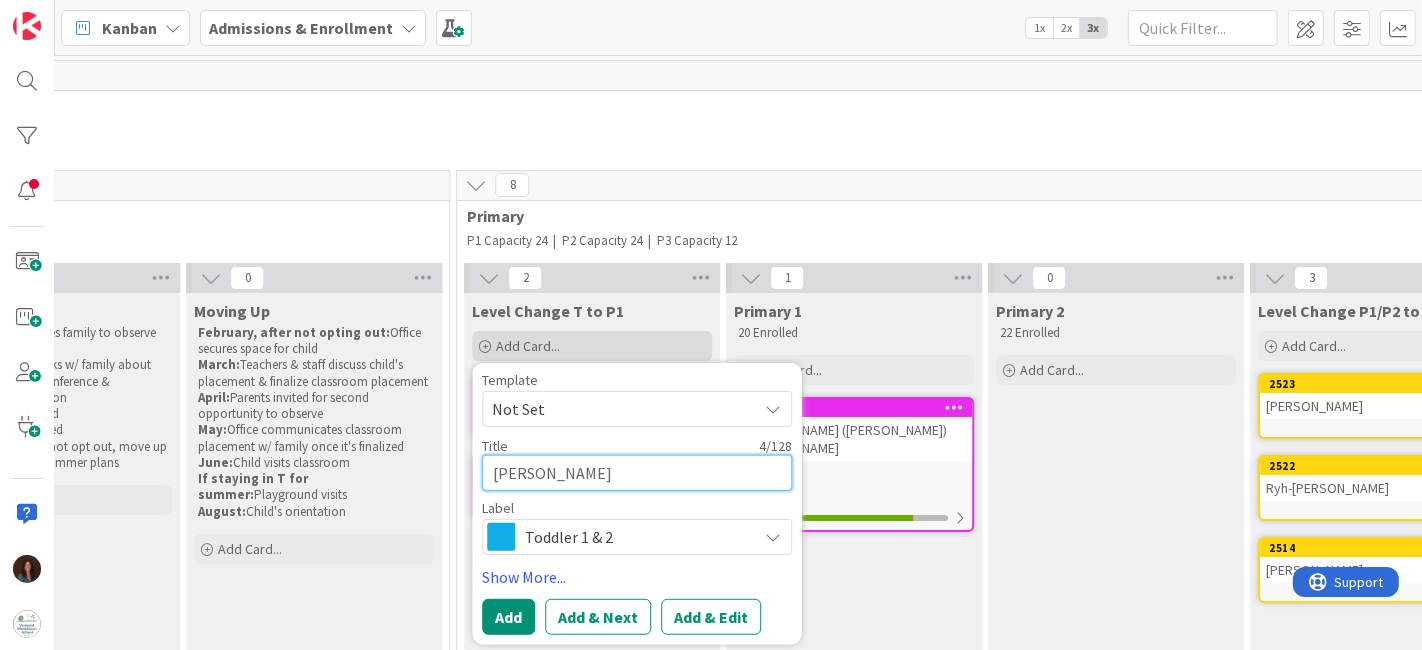 type on "x" 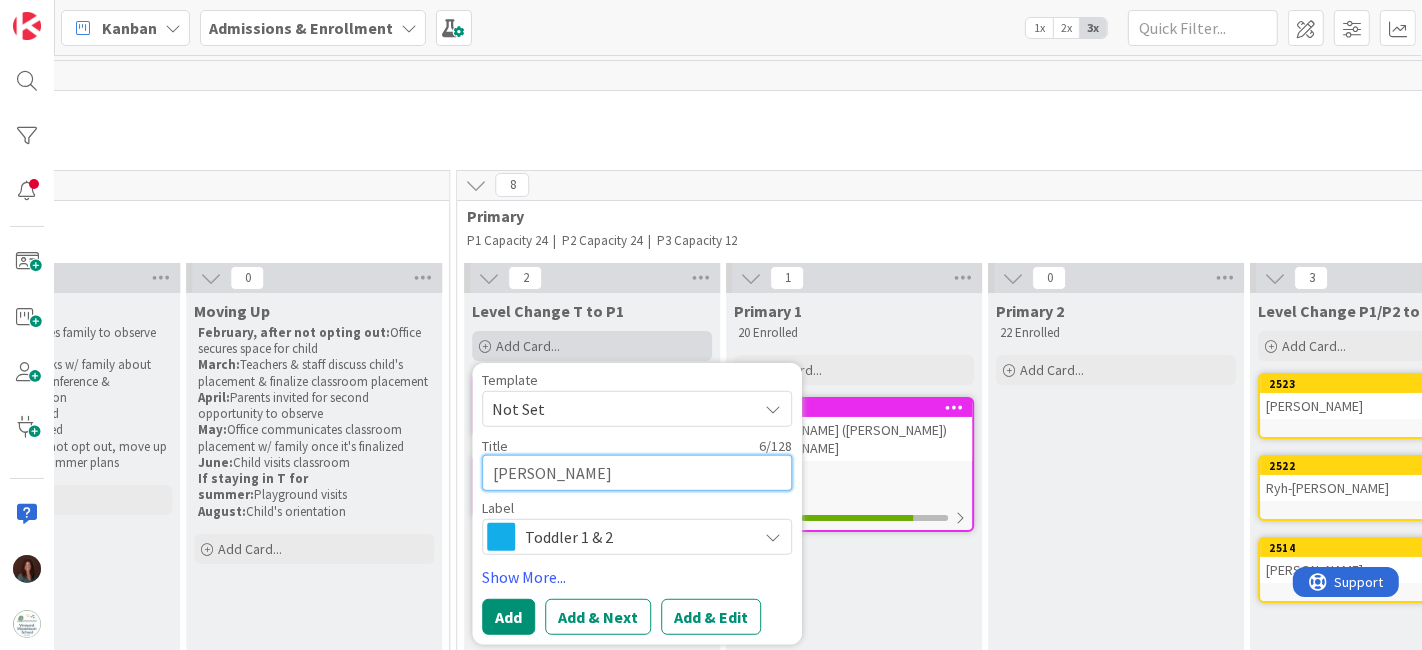 type on "x" 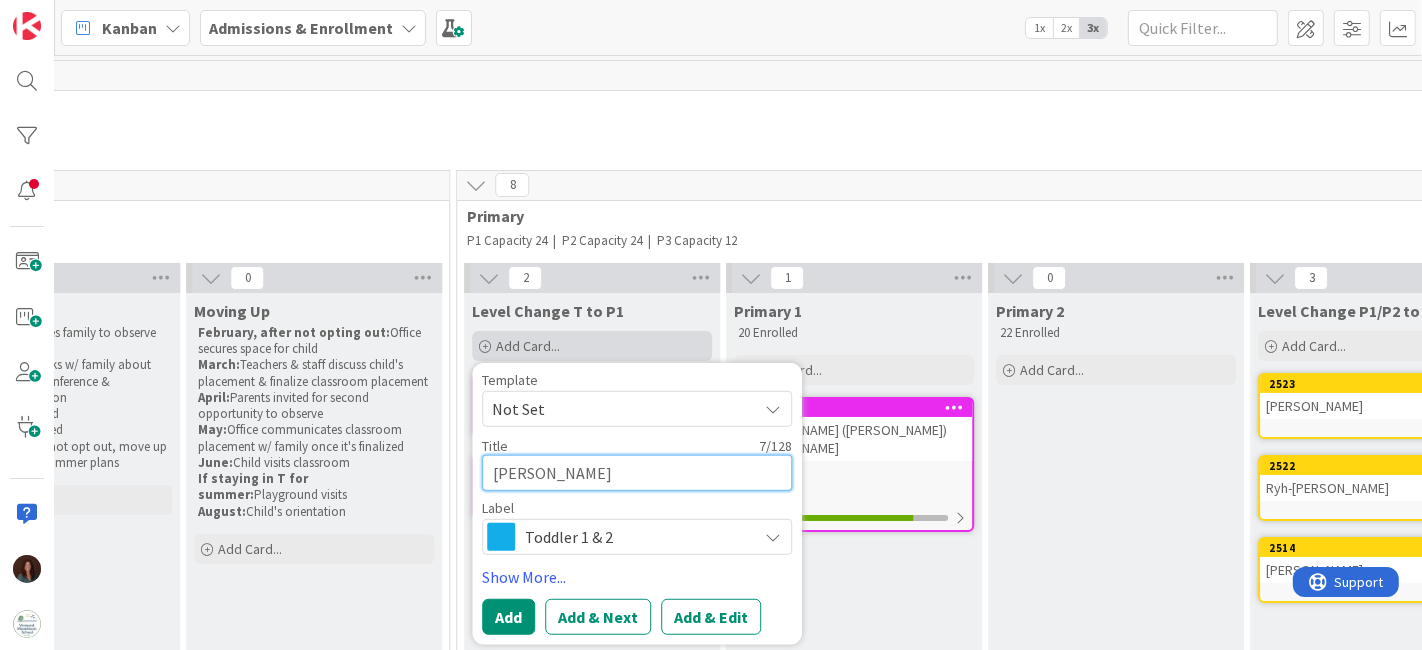 type on "x" 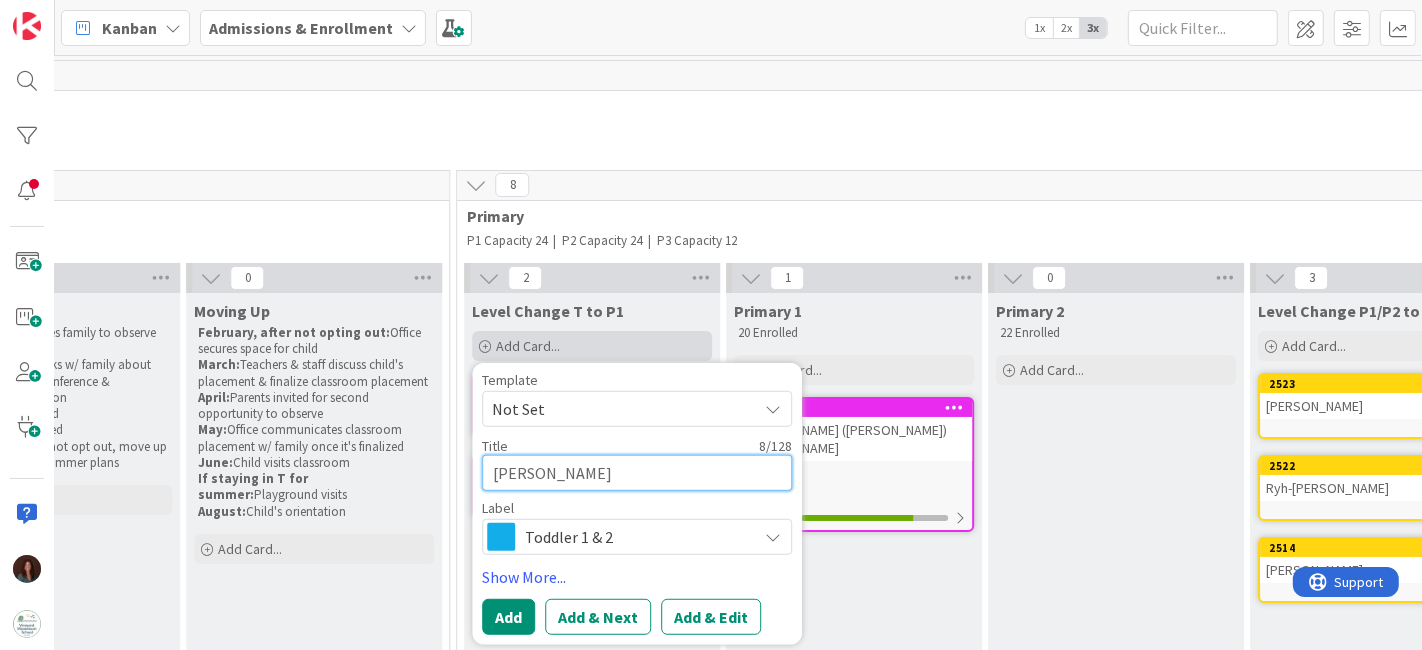 type on "x" 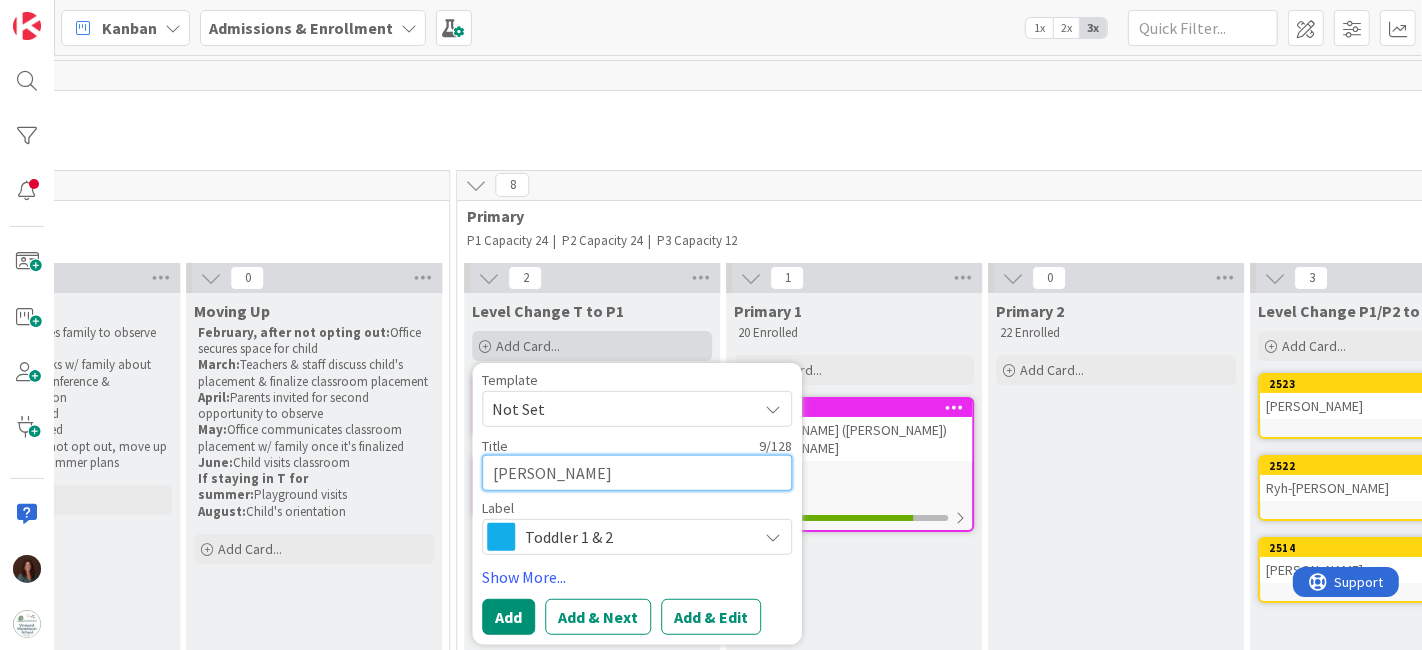 type on "x" 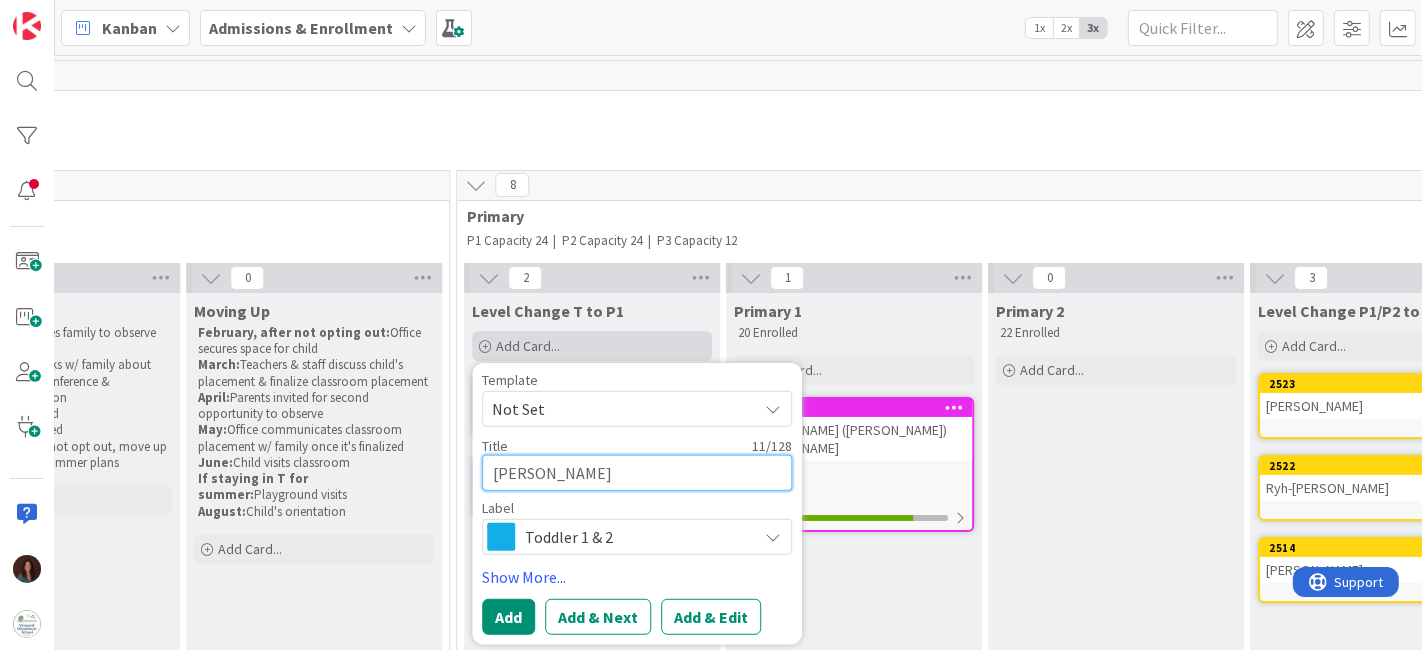 type on "x" 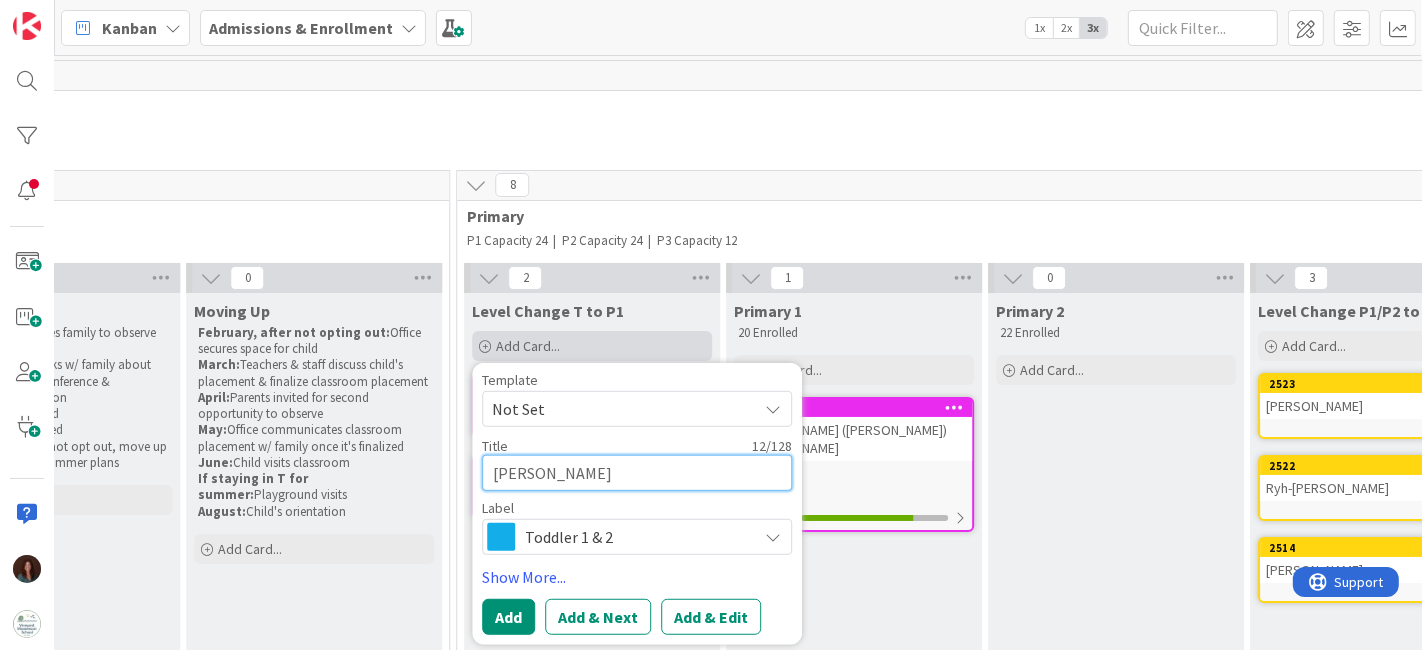 type on "x" 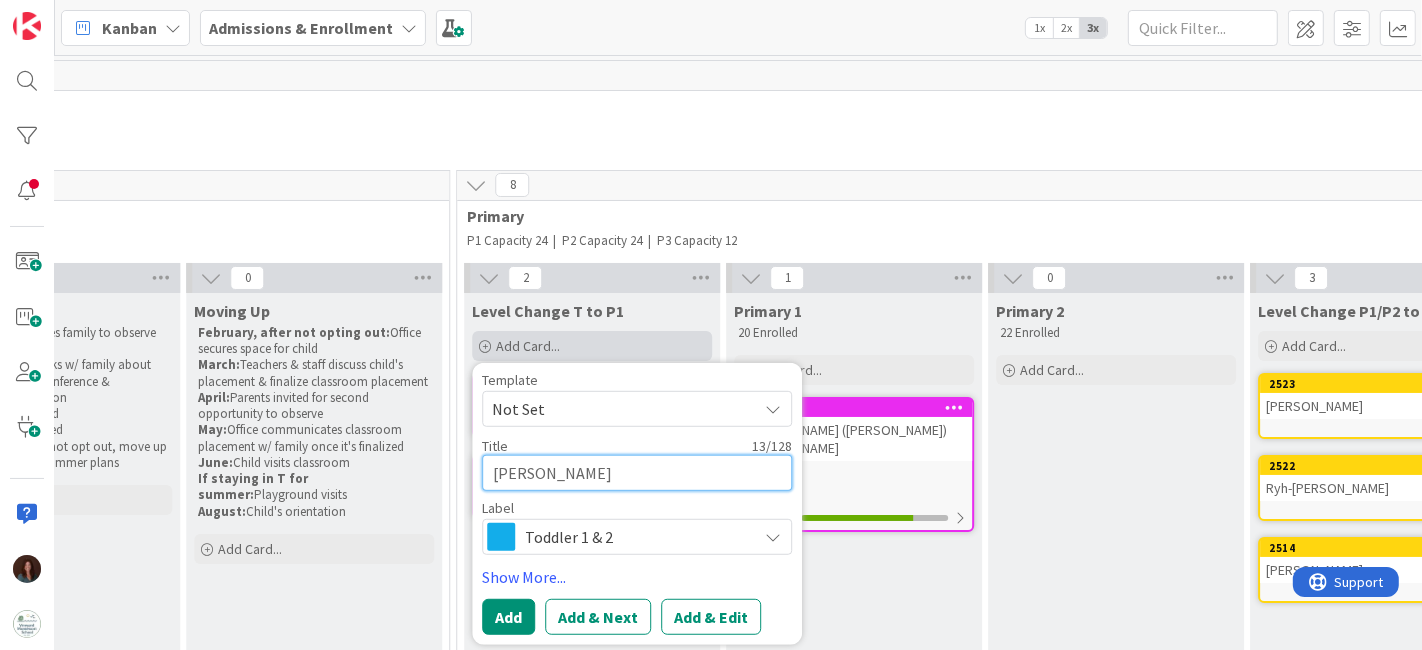 type on "x" 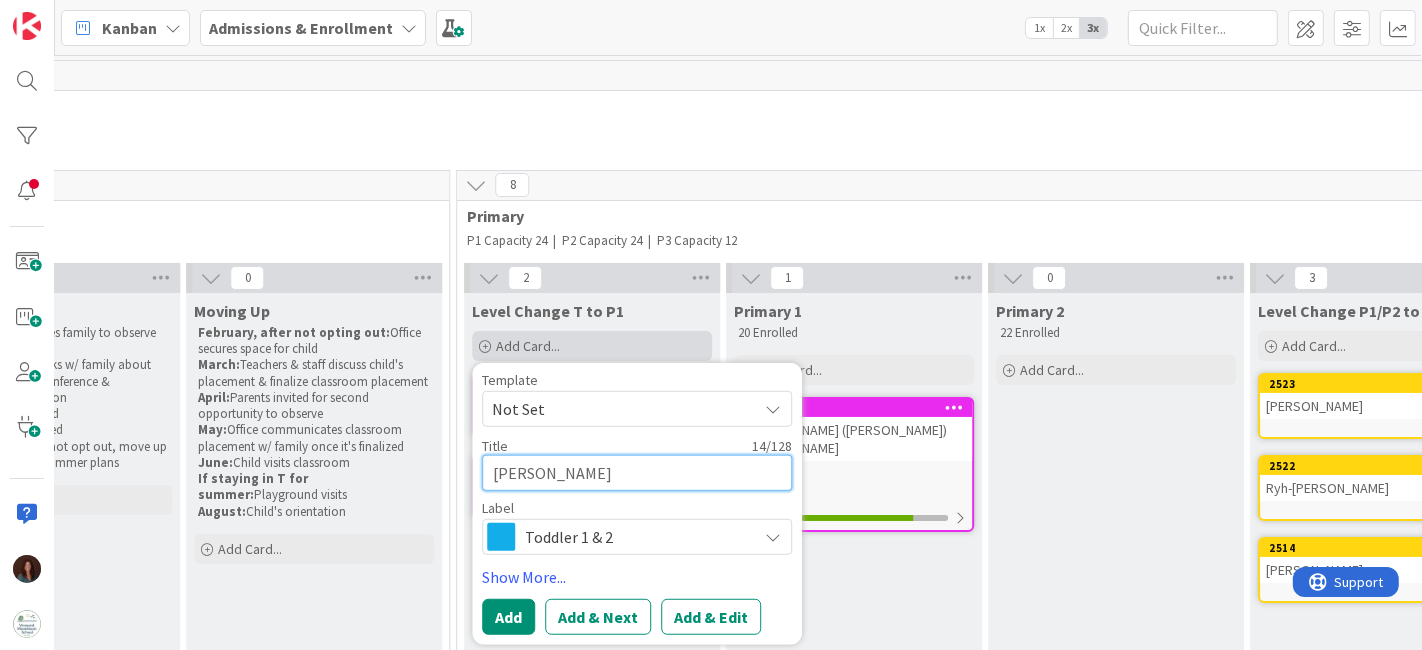 type on "x" 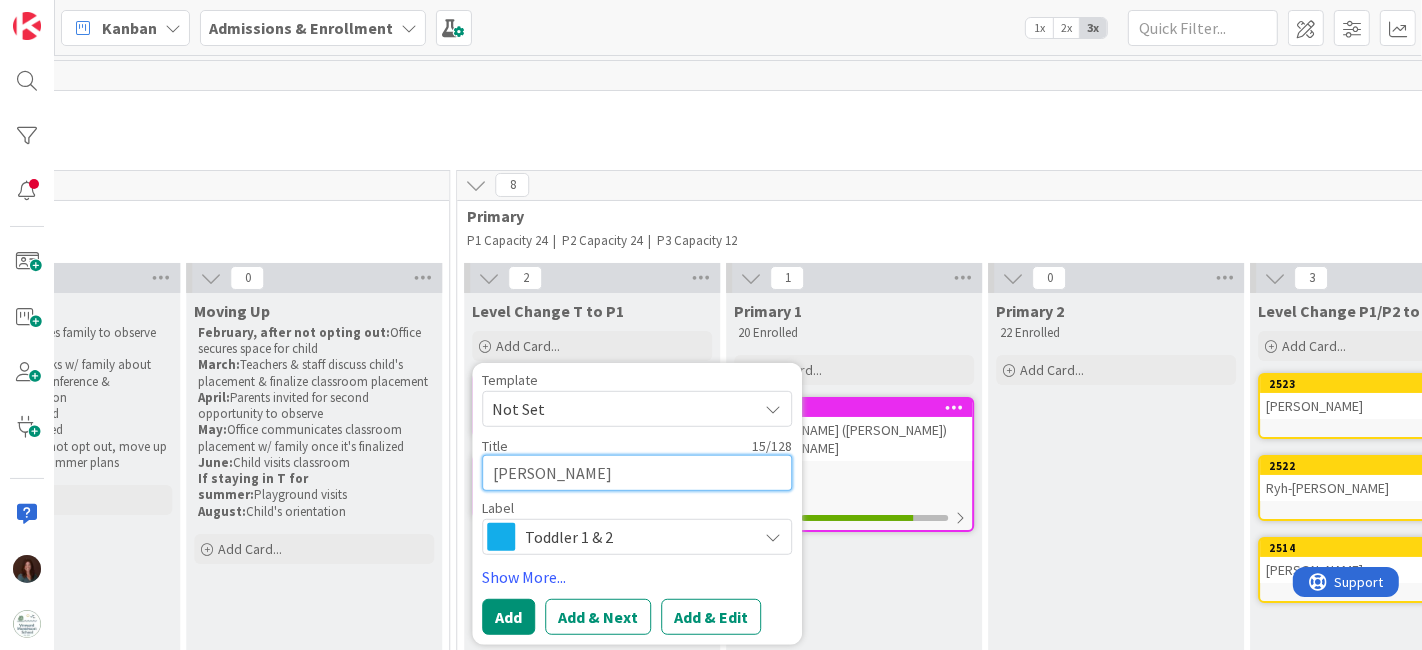 type on "[PERSON_NAME]" 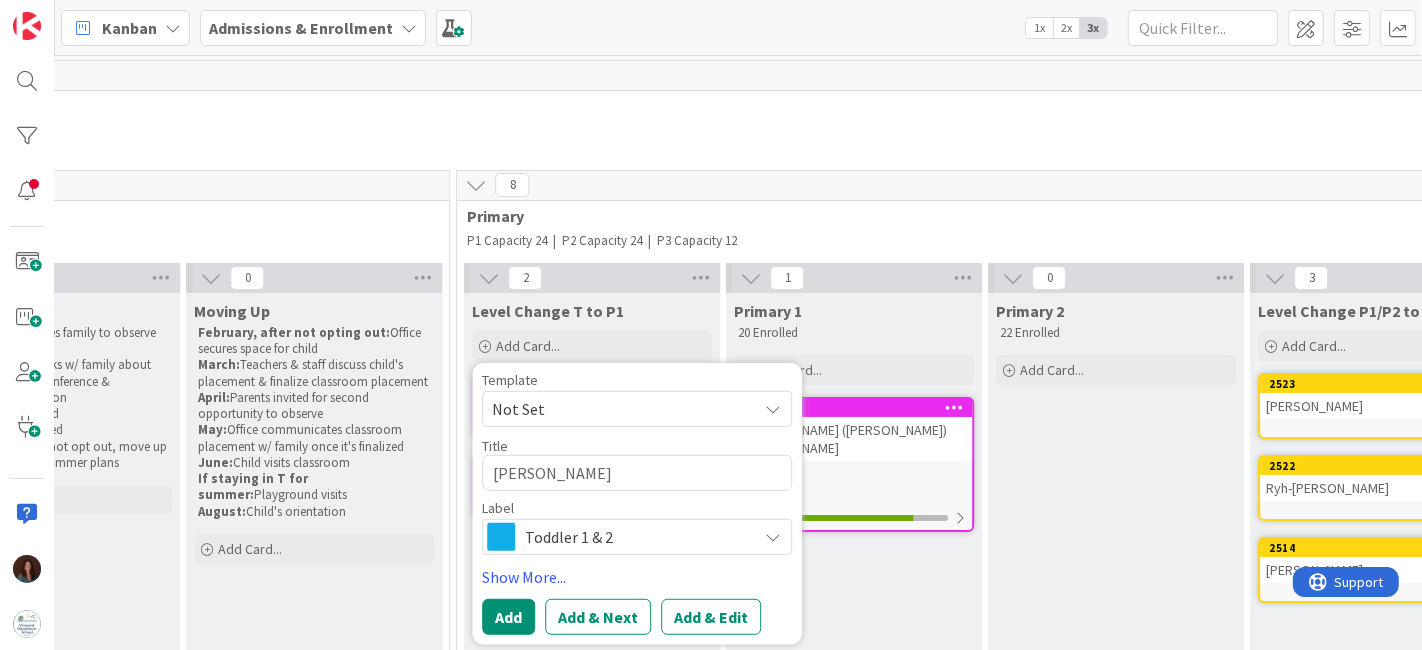 click on "Toddler 1 & 2" at bounding box center (636, 537) 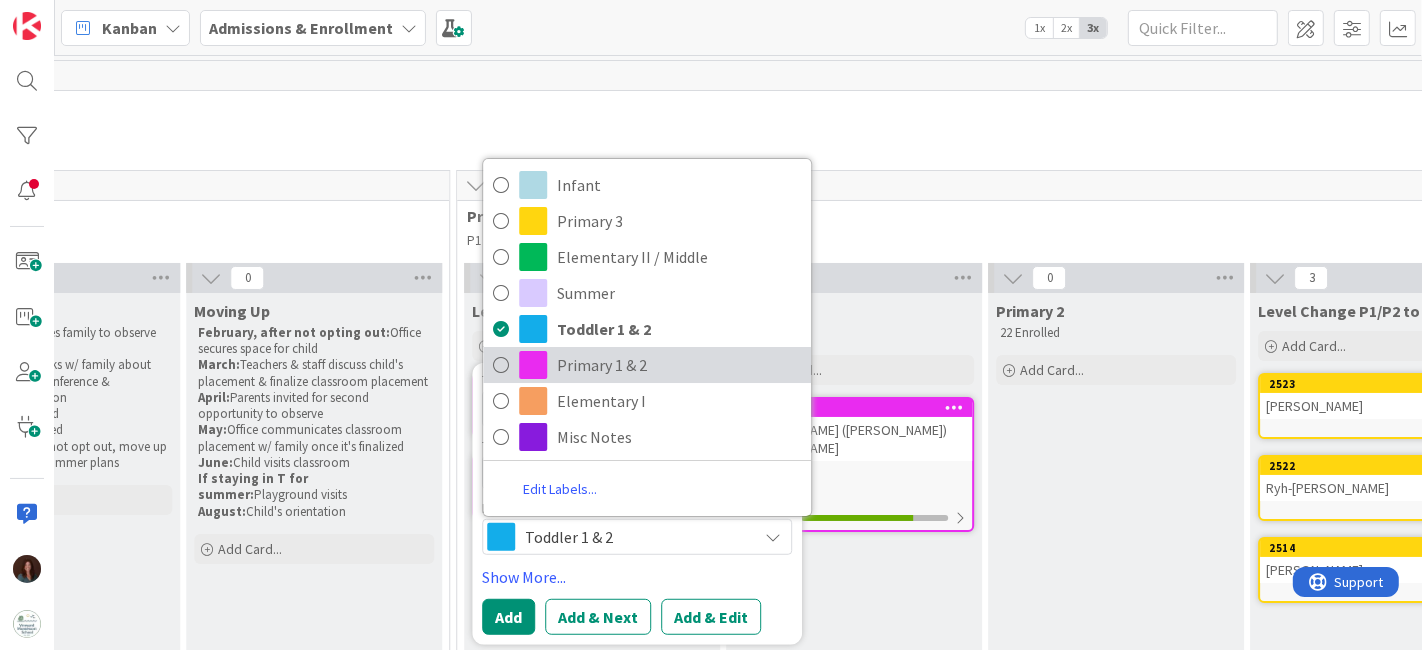 click on "Primary 1 & 2" at bounding box center [679, 365] 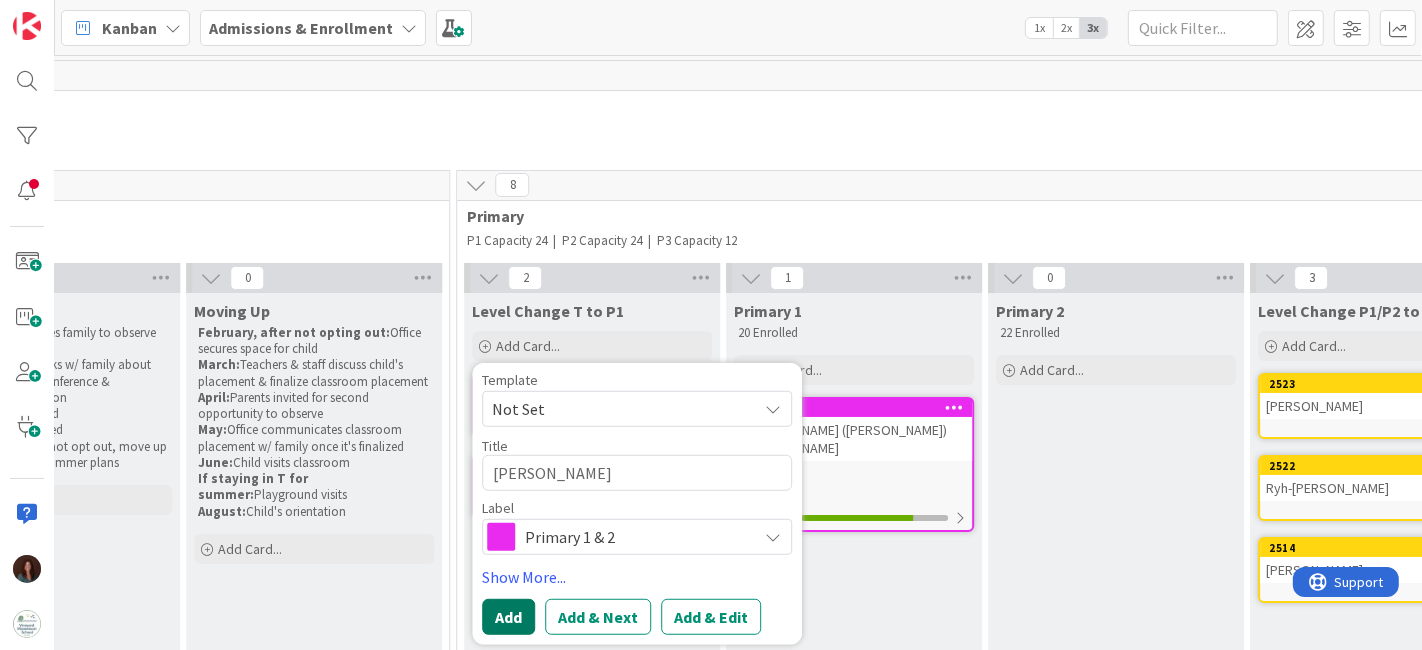 drag, startPoint x: 501, startPoint y: 615, endPoint x: 511, endPoint y: 613, distance: 10.198039 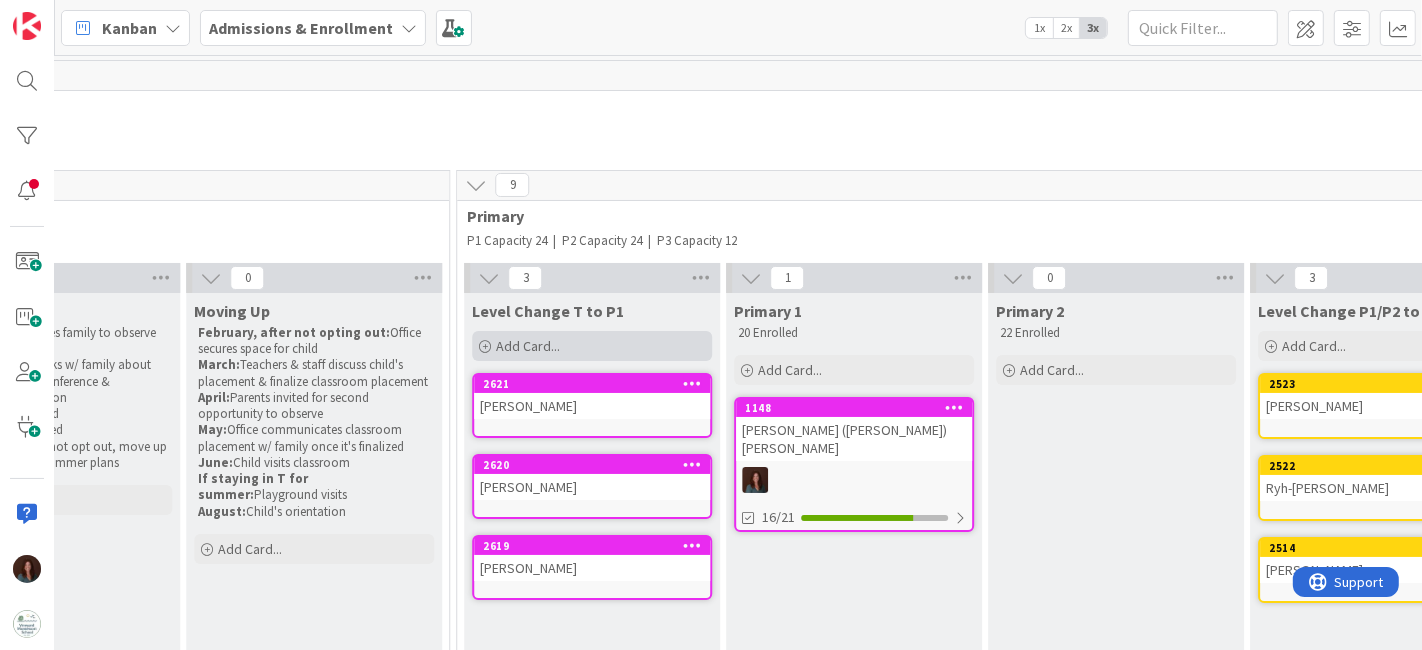click on "Add Card..." at bounding box center [592, 346] 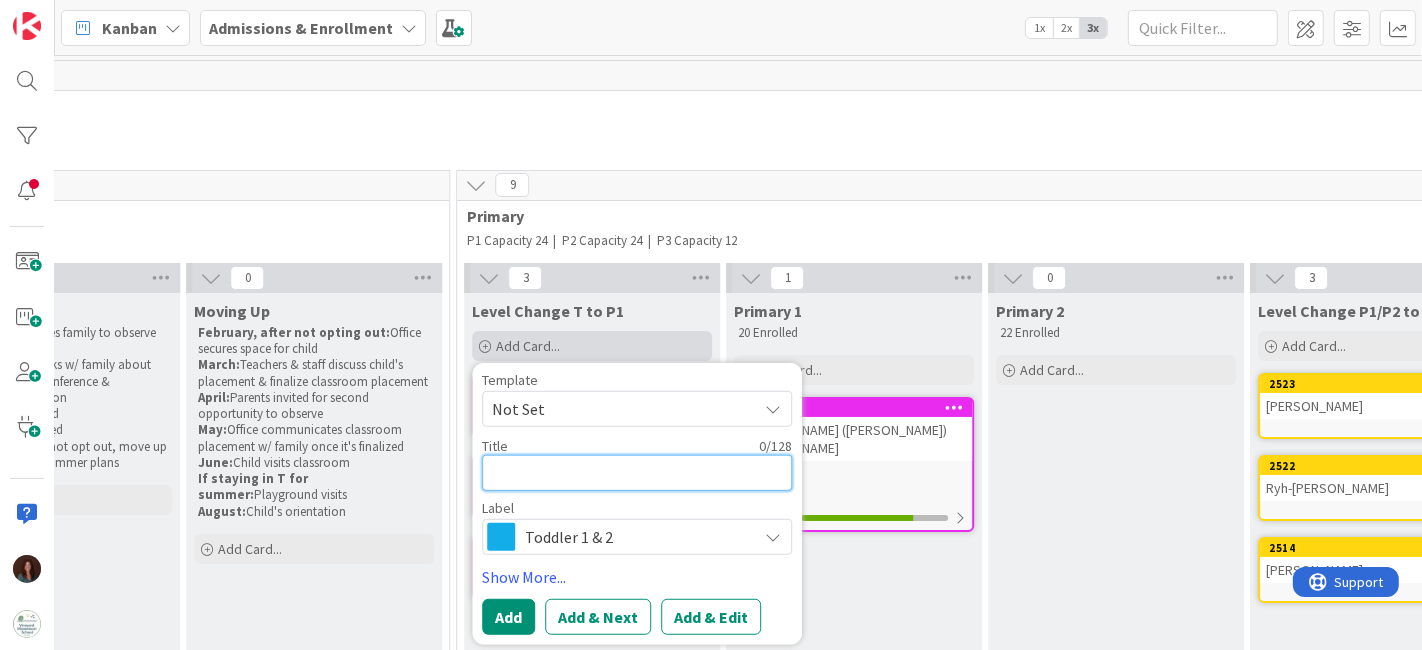 type on "x" 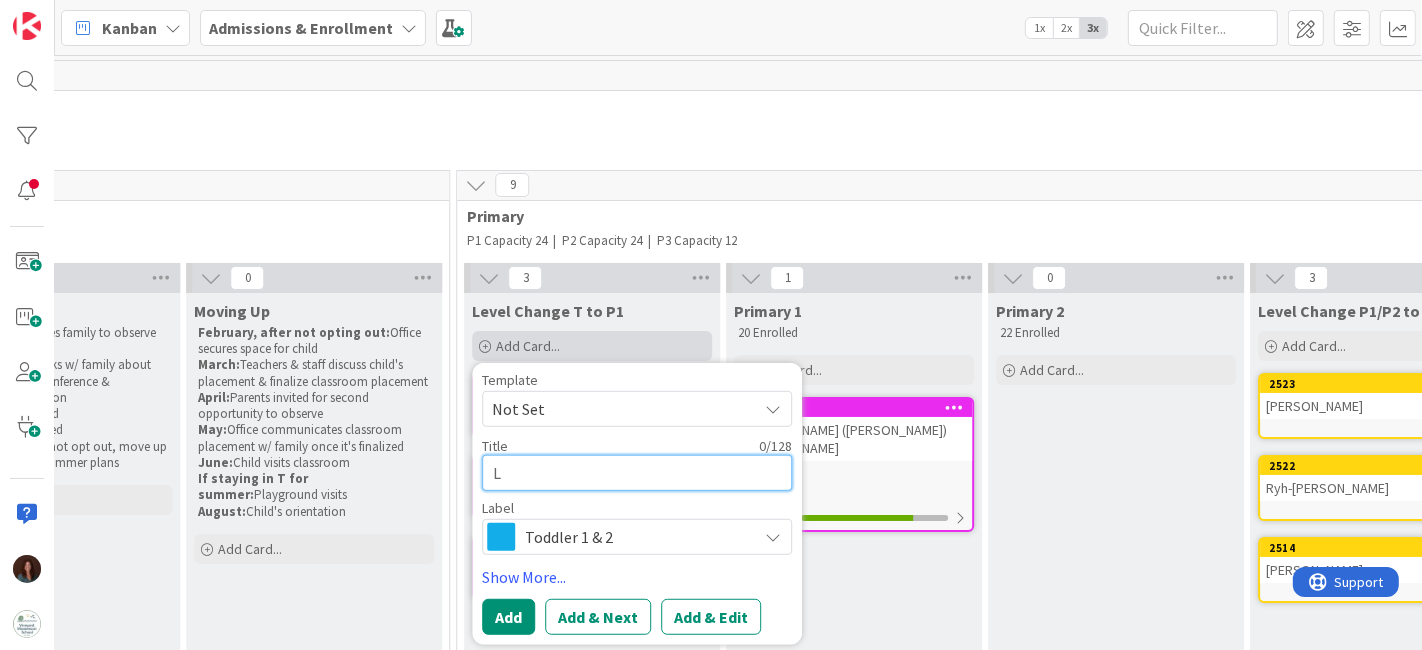 type on "x" 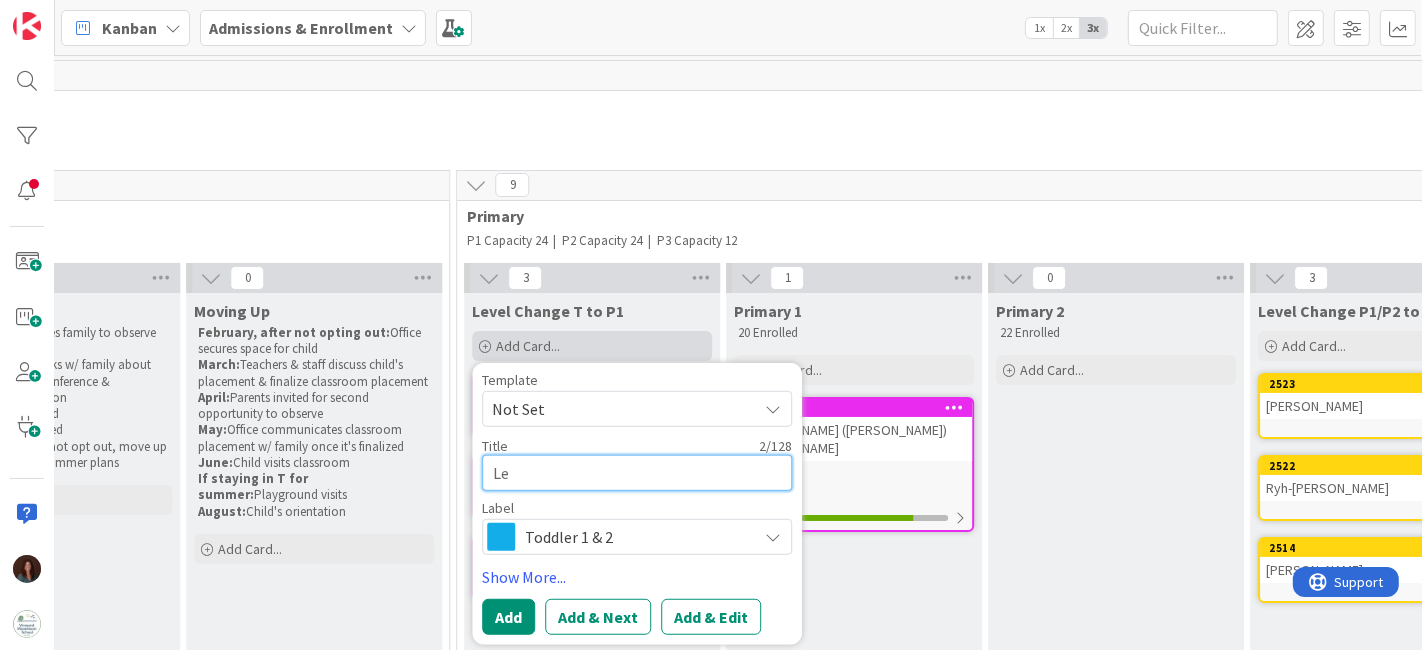 type on "x" 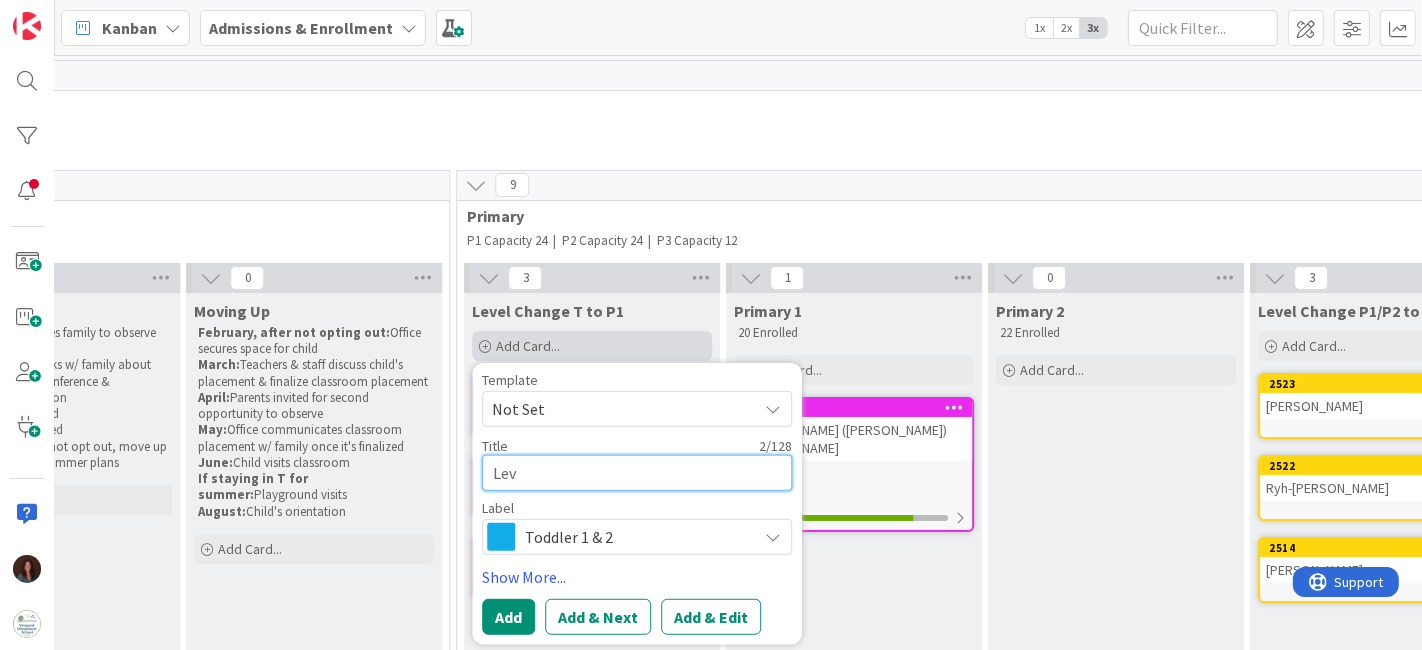 type on "x" 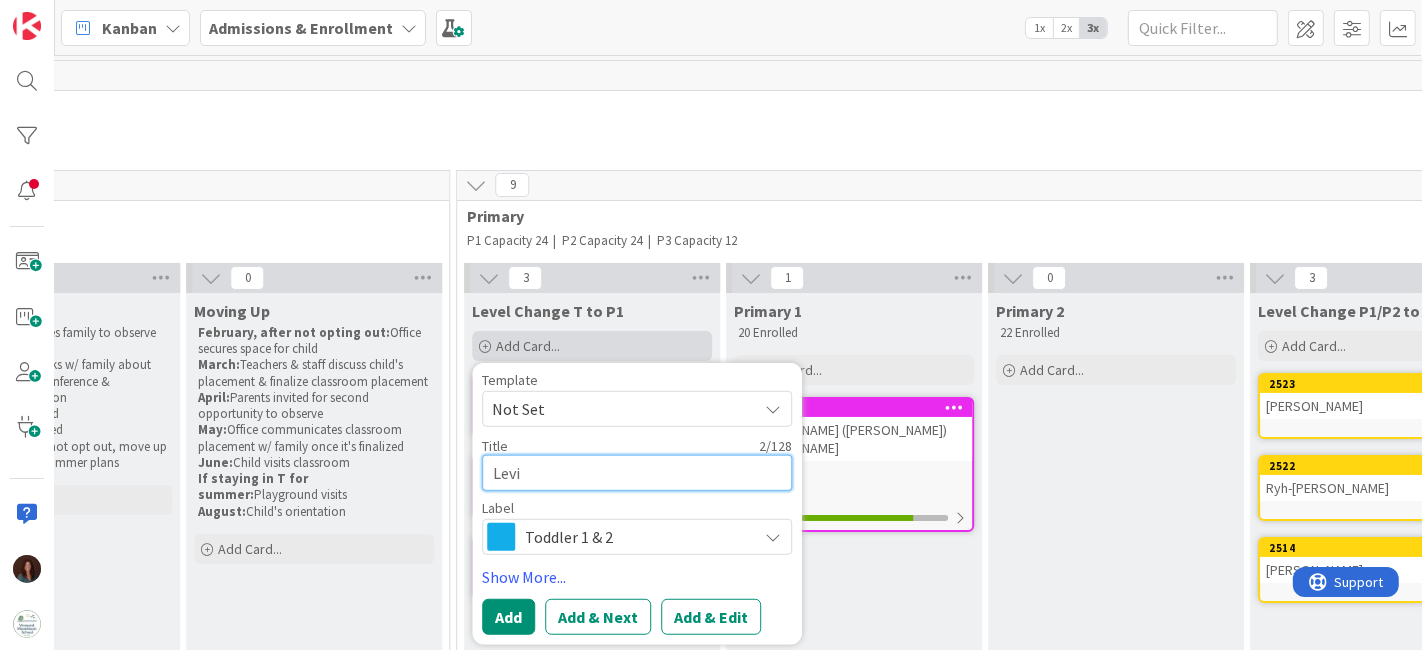 type on "x" 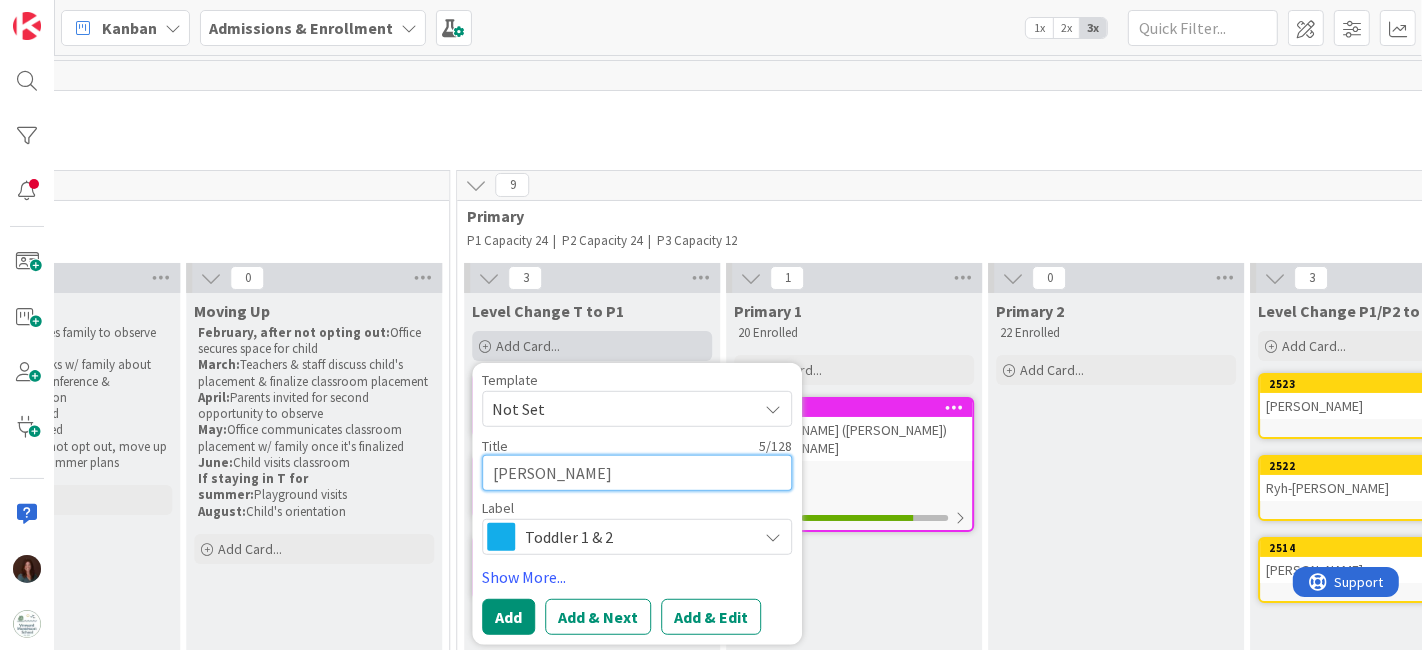 type on "[PERSON_NAME]" 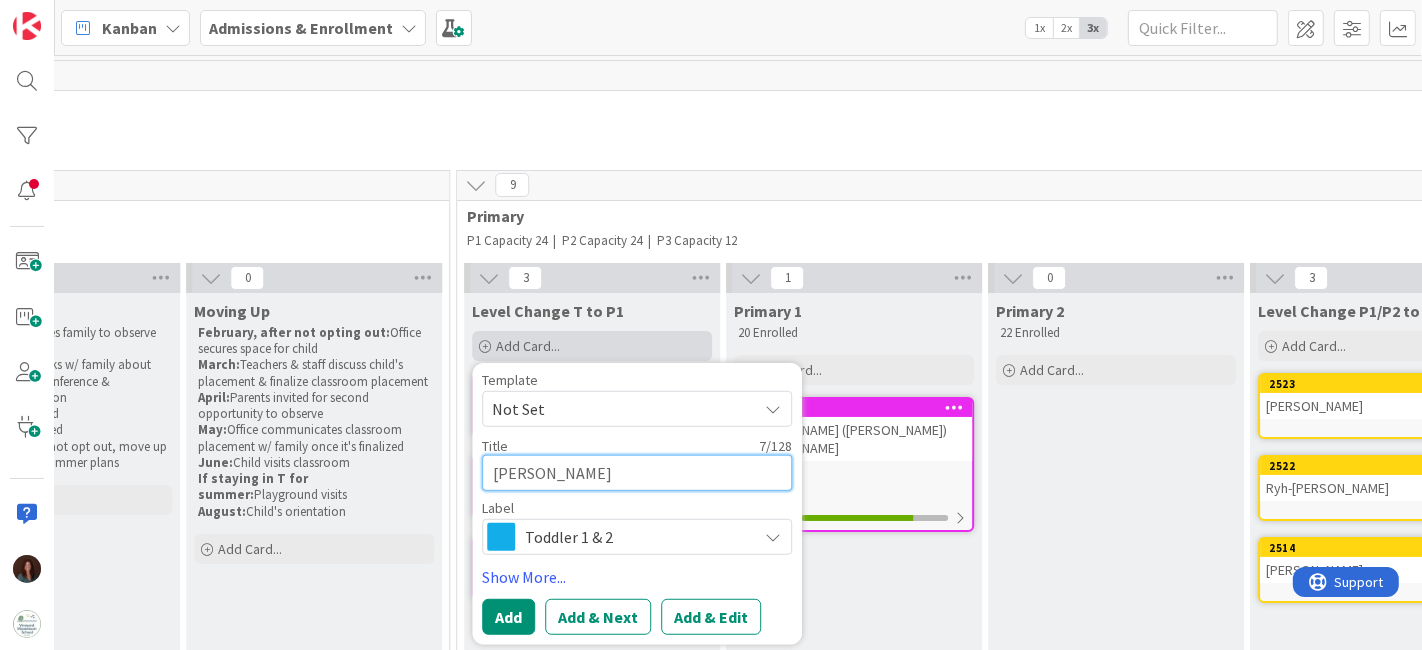 type on "x" 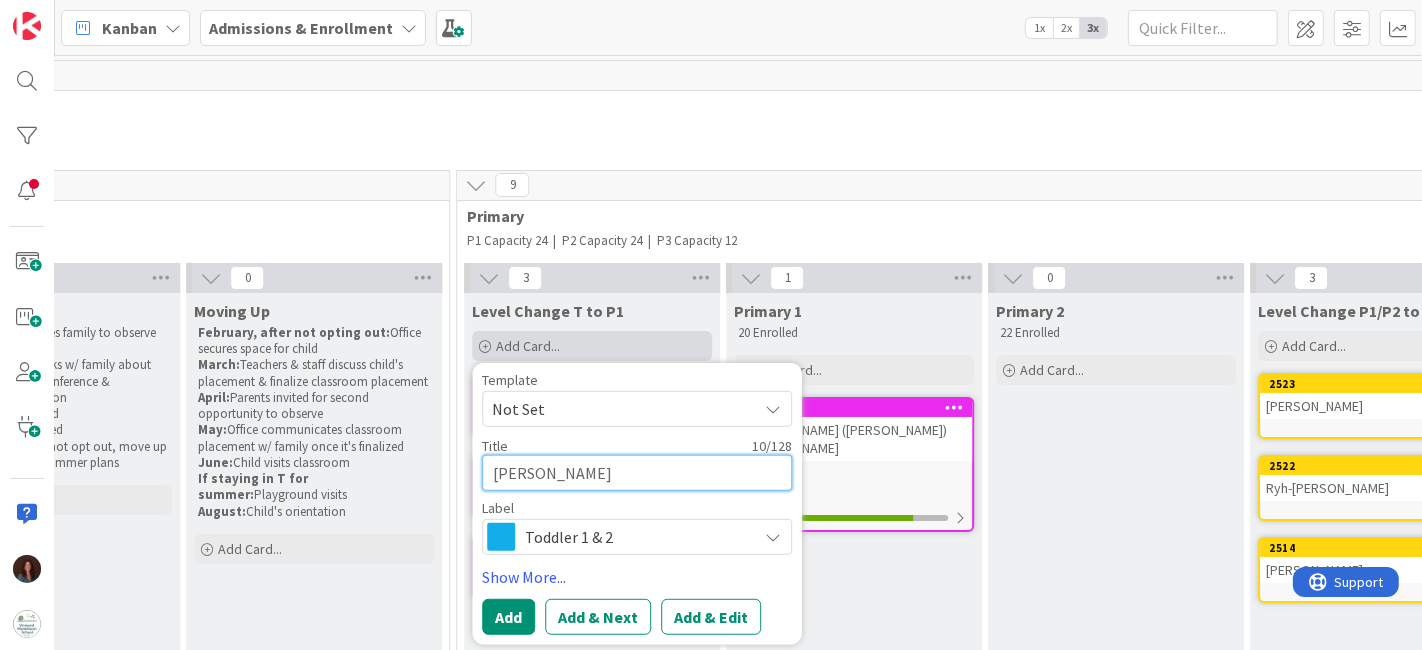 type on "x" 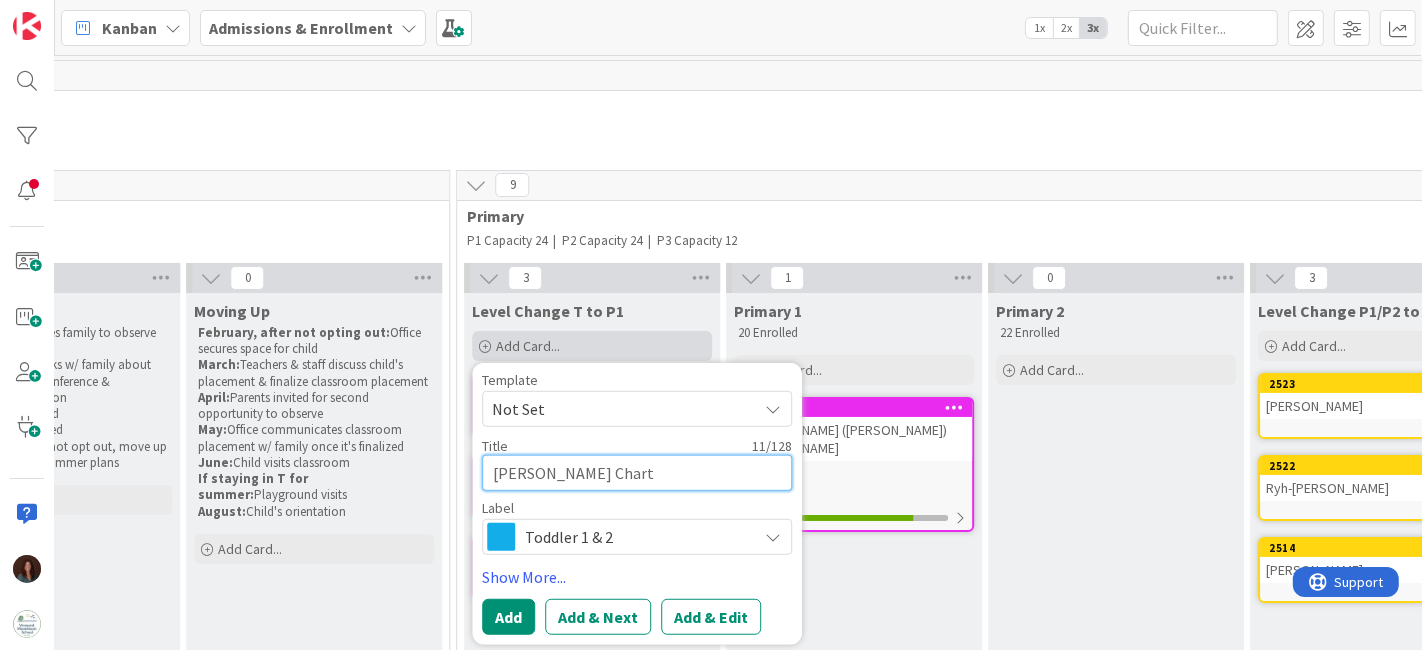 type on "x" 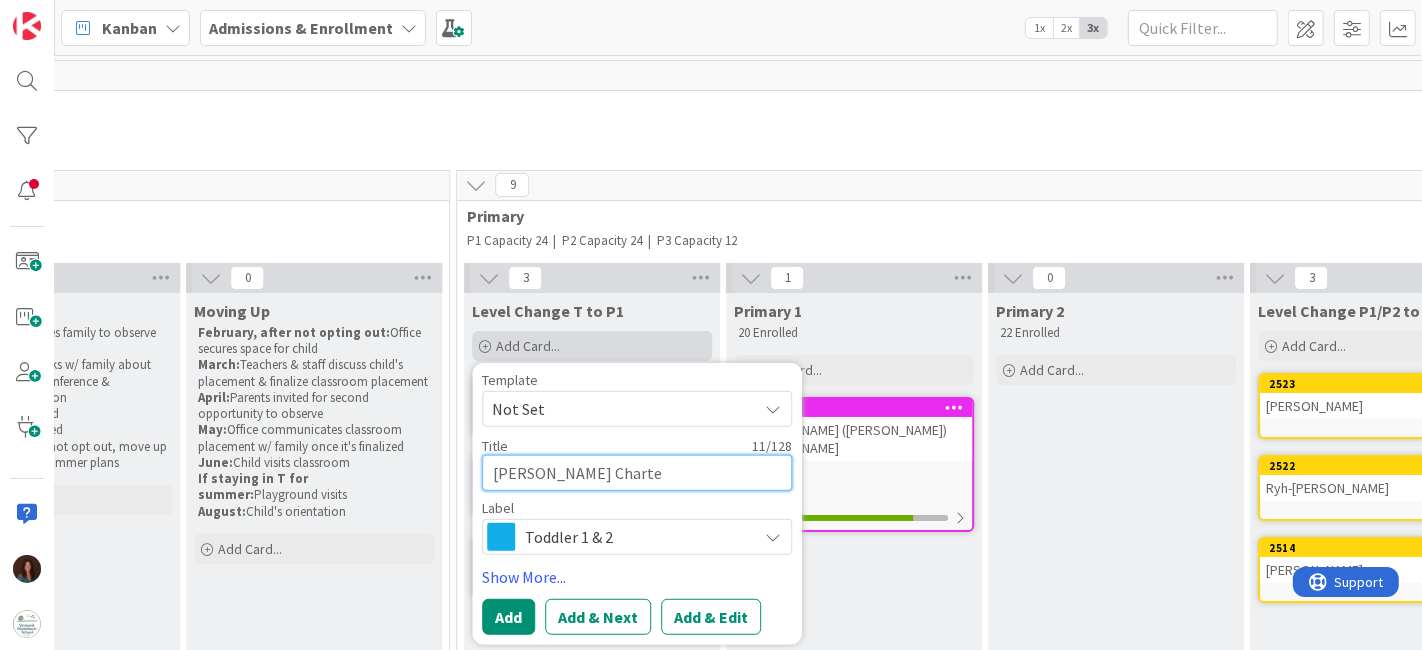 type on "x" 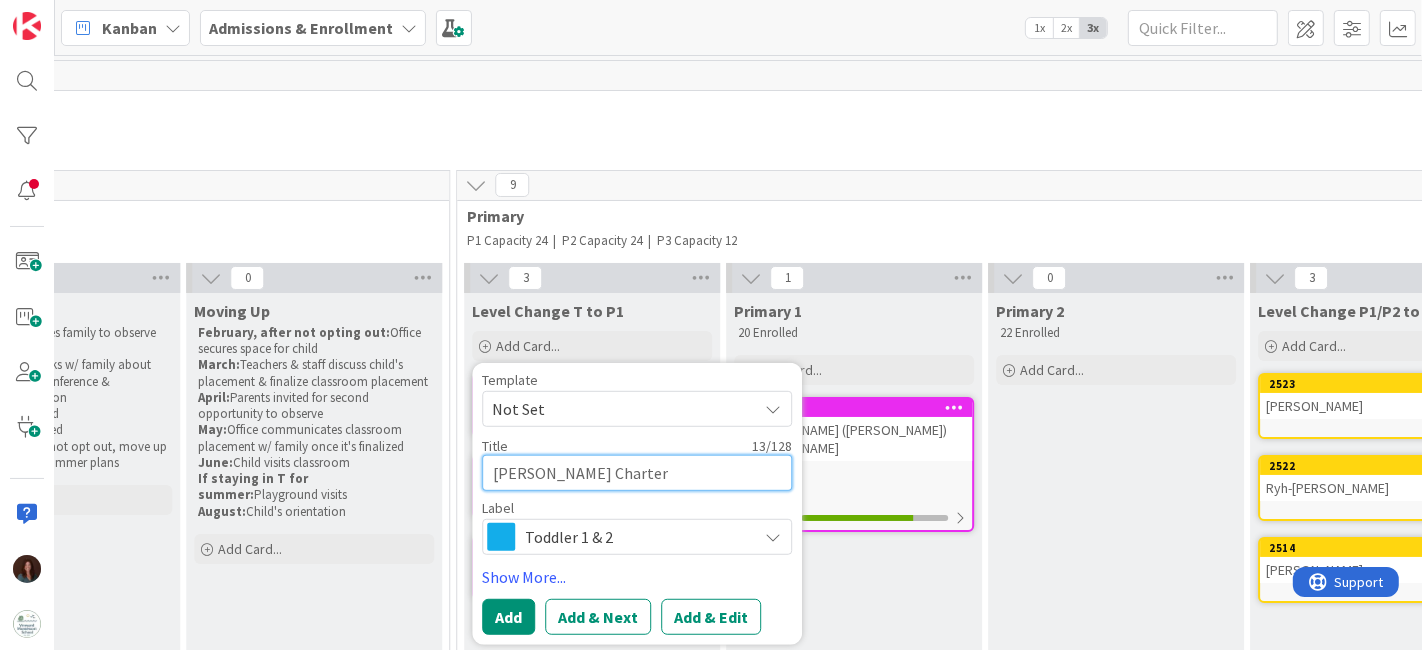 type on "[PERSON_NAME] Charter" 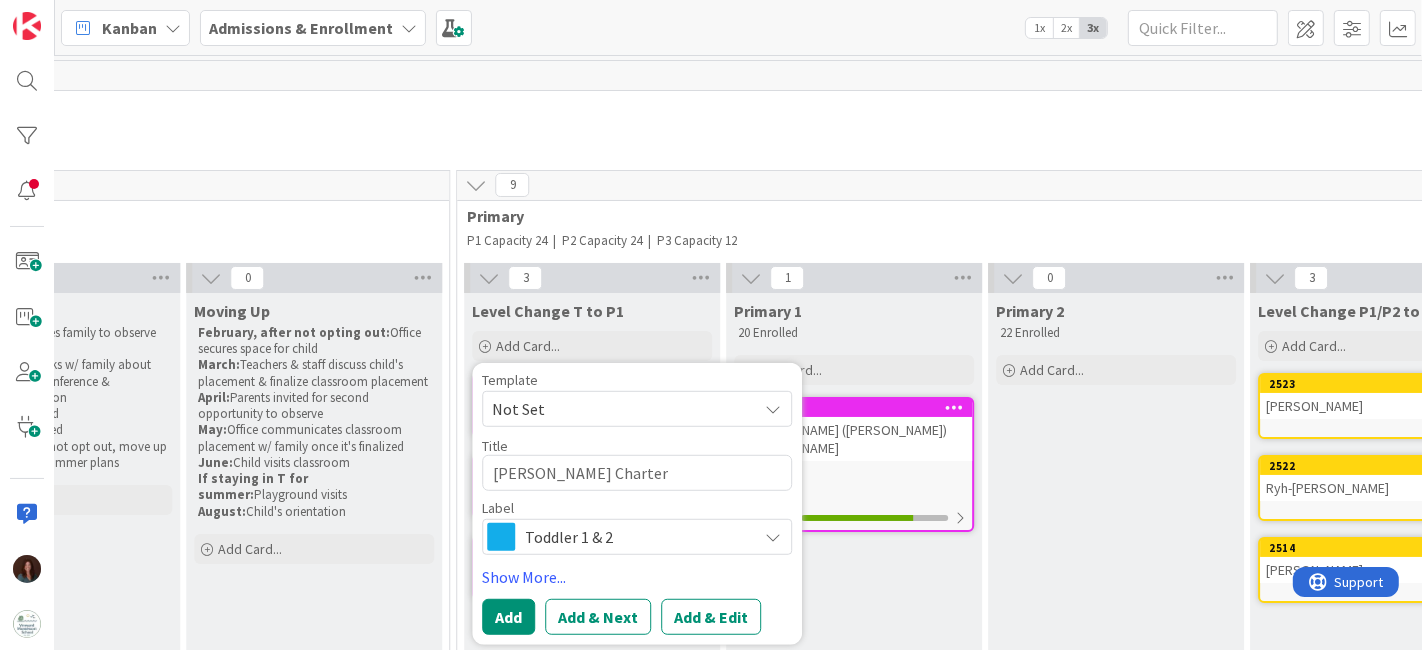 click on "Toddler 1 & 2" at bounding box center (636, 537) 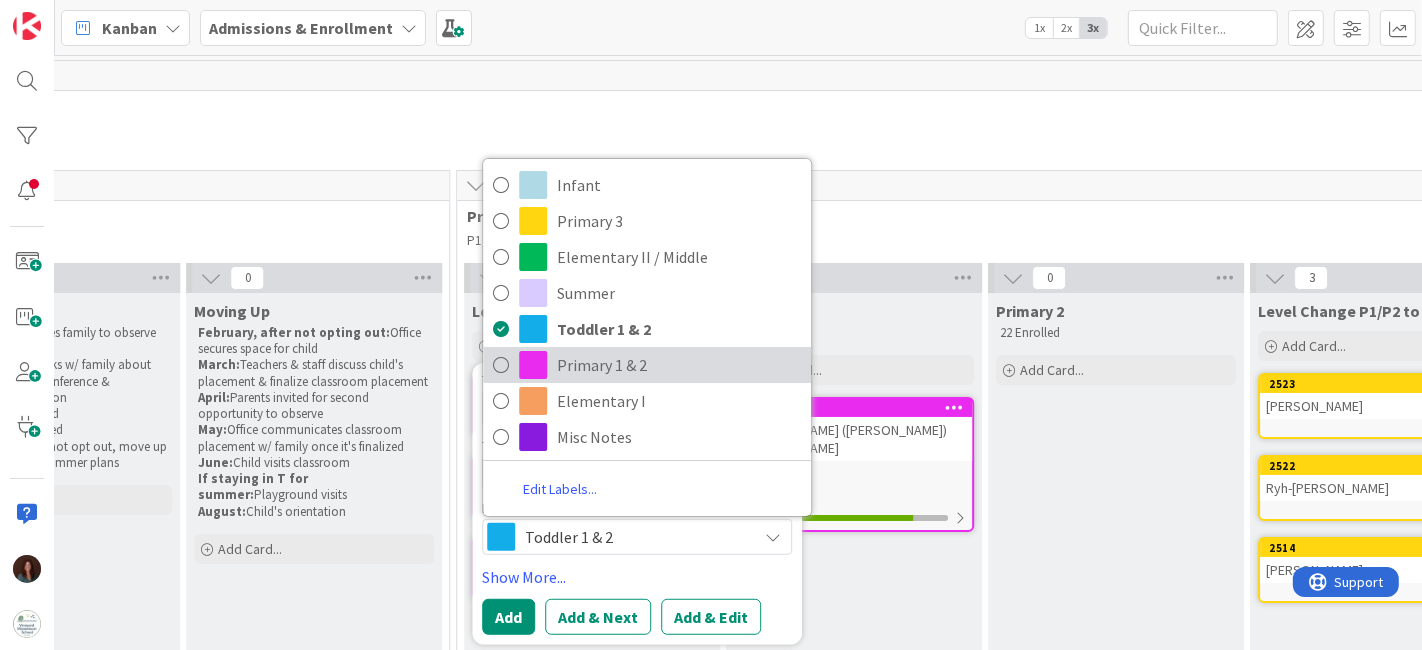 click on "Primary 1 & 2" at bounding box center (679, 365) 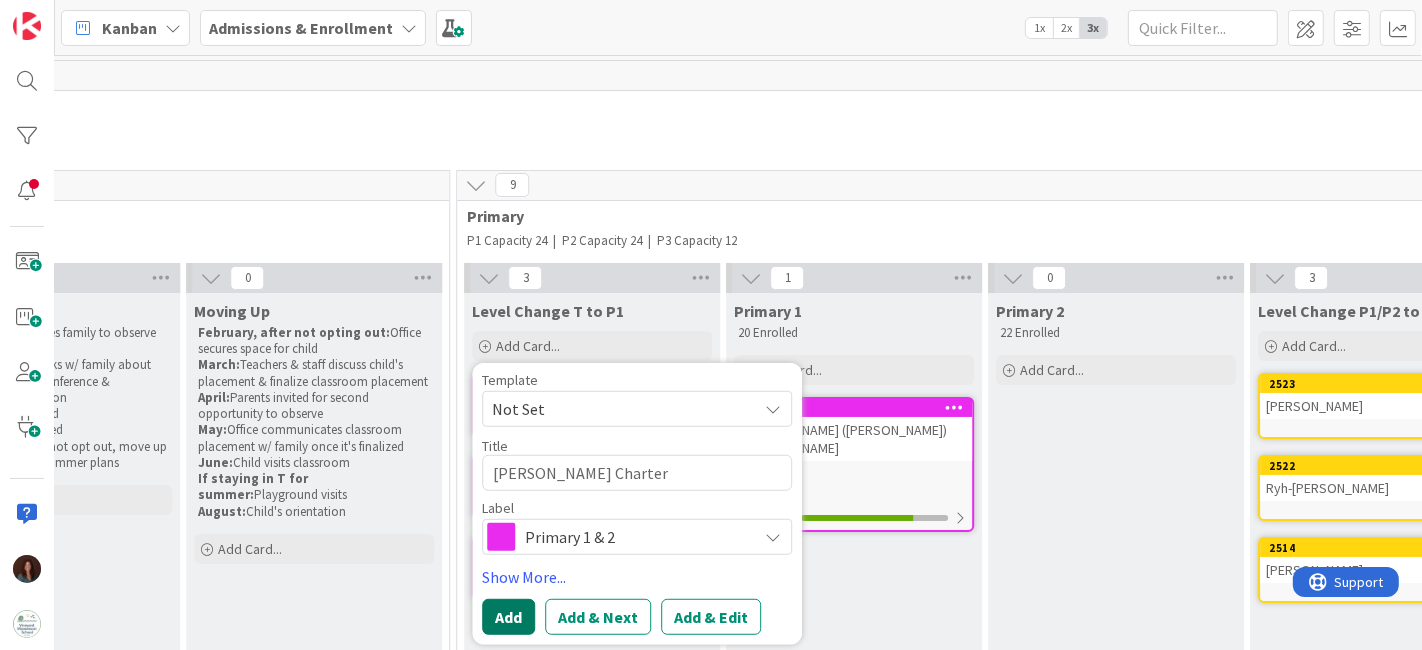 drag, startPoint x: 500, startPoint y: 620, endPoint x: 627, endPoint y: 595, distance: 129.43724 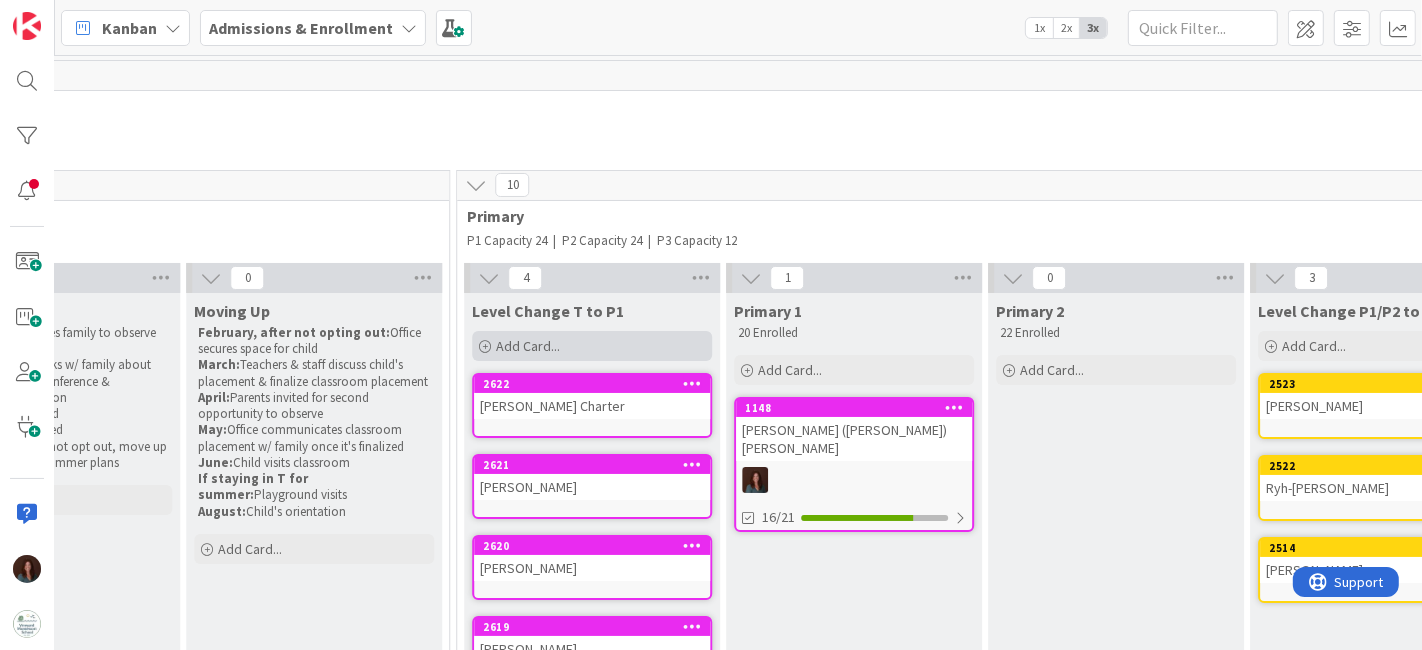 click on "Add Card..." at bounding box center [592, 346] 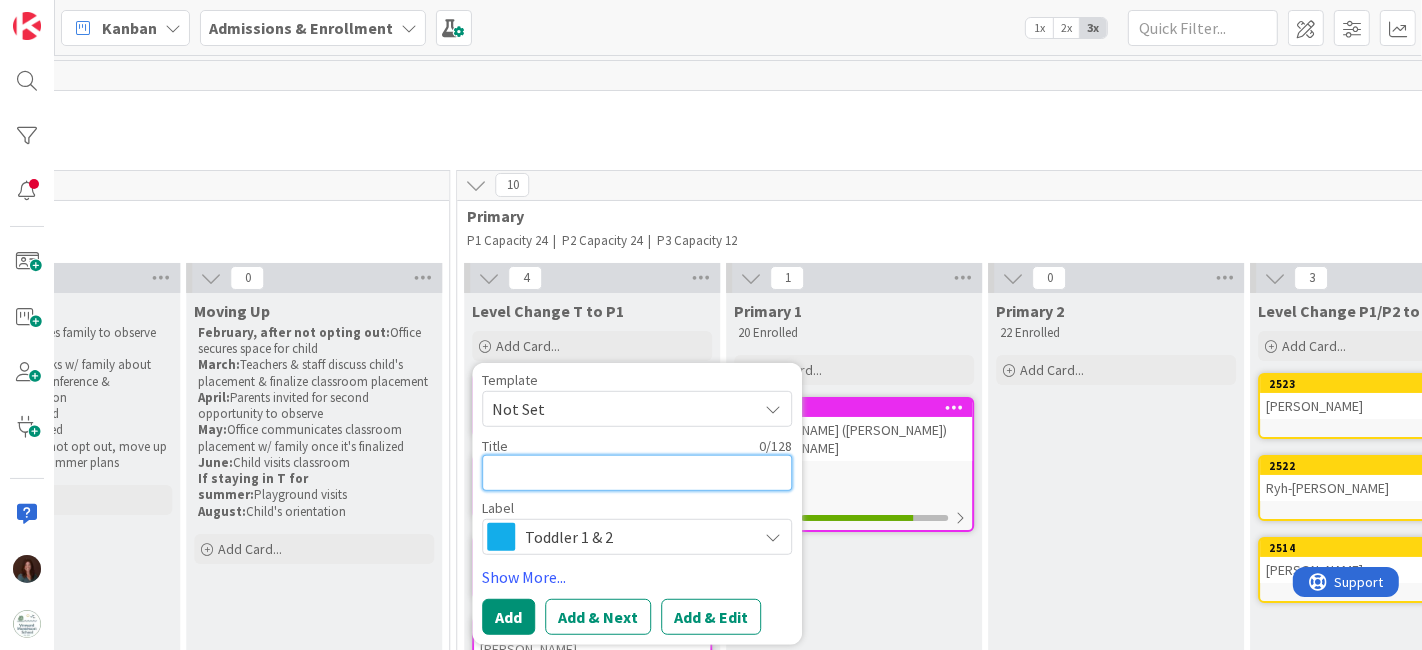 paste on "Hundder Robadel" 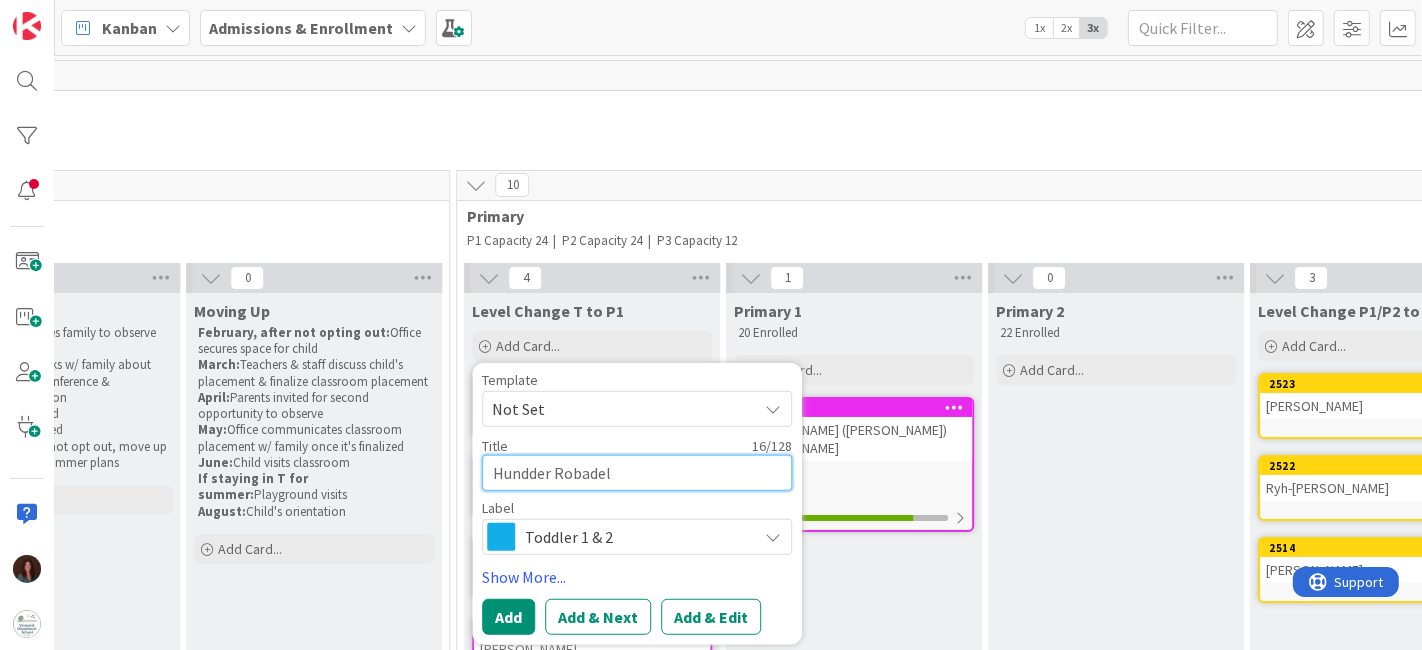 type on "Hundder Robadel" 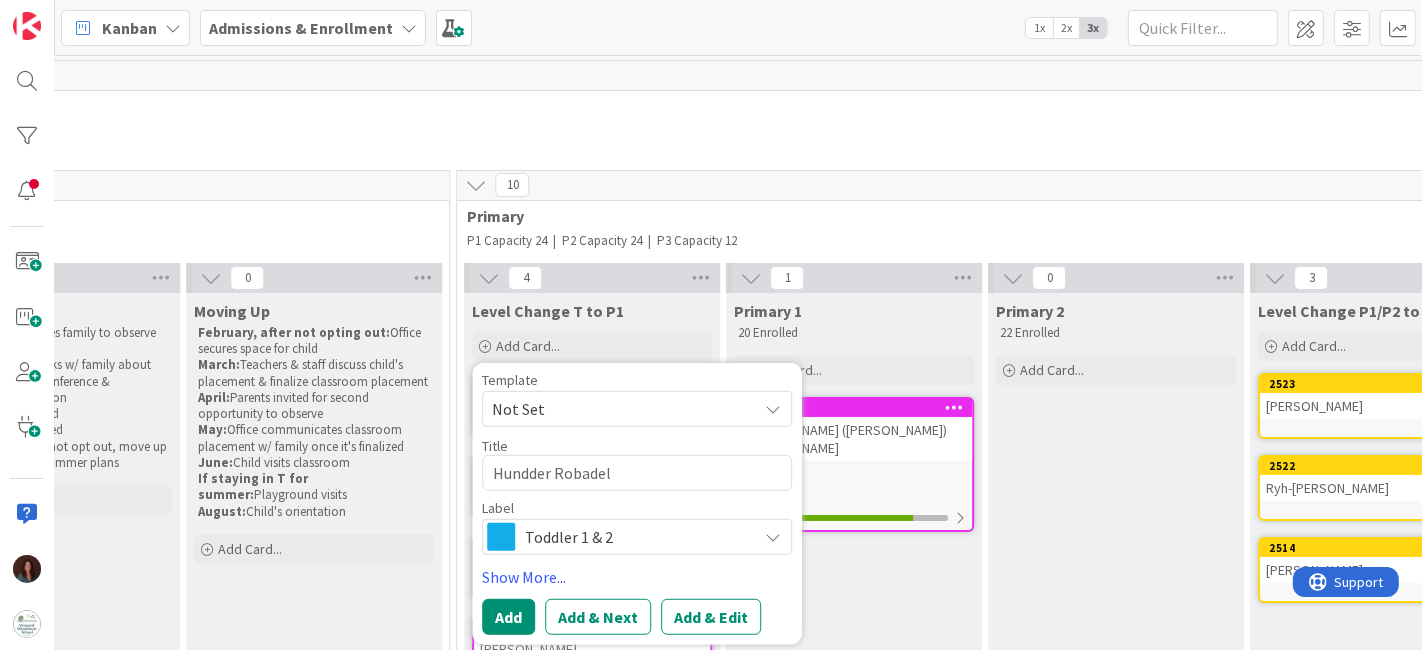 click on "Toddler 1 & 2" at bounding box center (636, 537) 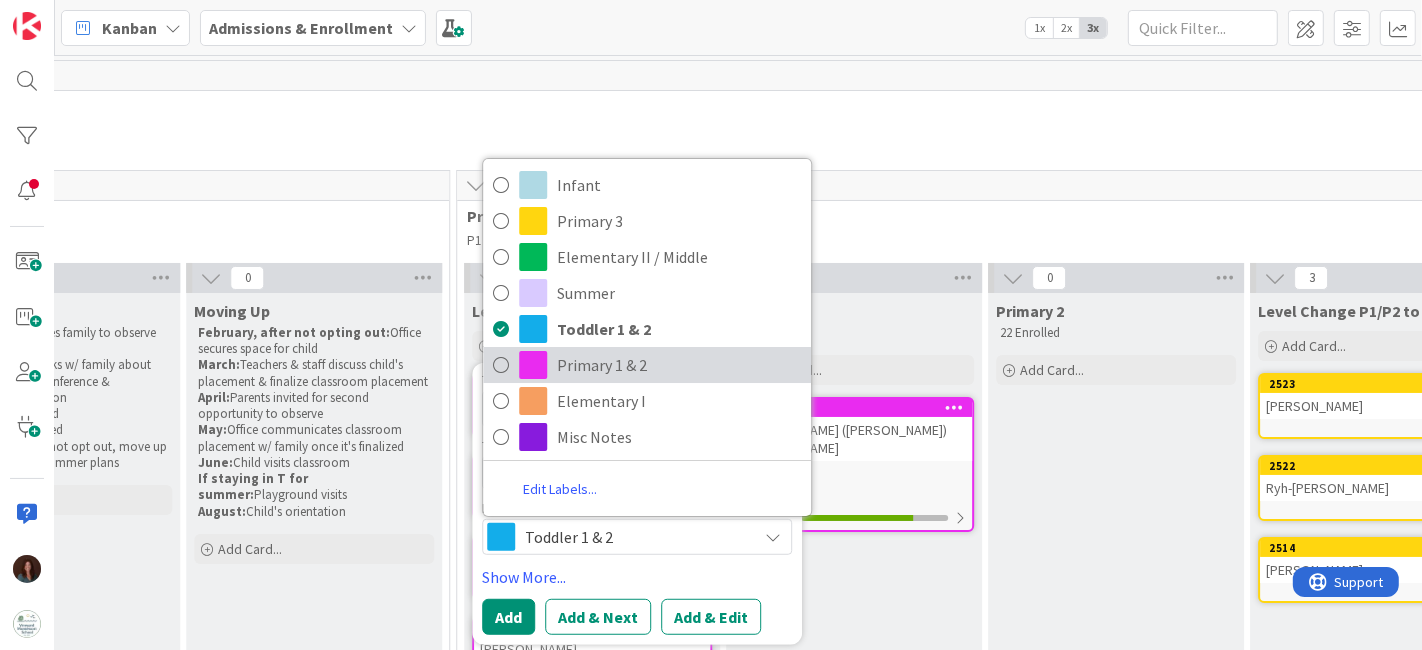 click on "Primary 1 & 2" at bounding box center (679, 365) 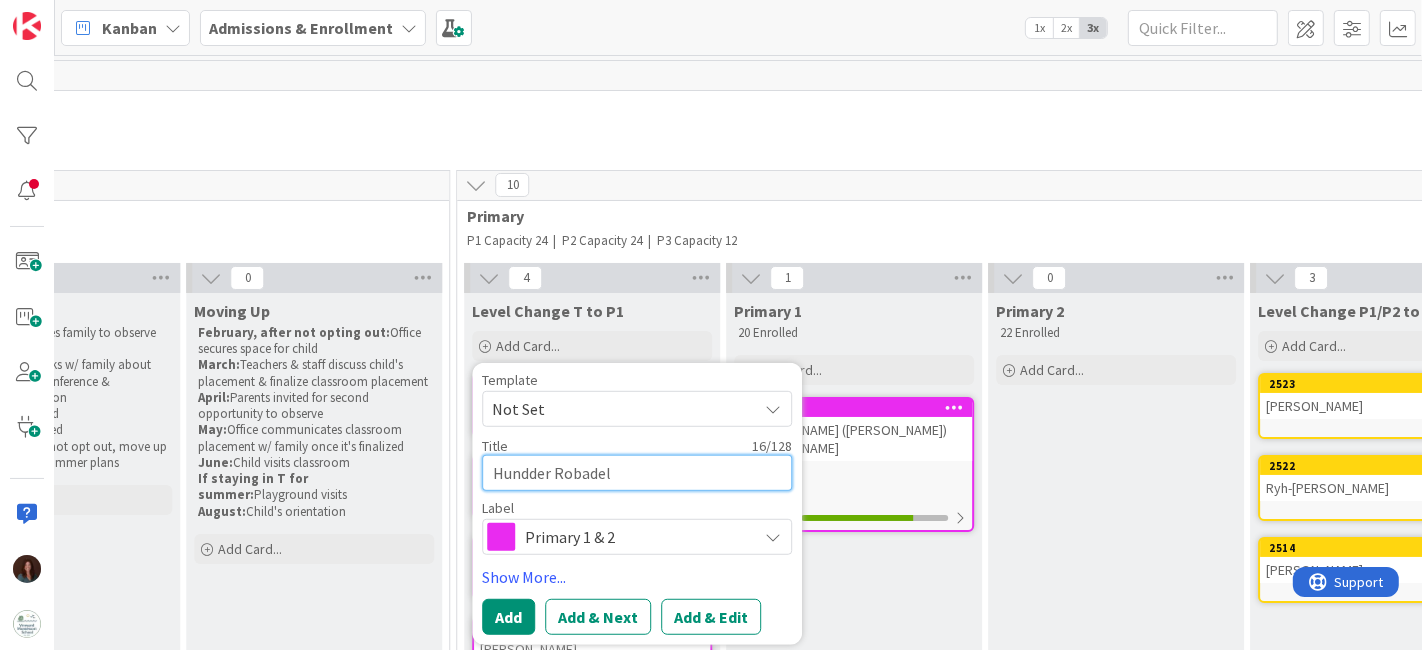 click on "Hundder Robadel" at bounding box center (637, 473) 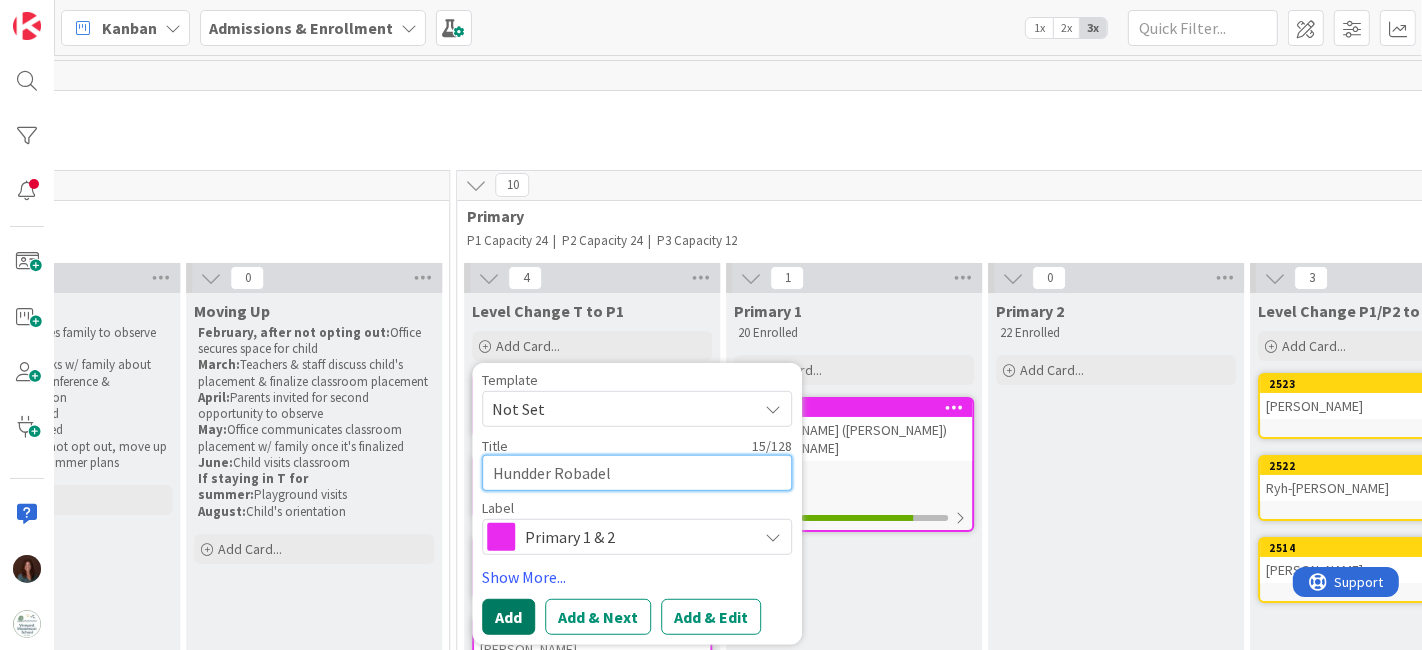 type on "Hundder Robadel" 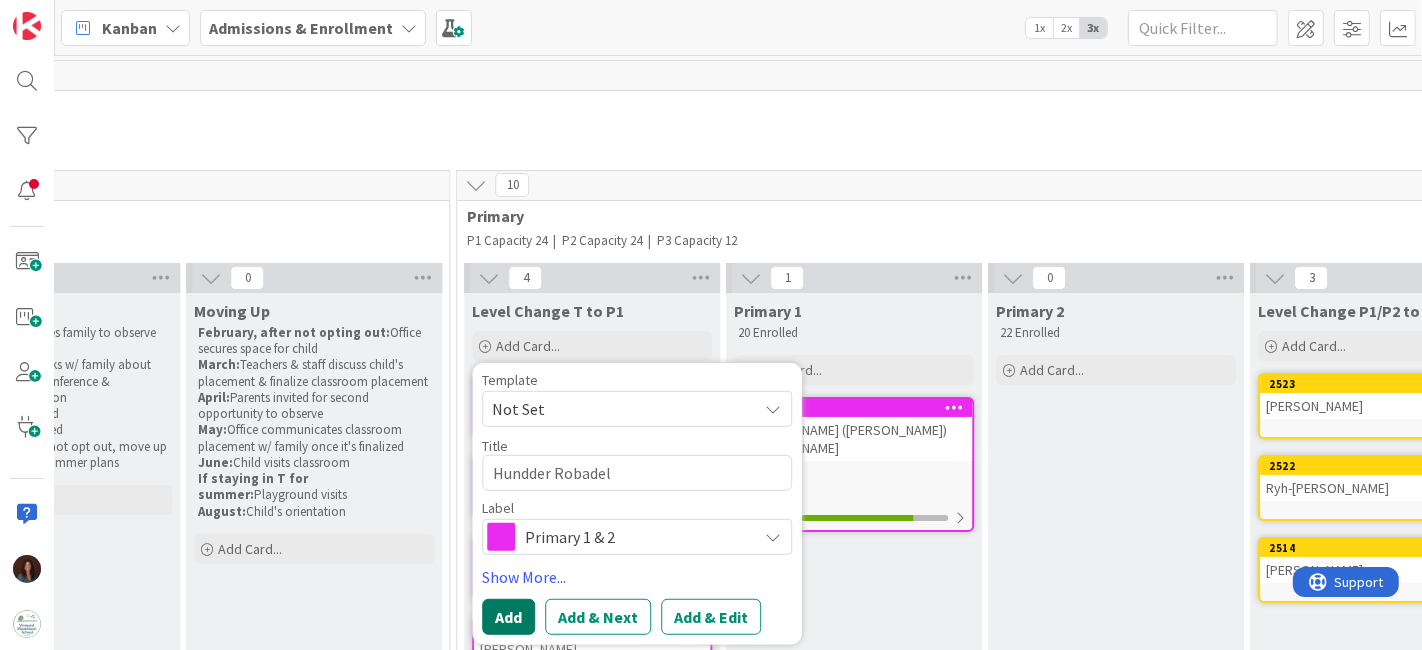 click on "Add" at bounding box center (508, 617) 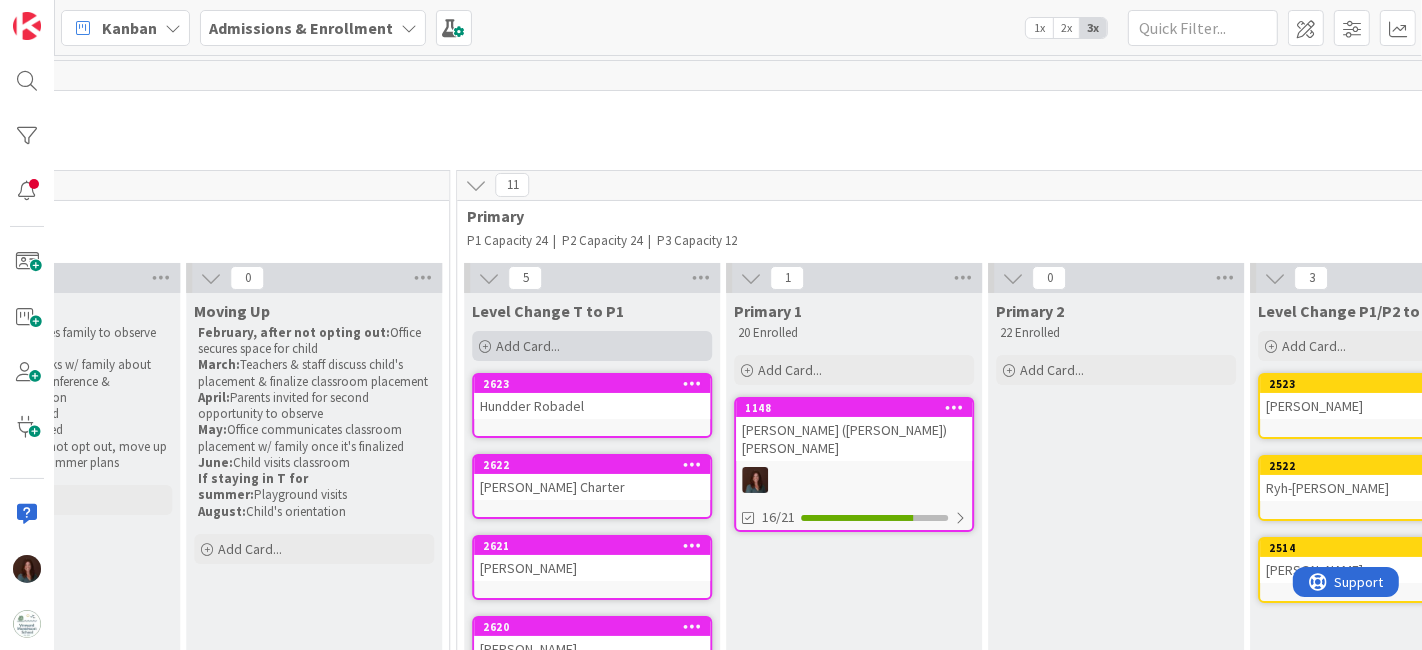 click on "Add Card..." at bounding box center (592, 346) 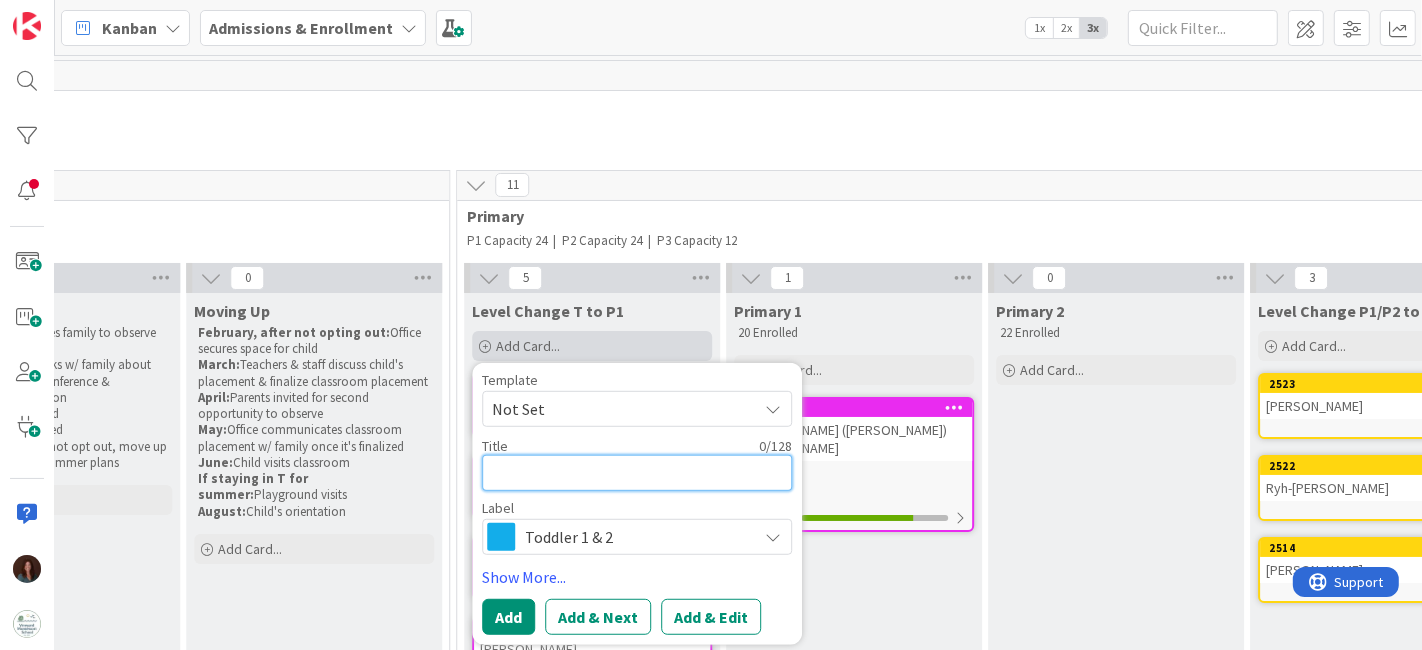 type on "x" 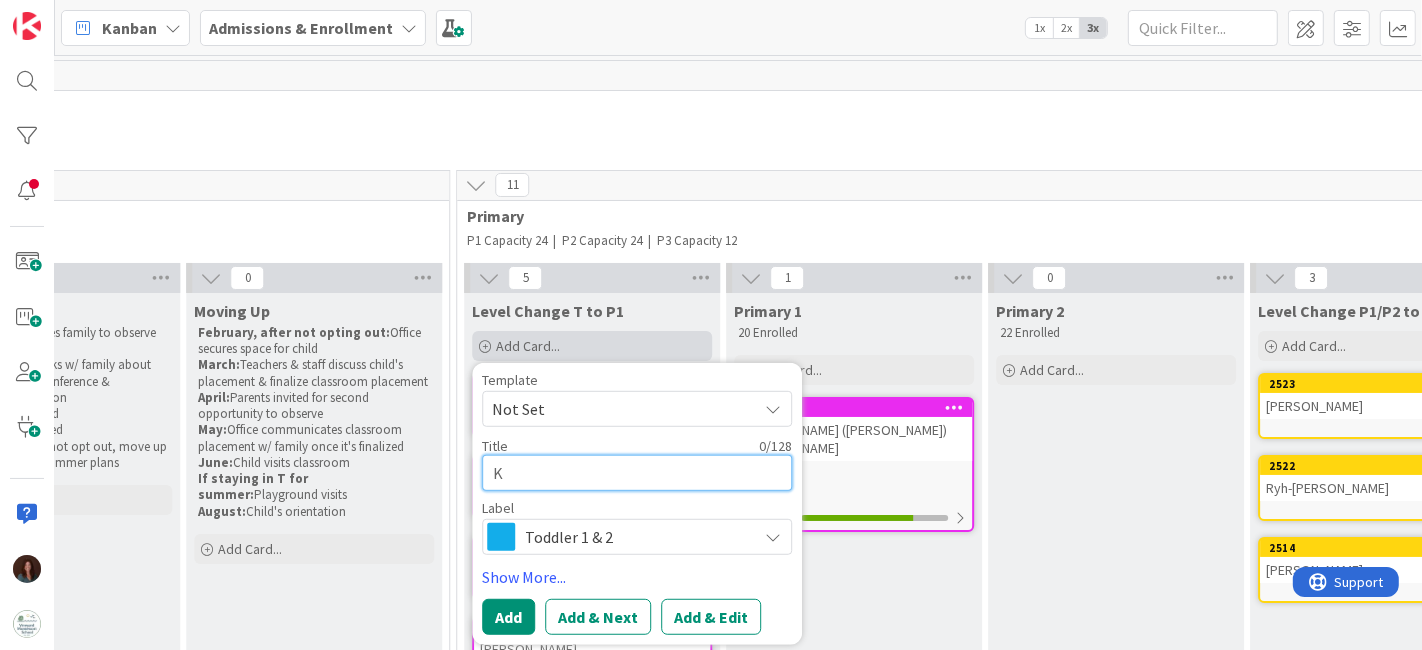 type on "x" 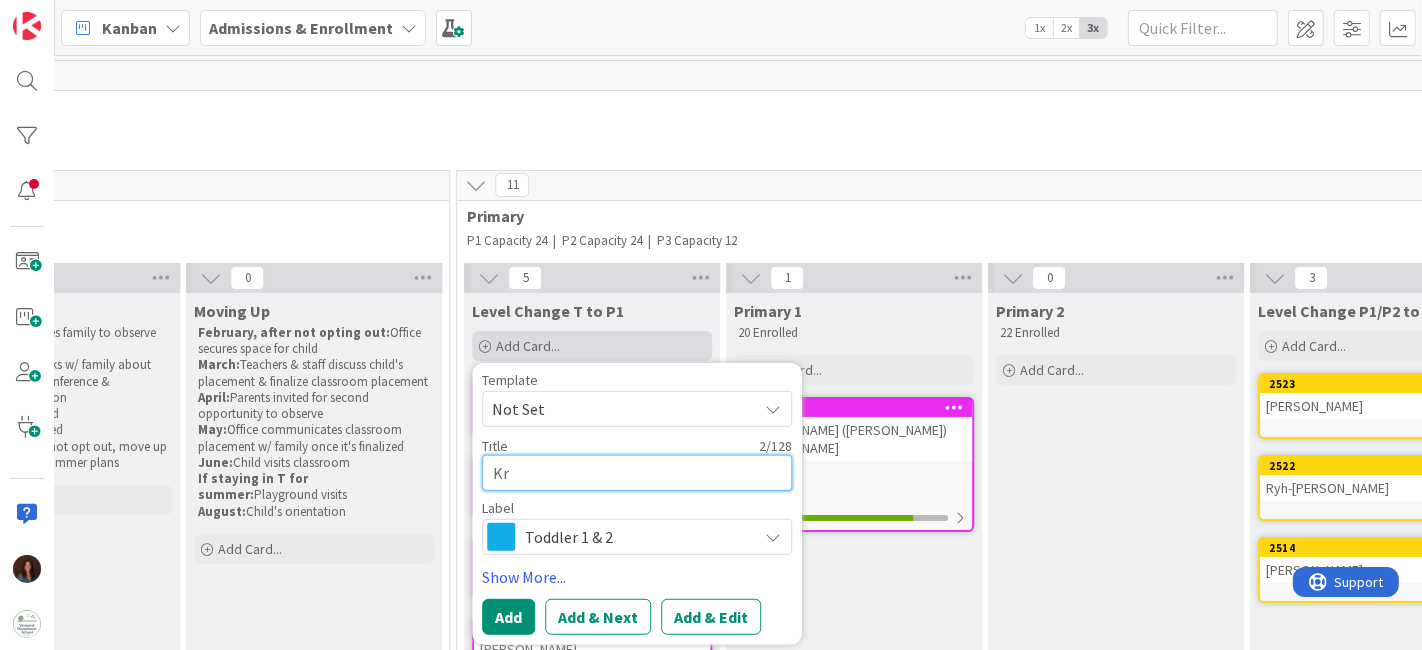 type on "x" 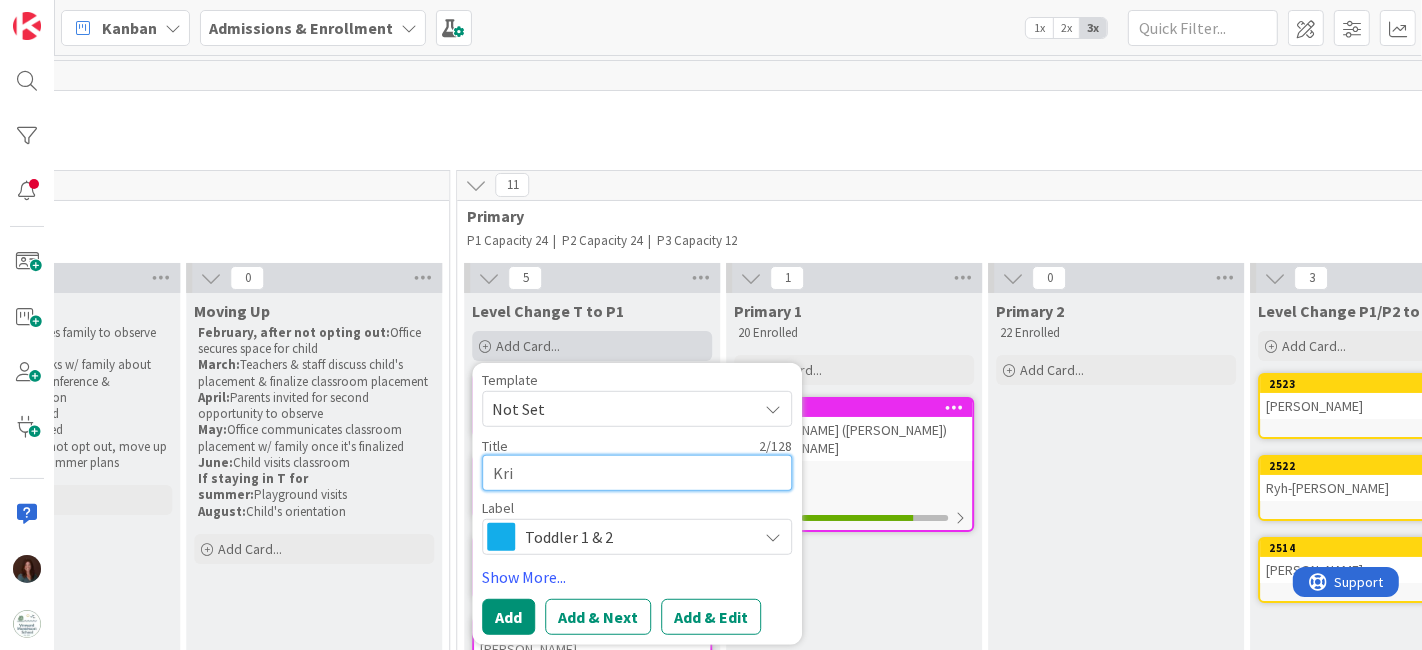 type 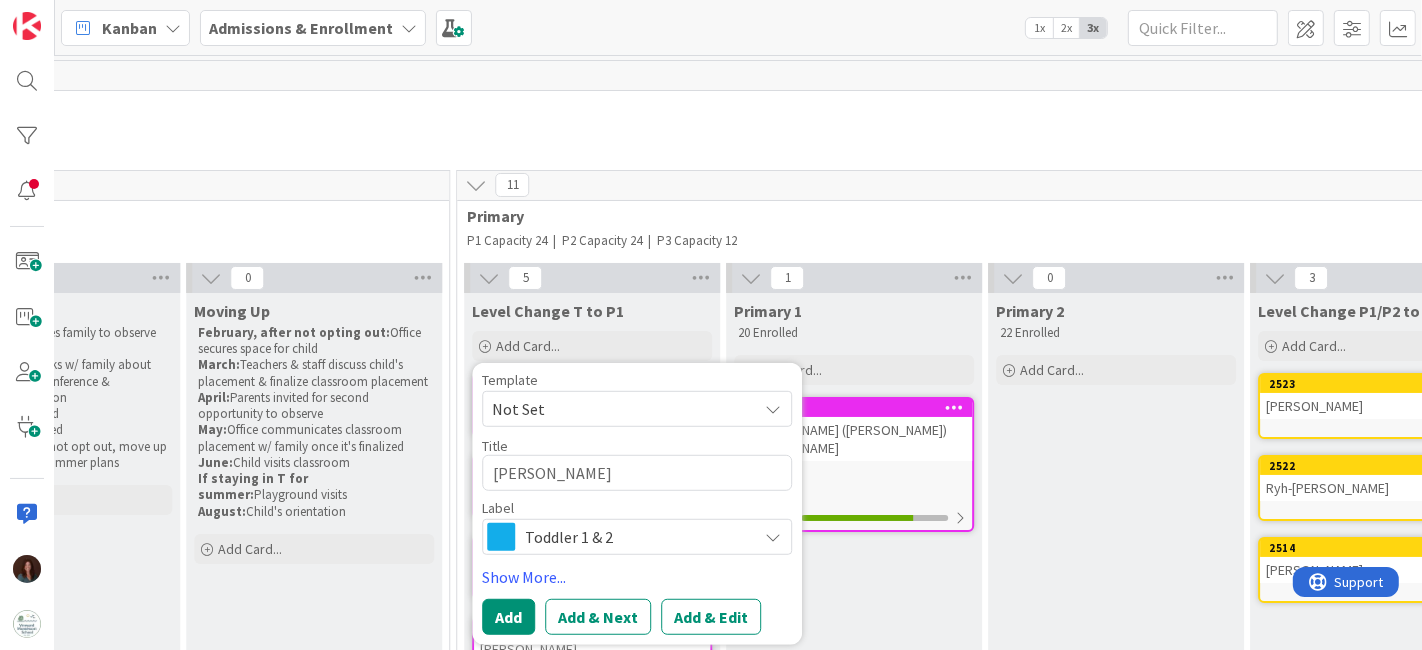 click on "Toddler 1 & 2" at bounding box center [636, 537] 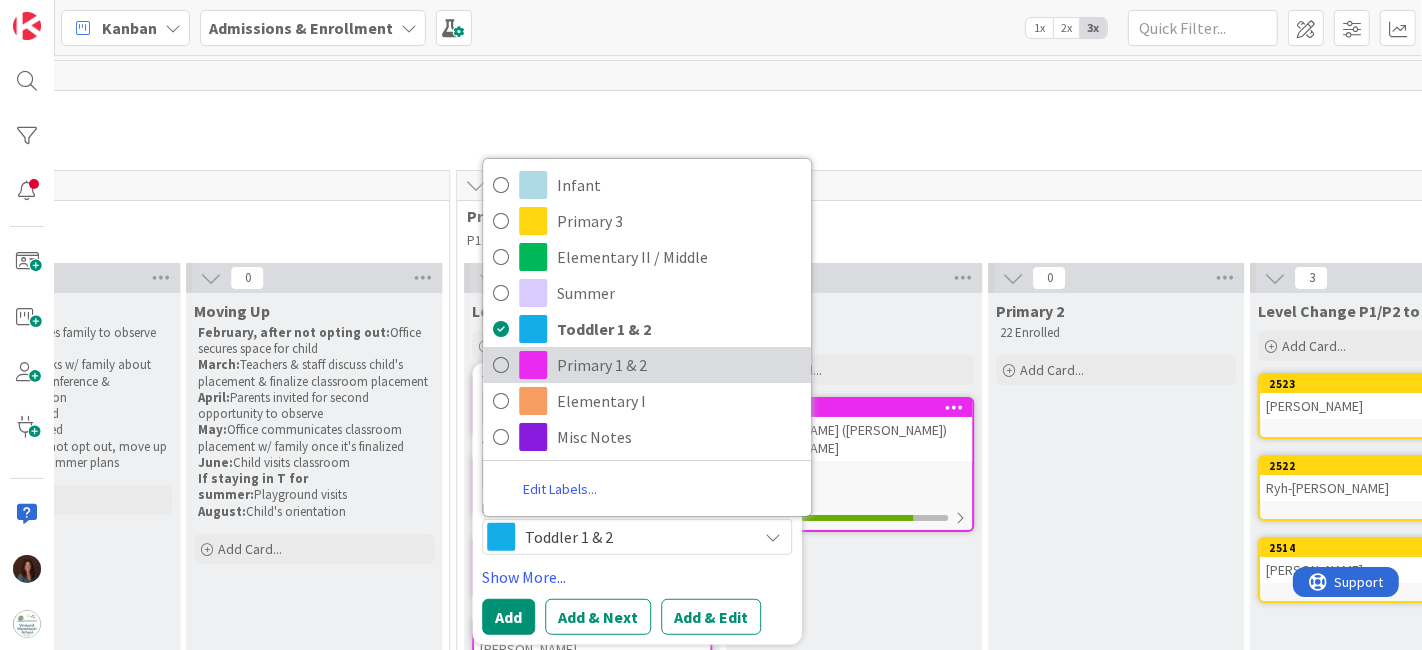 click on "Primary 1 & 2" at bounding box center (679, 365) 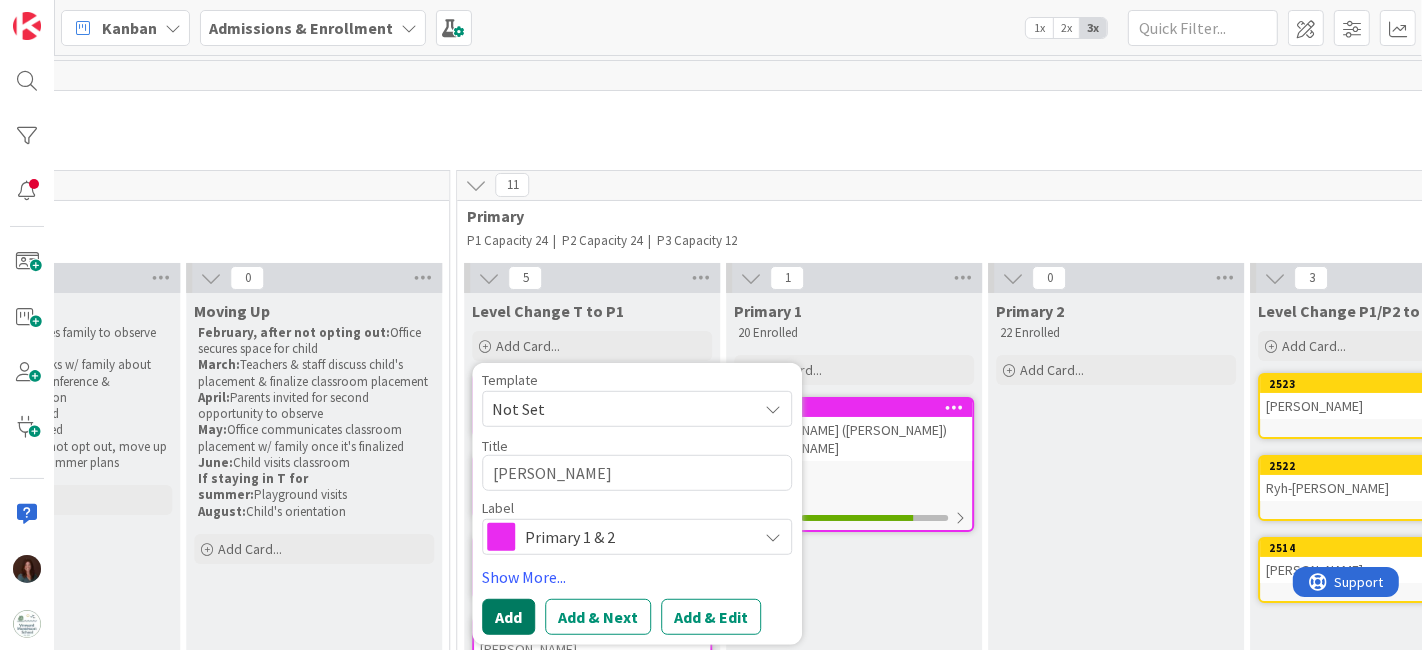 click on "Add" at bounding box center (508, 617) 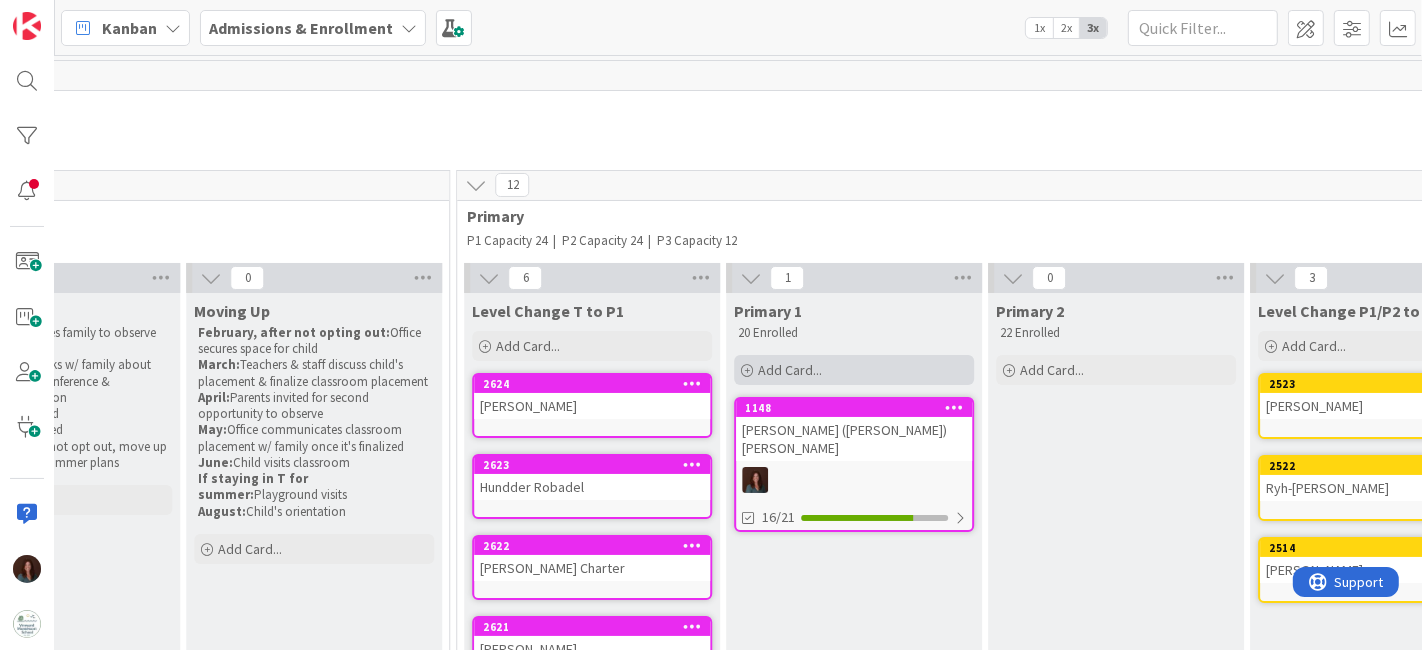 click on "Add Card..." at bounding box center [854, 370] 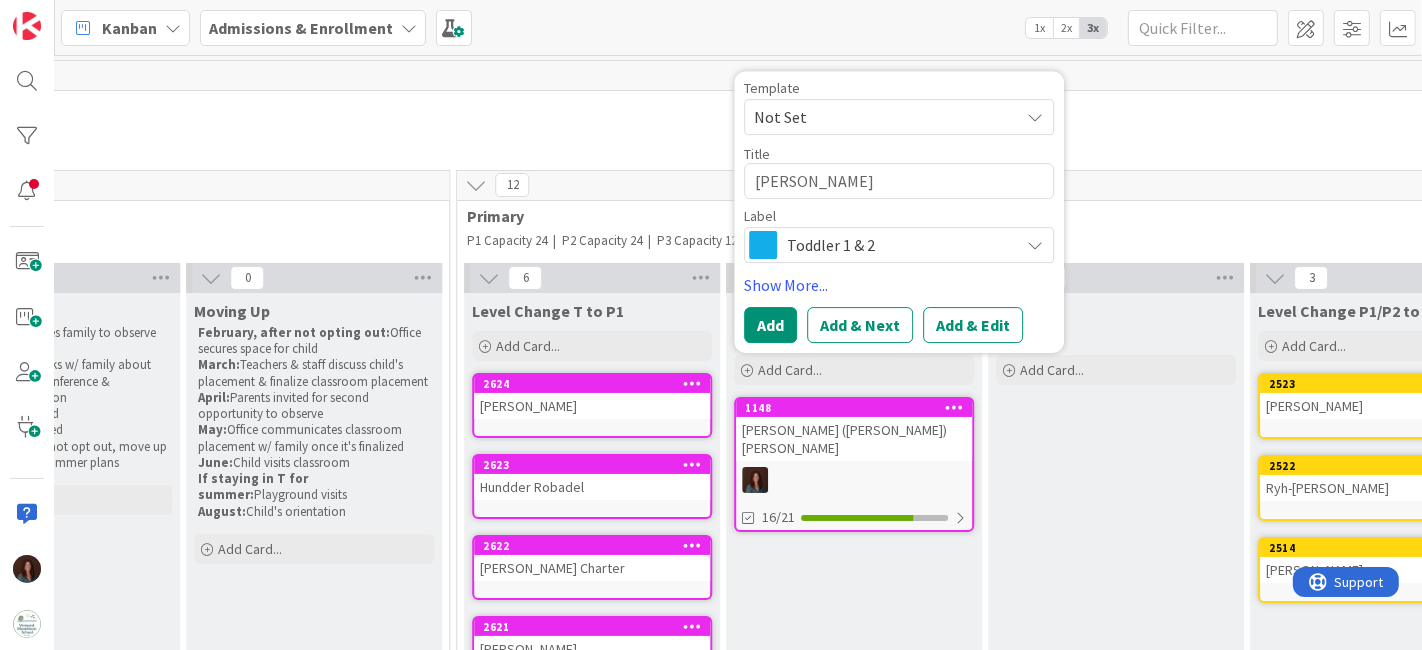 click on "Toddler 1 & 2" at bounding box center (898, 245) 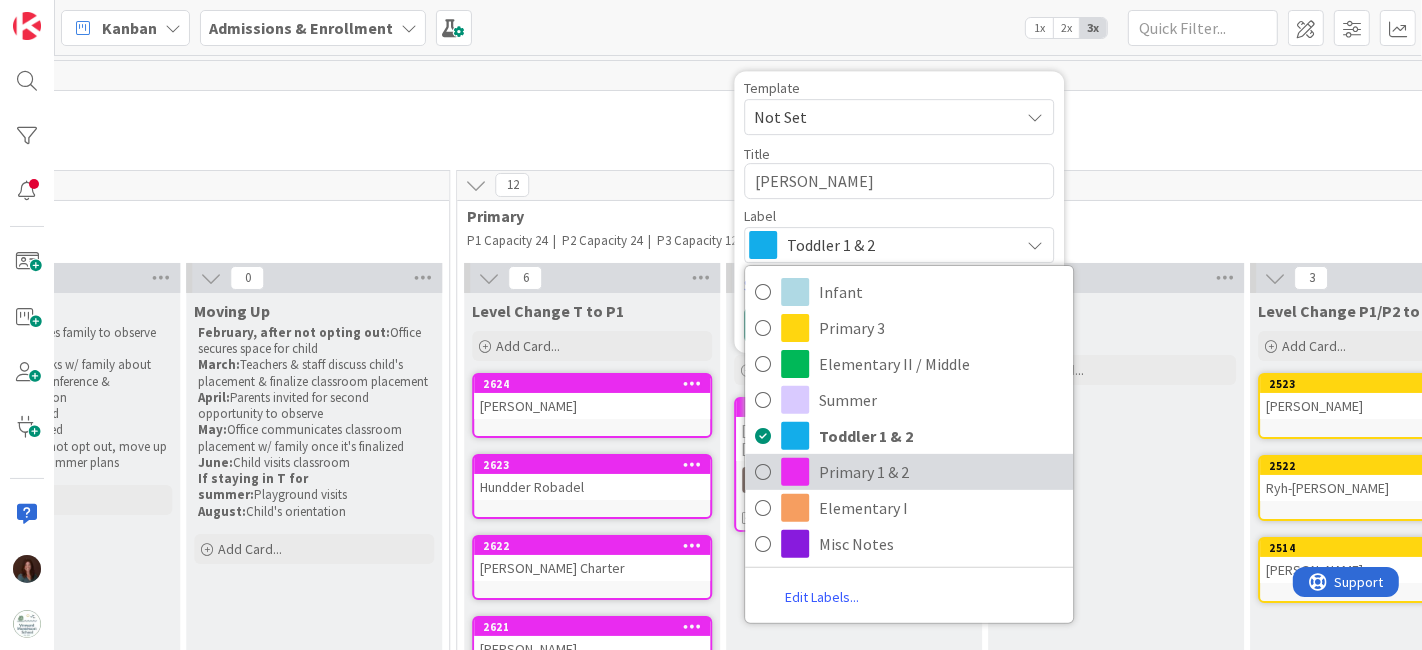click on "Primary 1 & 2" at bounding box center (941, 472) 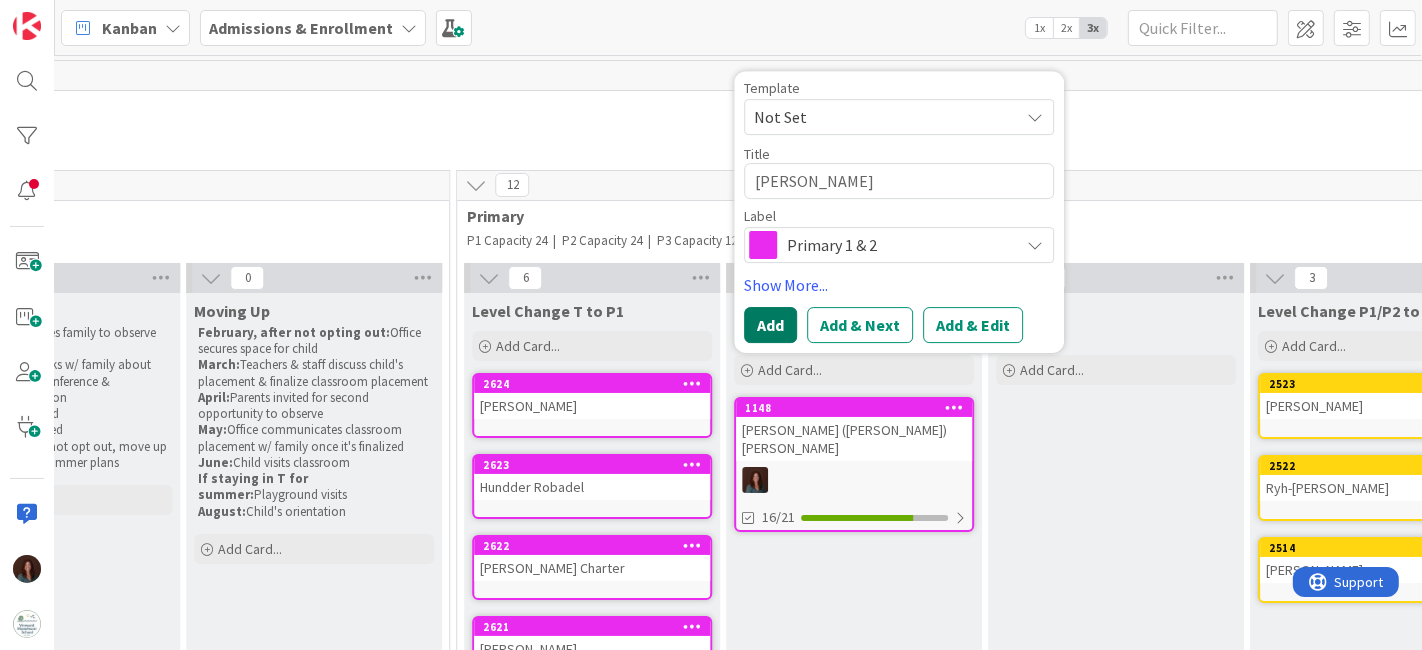 drag, startPoint x: 768, startPoint y: 321, endPoint x: 925, endPoint y: 10, distance: 348.382 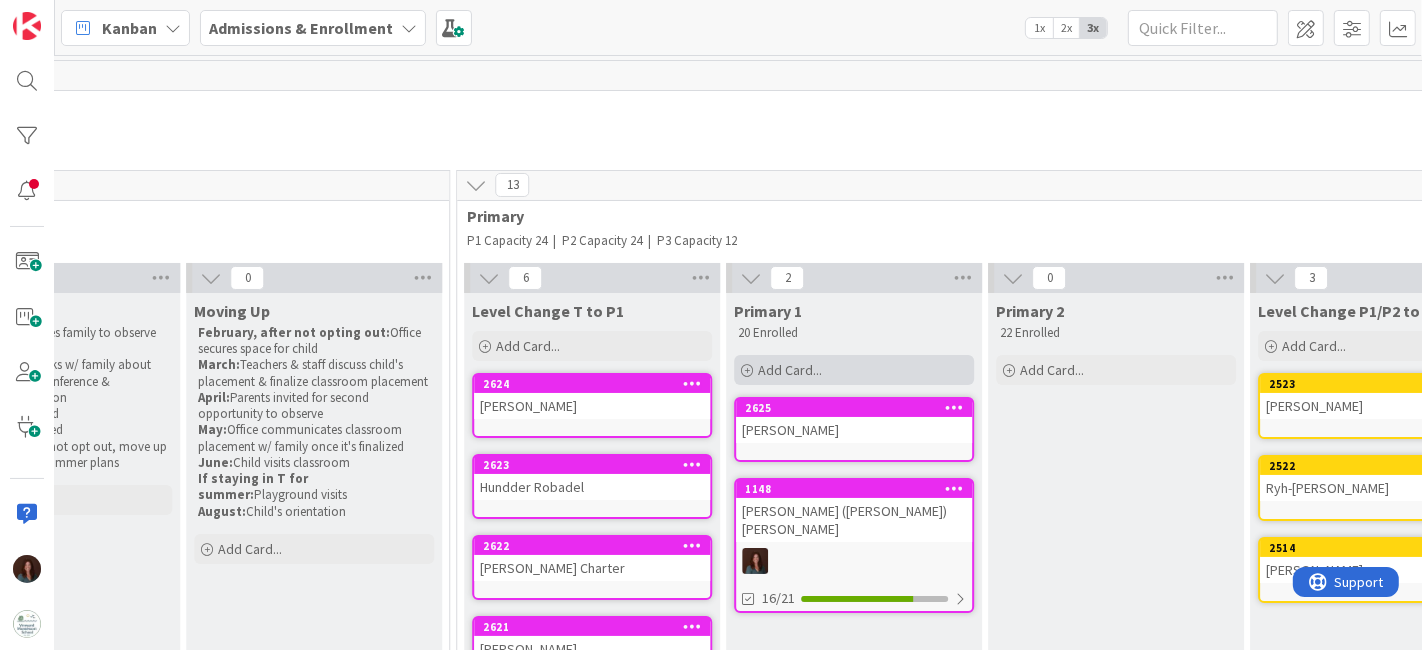 click on "Add Card..." at bounding box center (854, 370) 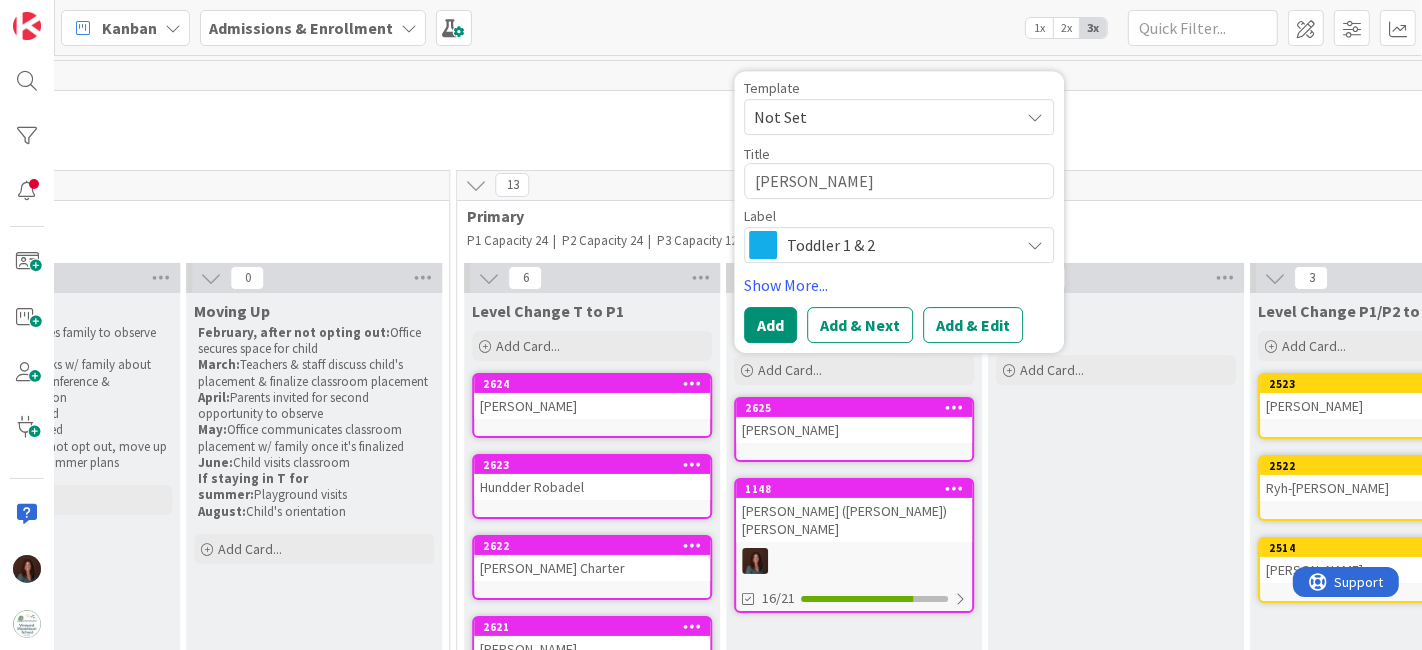 click on "Toddler 1 & 2" at bounding box center (898, 245) 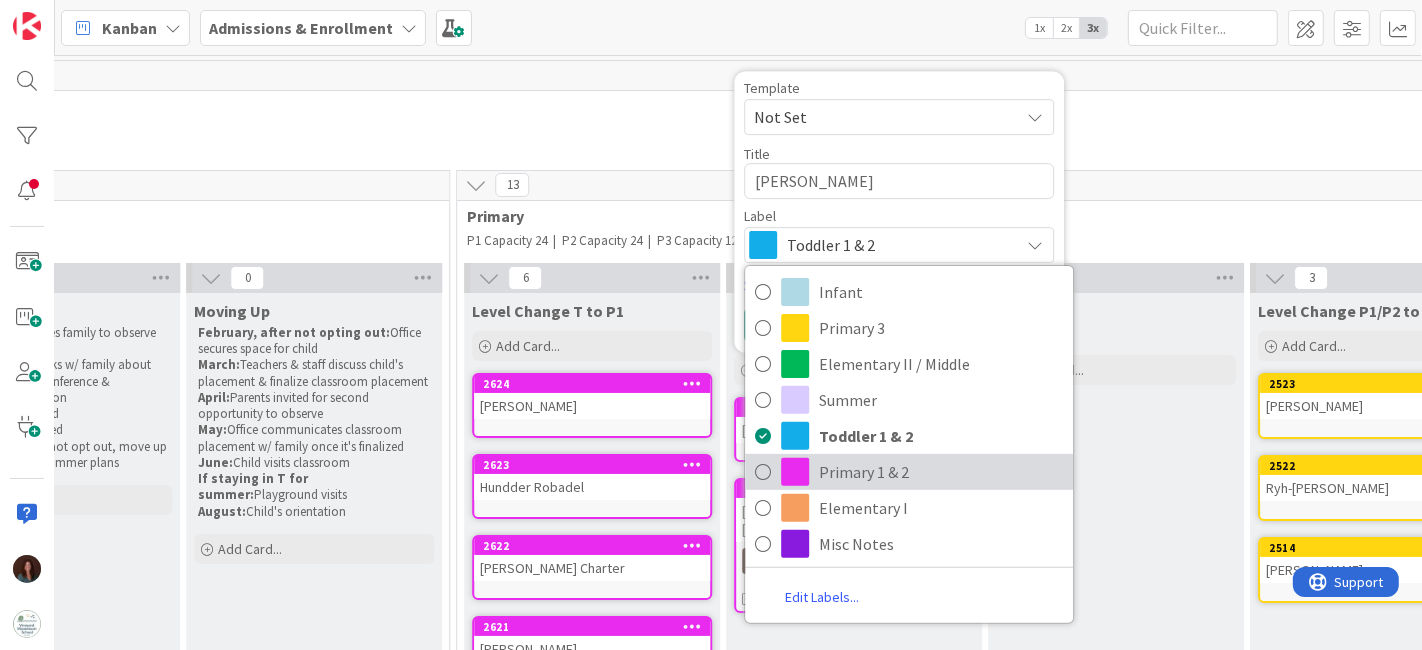 click on "Primary 1 & 2" at bounding box center (941, 472) 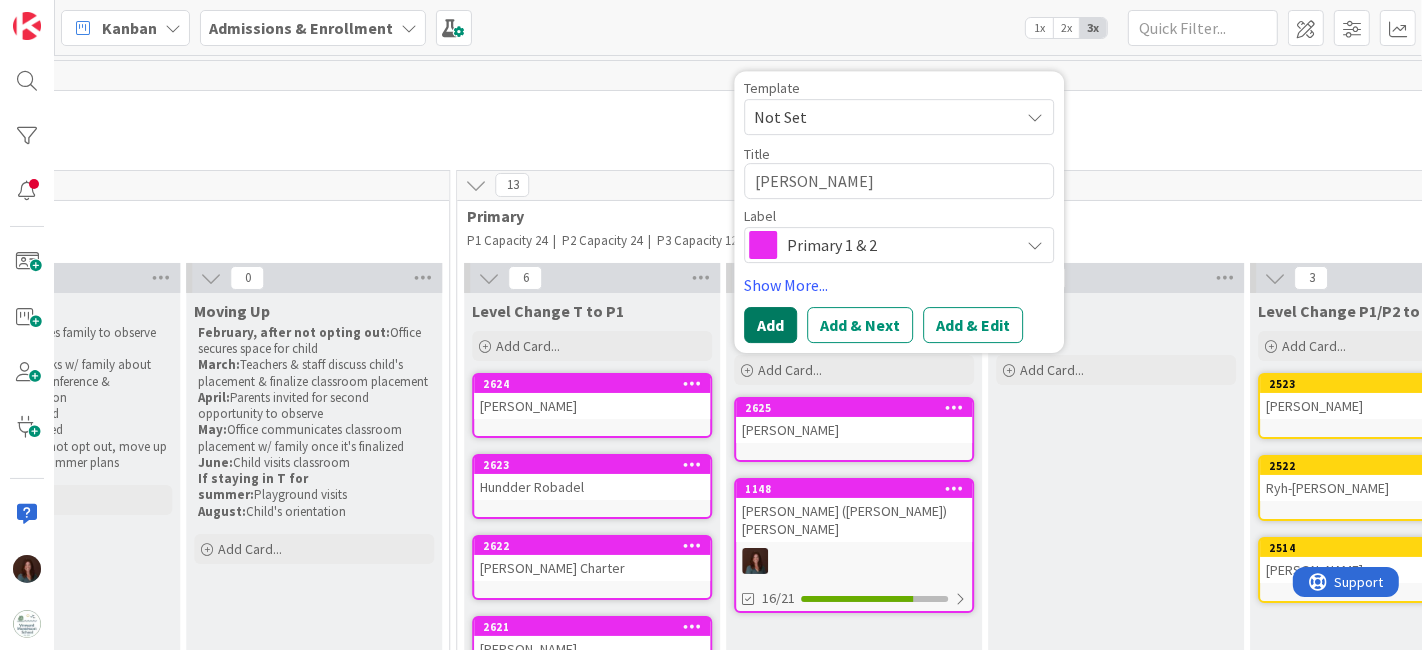 click on "Add" at bounding box center (770, 325) 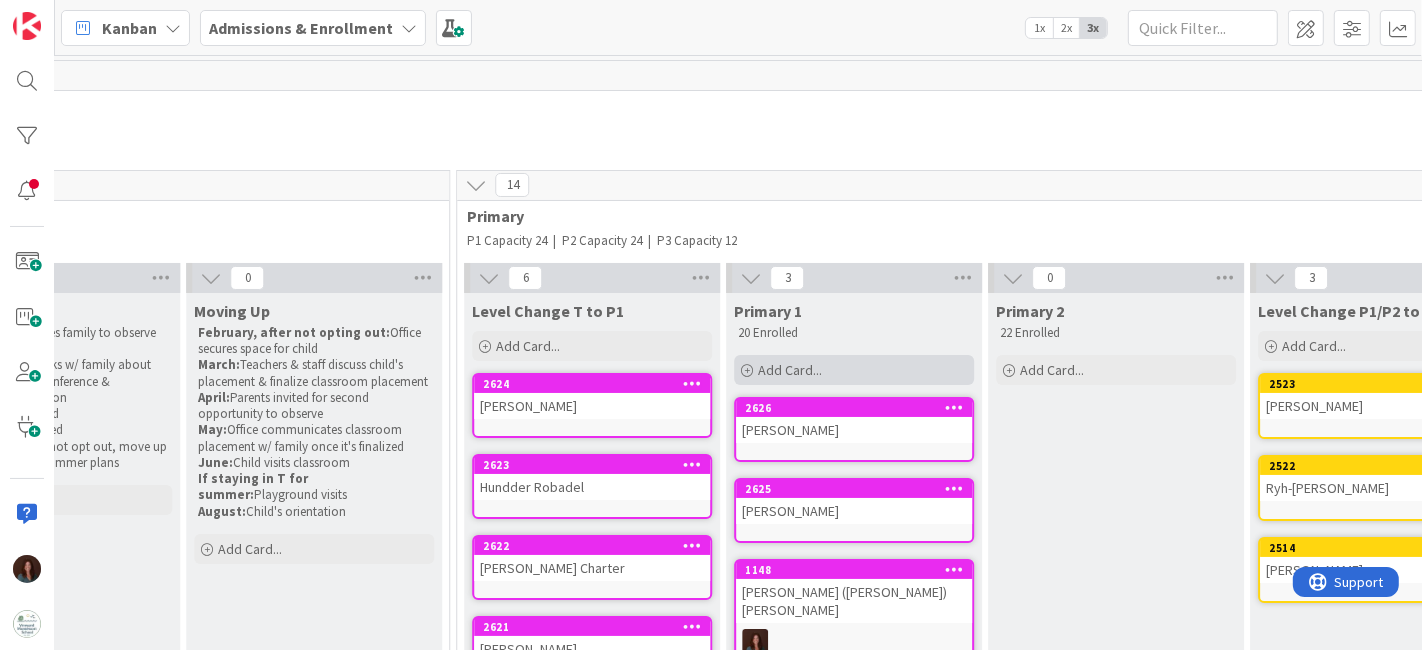 click on "Add Card..." at bounding box center (854, 370) 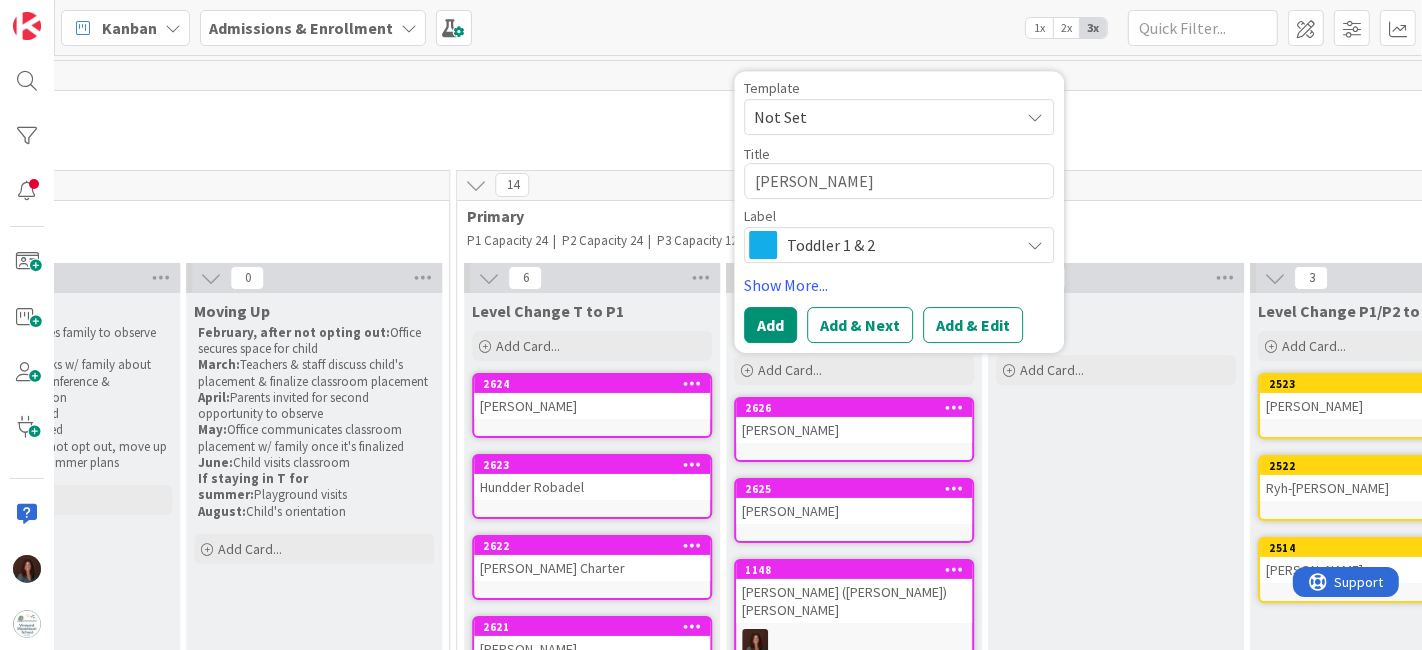 click on "Toddler 1 & 2" at bounding box center [898, 245] 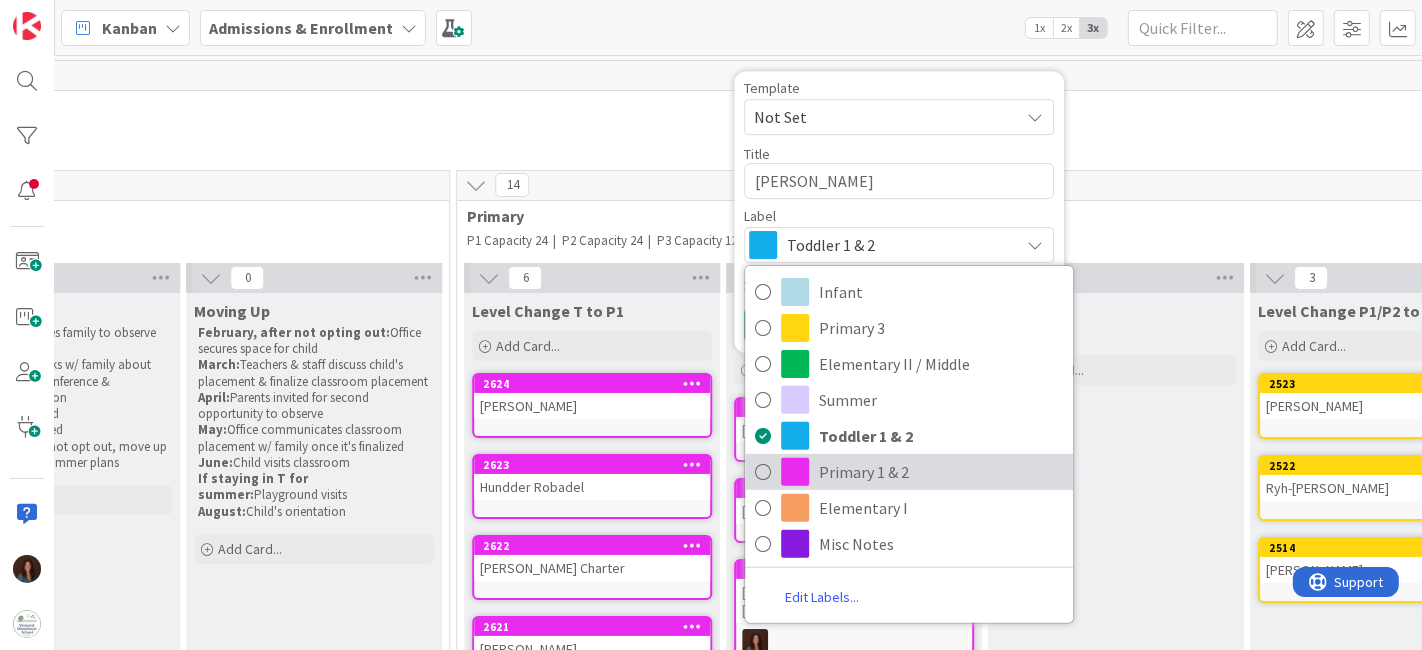 click on "Primary 1 & 2" at bounding box center (941, 472) 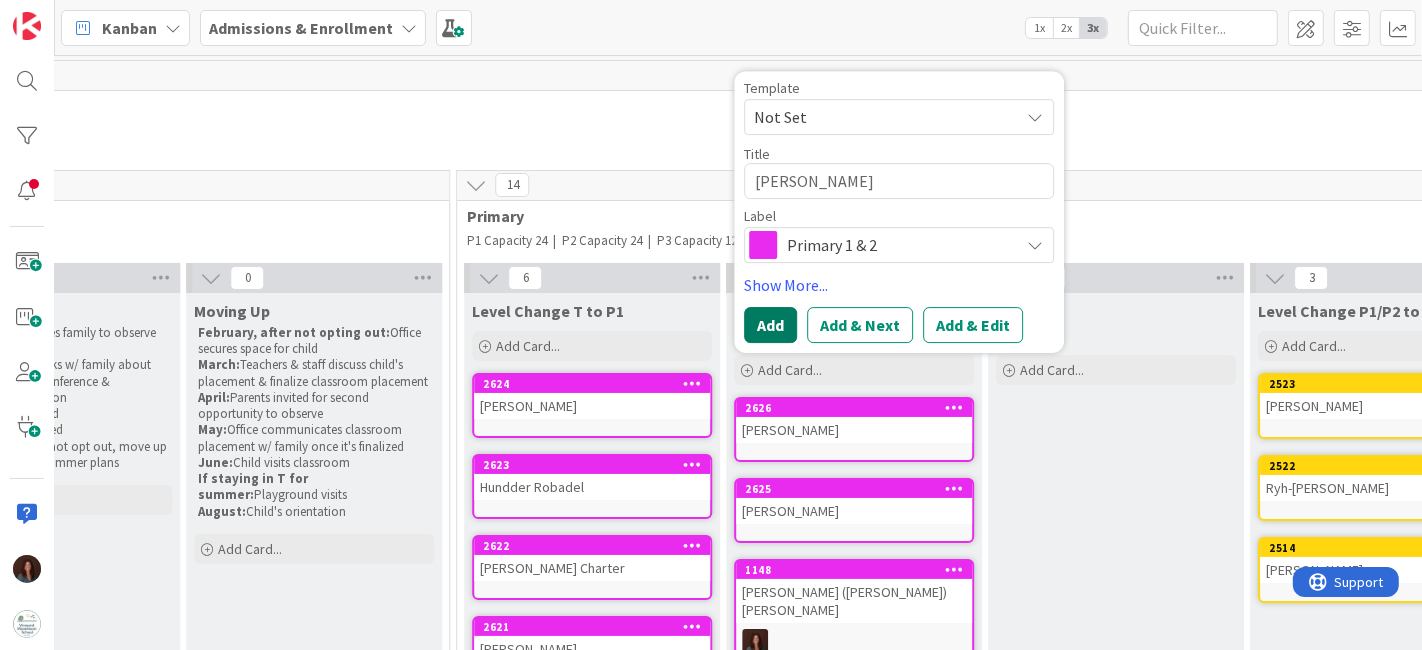 click on "Add" at bounding box center [770, 325] 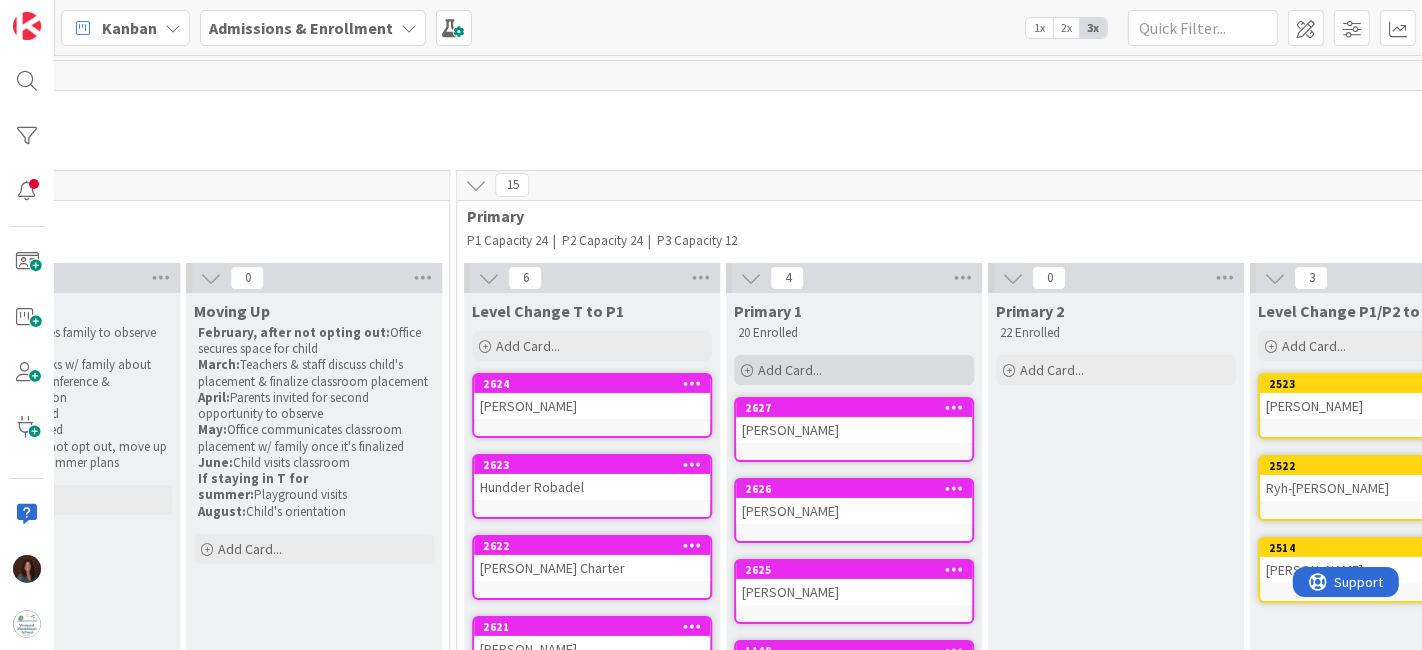 click on "Add Card..." at bounding box center [790, 370] 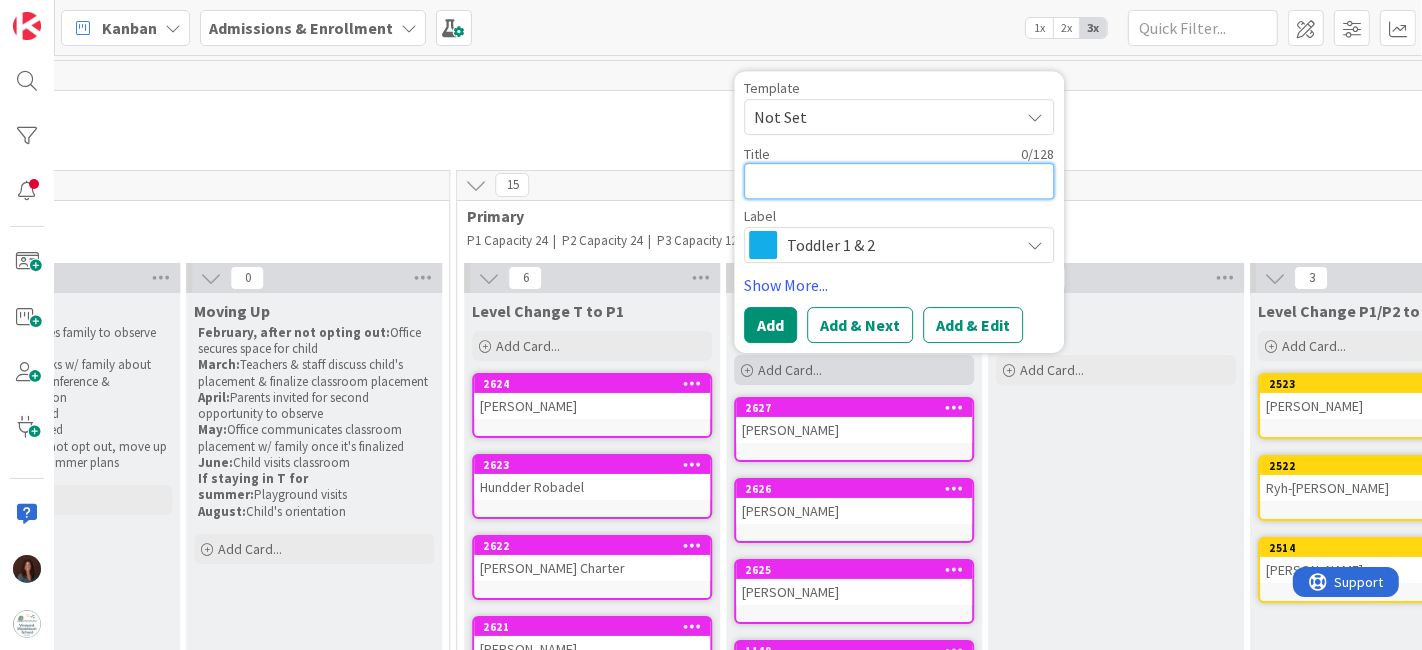 paste on "[PERSON_NAME]" 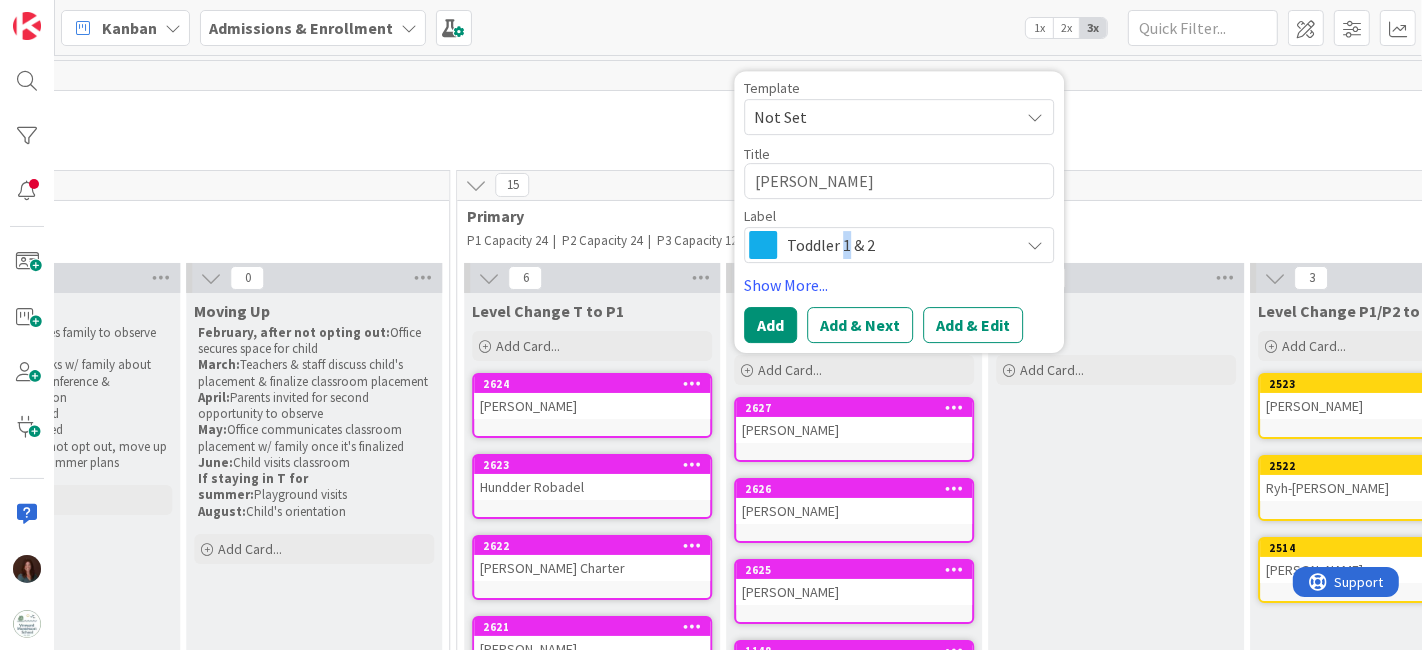 click on "Toddler 1 & 2" at bounding box center [898, 245] 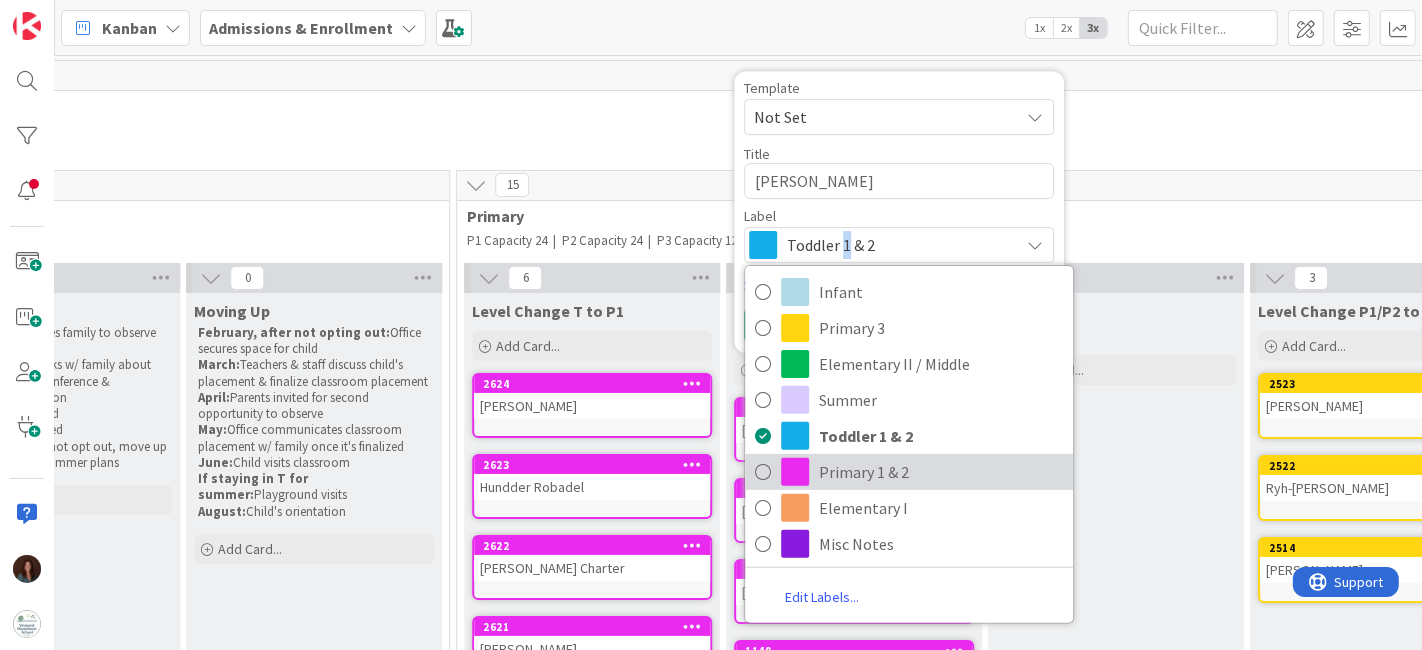 click on "Primary 1 & 2" at bounding box center [941, 472] 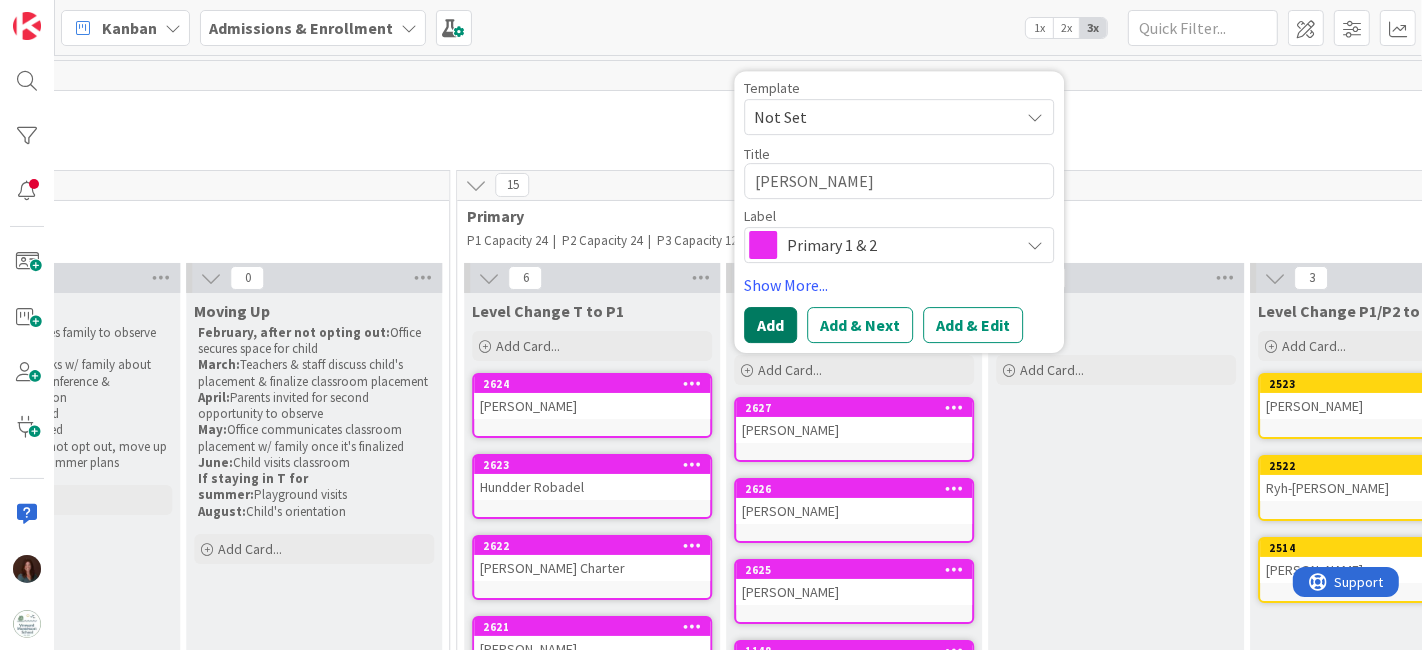click on "Add" at bounding box center (770, 325) 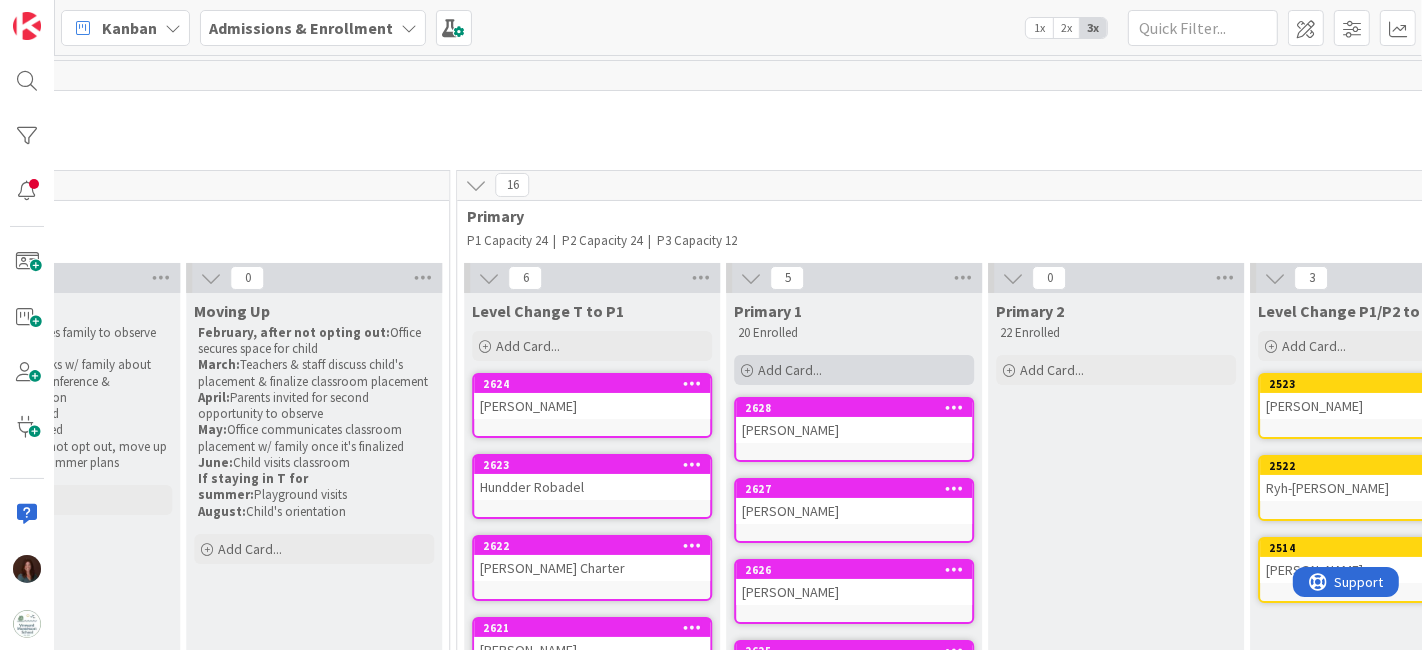 click on "Add Card..." at bounding box center (854, 370) 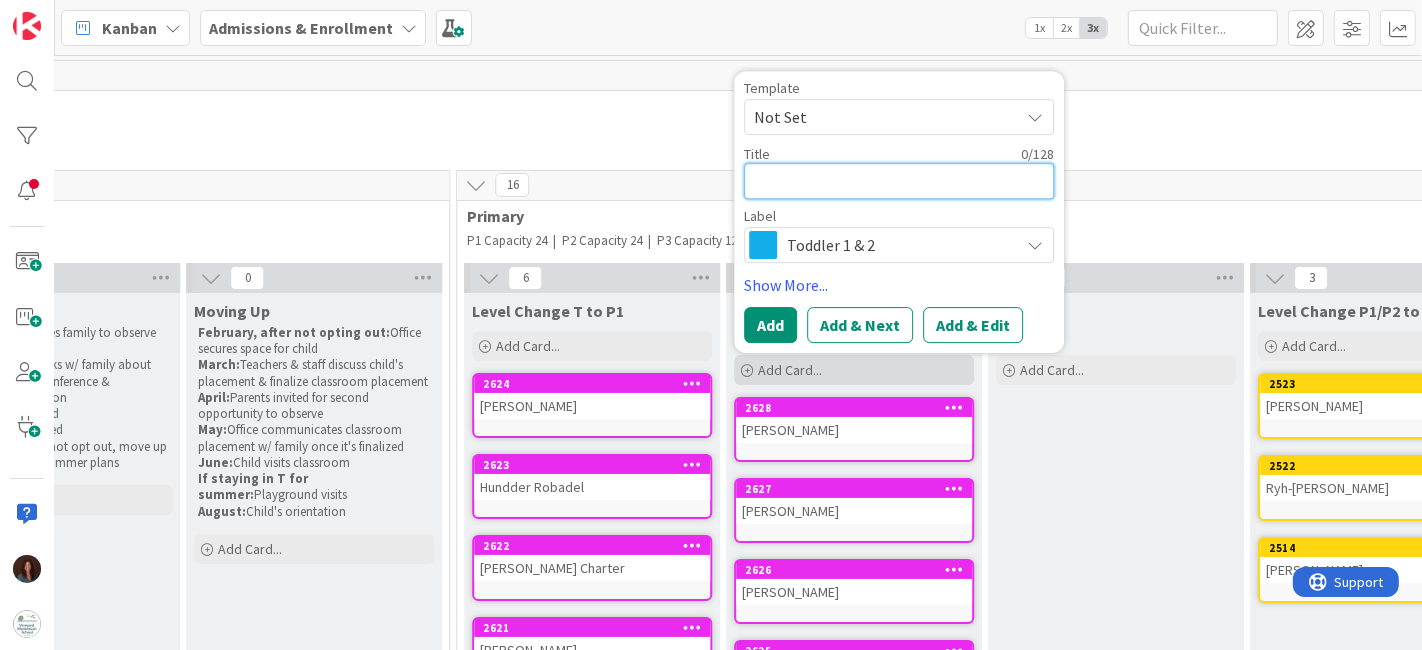 paste on "[PERSON_NAME]" 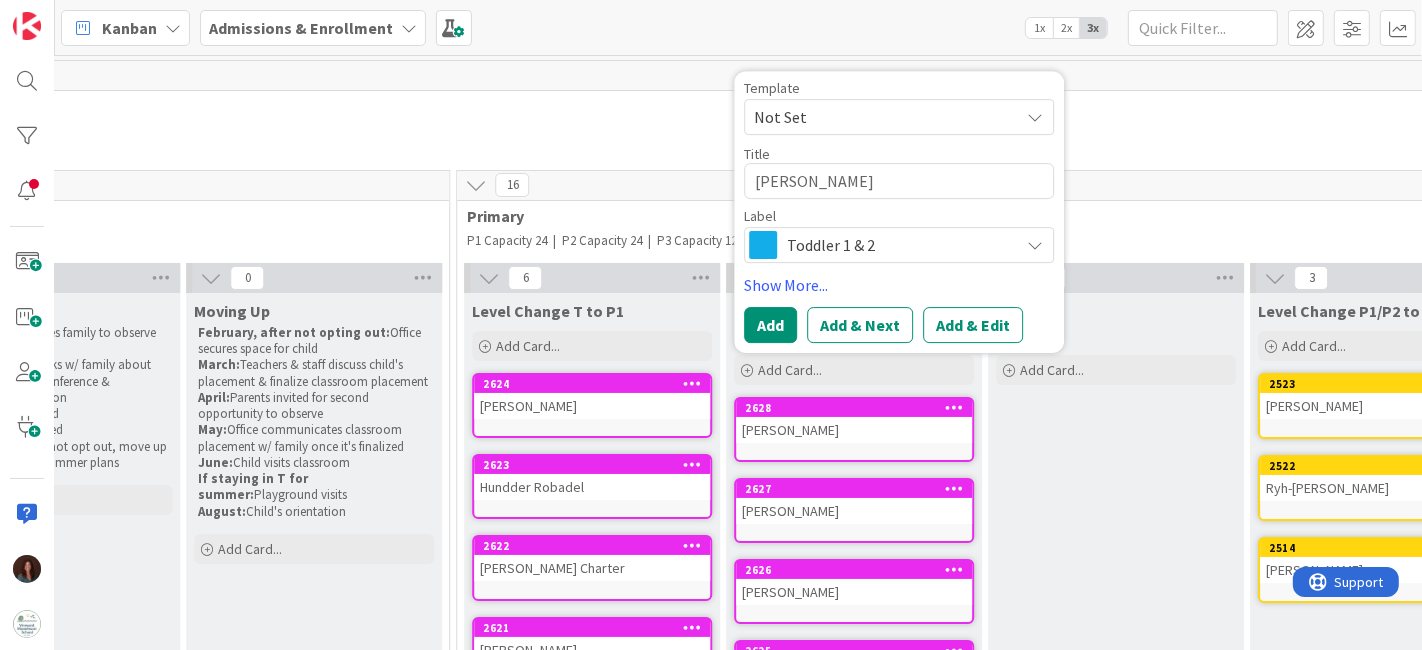 click on "Toddler 1 & 2" at bounding box center (898, 245) 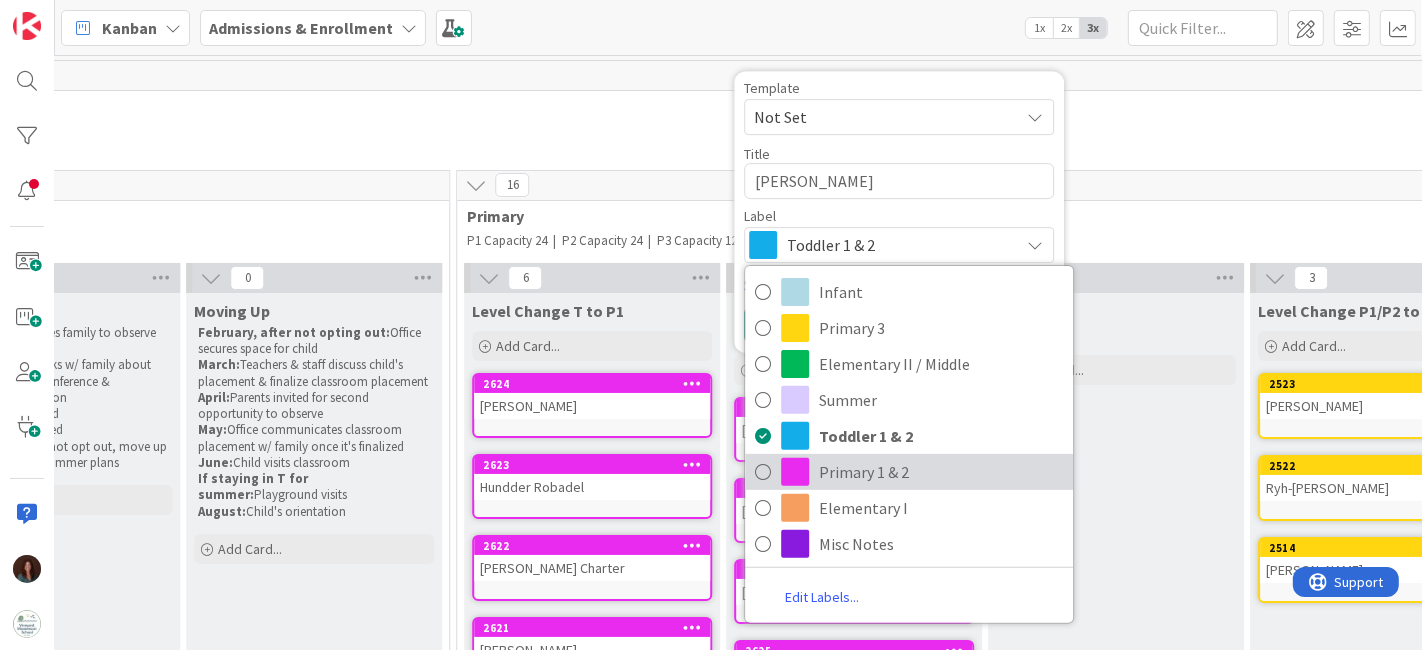 click on "Primary 1 & 2" at bounding box center (941, 472) 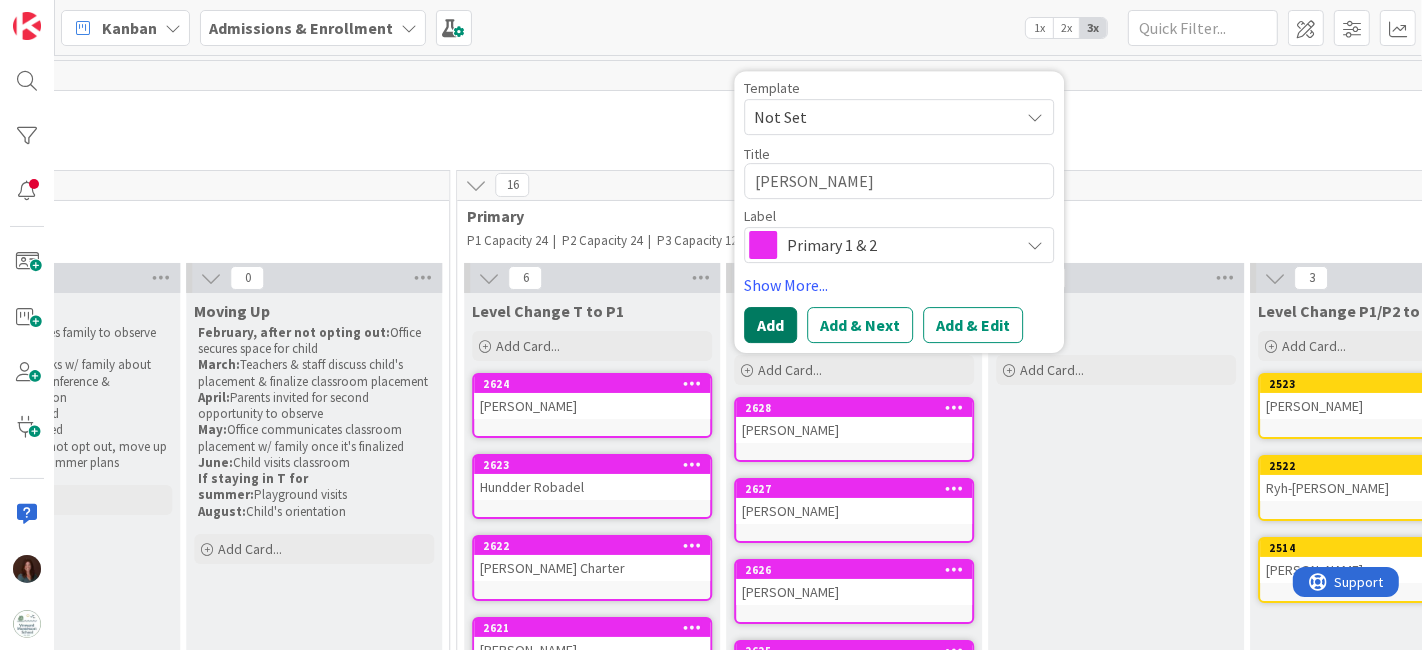 drag, startPoint x: 763, startPoint y: 326, endPoint x: 1104, endPoint y: 24, distance: 455.50522 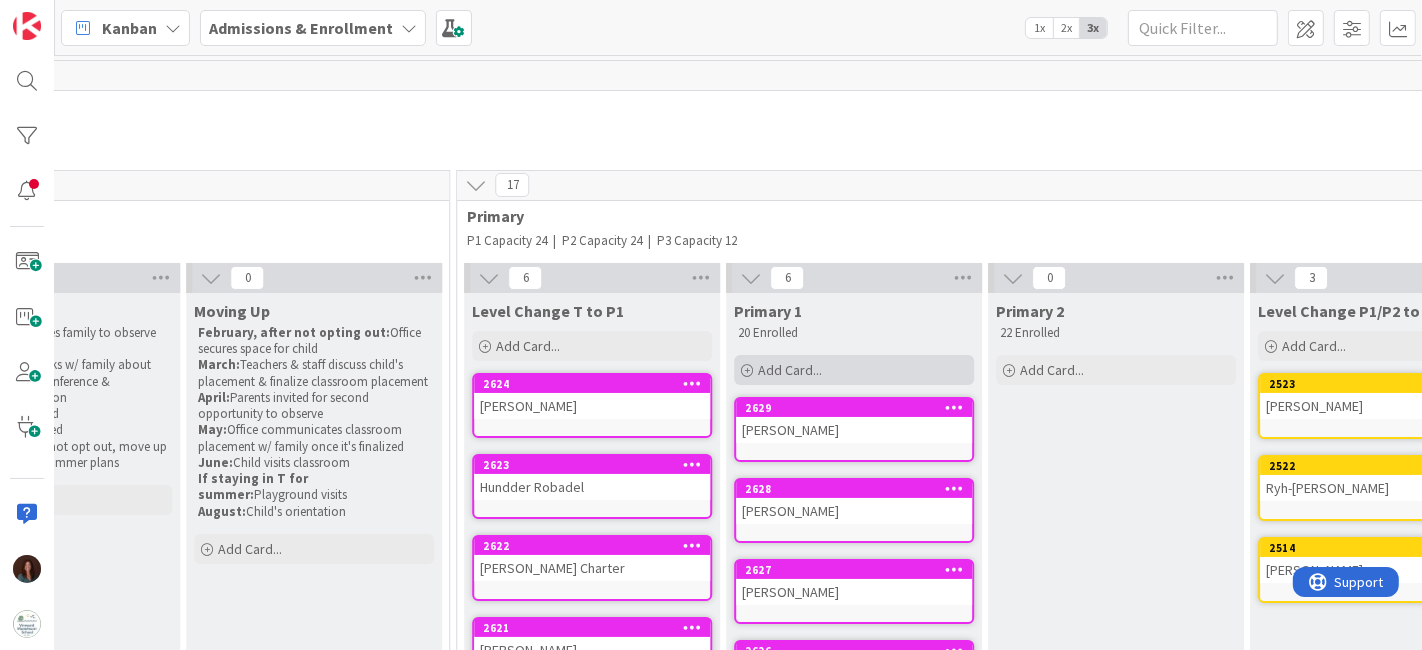 click on "Add Card..." at bounding box center (854, 370) 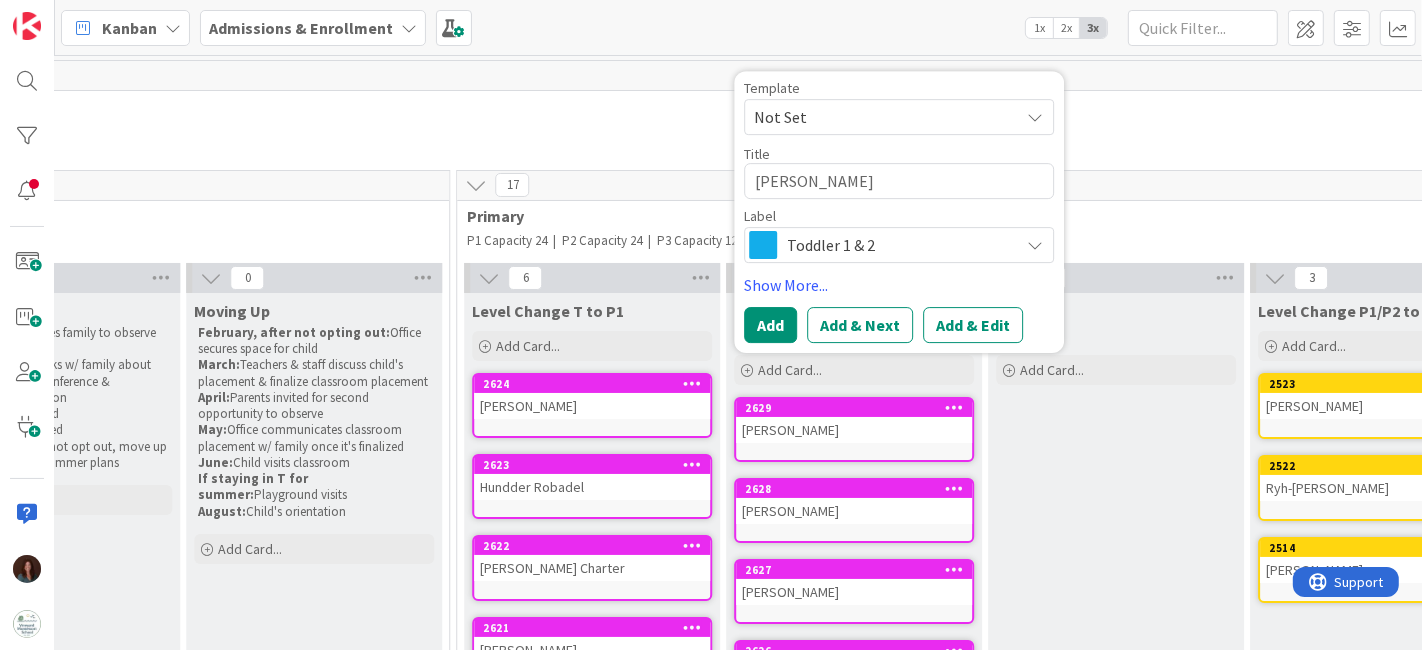 click on "Toddler 1 & 2" at bounding box center [898, 245] 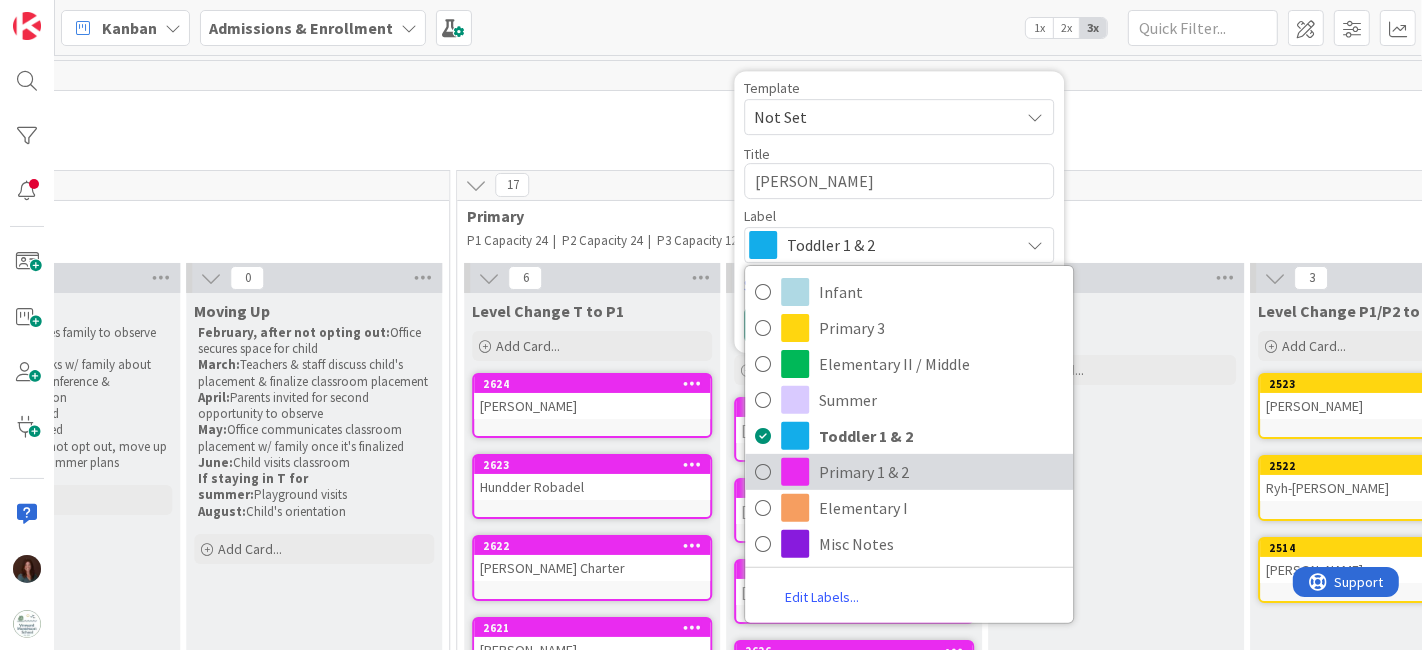click on "Primary 1 & 2" at bounding box center [941, 472] 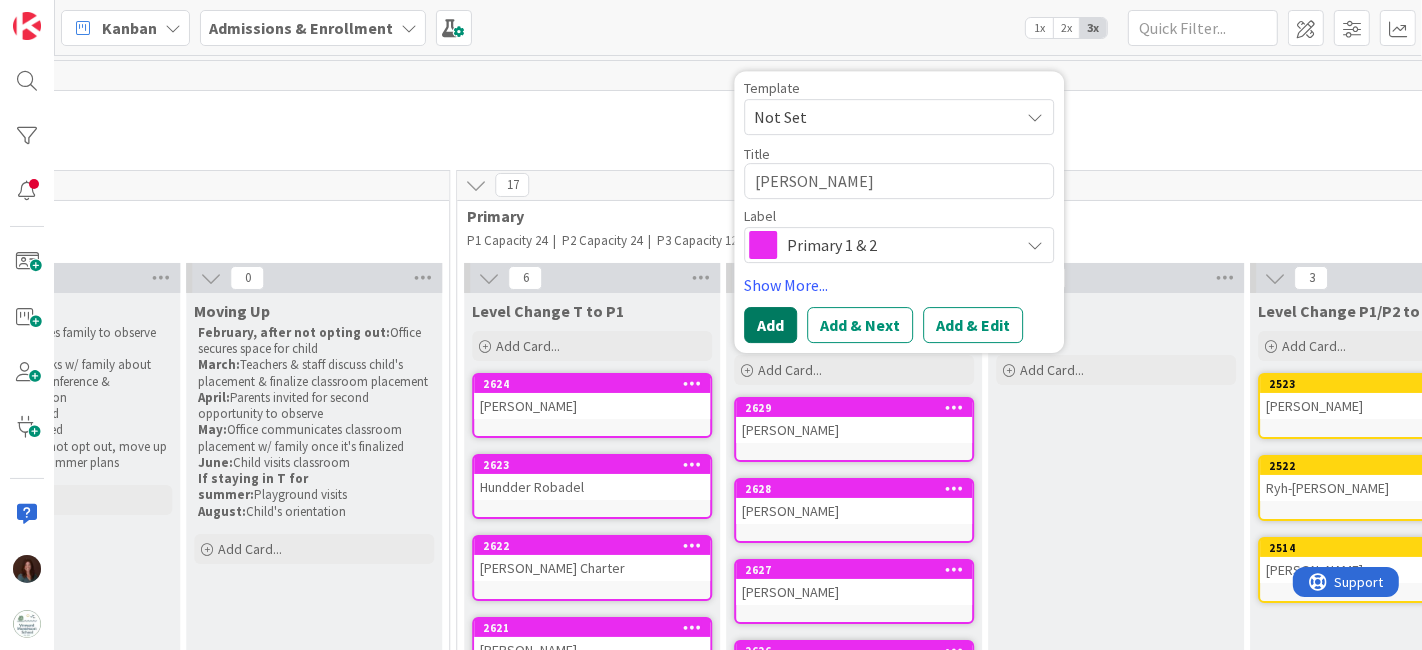 drag, startPoint x: 748, startPoint y: 324, endPoint x: 887, endPoint y: 263, distance: 151.79591 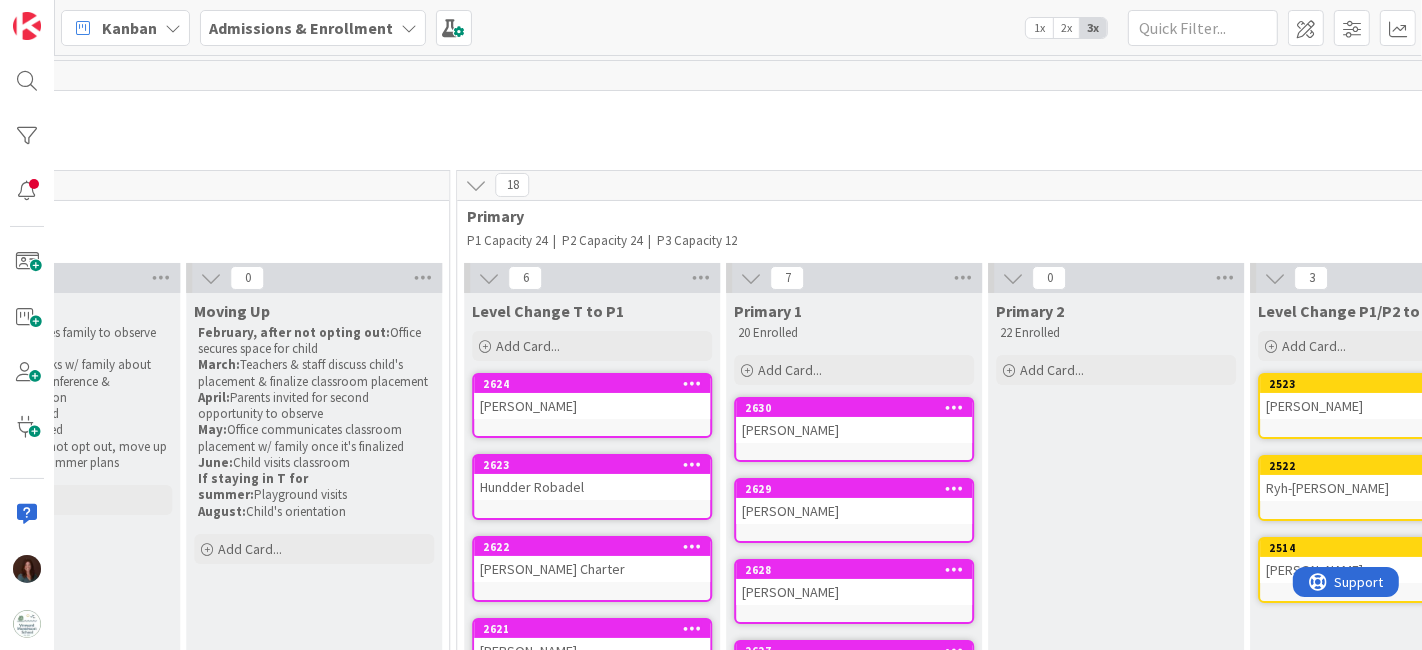 click on "Primary 1 20 Enrolled Add Card... Template Not Set Title 0 / 128 Label Toddler 1 & 2 Infant Primary 3 Elementary II / Middle Summer Toddler 1 & 2 Primary 1 & 2 Elementary I Misc Notes Edit Labels... Show More... Add Add & Next Add & Edit" at bounding box center (854, 341) 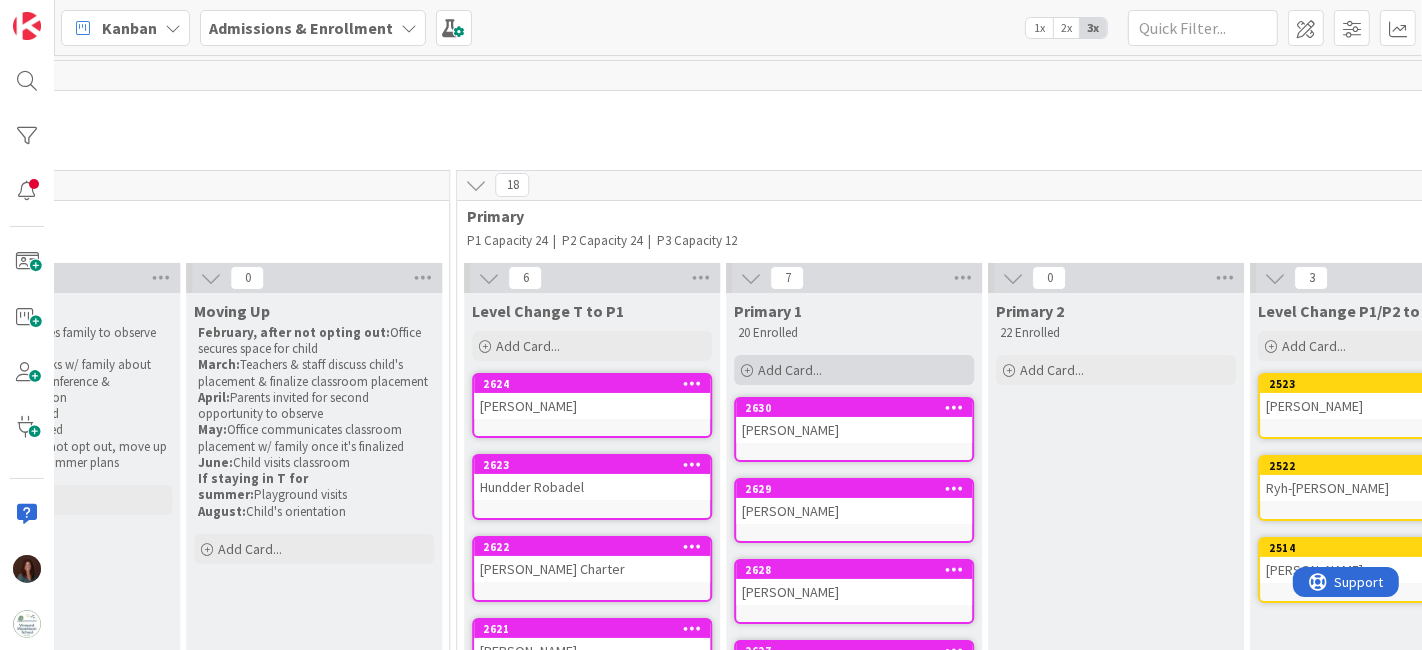 click on "Add Card..." at bounding box center [790, 370] 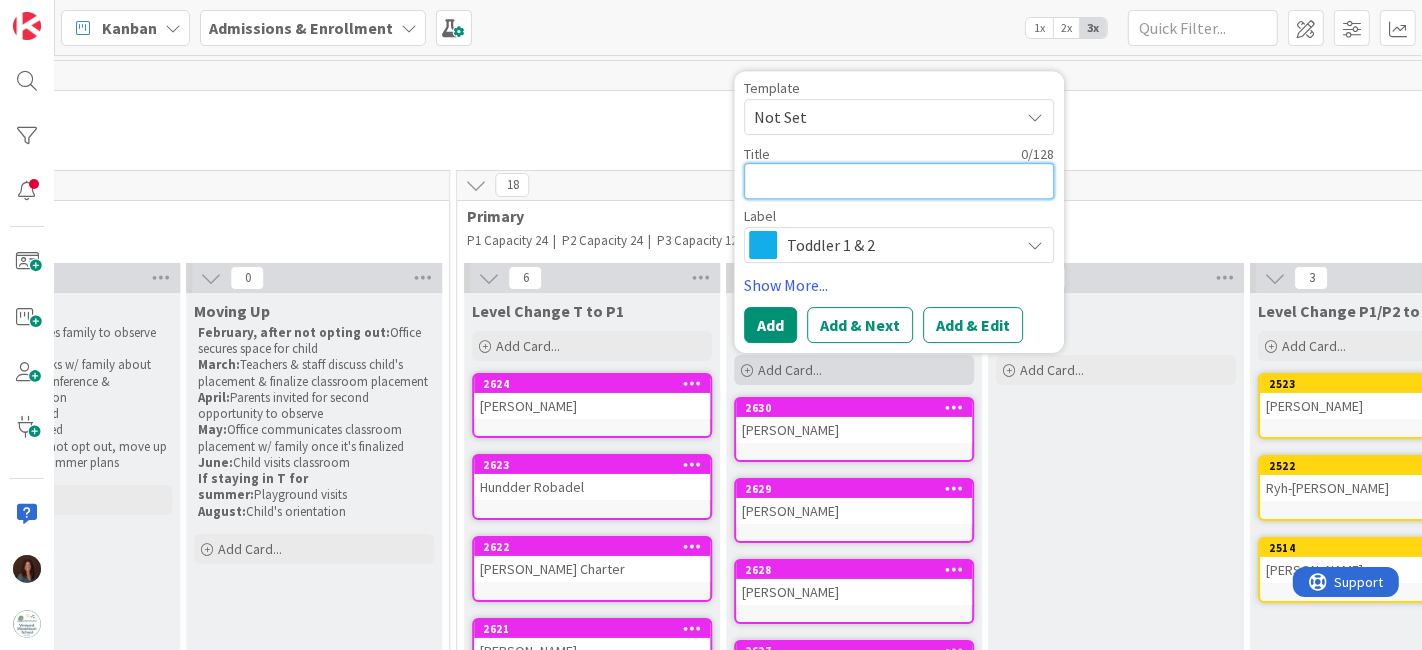 paste on "[PERSON_NAME]" 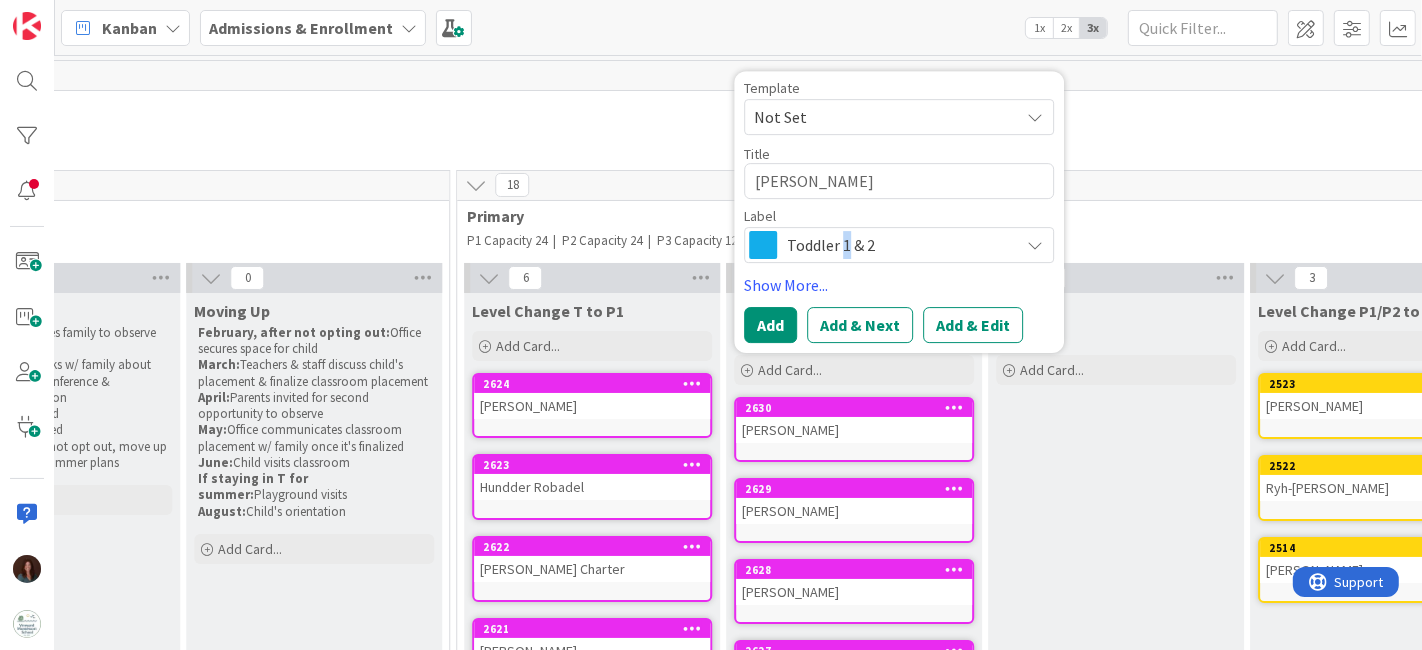 click on "Toddler 1 & 2" at bounding box center [898, 245] 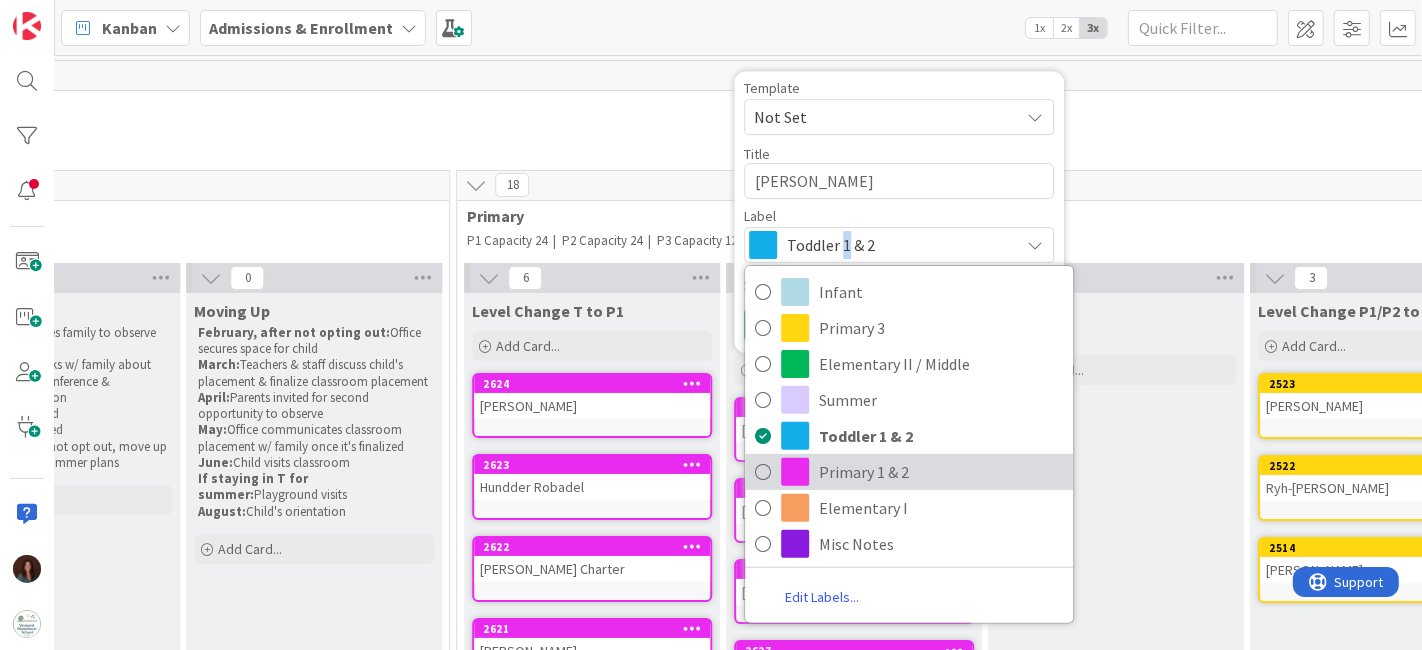 drag, startPoint x: 848, startPoint y: 466, endPoint x: 850, endPoint y: 451, distance: 15.132746 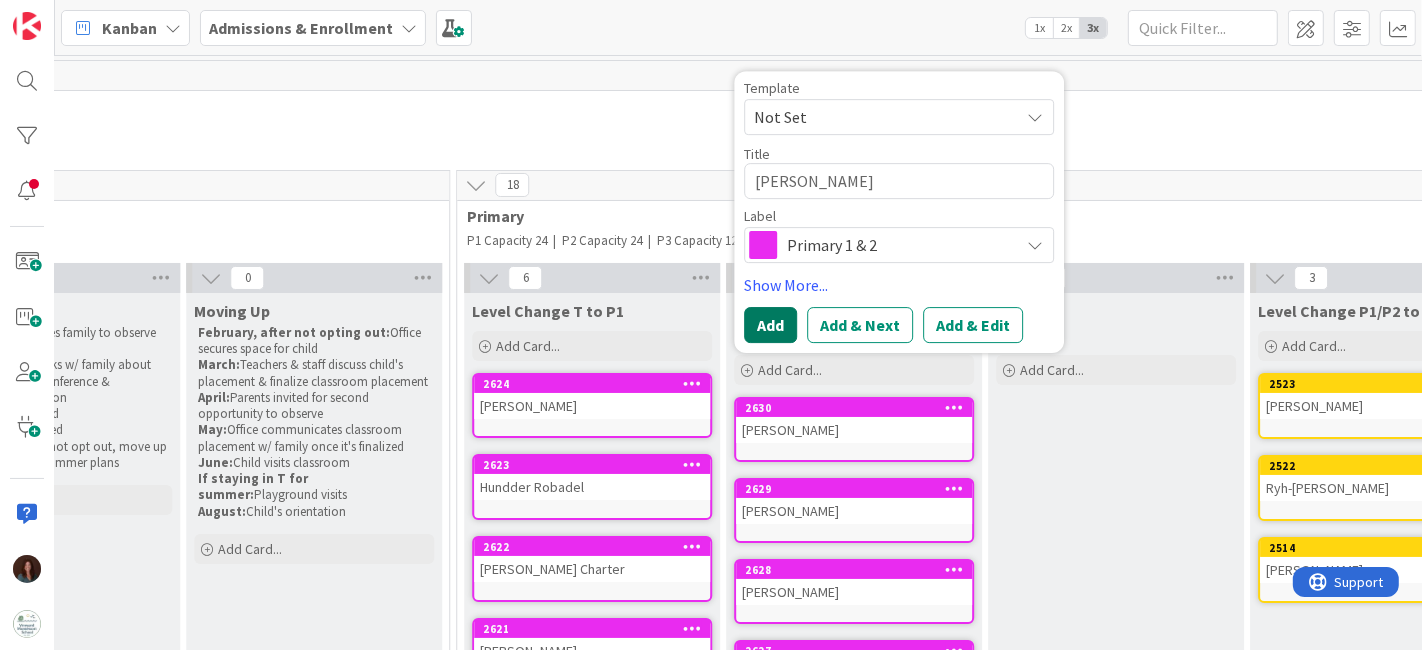 click on "Add" at bounding box center [770, 325] 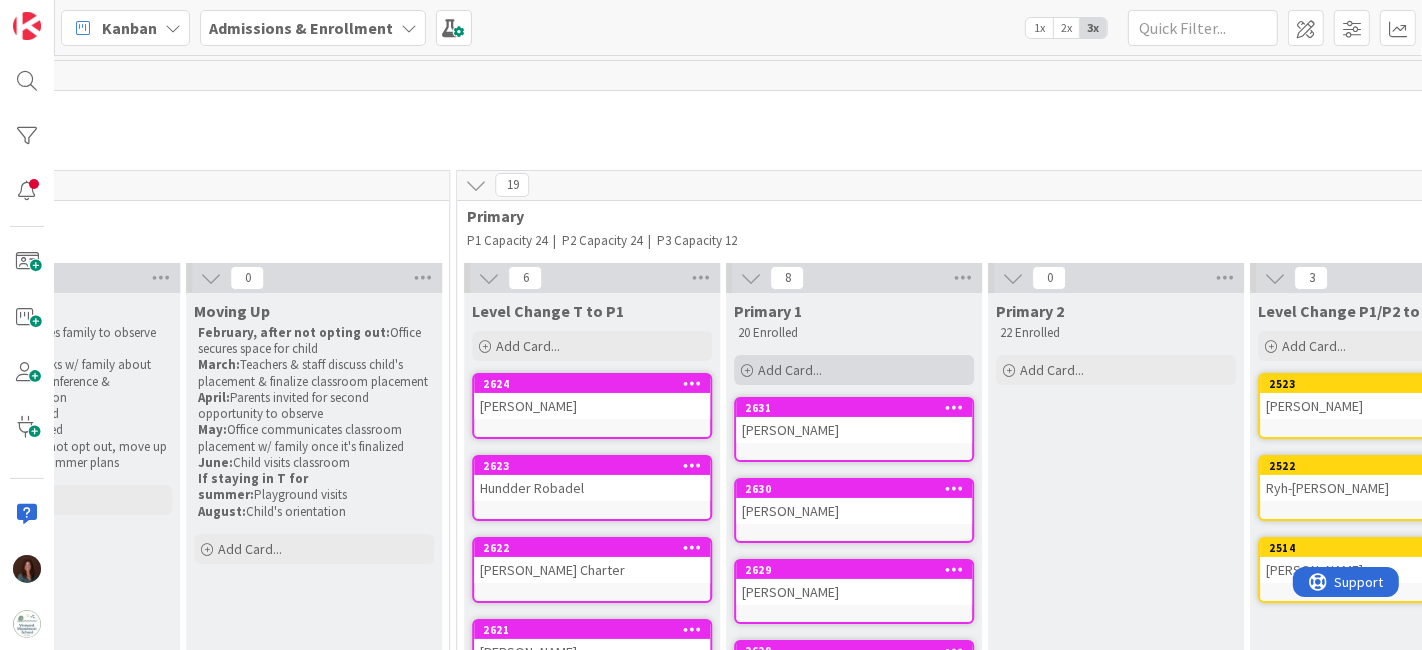 click on "Add Card..." at bounding box center (854, 370) 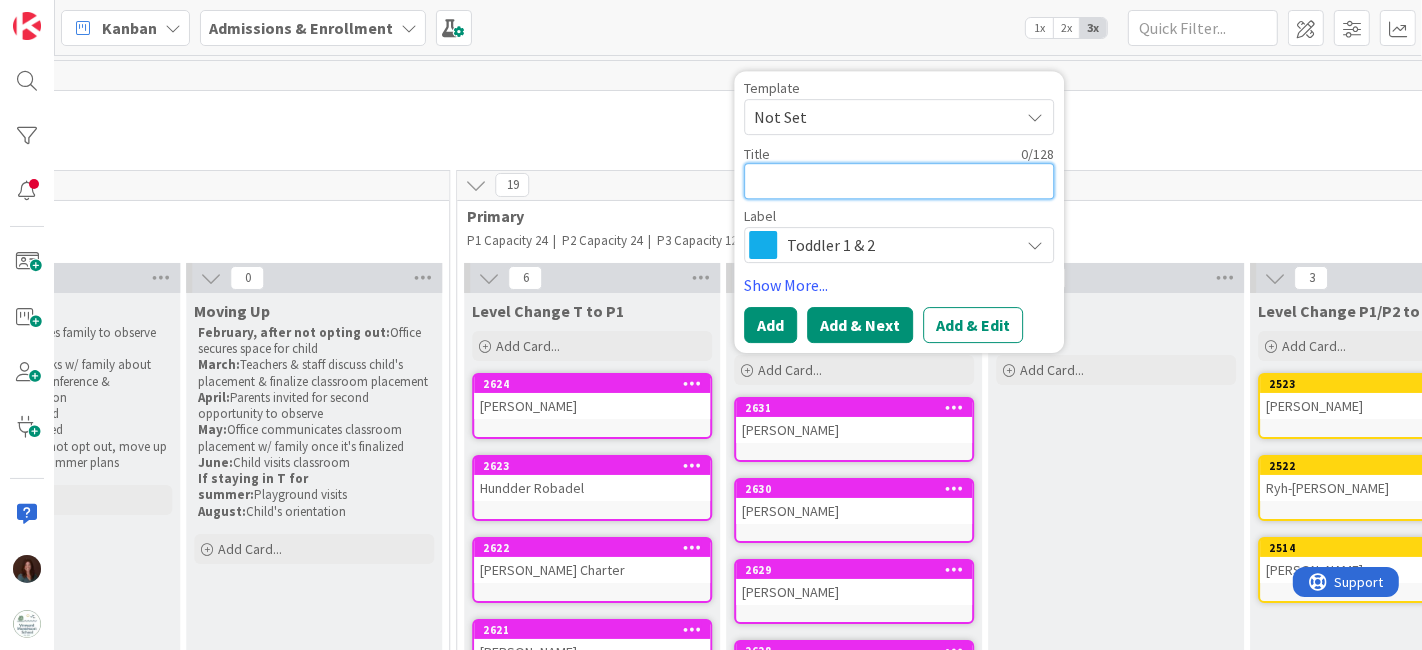 paste on "[PERSON_NAME]" 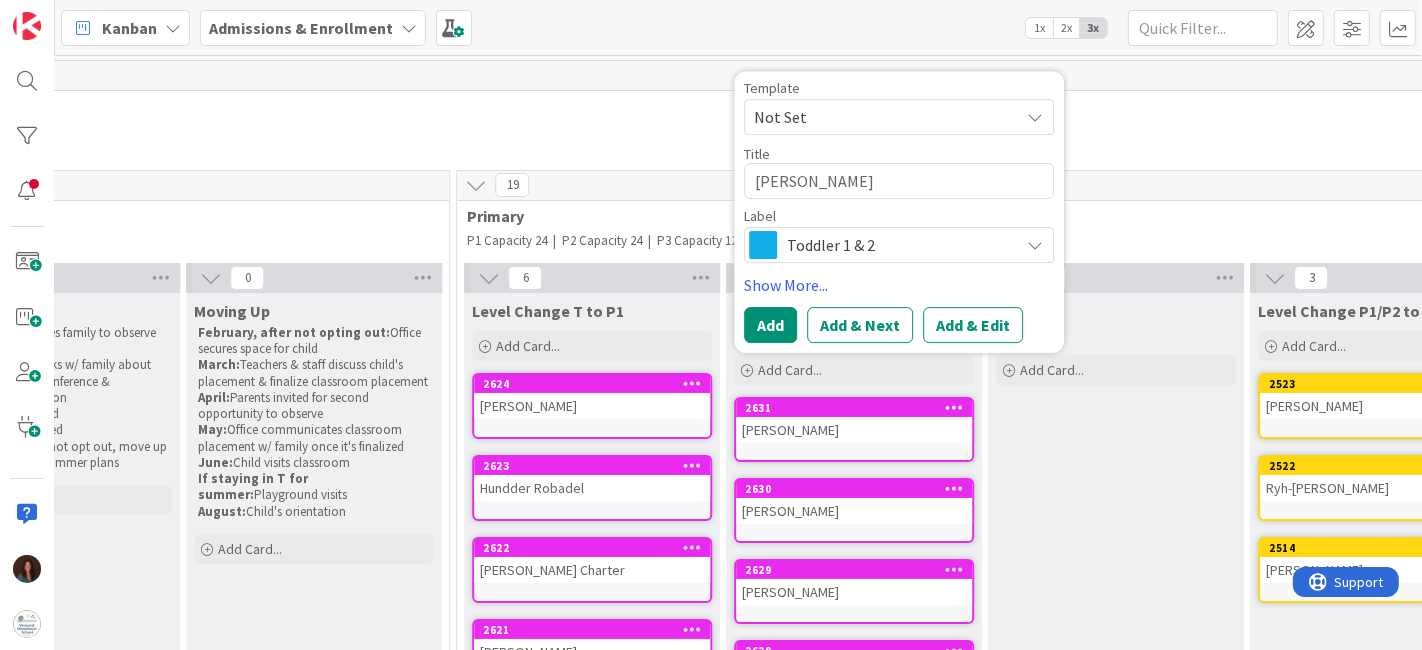 click on "Toddler 1 & 2" at bounding box center [898, 245] 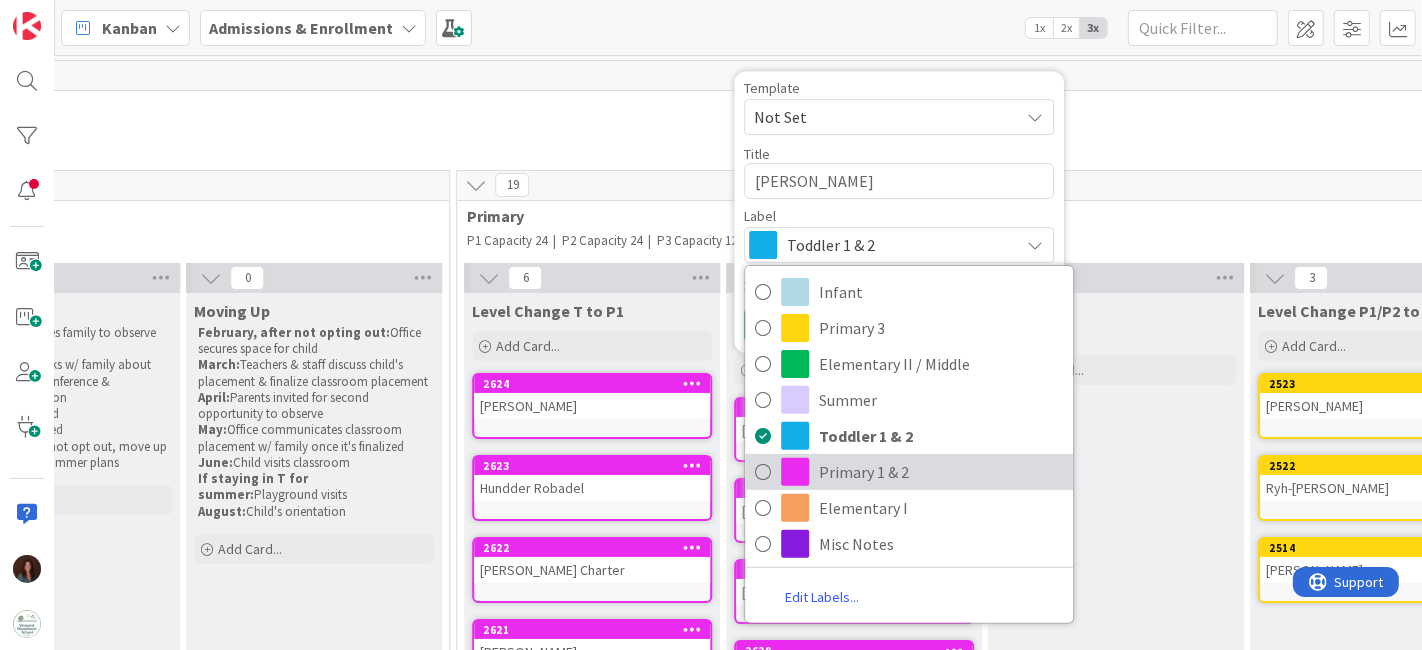 drag, startPoint x: 859, startPoint y: 477, endPoint x: 870, endPoint y: 359, distance: 118.511604 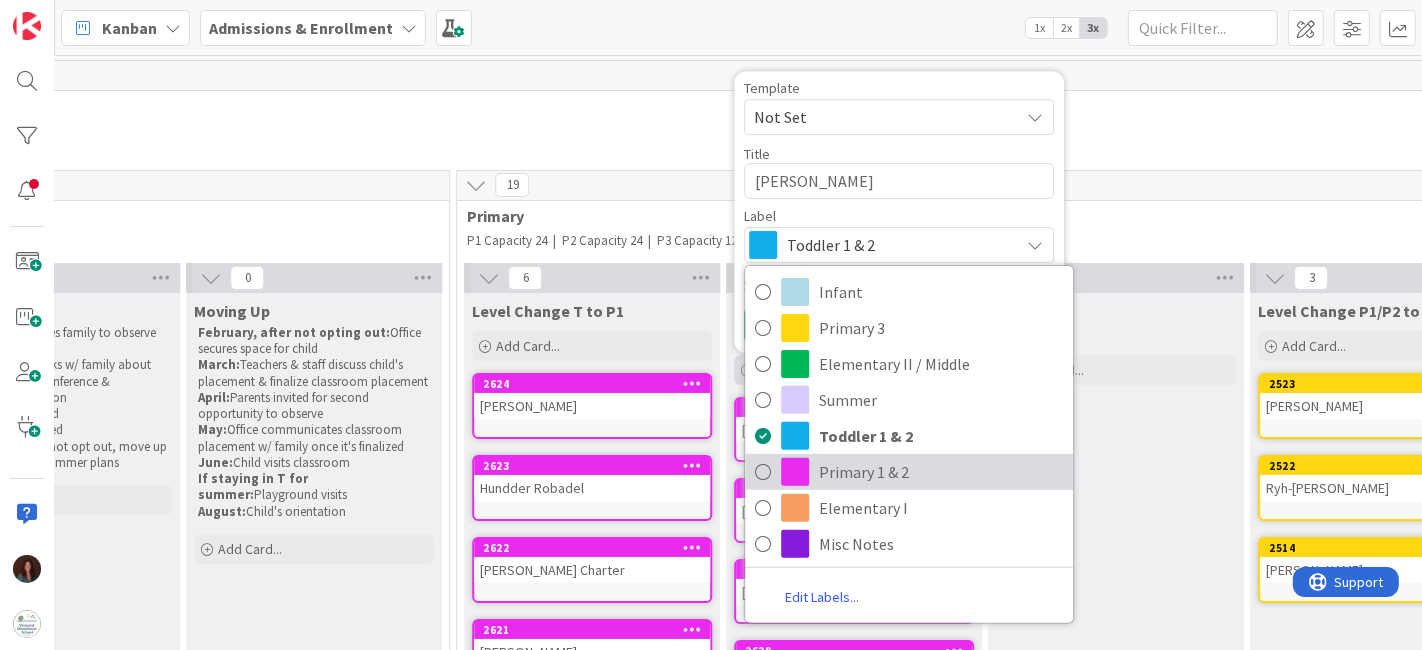 click on "Primary 1 & 2" at bounding box center [941, 472] 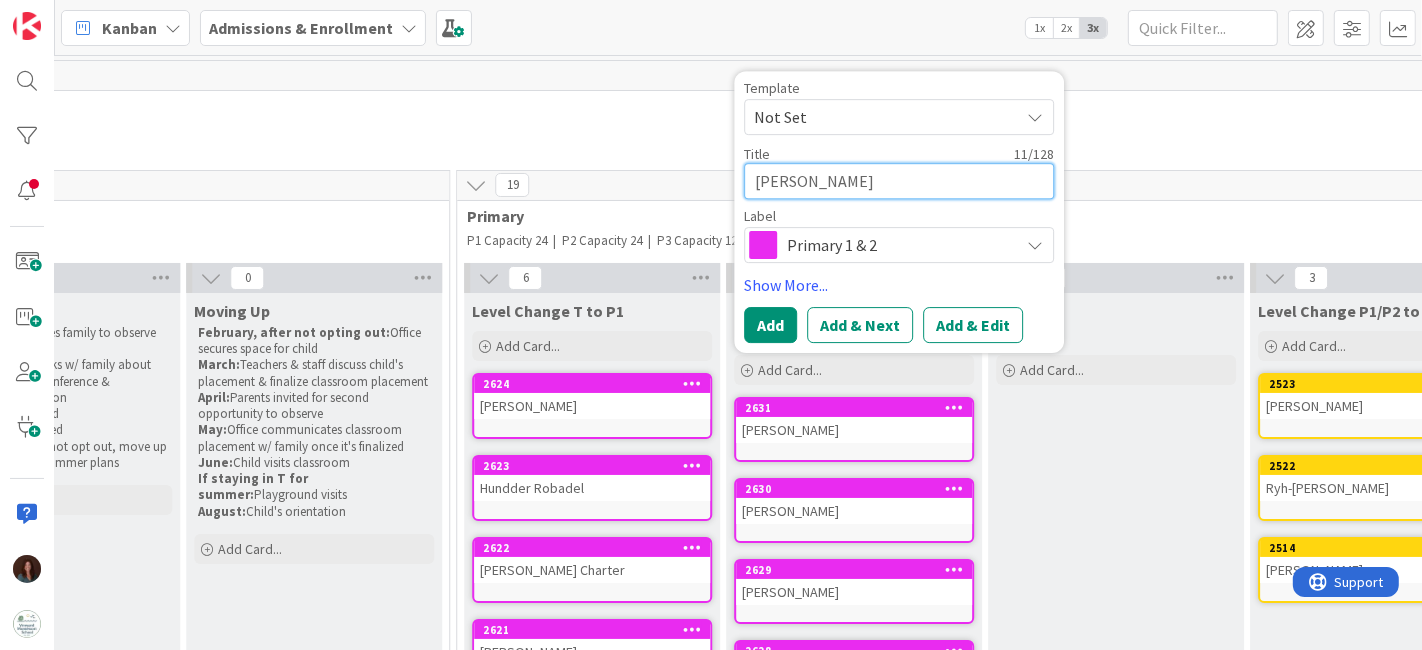 drag, startPoint x: 777, startPoint y: 186, endPoint x: 703, endPoint y: 191, distance: 74.168724 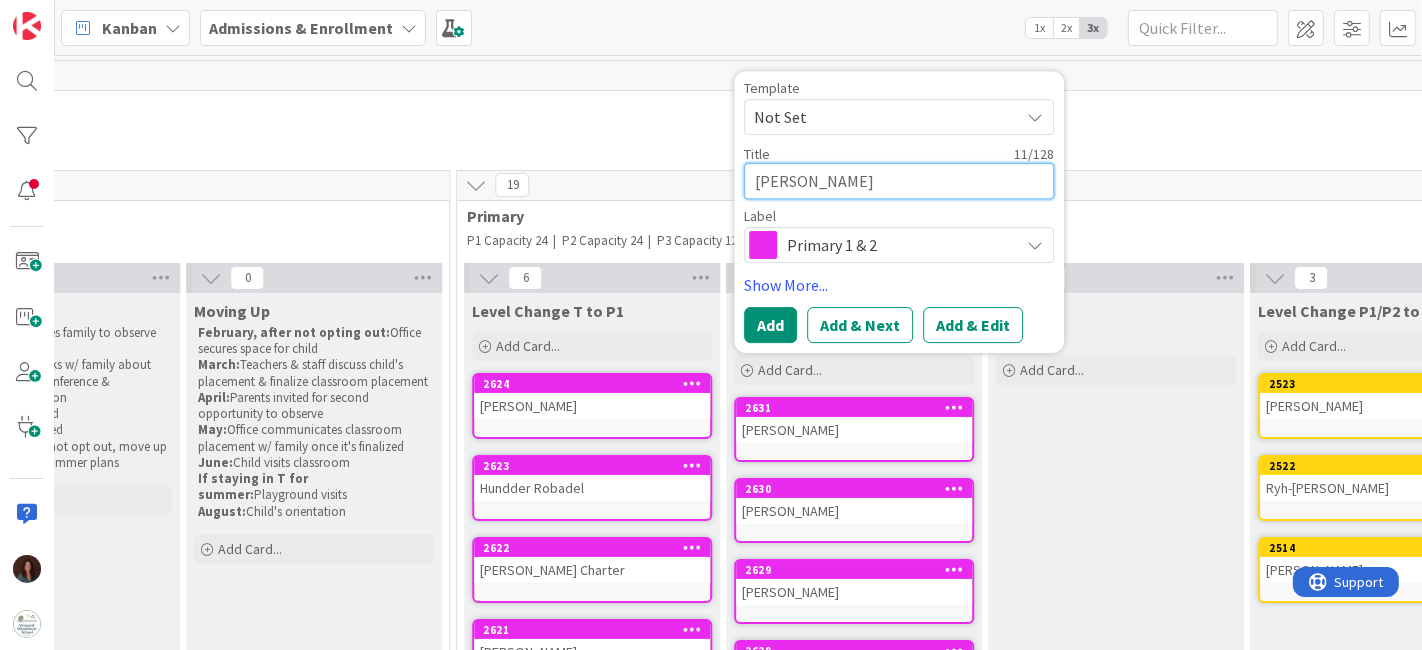 click on "19 Primary P1 Capacity 24  |  P2 Capacity 24  |  P3 Capacity 12 6 Level Change T to P1 Add Card... Template Not Set Title 0 / 128 Label Toddler 1 & 2 Infant Primary 3 Elementary II / Middle Summer Toddler 1 & 2 Primary 1 & 2 Elementary I Misc Notes Edit Labels... Show More... Add Add & Next Add & Edit 2624 [PERSON_NAME] 2623 Hundder Robadel 2622 [PERSON_NAME] Charter 2621 [PERSON_NAME] 2620 [PERSON_NAME] 2619 [PERSON_NAME] 8 Primary 1 20 Enrolled Add Card... Template Not Set Title 11 / 128 	[PERSON_NAME] Label Primary 1 & 2 Infant Primary 3 Elementary II / Middle Summer Toddler 1 & 2 Primary 1 & 2 Elementary I Misc Notes Edit Labels... Show More... Add Add & Next Add & Edit 2631 	[PERSON_NAME] 2630 [PERSON_NAME] 2629 	[PERSON_NAME] 2628 [PERSON_NAME] 2627 [PERSON_NAME] 2626 [PERSON_NAME] 2625 [PERSON_NAME] 1148 [PERSON_NAME] ([PERSON_NAME]) [PERSON_NAME] 16/21 0 Primary 2 22 Enrolled Add Card... 3 Level Change P1/P2 to P3 Add Card... 2523 [PERSON_NAME] 2522 [PERSON_NAME] 2514 [PERSON_NAME] 2 Primary 3 8 Enrolled 2521 1492" at bounding box center [1116, 2210] 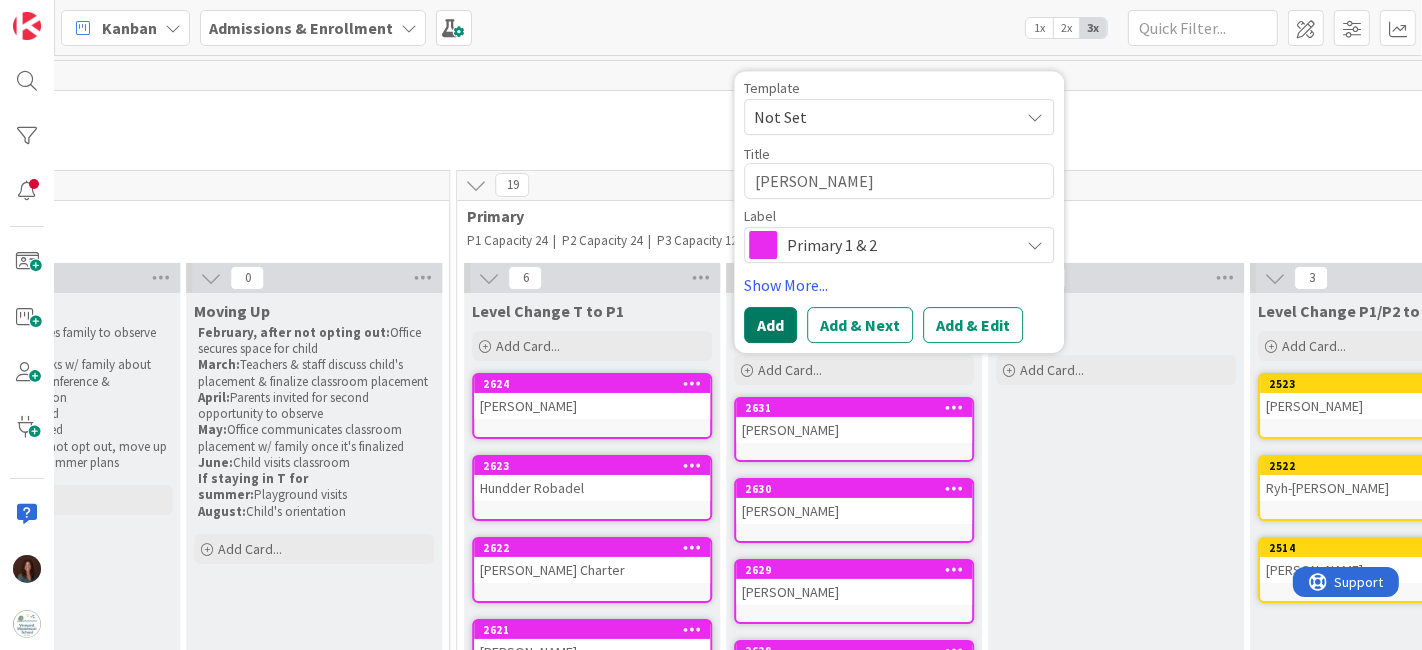 drag, startPoint x: 764, startPoint y: 335, endPoint x: 792, endPoint y: 309, distance: 38.209946 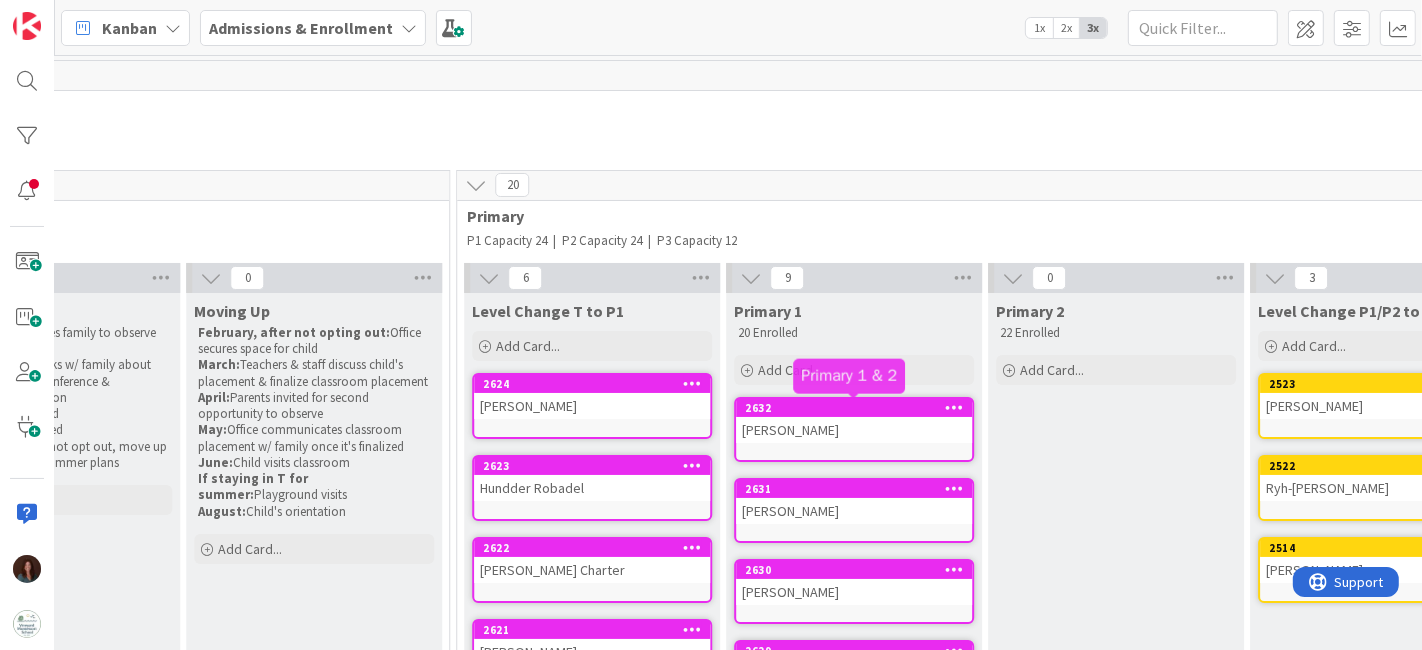 click on "Add Card..." at bounding box center [790, 370] 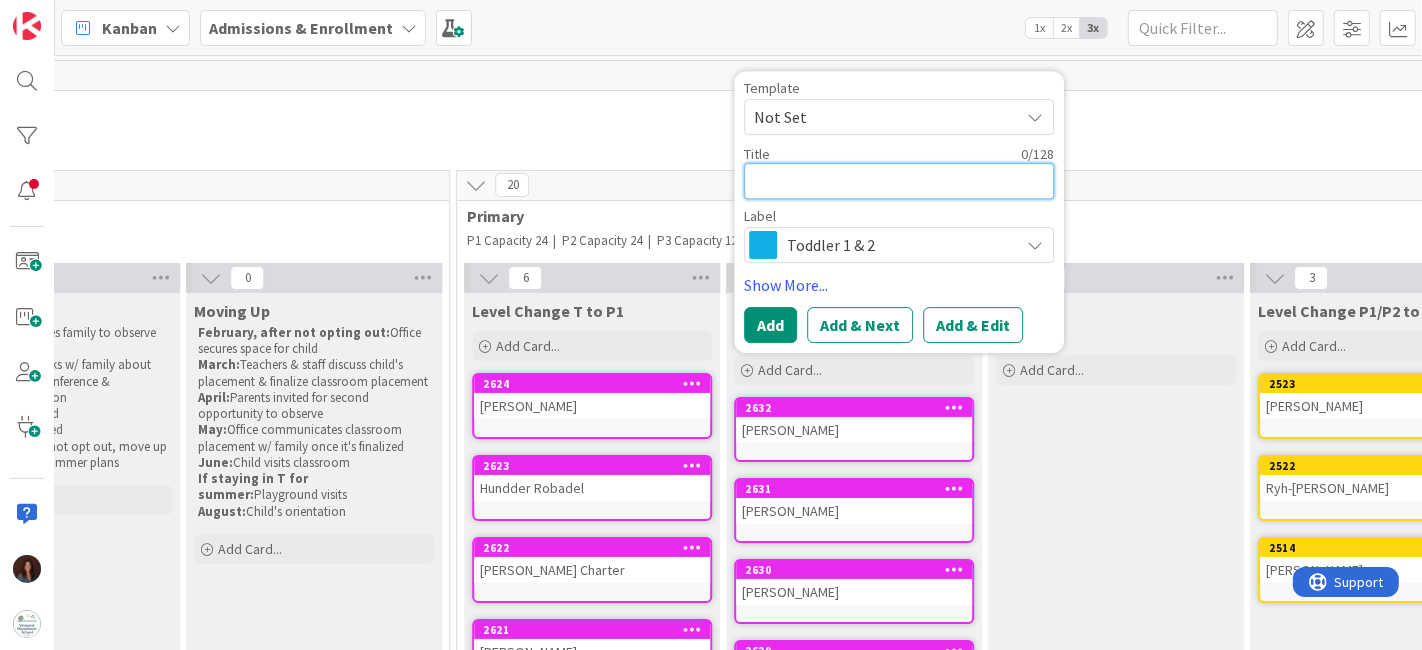 paste on "[PERSON_NAME]" 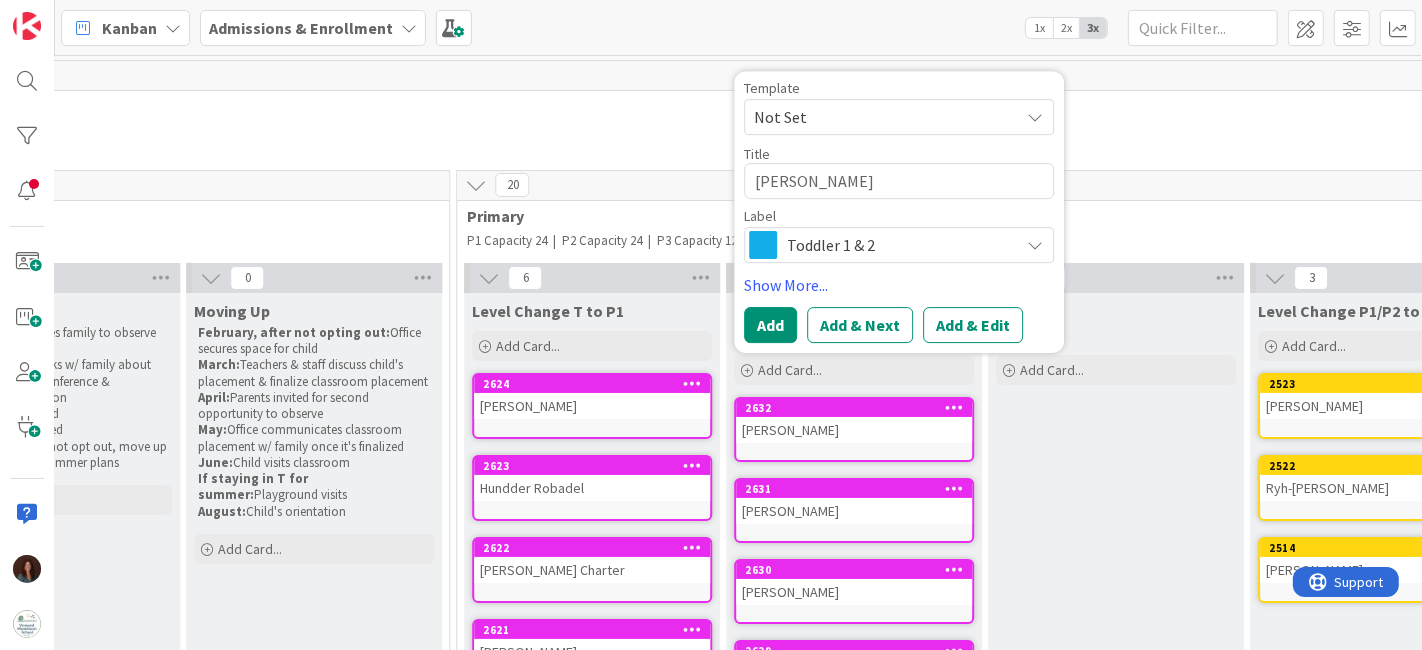 click on "Toddler 1 & 2" at bounding box center [898, 245] 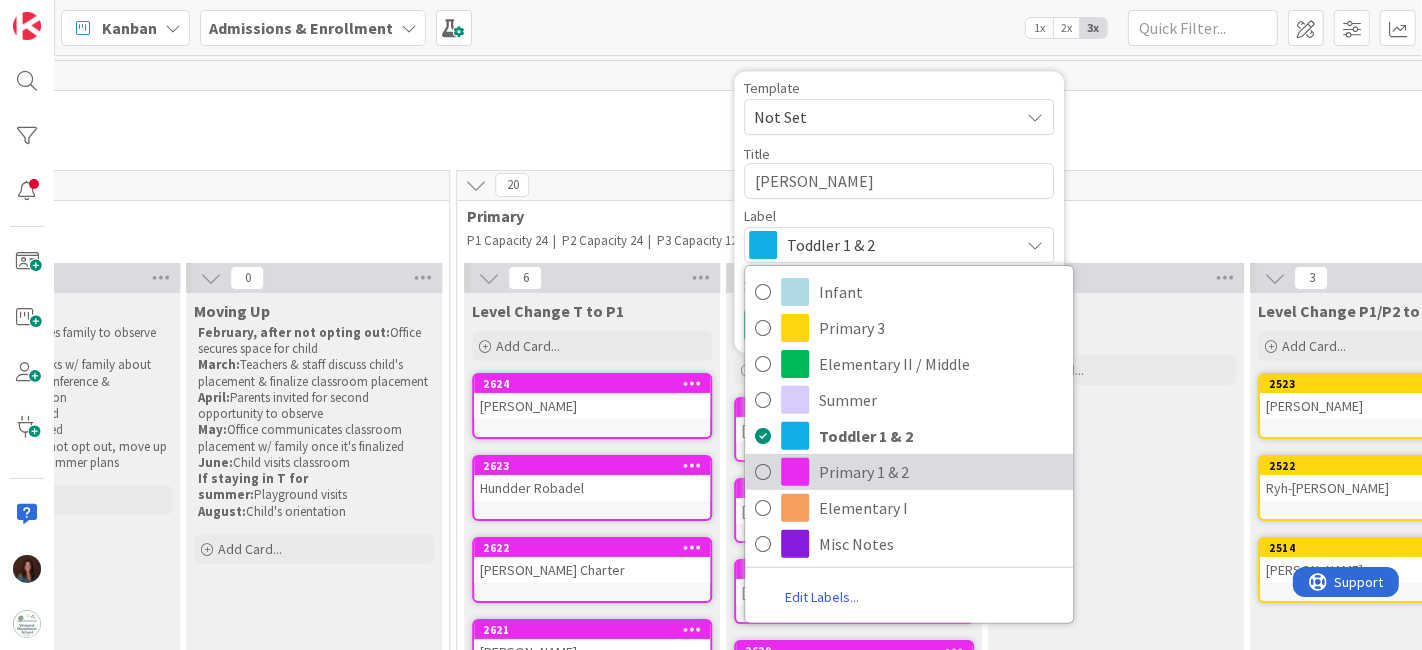 click on "Primary 1 & 2" at bounding box center (941, 472) 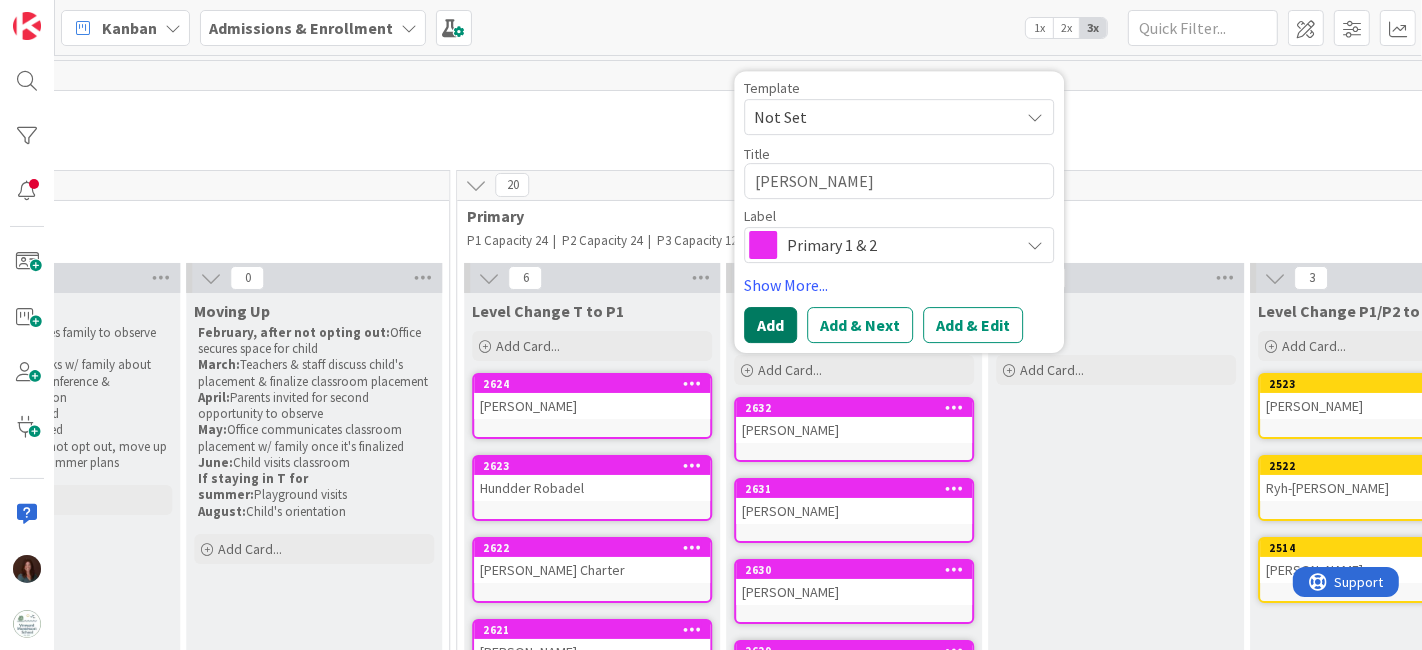 click on "Add" at bounding box center (770, 325) 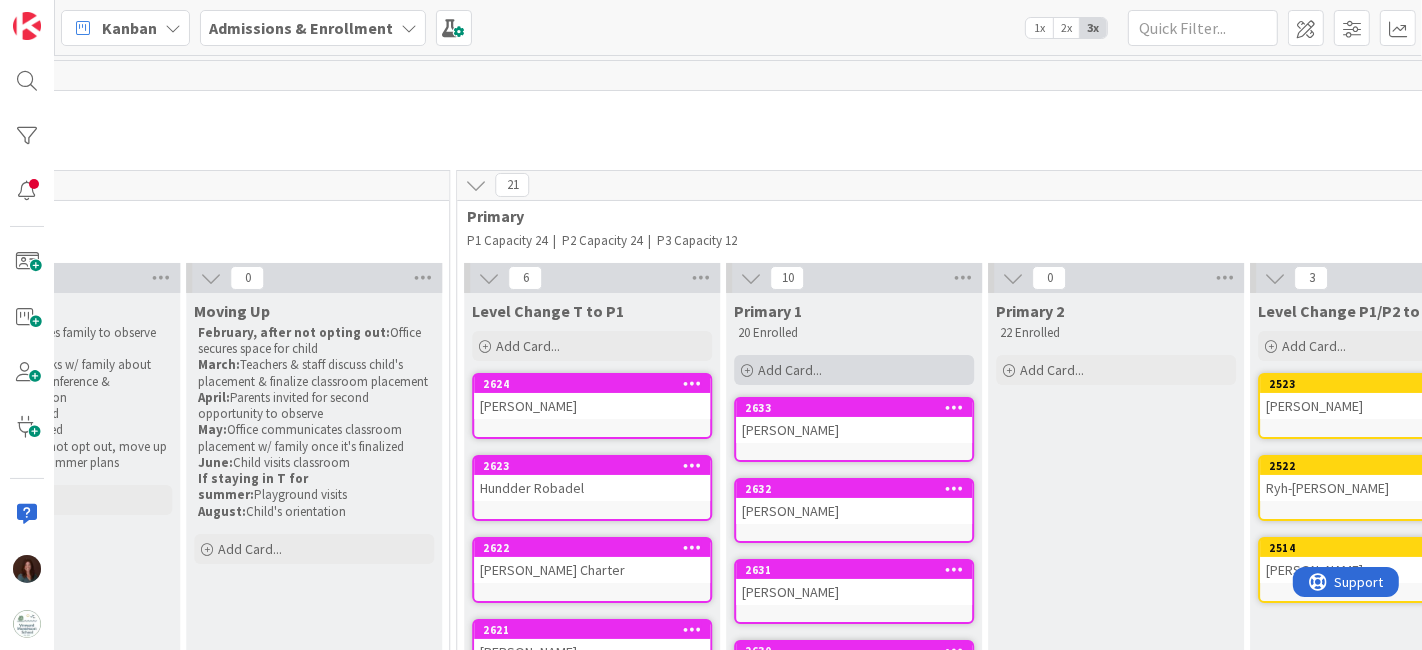 click on "Add Card..." at bounding box center (854, 370) 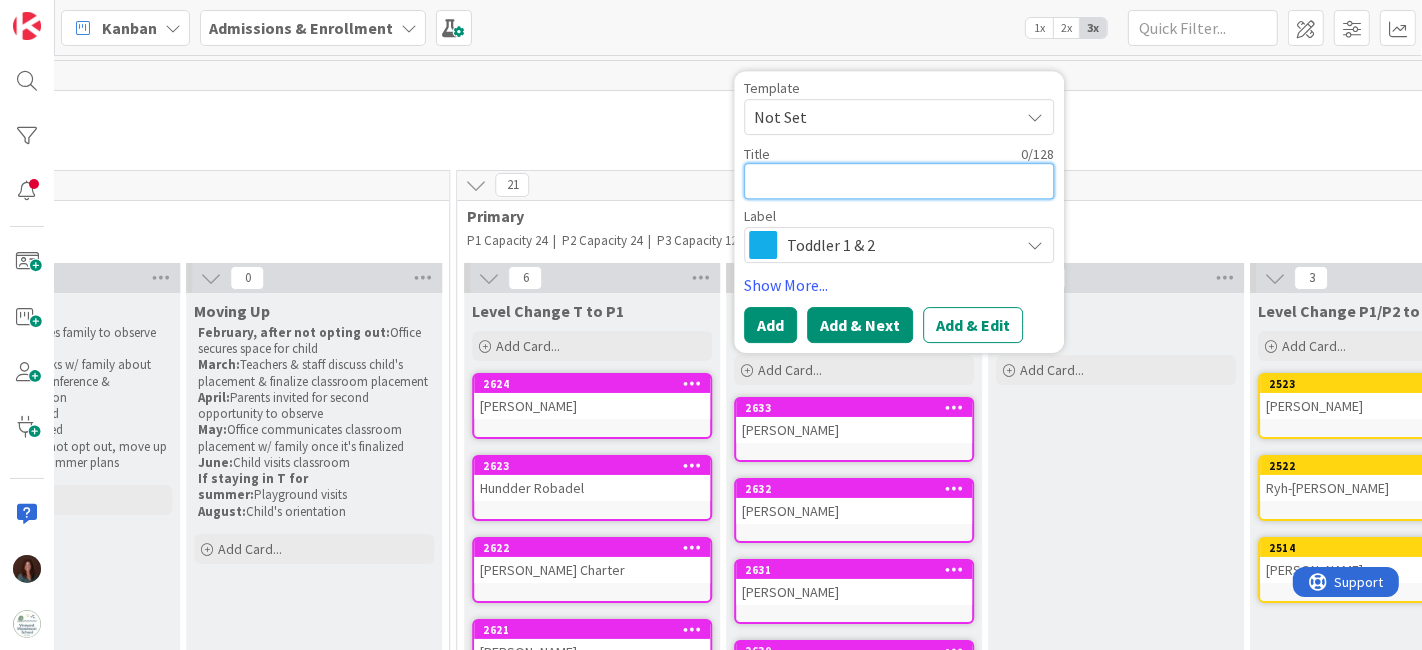 paste on "[PERSON_NAME]" 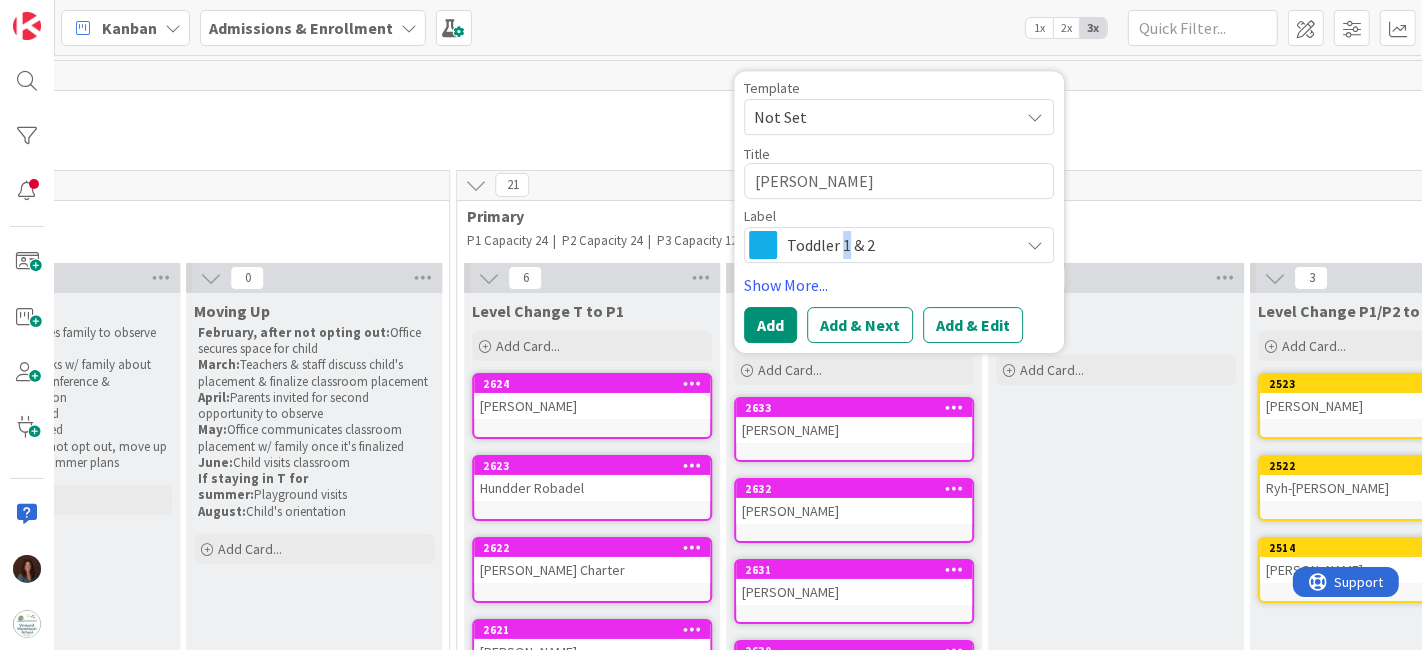 click on "Toddler 1 & 2" at bounding box center [898, 245] 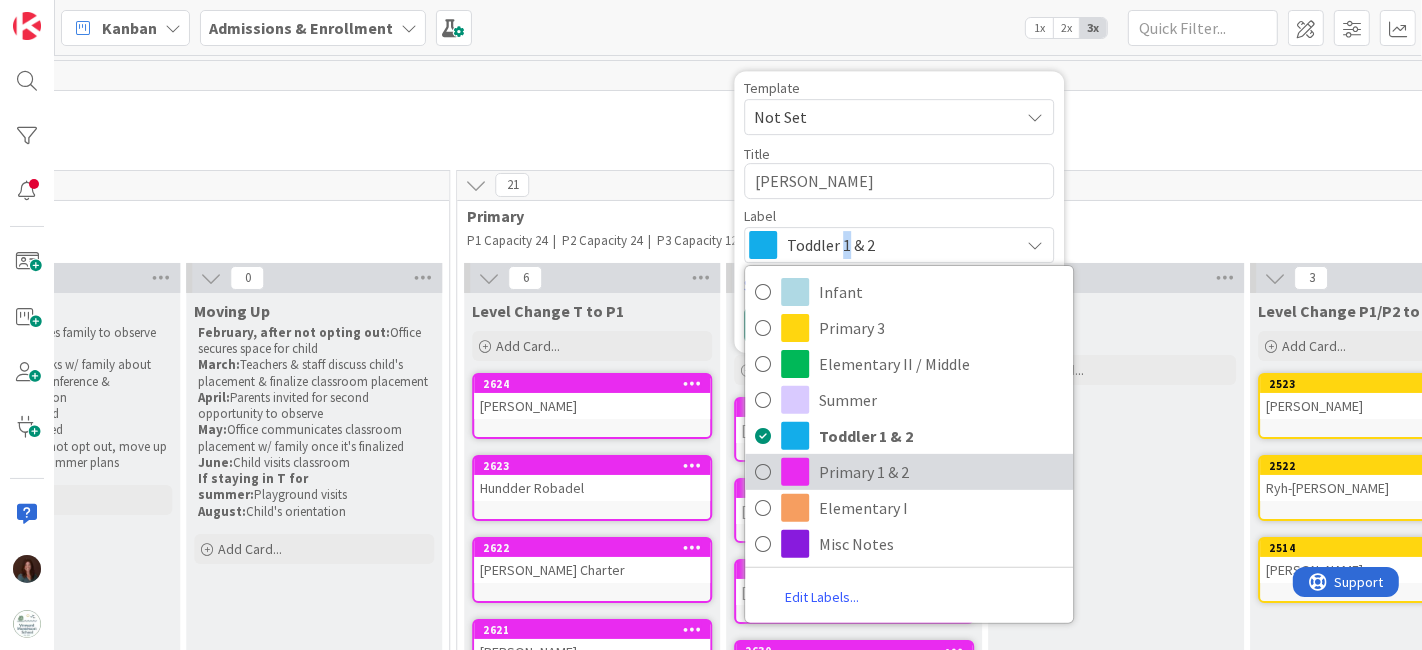 click on "Primary 1 & 2" at bounding box center (941, 472) 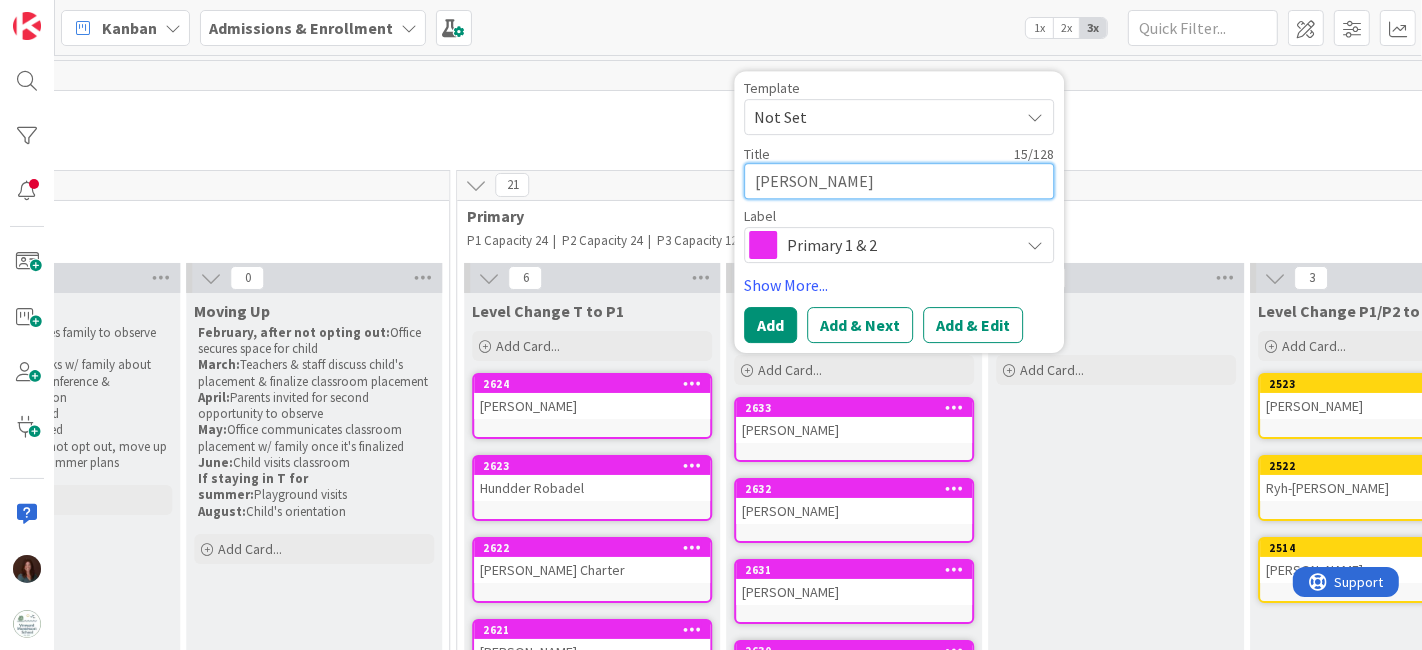 click on "[PERSON_NAME]" at bounding box center [899, 181] 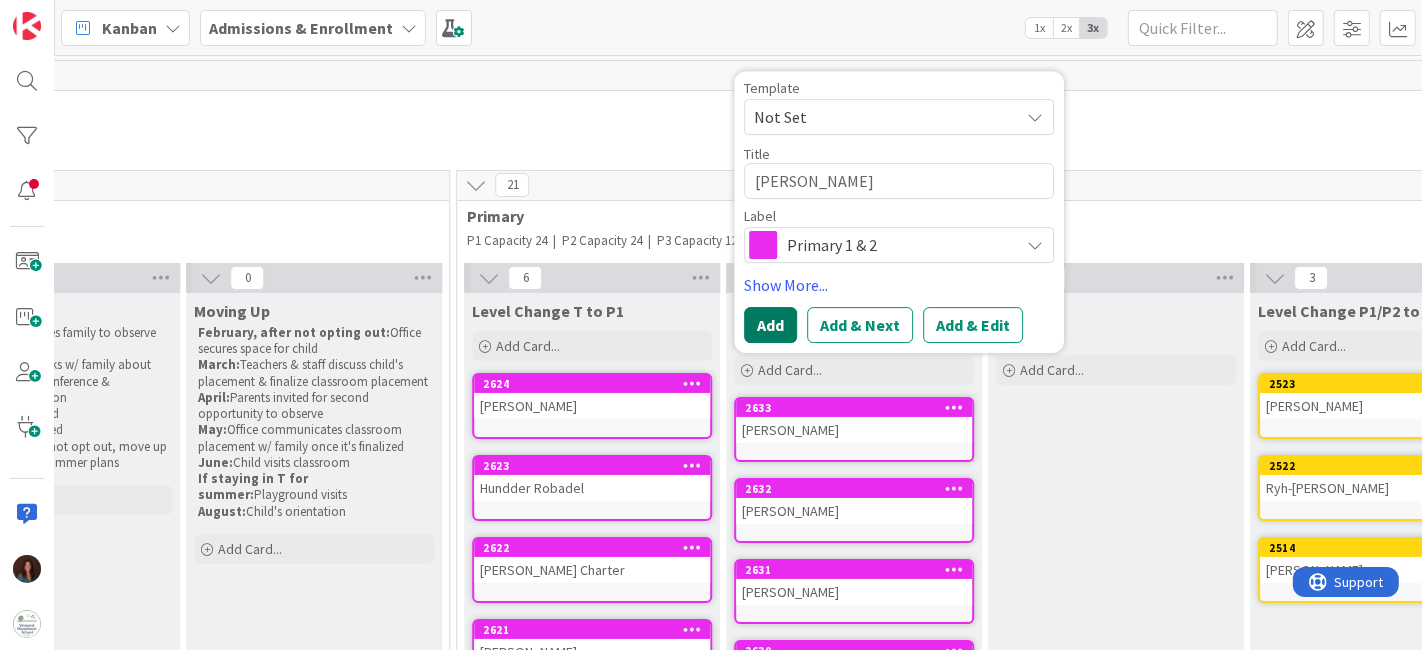 click on "Add" at bounding box center (770, 325) 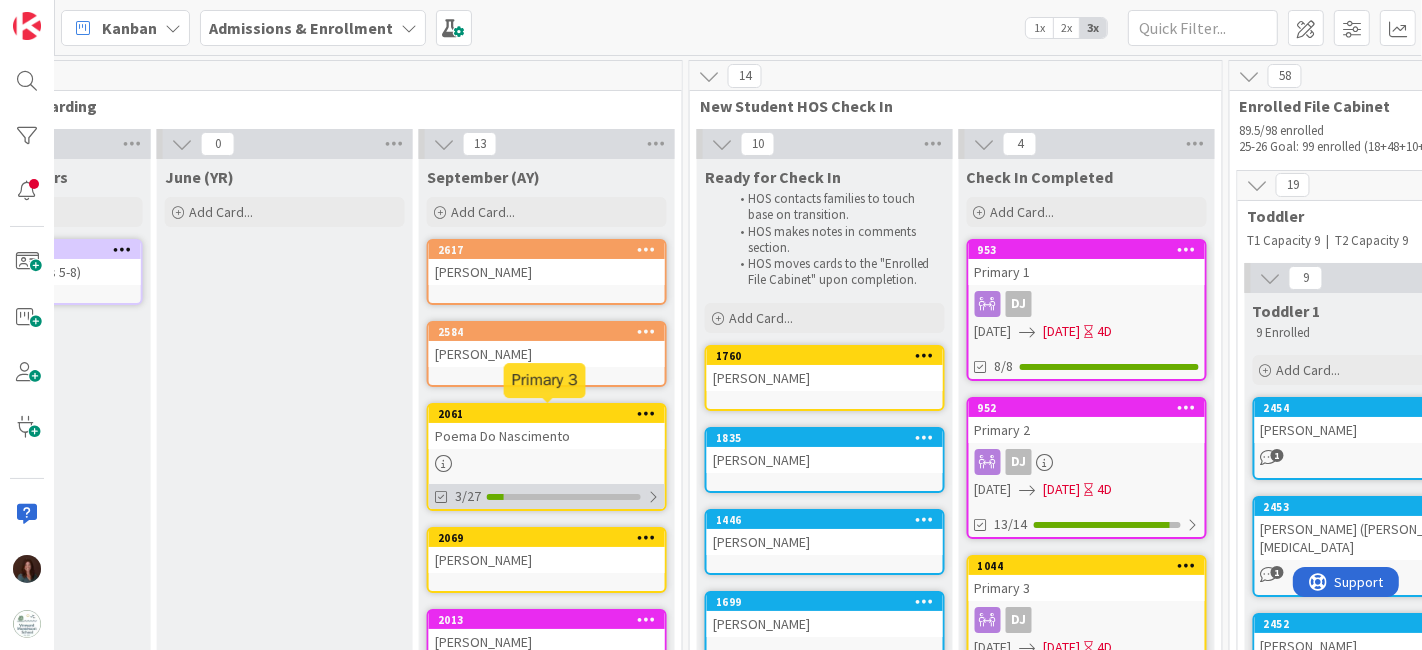 scroll, scrollTop: 222, scrollLeft: 2335, axis: both 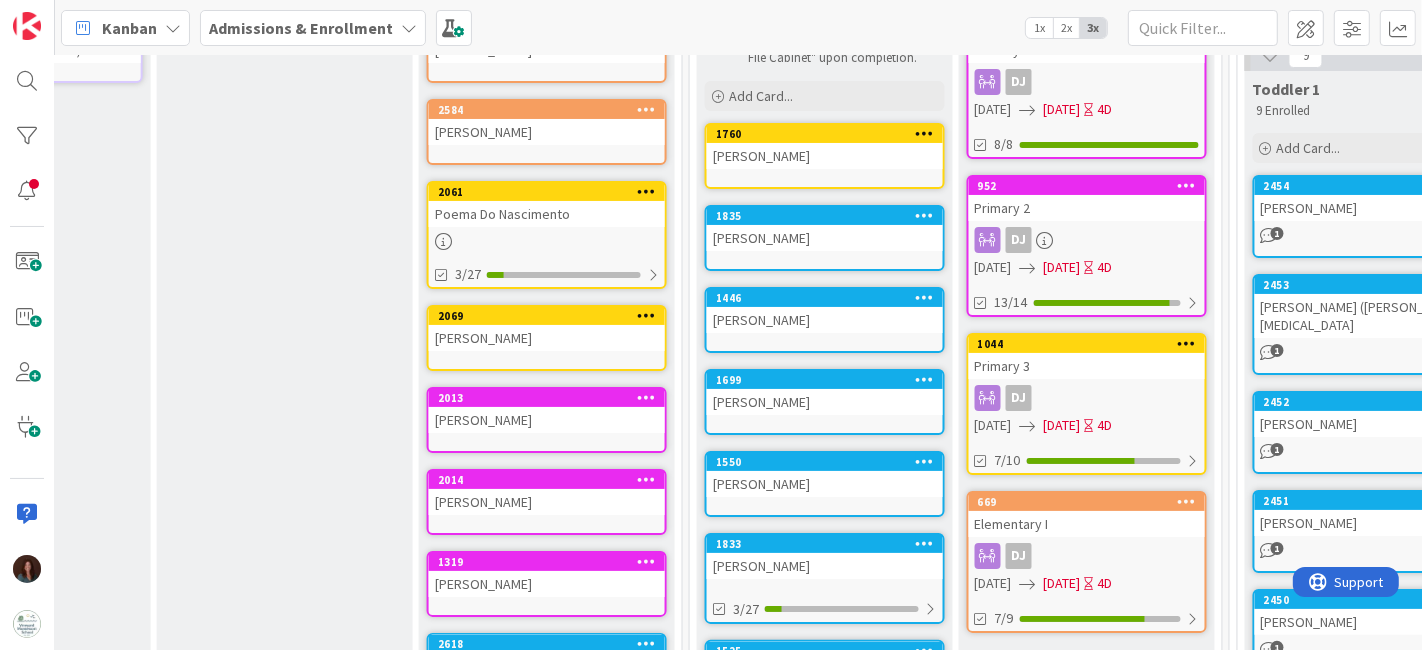 click on "952" at bounding box center [1087, 186] 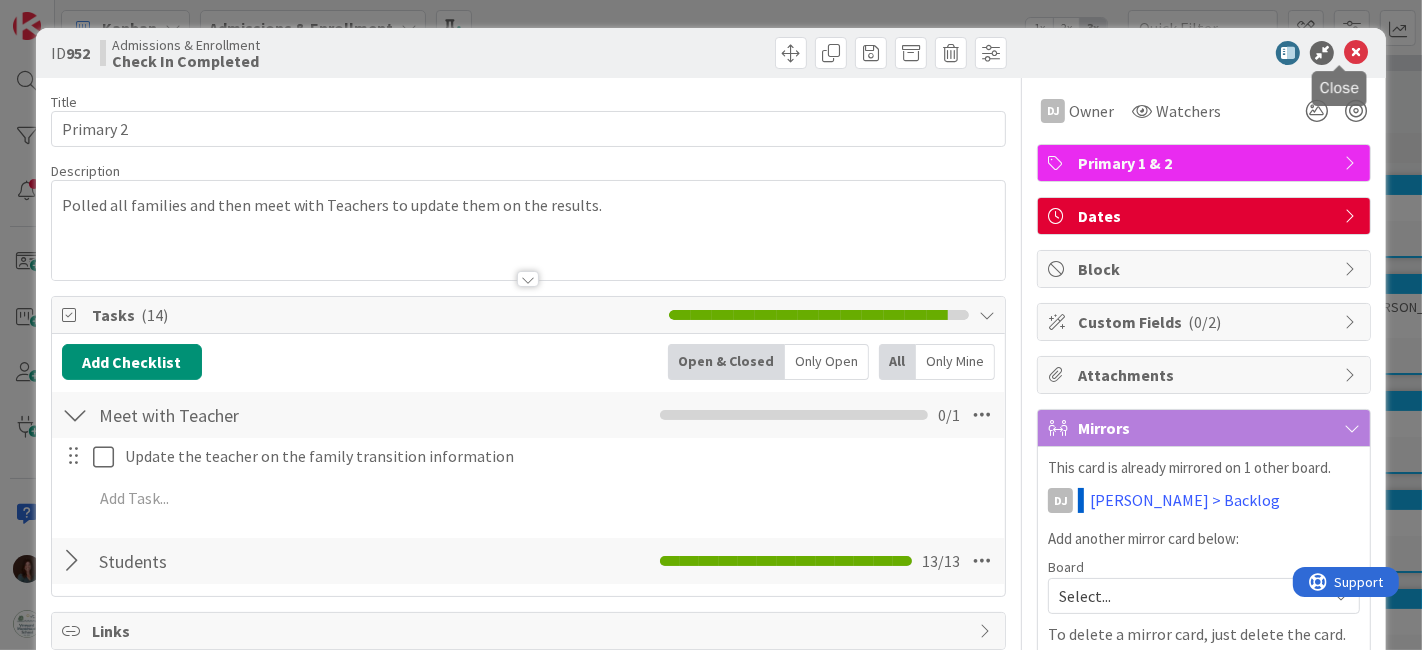 drag, startPoint x: 1345, startPoint y: 49, endPoint x: 1154, endPoint y: 385, distance: 386.4932 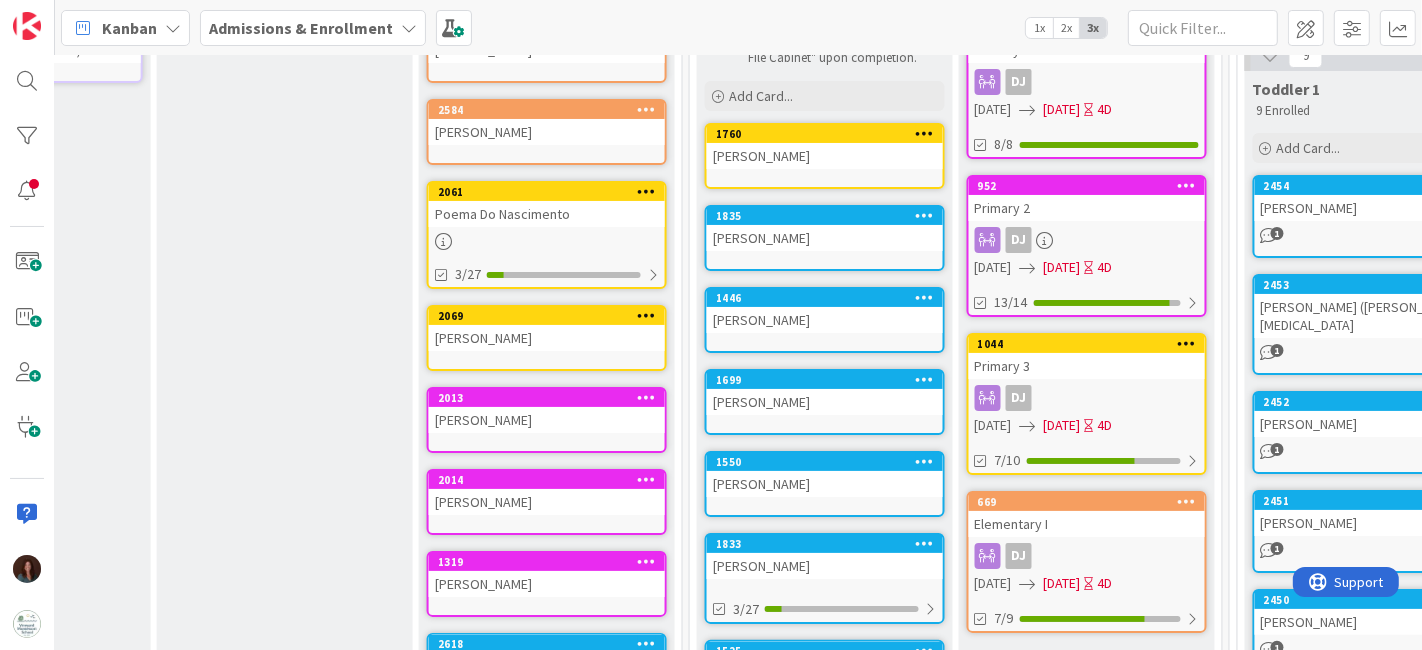 scroll, scrollTop: 0, scrollLeft: 0, axis: both 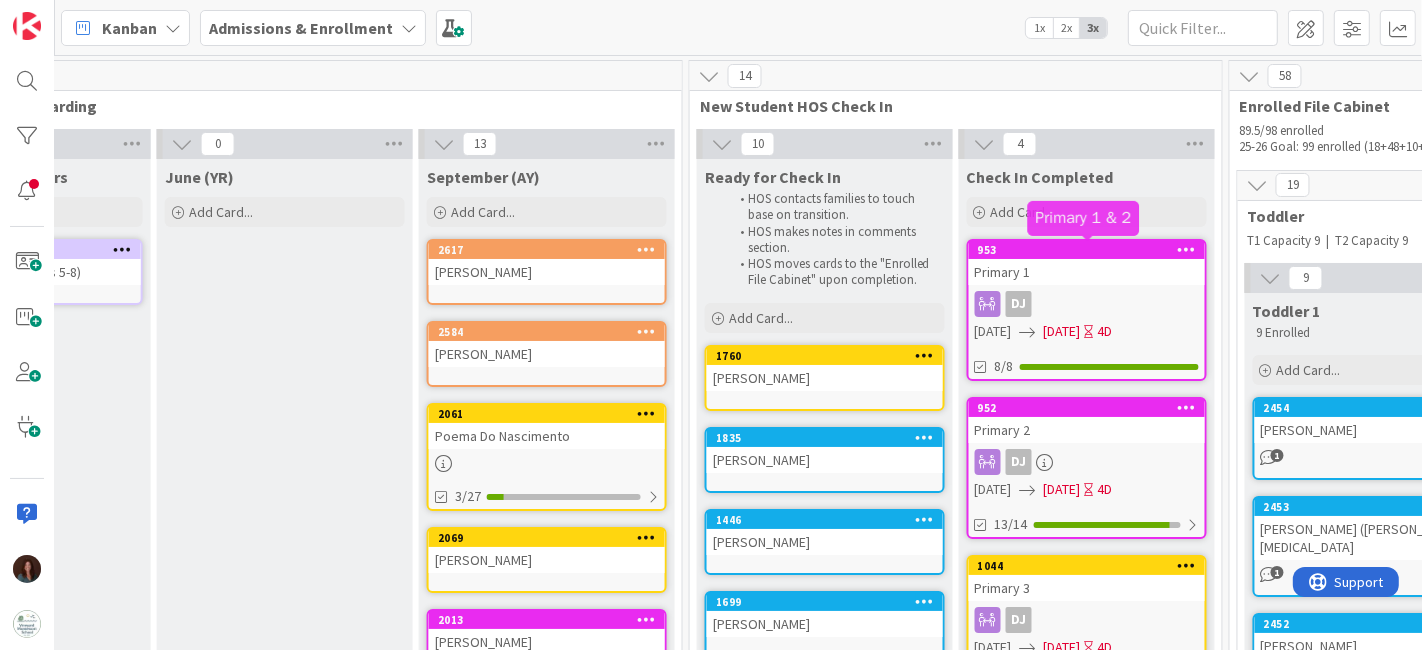 click on "953" at bounding box center (1091, 250) 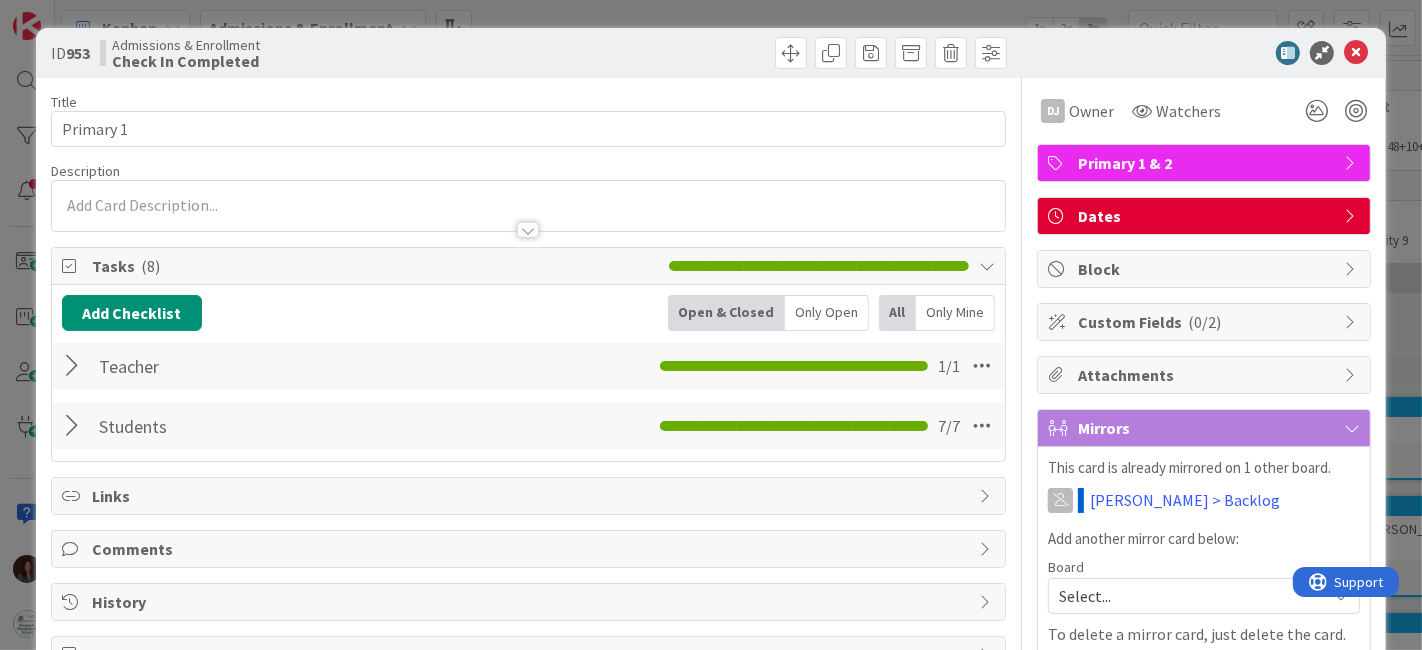 scroll, scrollTop: 0, scrollLeft: 0, axis: both 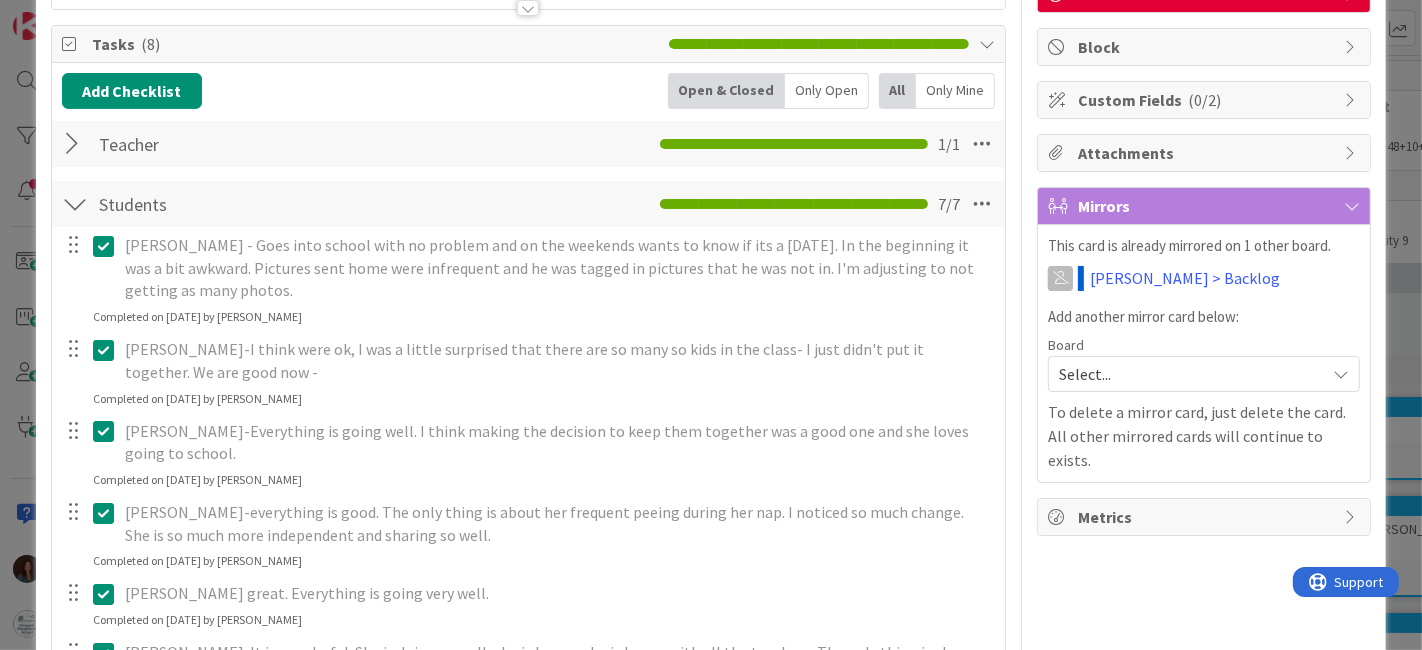 click at bounding box center [108, 246] 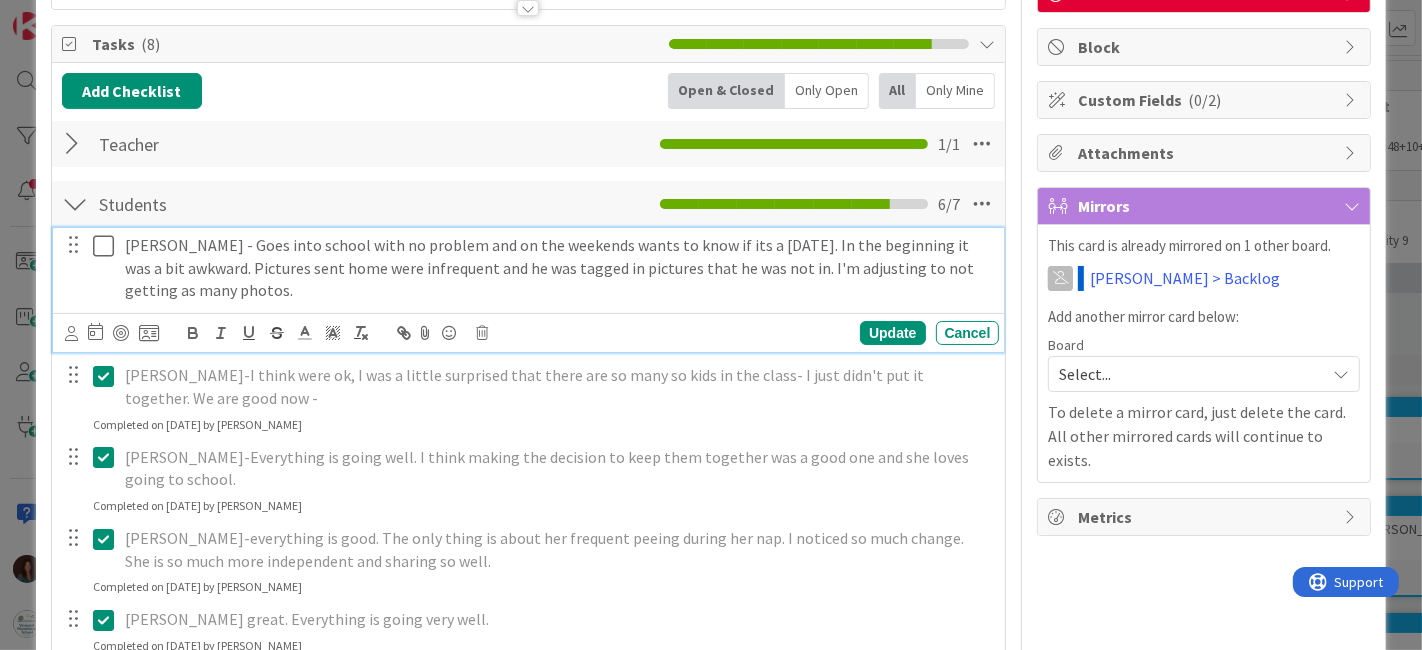 drag, startPoint x: 245, startPoint y: 278, endPoint x: 879, endPoint y: 412, distance: 648.00616 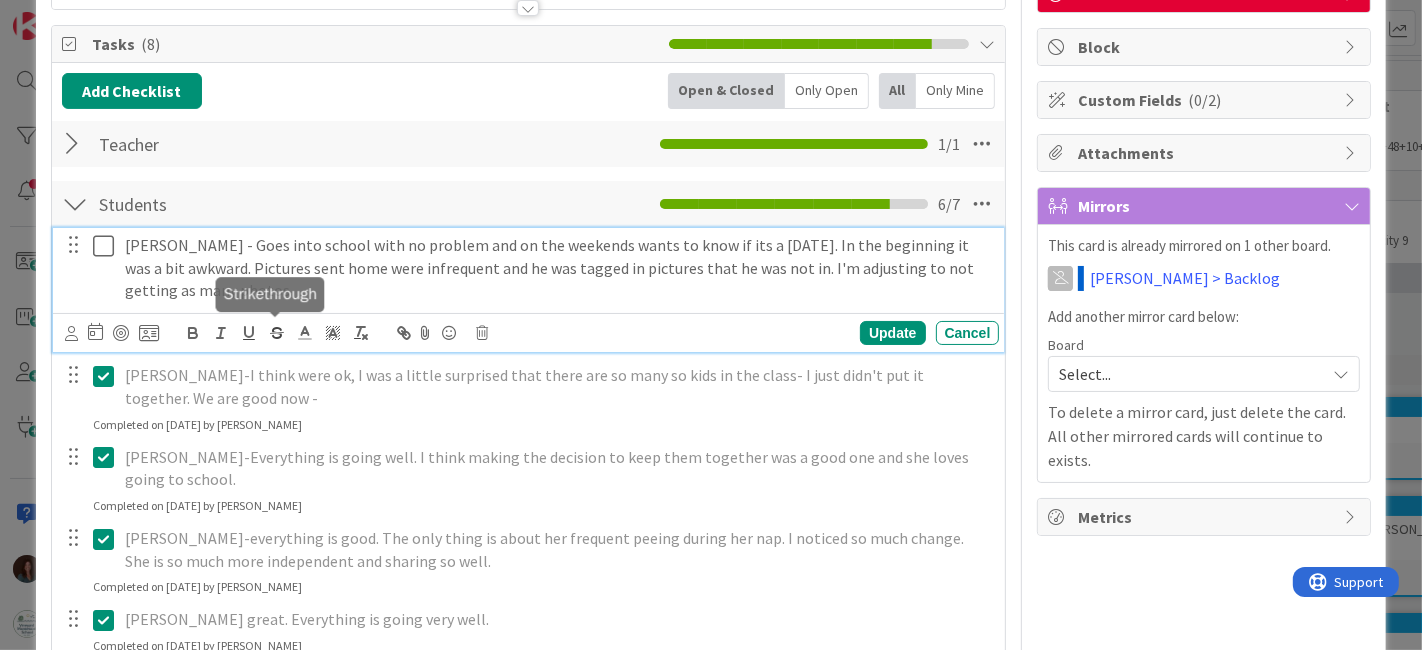 copy on "Goes into school with no problem and on the weekends wants to know if its a [DATE]. In the beginning it was a bit awkward. Pictures sent home were infrequent and he was tagged in pictures that he was not in. I'm adjusting to not getting as many photos." 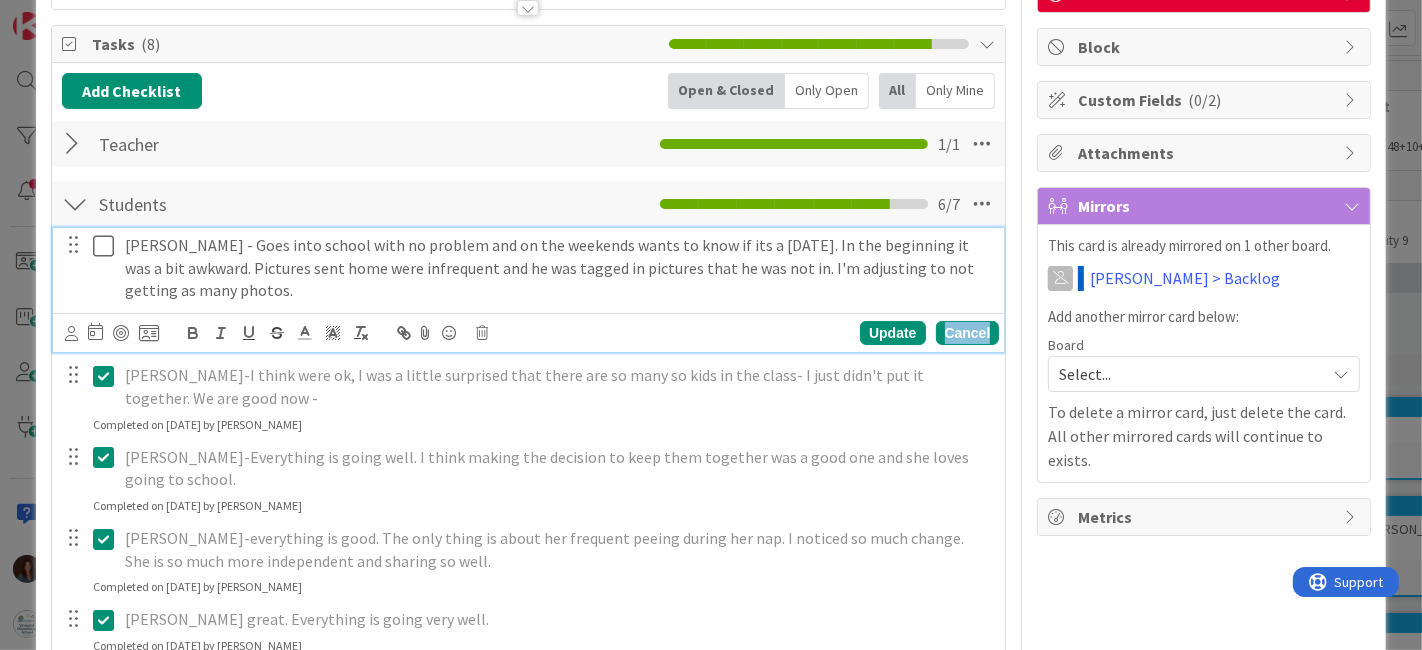 click on "Cancel" at bounding box center [968, 333] 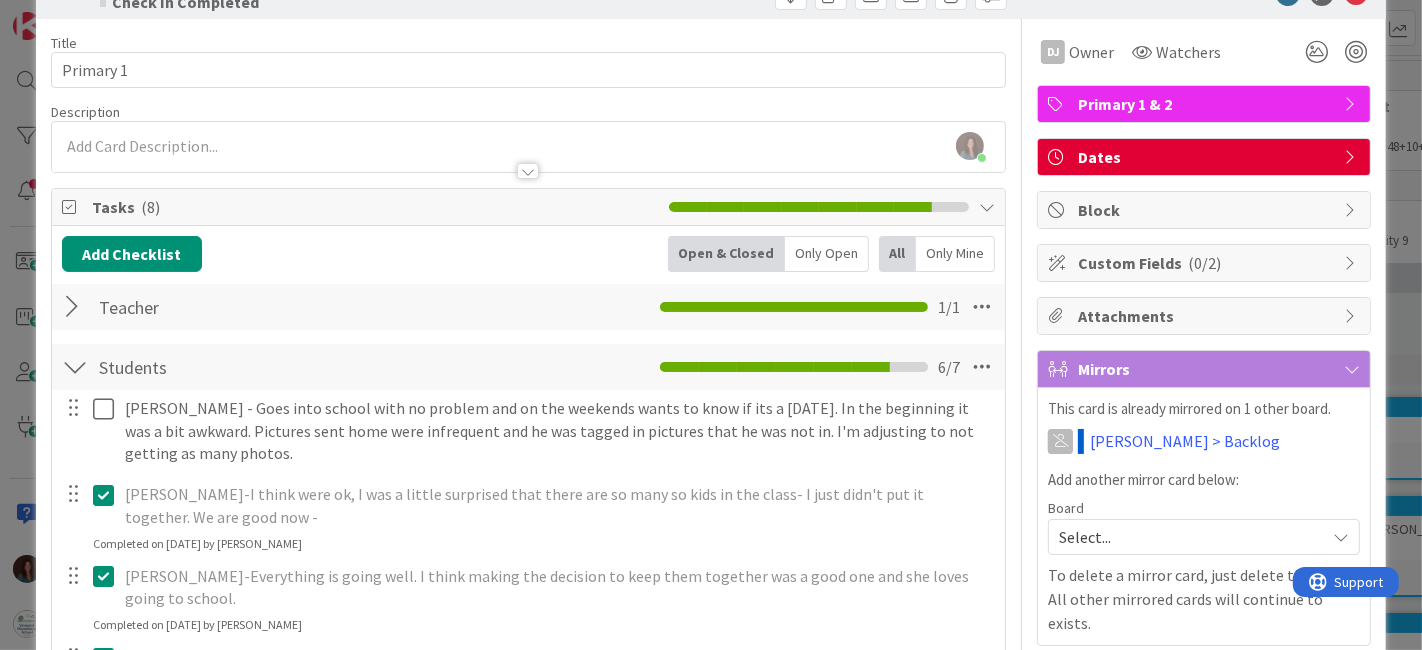 scroll, scrollTop: 0, scrollLeft: 0, axis: both 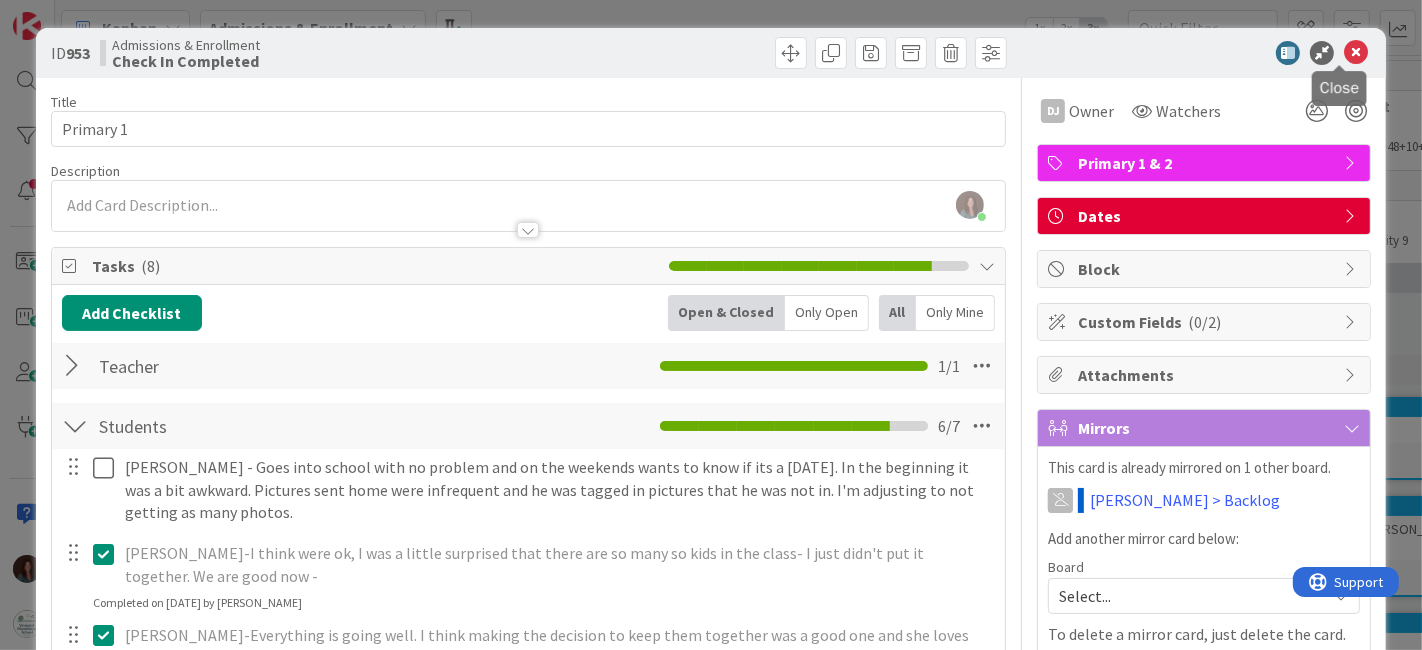 click at bounding box center (1194, 53) 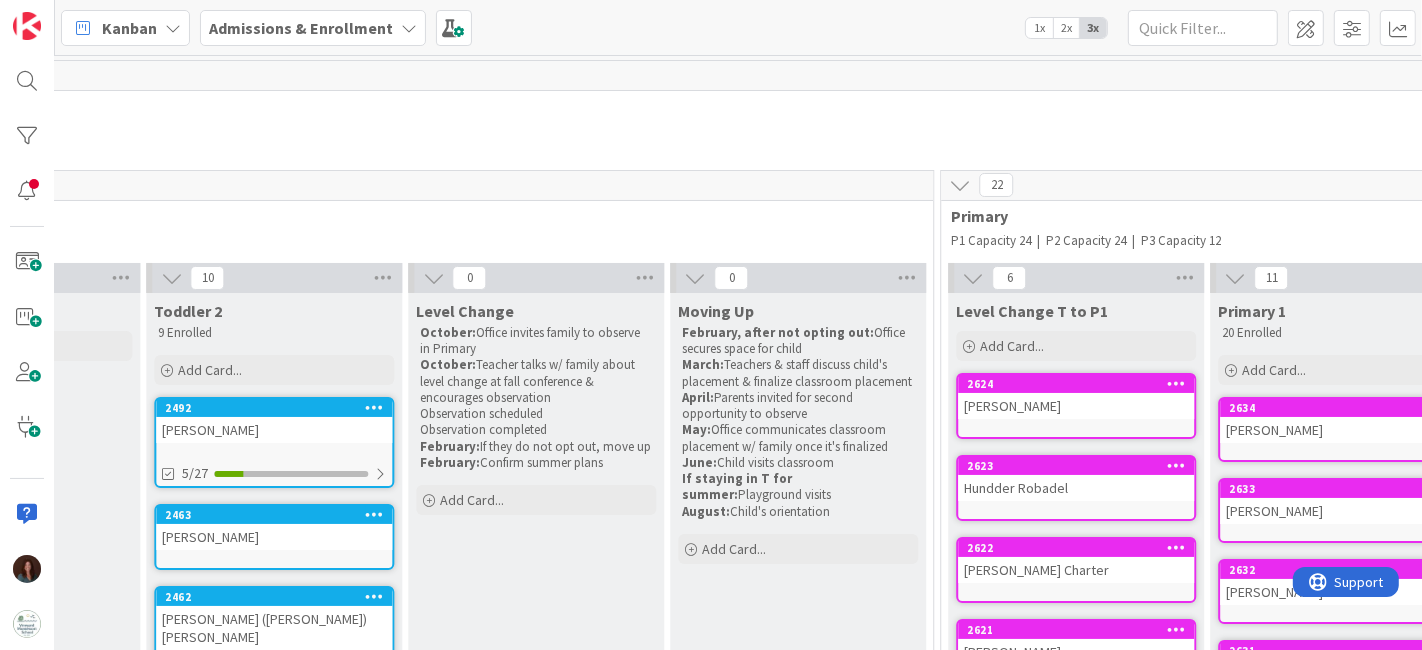 scroll, scrollTop: 0, scrollLeft: 0, axis: both 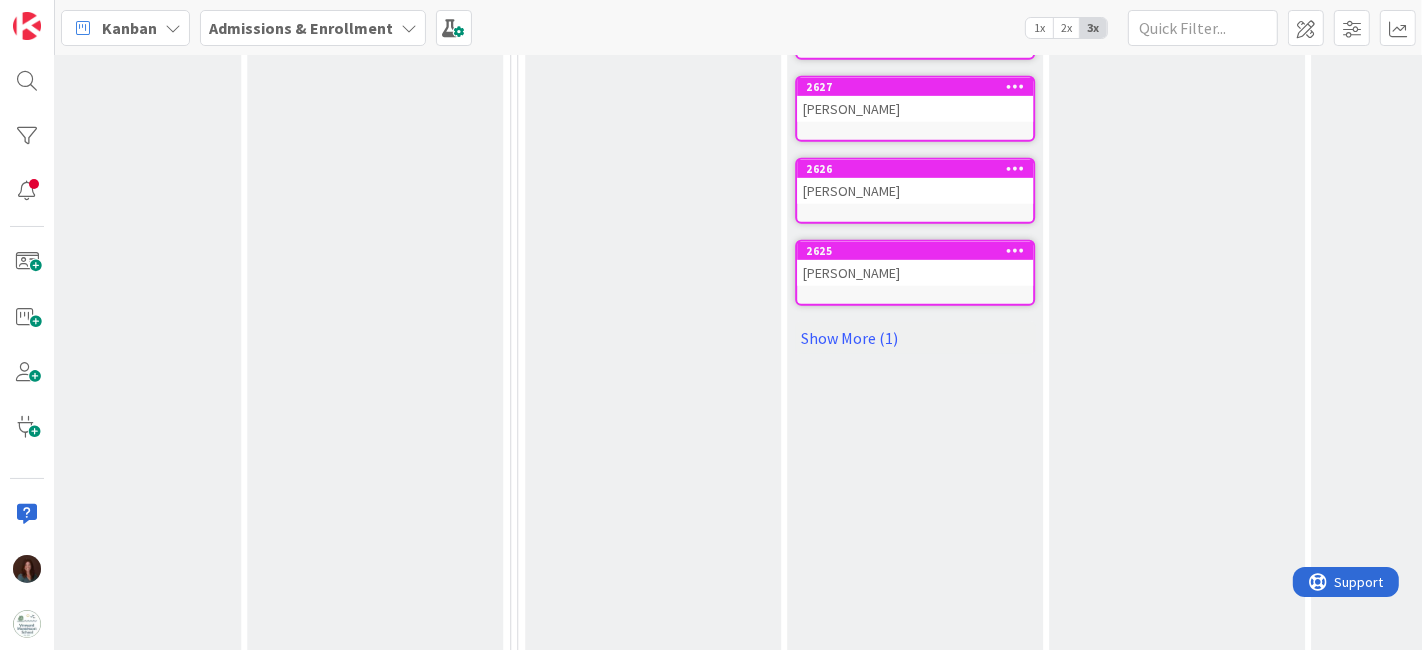 click on "[PERSON_NAME]" at bounding box center [915, 273] 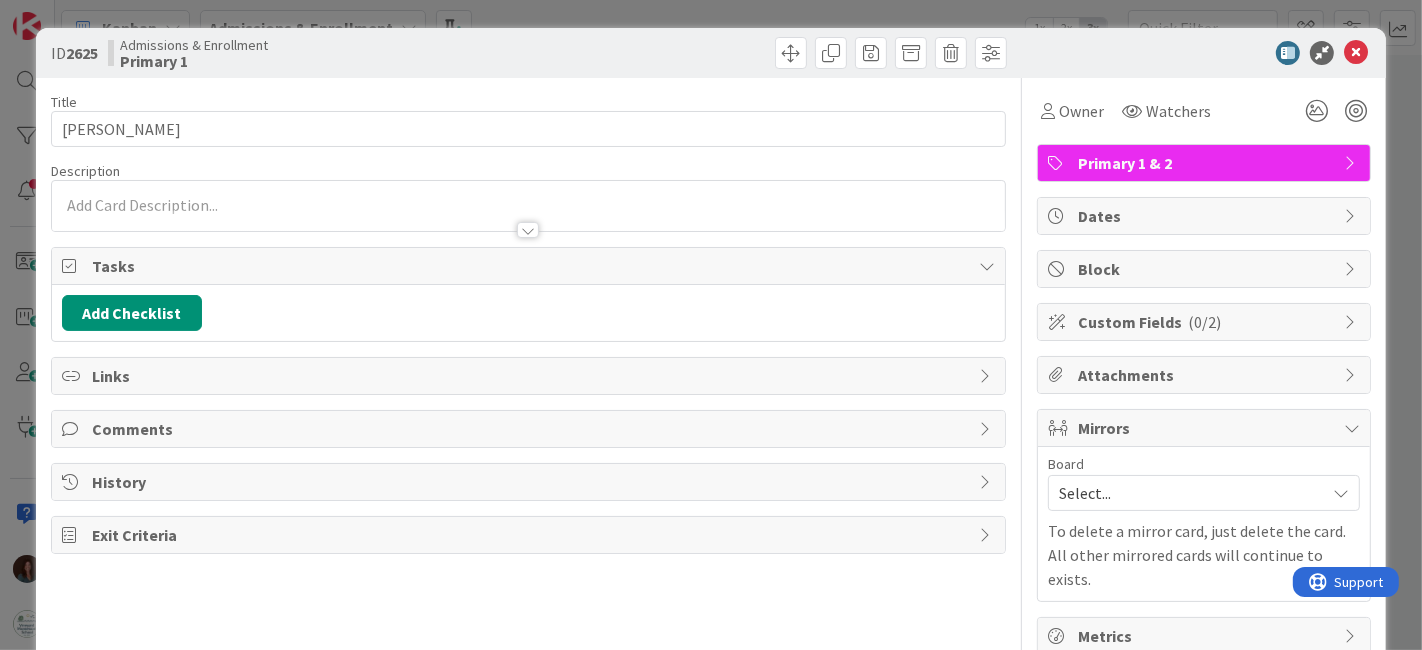 scroll, scrollTop: 0, scrollLeft: 0, axis: both 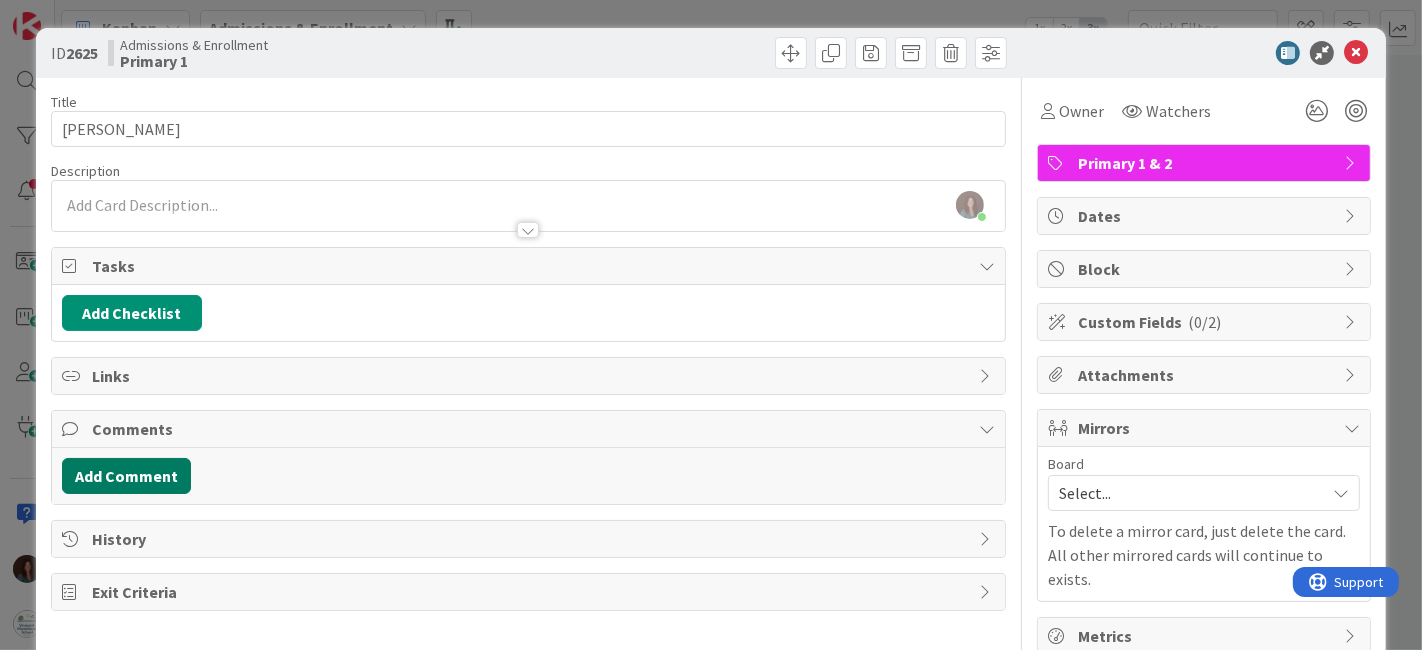 click on "Add Comment" at bounding box center (126, 476) 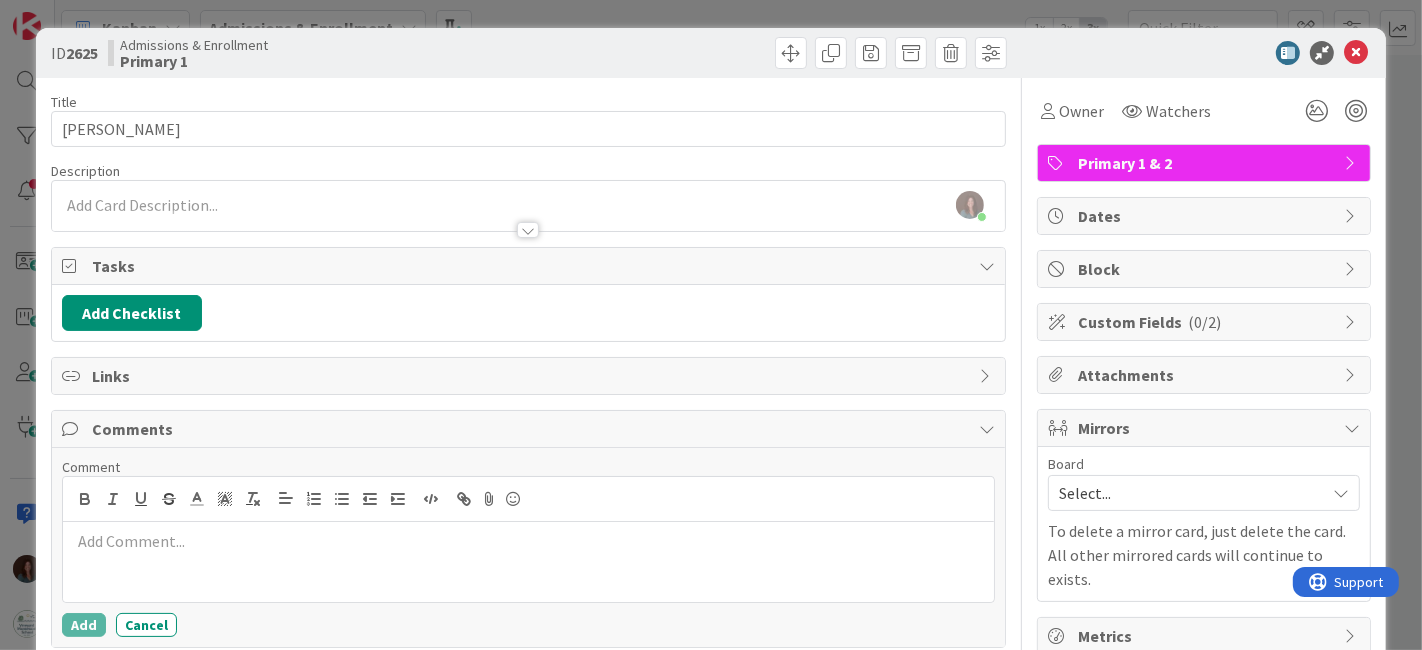 click at bounding box center [529, 541] 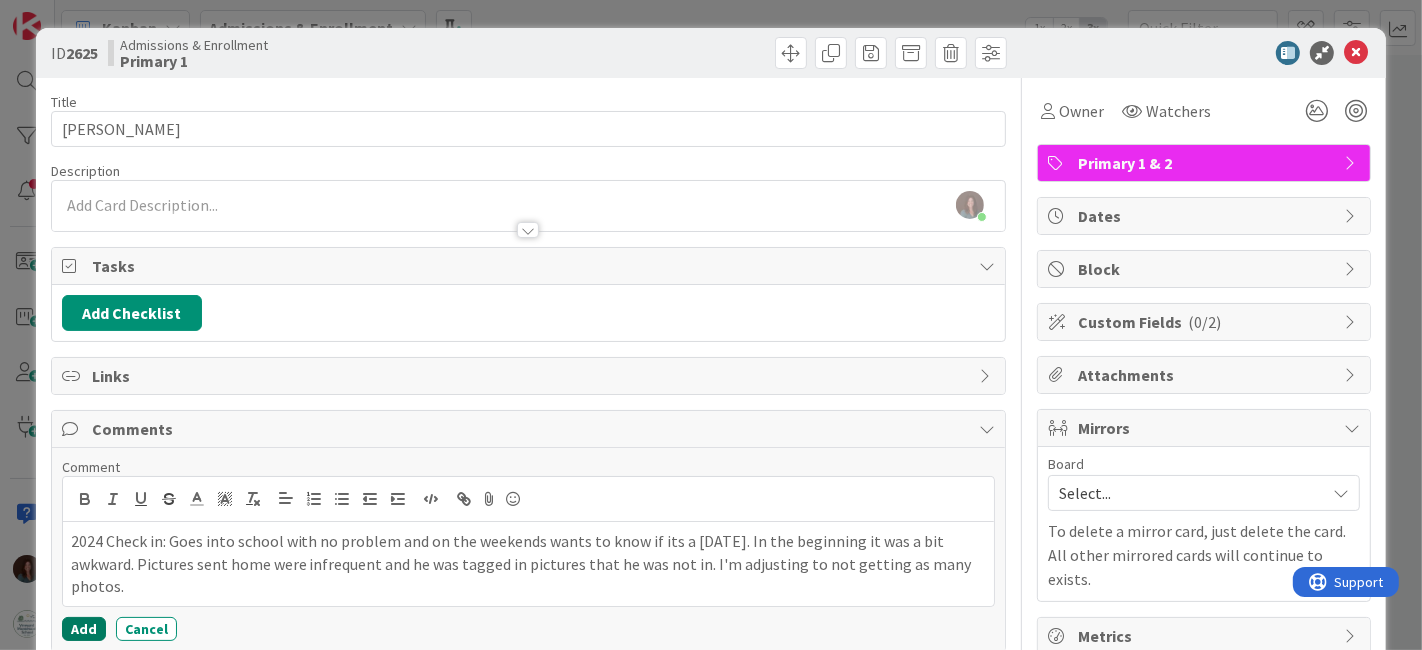 click on "Add" at bounding box center (84, 629) 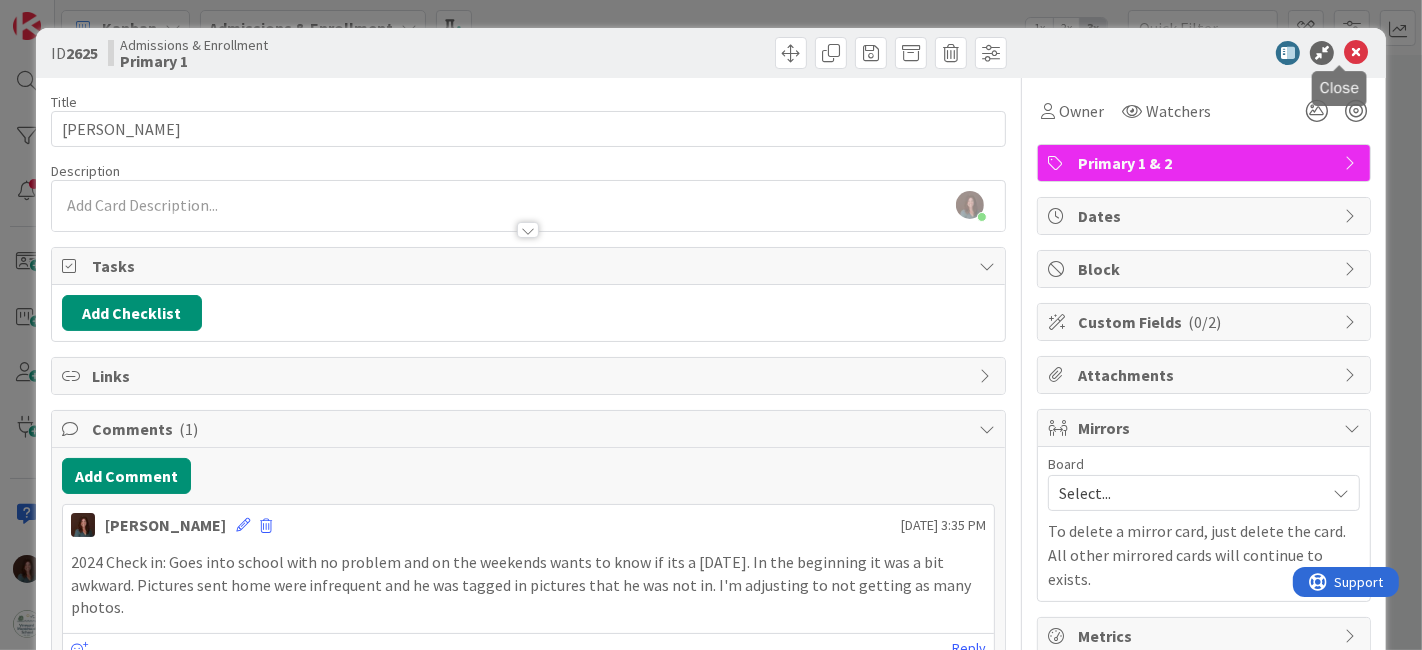 click at bounding box center [1356, 53] 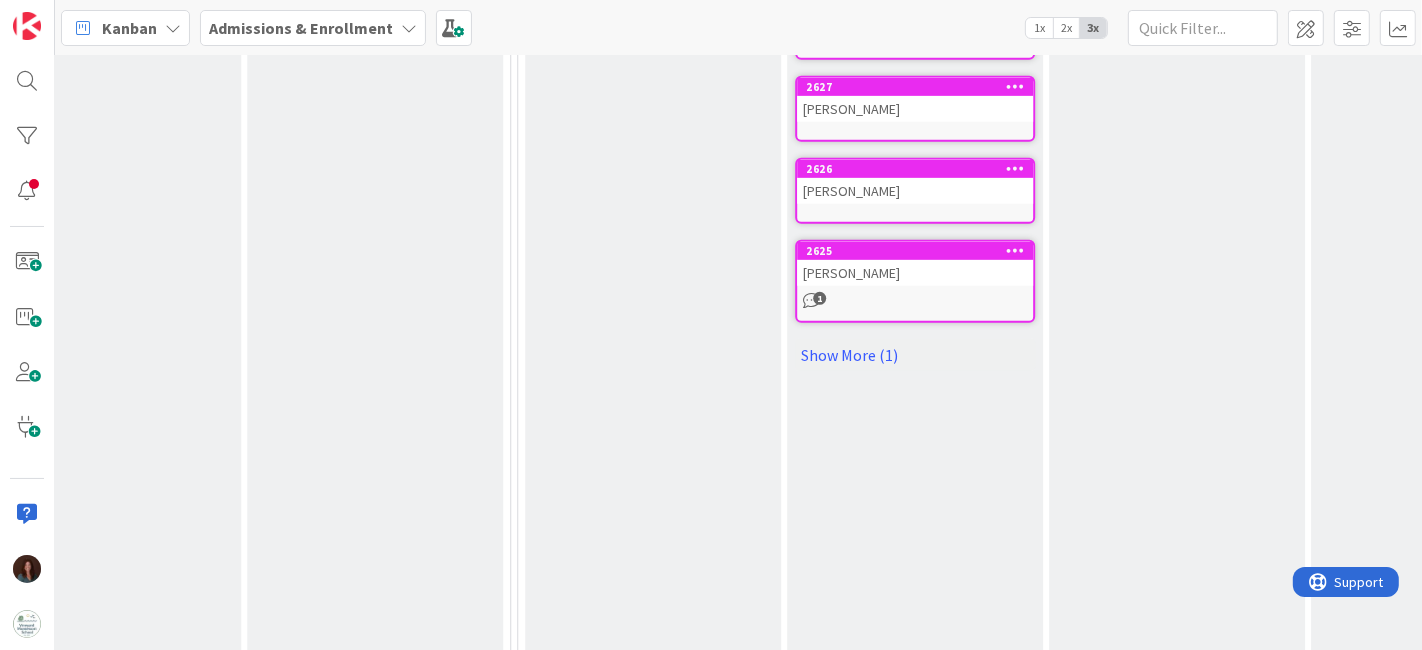 scroll, scrollTop: 0, scrollLeft: 0, axis: both 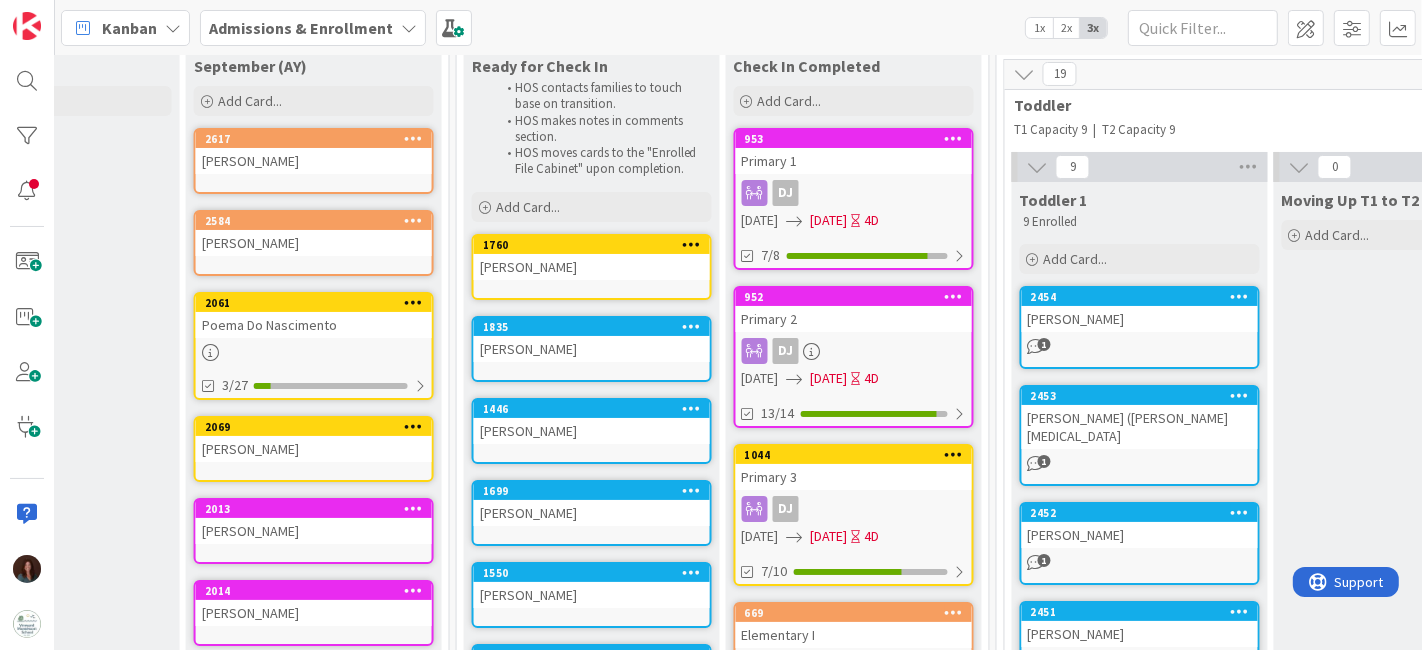 click on "Primary 1" at bounding box center [854, 161] 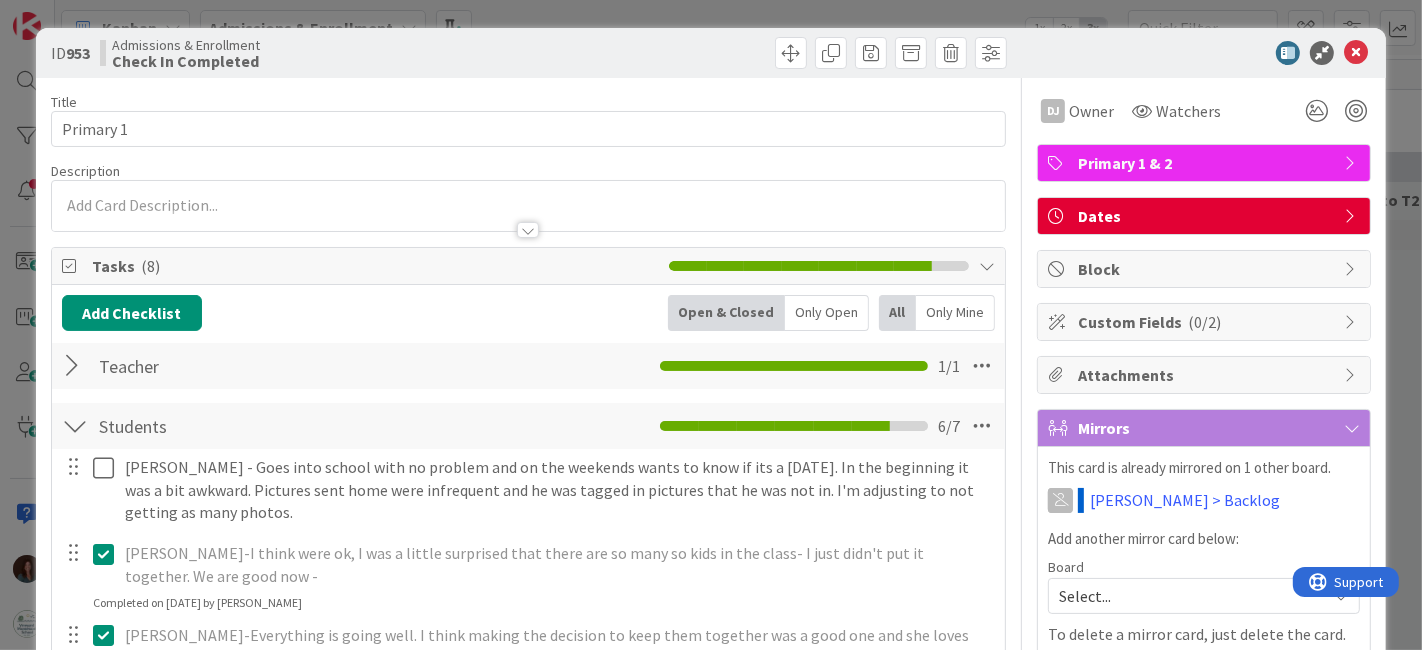 scroll, scrollTop: 222, scrollLeft: 0, axis: vertical 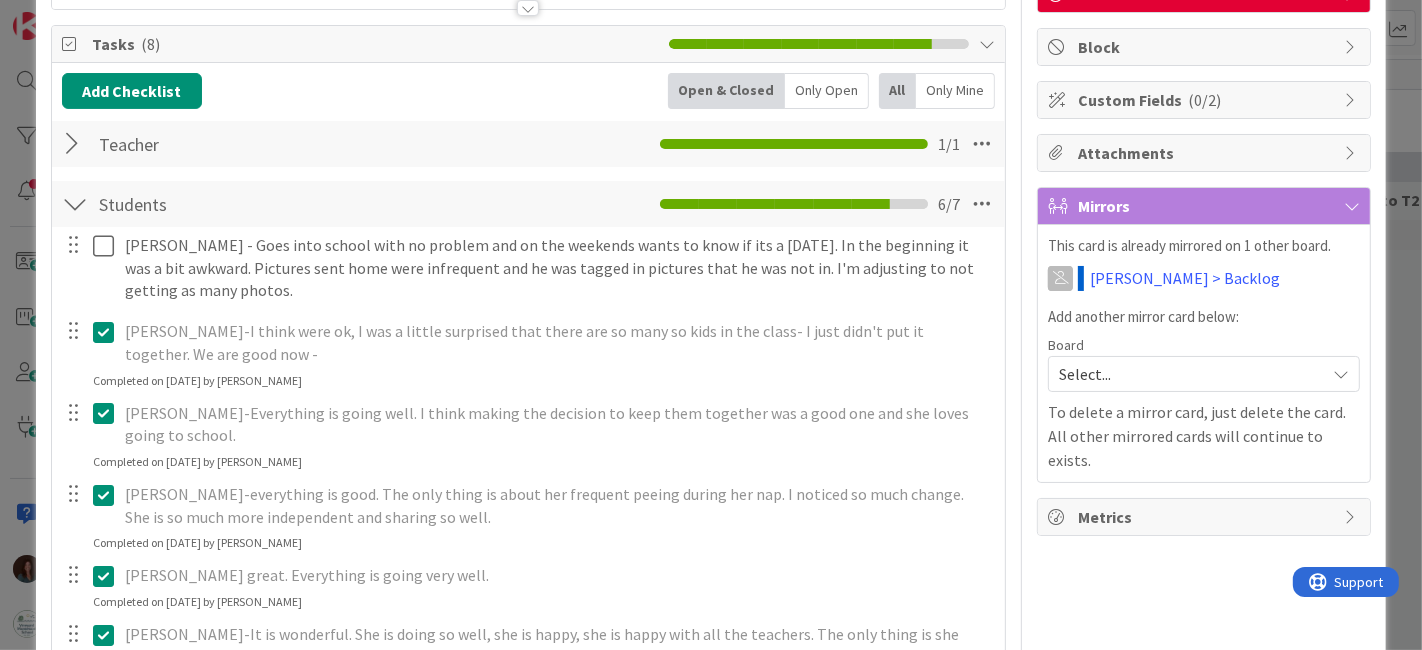 click at bounding box center (108, 332) 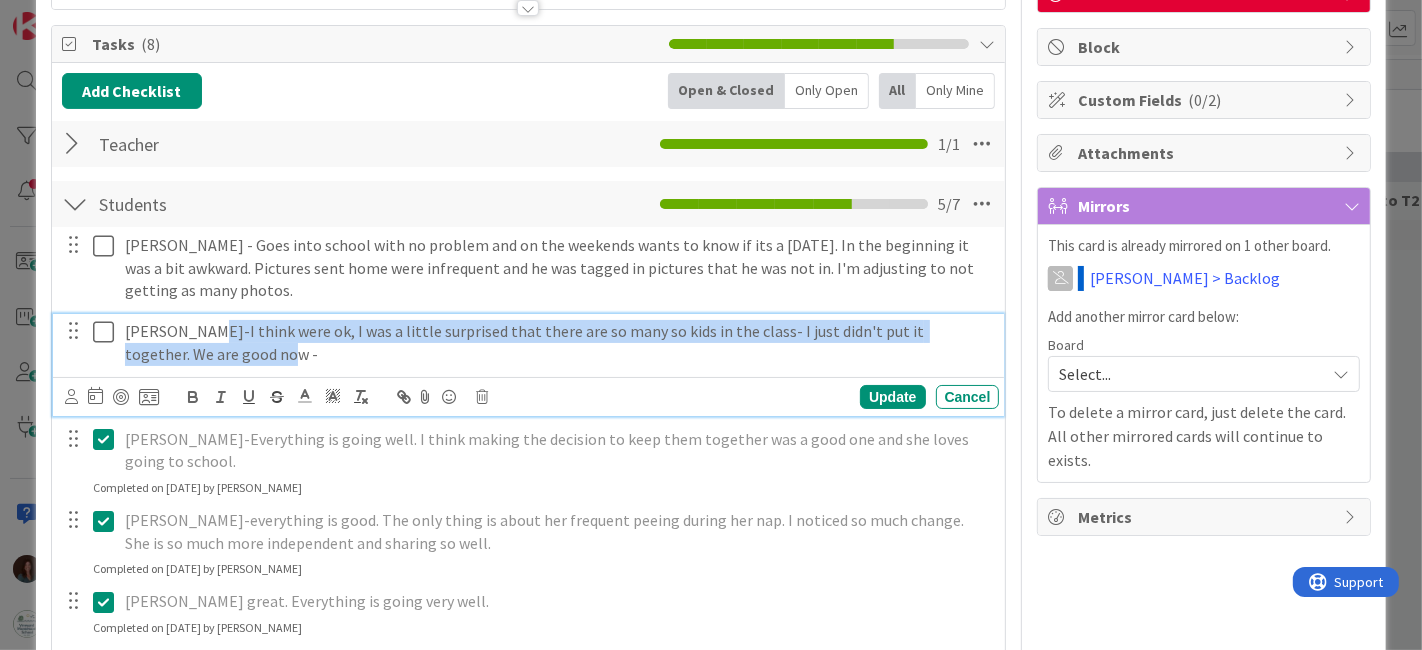 drag, startPoint x: 222, startPoint y: 351, endPoint x: 202, endPoint y: 330, distance: 29 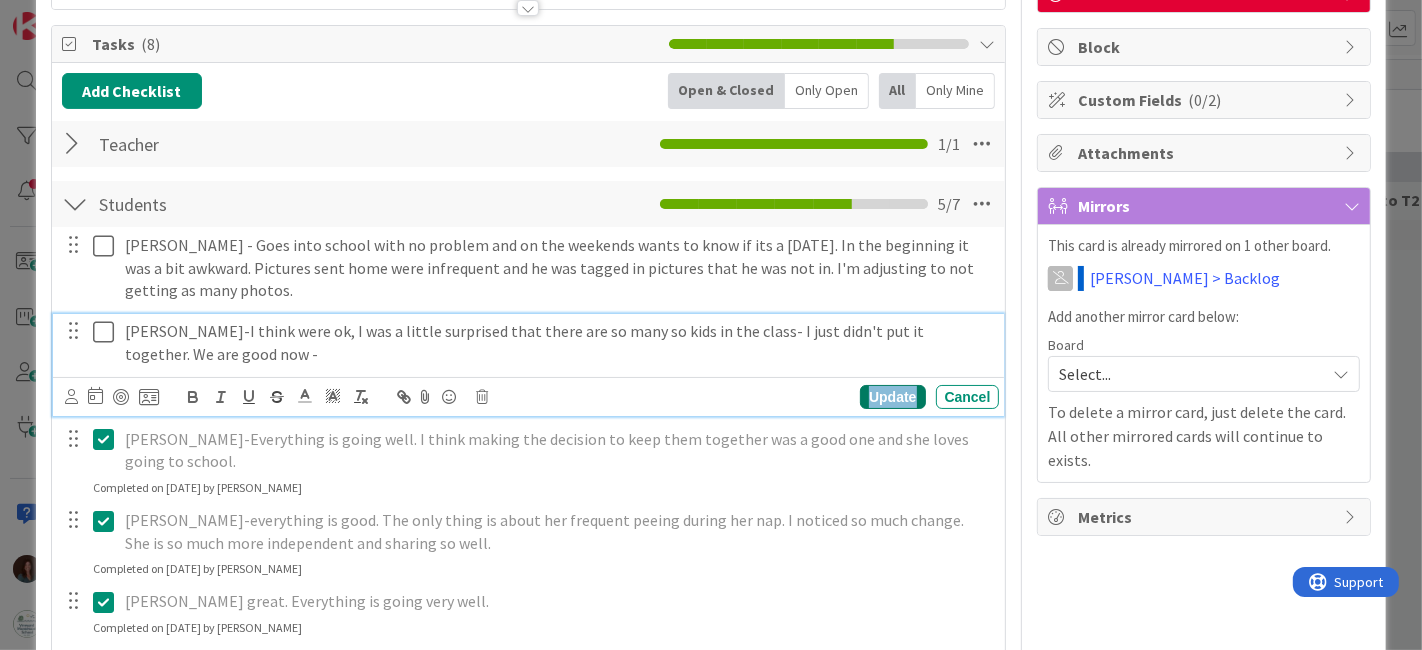 click on "Update" at bounding box center (892, 397) 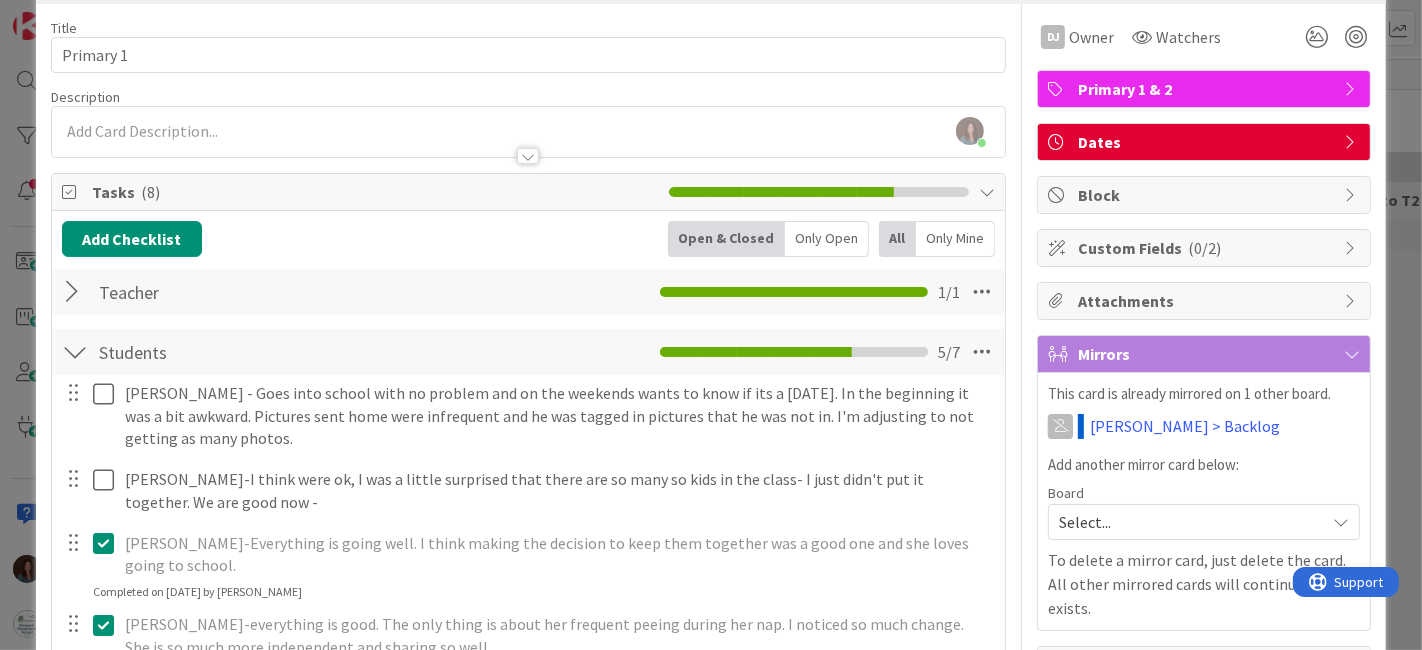 scroll, scrollTop: 0, scrollLeft: 0, axis: both 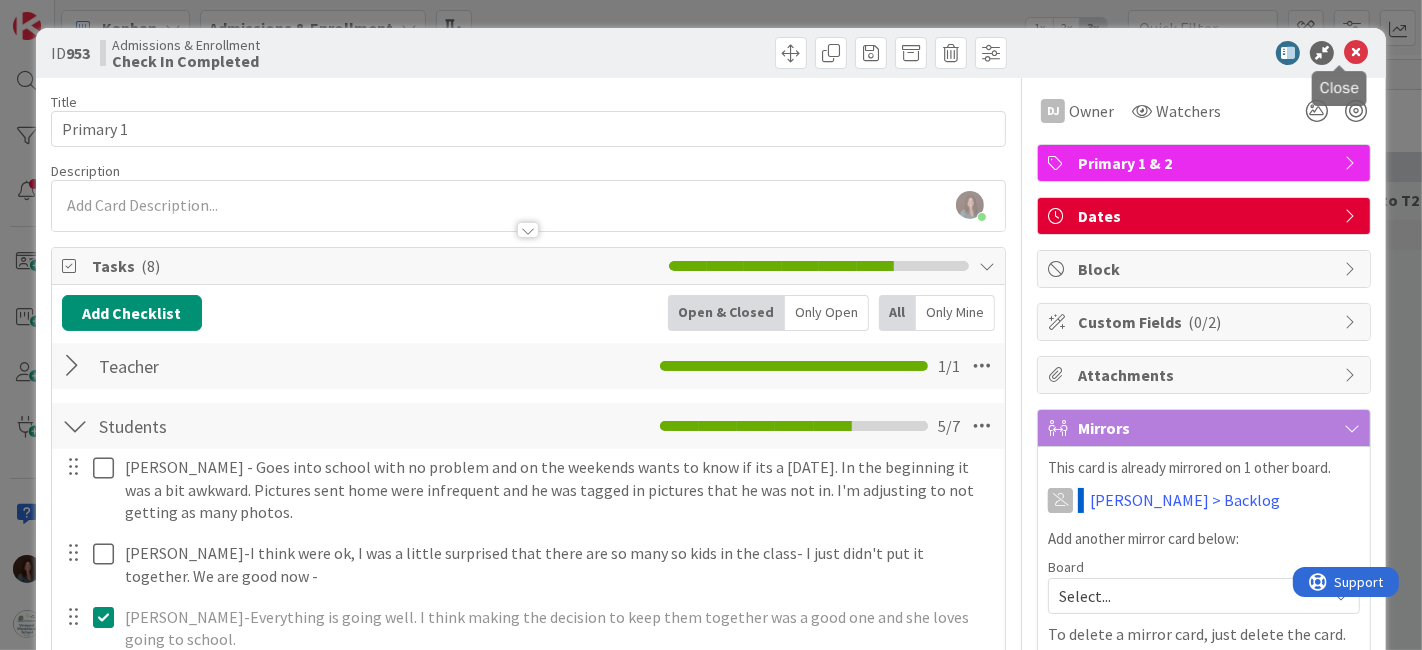 click at bounding box center (1356, 53) 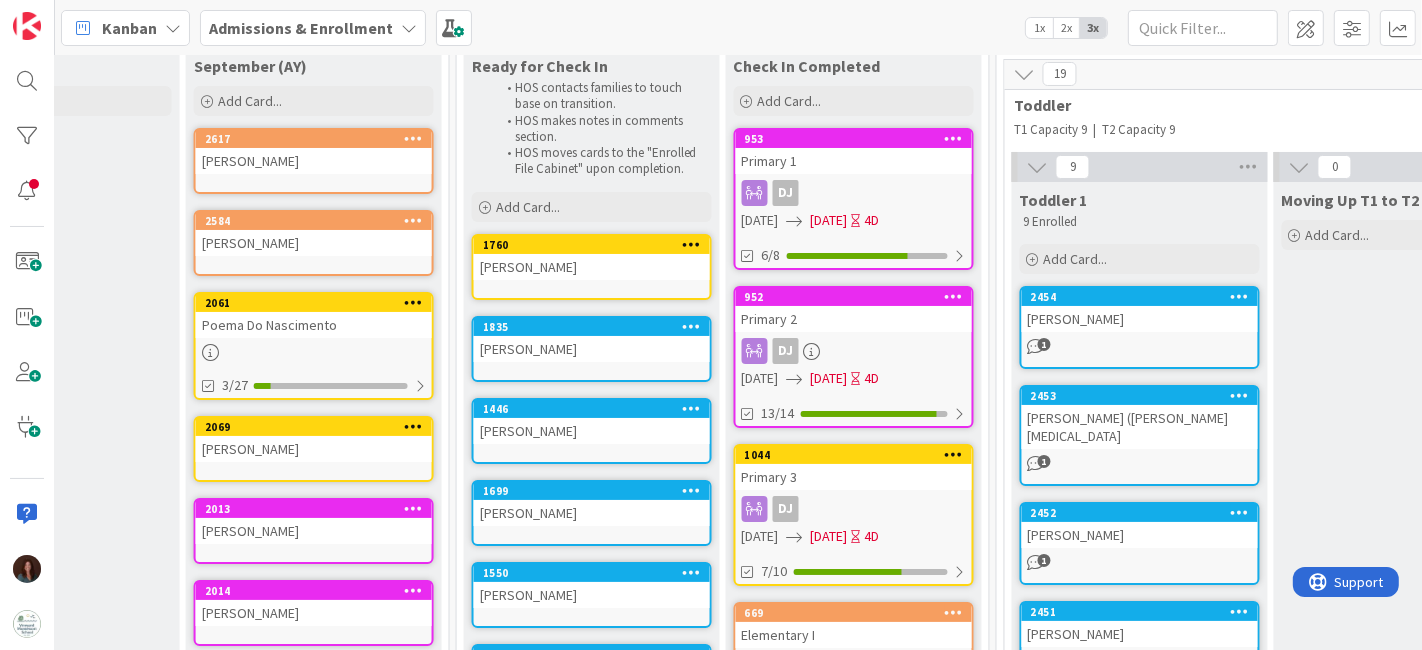 scroll, scrollTop: 111, scrollLeft: 4169, axis: both 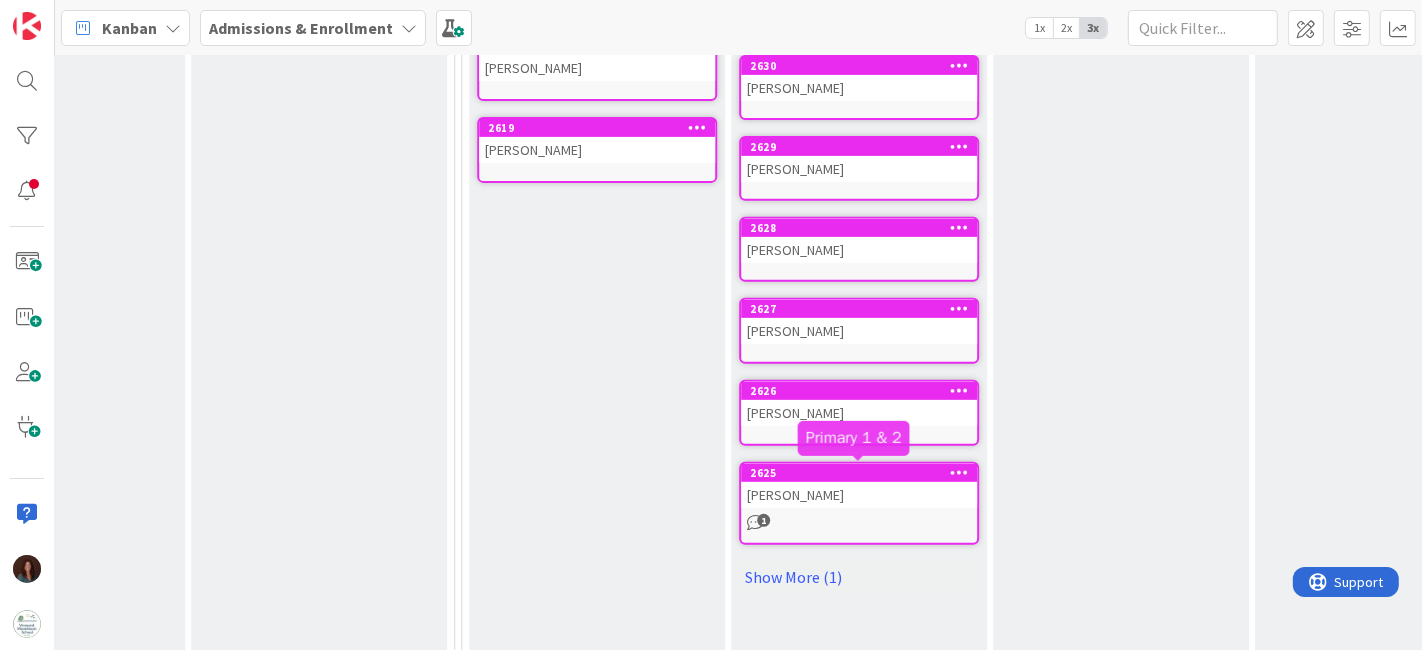 click on "[PERSON_NAME]" at bounding box center (859, 413) 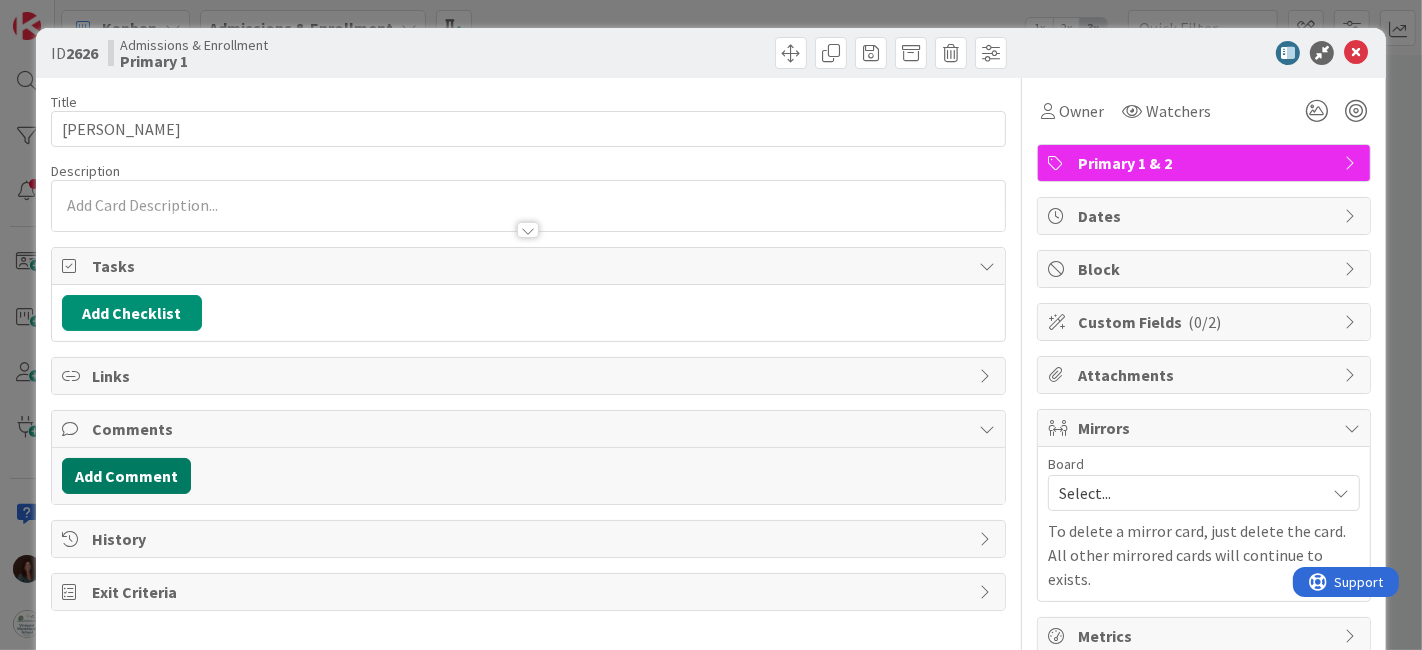 click on "Add Comment" at bounding box center [126, 476] 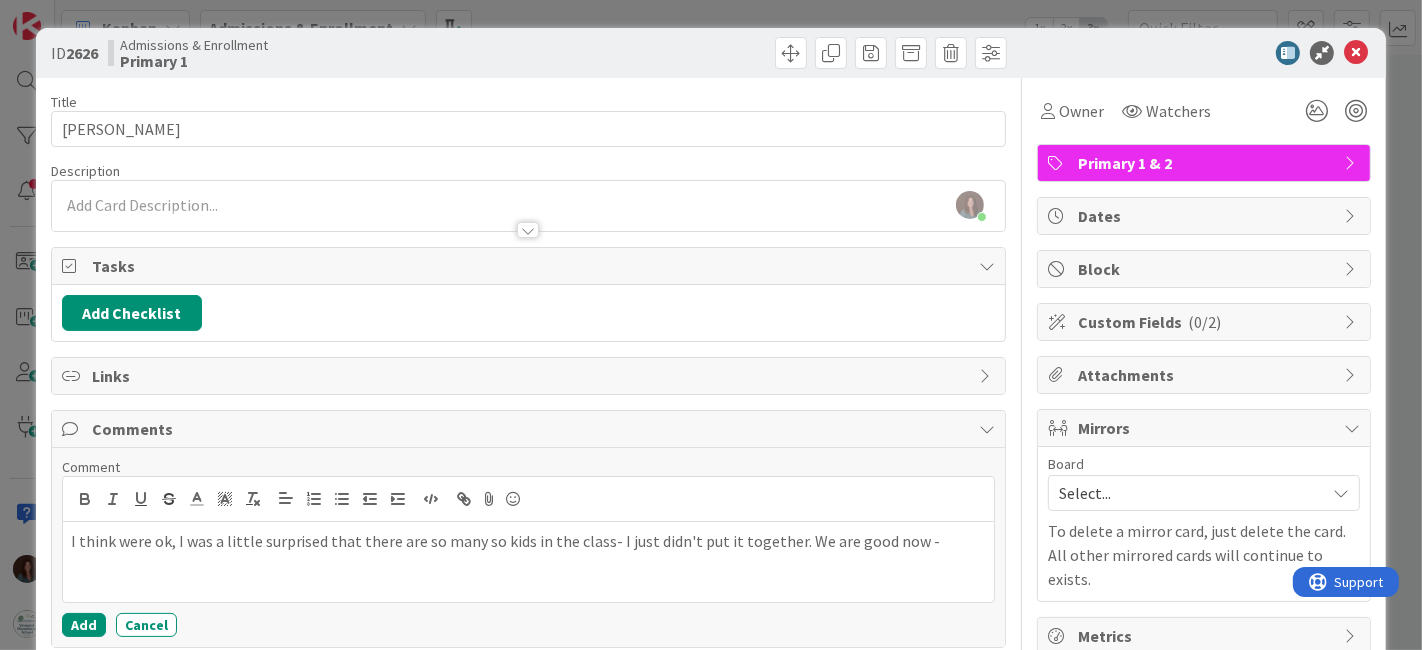 click on "I think were ok, I was a little surprised that there are so many so kids in the class- I just didn't put it together. We are good now -" at bounding box center (529, 541) 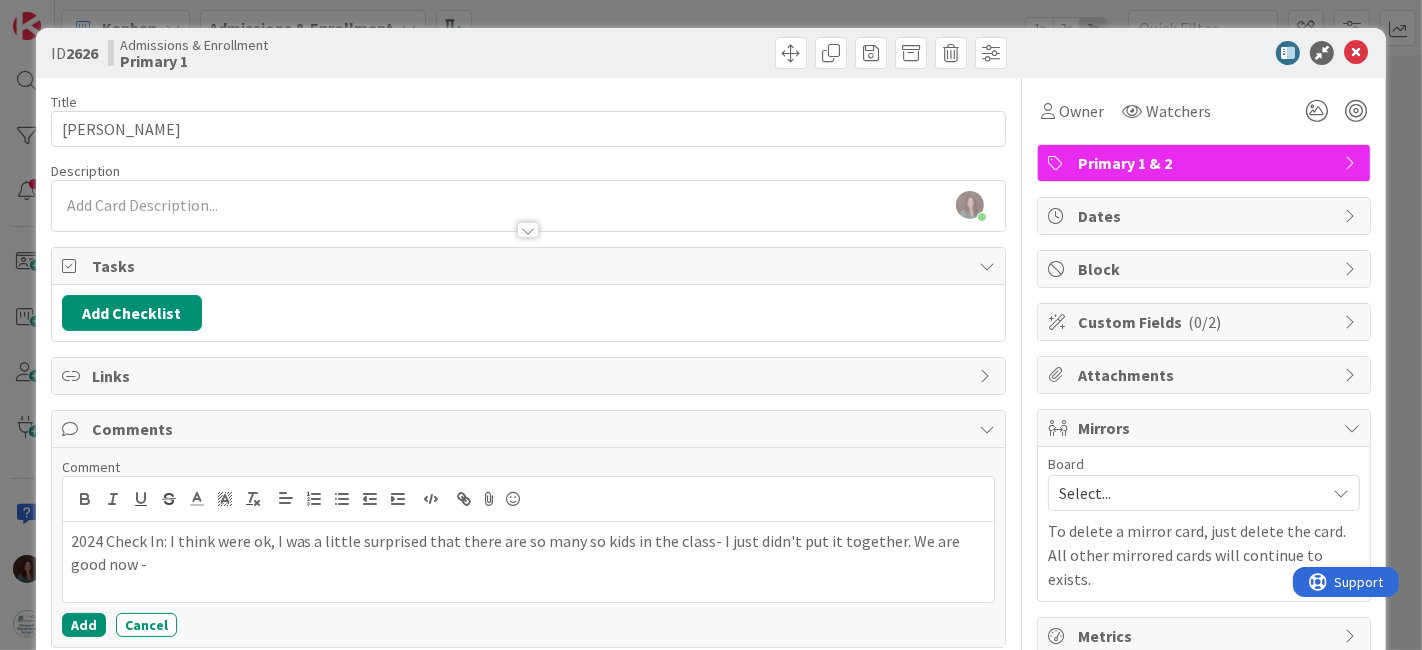 click on "2024 Check In: I think were ok, I was a little surprised that there are so many so kids in the class- I just didn't put it together. We are good now -" at bounding box center [529, 552] 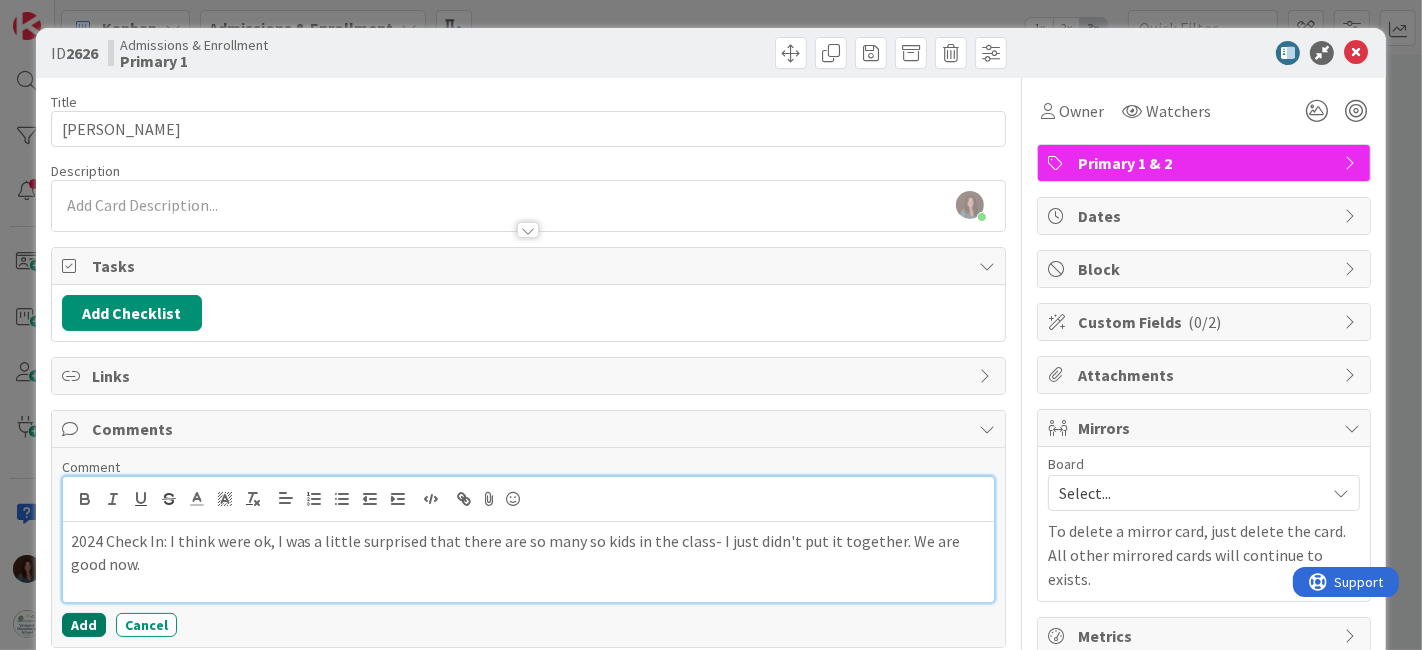 click on "Add" at bounding box center (84, 625) 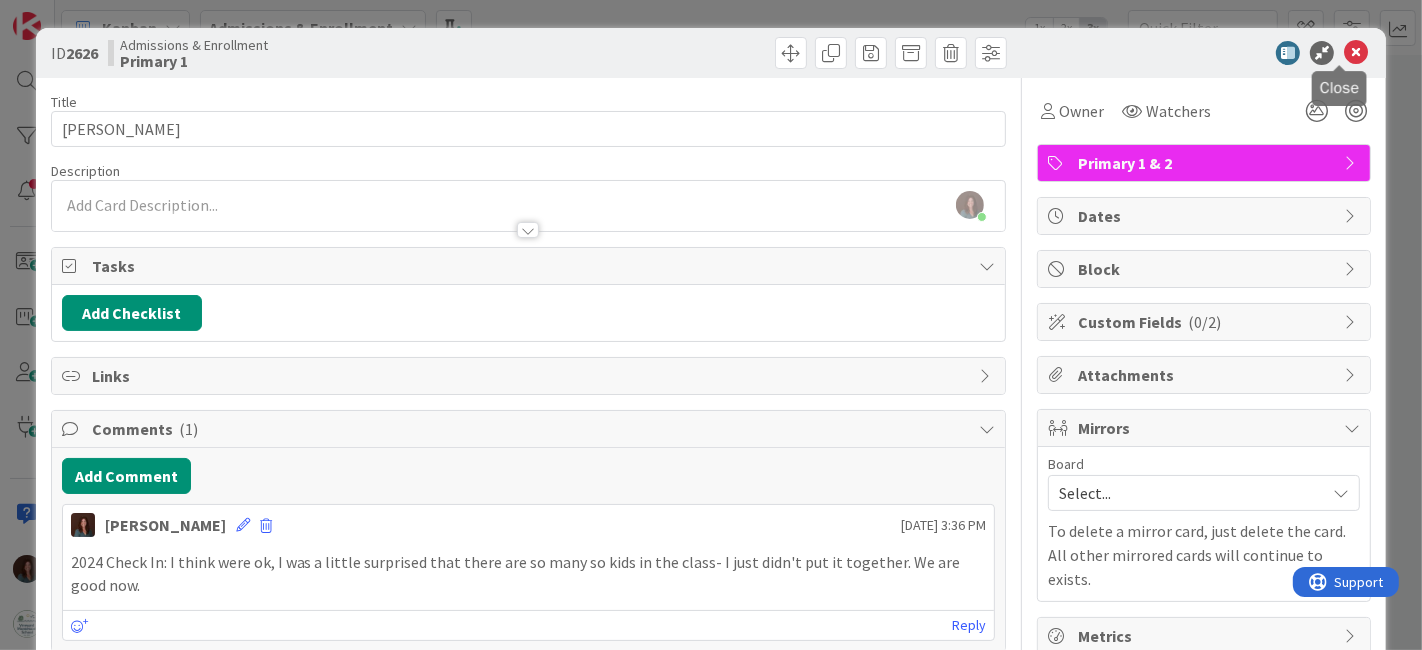 click at bounding box center (1356, 53) 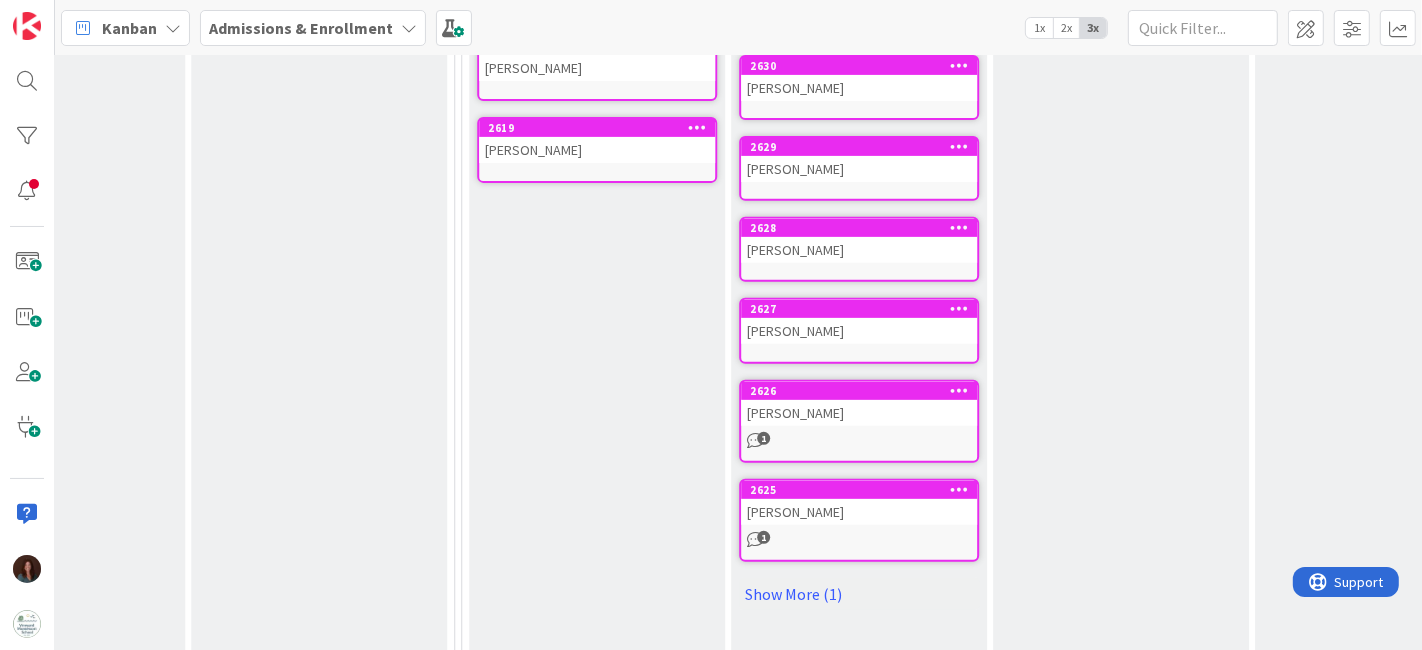 scroll, scrollTop: 0, scrollLeft: 0, axis: both 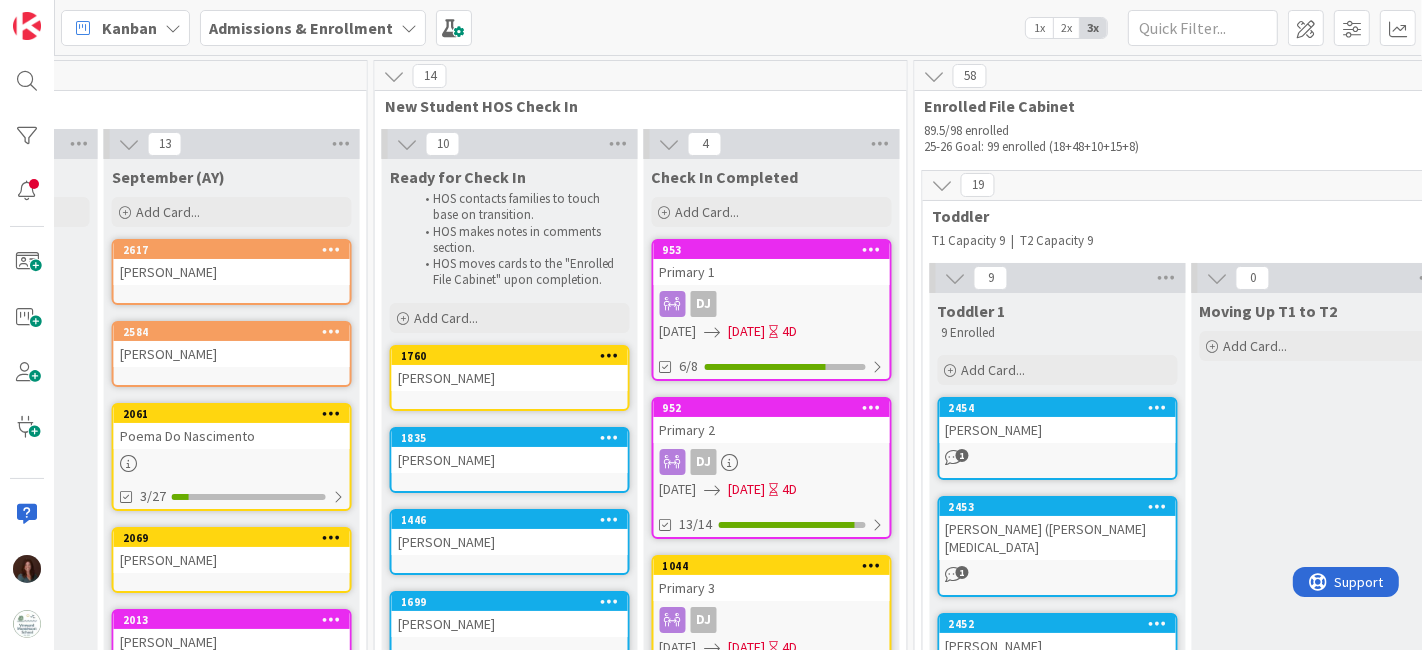click on "Primary 1" at bounding box center [772, 272] 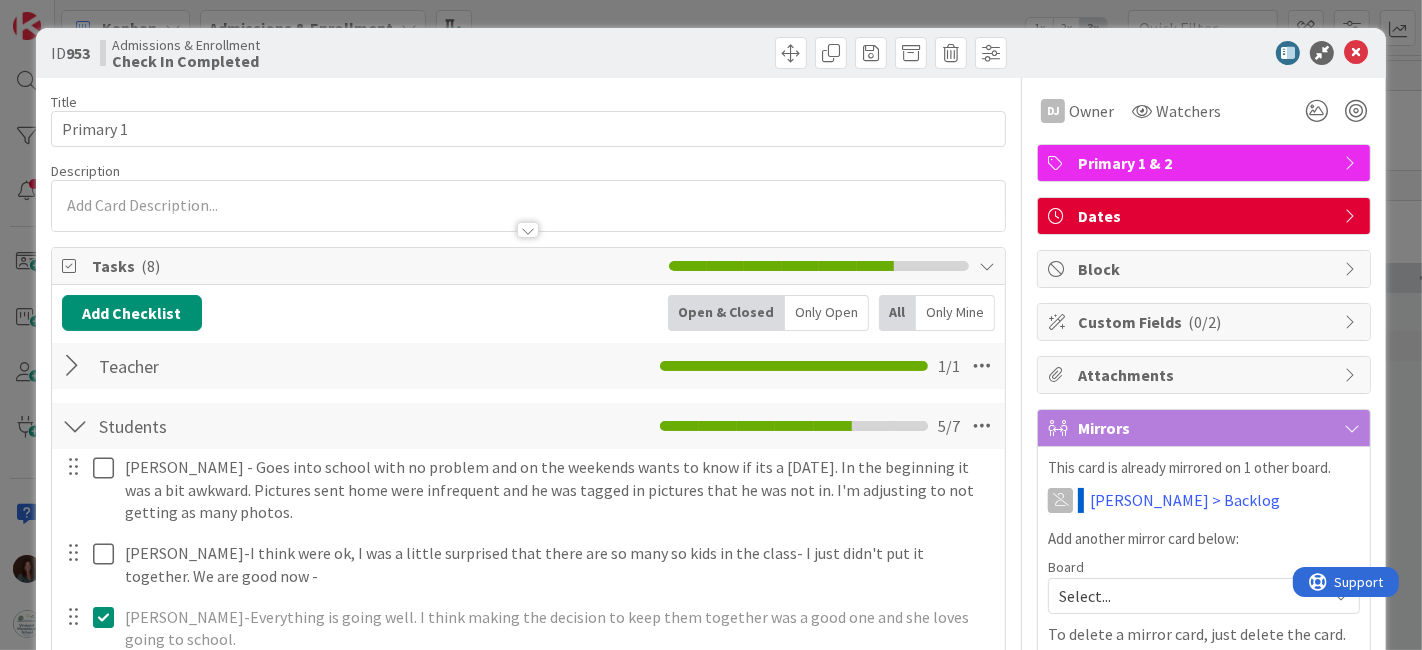 scroll, scrollTop: 0, scrollLeft: 0, axis: both 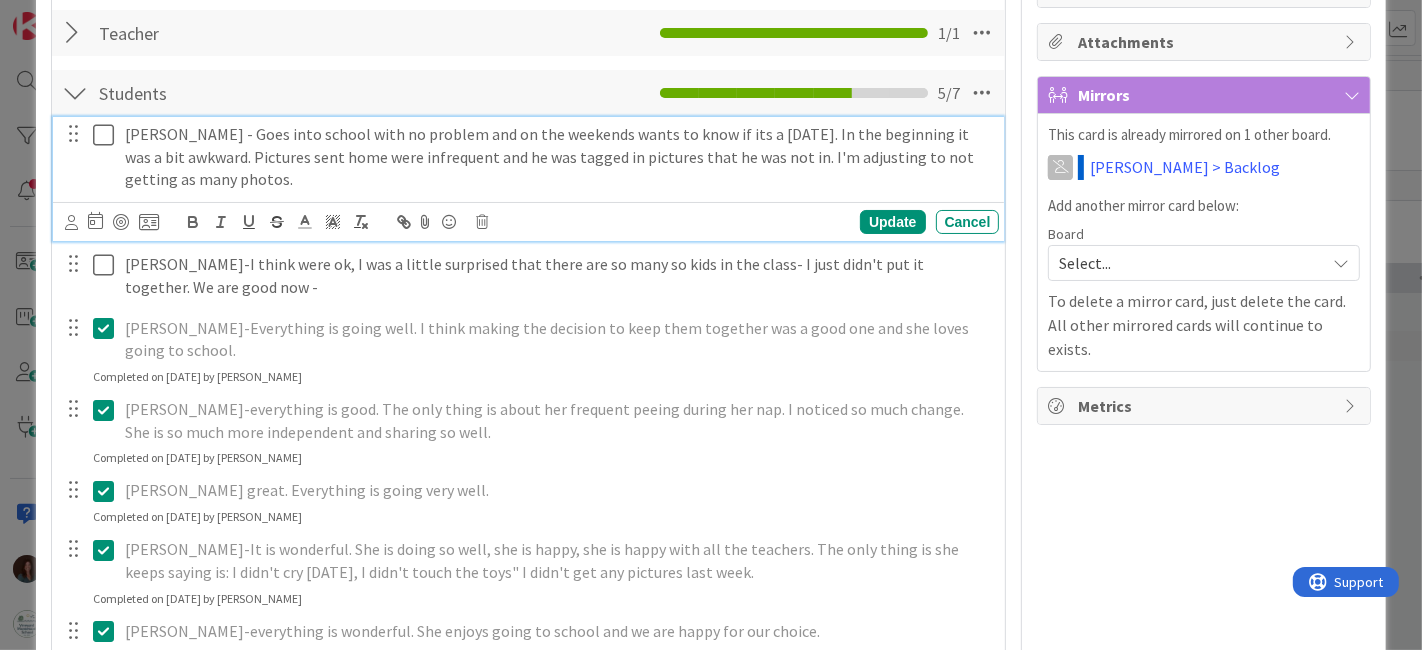 click on "[PERSON_NAME] - Goes into school with no problem and on the weekends wants to know if its a [DATE]. In the beginning it was a bit awkward. Pictures sent home were infrequent and he was tagged in pictures that he was not in. I'm adjusting to not getting as many photos." at bounding box center [558, 157] 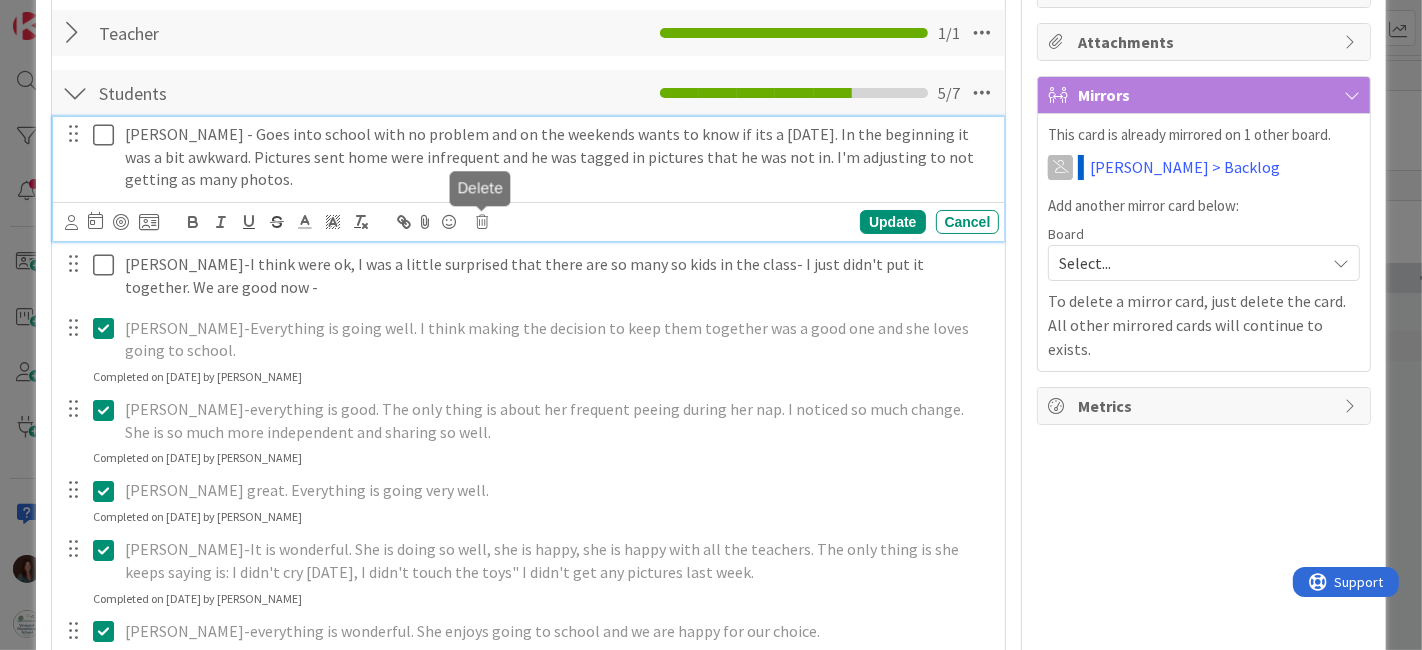 click at bounding box center (483, 222) 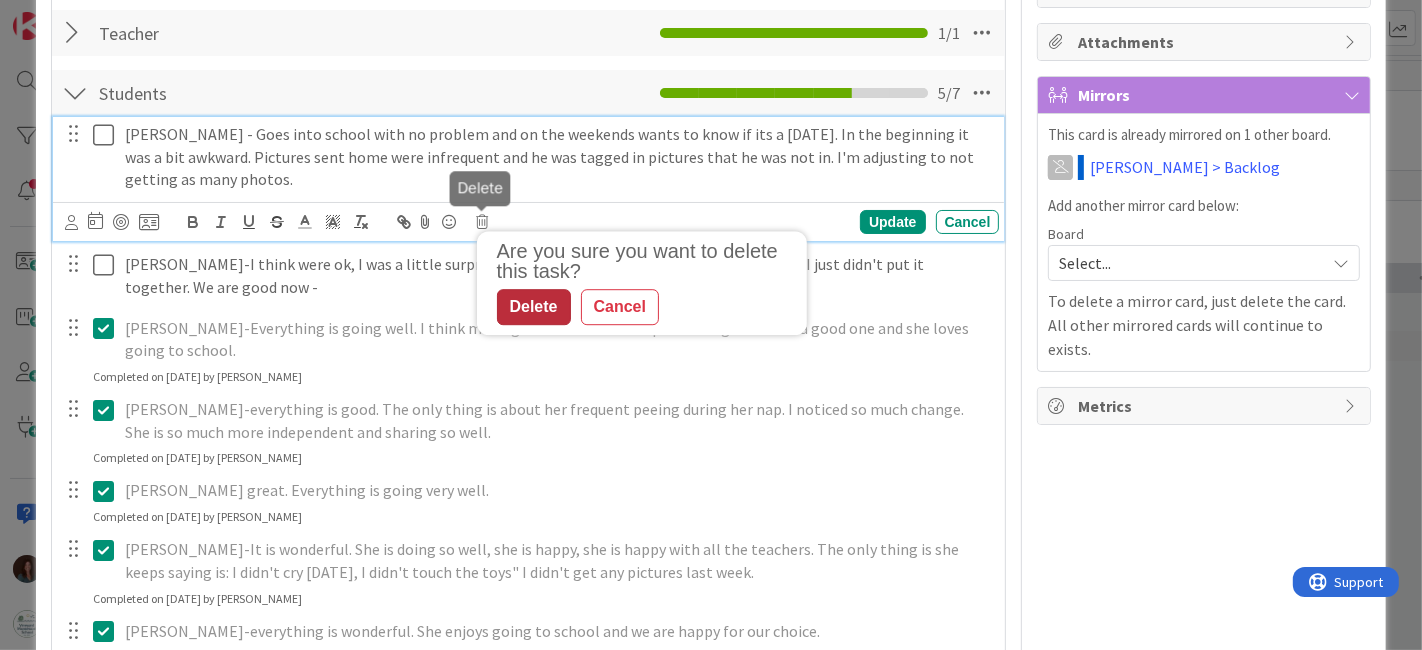 click on "Delete" at bounding box center (534, 307) 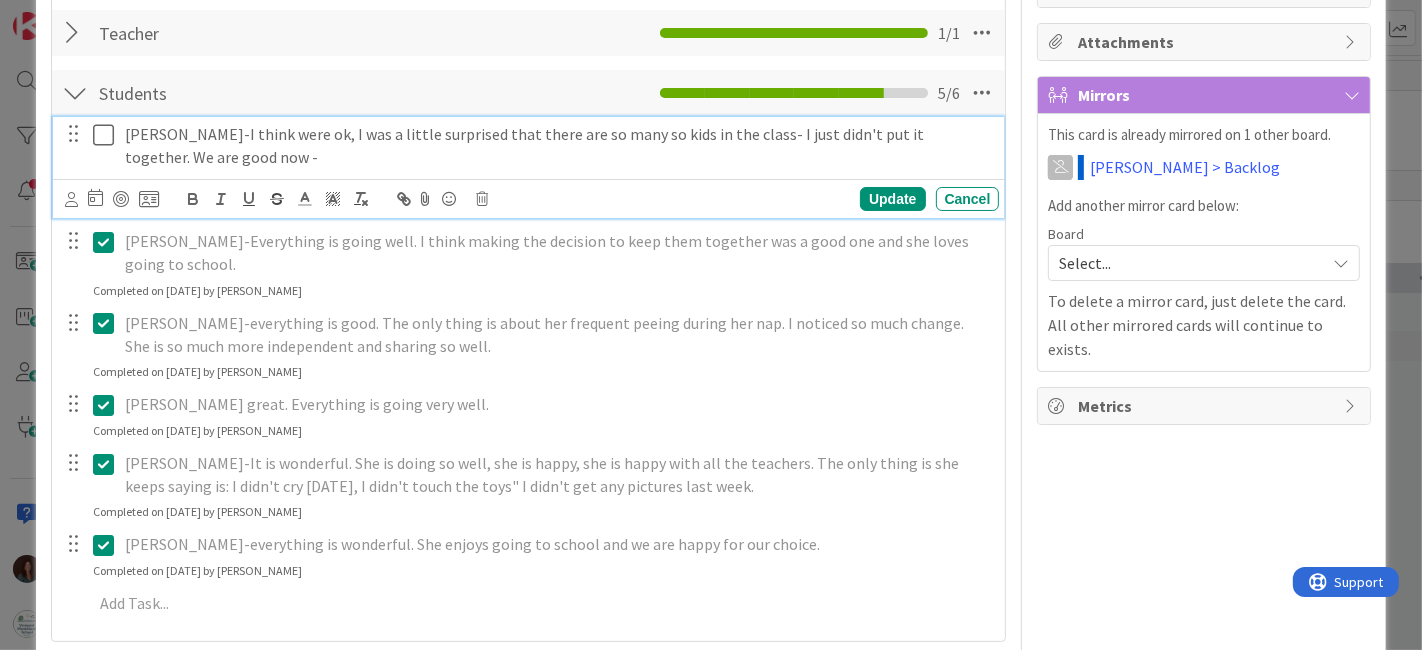 click on "[PERSON_NAME]-I think were ok, I was a little surprised that there are so many so kids in the class- I just didn't put it together. We are good now -" at bounding box center [558, 145] 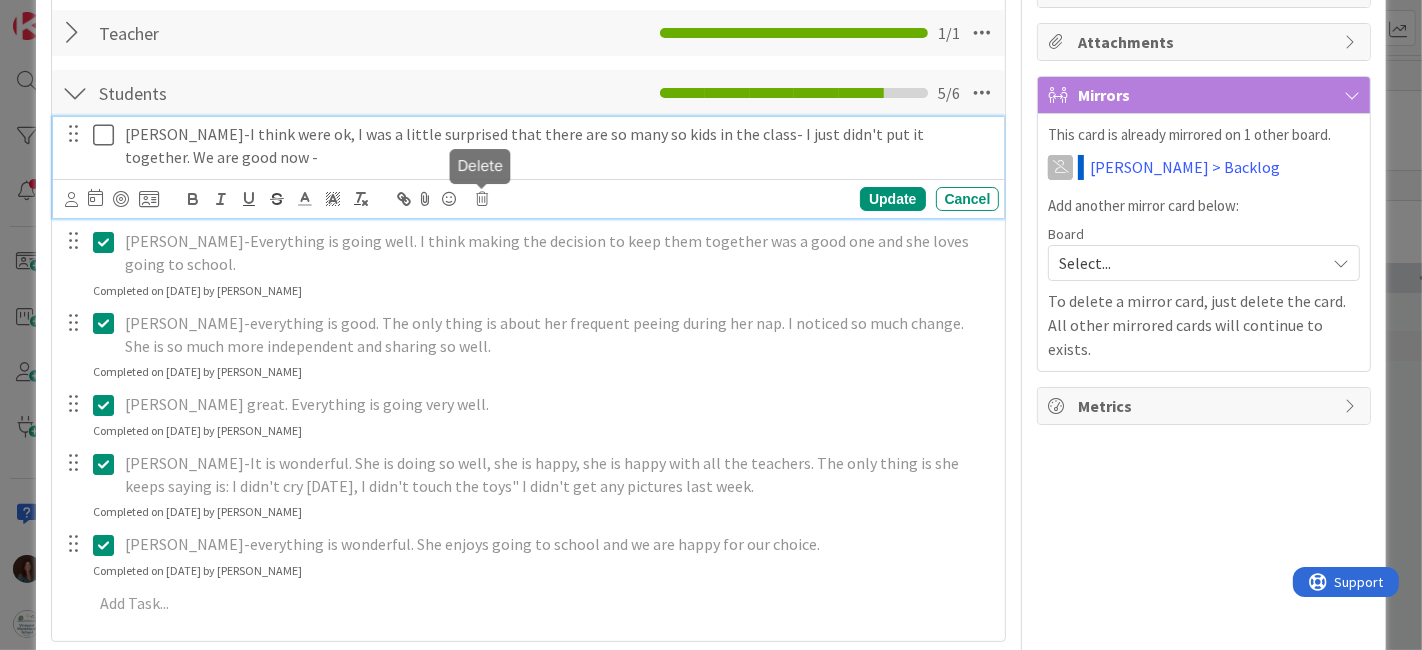 click at bounding box center [483, 199] 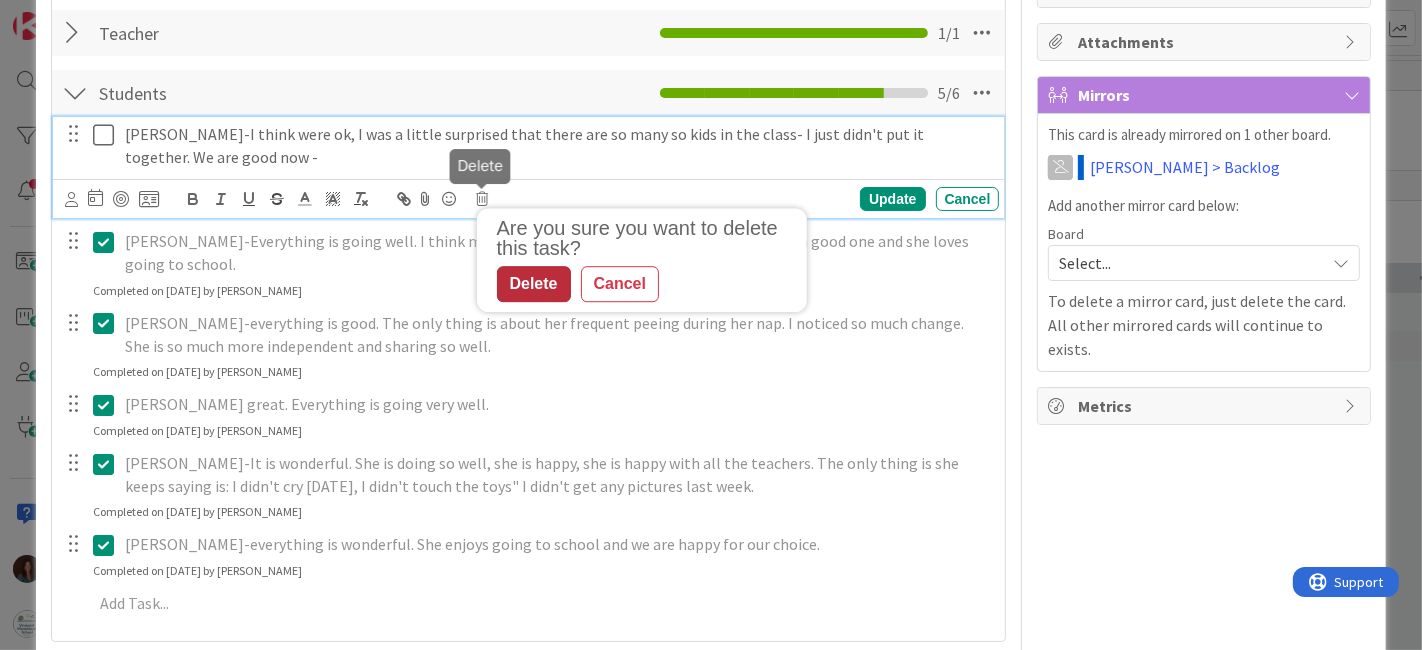 drag, startPoint x: 542, startPoint y: 288, endPoint x: 470, endPoint y: 98, distance: 203.18465 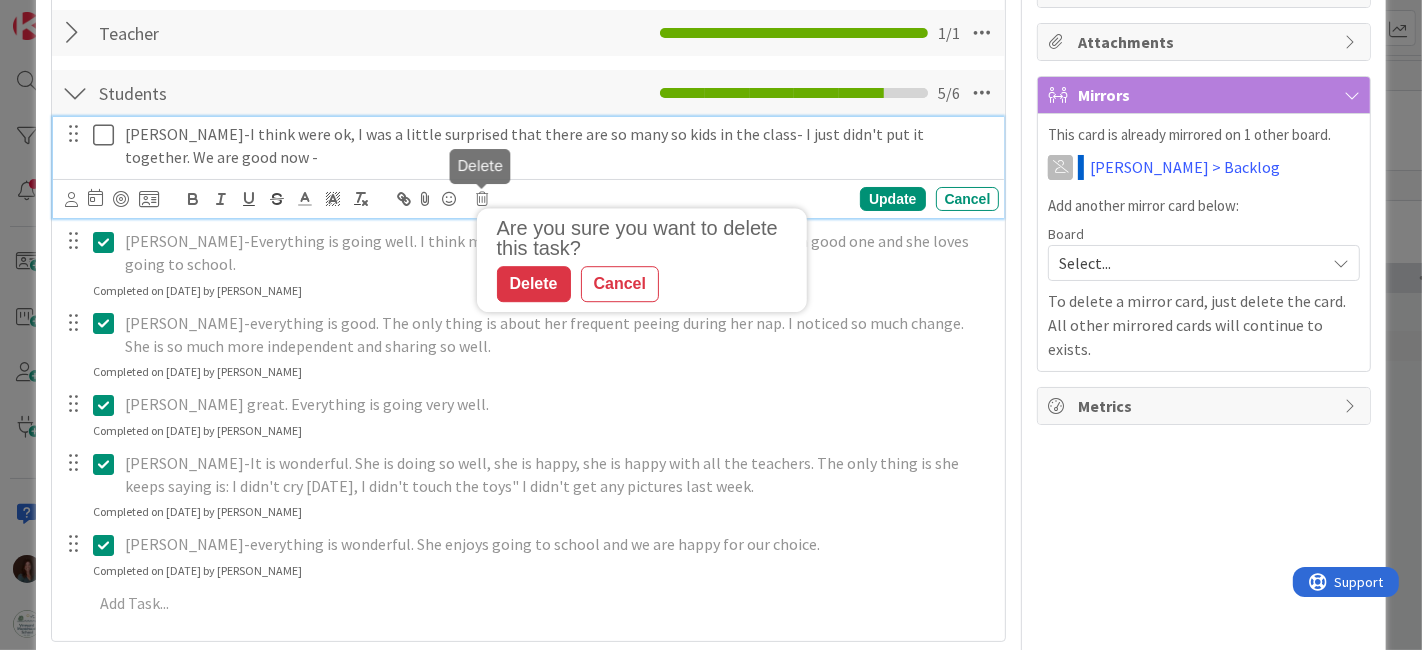 click on "Delete" at bounding box center (534, 285) 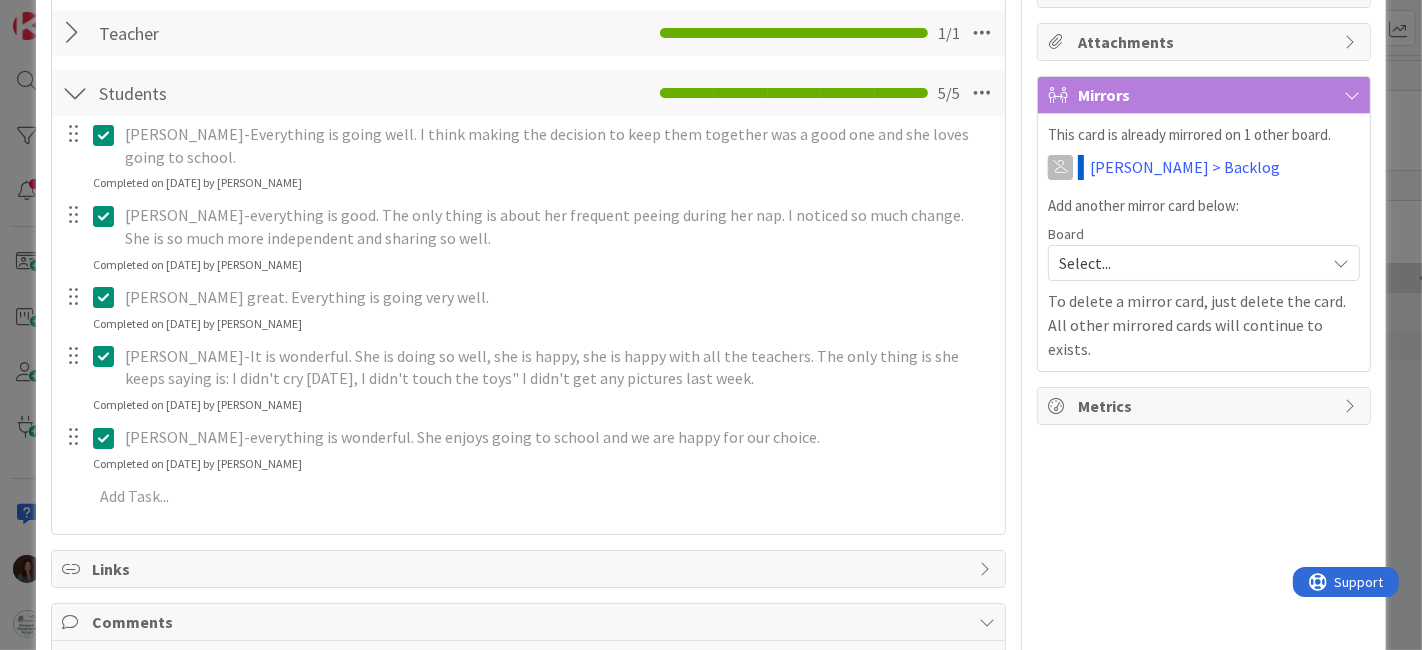 click at bounding box center [108, 135] 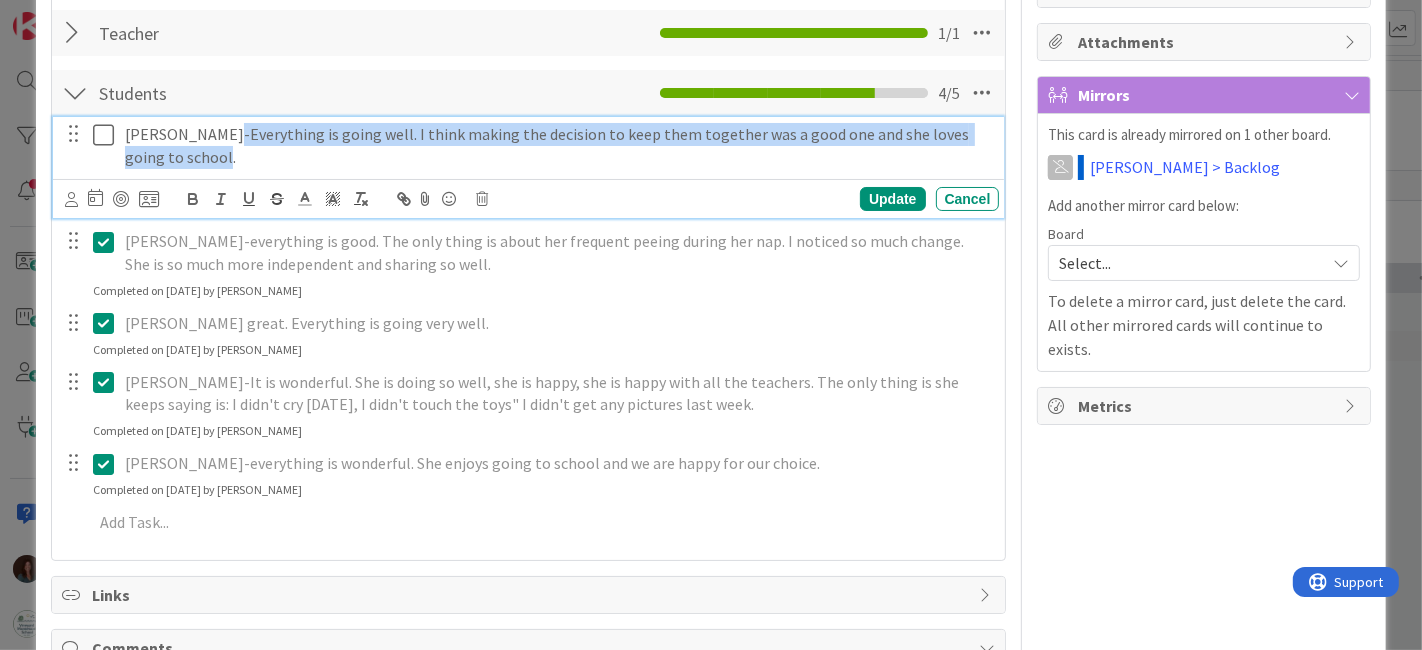 drag, startPoint x: 192, startPoint y: 152, endPoint x: 791, endPoint y: 251, distance: 607.12604 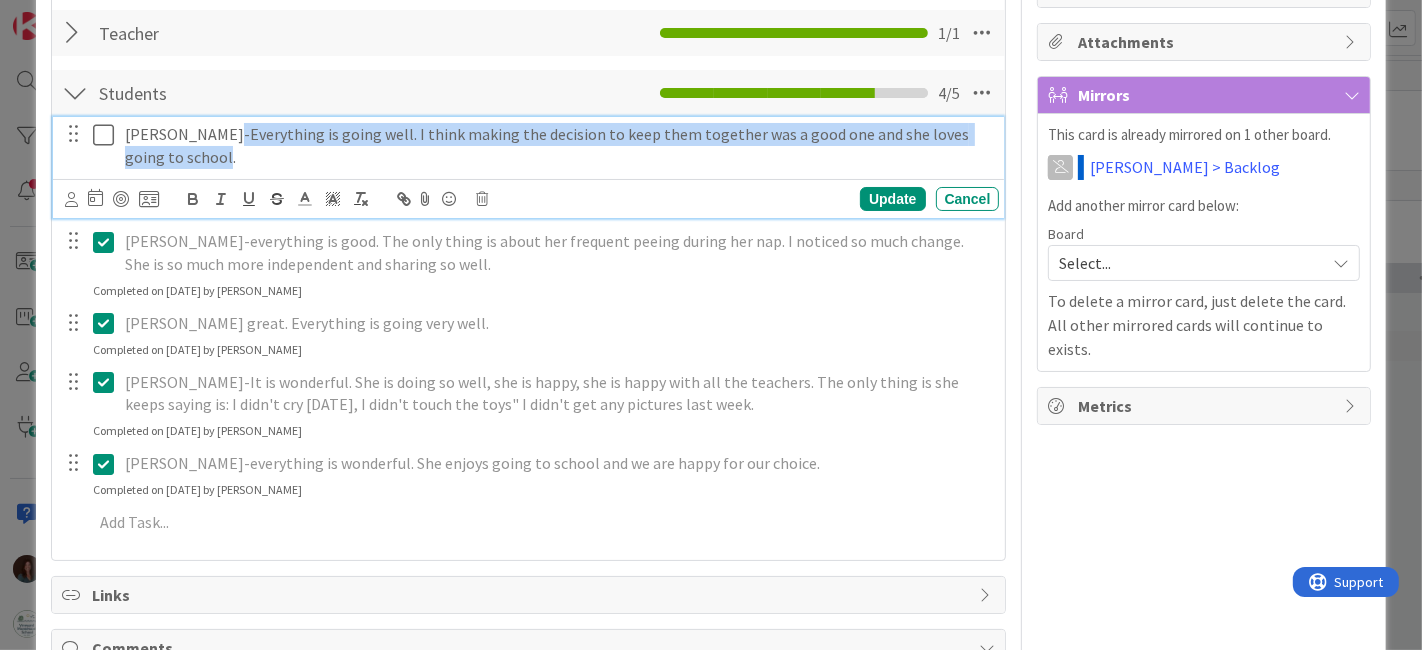 click on "[PERSON_NAME]-Everything is going well. I think making the decision to keep them together was a good one and she loves going to school." at bounding box center [558, 145] 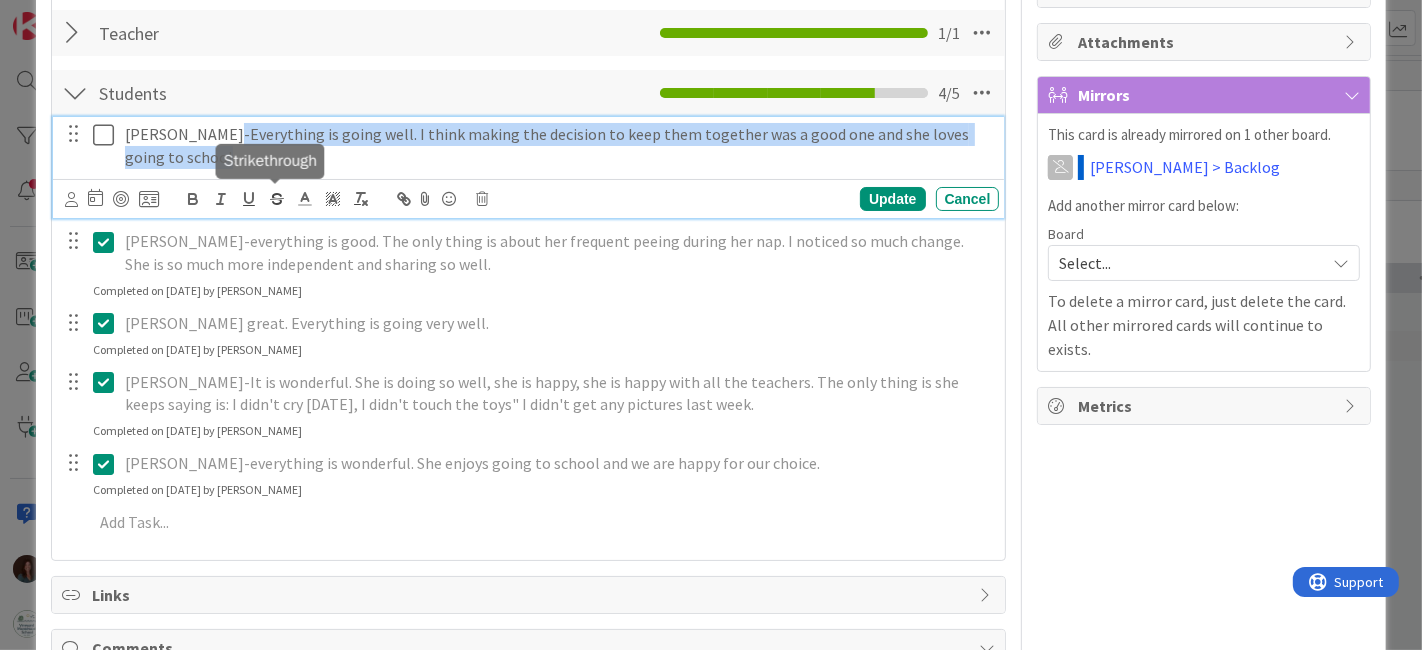 copy on "Everything is going well. I think making the decision to keep them together was a good one and she loves going to school." 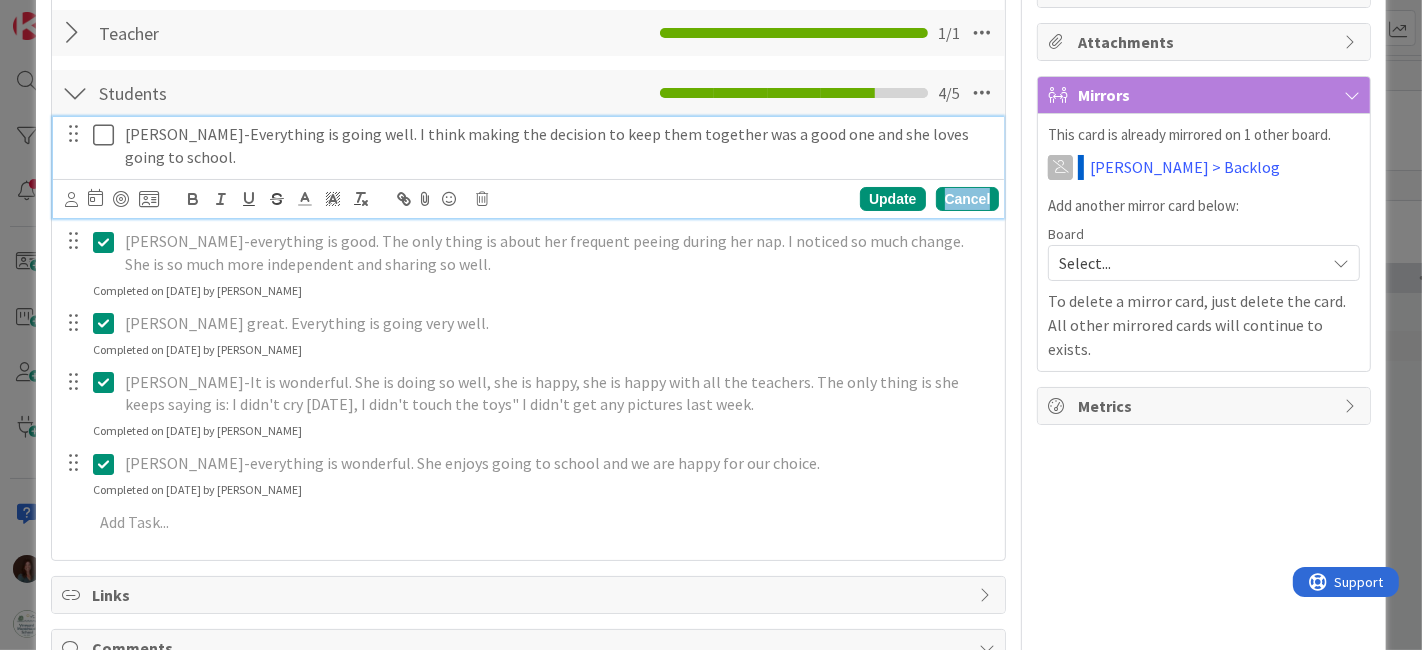 click on "Cancel" at bounding box center (968, 199) 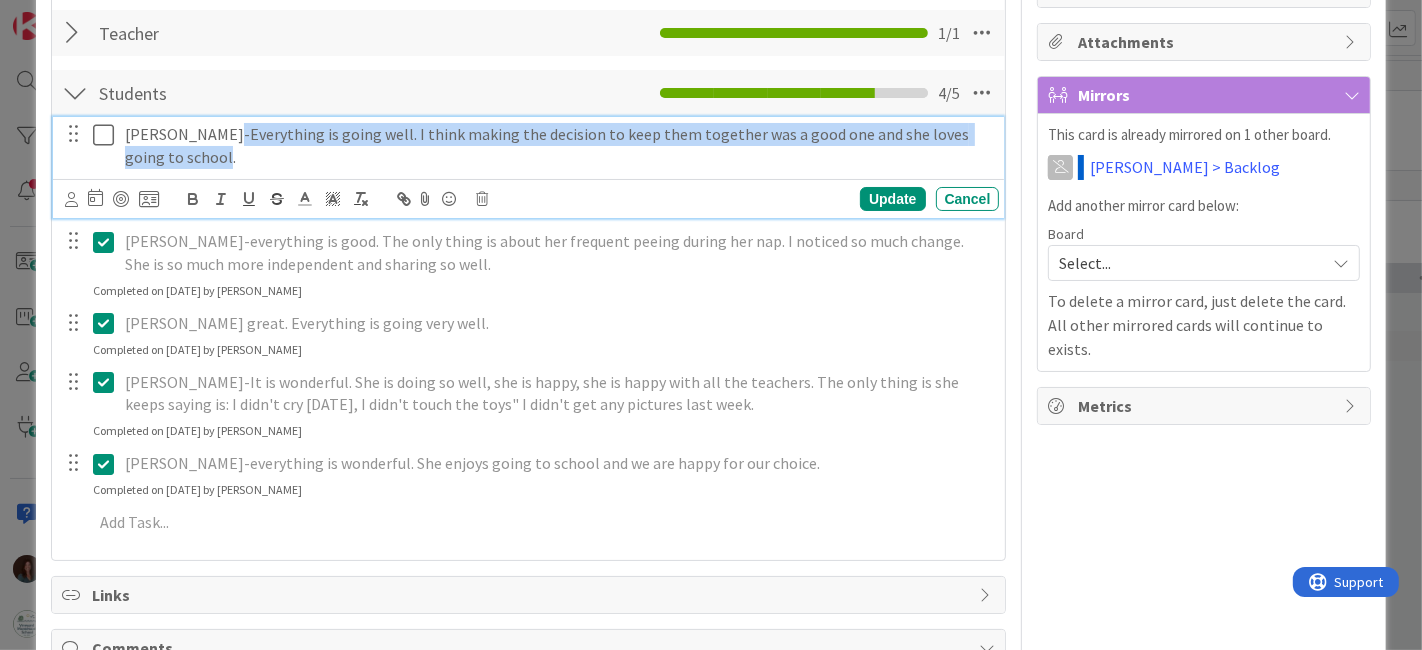 drag, startPoint x: 232, startPoint y: 147, endPoint x: 212, endPoint y: 127, distance: 28.284271 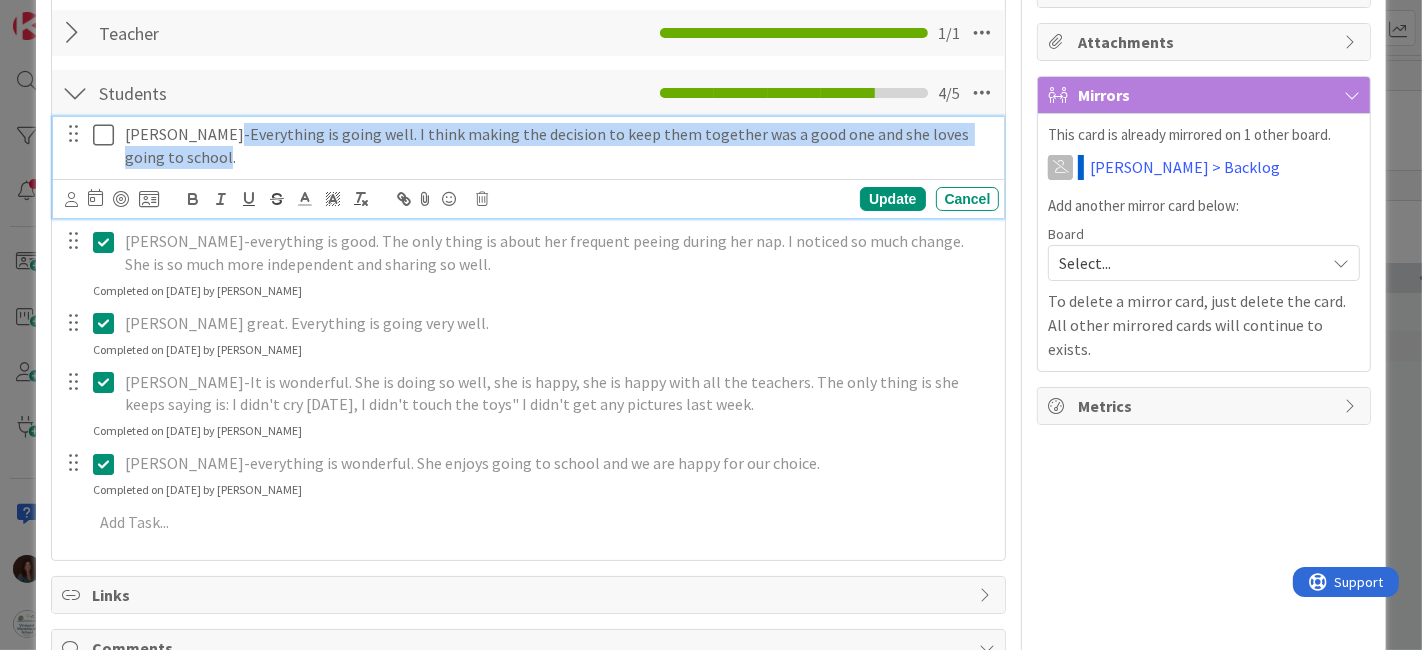click on "[PERSON_NAME]-Everything is going well. I think making the decision to keep them together was a good one and she loves going to school." at bounding box center [558, 145] 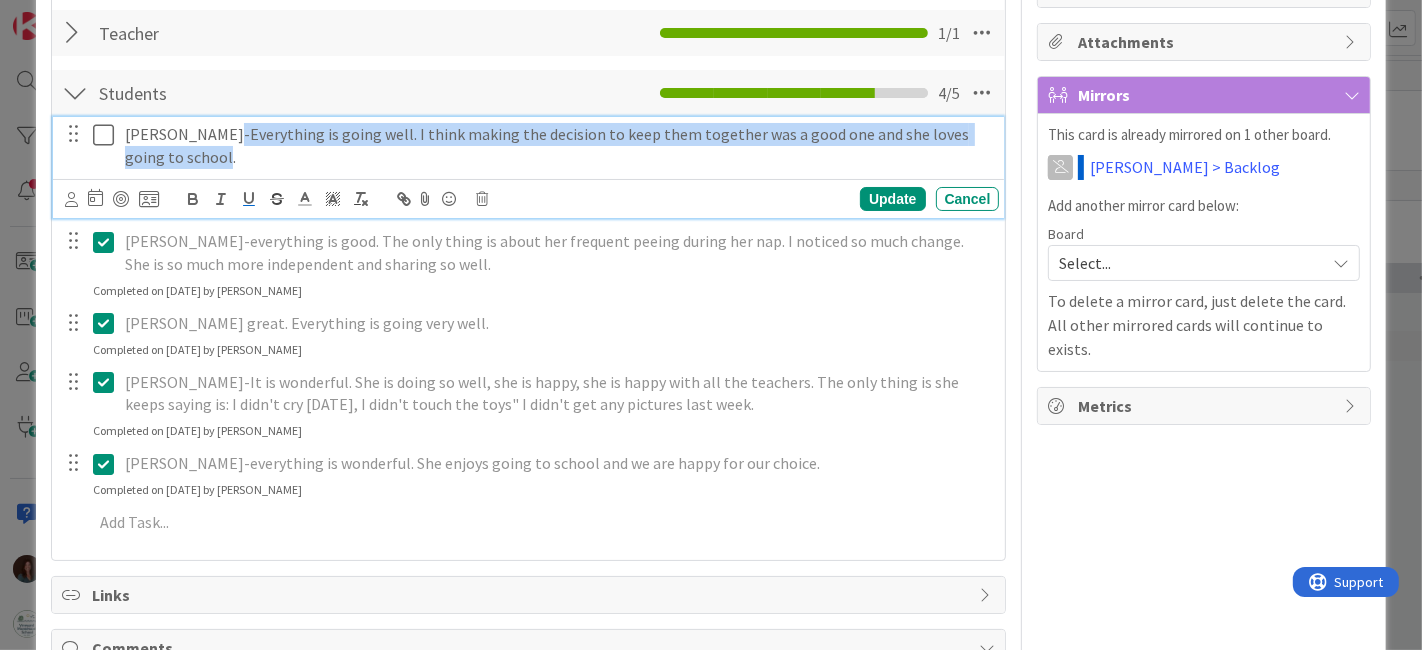 copy on "Everything is going well. I think making the decision to keep them together was a good one and she loves going to school." 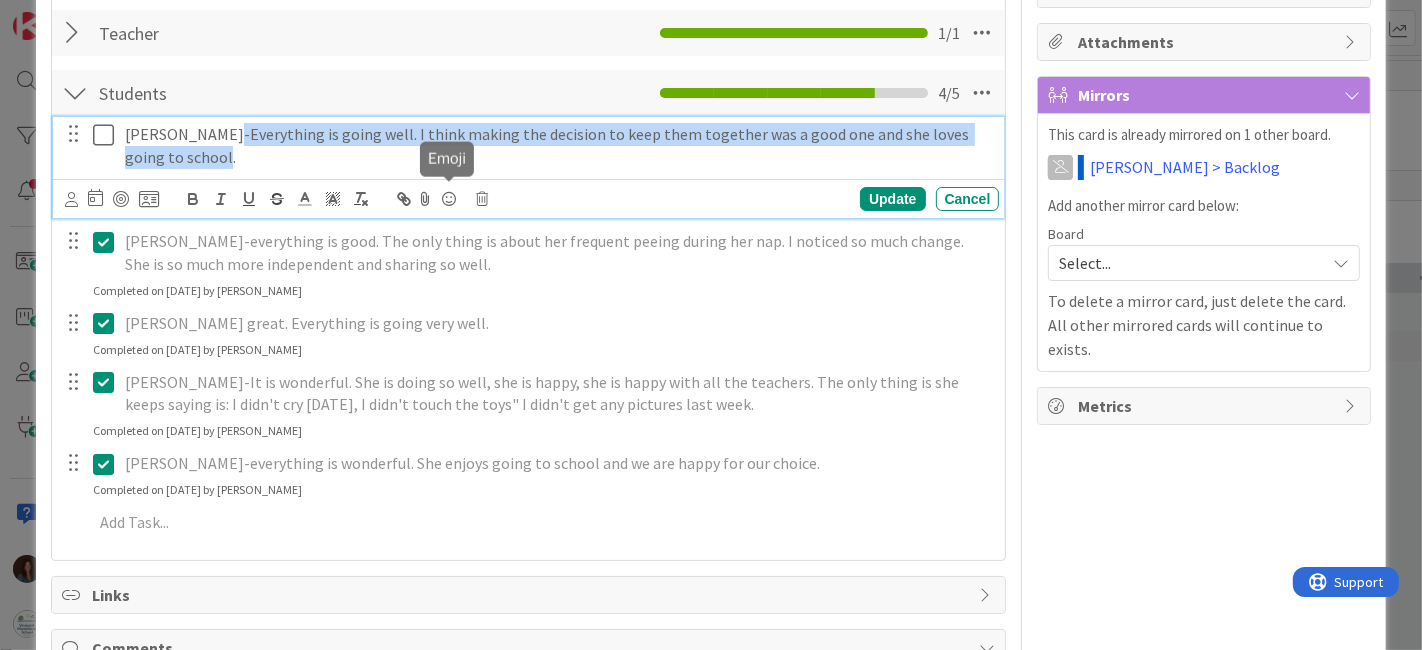 click on "Navigate forward to interact with the calendar and select a date. Press the question mark key to get the keyboard shortcuts for changing dates. Update Cancel" at bounding box center [532, 199] 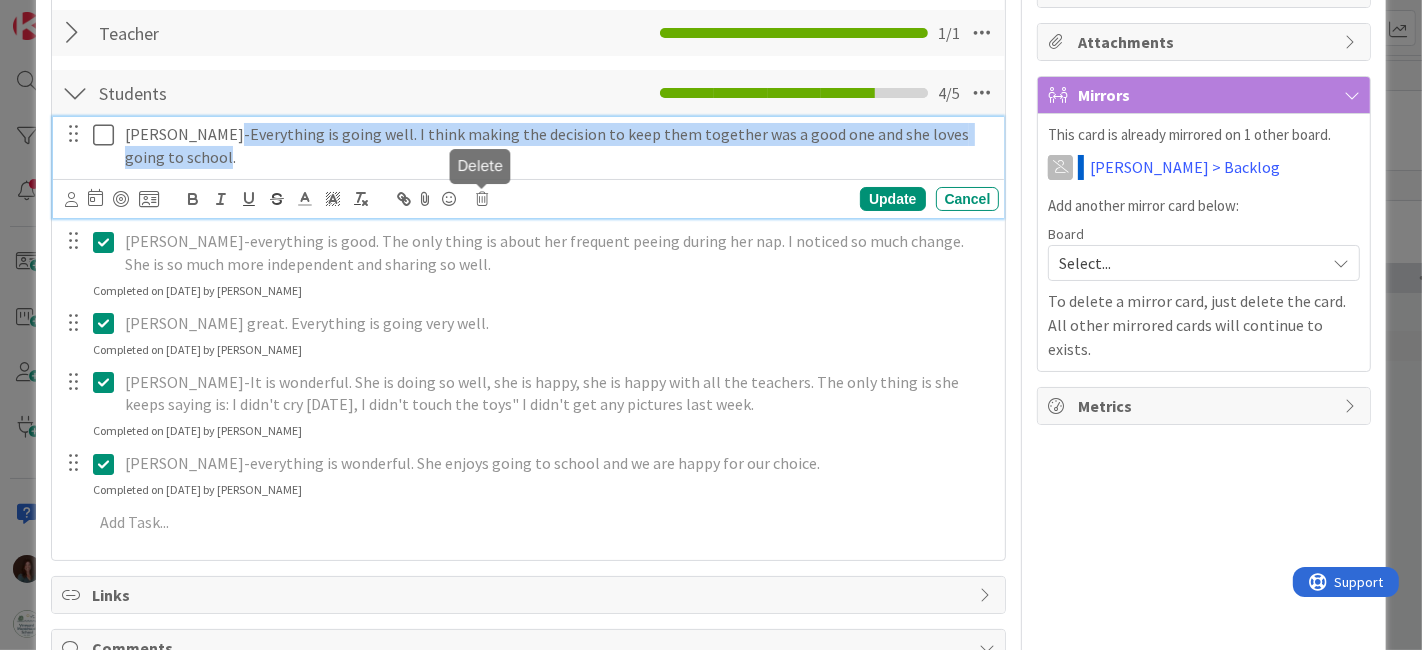 click at bounding box center [483, 199] 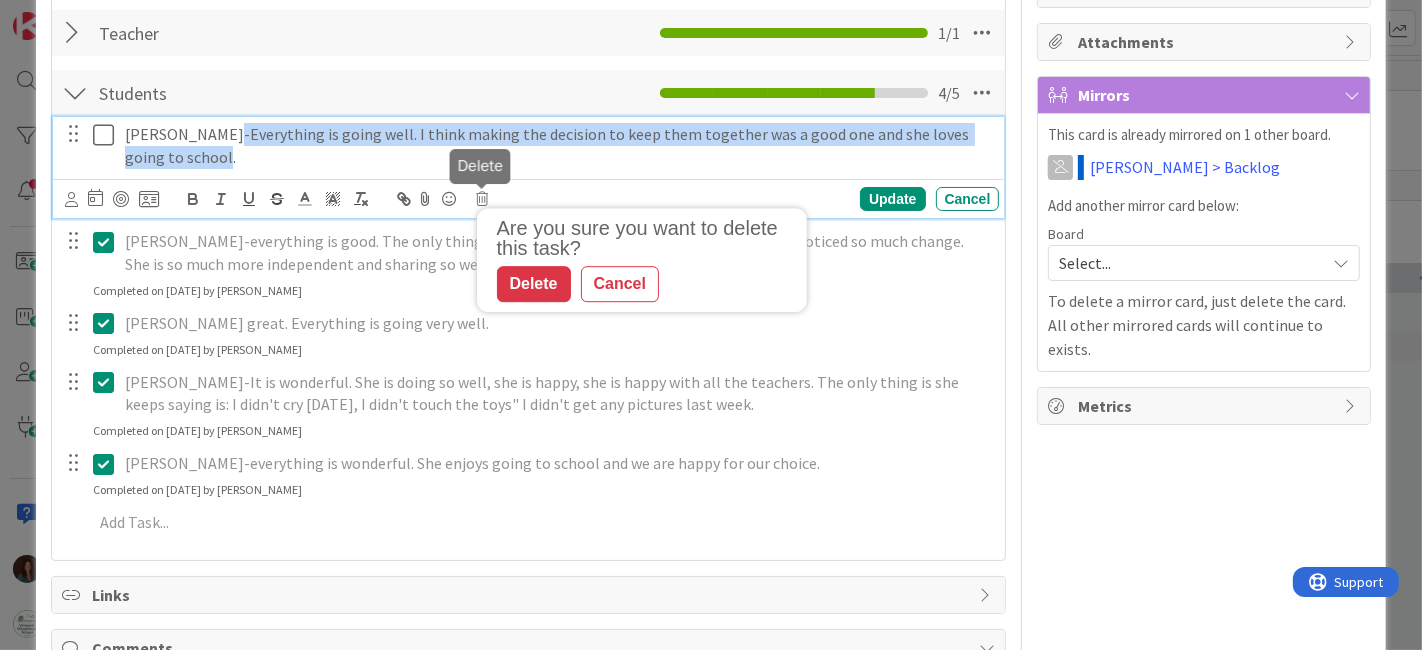 click on "Delete" at bounding box center (534, 285) 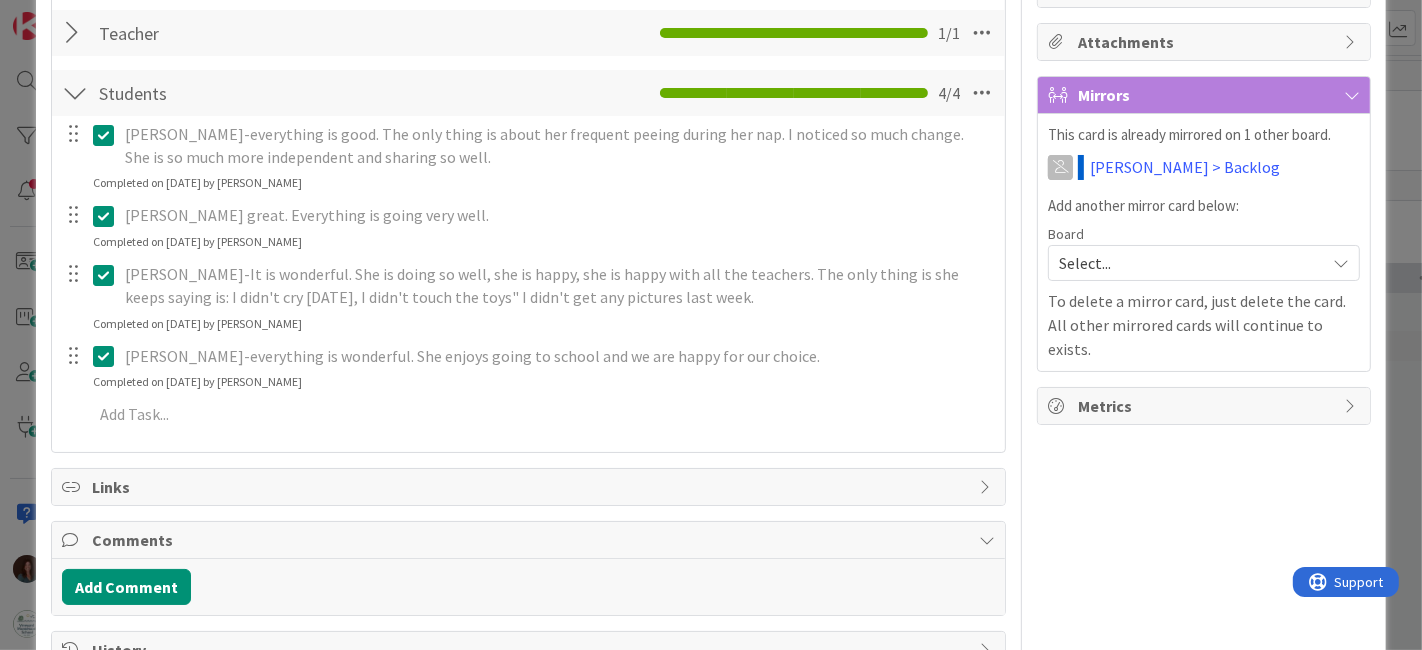 scroll, scrollTop: 0, scrollLeft: 0, axis: both 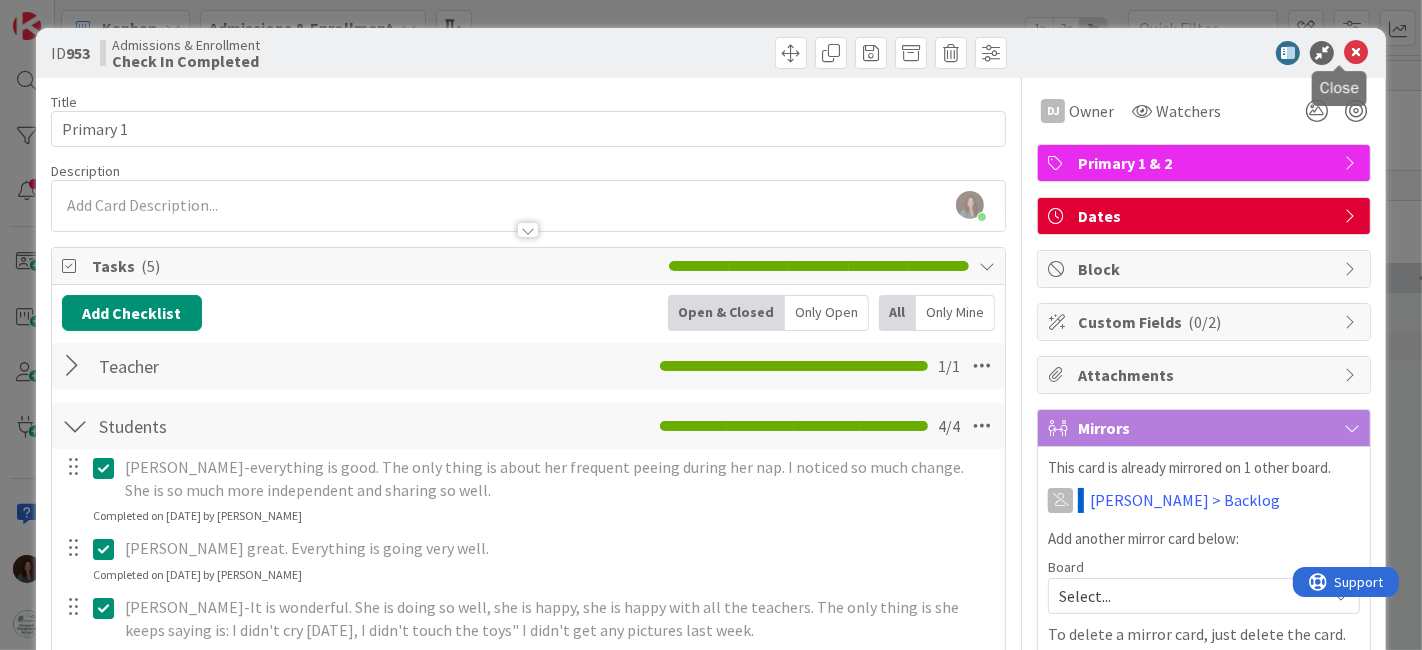 click at bounding box center (1356, 53) 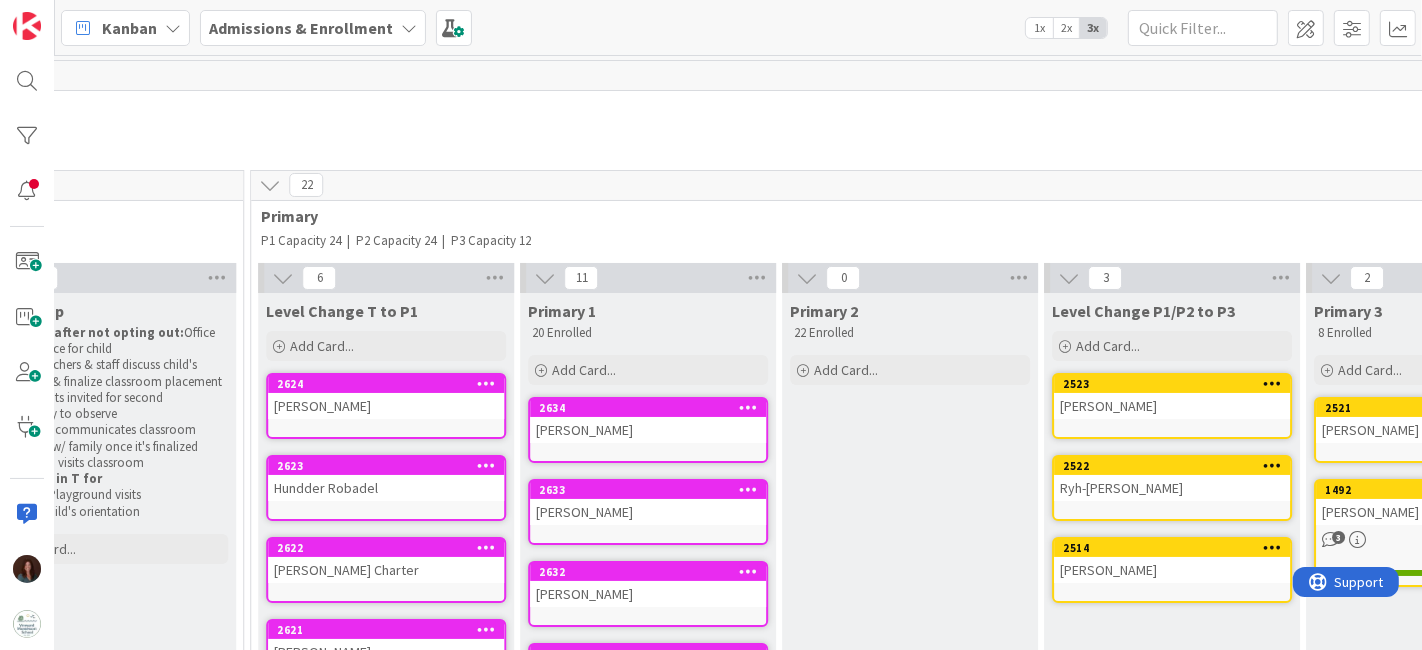 scroll, scrollTop: 0, scrollLeft: 4800, axis: horizontal 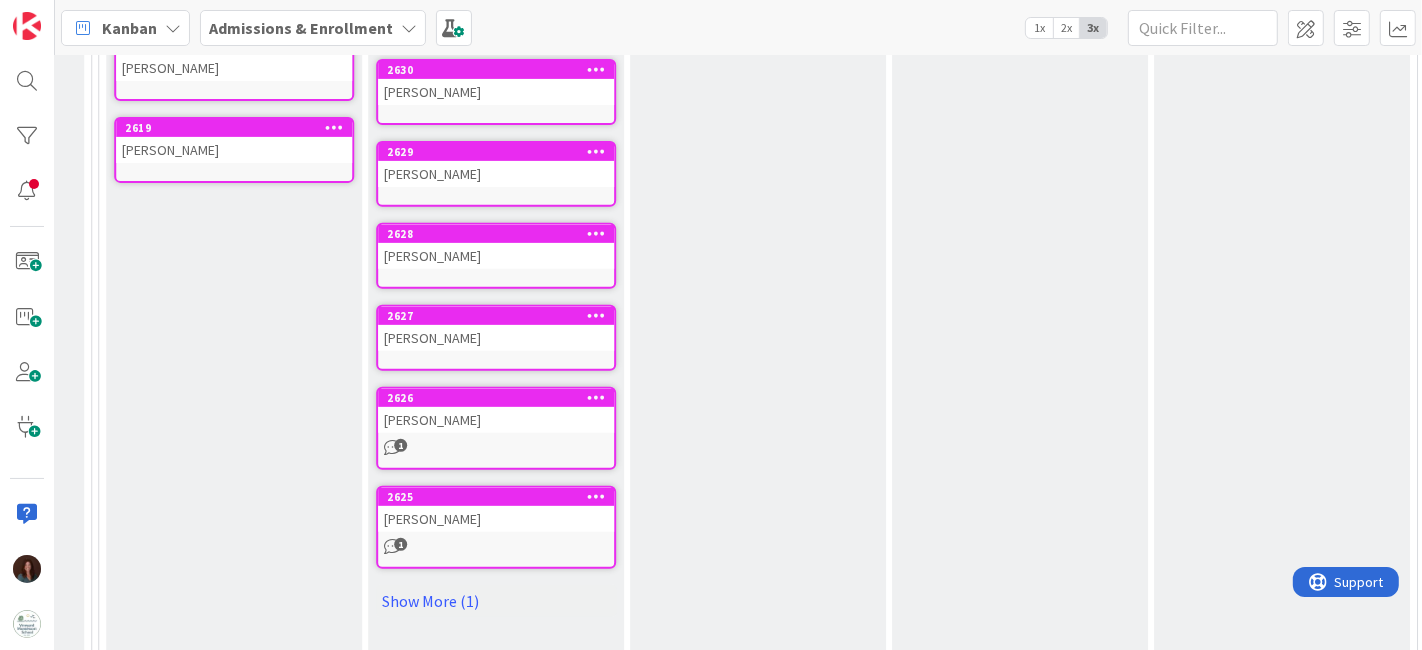 click on "[PERSON_NAME]" at bounding box center (496, 338) 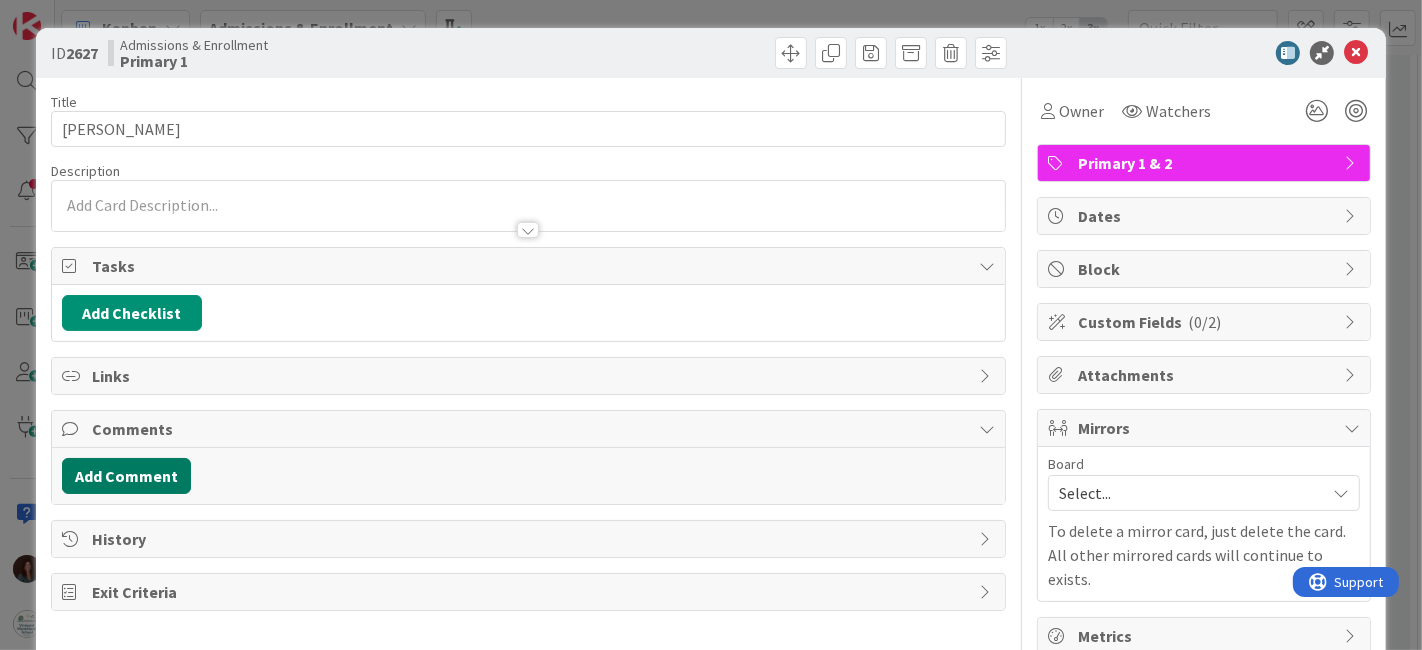 scroll, scrollTop: 0, scrollLeft: 0, axis: both 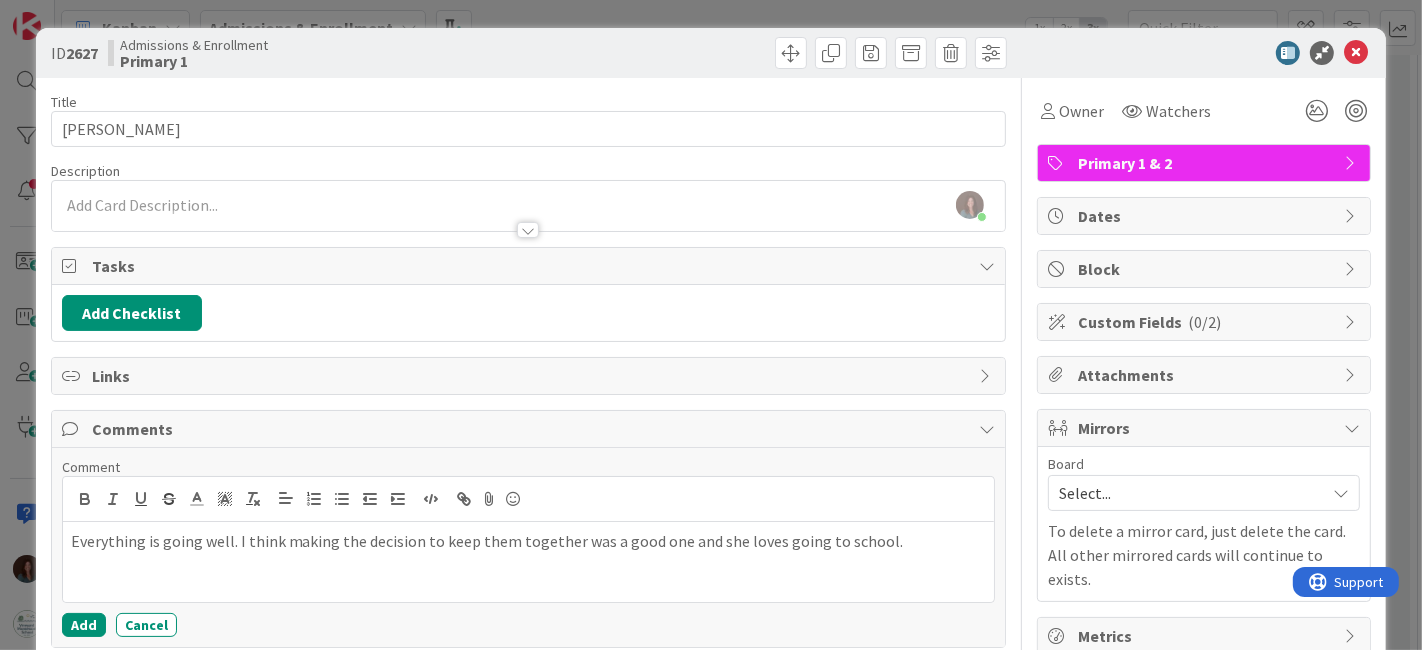 click on "Everything is going well. I think making the decision to keep them together was a good one and she loves going to school." at bounding box center [529, 541] 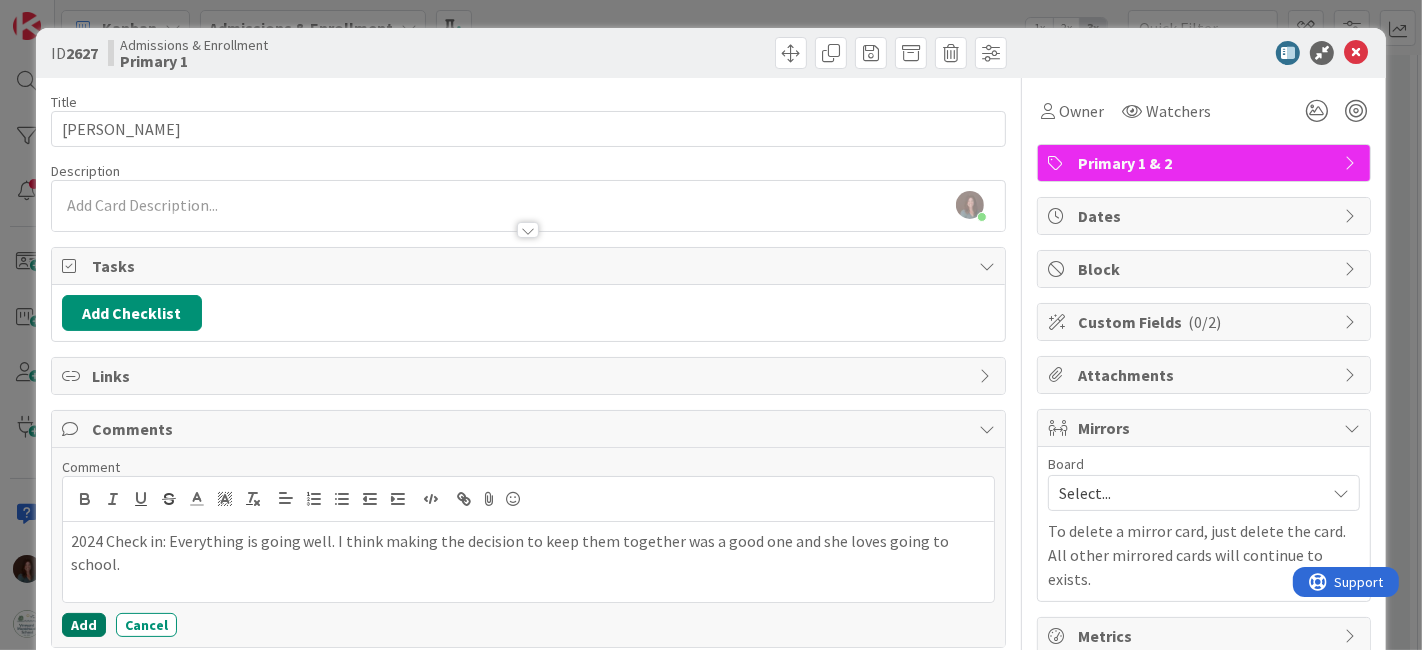 click on "Add" at bounding box center (84, 625) 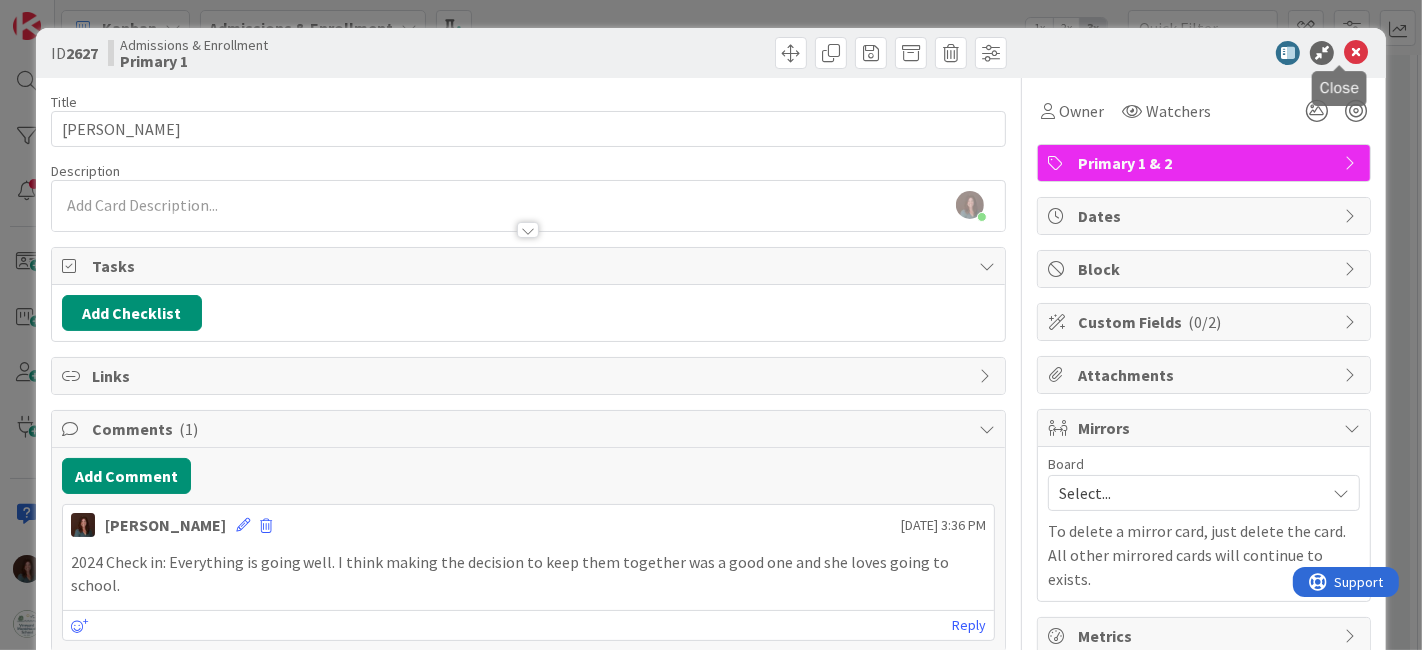 click at bounding box center [1356, 53] 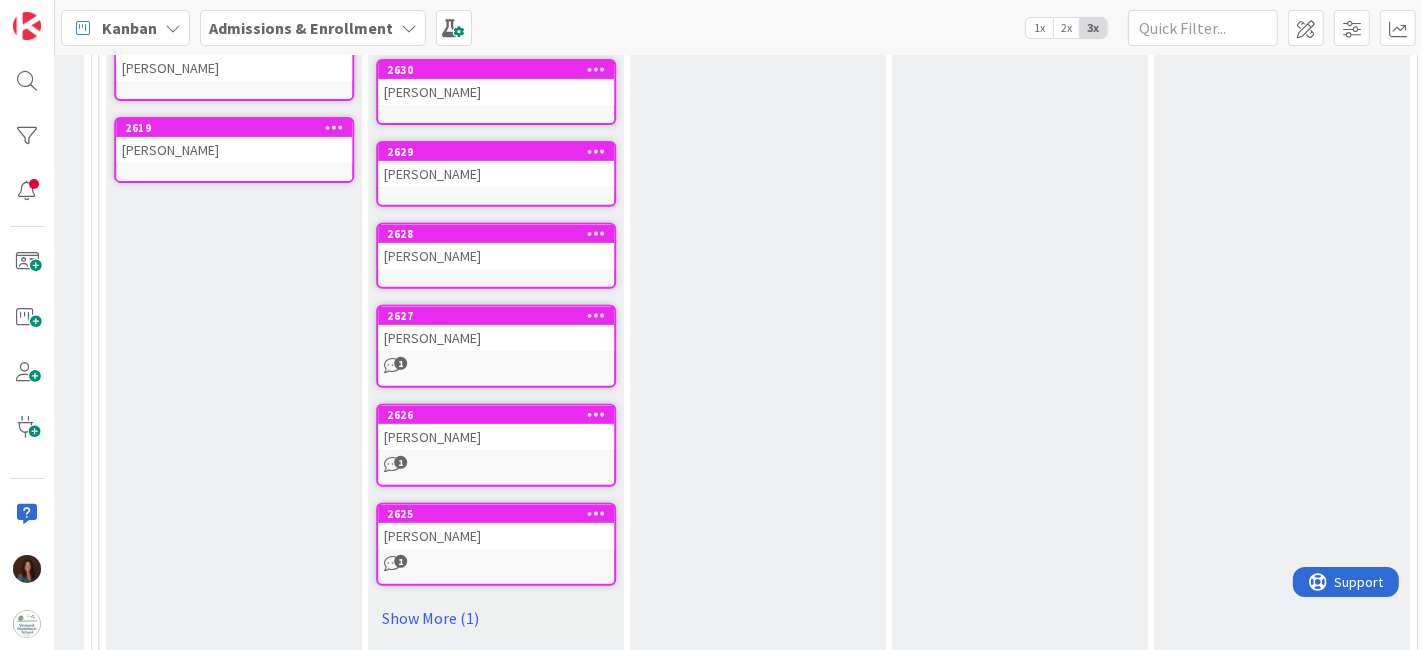 scroll, scrollTop: 0, scrollLeft: 0, axis: both 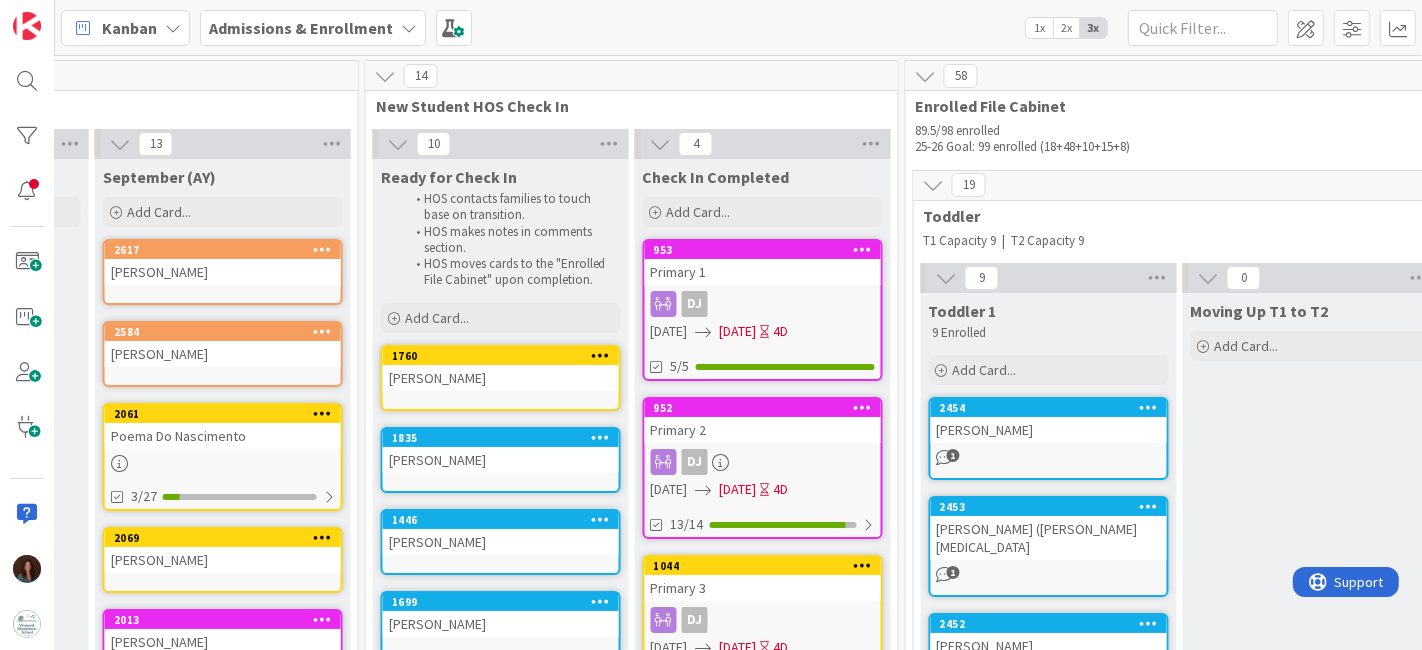 click on "Primary 1" at bounding box center [763, 272] 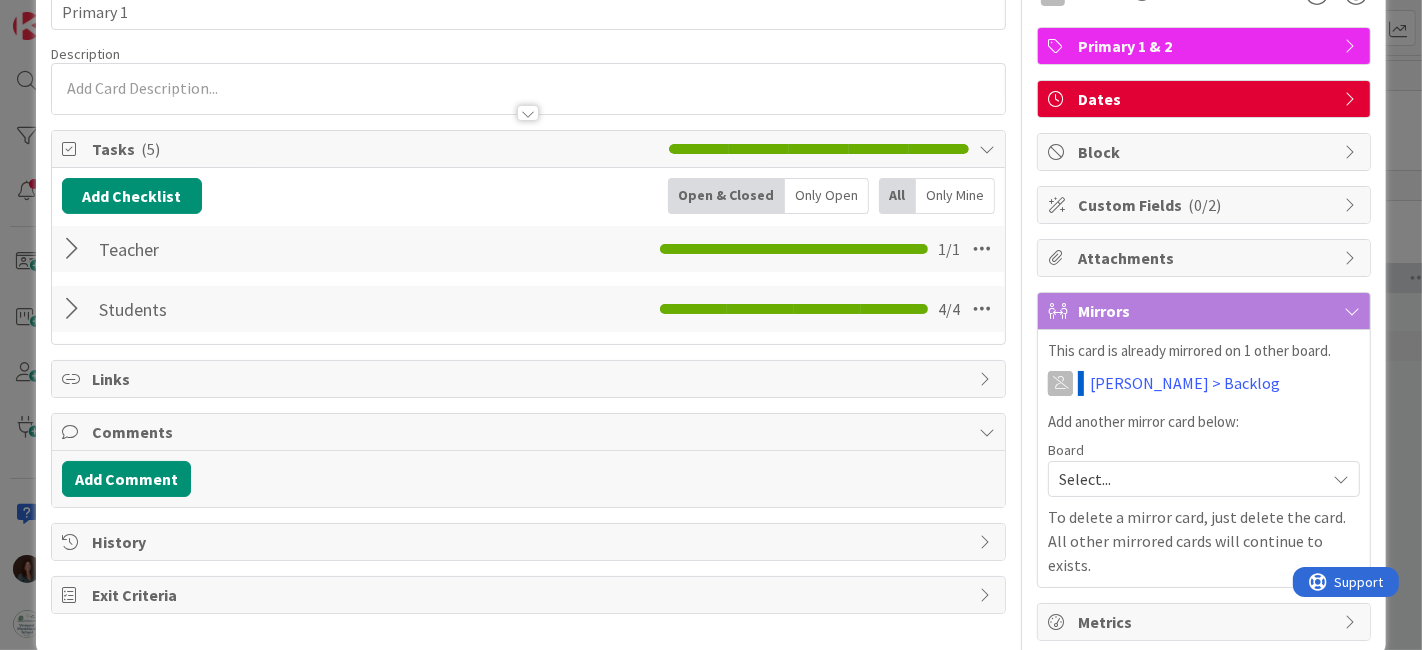 scroll, scrollTop: 122, scrollLeft: 0, axis: vertical 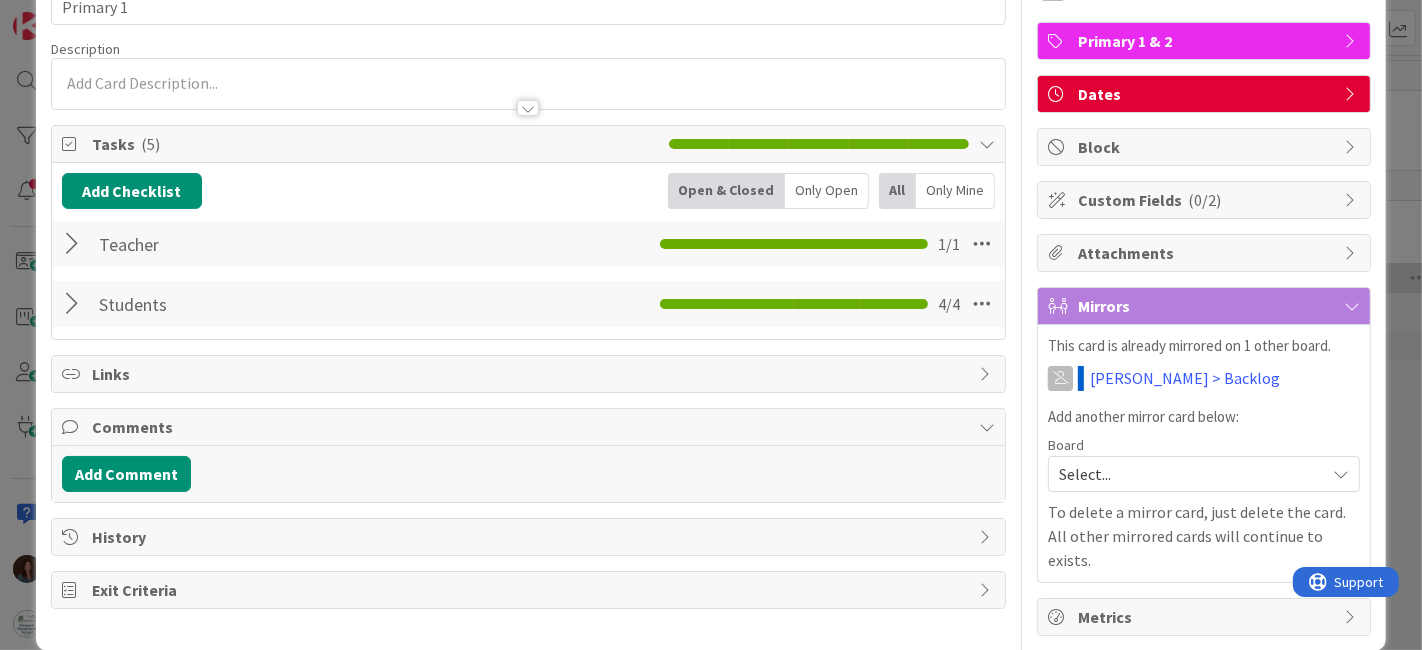 click at bounding box center [75, 304] 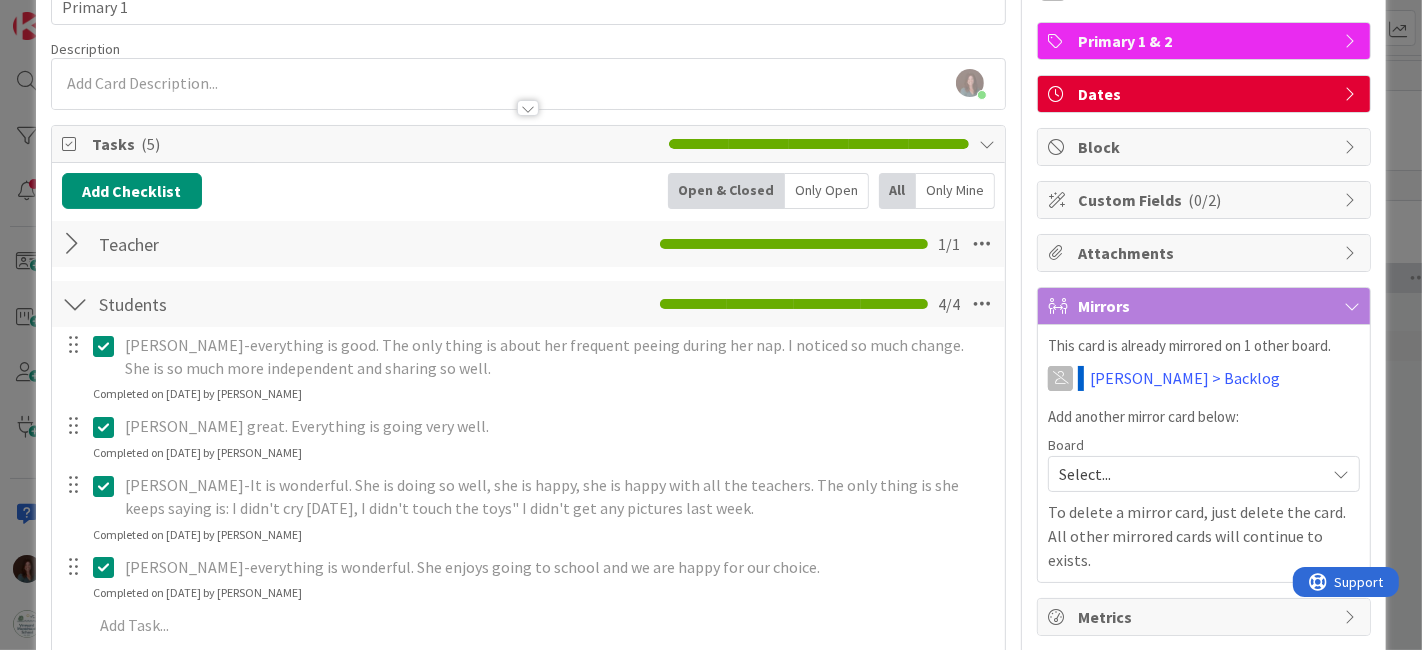 click on "[PERSON_NAME]-everything is good. The only thing is about her frequent peeing during her nap. I noticed so much change. She is so much more independent and sharing so well." at bounding box center [558, 356] 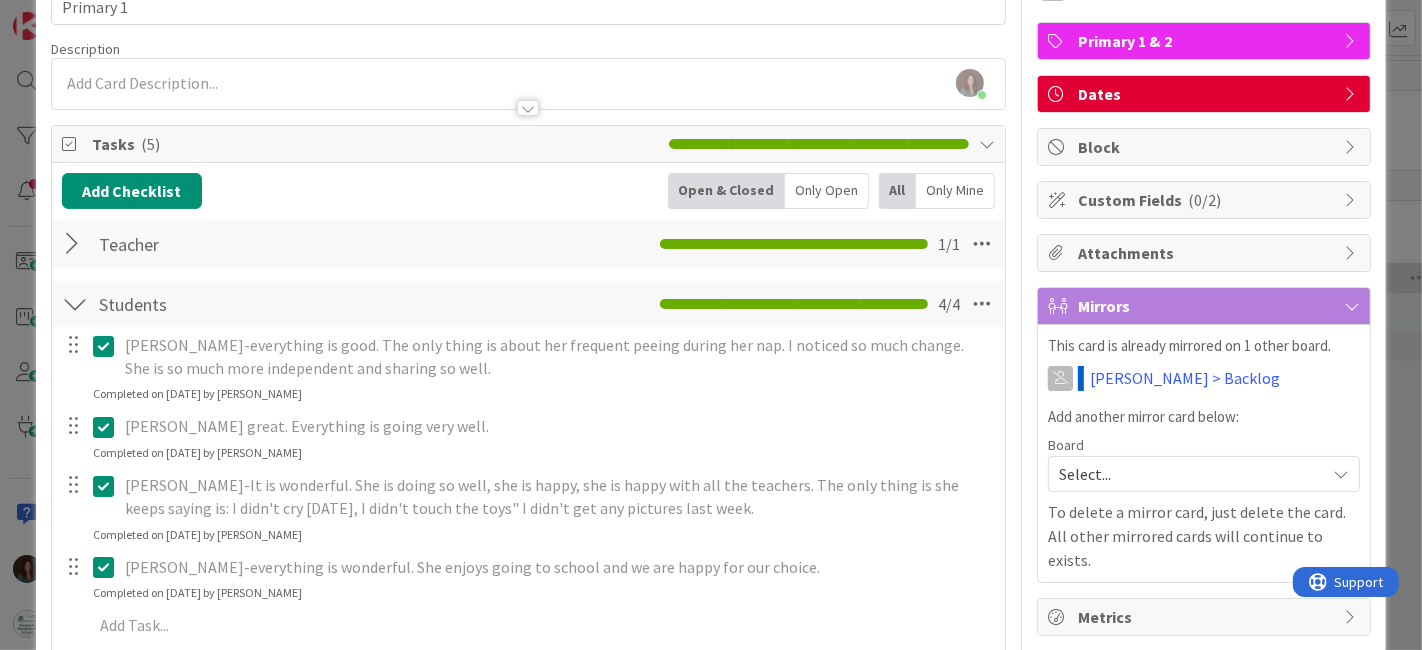 click at bounding box center (108, 346) 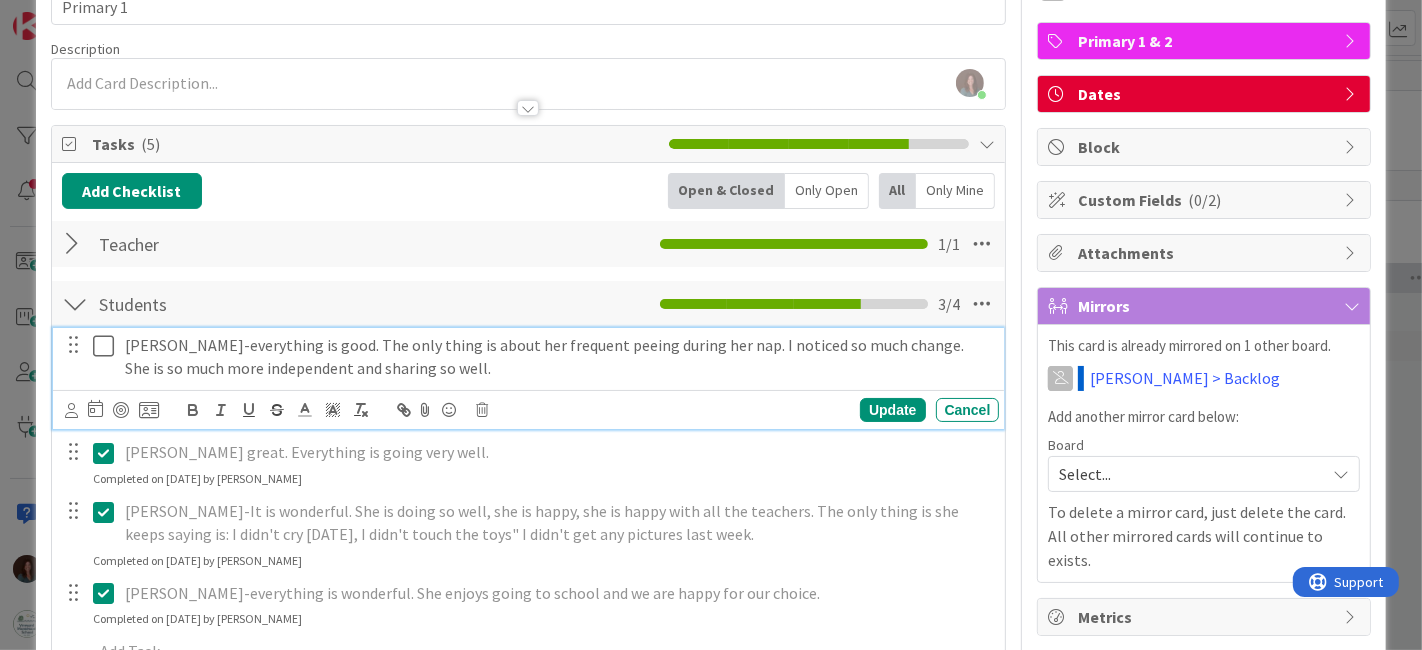 drag, startPoint x: 529, startPoint y: 361, endPoint x: 251, endPoint y: 342, distance: 278.64853 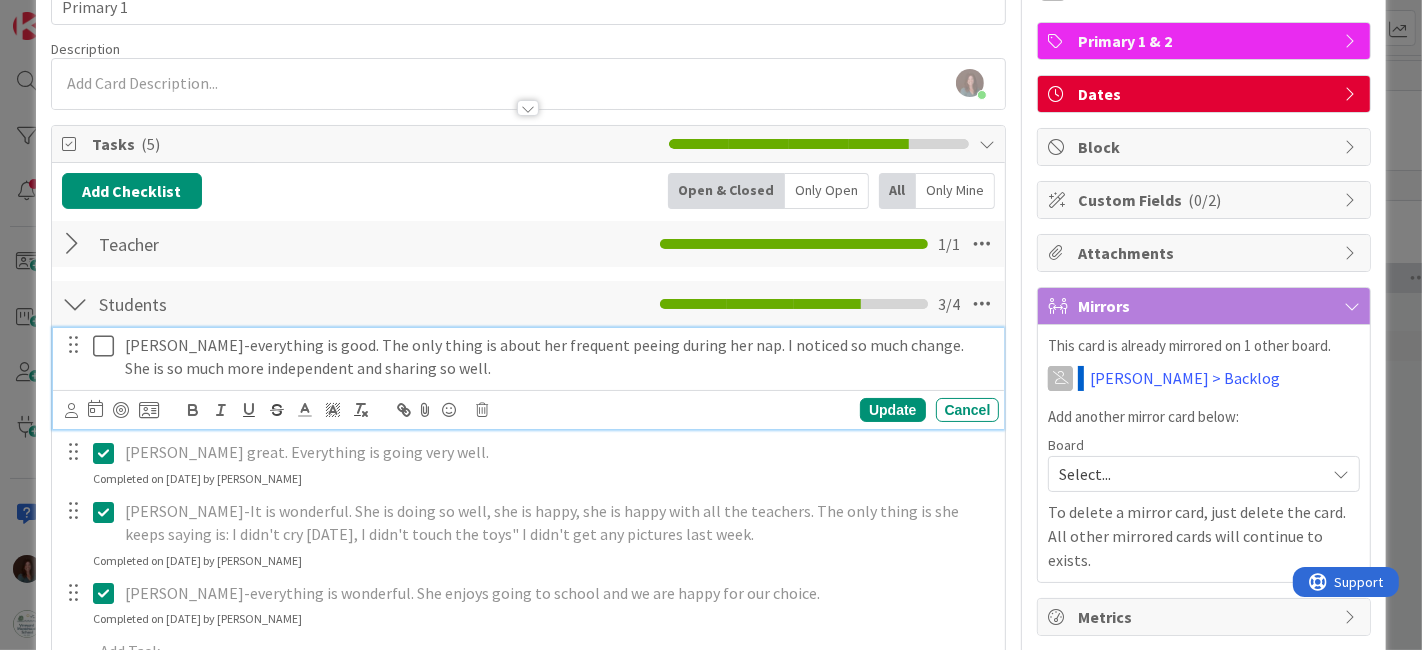 click on "[PERSON_NAME]-everything is good. The only thing is about her frequent peeing during her nap. I noticed so much change. She is so much more independent and sharing so well." at bounding box center (558, 356) 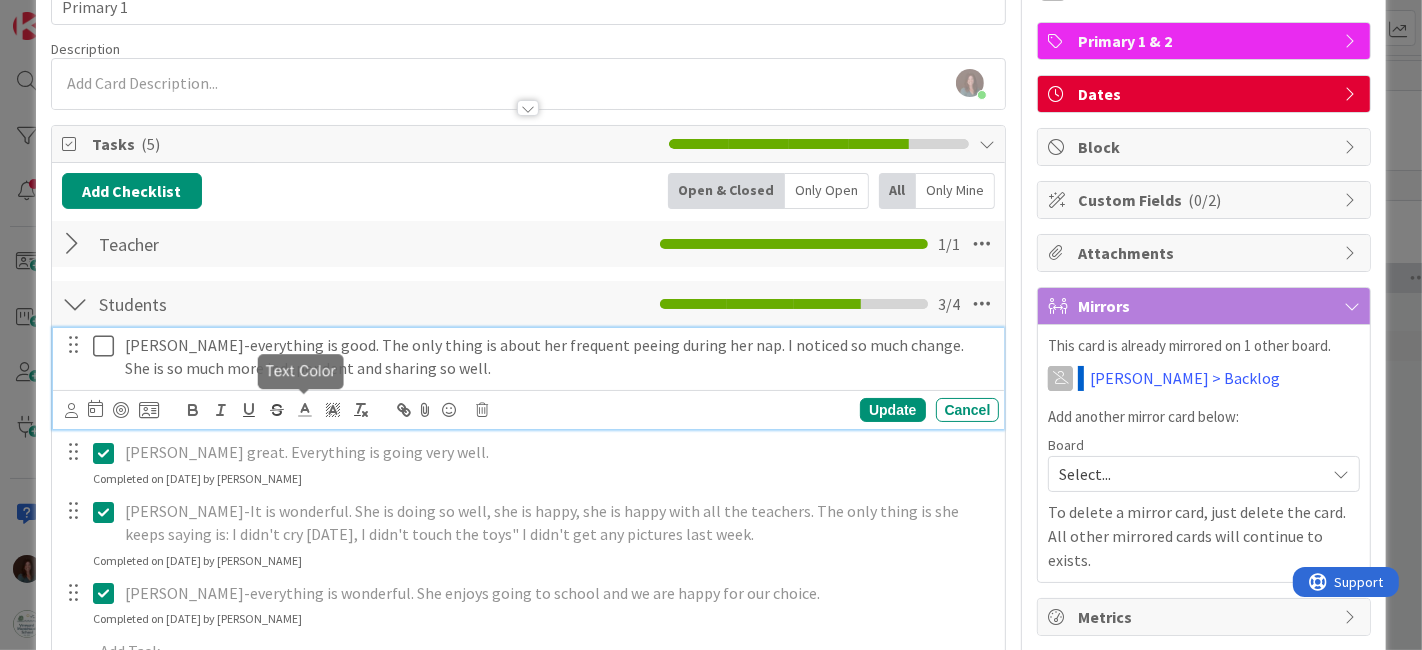 copy on "everything is good. The only thing is about her frequent peeing during her nap. I noticed so much change. She is so much more independent and sharing so well." 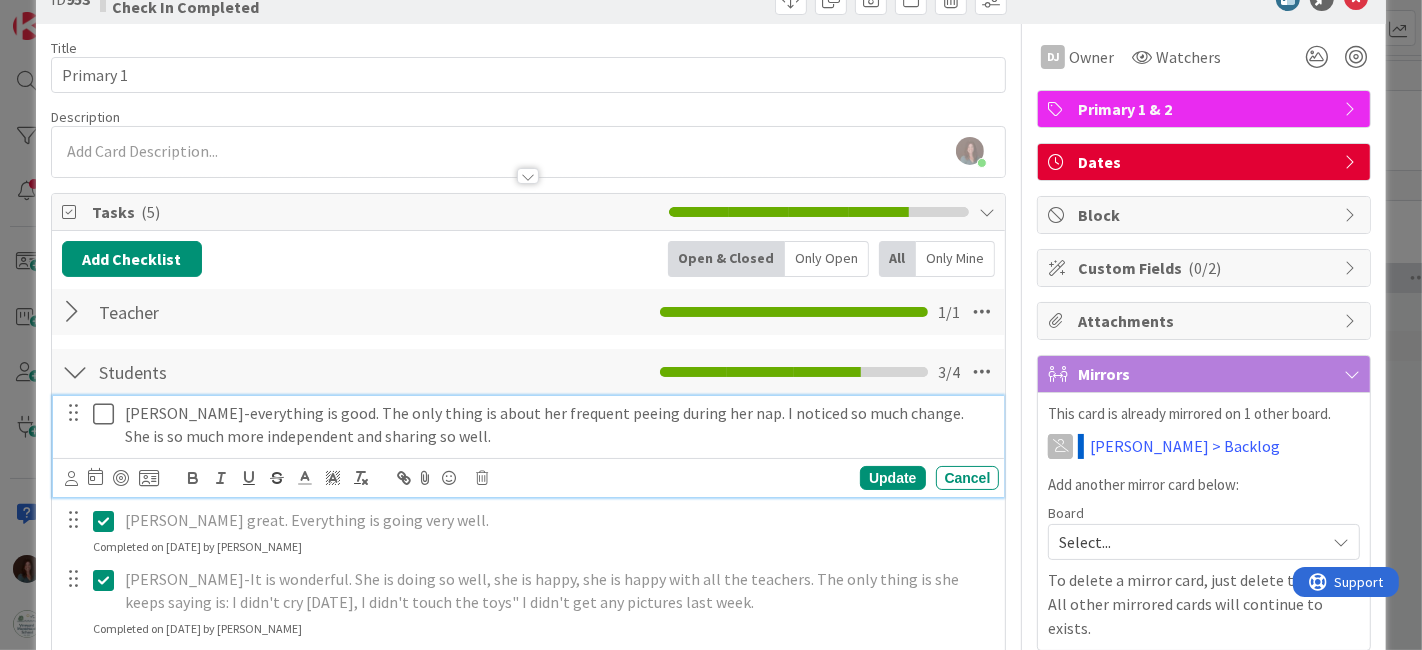 scroll, scrollTop: 0, scrollLeft: 0, axis: both 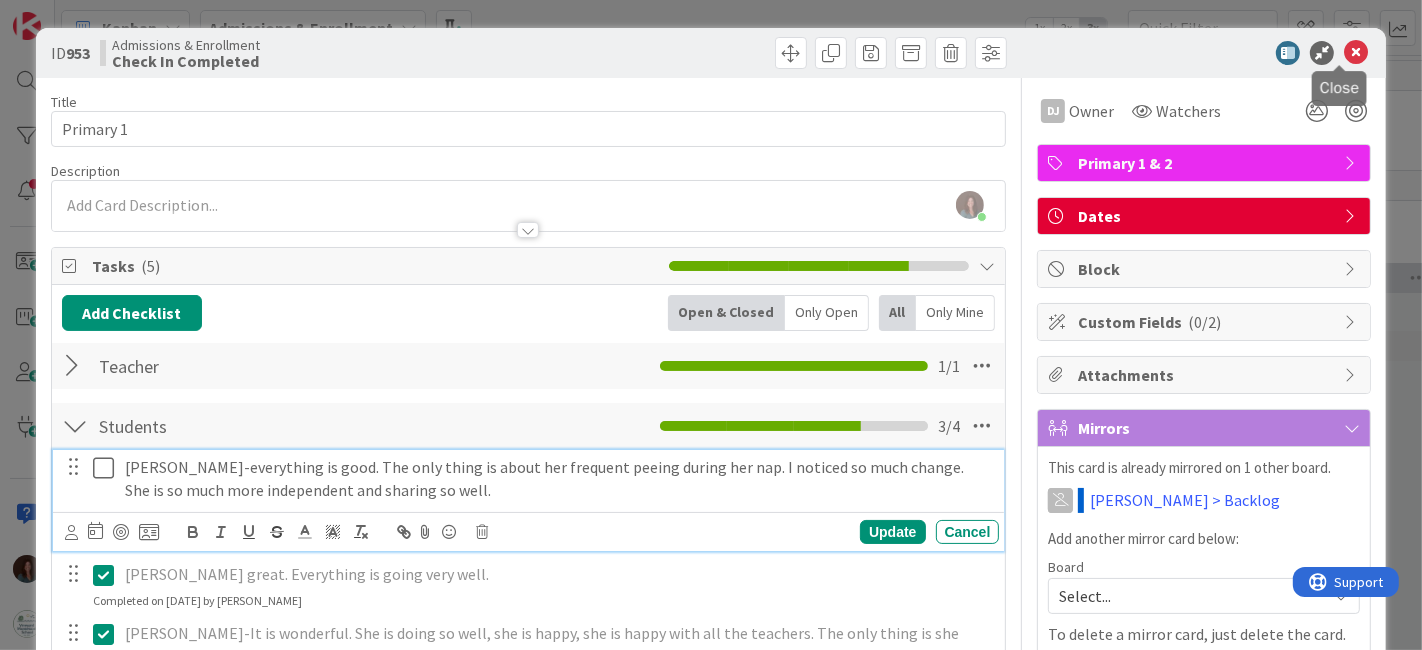 click at bounding box center [1356, 53] 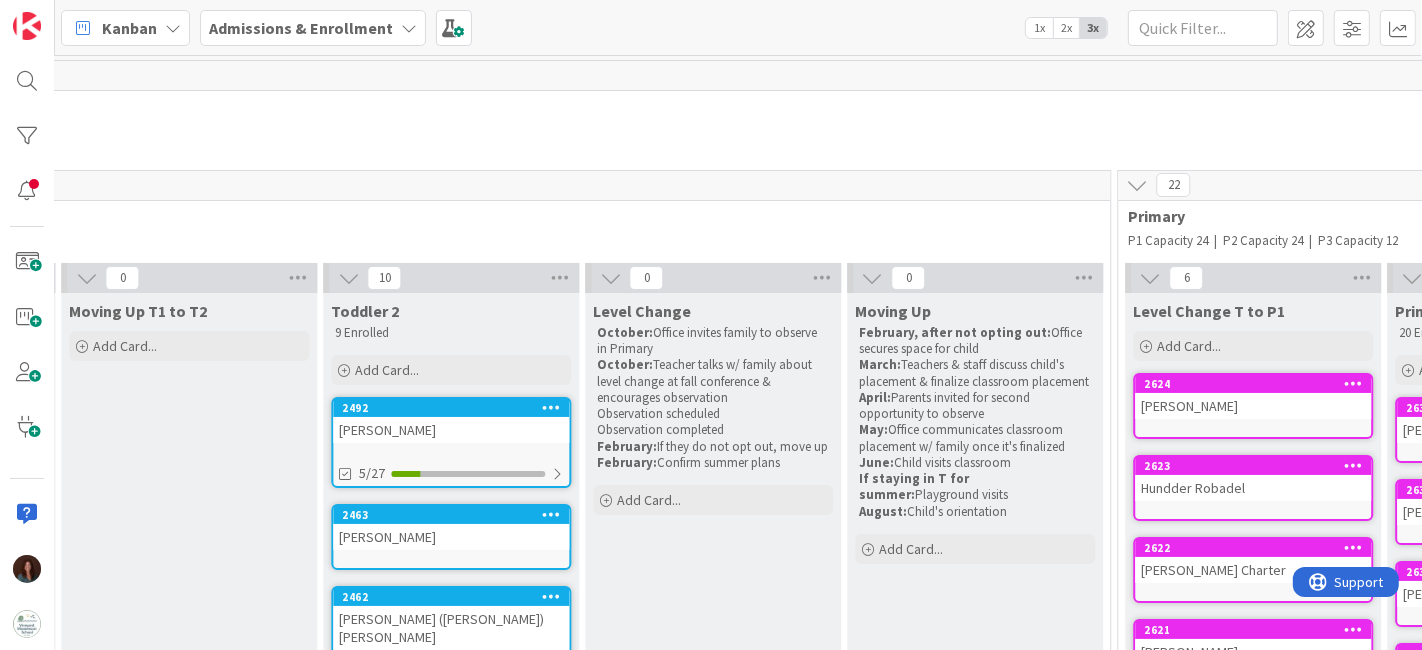 scroll, scrollTop: 0, scrollLeft: 4407, axis: horizontal 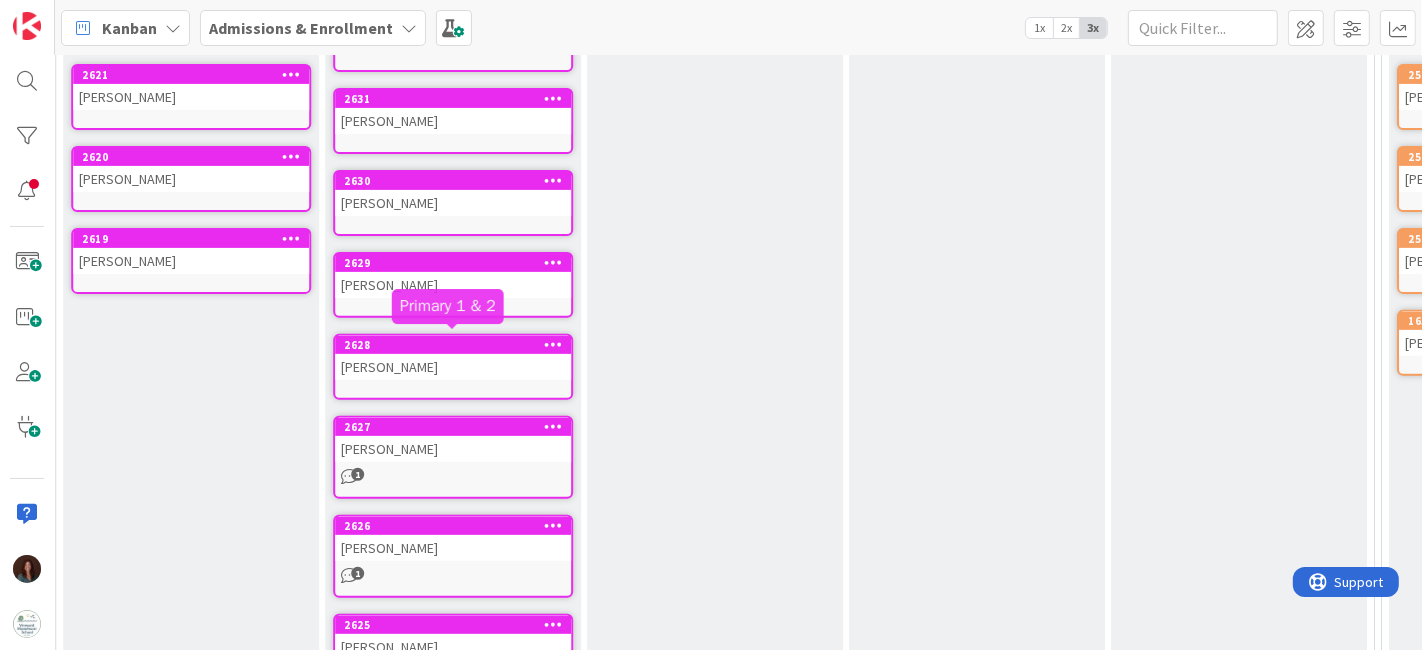 click on "2628" at bounding box center (457, 345) 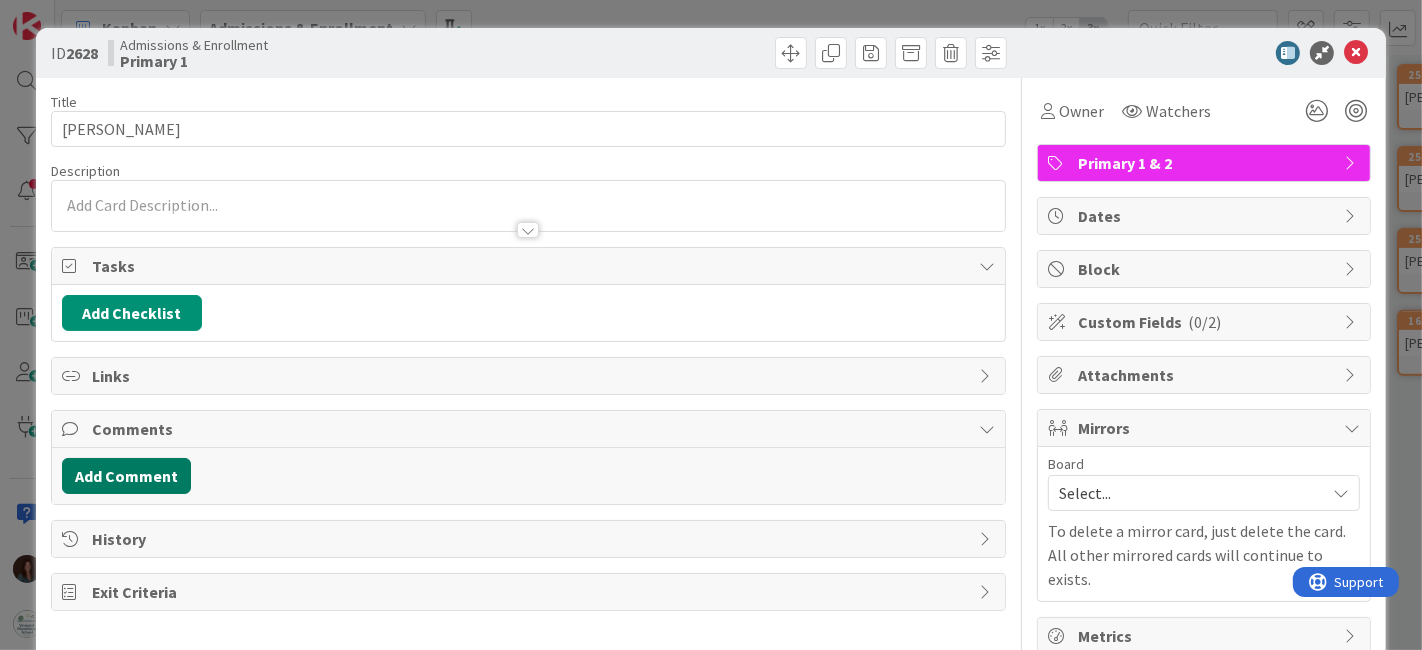 click on "Add Comment" at bounding box center [126, 476] 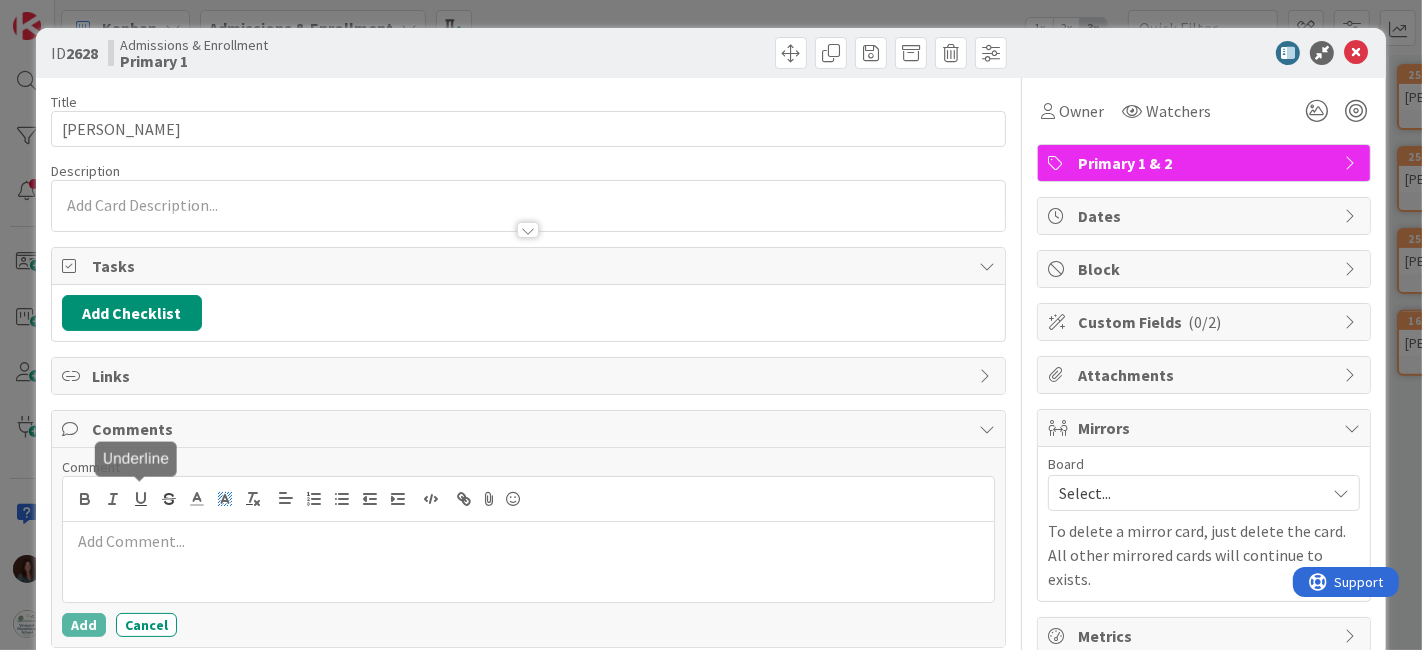 scroll, scrollTop: 0, scrollLeft: 0, axis: both 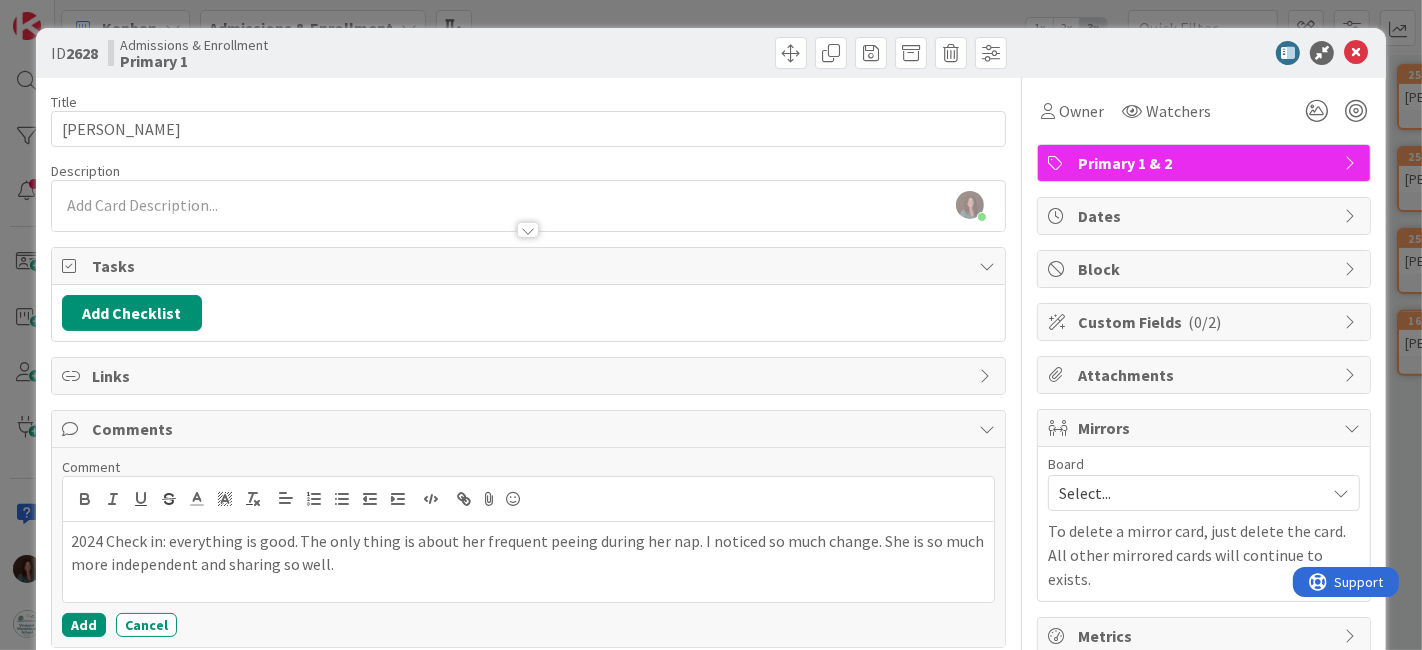 click on "2024 Check in: everything is good. The only thing is about her frequent peeing during her nap. I noticed so much change. She is so much more independent and sharing so well." at bounding box center [529, 552] 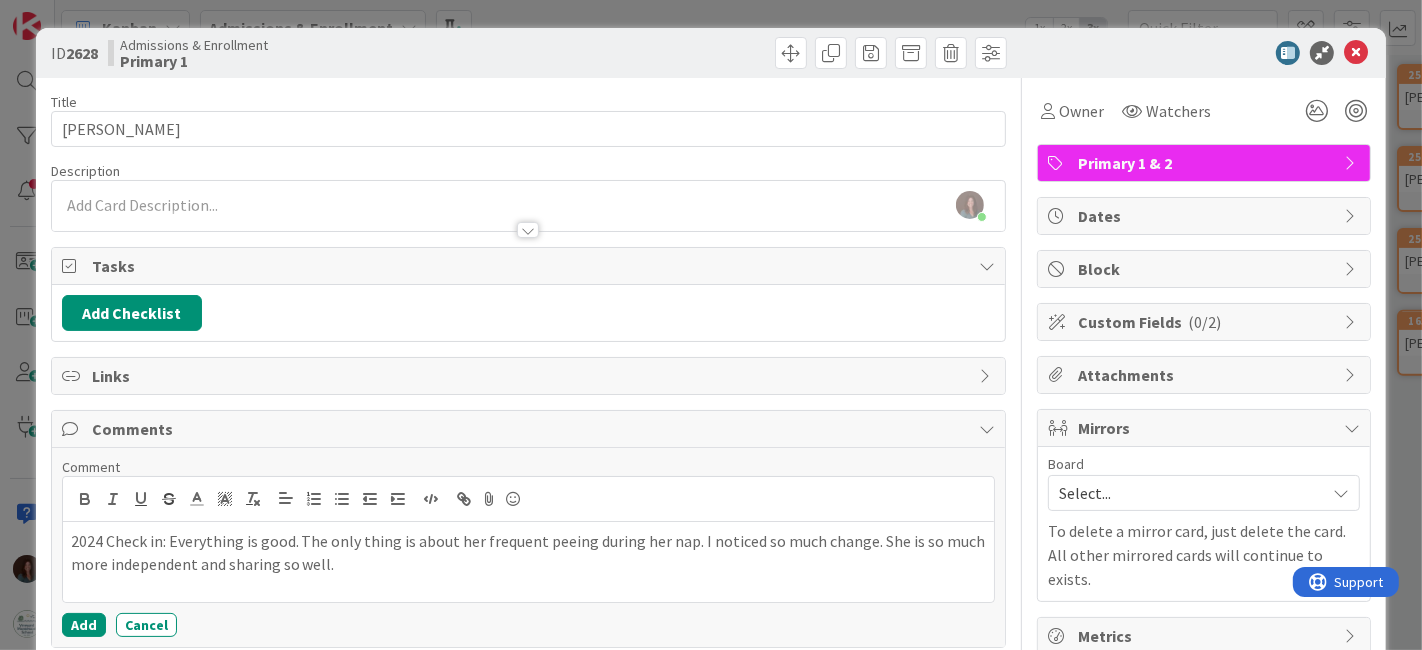 click on "2024 Check in: Everything is good. The only thing is about her frequent peeing during her nap. I noticed so much change. She is so much more independent and sharing so well." at bounding box center (529, 552) 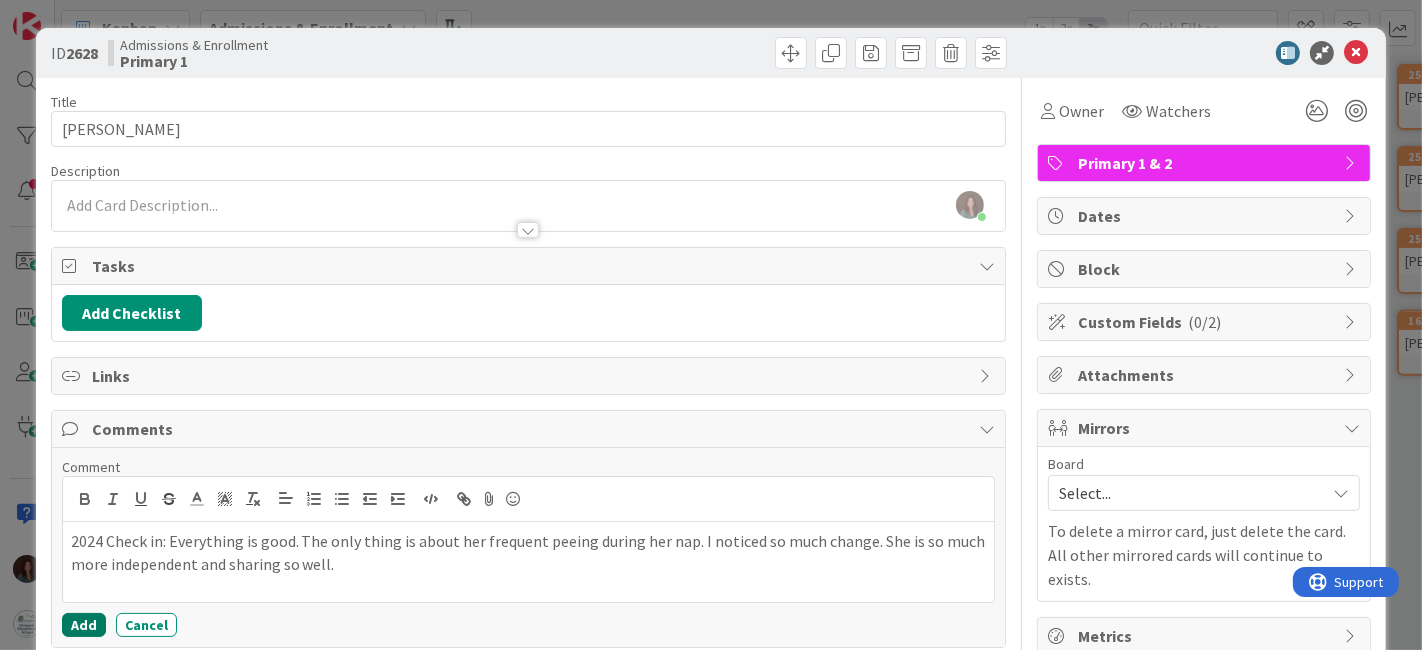 click on "Add" at bounding box center (84, 625) 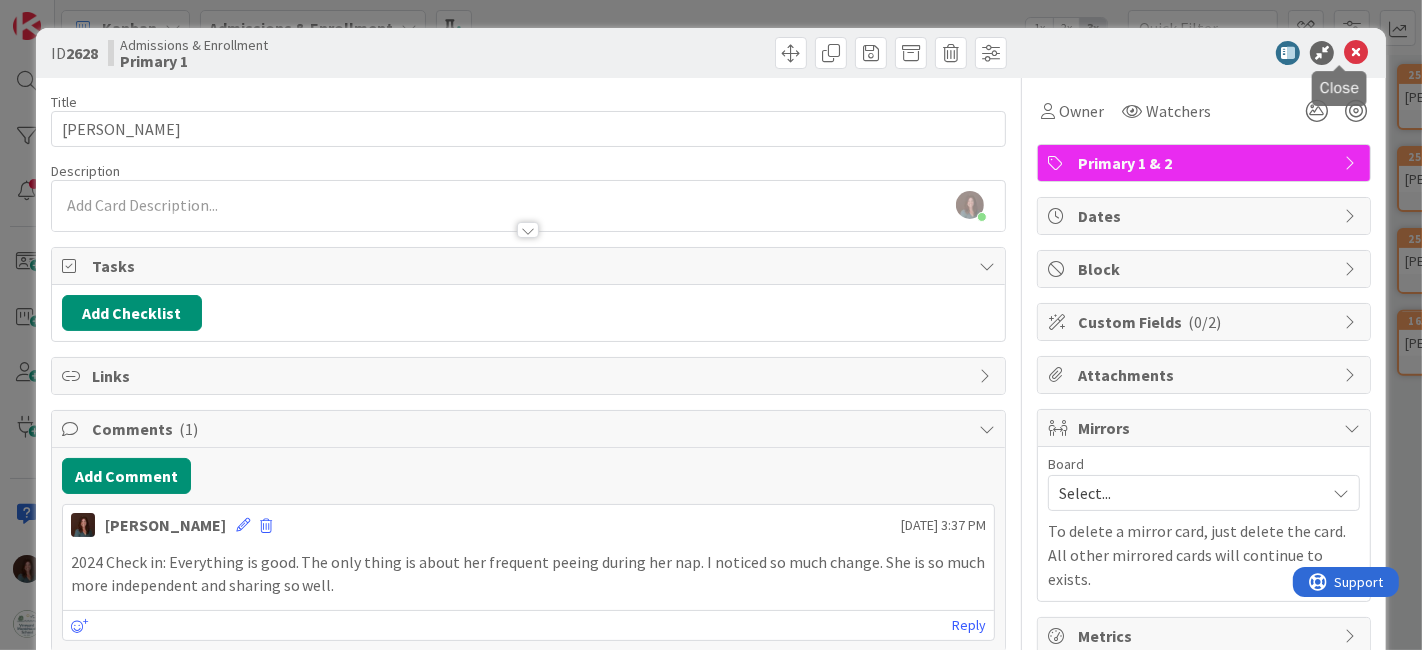 click at bounding box center [1356, 53] 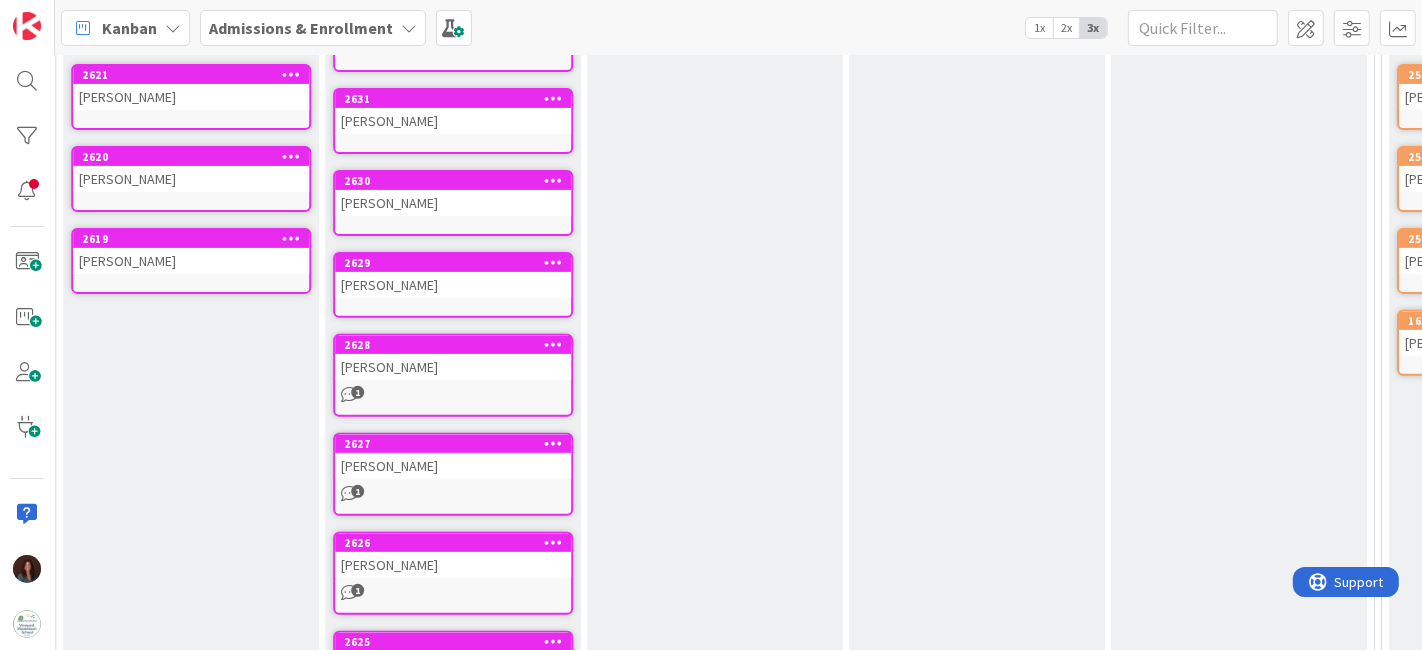 scroll, scrollTop: 555, scrollLeft: 4022, axis: both 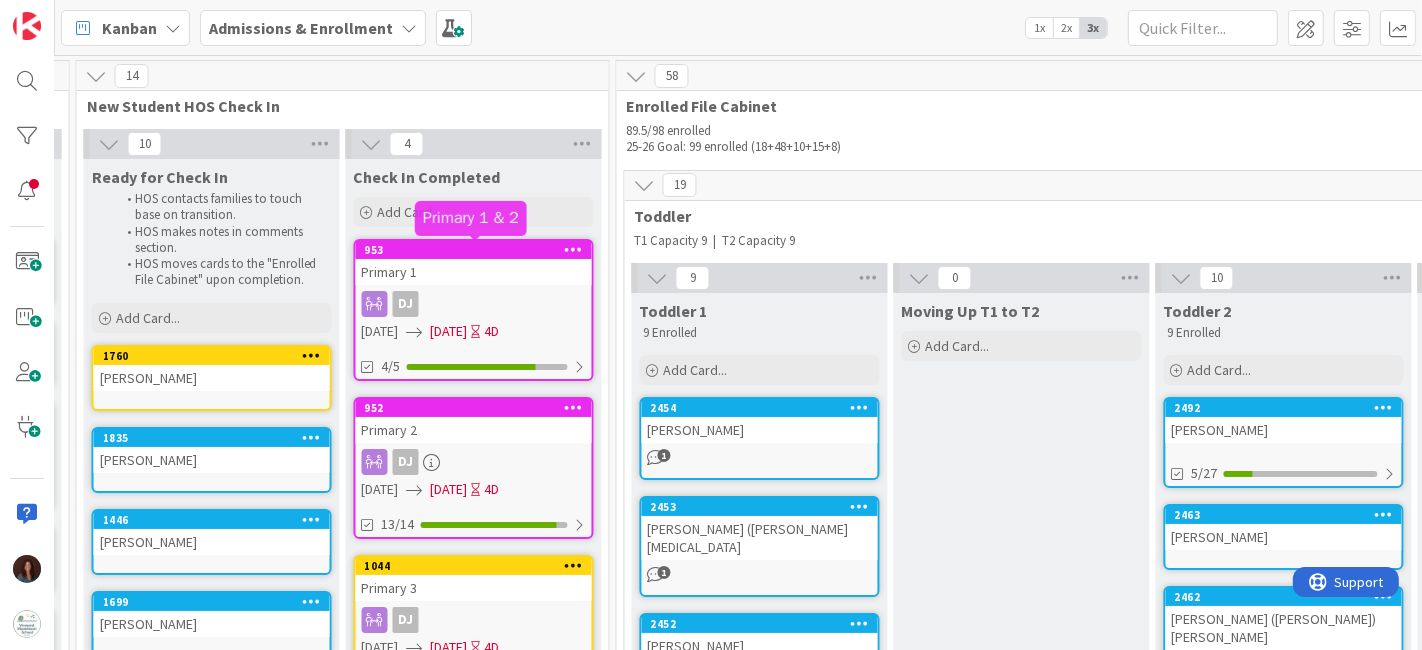 click on "Primary 1" at bounding box center [474, 272] 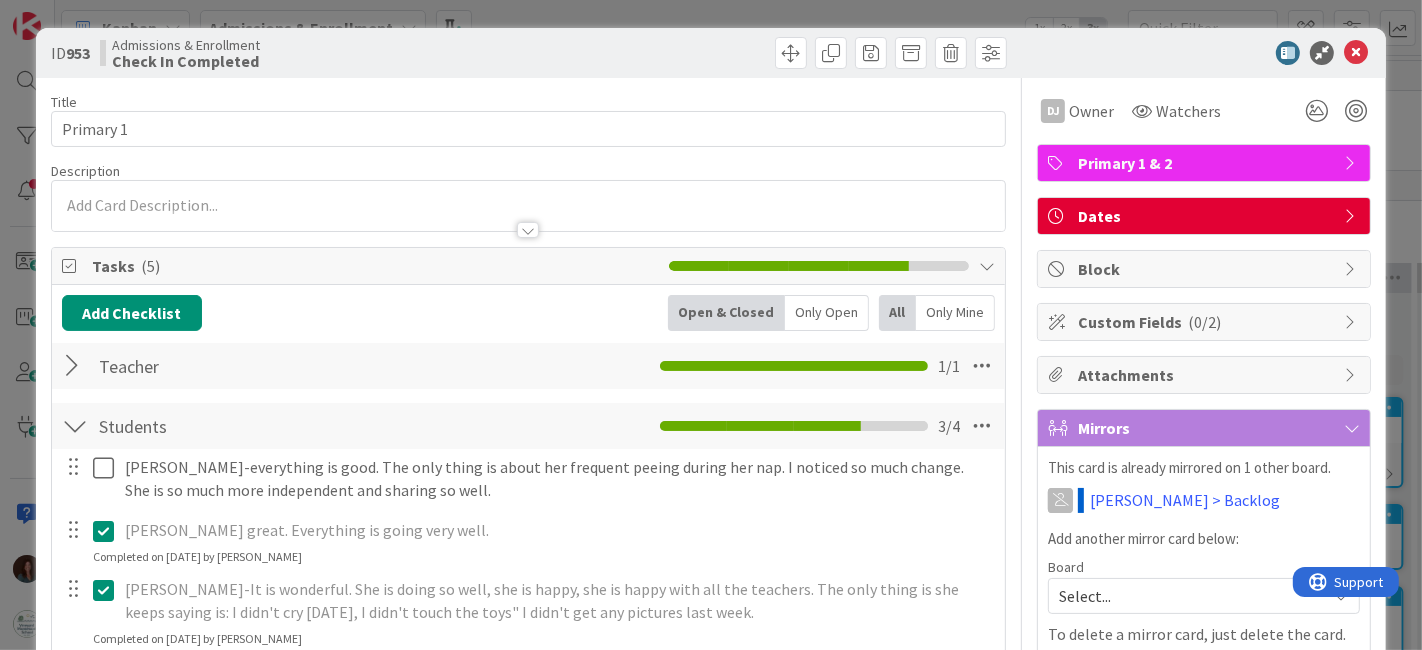 scroll, scrollTop: 0, scrollLeft: 0, axis: both 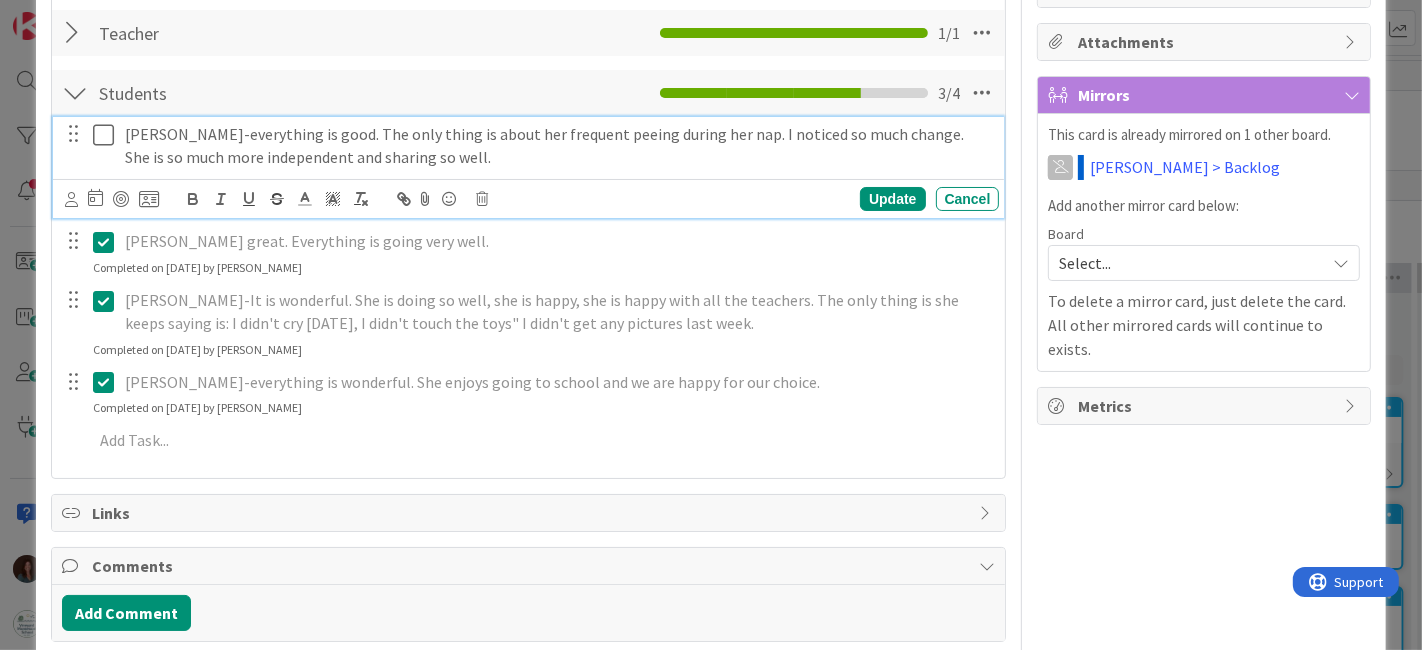 click on "[PERSON_NAME]-everything is good. The only thing is about her frequent peeing during her nap. I noticed so much change. She is so much more independent and sharing so well." at bounding box center [558, 145] 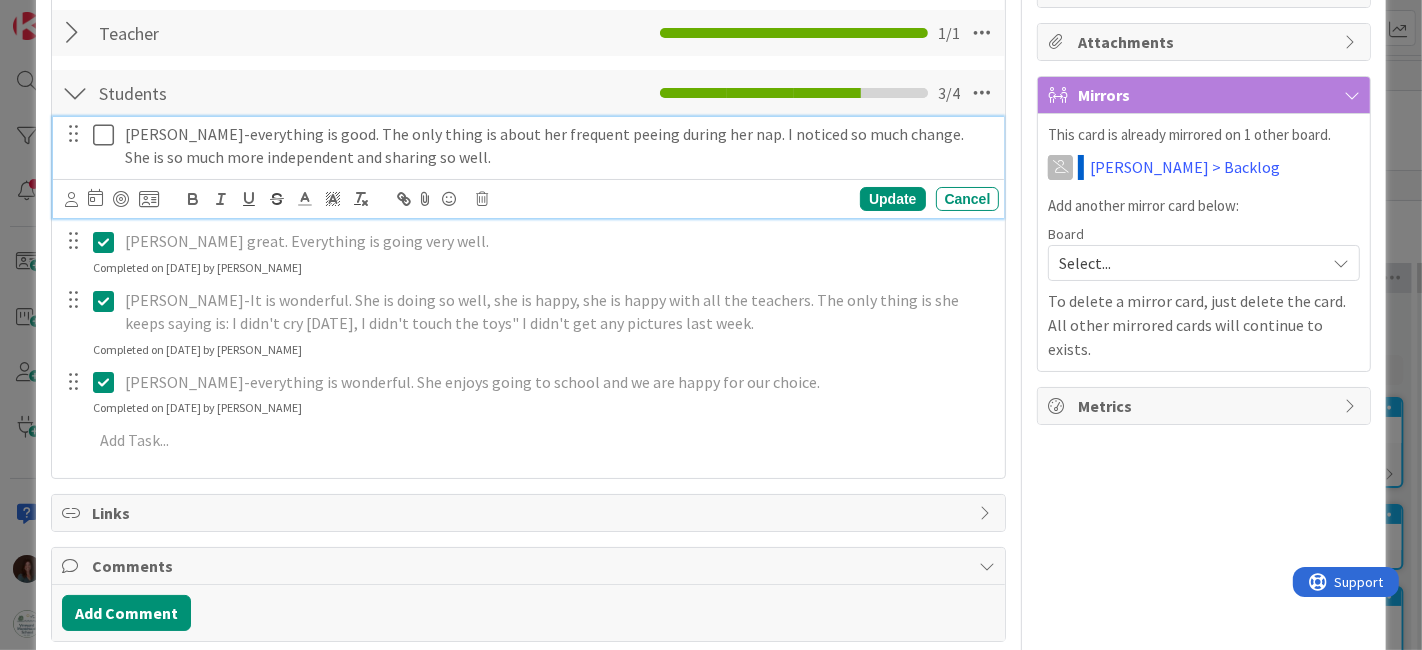 click on "Navigate forward to interact with the calendar and select a date. Press the question mark key to get the keyboard shortcuts for changing dates. Update Cancel" at bounding box center [532, 199] 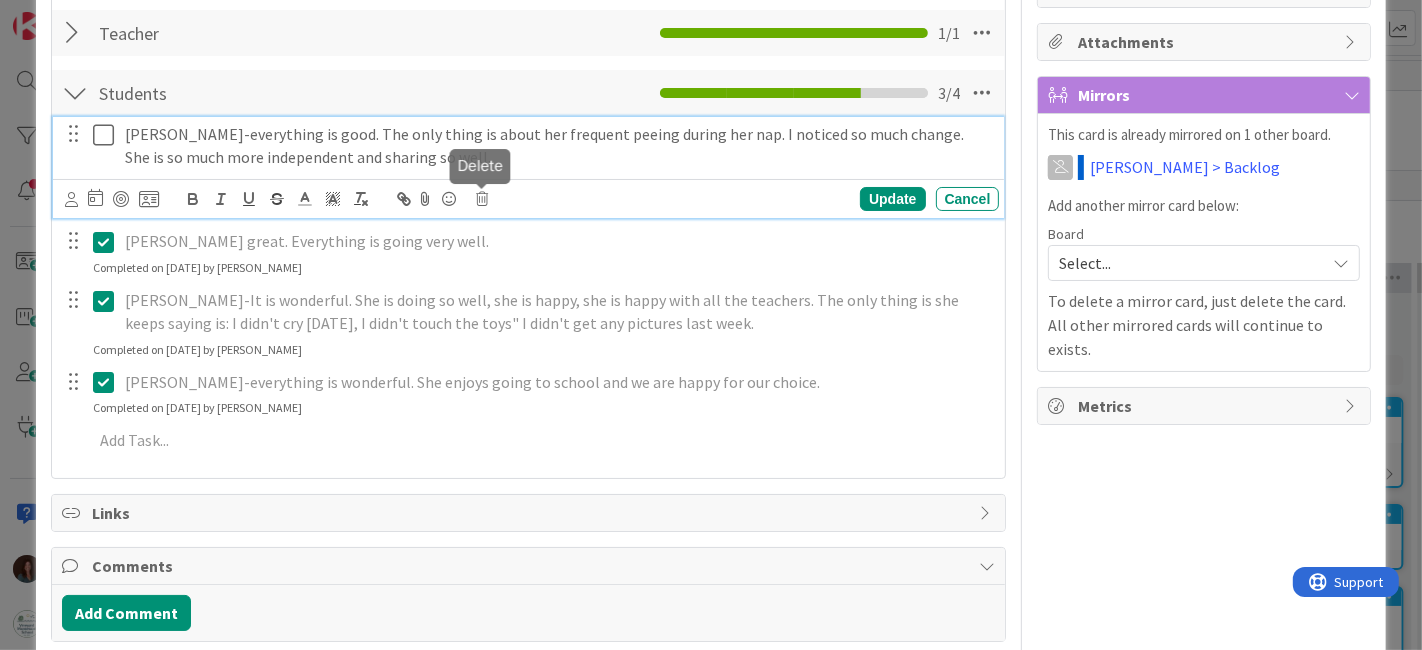 click at bounding box center [483, 199] 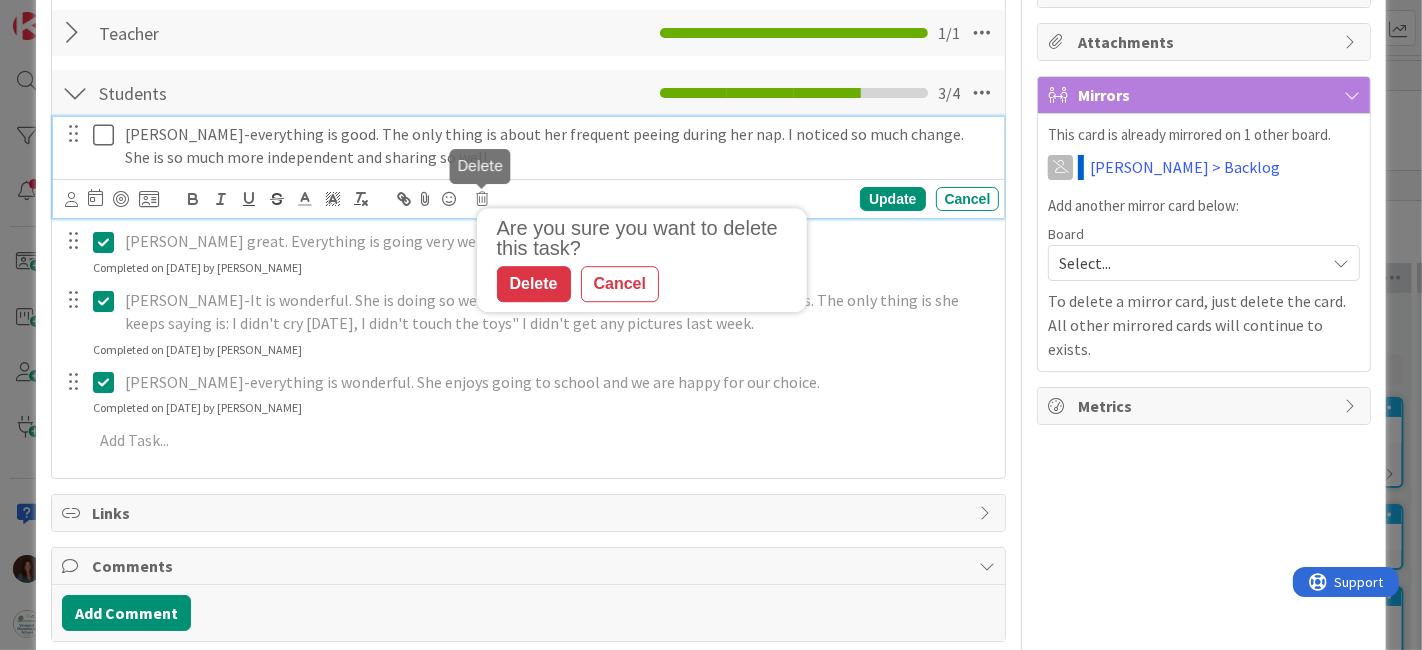 click on "Delete" at bounding box center [534, 285] 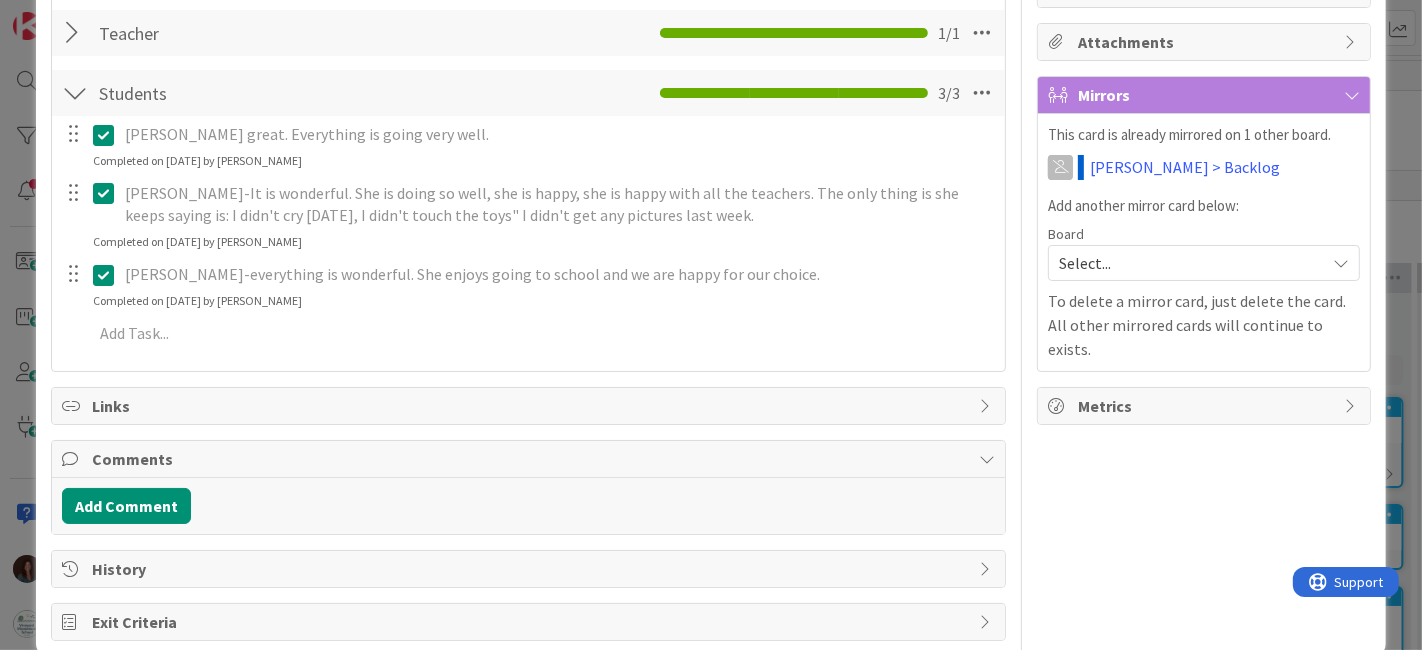 click at bounding box center (108, 135) 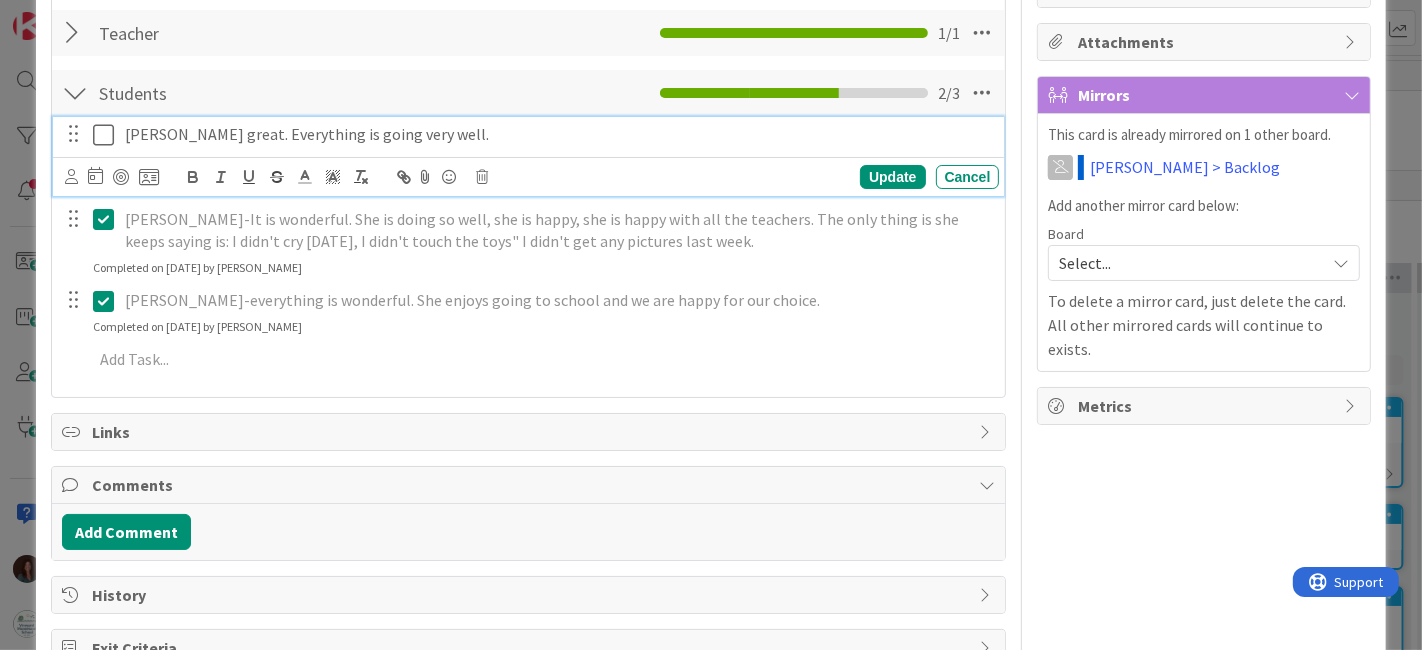 drag, startPoint x: 618, startPoint y: 132, endPoint x: 311, endPoint y: 146, distance: 307.31906 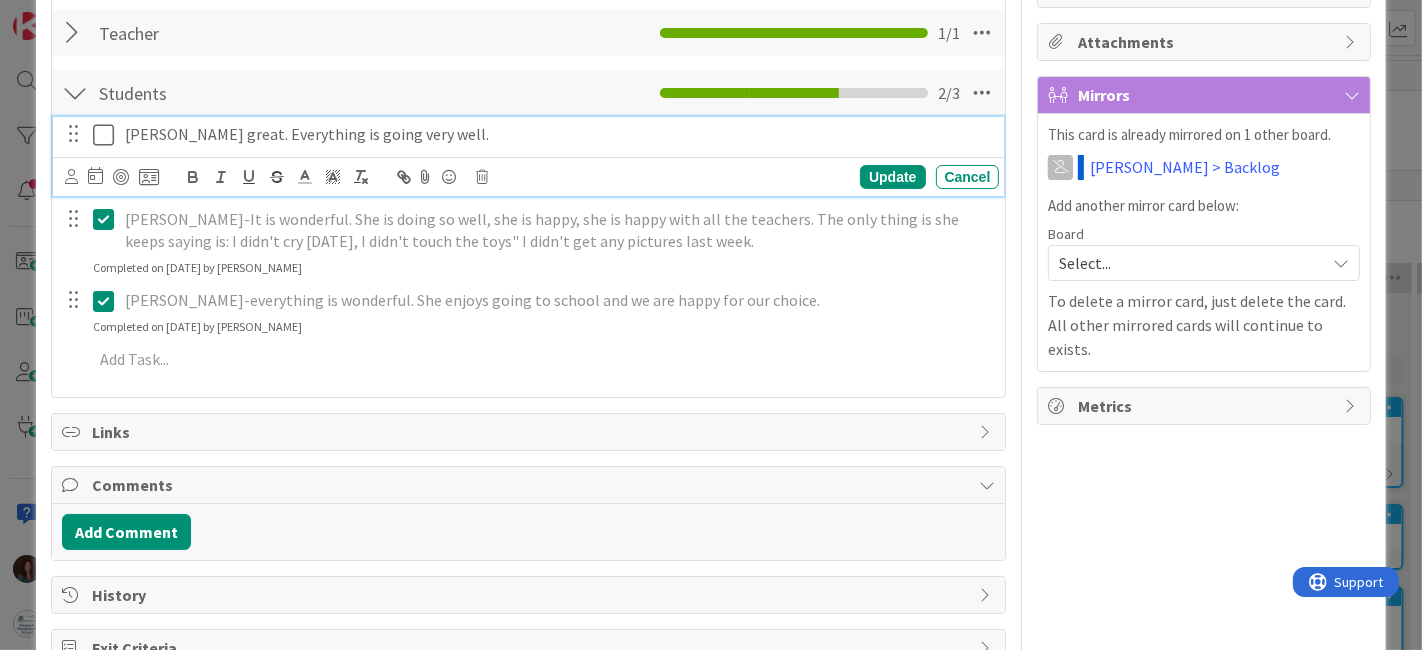 click on "[PERSON_NAME] great. Everything is going very well." at bounding box center [558, 134] 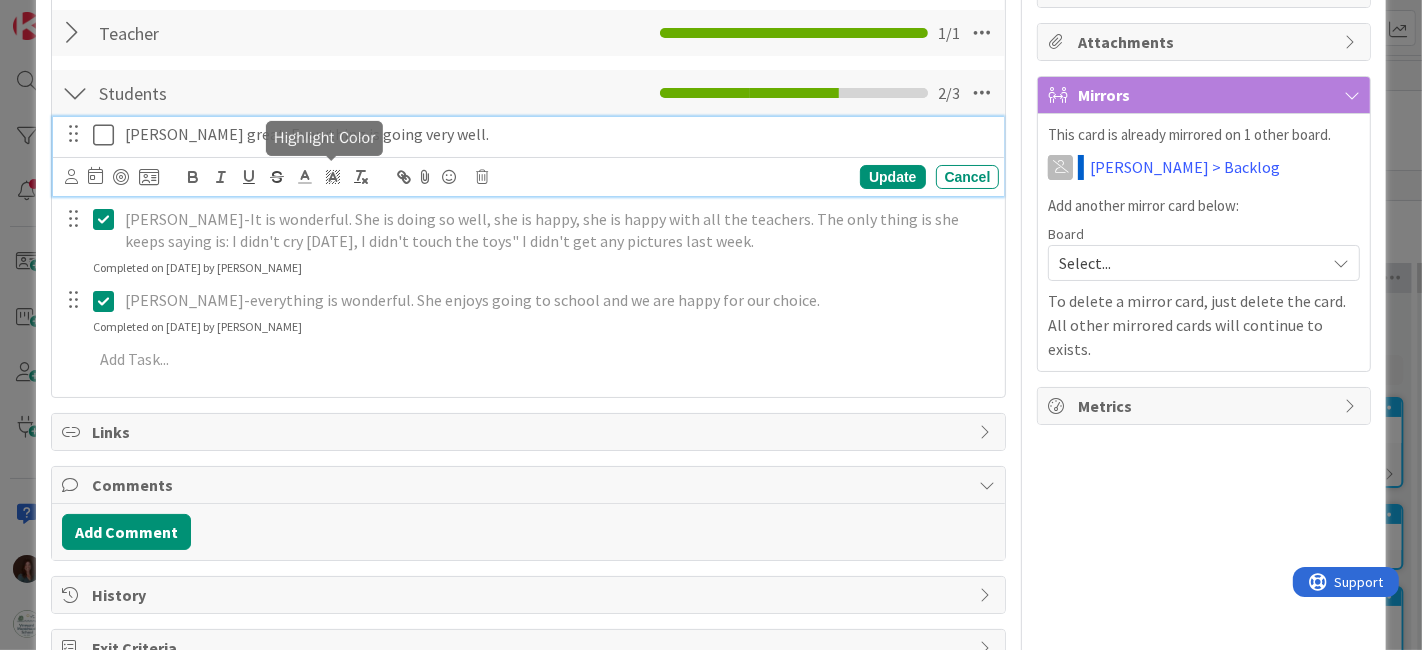 copy on "Doing great. Everything is going very well." 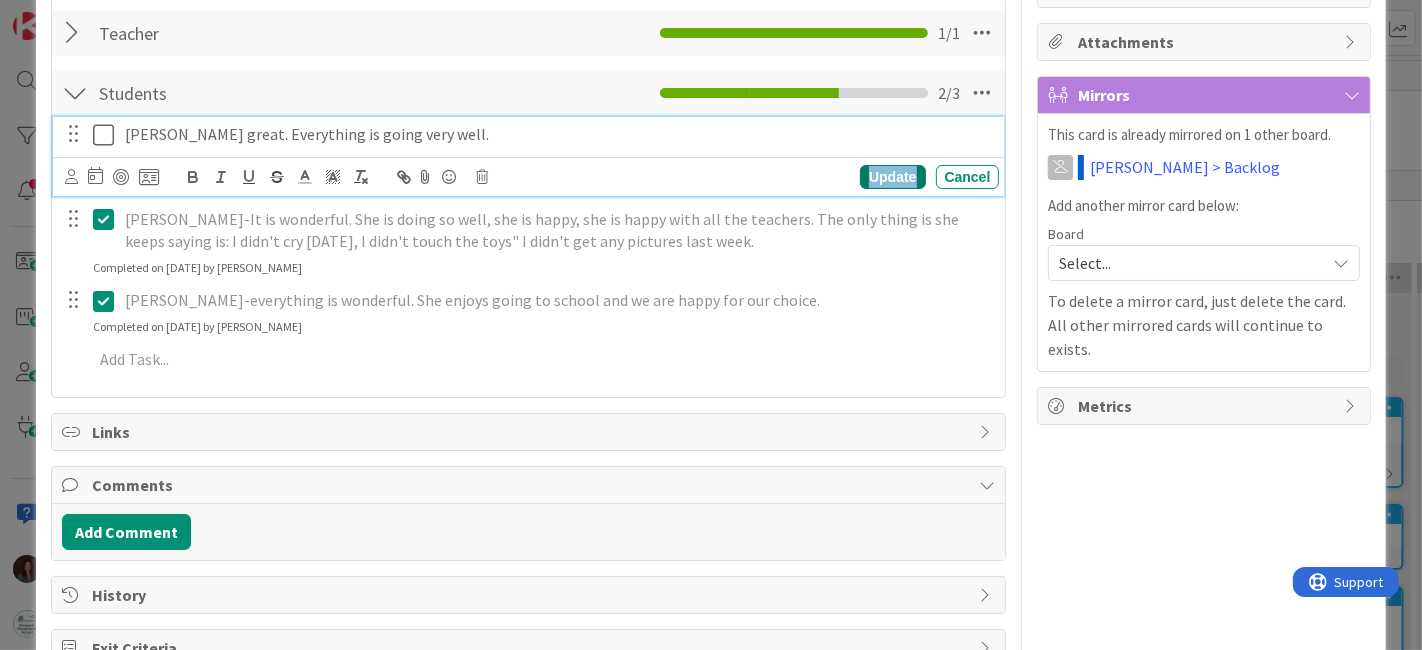 click on "Update" at bounding box center (892, 177) 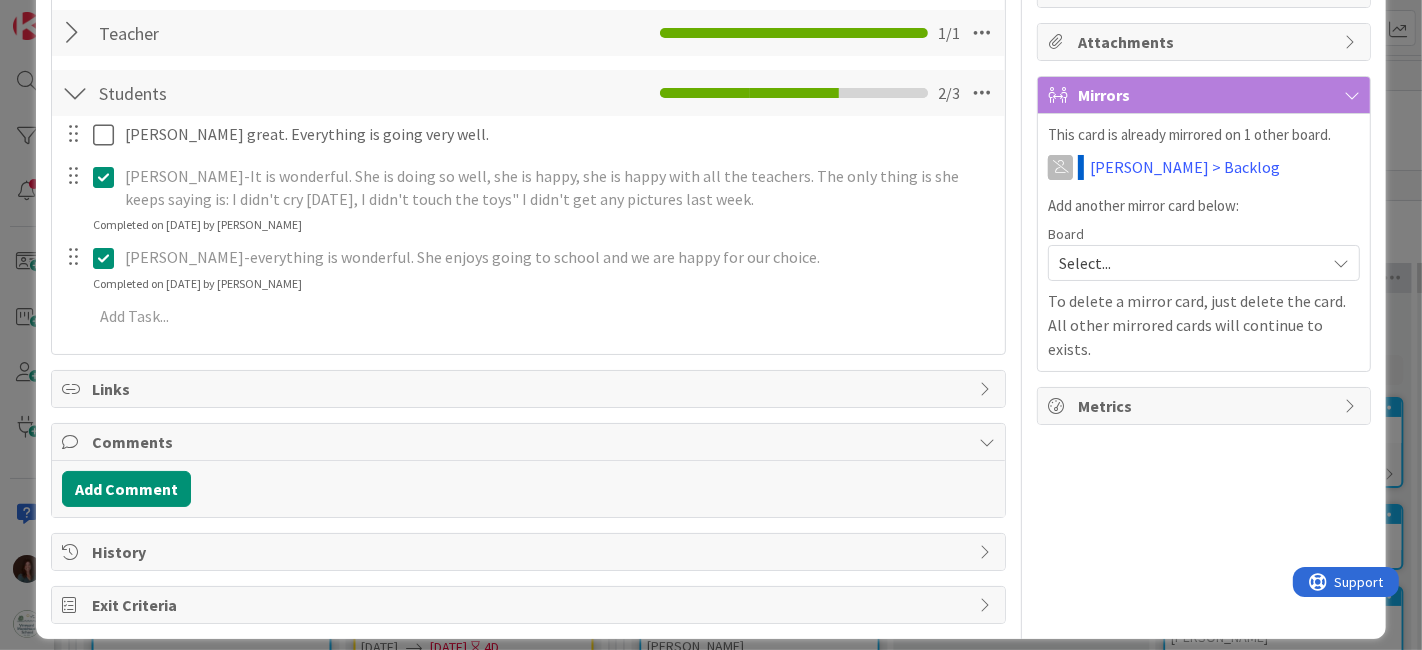 scroll, scrollTop: 0, scrollLeft: 0, axis: both 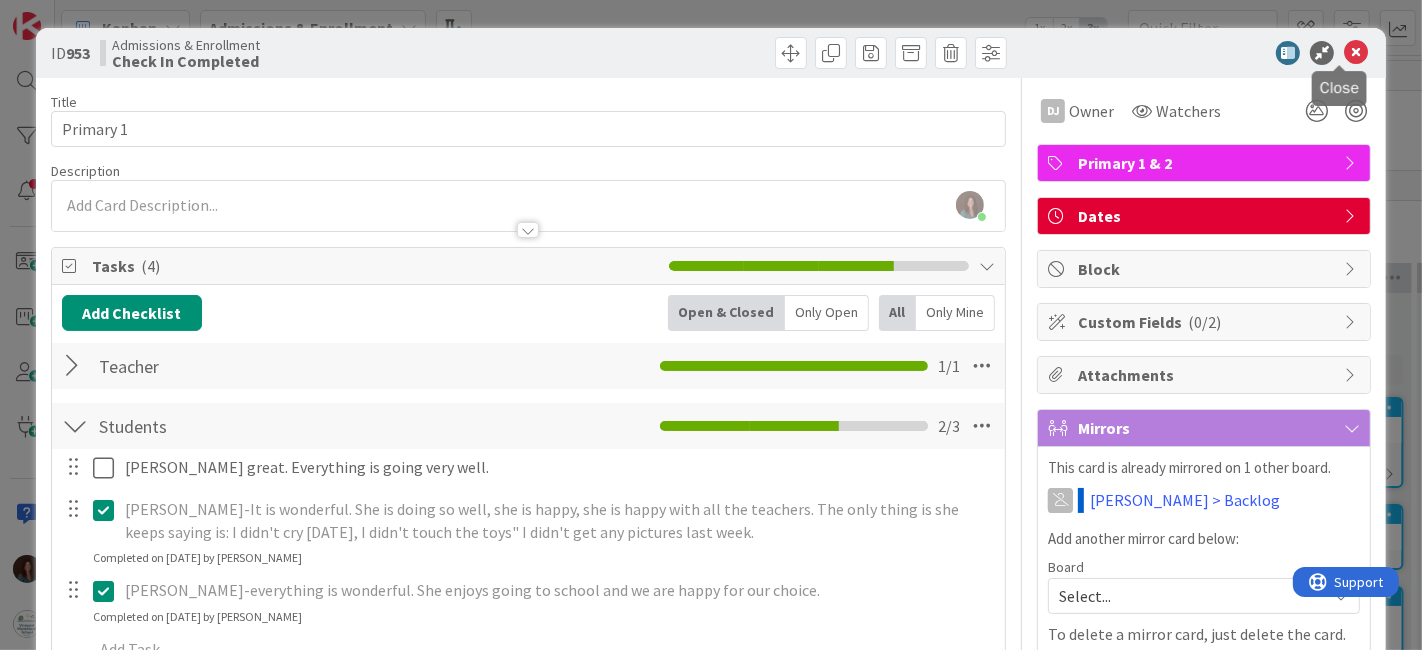 click at bounding box center (1356, 53) 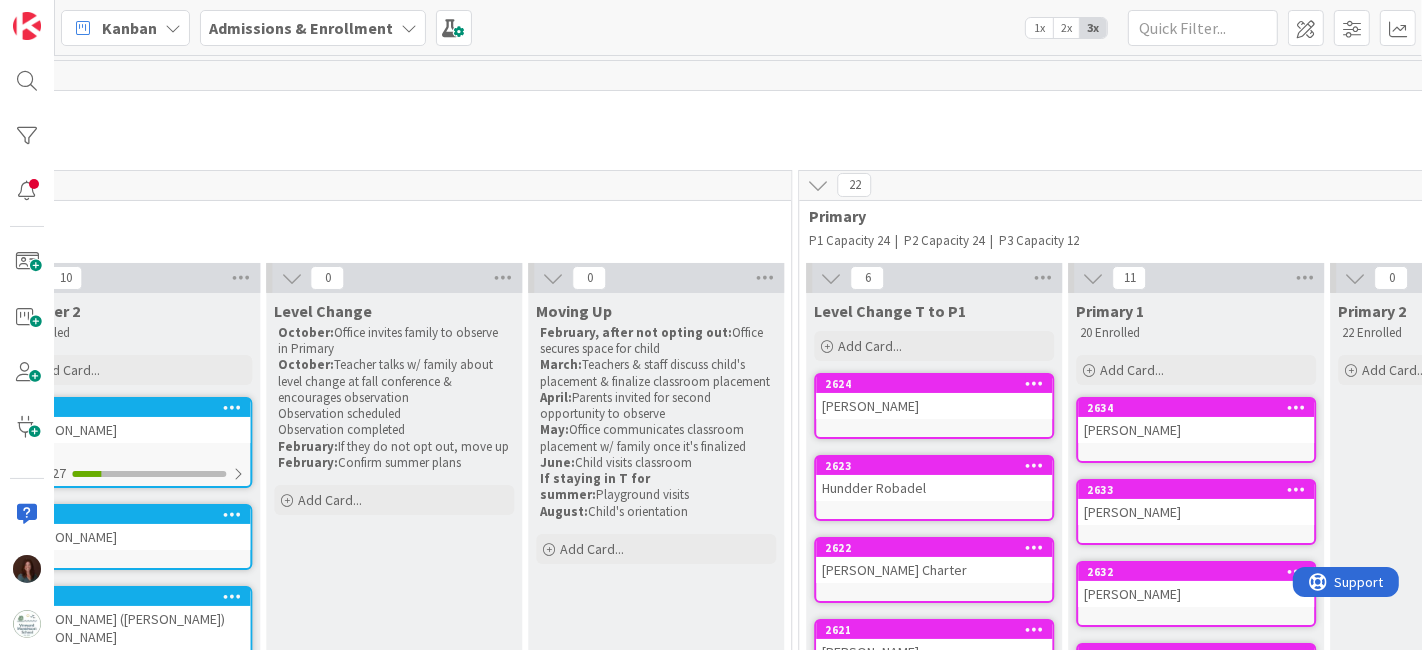 scroll, scrollTop: 0, scrollLeft: 4131, axis: horizontal 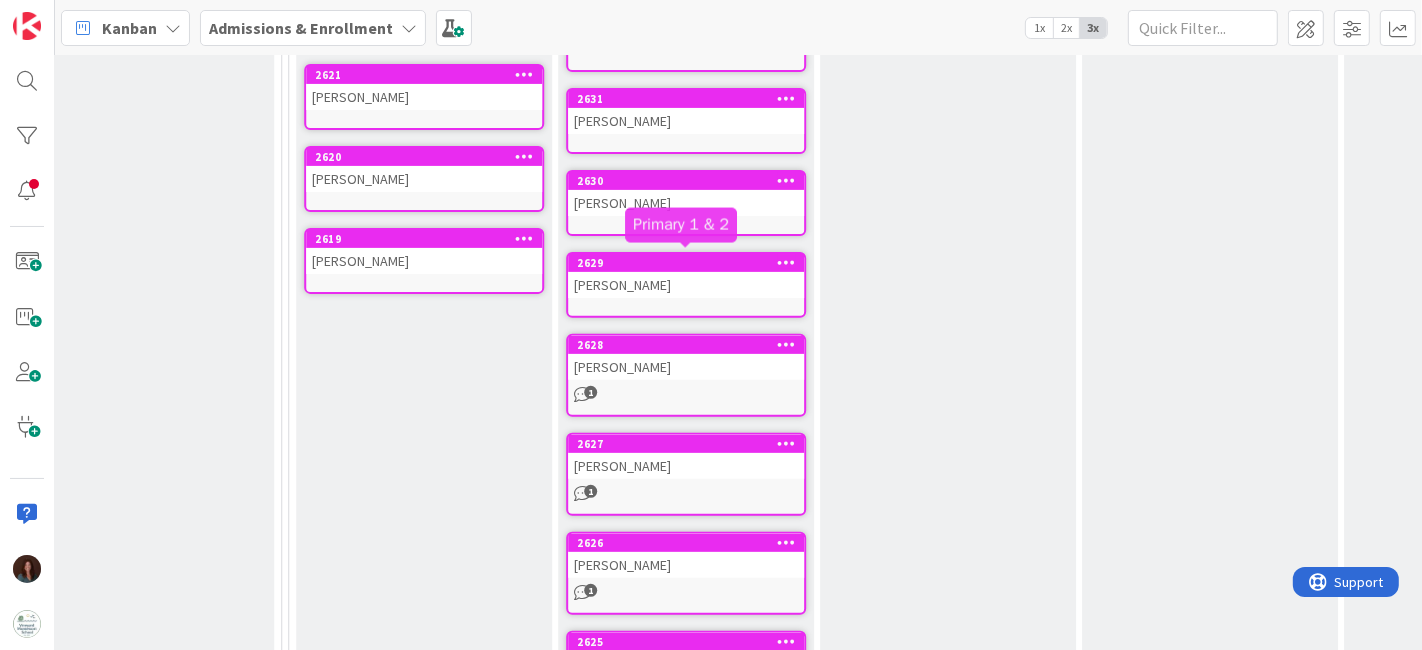 click on "[PERSON_NAME]" at bounding box center (686, 285) 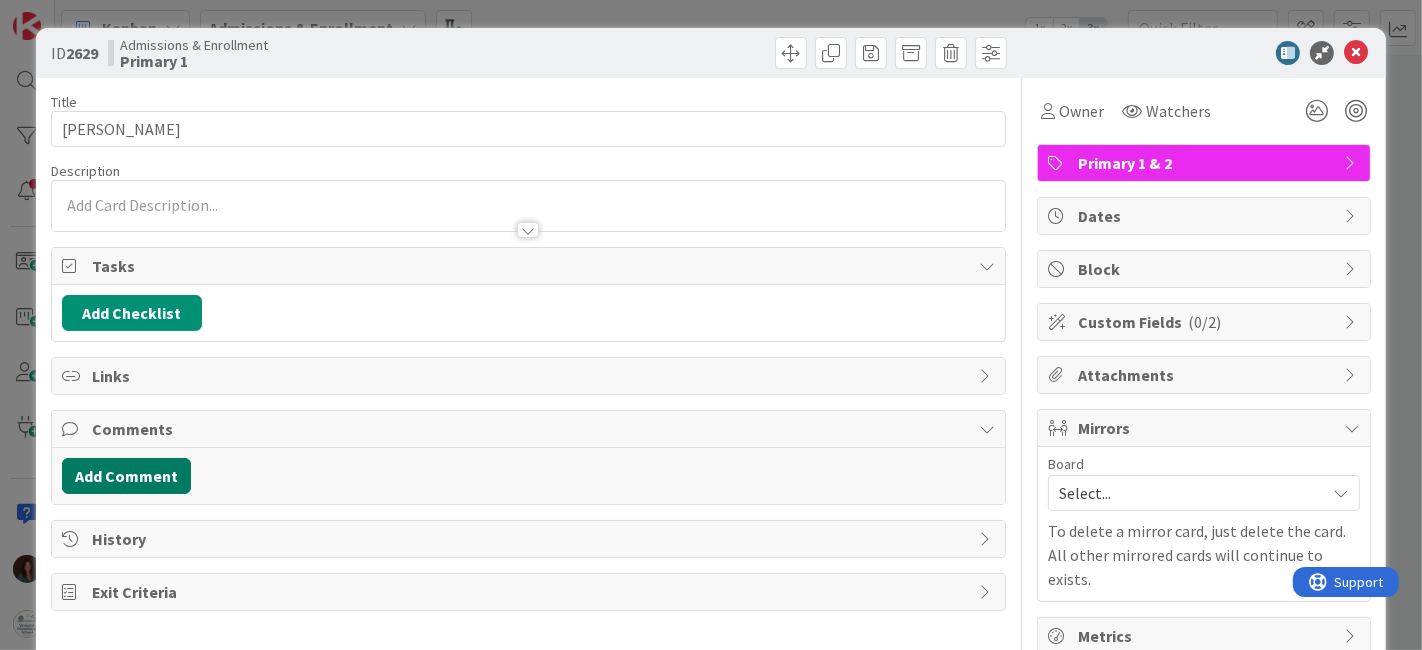 click on "Add Comment" at bounding box center [126, 476] 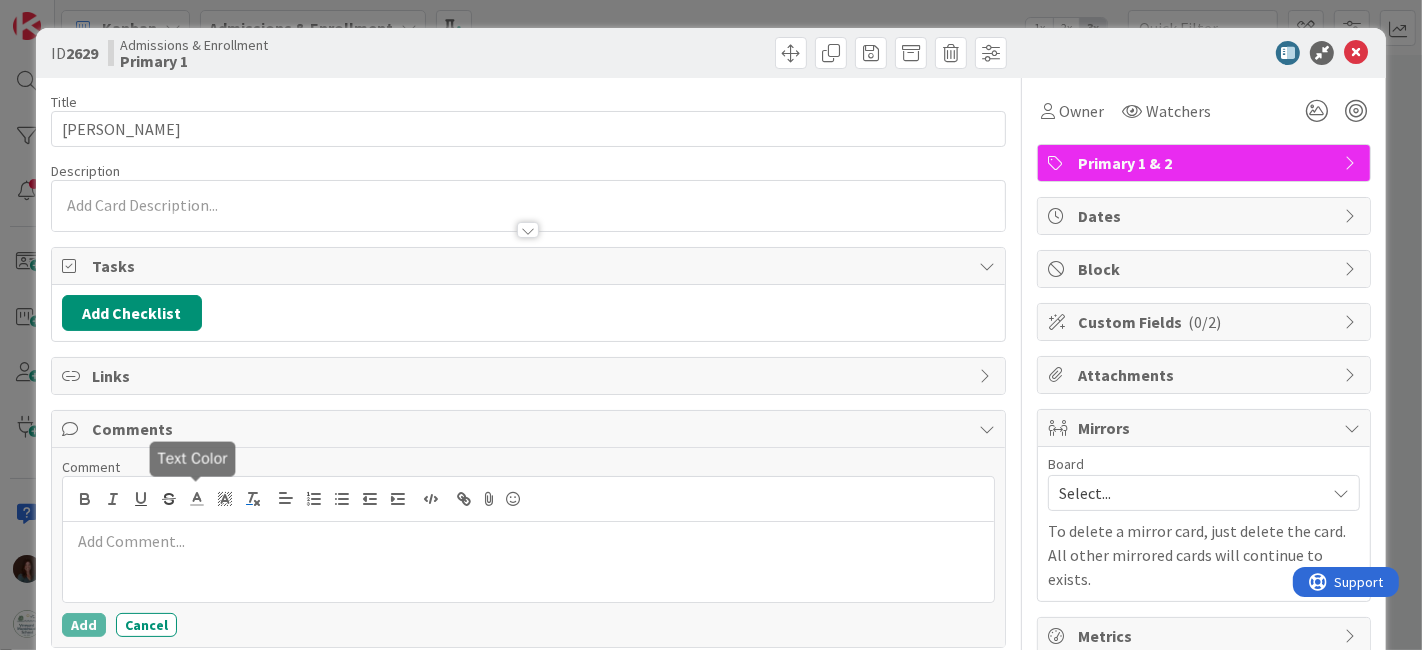 scroll, scrollTop: 0, scrollLeft: 0, axis: both 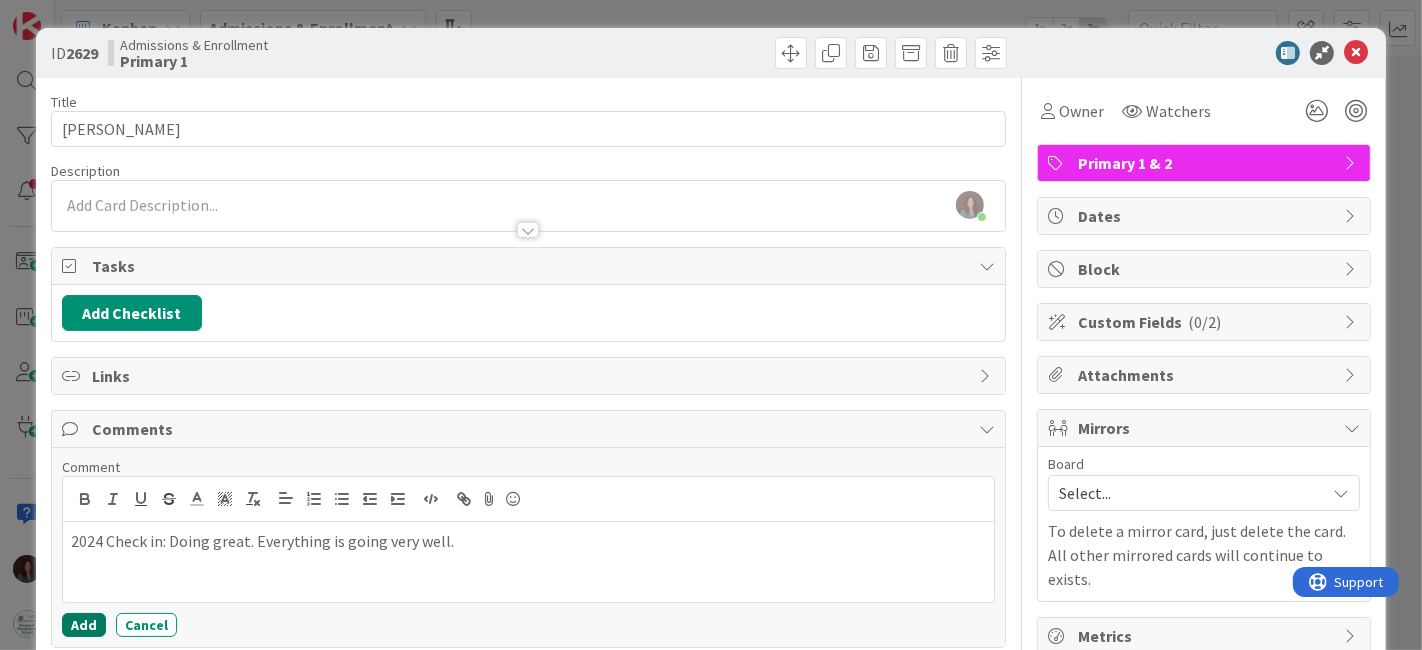 click on "Add" at bounding box center [84, 625] 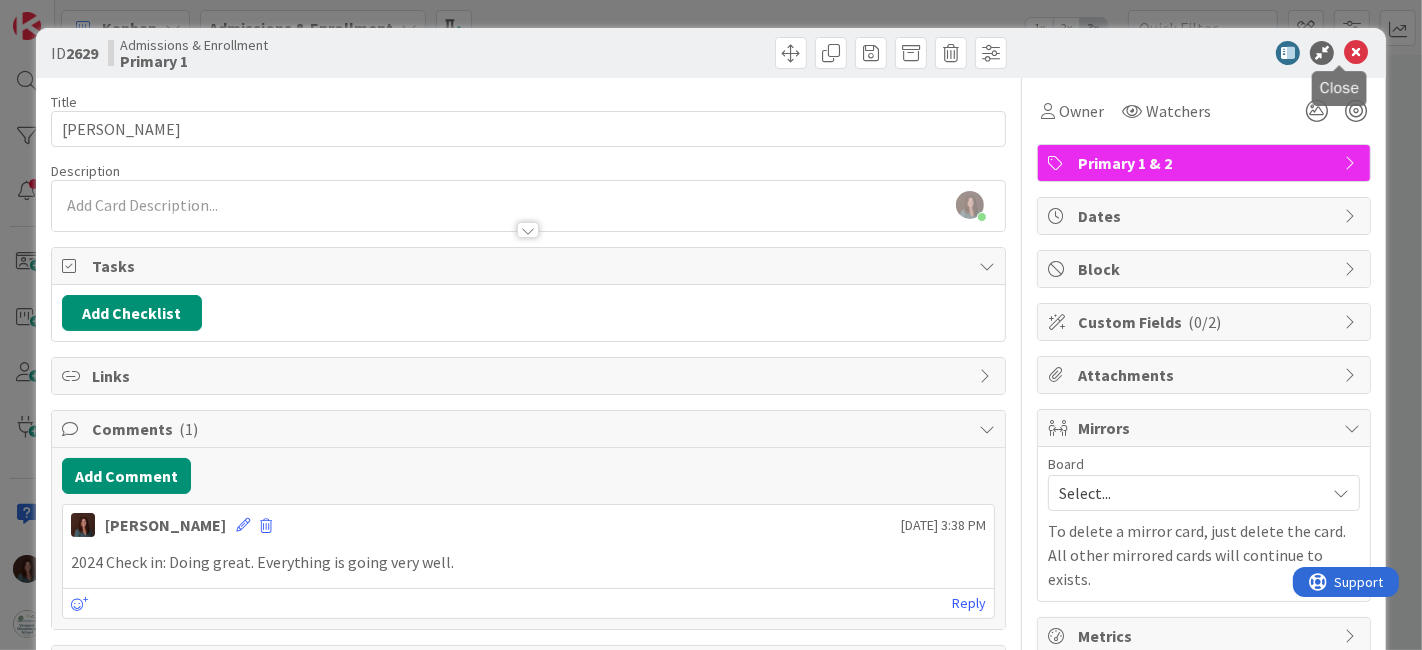 click at bounding box center [1356, 53] 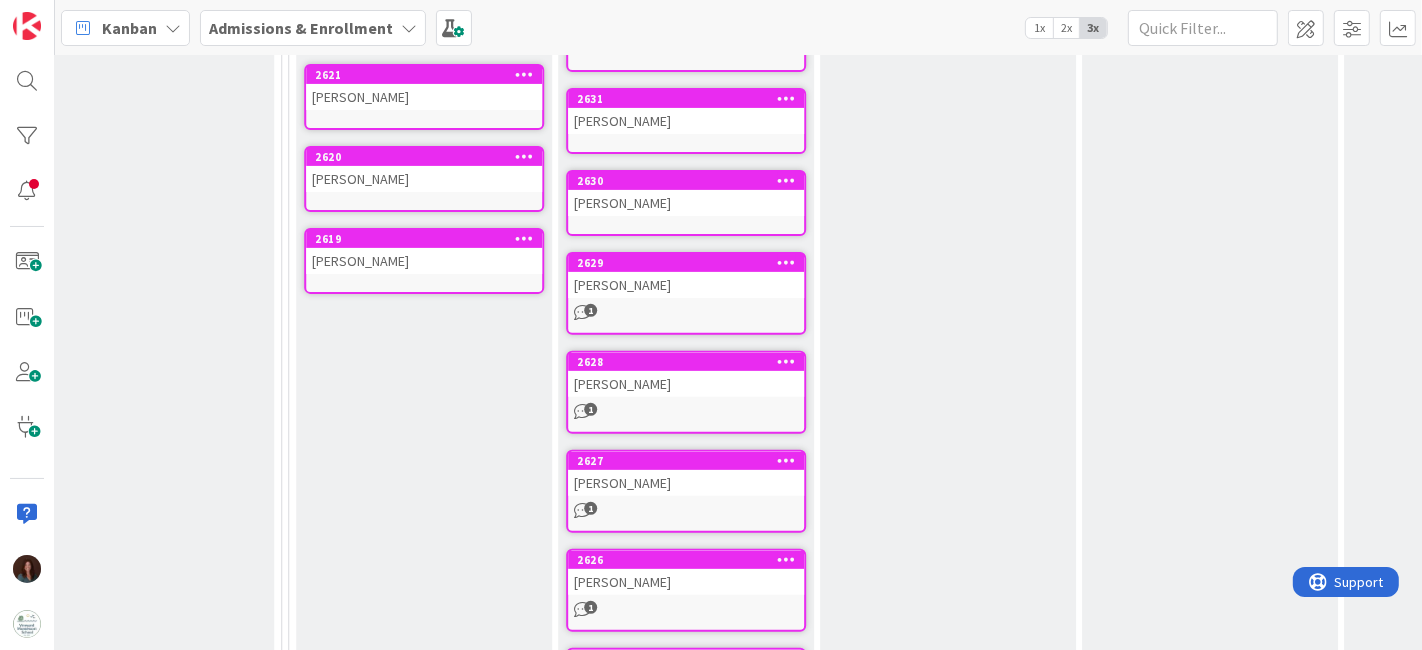 scroll, scrollTop: 555, scrollLeft: 2982, axis: both 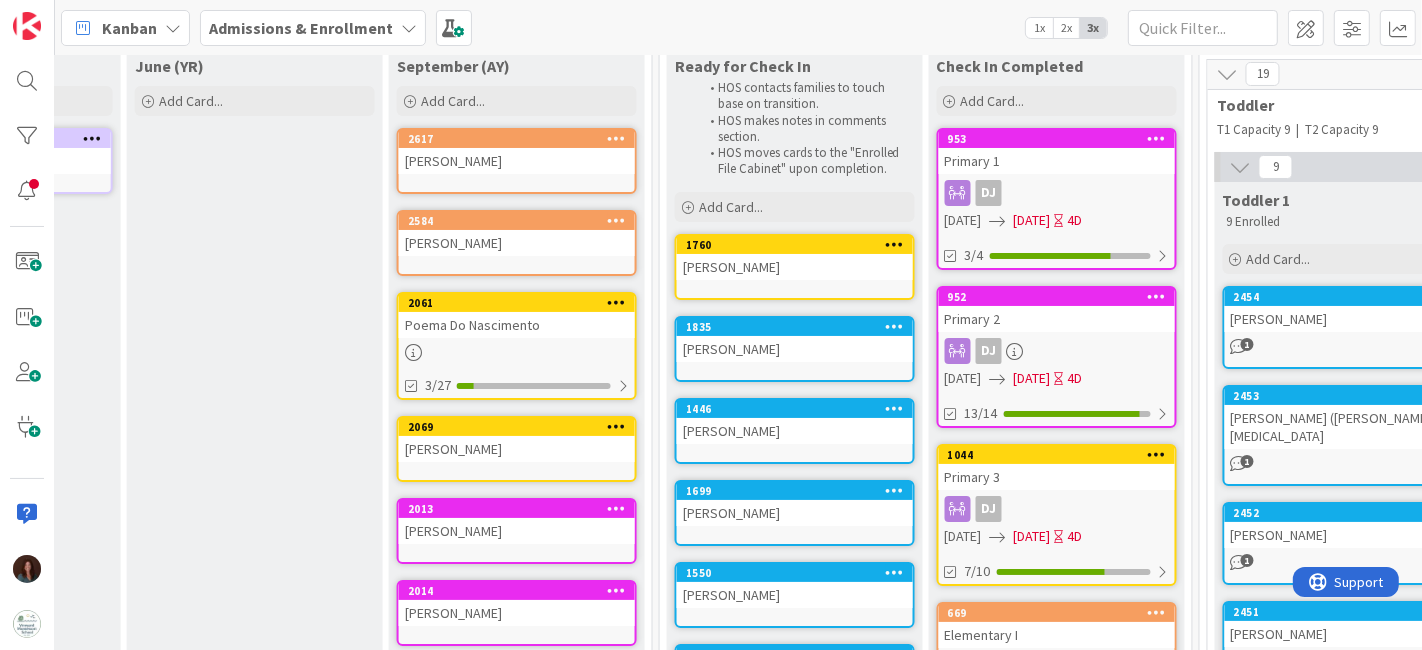 click on "Primary 1" at bounding box center [1057, 161] 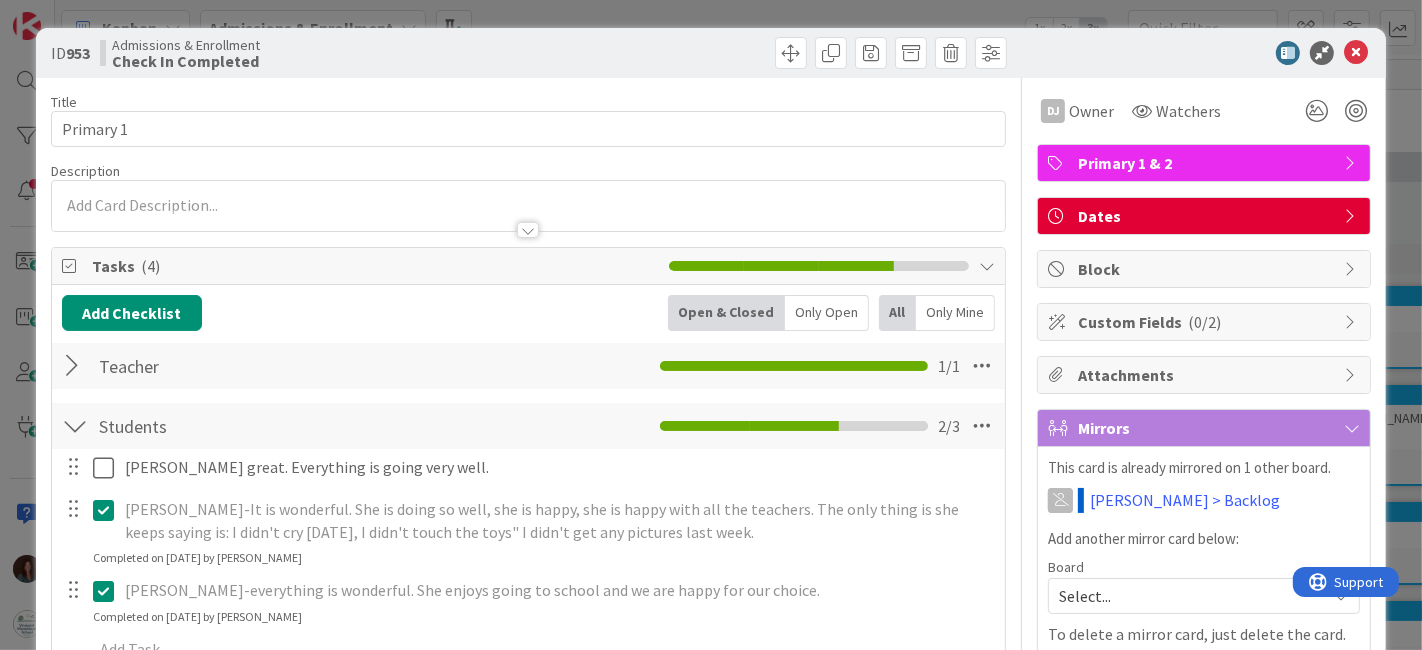 scroll, scrollTop: 0, scrollLeft: 0, axis: both 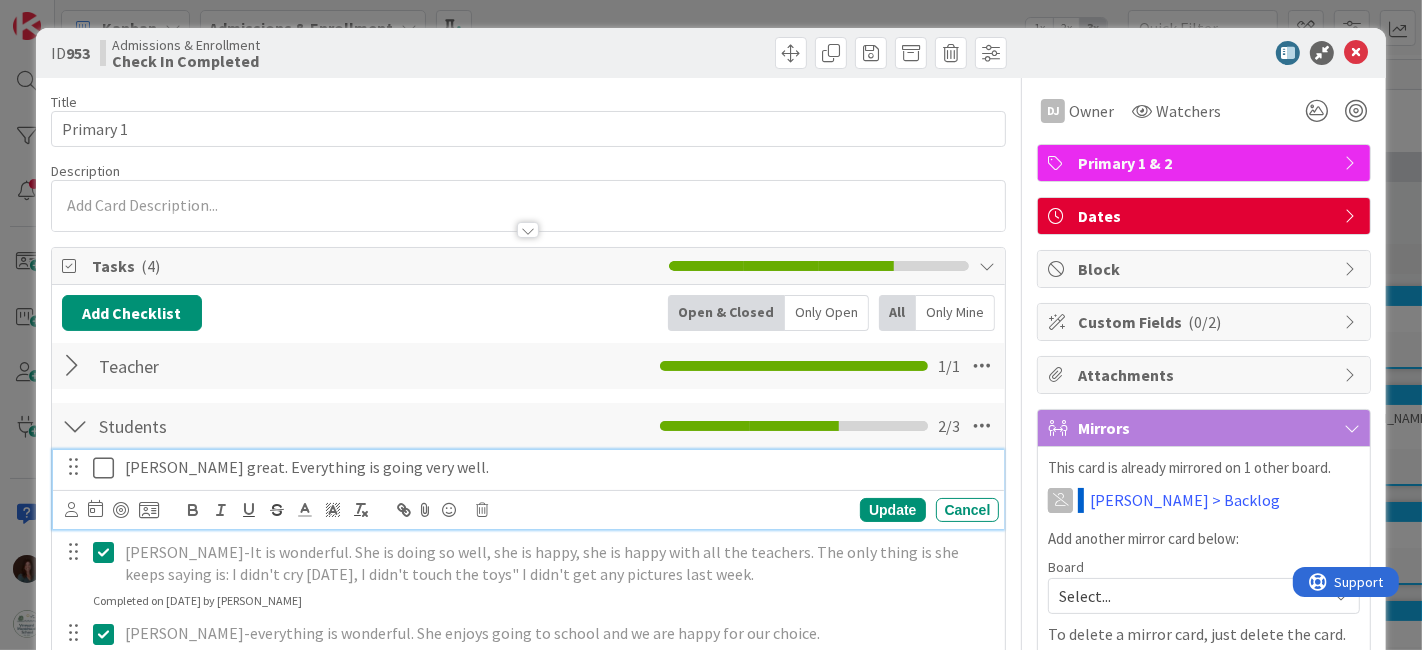 click on "[PERSON_NAME] great. Everything is going very well." at bounding box center [558, 467] 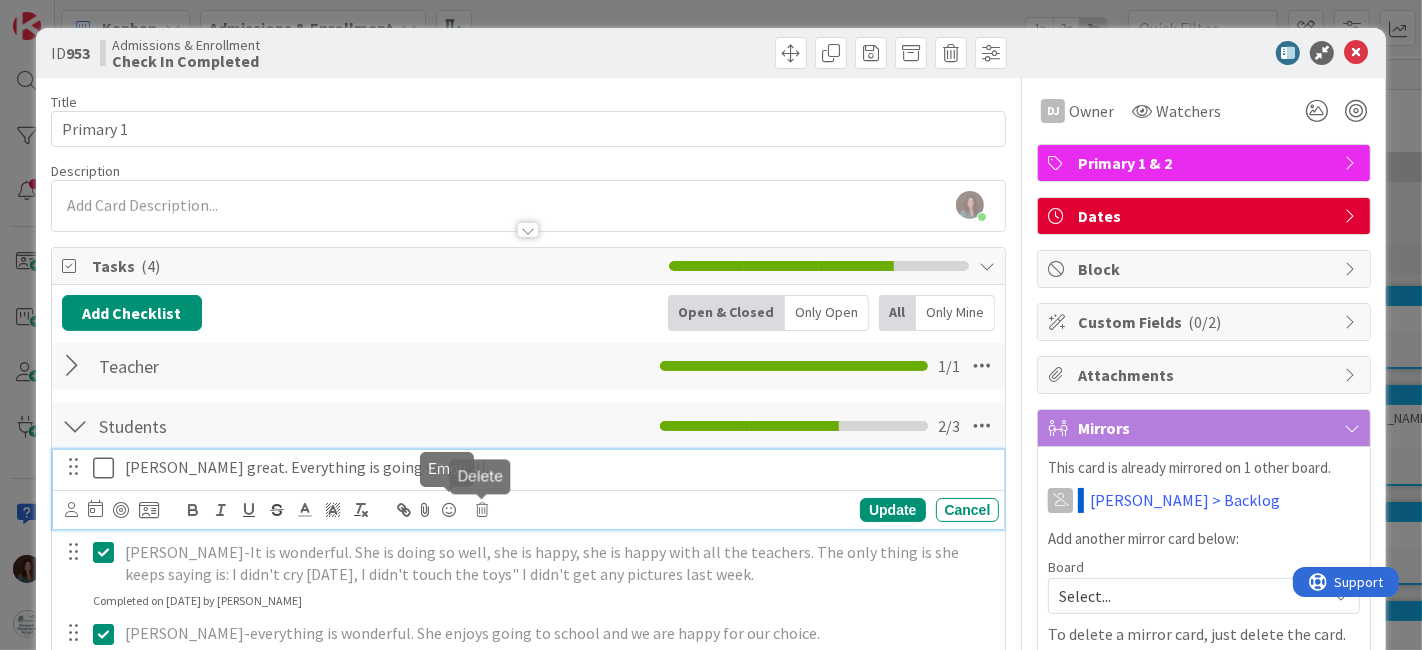 click at bounding box center [483, 510] 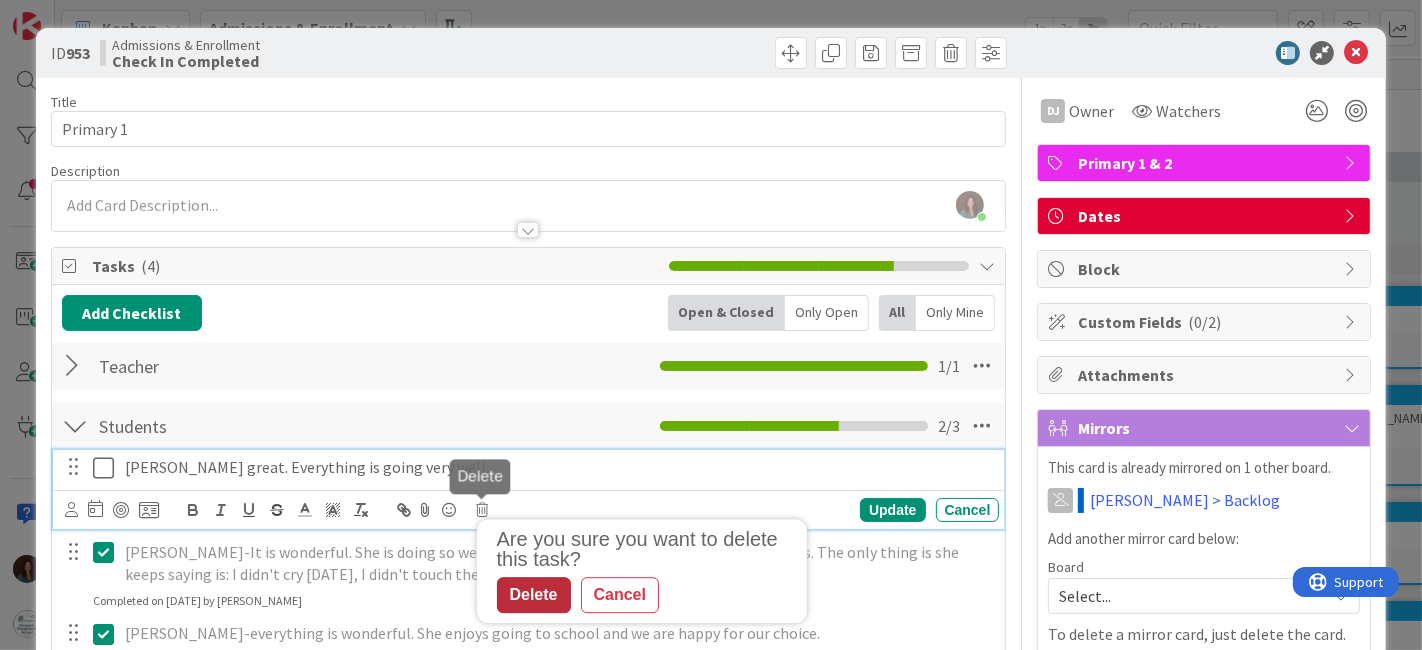 click on "Delete" at bounding box center (534, 595) 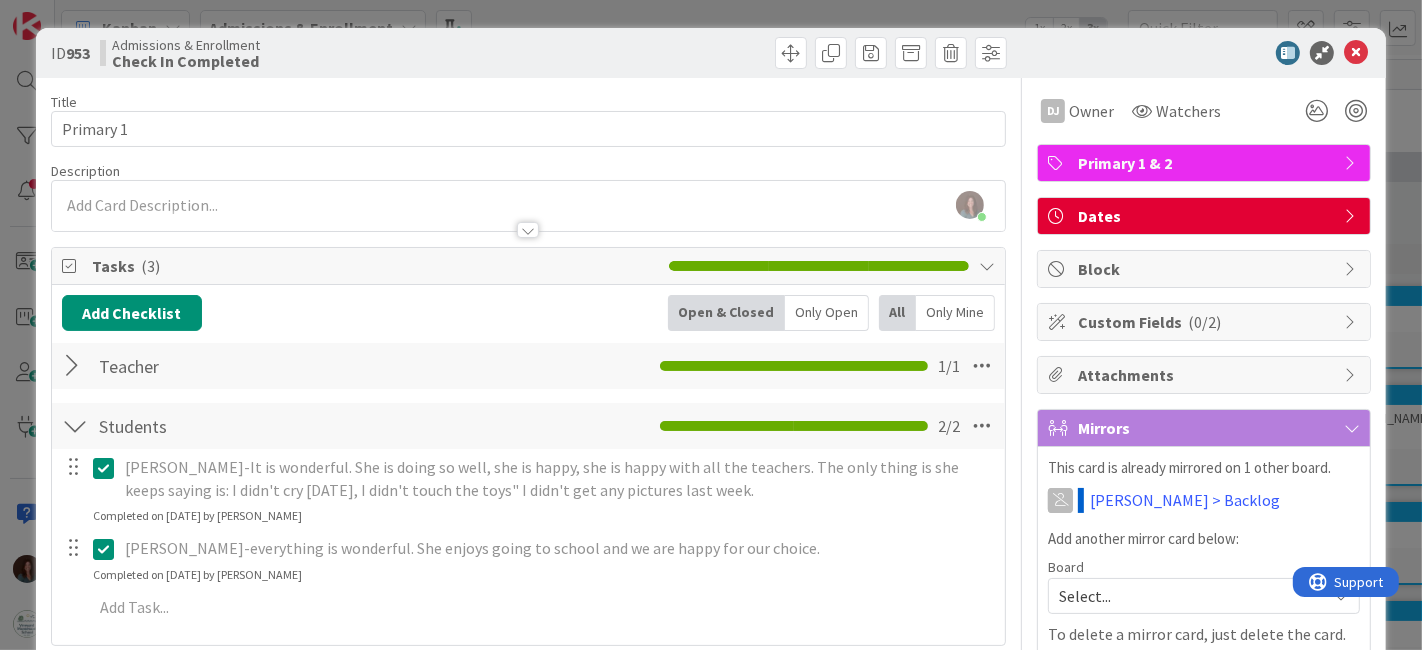 scroll, scrollTop: 111, scrollLeft: 0, axis: vertical 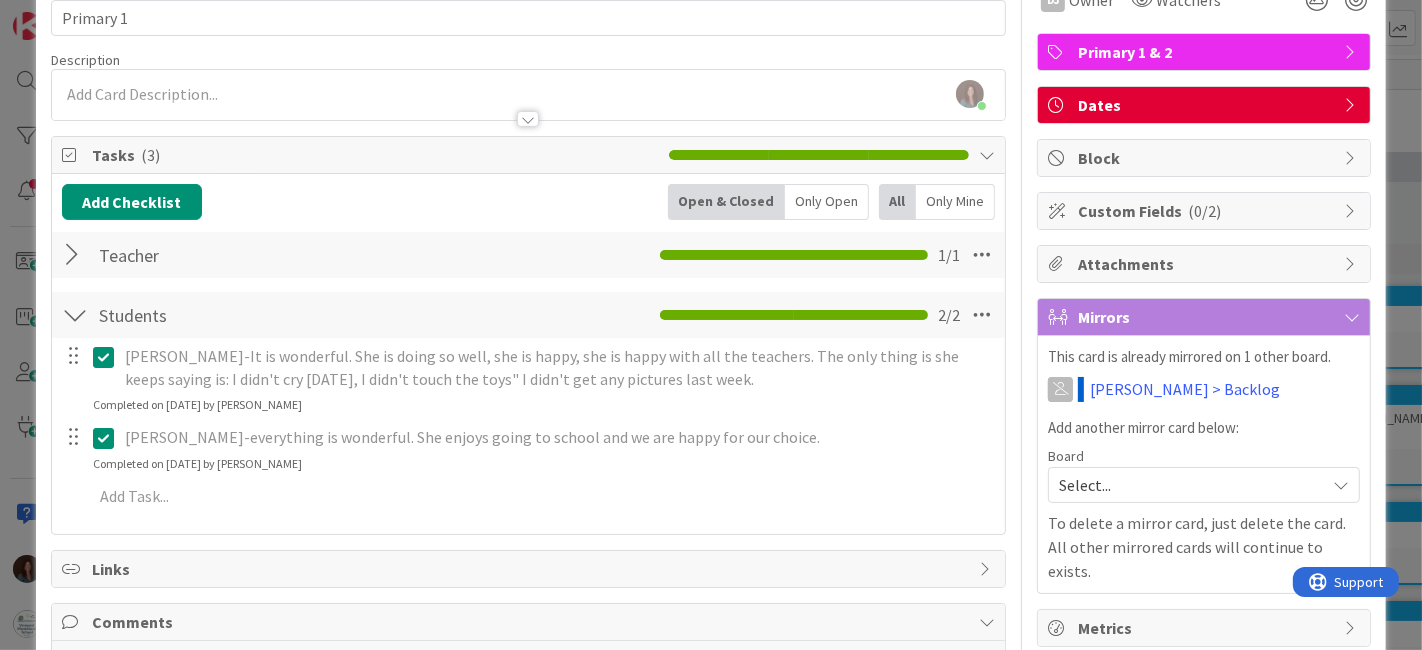 click at bounding box center [108, 357] 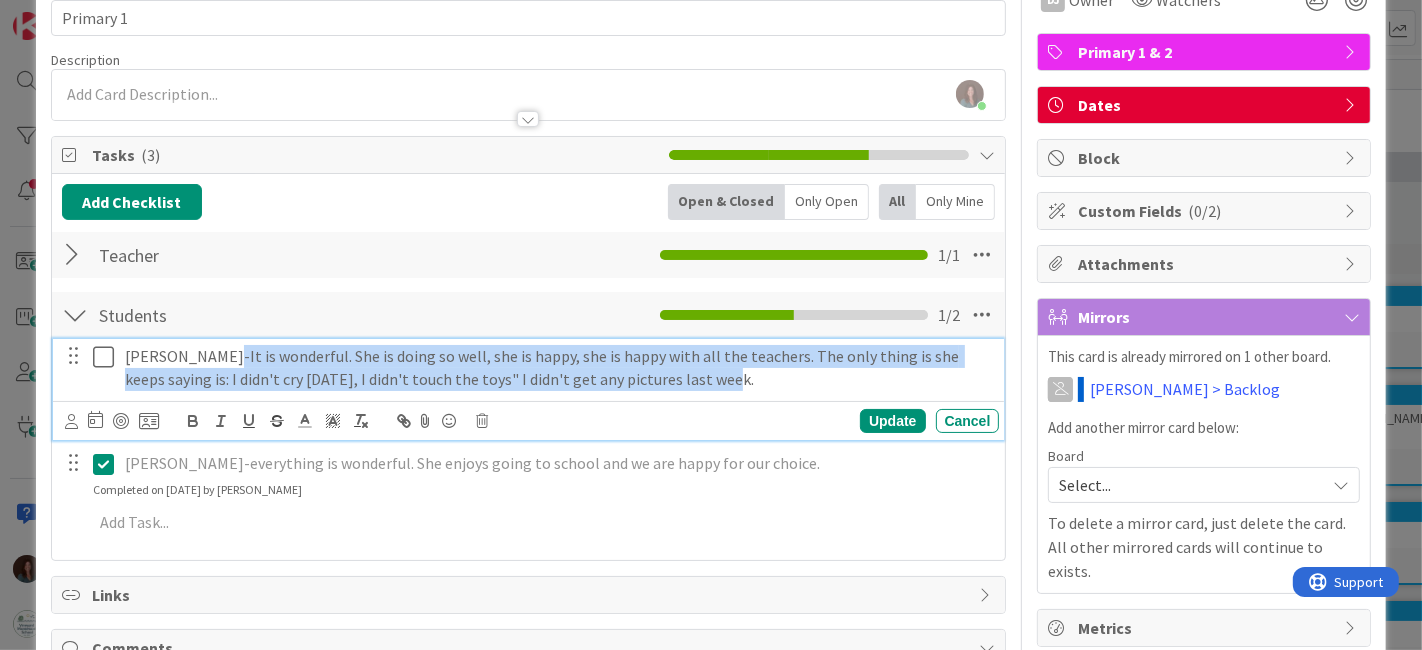 drag, startPoint x: 713, startPoint y: 375, endPoint x: 202, endPoint y: 346, distance: 511.82224 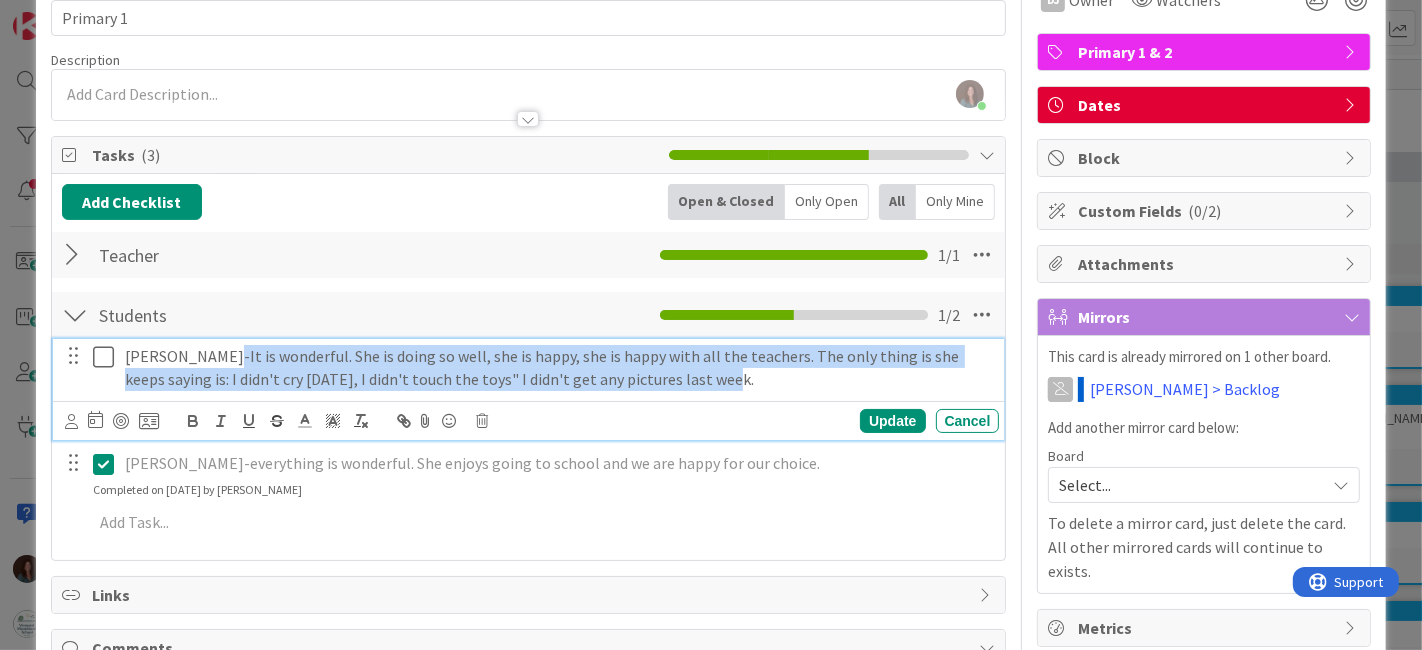 click on "[PERSON_NAME]-It is wonderful. She is doing so well, she is happy, she is happy with all the teachers. The only thing is she keeps saying is: I didn't cry [DATE], I didn't touch the toys" I didn't get any pictures last week." at bounding box center [558, 367] 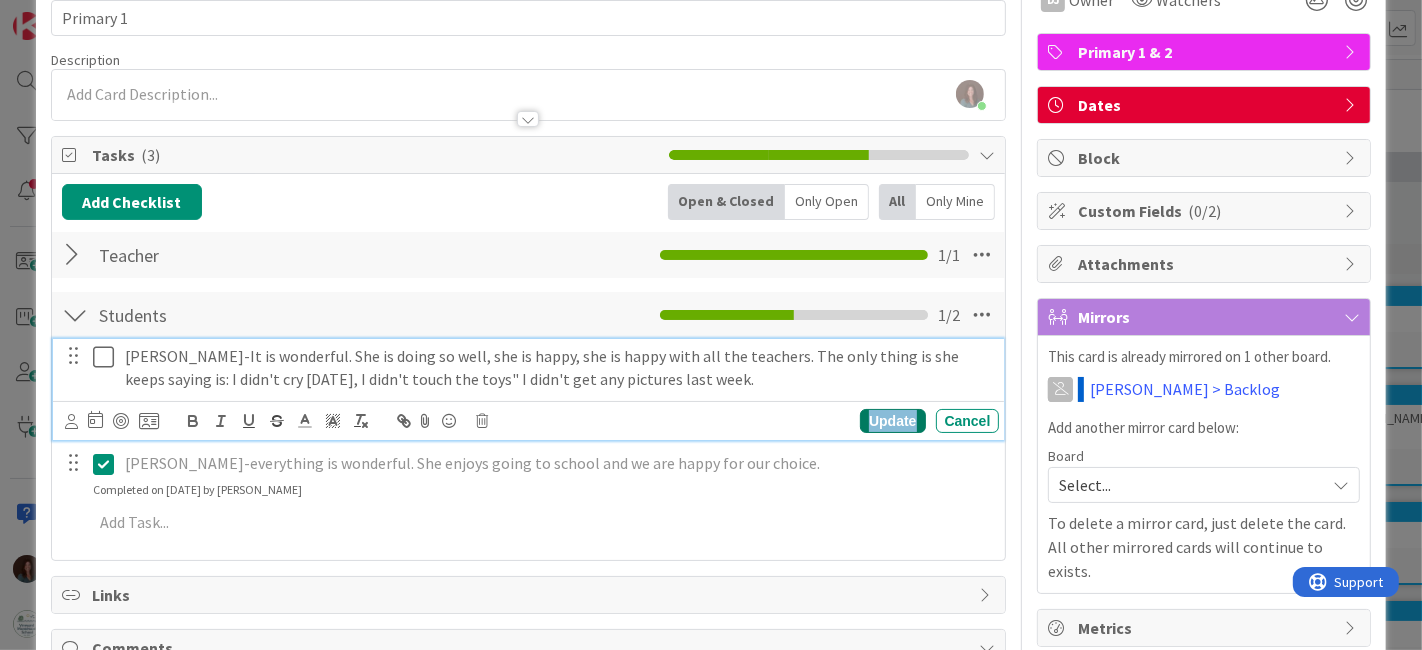 click on "Update" at bounding box center [892, 421] 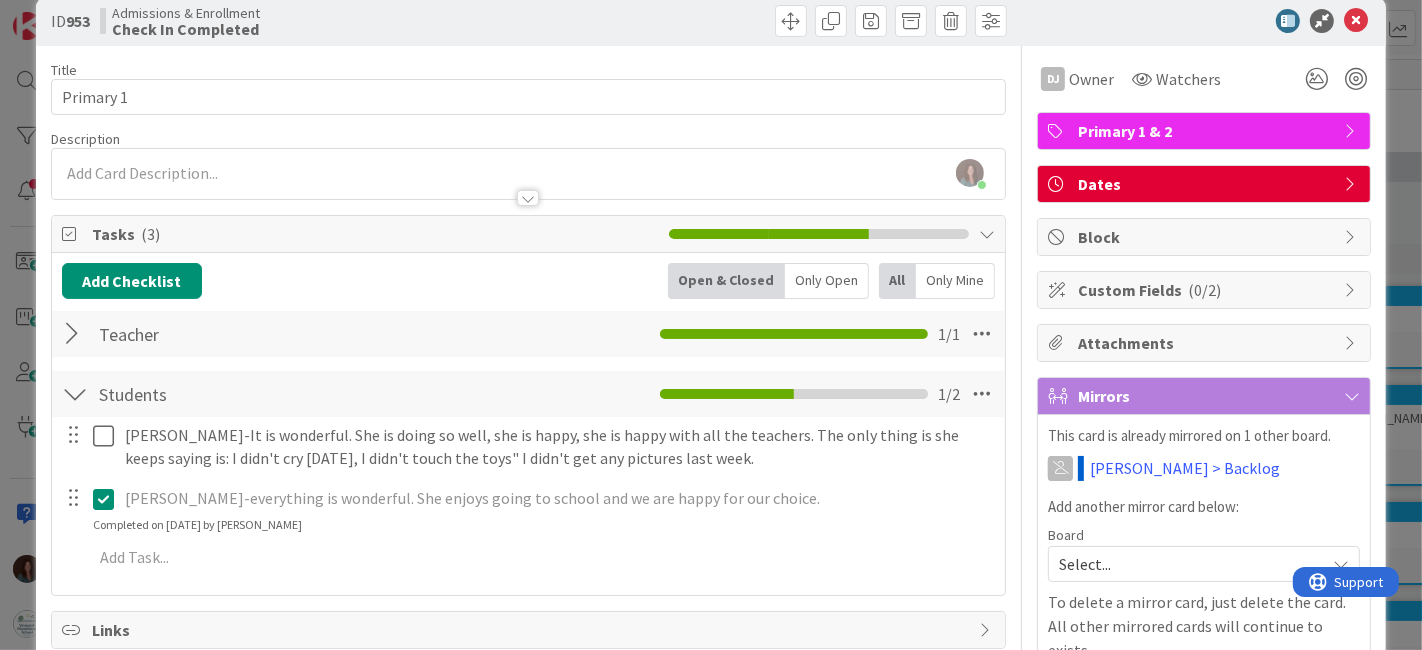 scroll, scrollTop: 0, scrollLeft: 0, axis: both 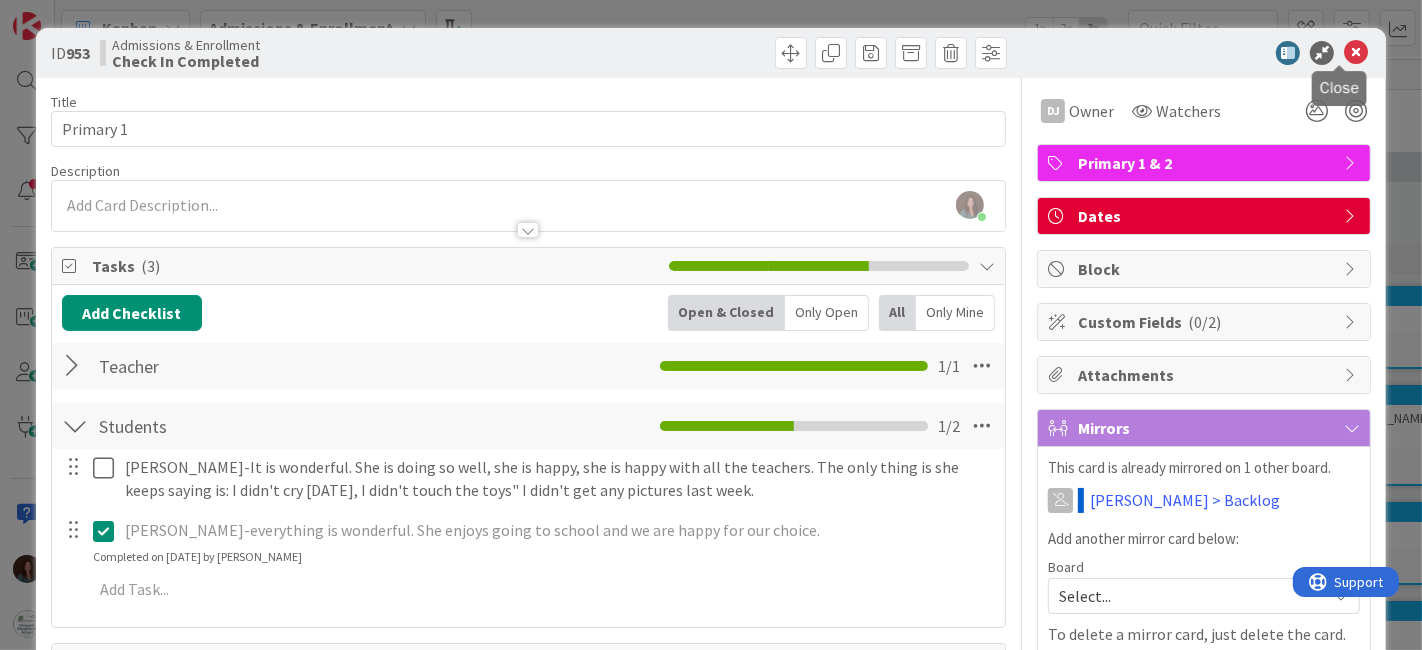 click at bounding box center (1356, 53) 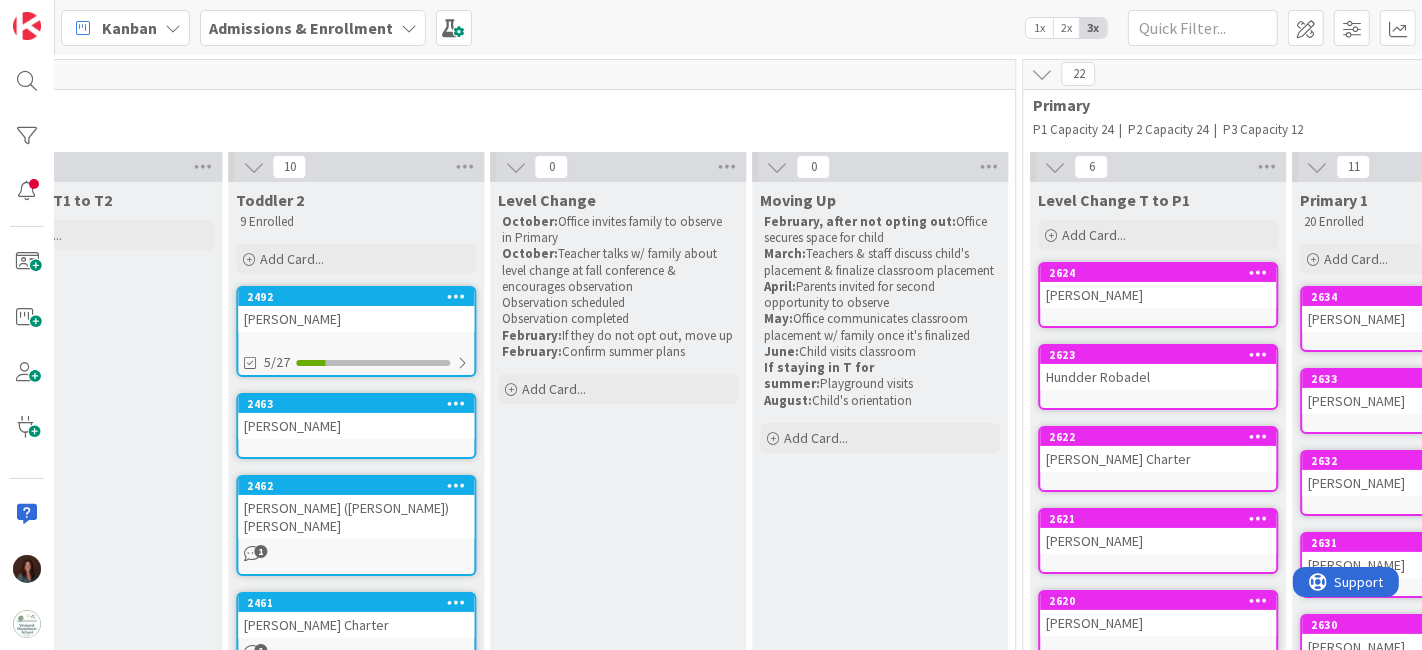 scroll, scrollTop: 0, scrollLeft: 0, axis: both 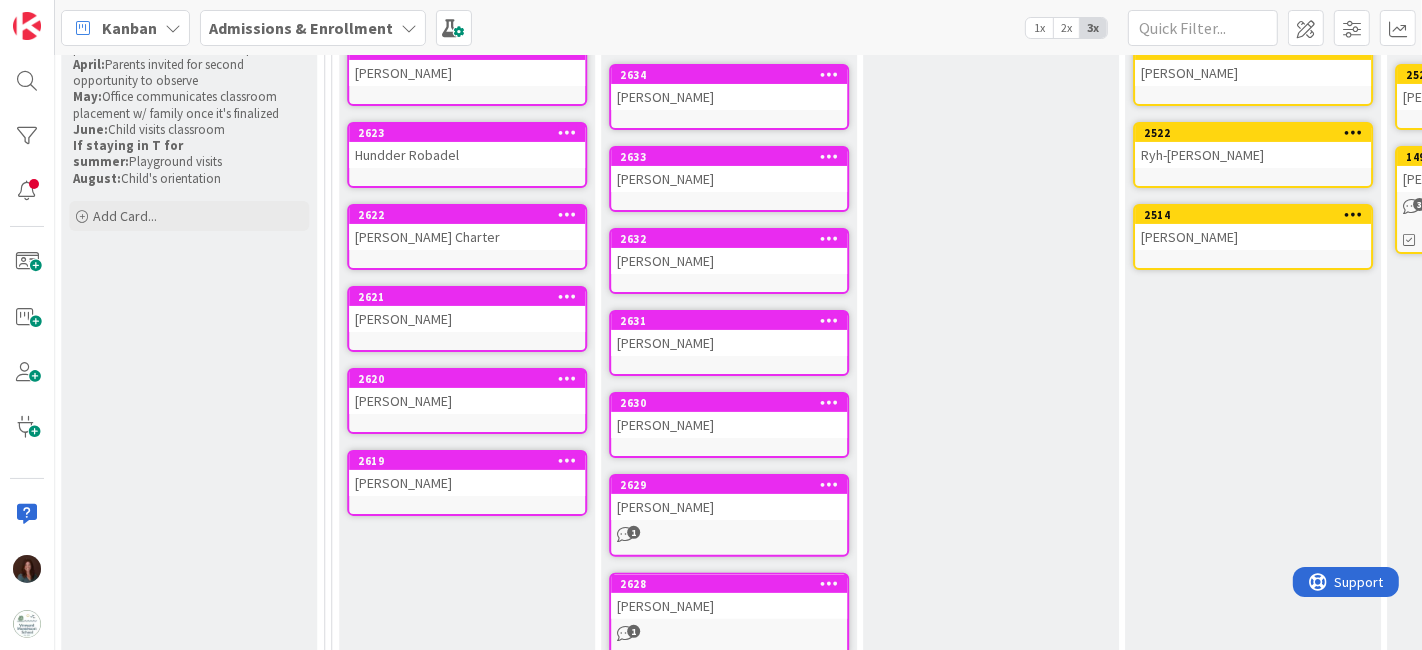 click on "[PERSON_NAME]" at bounding box center [729, 425] 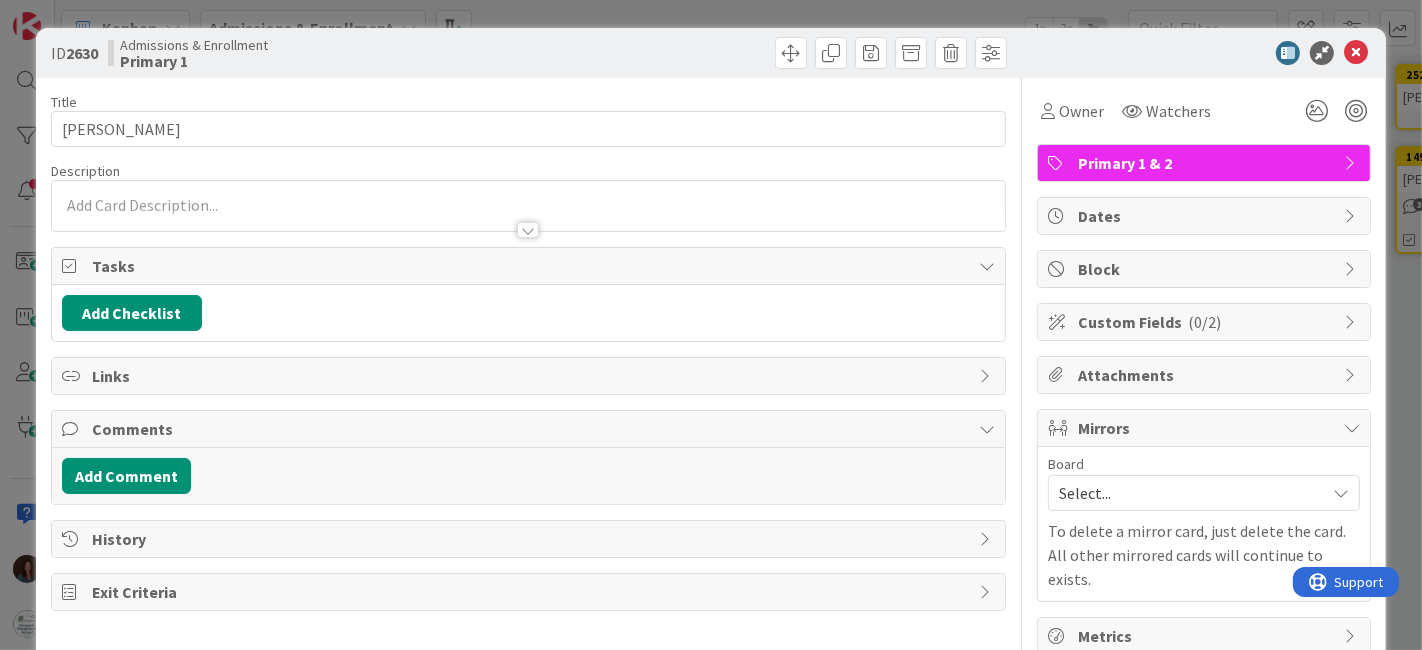 scroll, scrollTop: 0, scrollLeft: 0, axis: both 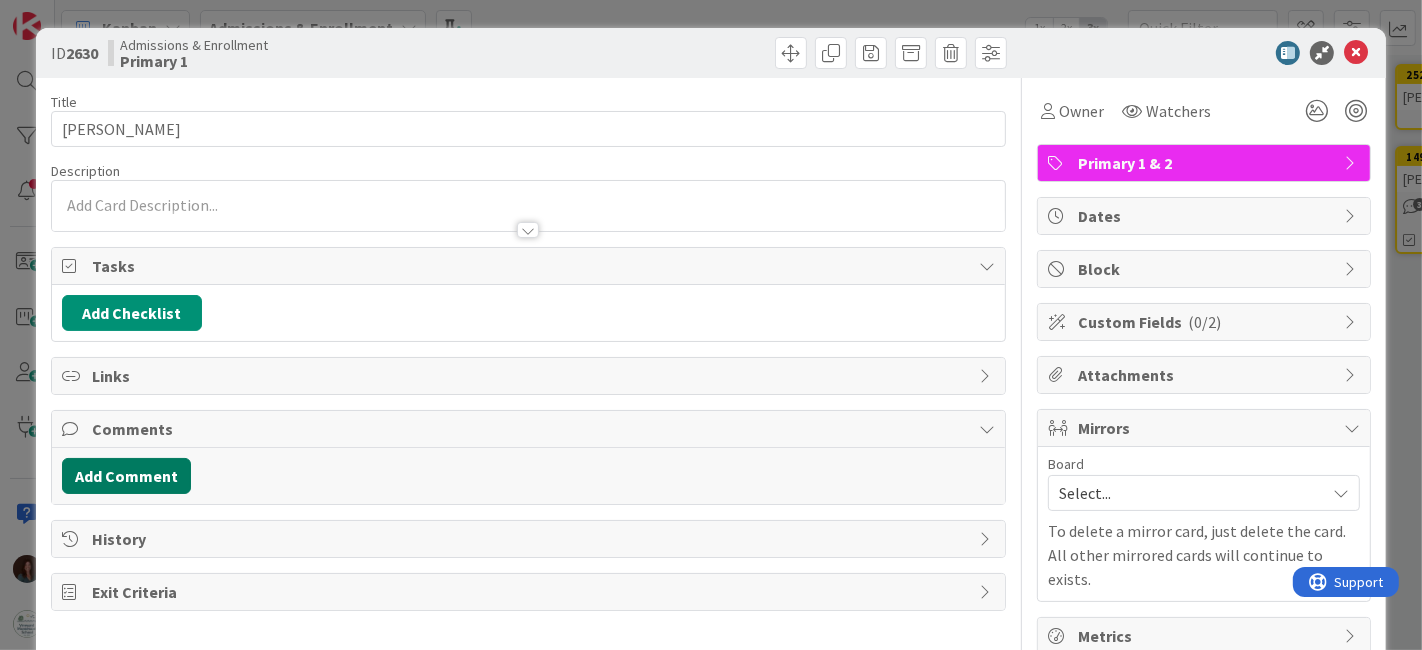drag, startPoint x: 185, startPoint y: 490, endPoint x: 174, endPoint y: 472, distance: 21.095022 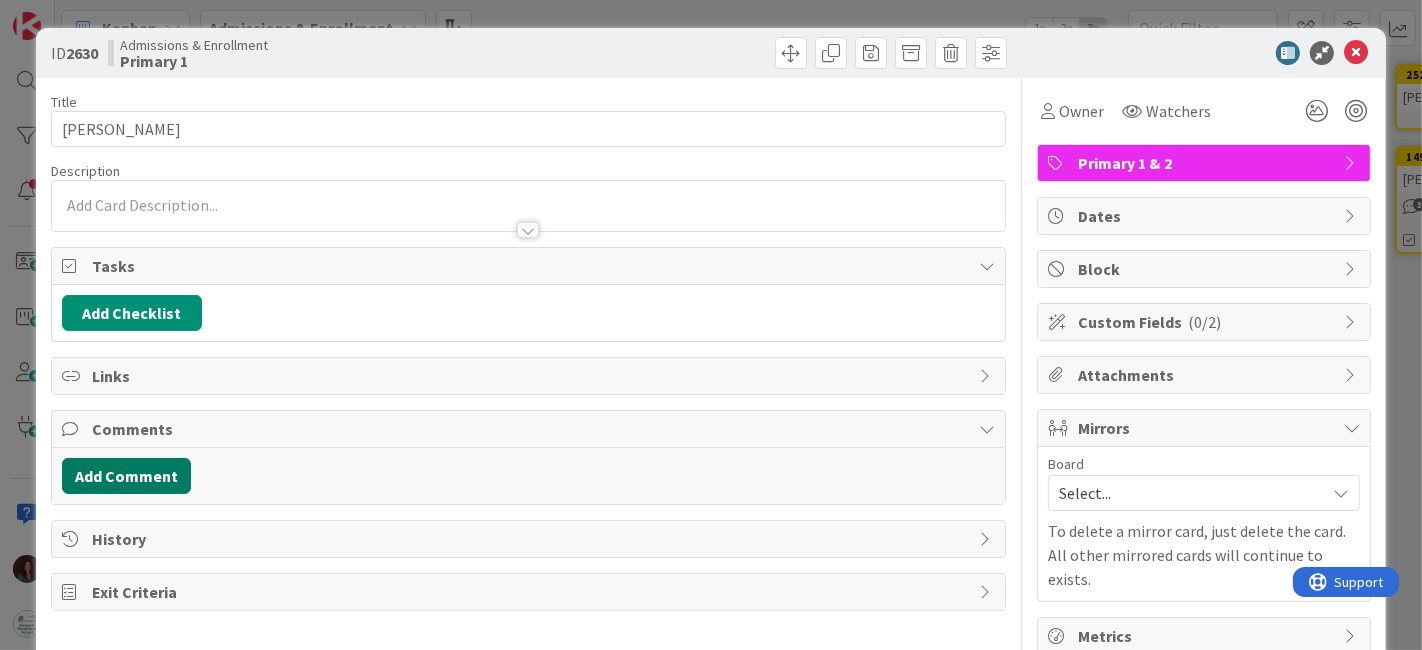 click on "Add Comment" at bounding box center [126, 476] 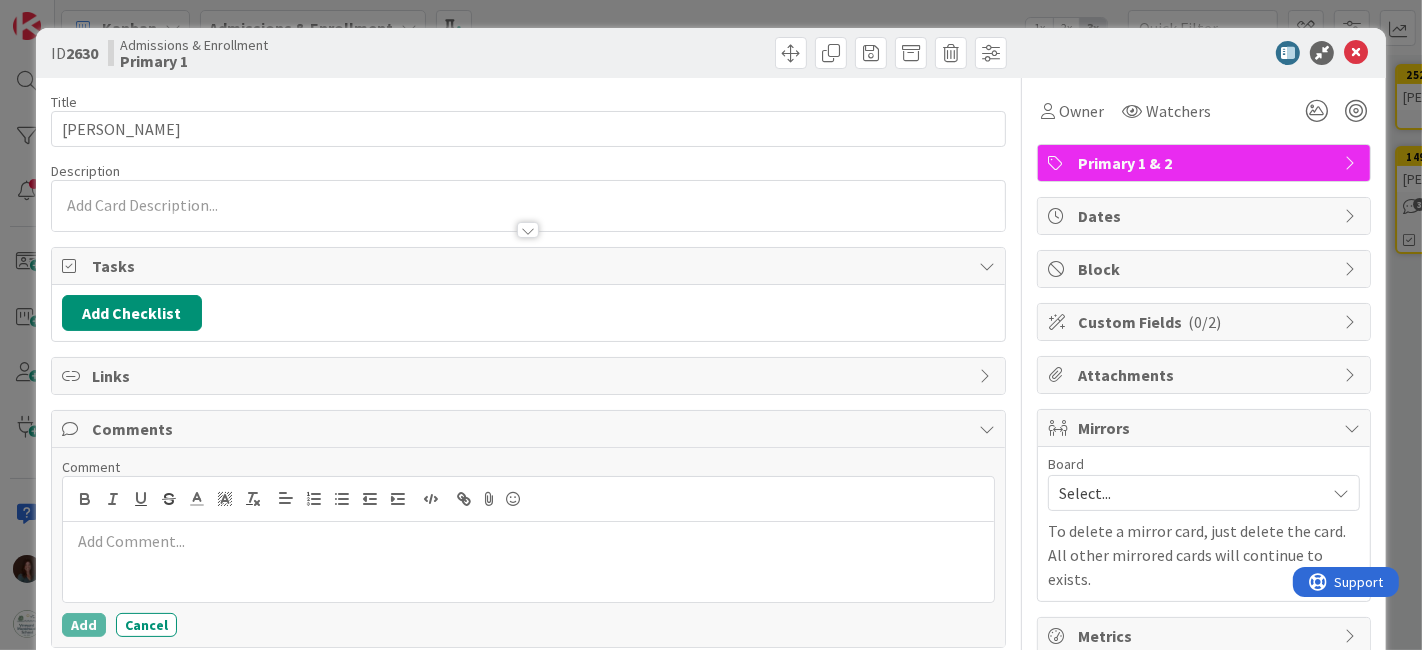scroll, scrollTop: 0, scrollLeft: 0, axis: both 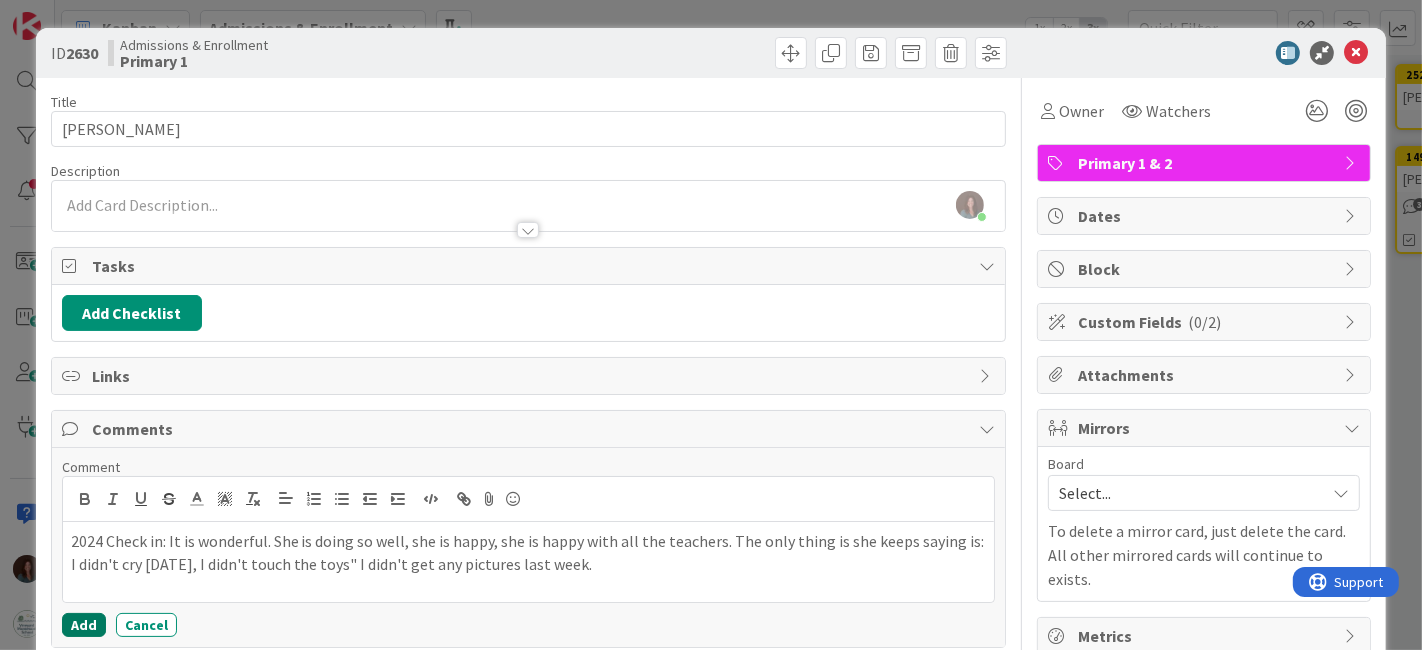 click on "Add" at bounding box center (84, 625) 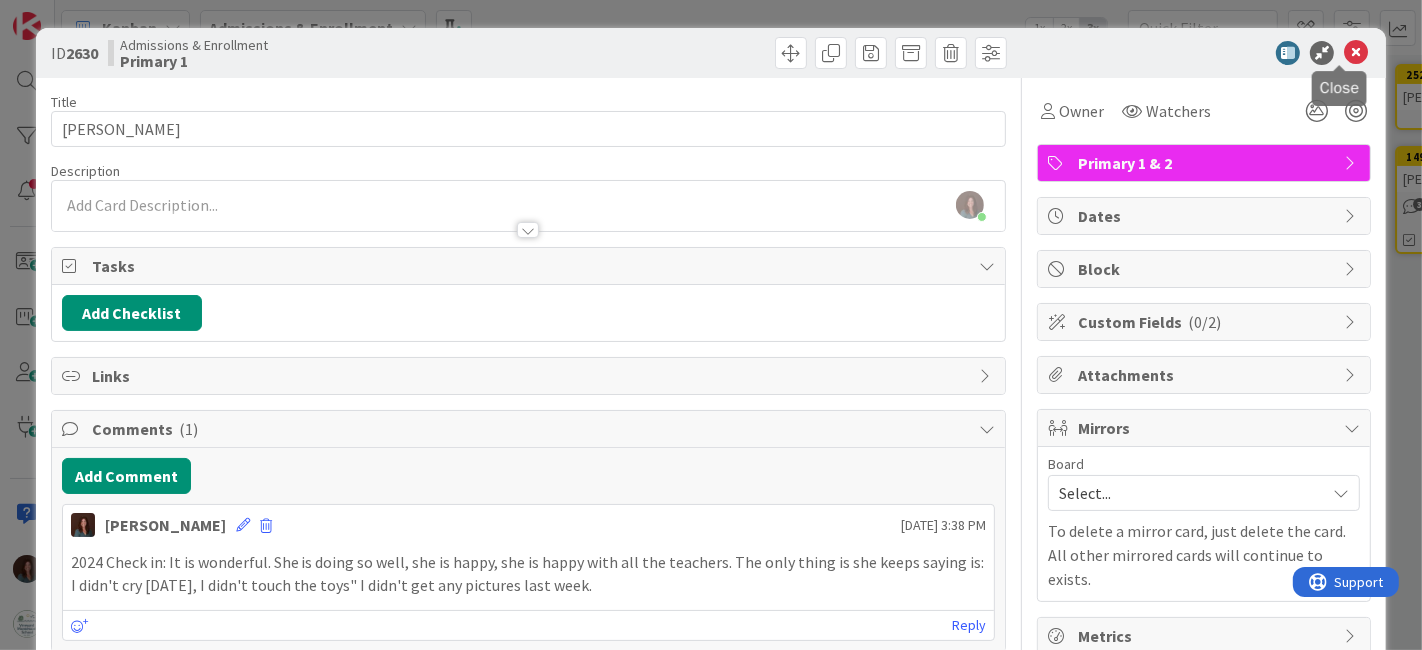 click at bounding box center (1356, 53) 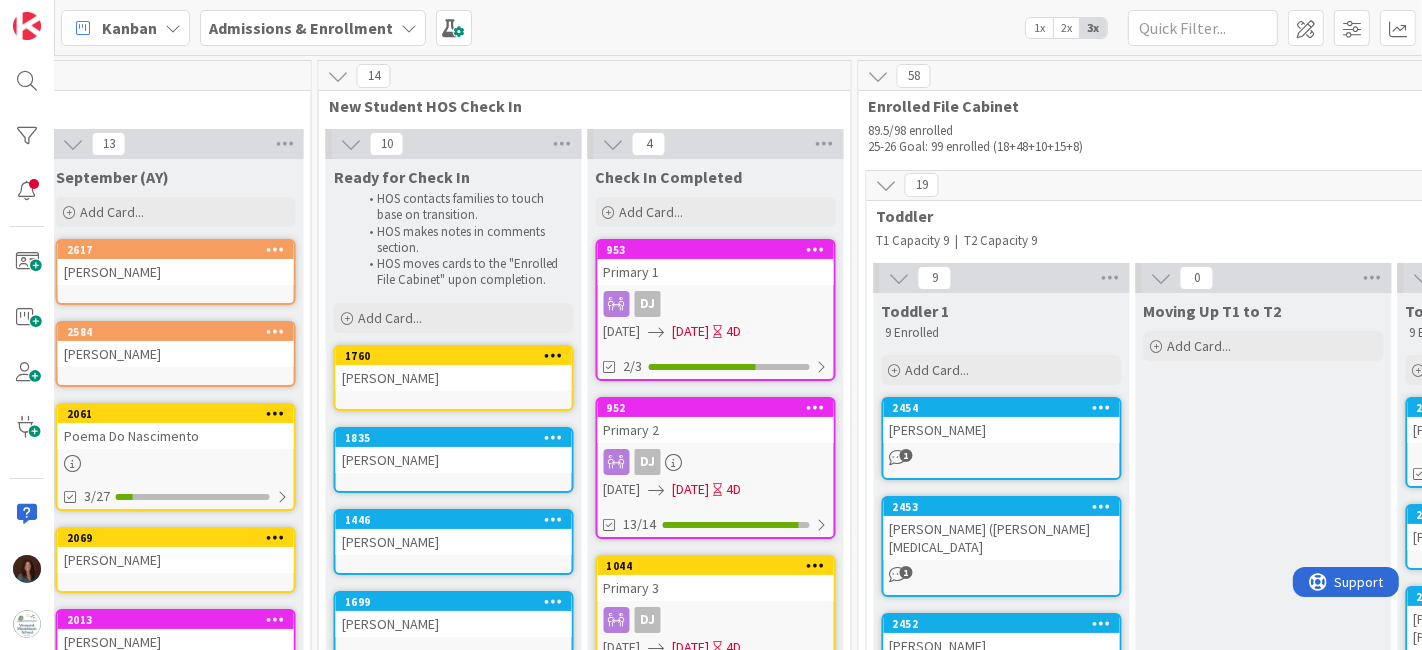 click on "Primary 1" at bounding box center (716, 272) 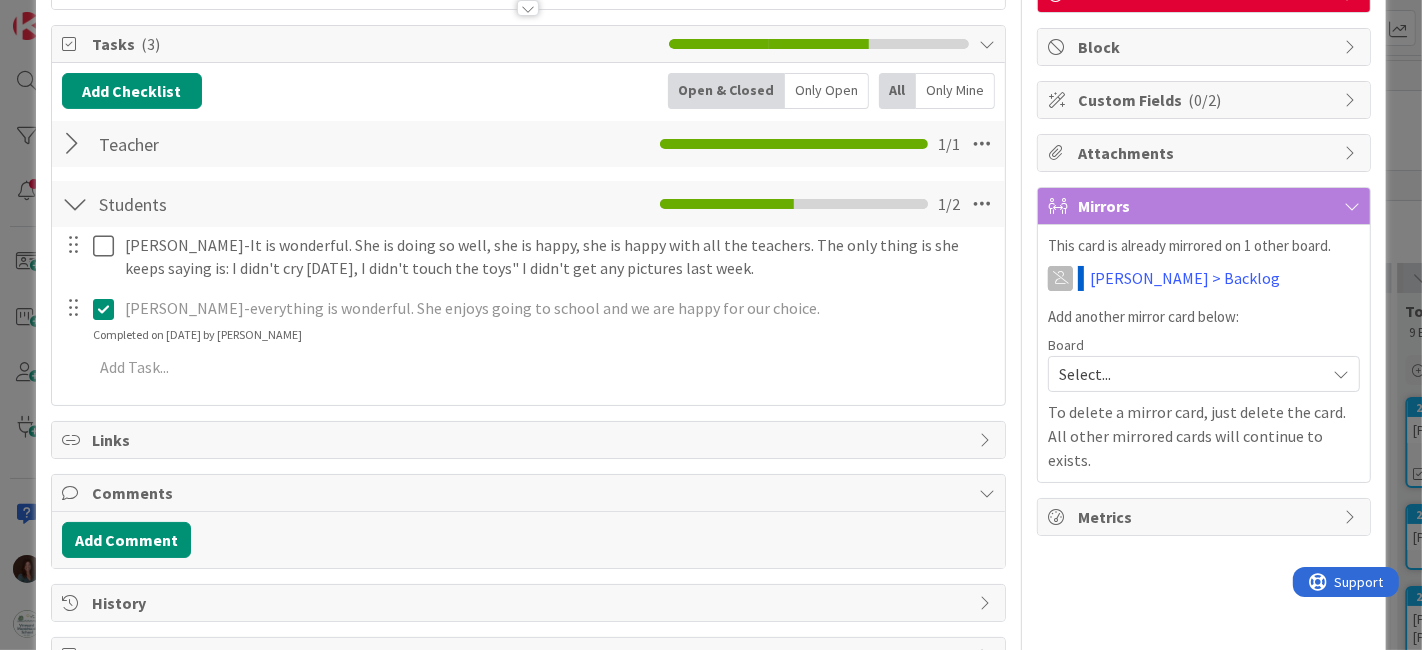 click at bounding box center (108, 309) 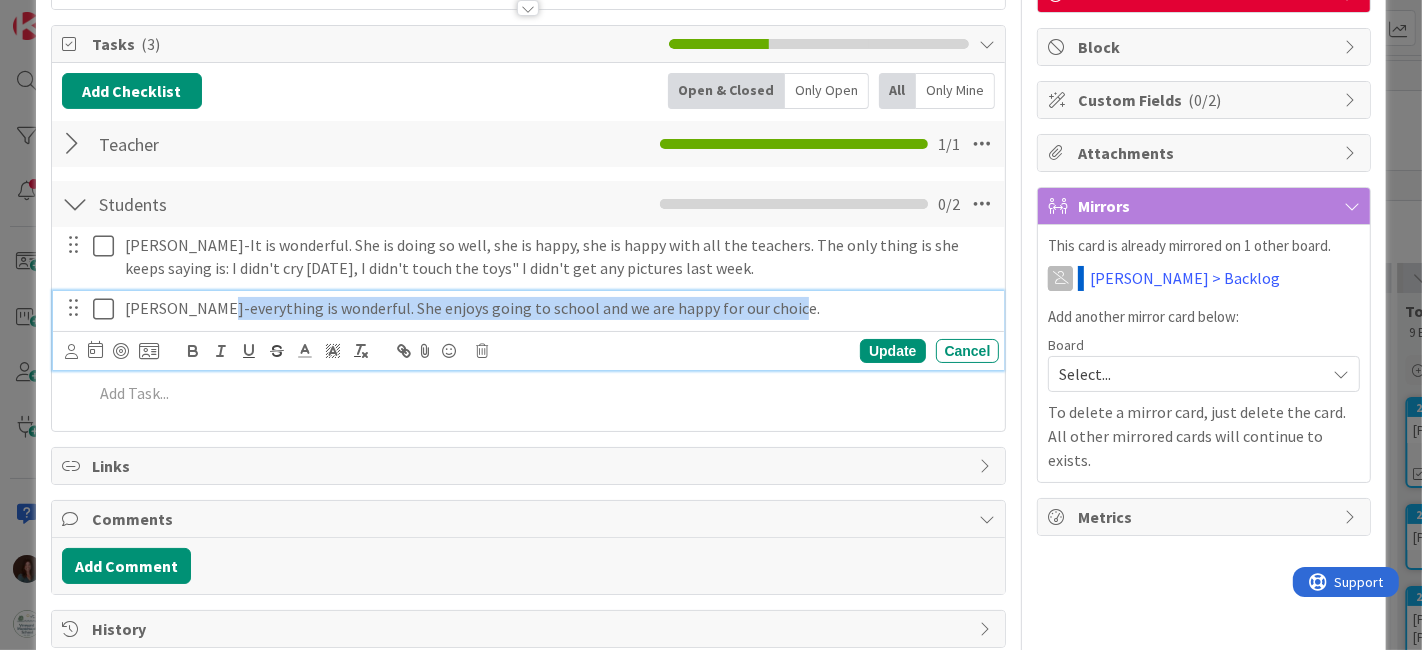 drag, startPoint x: 782, startPoint y: 298, endPoint x: 202, endPoint y: 325, distance: 580.6281 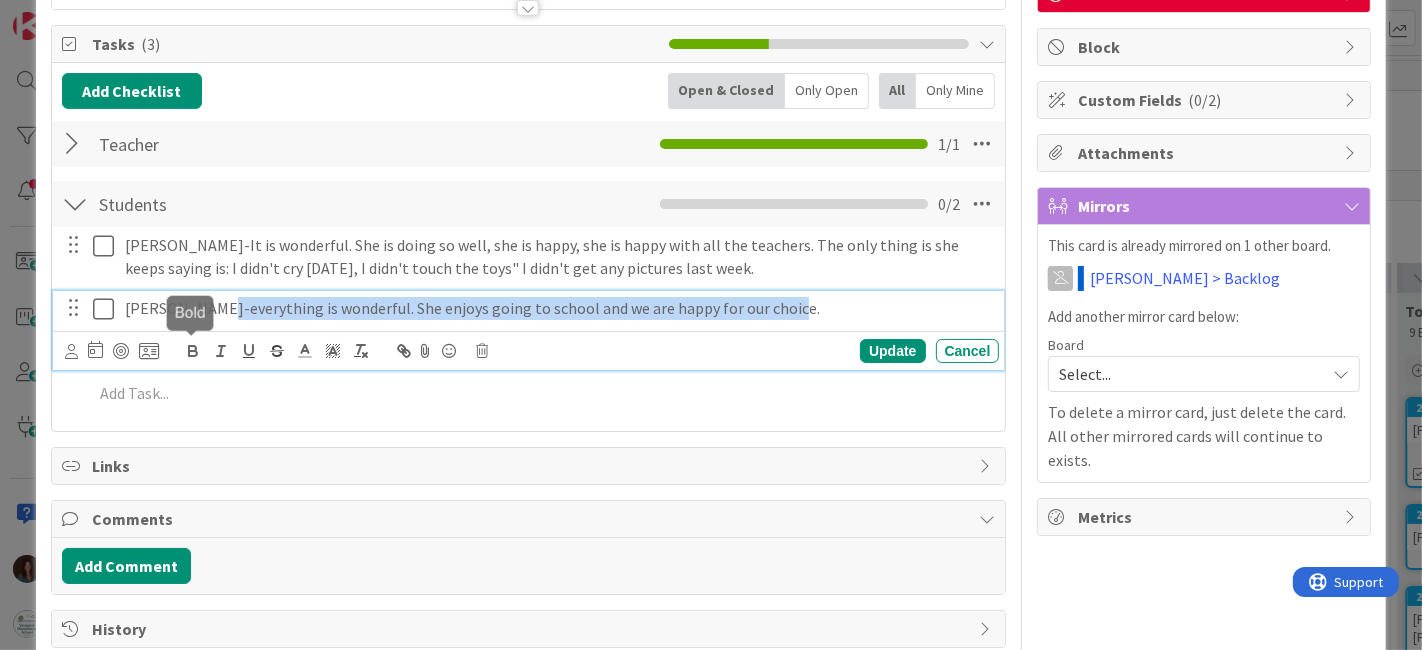 copy on "everything is wonderful. She enjoys going to school and we are happy for our choice." 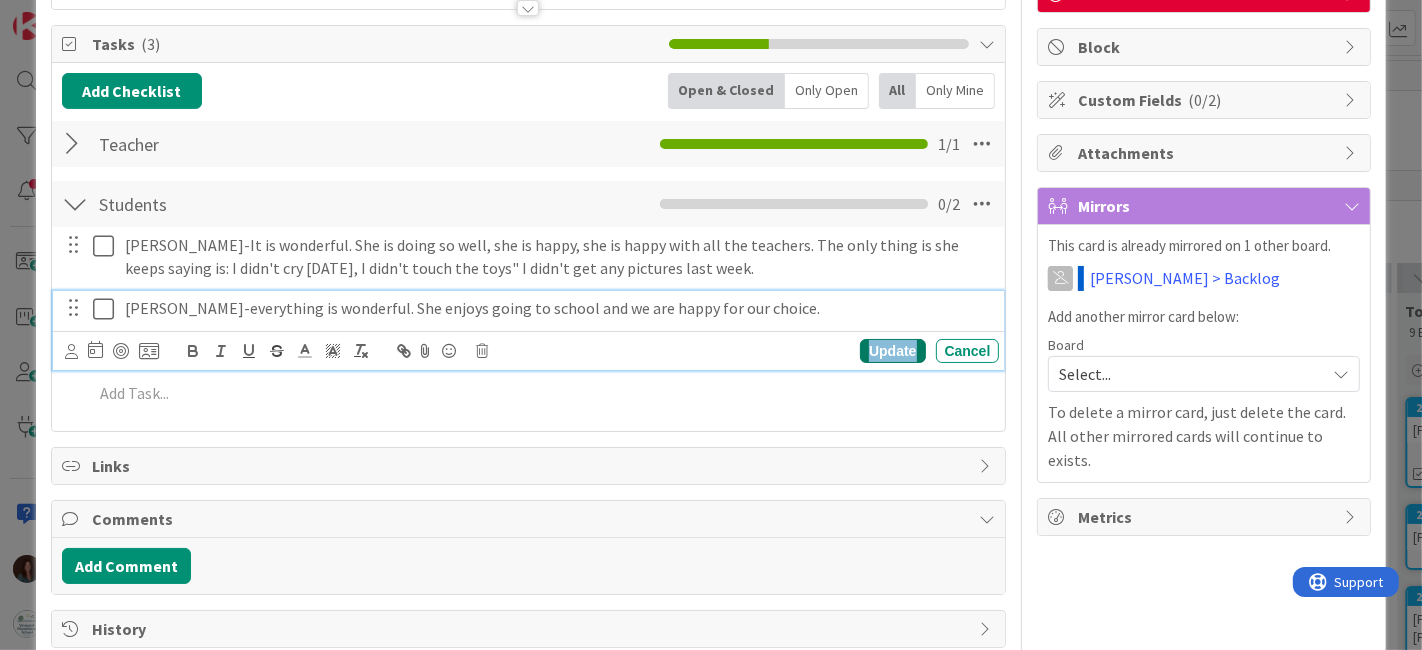 click on "Update" at bounding box center (892, 351) 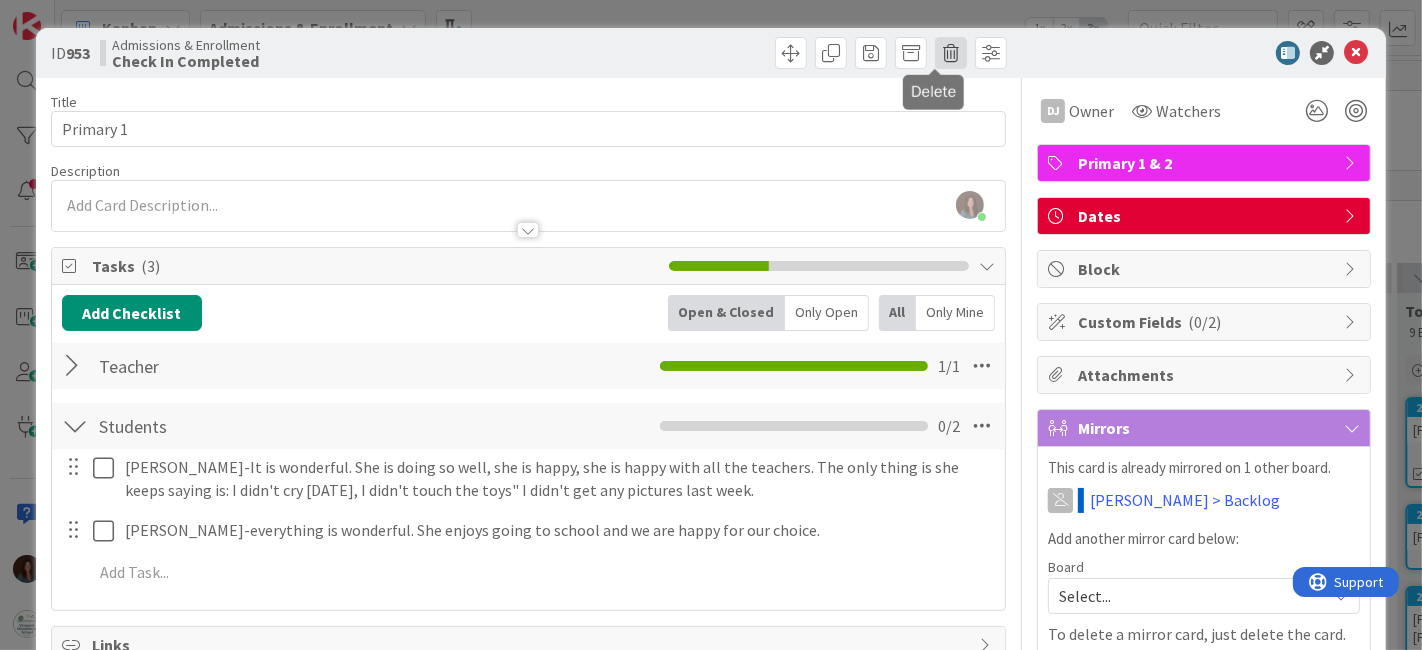 click at bounding box center [951, 53] 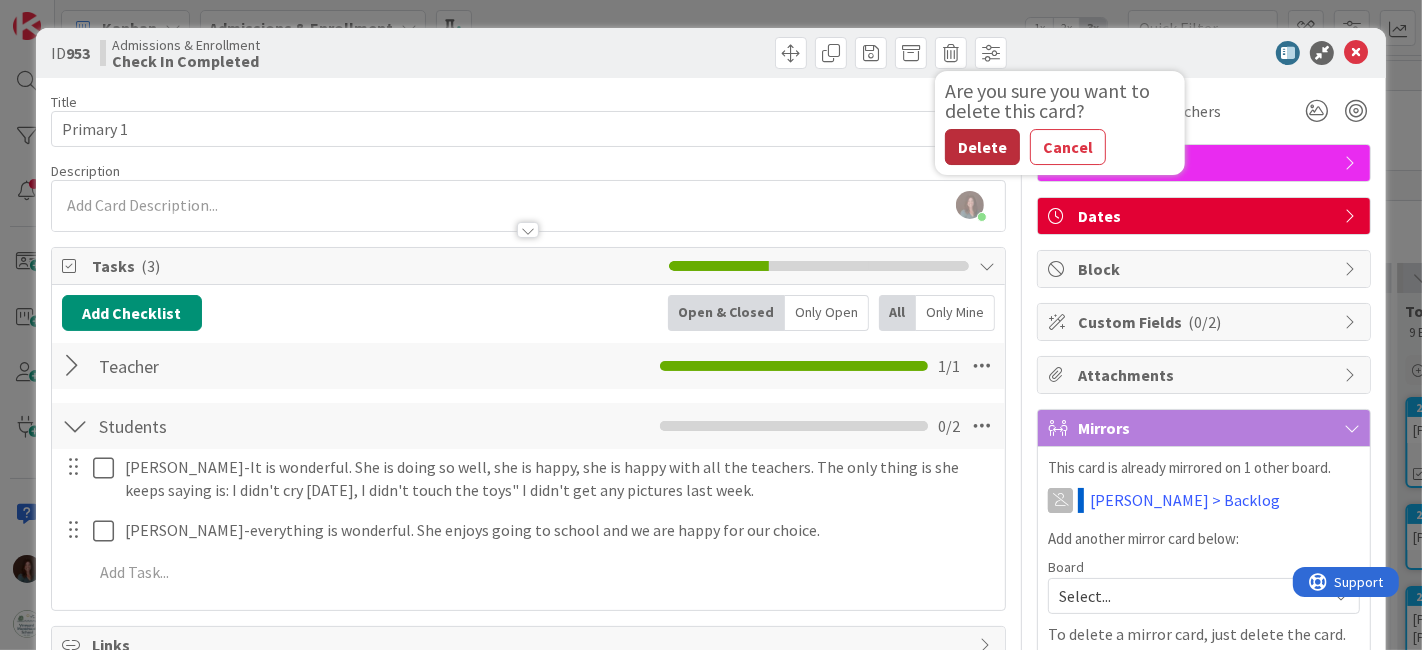 click on "Delete" at bounding box center (982, 147) 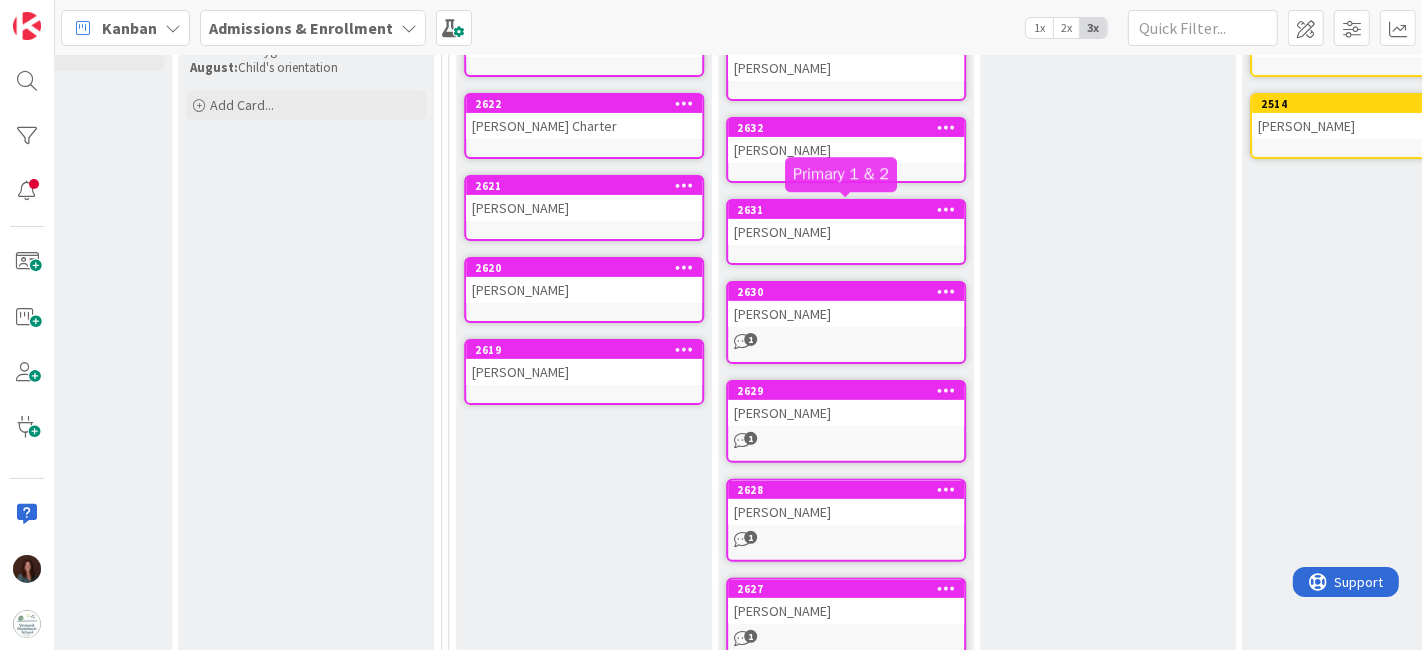 click on "2631" at bounding box center (850, 210) 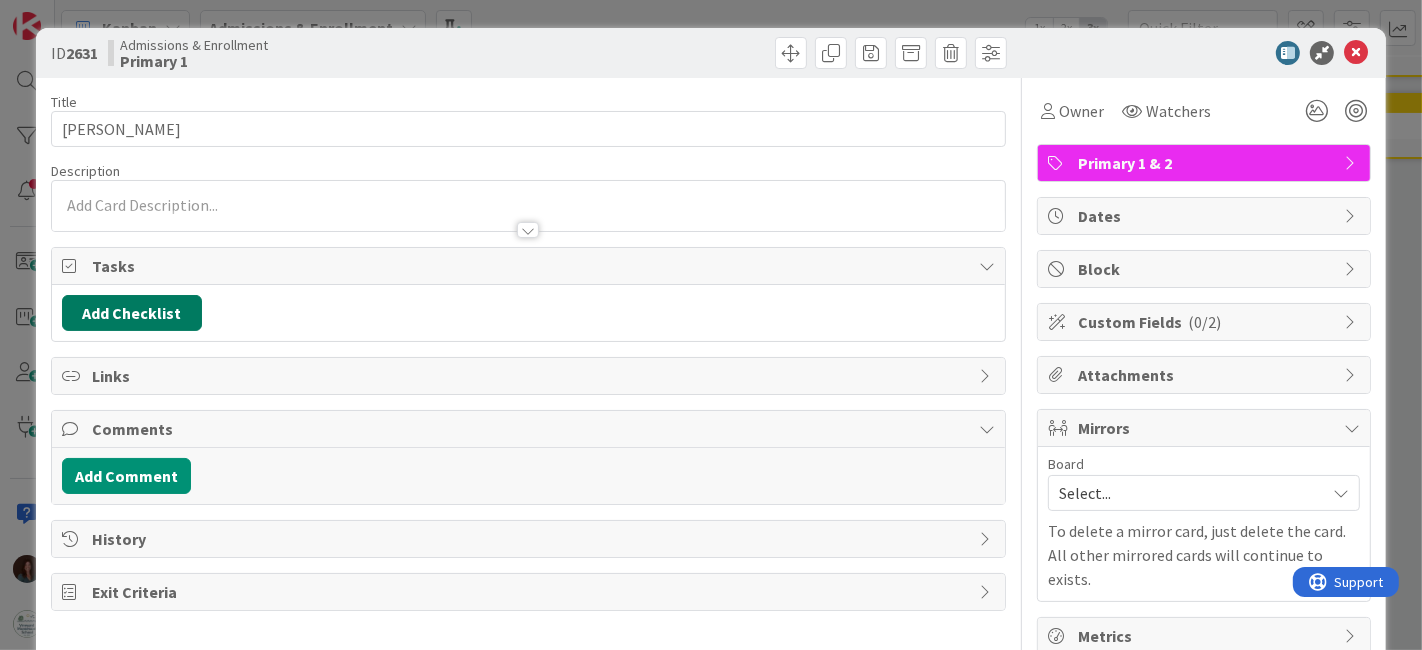 click on "Add Checklist" at bounding box center (132, 313) 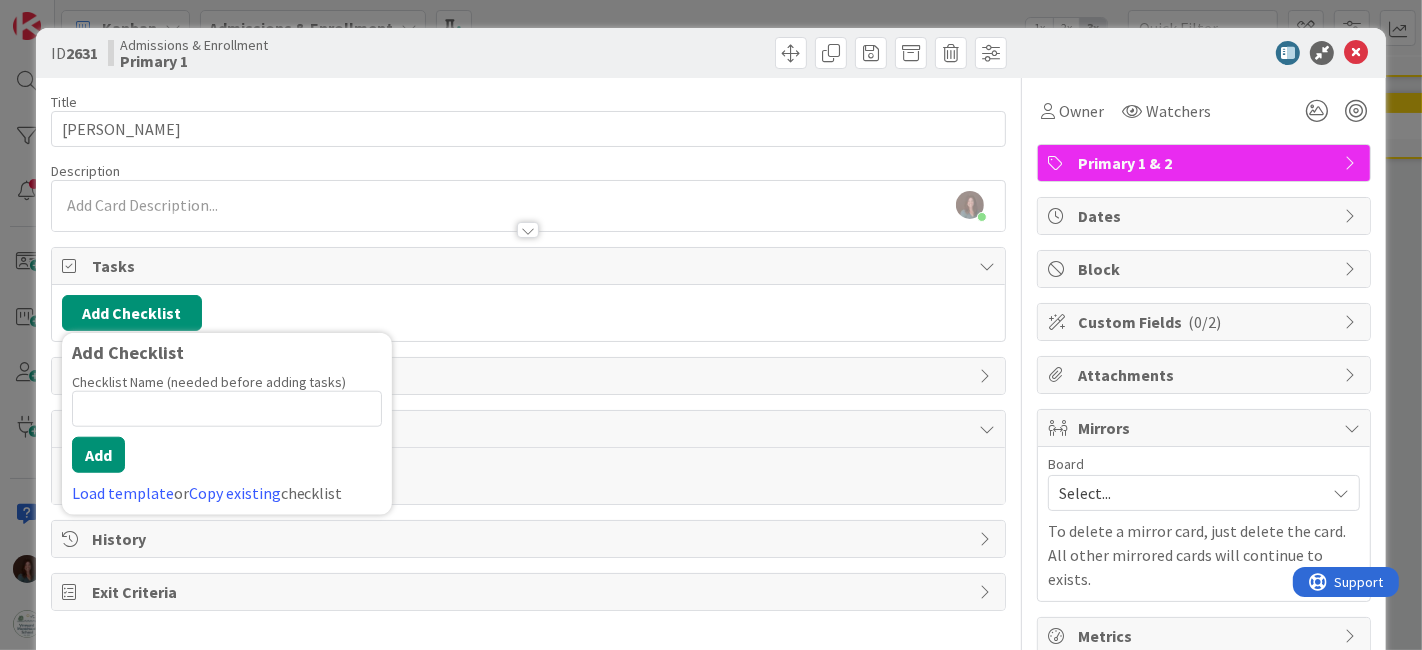 click on "Add Checklist Add Checklist Checklist Name (needed before adding tasks) 0 / 64 Add Load template  or  Copy existing  checklist" at bounding box center (529, 313) 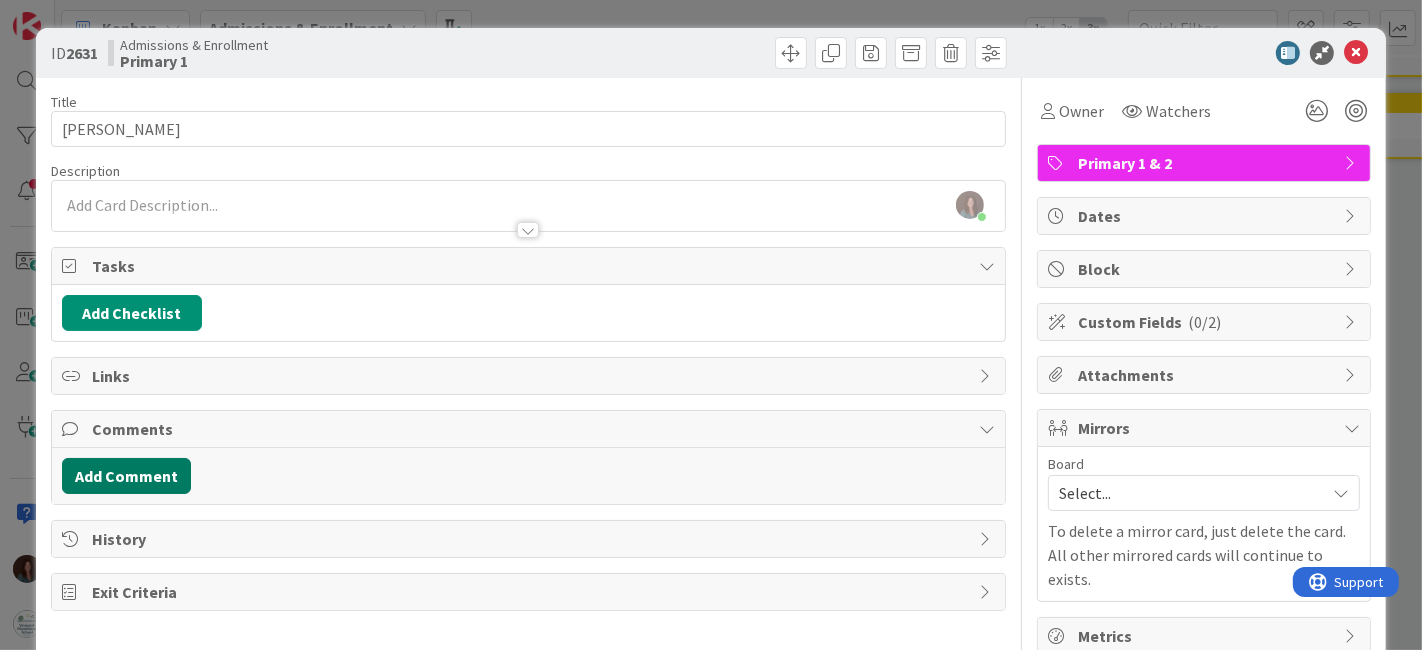 click on "Add Comment" at bounding box center (126, 476) 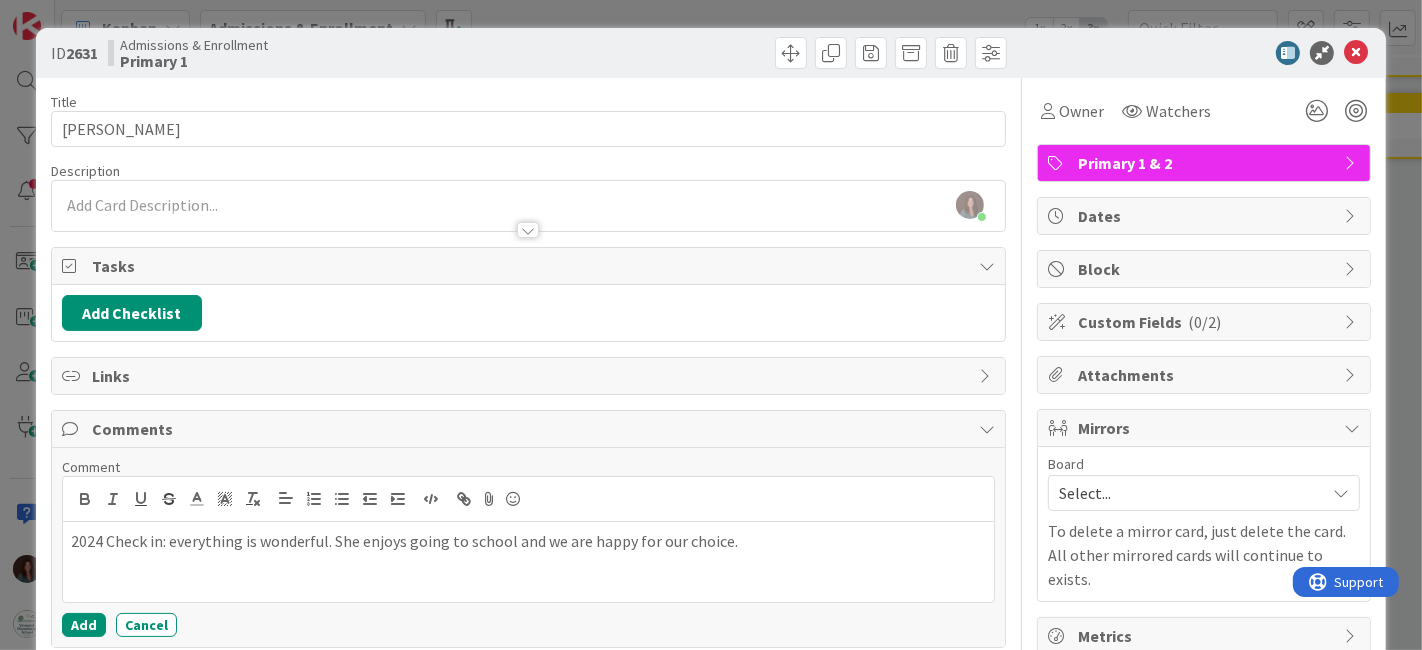 click on "2024 Check in: everything is wonderful. She enjoys going to school and we are happy for our choice." at bounding box center (529, 541) 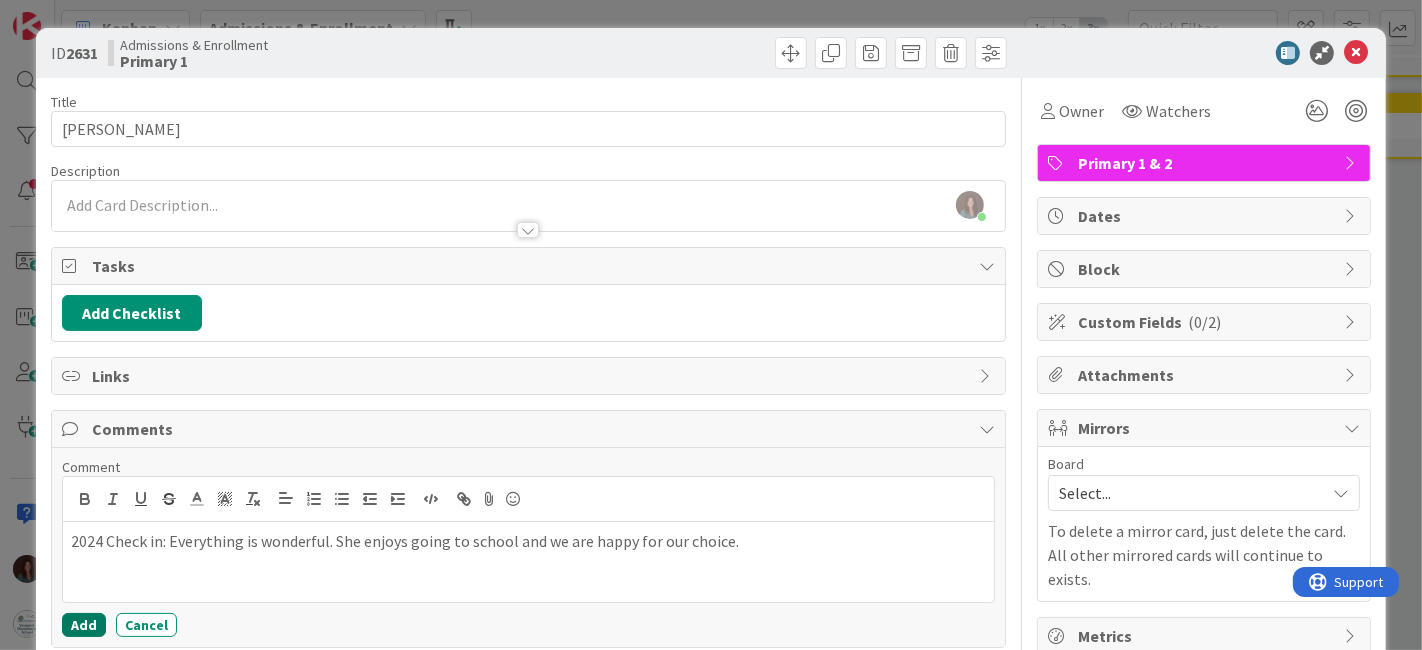 click on "Add" at bounding box center (84, 625) 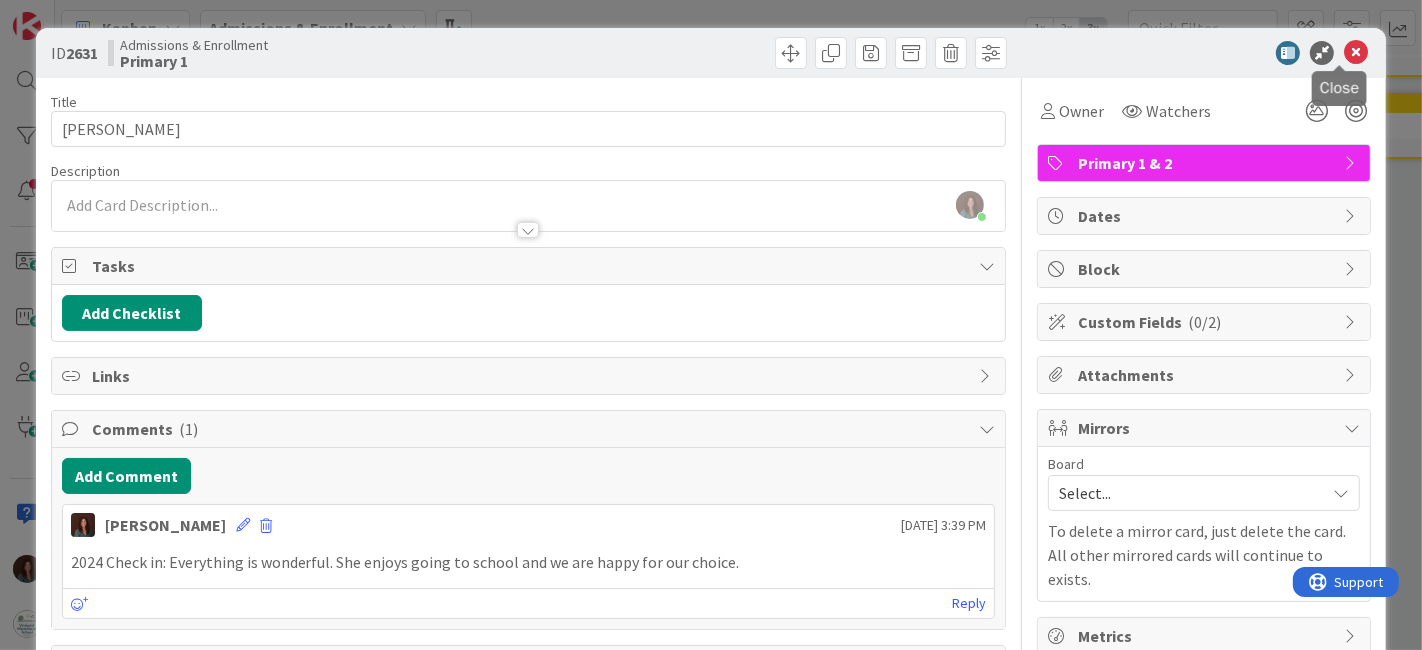 click at bounding box center [1356, 53] 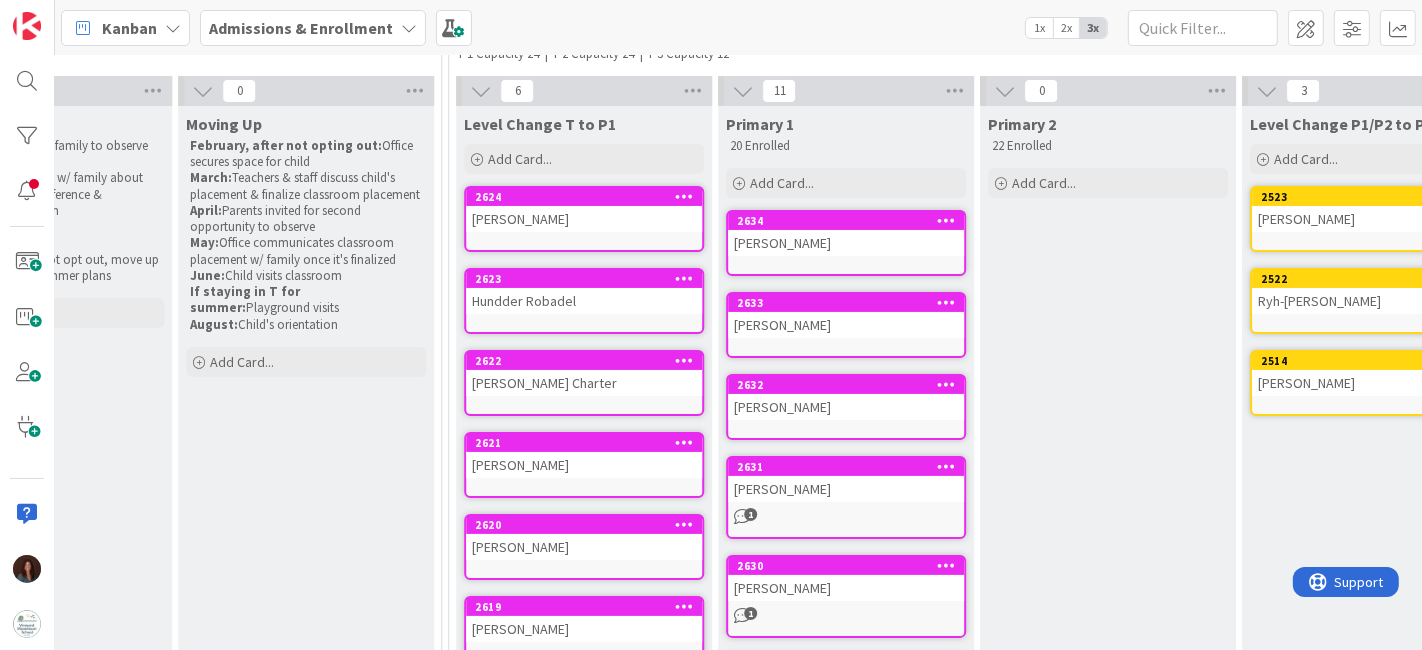 scroll, scrollTop: 0, scrollLeft: 0, axis: both 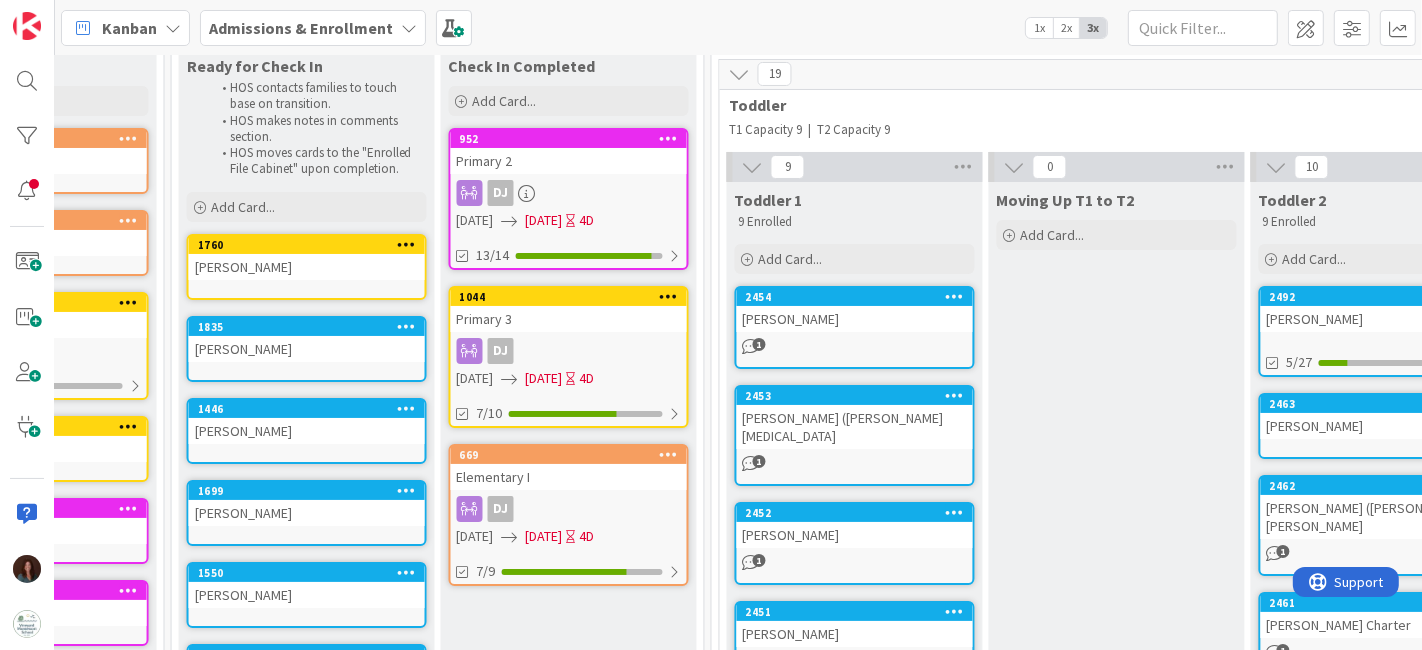click on "Primary 2" at bounding box center [569, 161] 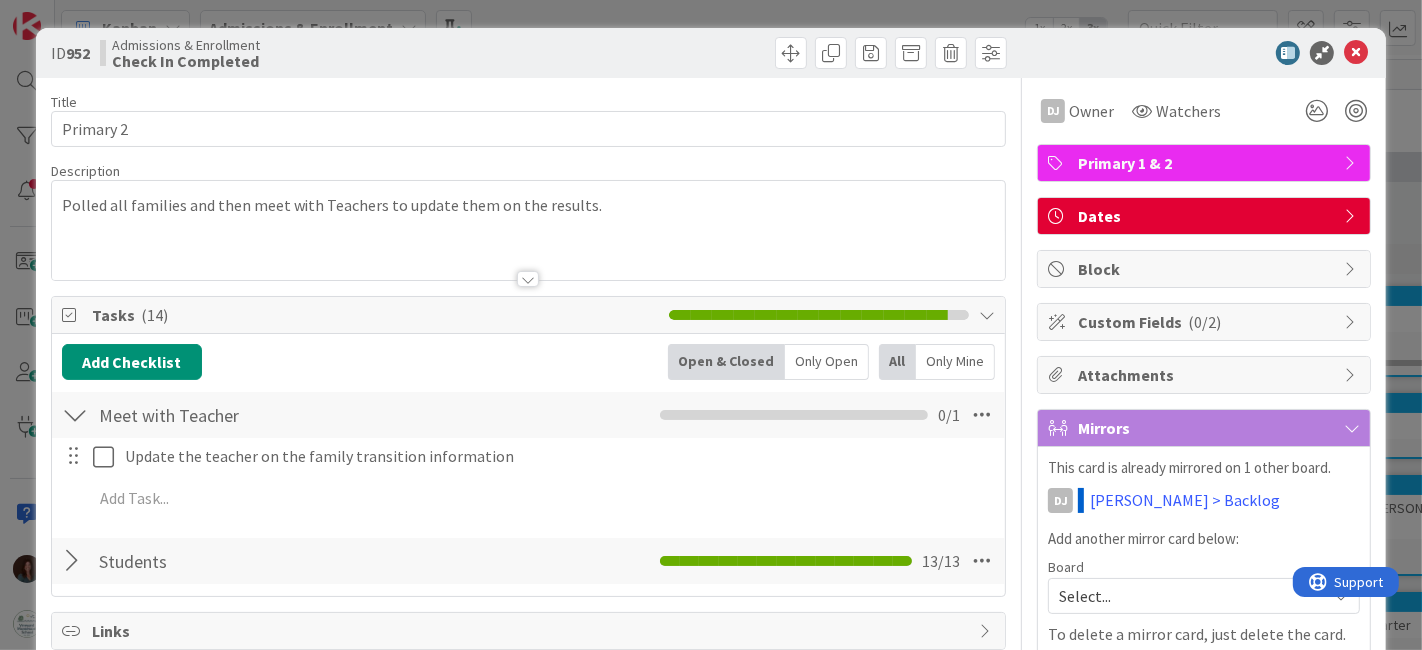 scroll, scrollTop: 0, scrollLeft: 0, axis: both 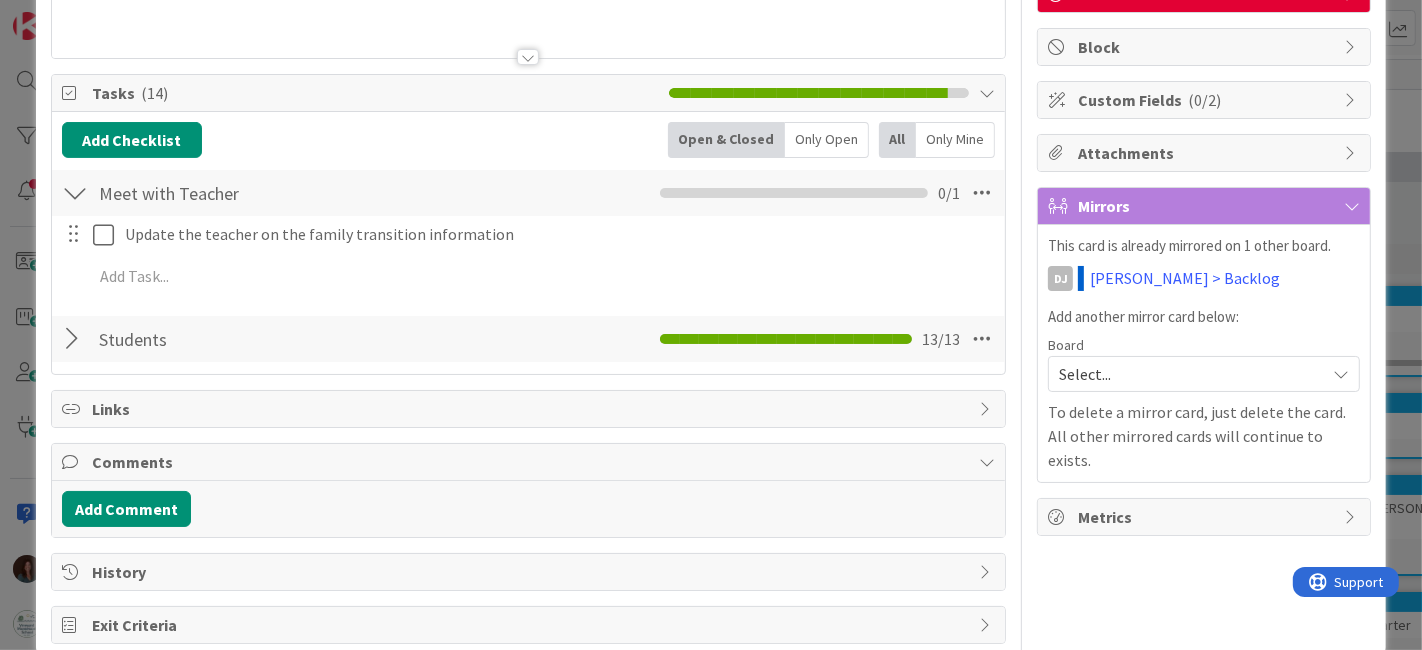 click at bounding box center (75, 339) 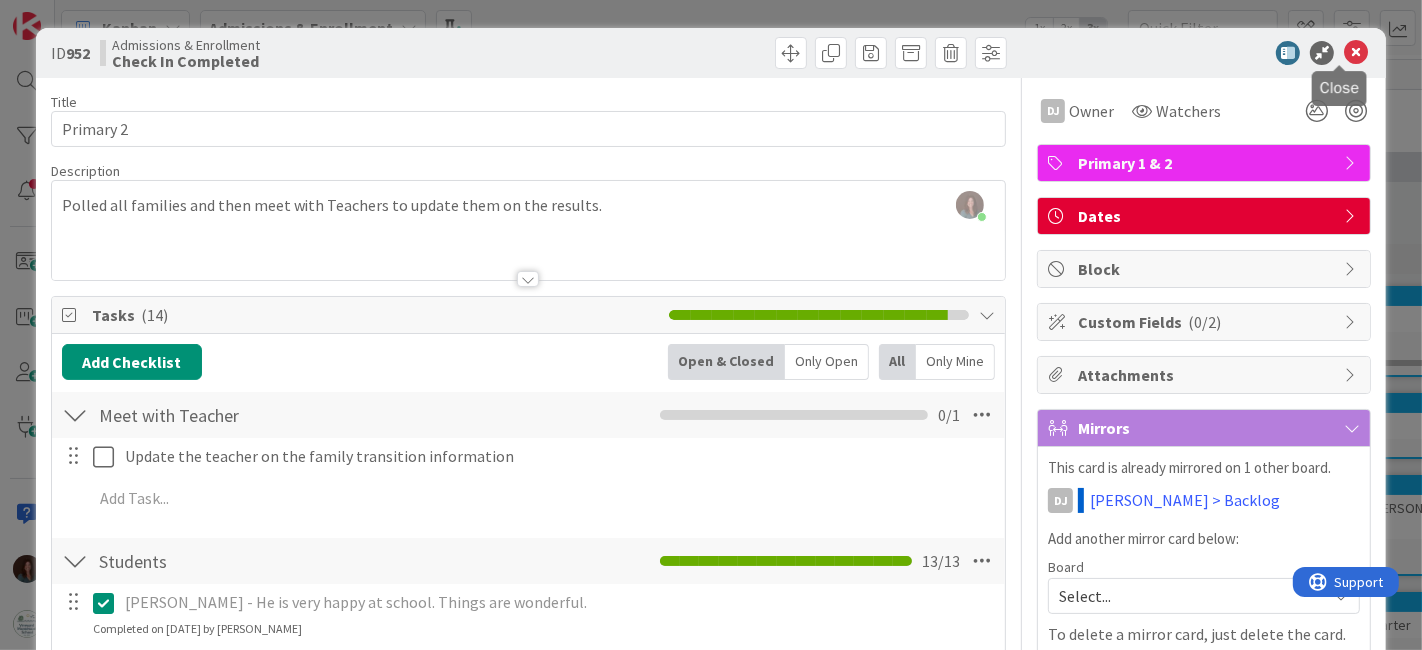click at bounding box center (1356, 53) 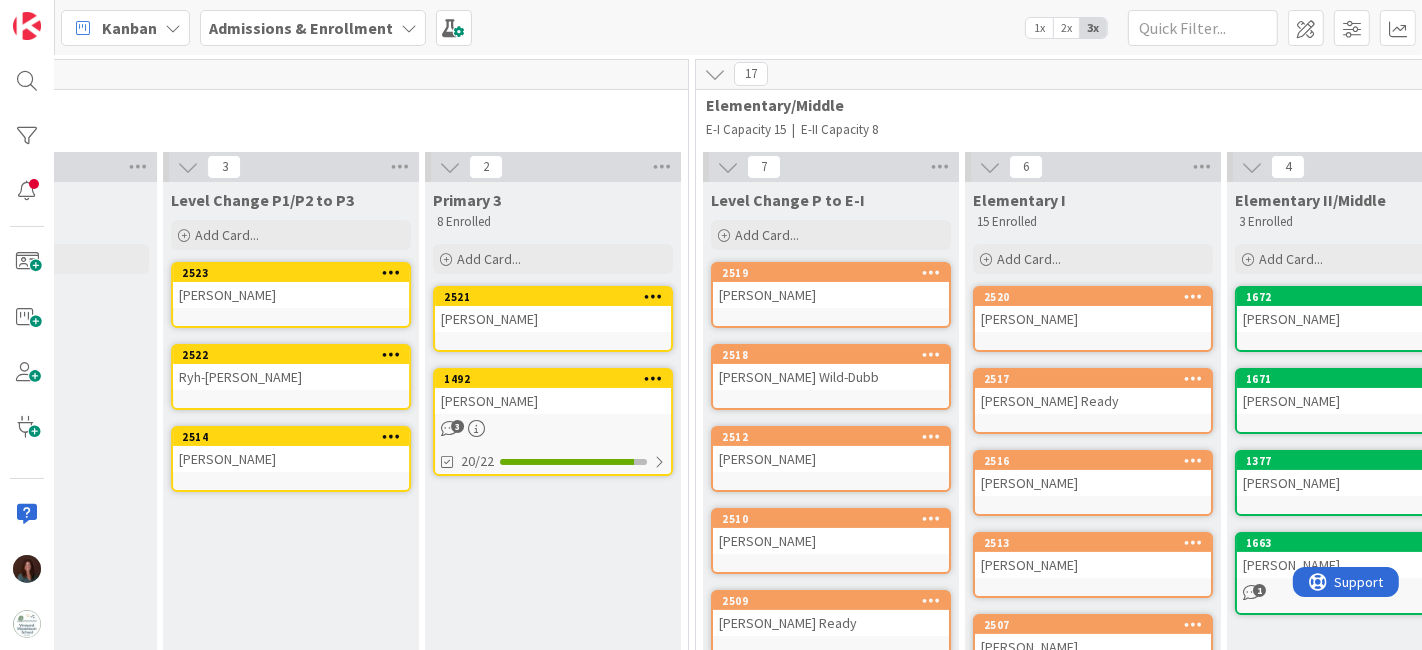 scroll, scrollTop: 111, scrollLeft: 5827, axis: both 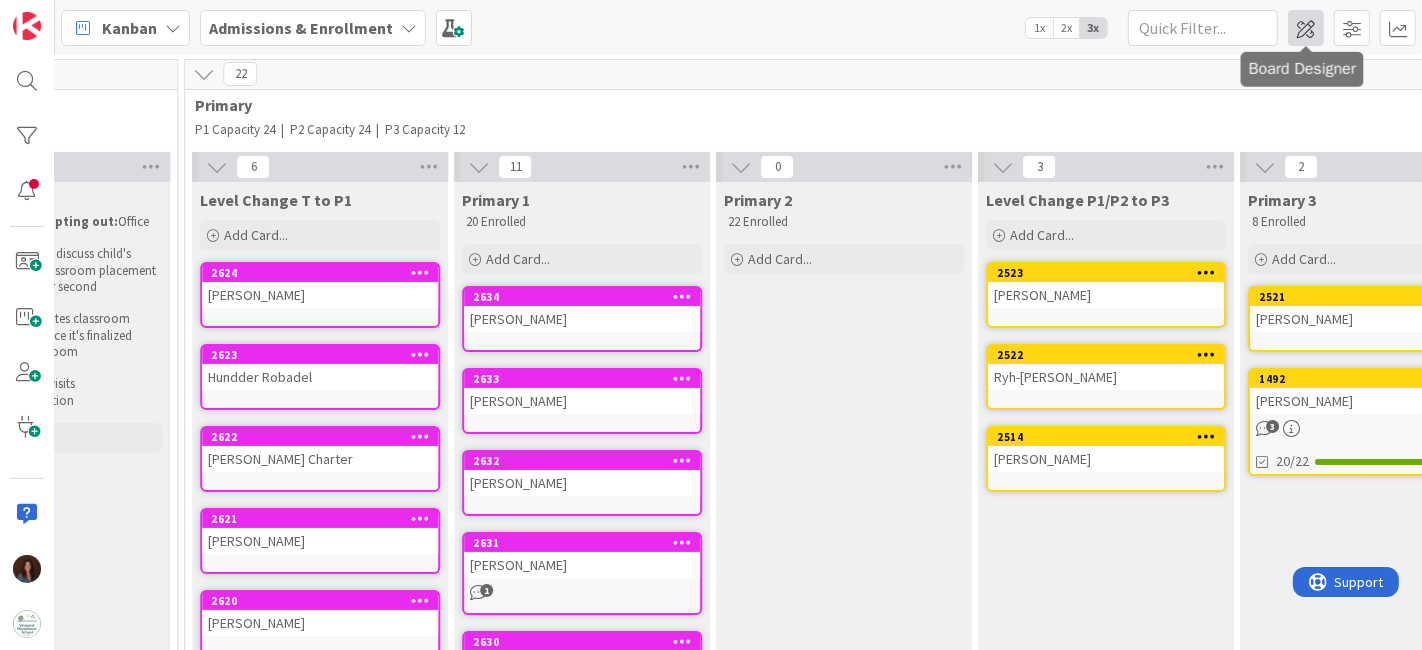 click at bounding box center (1306, 28) 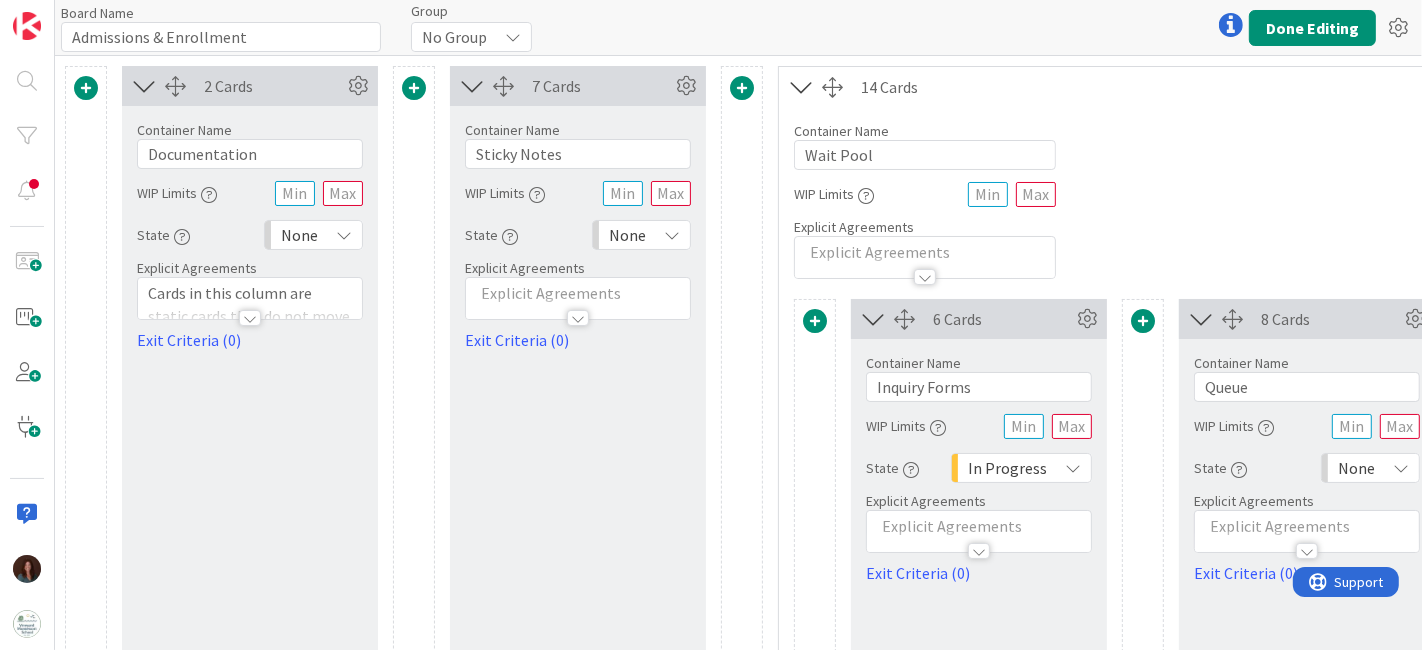 scroll, scrollTop: 0, scrollLeft: 0, axis: both 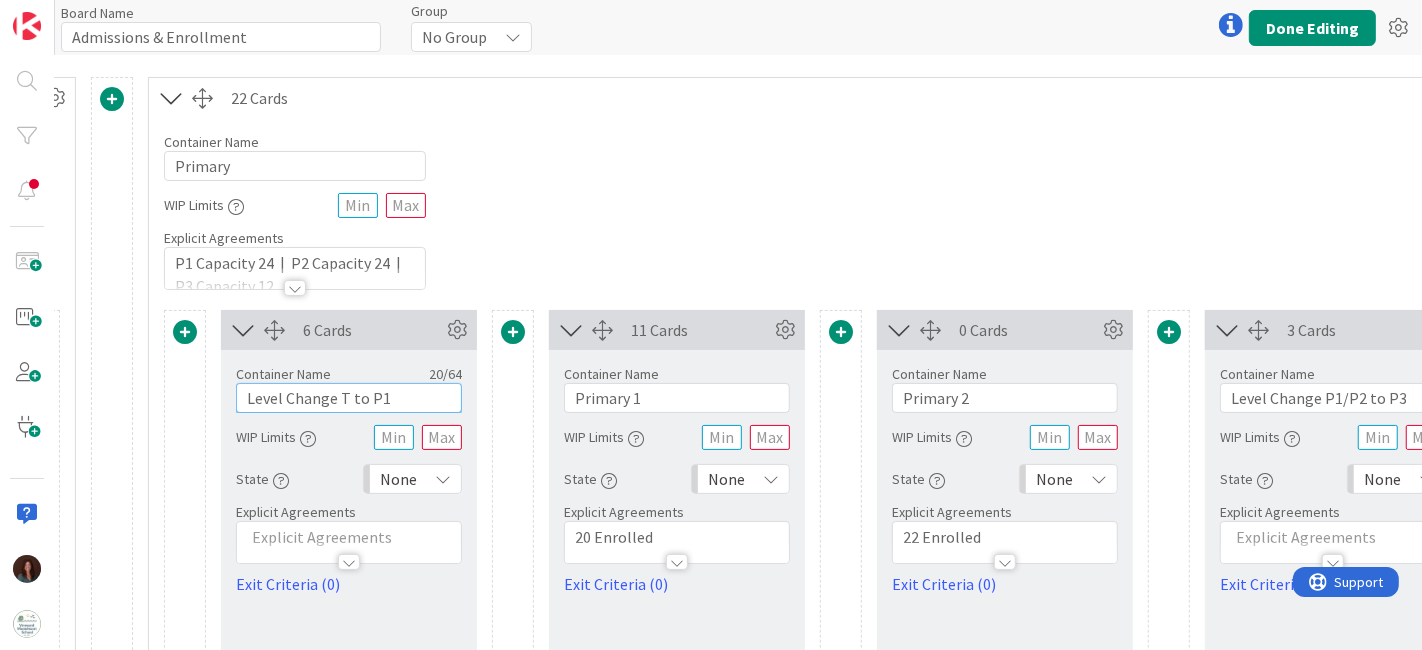 click on "Level Change T to P1" at bounding box center [349, 398] 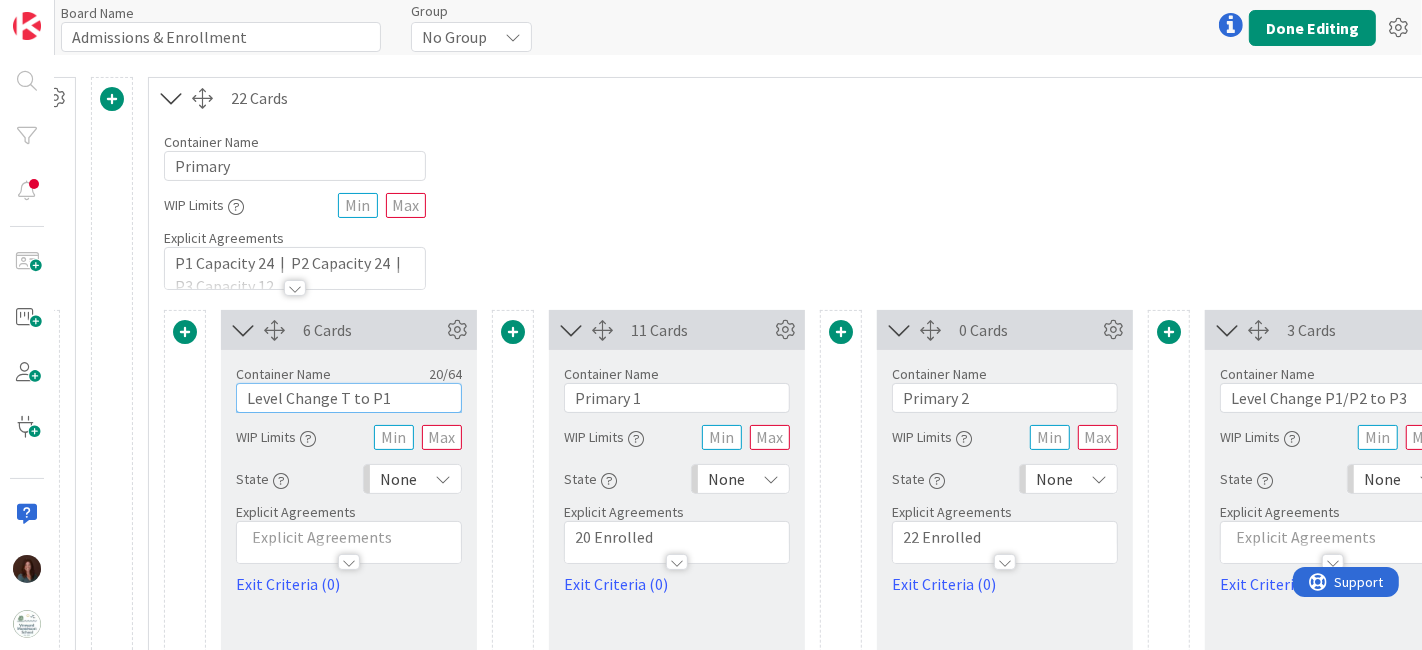 click on "Level Change T to P1" at bounding box center [349, 398] 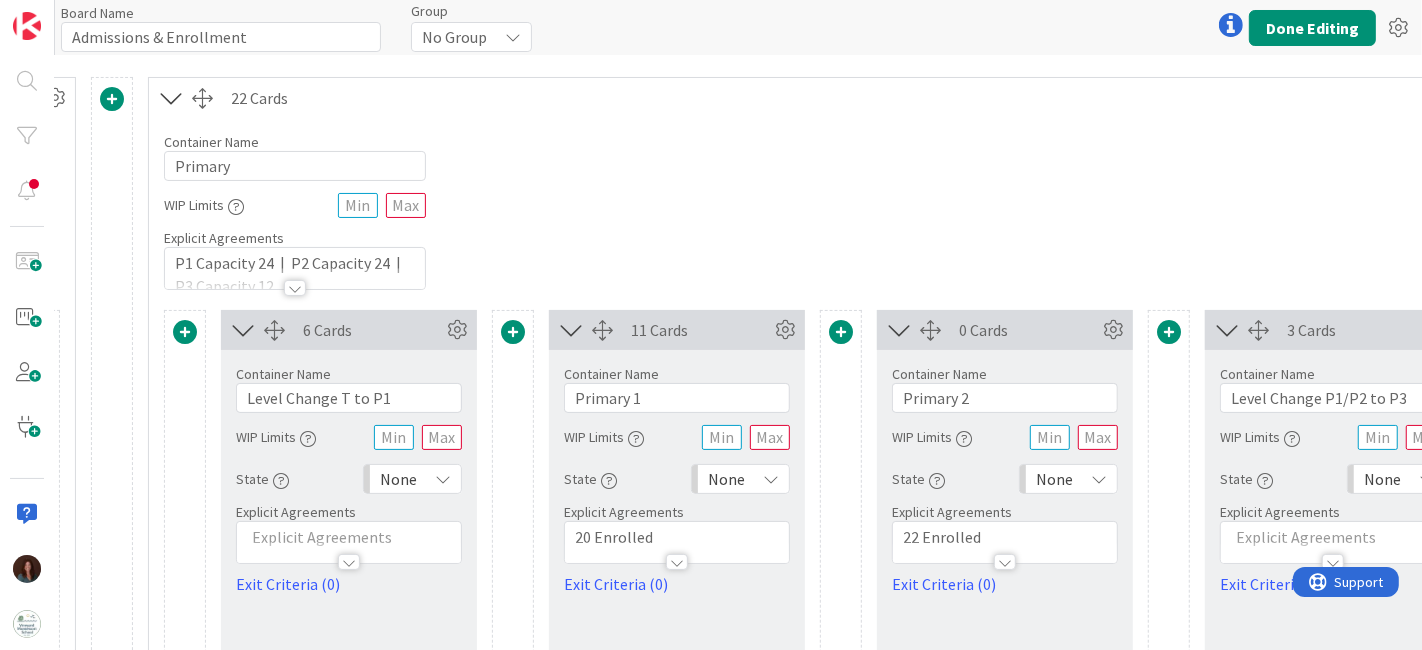 click at bounding box center [841, 332] 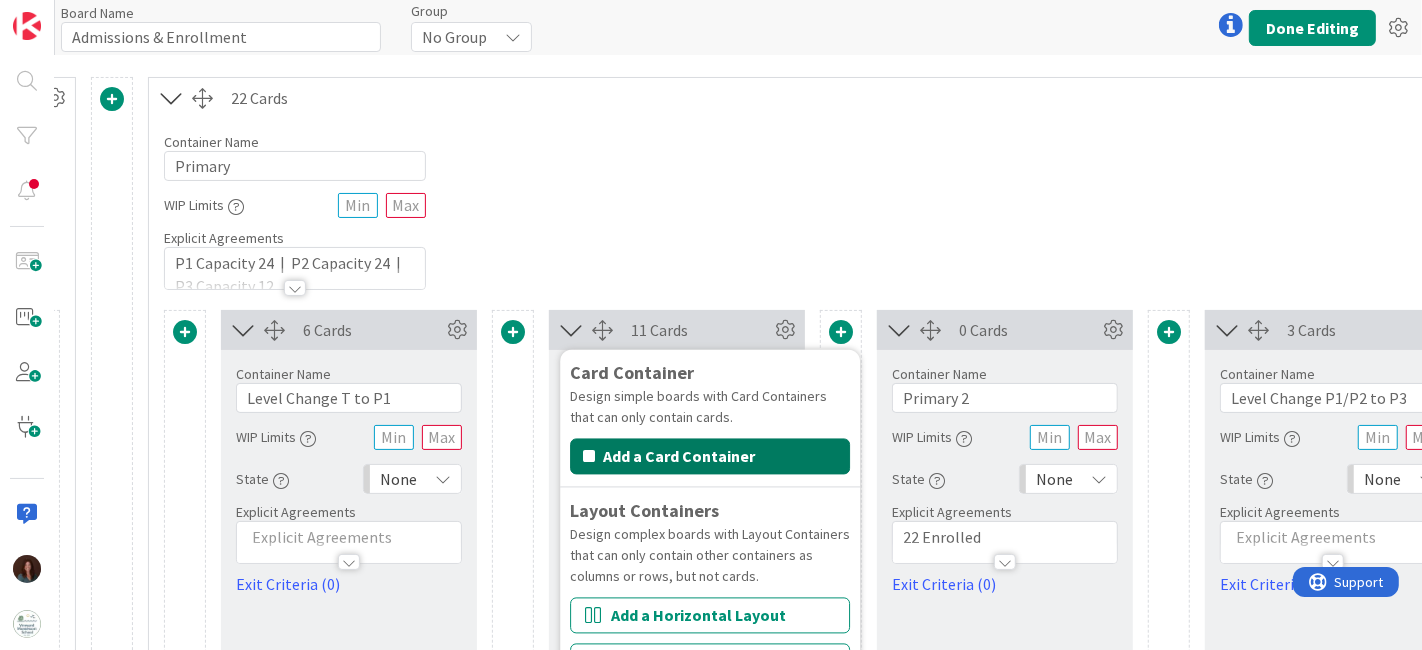 click on "Add a Card Container" at bounding box center (710, 457) 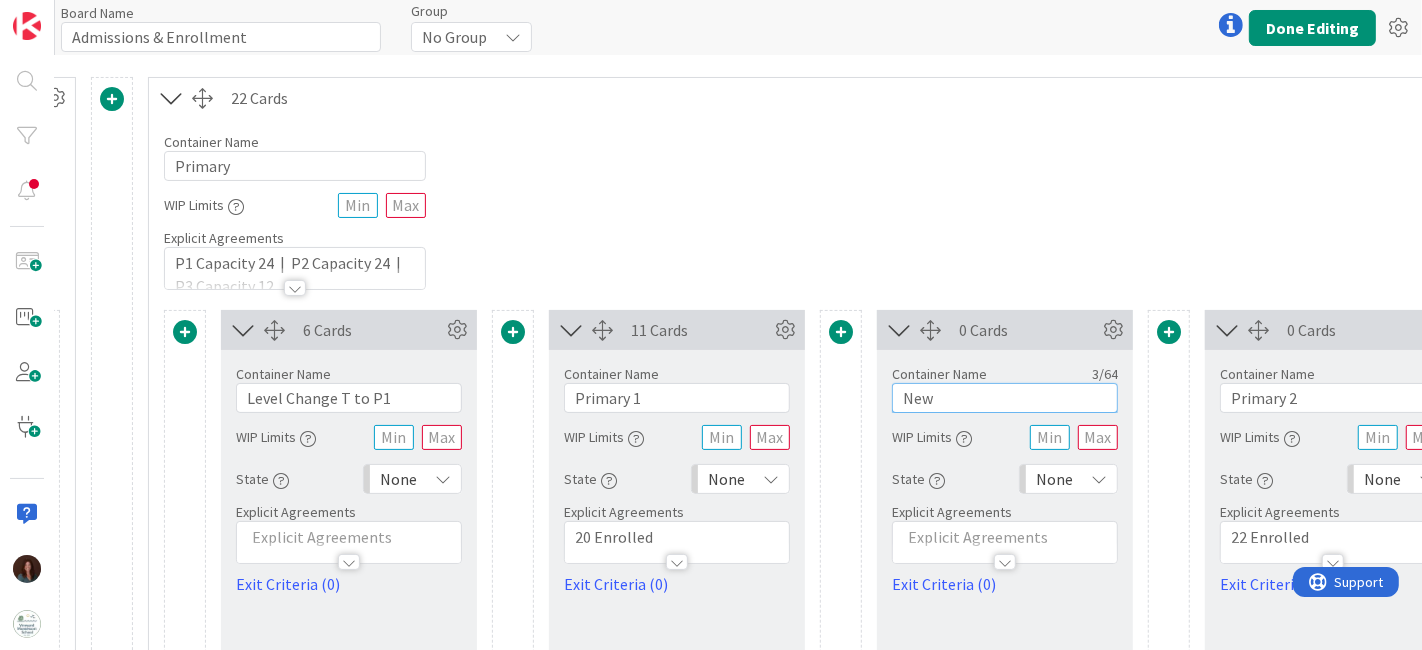 click on "New" at bounding box center (1005, 398) 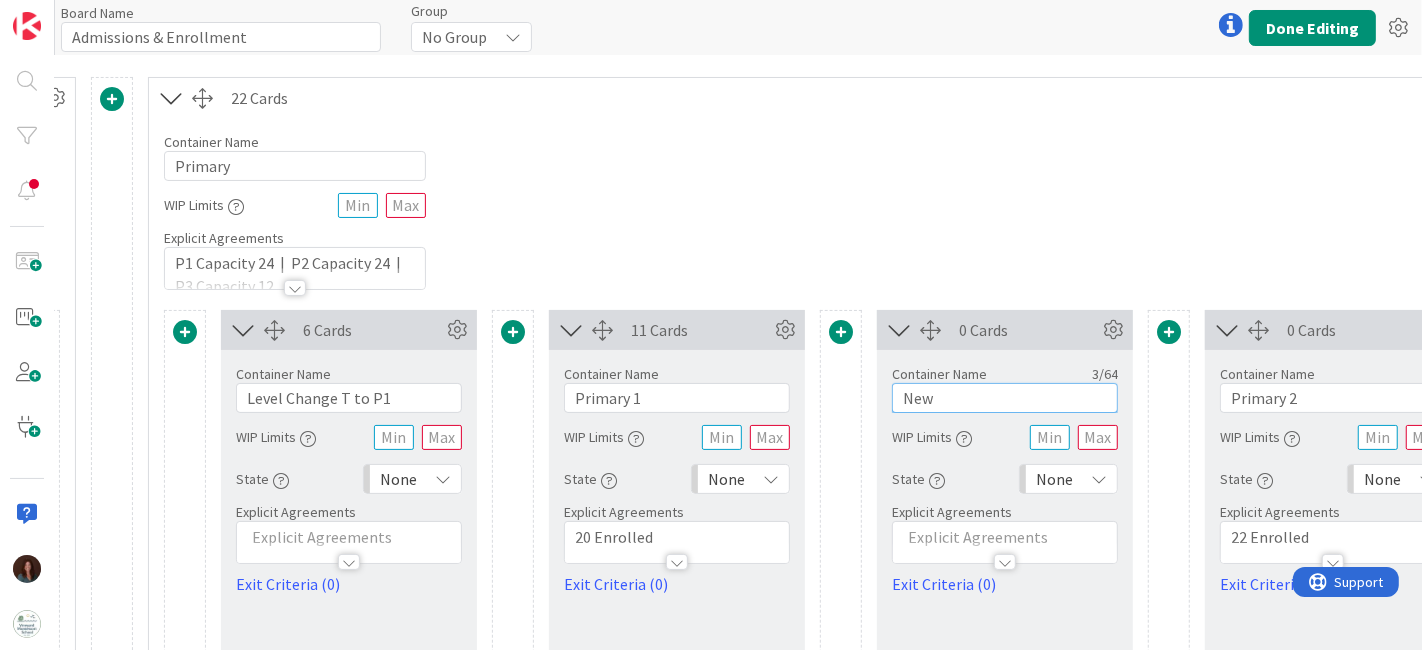 paste on "Level Change T to P1" 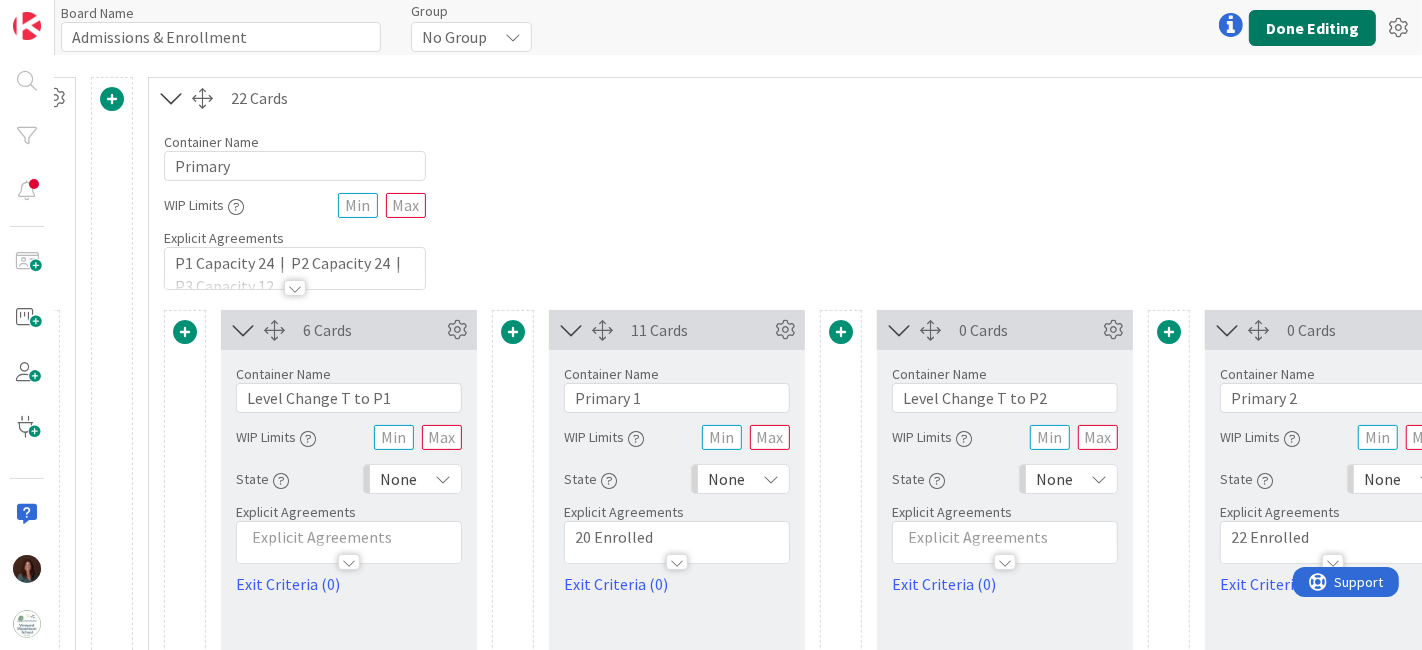 click on "Done Editing" at bounding box center [1312, 28] 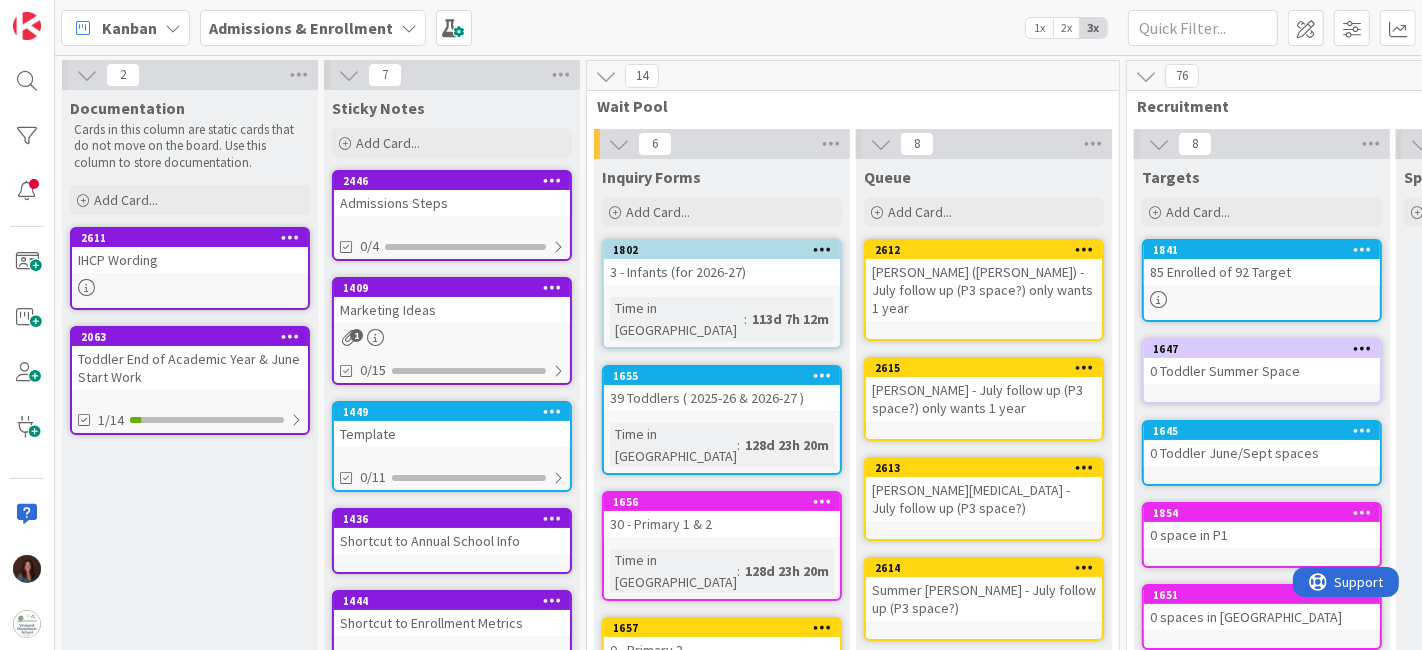 scroll, scrollTop: 0, scrollLeft: 0, axis: both 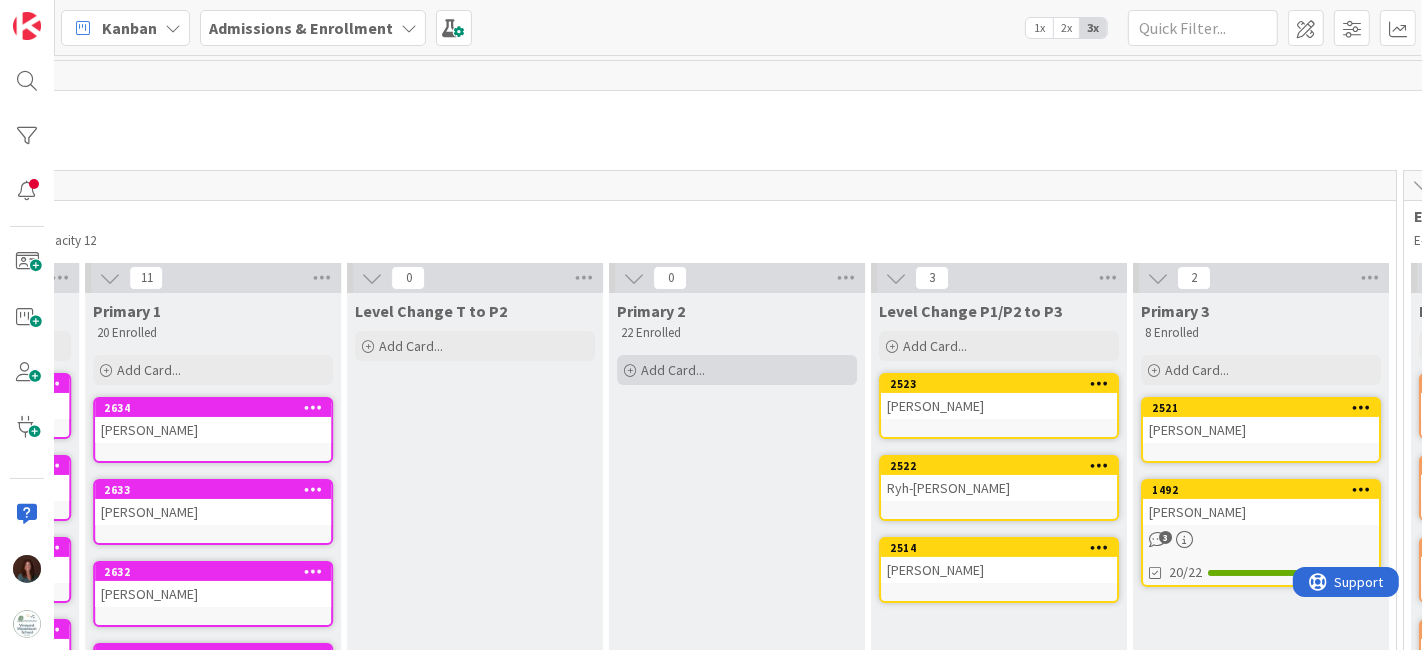 click on "Add Card..." at bounding box center [737, 370] 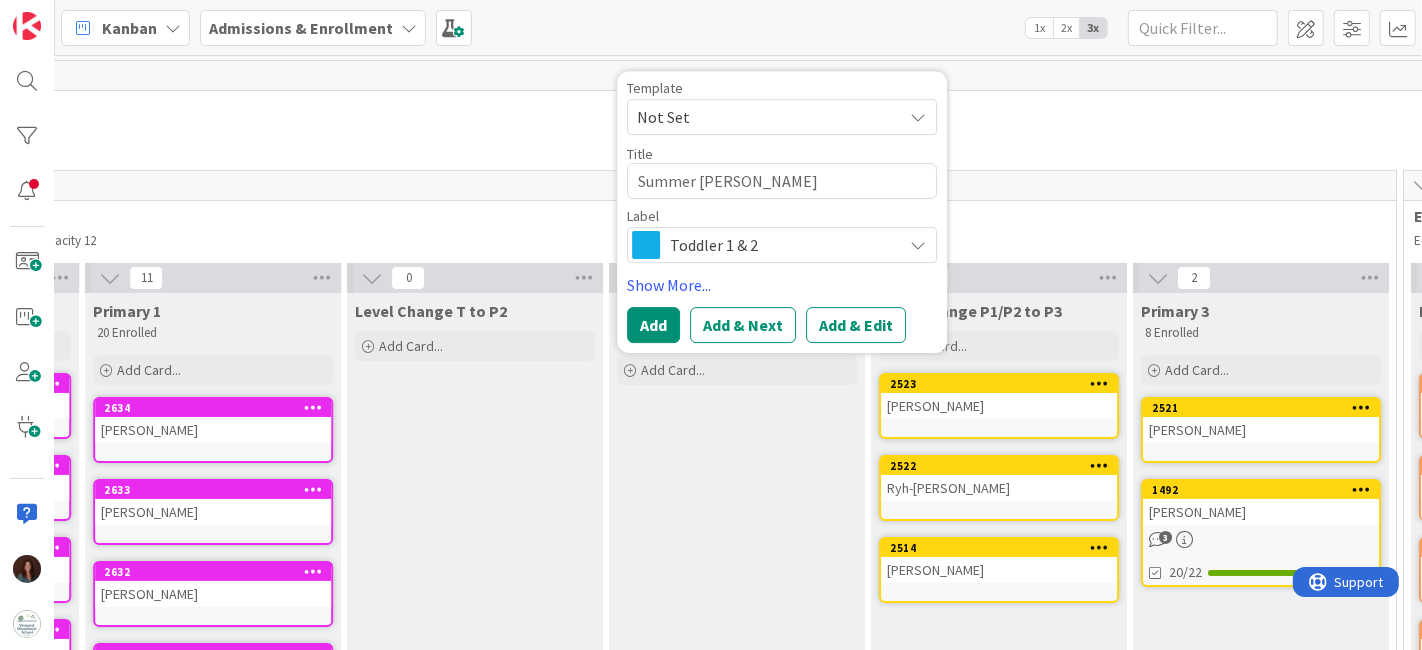 click on "Toddler 1 & 2" at bounding box center (781, 245) 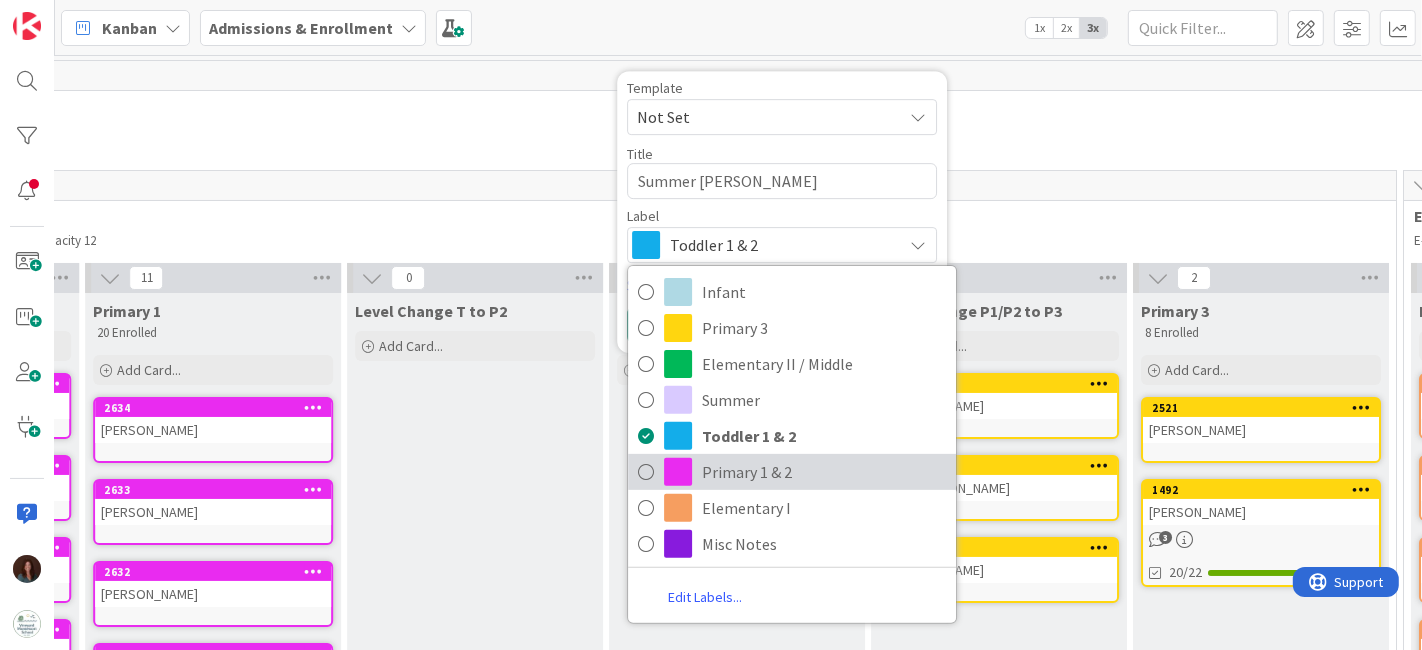 click on "Primary 1 & 2" at bounding box center [824, 472] 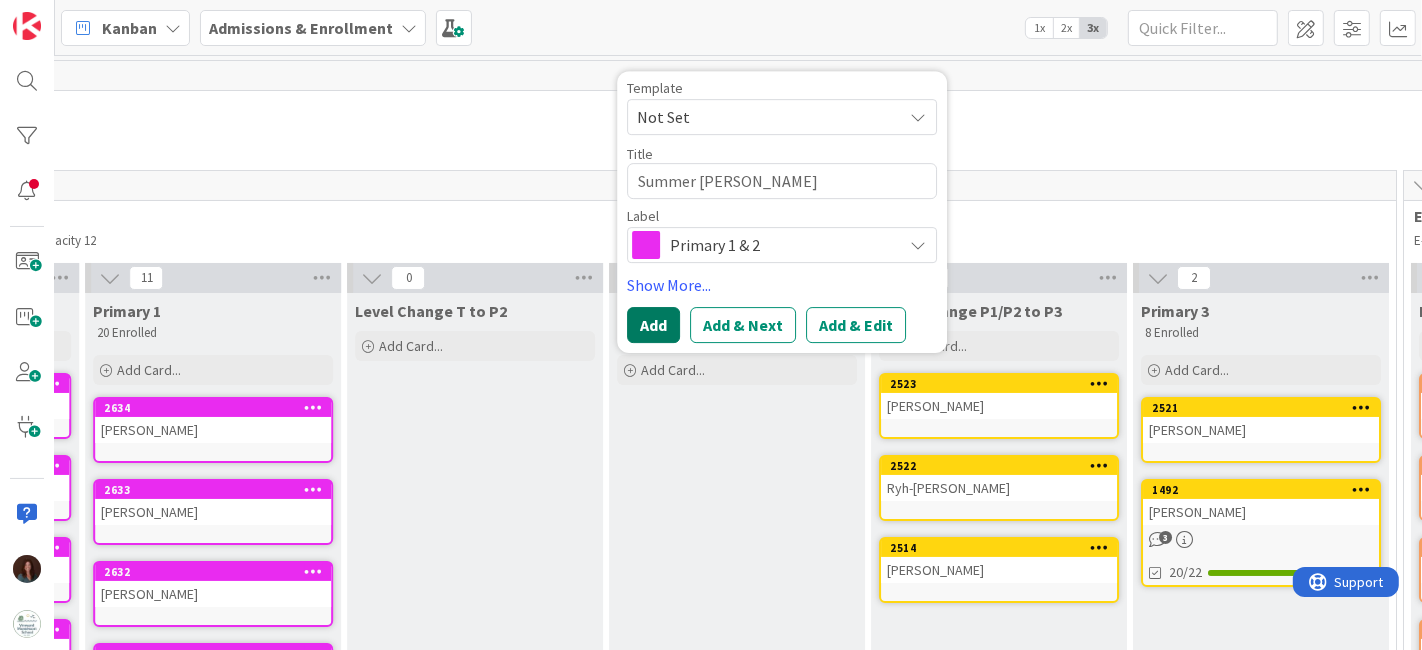 click on "Add" at bounding box center [653, 325] 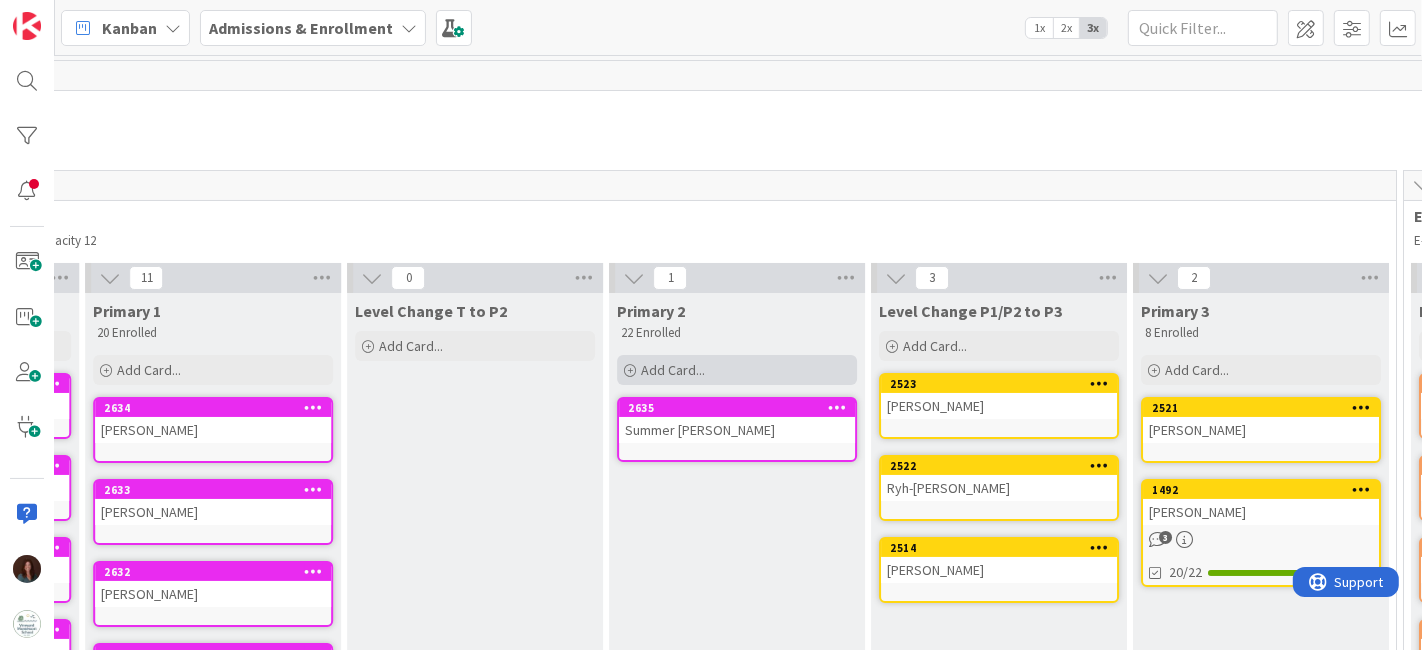 click on "Add Card..." at bounding box center [737, 370] 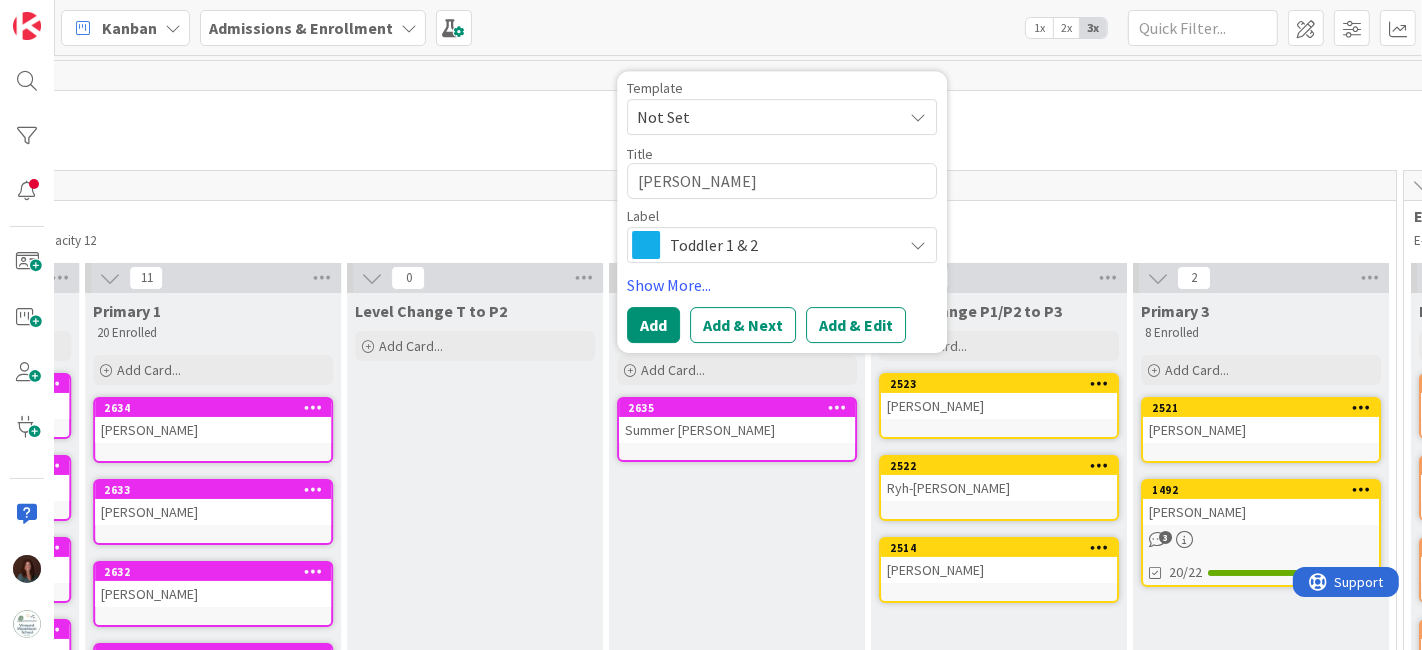 click on "Toddler 1 & 2" at bounding box center (781, 245) 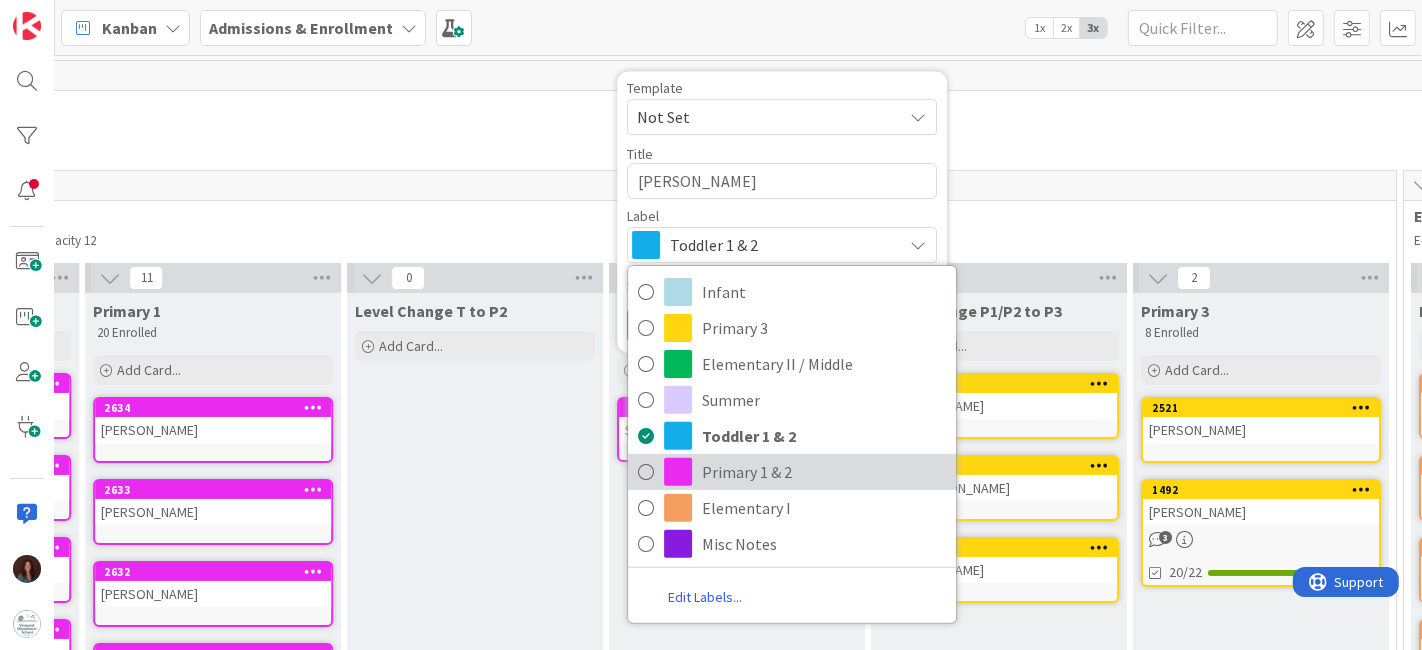 click on "Primary 1 & 2" at bounding box center [824, 472] 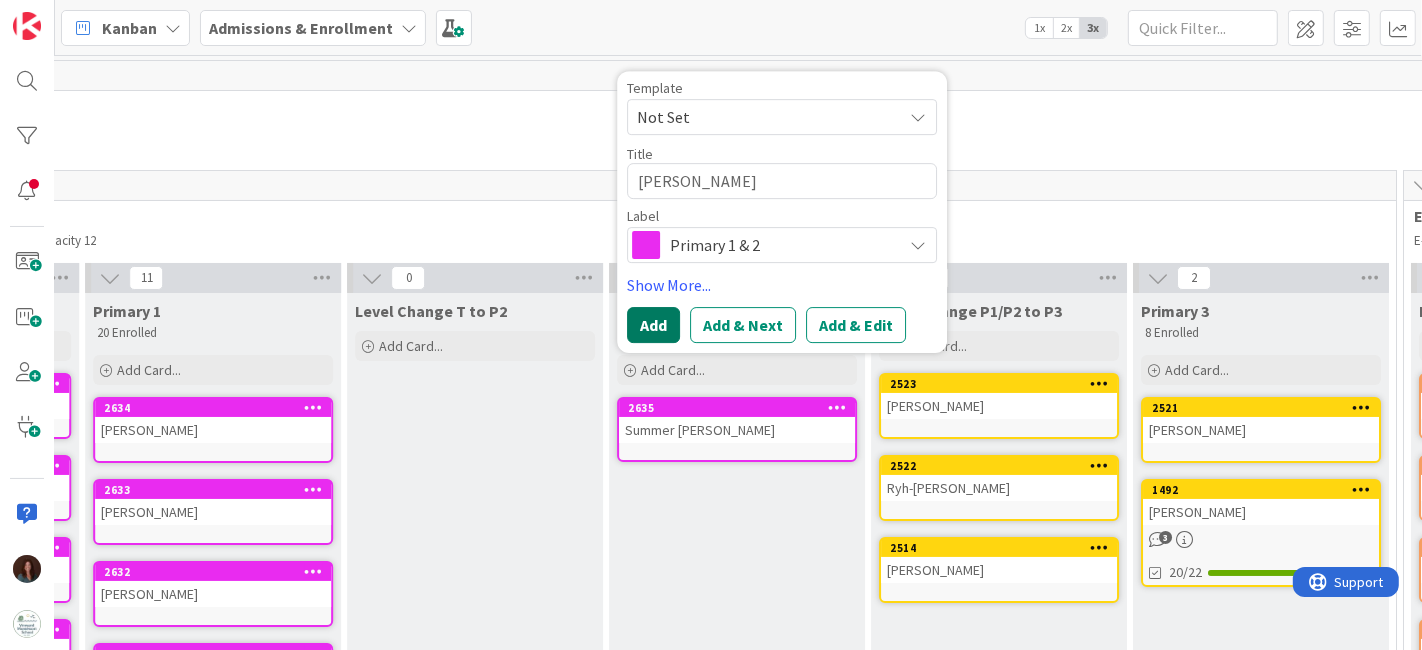 click on "Add" at bounding box center (653, 325) 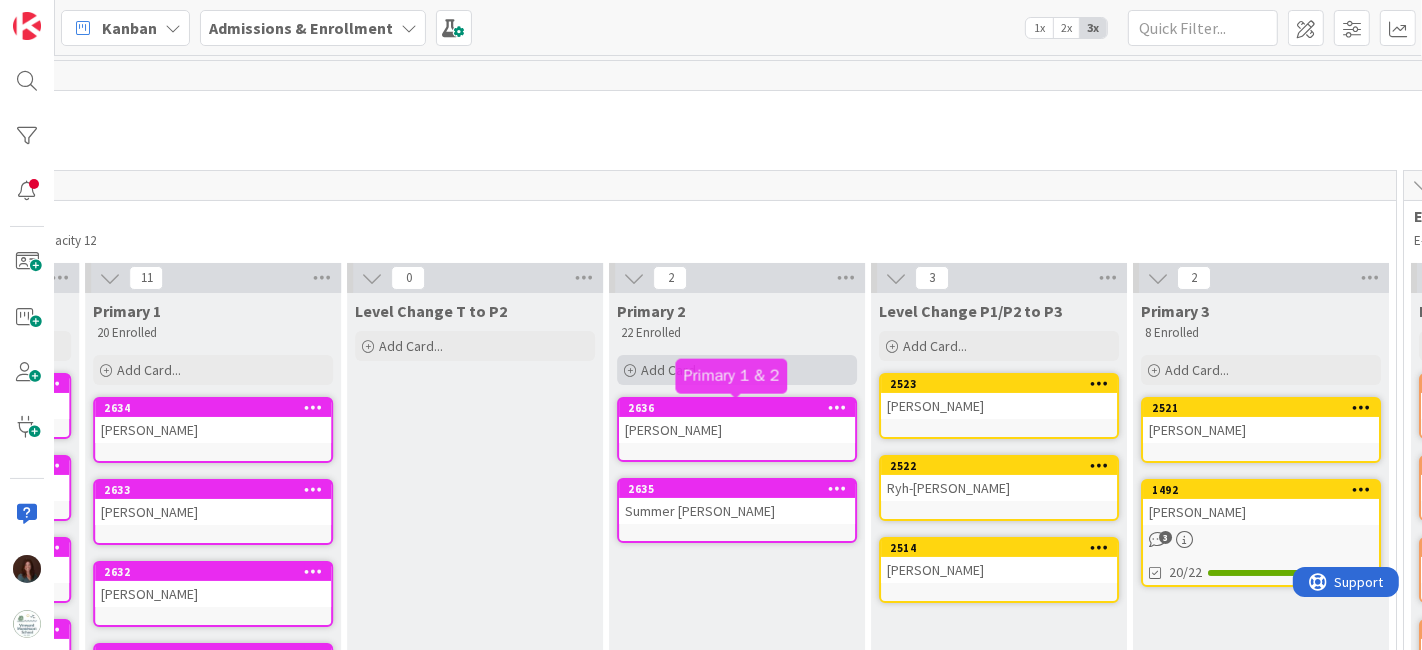 click on "Add Card..." at bounding box center (737, 370) 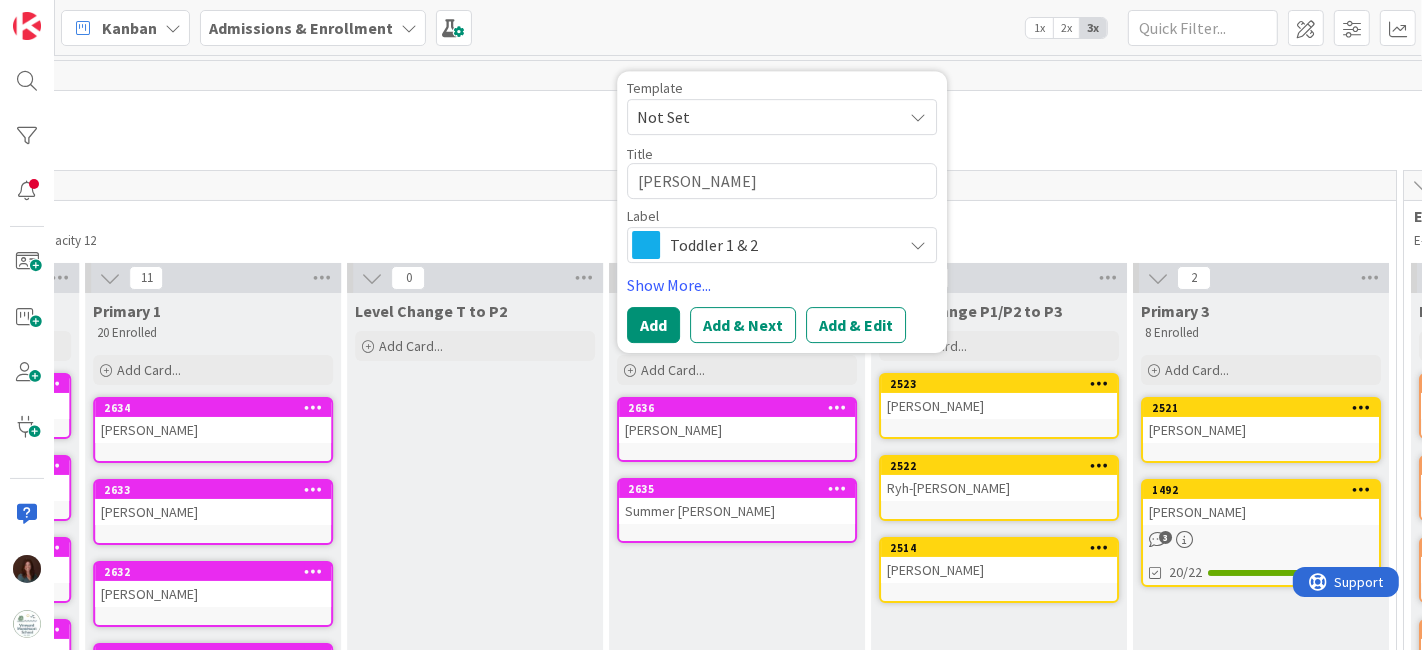 click on "Toddler 1 & 2" at bounding box center (781, 245) 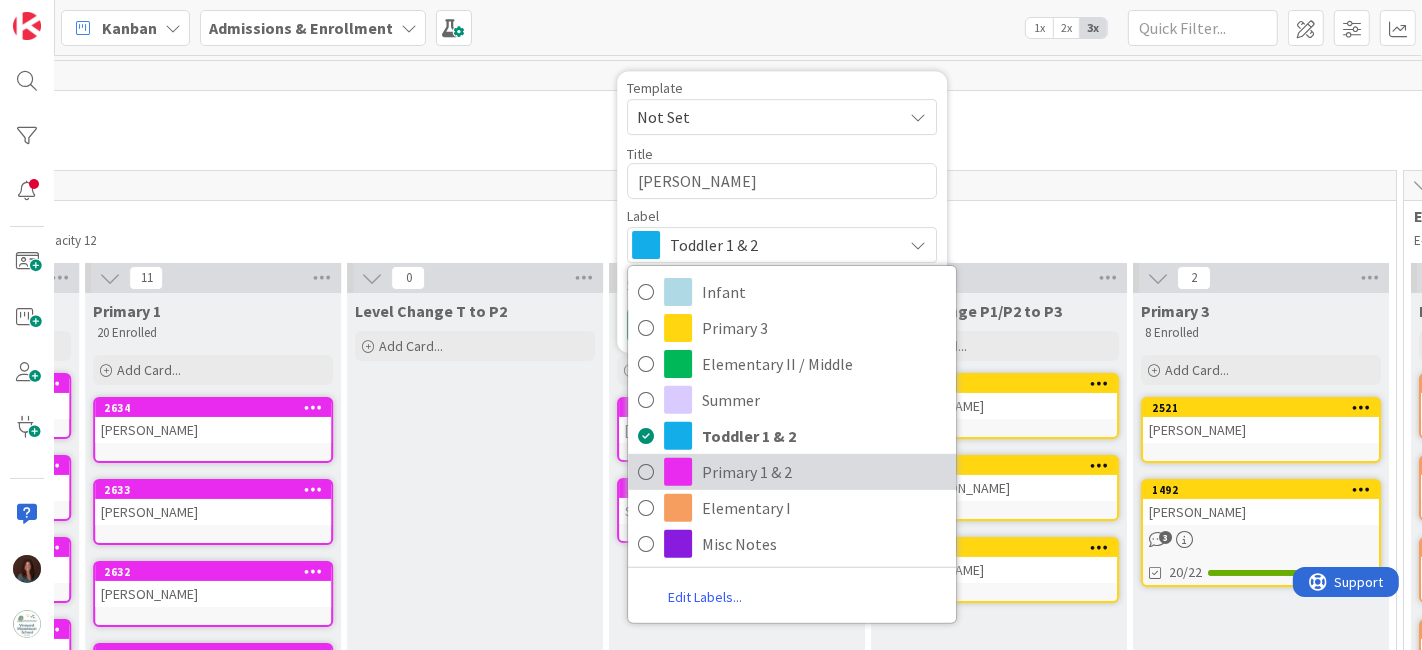 click on "Primary 1 & 2" at bounding box center (824, 472) 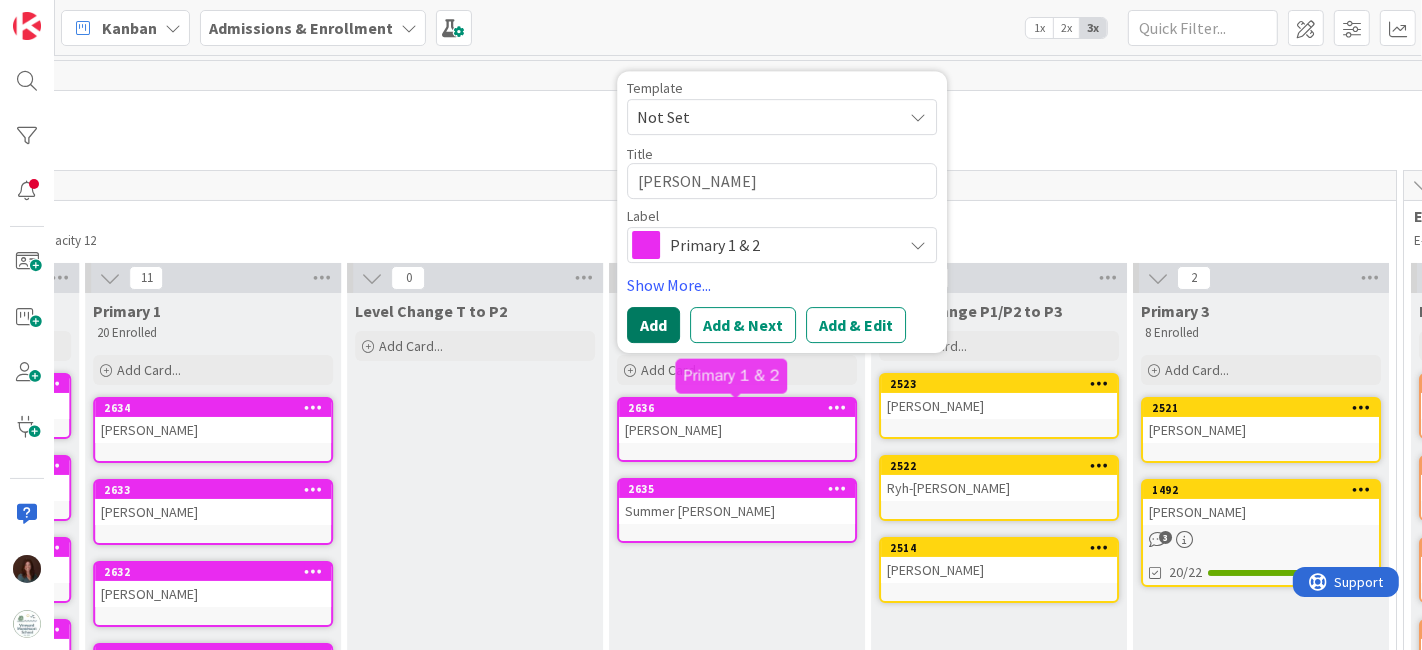 click on "Add" at bounding box center [653, 325] 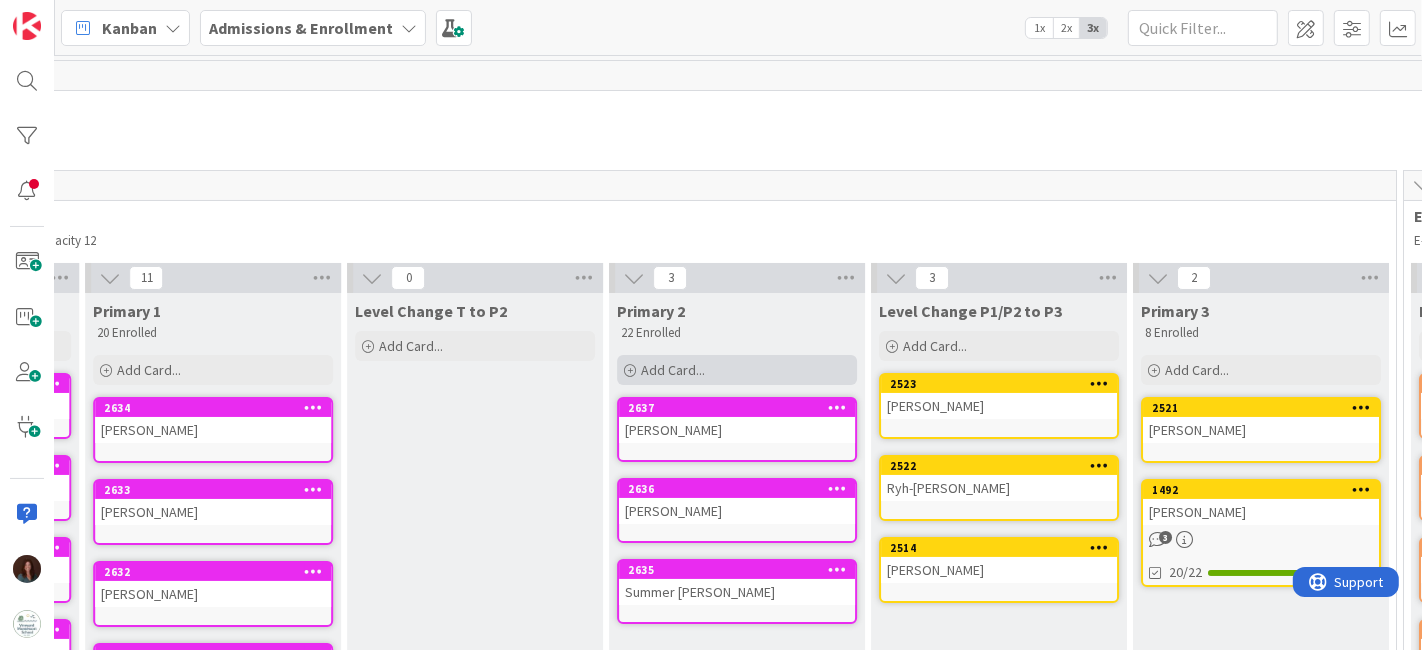 click on "Add Card..." at bounding box center (737, 370) 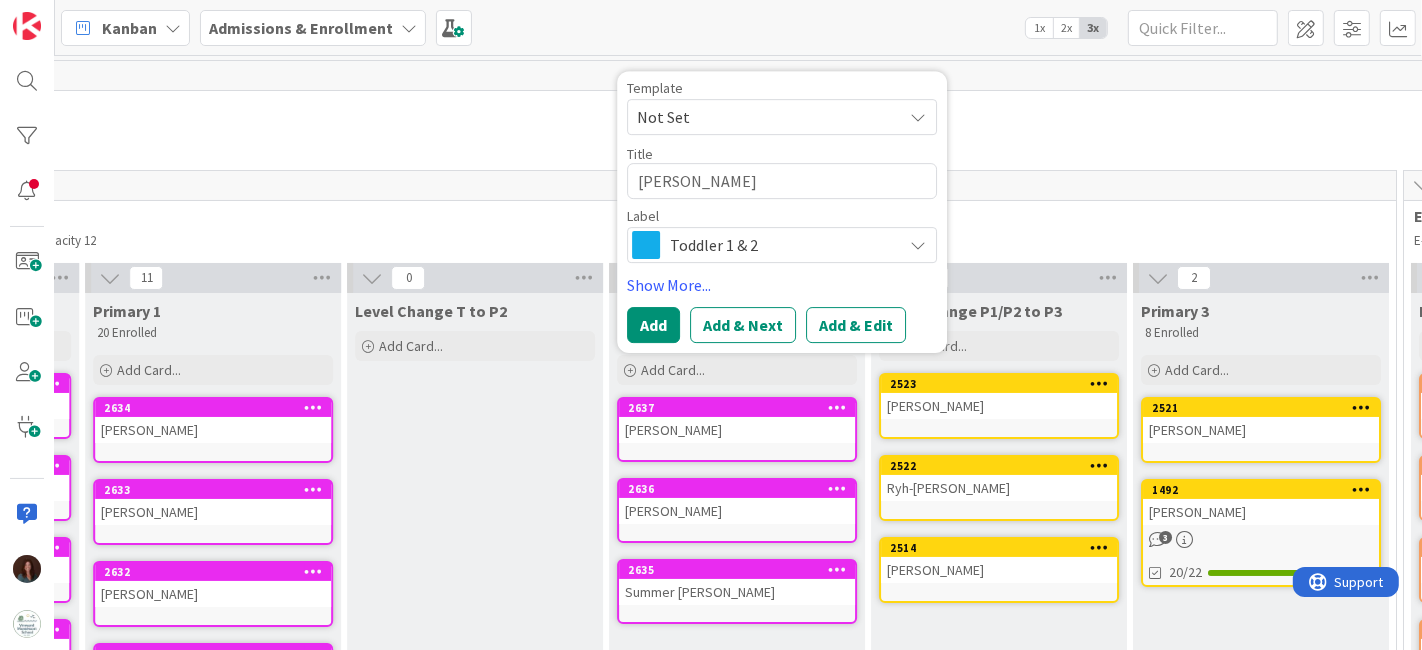 click on "Toddler 1 & 2" at bounding box center [781, 245] 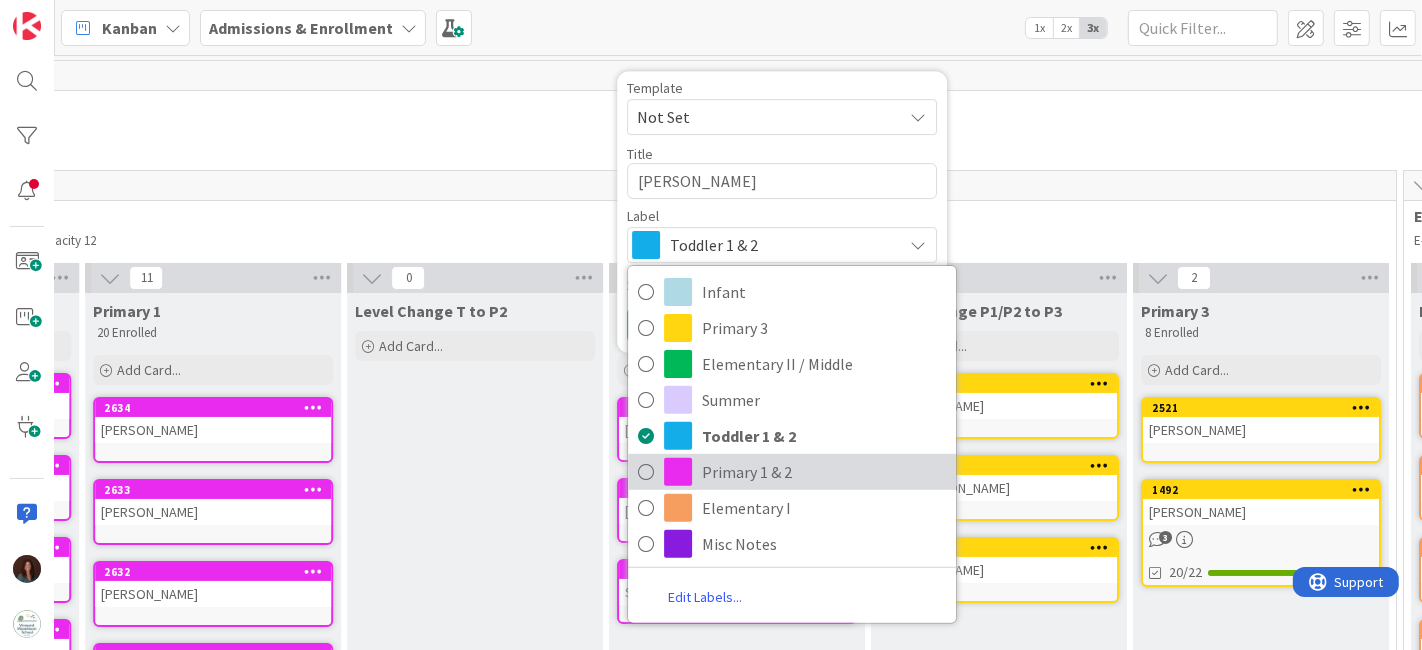 click on "Primary 1 & 2" at bounding box center [824, 472] 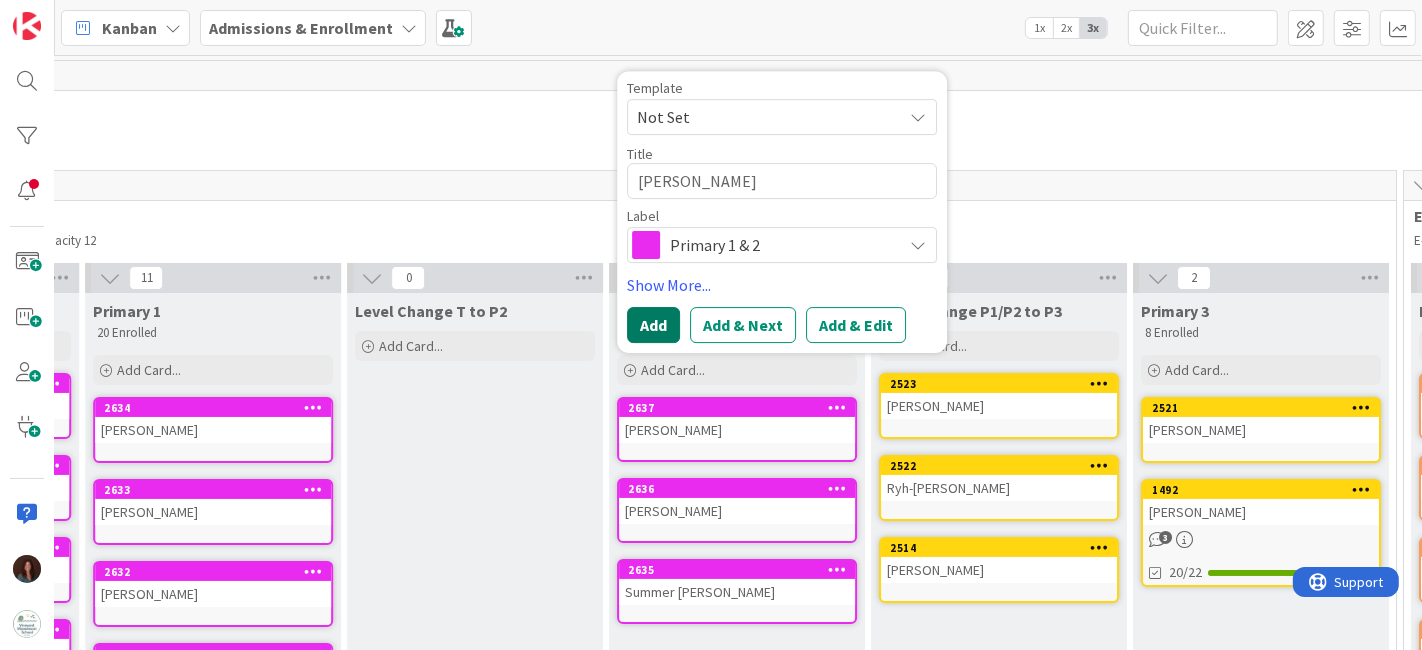click on "Add" at bounding box center (653, 325) 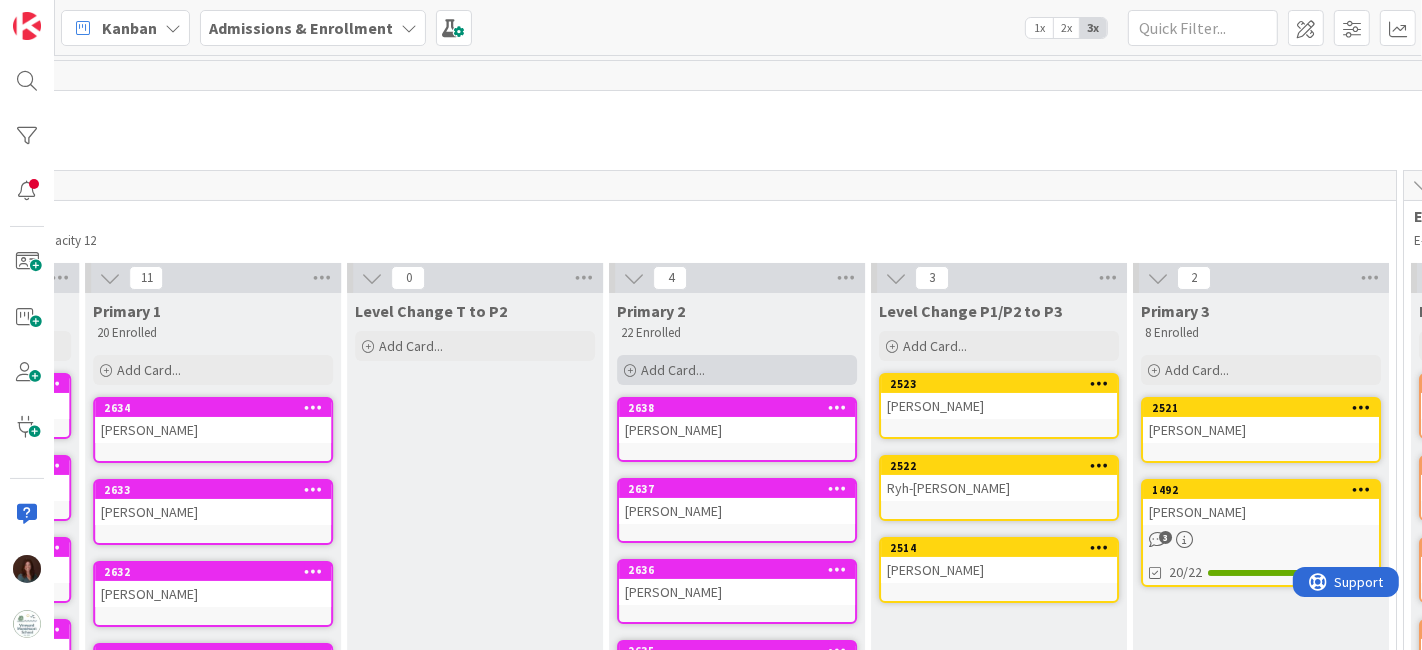 click on "Add Card..." at bounding box center (737, 370) 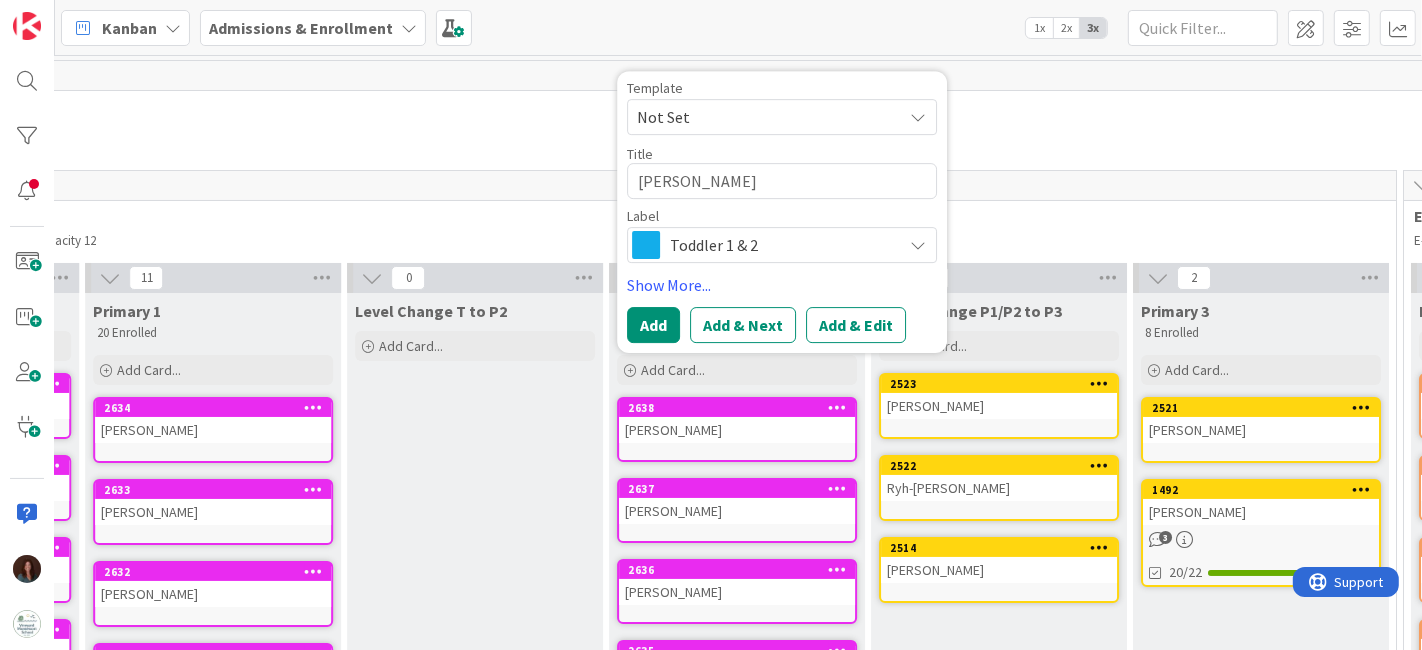 click on "Toddler 1 & 2" at bounding box center [781, 245] 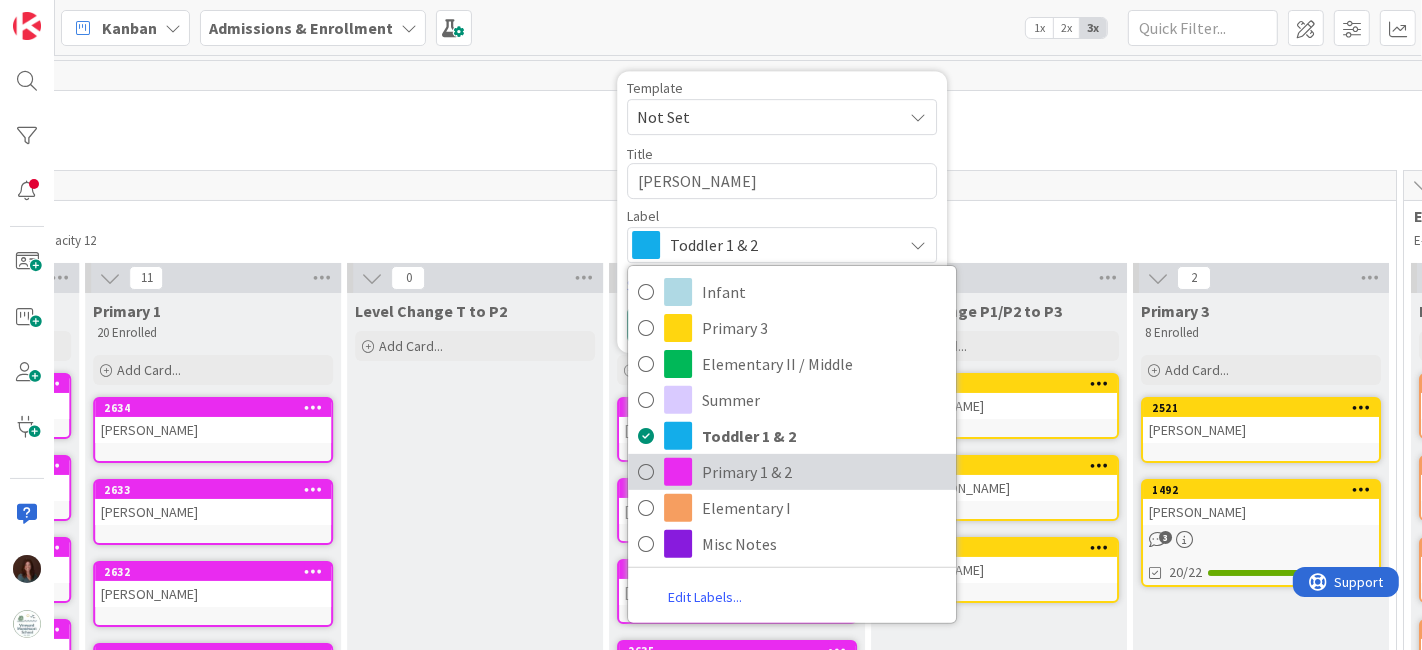 click on "Primary 1 & 2" at bounding box center (824, 472) 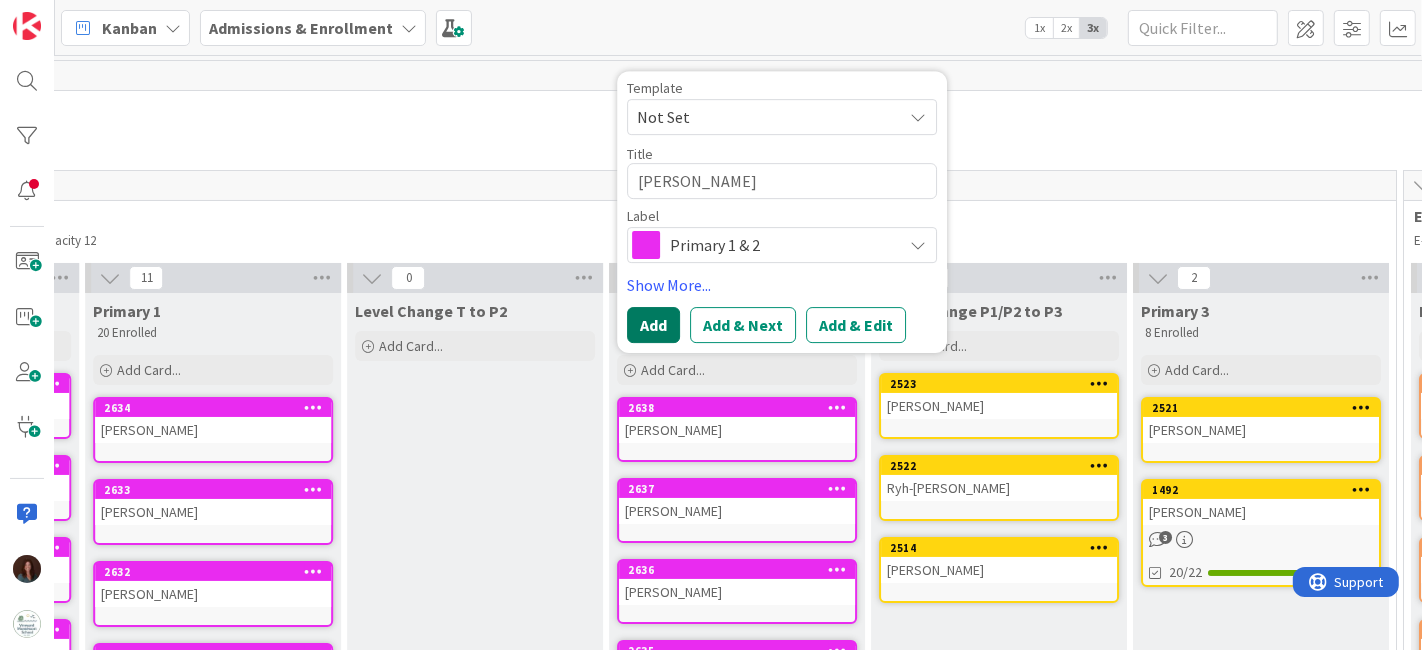 drag, startPoint x: 647, startPoint y: 338, endPoint x: 858, endPoint y: 51, distance: 356.21622 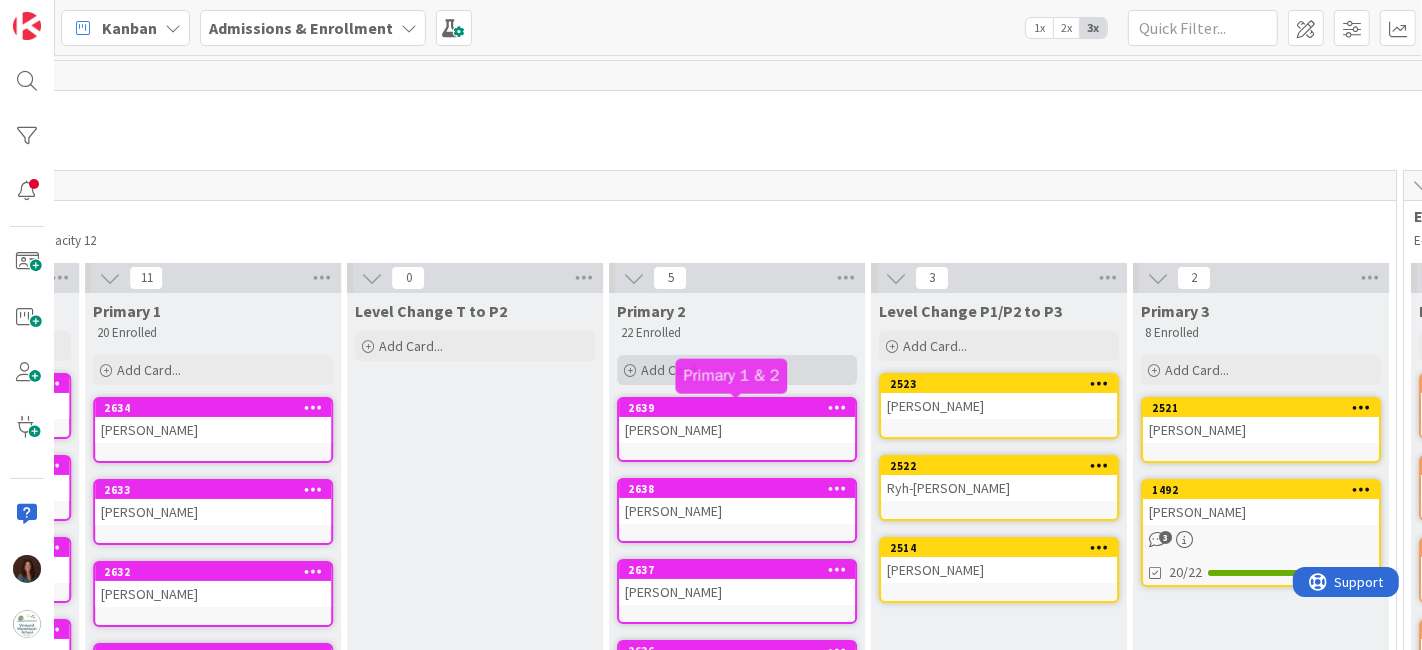 click on "Add Card..." at bounding box center [737, 370] 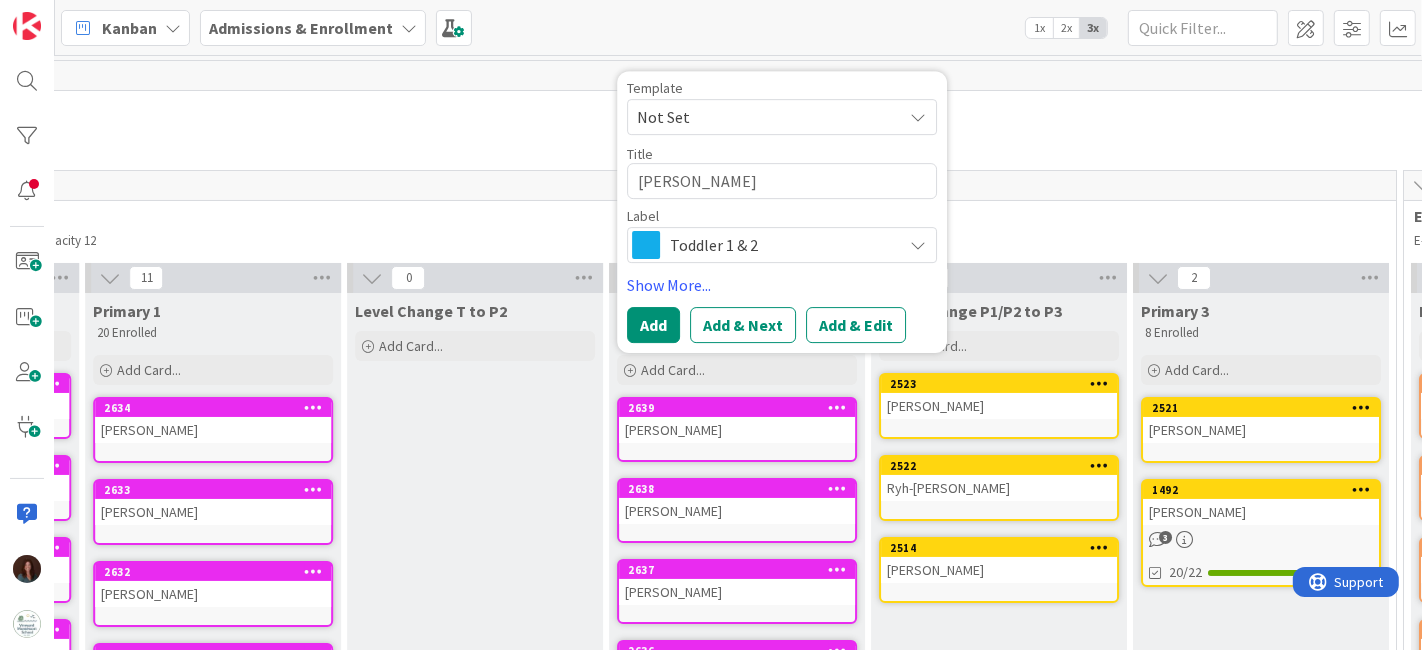 click on "Toddler 1 & 2" at bounding box center (782, 245) 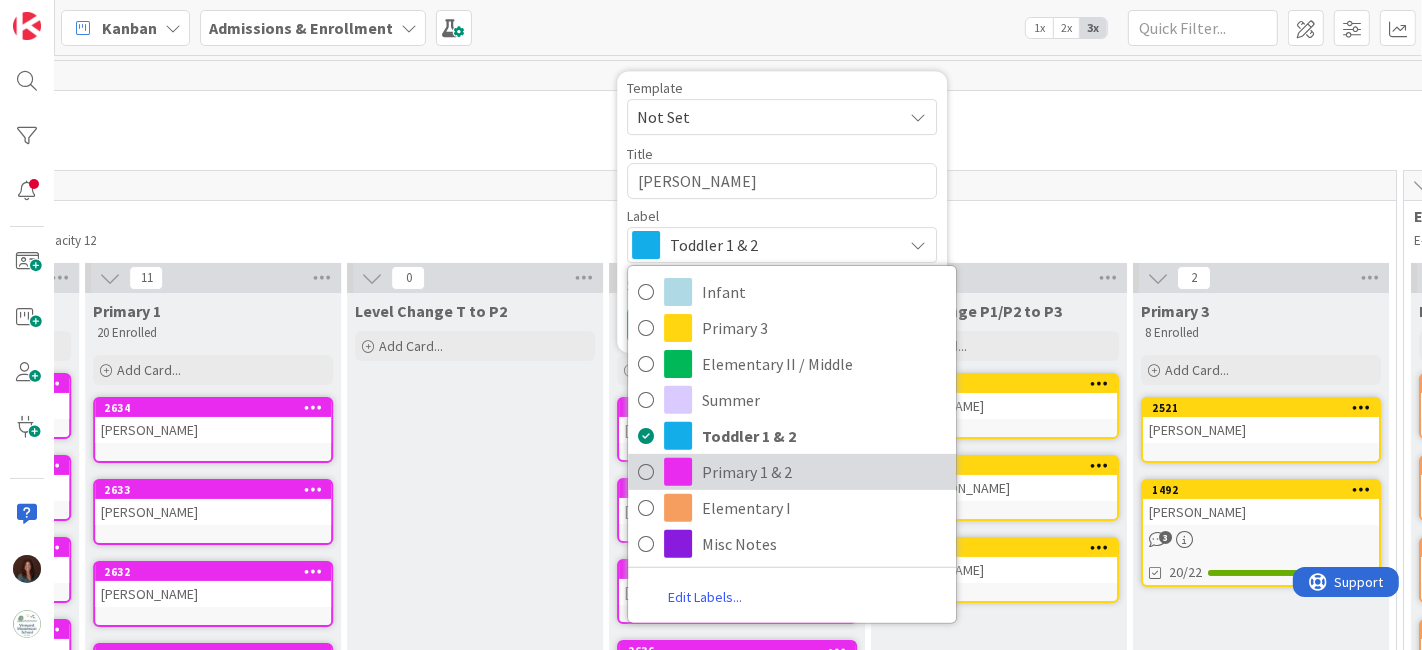 click on "Primary 1 & 2" at bounding box center [824, 472] 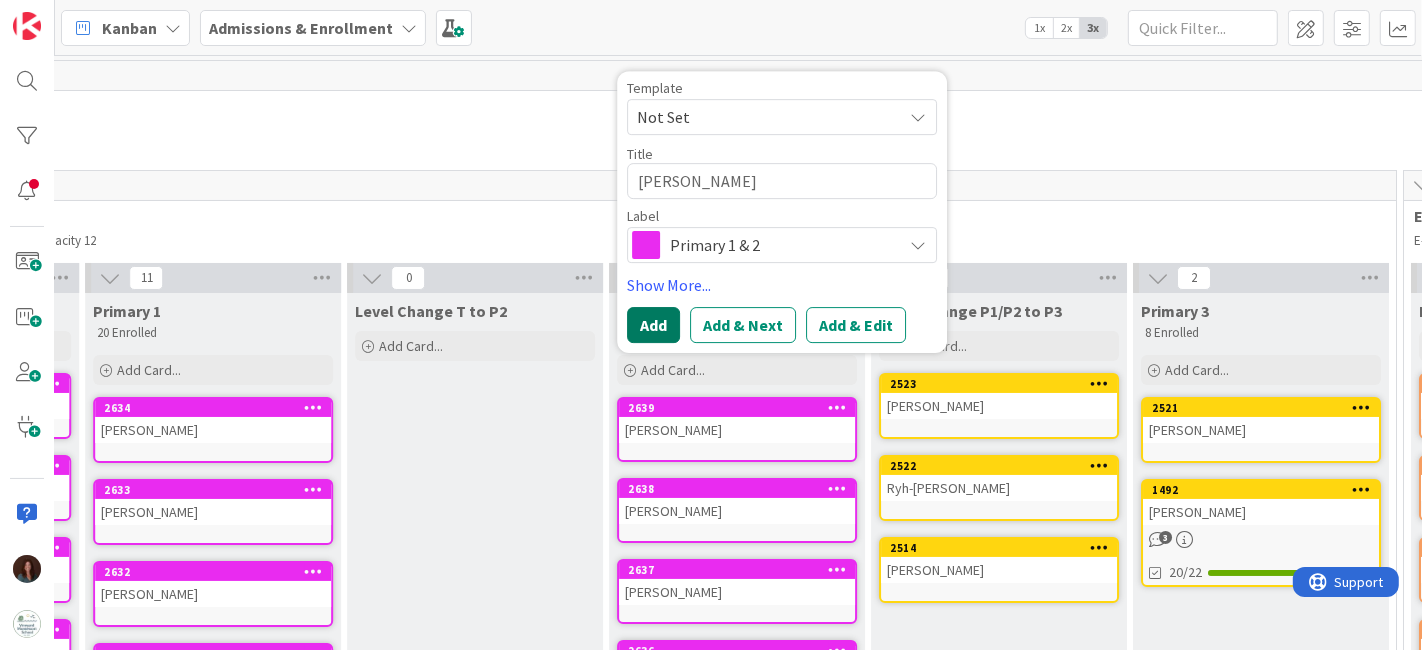 drag, startPoint x: 629, startPoint y: 324, endPoint x: 670, endPoint y: 307, distance: 44.38468 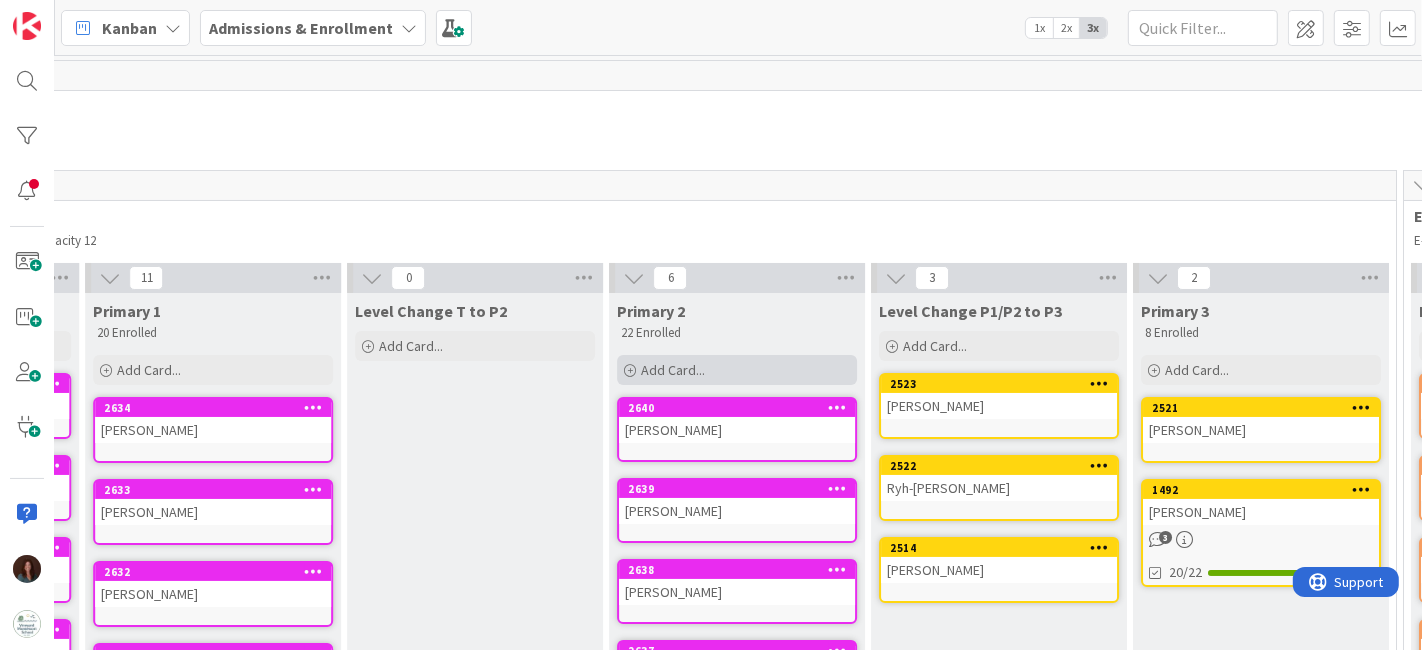 click on "Add Card..." at bounding box center (737, 370) 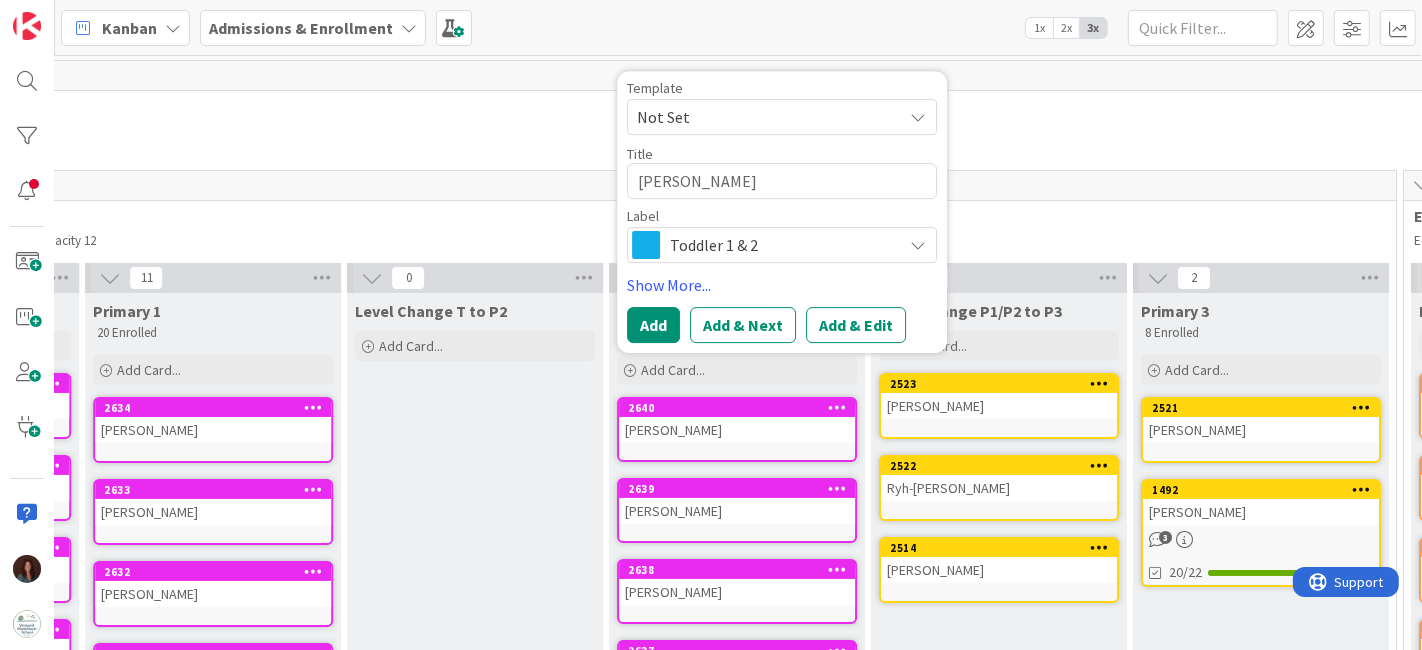 click on "Toddler 1 & 2" at bounding box center [781, 245] 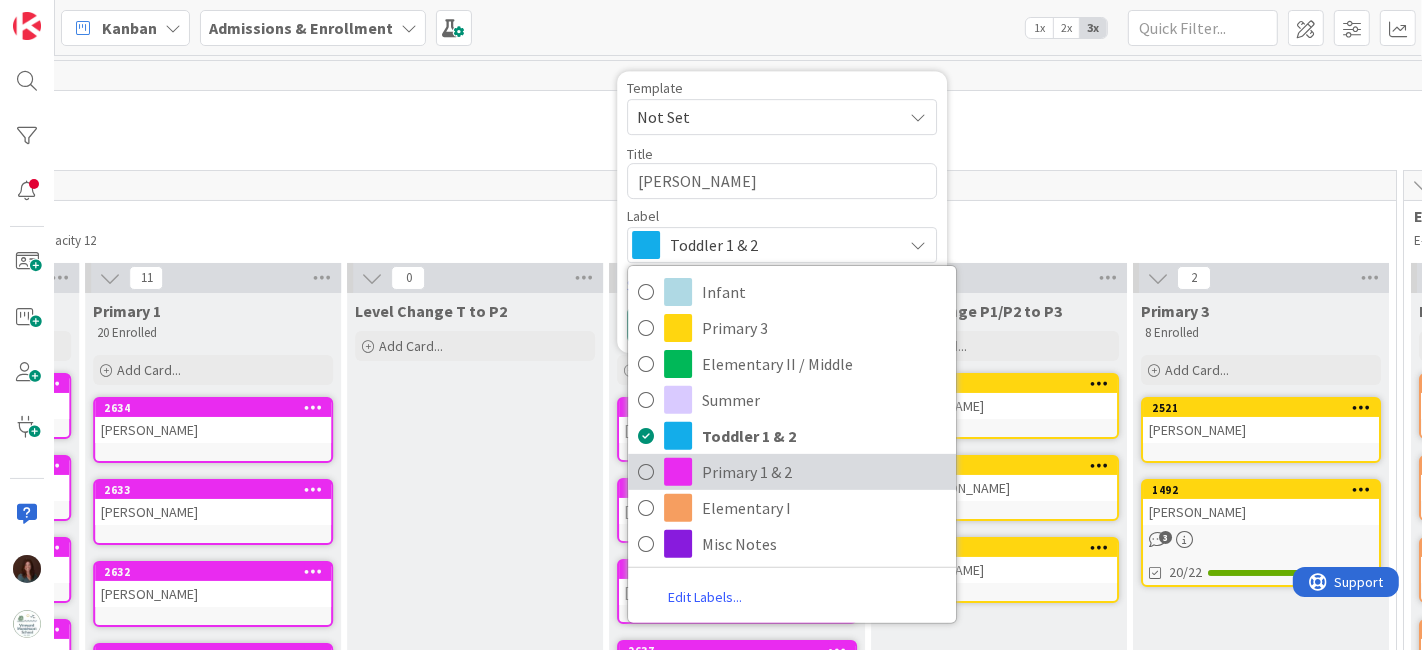 click on "Primary 1 & 2" at bounding box center (824, 472) 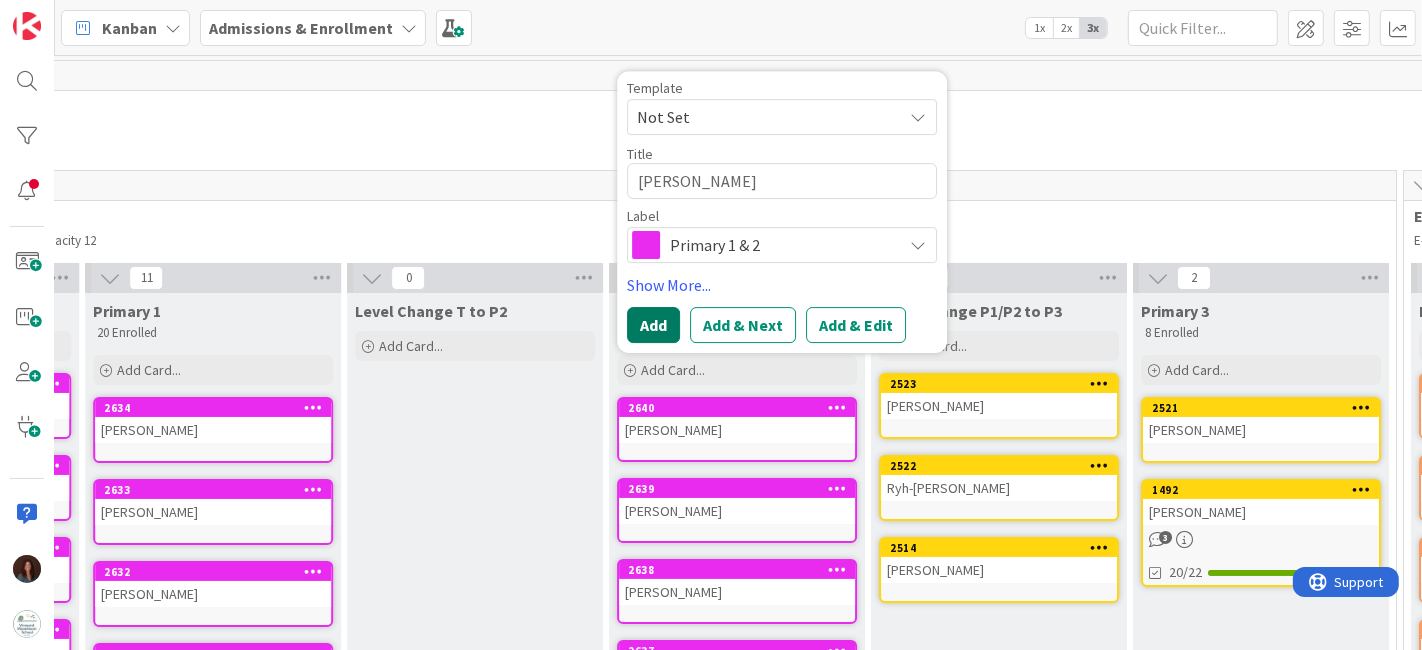 click on "Add" at bounding box center [653, 325] 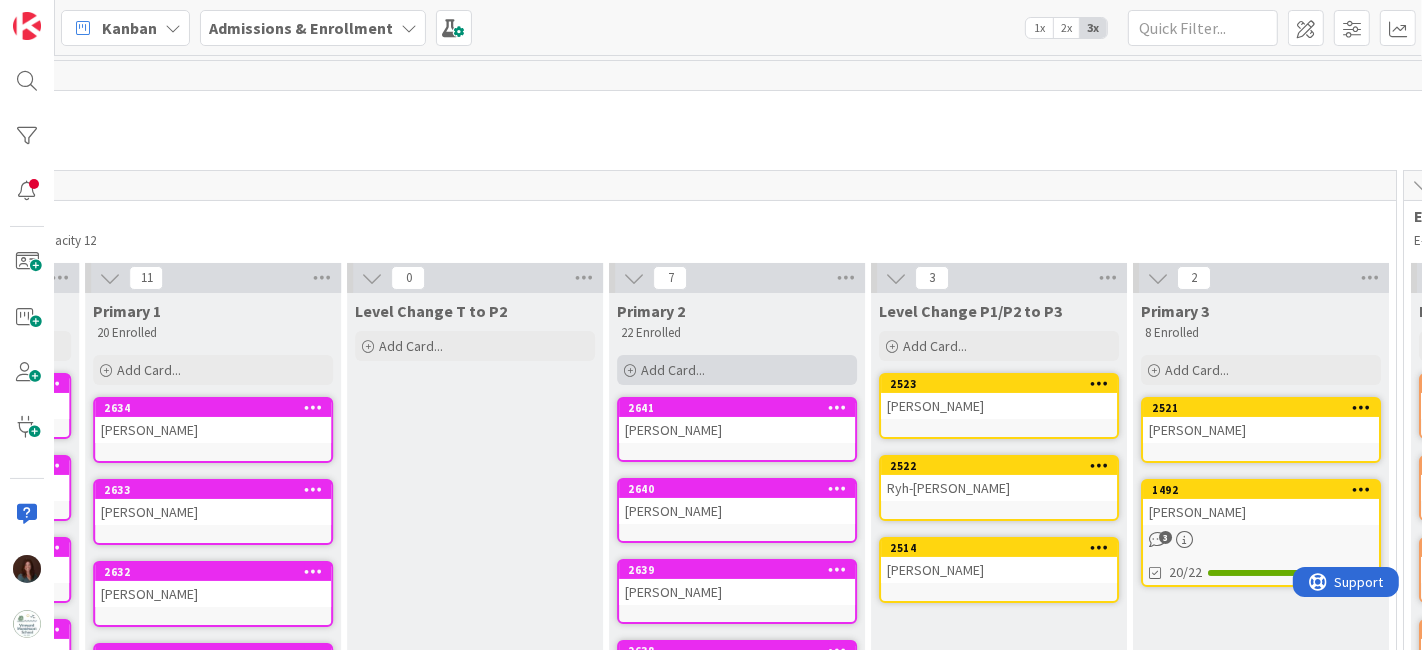 click on "Add Card..." at bounding box center (737, 370) 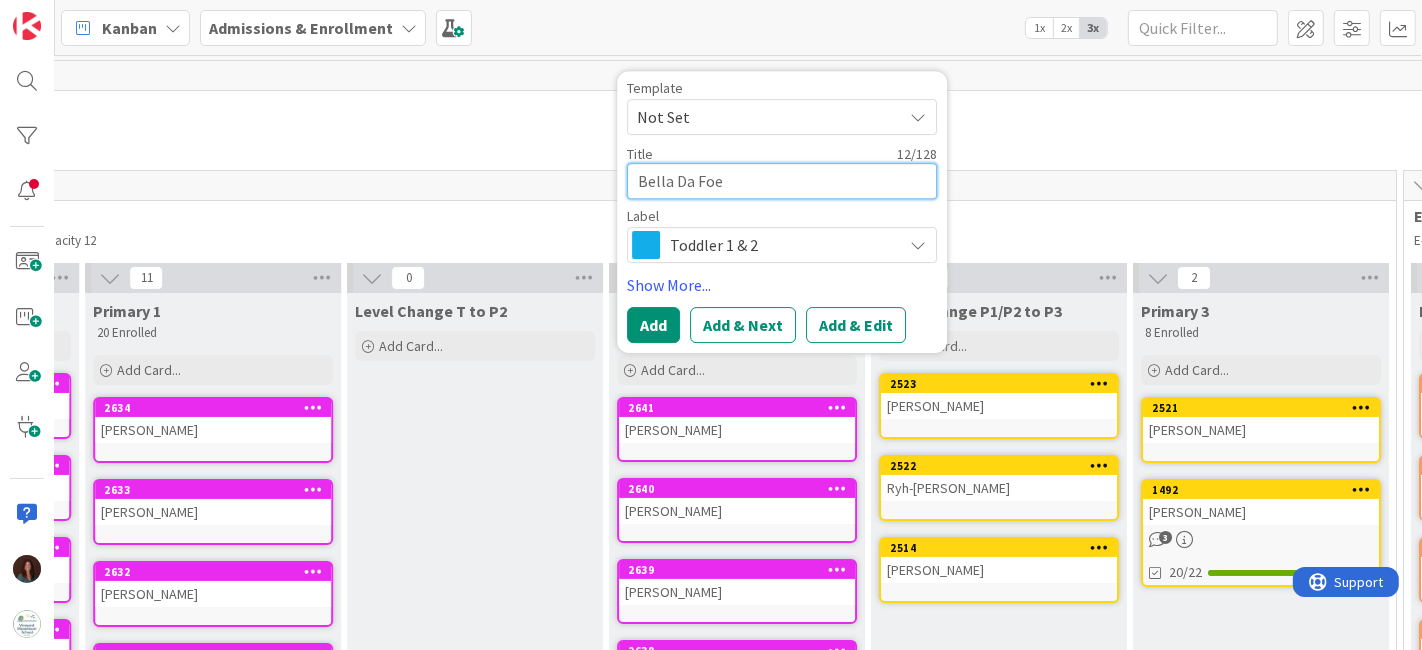 click on "Bella Da Foe" at bounding box center [782, 181] 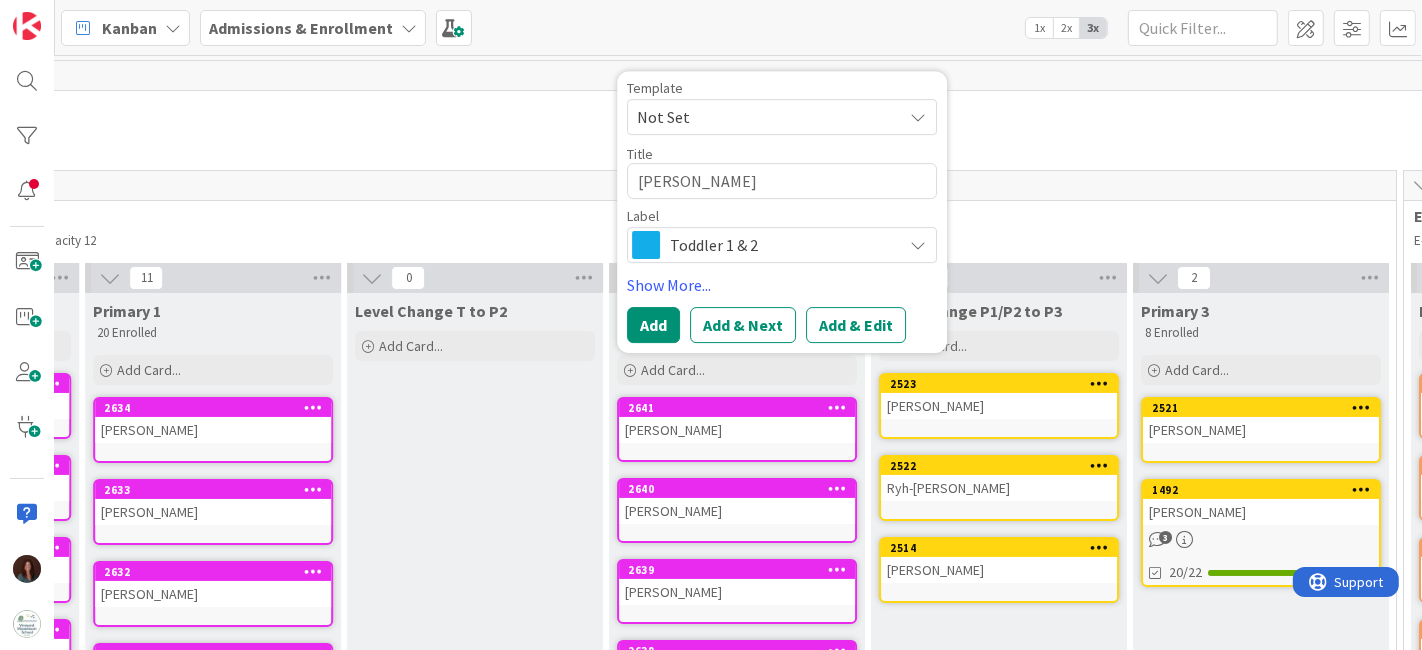 click on "Toddler 1 & 2" at bounding box center (781, 245) 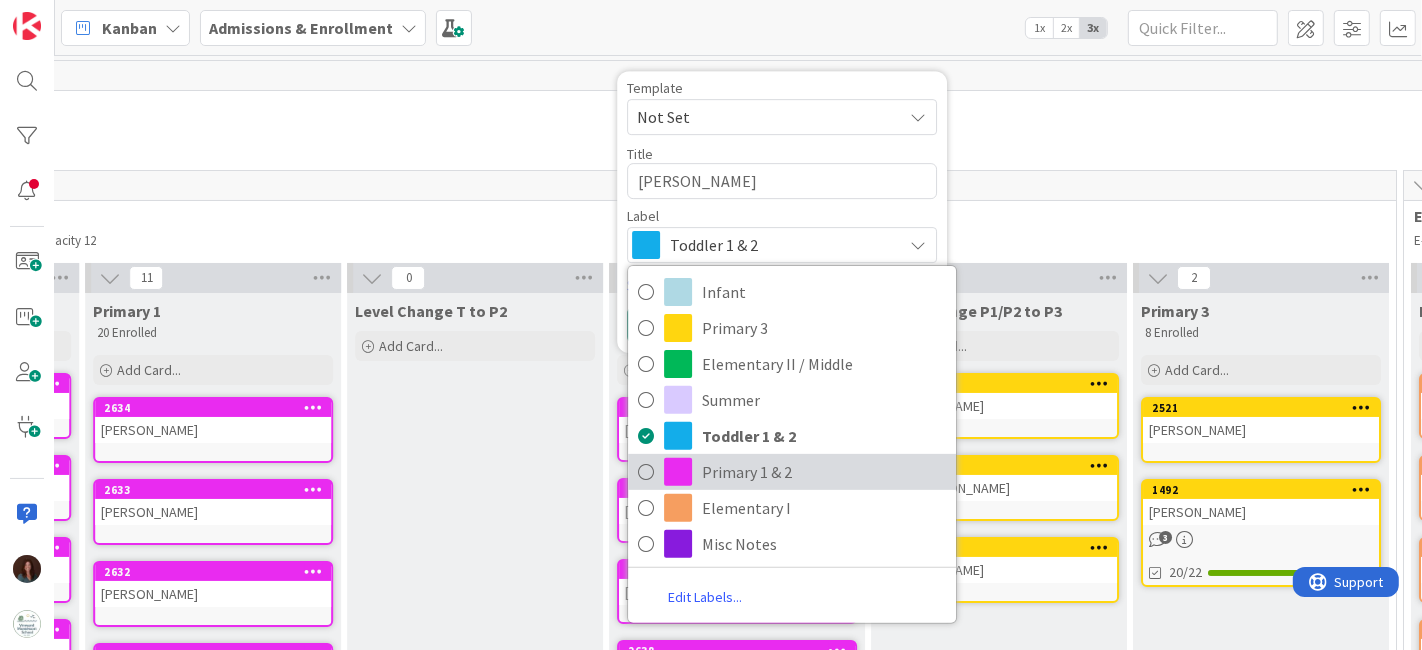 drag, startPoint x: 782, startPoint y: 475, endPoint x: 750, endPoint y: 418, distance: 65.36819 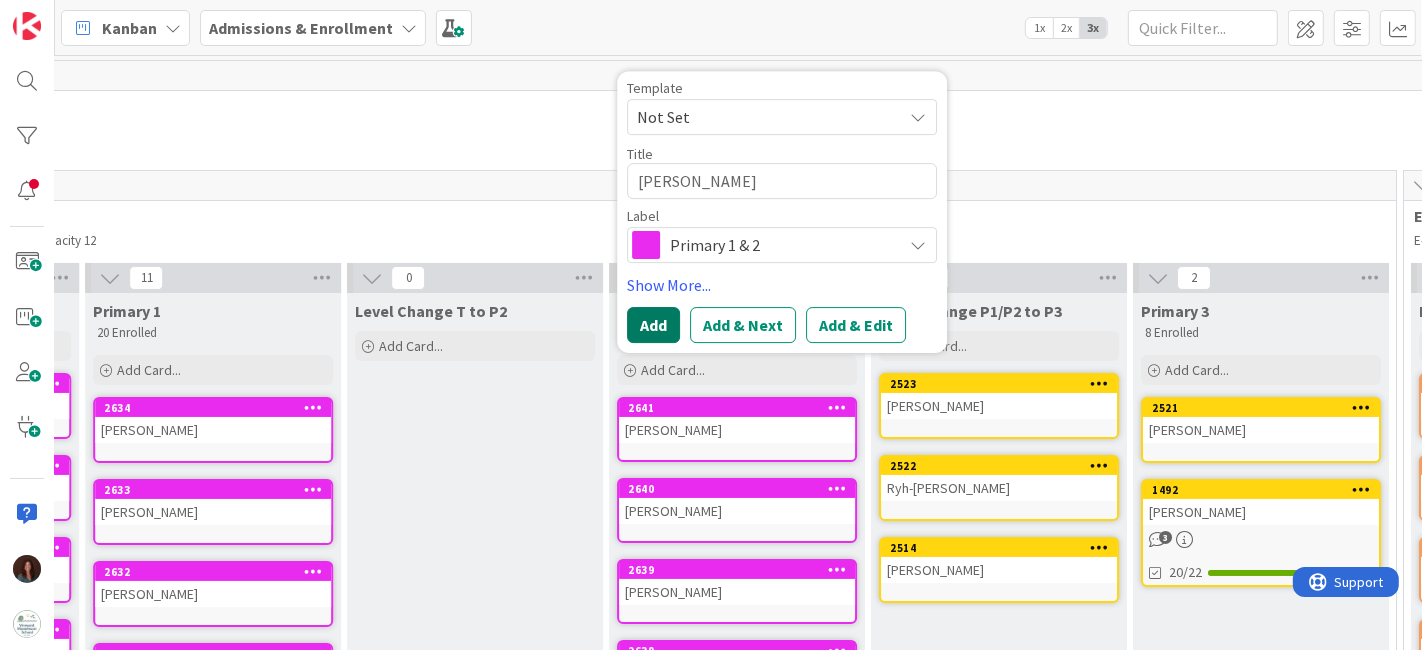click on "Add" at bounding box center (653, 325) 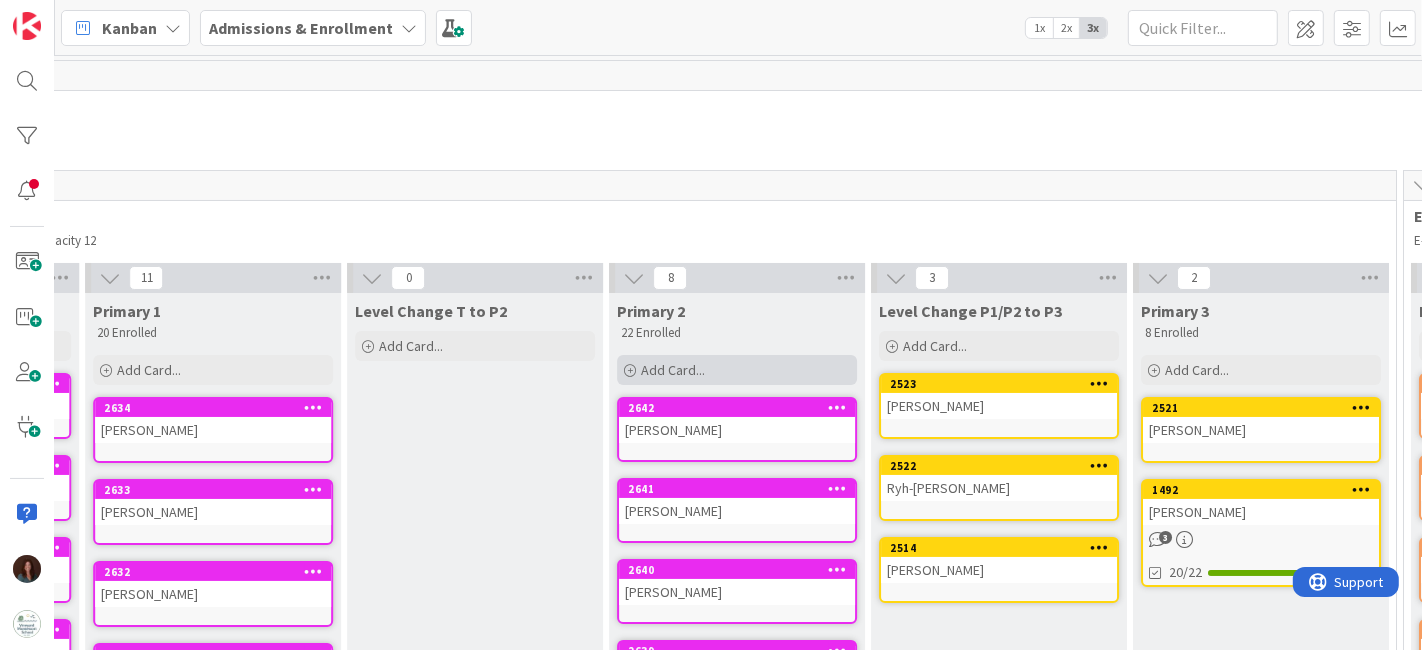 click on "Add Card..." at bounding box center (737, 370) 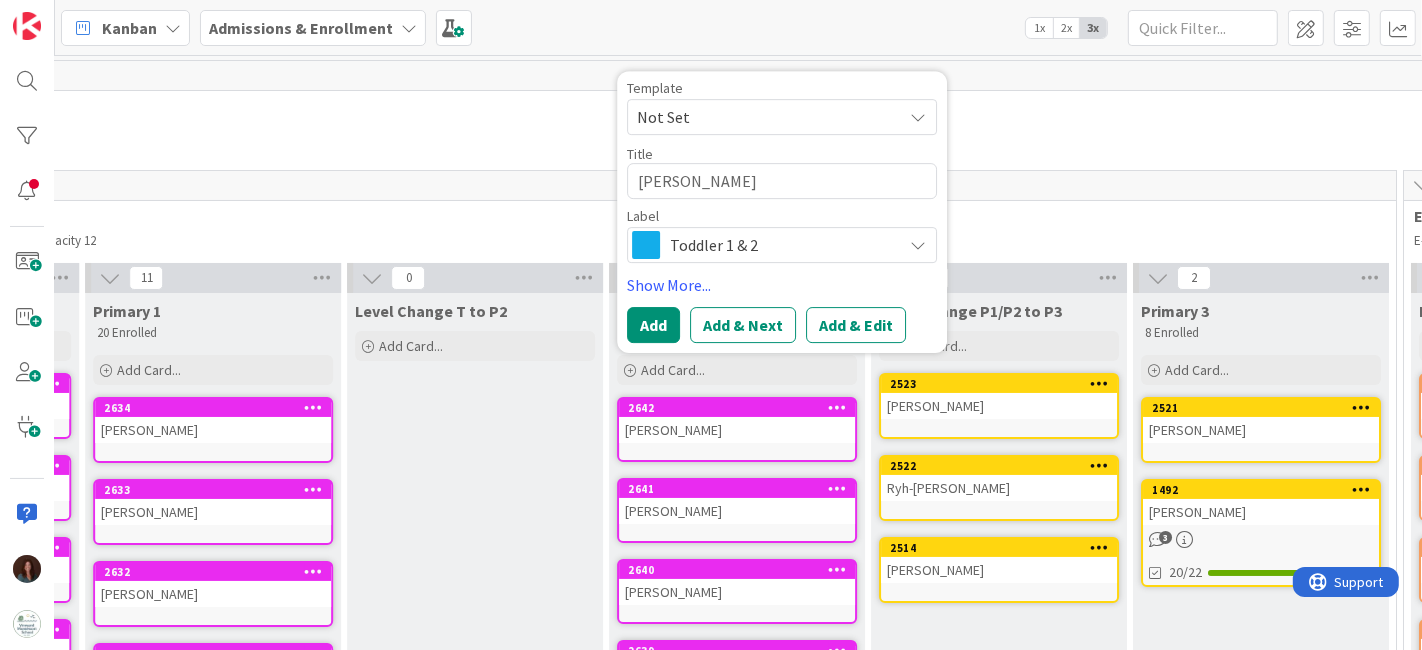 click on "Toddler 1 & 2" at bounding box center (781, 245) 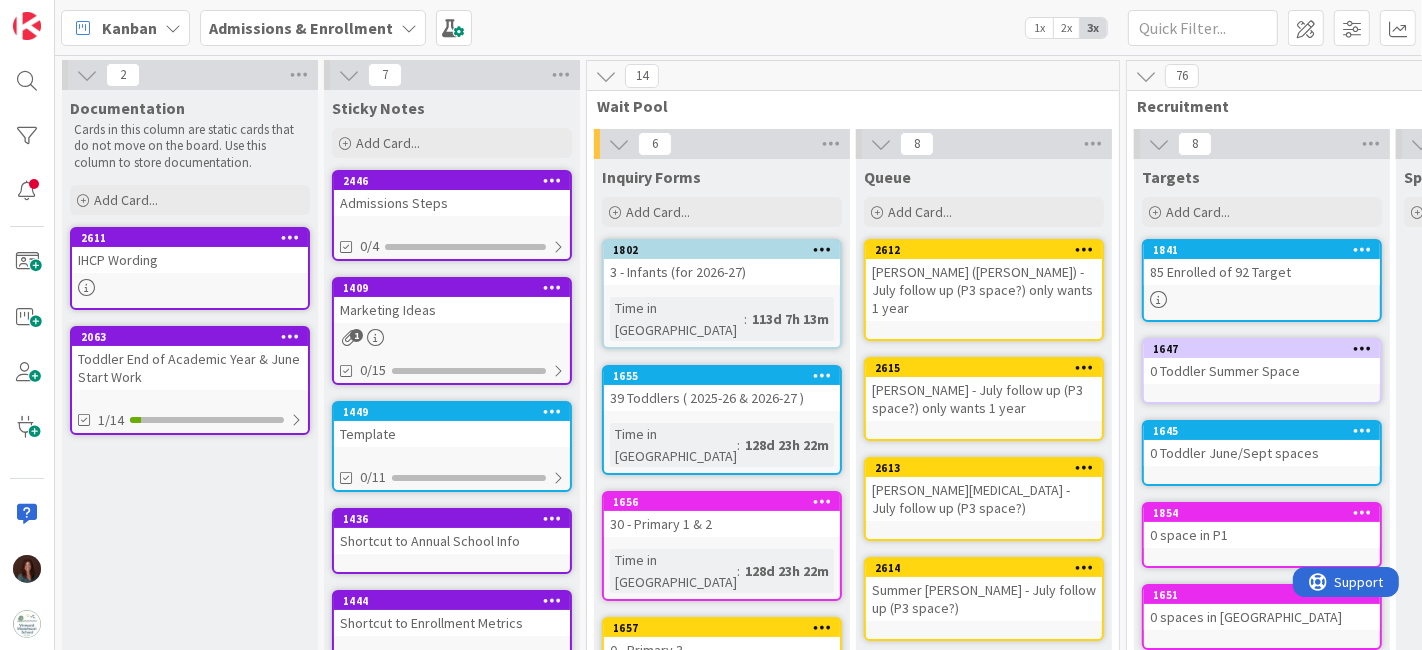 scroll, scrollTop: 0, scrollLeft: 0, axis: both 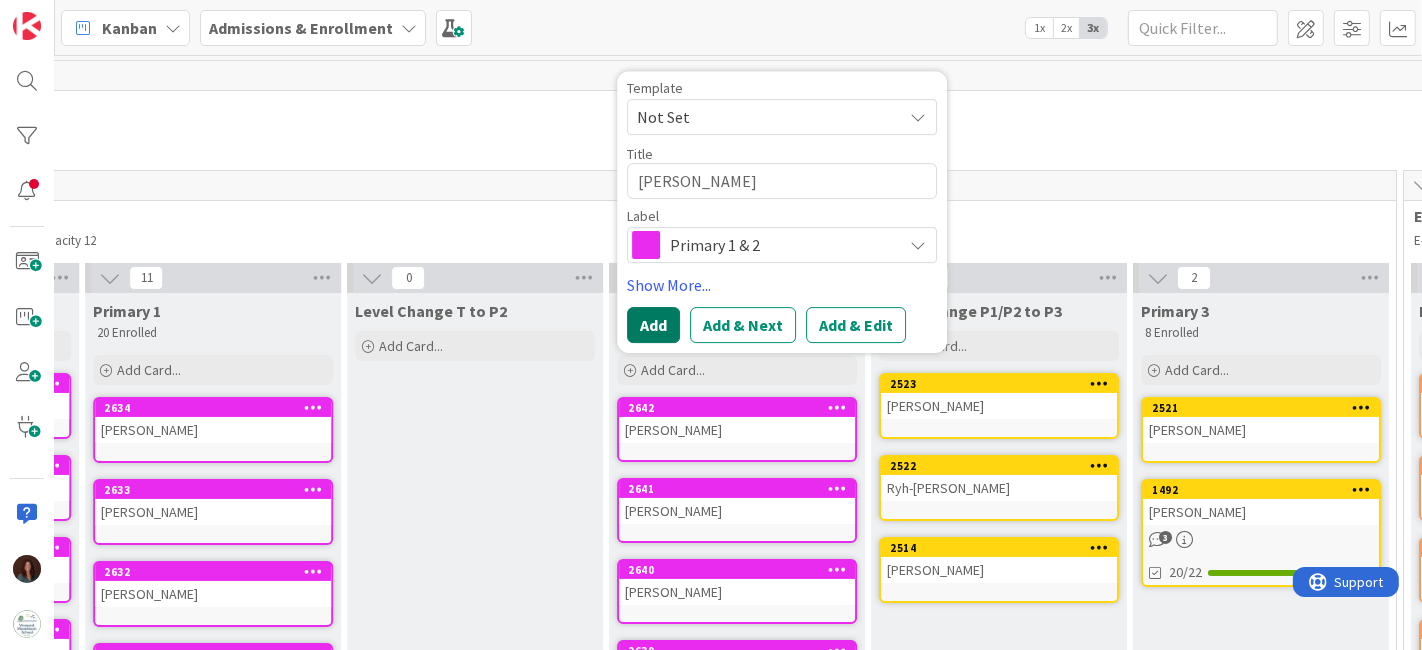 click on "Add" at bounding box center [653, 325] 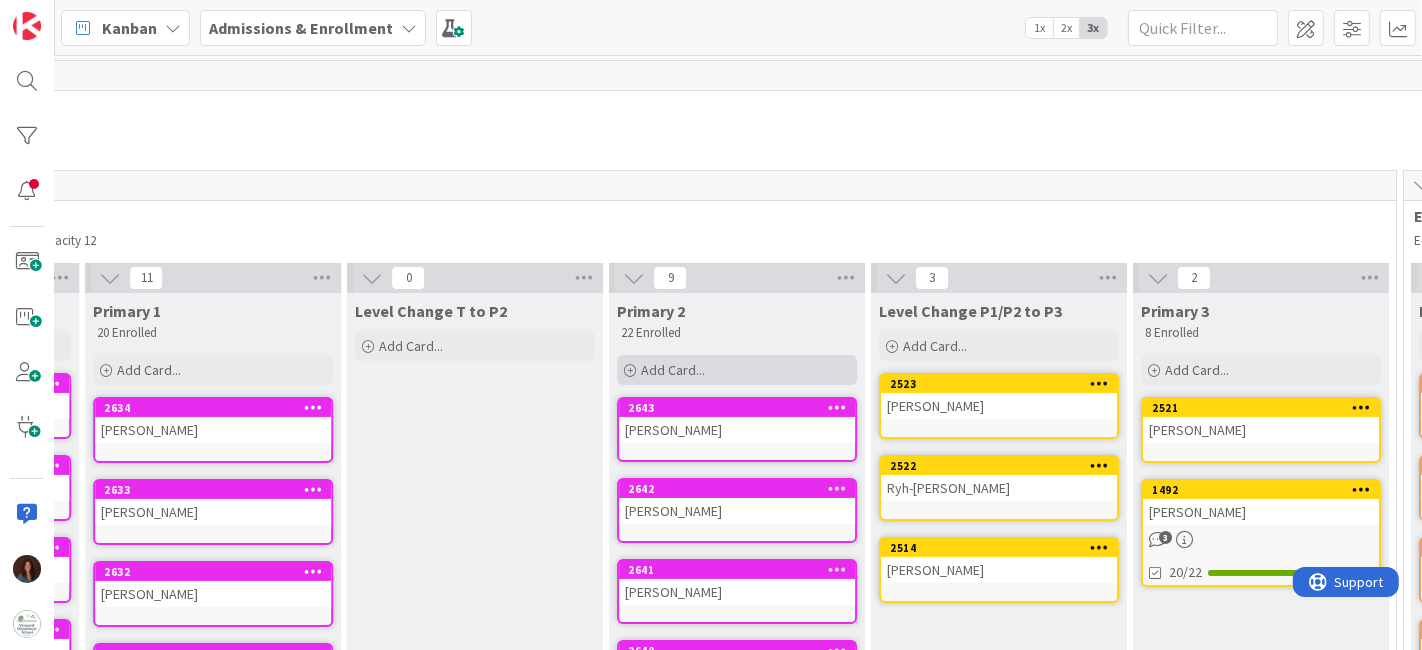 click on "Add Card..." at bounding box center (737, 370) 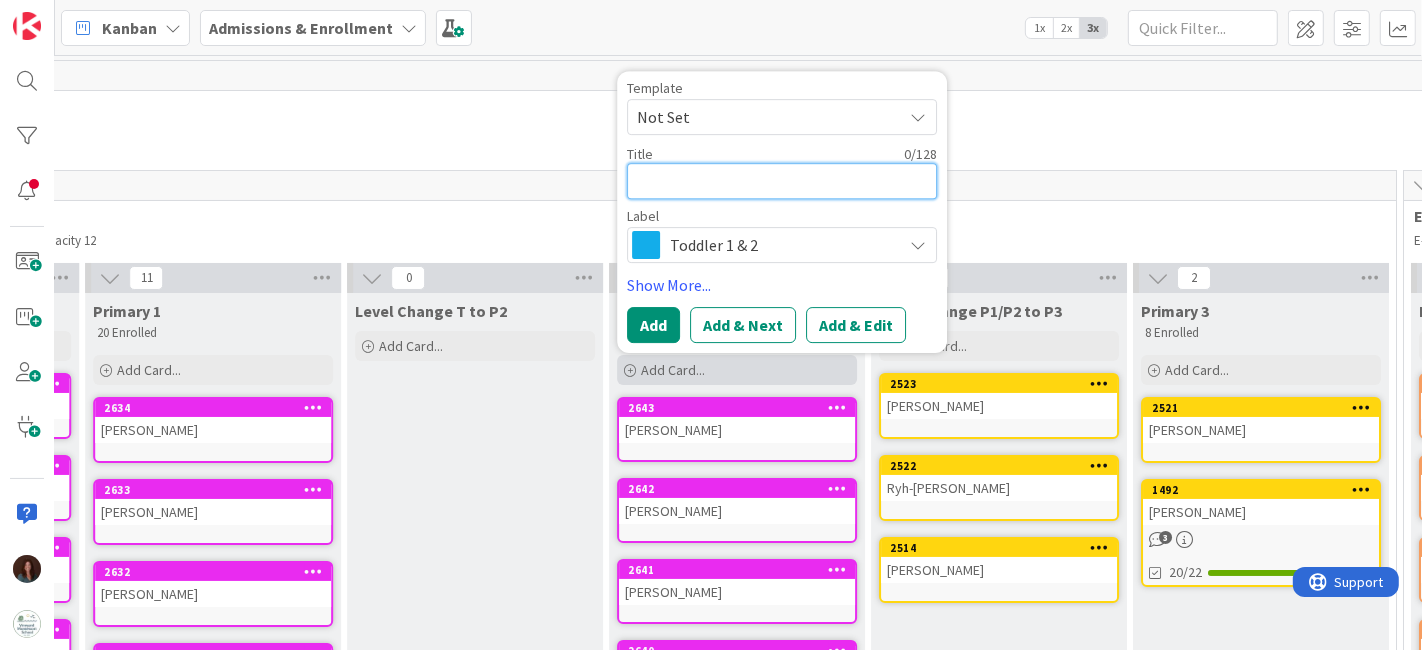 type on "F" 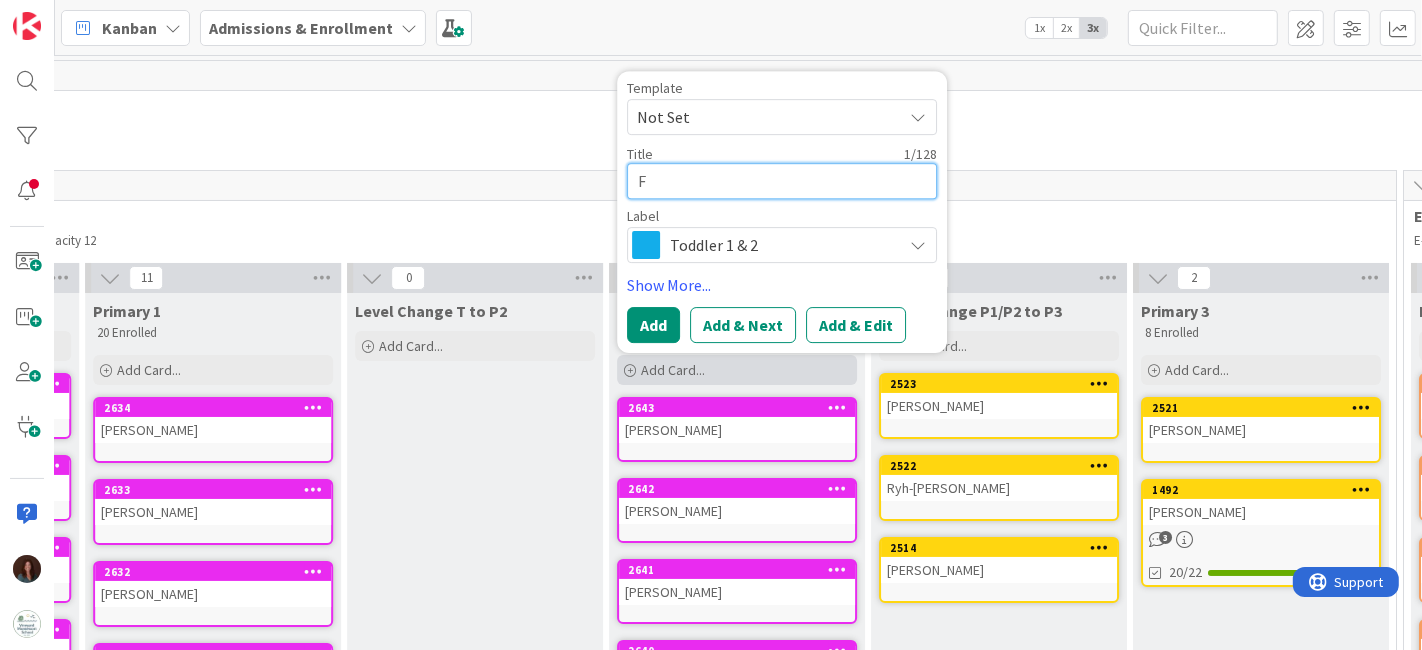 type on "Fi" 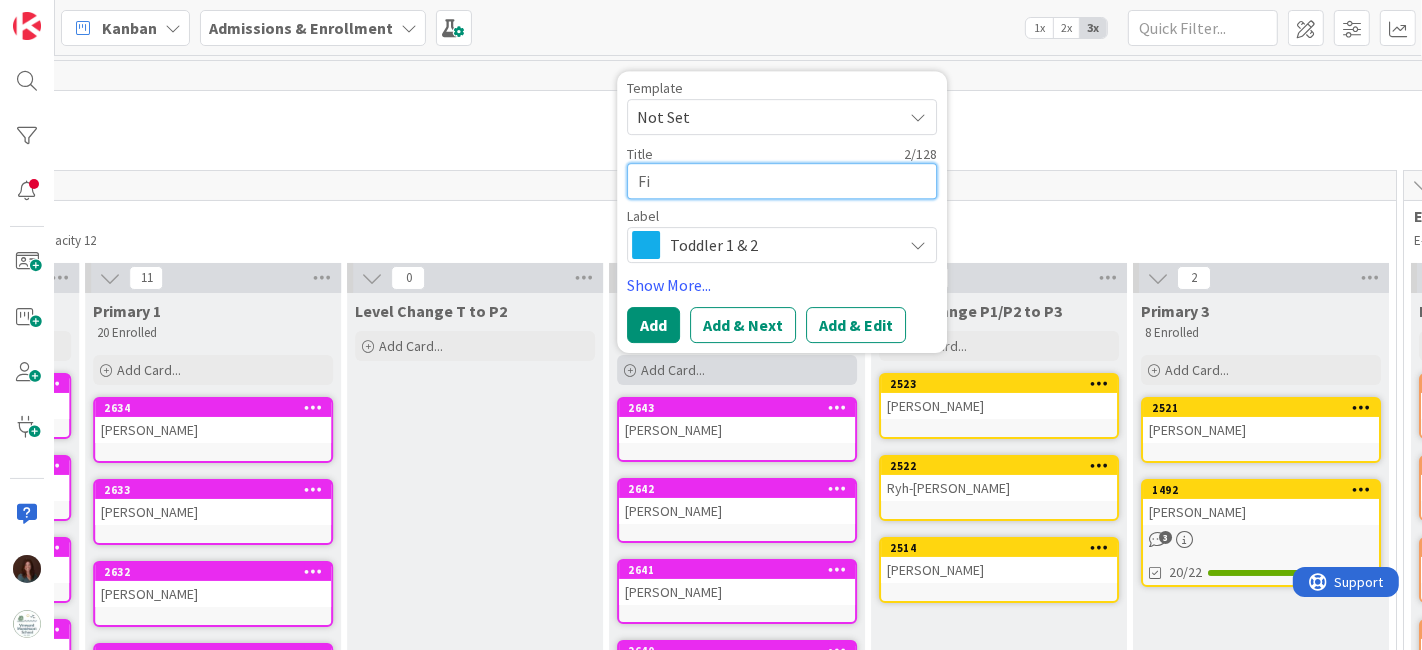 type on "Fin" 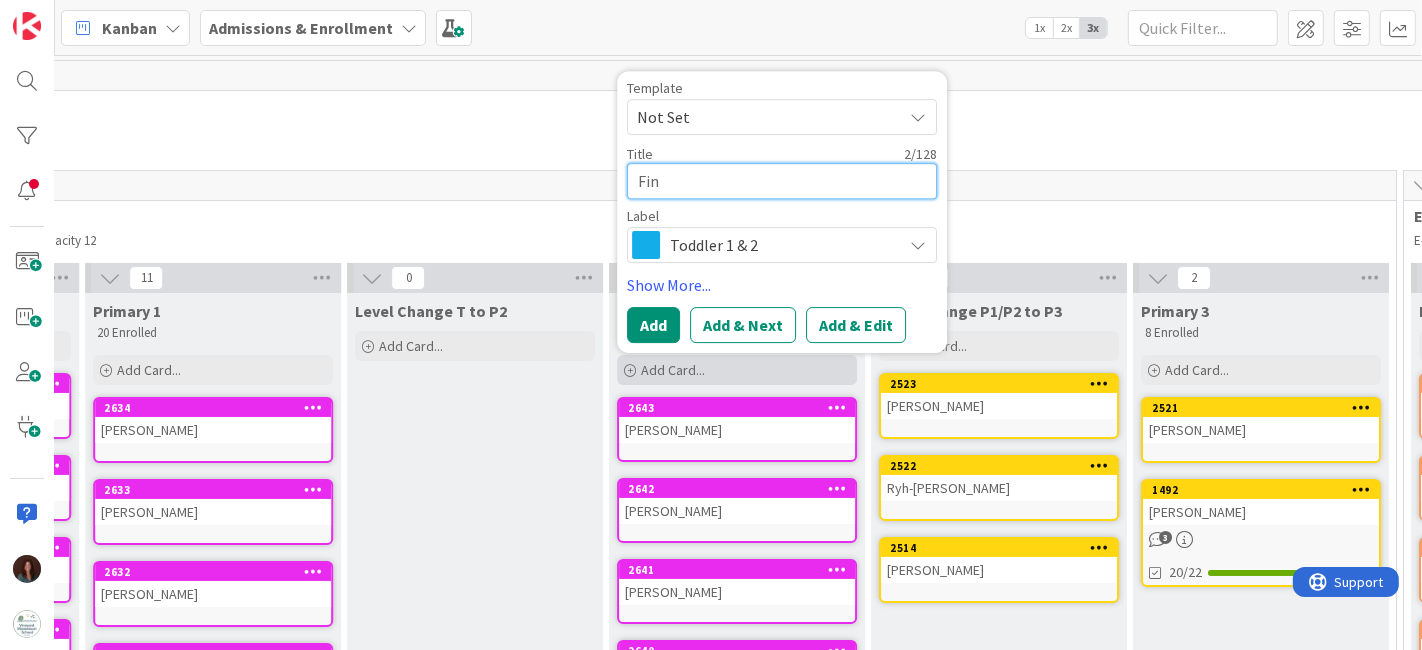 type on "Fin" 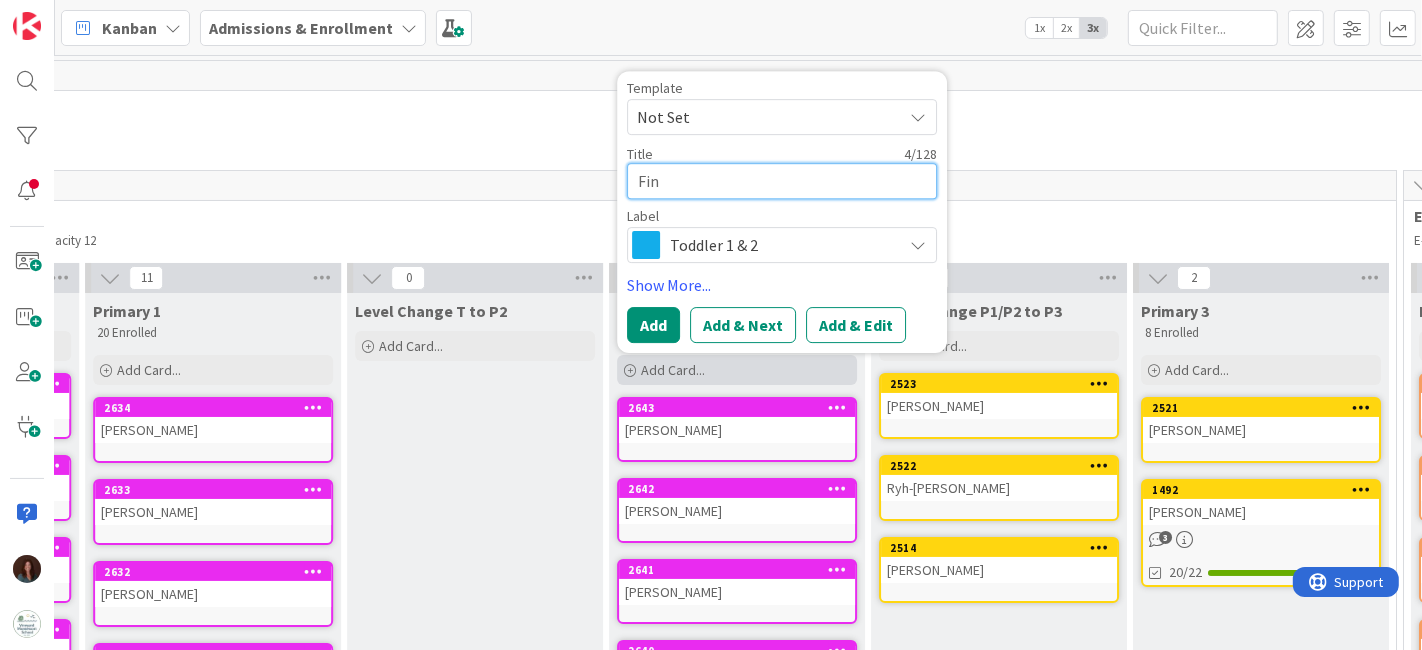 type on "Fin D" 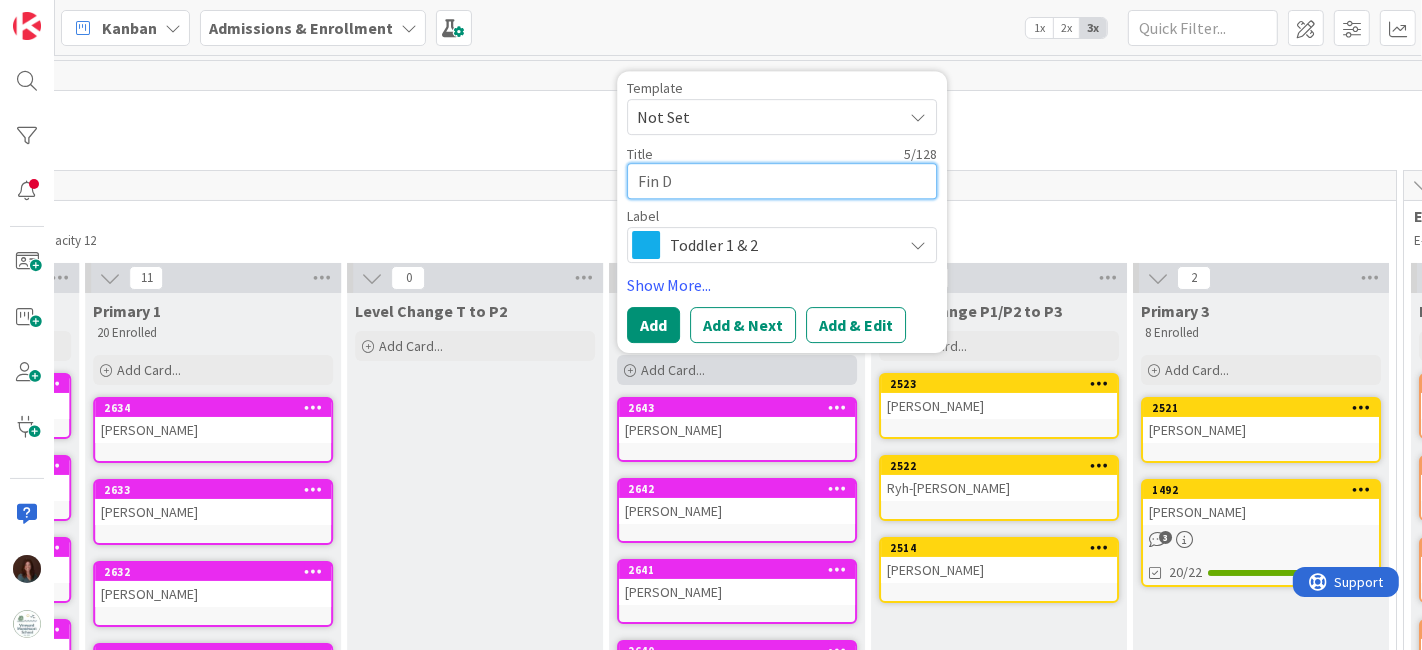 type on "Fin" 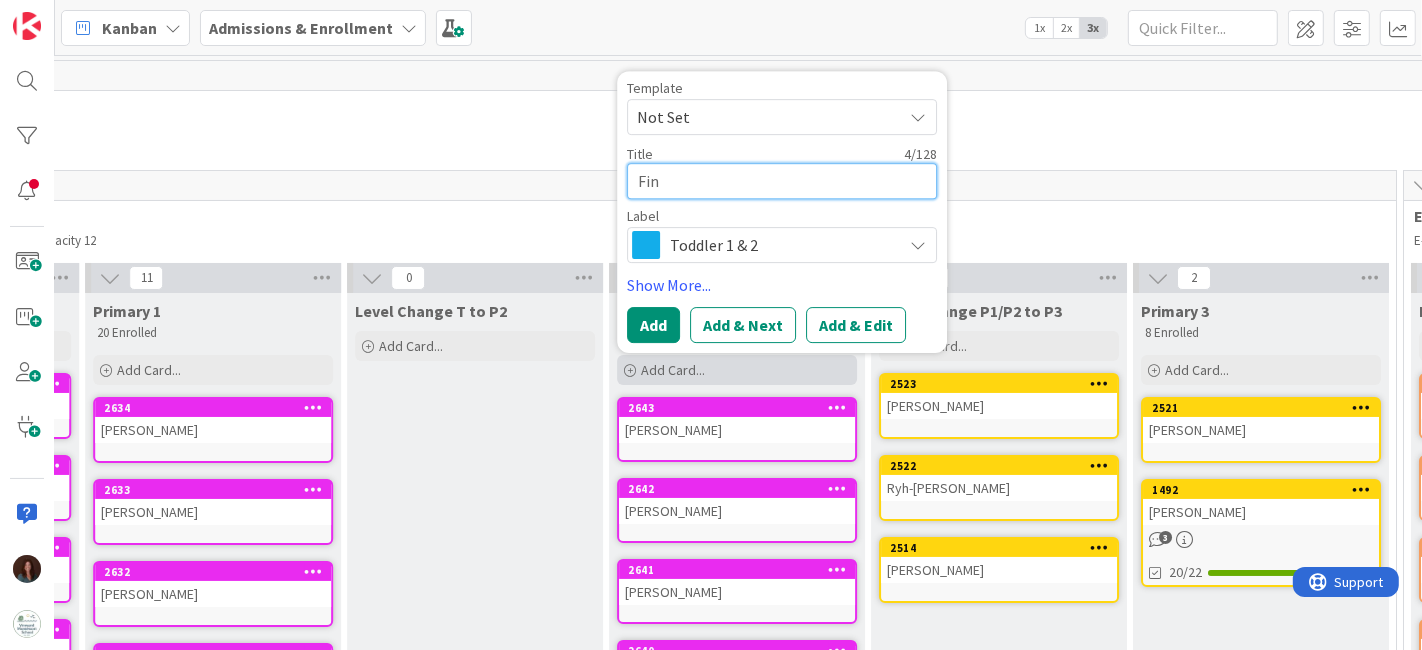 type on "Fin" 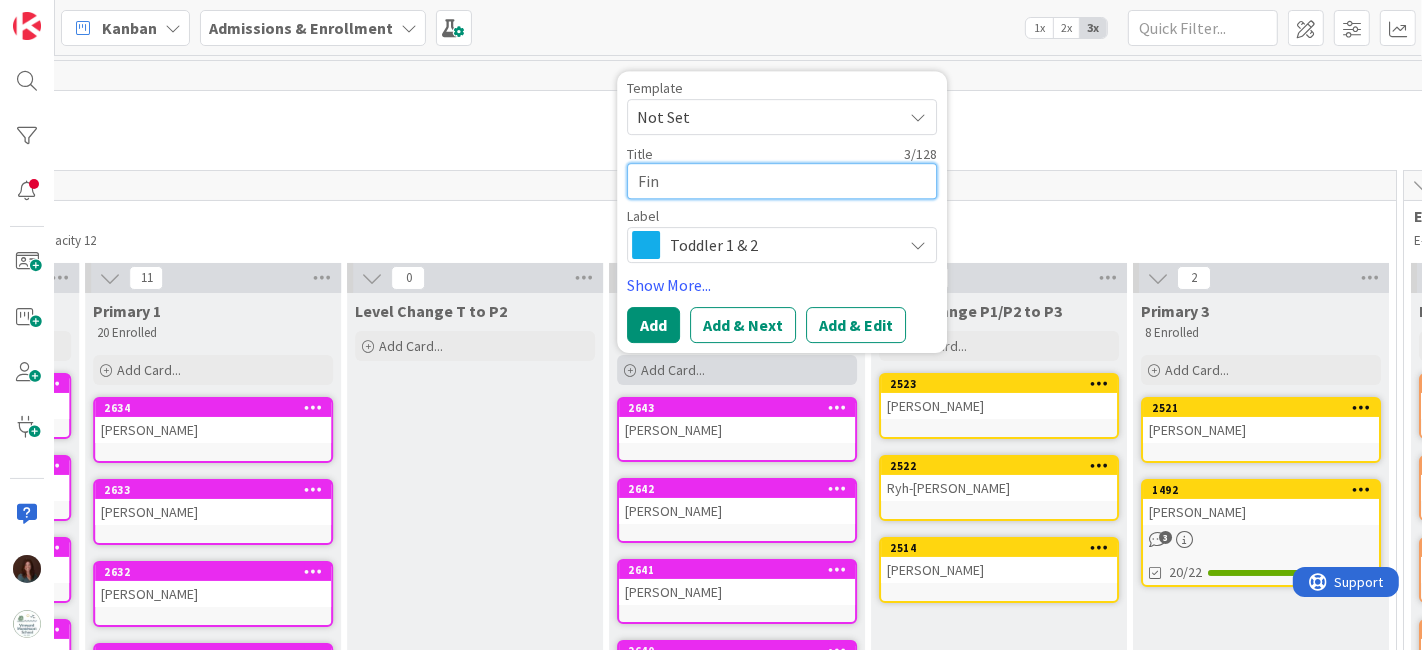 type on "Finn" 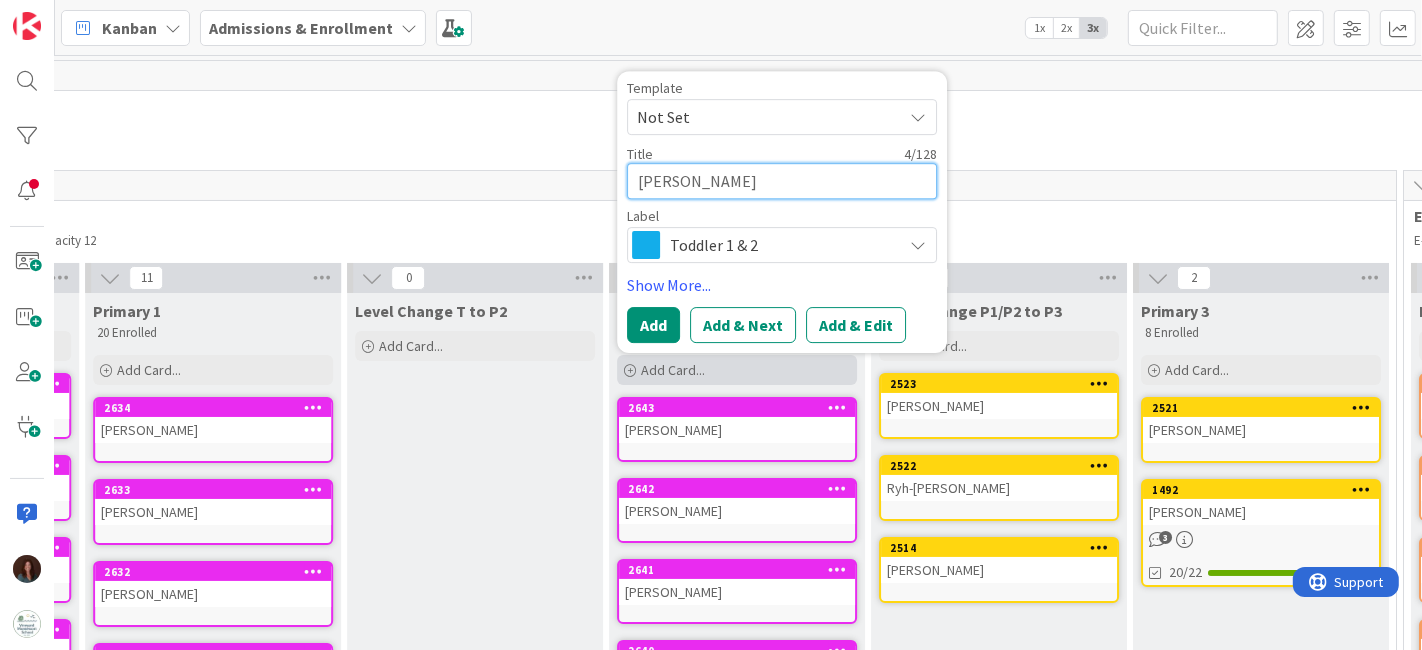 type on "Finn" 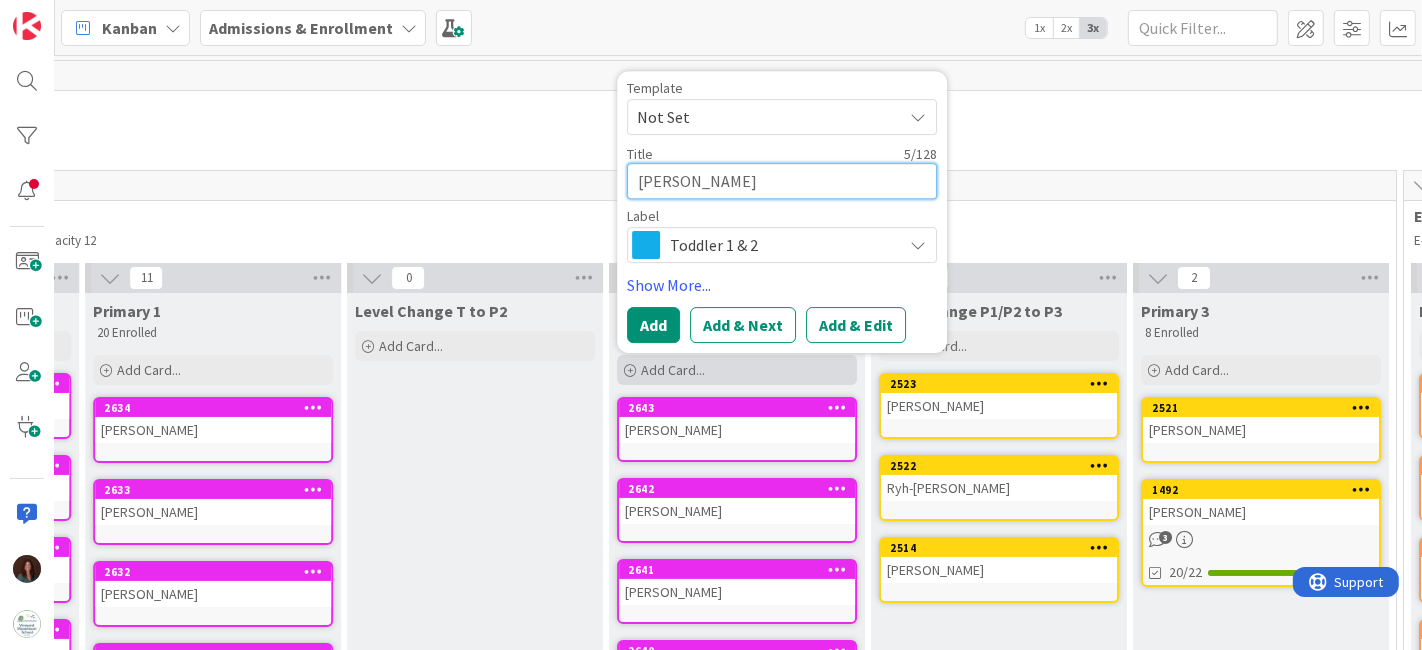 type on "Finn D" 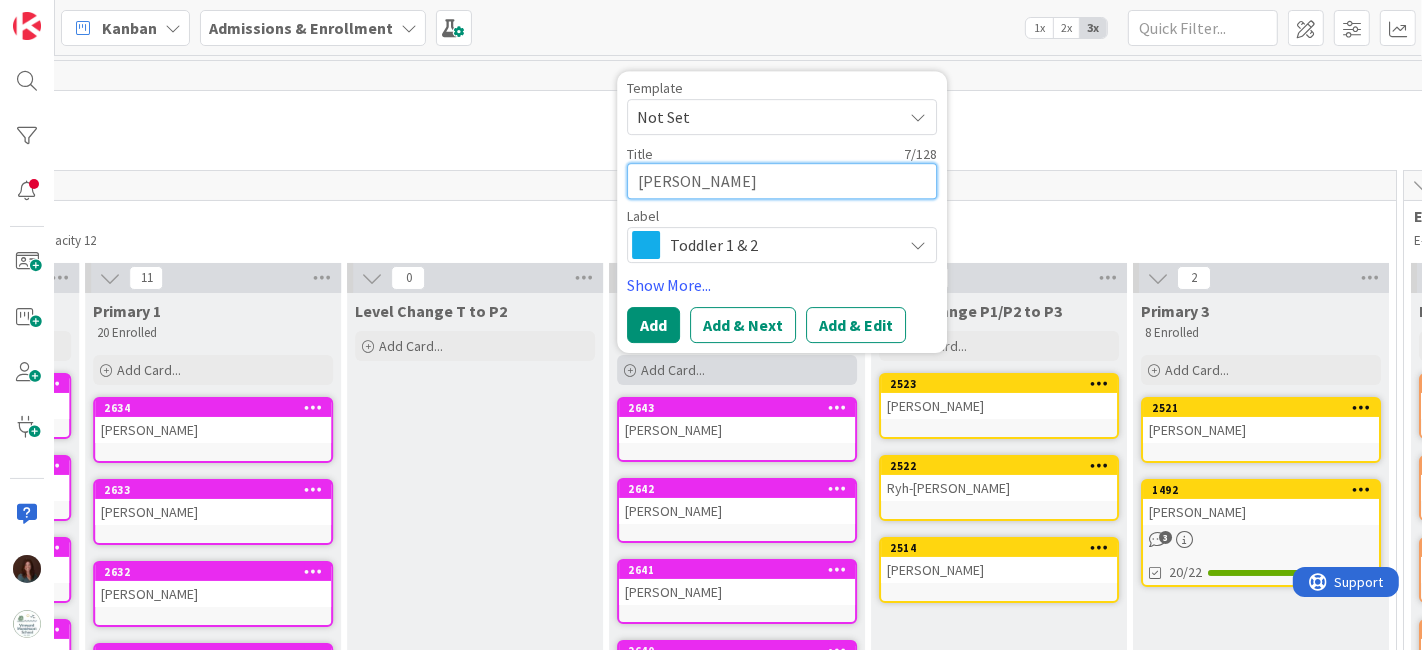 type on "Finn Des" 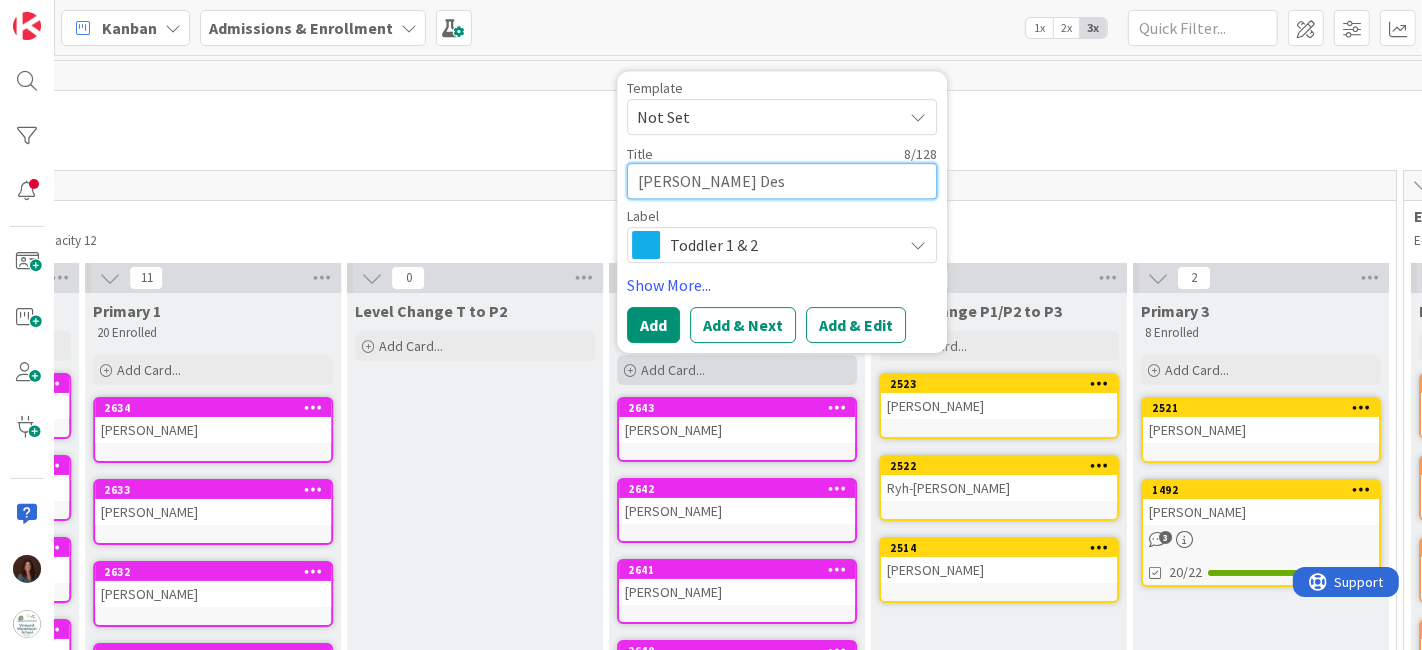 type on "Finn Desr" 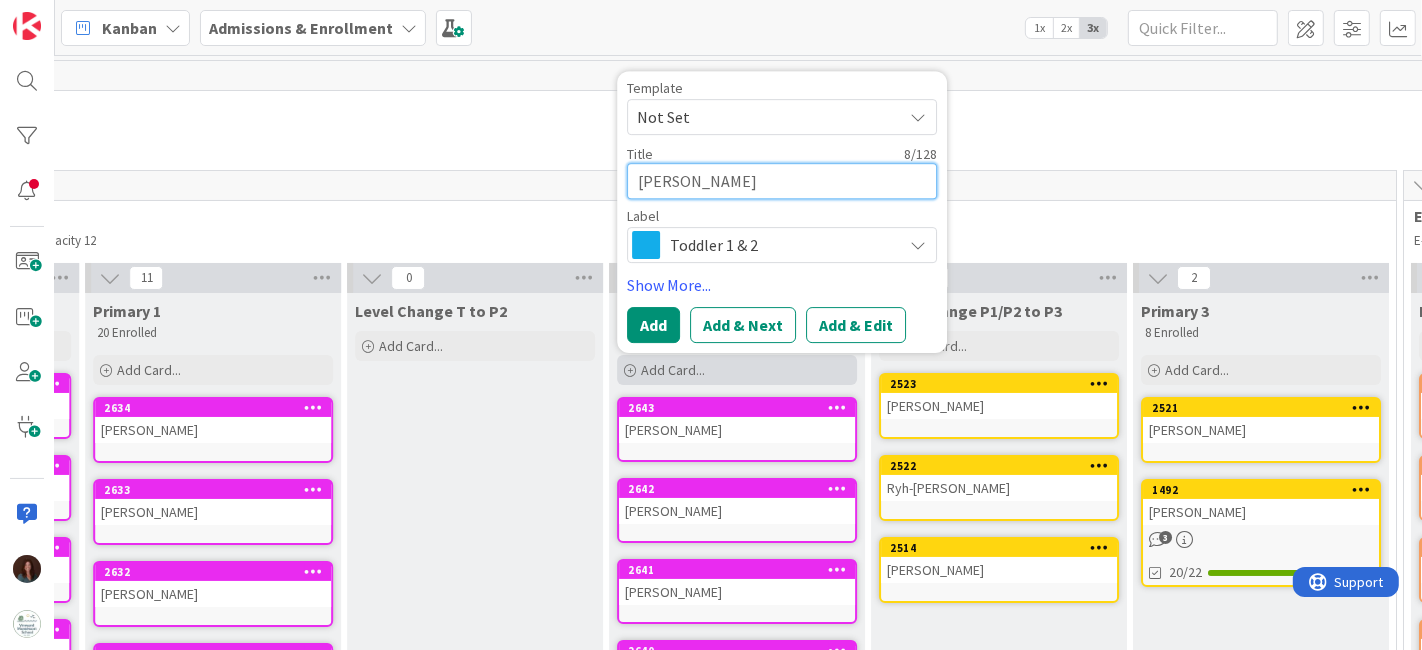 type on "Finn Desro" 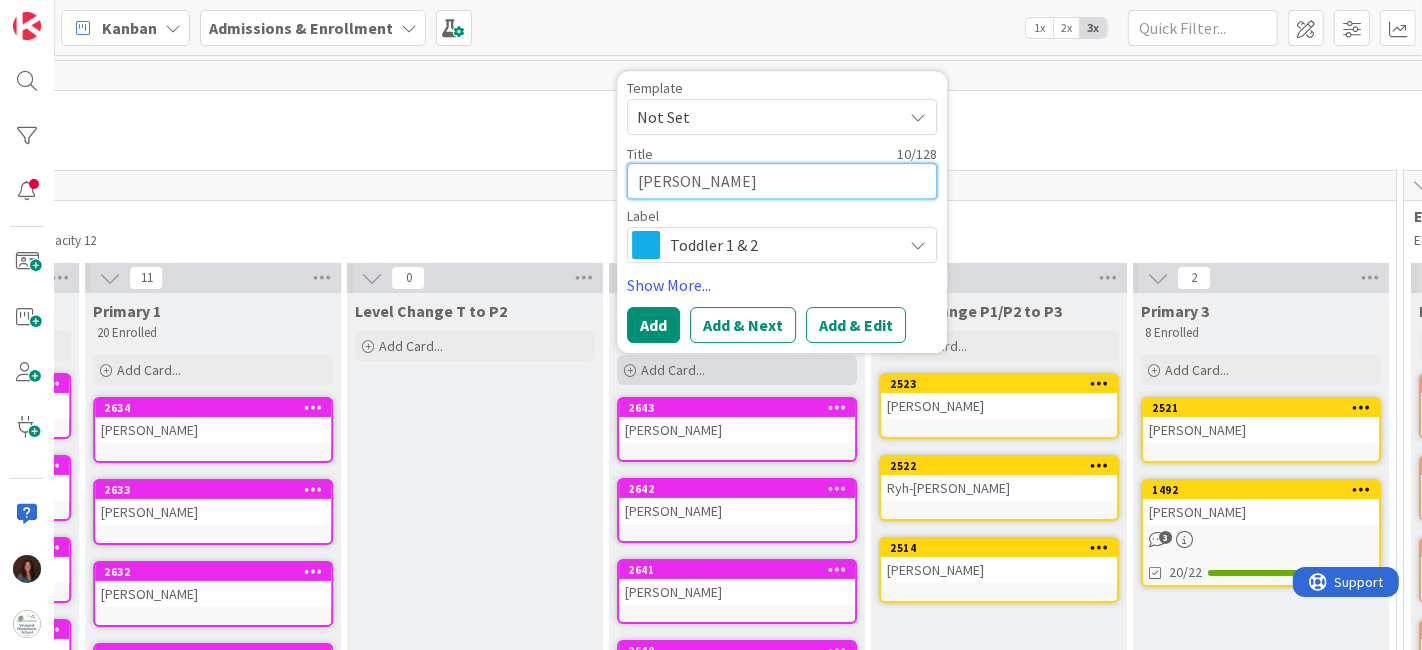 type on "Finn Desros" 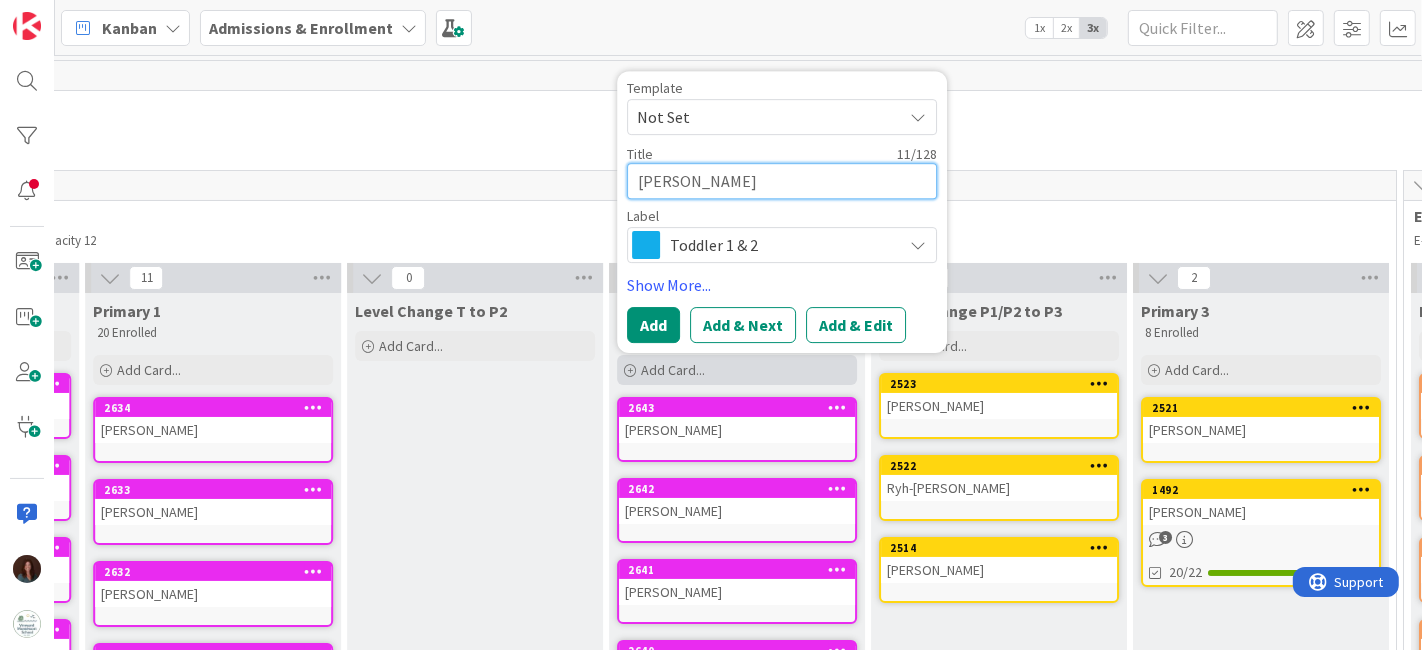 type on "Finn Desrosi" 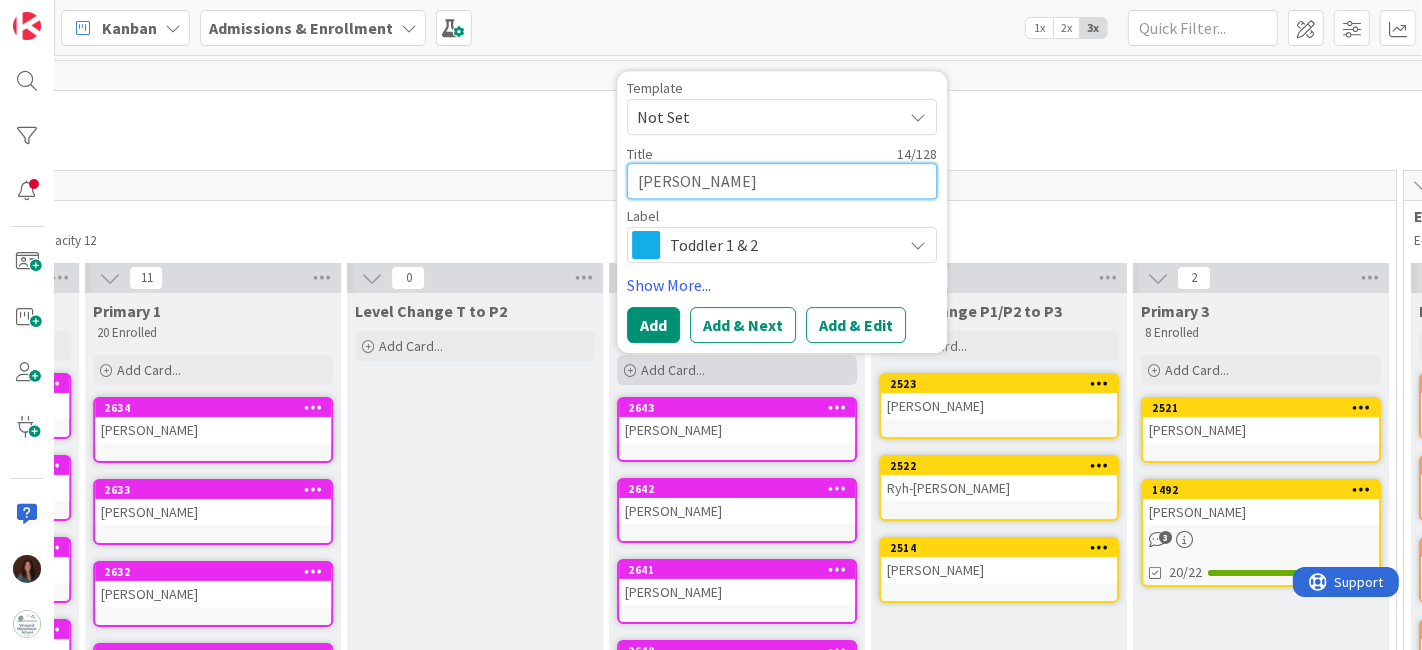 type on "Finn Desrosiers" 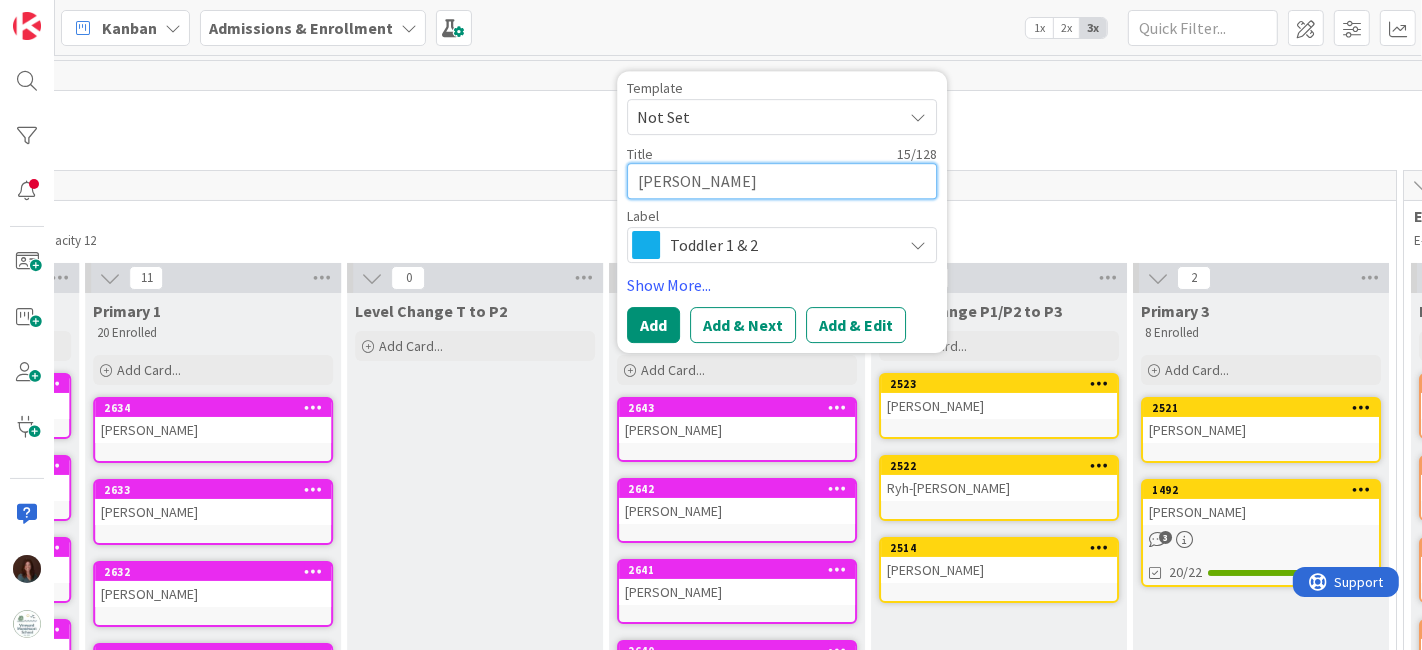 type on "Finn Desrosiers" 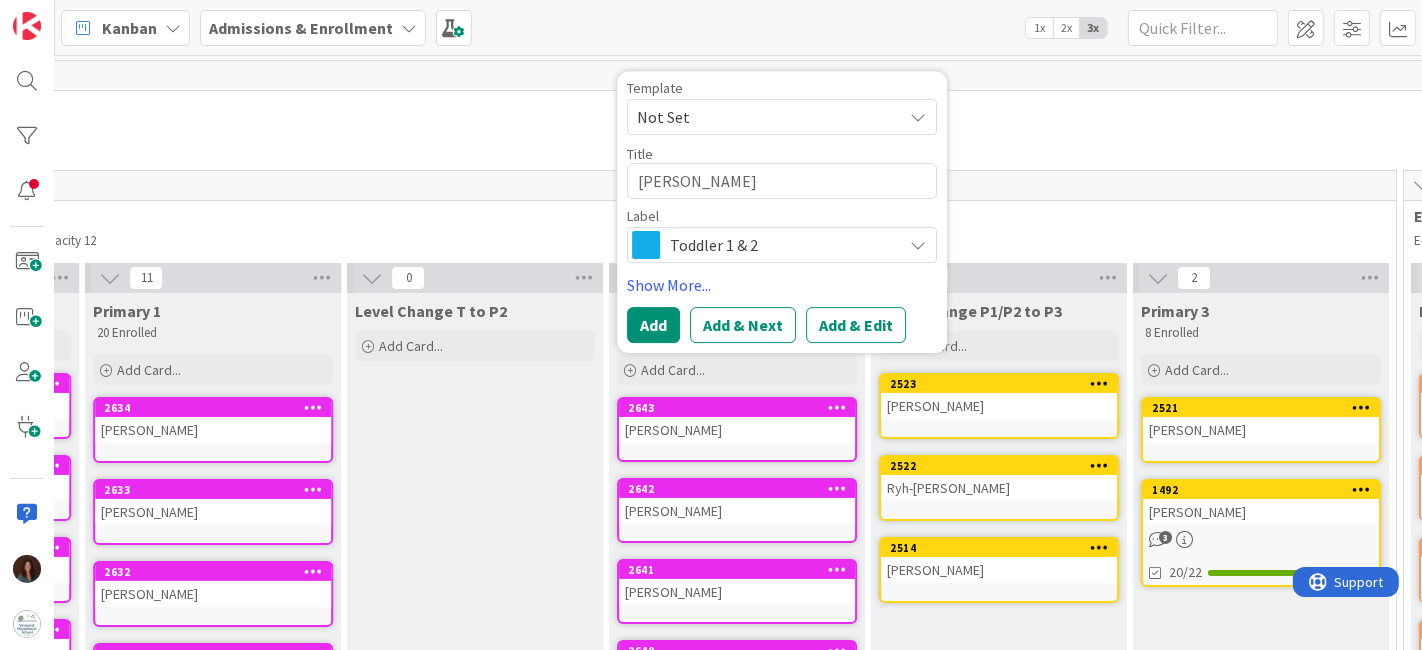 click on "Toddler 1 & 2" at bounding box center [781, 245] 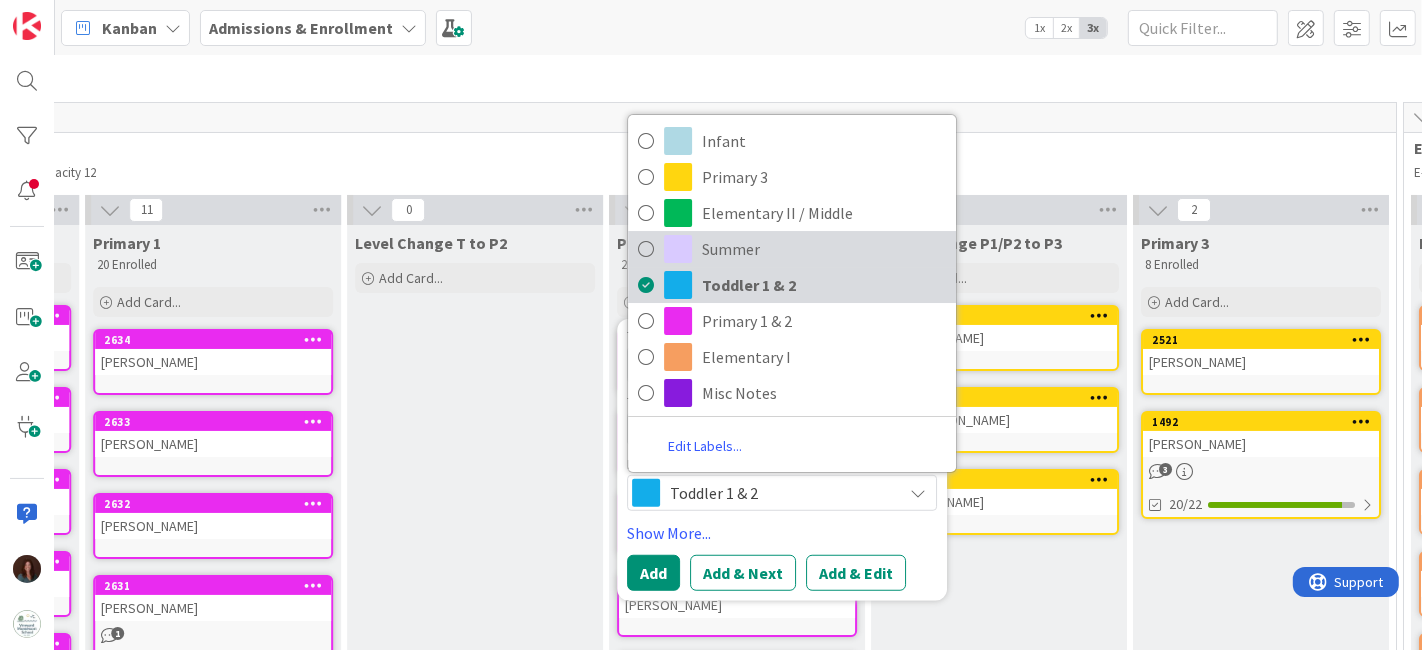 scroll, scrollTop: 85, scrollLeft: 5083, axis: both 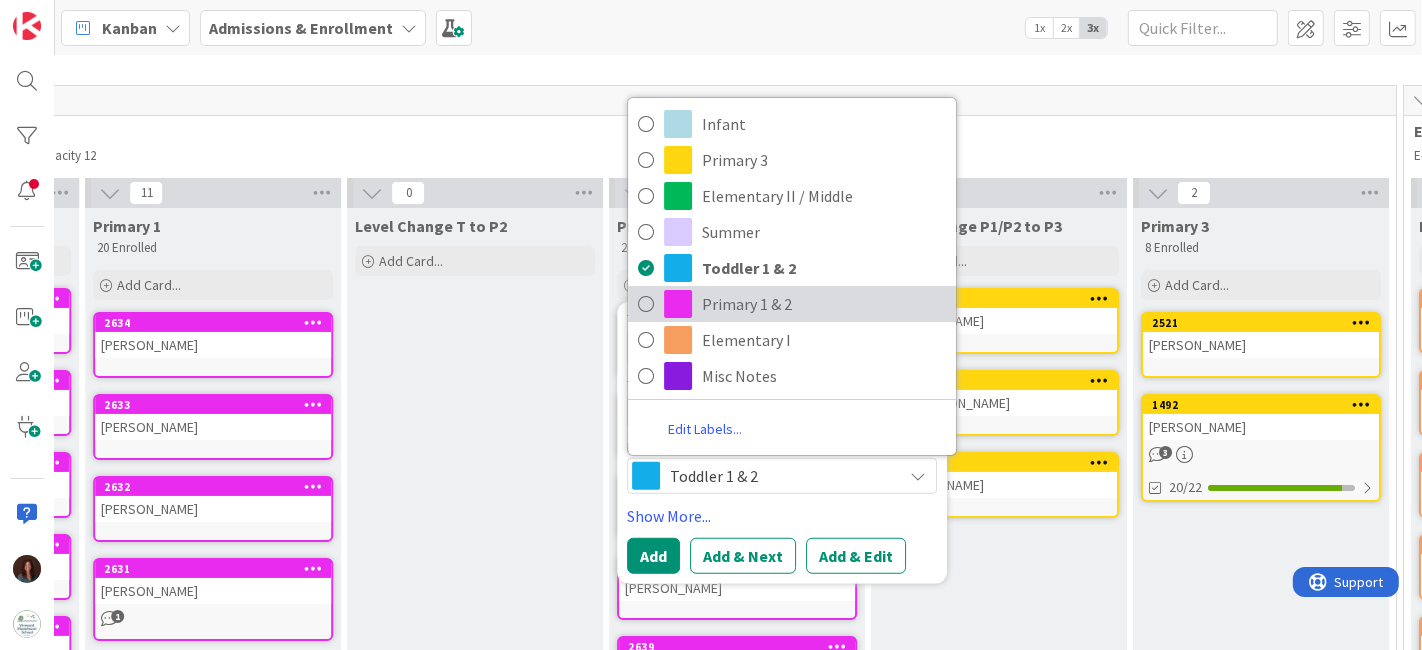 click on "Primary 1 & 2" at bounding box center (824, 304) 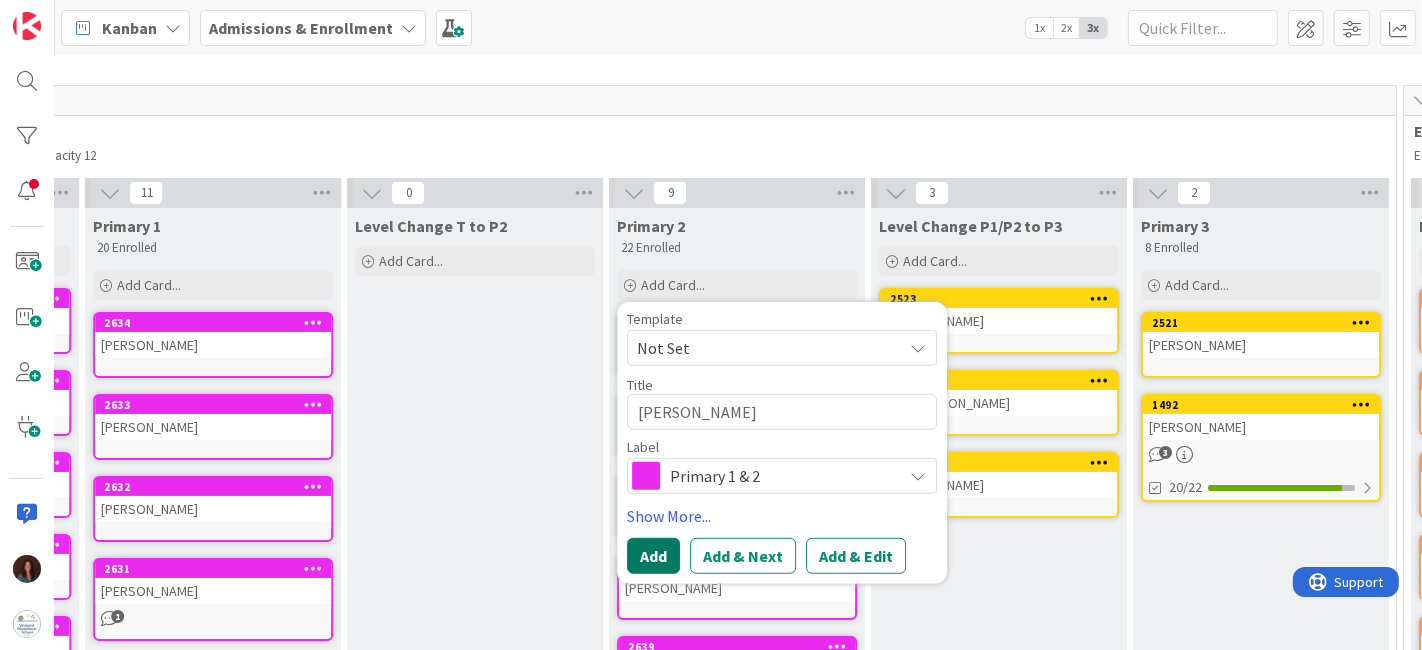 drag, startPoint x: 649, startPoint y: 553, endPoint x: 788, endPoint y: 178, distance: 399.9325 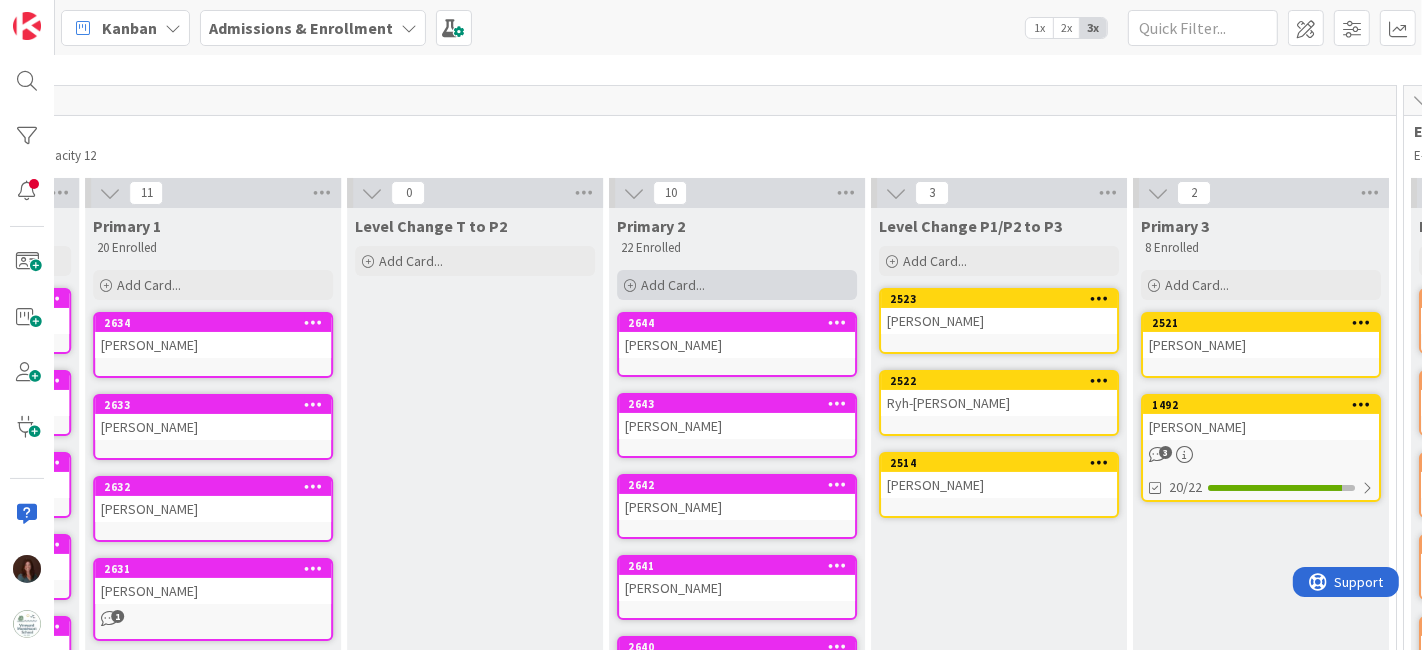 click on "Add Card..." at bounding box center [737, 285] 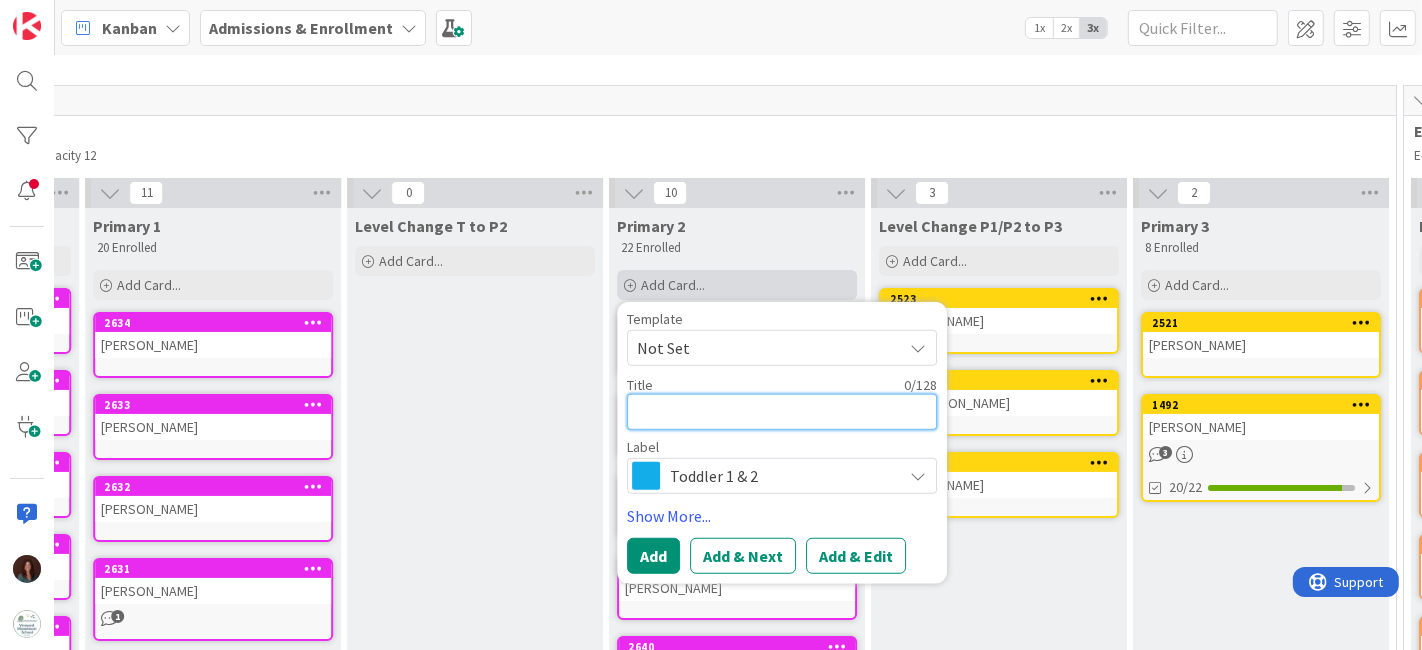 type on "K" 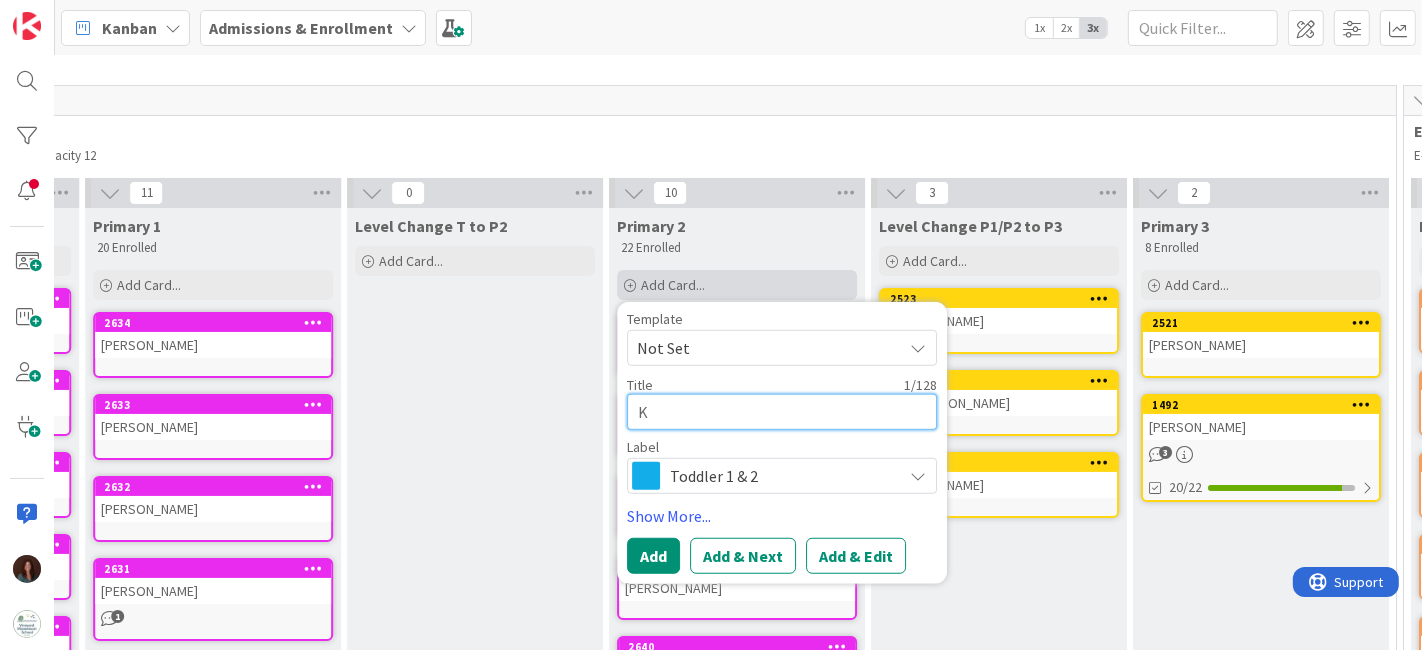 type on "Ki" 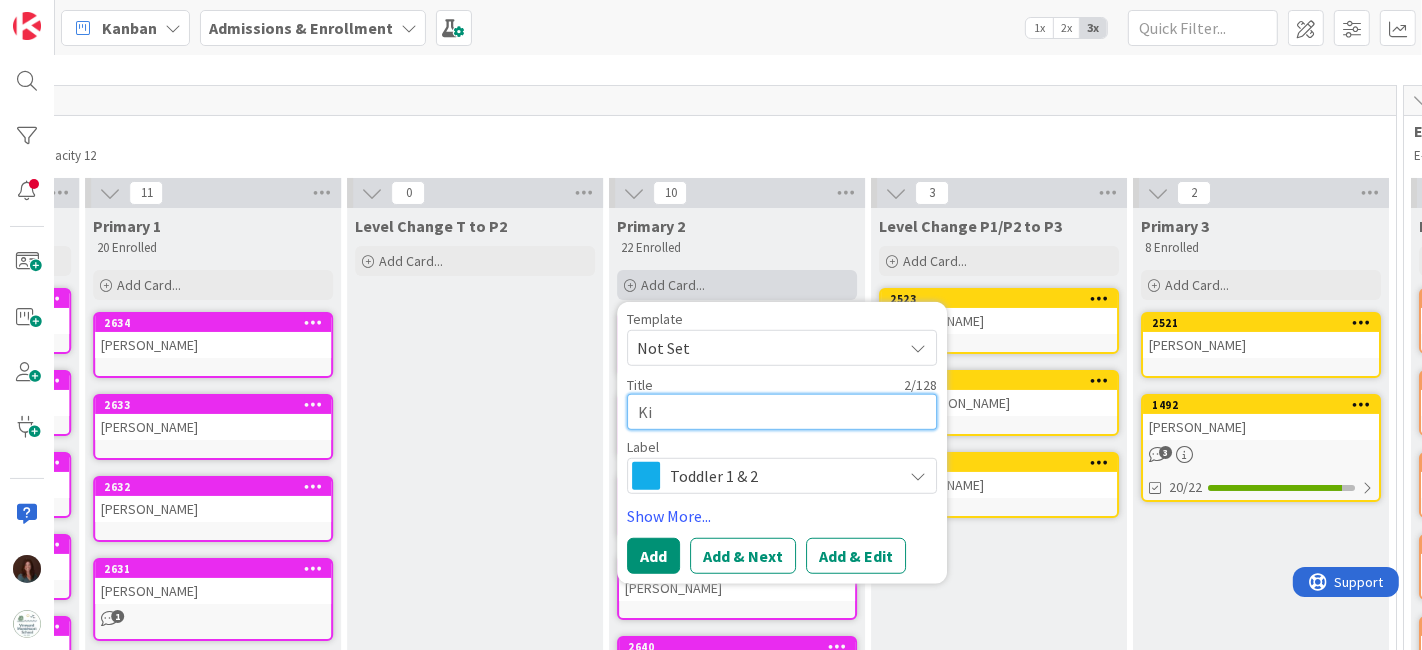 type on "Kik" 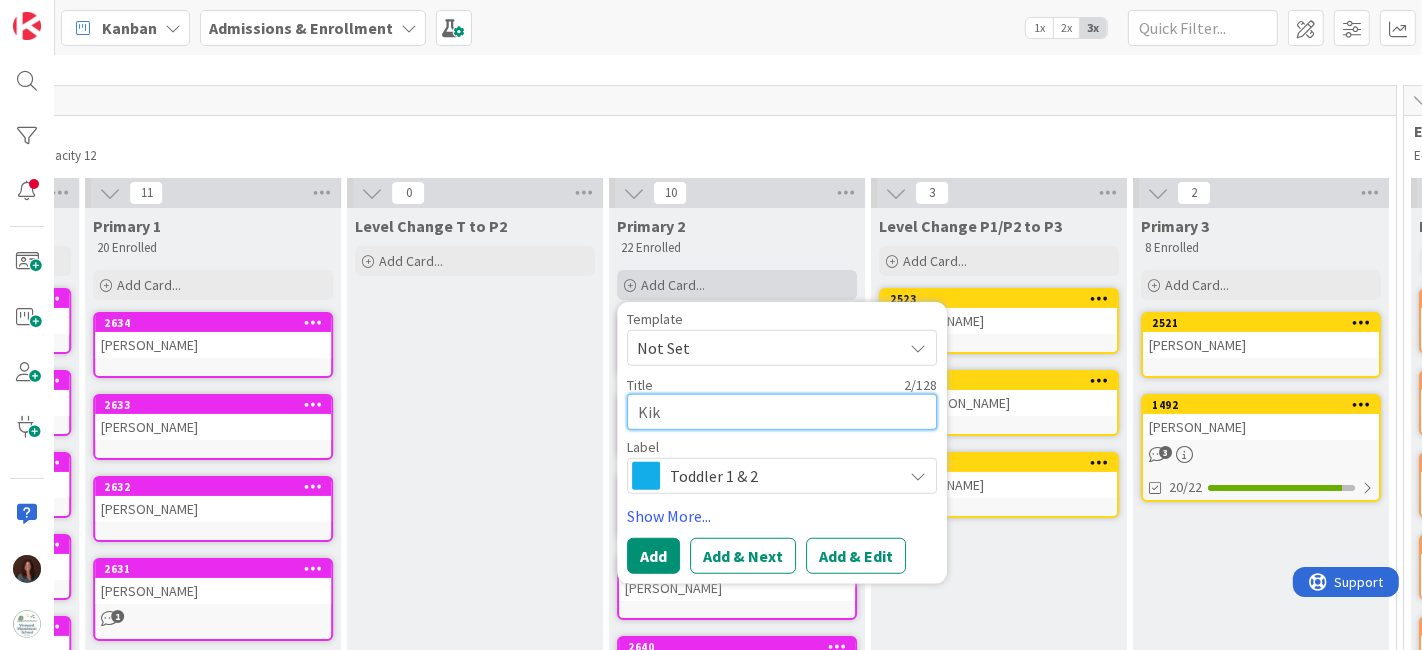 type on "Kiki" 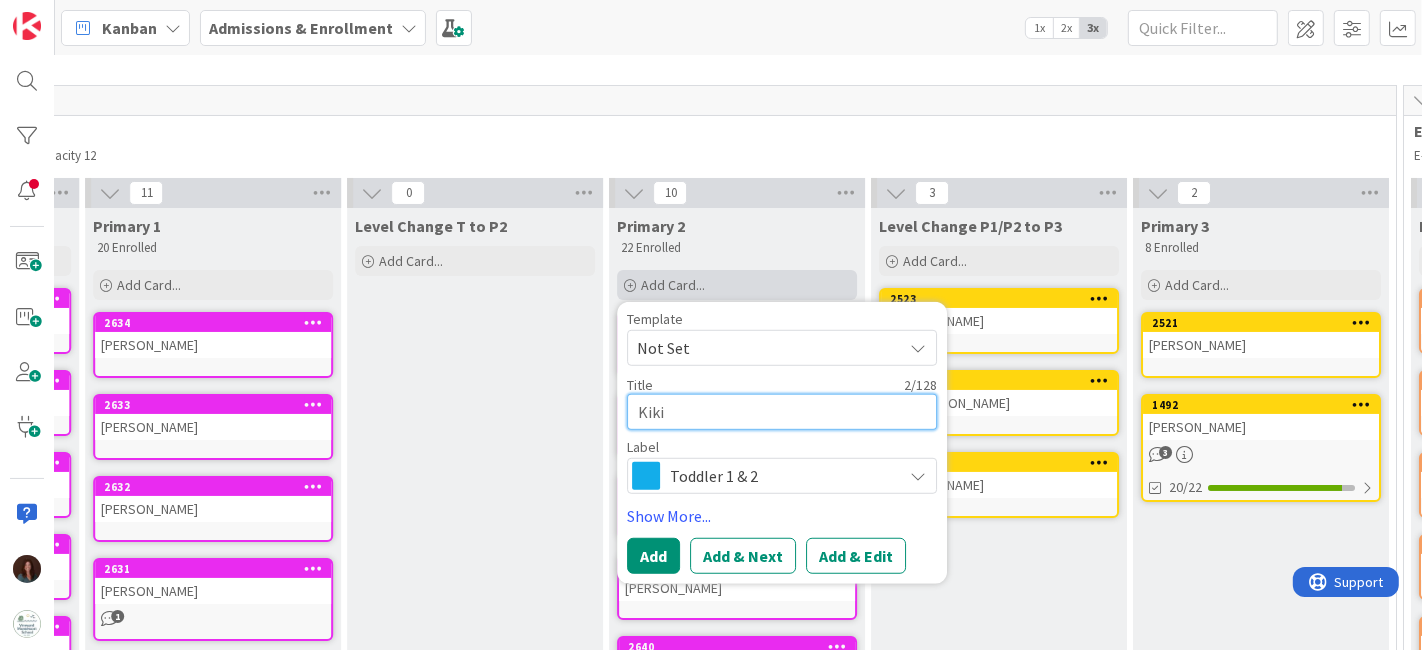 type on "Kiki" 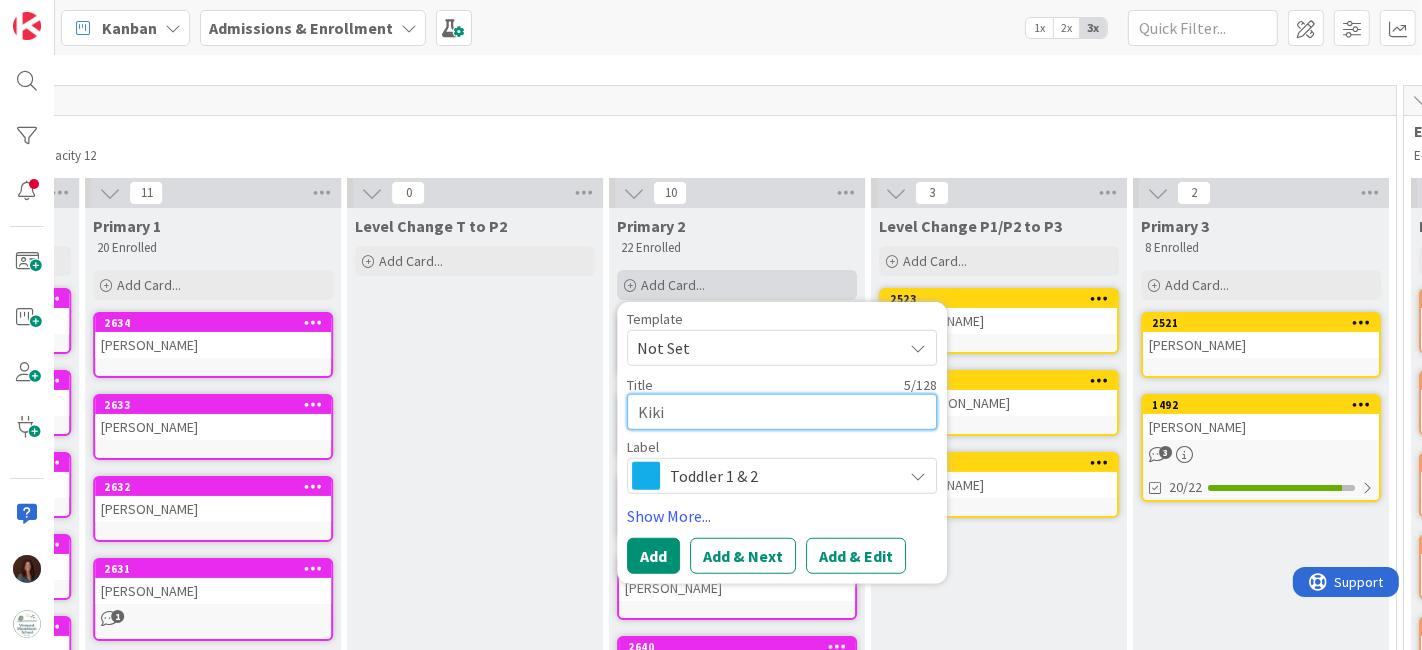 type on "Kiki F" 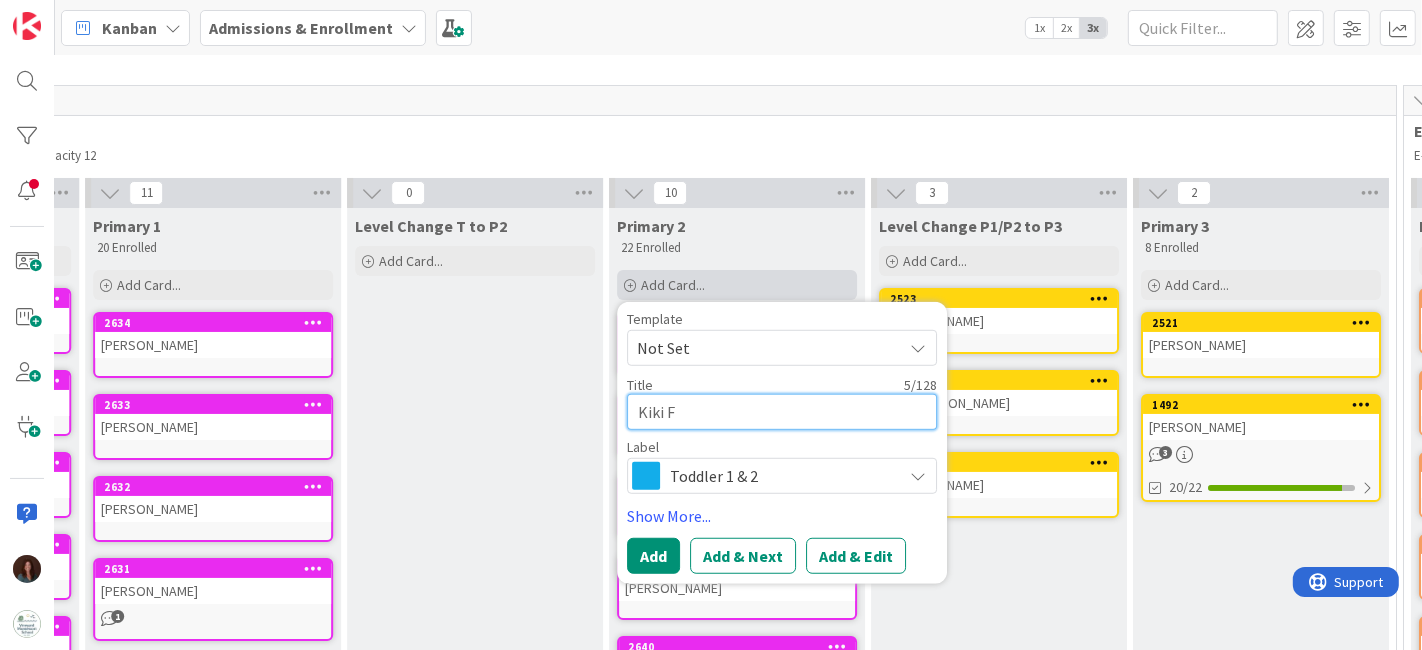 type on "Kiki Fr" 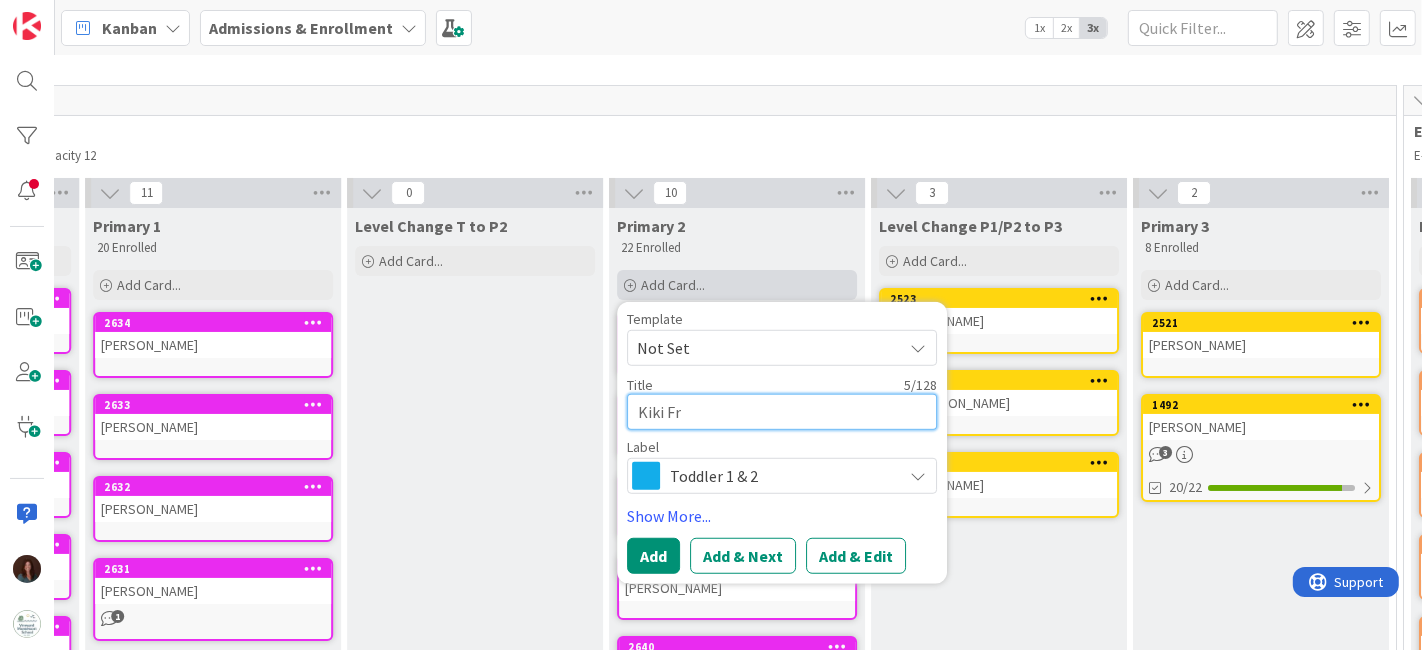 type on "Kiki Fra" 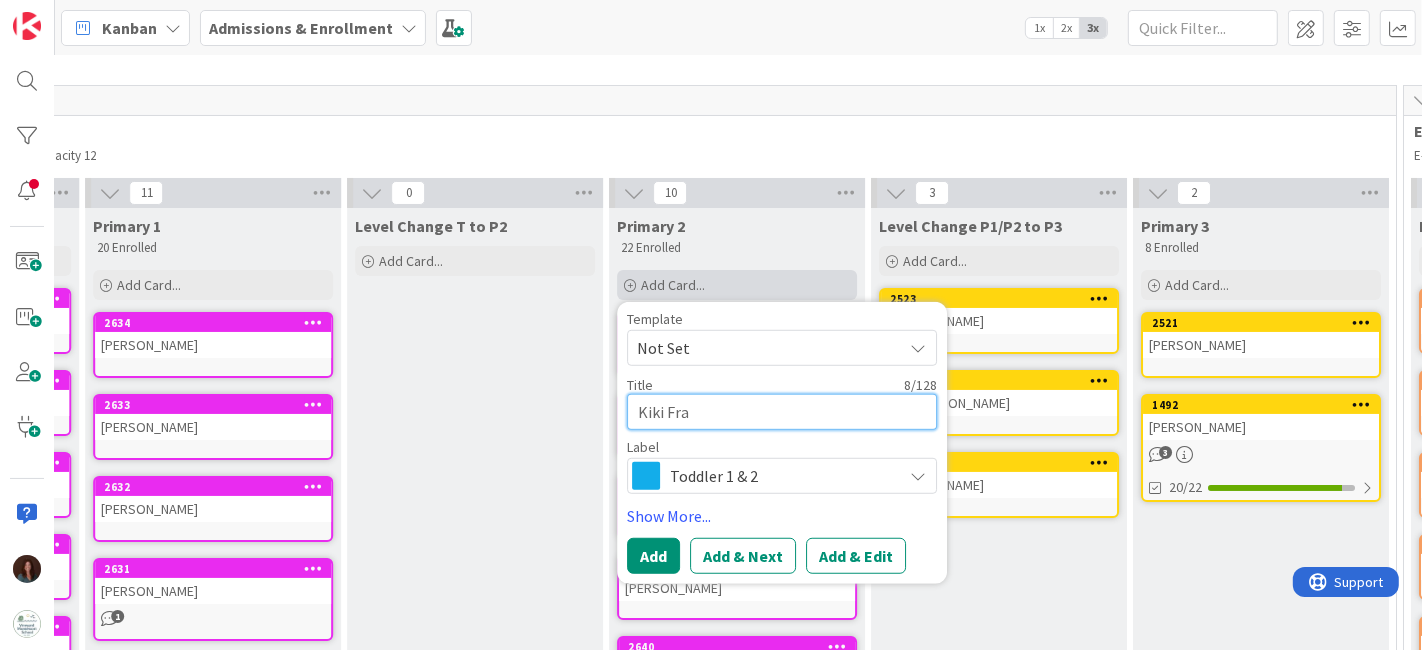type on "Kiki Fran" 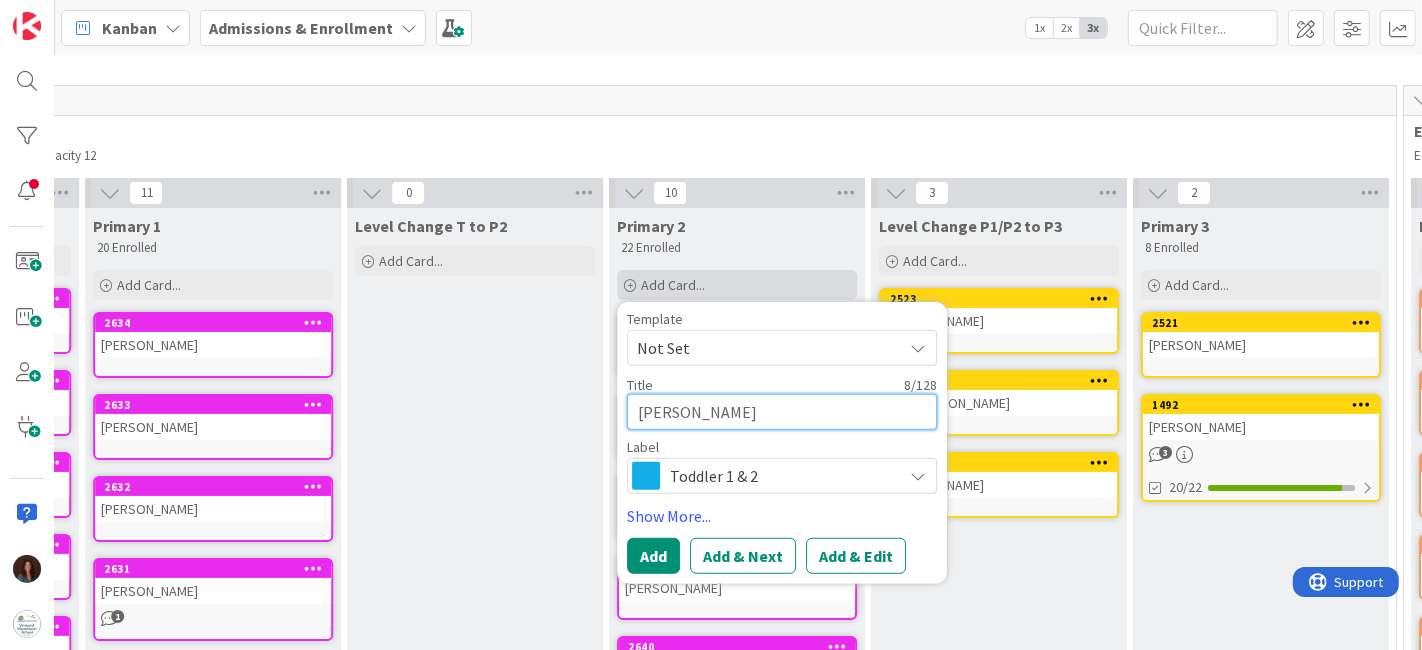 type on "Kiki Franc" 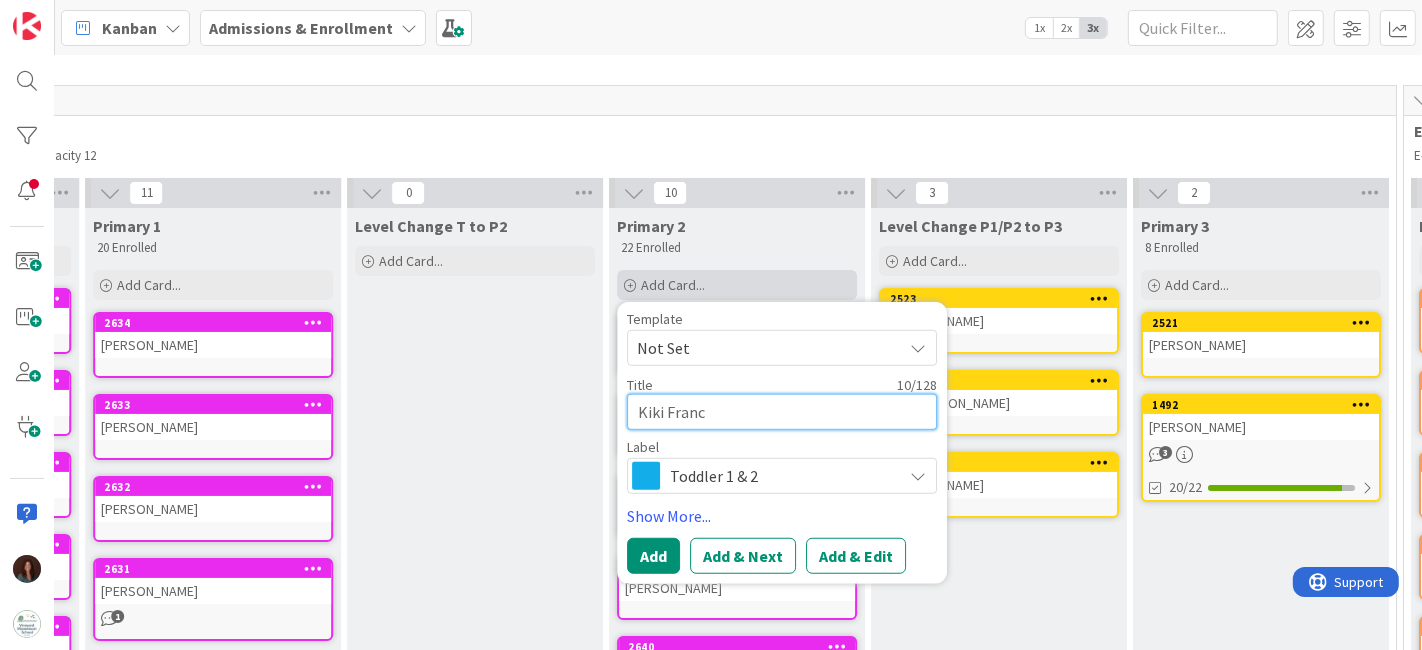type on "Kiki Franci" 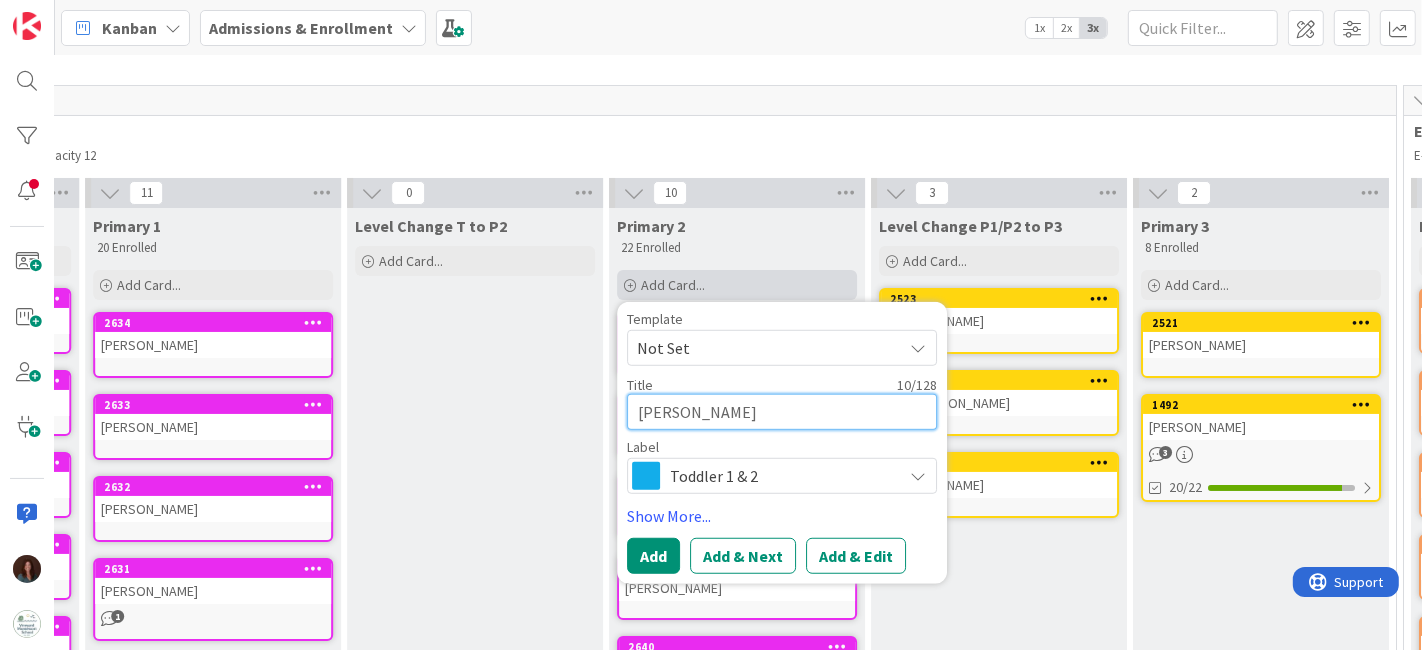 type on "Kiki Francis" 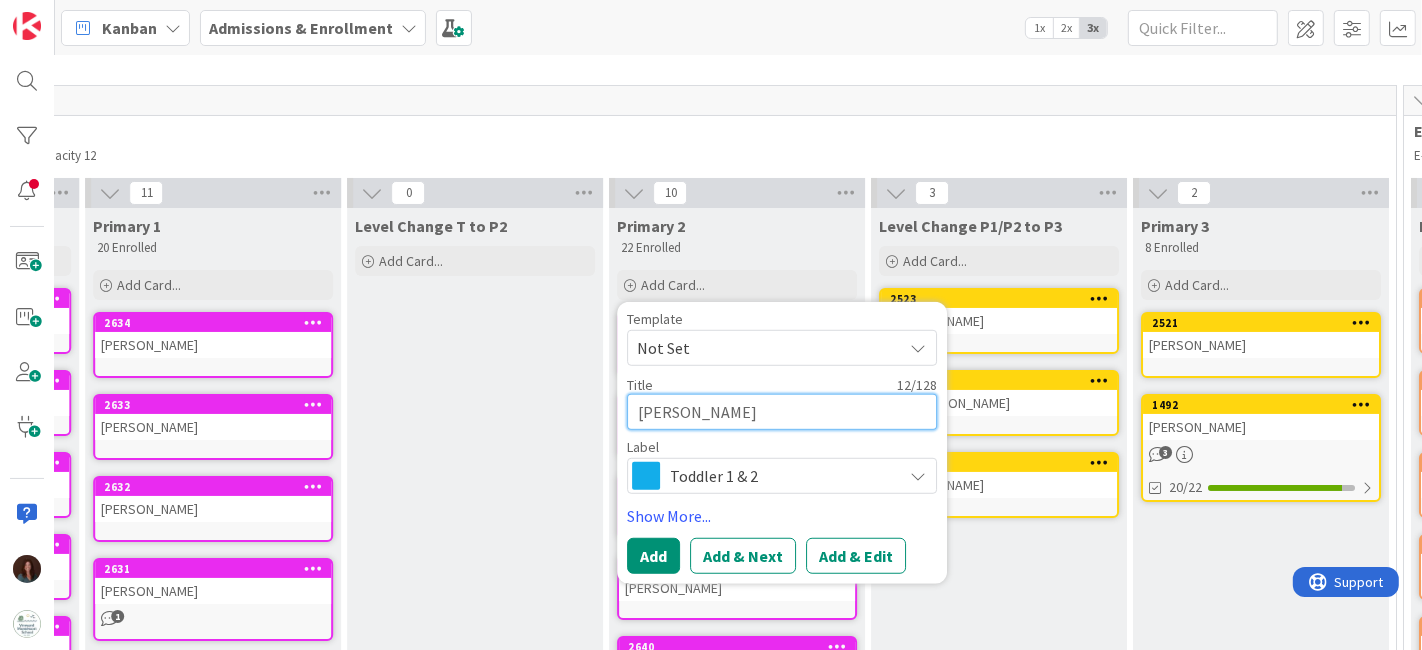 type on "Kiki Francis" 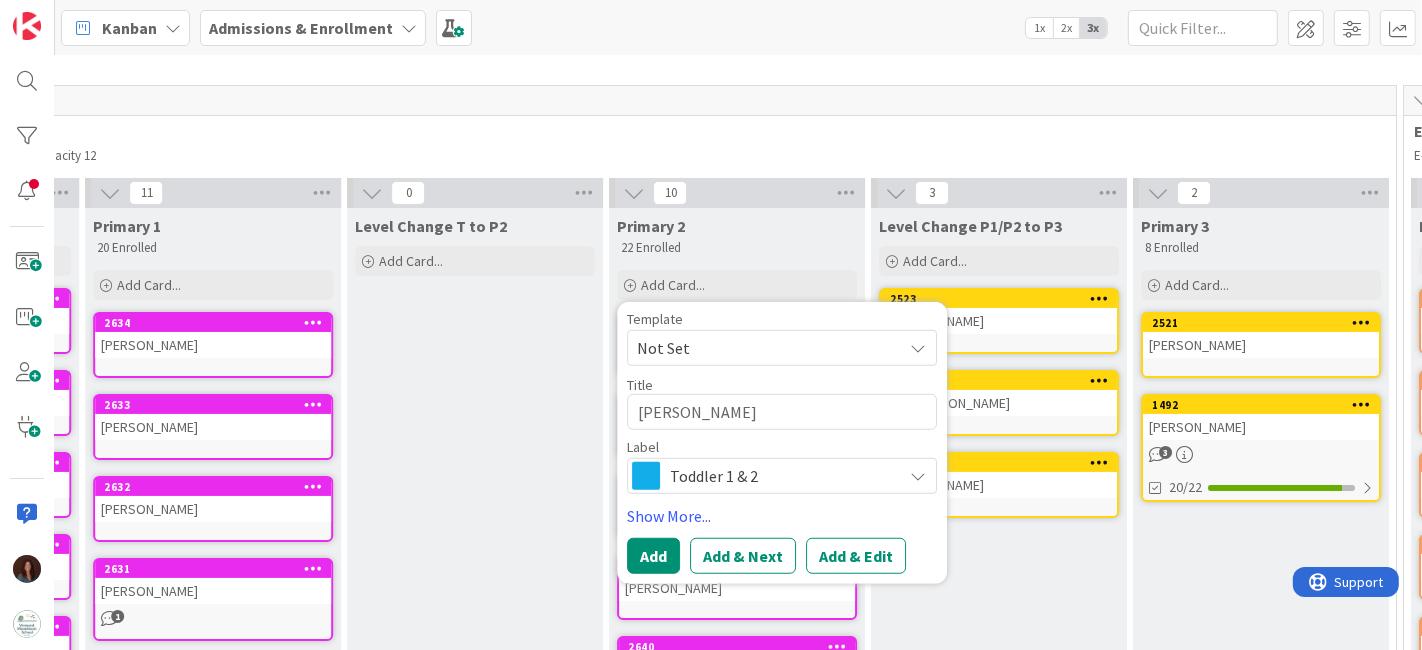 click on "Toddler 1 & 2" at bounding box center (781, 476) 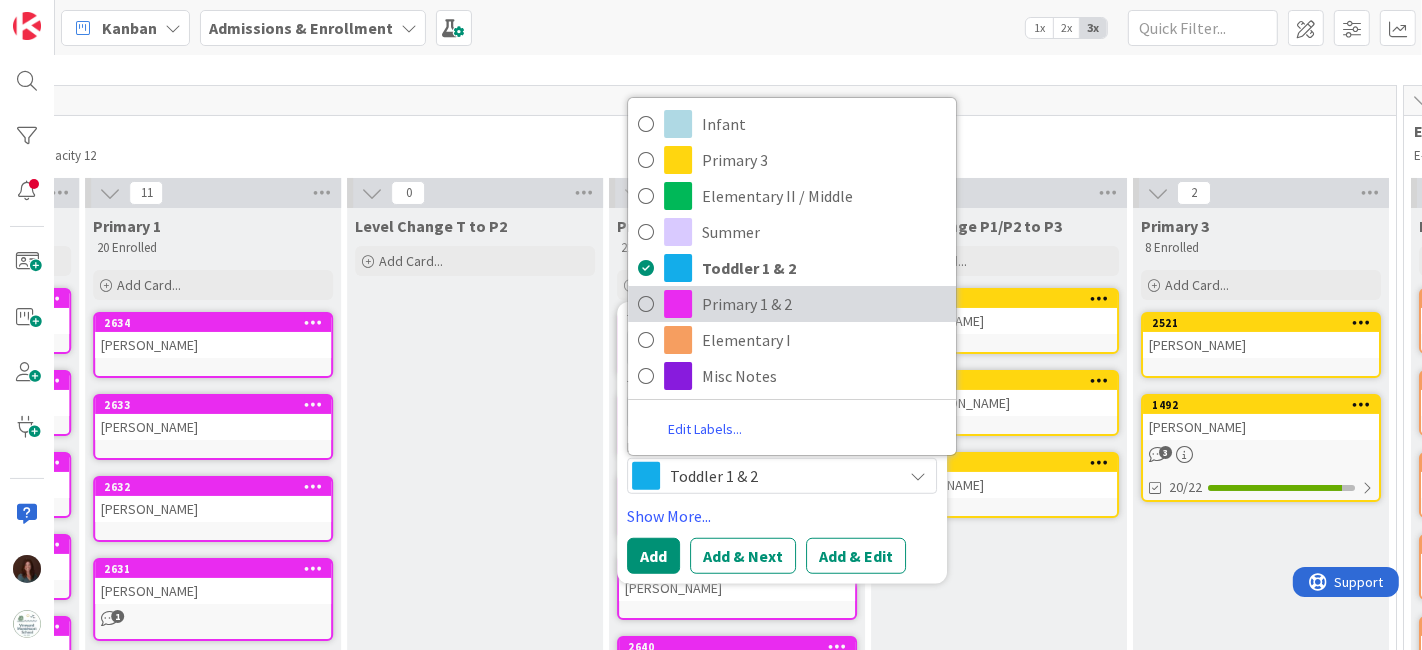 click on "Primary 1 & 2" at bounding box center [824, 304] 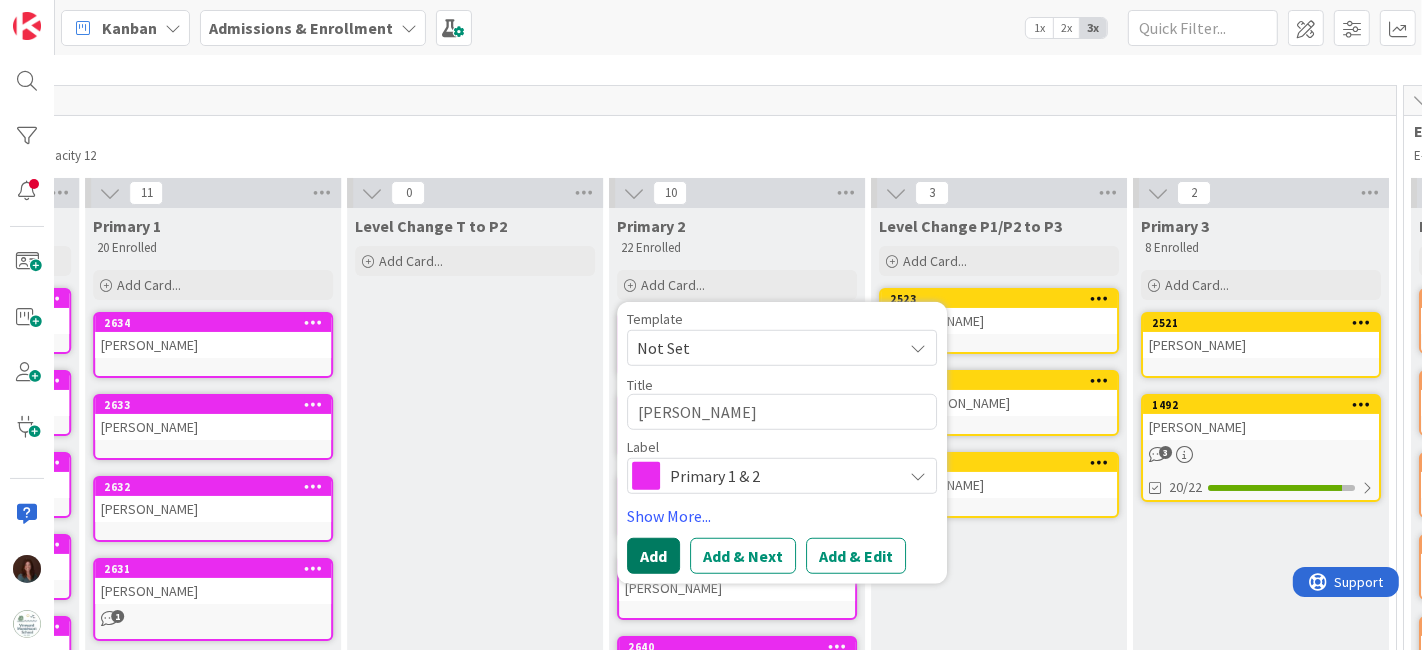 click on "Add" at bounding box center (653, 556) 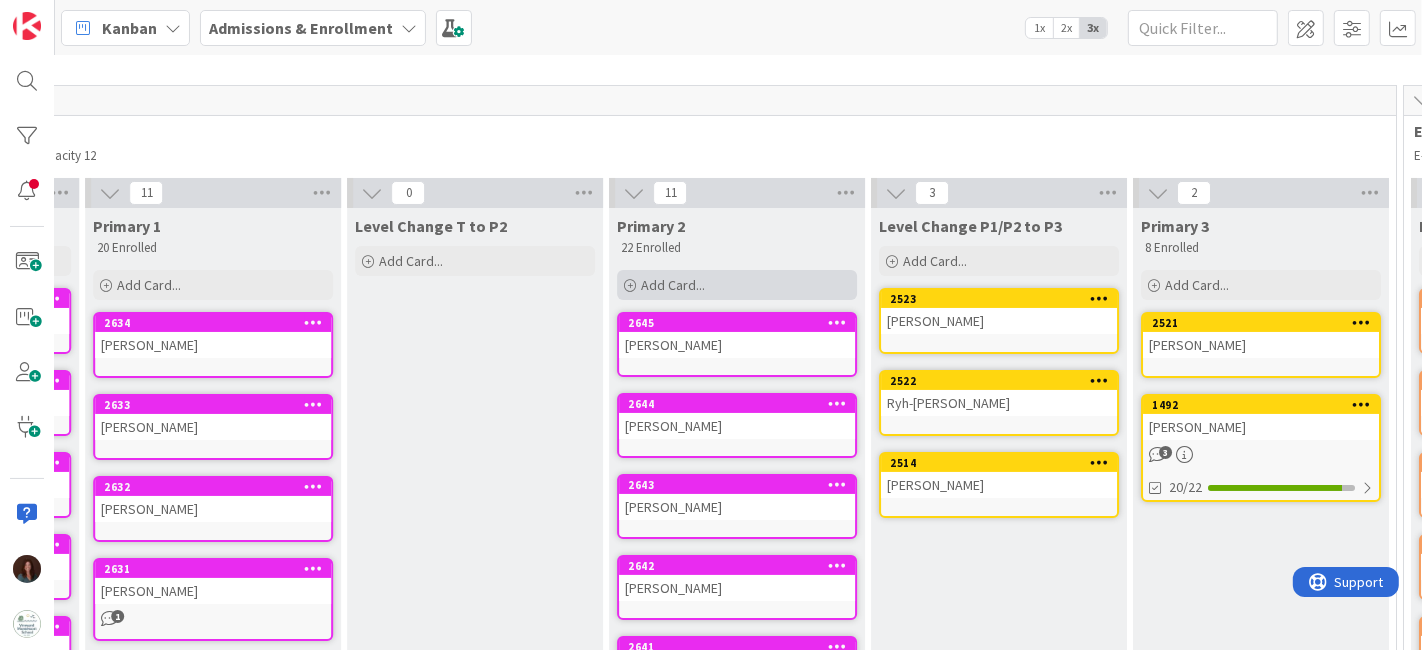 click on "Add Card..." at bounding box center (737, 285) 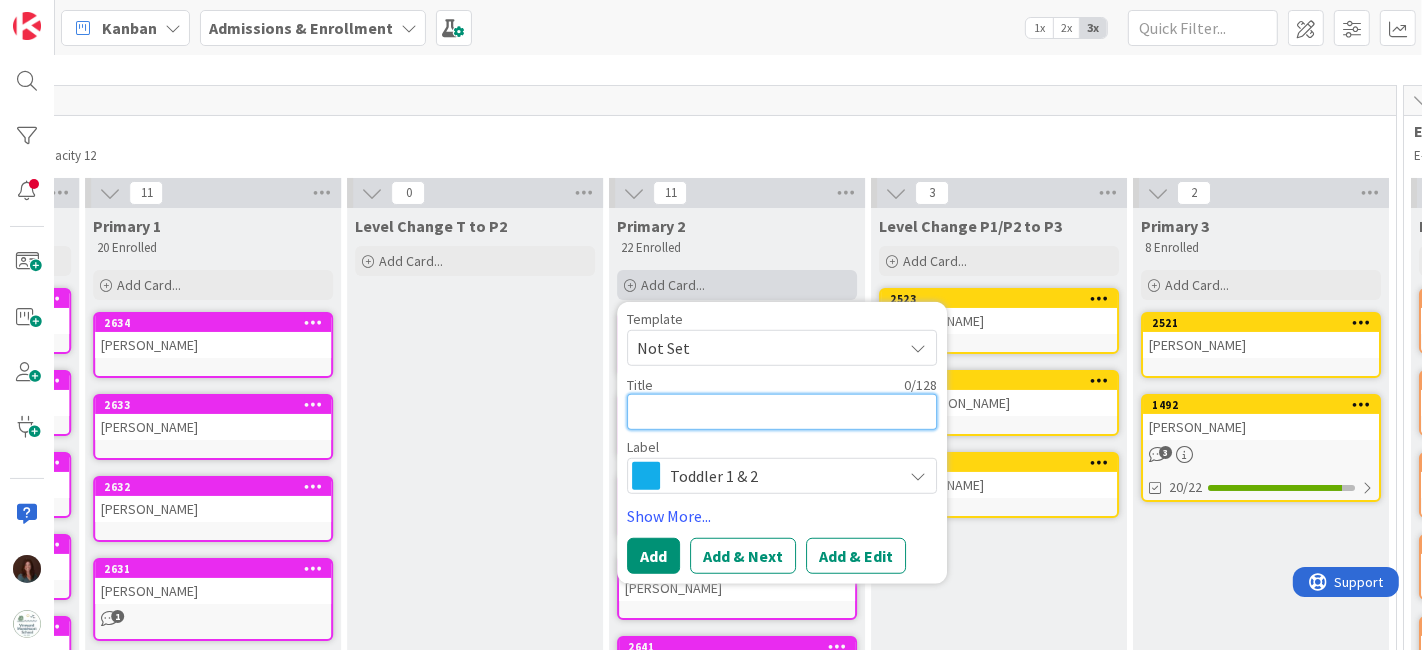 type on "e" 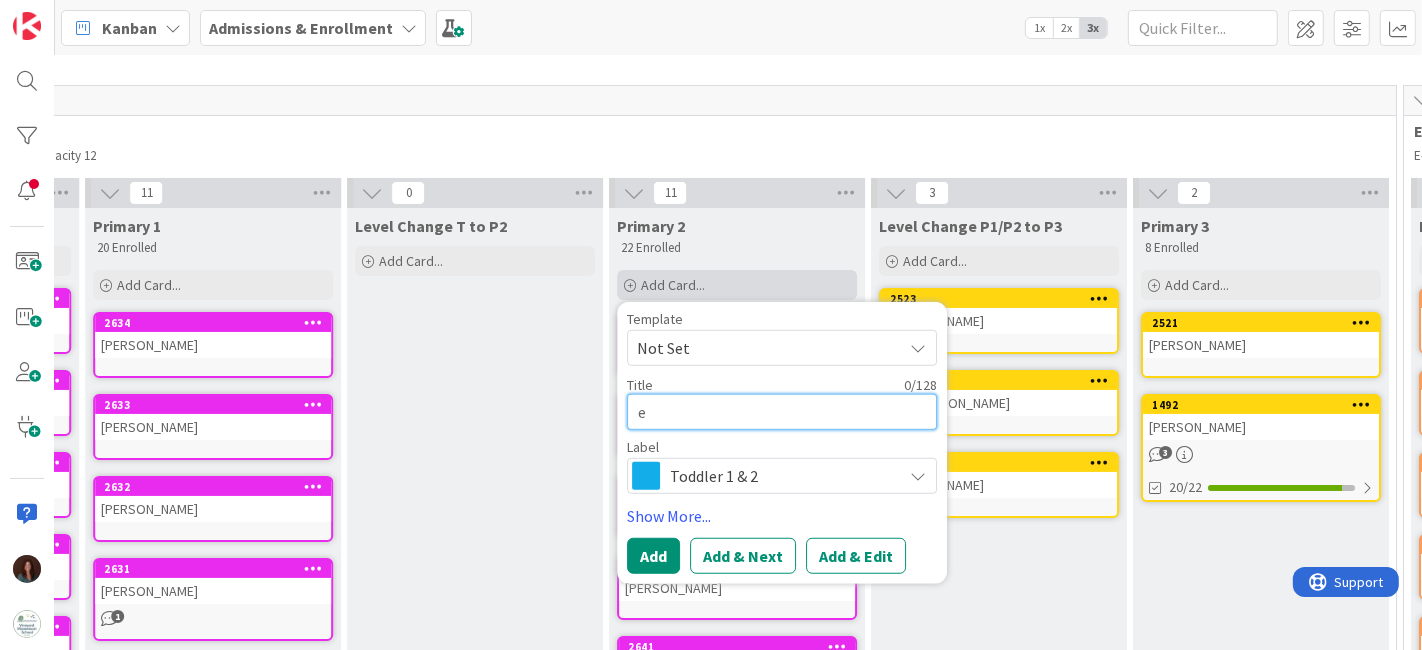 type on "er" 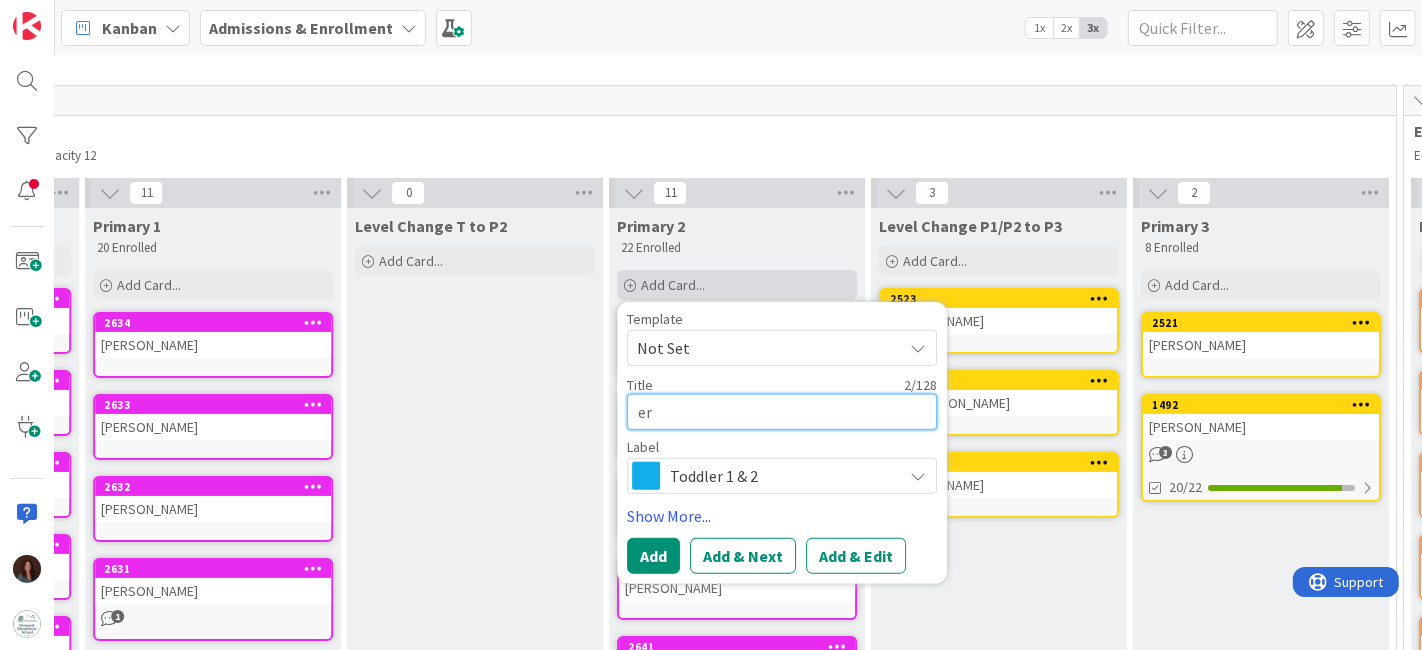 type on "err" 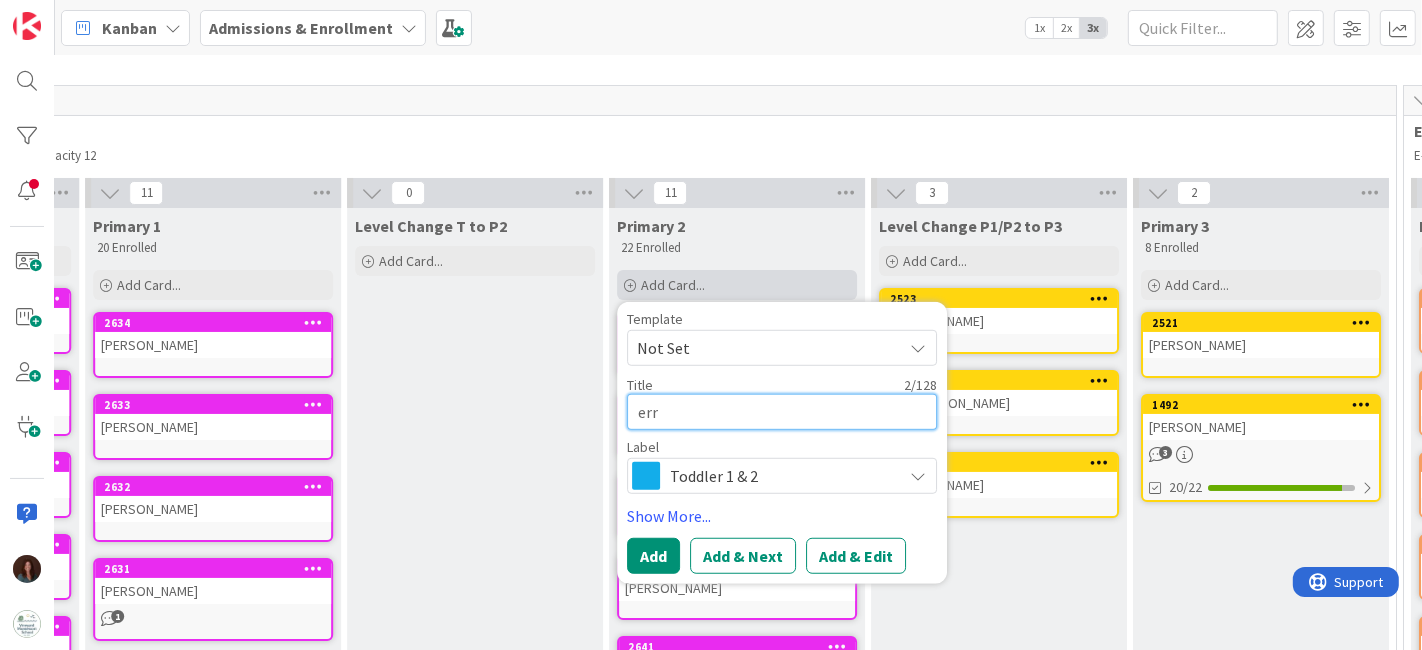 type on "erri" 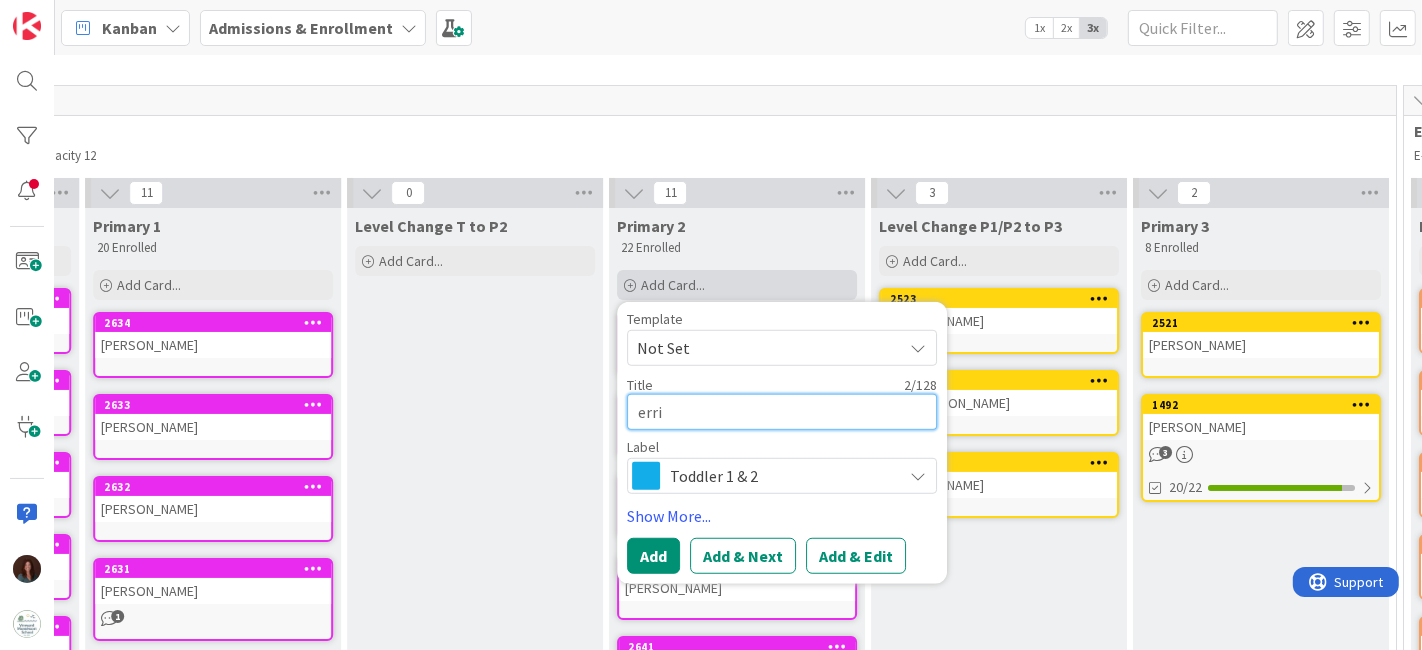 type on "x" 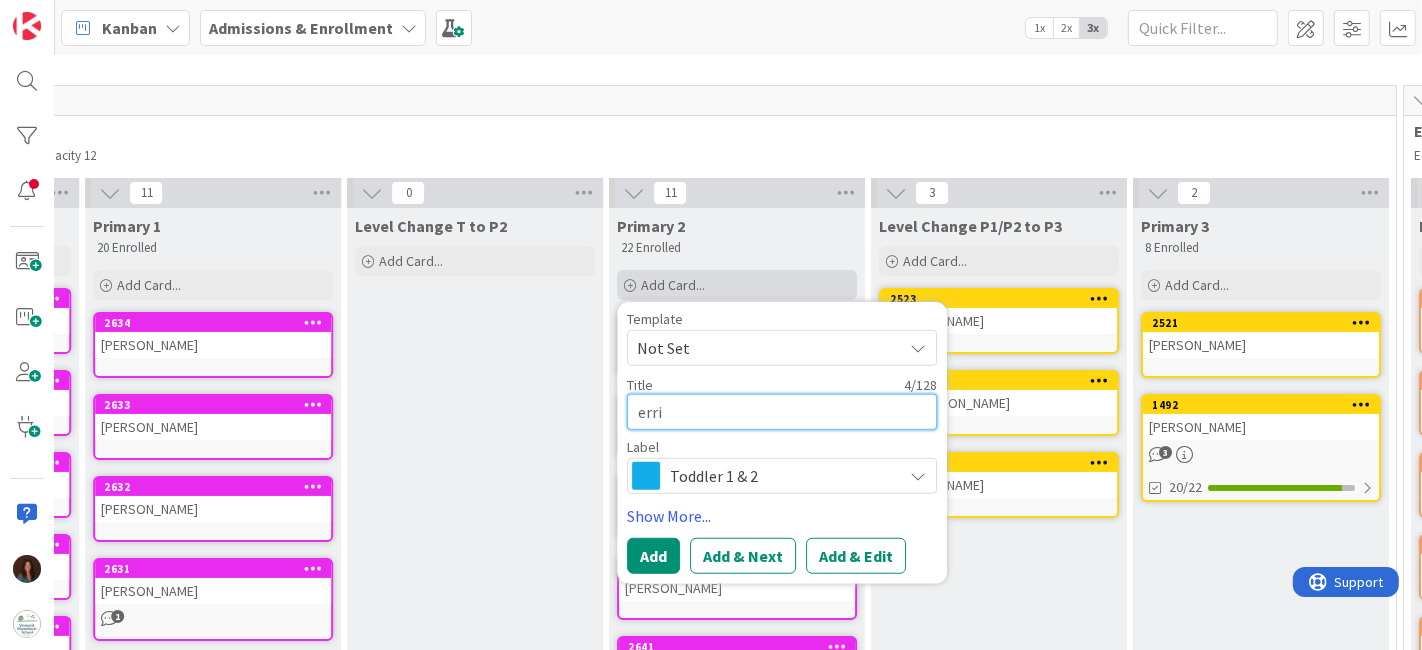 type on "erris" 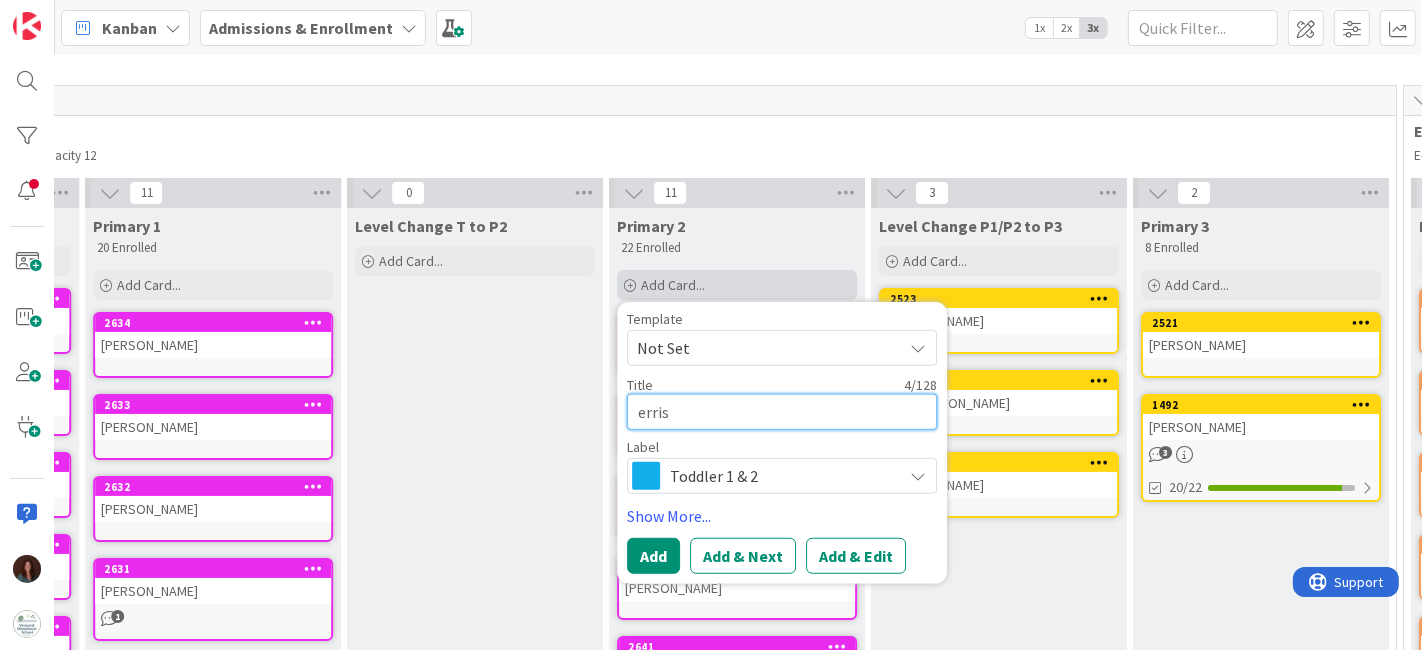 type on "x" 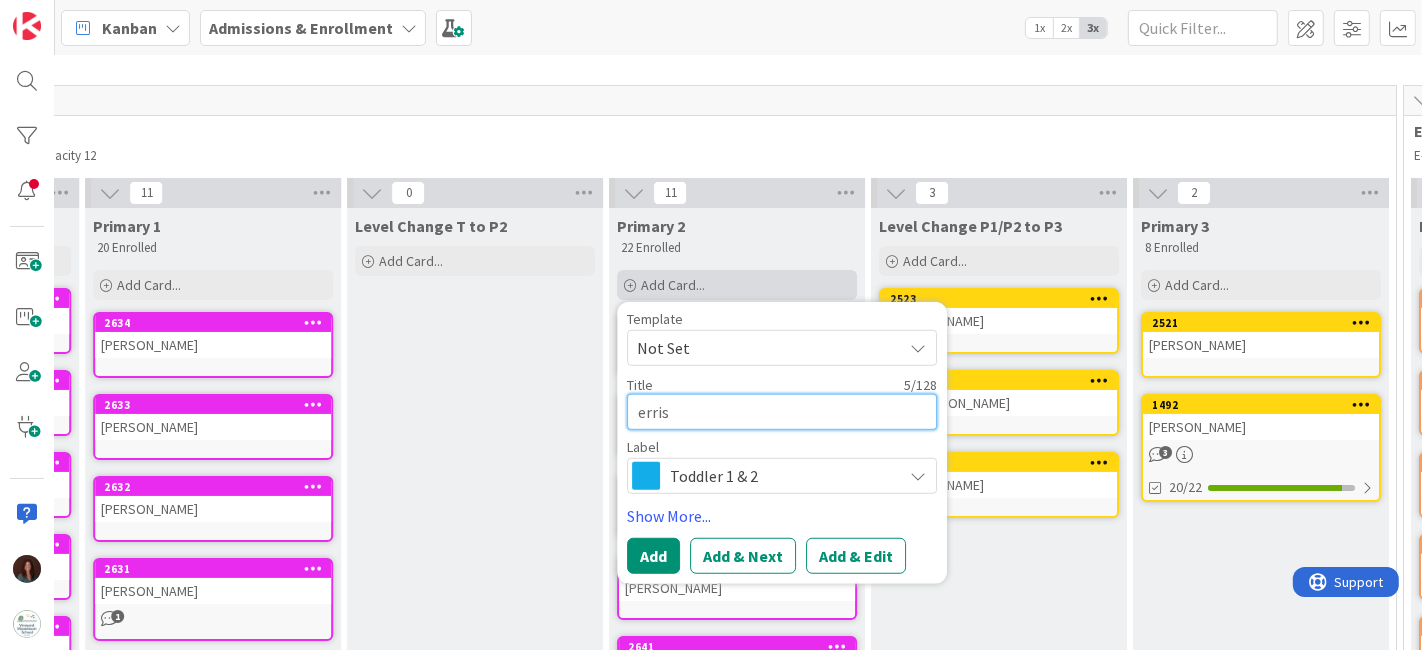 type on "erri" 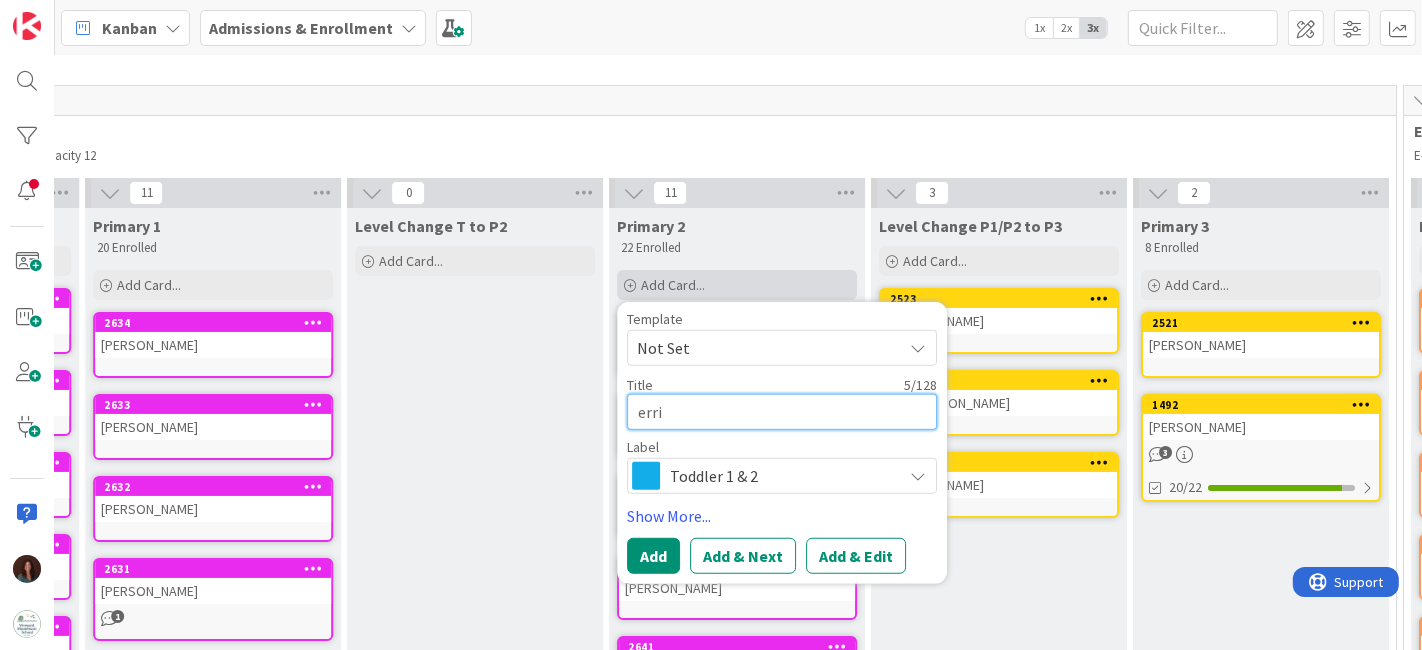 type on "err" 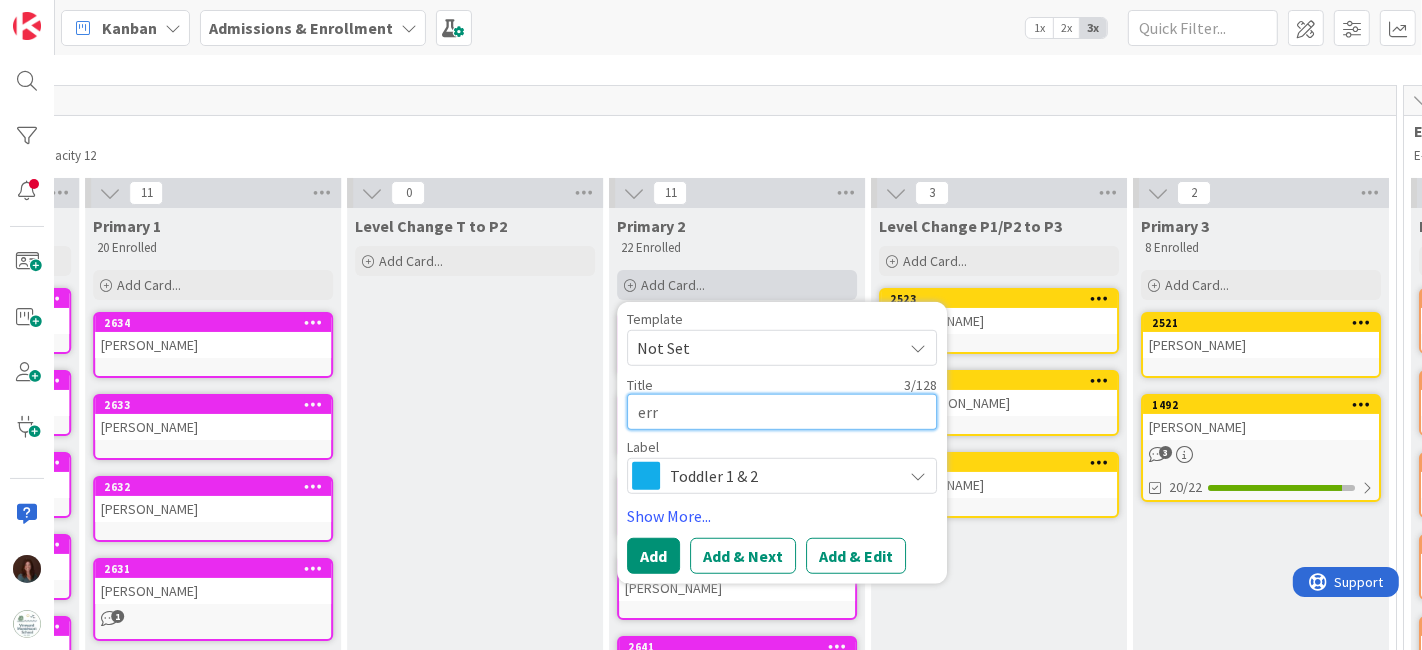 type on "er" 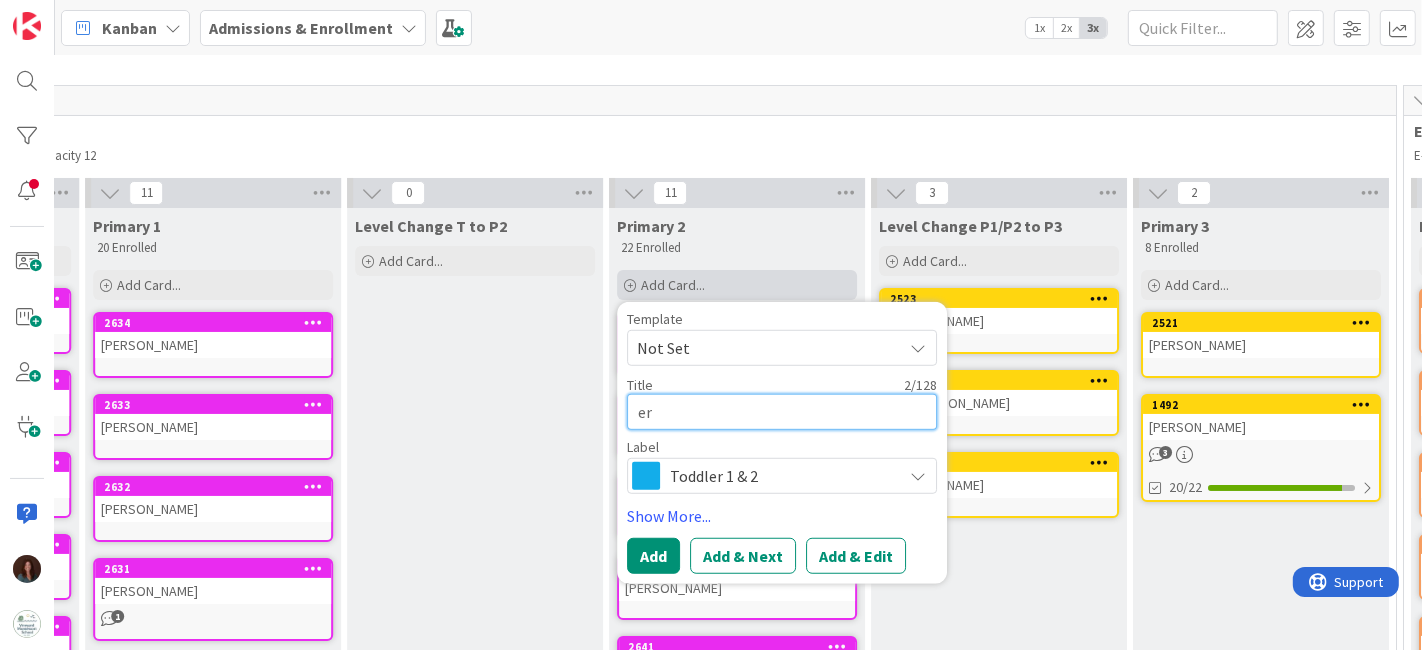 type on "e" 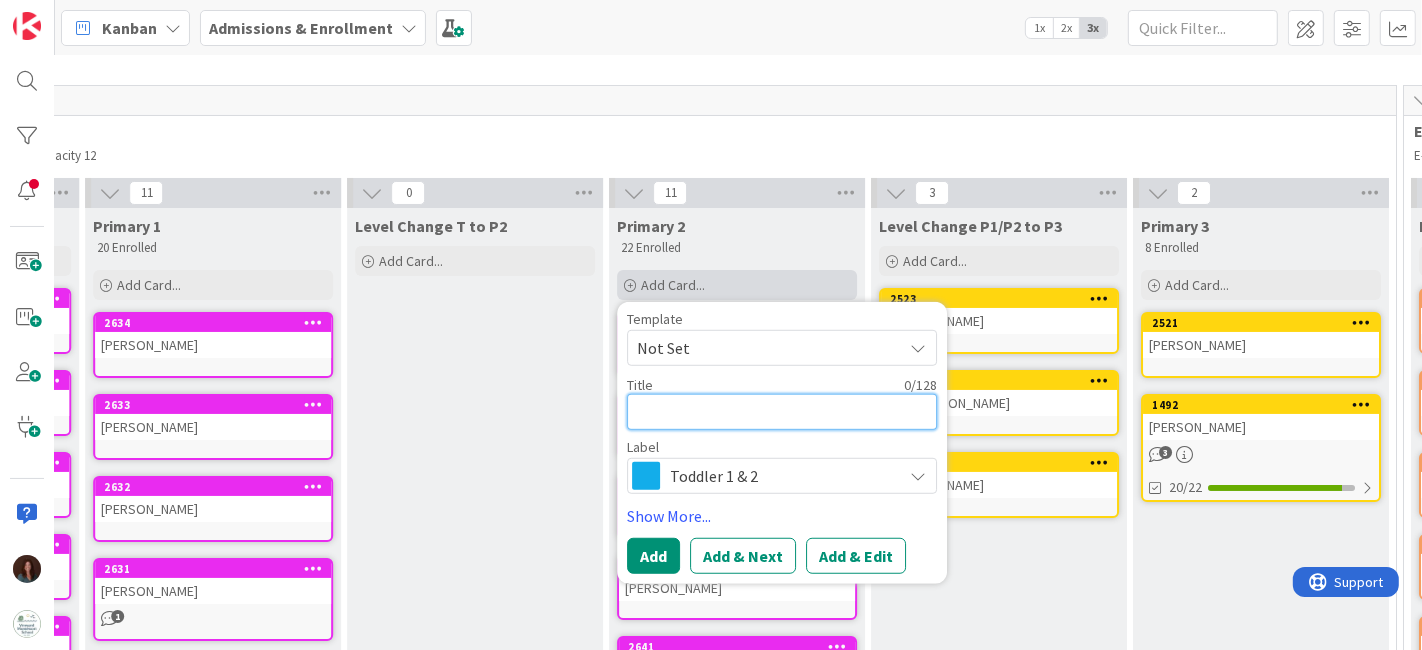 type on "F" 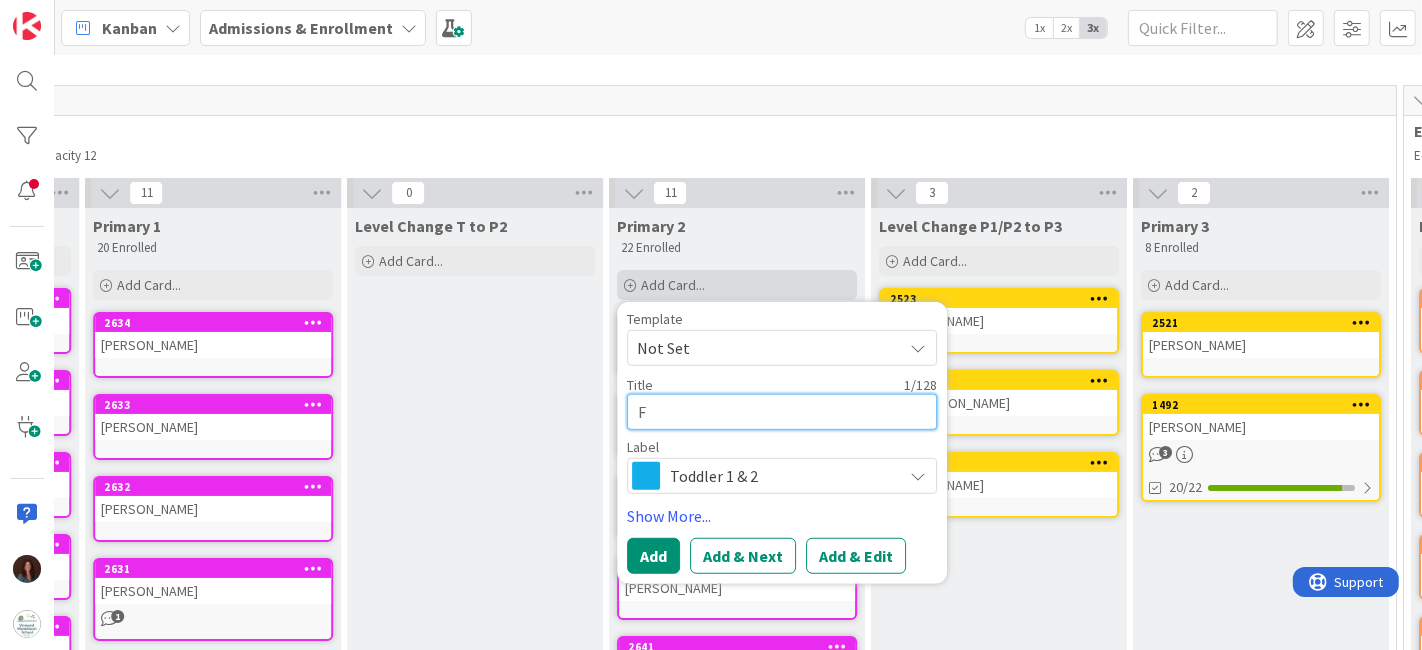 type on "Fe" 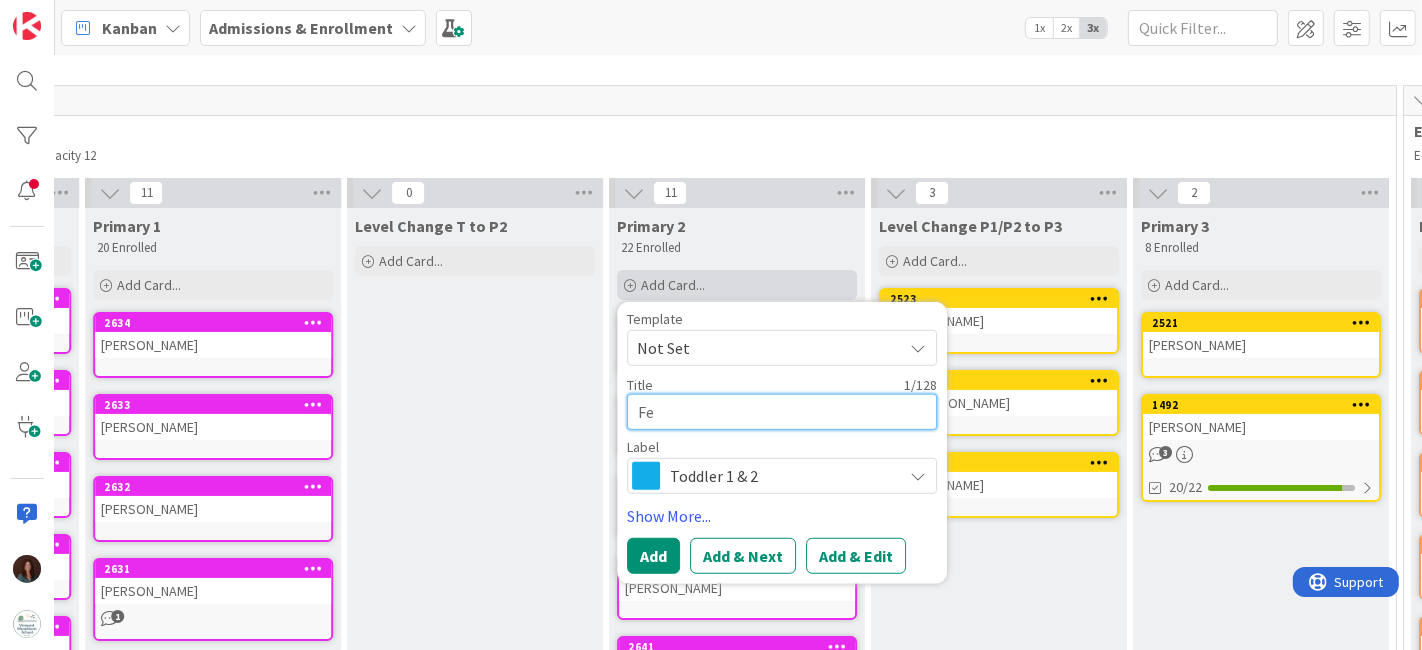 type on "Fer" 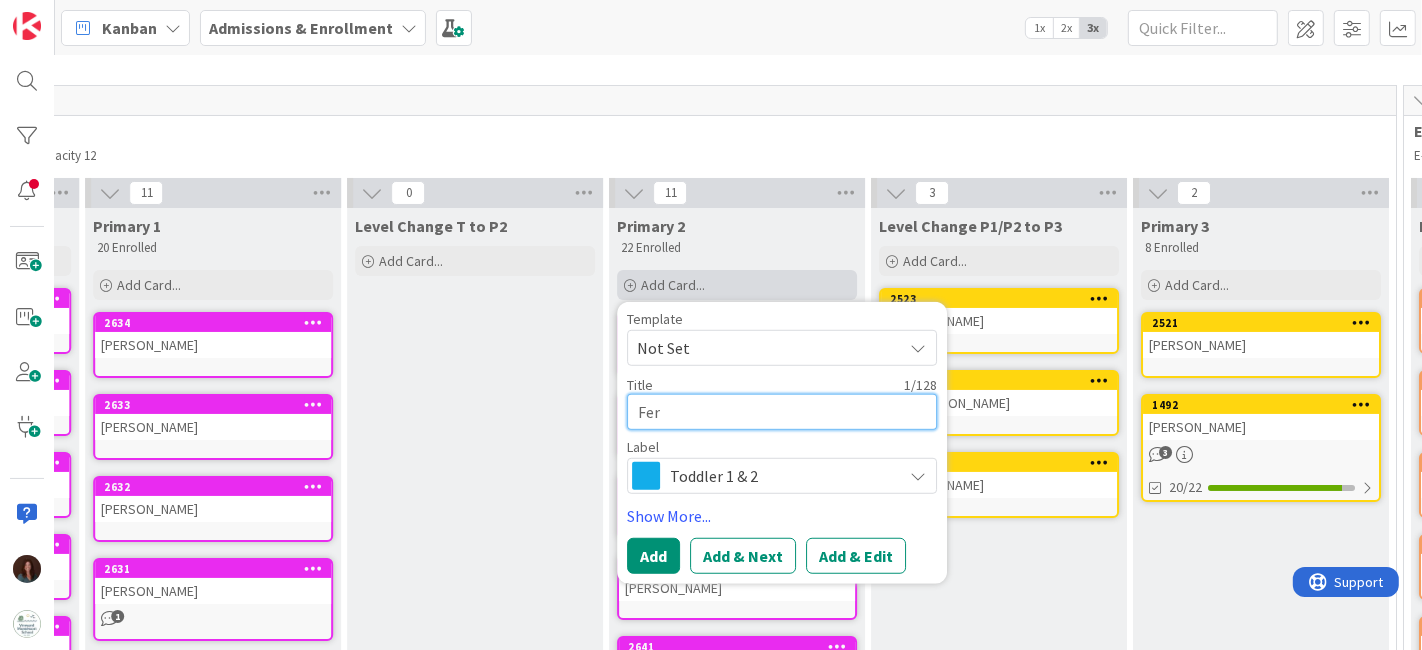 type on "Ferr" 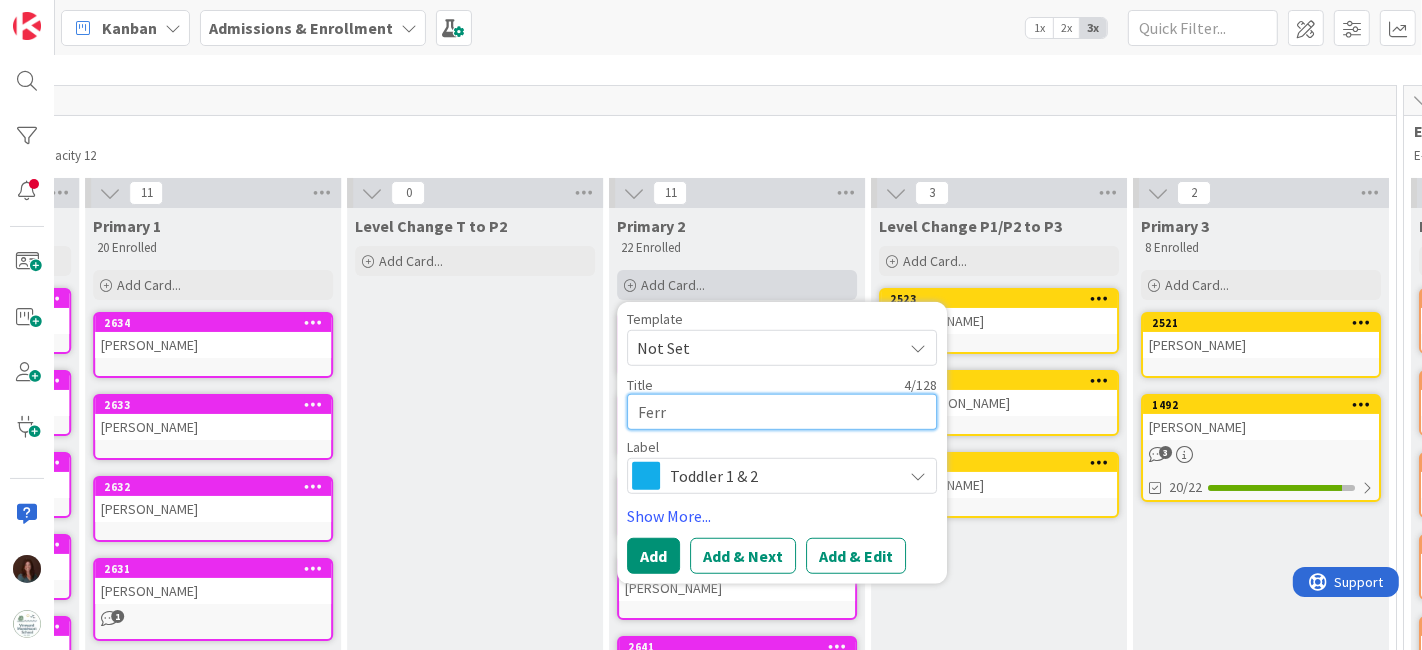 type on "Ferri" 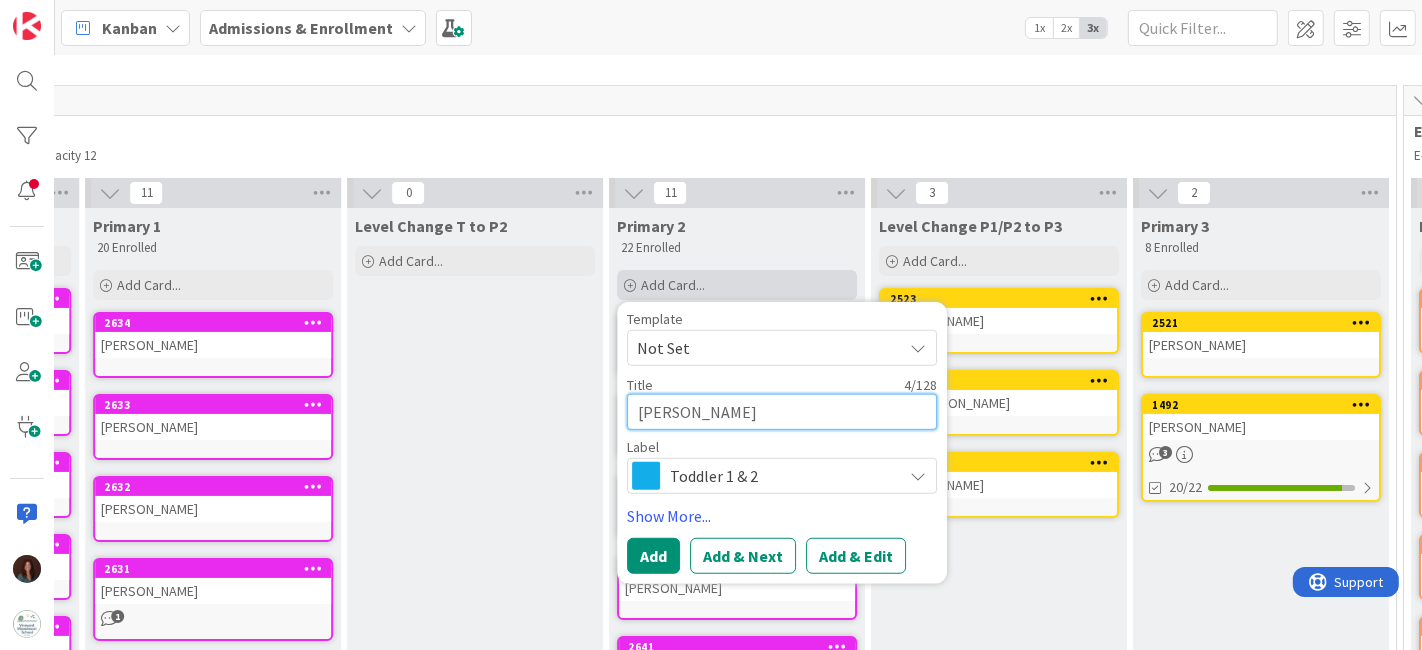 type on "x" 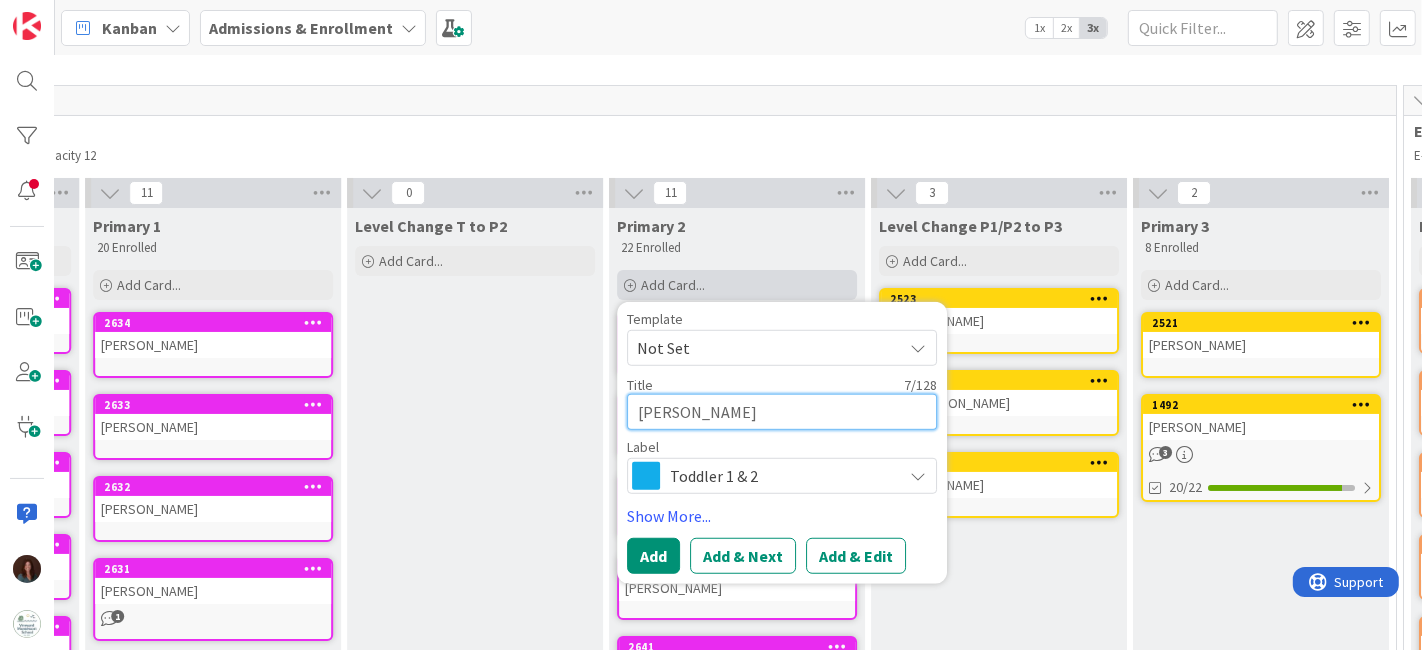 type on "Ferris R" 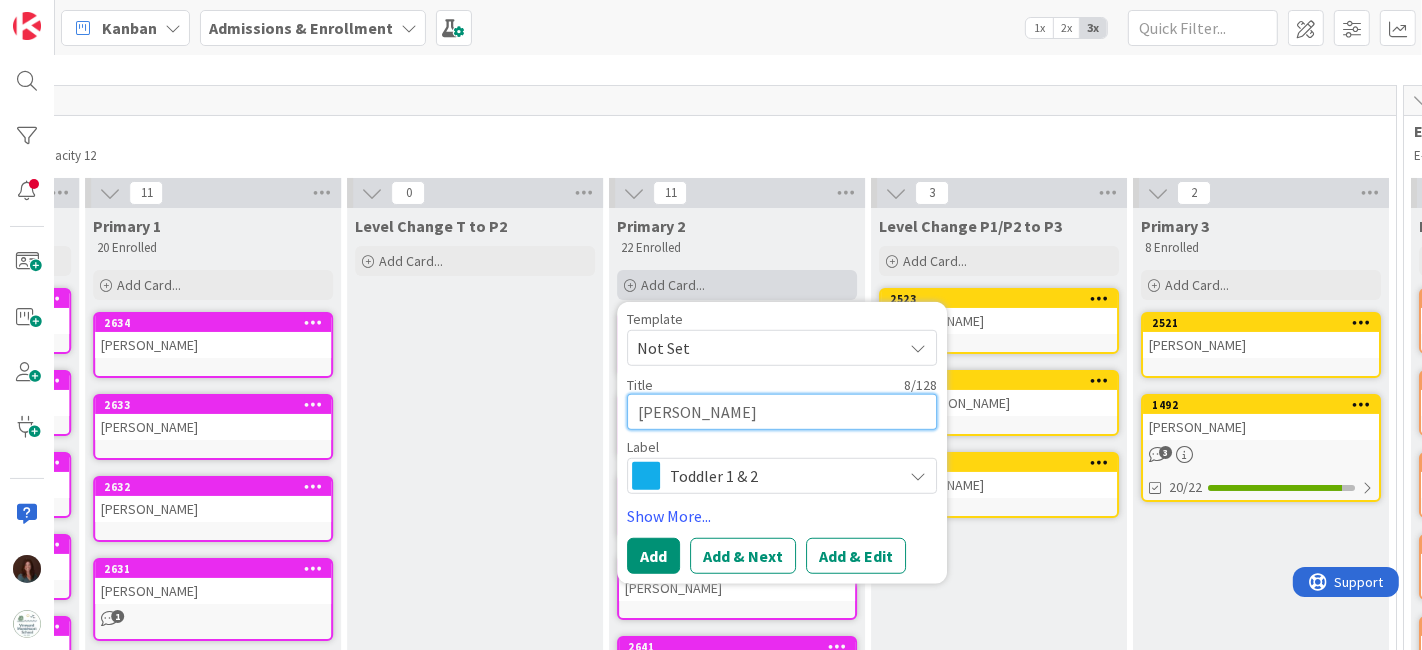 type on "Ferris Re" 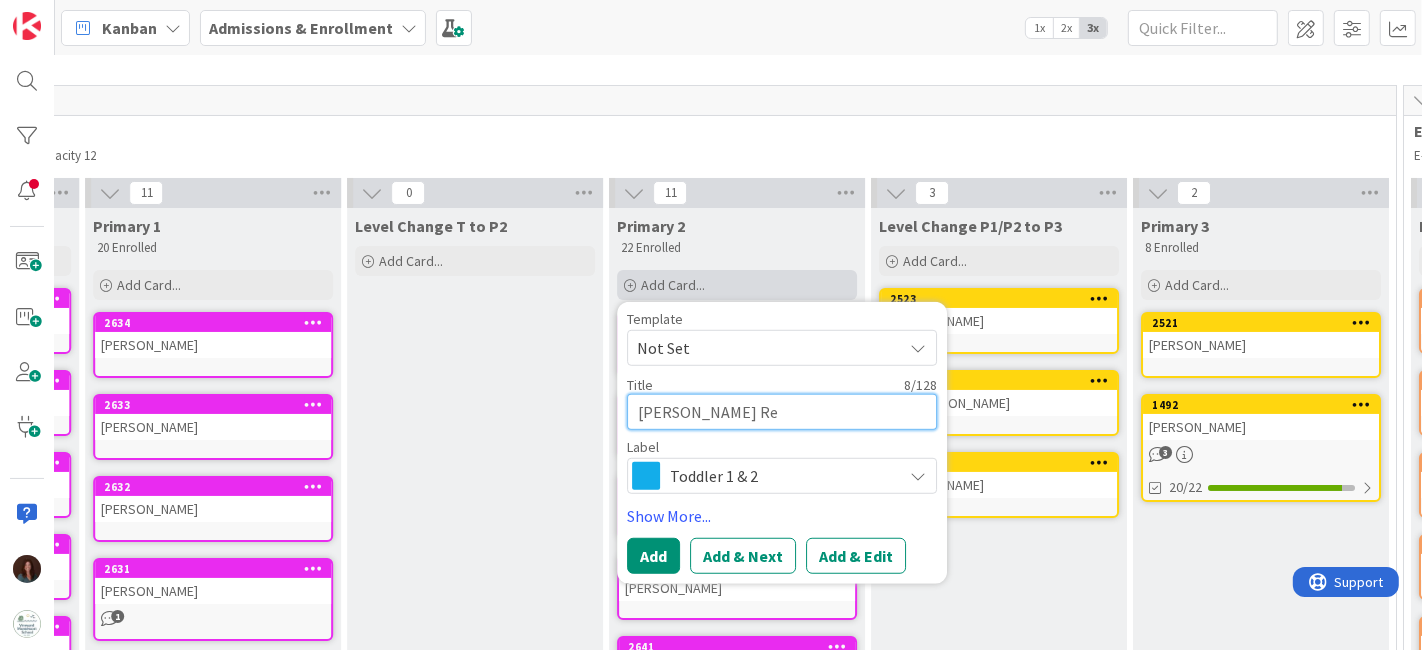 type on "Ferris Rea" 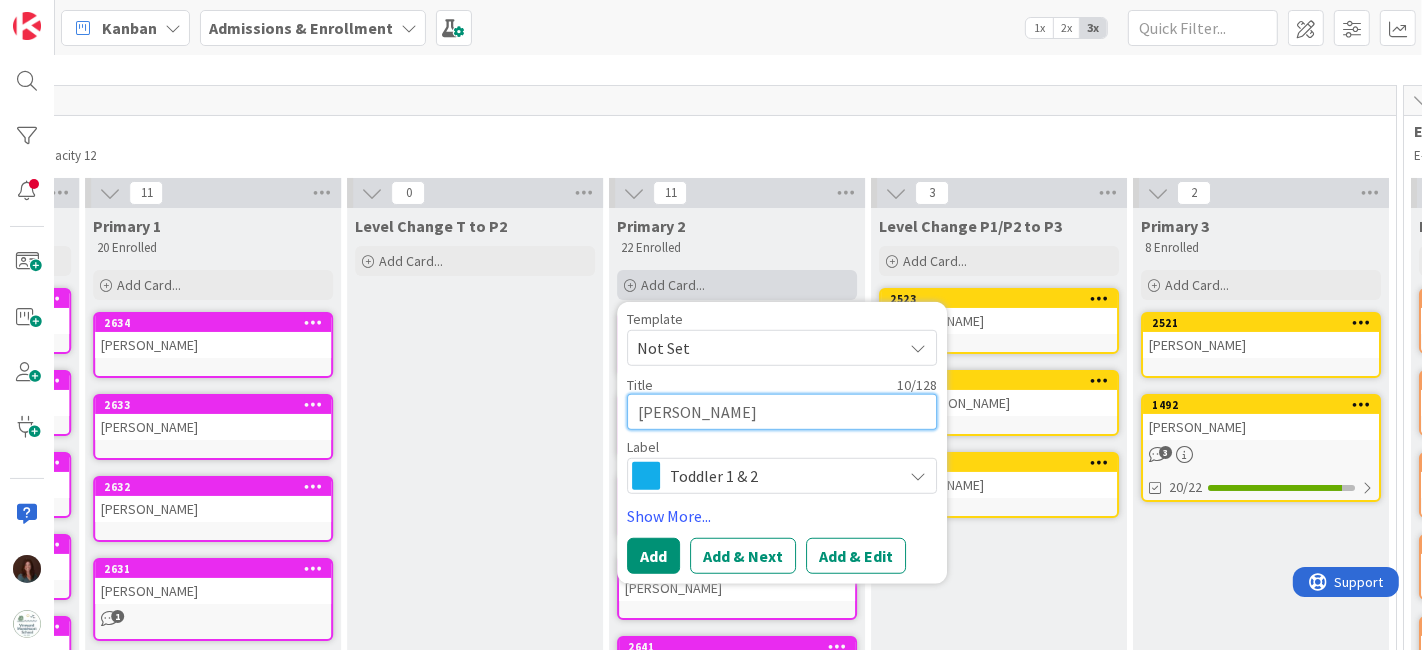 type on "Ferris Read" 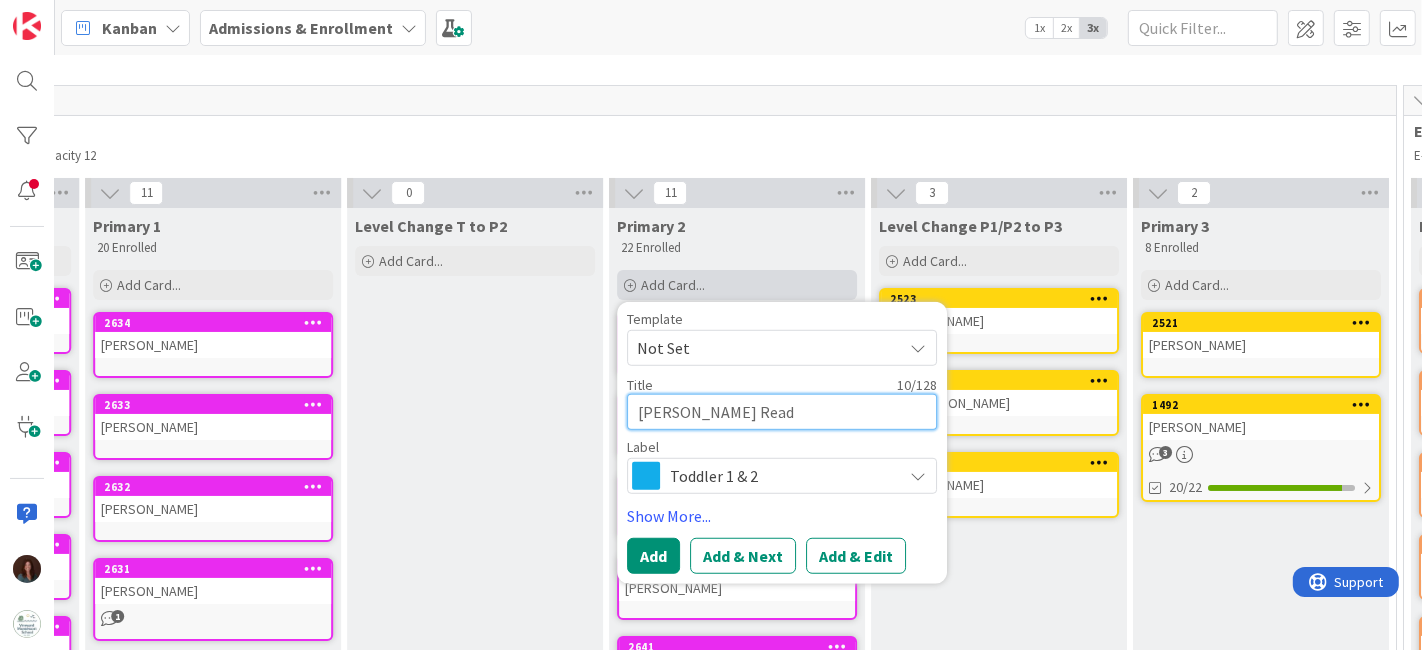 type on "Ferris Ready" 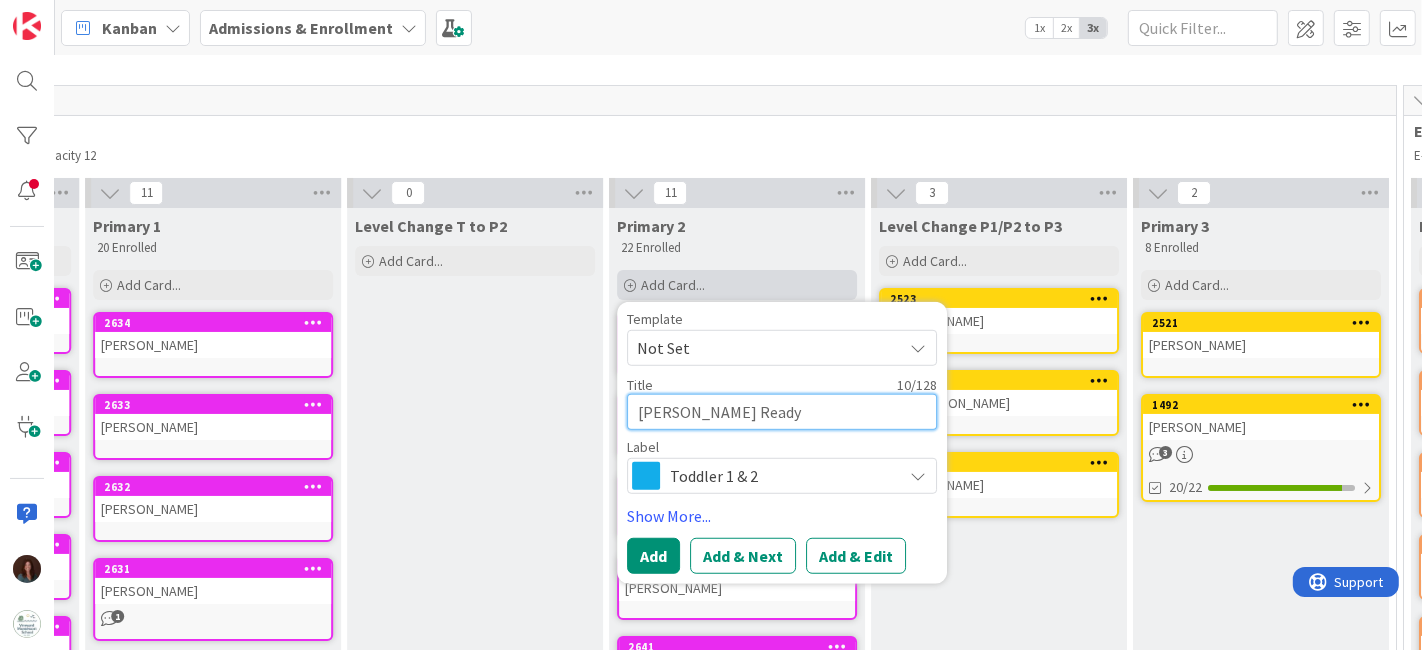 type on "x" 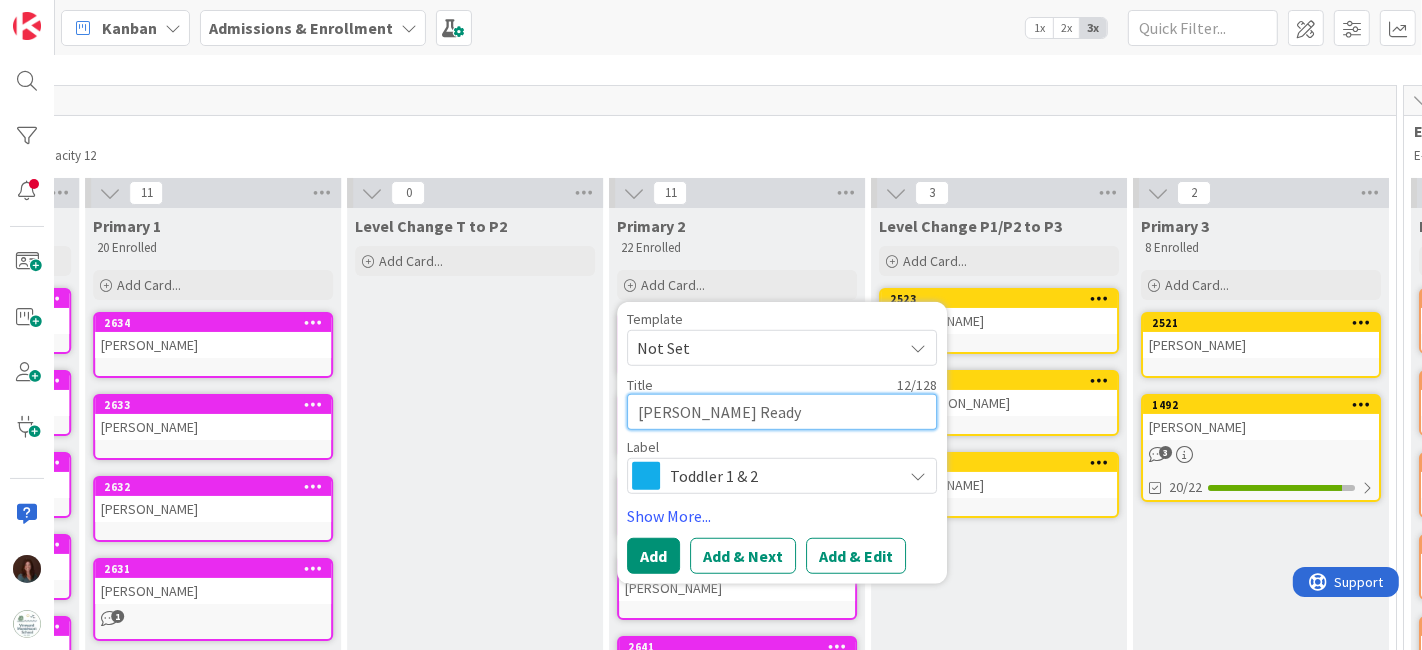 type on "Ferris Ready" 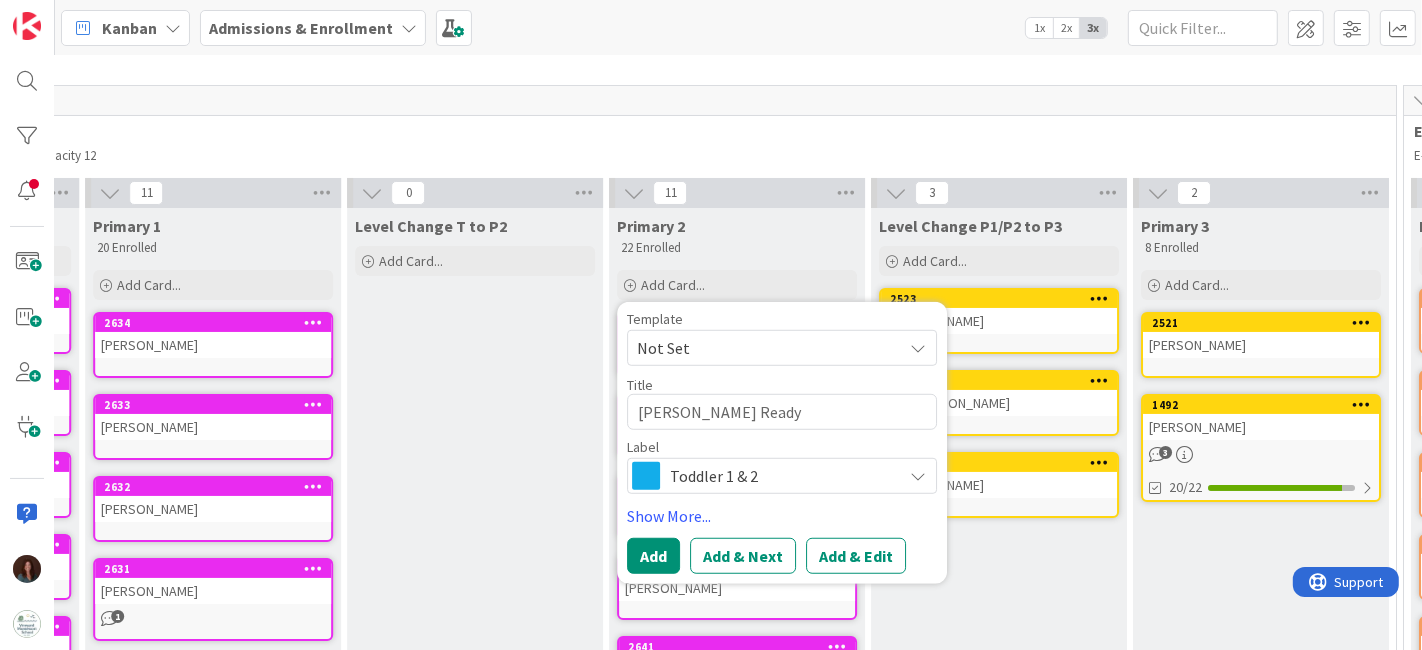 click on "Toddler 1 & 2" at bounding box center (782, 476) 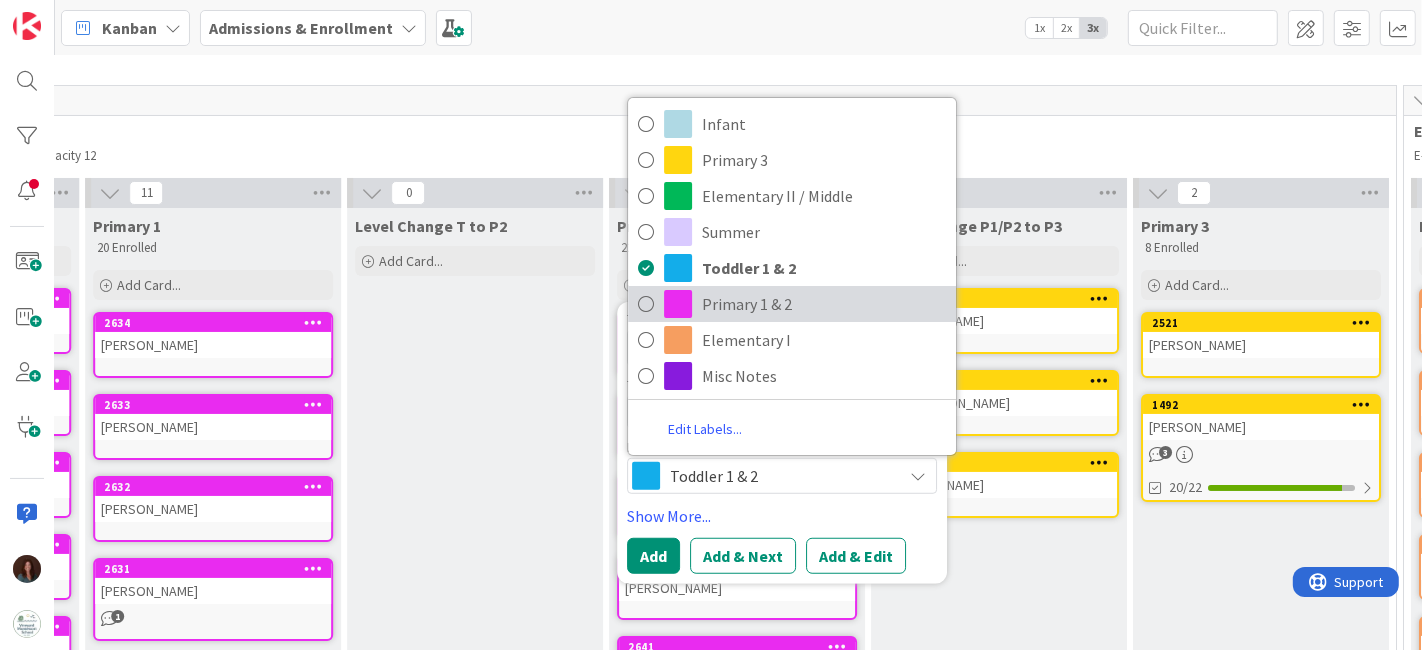 click on "Primary 1 & 2" at bounding box center [824, 304] 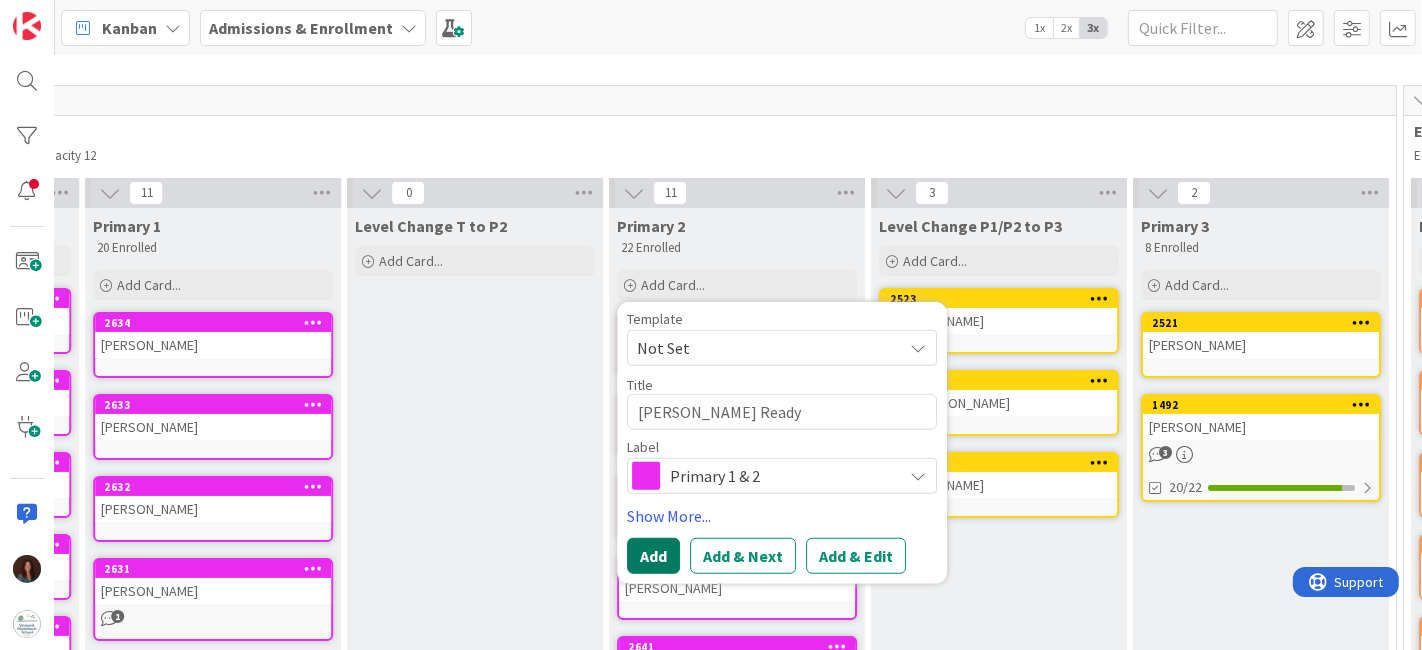 click on "Add" at bounding box center [653, 556] 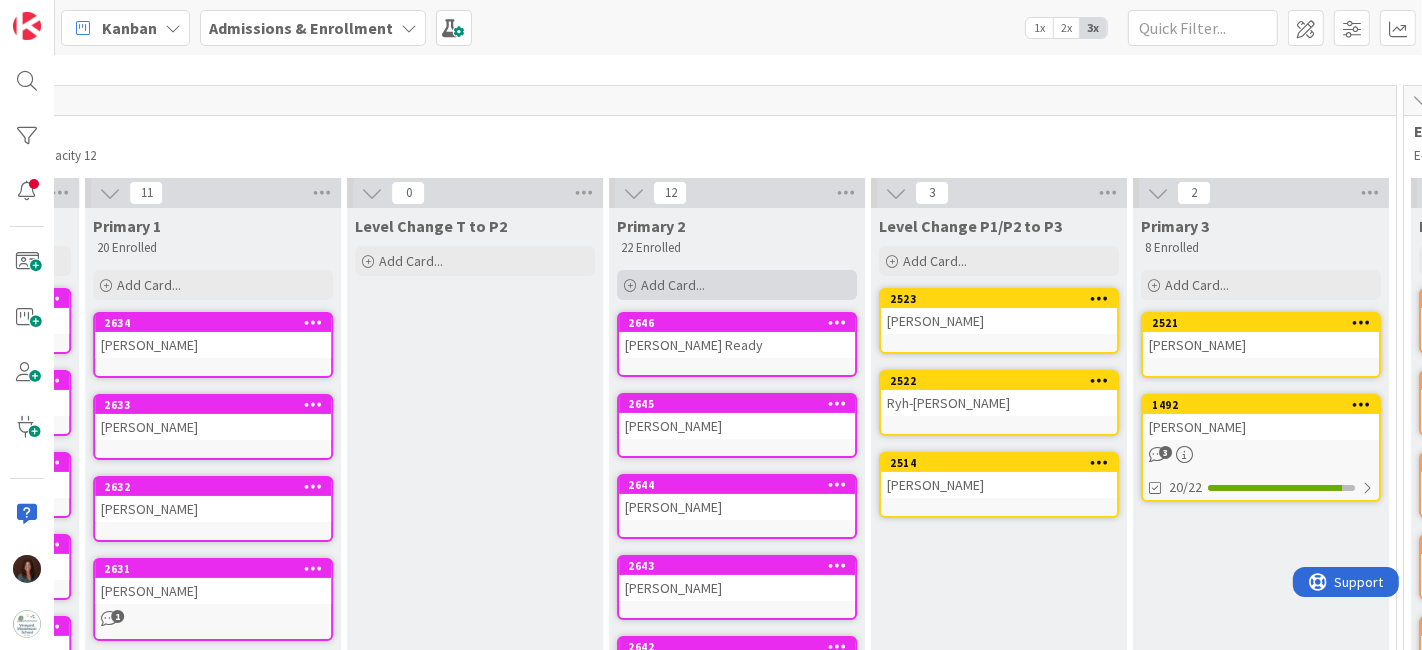 click on "Add Card..." at bounding box center [737, 285] 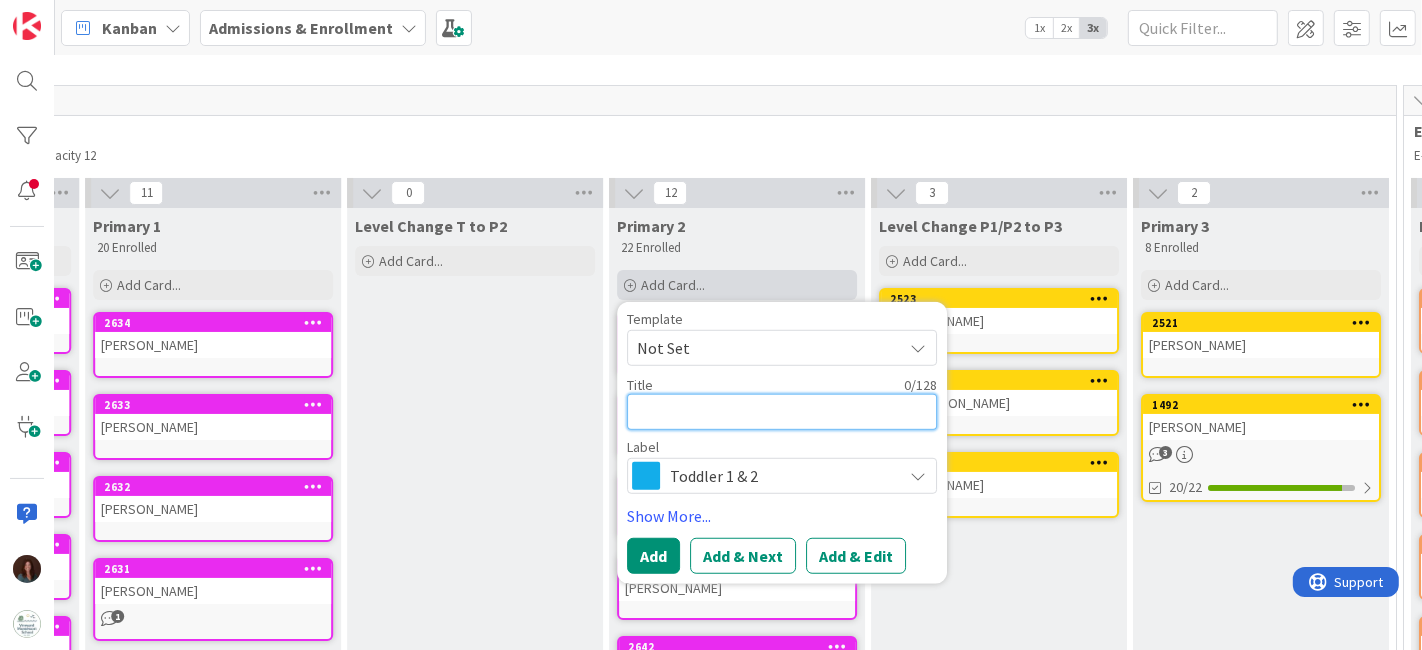 type on "G" 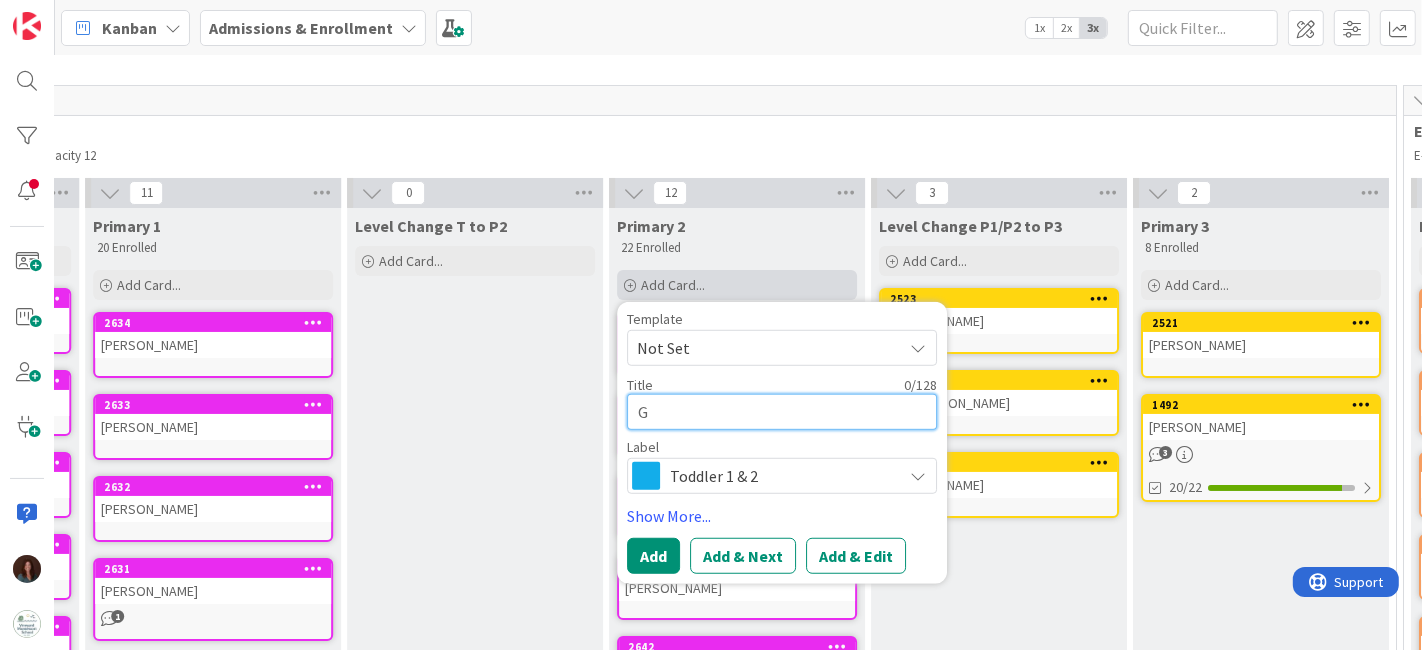type on "Ge" 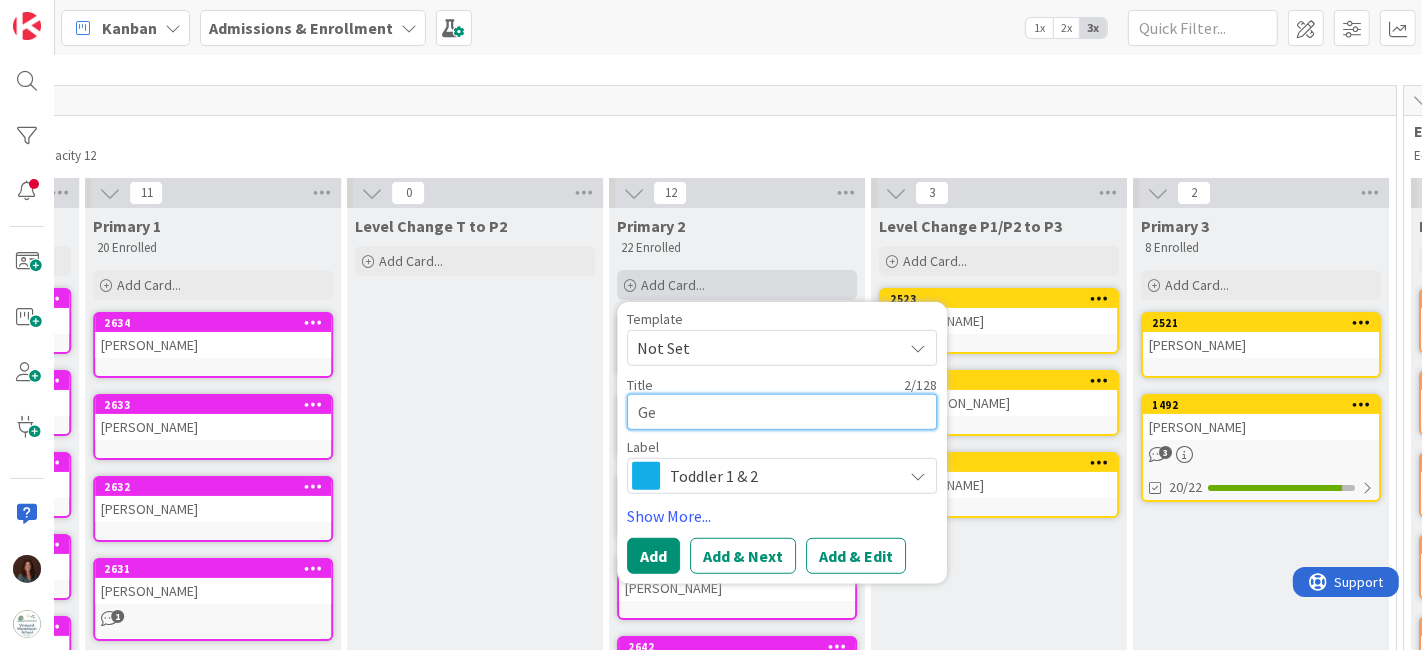 type on "Geo" 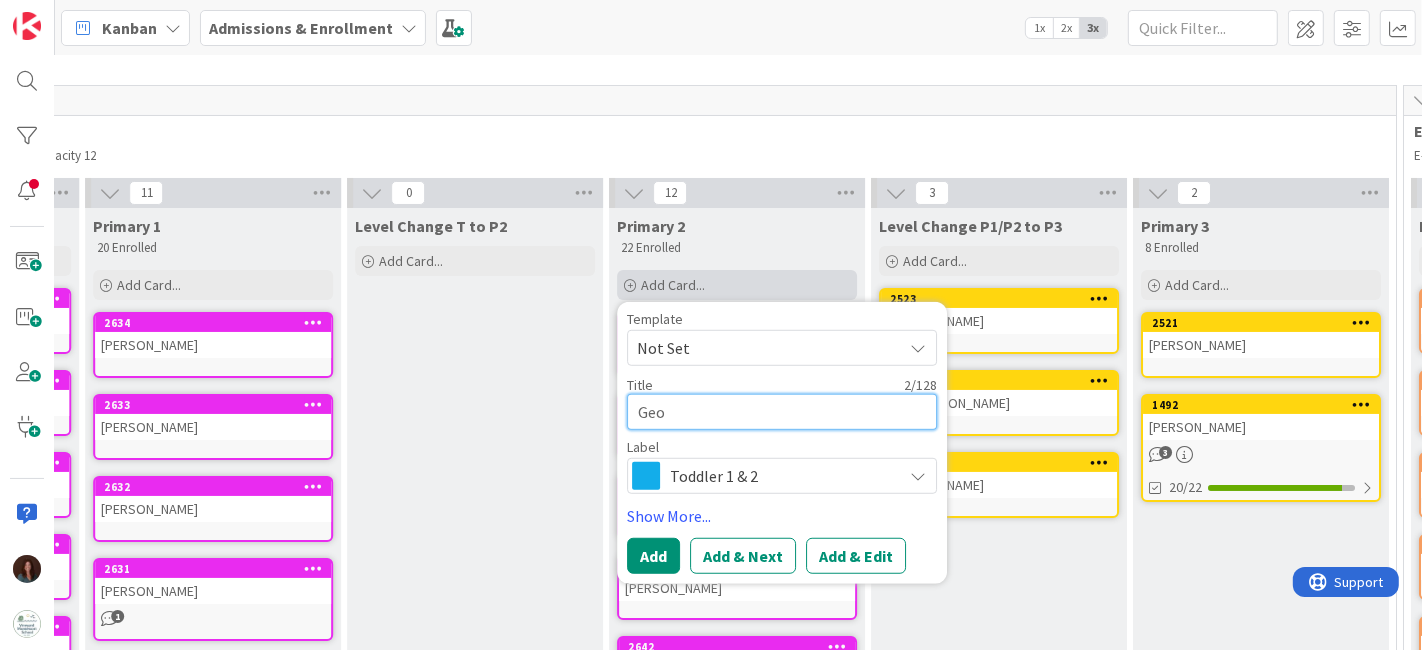 type on "Geor" 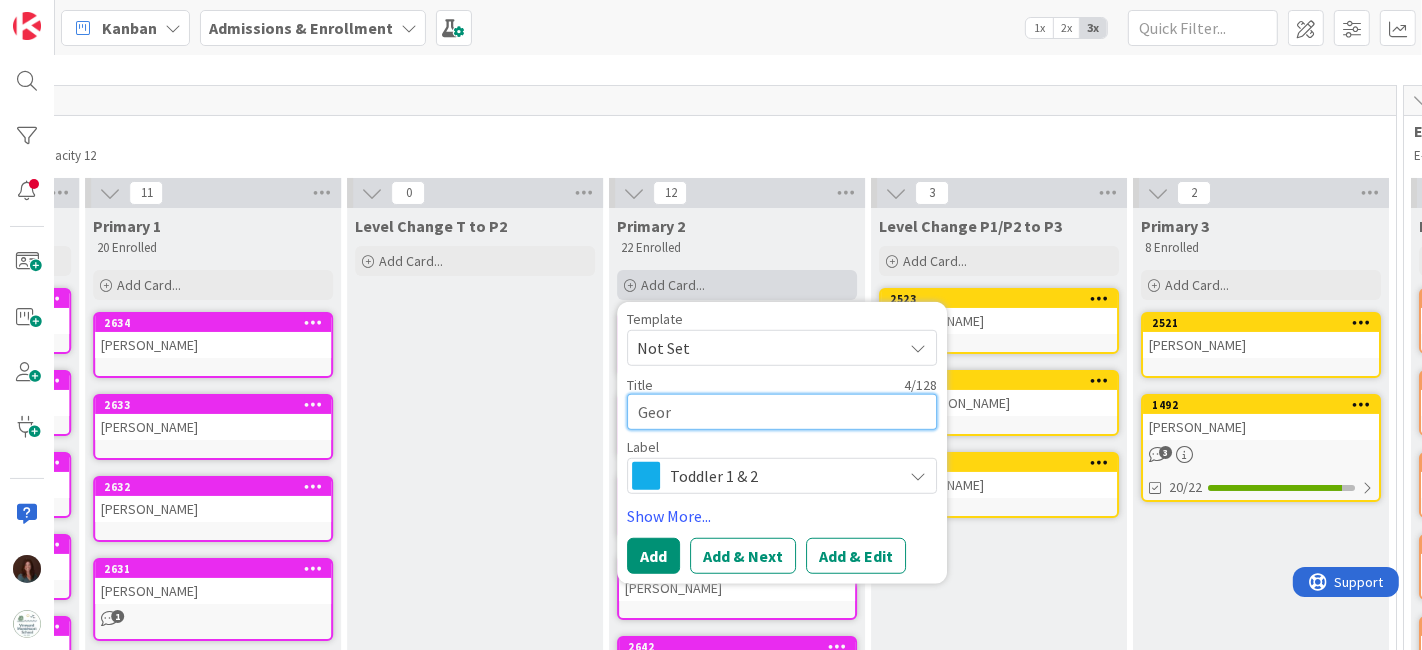 type on "Georg" 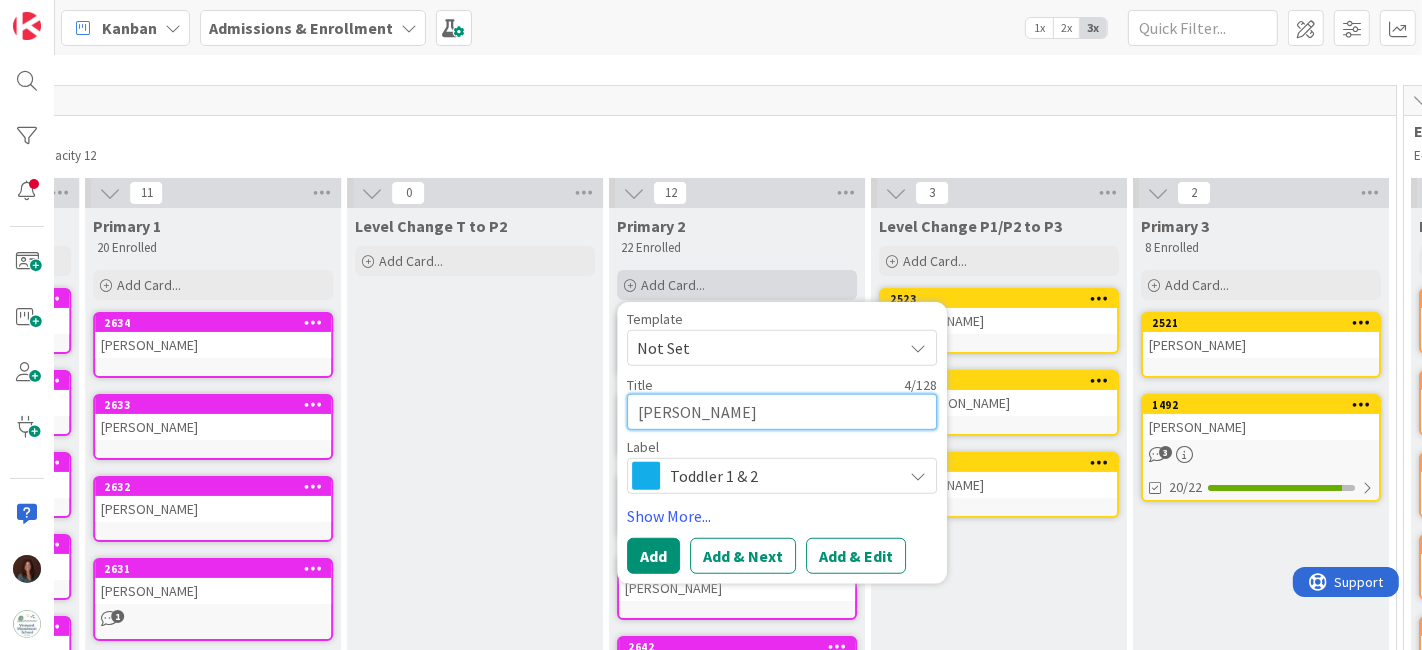 type on "Georgi" 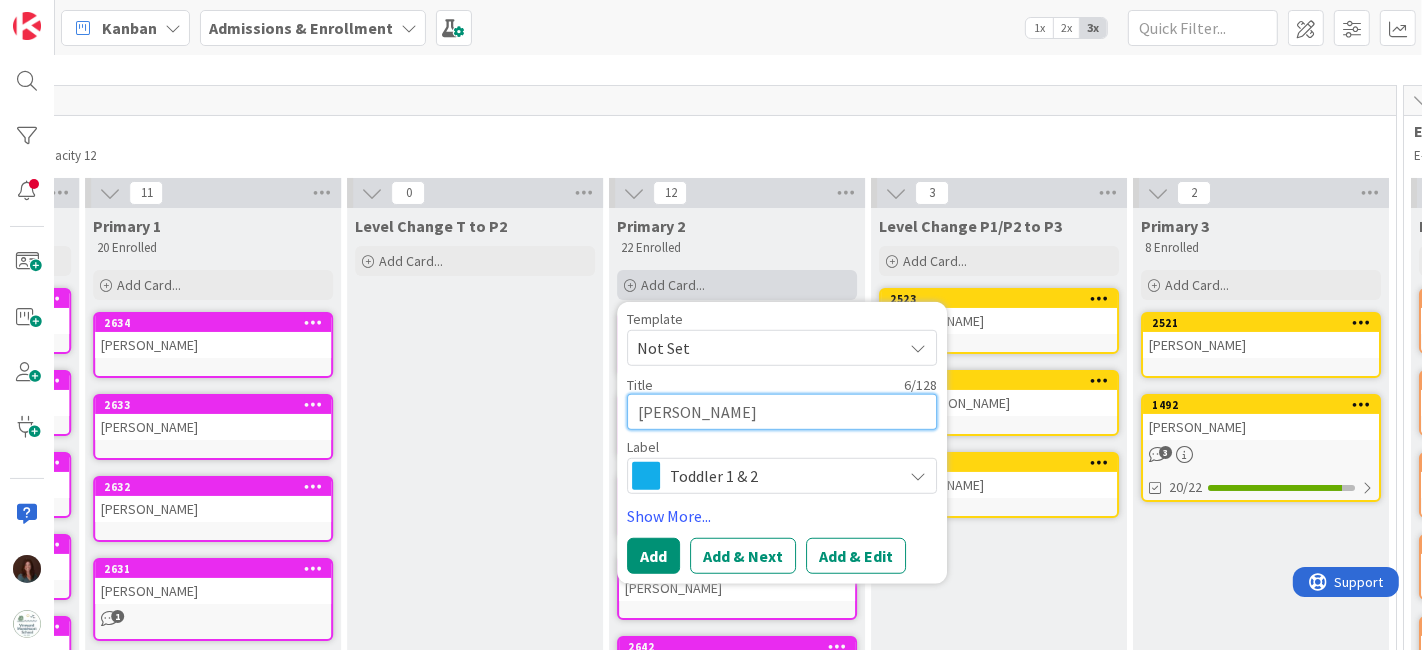 type on "Georgie" 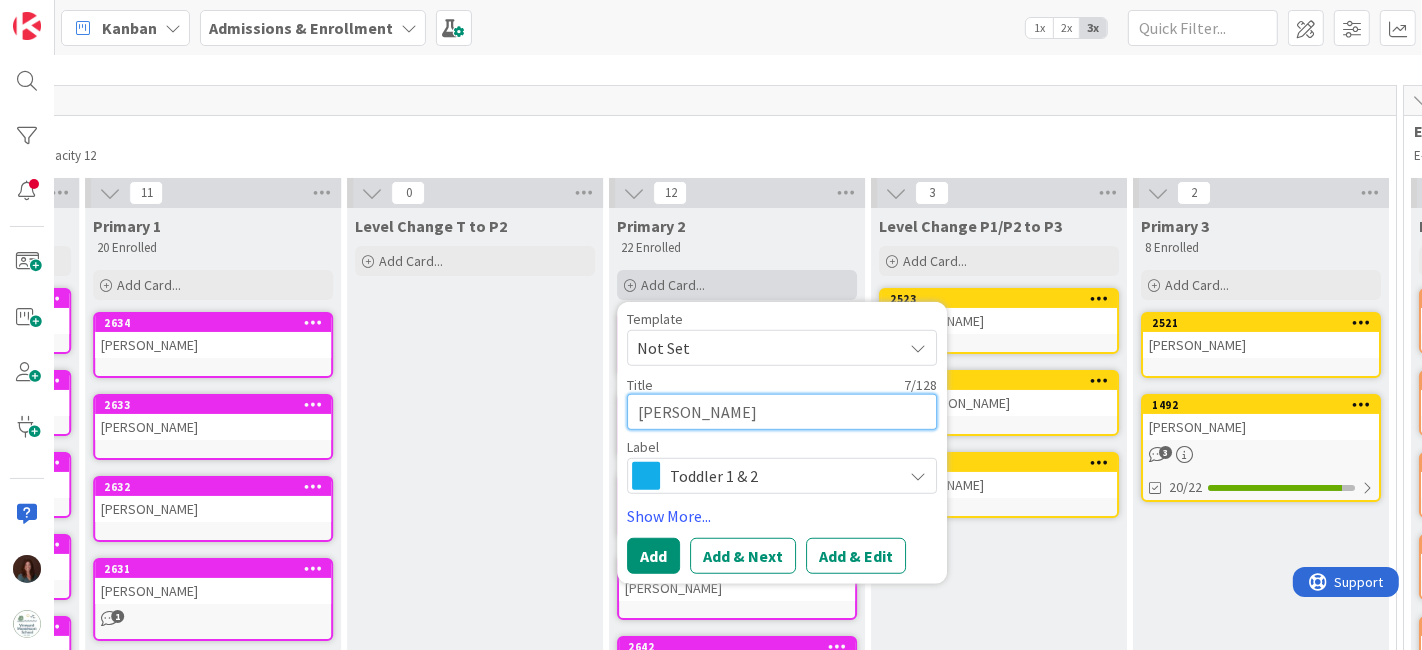 type on "Georgi" 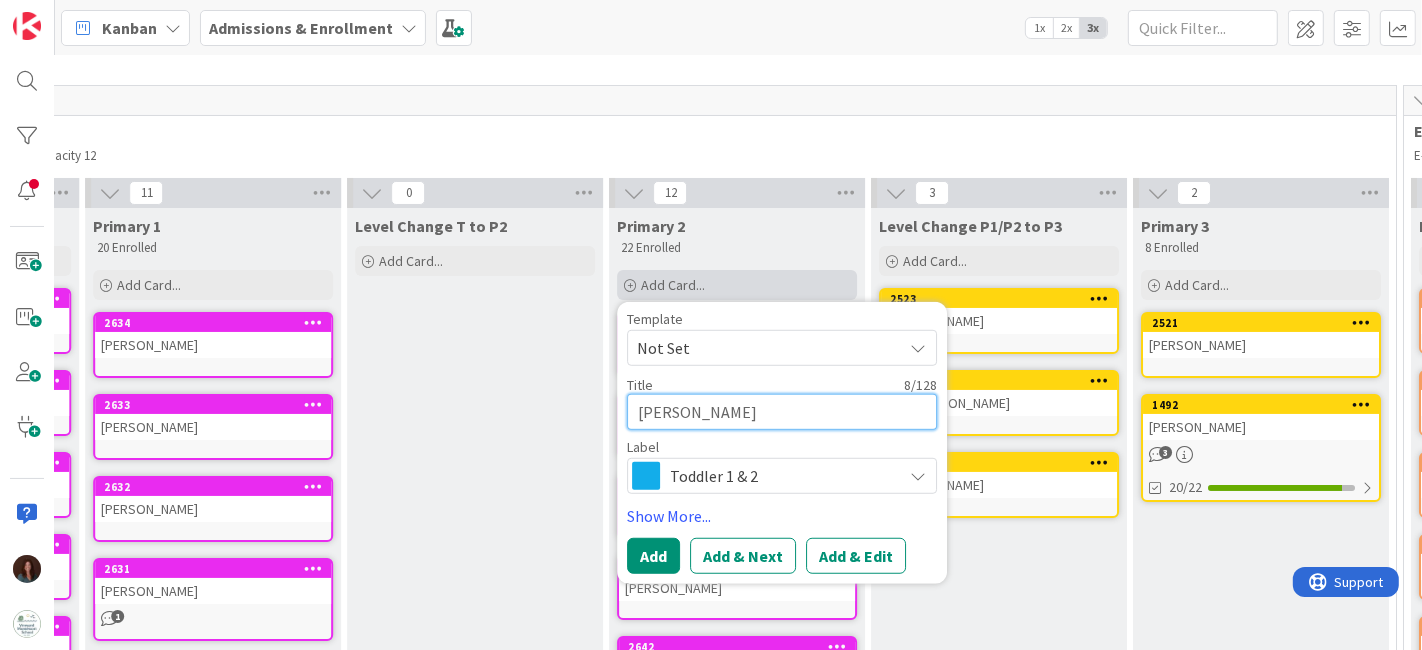 type on "Georgi Se" 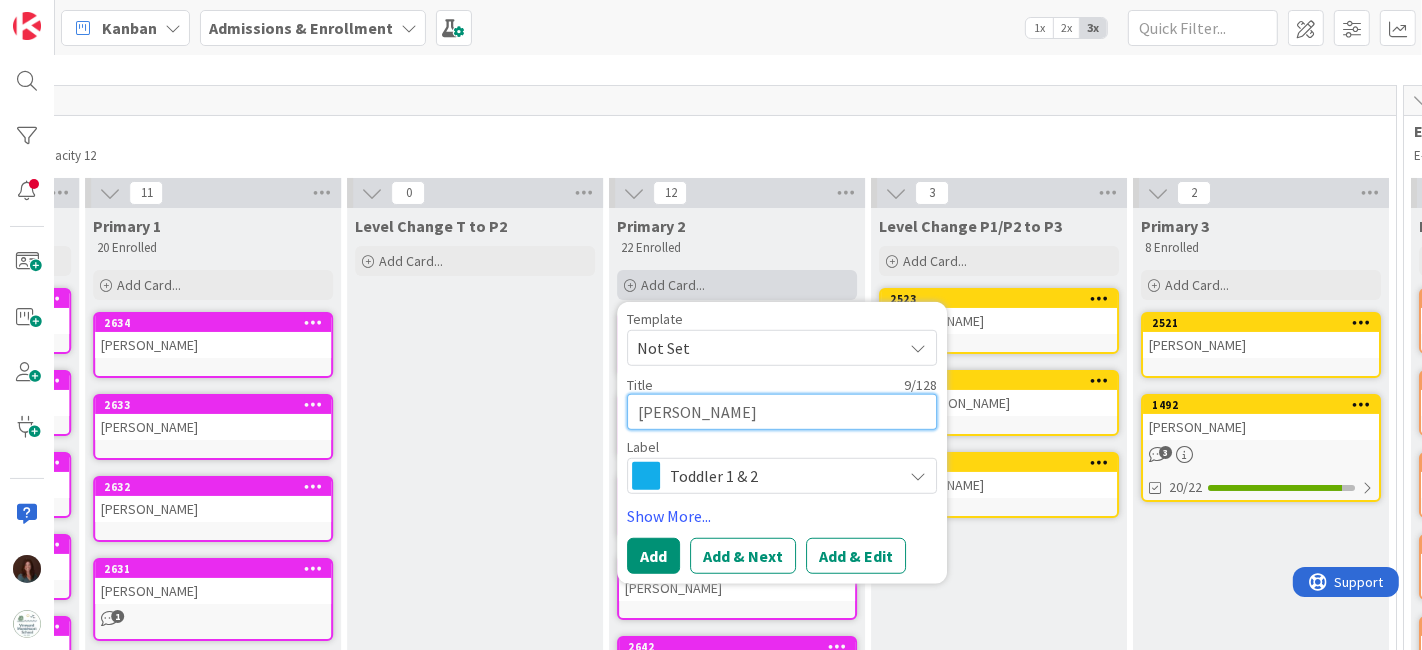 type on "Georgi Seq" 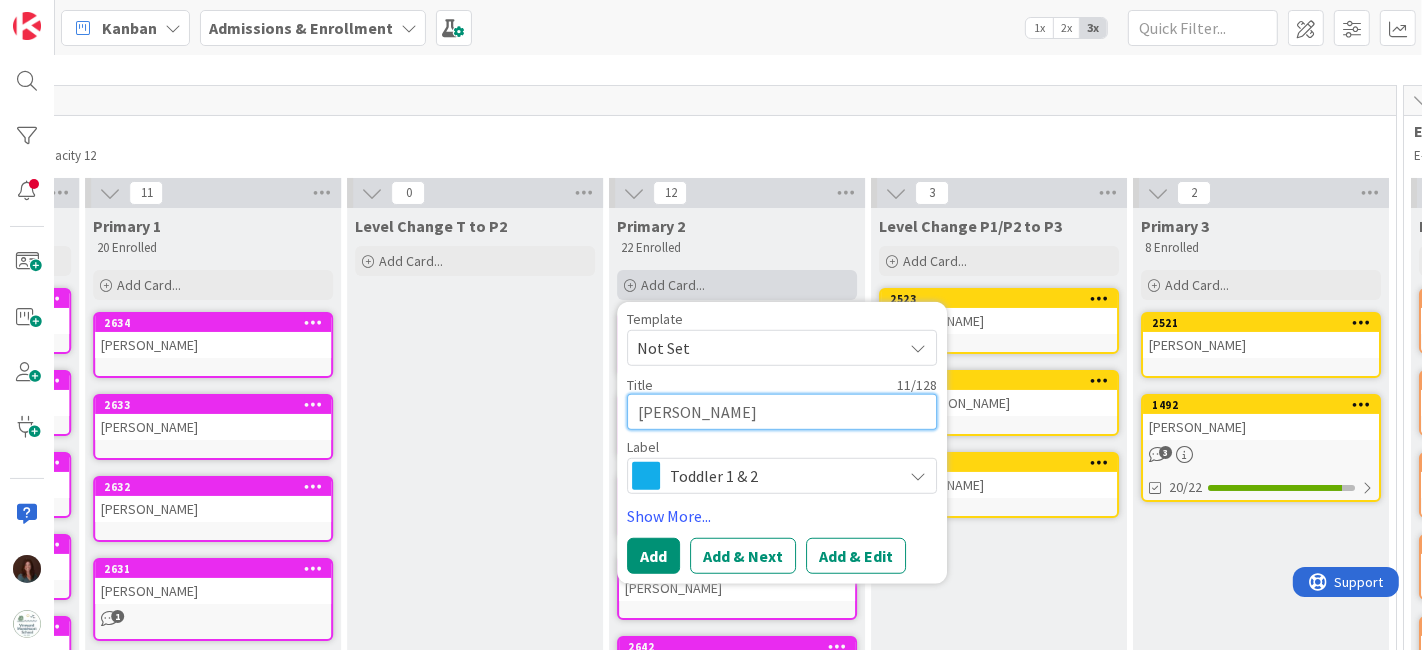 type on "Georgi Sequi" 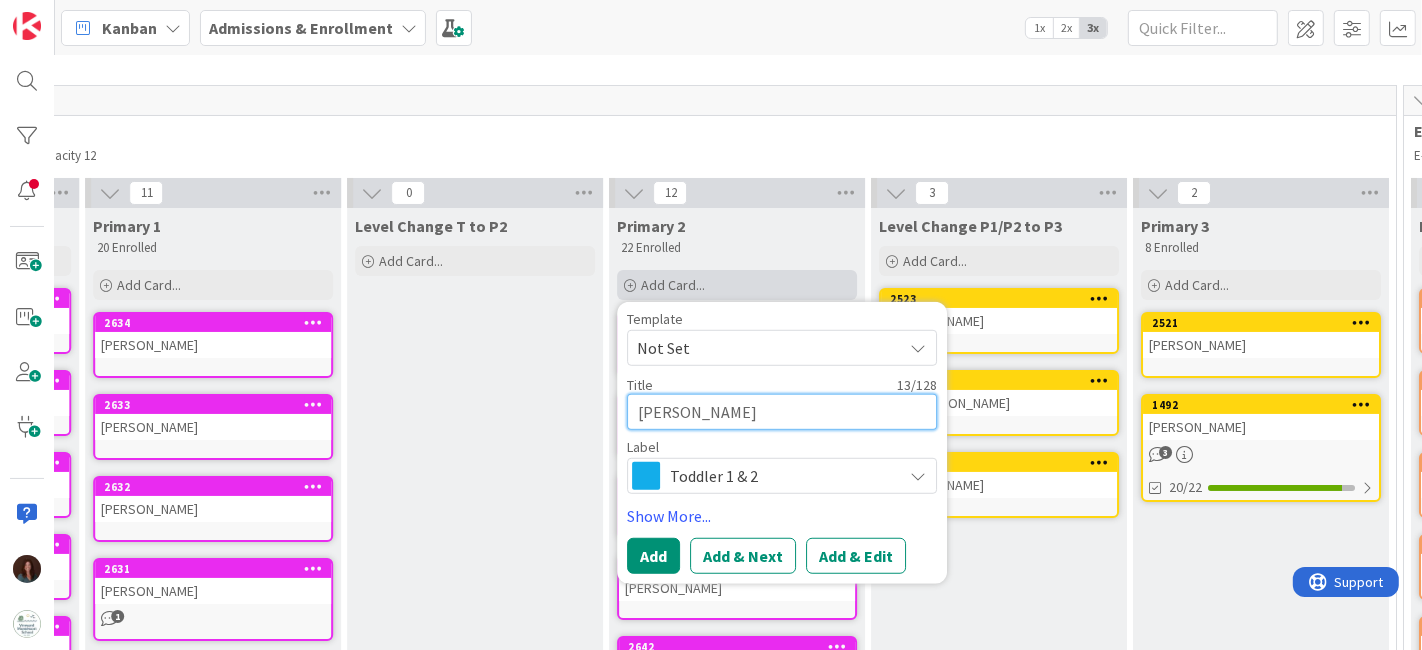 type on "Georgi Sequi" 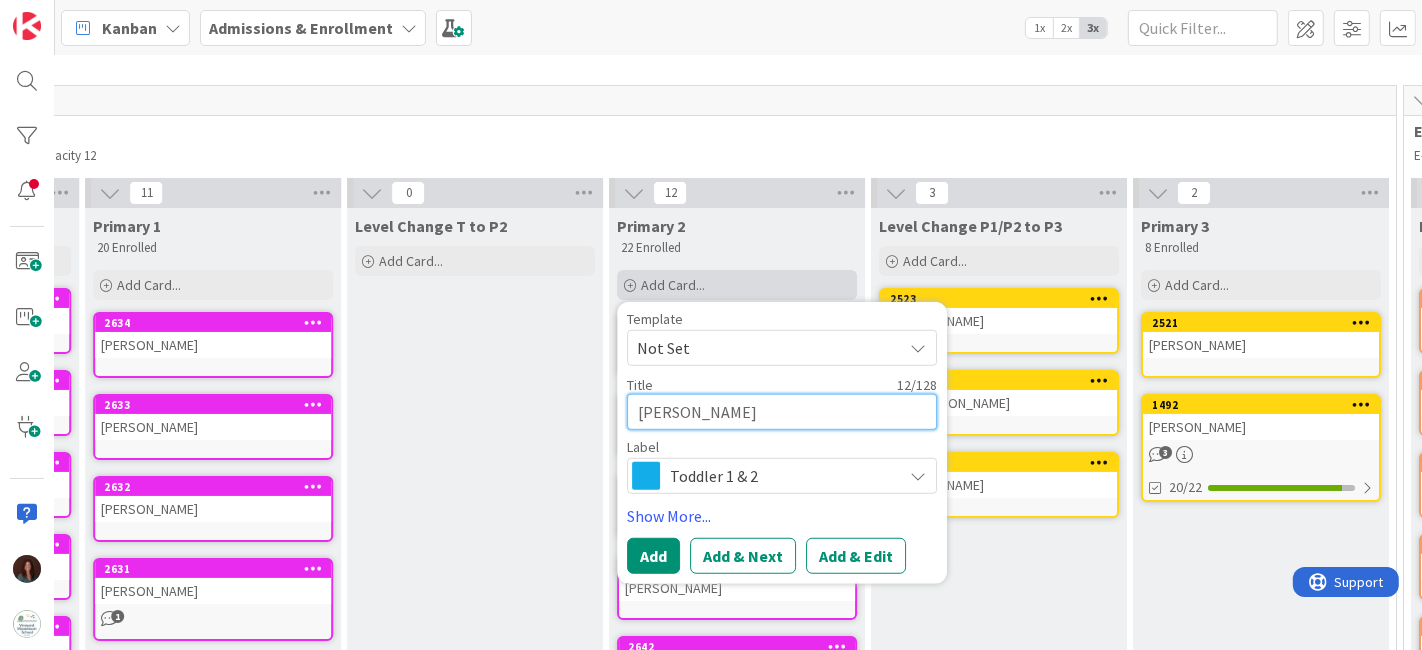 type on "Georgi Sequ" 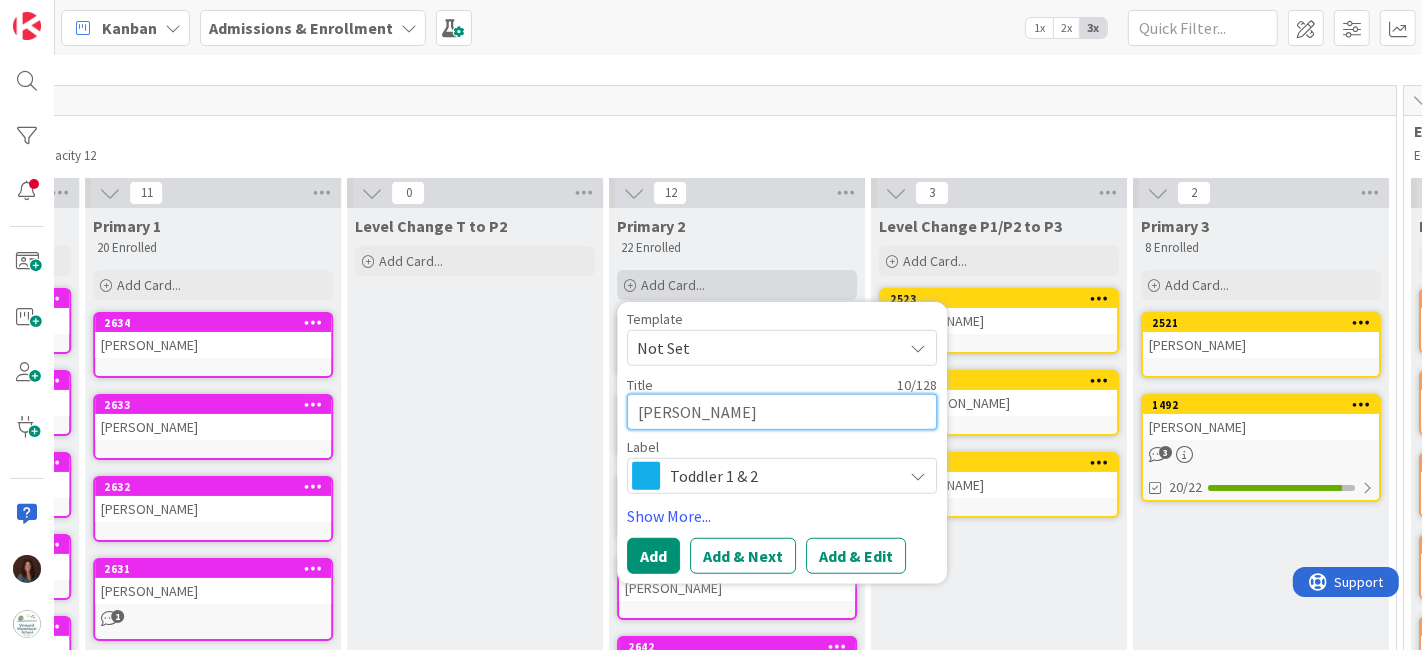 type on "Georgi Se" 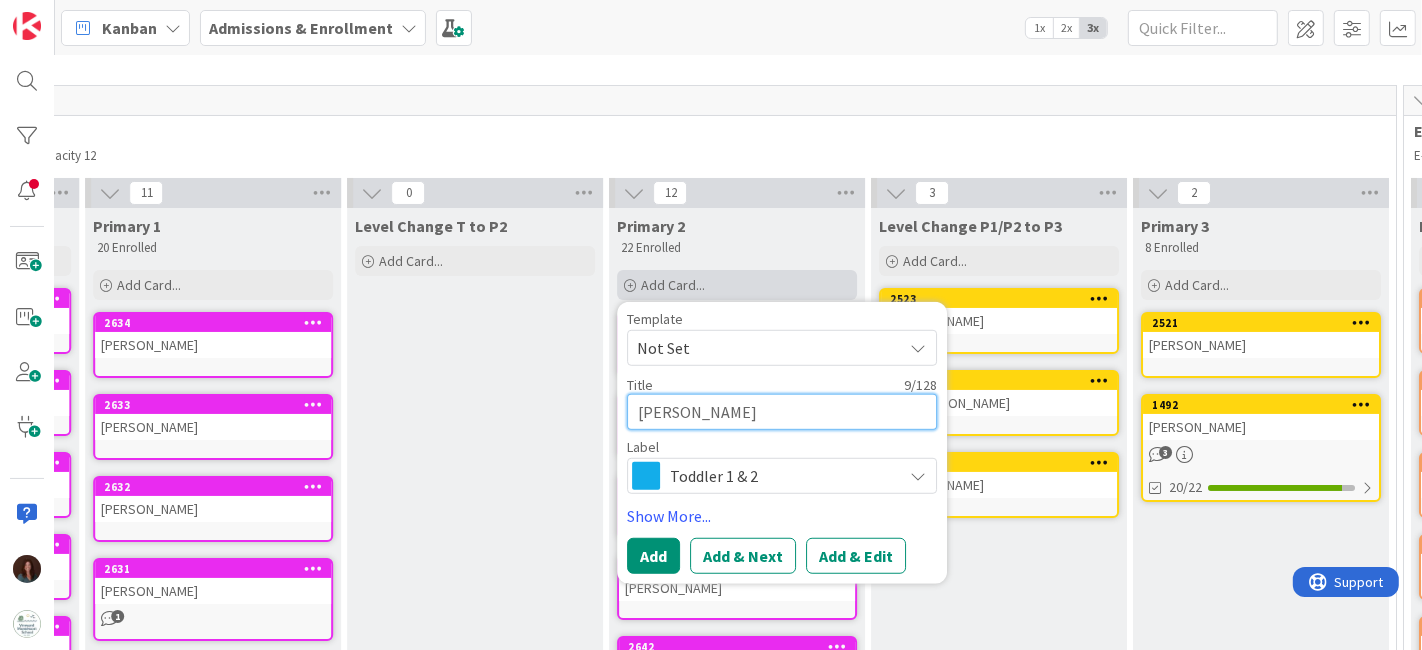 type on "Georgi Seg" 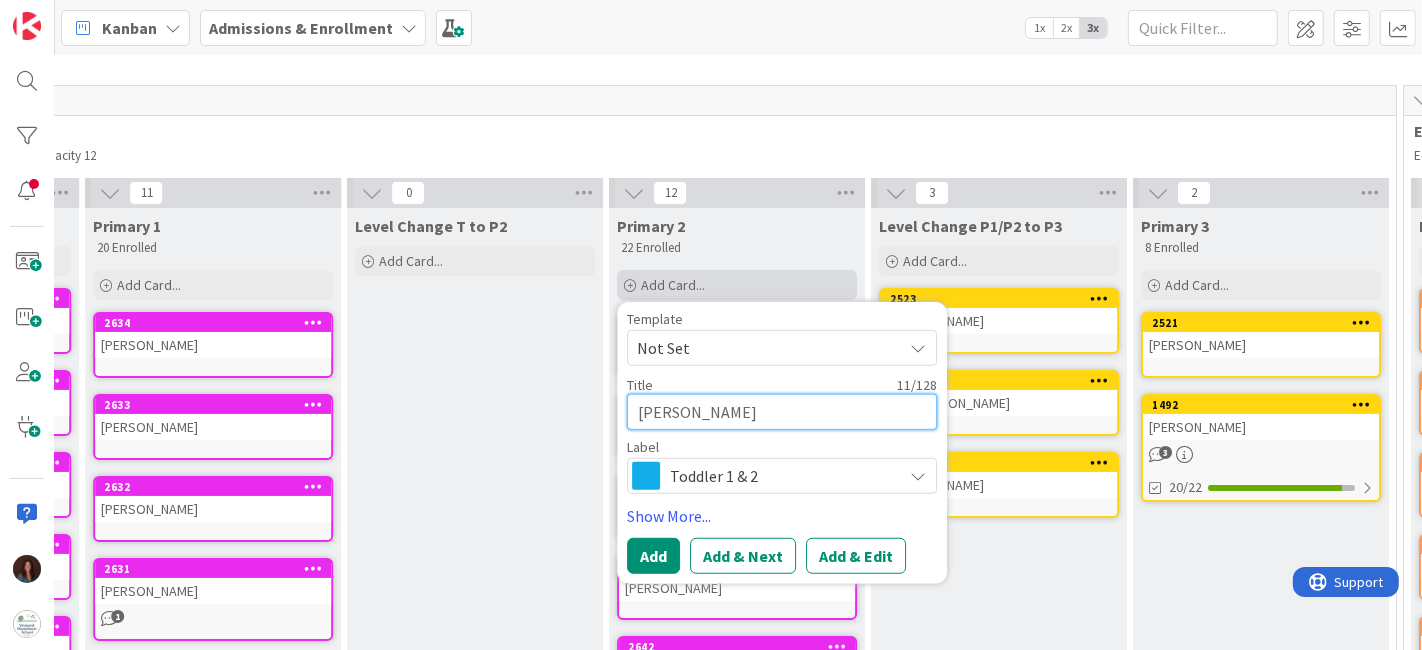 type on "Georgi Segui" 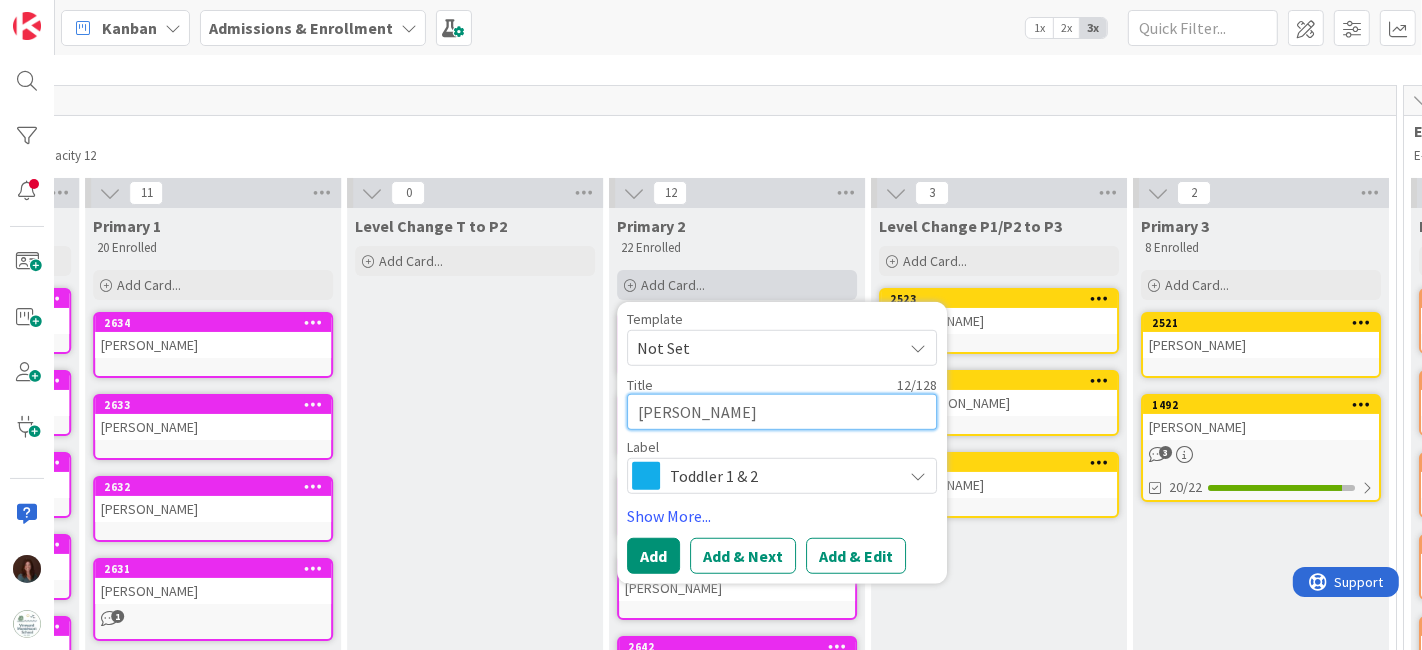 type on "Georgi Seguin" 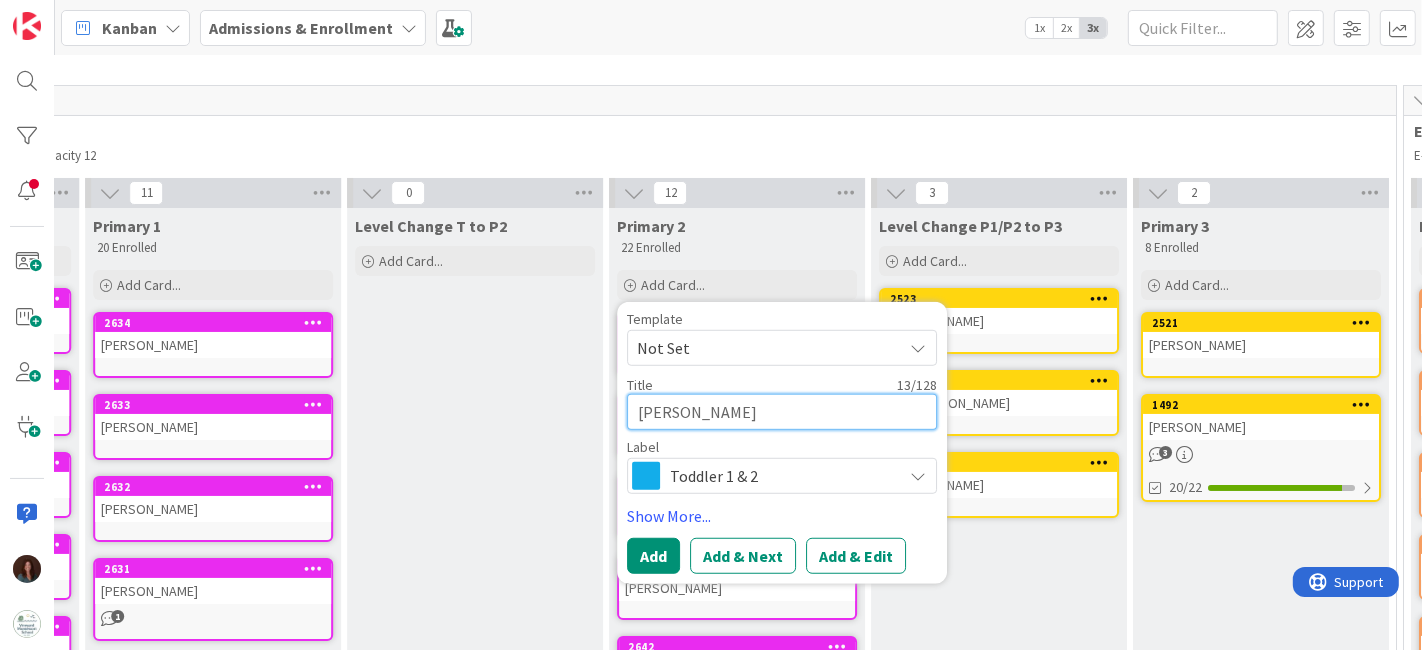 type on "Georgi Seguin" 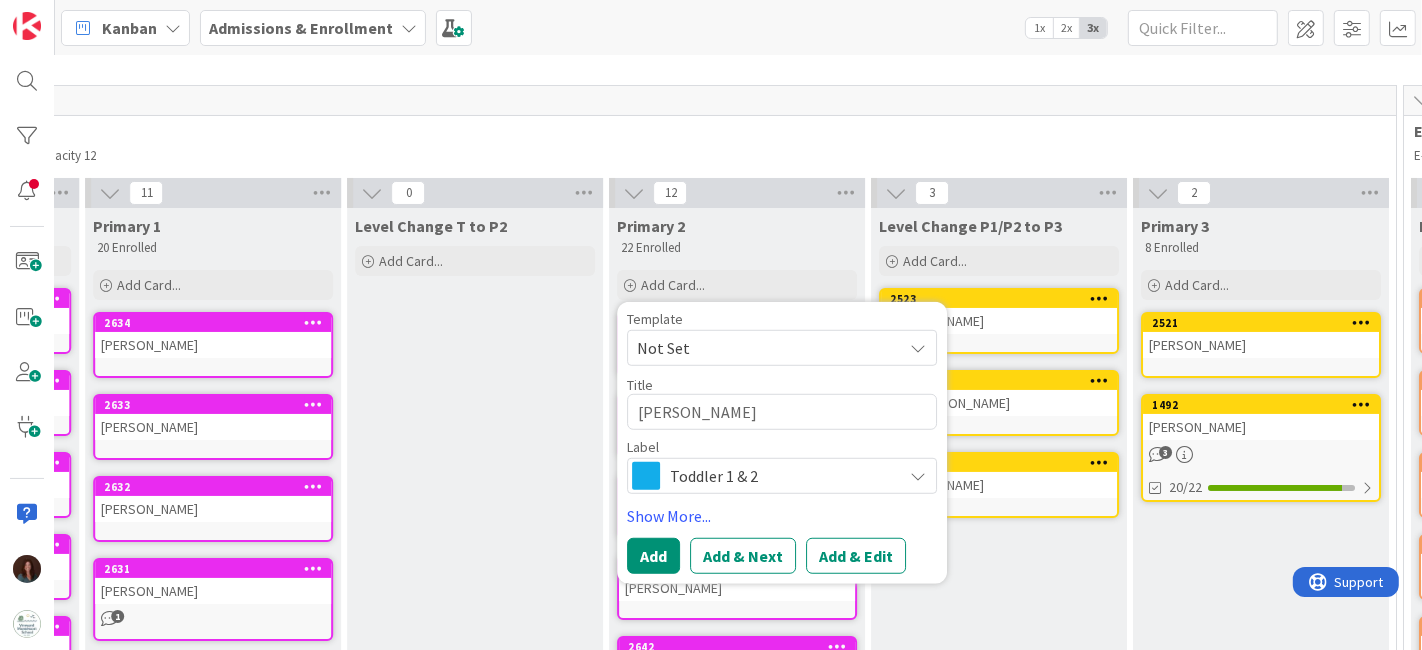 click on "Toddler 1 & 2" at bounding box center (781, 476) 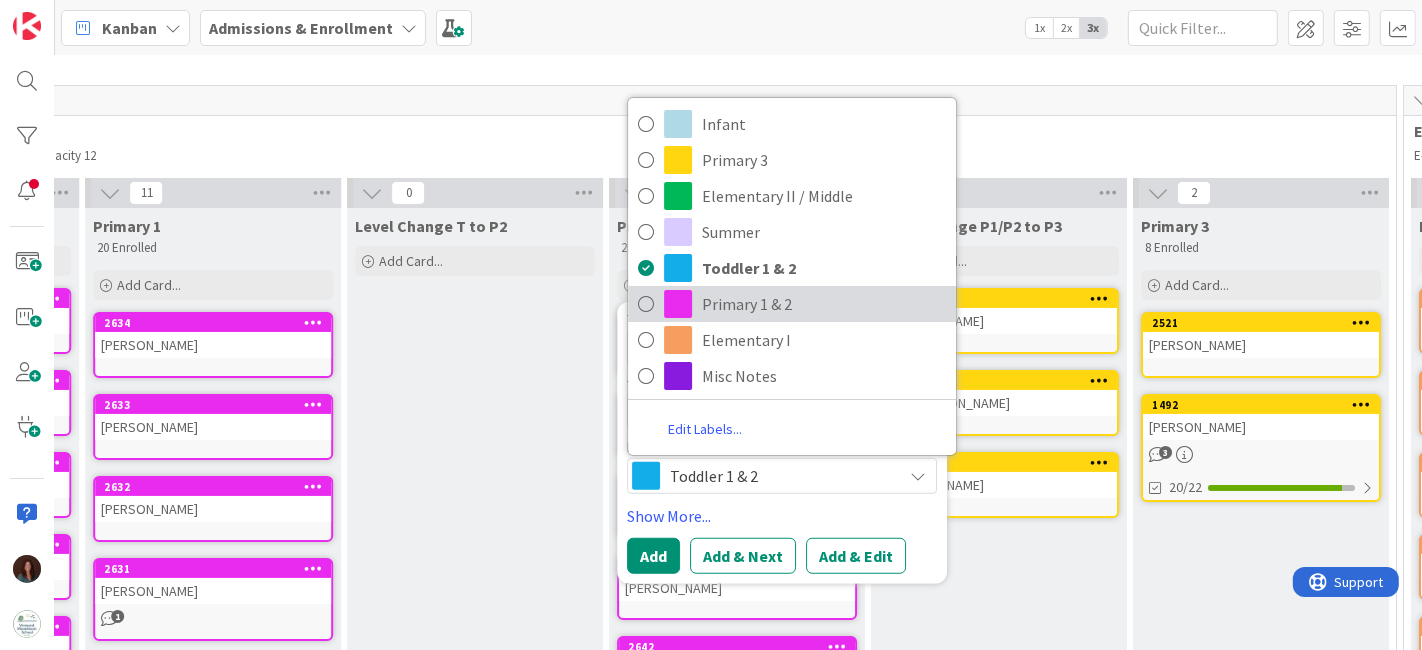 click on "Primary 1 & 2" at bounding box center [824, 304] 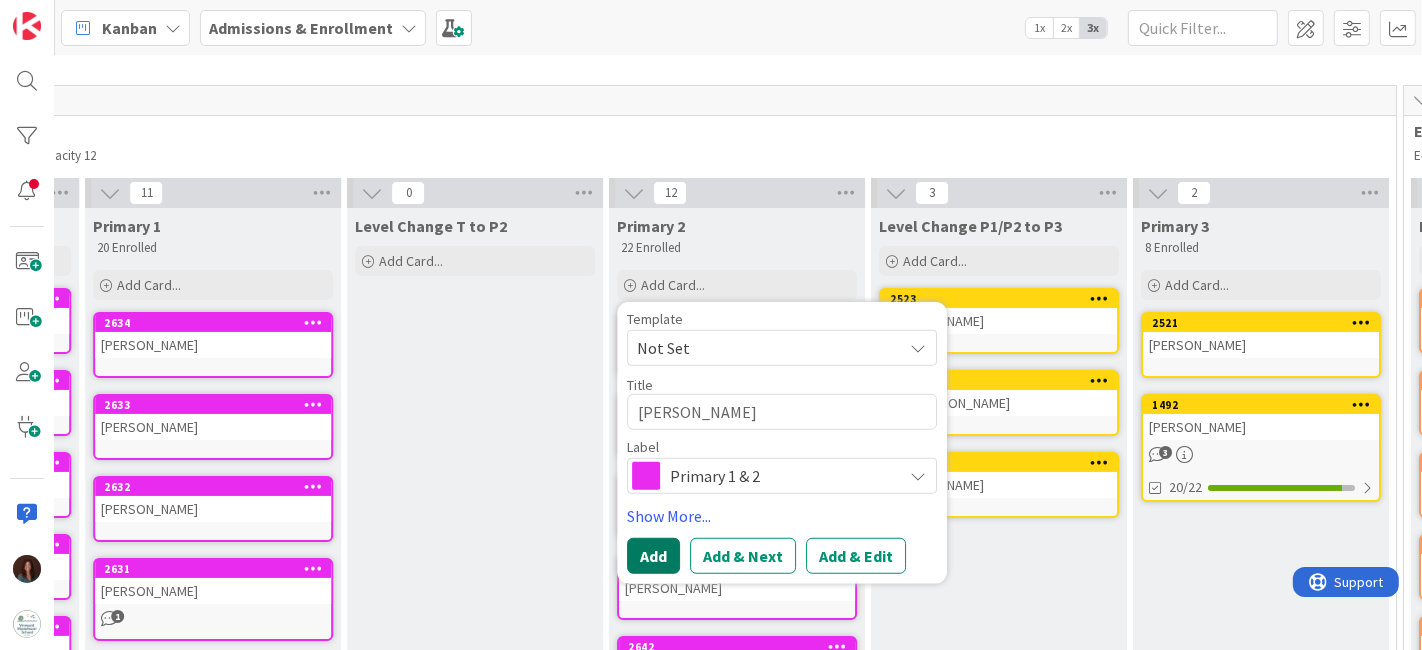 drag, startPoint x: 643, startPoint y: 555, endPoint x: 880, endPoint y: 7, distance: 597.0536 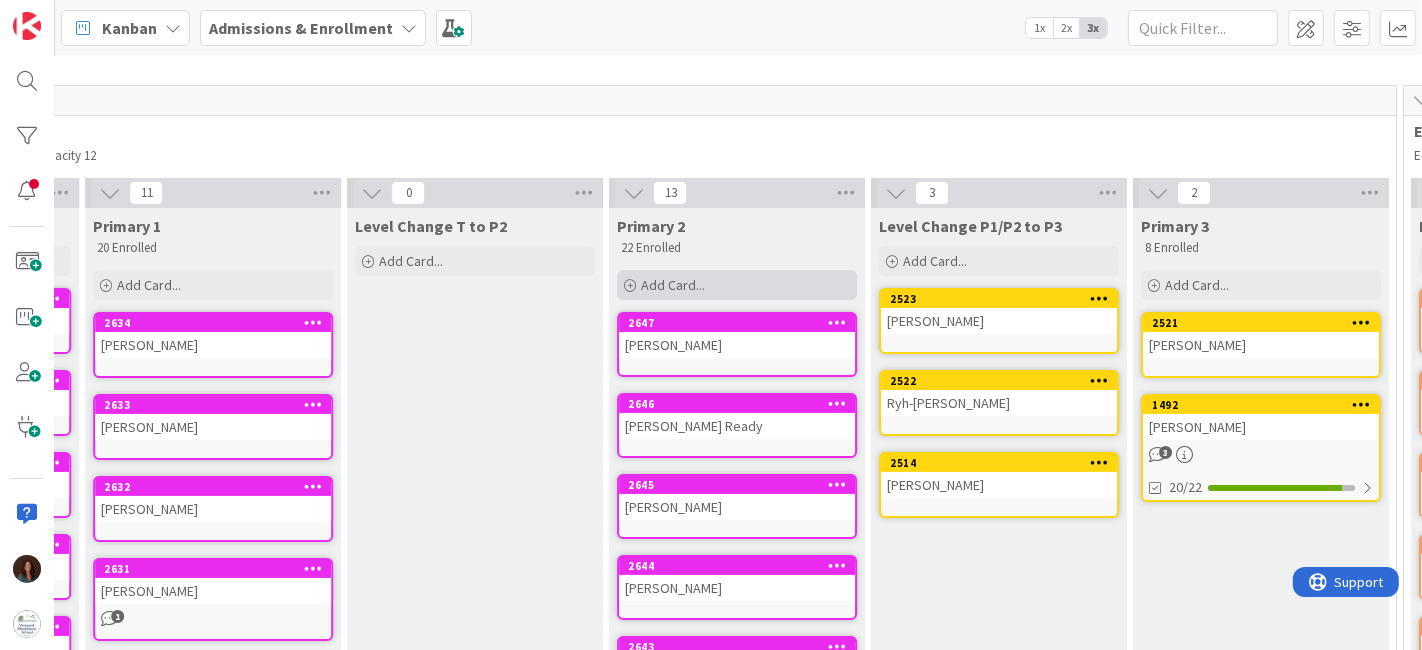 click on "Add Card..." at bounding box center (737, 285) 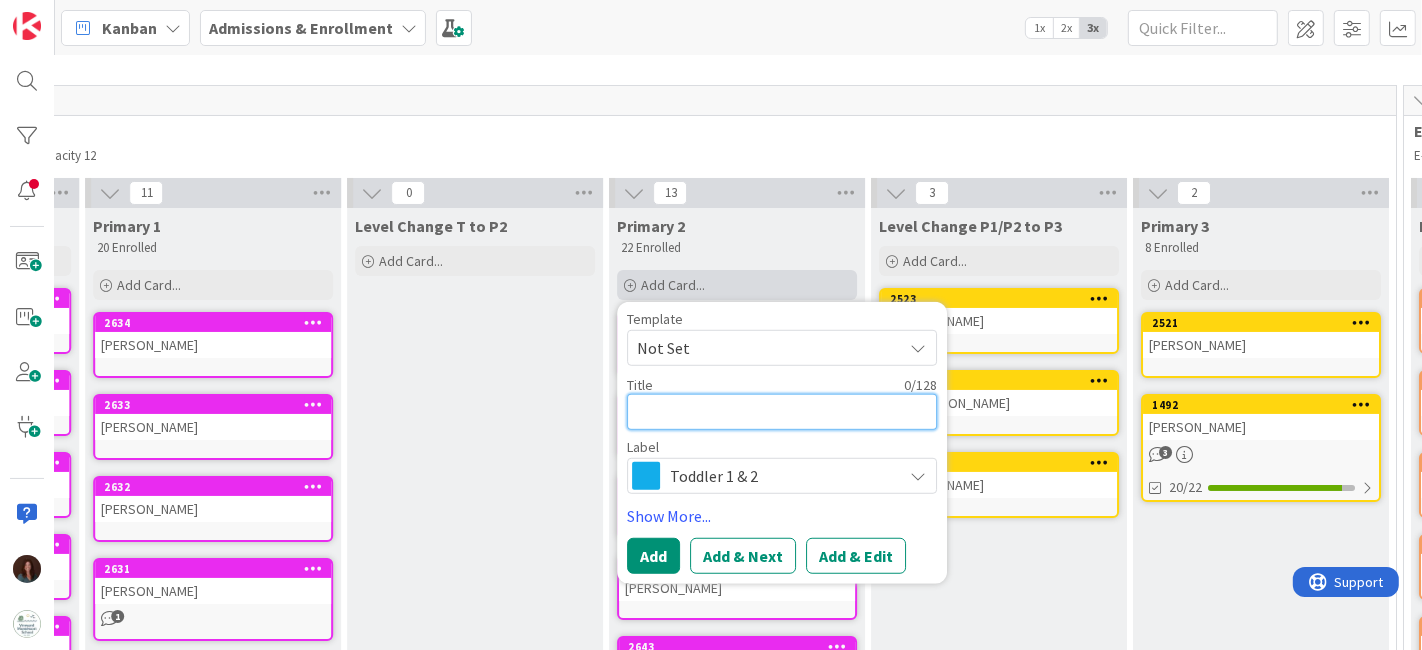 type on "S" 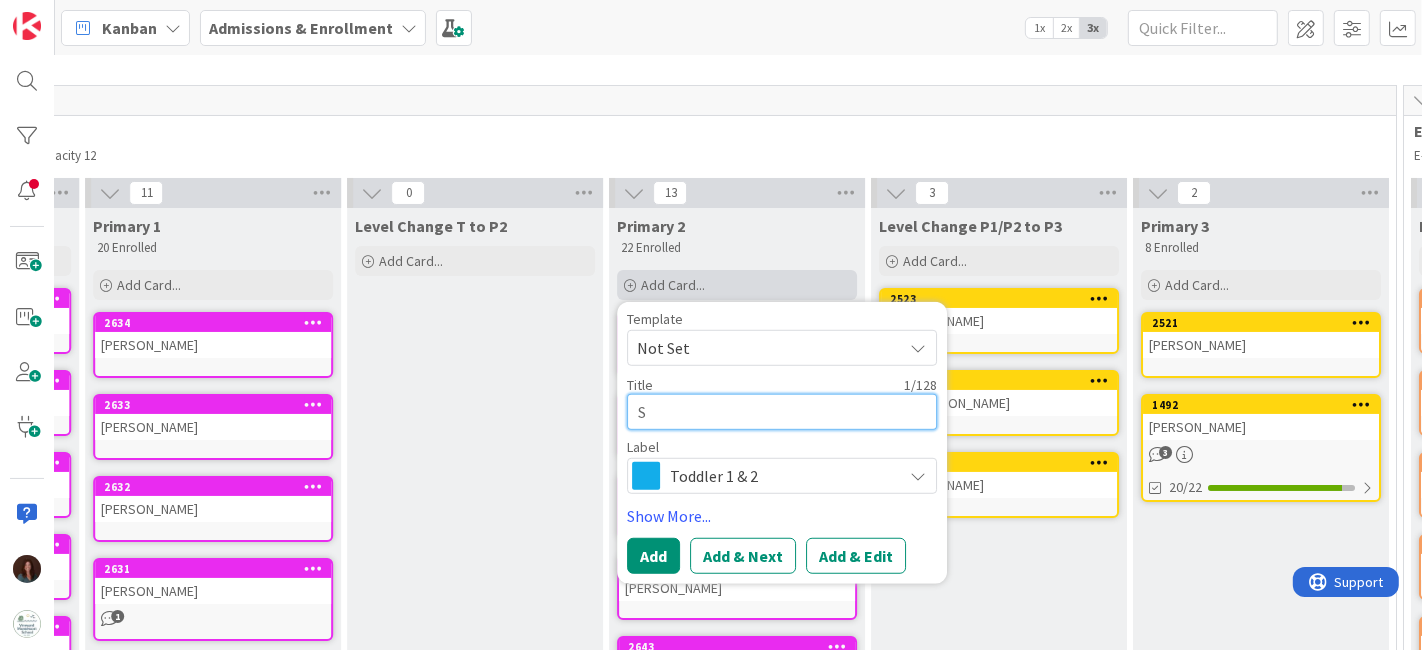 type on "Sf" 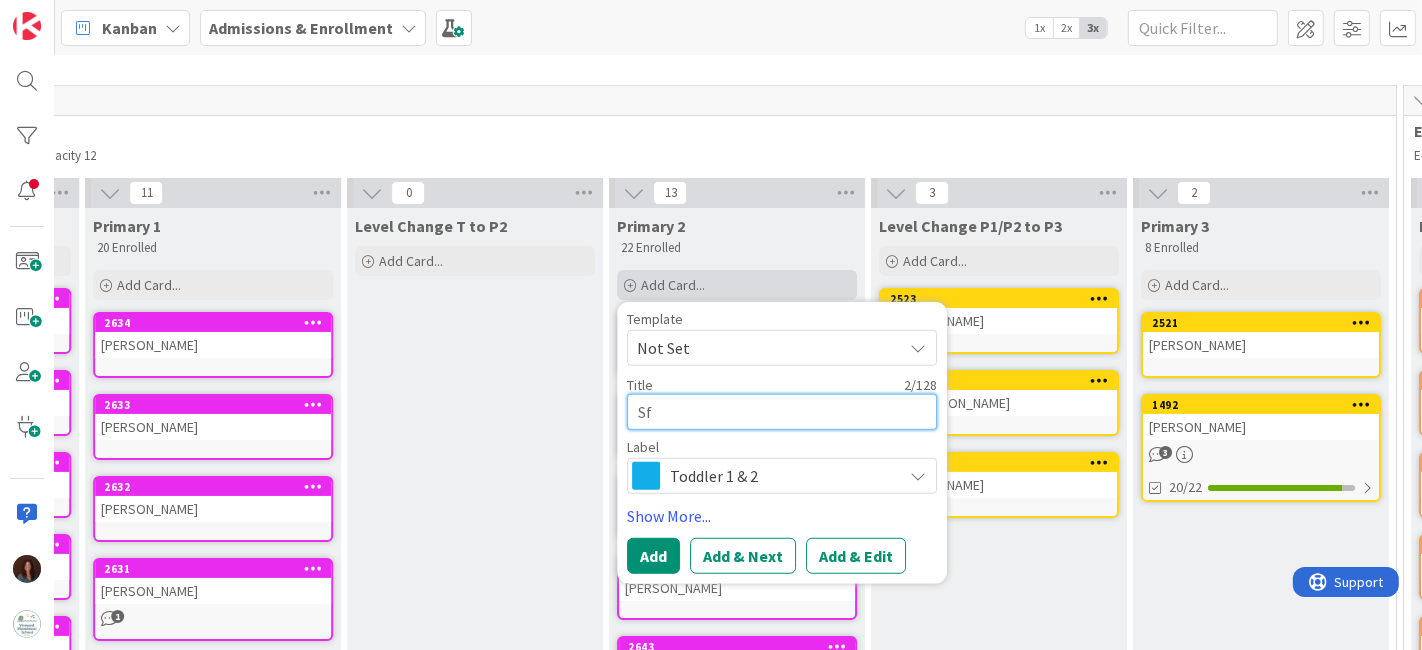 type on "S" 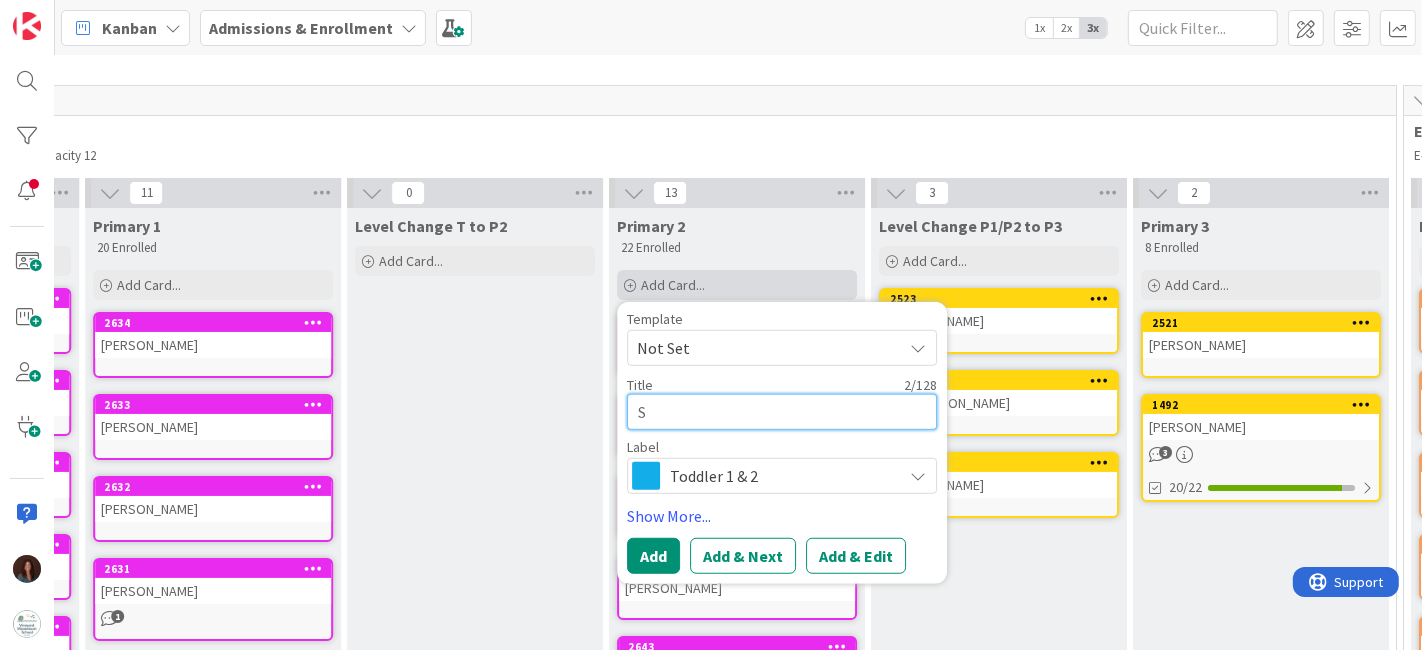 type on "So" 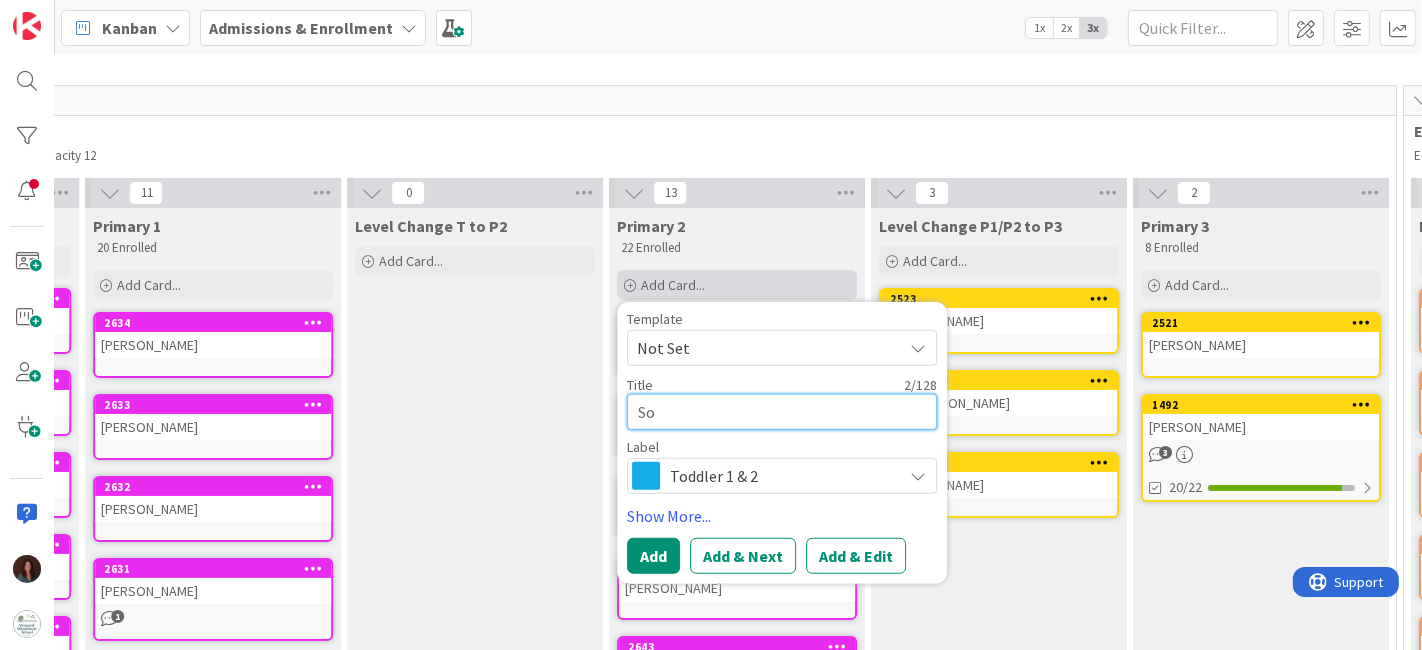 type on "Sof" 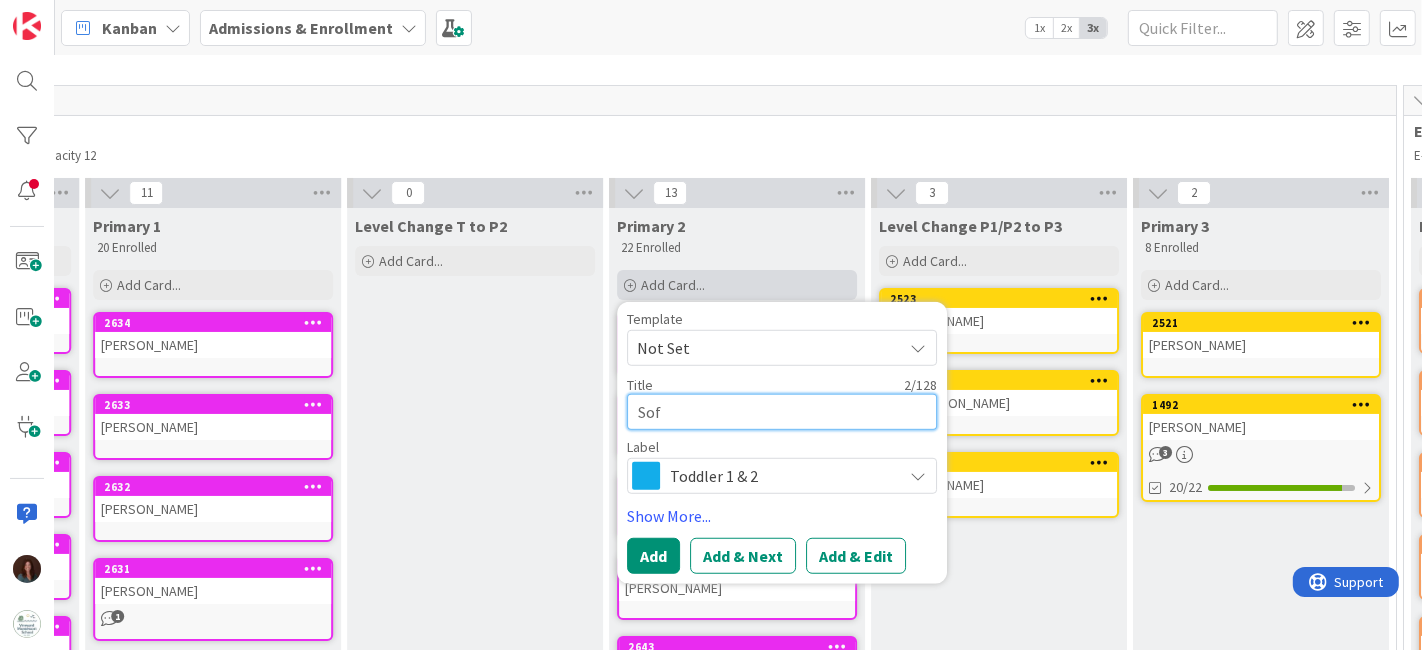 type on "Sofi" 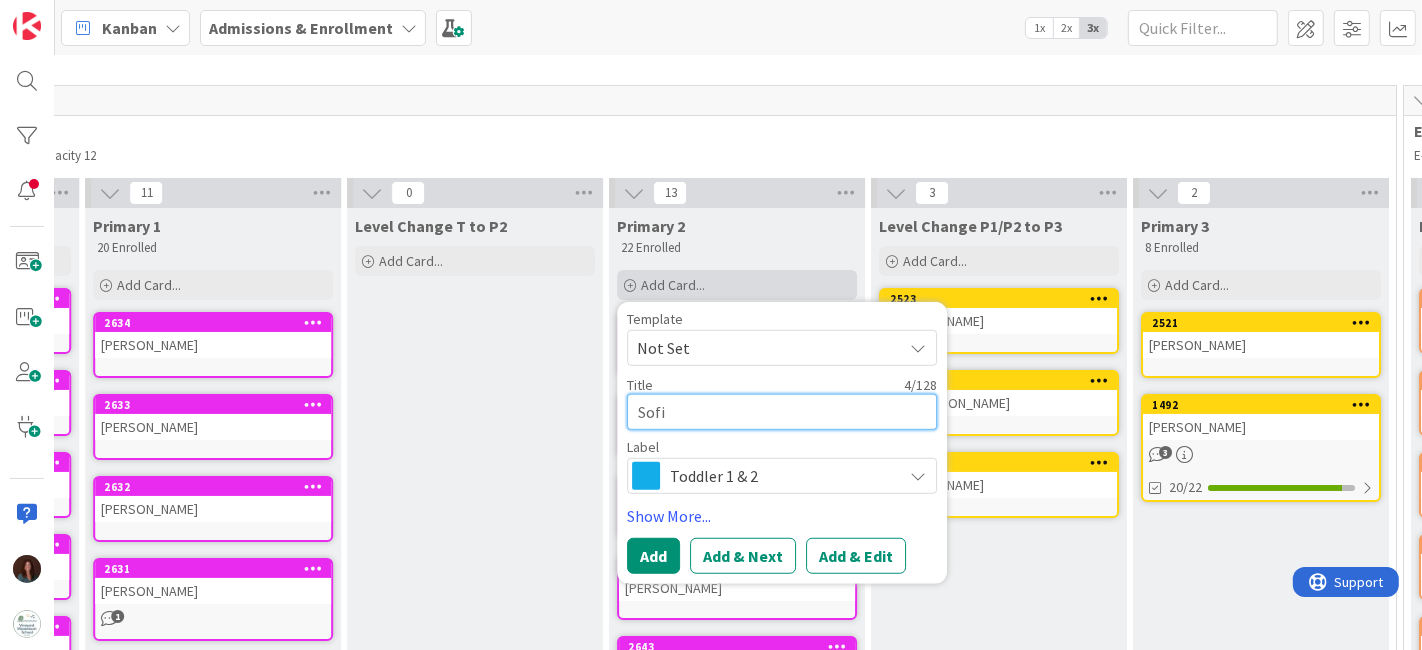type on "Sofia" 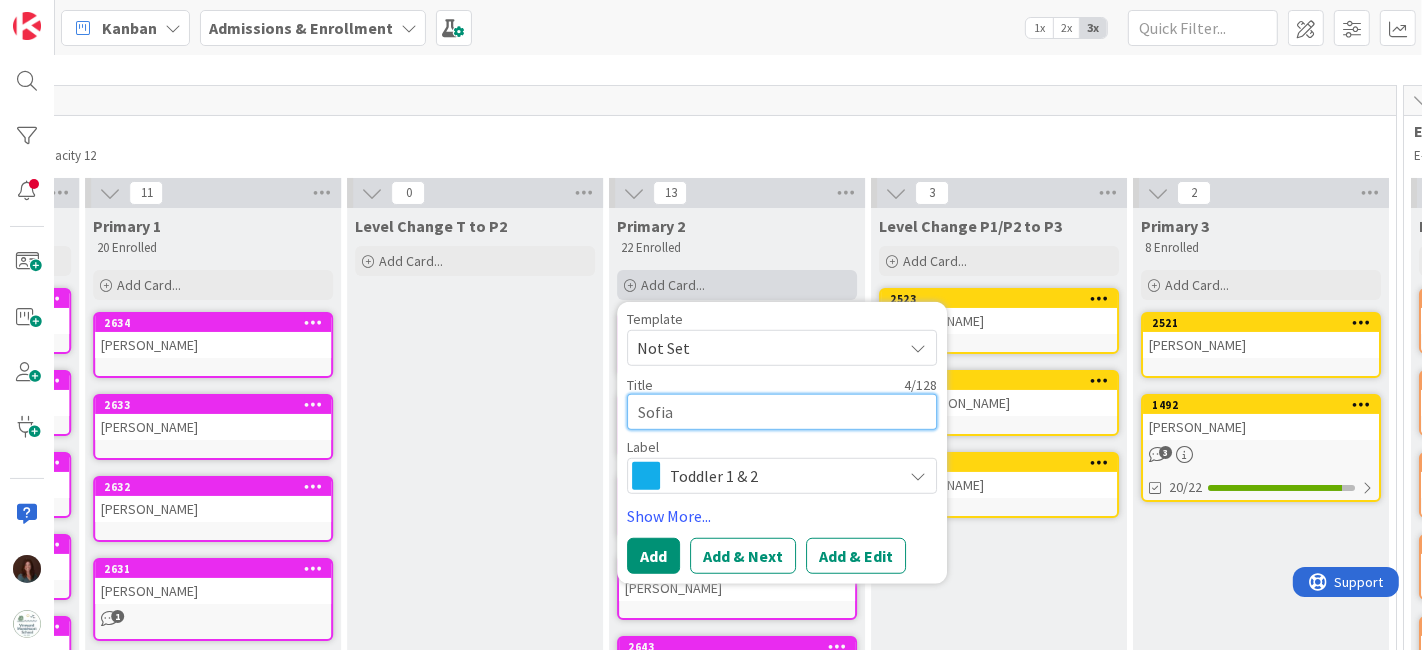 type on "Sofia" 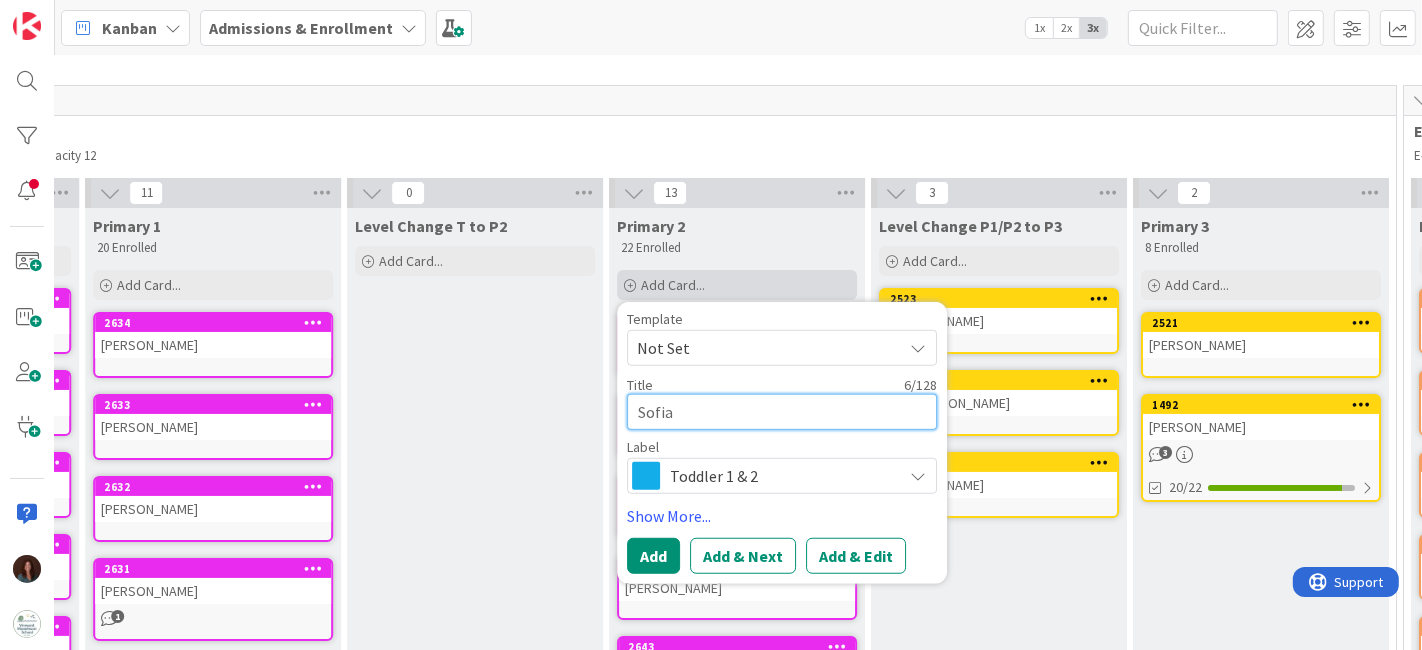 type on "Sofia C" 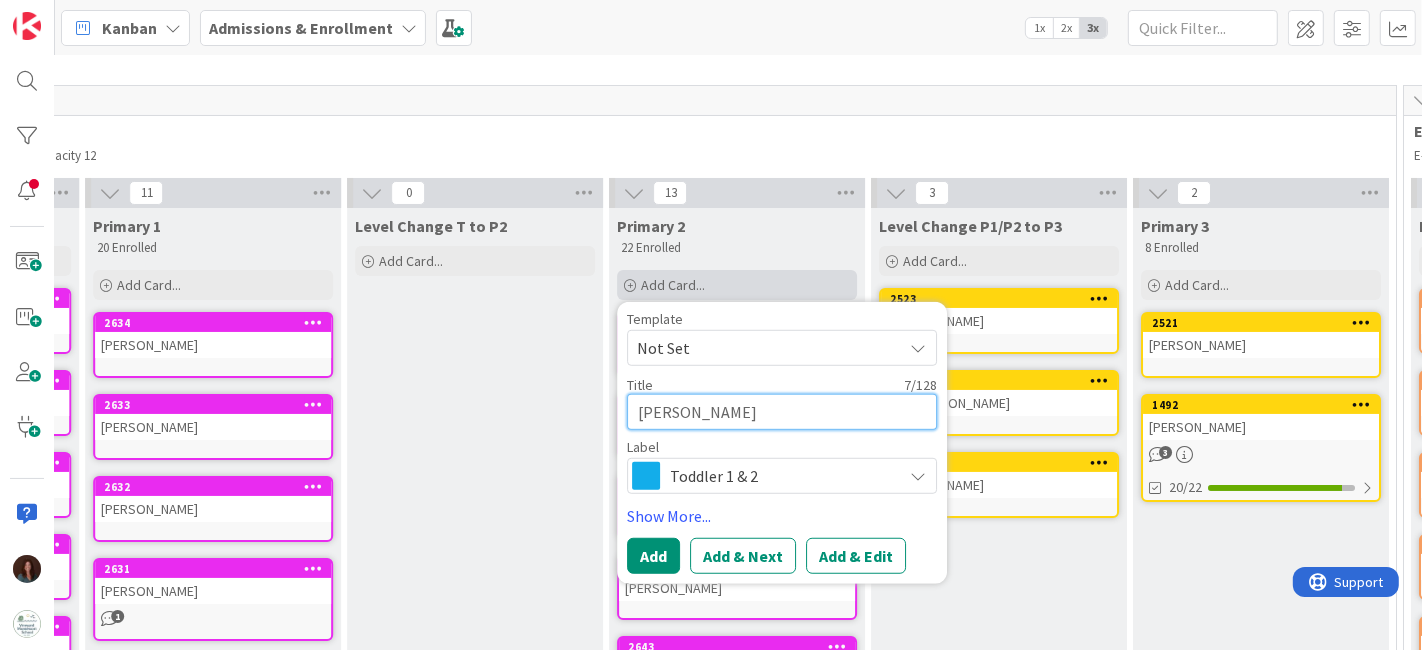 type on "Sofia Ca" 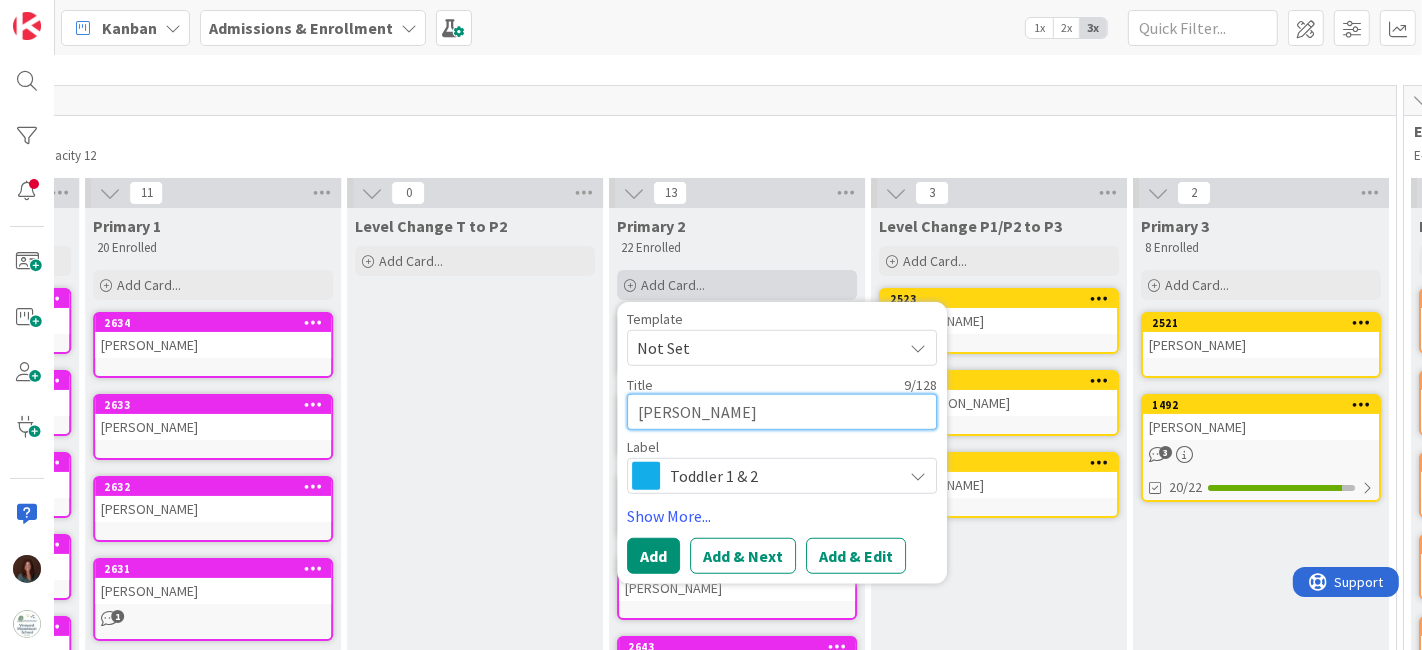 type on "Sofia Carv" 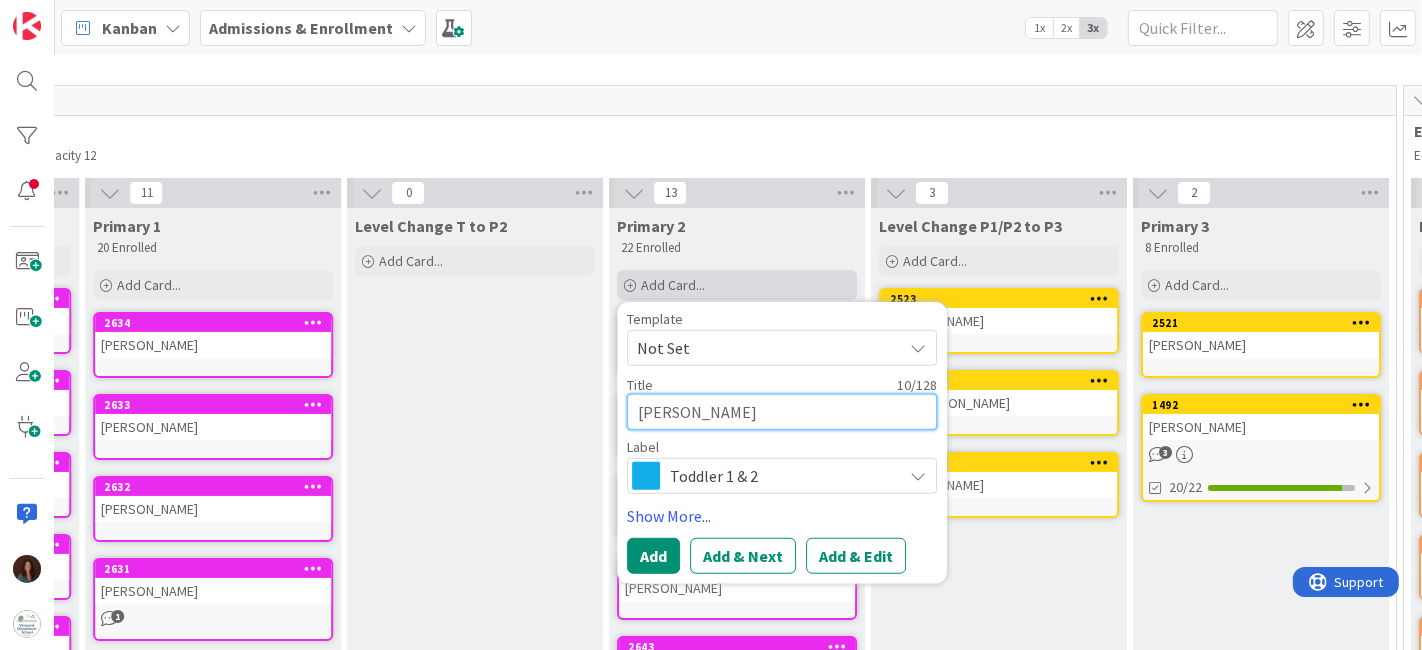type on "Sofia Carva" 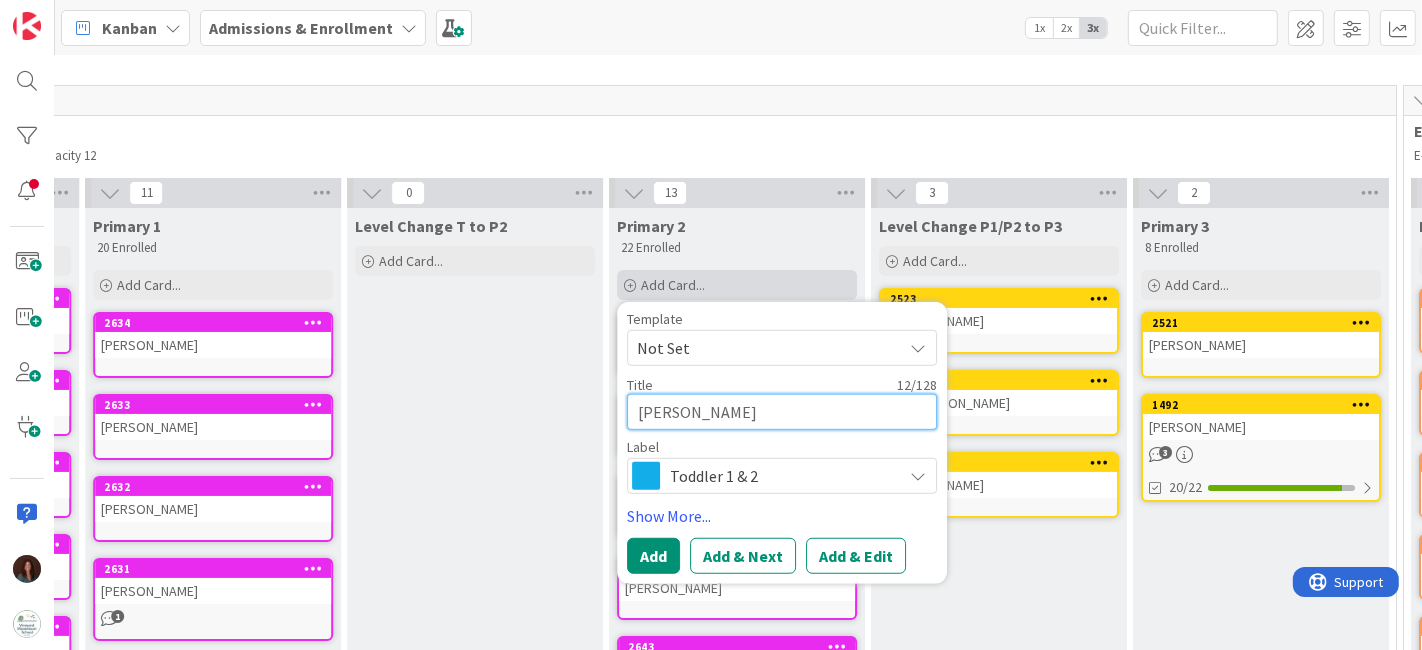 type on "Sofia Carvalh" 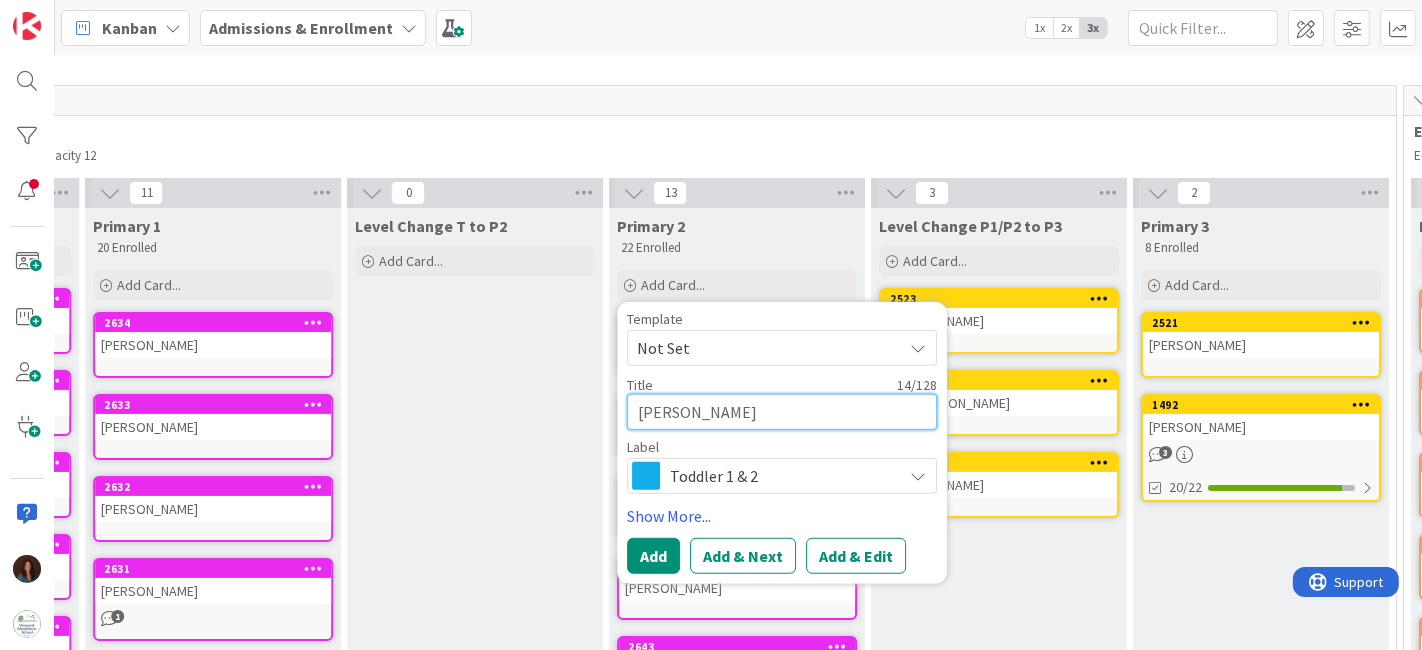 type on "Sofia Carvalho" 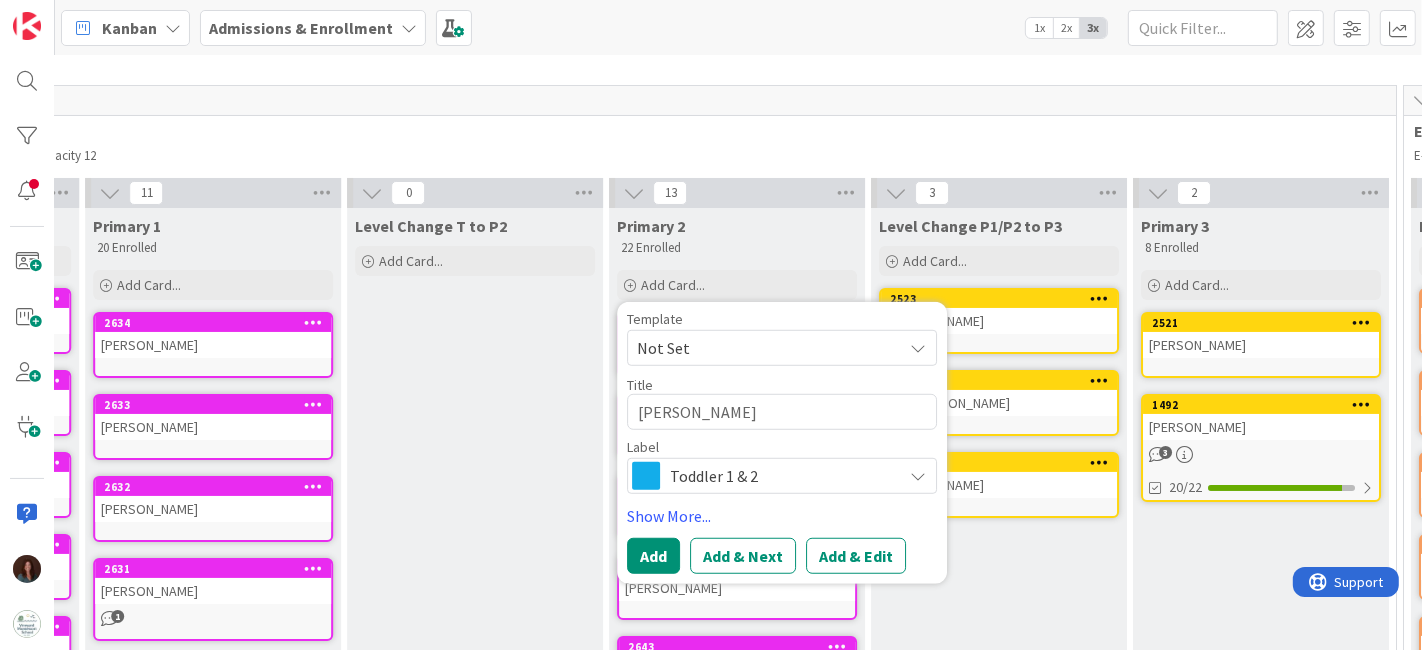 click on "Toddler 1 & 2" at bounding box center [781, 476] 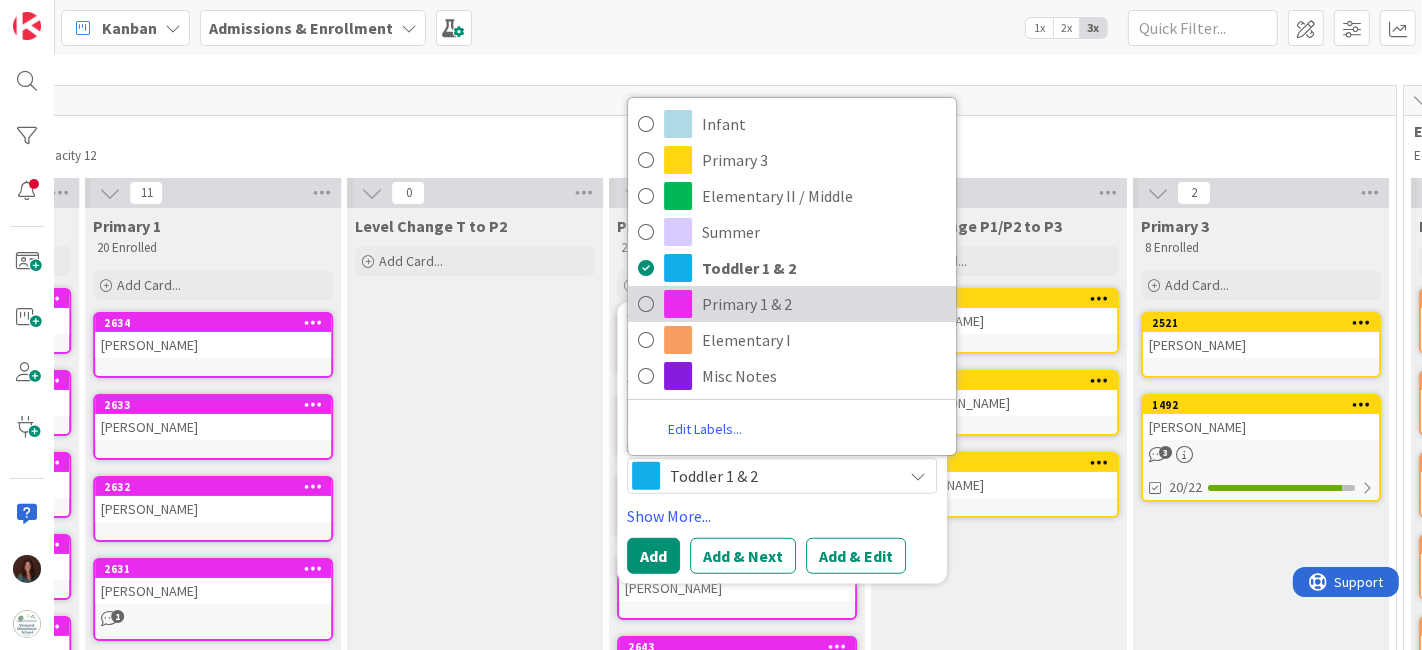 click on "Primary 1 & 2" at bounding box center (824, 304) 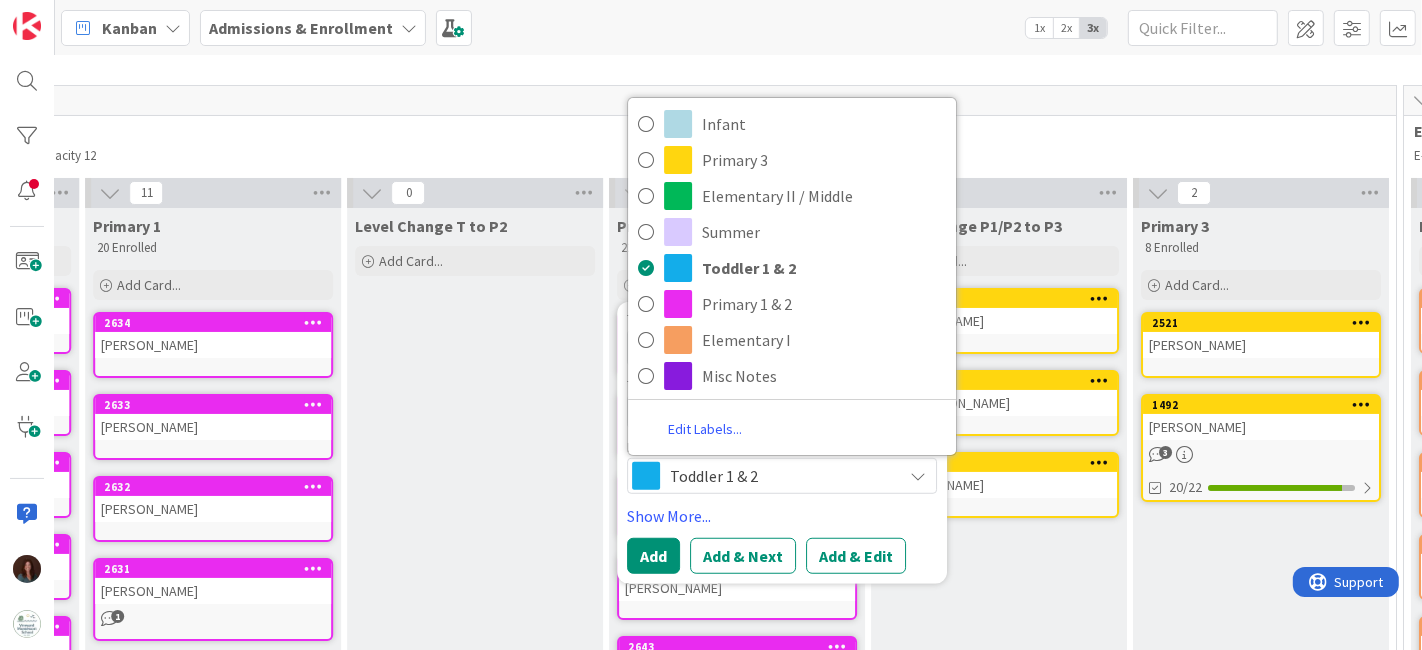 type on "x" 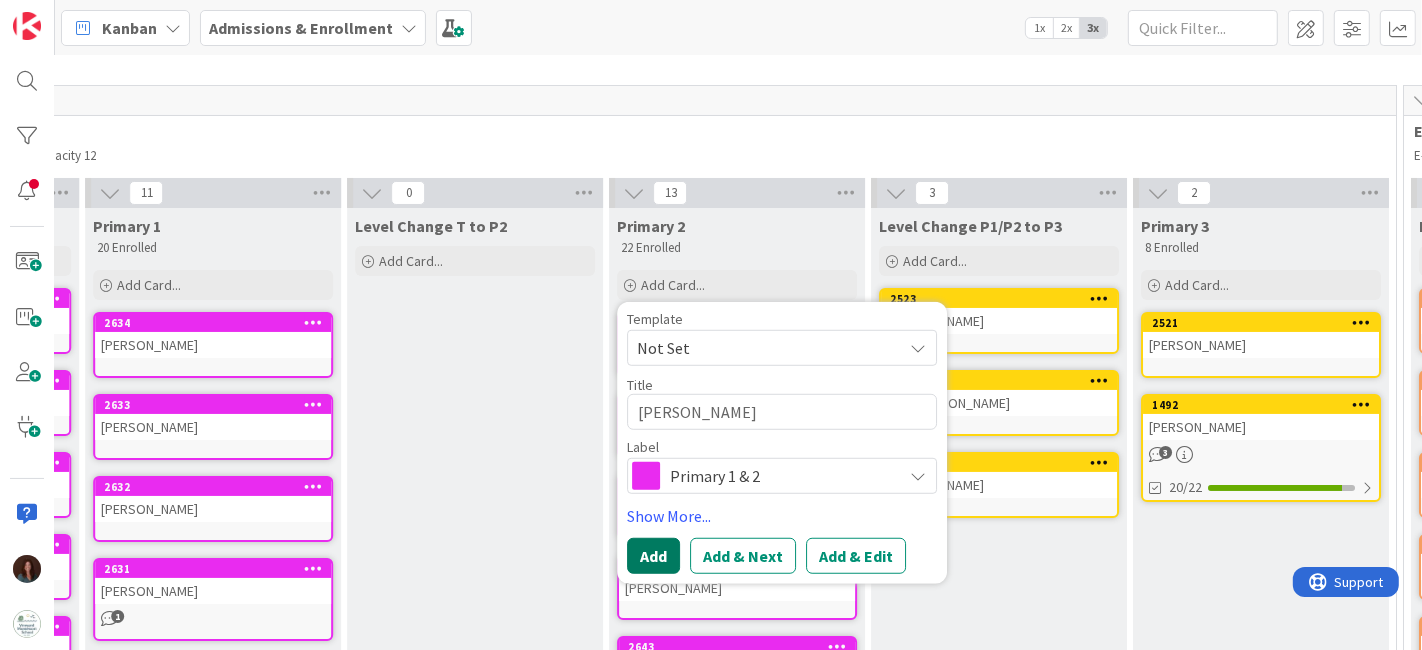 click on "Add" at bounding box center [653, 556] 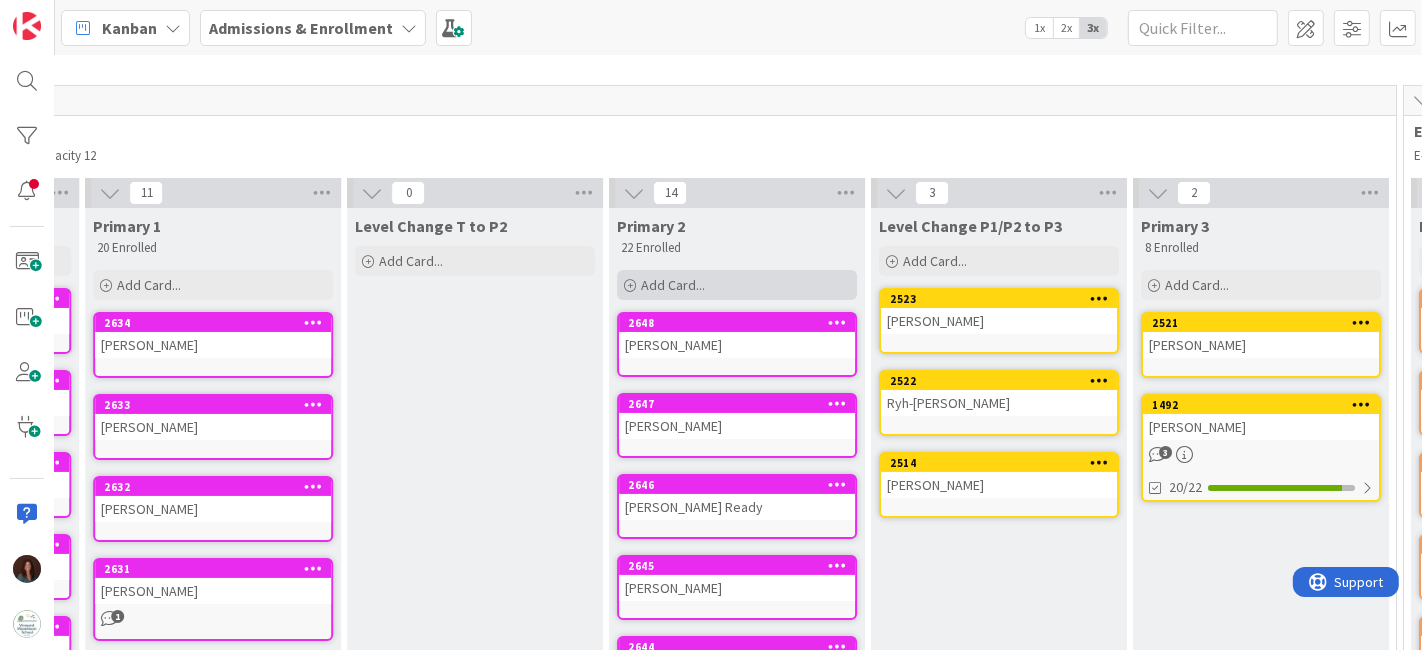 click on "Add Card..." at bounding box center (737, 285) 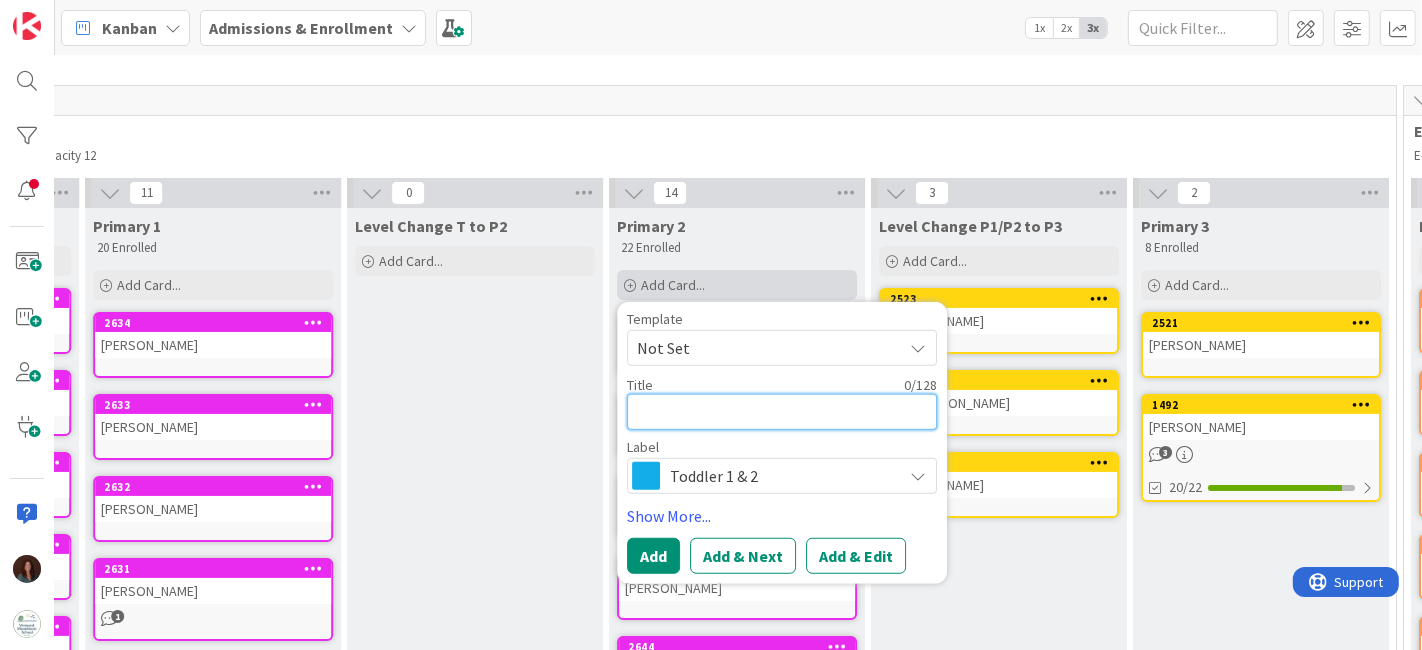 type on "H" 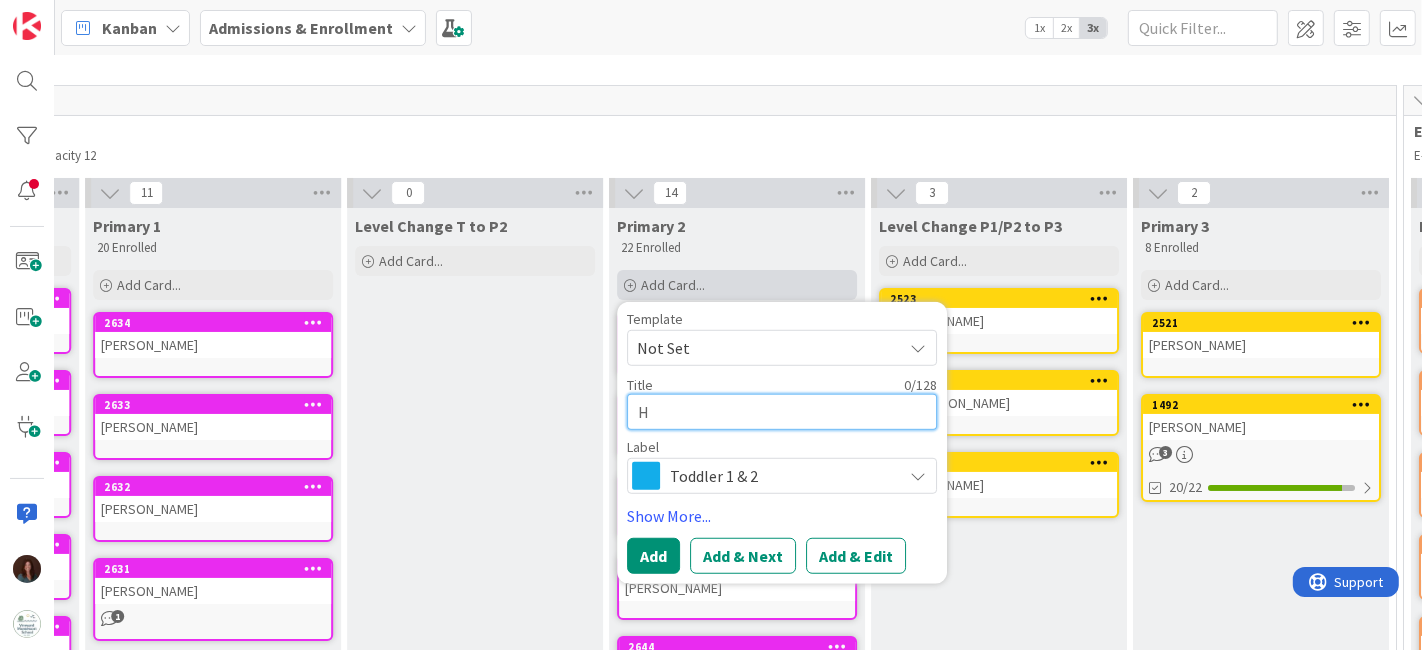 type on "He" 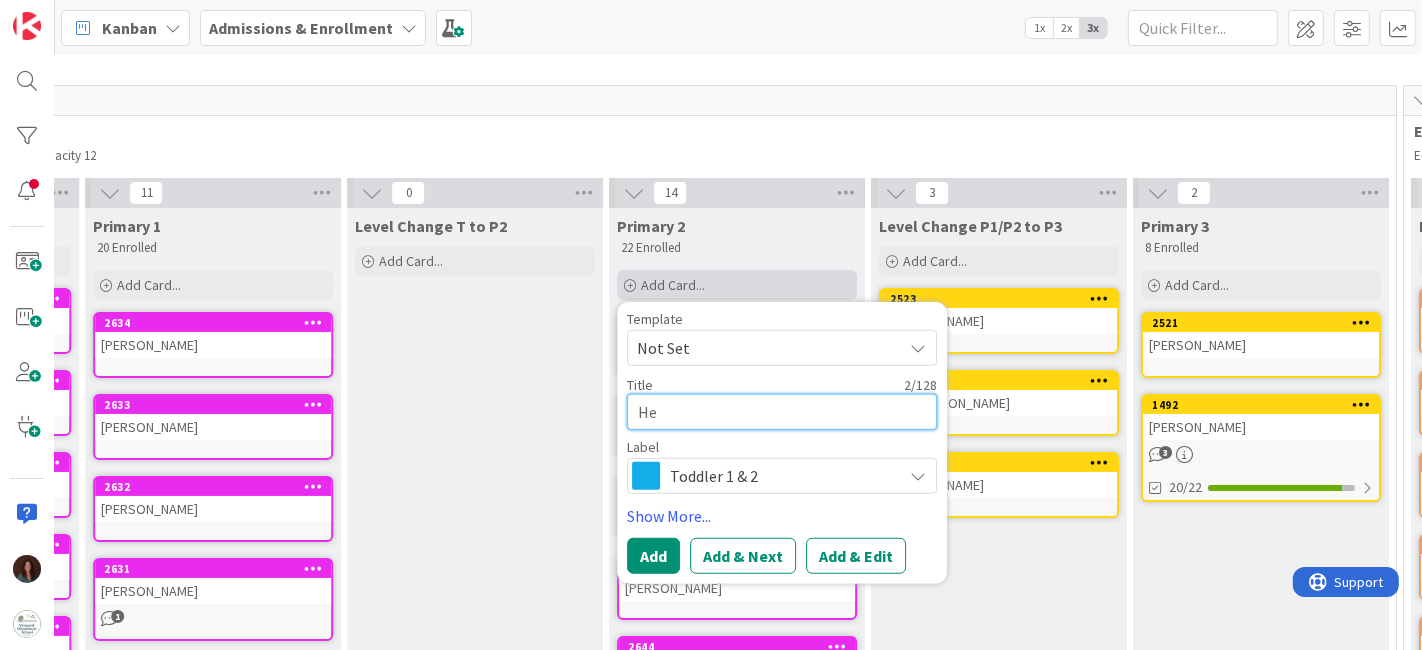 type on "Hen" 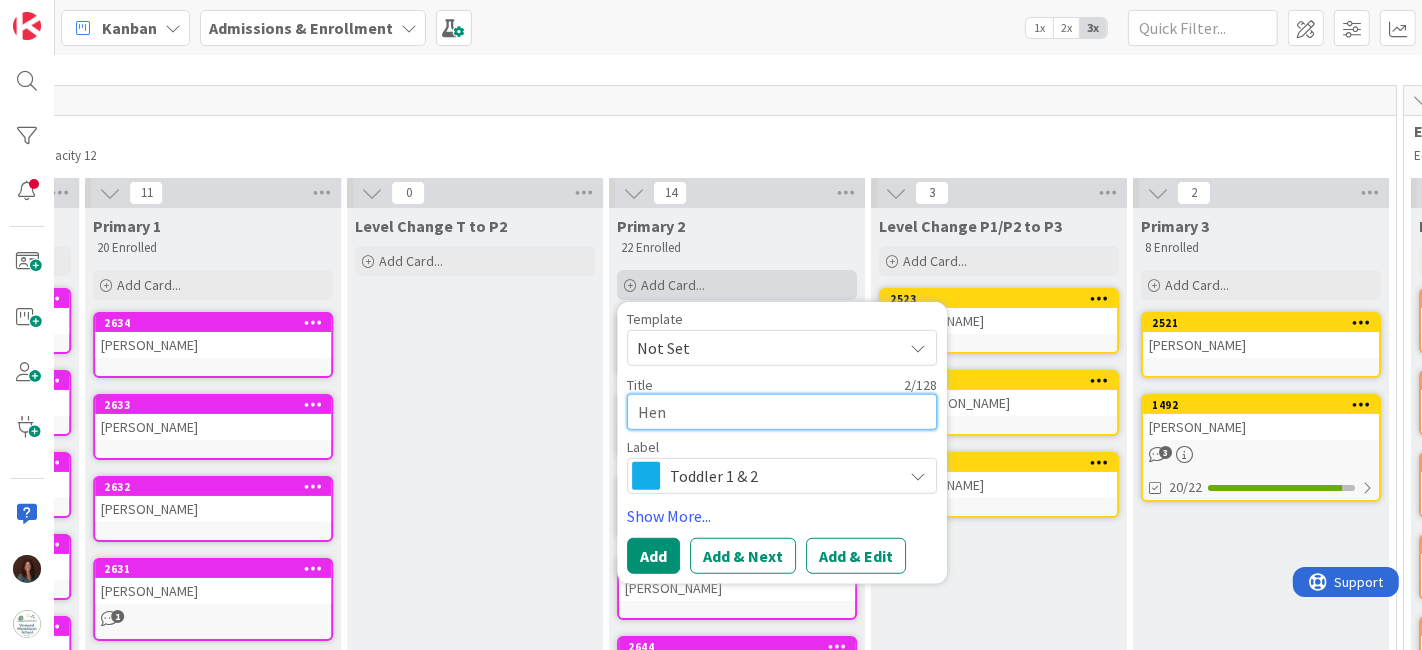 type on "Henr" 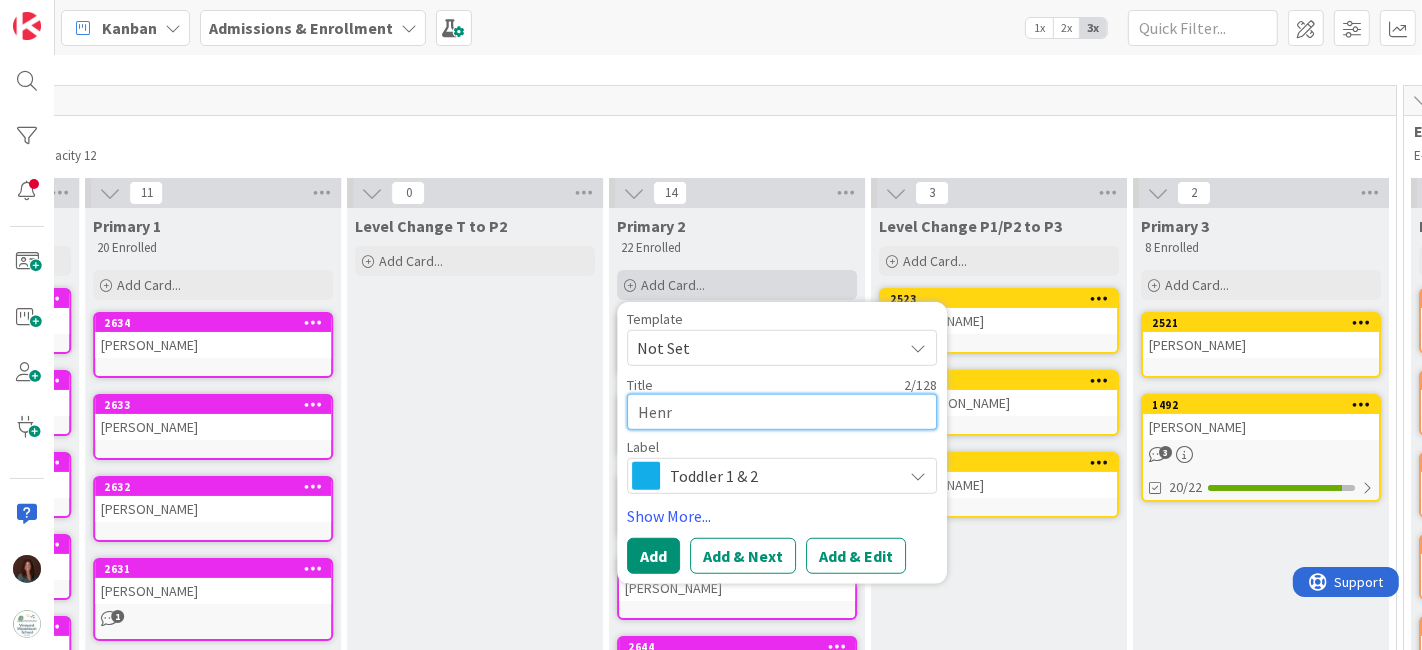 type 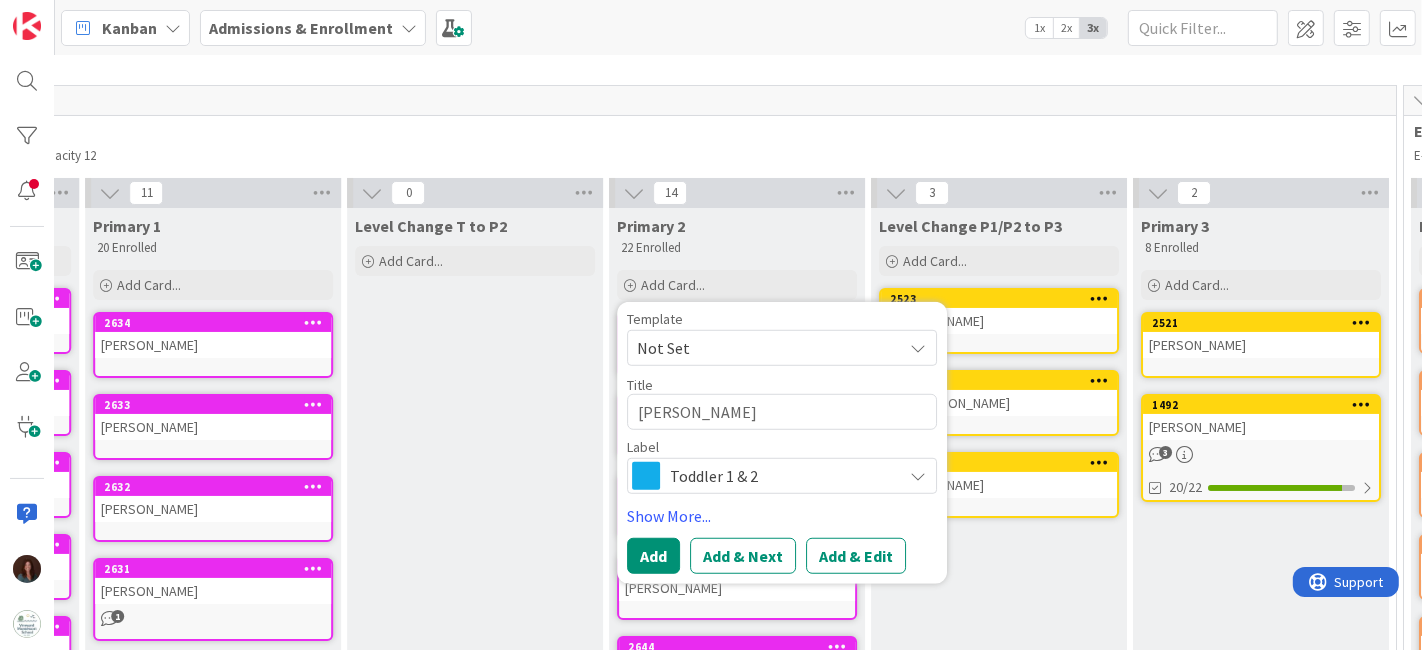 click on "Toddler 1 & 2" at bounding box center (781, 476) 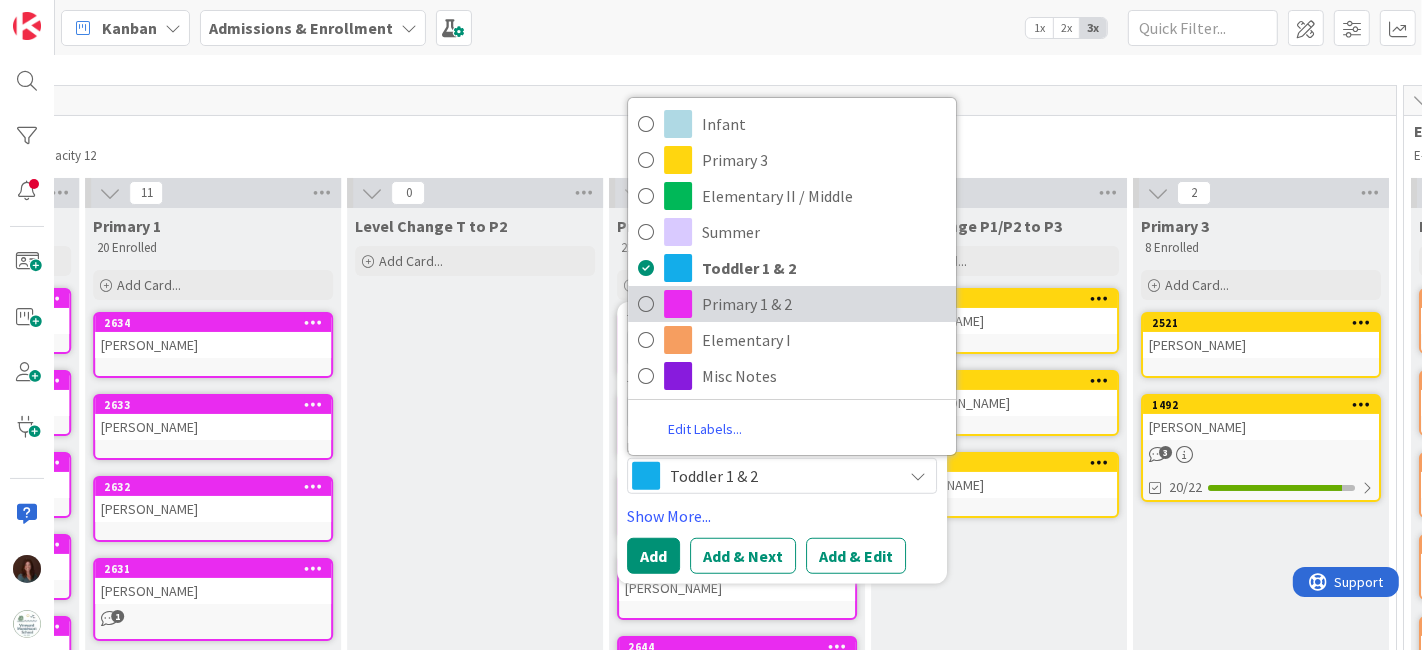click on "Primary 1 & 2" at bounding box center (824, 304) 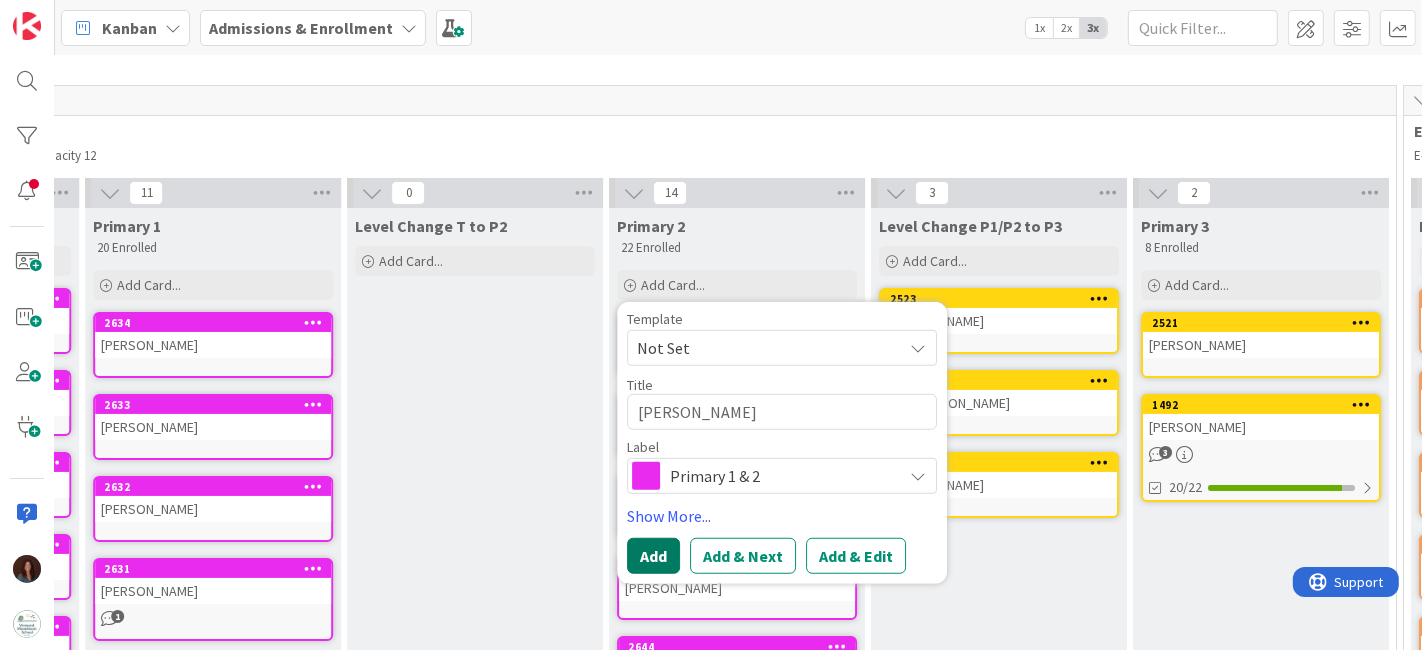 drag, startPoint x: 637, startPoint y: 558, endPoint x: 1045, endPoint y: 19, distance: 676.00665 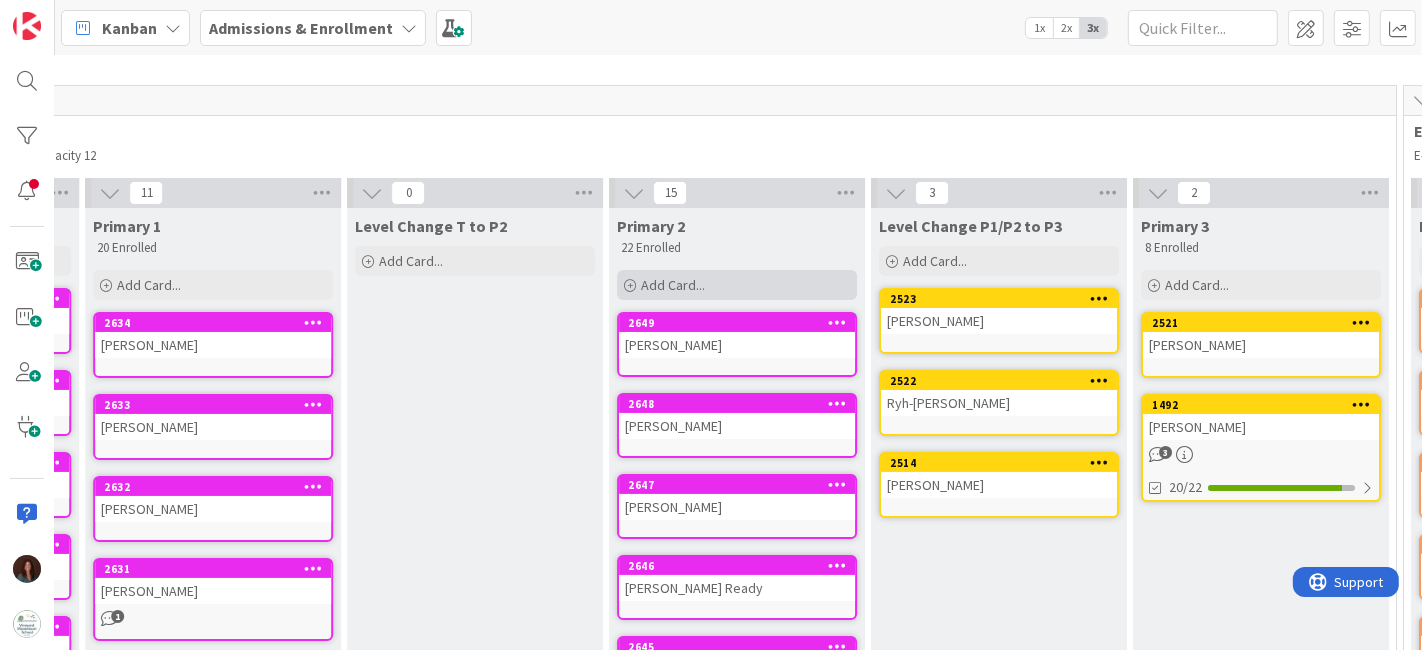 click on "Add Card..." at bounding box center (737, 285) 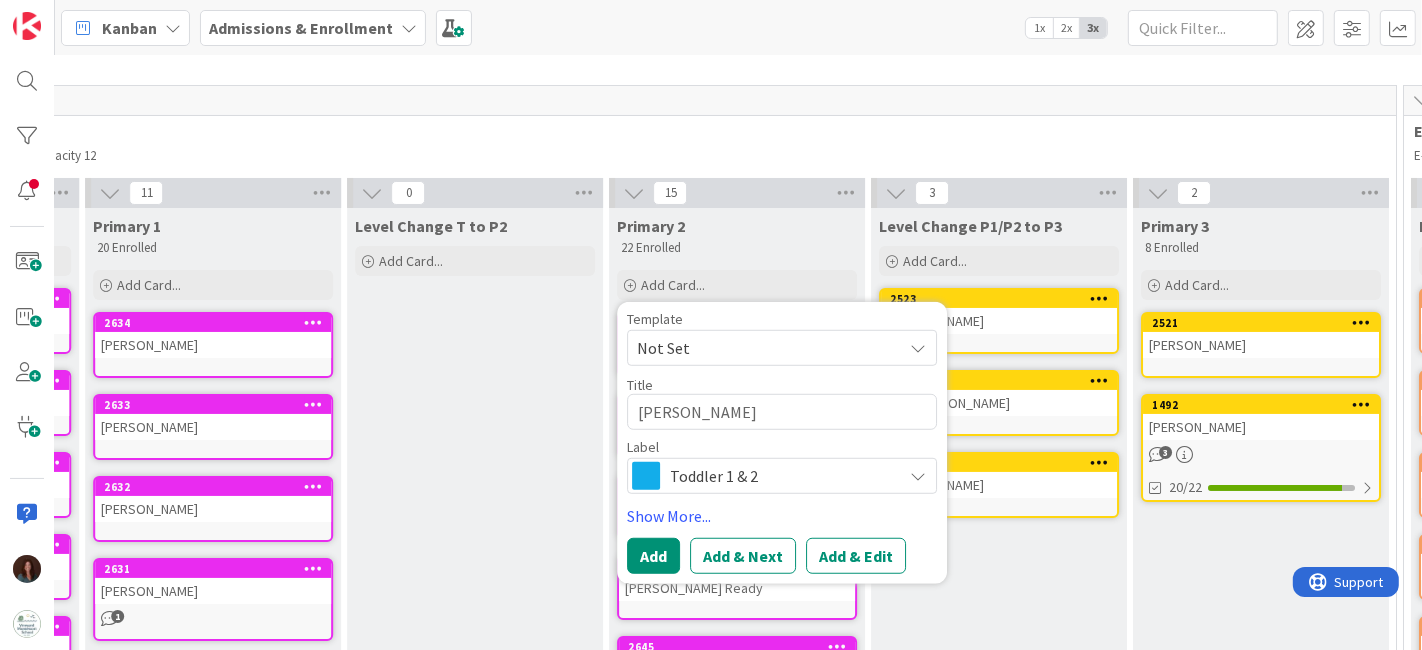 click on "Toddler 1 & 2" at bounding box center [781, 476] 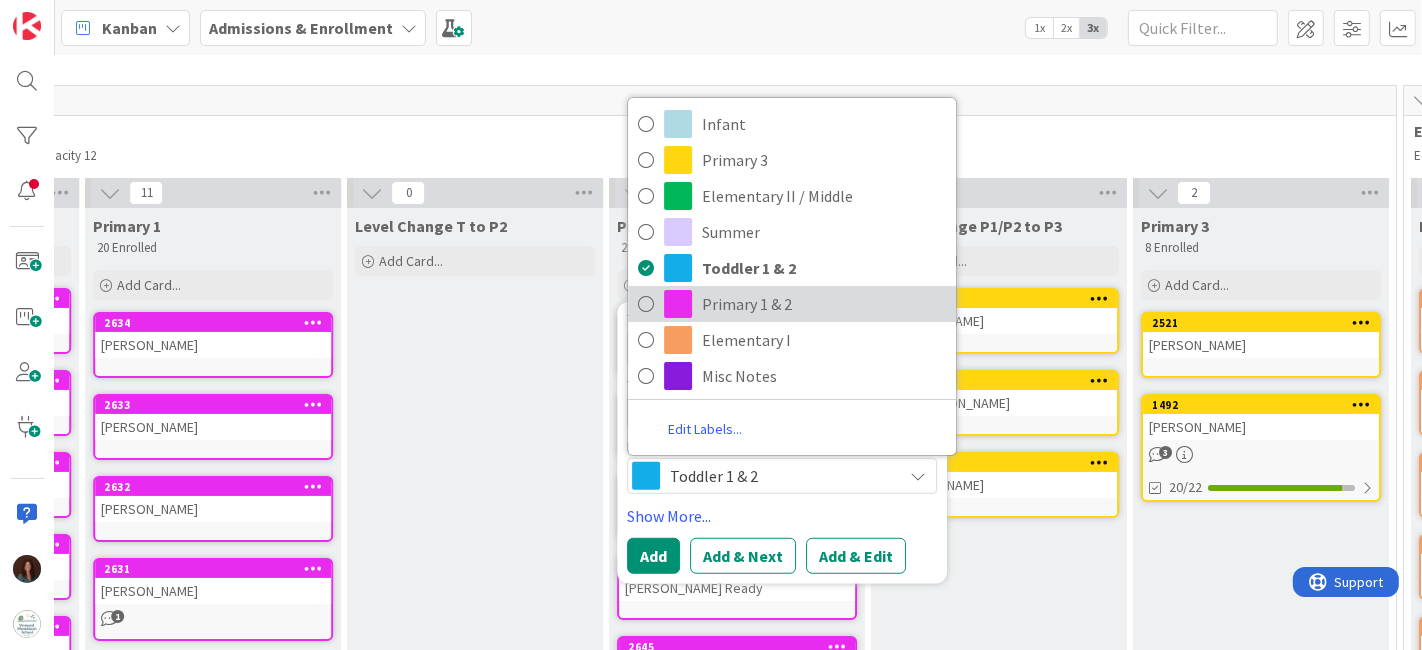 click on "Primary 1 & 2" at bounding box center [824, 304] 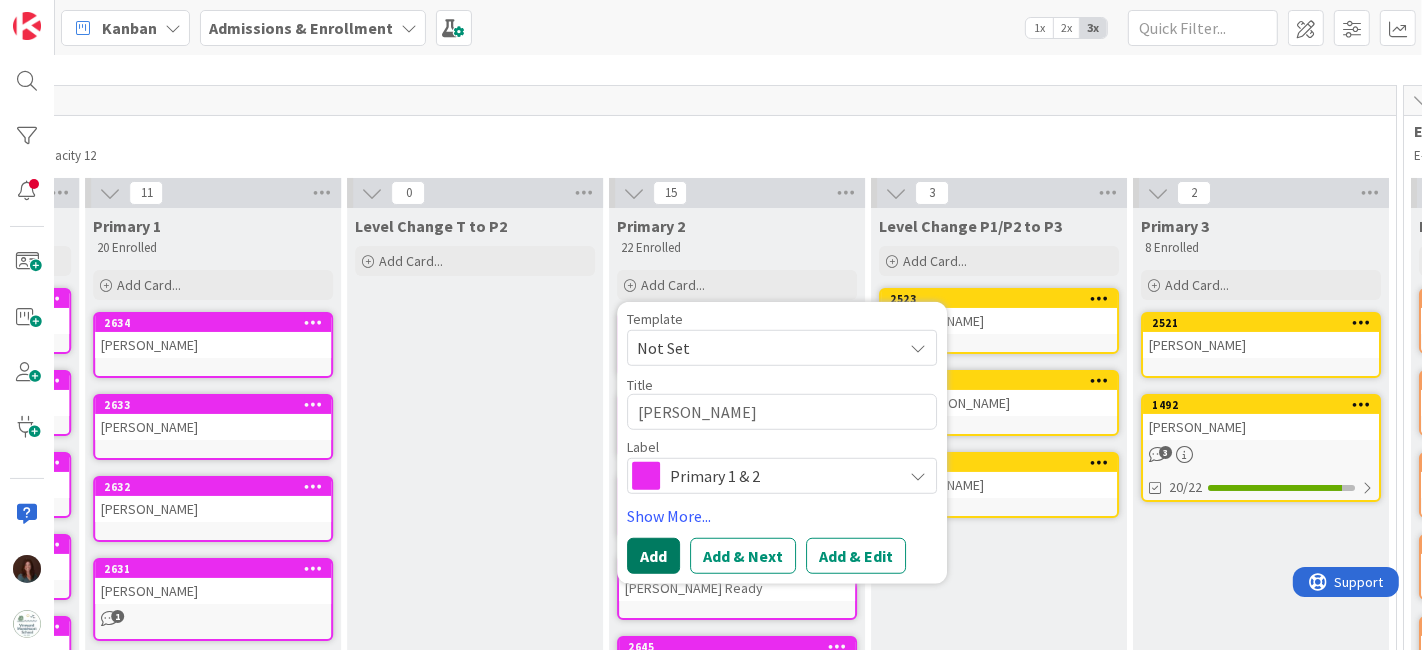 click on "Add" at bounding box center [653, 556] 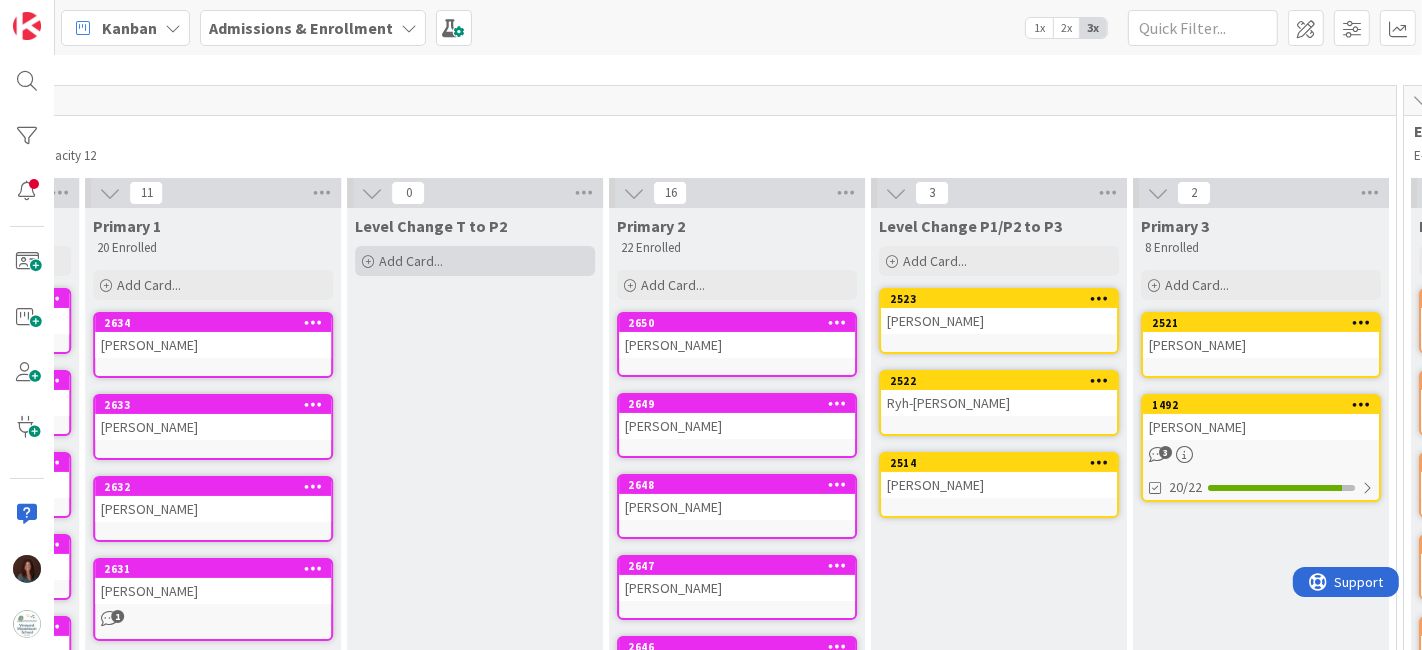 click on "Add Card..." at bounding box center (475, 261) 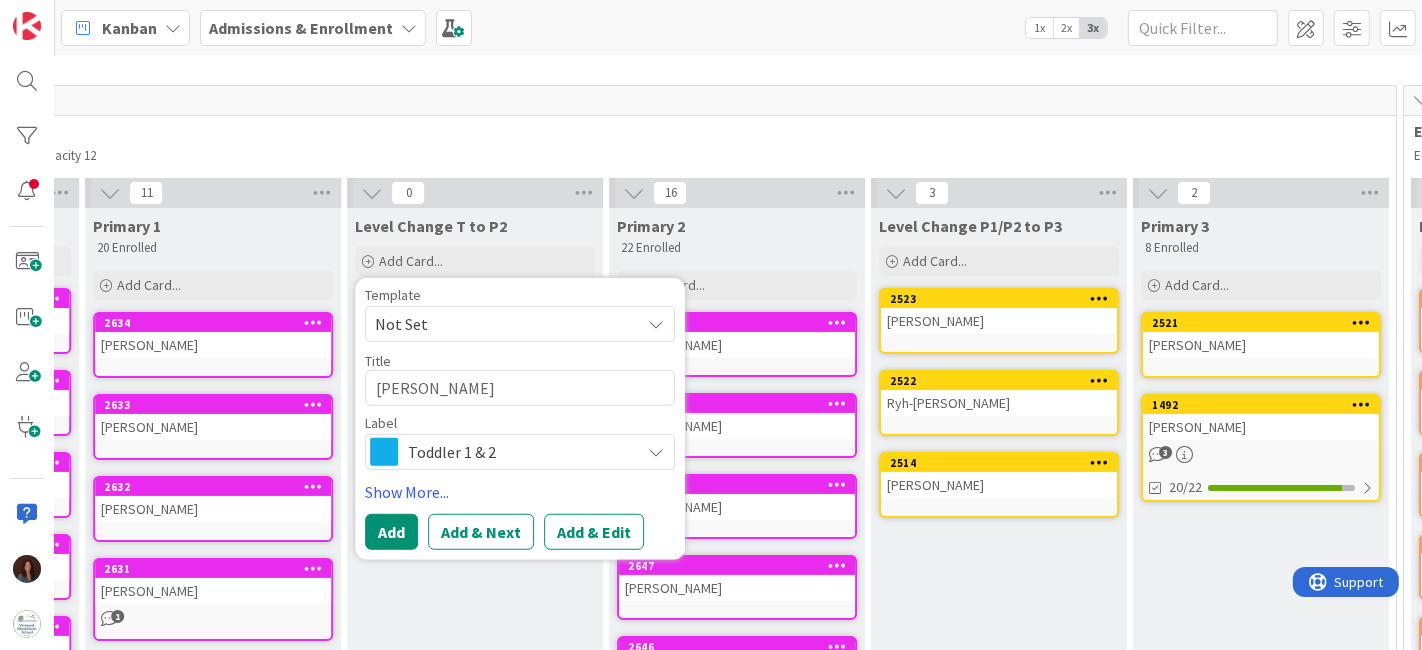 click on "Toddler 1 & 2" at bounding box center (519, 452) 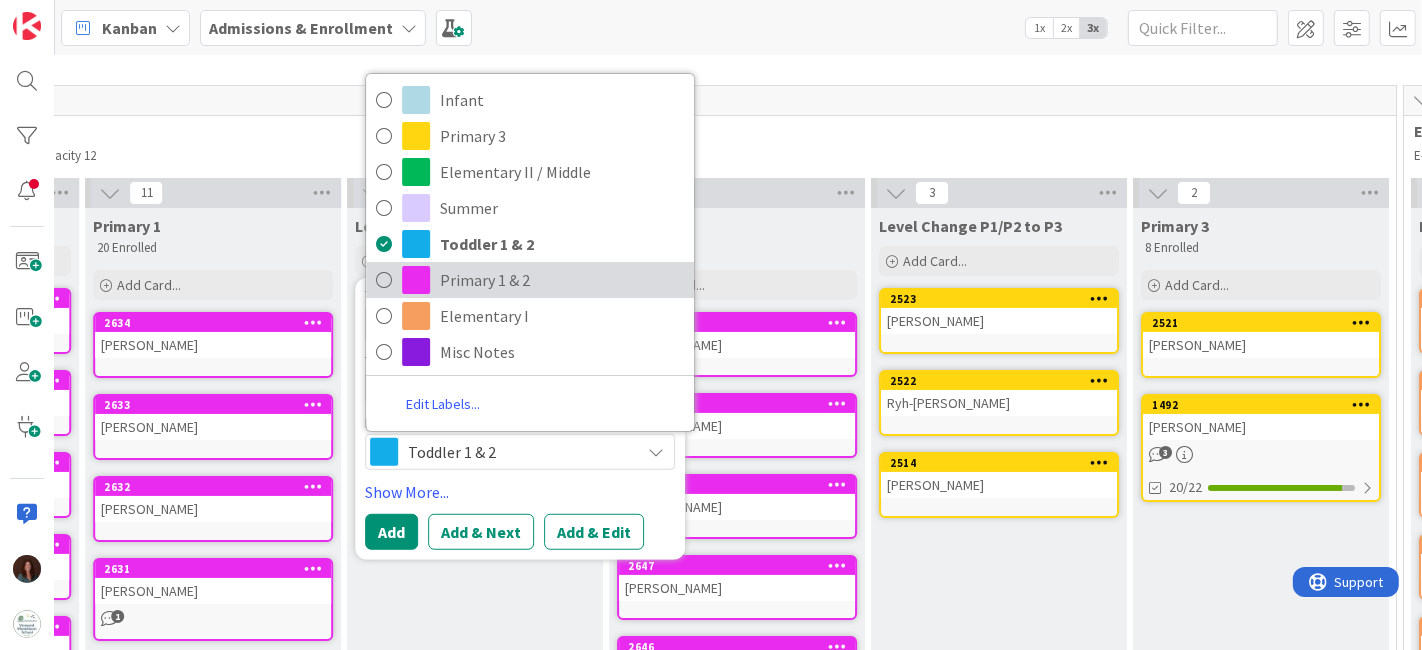 click on "Primary 1 & 2" at bounding box center (562, 280) 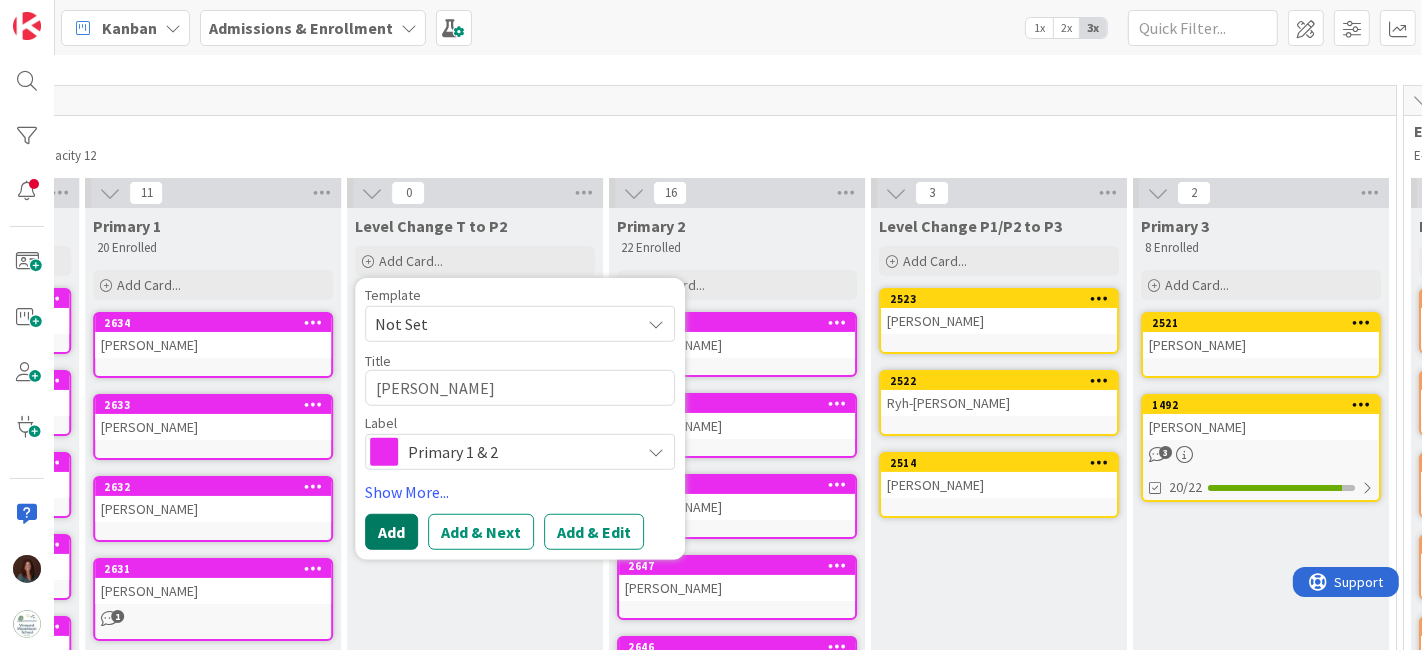 click on "Add" at bounding box center (391, 532) 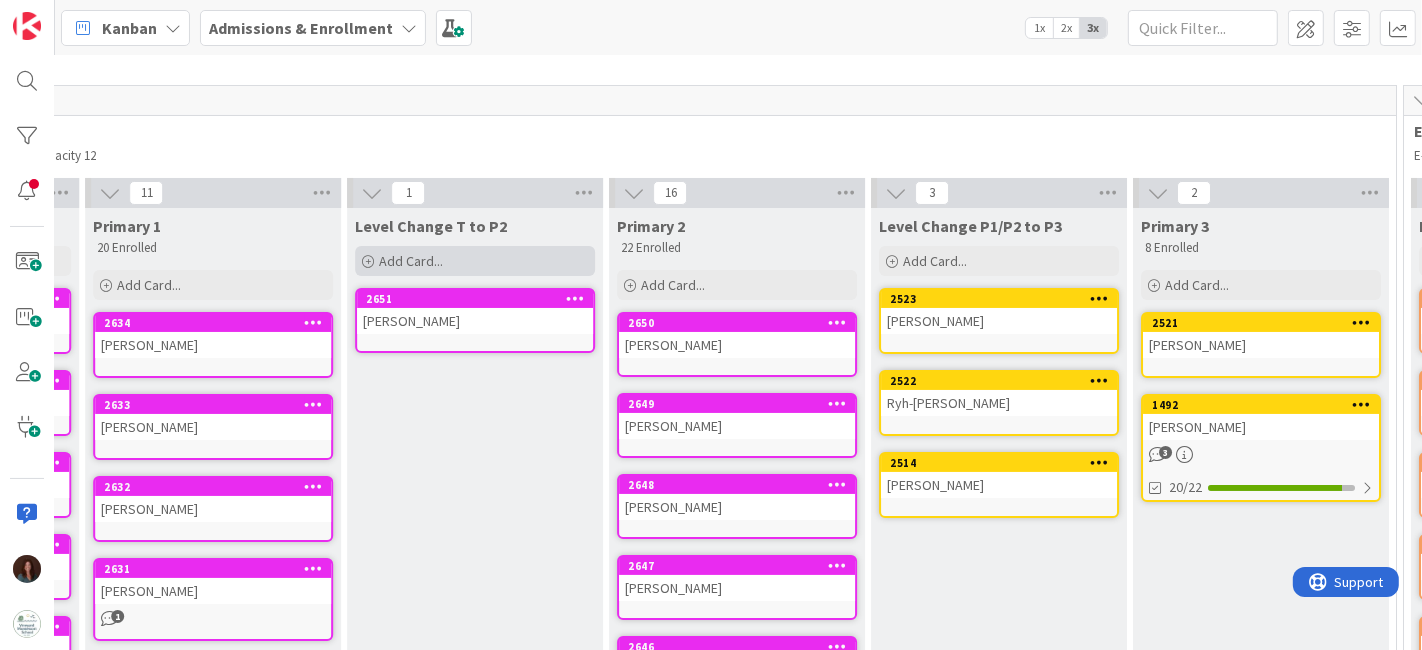 click on "Add Card..." at bounding box center [475, 261] 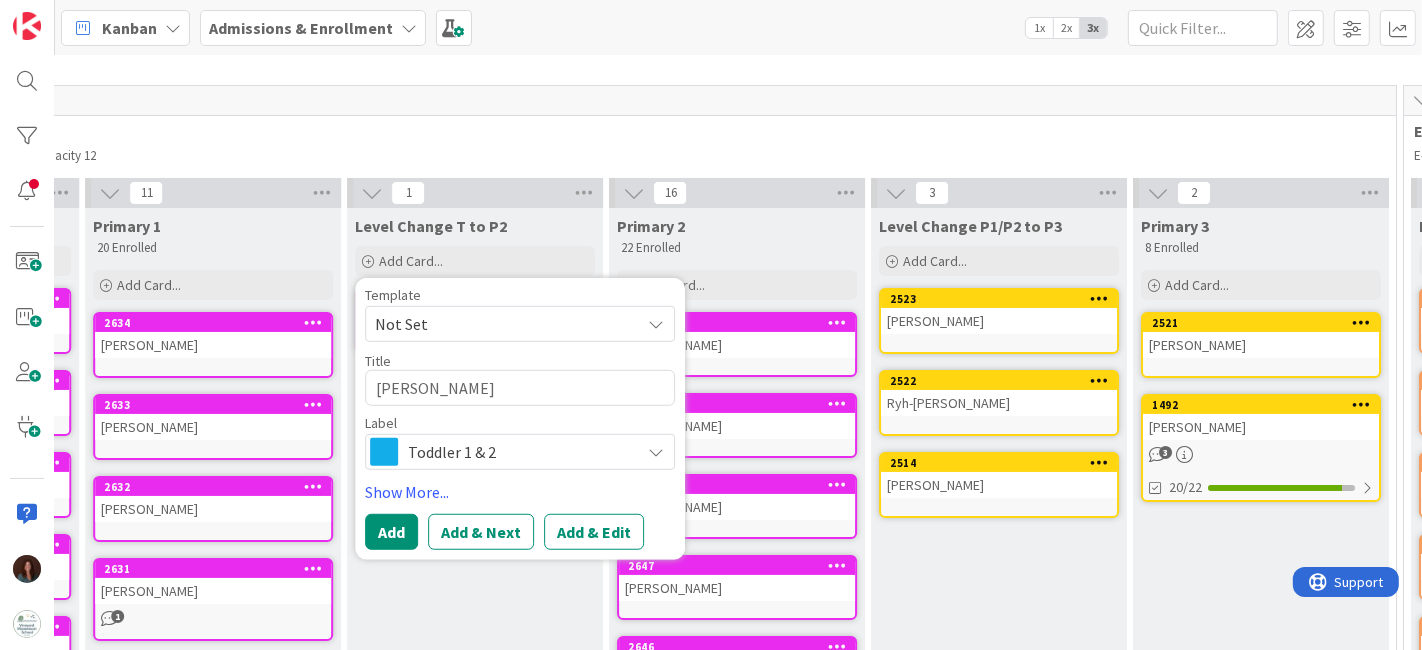 click on "Toddler 1 & 2" at bounding box center (520, 452) 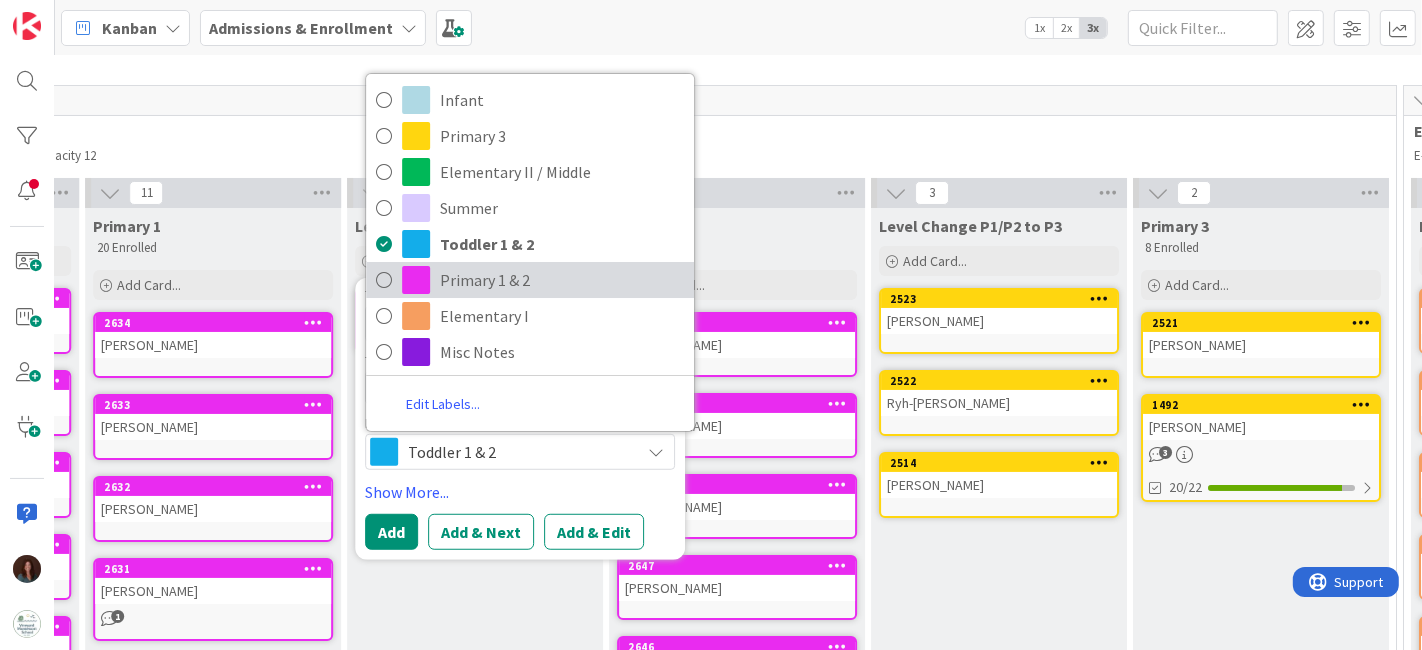 click on "Primary 1 & 2" at bounding box center (562, 280) 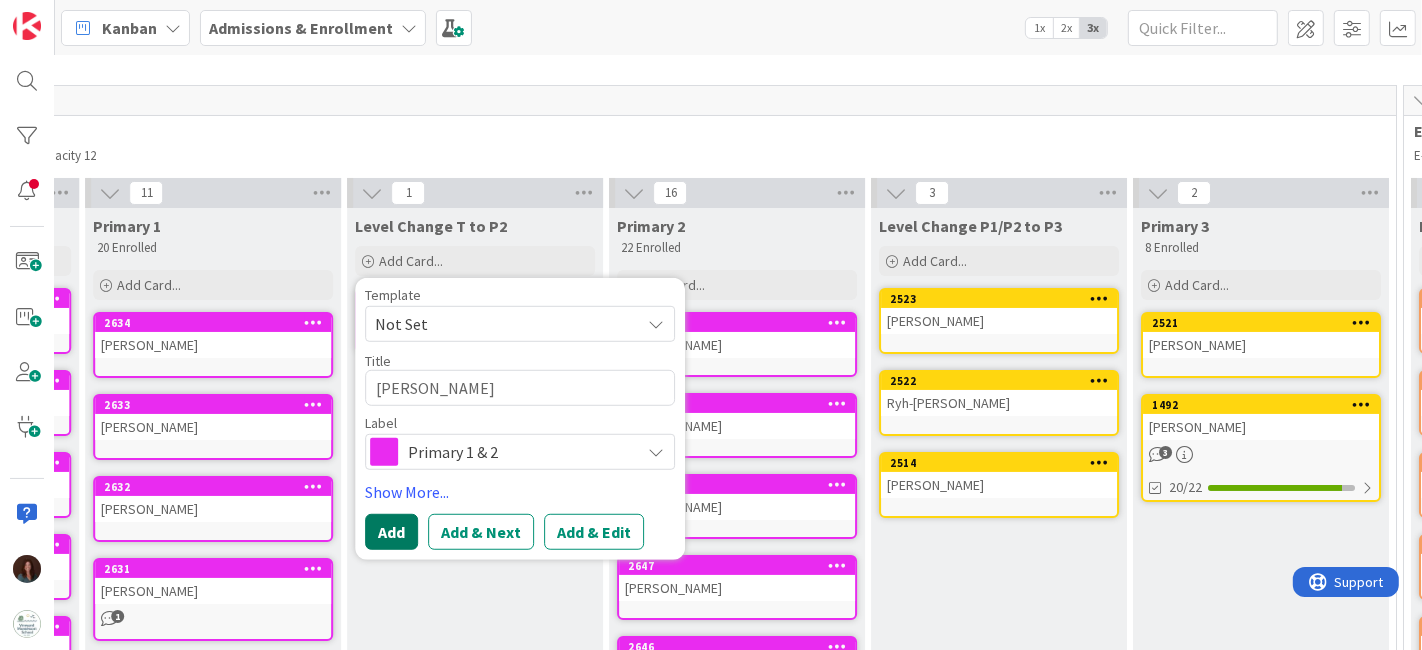click on "Add" at bounding box center (391, 532) 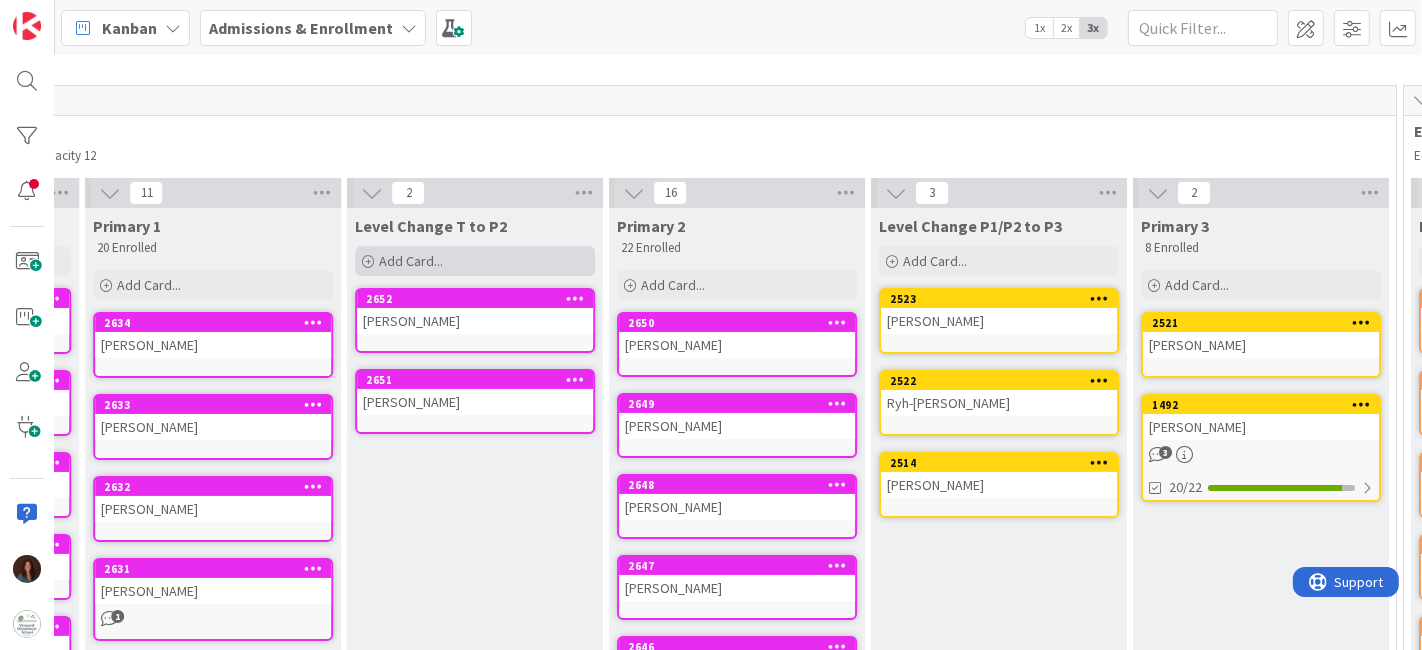 click on "Add Card..." at bounding box center [475, 261] 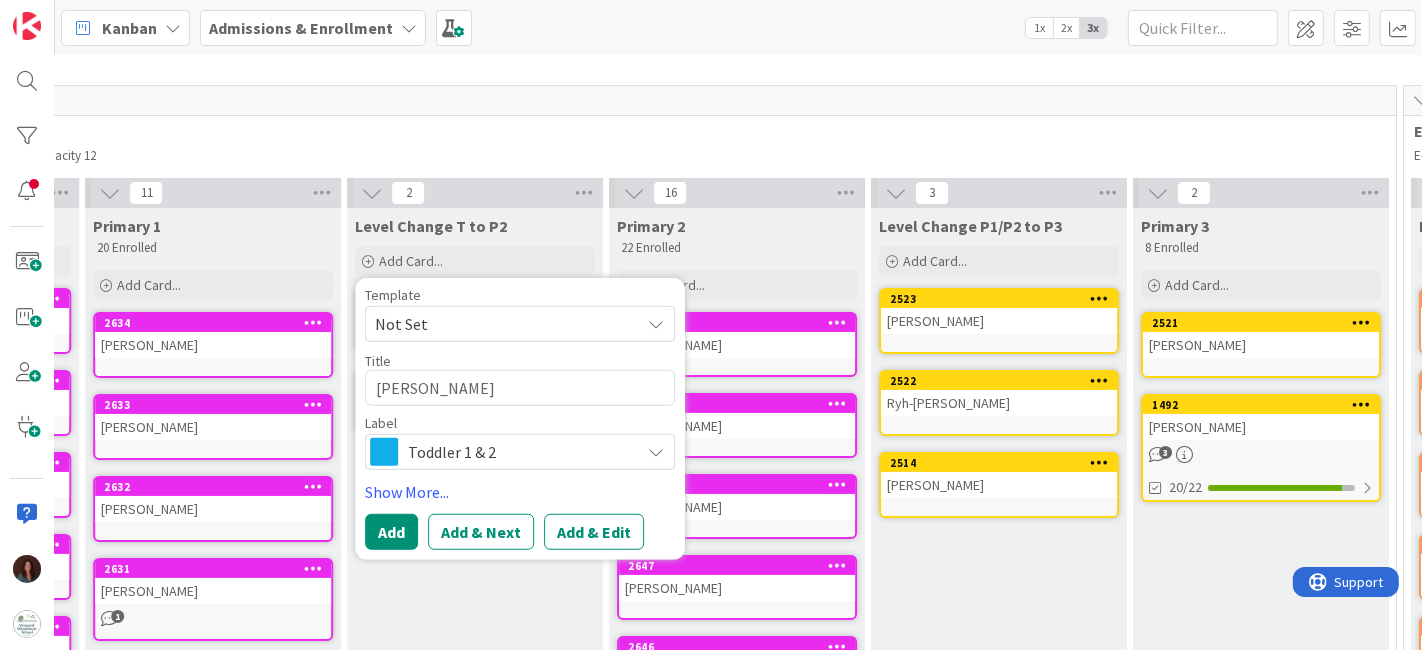 click on "Label" at bounding box center [520, 423] 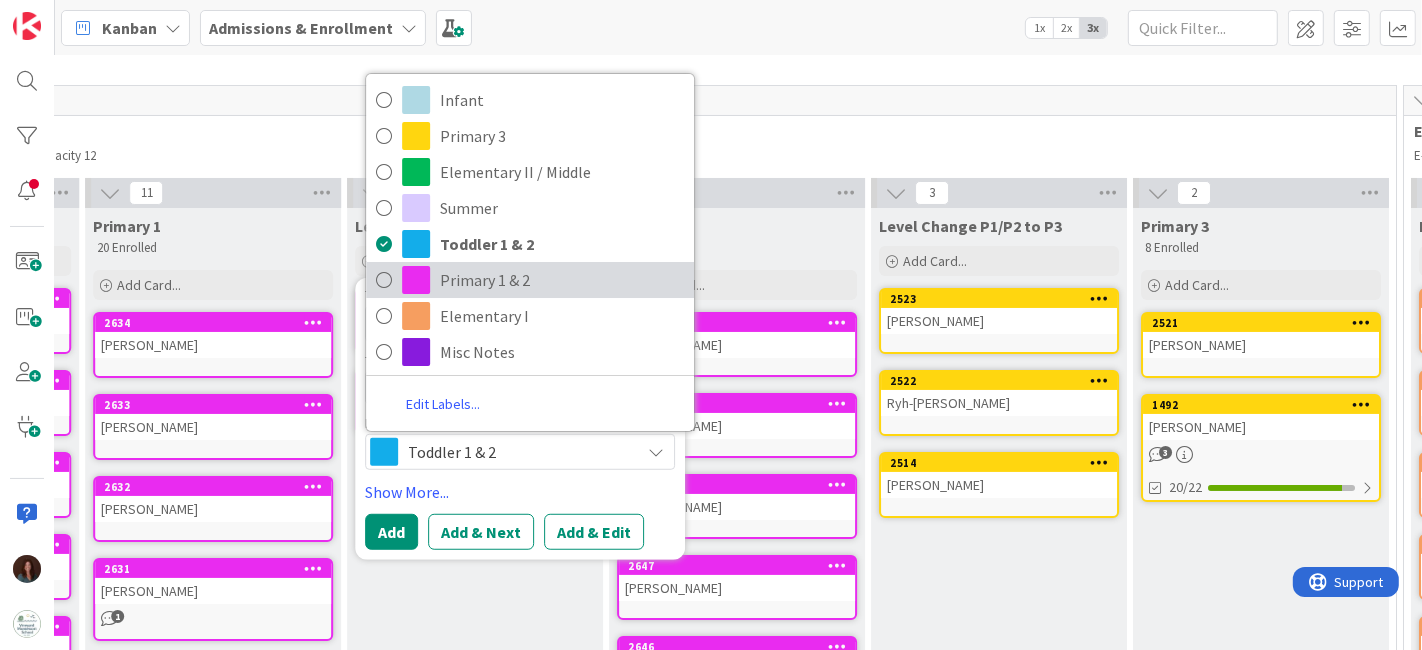click on "Primary 1 & 2" at bounding box center [562, 280] 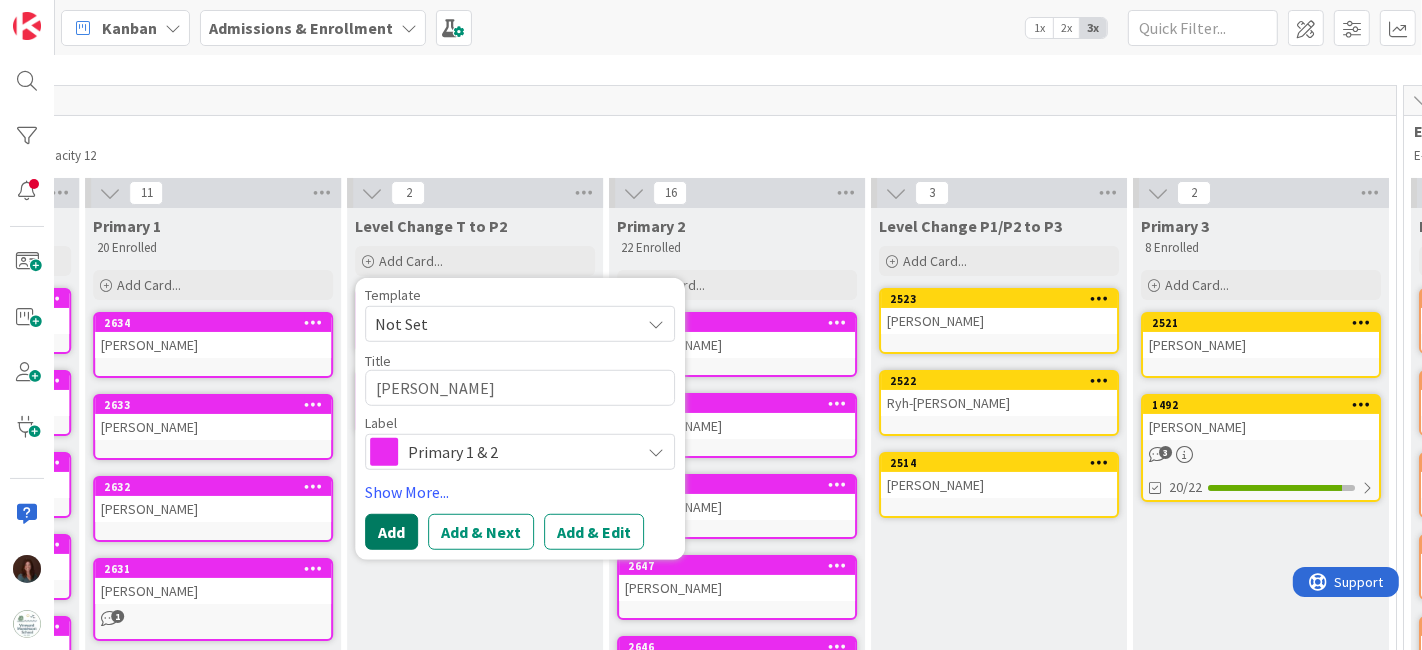 click on "Add" at bounding box center (391, 532) 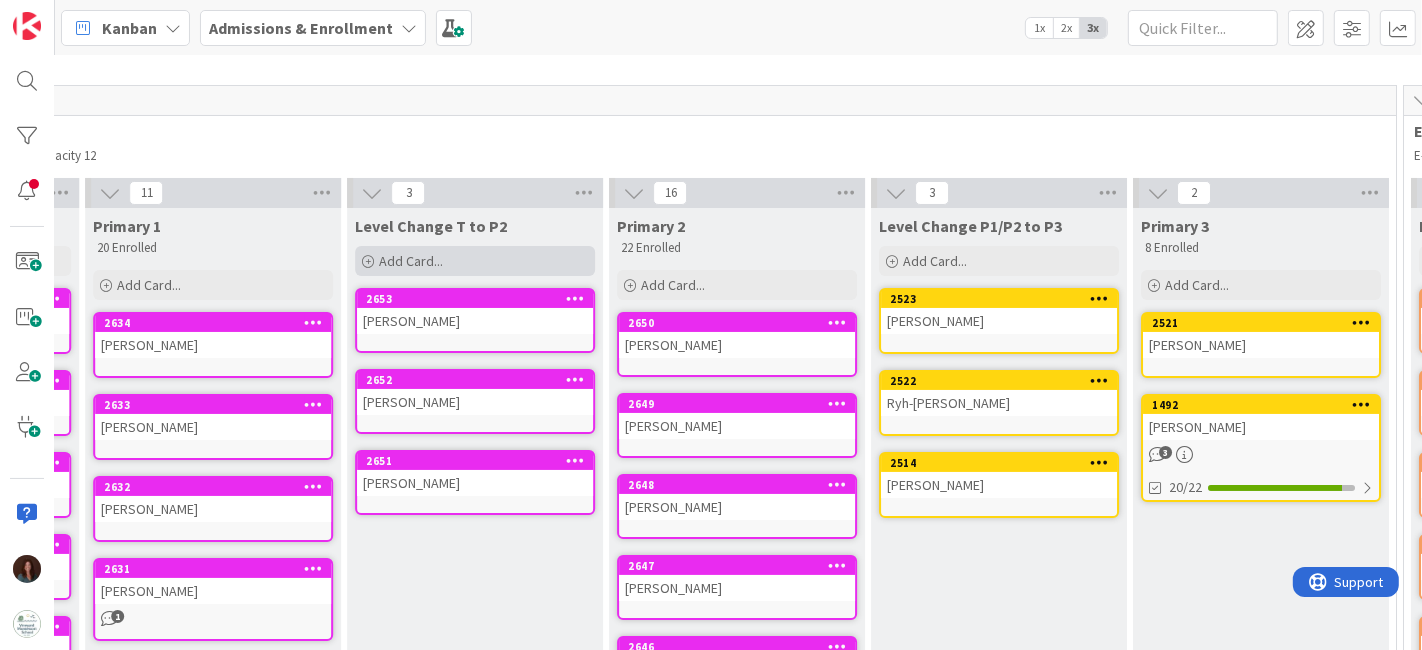 click on "Add Card..." at bounding box center (475, 261) 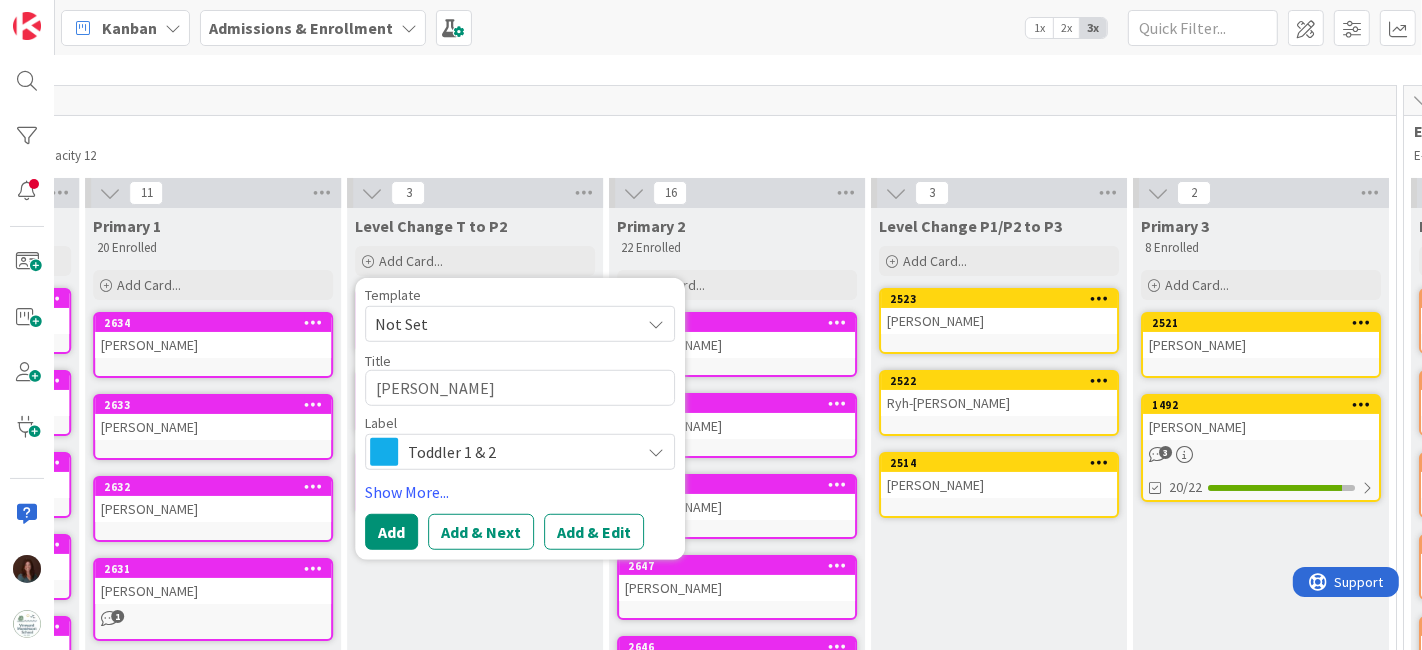 click on "Toddler 1 & 2" at bounding box center [519, 452] 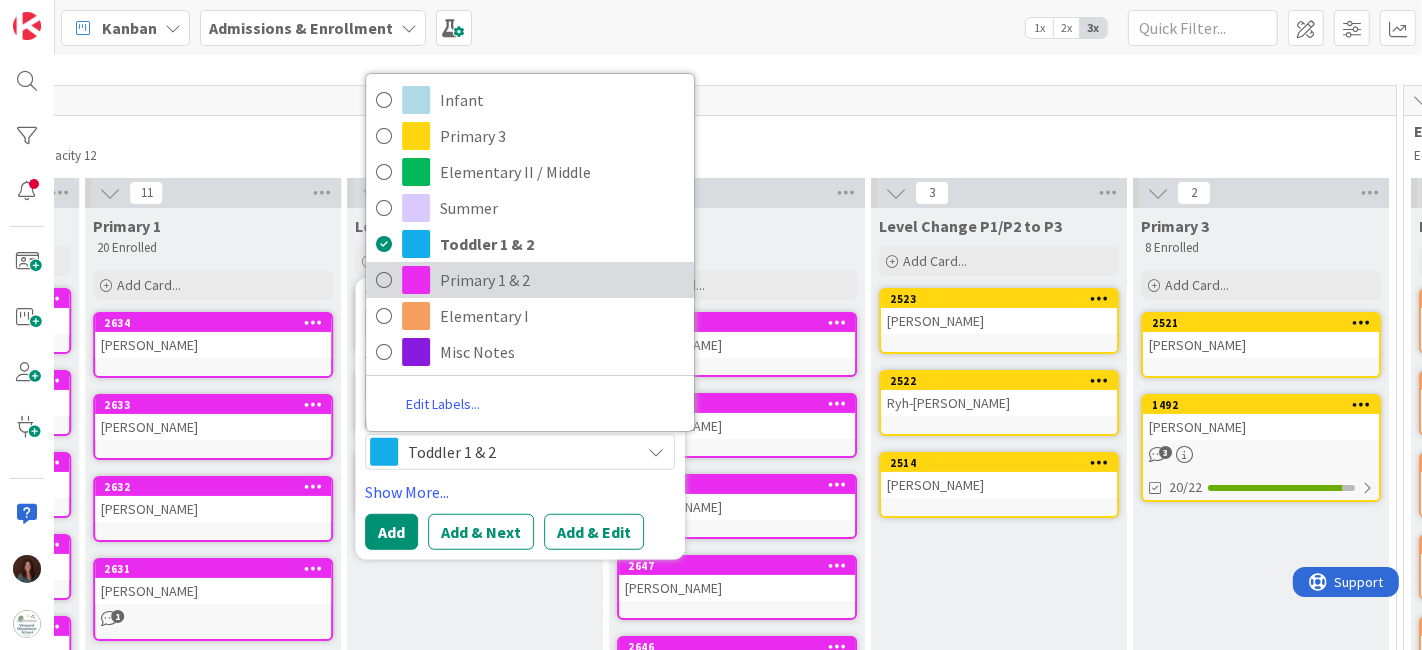 click on "Primary 1 & 2" at bounding box center (562, 280) 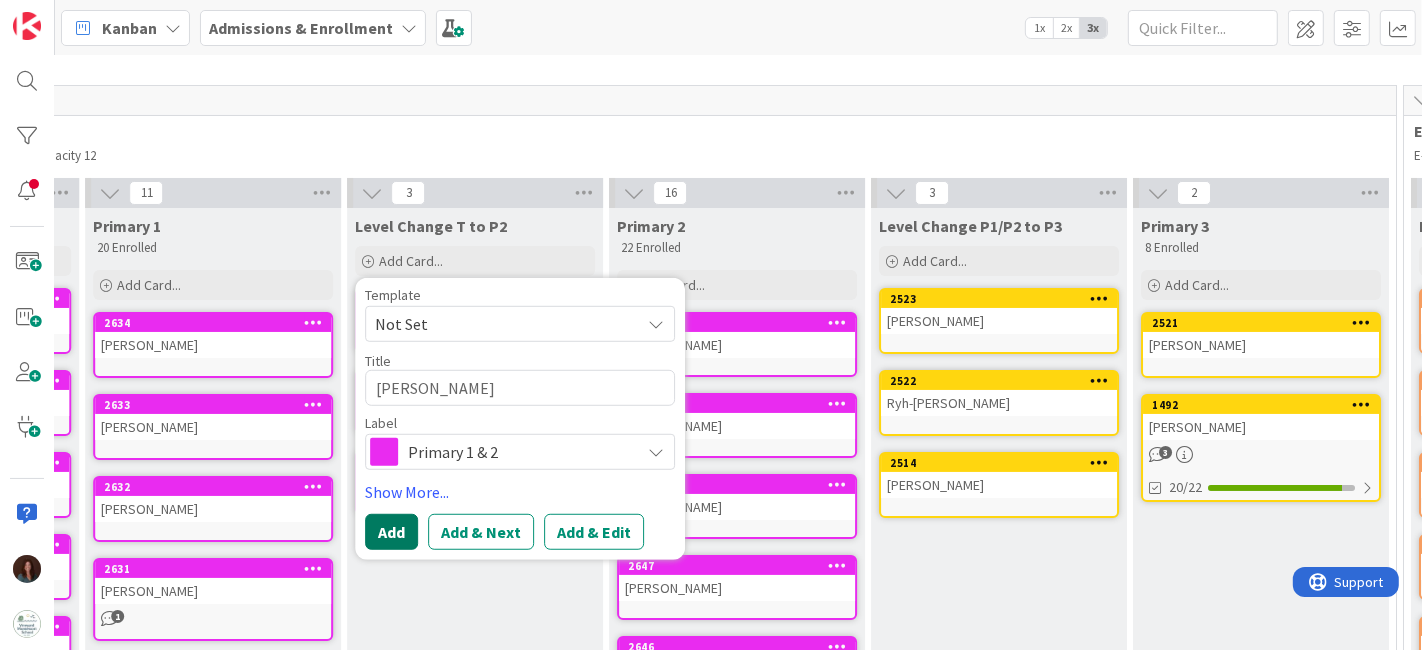 click on "Add" at bounding box center [391, 532] 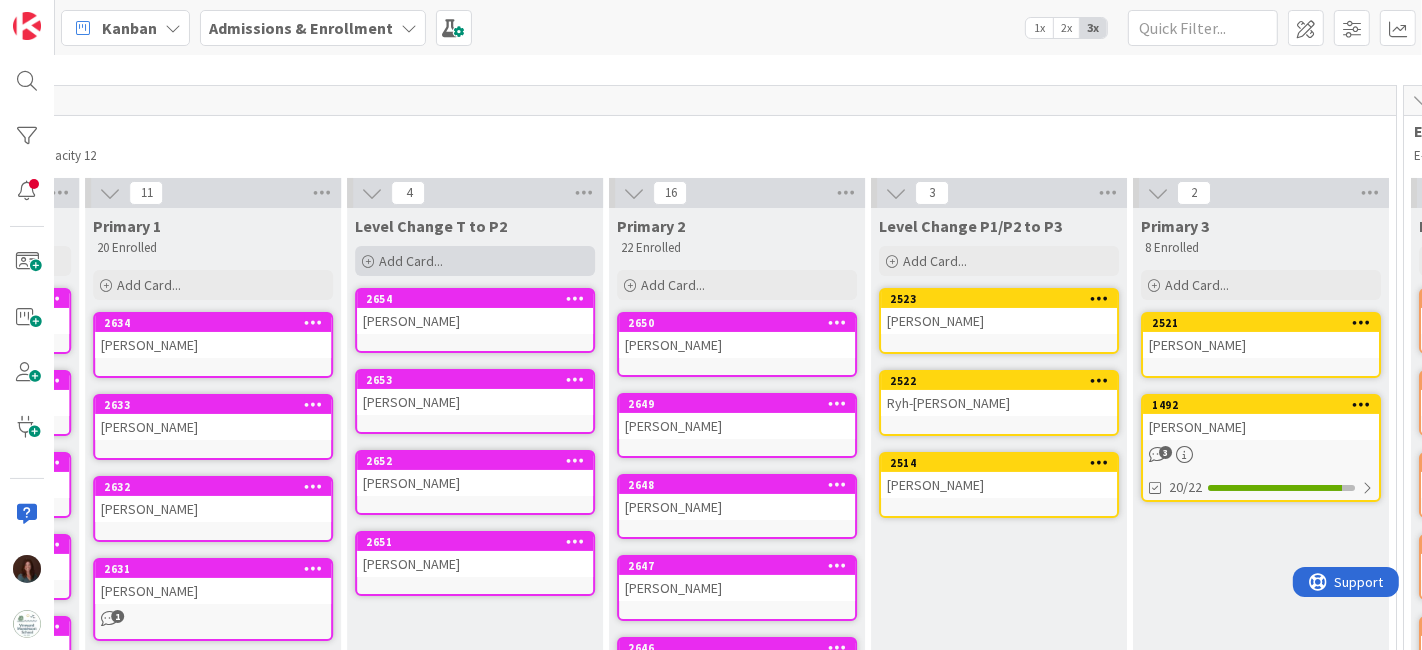 click on "Add Card..." at bounding box center [475, 261] 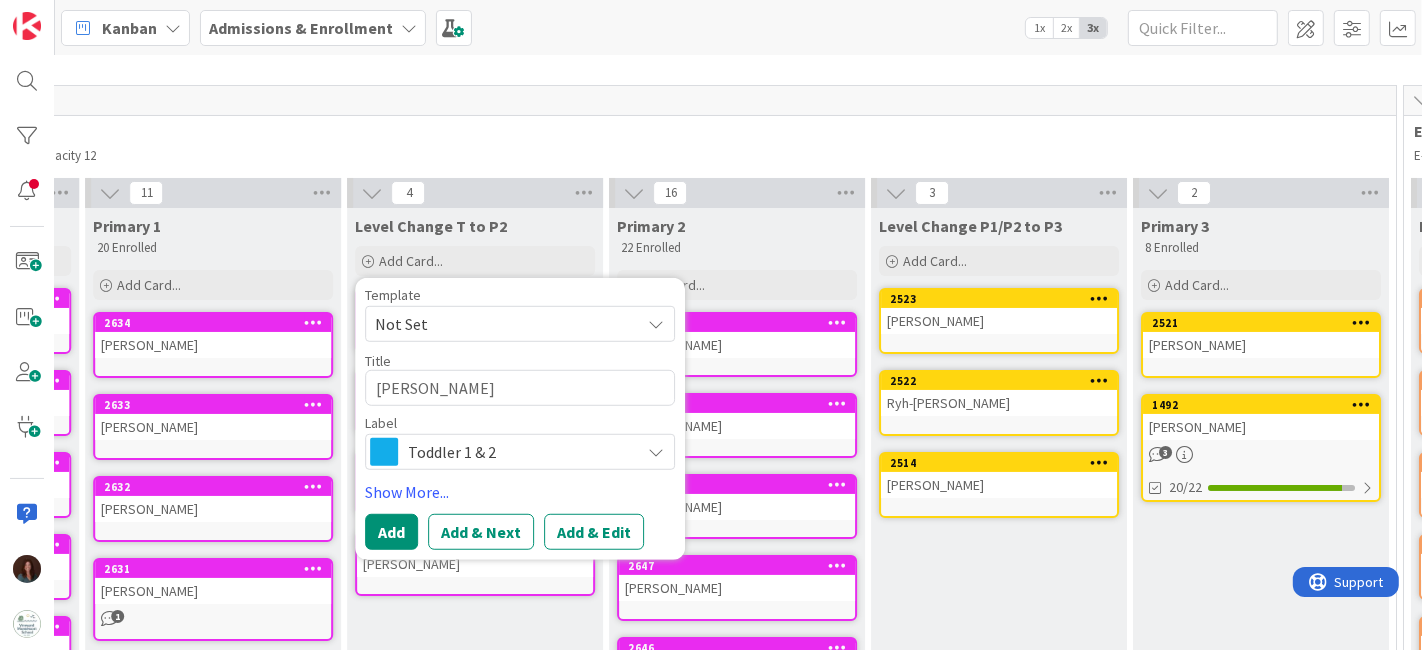 click on "Toddler 1 & 2" at bounding box center [520, 452] 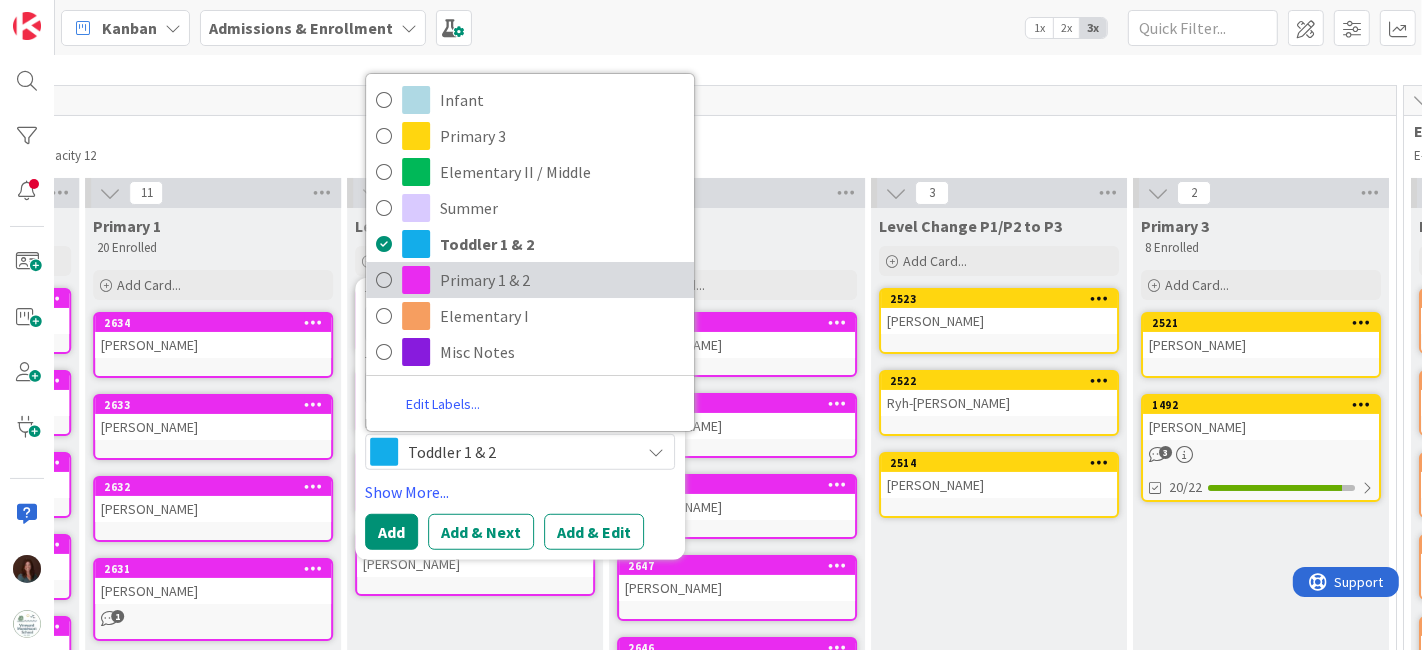 click on "Primary 1 & 2" at bounding box center (562, 280) 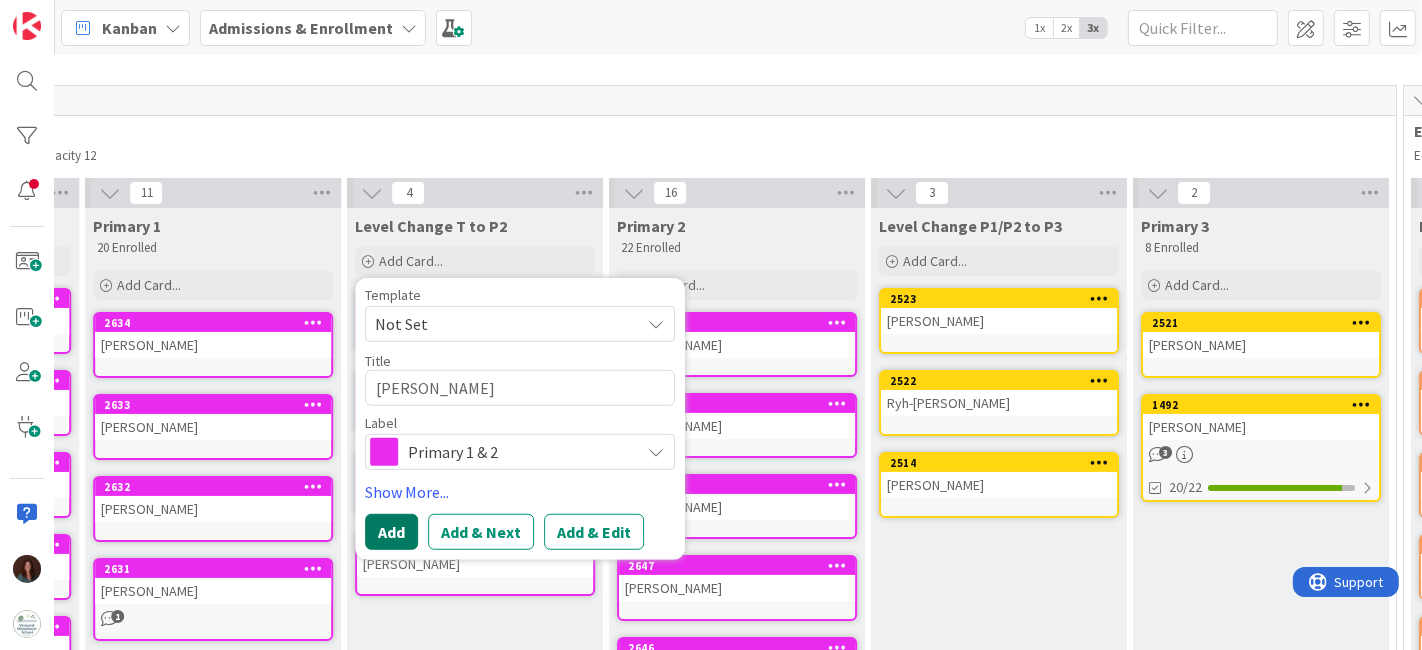 click on "Add" at bounding box center (391, 532) 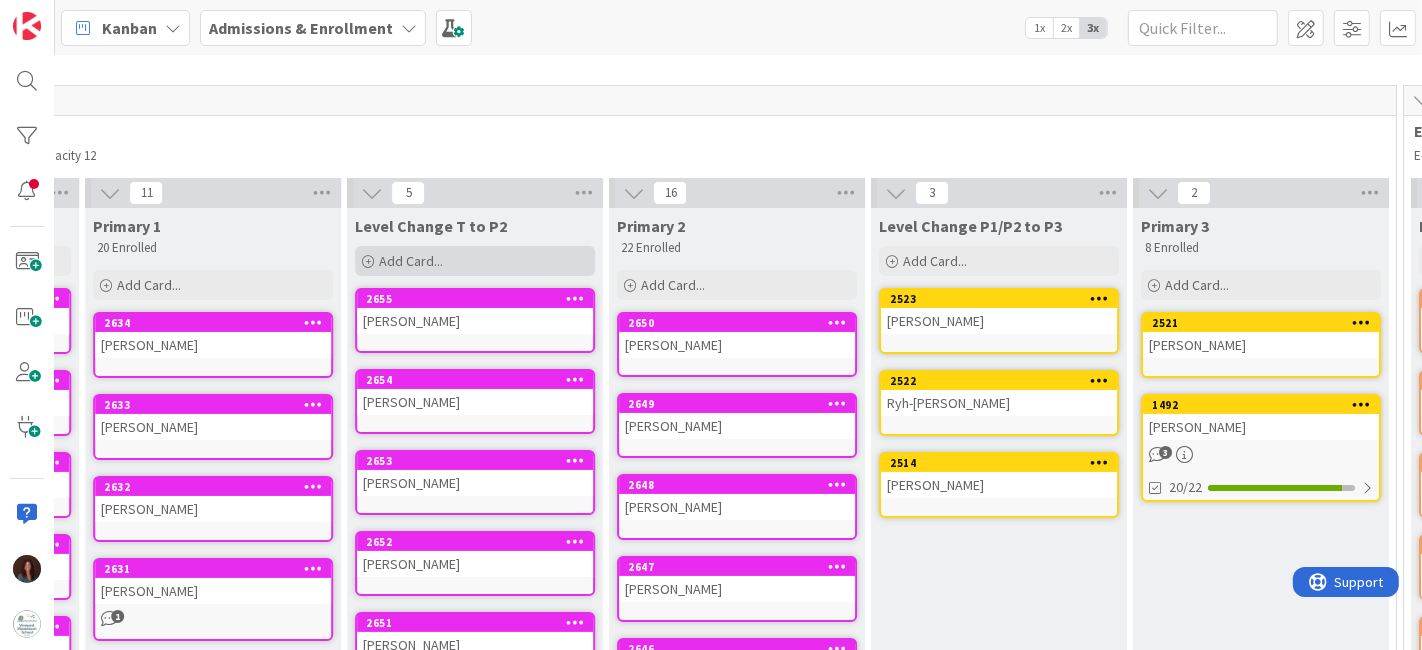 click on "Add Card..." at bounding box center [475, 261] 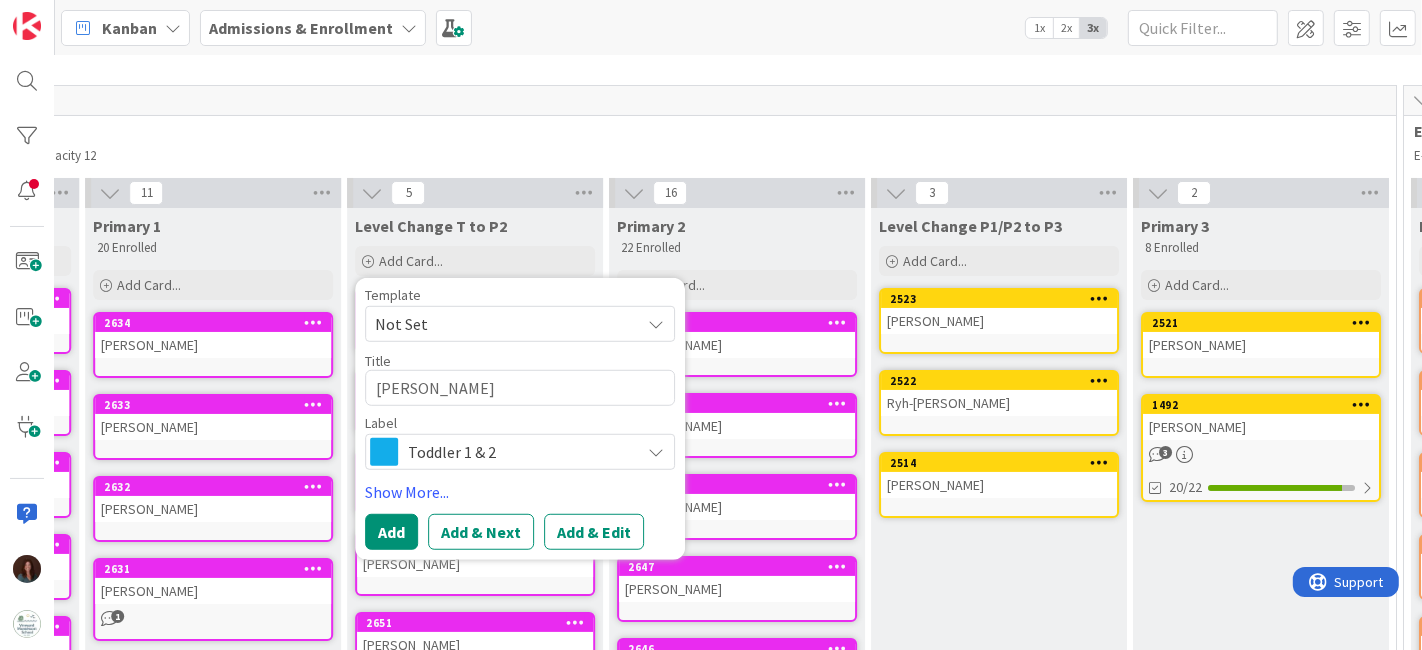 click on "Toddler 1 & 2" at bounding box center [519, 452] 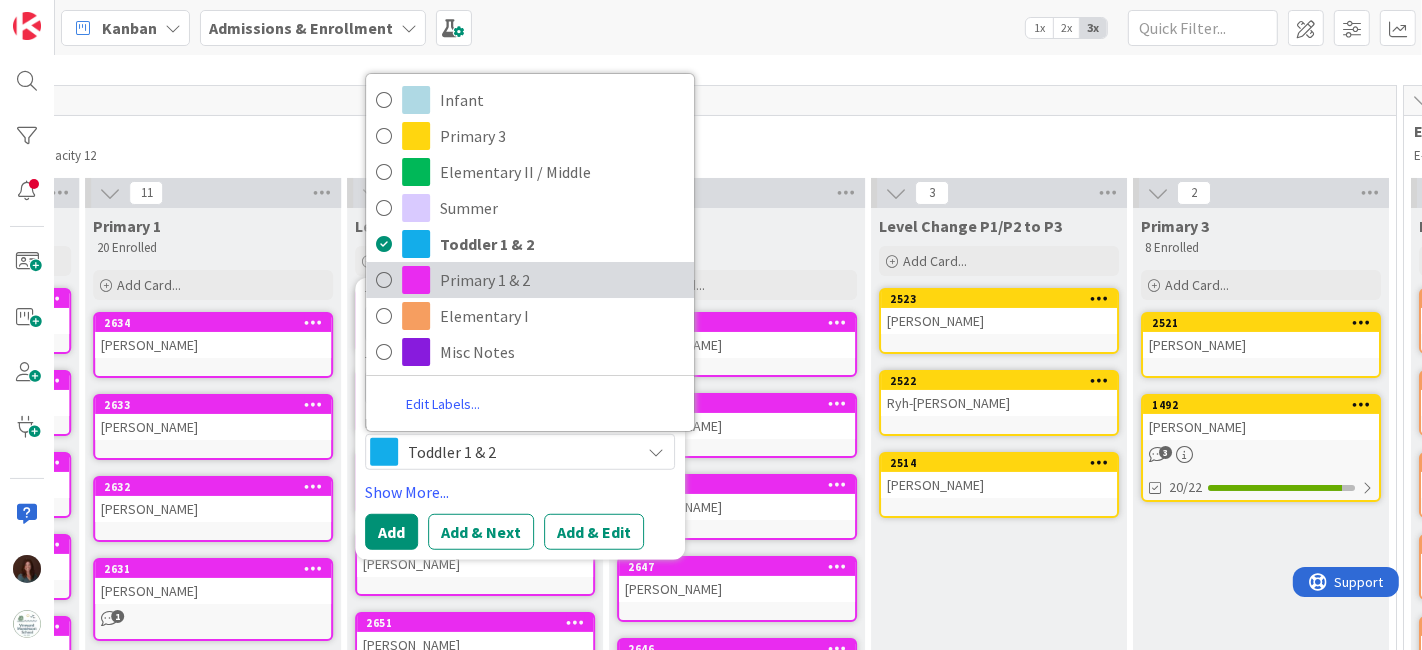 click on "Primary 1 & 2" at bounding box center (562, 280) 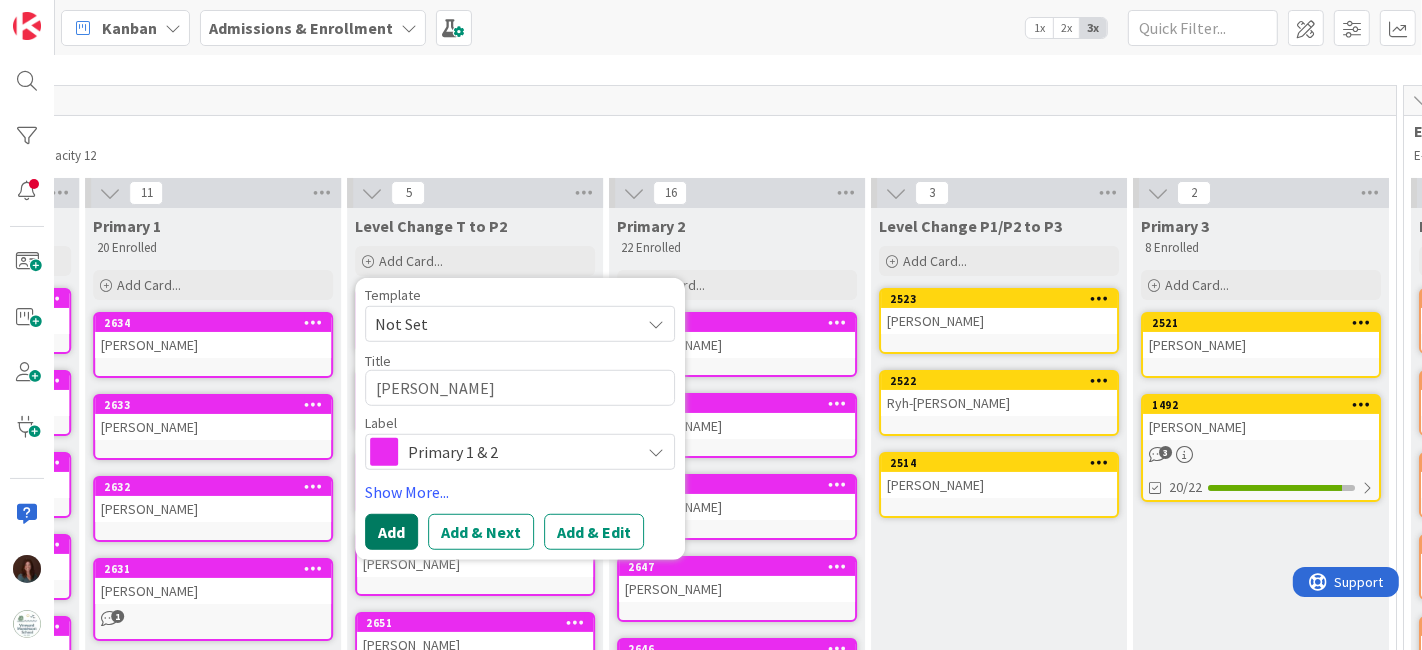 click on "Add" at bounding box center [391, 532] 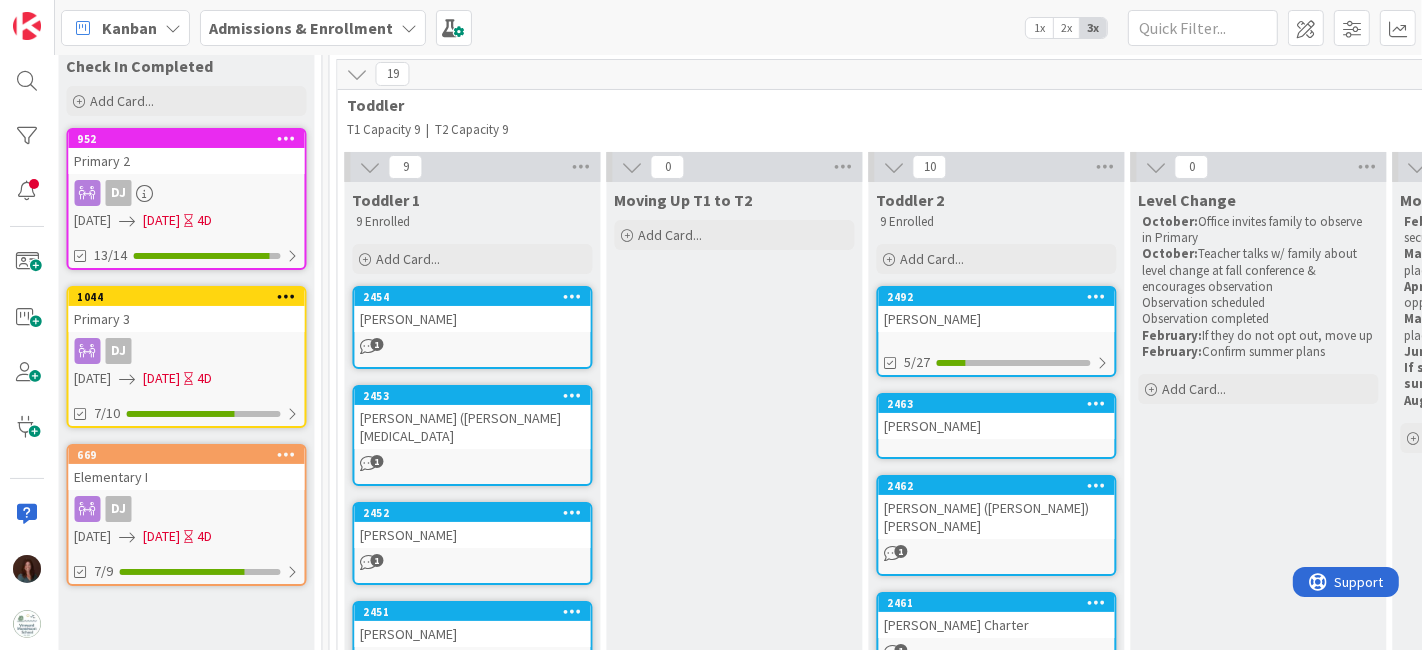 scroll, scrollTop: 111, scrollLeft: 3307, axis: both 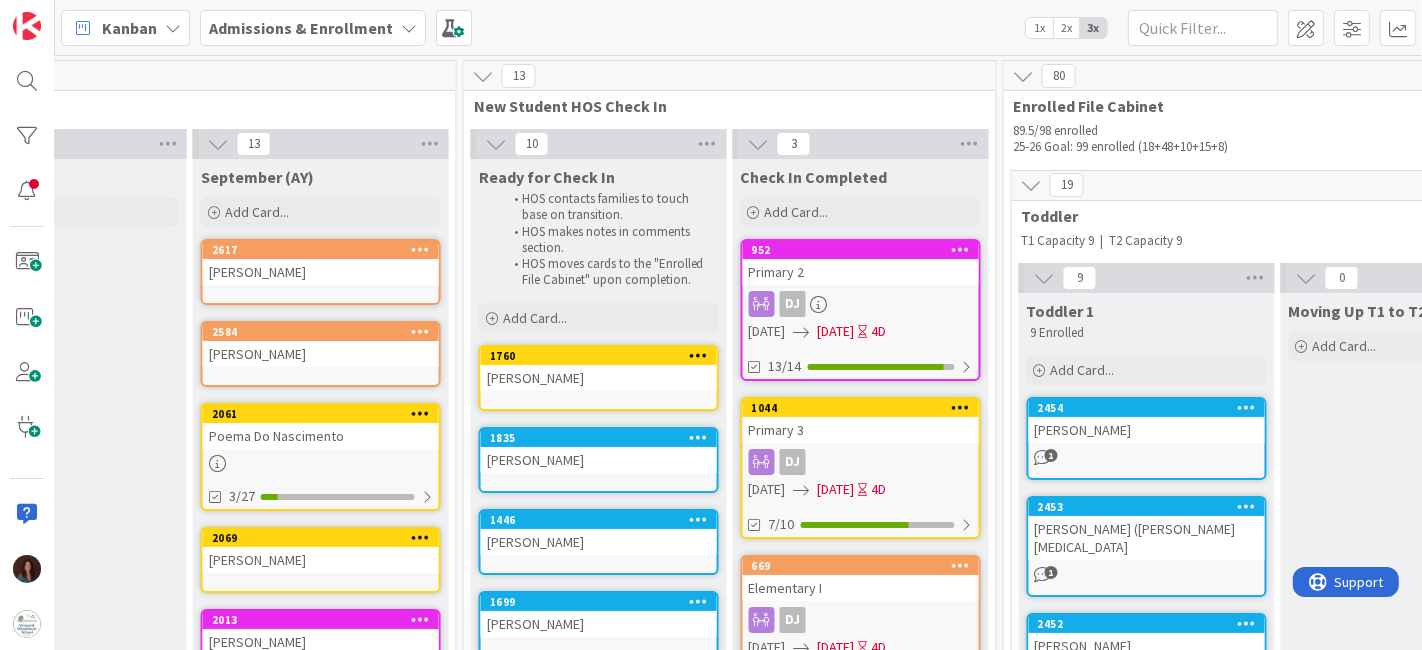 click on "Primary 2" at bounding box center (861, 272) 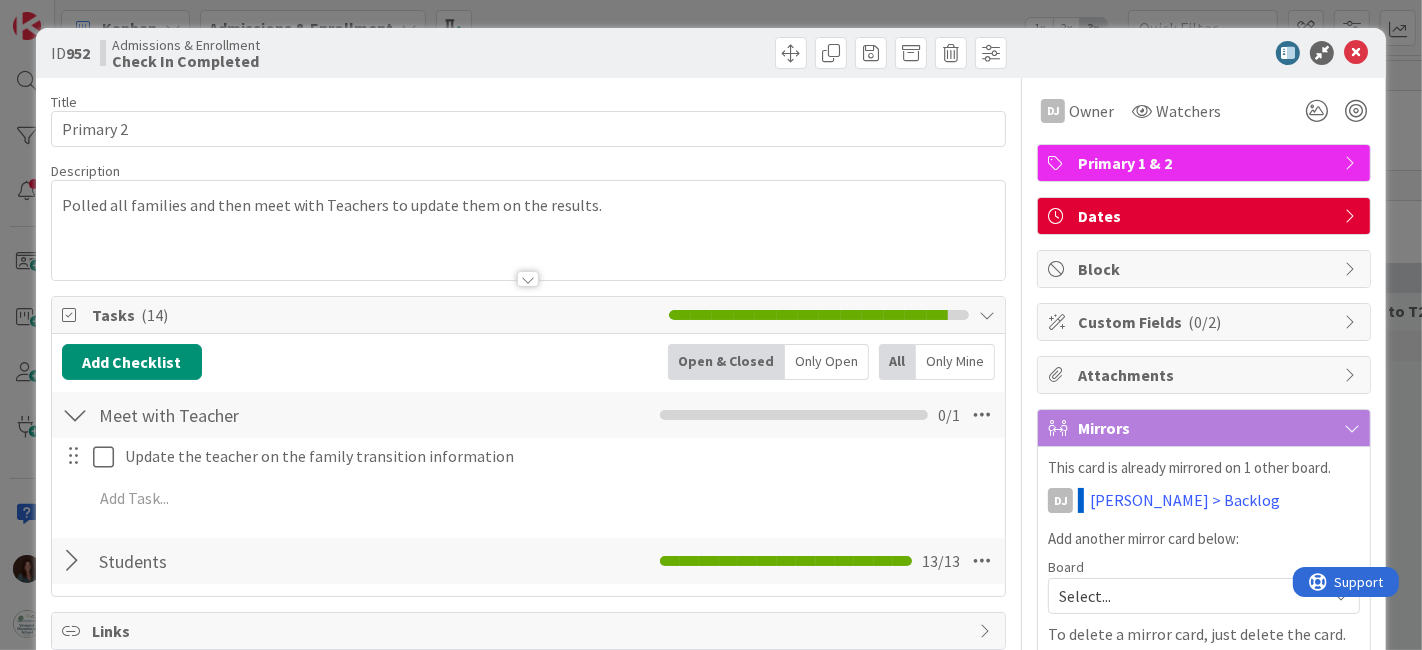 scroll, scrollTop: 0, scrollLeft: 0, axis: both 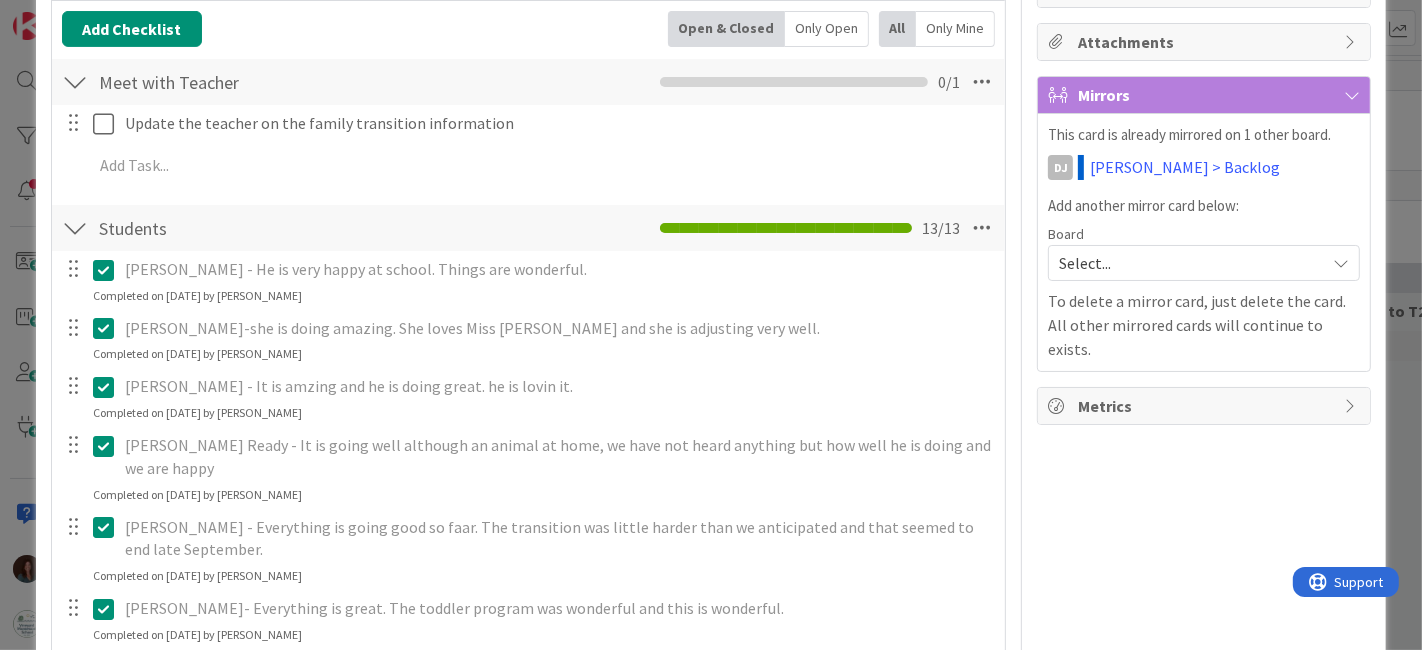 click at bounding box center (108, 328) 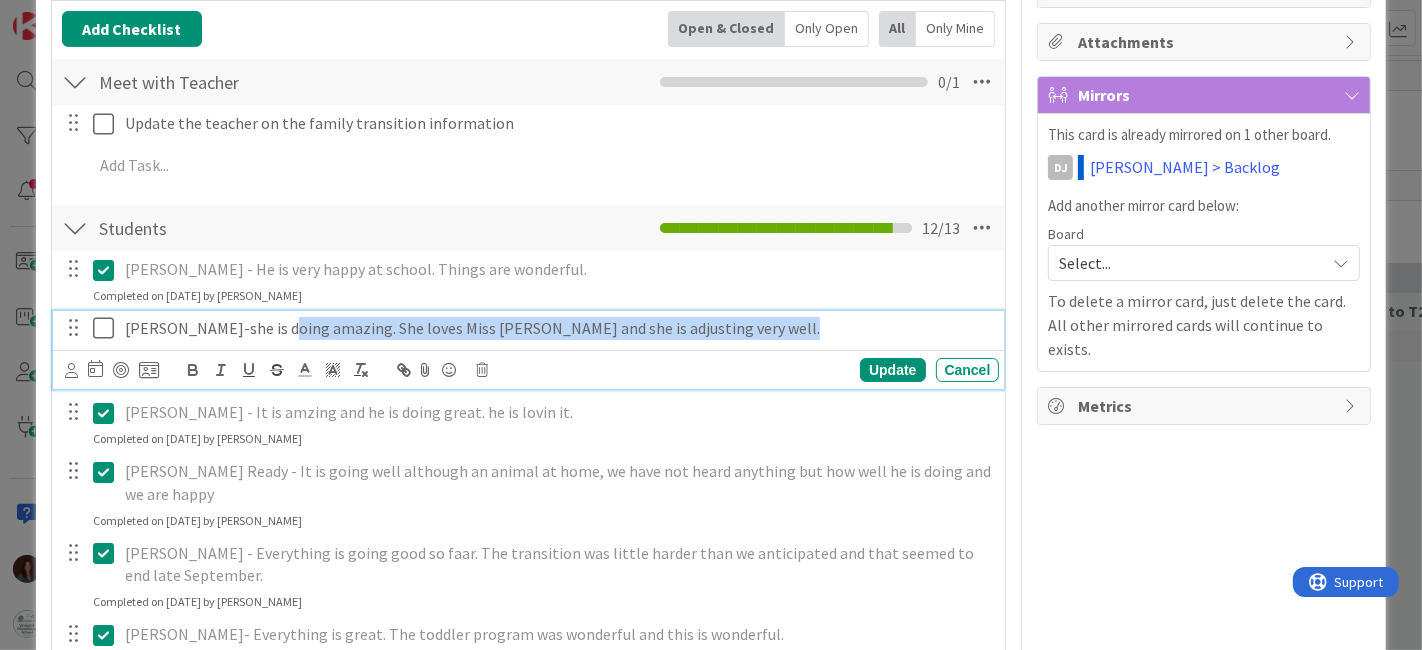 drag, startPoint x: 771, startPoint y: 329, endPoint x: 278, endPoint y: 327, distance: 493.00406 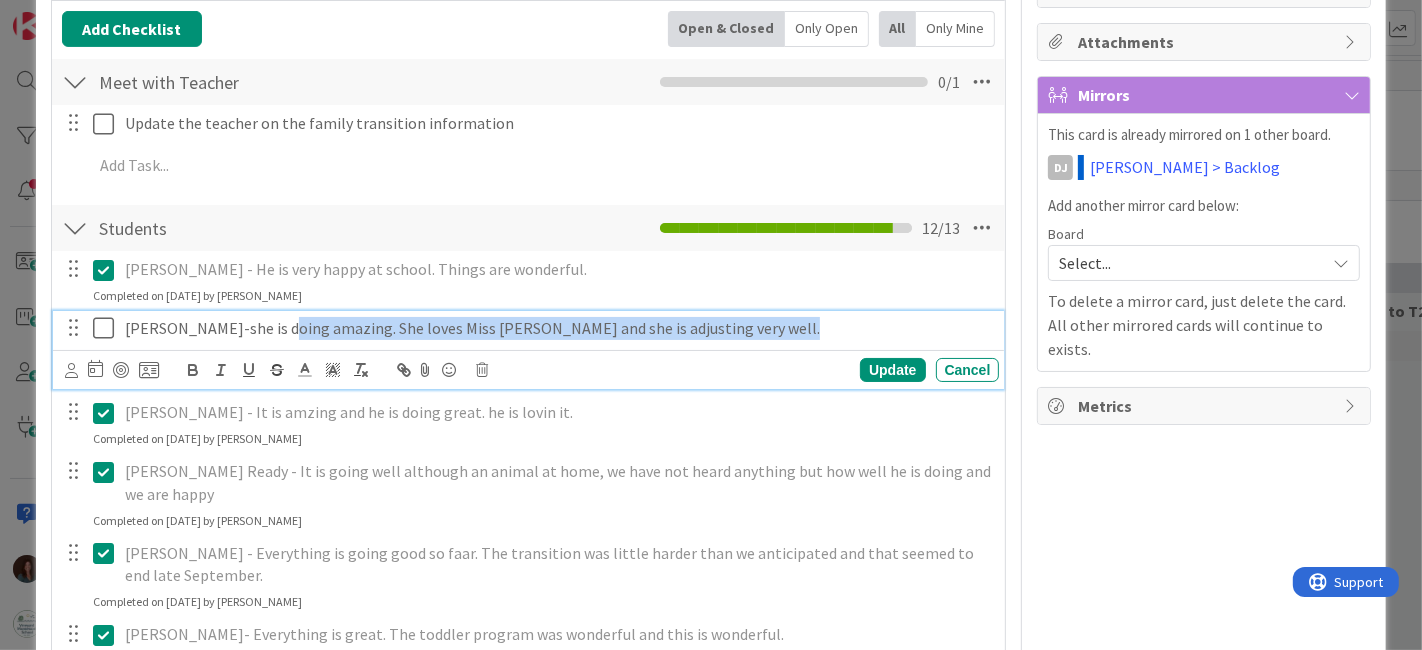 click on "[PERSON_NAME]-she is doing amazing. She loves Miss [PERSON_NAME] and she is adjusting very well." at bounding box center (558, 328) 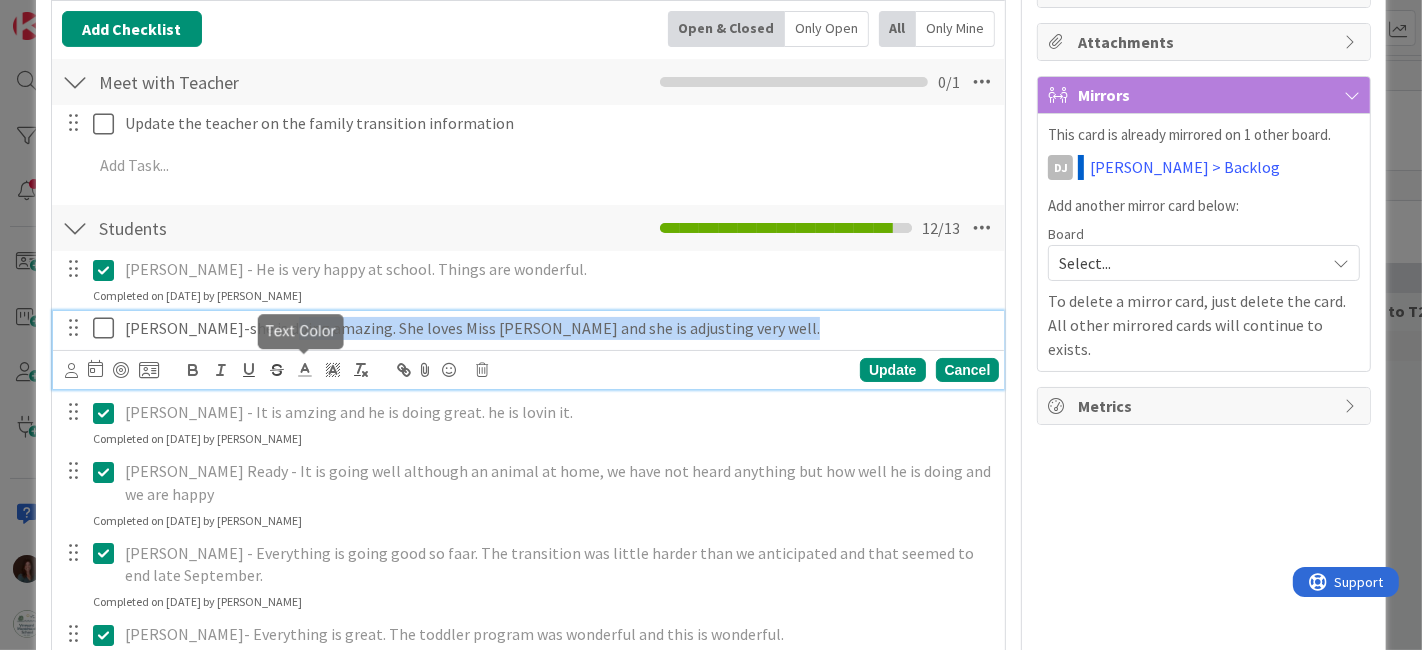 copy on "she is doing amazing. She loves Miss Chris and she is adjusting very well." 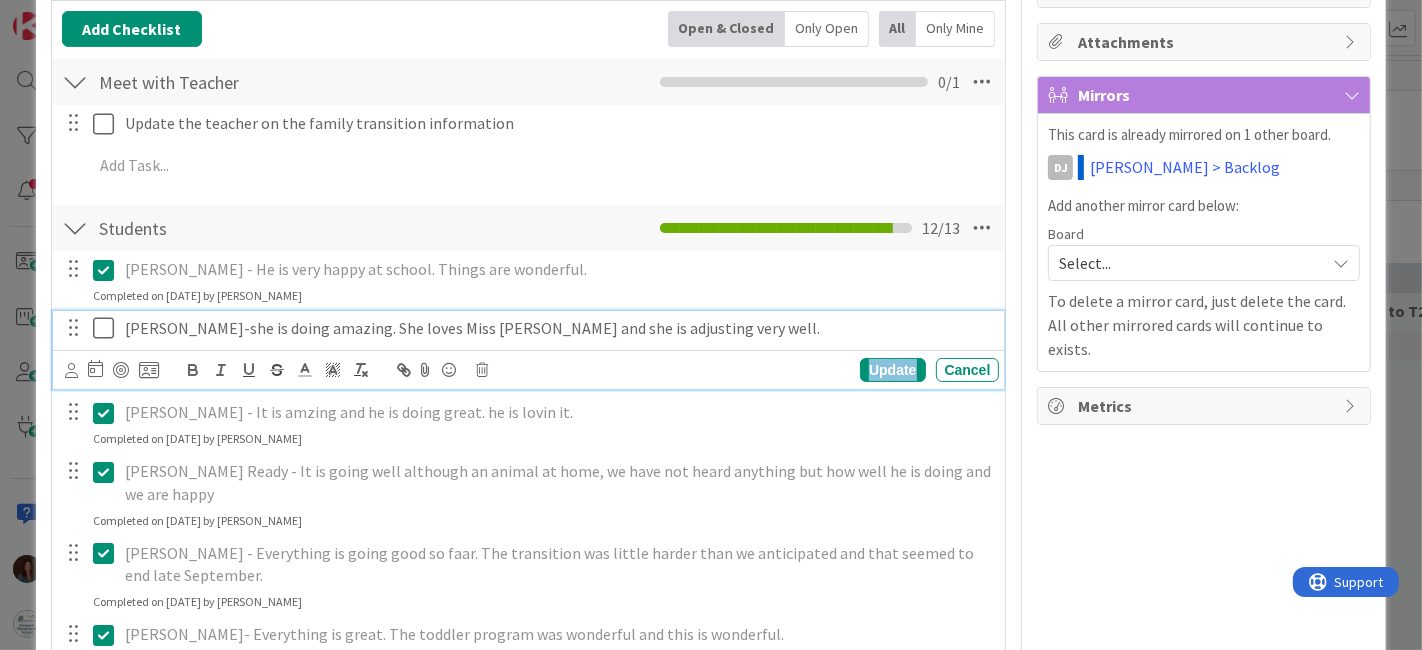 click on "Update" at bounding box center [892, 370] 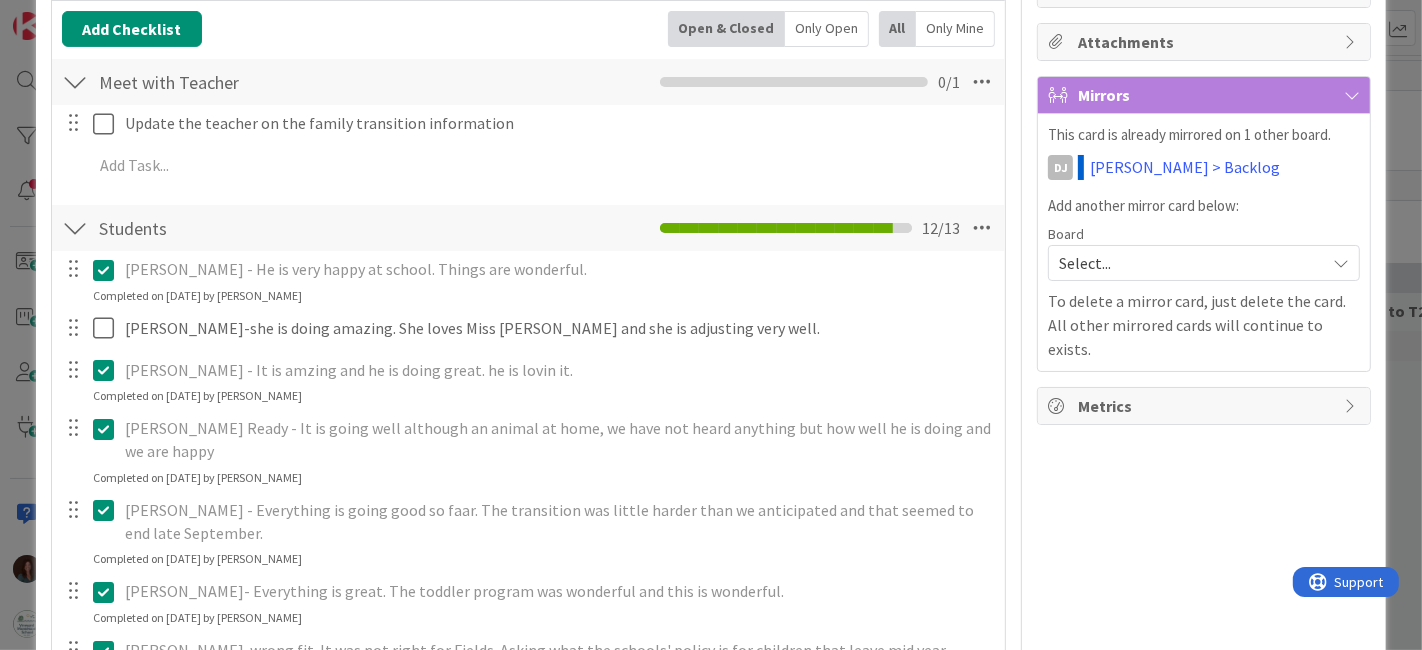 scroll, scrollTop: 0, scrollLeft: 0, axis: both 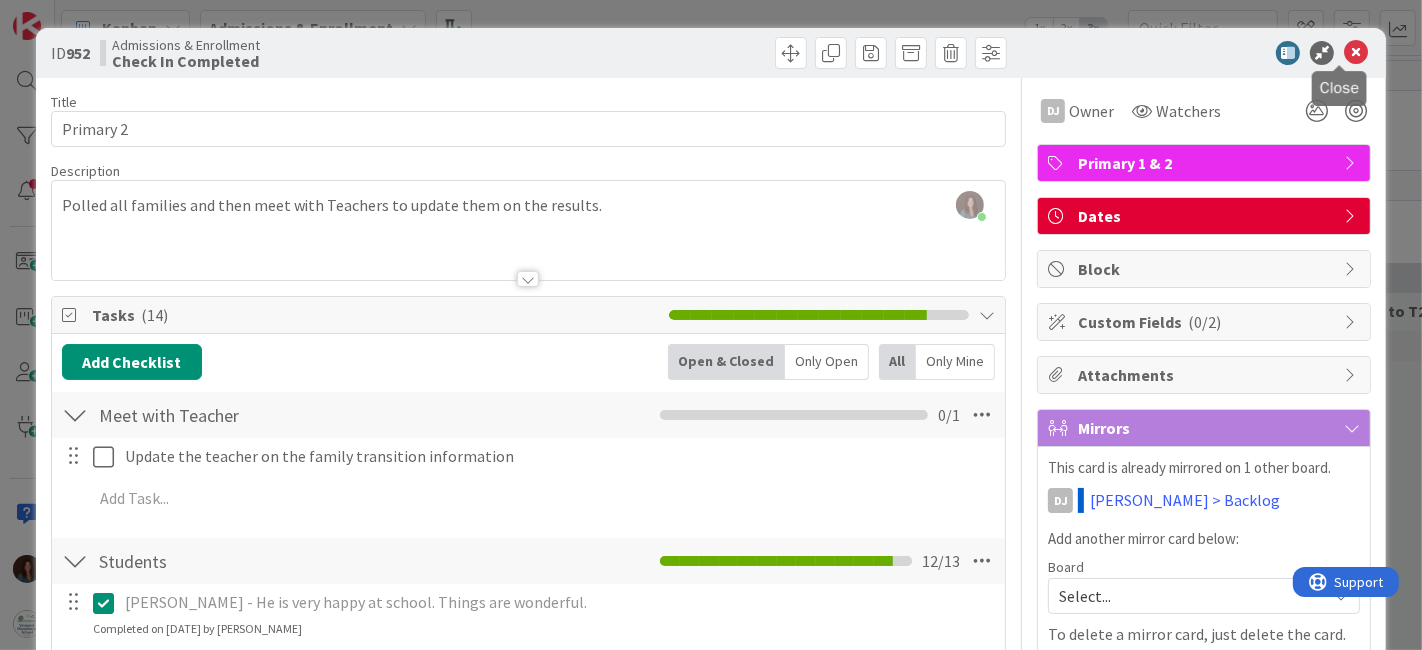 click at bounding box center (1356, 53) 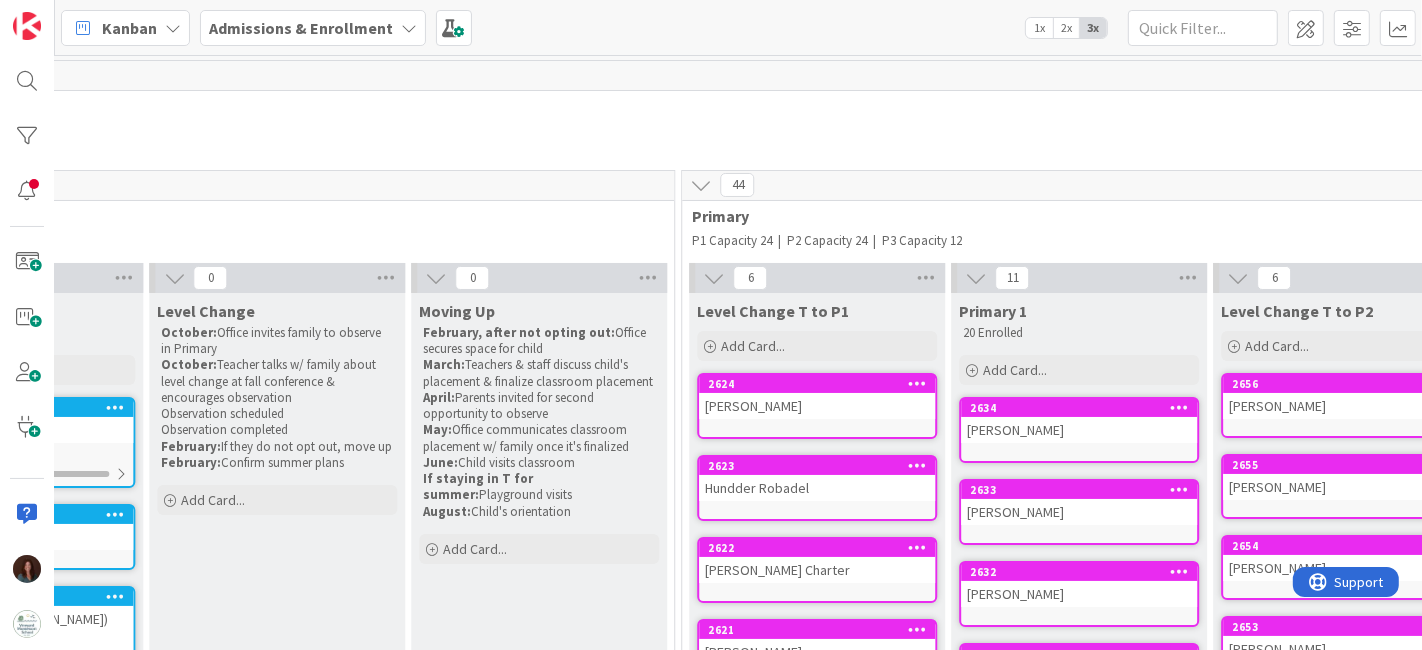 scroll, scrollTop: 0, scrollLeft: 0, axis: both 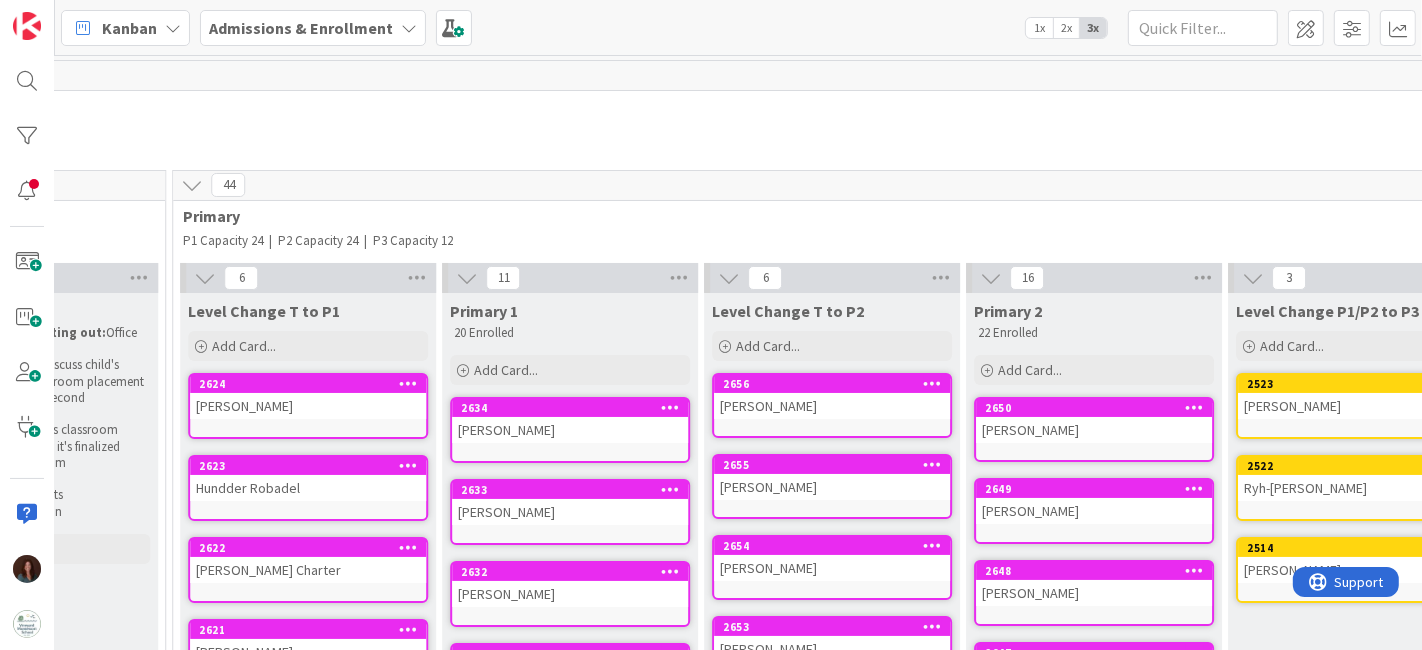 click on "Brynleigh Haeselbarth" at bounding box center [1094, 430] 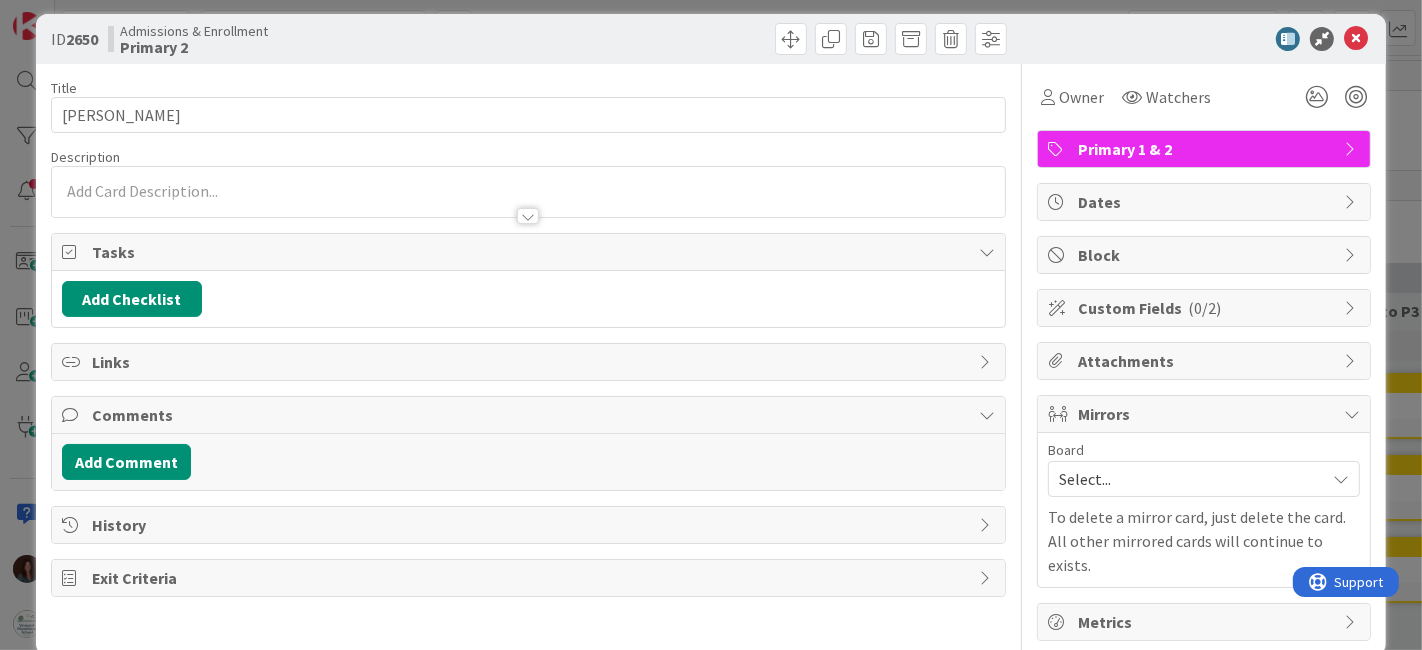 scroll, scrollTop: 19, scrollLeft: 0, axis: vertical 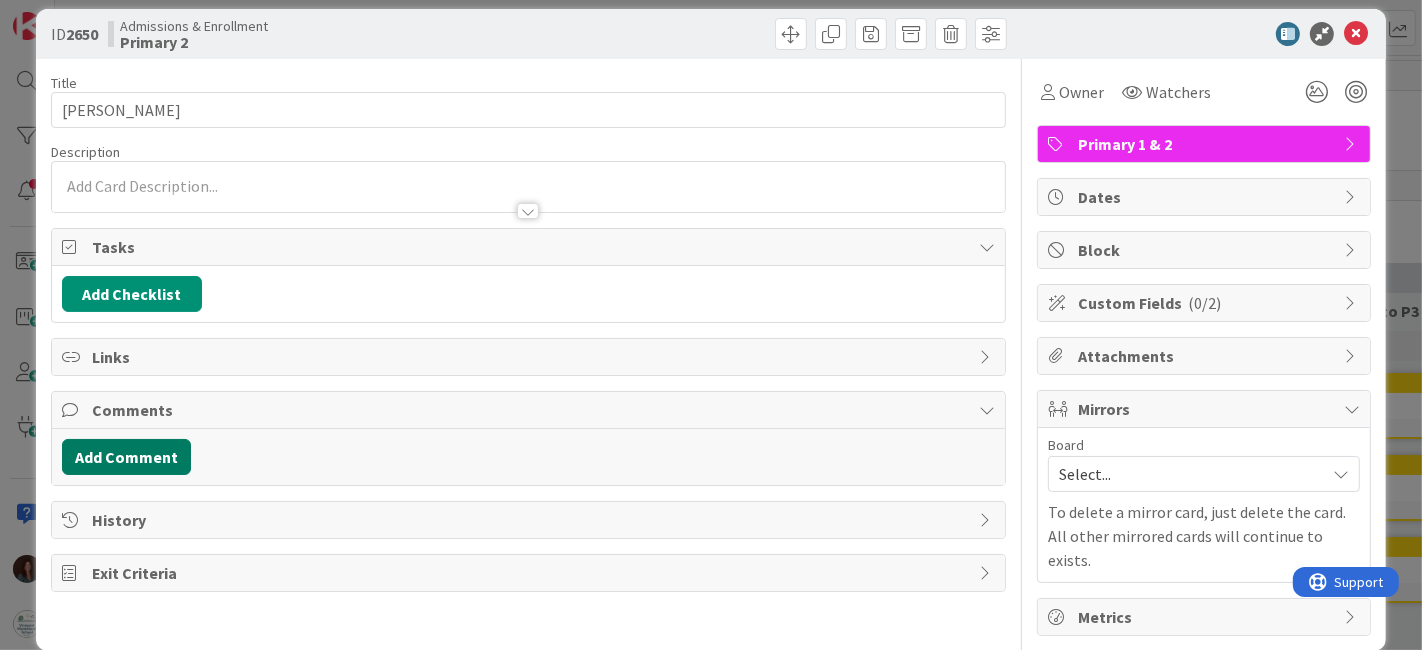 click on "Add Comment" at bounding box center [126, 457] 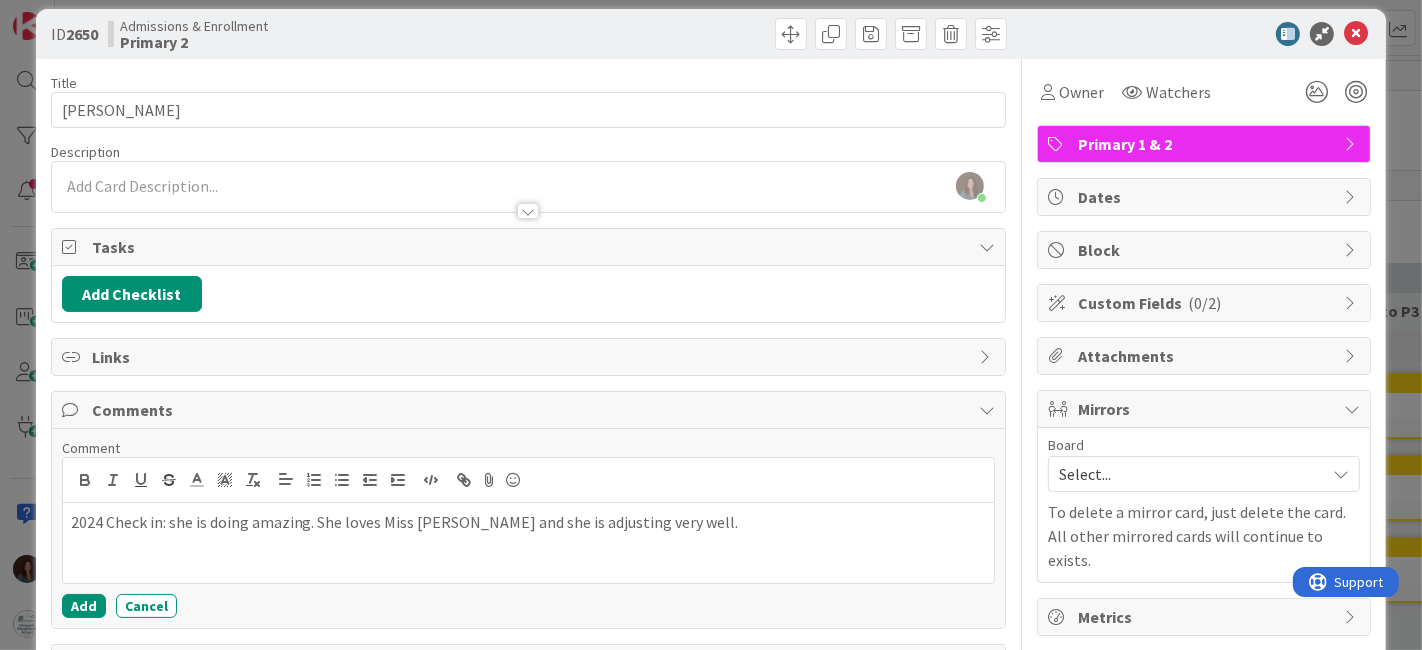 click on "2024 Check in: she is doing amazing. She loves Miss Chris and she is adjusting very well." at bounding box center (529, 522) 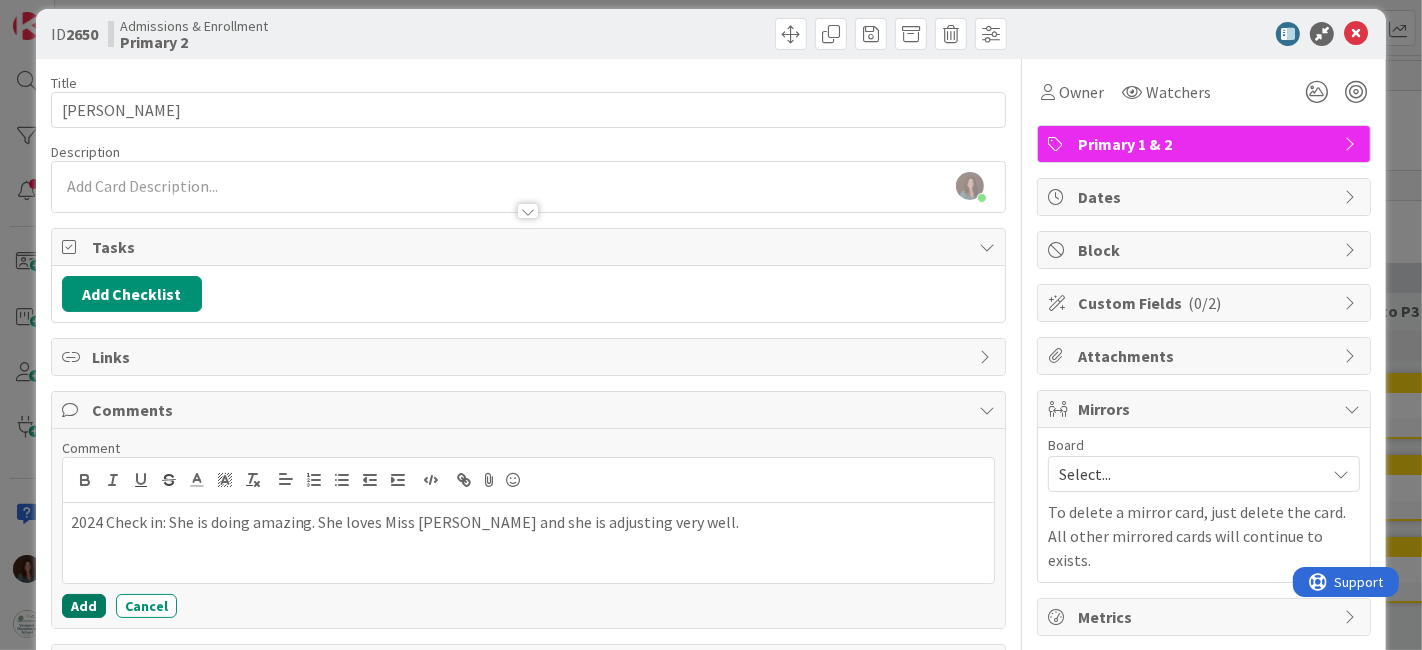 click on "Add" at bounding box center (84, 606) 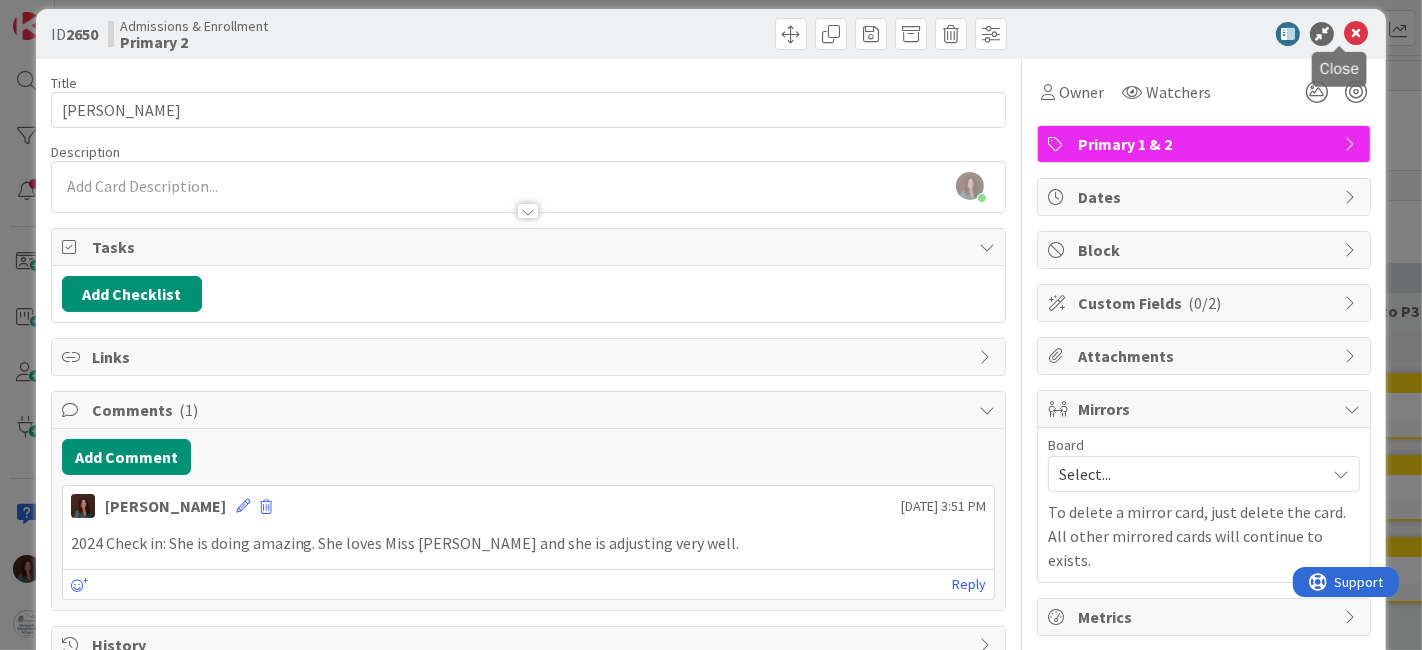 click at bounding box center [1356, 34] 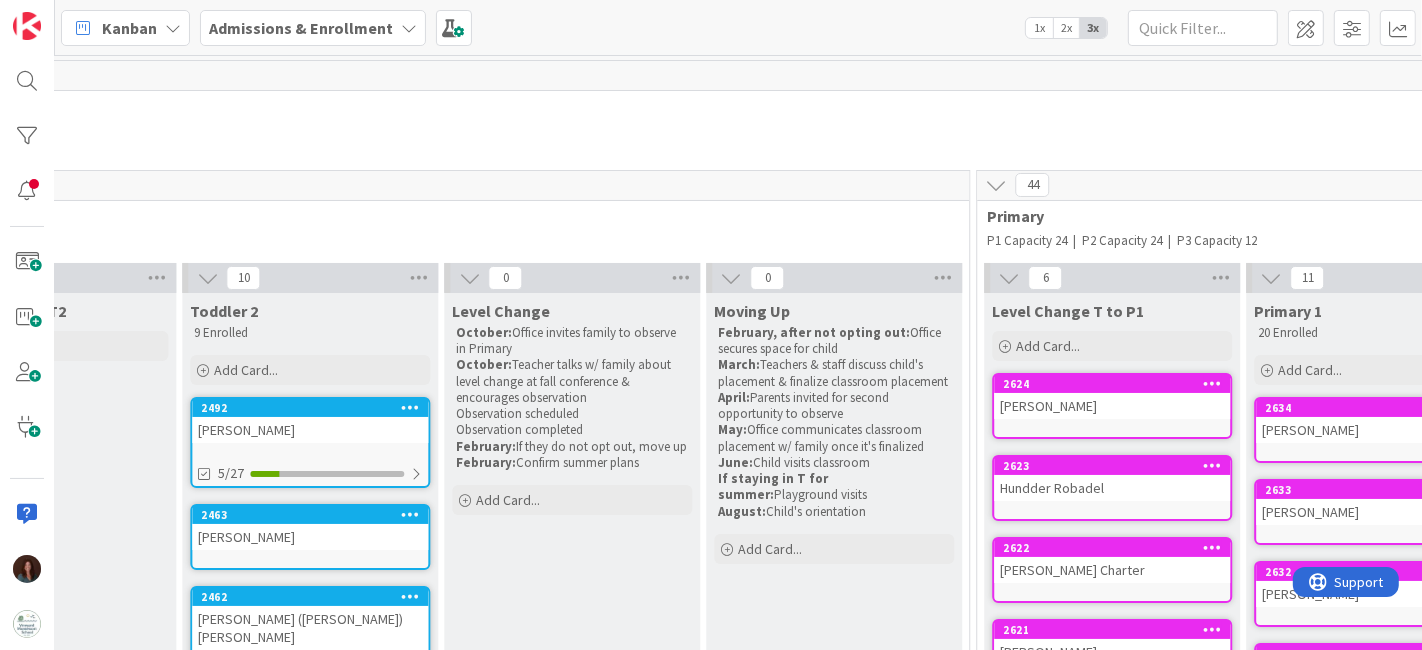 scroll, scrollTop: 0, scrollLeft: 3481, axis: horizontal 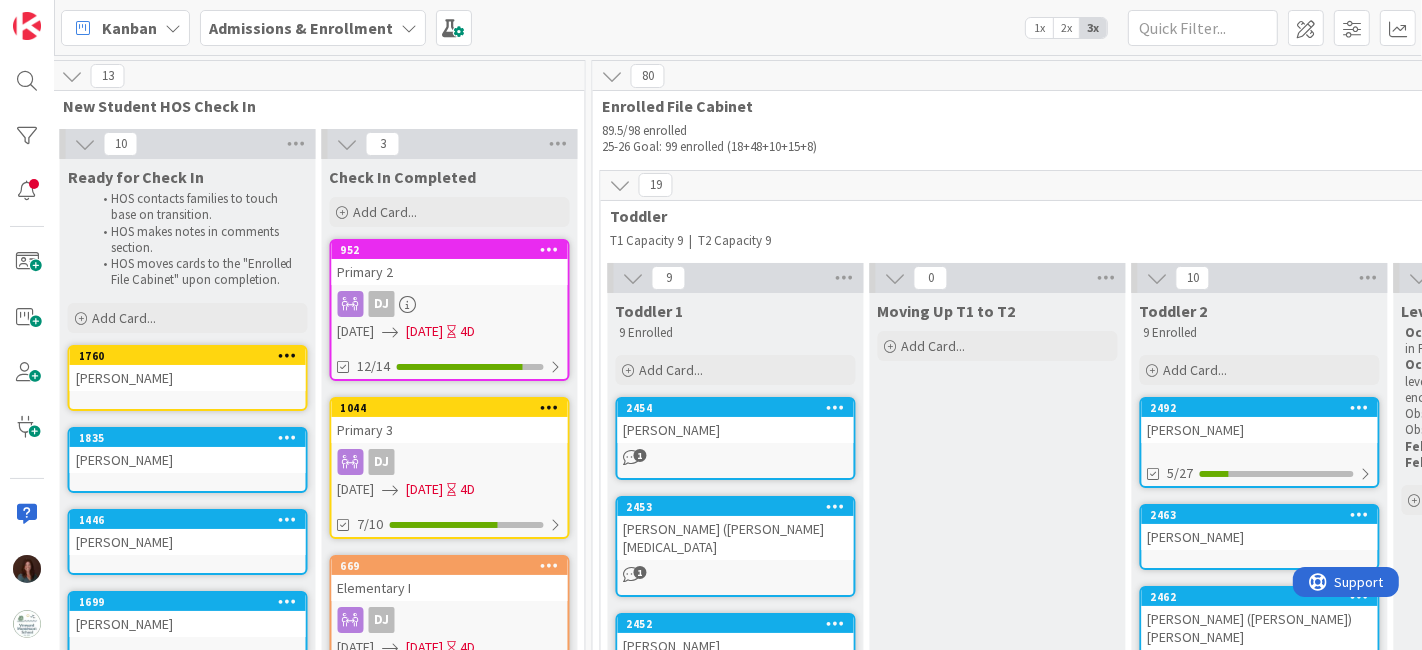 click on "Primary 2" at bounding box center [450, 272] 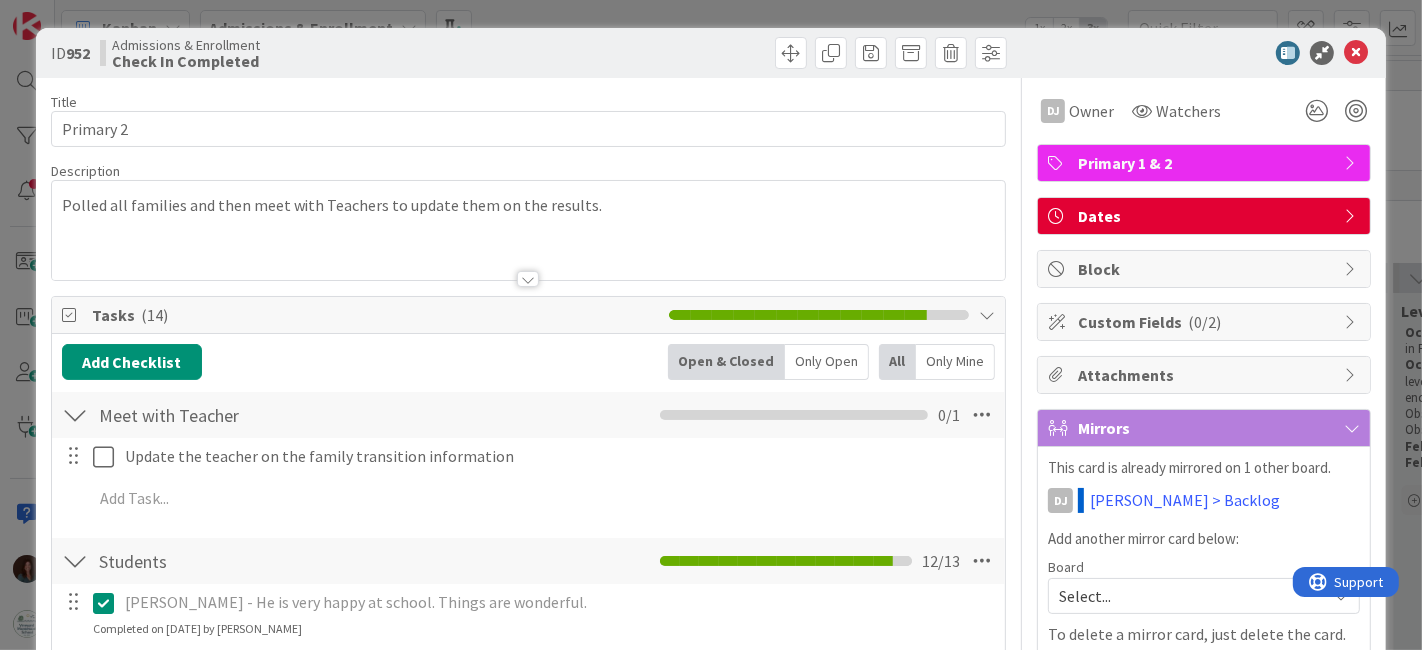 scroll, scrollTop: 333, scrollLeft: 0, axis: vertical 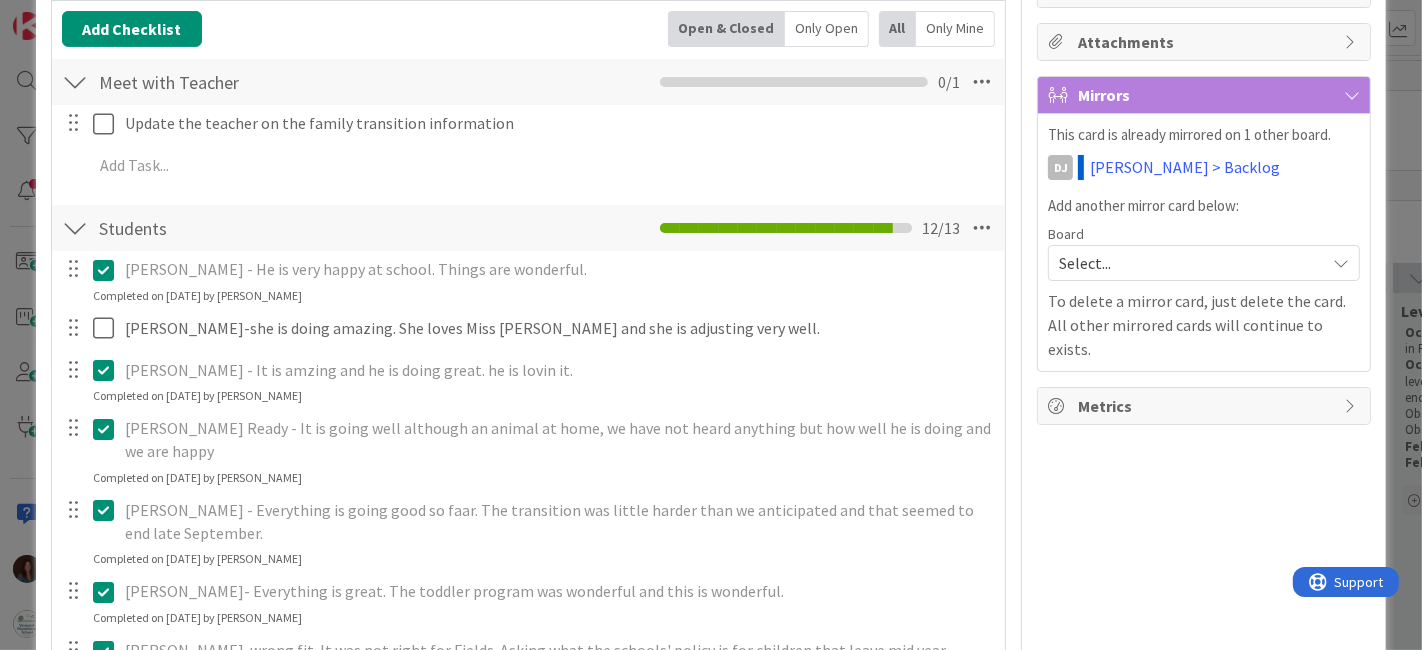 click at bounding box center [108, 270] 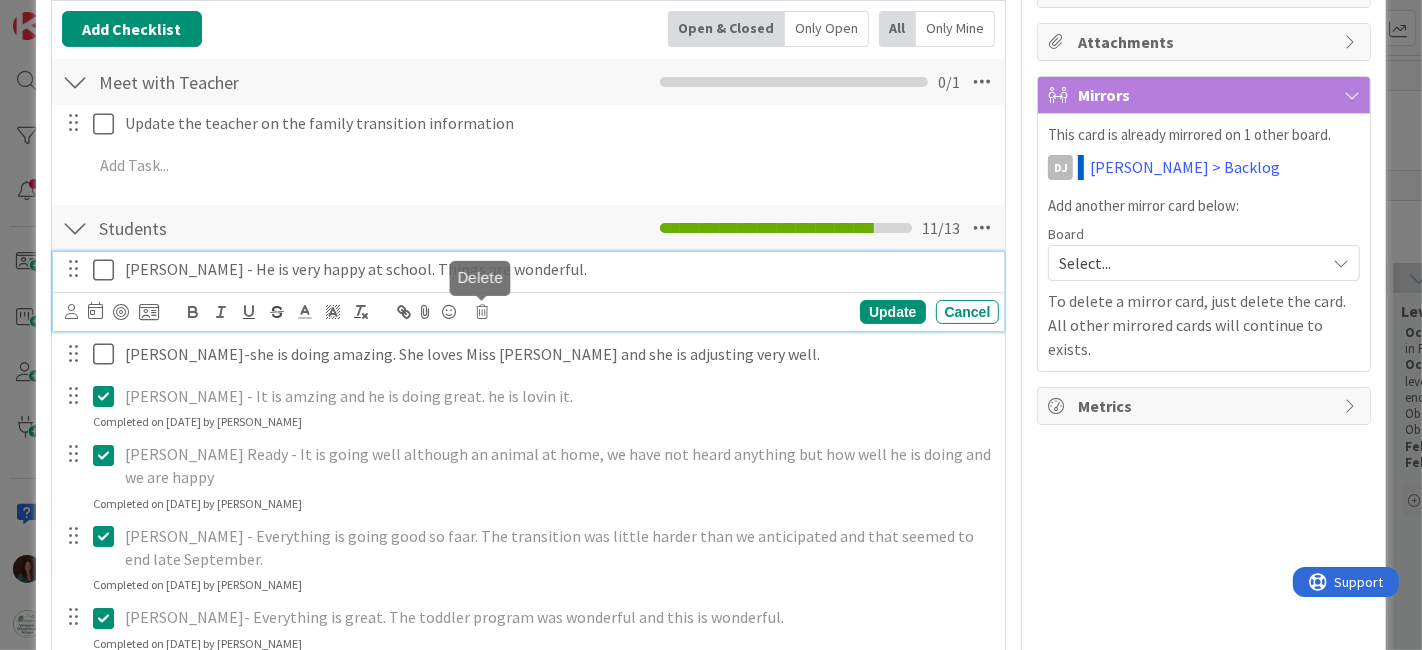 click at bounding box center [483, 312] 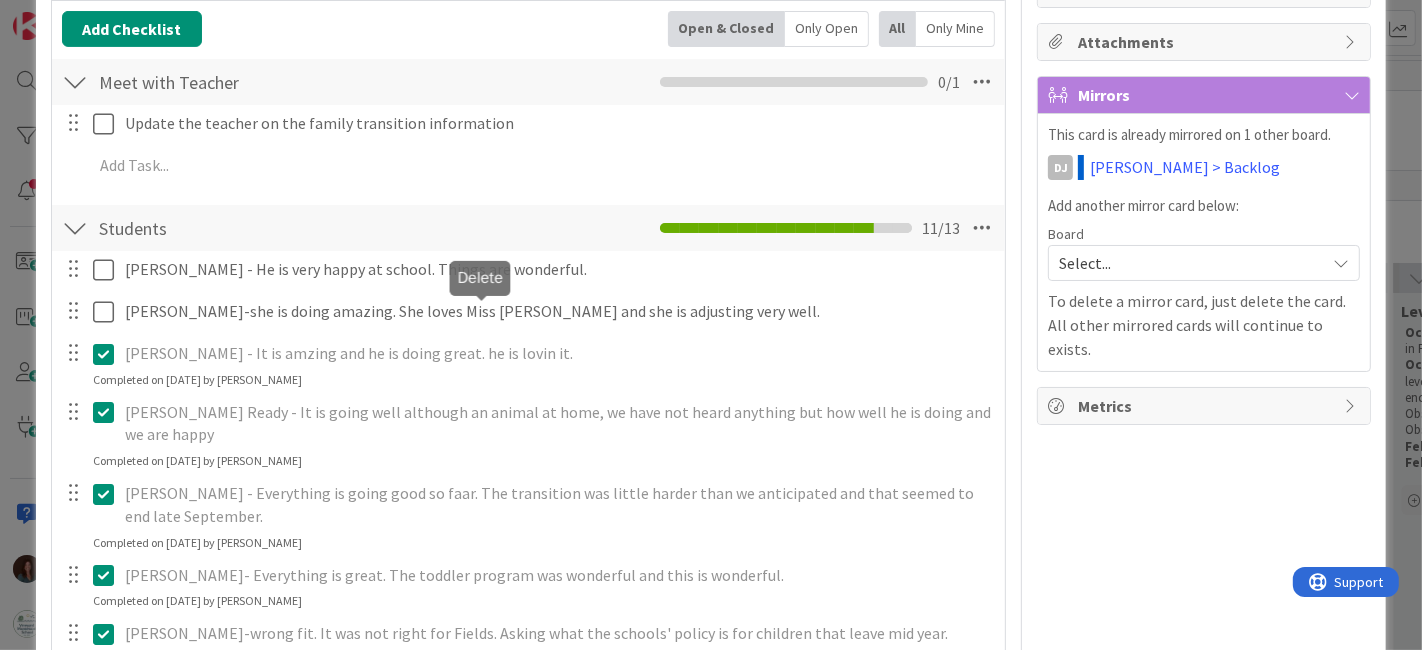 click on "Alexander Kennedy - He is very happy at school. Things are wonderful. Navigate forward to interact with the calendar and select a date. Press the question mark key to get the keyboard shortcuts for changing dates. Are you sure you want to delete this task? Delete Cancel Update Cancel Brynleigh Haeselbarth-she is doing amazing. She loves Miss Chris and she is adjusting very well. Navigate forward to interact with the calendar and select a date. Press the question mark key to get the keyboard shortcuts for changing dates. Update Cancel Dayce Moore - It is amzing and he is doing great. he is lovin it. Navigate forward to interact with the calendar and select a date. Press the question mark key to get the keyboard shortcuts for changing dates. Update Cancel Completed on 10/21/2024 by Deborah Jernegan Ferris Ready - It is going well although an animal at home, we have not heard anything but how well he is doing and we are happy Update Cancel Completed on 10/21/2024 by Deborah Jernegan Update Cancel Update Cancel" at bounding box center [529, 706] 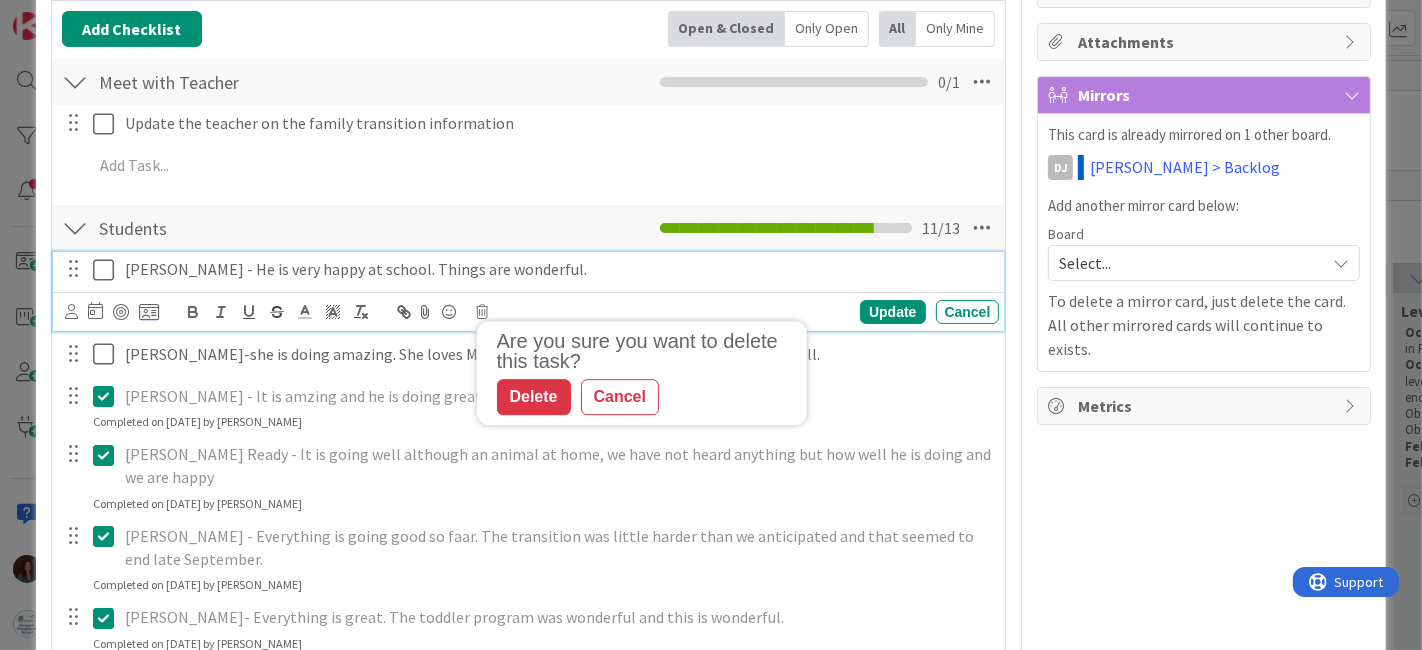 click on "[PERSON_NAME] - He is very happy at school. Things are wonderful." at bounding box center (558, 269) 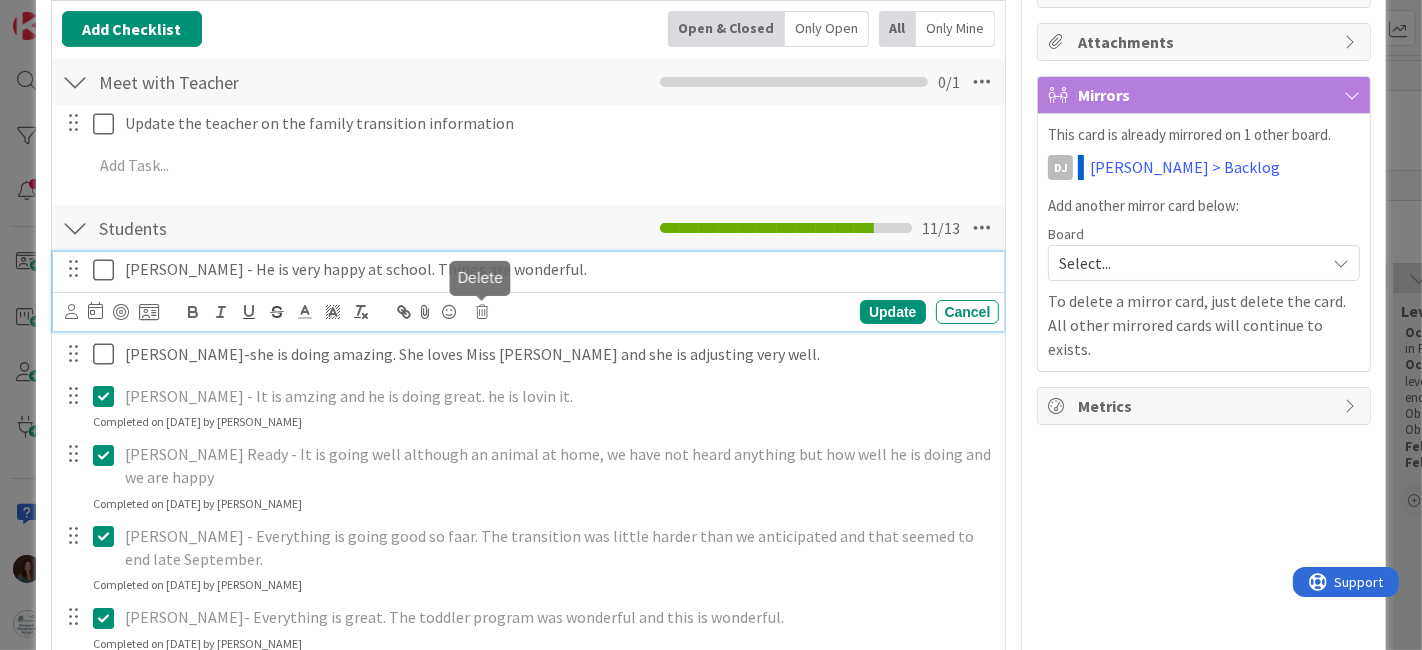 click at bounding box center [483, 312] 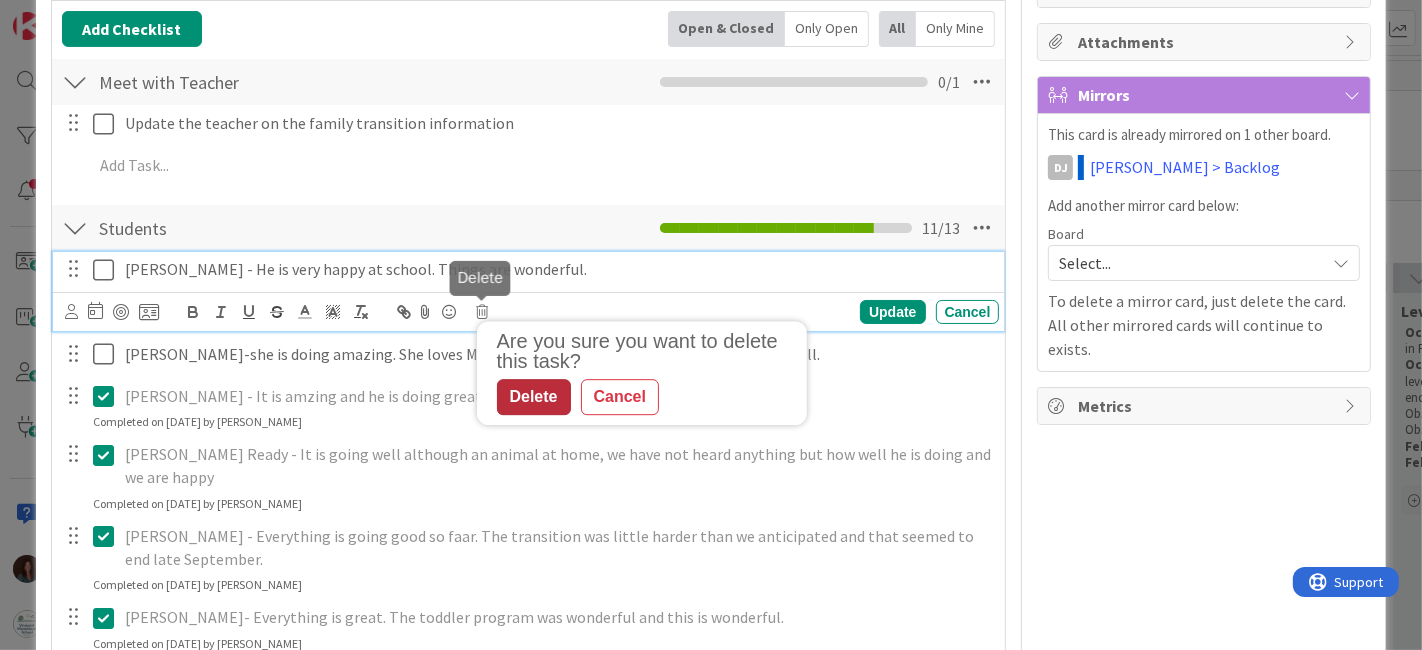 click on "Delete" at bounding box center [534, 397] 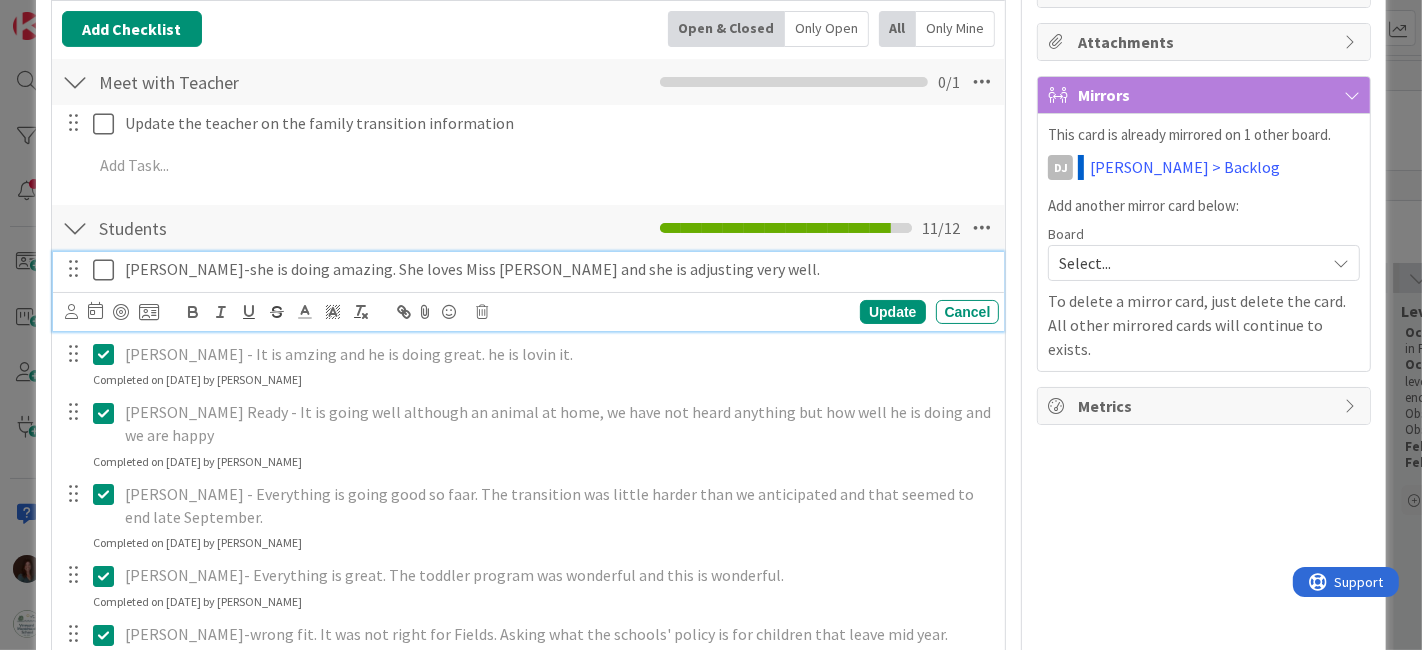 click on "[PERSON_NAME]-she is doing amazing. She loves Miss [PERSON_NAME] and she is adjusting very well." at bounding box center [558, 269] 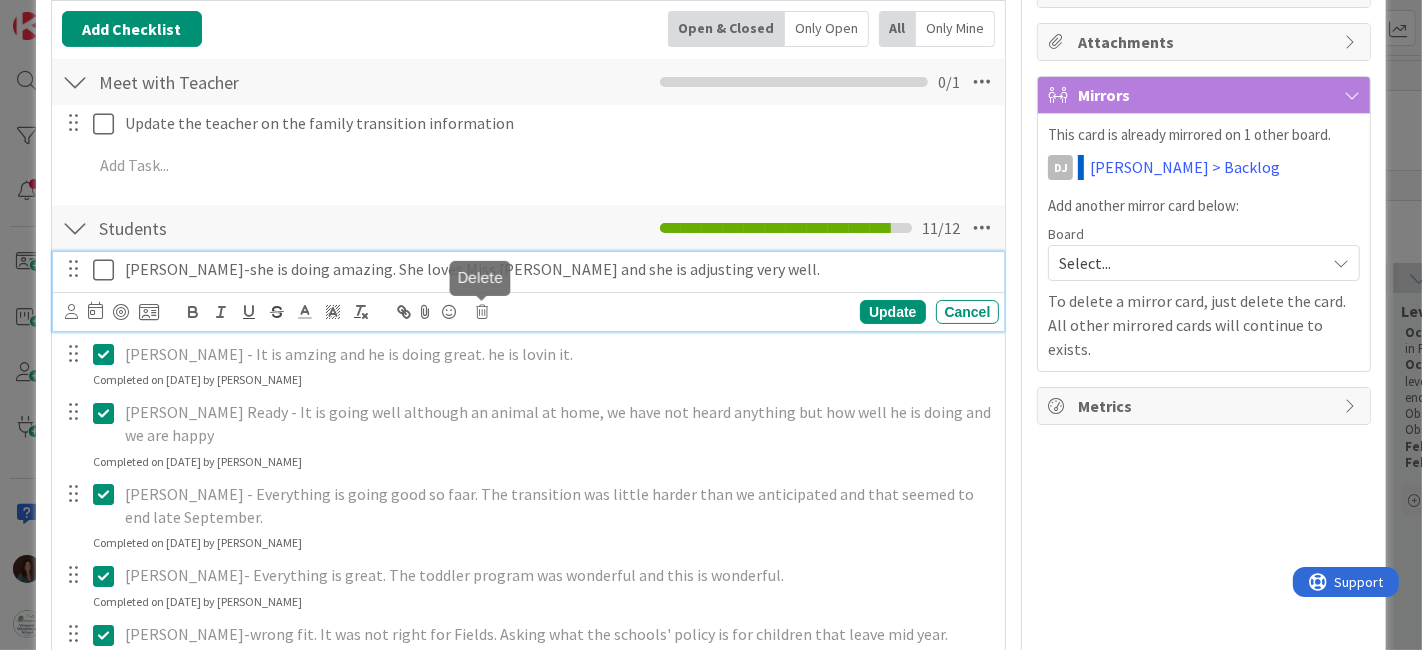 click at bounding box center [483, 312] 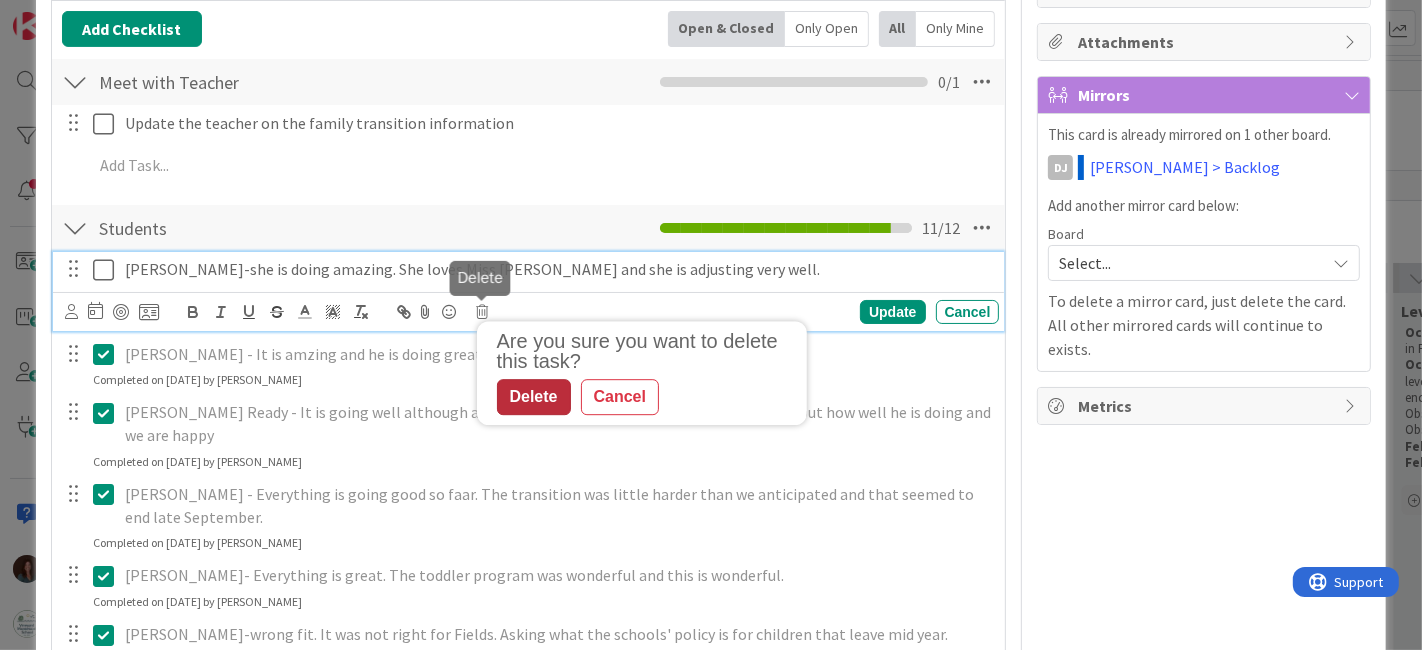 click on "Delete" at bounding box center [534, 397] 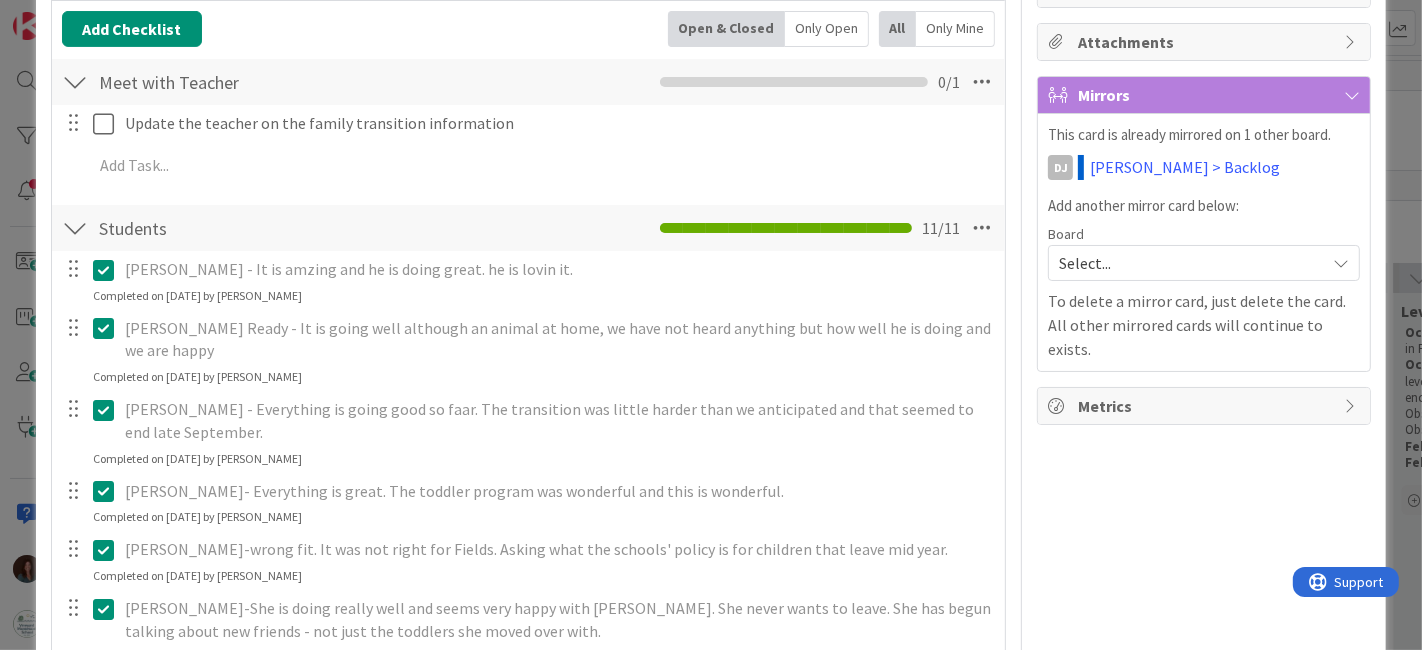 click at bounding box center (108, 270) 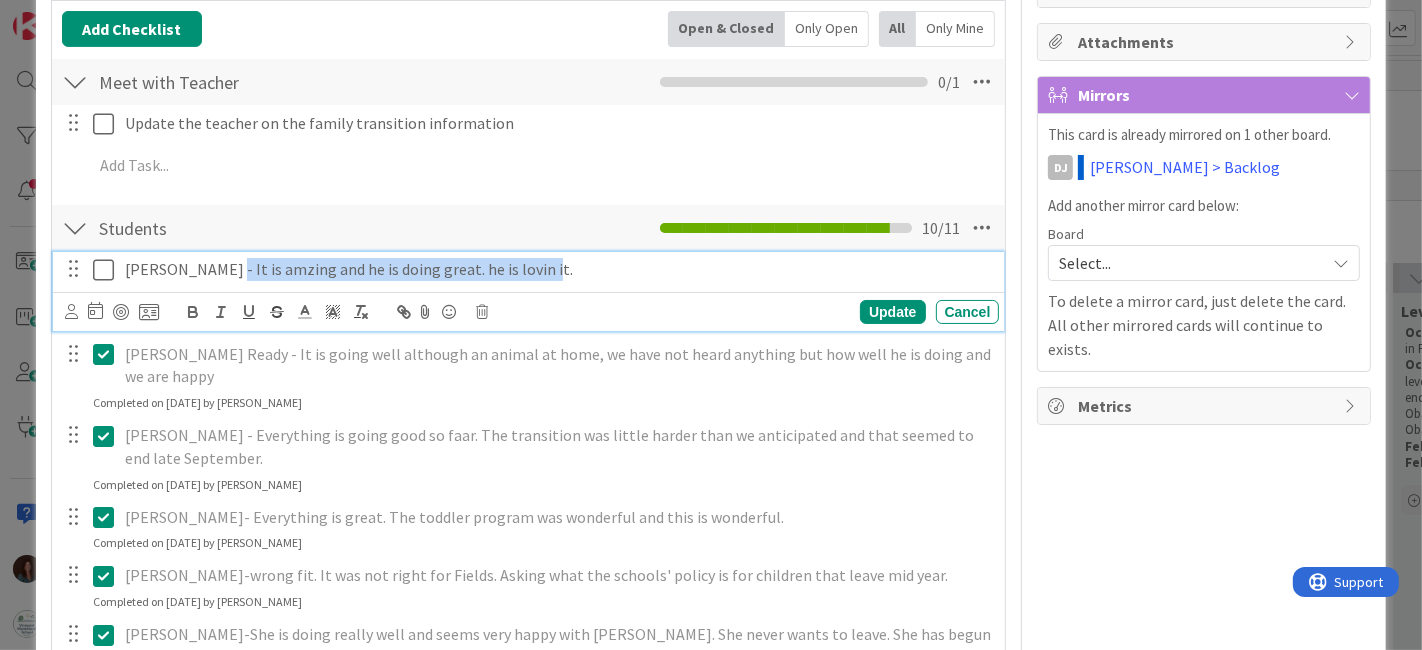 drag, startPoint x: 536, startPoint y: 268, endPoint x: 222, endPoint y: 269, distance: 314.0016 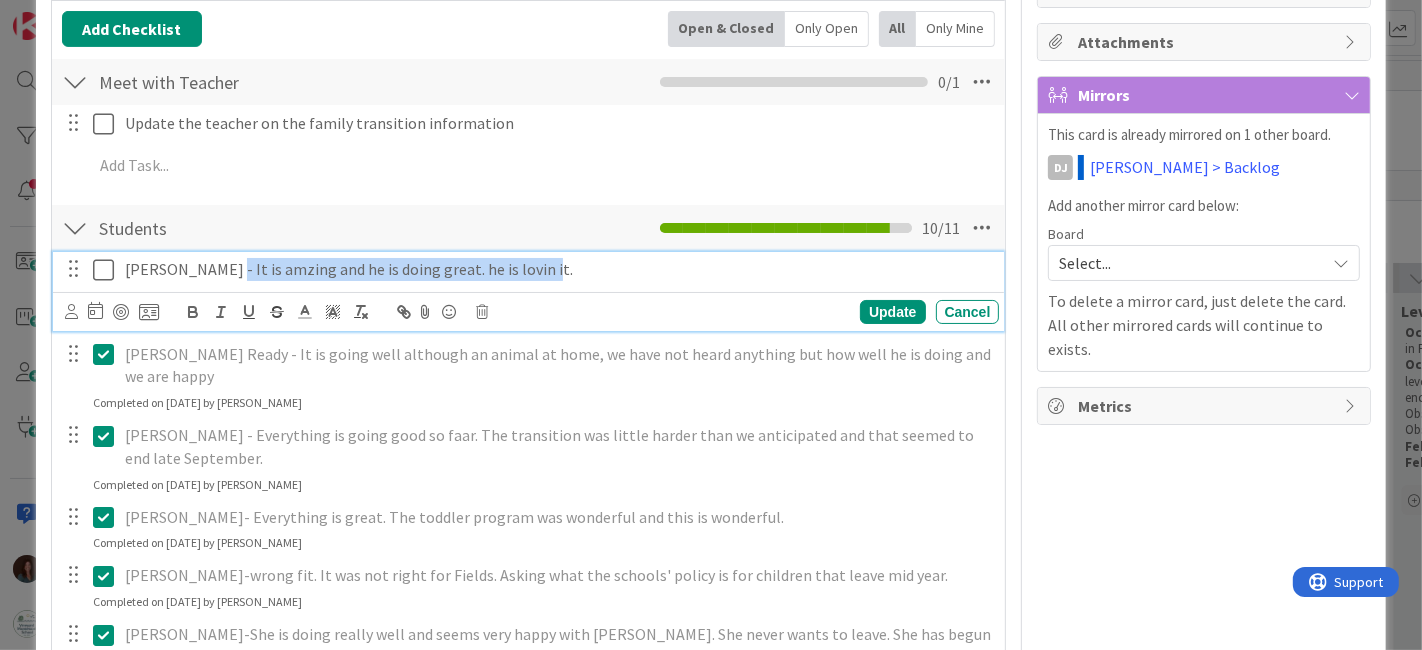 click on "[PERSON_NAME] - It is amzing and he is doing great. he is lovin it." at bounding box center (558, 269) 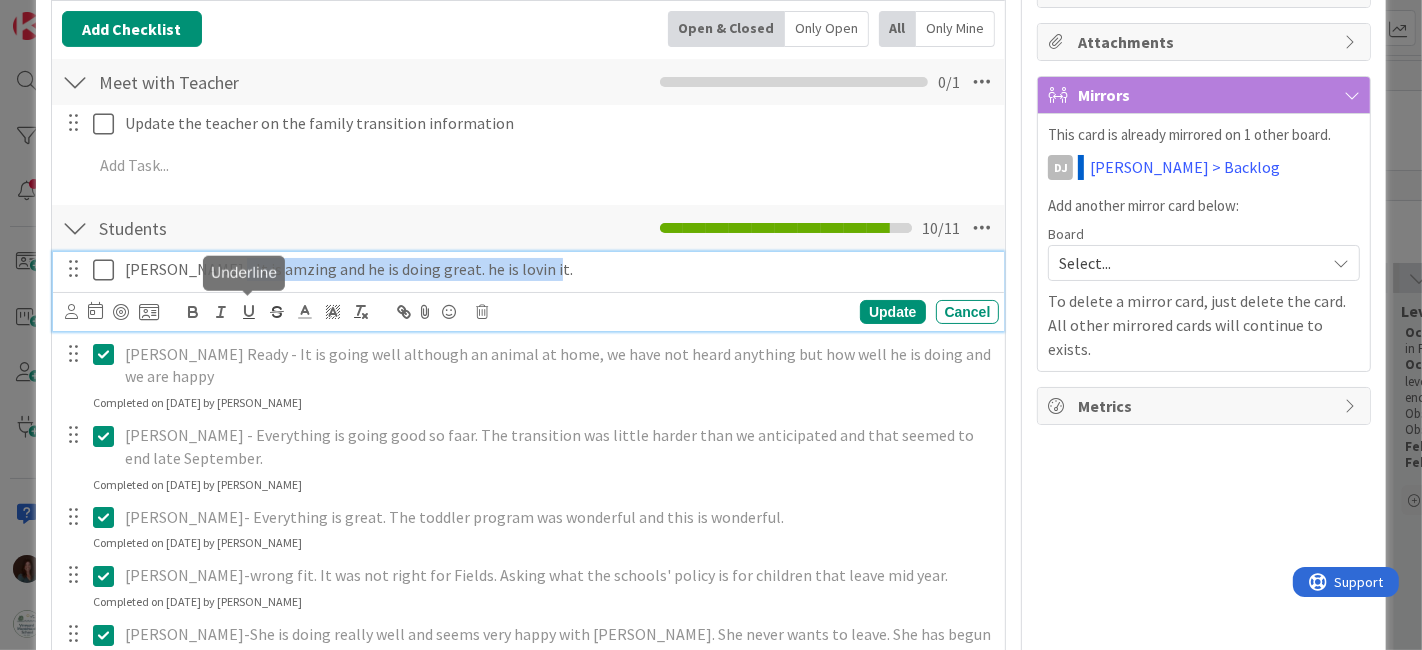 copy on "It is amzing and he is doing great. he is lovin it." 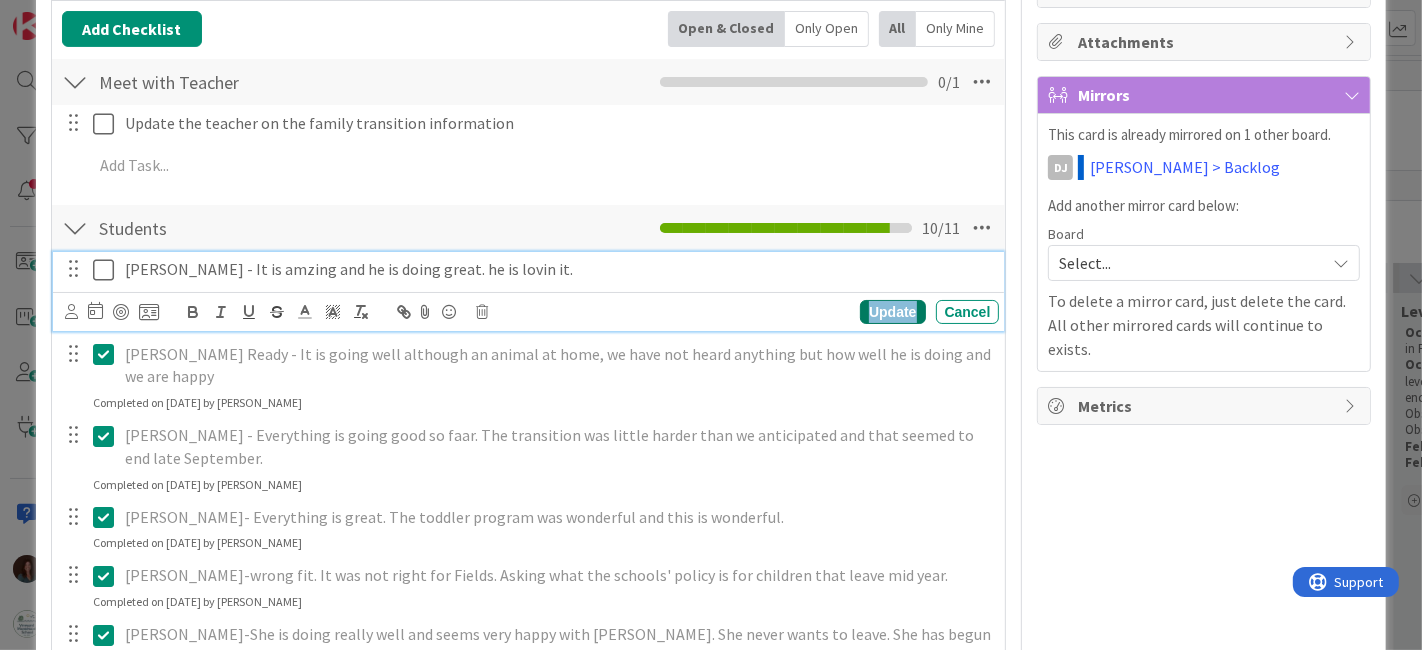 click on "Update" at bounding box center [892, 312] 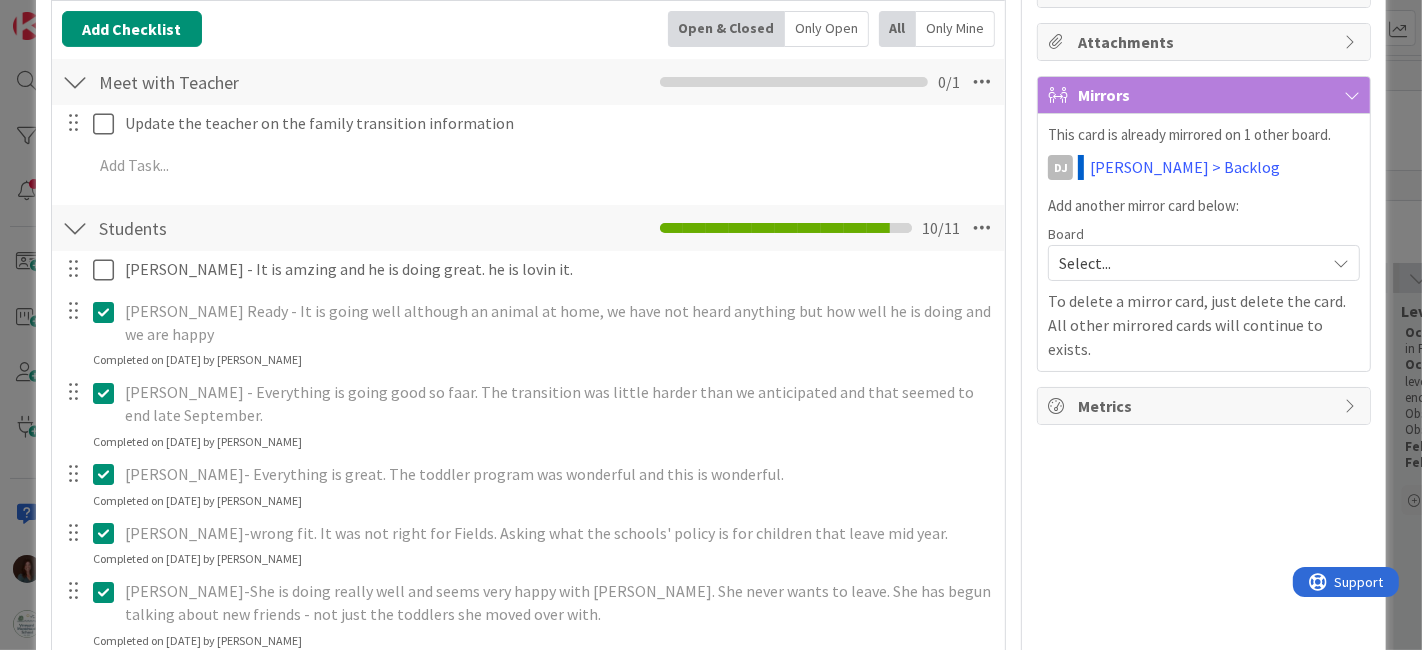 scroll, scrollTop: 0, scrollLeft: 0, axis: both 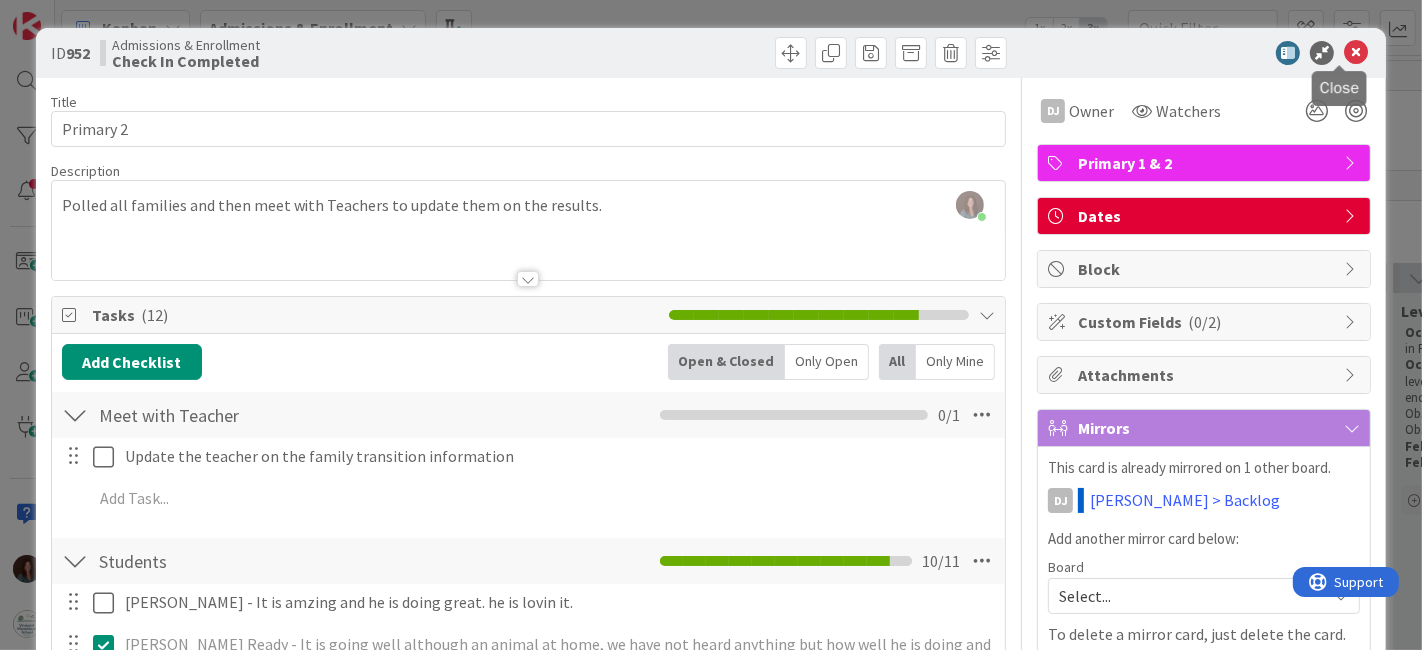 click at bounding box center (1356, 53) 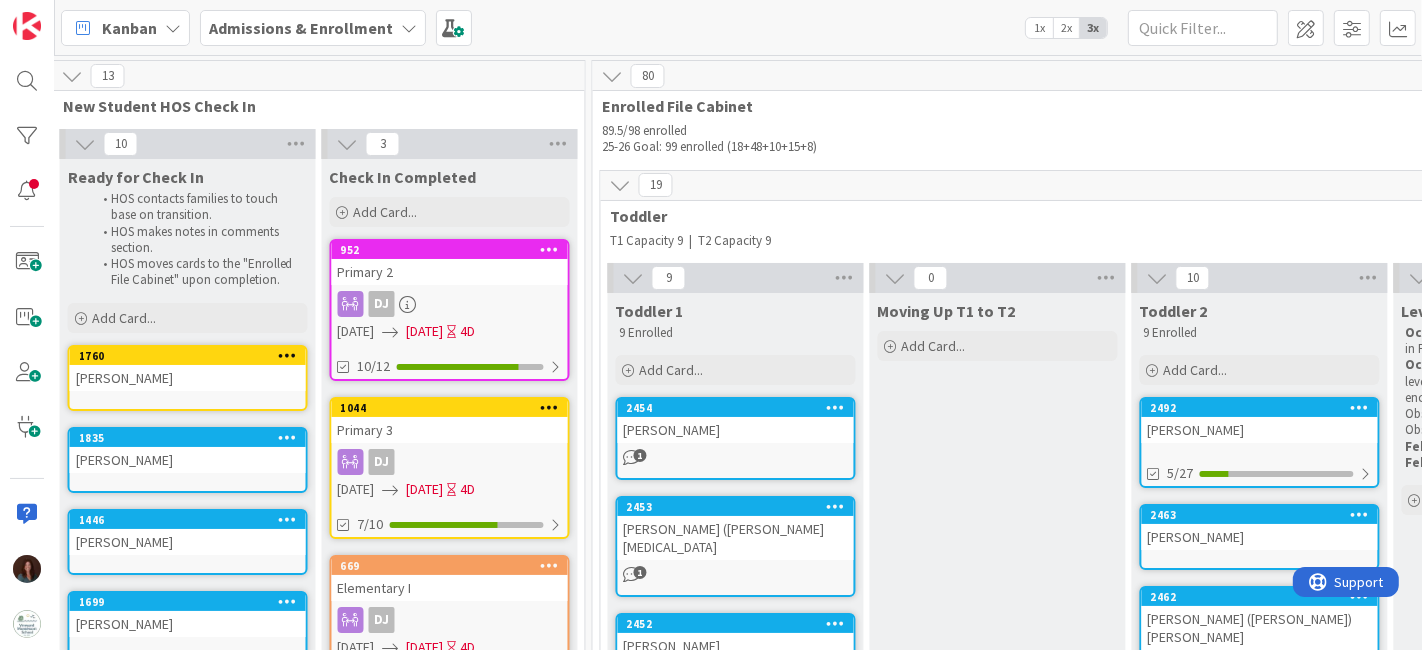 scroll, scrollTop: 0, scrollLeft: 0, axis: both 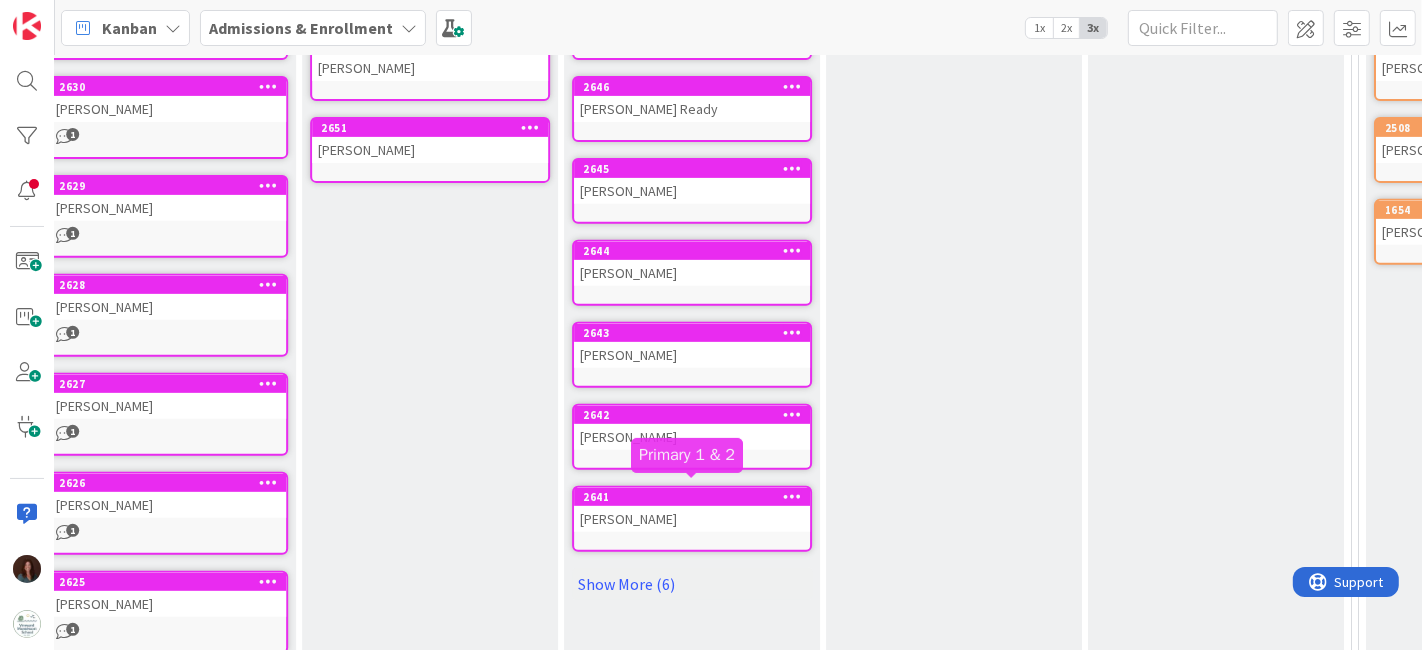 click on "[PERSON_NAME]" at bounding box center (692, 519) 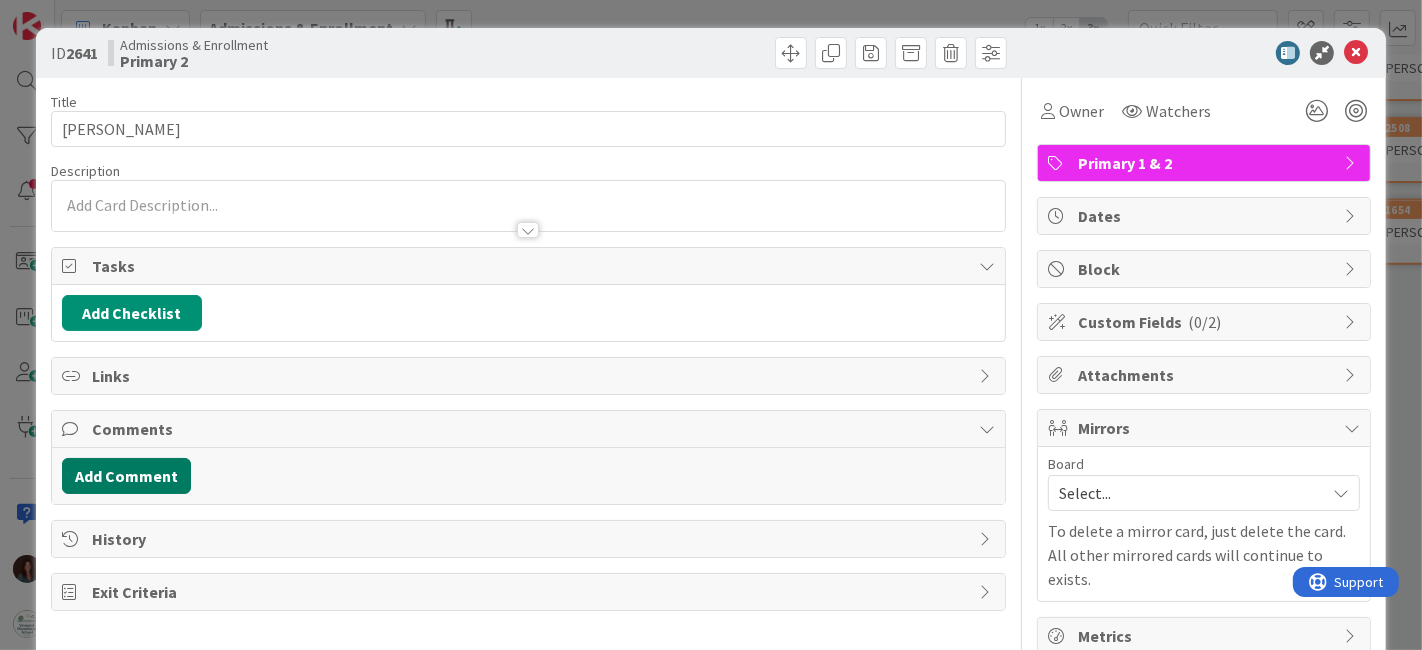click on "Add Comment" at bounding box center [126, 476] 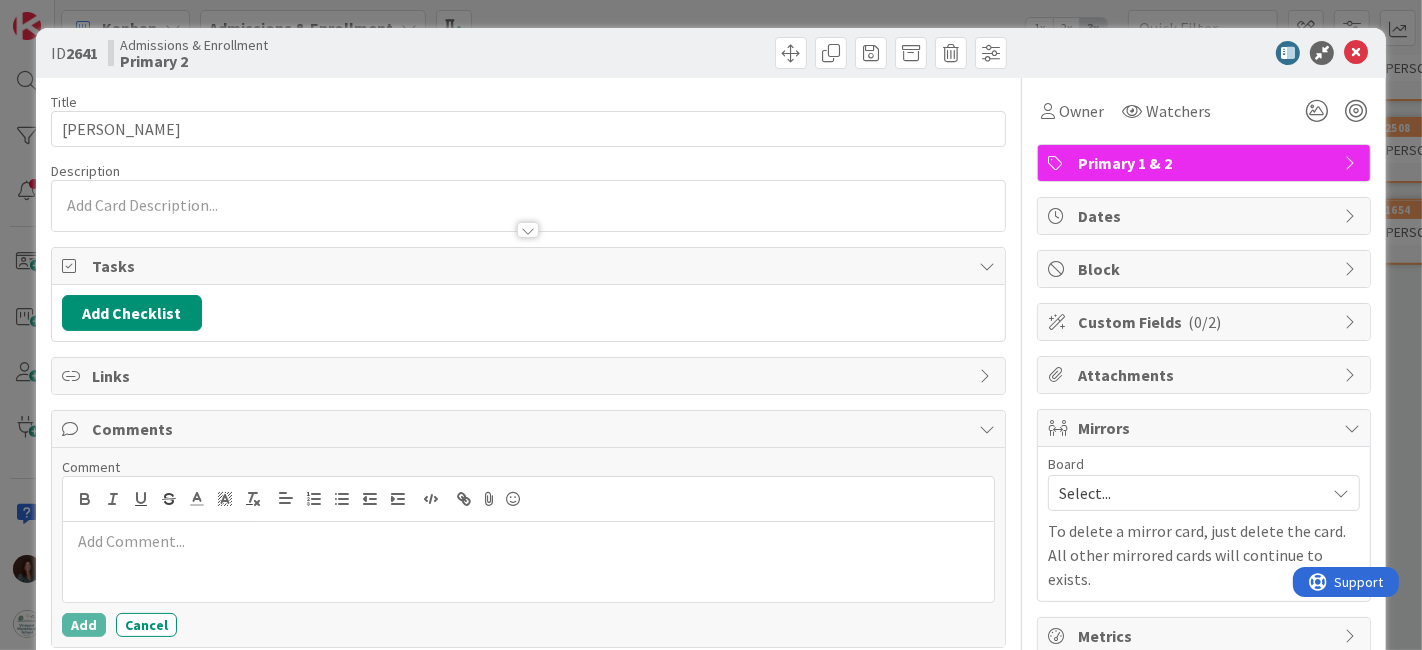 scroll, scrollTop: 0, scrollLeft: 0, axis: both 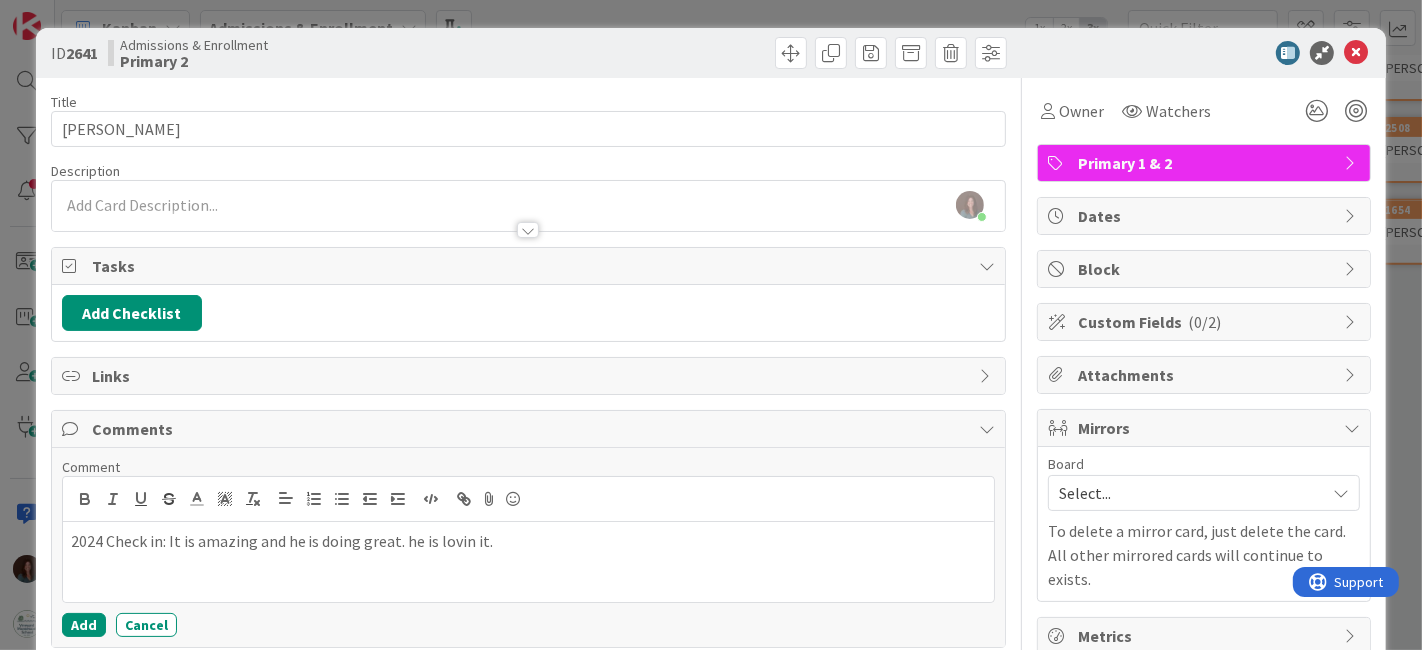 drag, startPoint x: 465, startPoint y: 538, endPoint x: 457, endPoint y: 550, distance: 14.422205 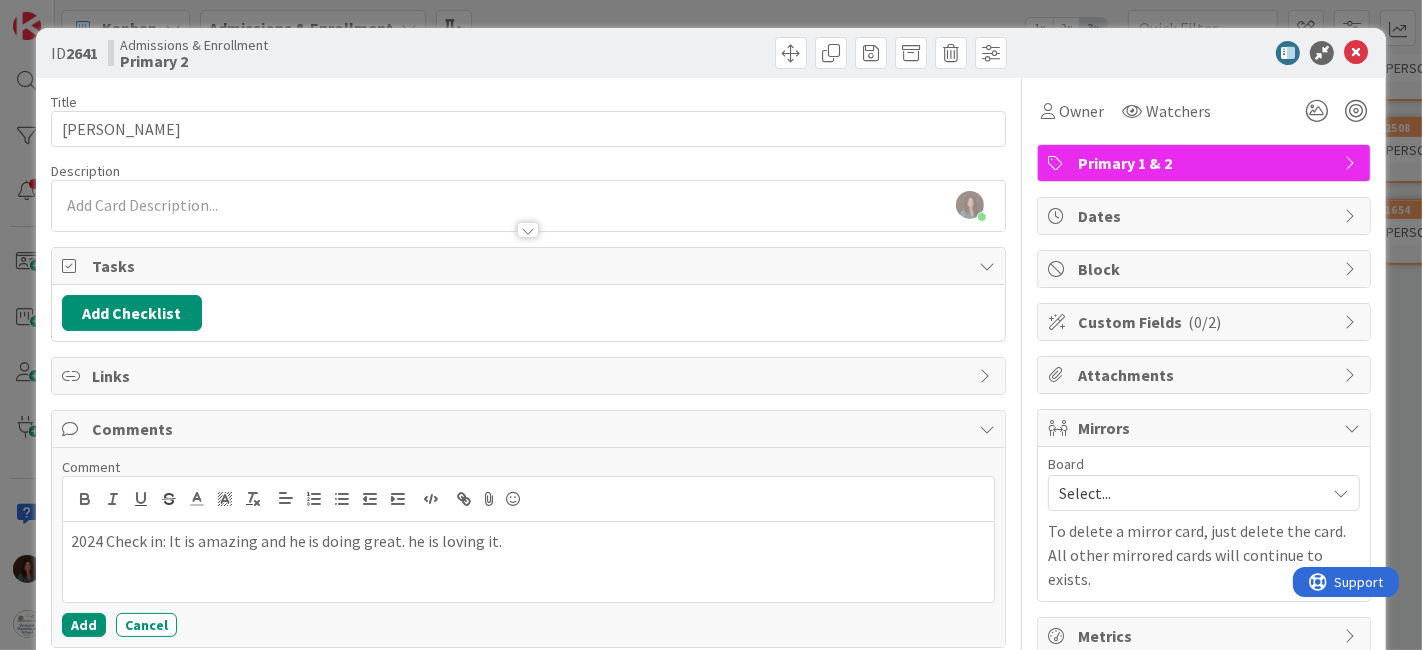 click on "2024 Check in: It is amazing and he is doing great. he is loving it." at bounding box center [529, 541] 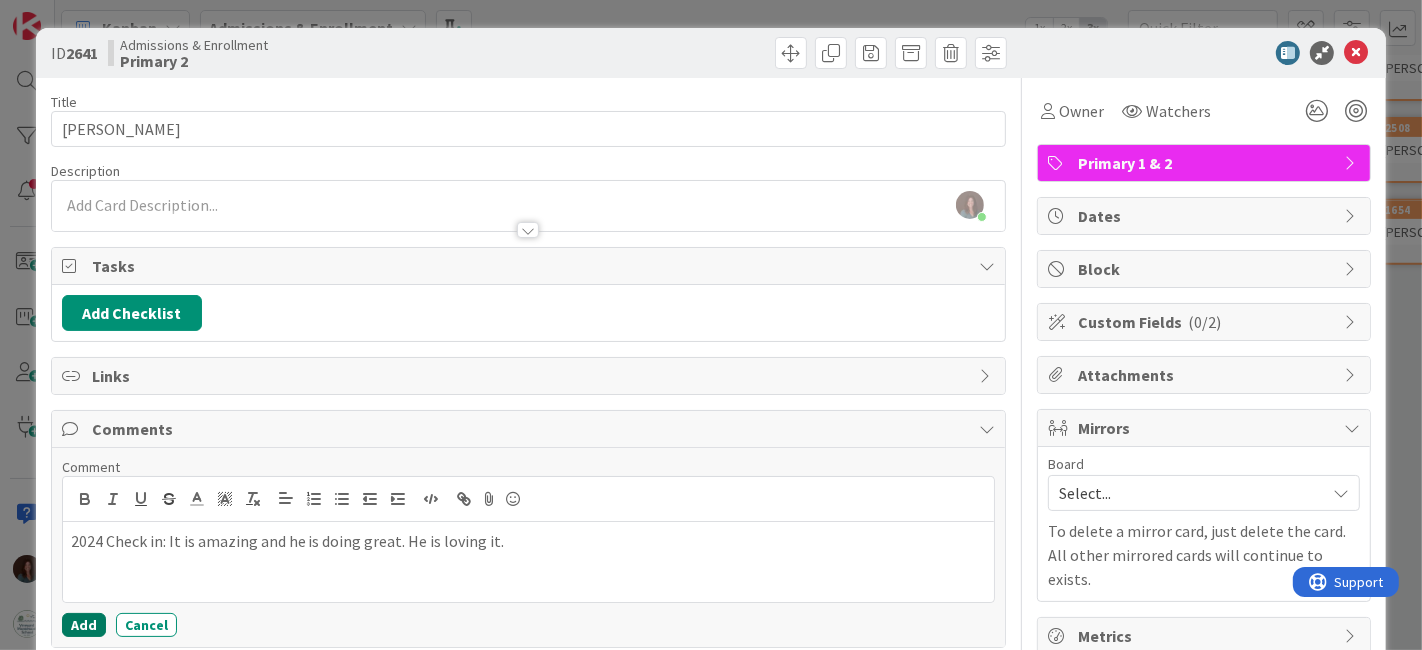 click on "Add" at bounding box center [84, 625] 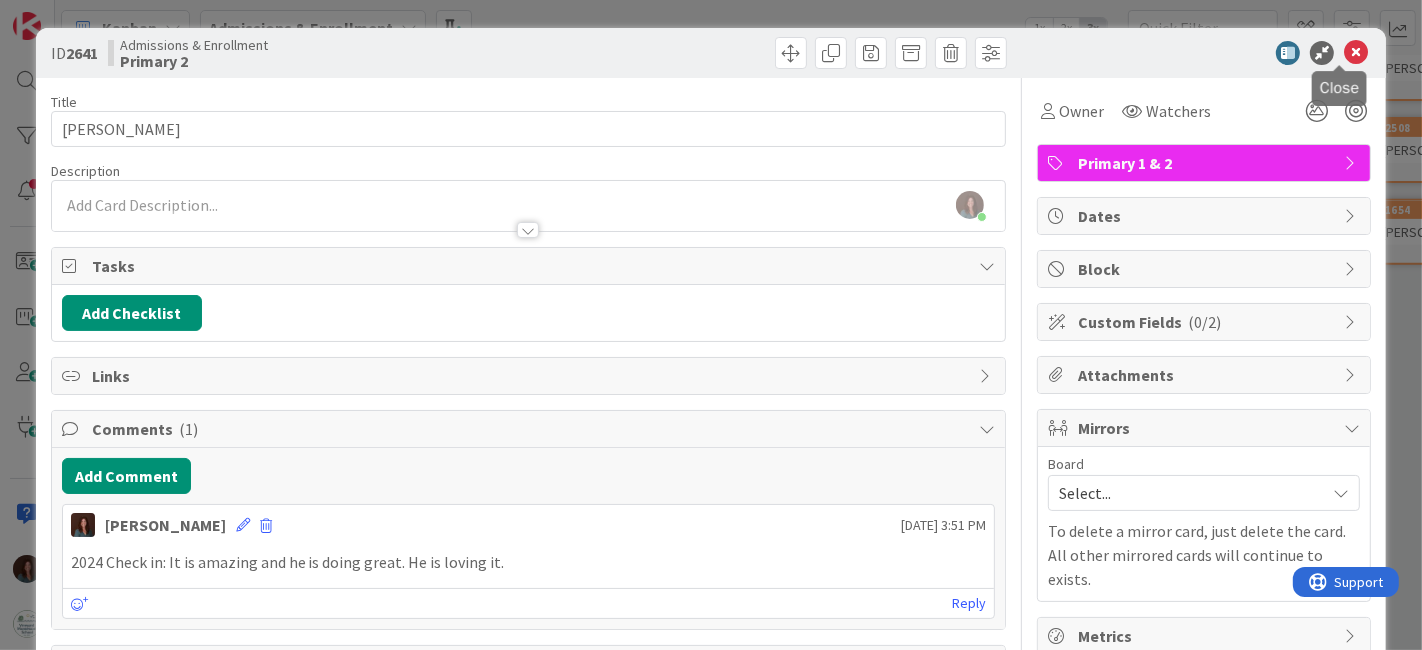 click at bounding box center (1356, 53) 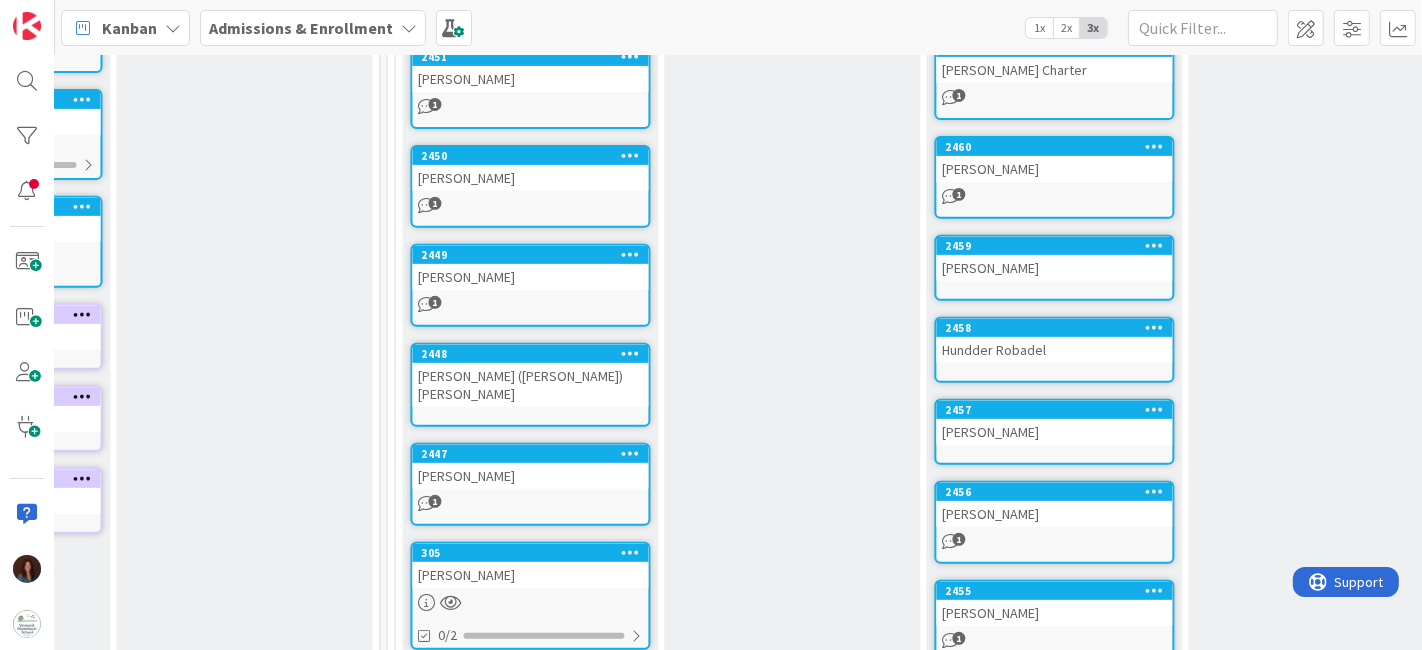 scroll, scrollTop: 666, scrollLeft: 2731, axis: both 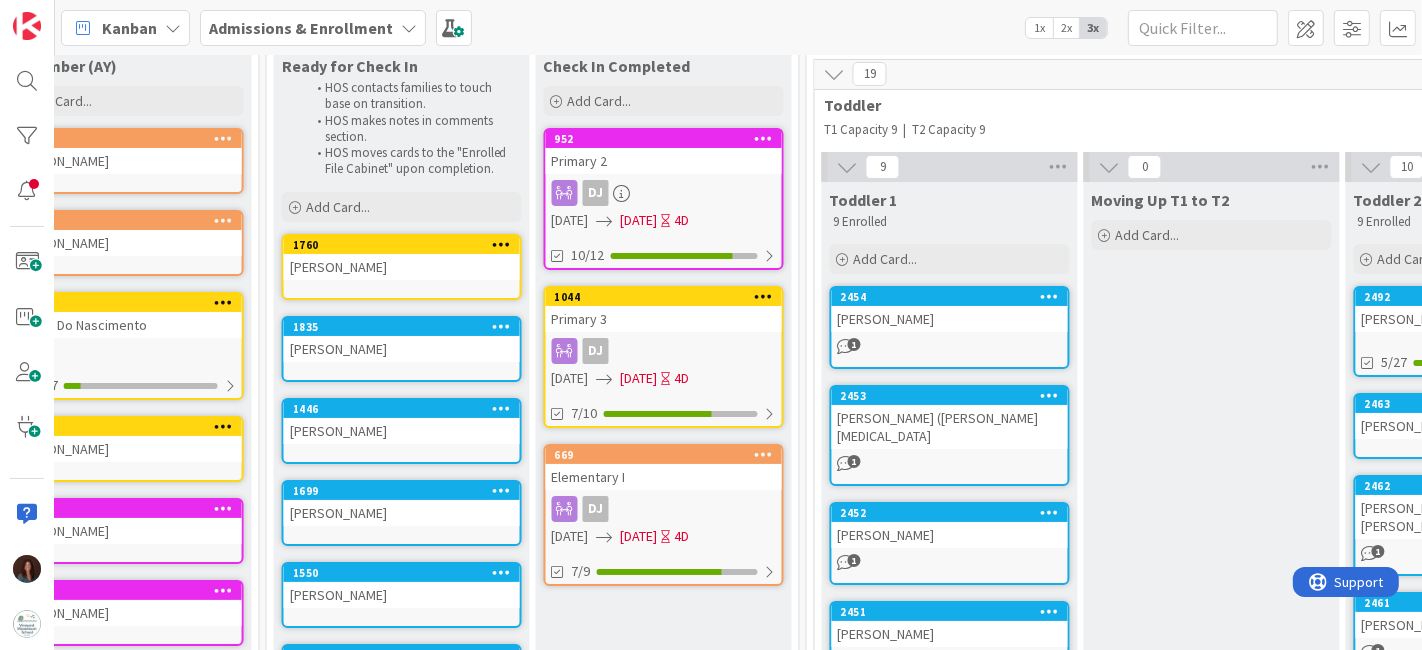 click on "Primary 2" at bounding box center [664, 161] 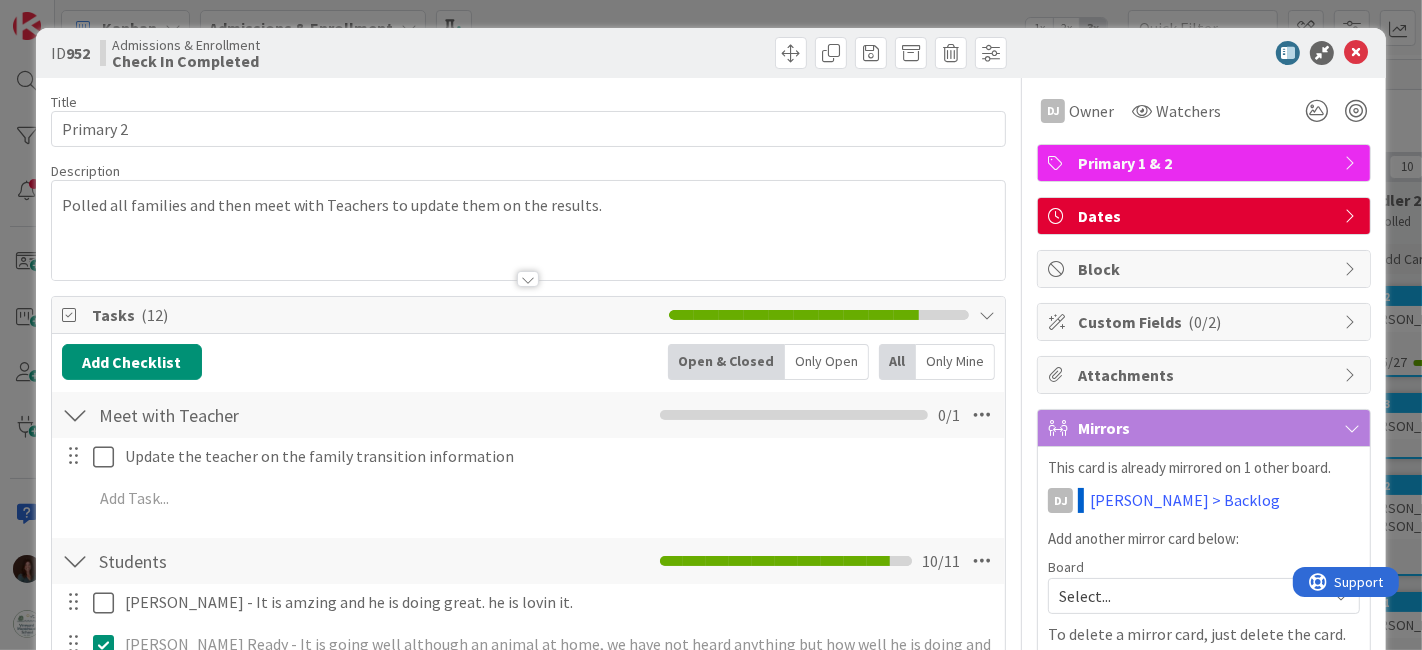 scroll, scrollTop: 0, scrollLeft: 0, axis: both 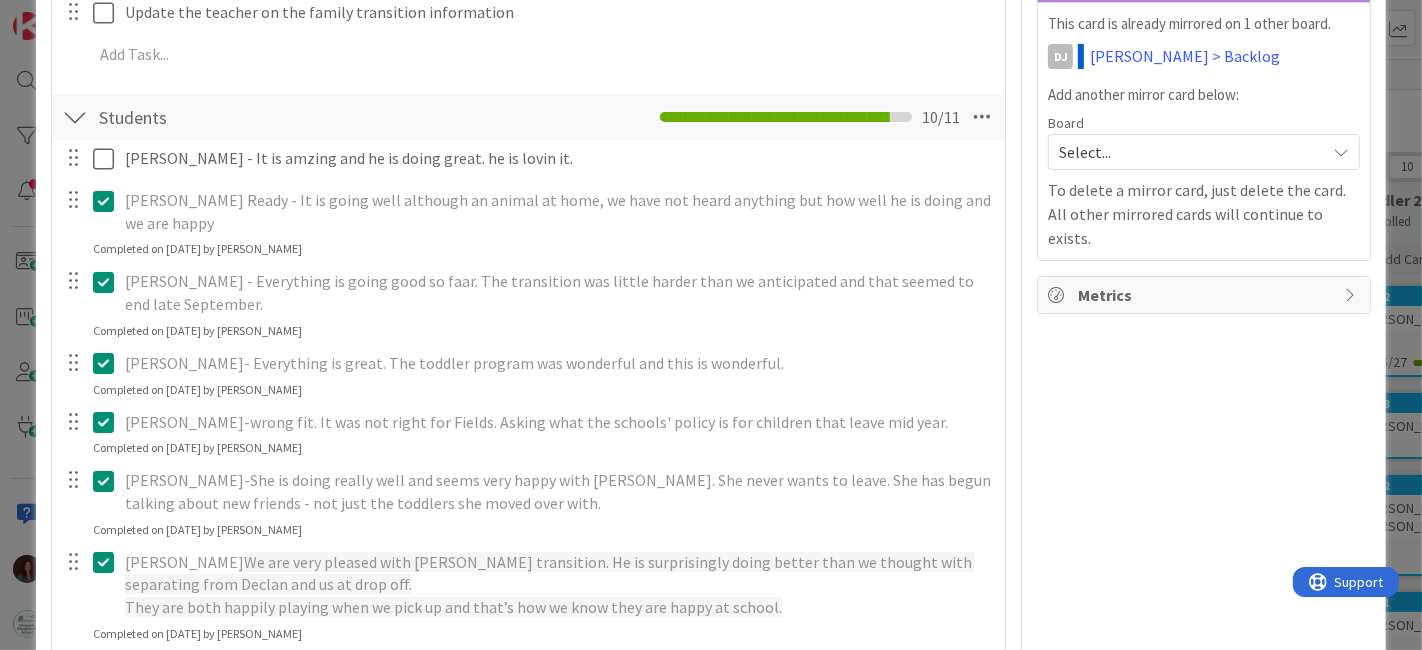 click at bounding box center [108, 201] 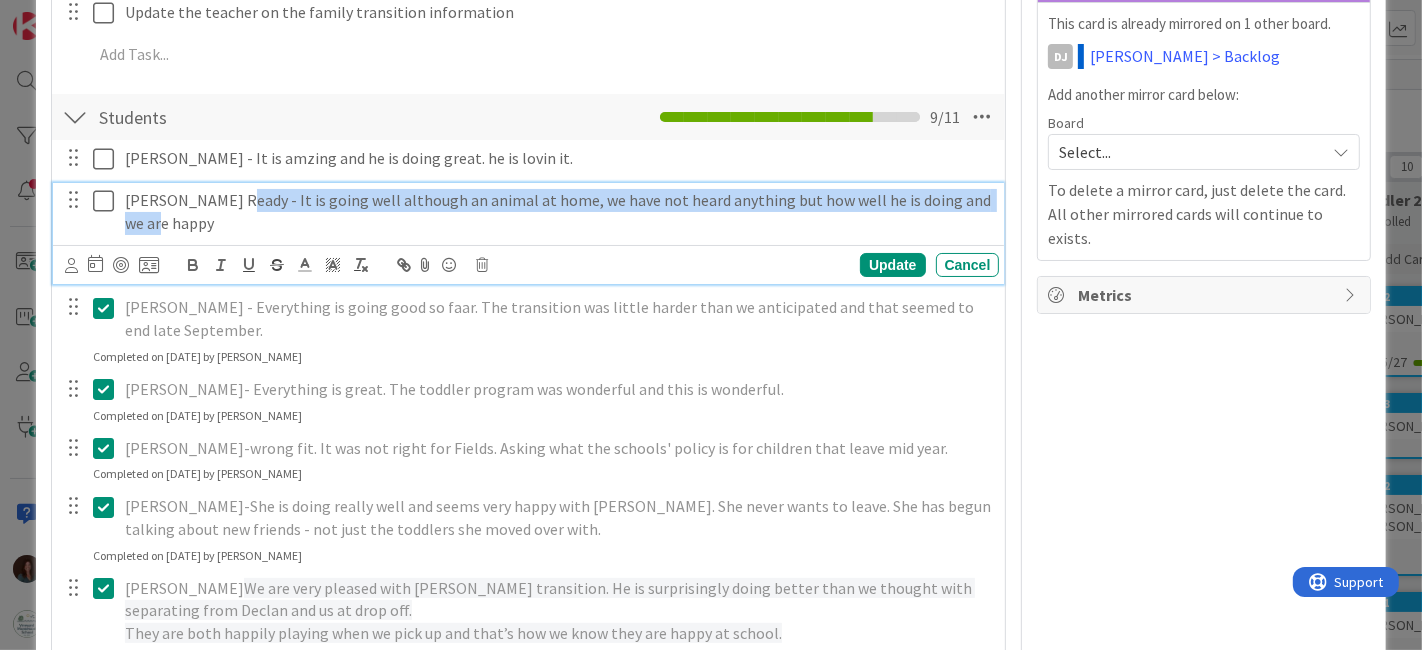 drag, startPoint x: 392, startPoint y: 220, endPoint x: 217, endPoint y: 194, distance: 176.92088 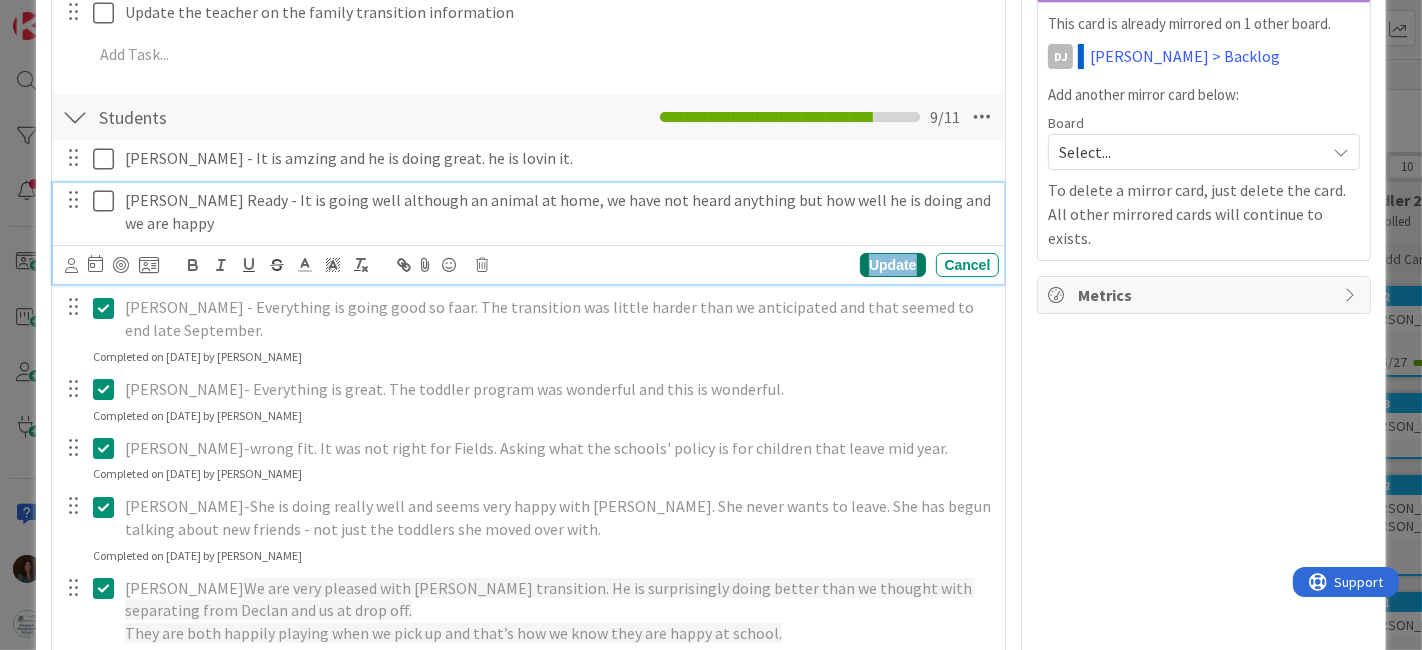 click on "Update" at bounding box center [892, 265] 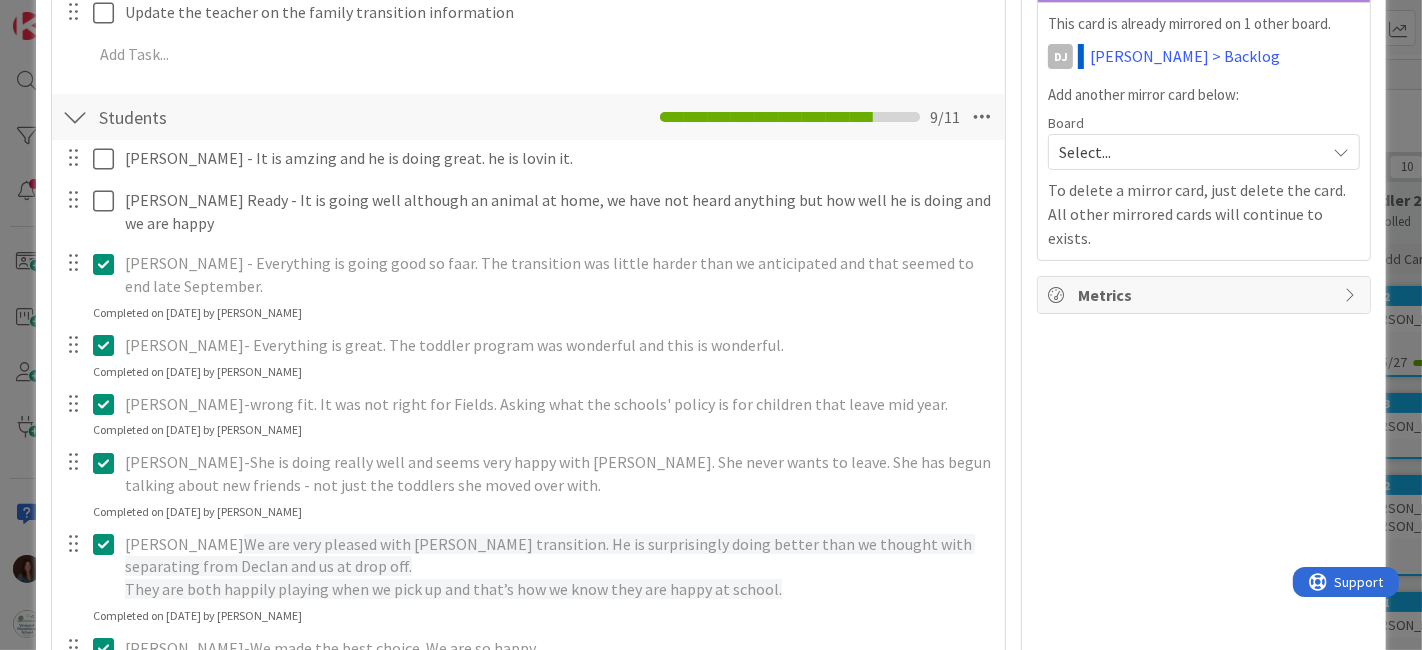 scroll, scrollTop: 0, scrollLeft: 0, axis: both 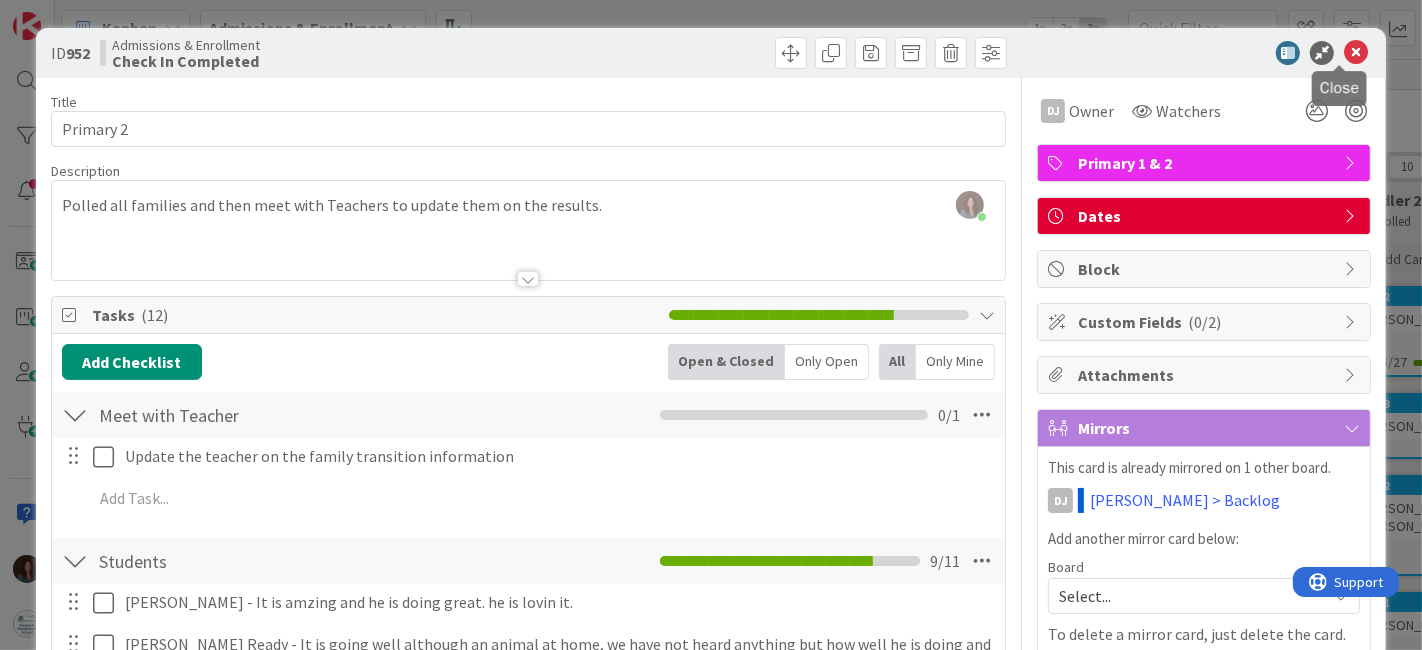 click at bounding box center [1356, 53] 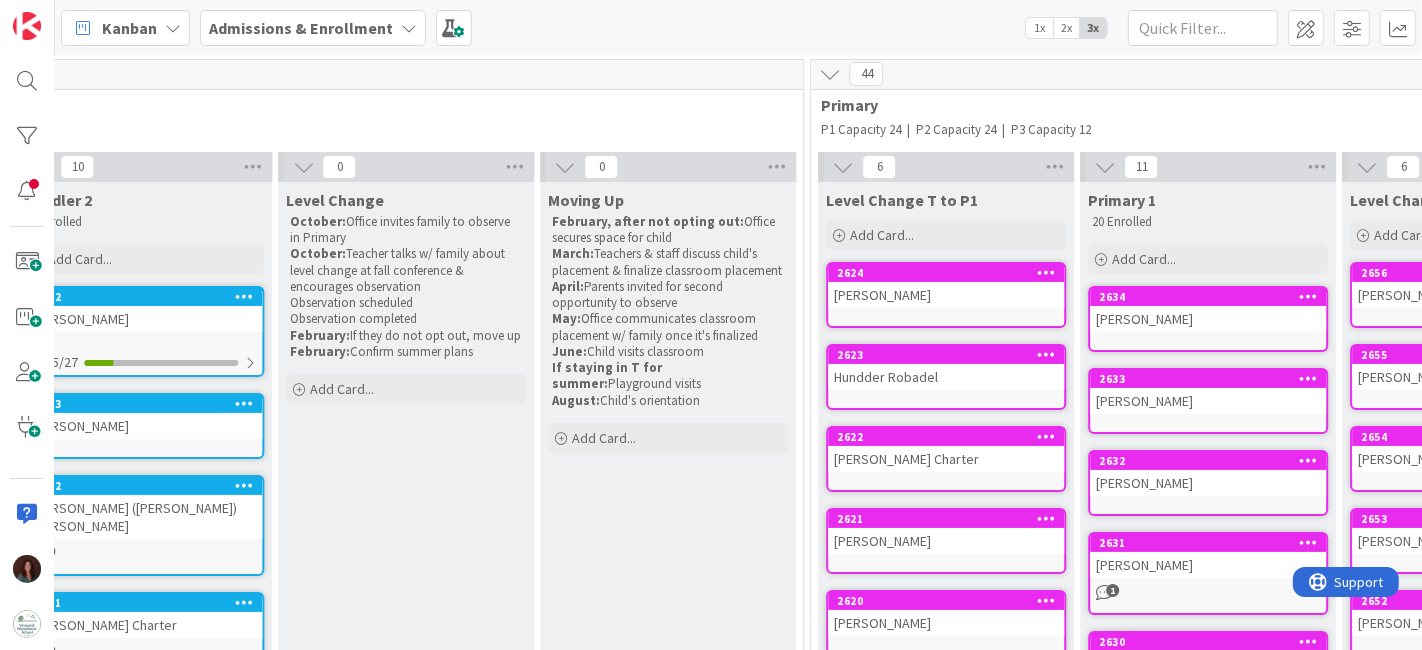 scroll, scrollTop: 111, scrollLeft: 4654, axis: both 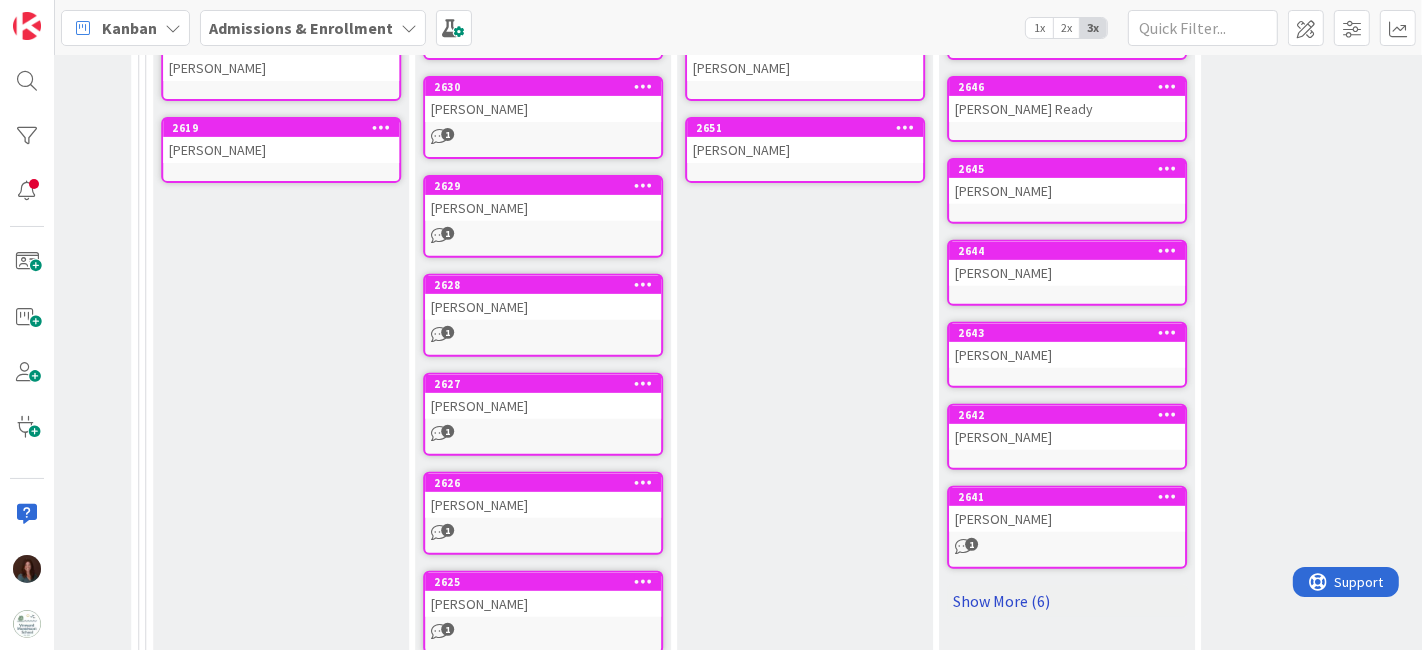 click on "Show More (6)" at bounding box center (1067, 601) 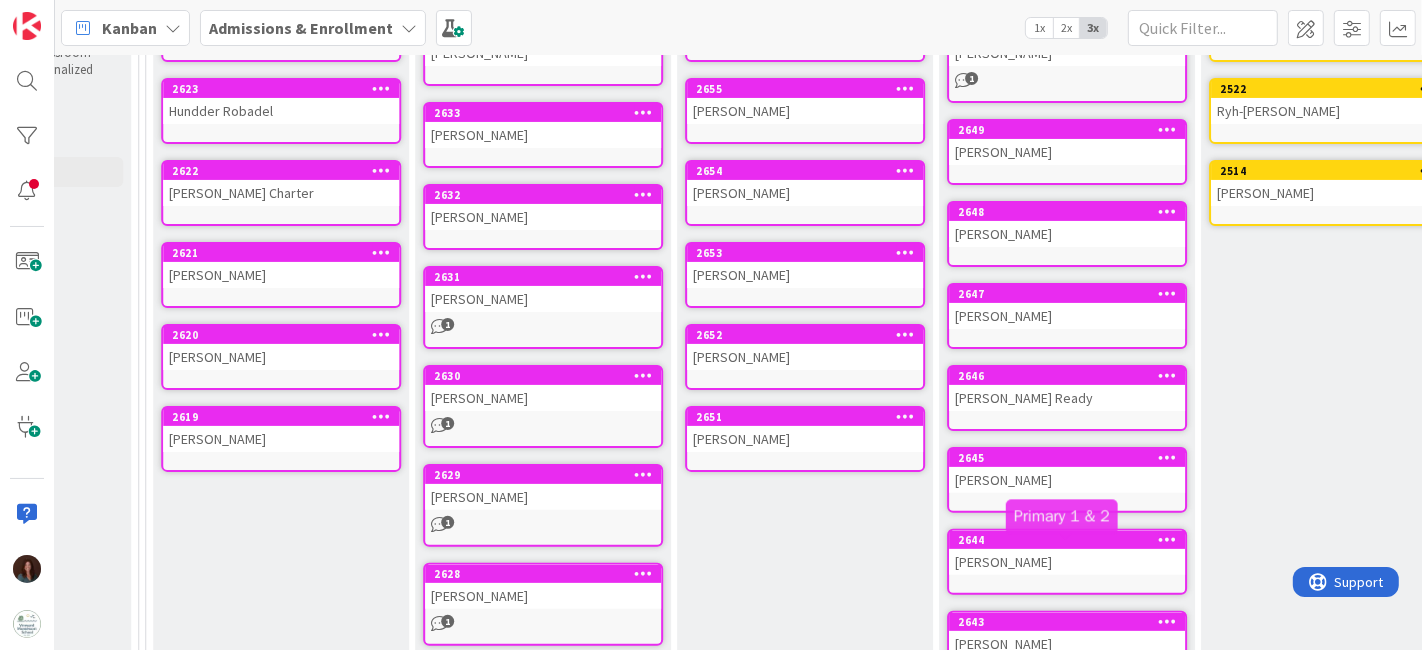 scroll, scrollTop: 333, scrollLeft: 4753, axis: both 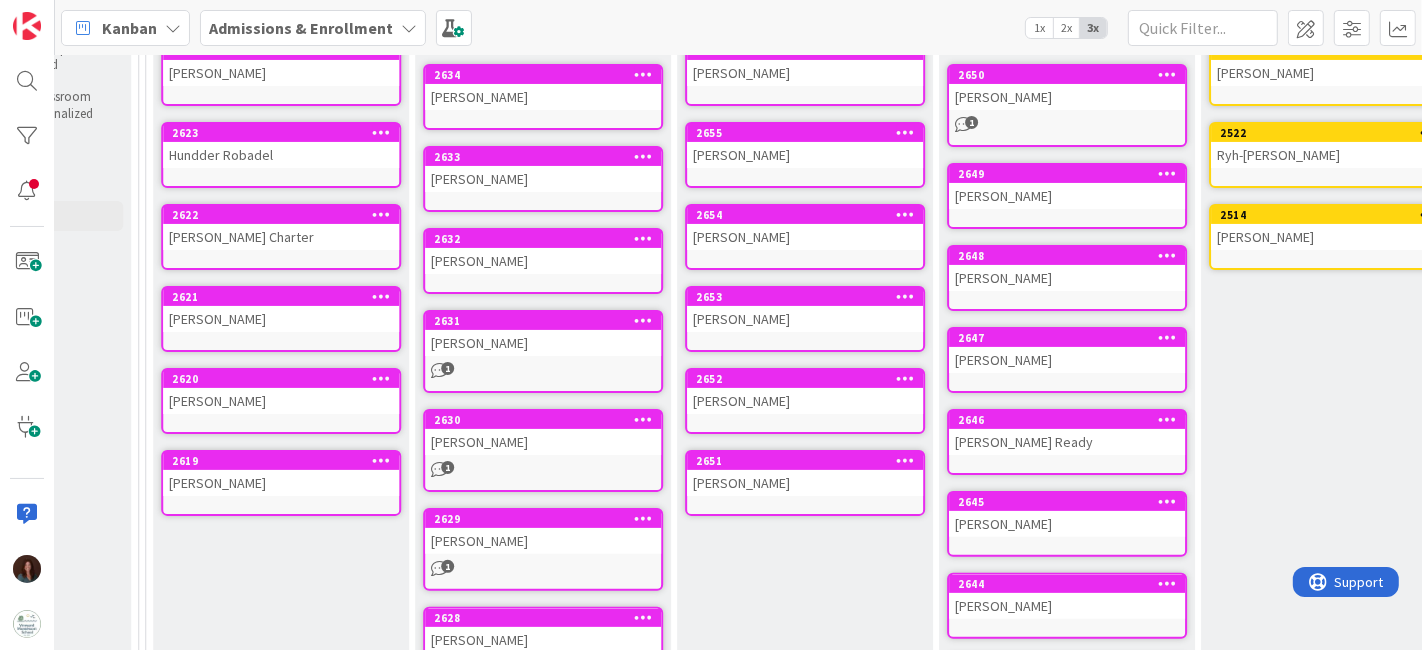 click on "Ferris Ready" at bounding box center (1067, 442) 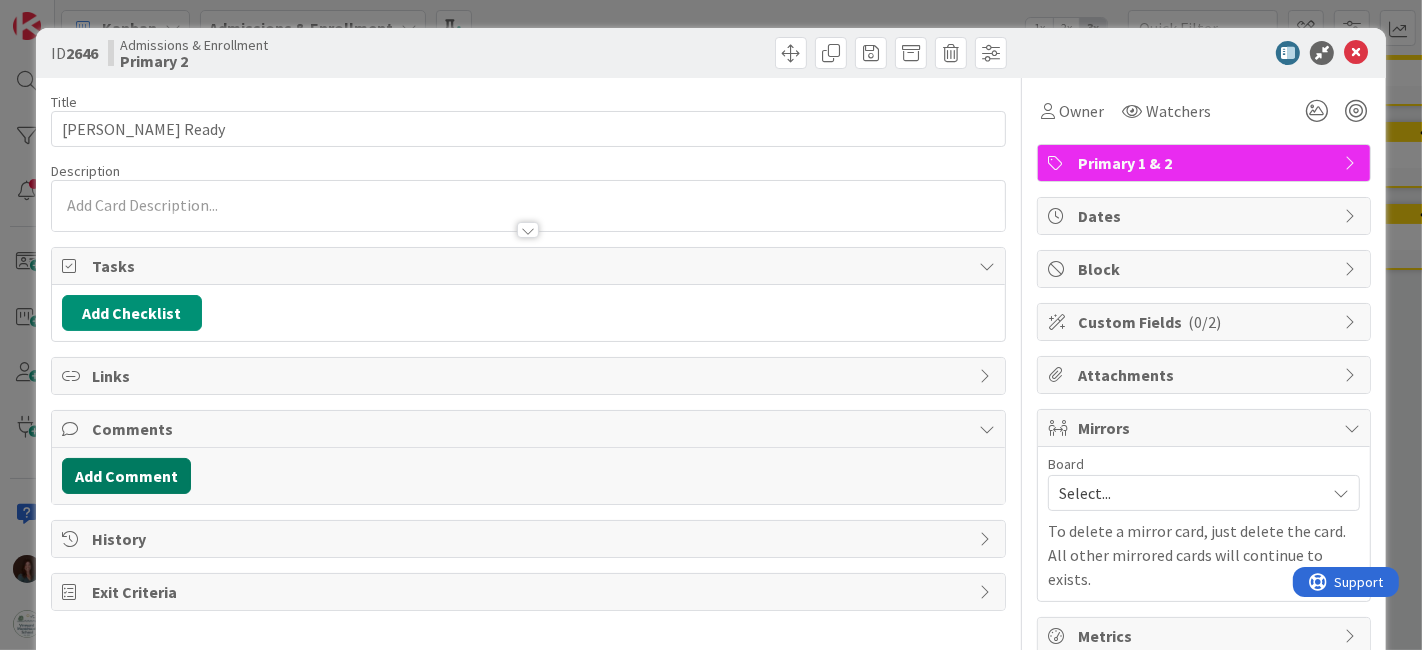 click on "Add Comment" at bounding box center [126, 476] 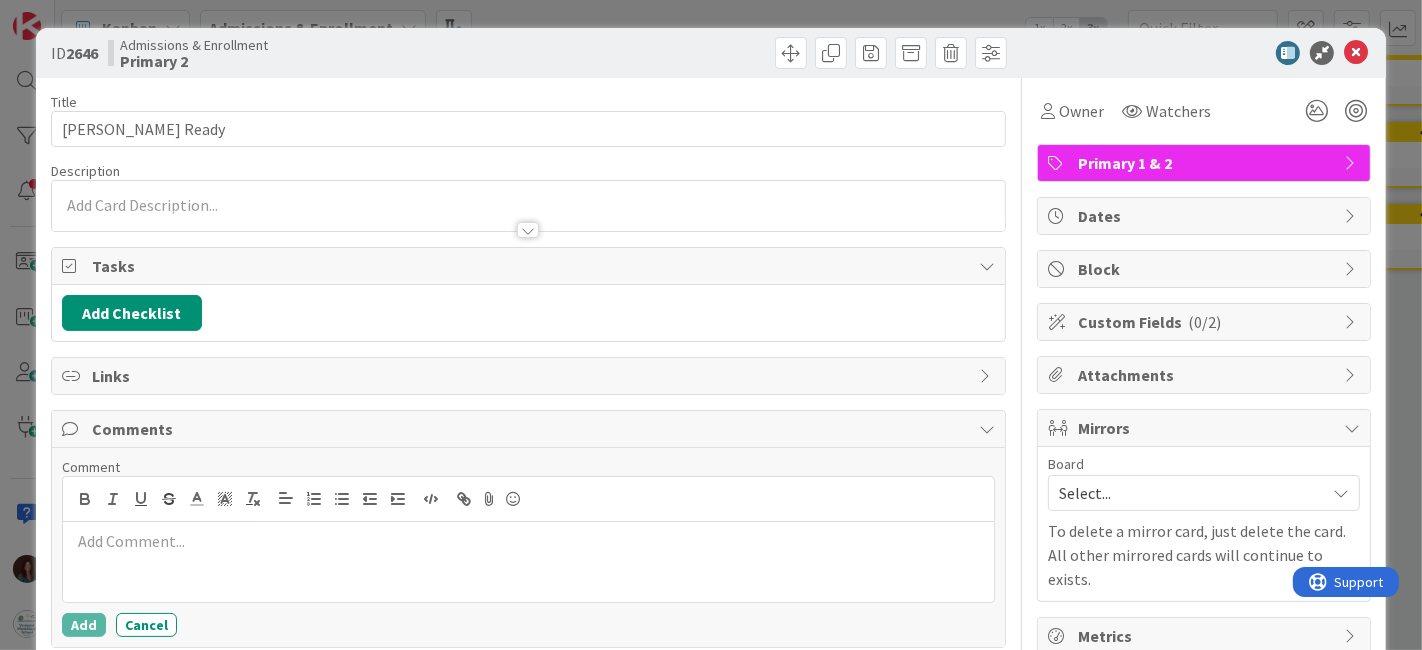 scroll, scrollTop: 0, scrollLeft: 0, axis: both 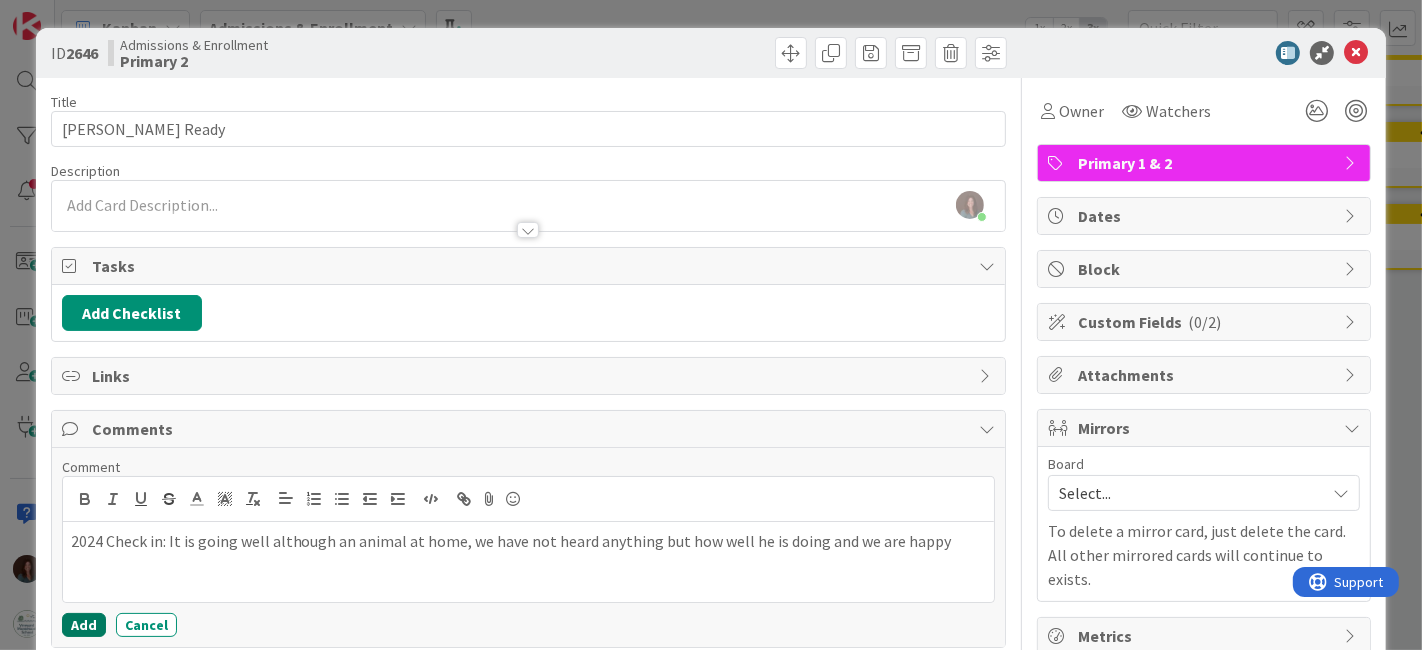 click on "Add" at bounding box center (84, 625) 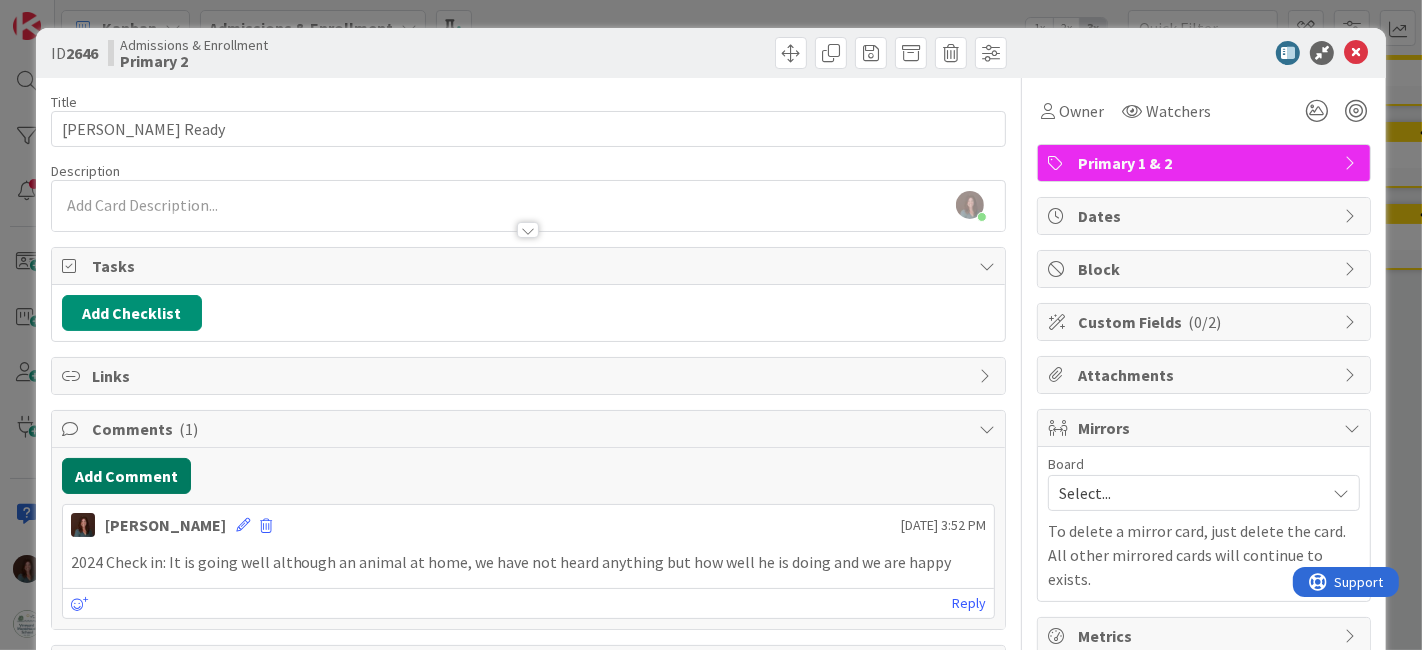 click on "Add Comment" at bounding box center (126, 476) 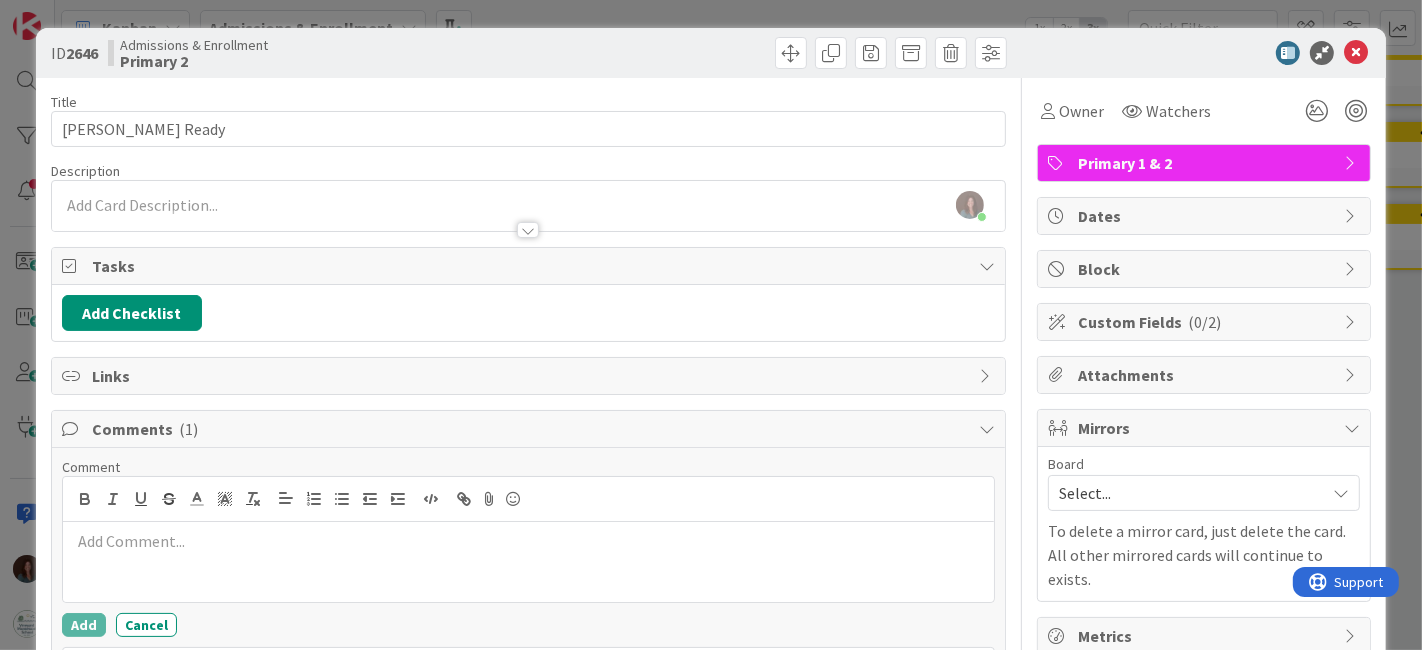 click on "Cancel" at bounding box center [146, 625] 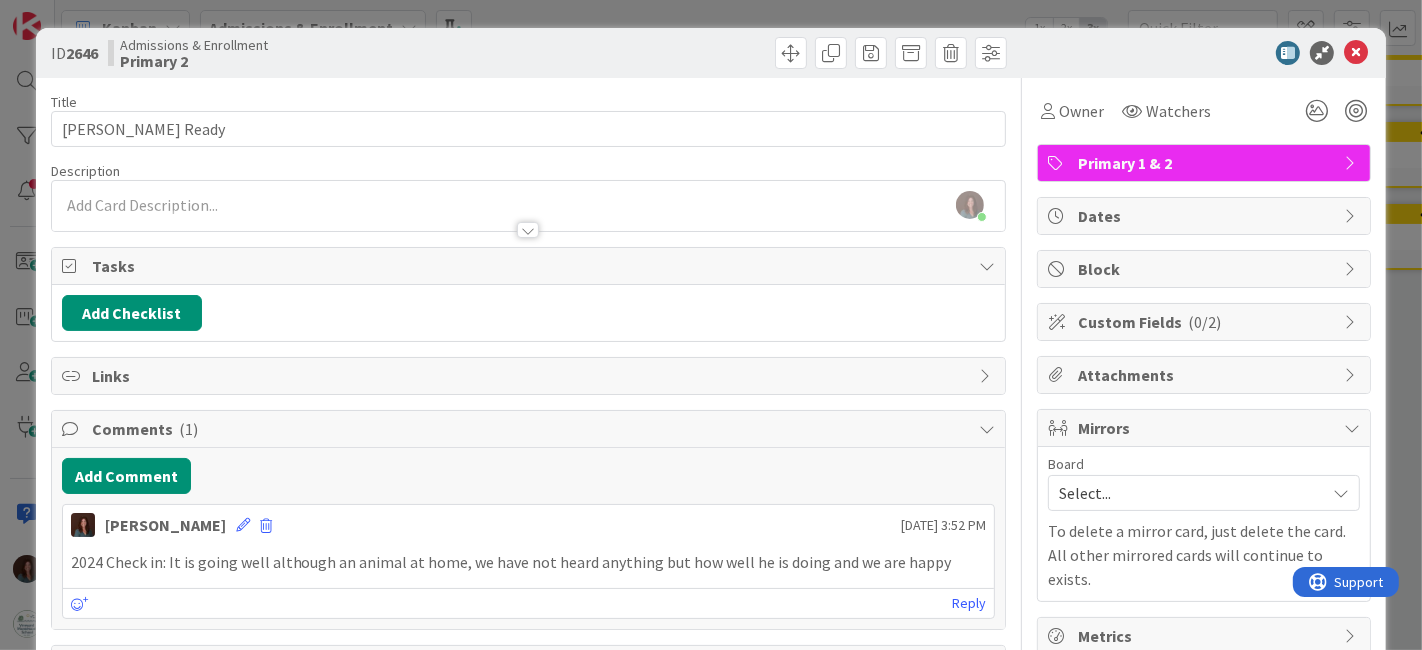 click on "2024 Check in: It is going well although an animal at home, we have not heard anything but how well he is doing and we are happy" at bounding box center (529, 562) 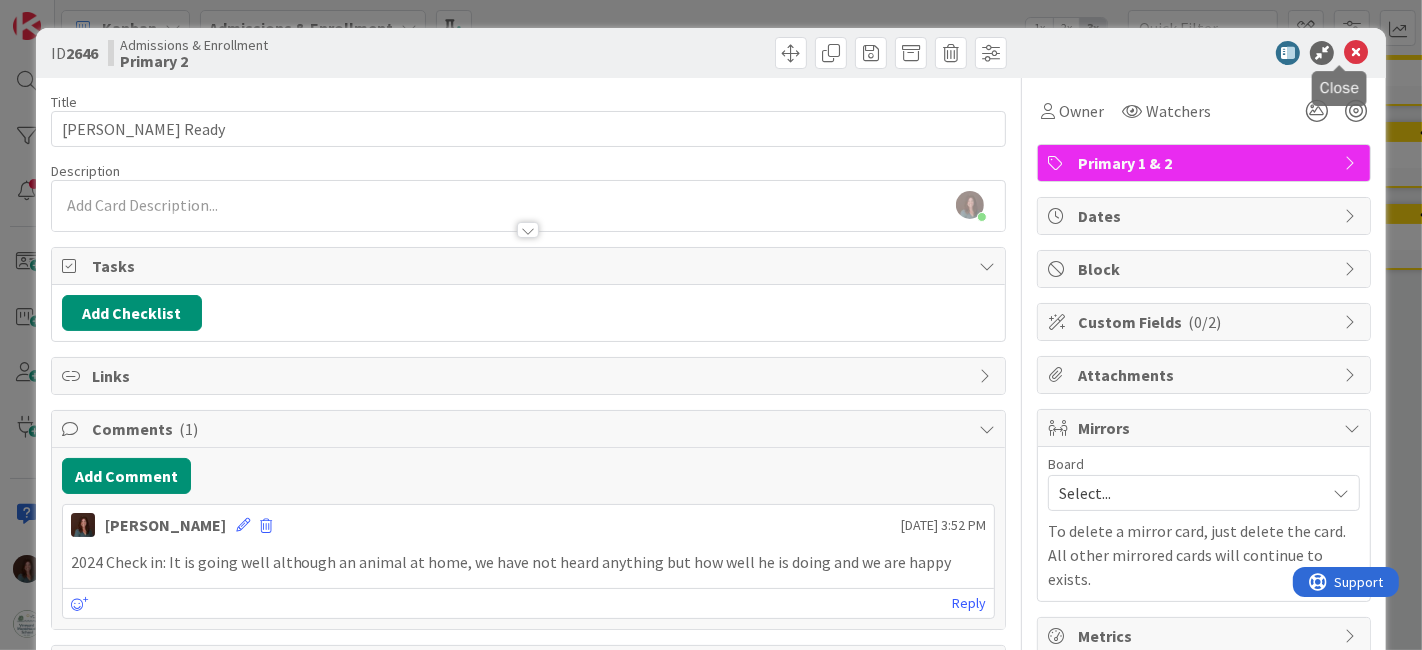 click at bounding box center (1356, 53) 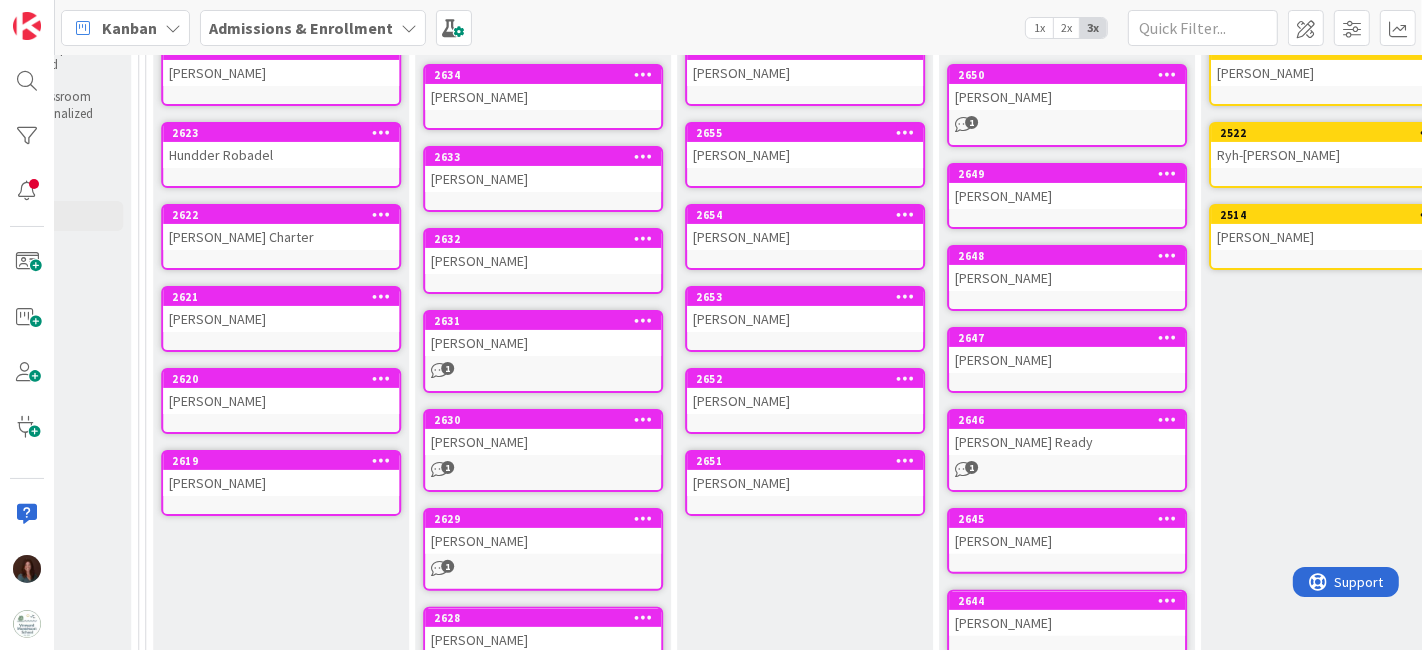 scroll, scrollTop: 0, scrollLeft: 0, axis: both 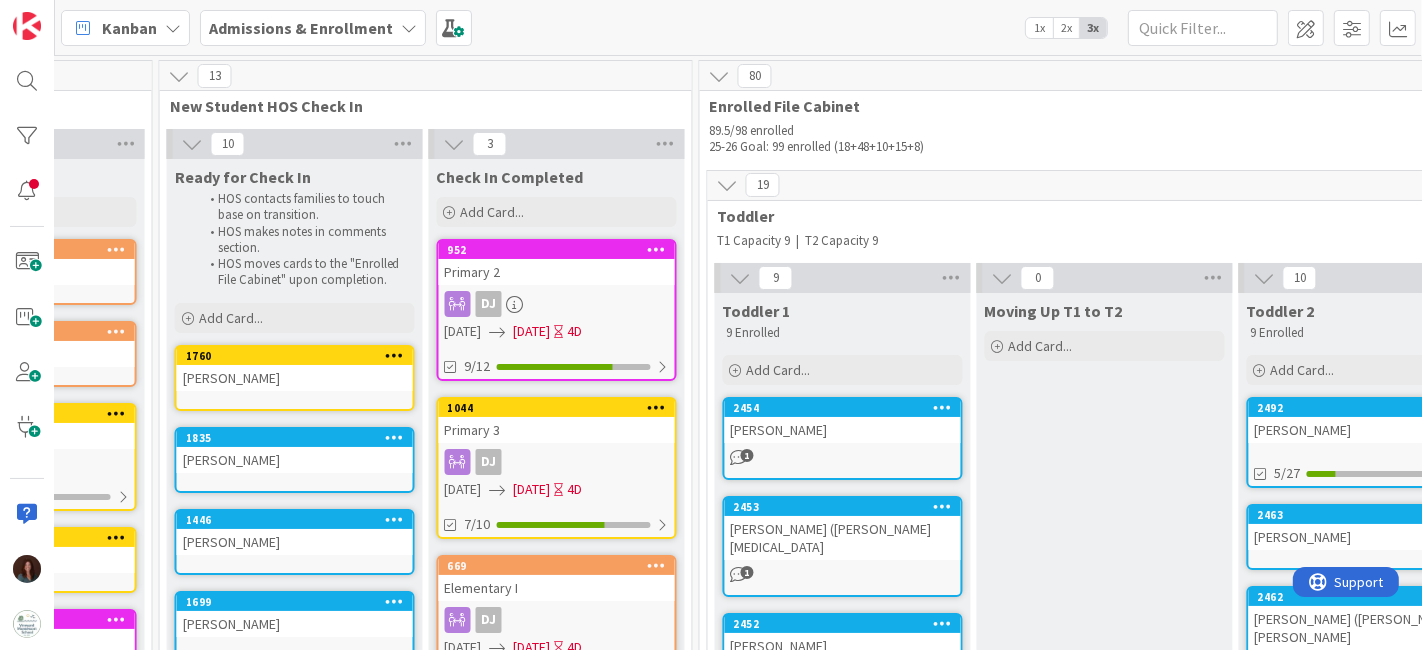 click on "[DATE]" at bounding box center (532, 331) 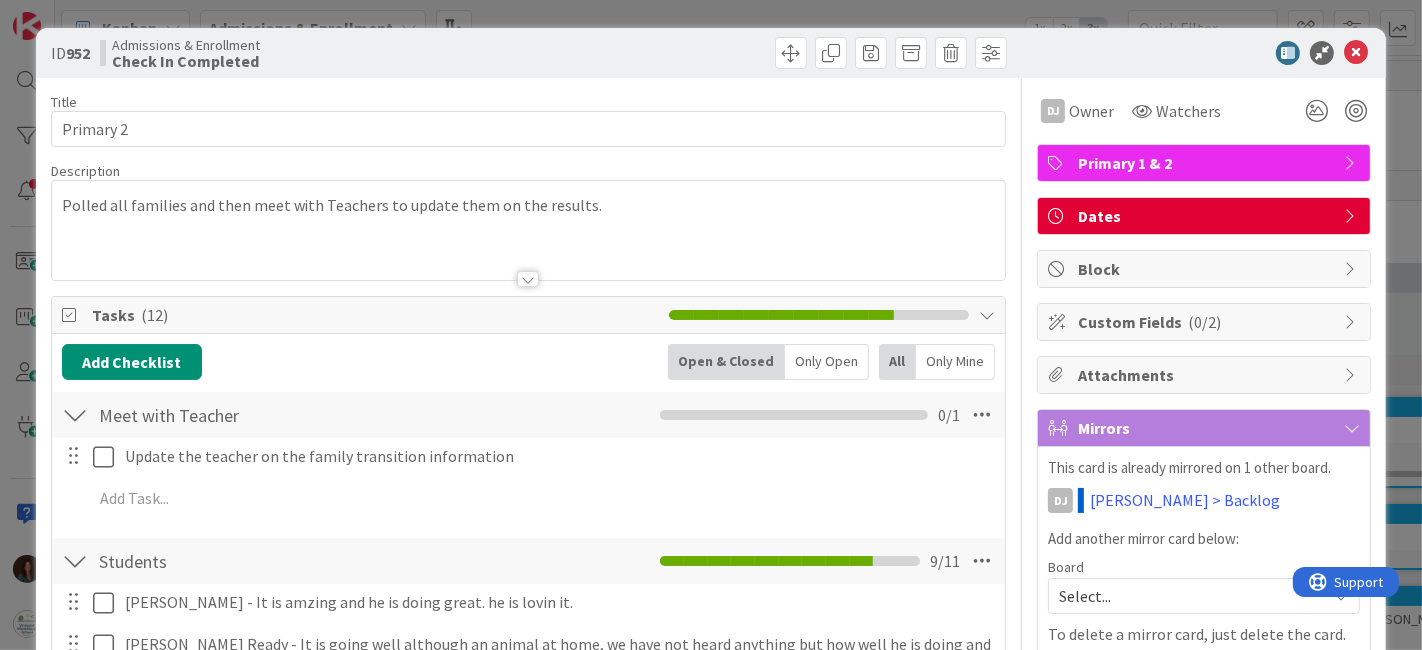 scroll, scrollTop: 222, scrollLeft: 0, axis: vertical 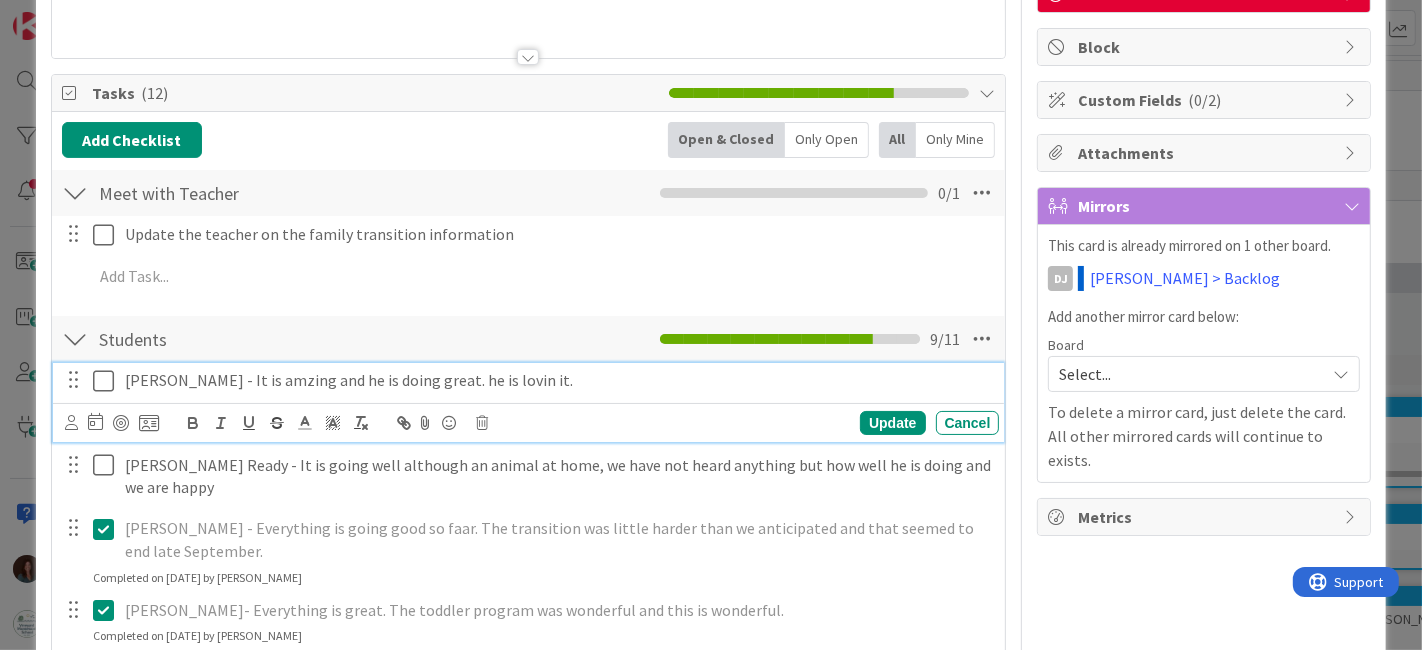 click on "[PERSON_NAME] - It is amzing and he is doing great. he is lovin it." at bounding box center (558, 380) 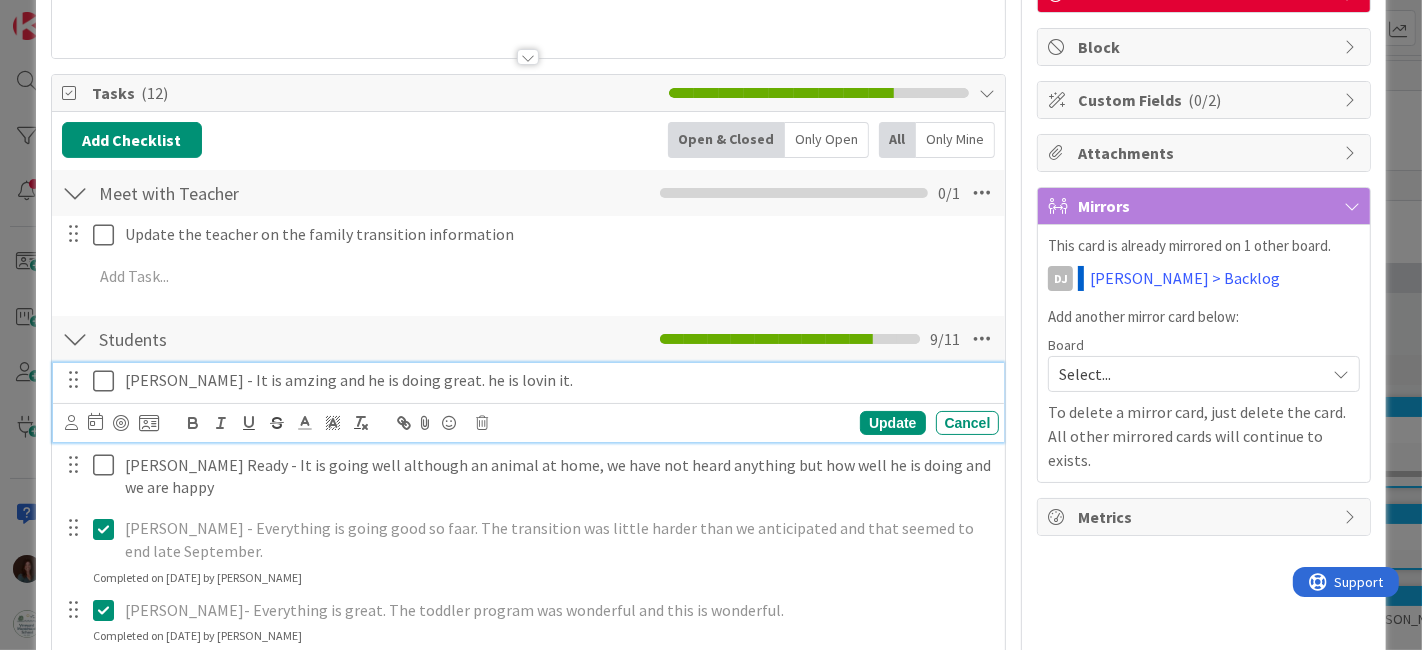scroll, scrollTop: 0, scrollLeft: 0, axis: both 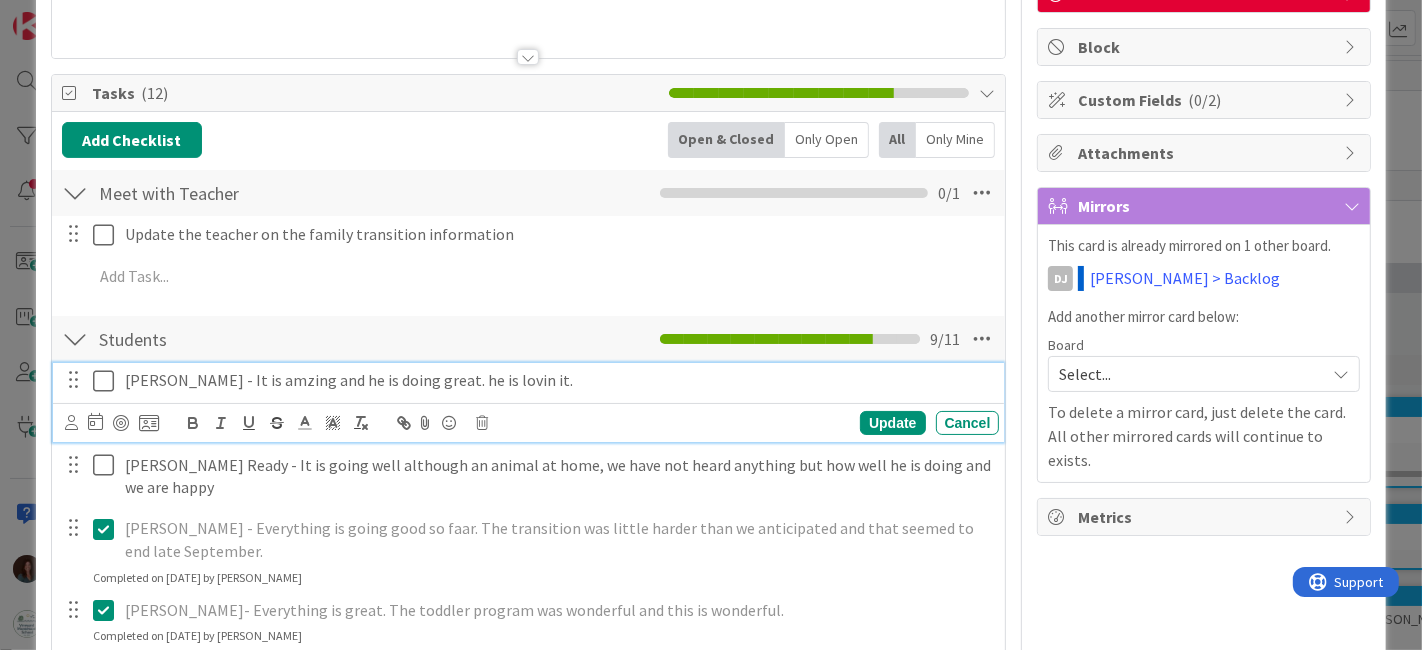 click at bounding box center [483, 423] 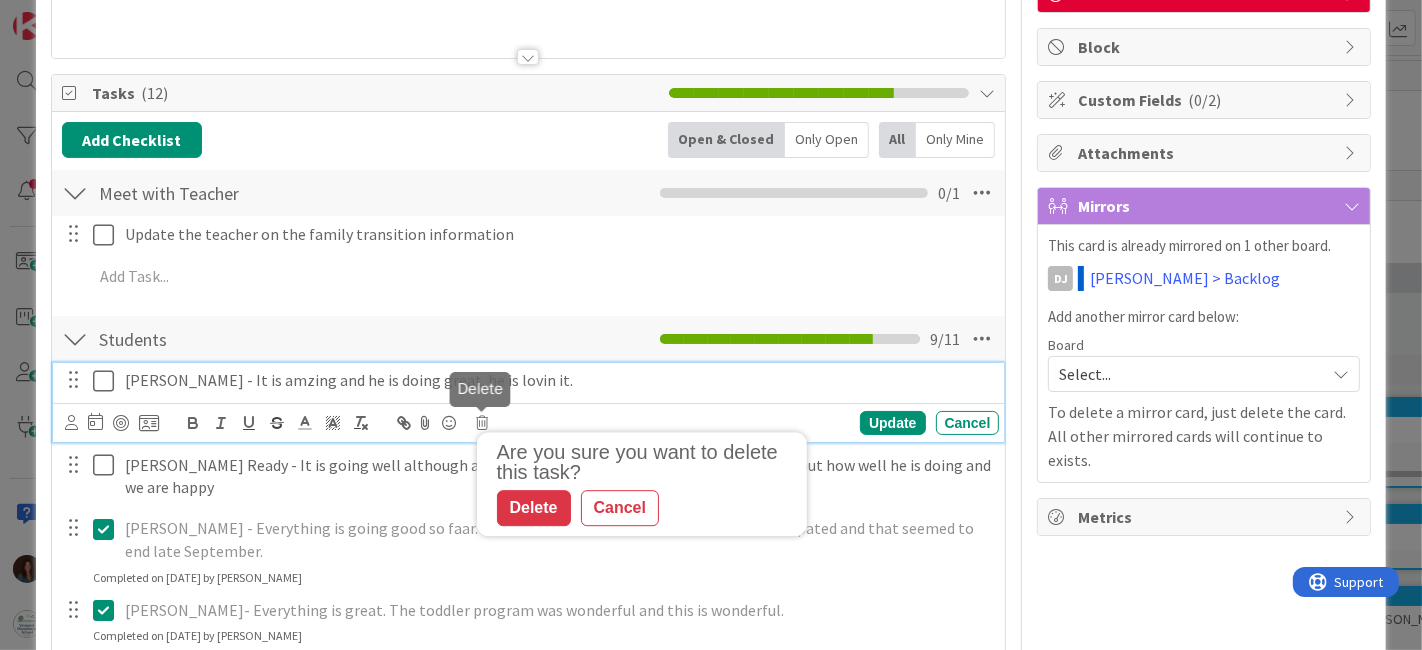 click on "Delete" at bounding box center (534, 508) 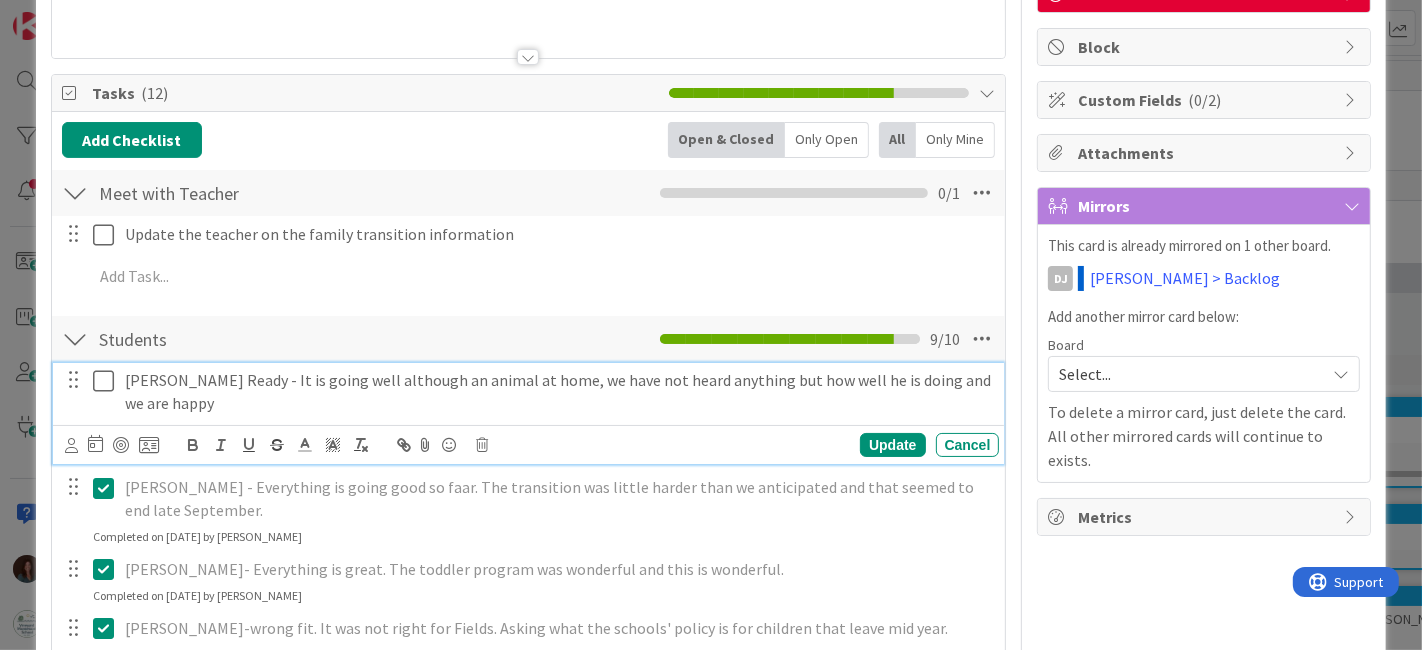 click on "[PERSON_NAME] Ready - It is going well although an animal at home, we have not heard anything but how well he is doing and we are happy" at bounding box center [558, 391] 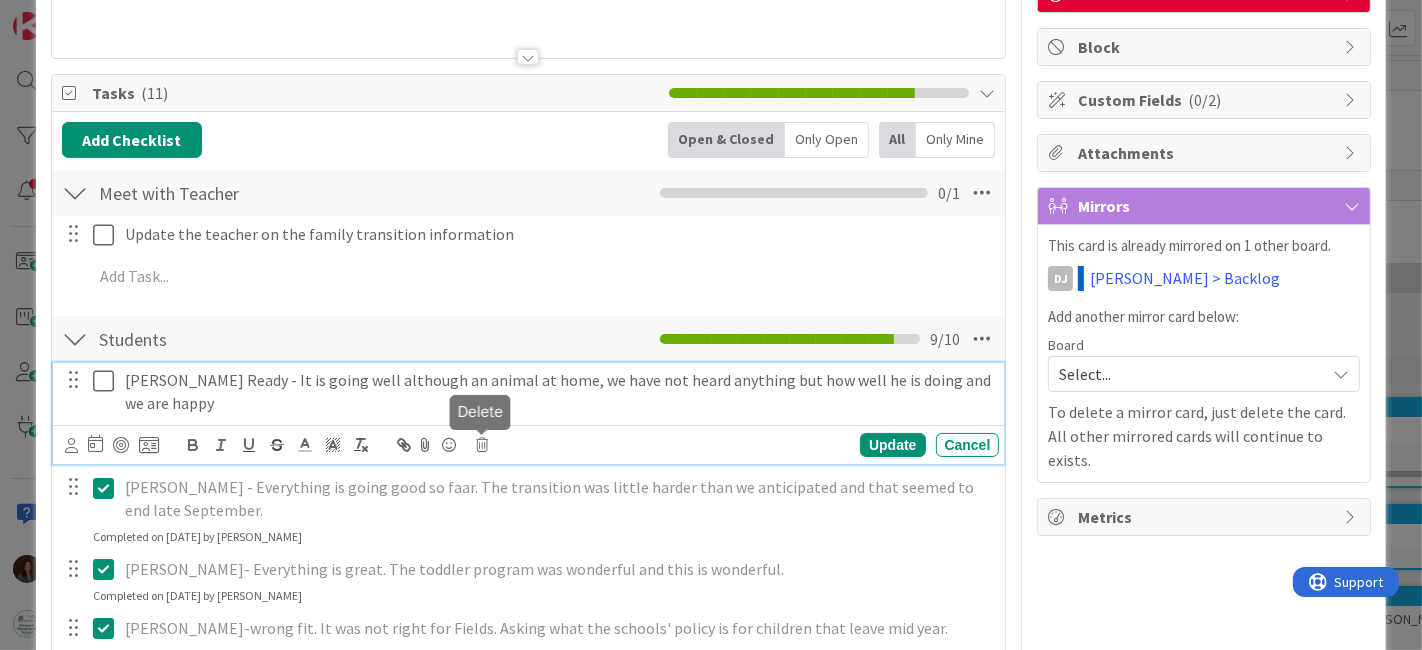 click at bounding box center [483, 445] 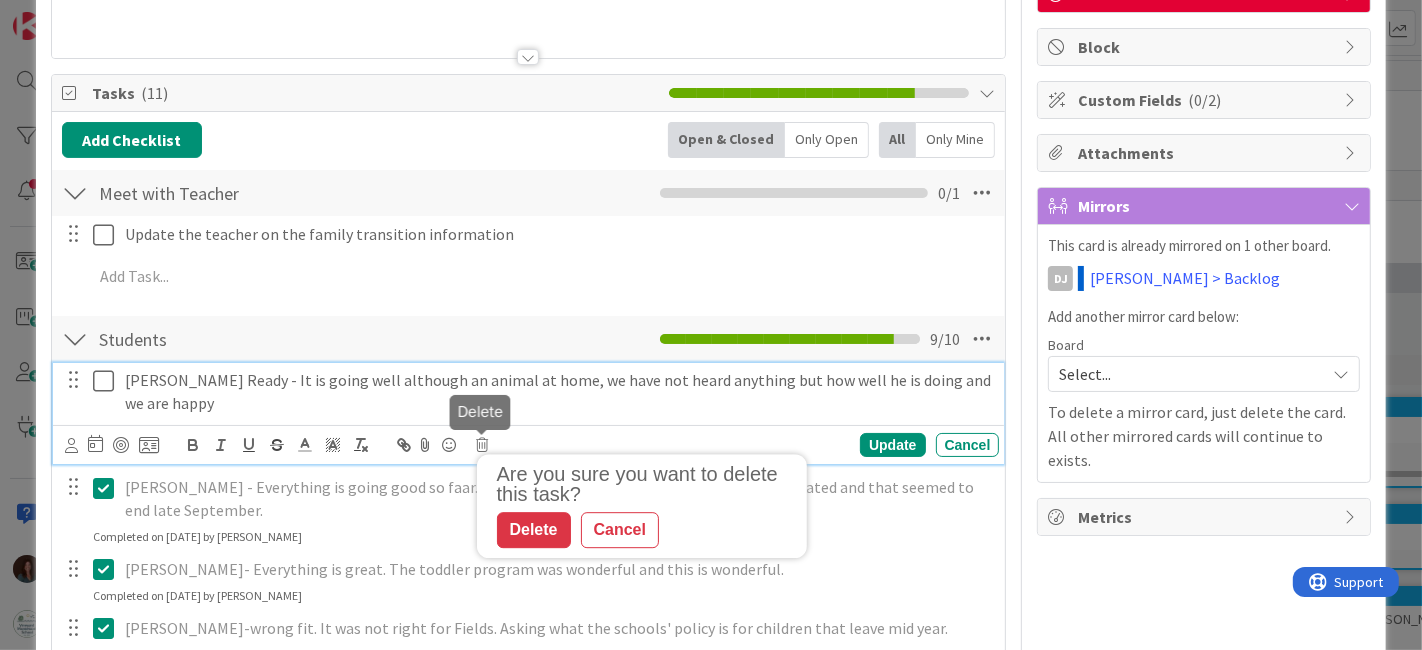 drag, startPoint x: 531, startPoint y: 532, endPoint x: 539, endPoint y: 477, distance: 55.578773 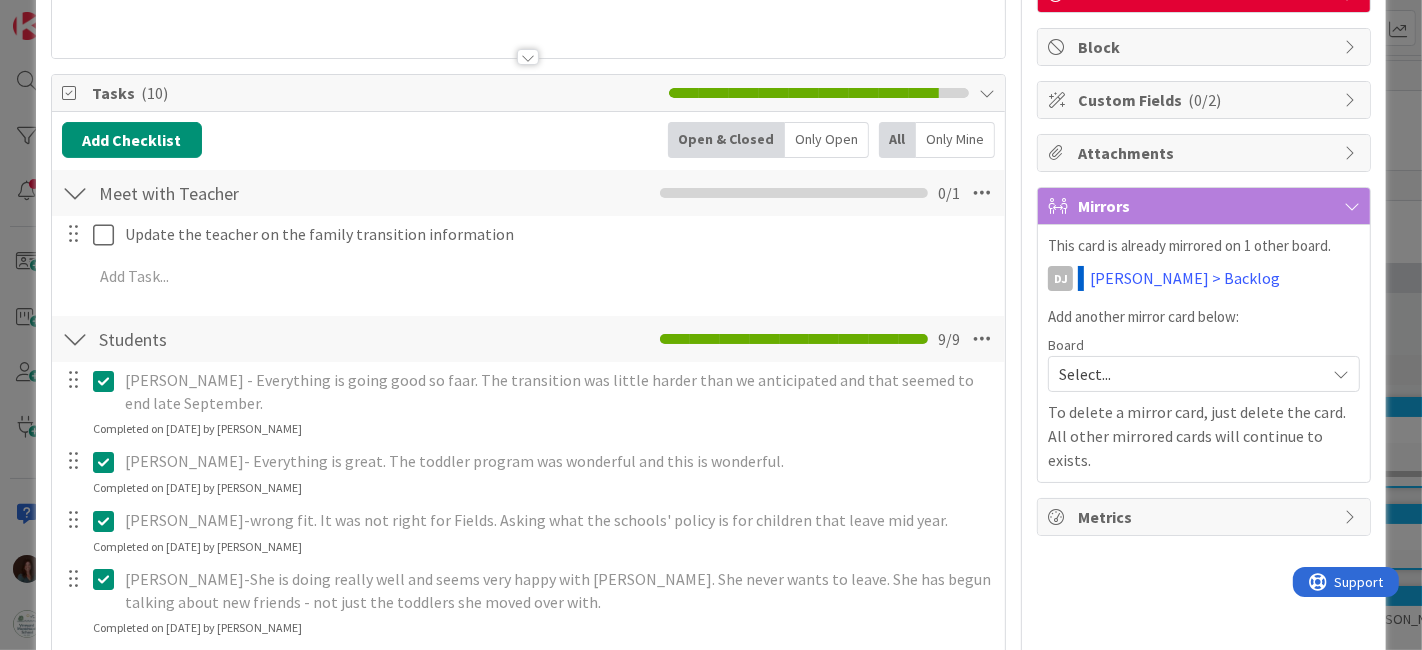 click at bounding box center (108, 381) 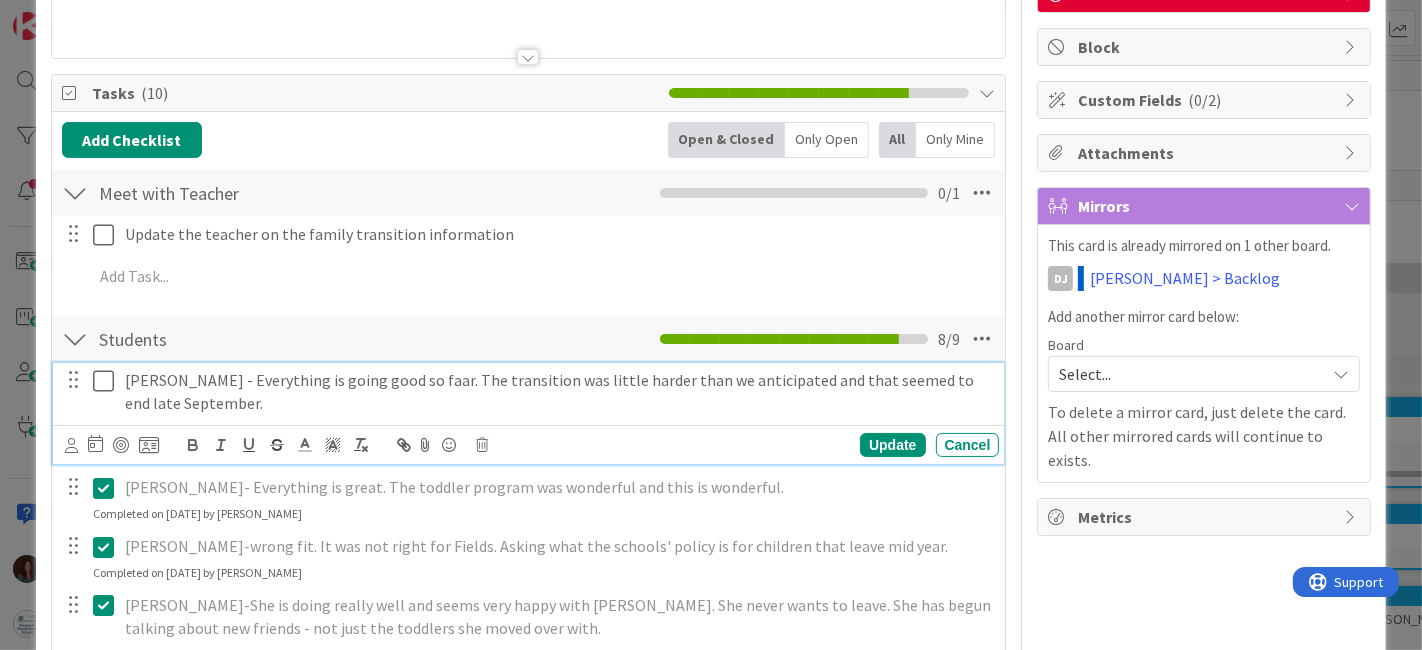click on "[PERSON_NAME] - Everything is going good so faar. The transition was little harder than we anticipated and that seemed to end late September." at bounding box center (558, 391) 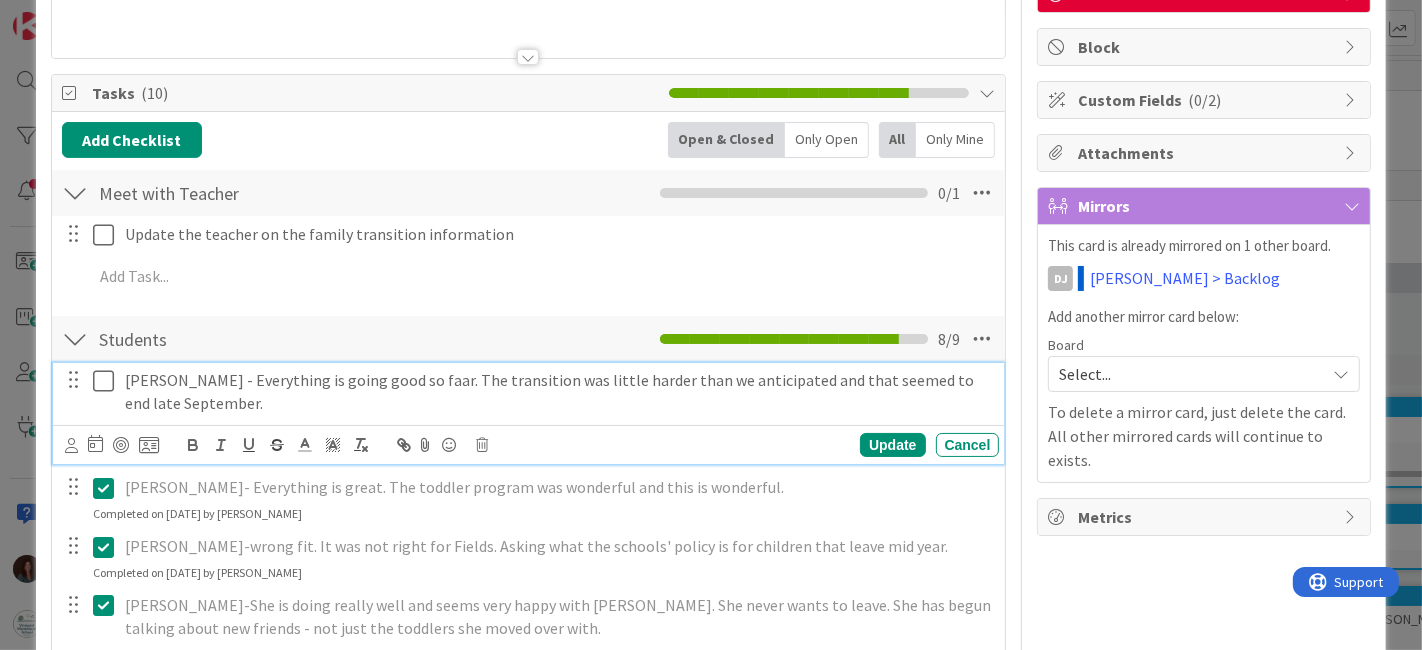 drag, startPoint x: 252, startPoint y: 401, endPoint x: 245, endPoint y: 390, distance: 13.038404 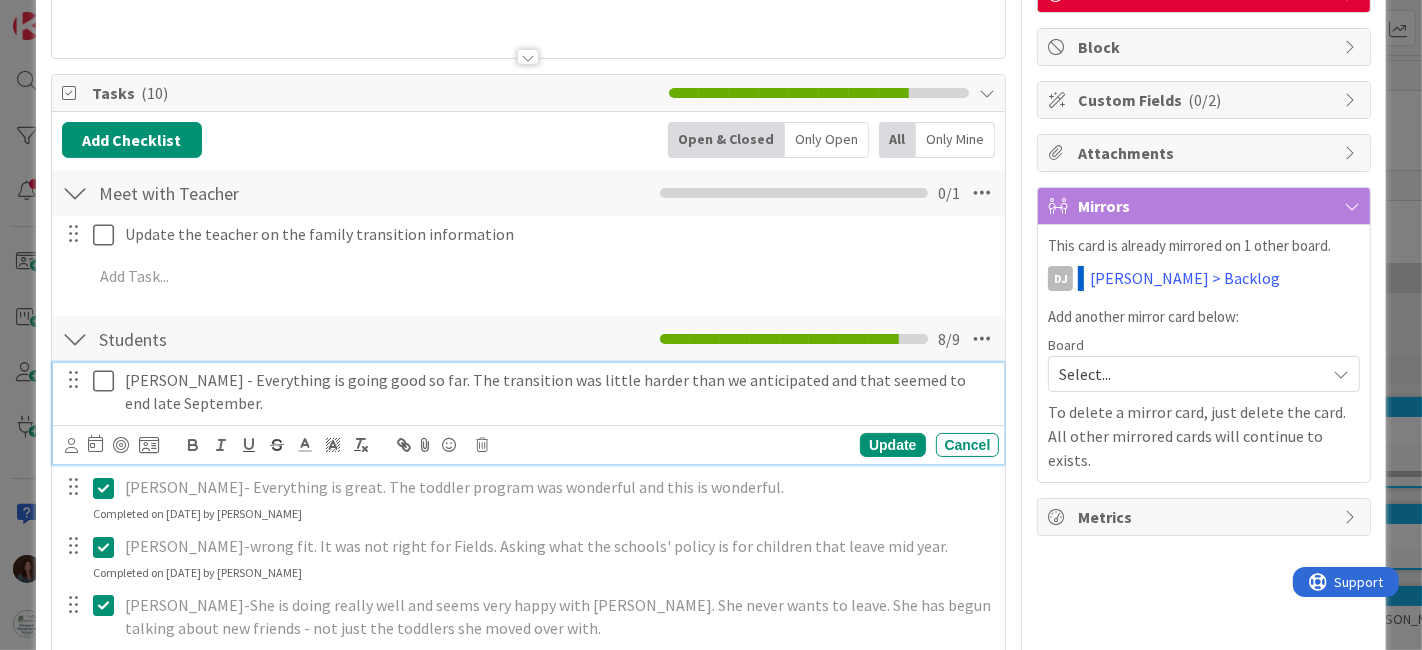 click on "Finn Desrosiers - Everything is going good so far. The transition was little harder than we anticipated and that seemed to end late September." at bounding box center (558, 391) 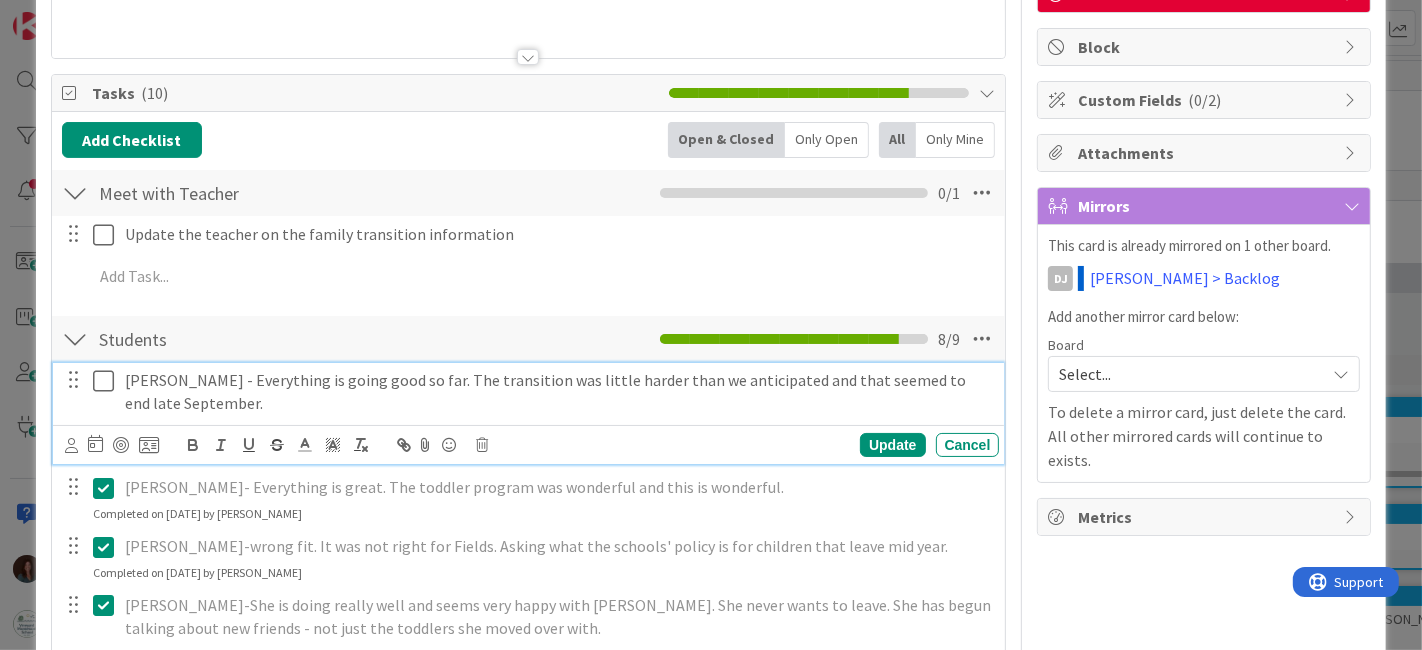 drag, startPoint x: 270, startPoint y: 398, endPoint x: 237, endPoint y: 377, distance: 39.115215 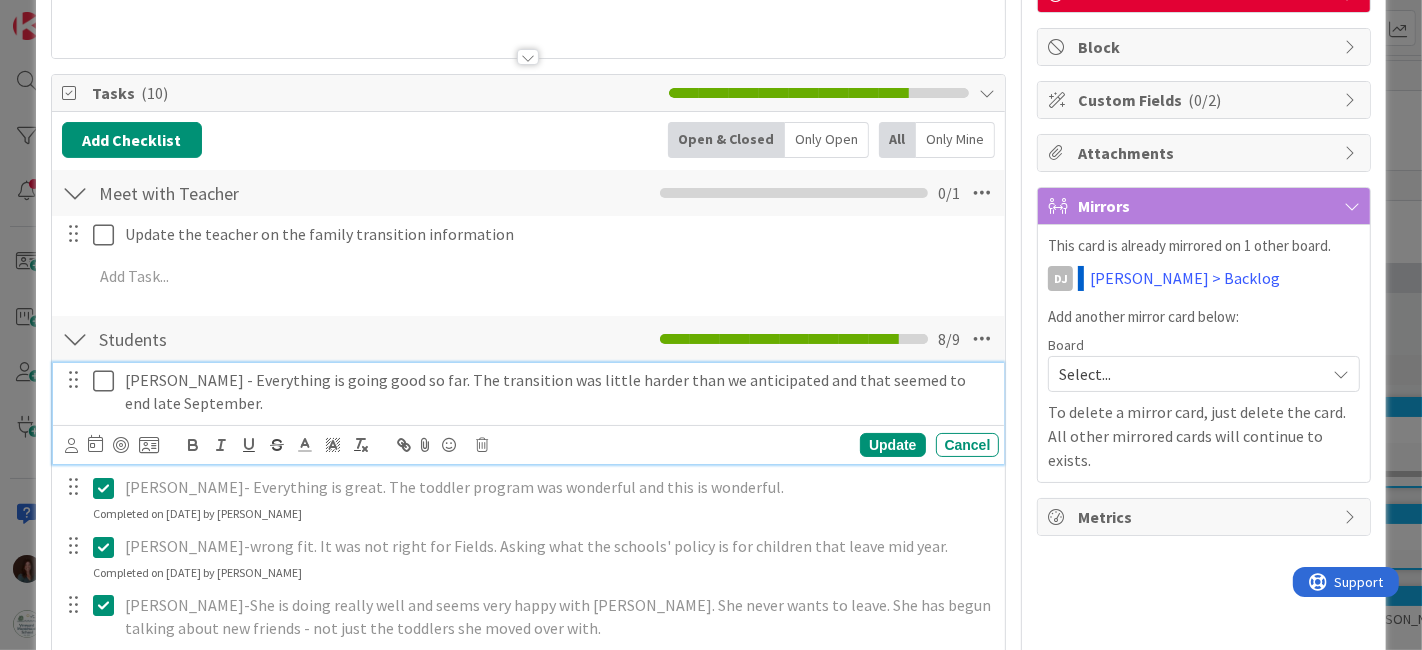click on "Finn Desrosiers - Everything is going good so far. The transition was little harder than we anticipated and that seemed to end late September." at bounding box center [558, 391] 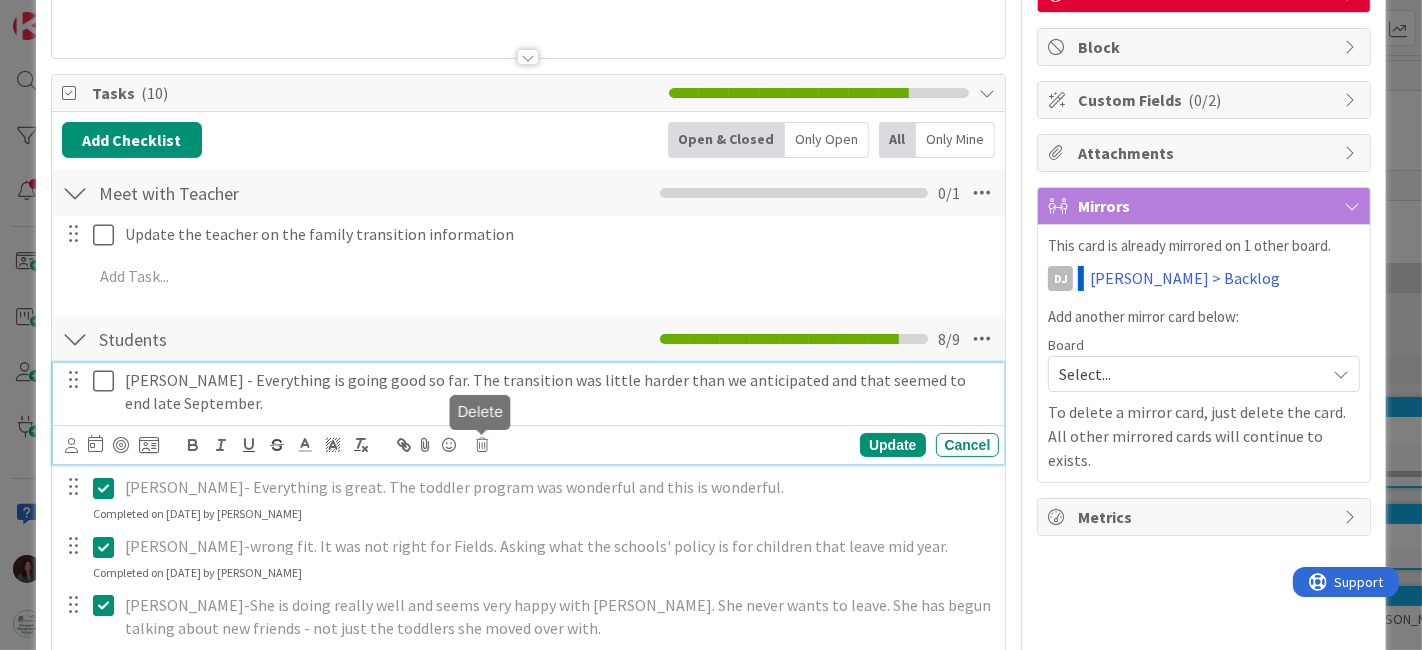 click at bounding box center (483, 445) 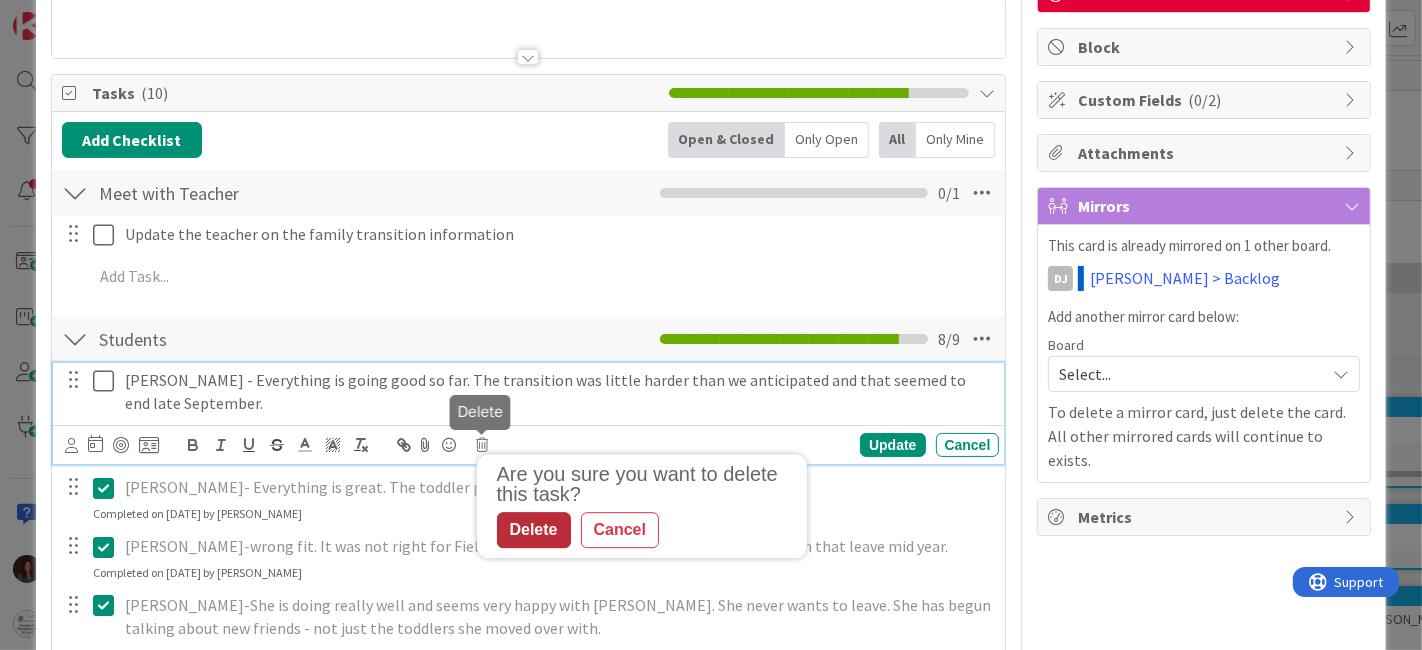 click on "Delete" at bounding box center (534, 531) 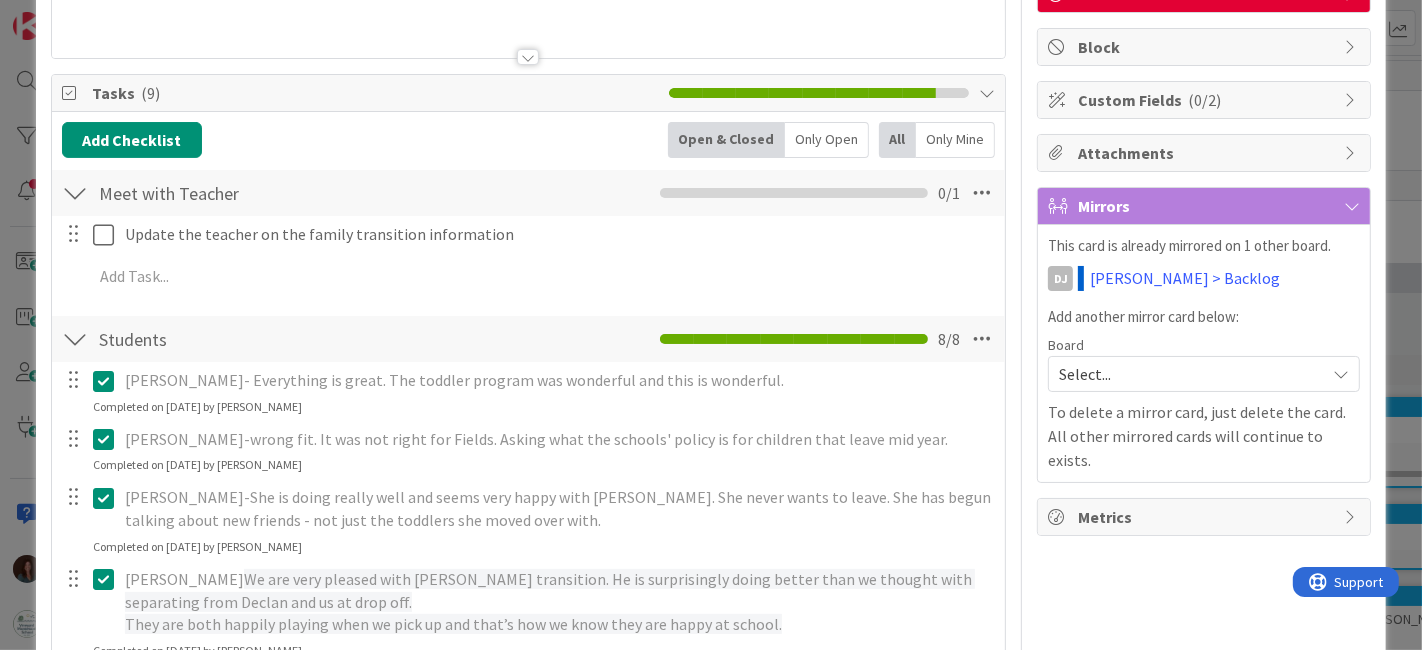 scroll, scrollTop: 0, scrollLeft: 0, axis: both 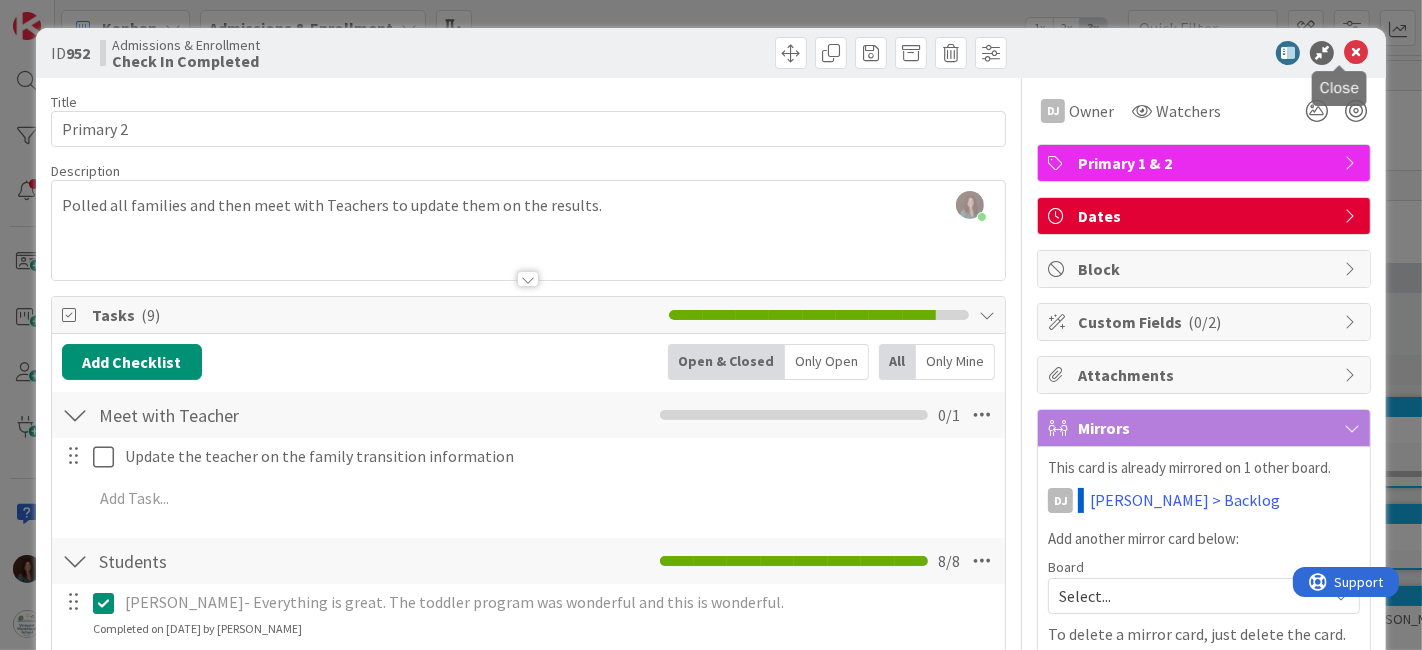 drag, startPoint x: 1337, startPoint y: 42, endPoint x: 1017, endPoint y: 535, distance: 587.7491 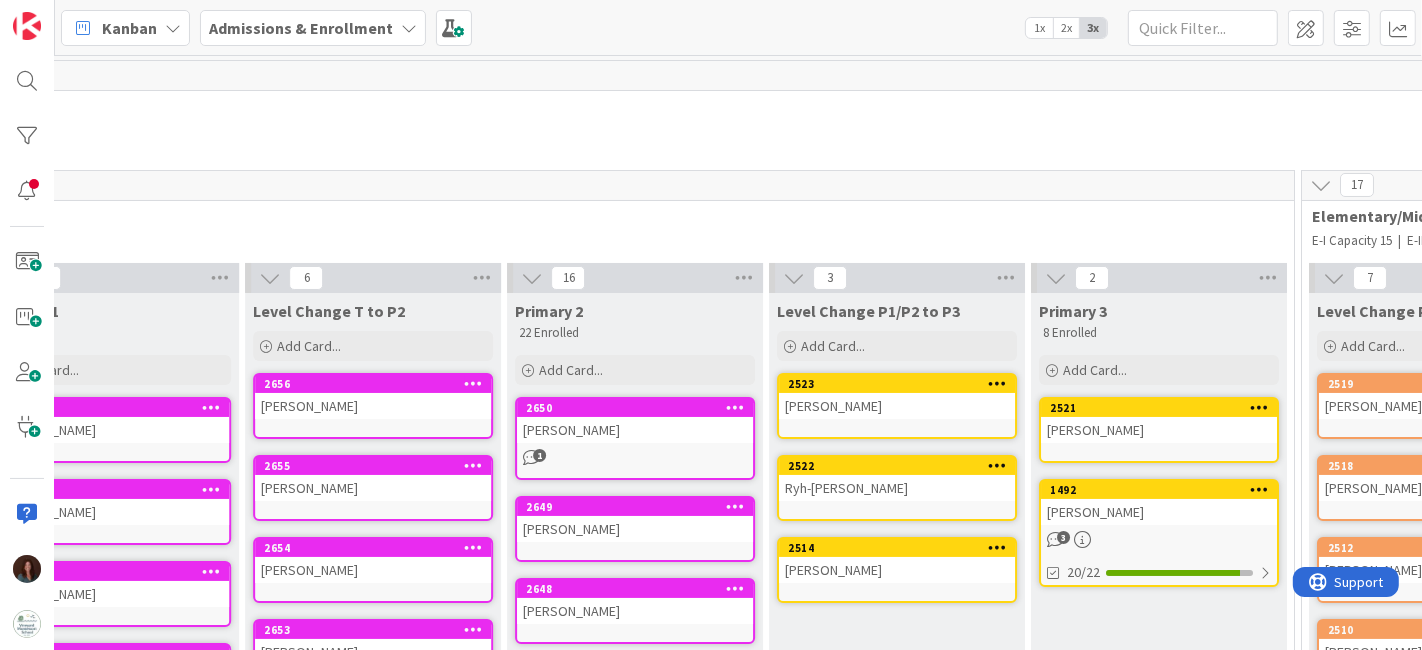 scroll, scrollTop: 0, scrollLeft: 5222, axis: horizontal 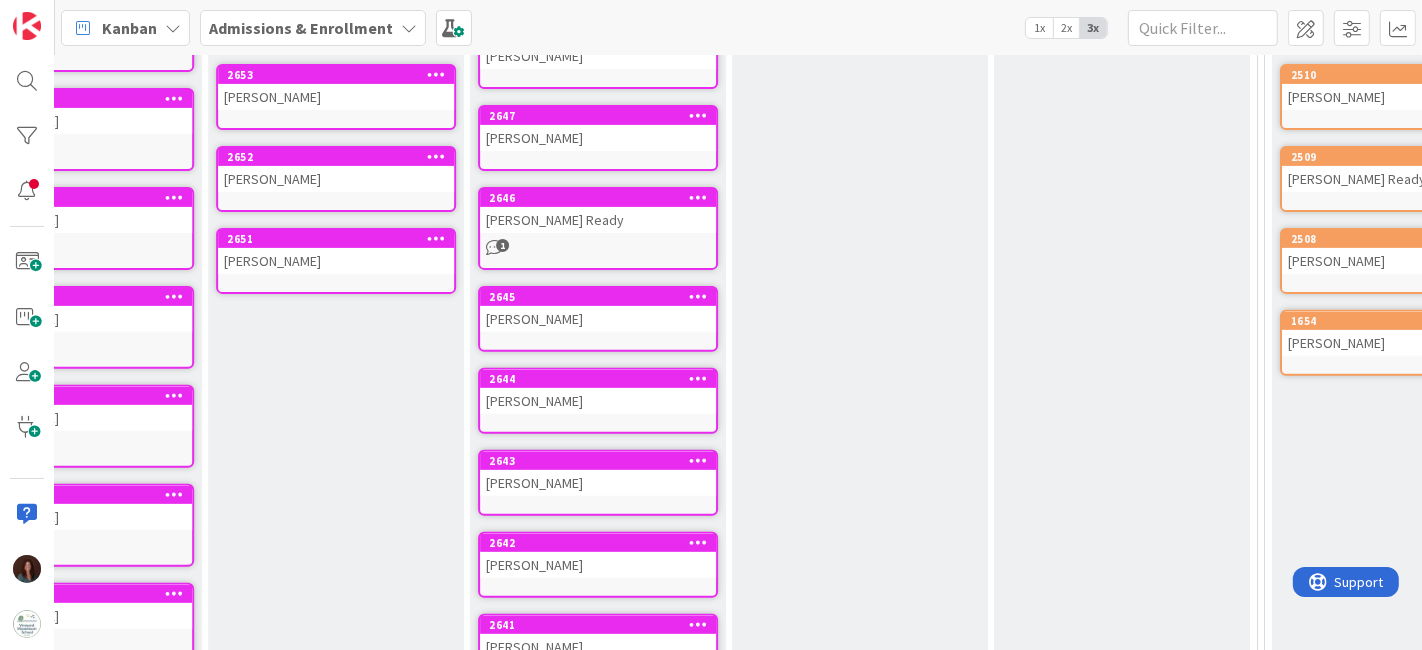click on "Finn Desrosiers" at bounding box center [598, 401] 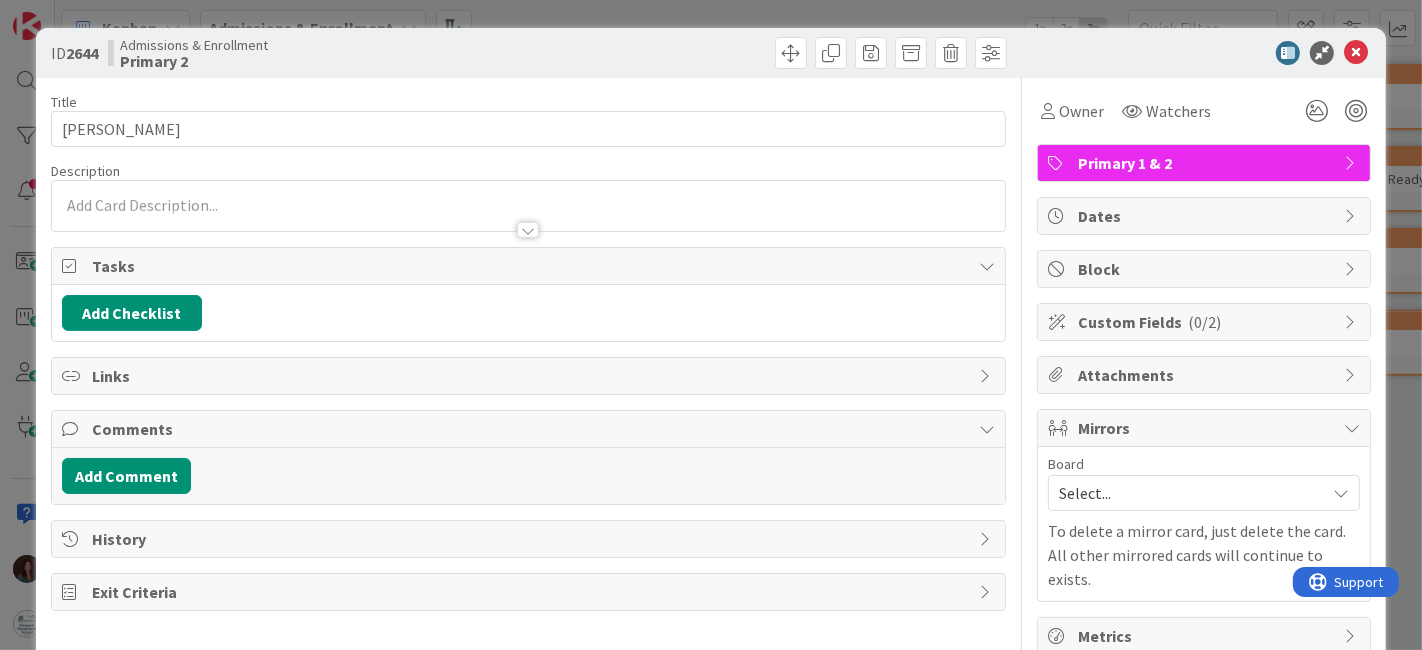 scroll, scrollTop: 0, scrollLeft: 0, axis: both 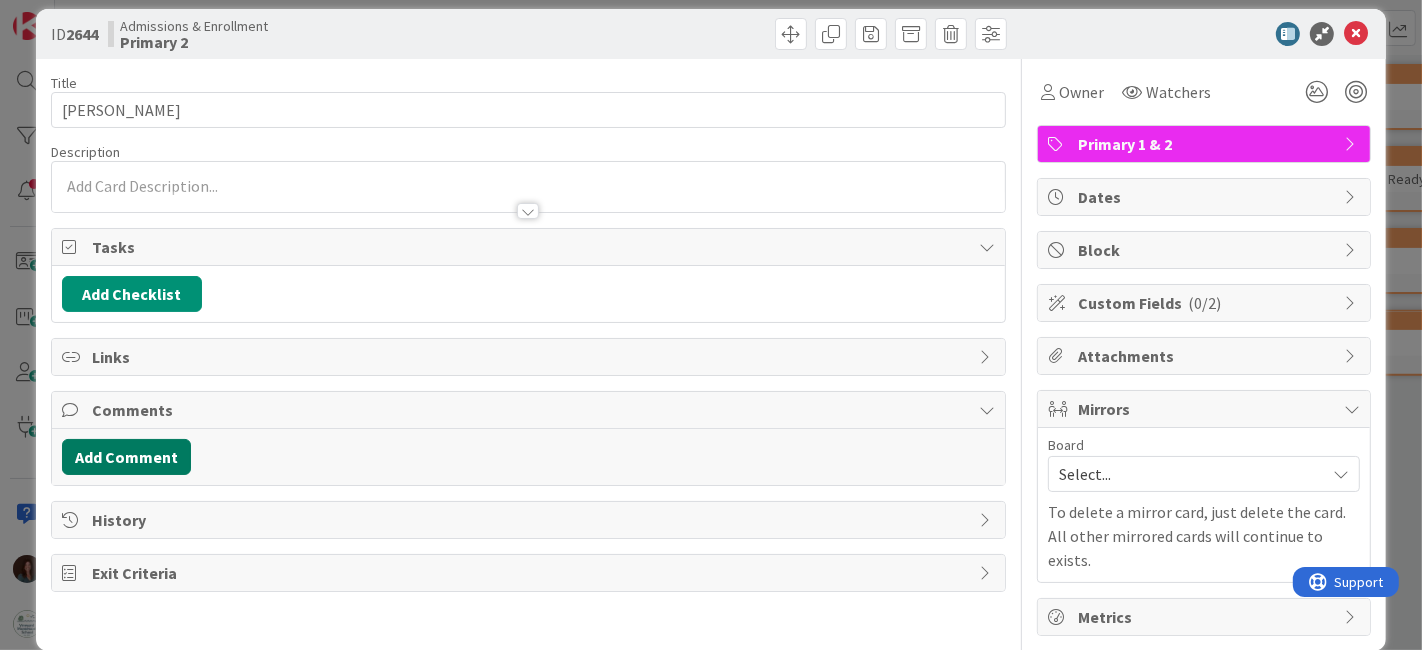 click on "Add Comment" at bounding box center [126, 457] 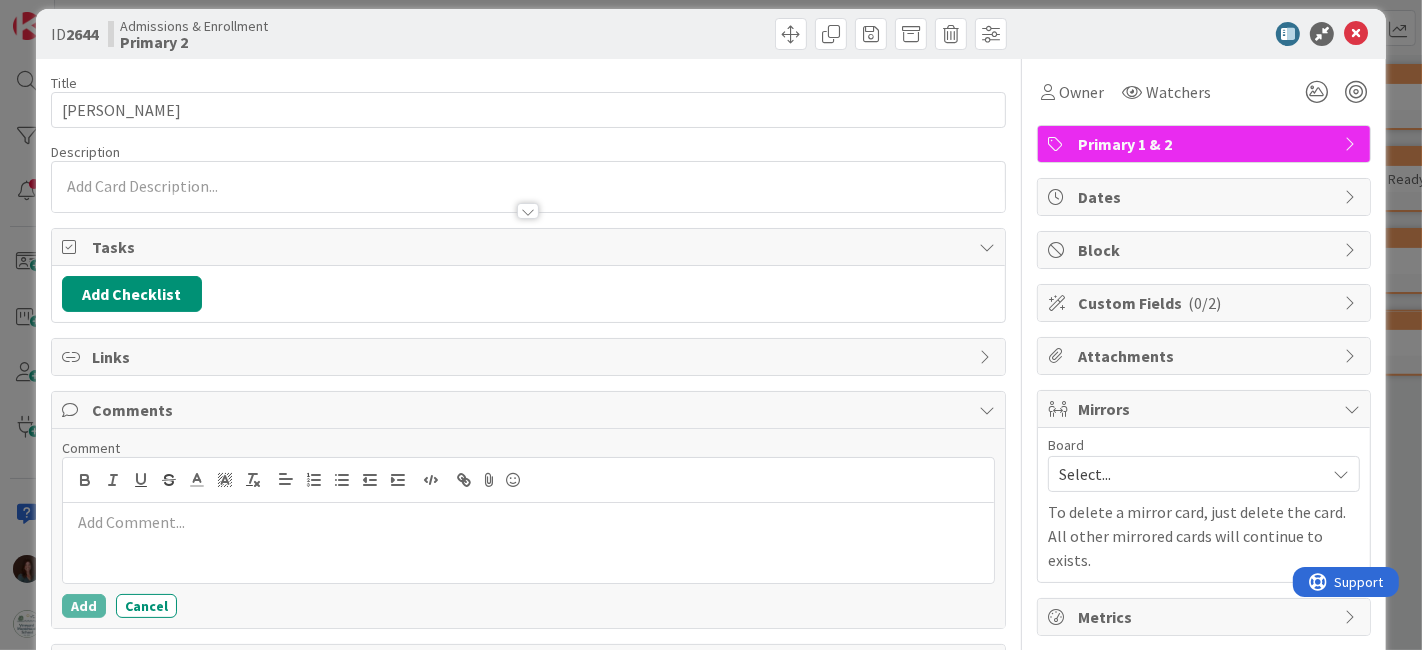scroll, scrollTop: 0, scrollLeft: 0, axis: both 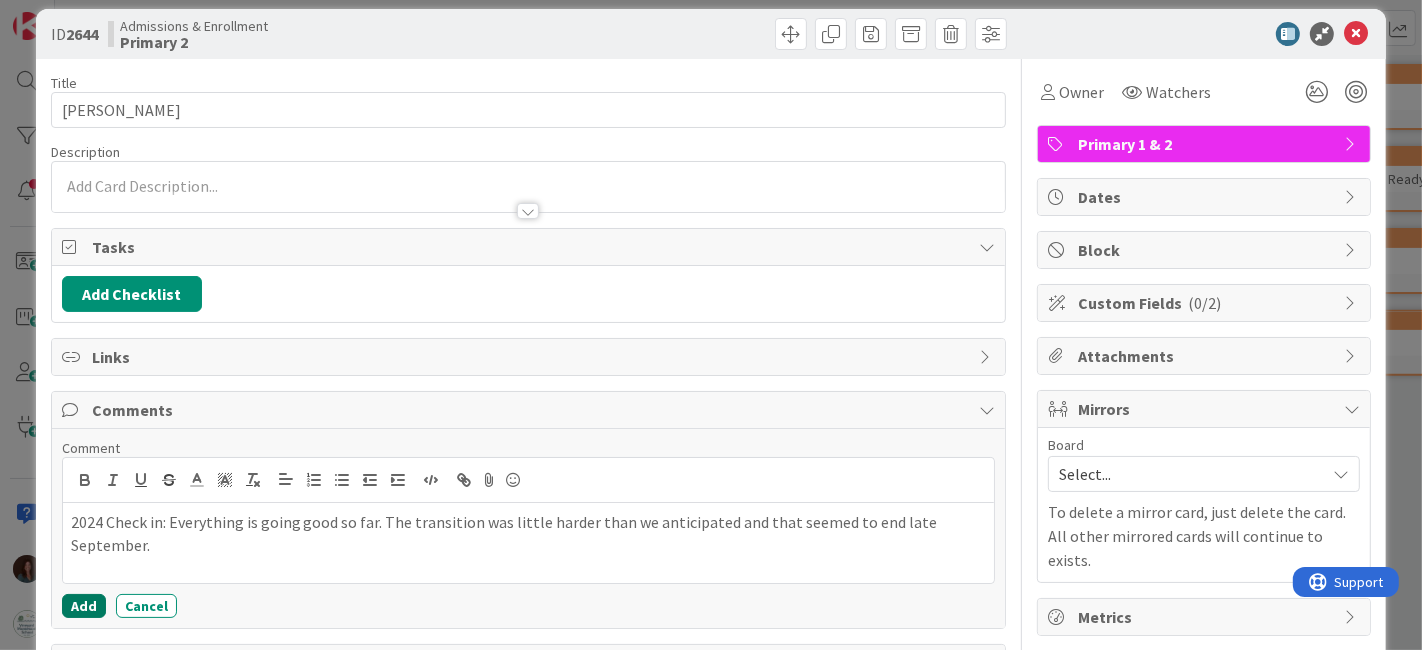 click on "Add" at bounding box center [84, 606] 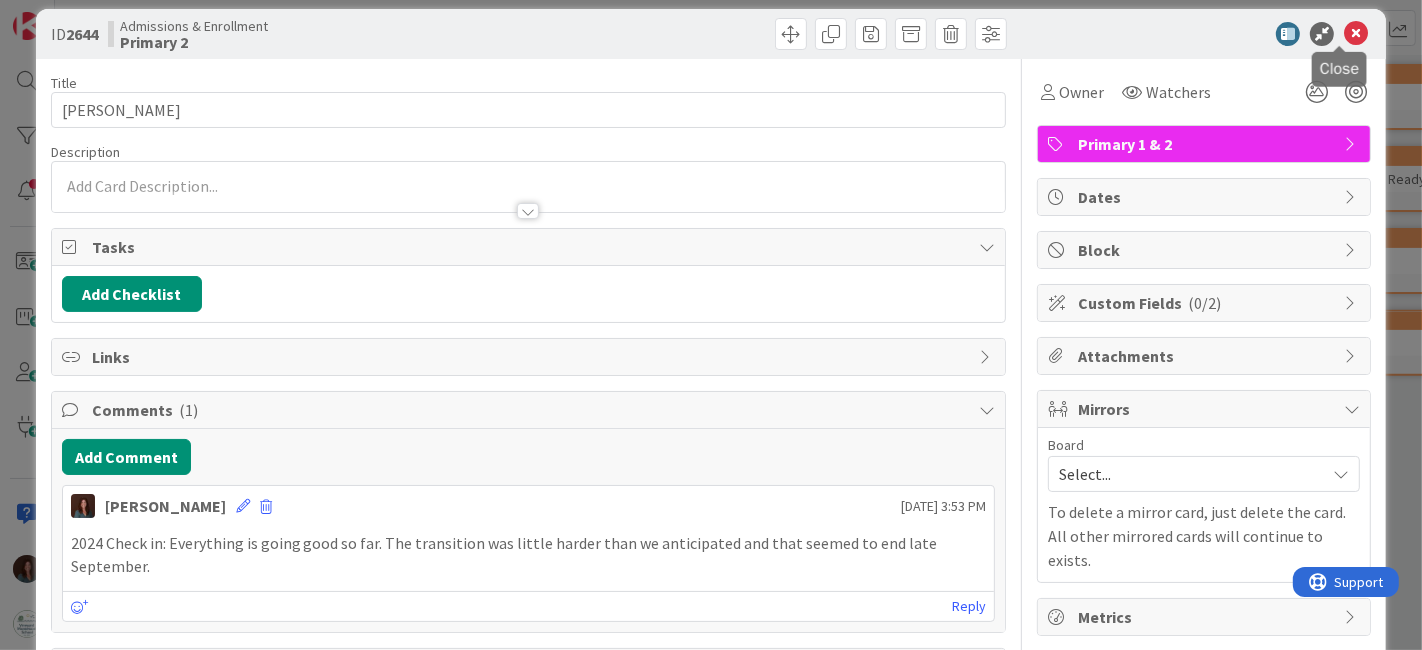 click at bounding box center [1356, 34] 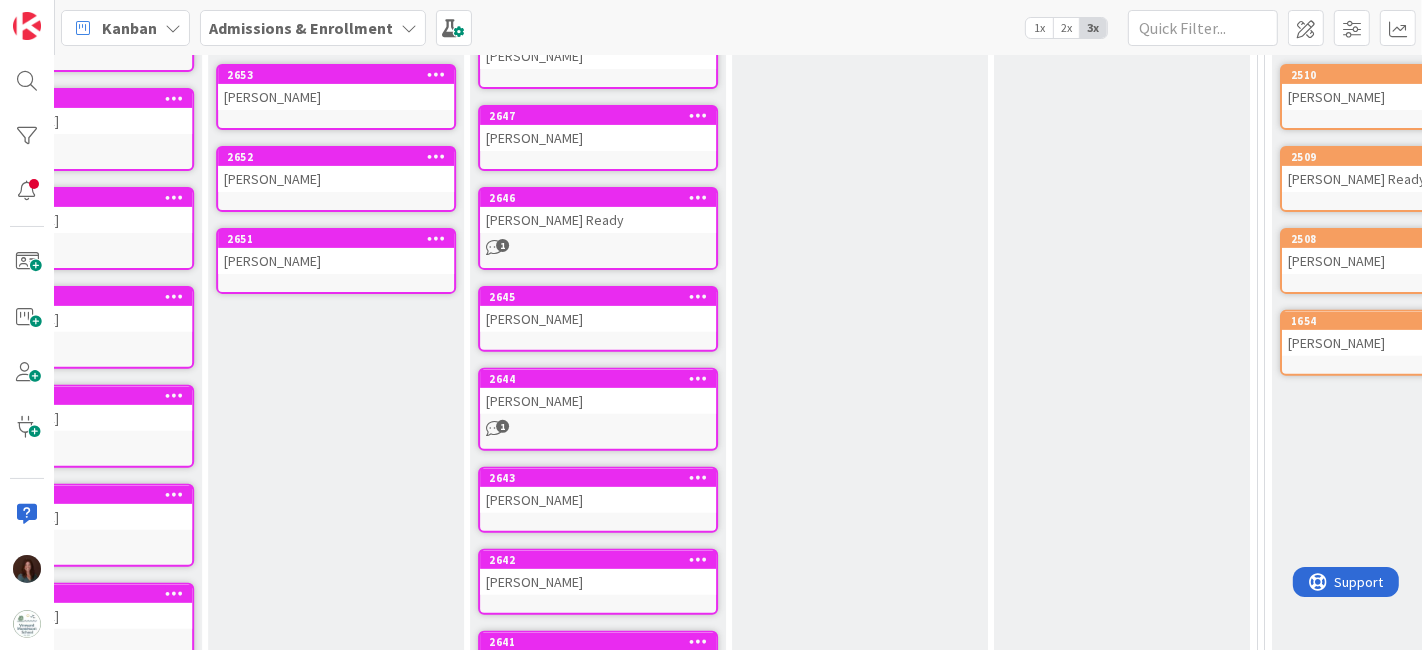 scroll, scrollTop: 555, scrollLeft: 4570, axis: both 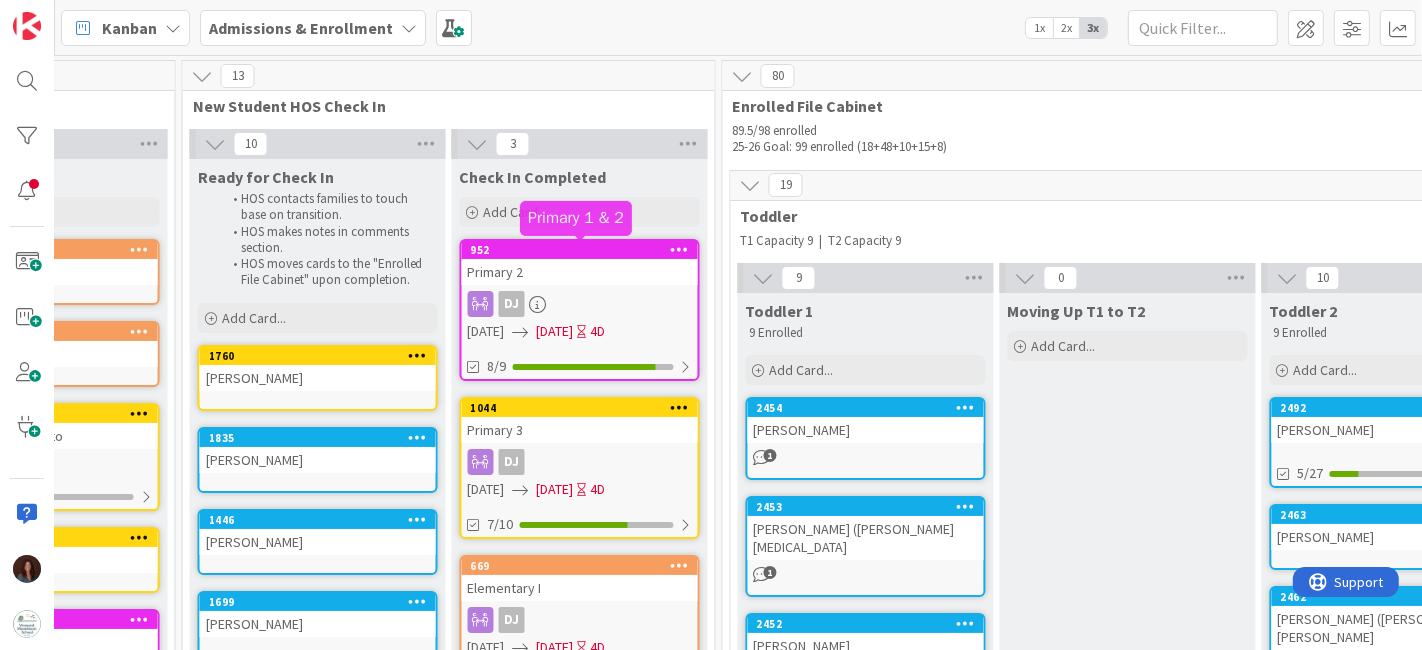 click on "952" at bounding box center (584, 250) 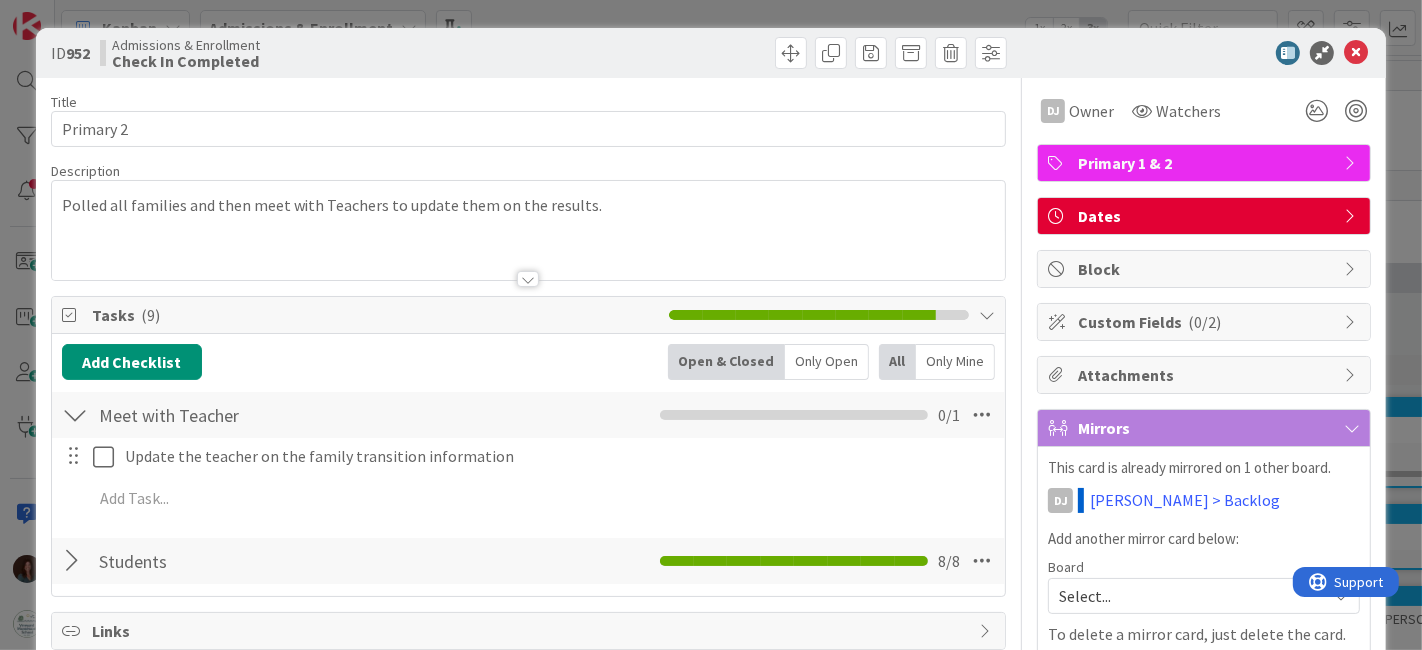 scroll, scrollTop: 0, scrollLeft: 0, axis: both 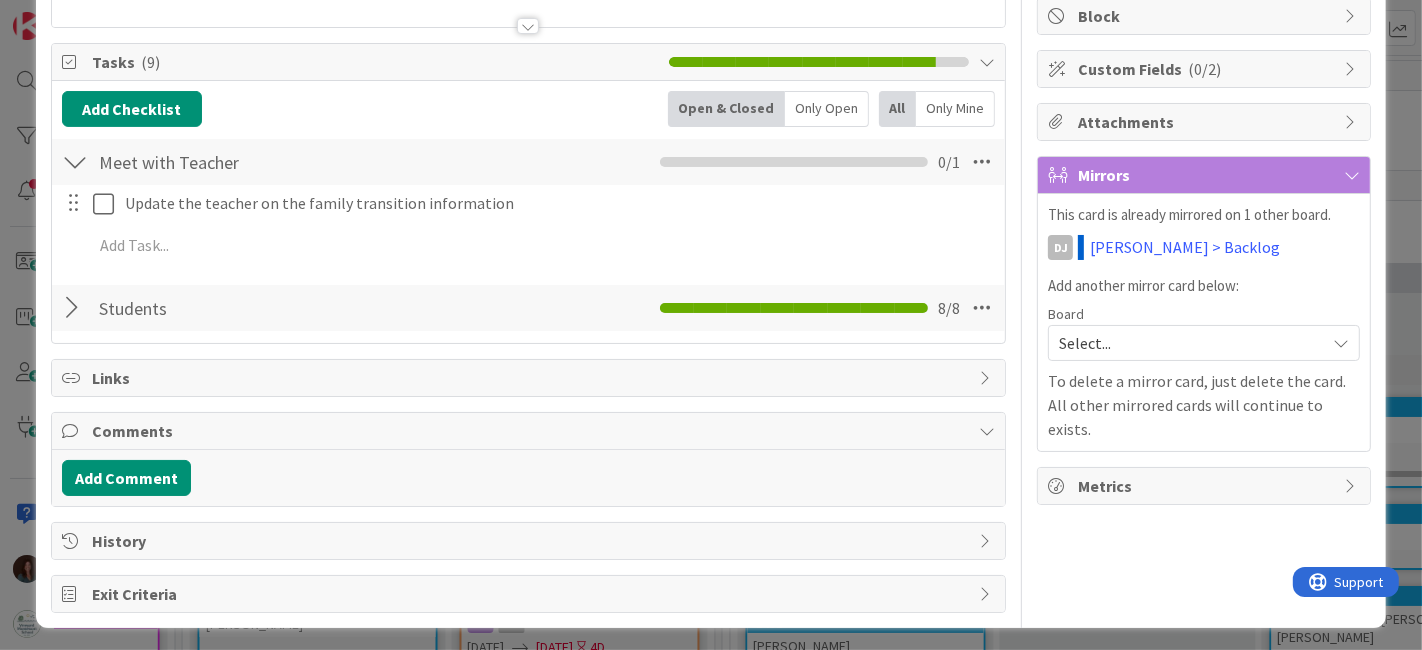 click at bounding box center [75, 308] 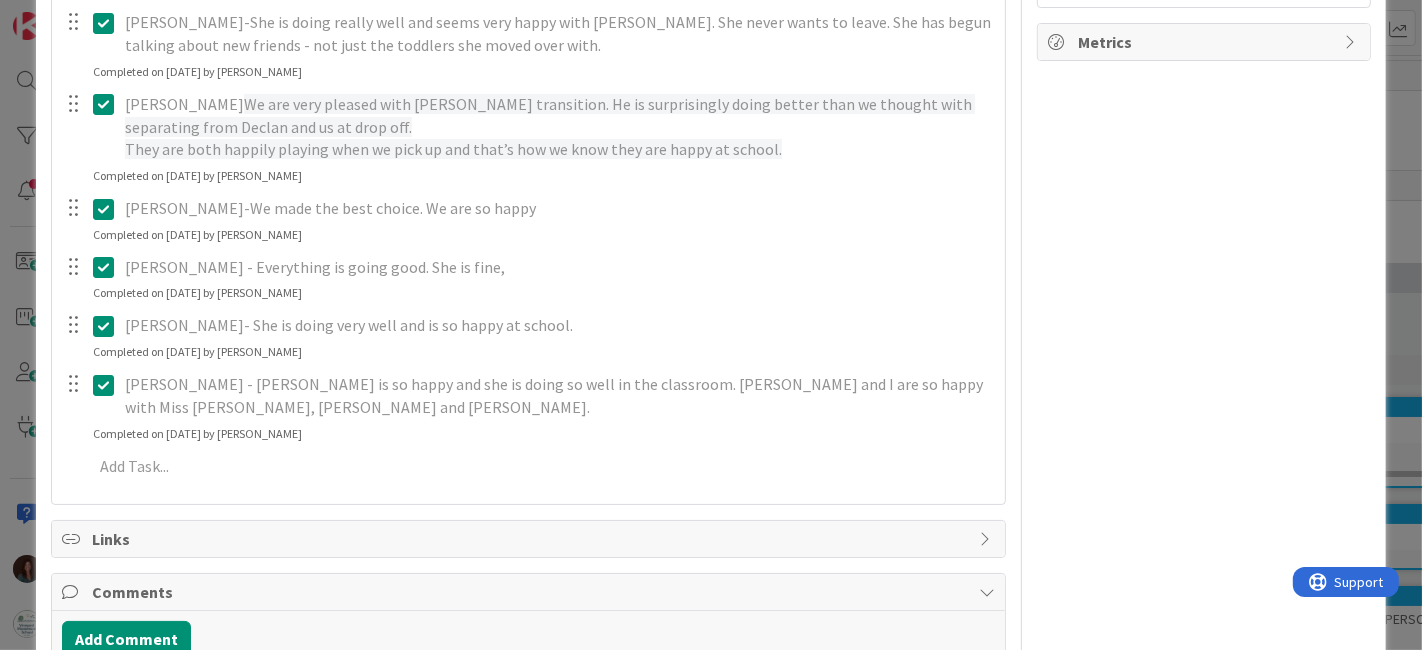 scroll, scrollTop: 586, scrollLeft: 0, axis: vertical 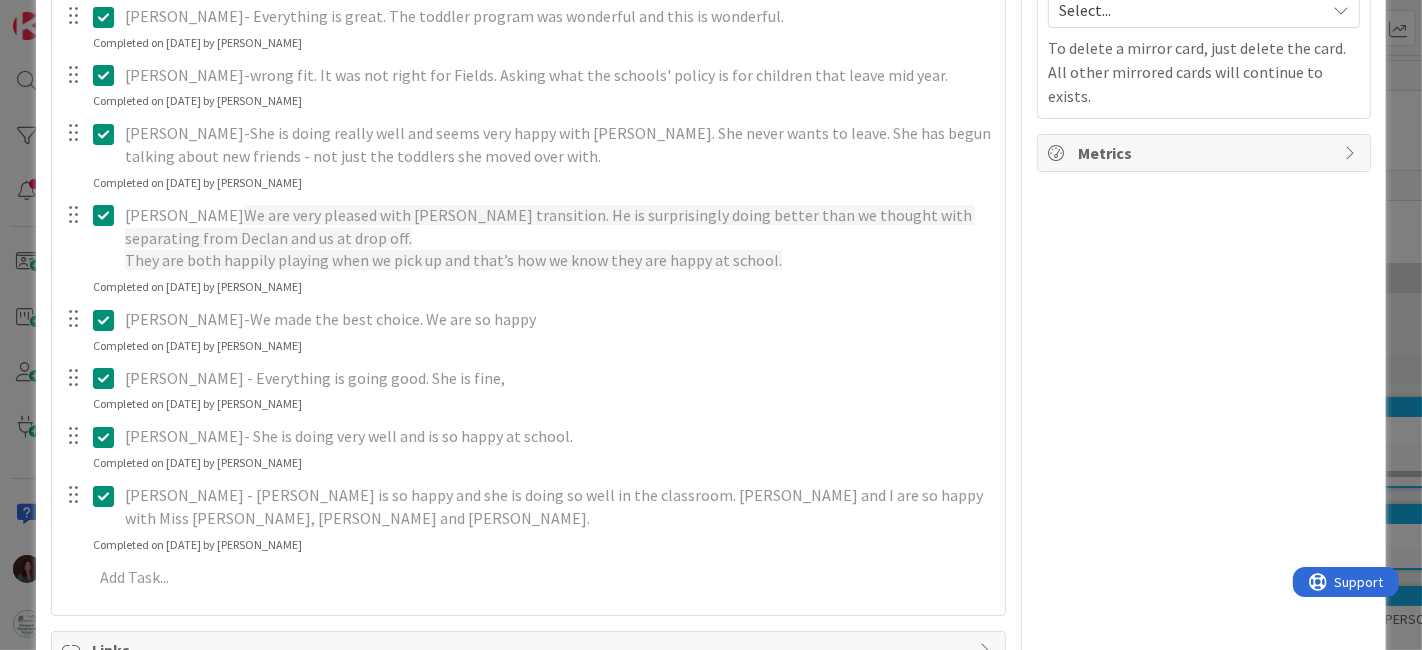 click at bounding box center (108, 378) 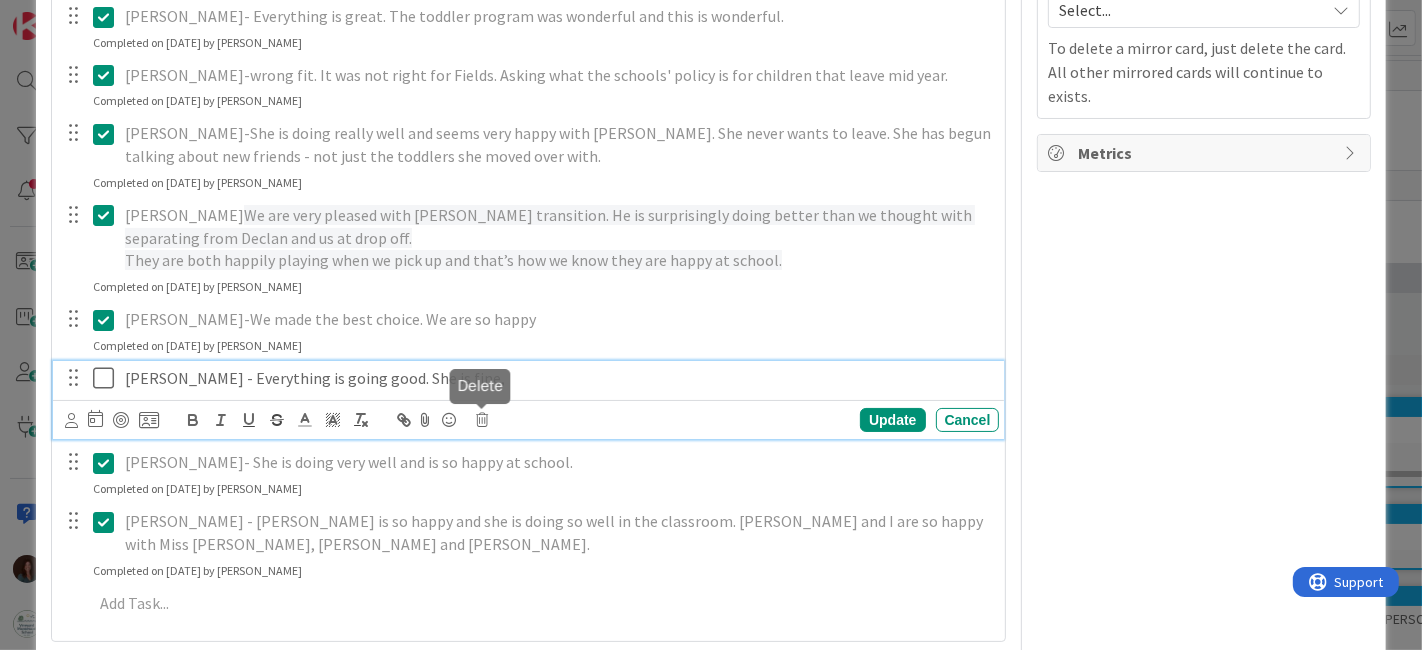 click at bounding box center [483, 420] 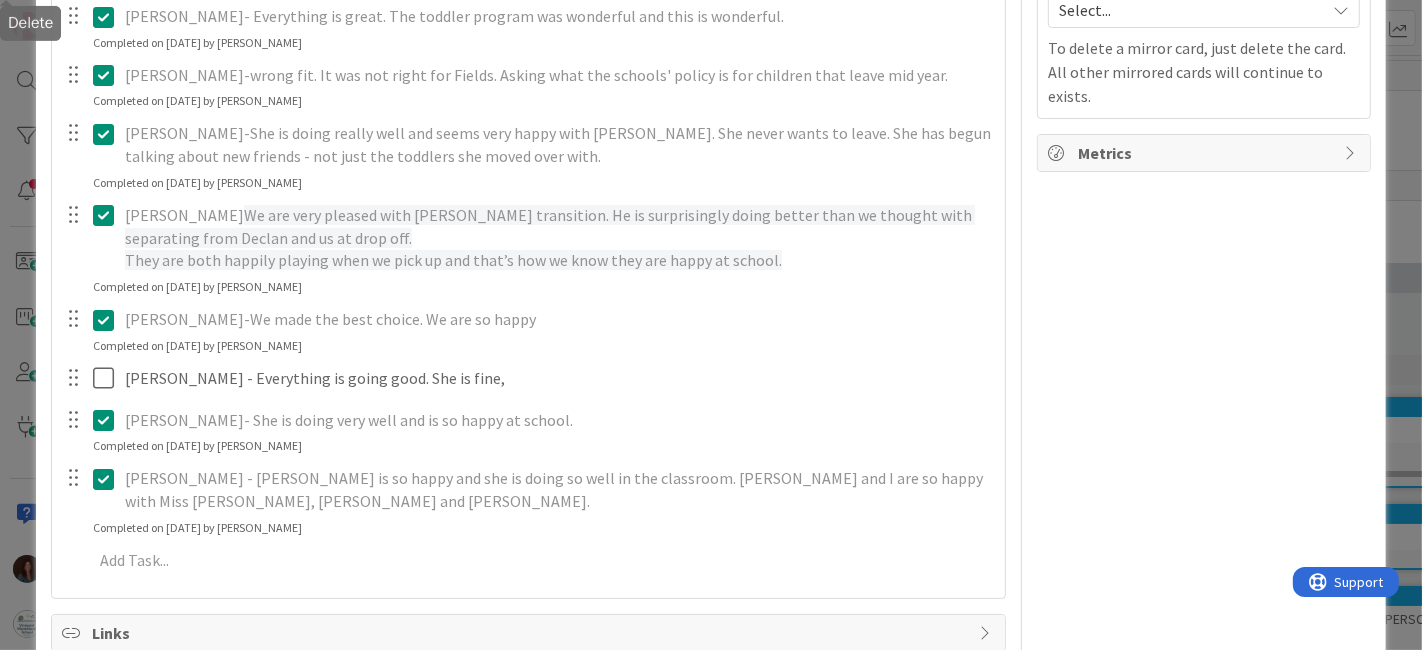 drag, startPoint x: 548, startPoint y: 505, endPoint x: 364, endPoint y: 321, distance: 260.2153 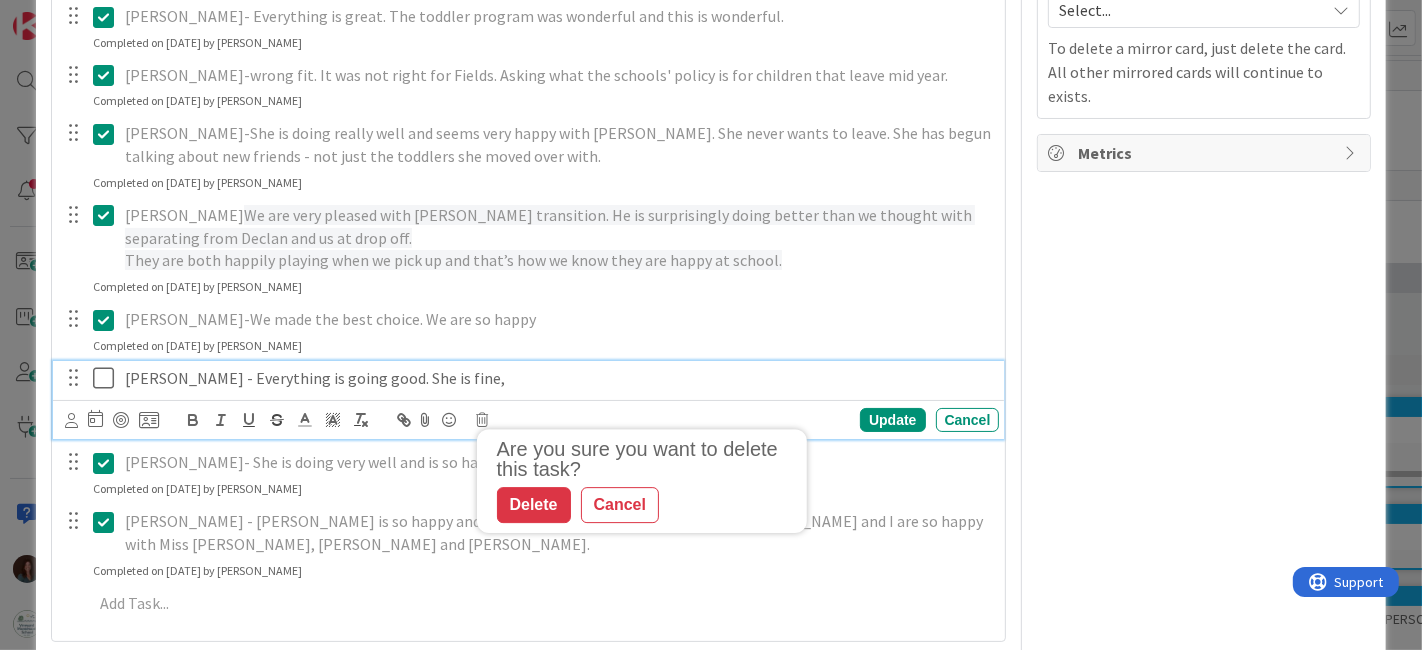 click on "[PERSON_NAME] - Everything is going good. She is fine," at bounding box center [558, 378] 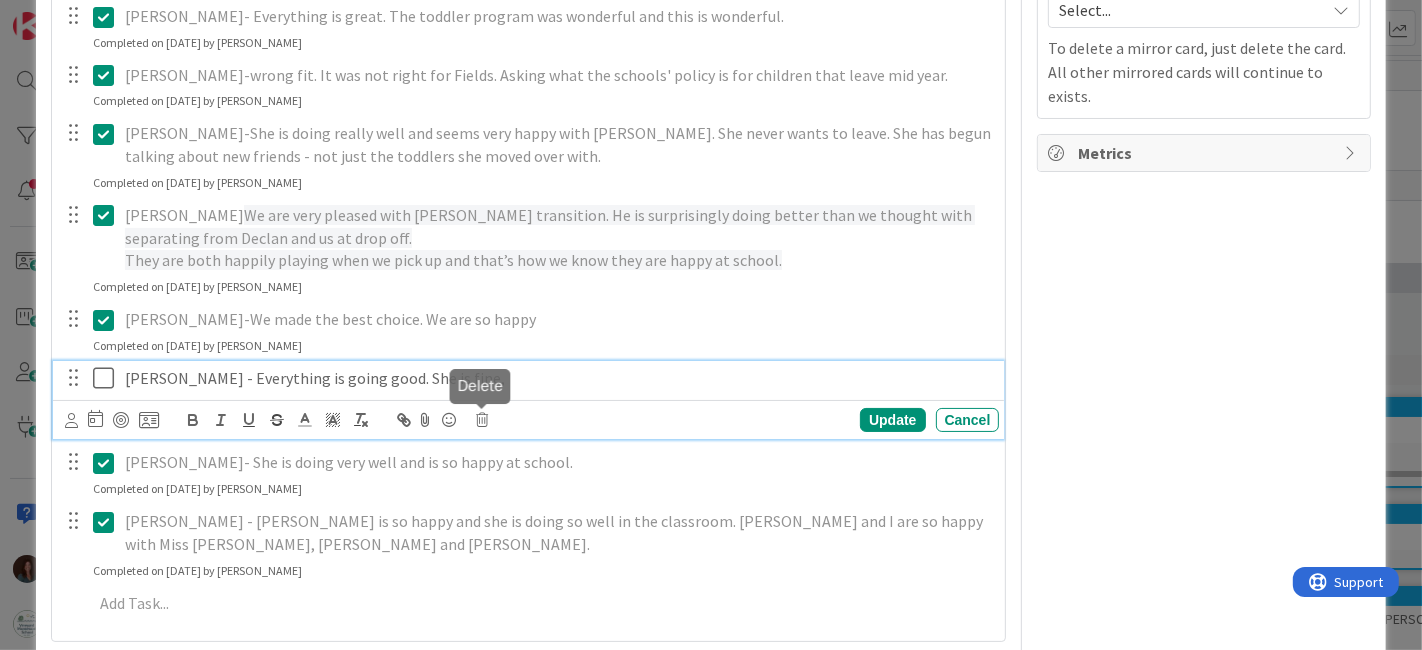 click at bounding box center (483, 420) 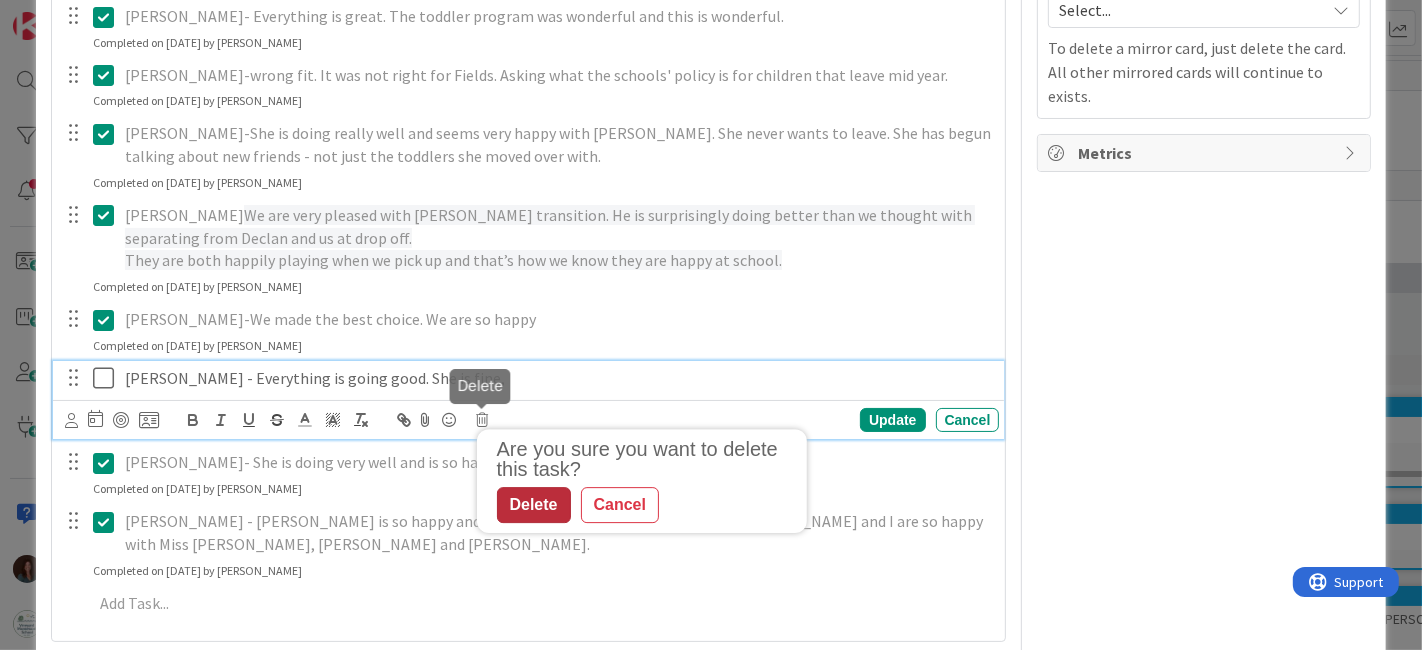 click on "Delete" at bounding box center [534, 506] 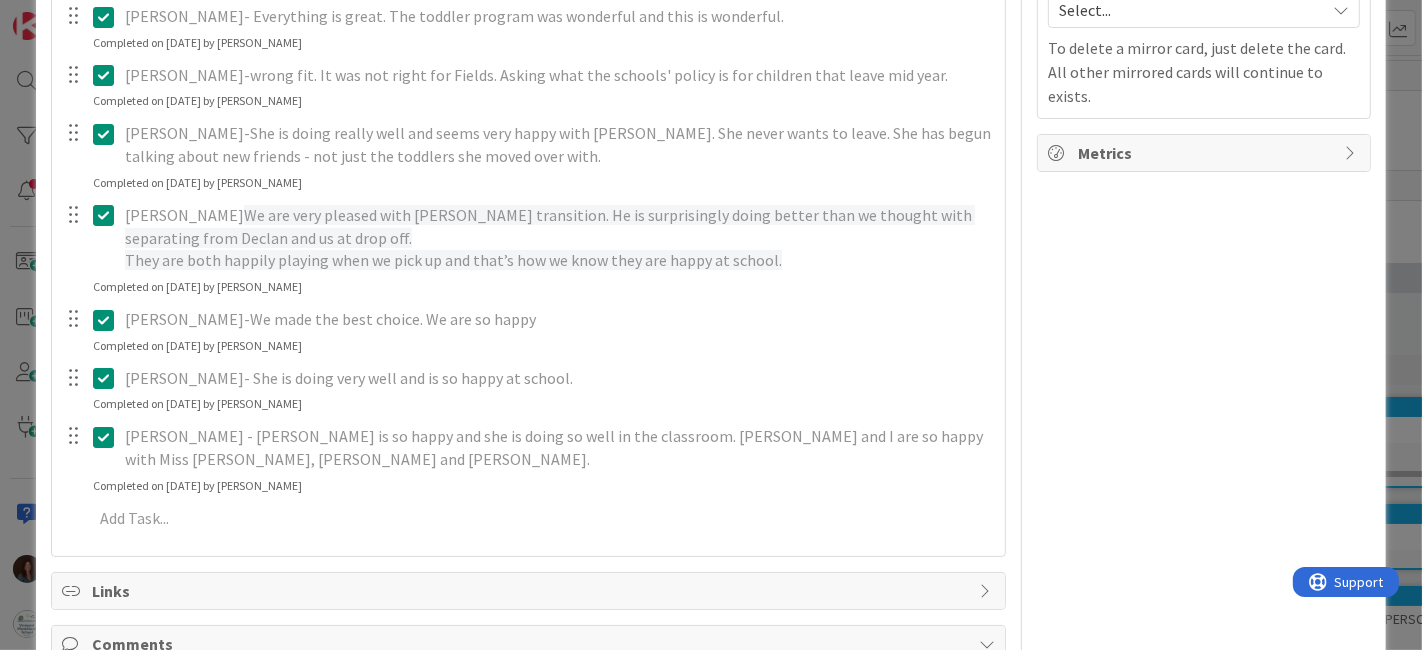 click at bounding box center [108, 437] 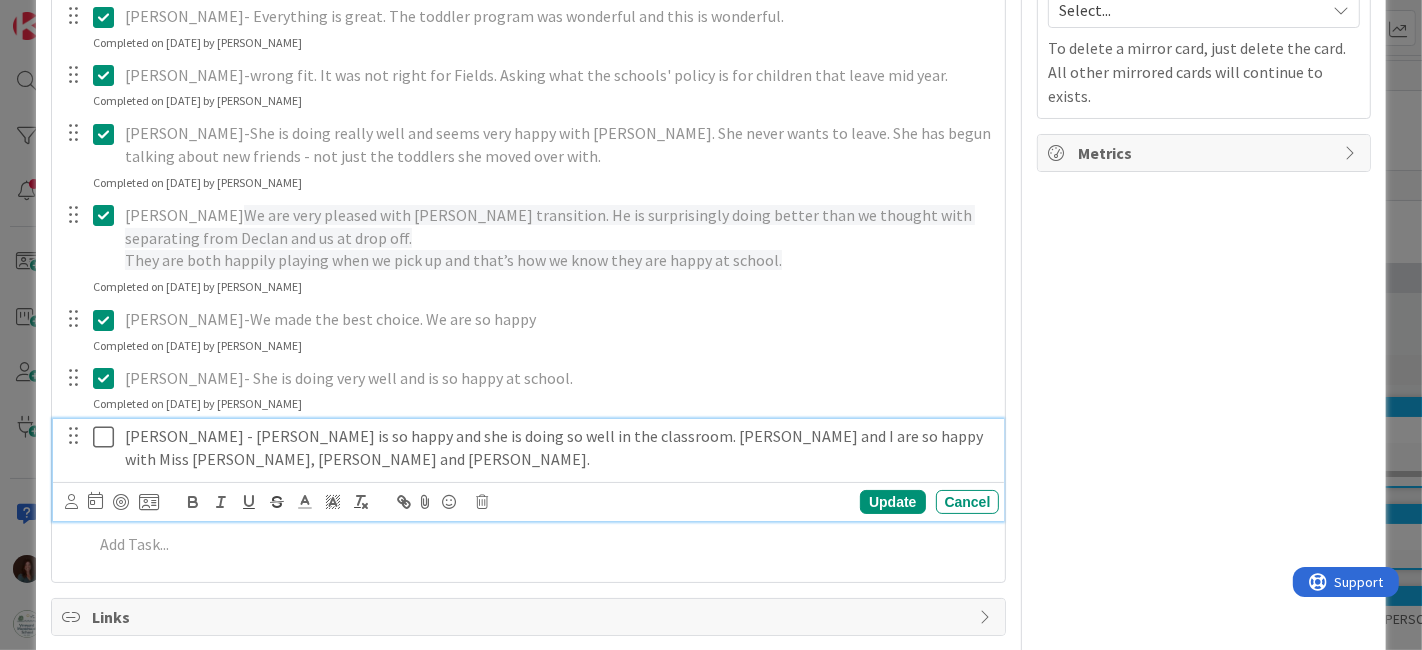 click on "[PERSON_NAME] - [PERSON_NAME] is so happy and she is doing so well in the classroom. [PERSON_NAME] and I are so happy with Miss [PERSON_NAME], [PERSON_NAME] and [PERSON_NAME]." at bounding box center (558, 447) 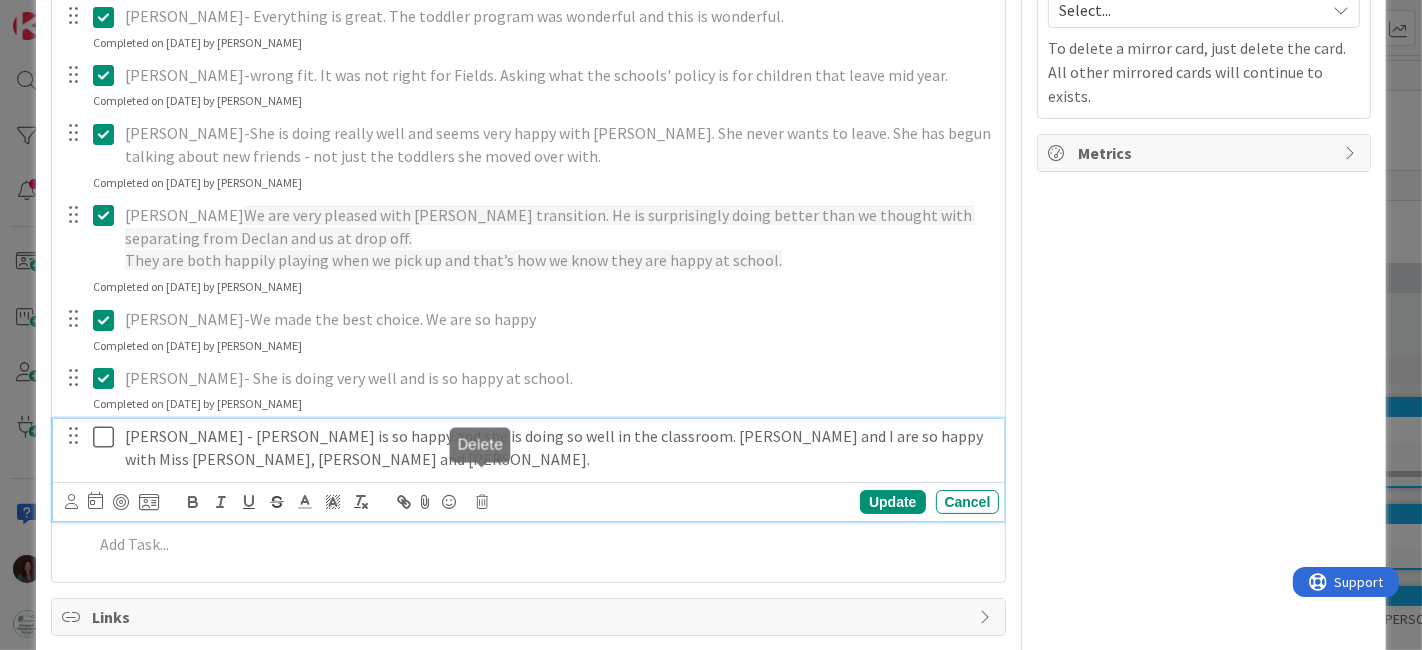 click at bounding box center [483, 502] 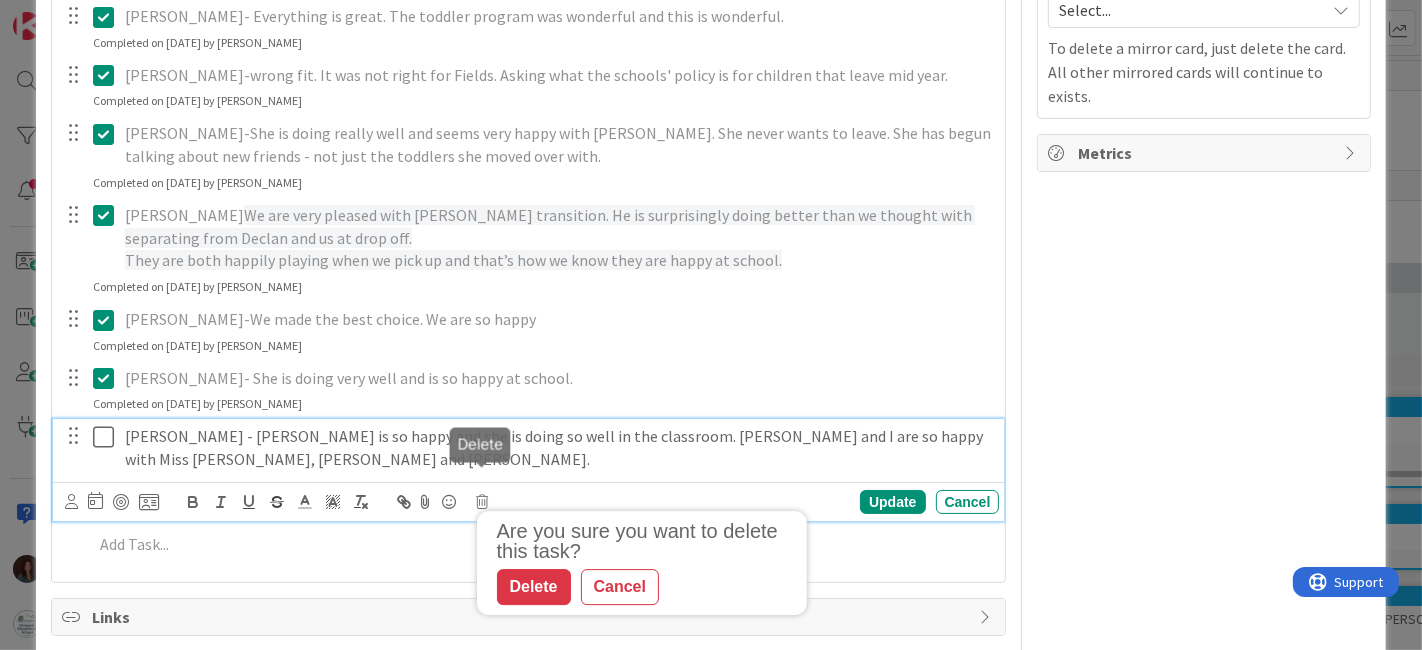drag, startPoint x: 527, startPoint y: 552, endPoint x: 594, endPoint y: 433, distance: 136.565 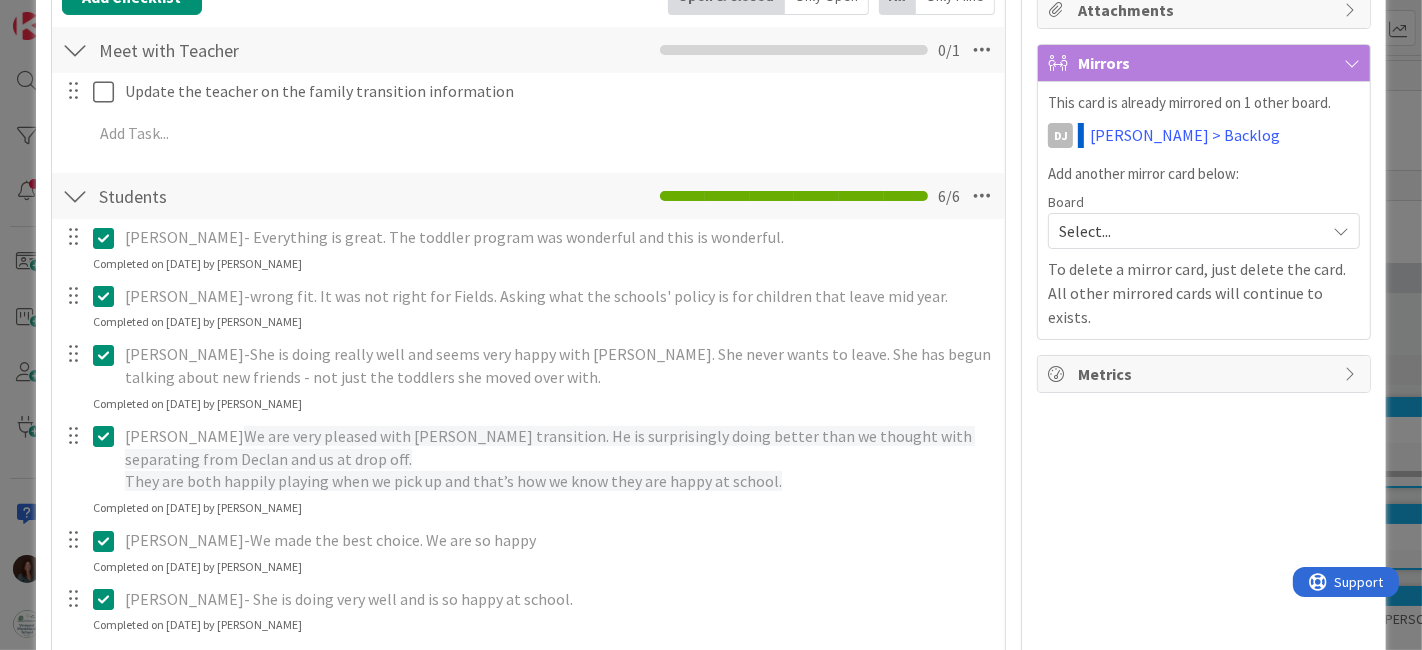 scroll, scrollTop: 364, scrollLeft: 0, axis: vertical 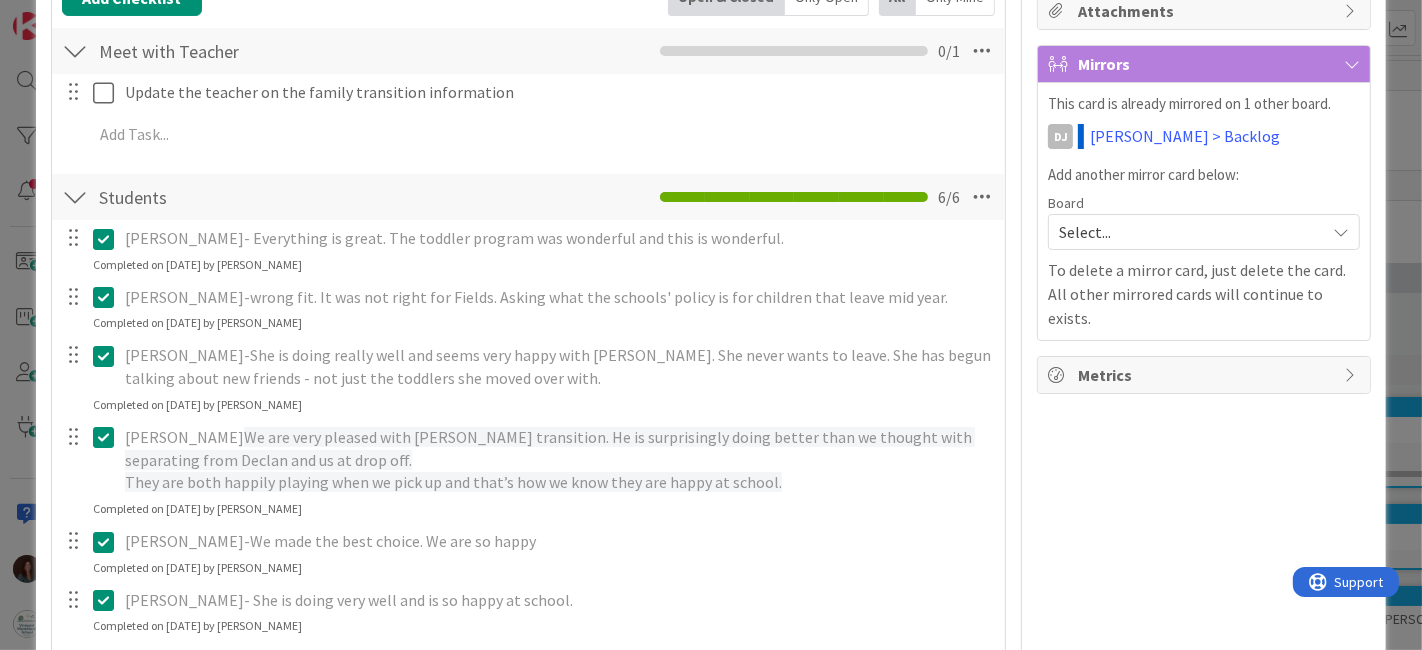 click at bounding box center (108, 297) 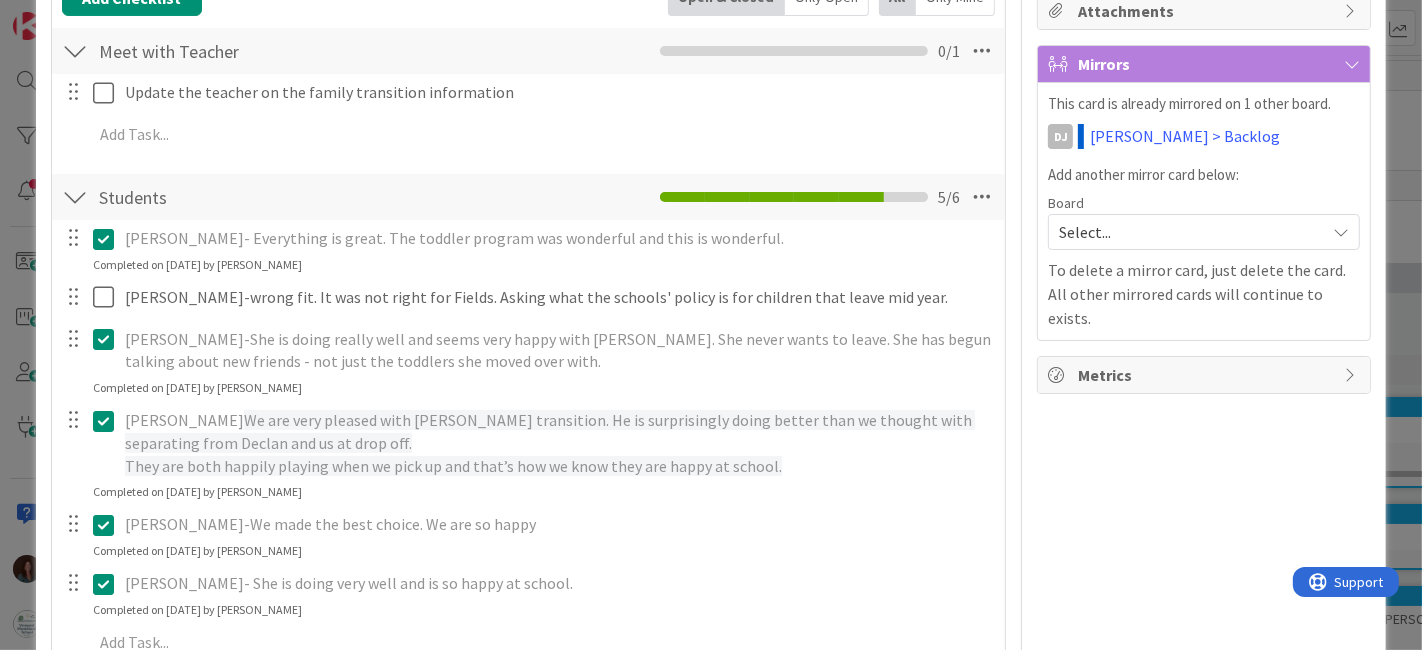 click on "Graef Ritchie-wrong fit. It was not right for Fields. Asking what the schools' policy is for children that leave mid year. Navigate forward to interact with the calendar and select a date. Press the question mark key to get the keyboard shortcuts for changing dates. Update Cancel" at bounding box center (529, 298) 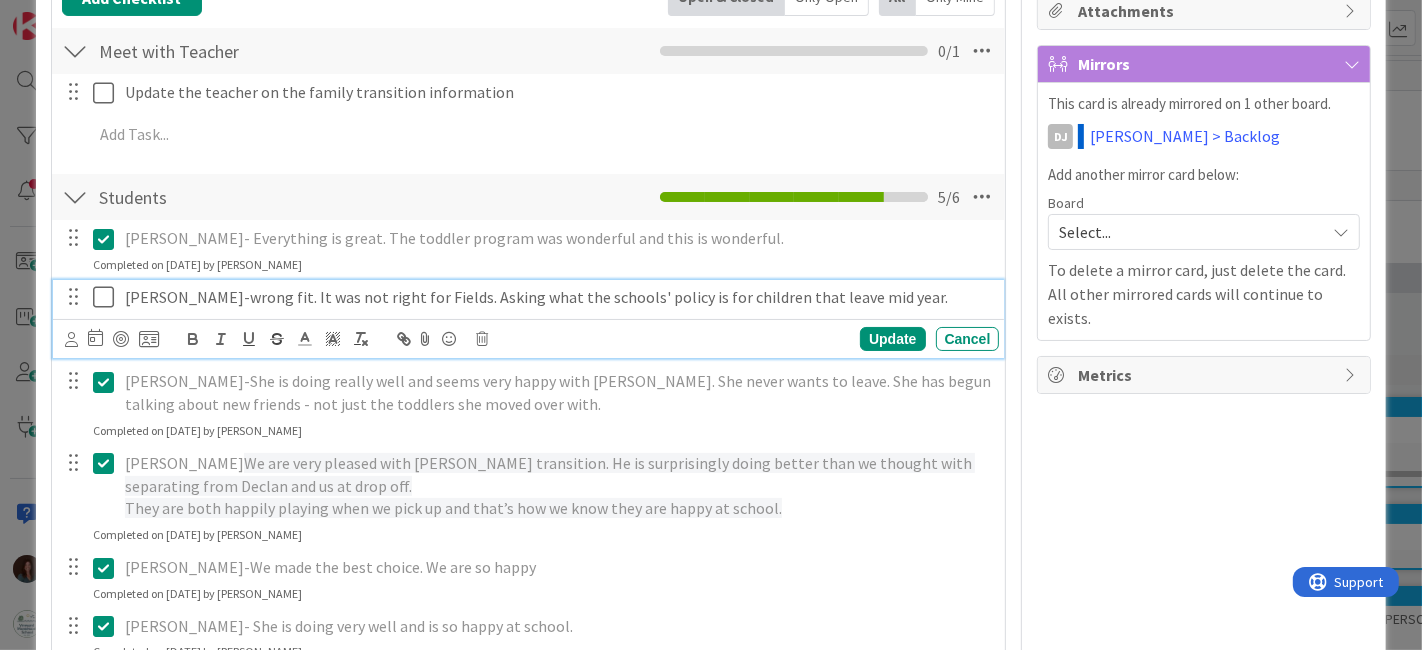 click on "[PERSON_NAME]-wrong fit. It was not right for Fields. Asking what the schools' policy is for children that leave mid year." at bounding box center (558, 297) 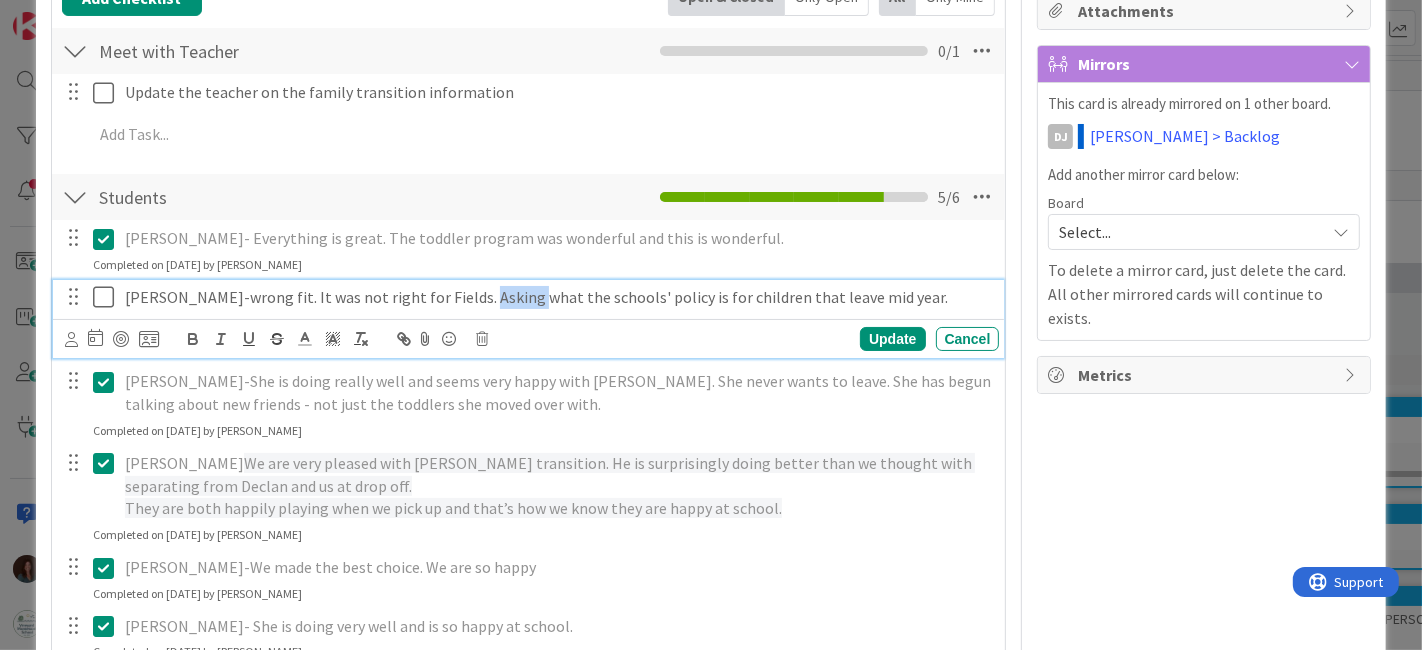click on "[PERSON_NAME]-wrong fit. It was not right for Fields. Asking what the schools' policy is for children that leave mid year." at bounding box center [558, 297] 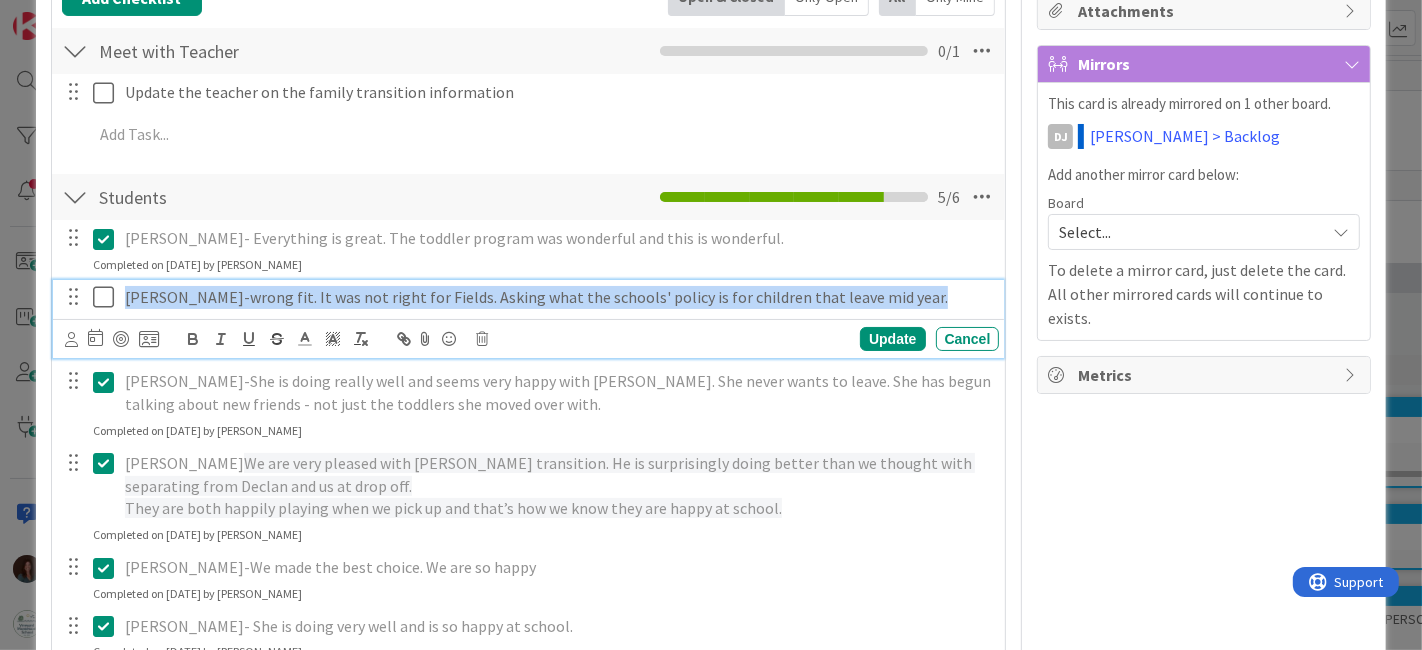 click on "[PERSON_NAME]-wrong fit. It was not right for Fields. Asking what the schools' policy is for children that leave mid year." at bounding box center (558, 297) 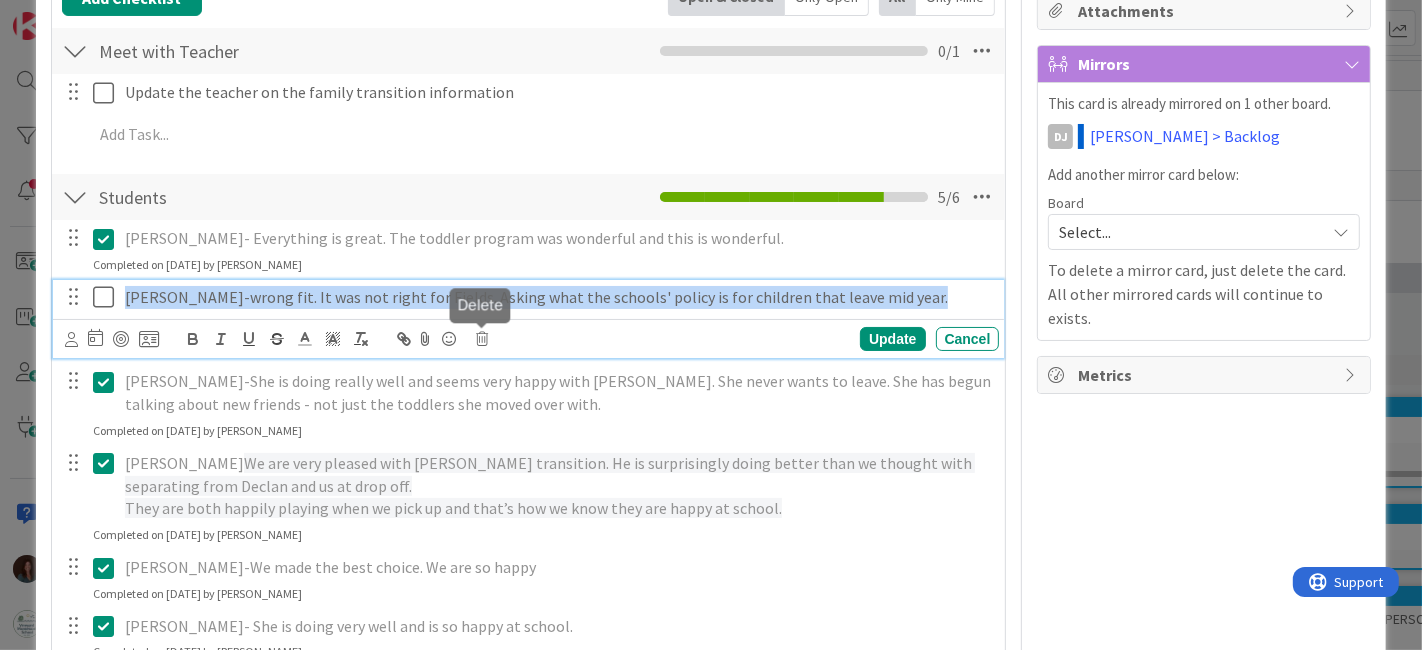 click at bounding box center [483, 339] 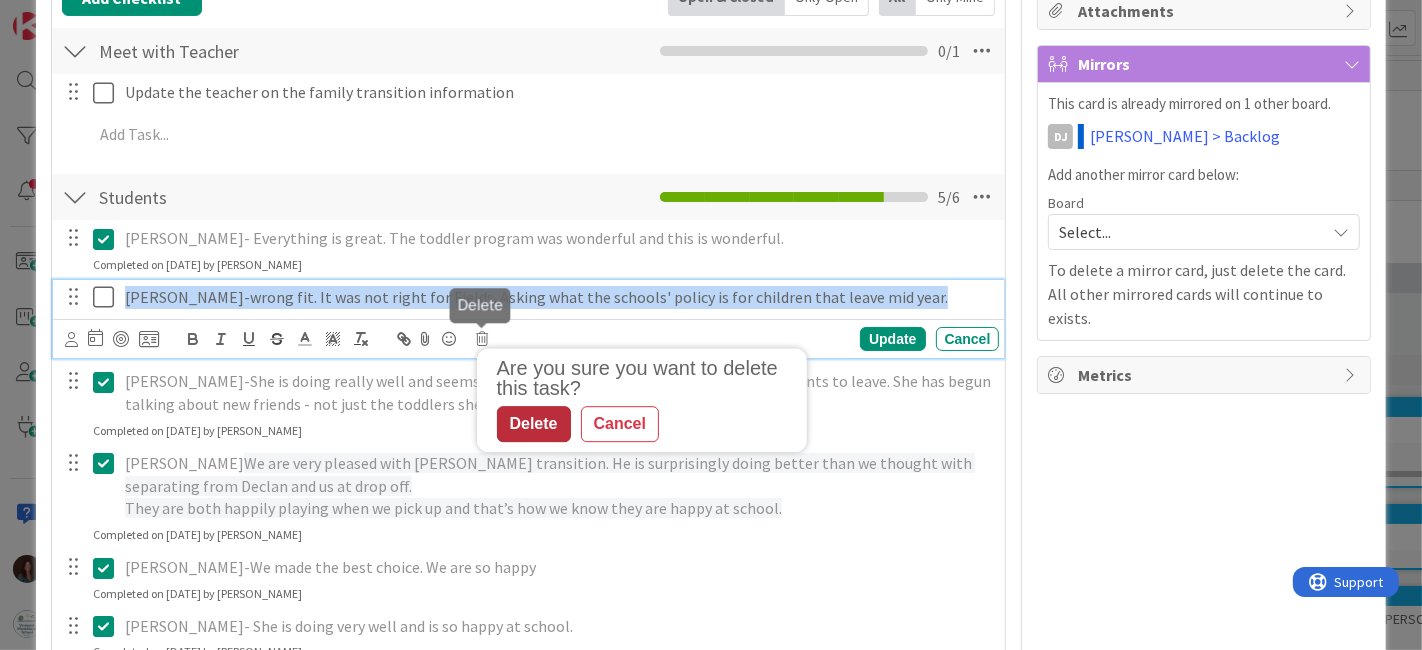 click on "Delete" at bounding box center (534, 425) 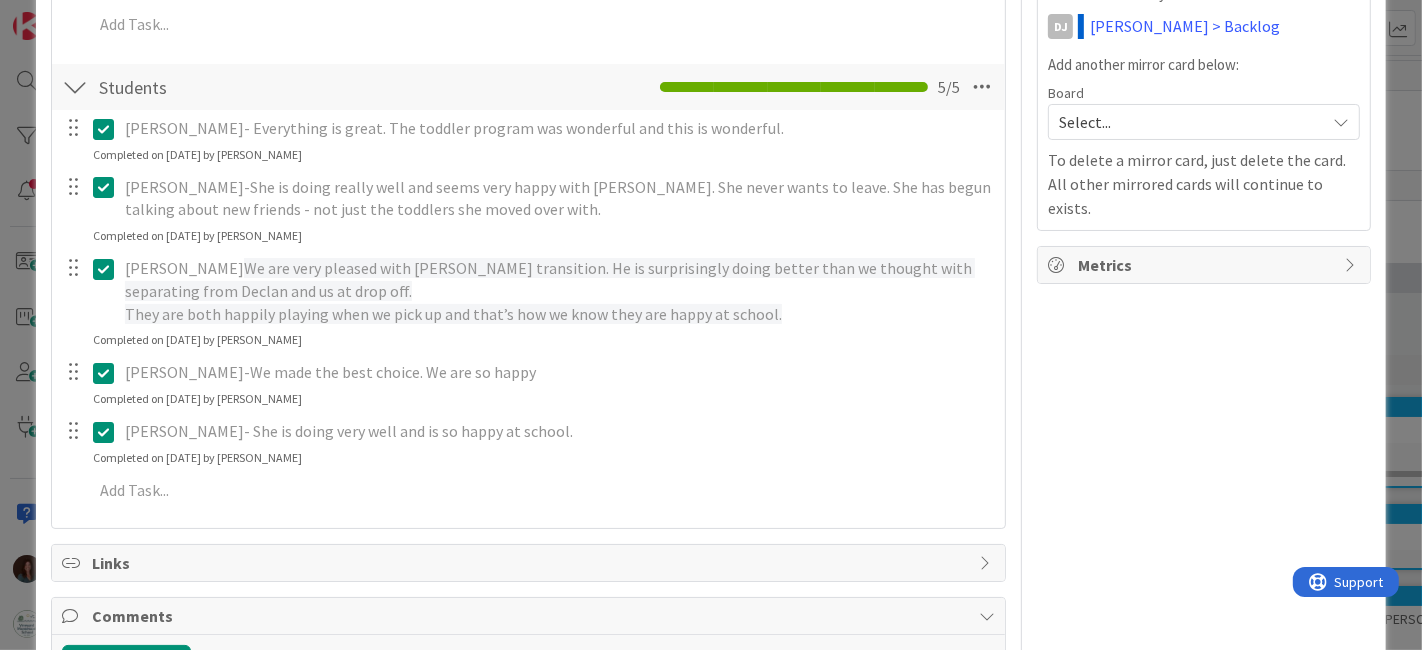scroll, scrollTop: 475, scrollLeft: 0, axis: vertical 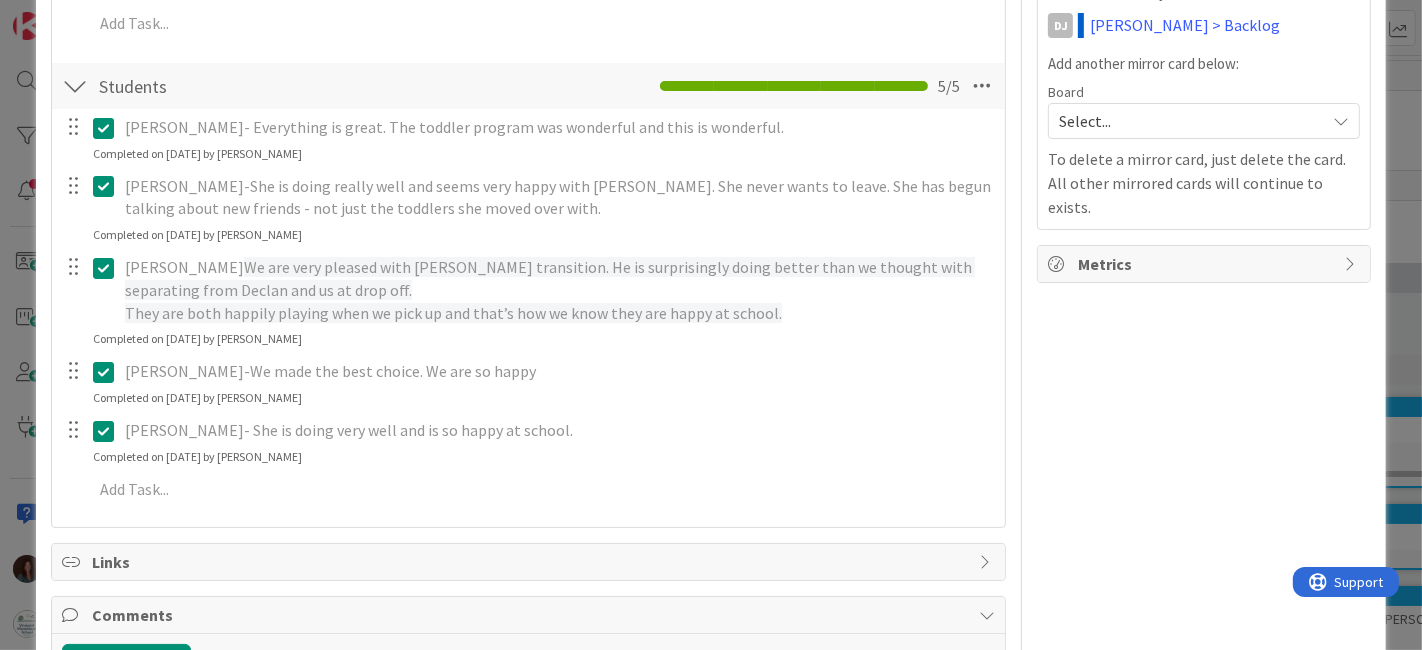 click at bounding box center [108, 268] 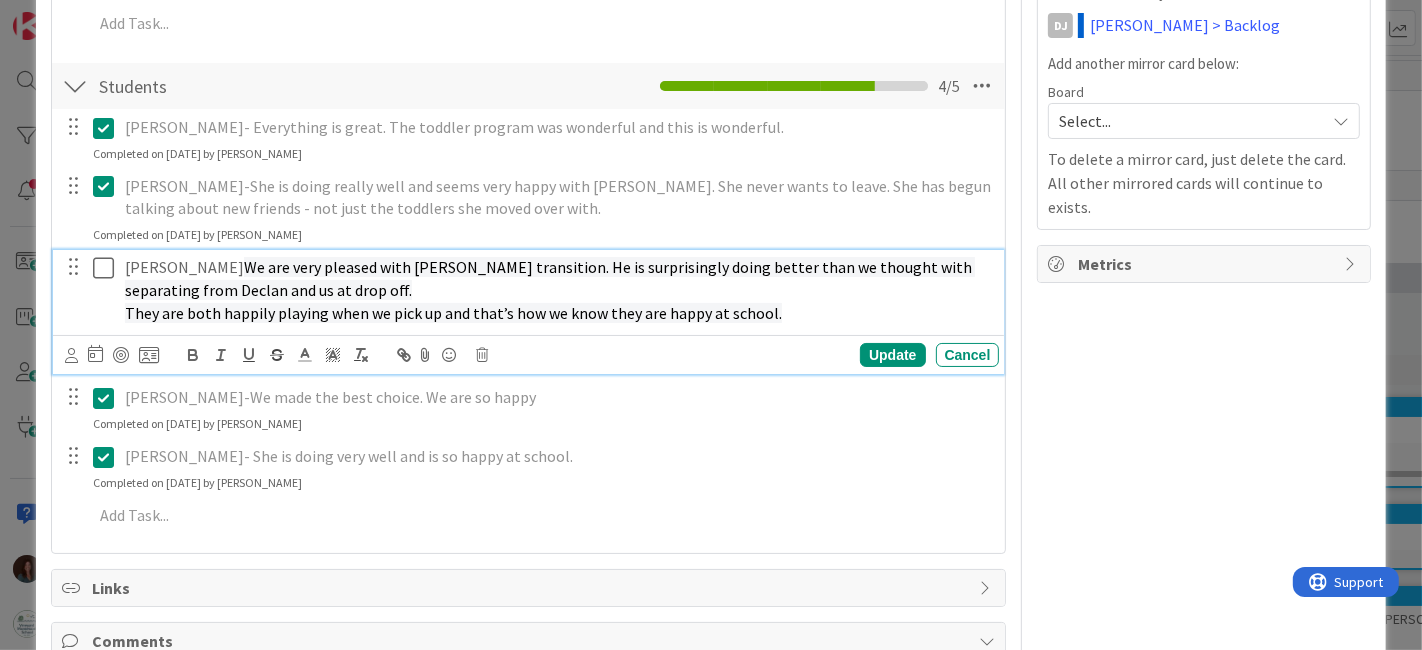 click on "They are both happily playing when we pick up and that’s how we know they are happy at school." at bounding box center [453, 313] 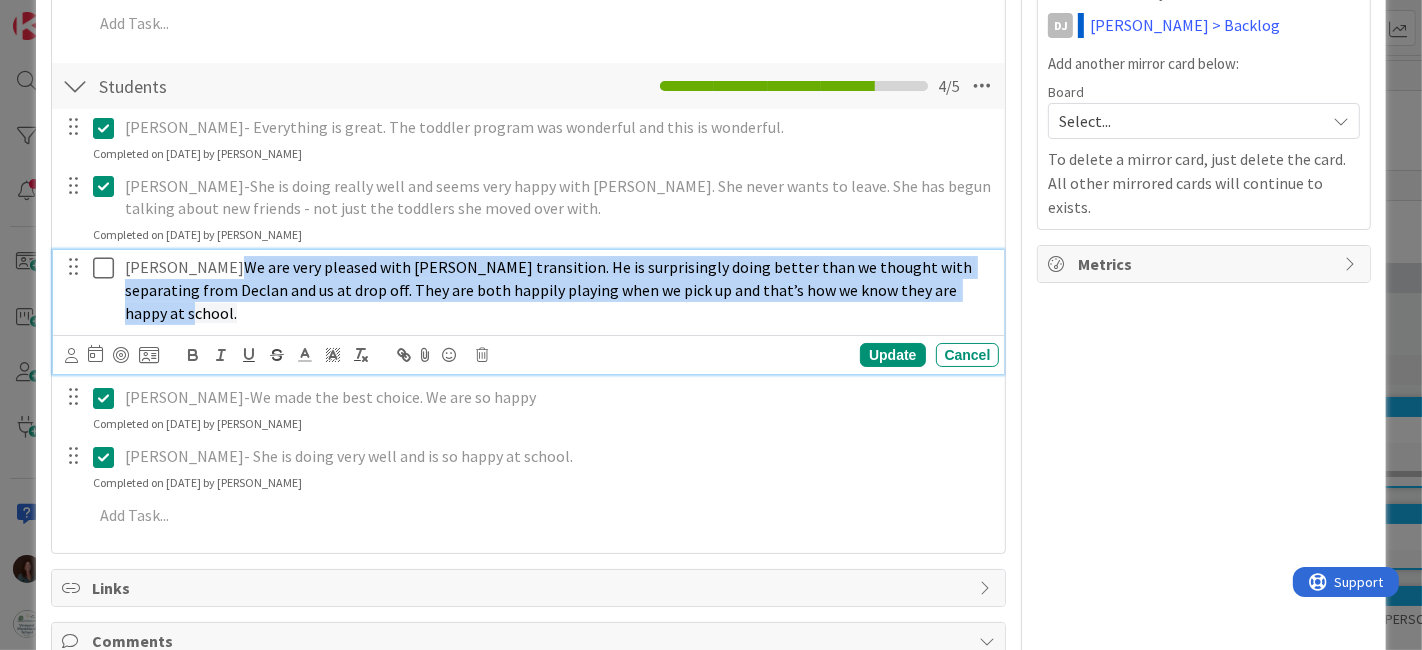drag, startPoint x: 957, startPoint y: 284, endPoint x: 225, endPoint y: 259, distance: 732.42676 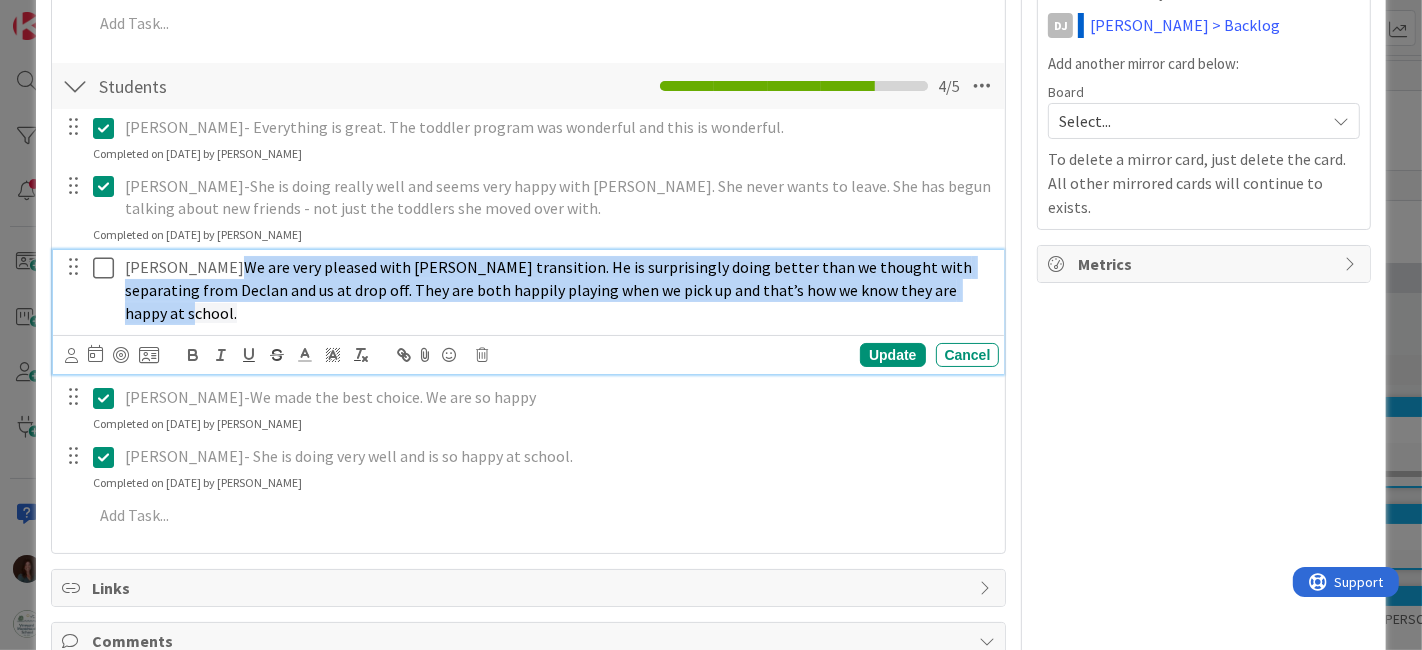 click on "Henry Donato  We are very pleased with Henry’s transition. He is surprisingly doing better than we thought with separating from Declan and us at drop off. They are both happily playing when we pick up and that’s how we know they are happy at school." at bounding box center [558, 290] 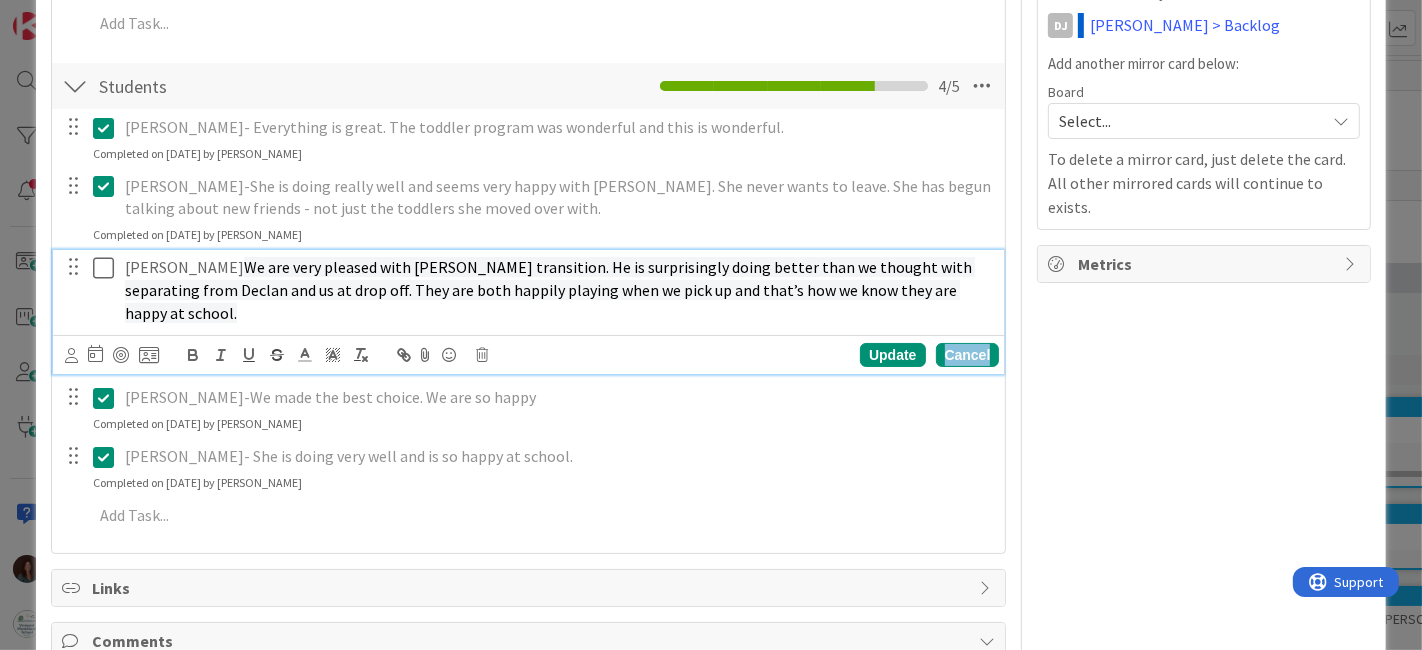 click on "Cancel" at bounding box center [968, 355] 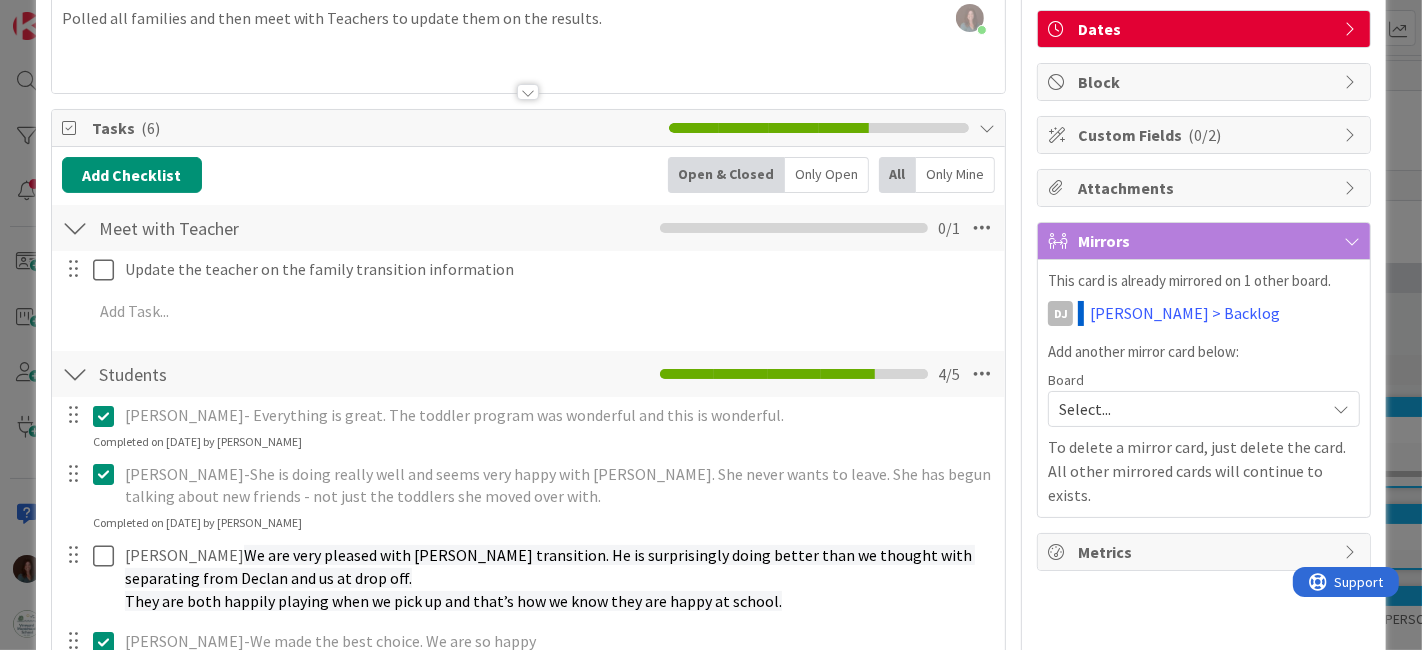 scroll, scrollTop: 0, scrollLeft: 0, axis: both 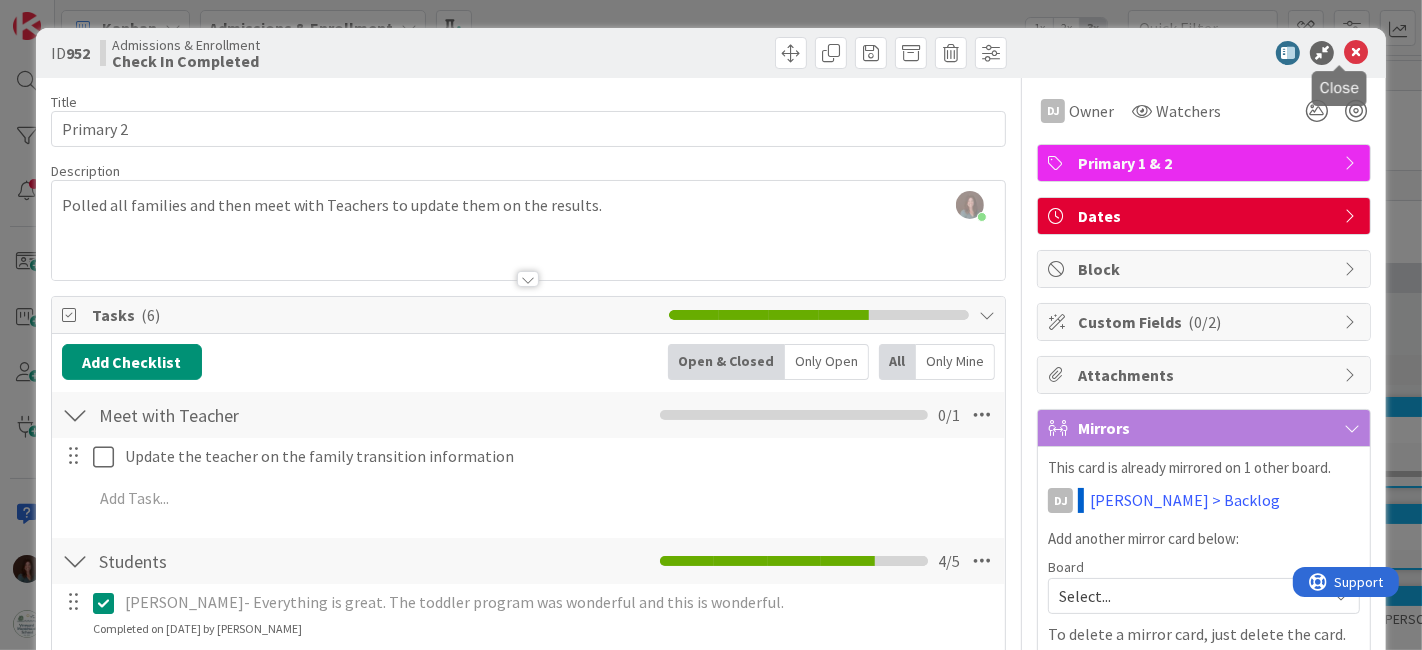 click at bounding box center [1356, 53] 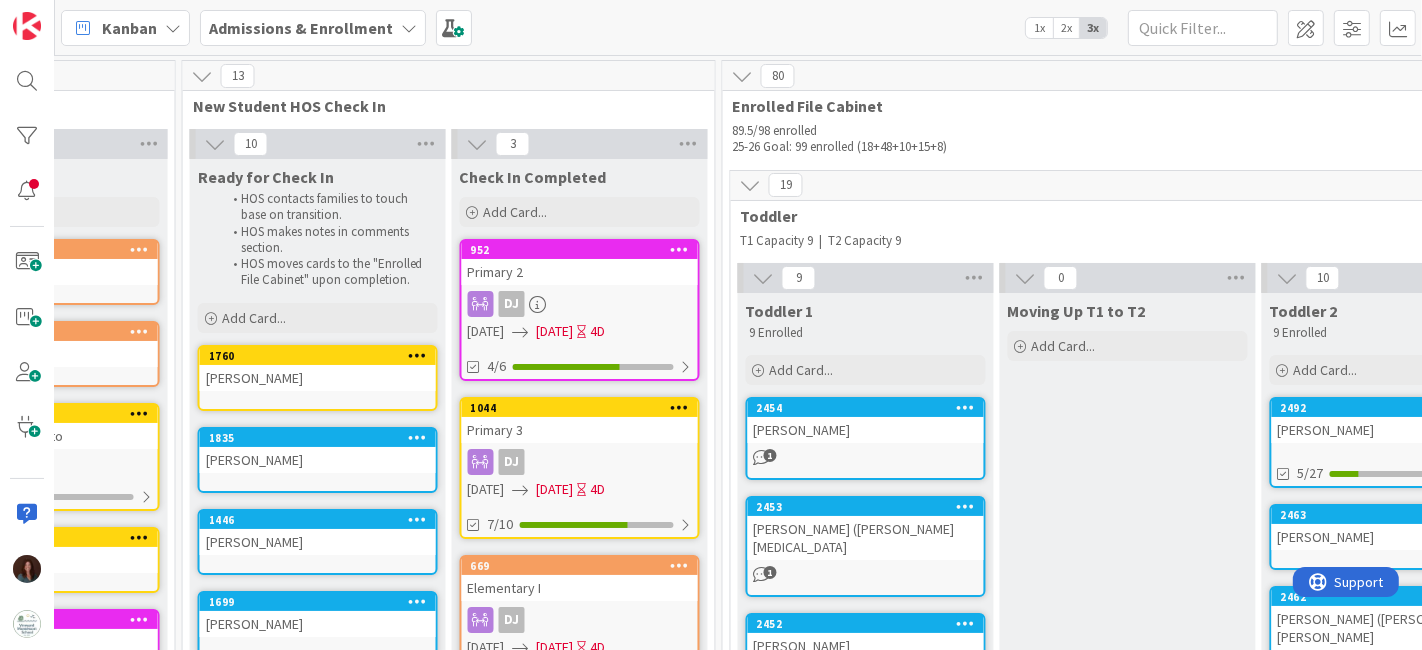 scroll, scrollTop: 0, scrollLeft: 4338, axis: horizontal 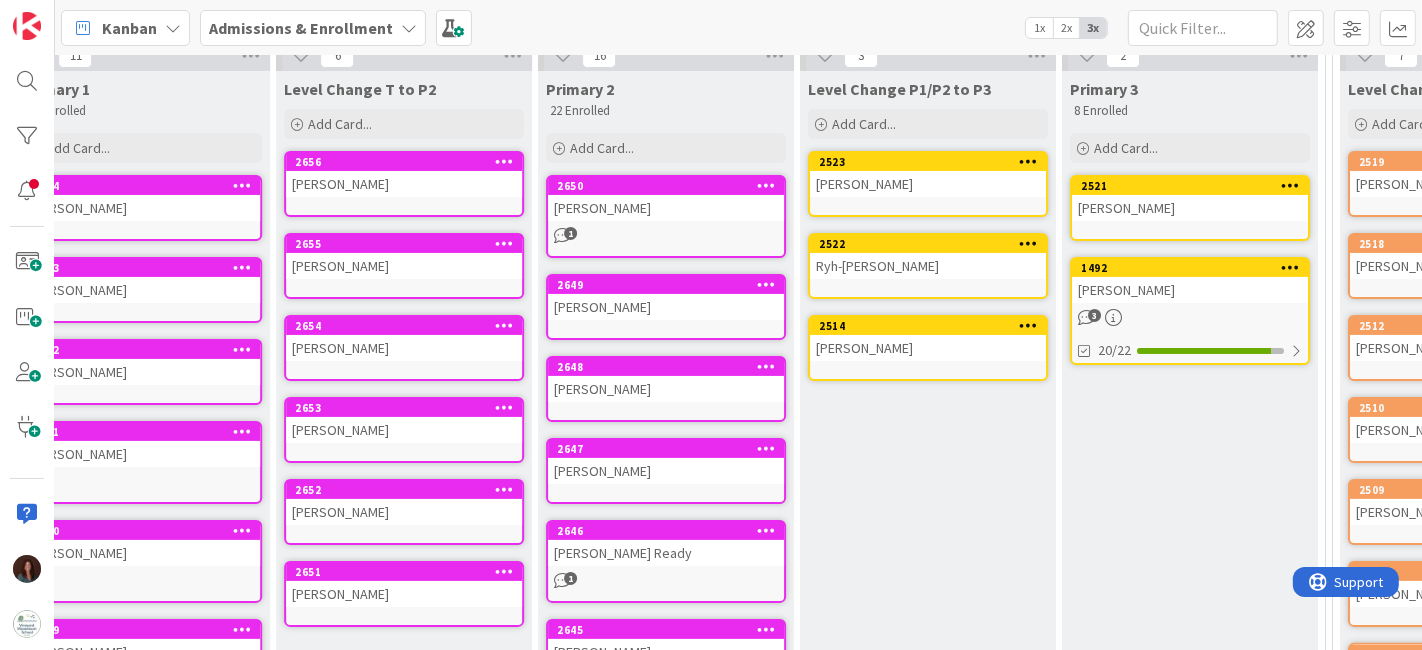 click on "[PERSON_NAME]" at bounding box center [666, 307] 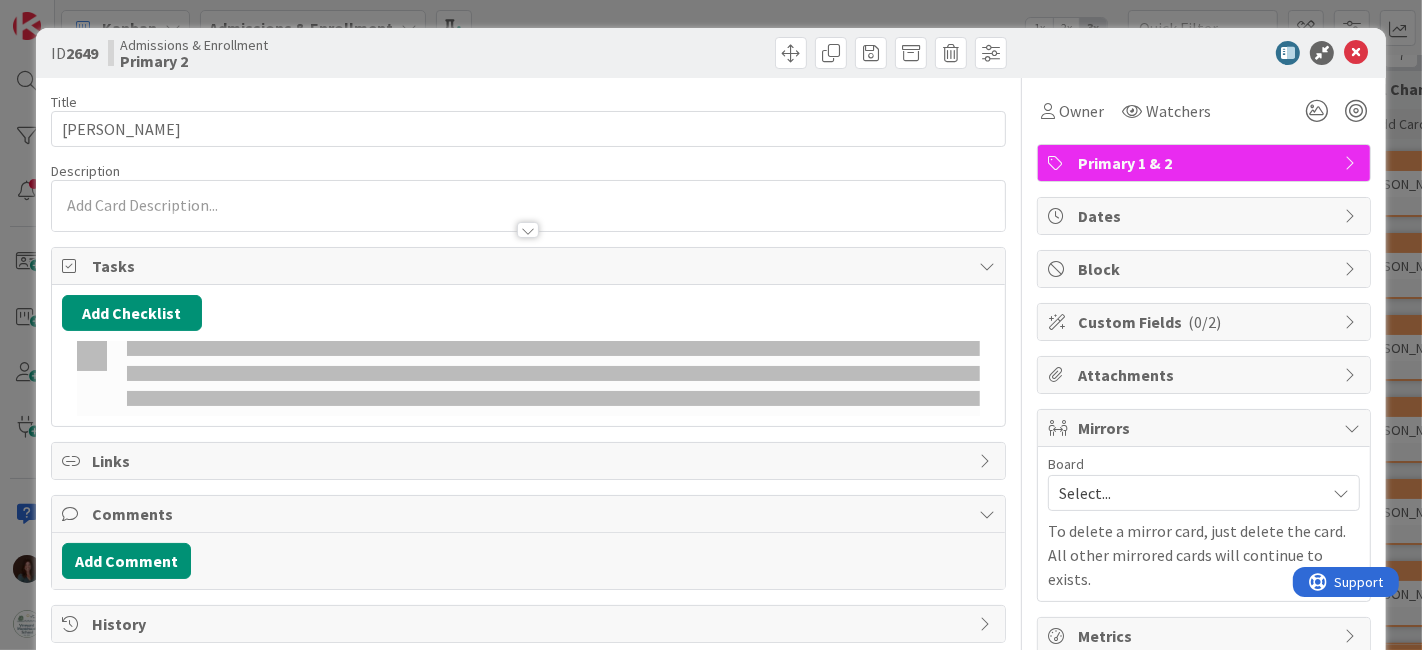 scroll, scrollTop: 0, scrollLeft: 0, axis: both 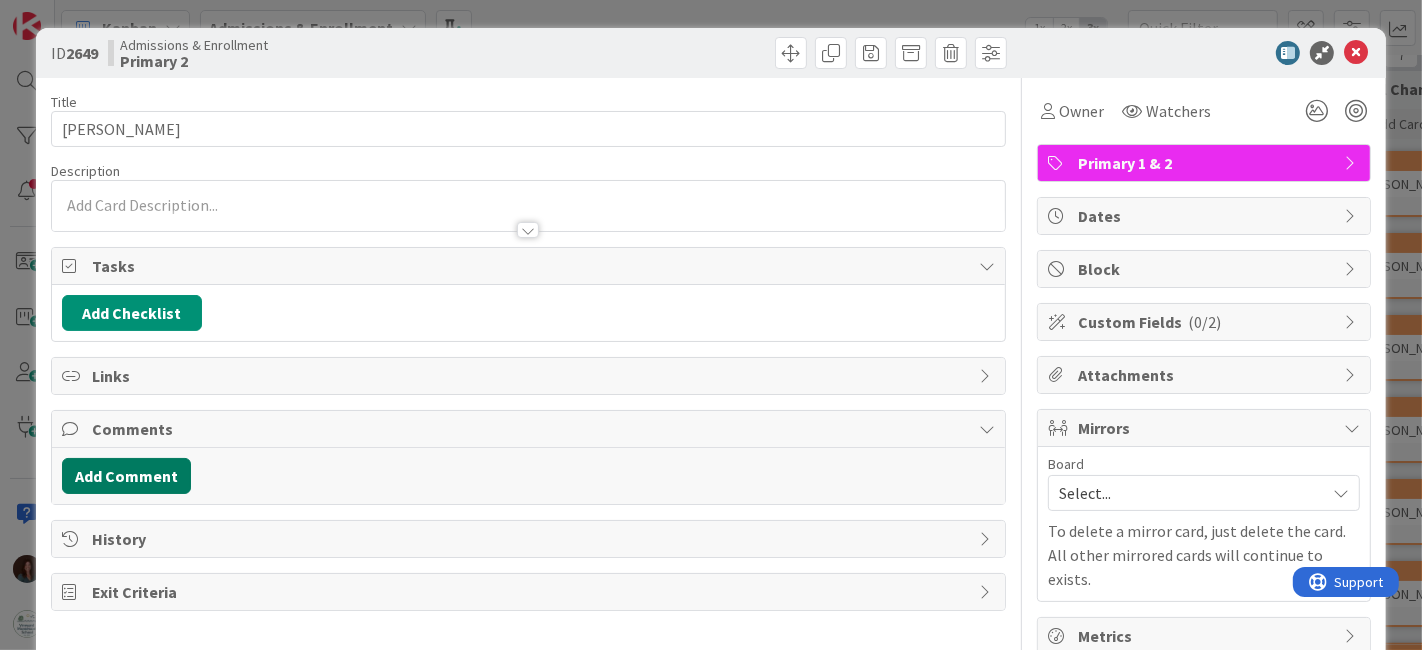click on "Add Comment" at bounding box center (126, 476) 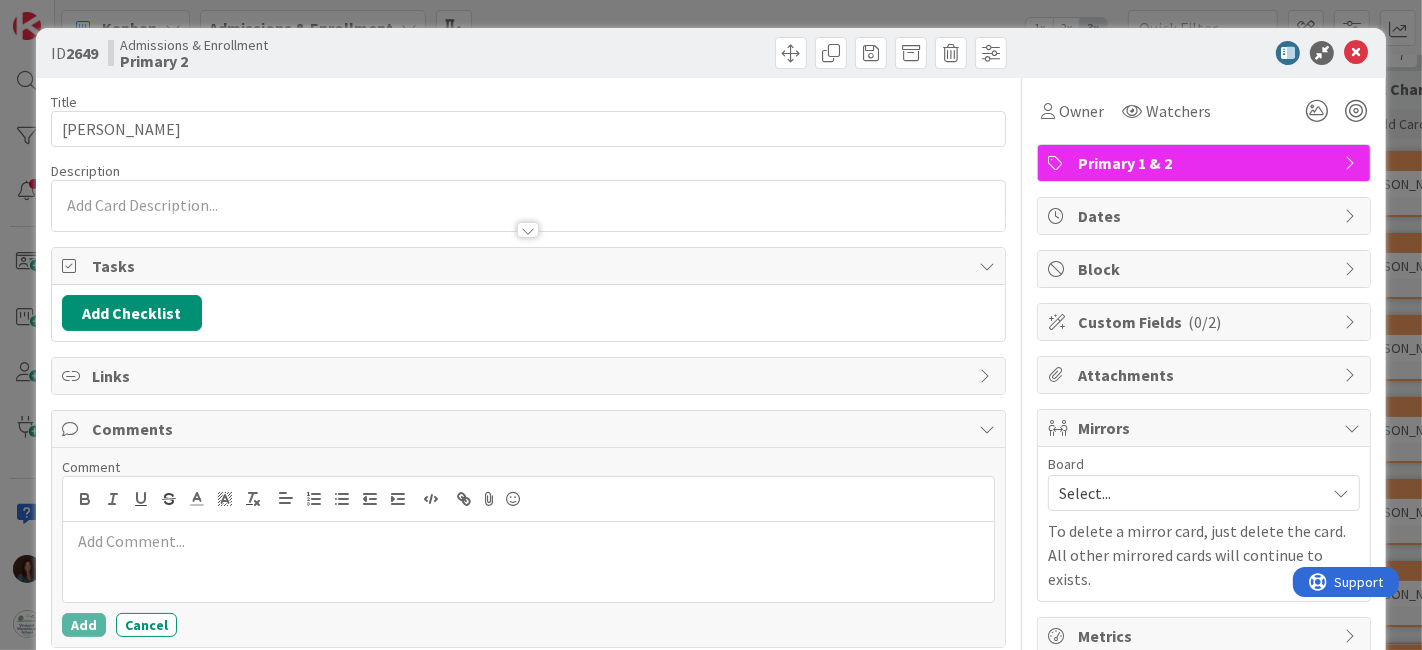 scroll, scrollTop: 0, scrollLeft: 0, axis: both 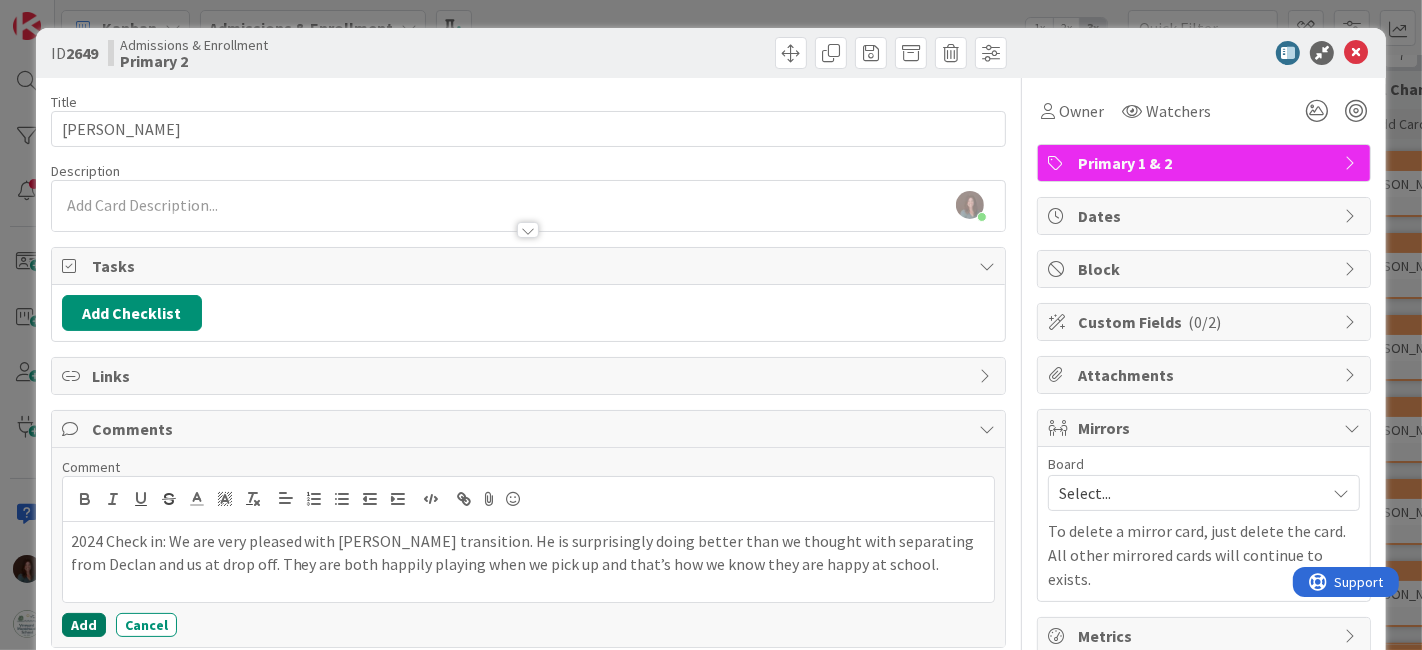 click on "Add" at bounding box center (84, 625) 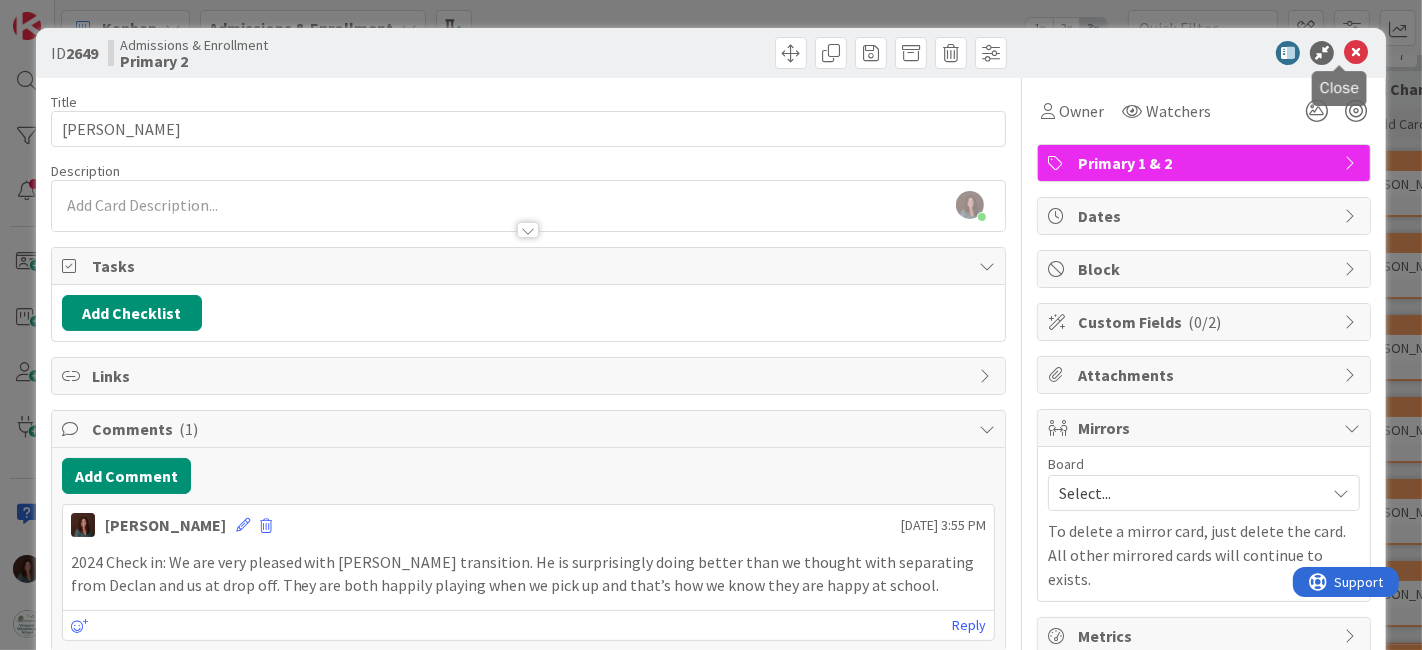 click at bounding box center (1356, 53) 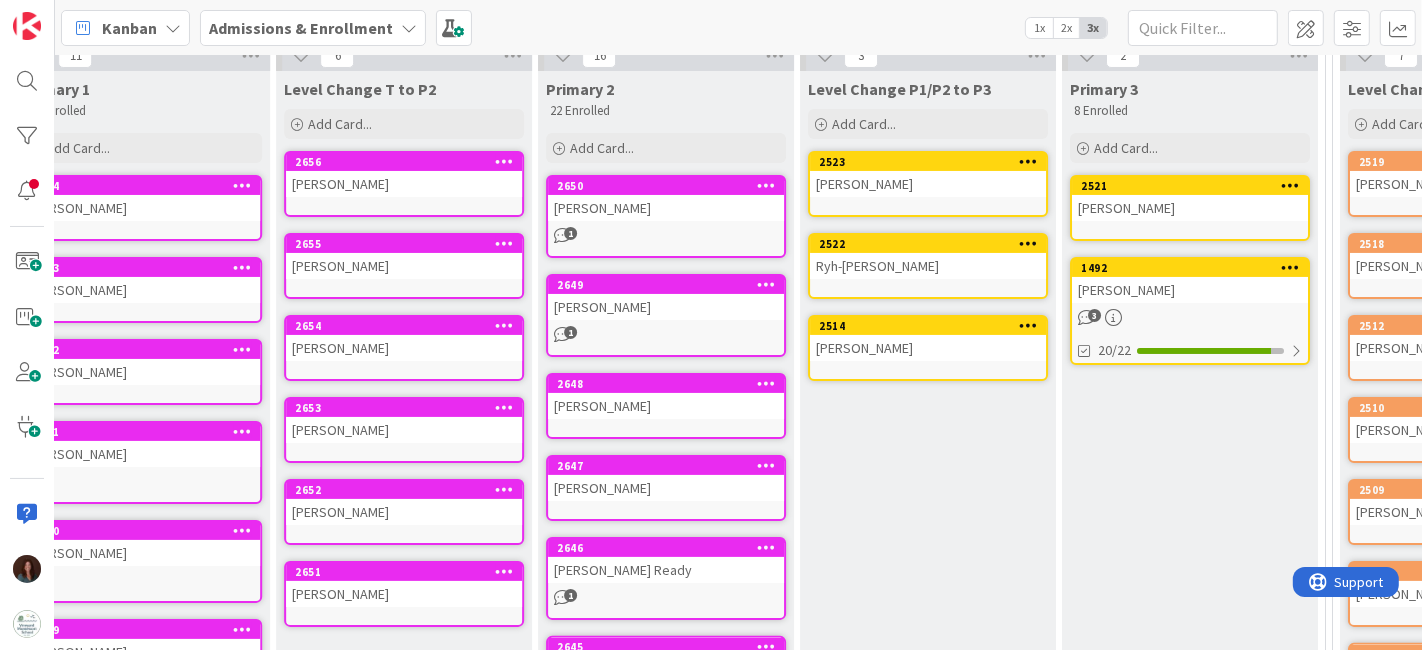 scroll, scrollTop: 0, scrollLeft: 0, axis: both 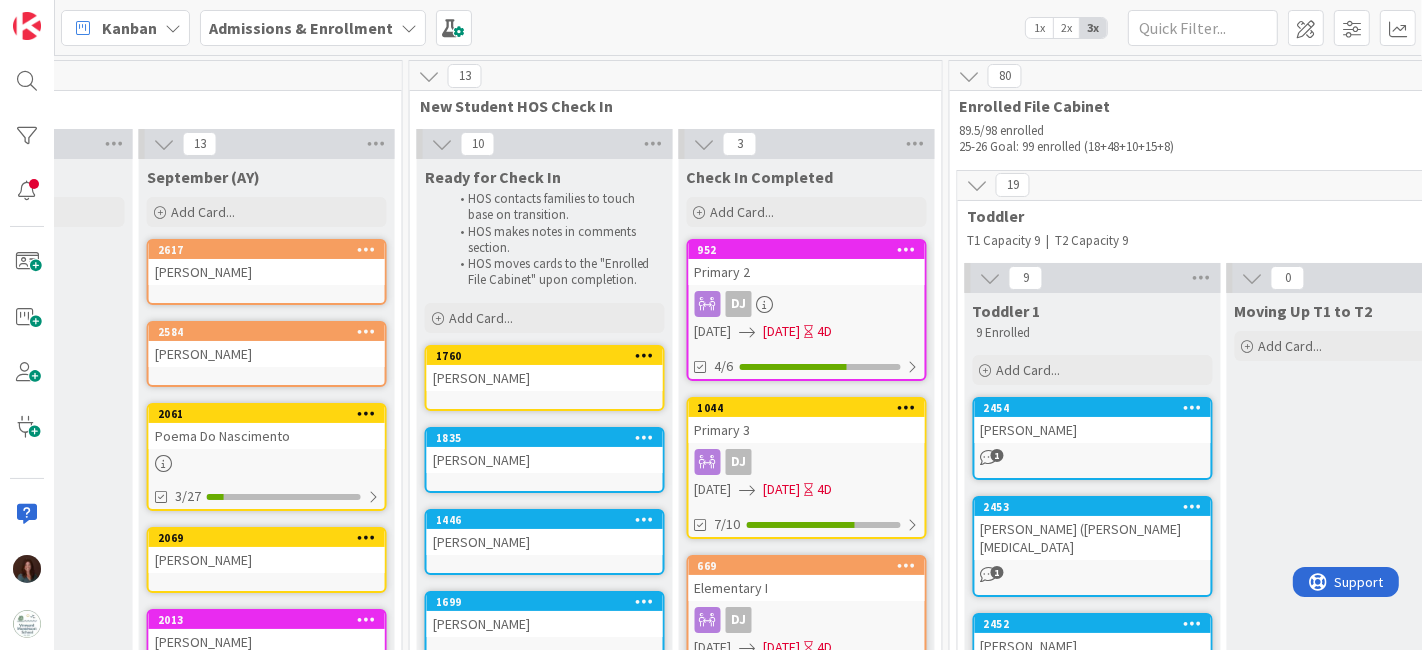 click on "Primary 2" at bounding box center [807, 272] 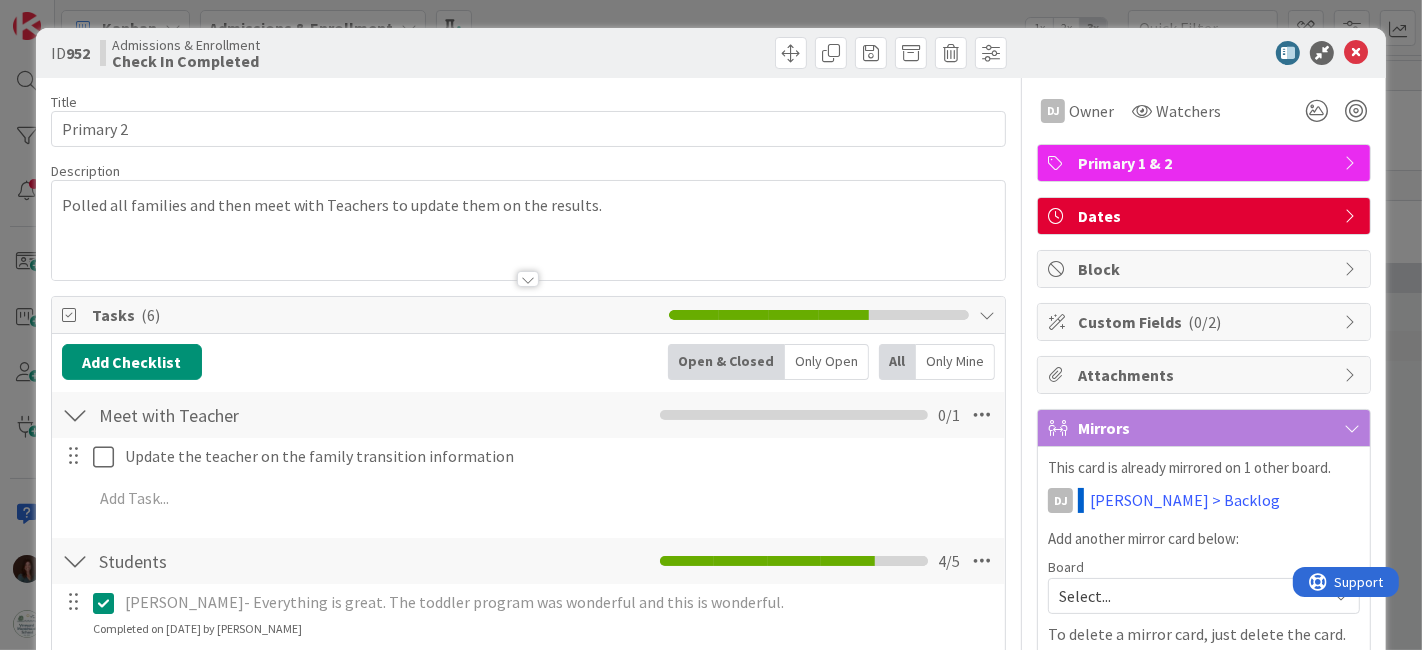 scroll, scrollTop: 0, scrollLeft: 0, axis: both 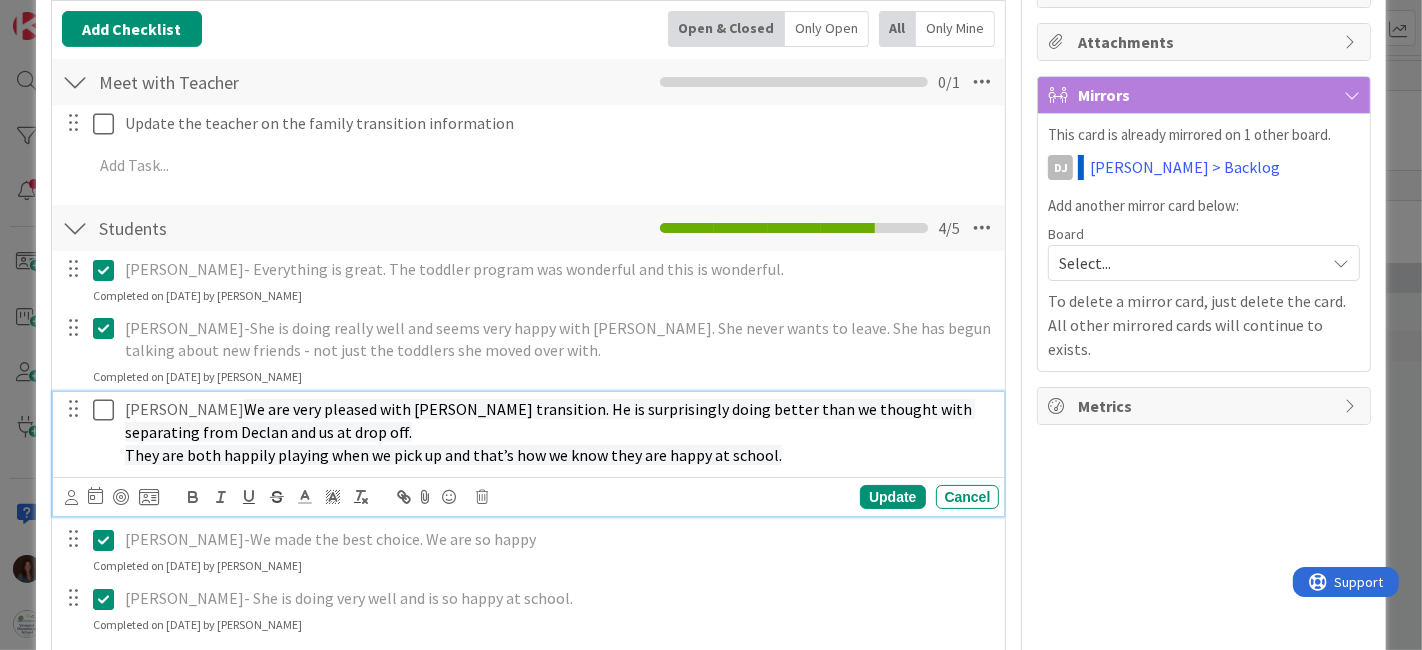 click on "Henry Donato  We are very pleased with Henry’s transition. He is surprisingly doing better than we thought with separating from Declan and us at drop off." at bounding box center (558, 420) 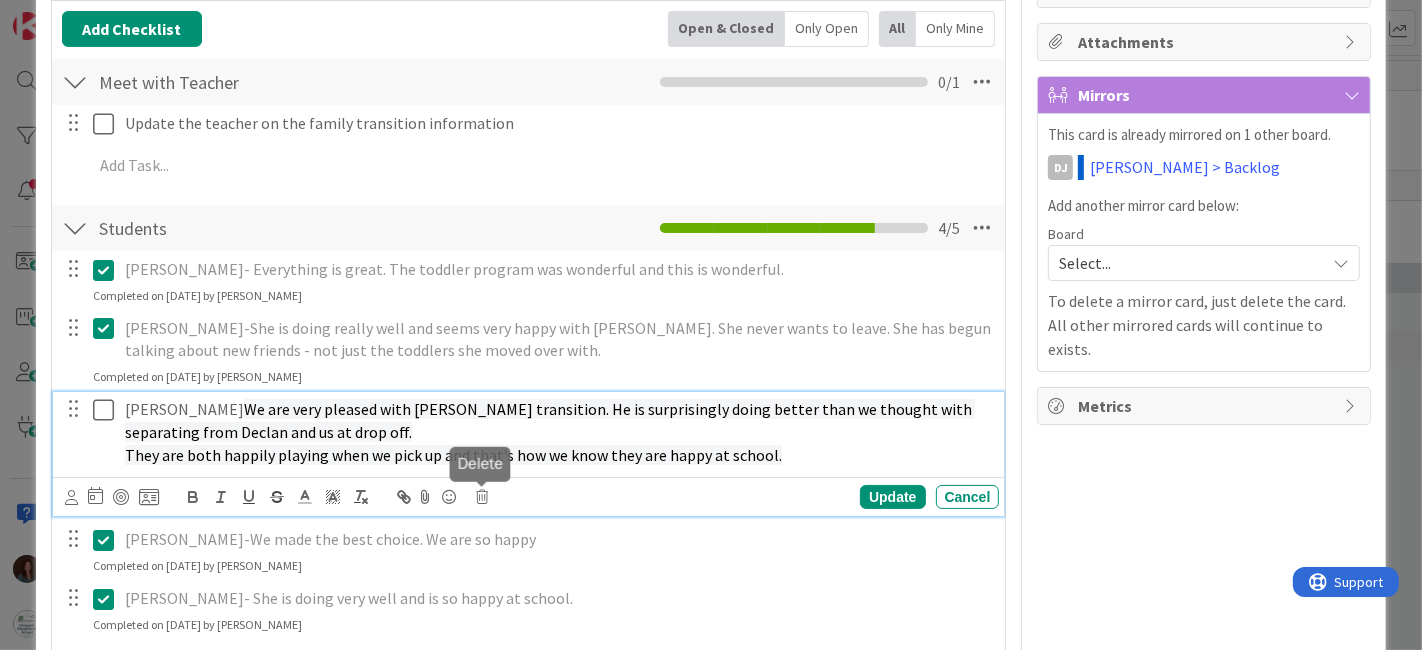 click at bounding box center (483, 497) 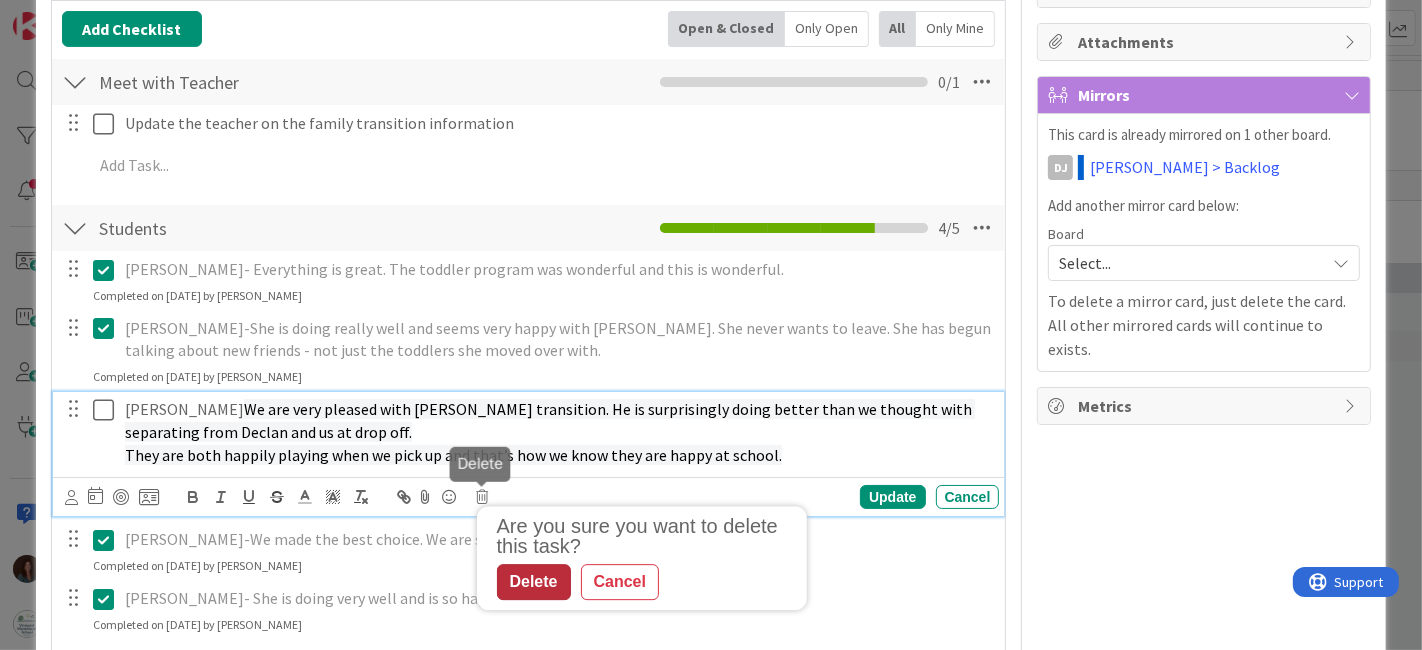 click on "Delete" at bounding box center [534, 583] 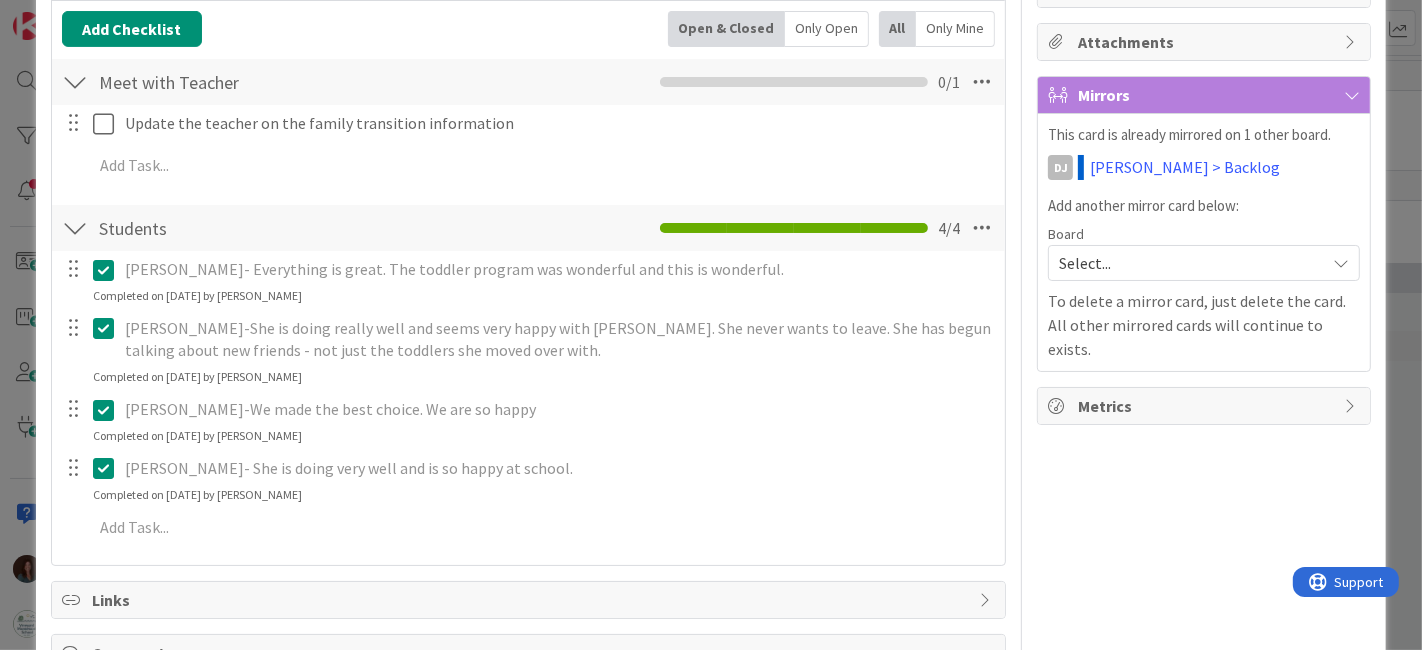 click at bounding box center [108, 410] 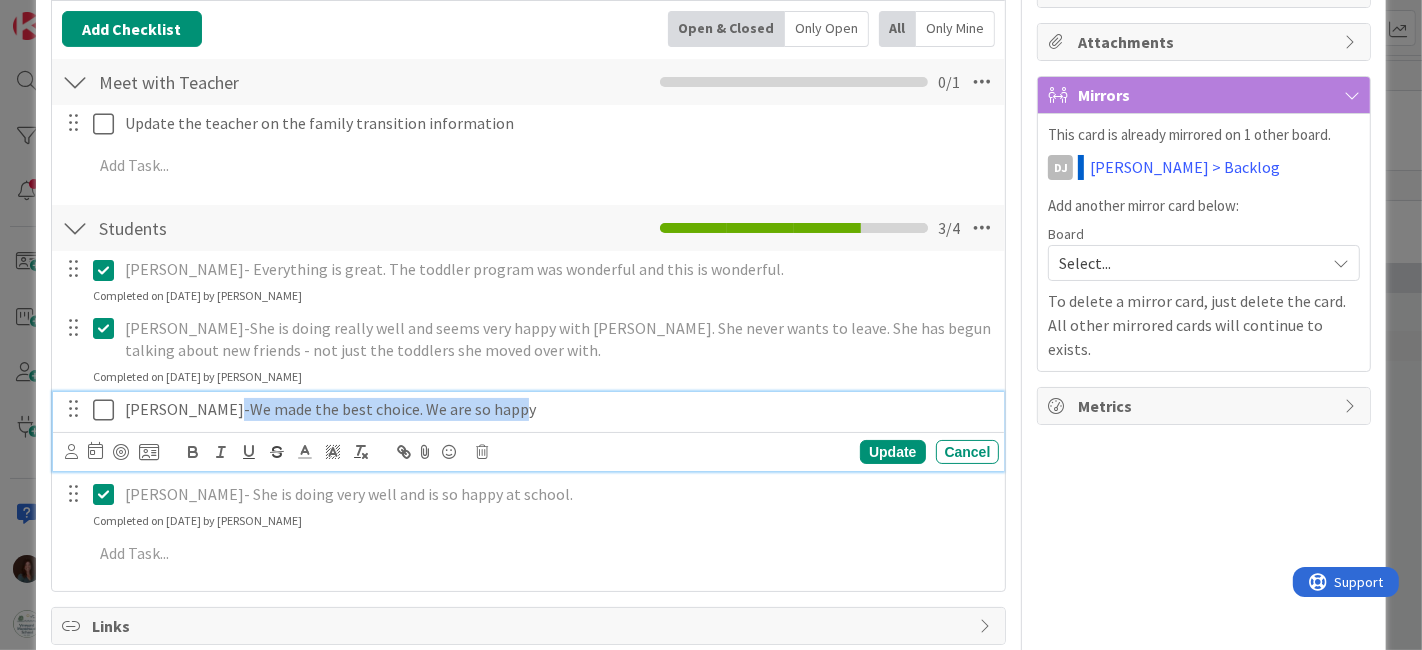 drag, startPoint x: 508, startPoint y: 406, endPoint x: 209, endPoint y: 424, distance: 299.54132 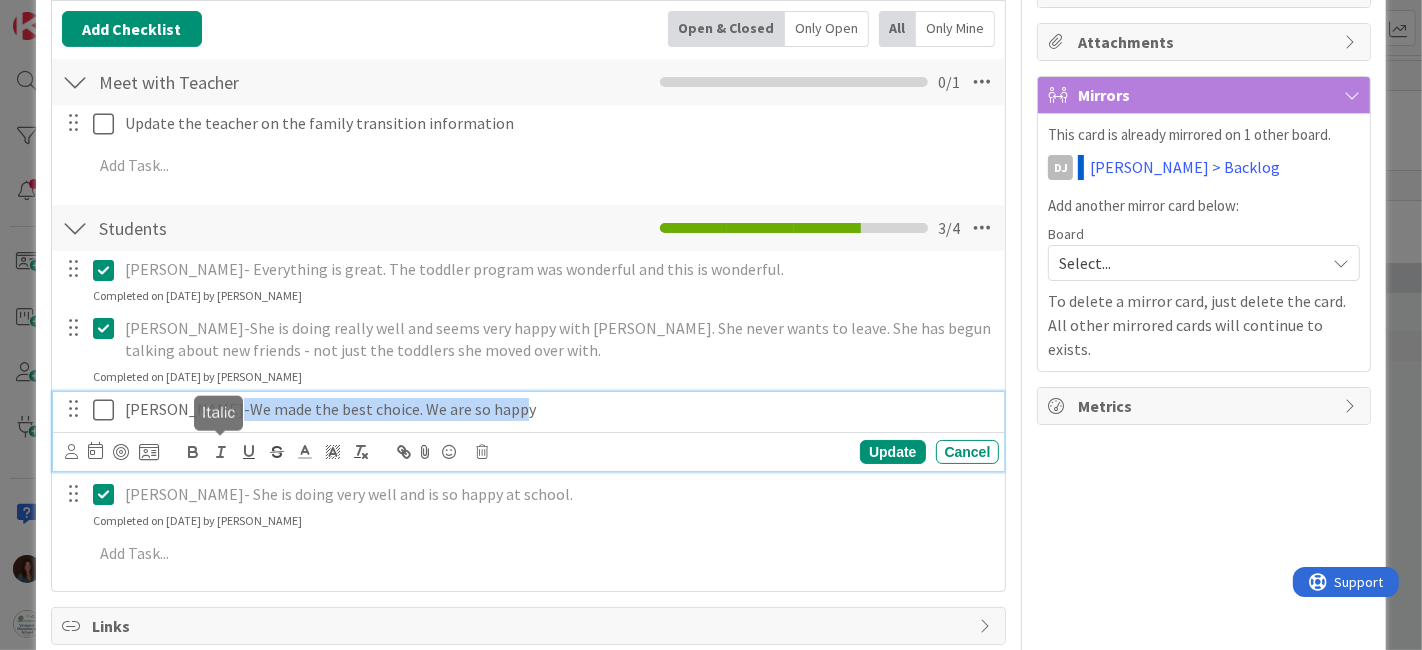 copy on "We made the best choice. We are so happy" 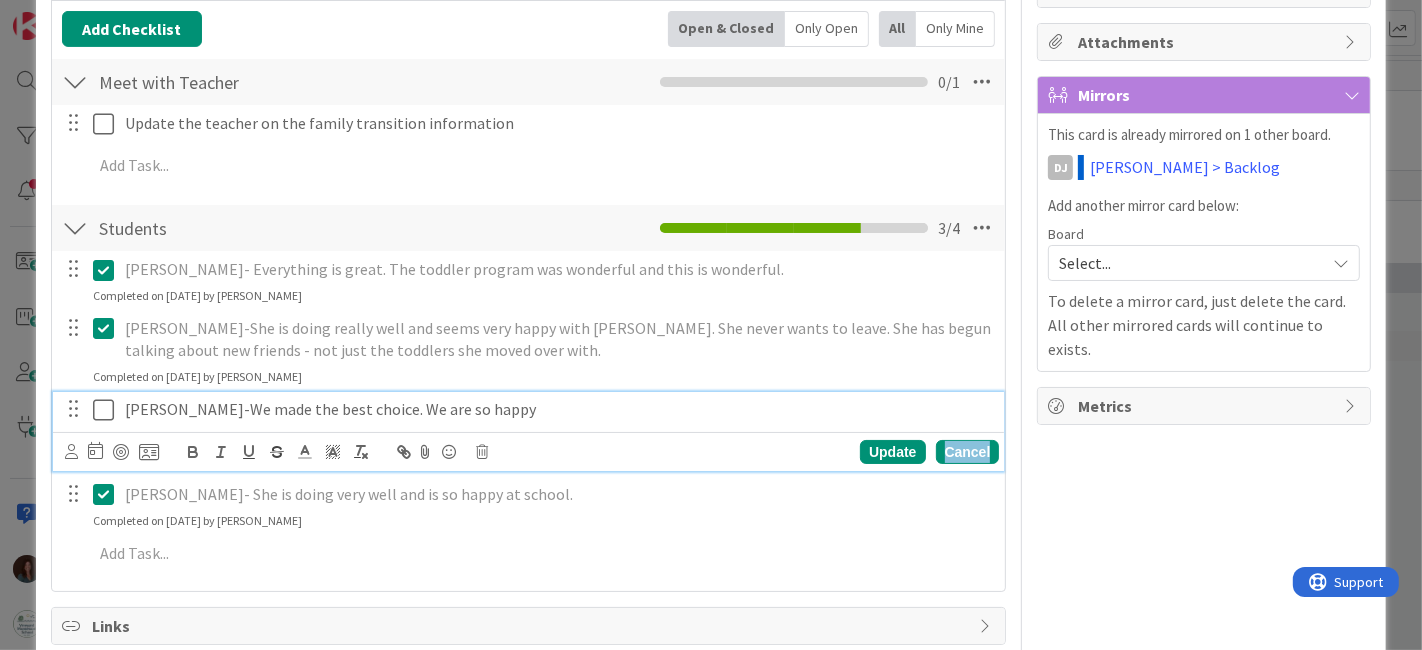 drag, startPoint x: 954, startPoint y: 443, endPoint x: 1254, endPoint y: 289, distance: 337.21802 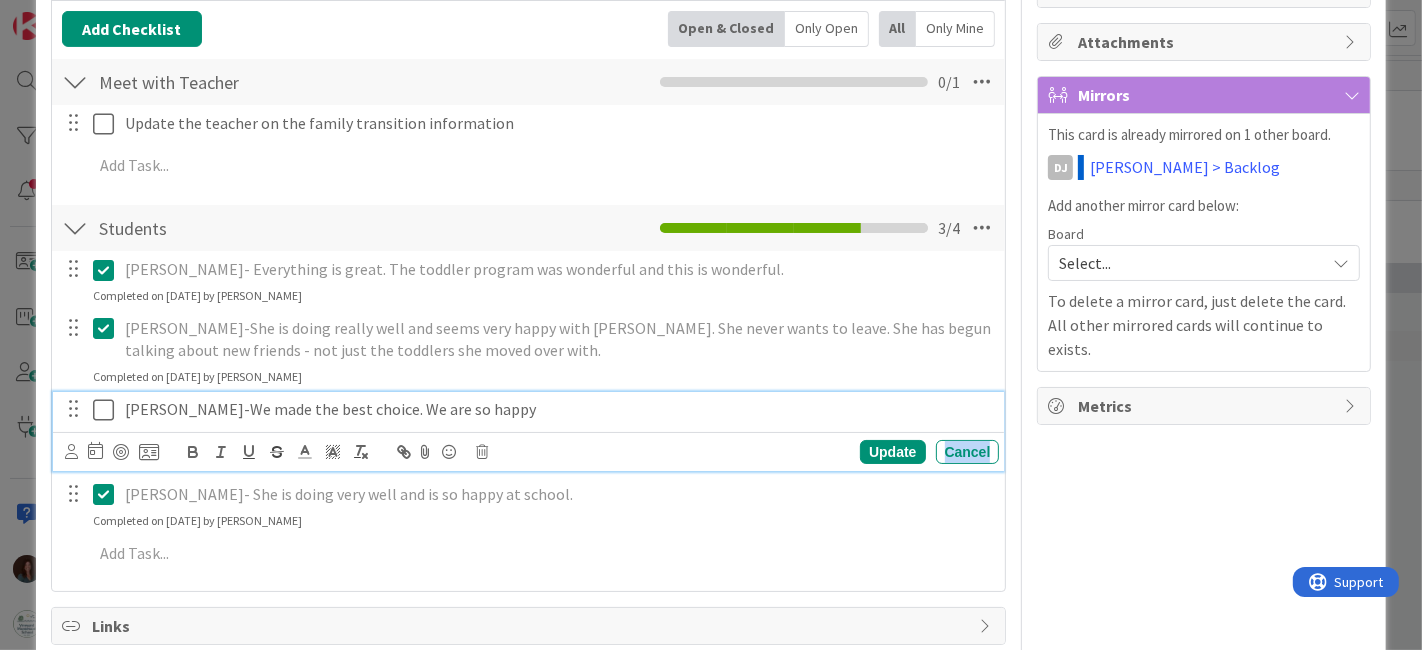 click on "Cancel" at bounding box center [968, 452] 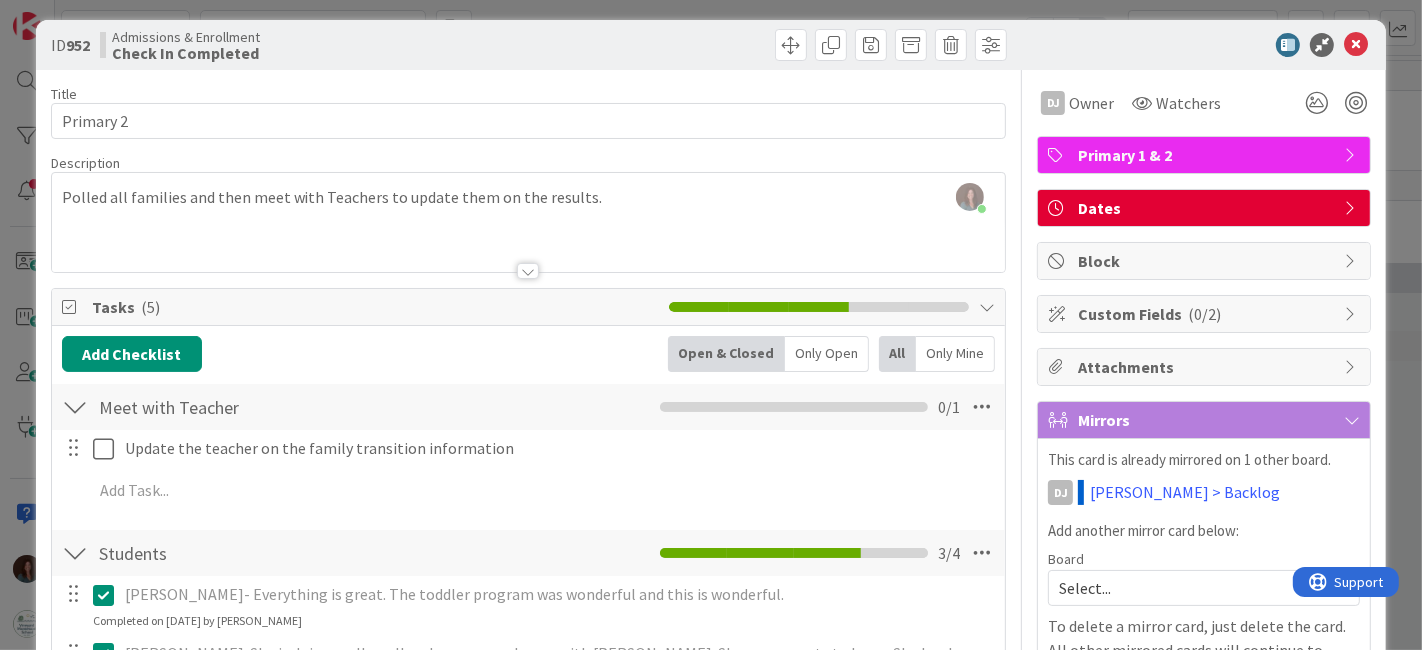 scroll, scrollTop: 0, scrollLeft: 0, axis: both 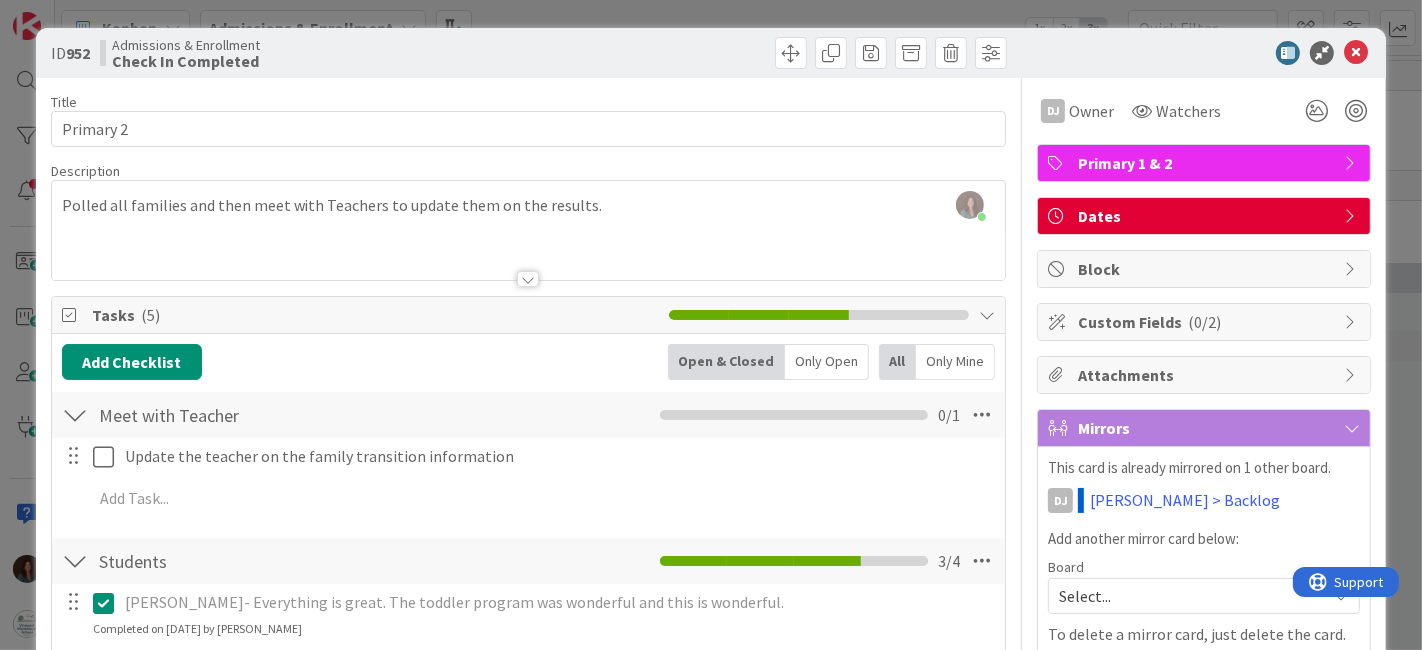 click at bounding box center (1356, 53) 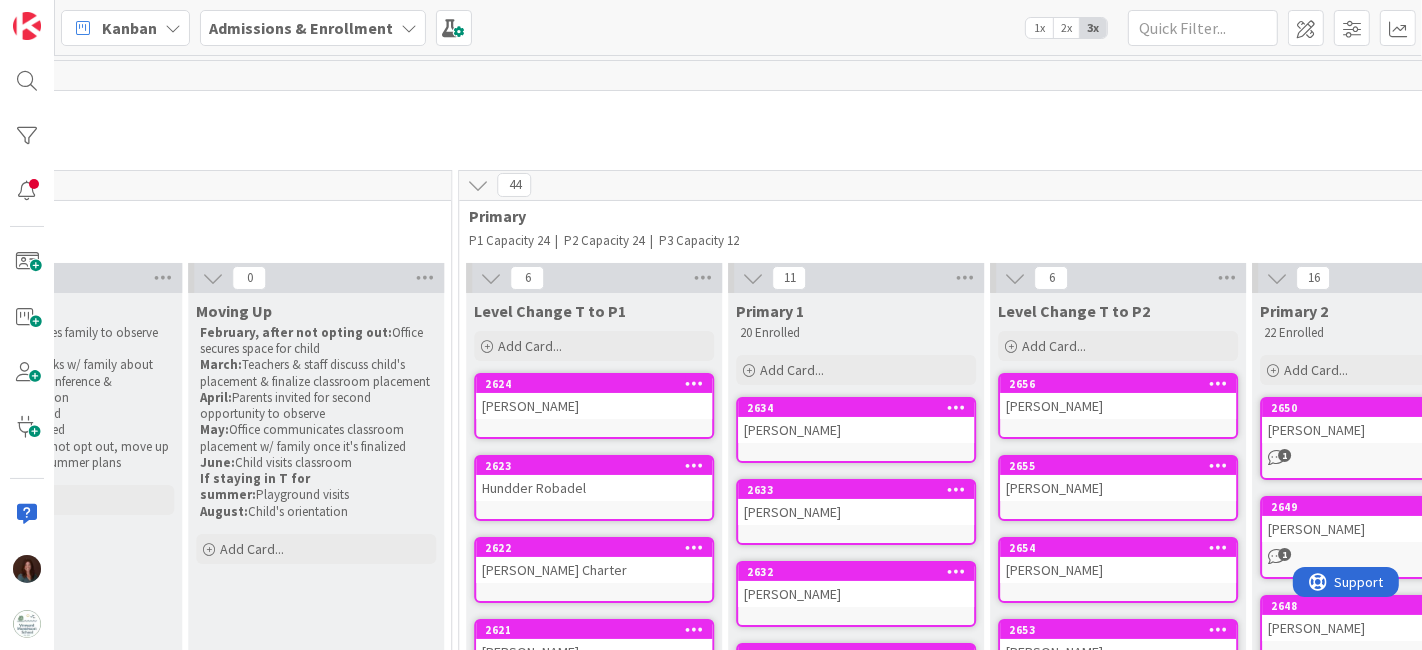 scroll, scrollTop: 0, scrollLeft: 0, axis: both 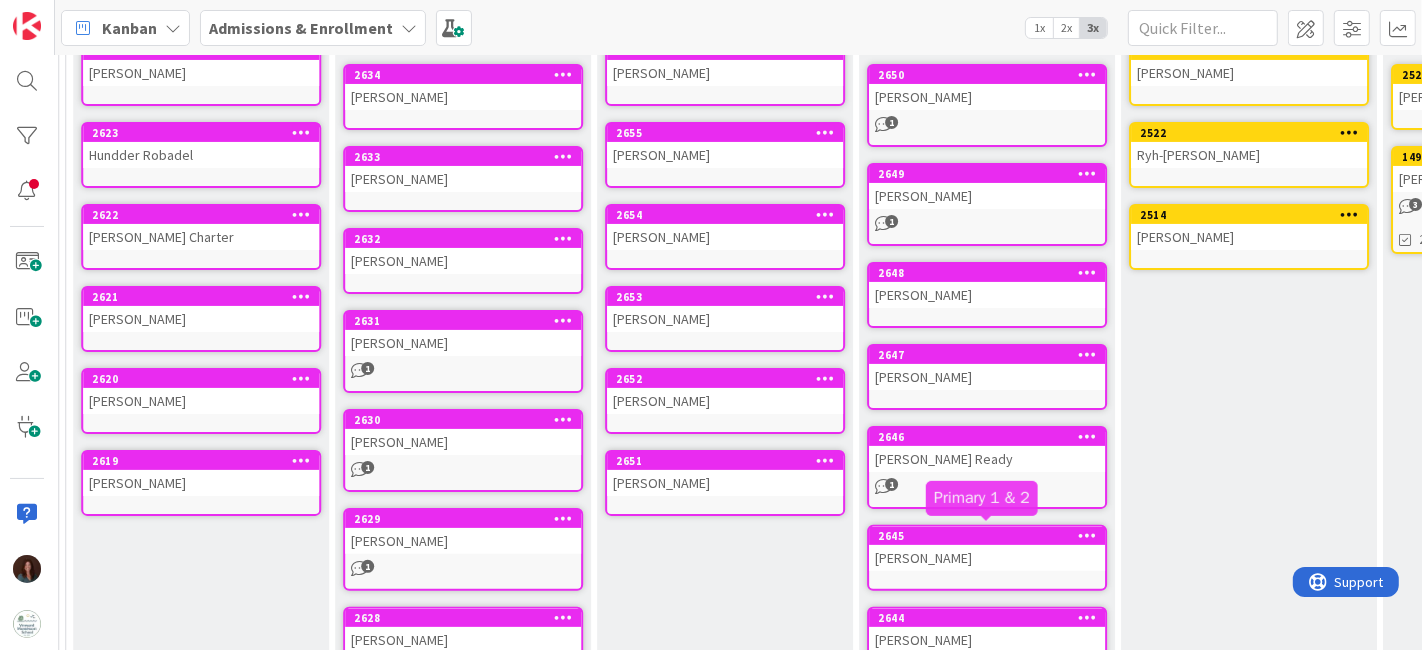 click on "Kiki Francis" at bounding box center [987, 558] 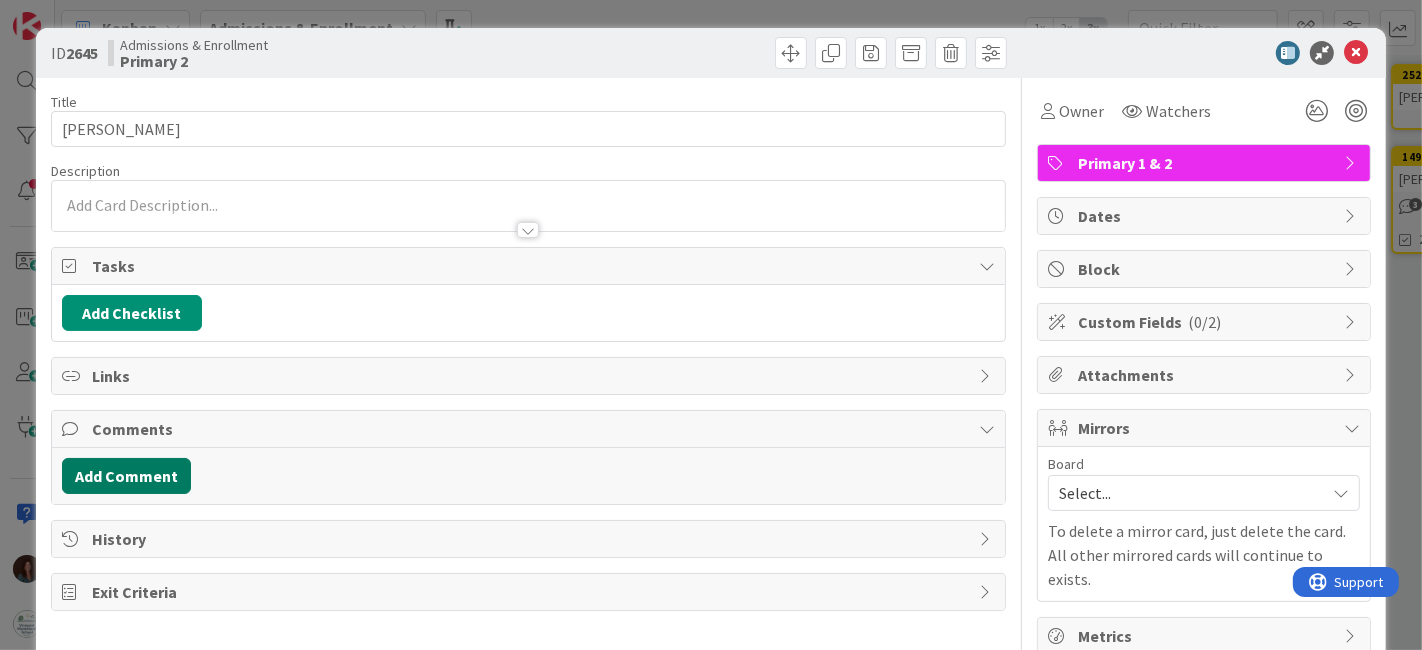scroll, scrollTop: 0, scrollLeft: 0, axis: both 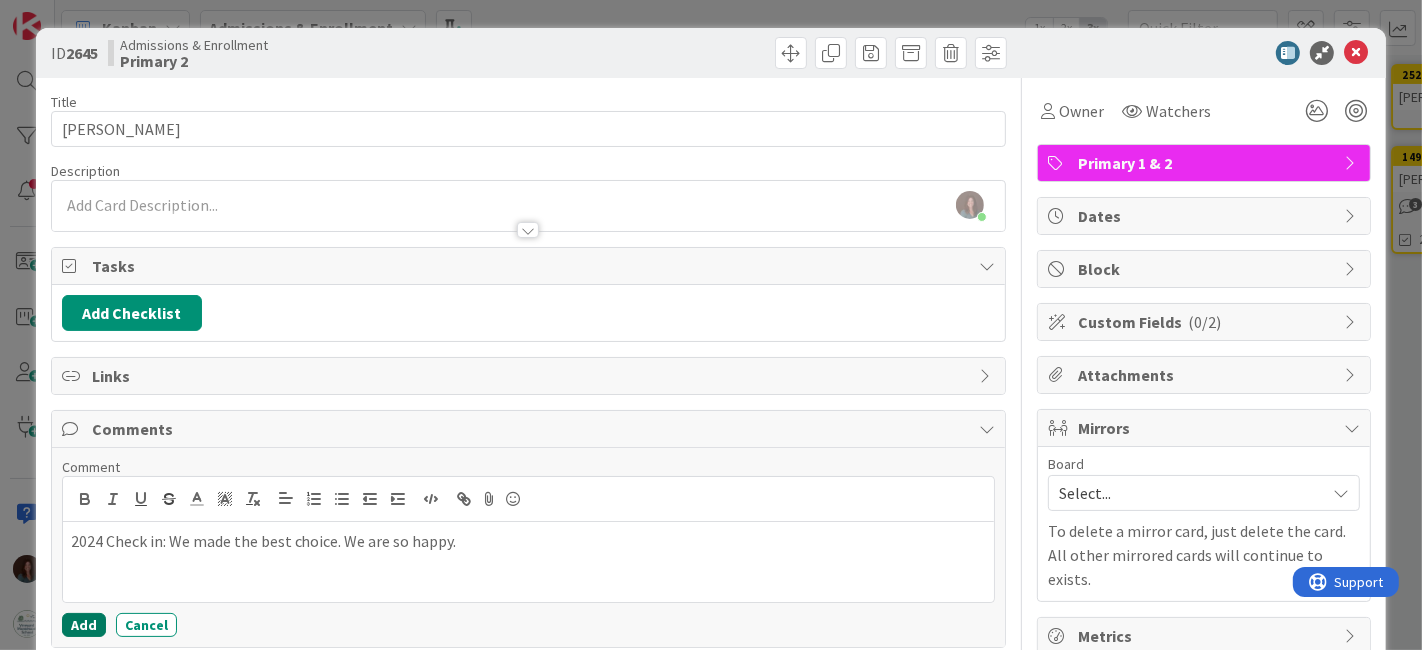 click on "Add" at bounding box center [84, 625] 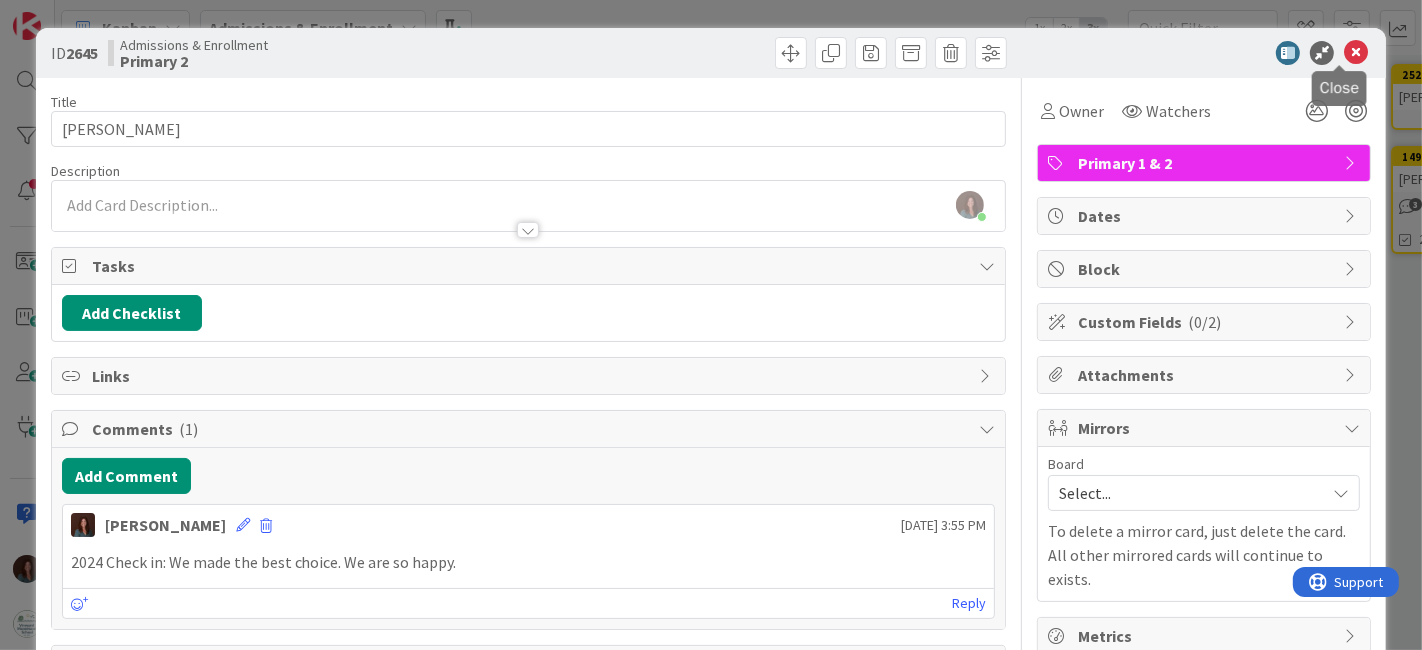 click at bounding box center (1356, 53) 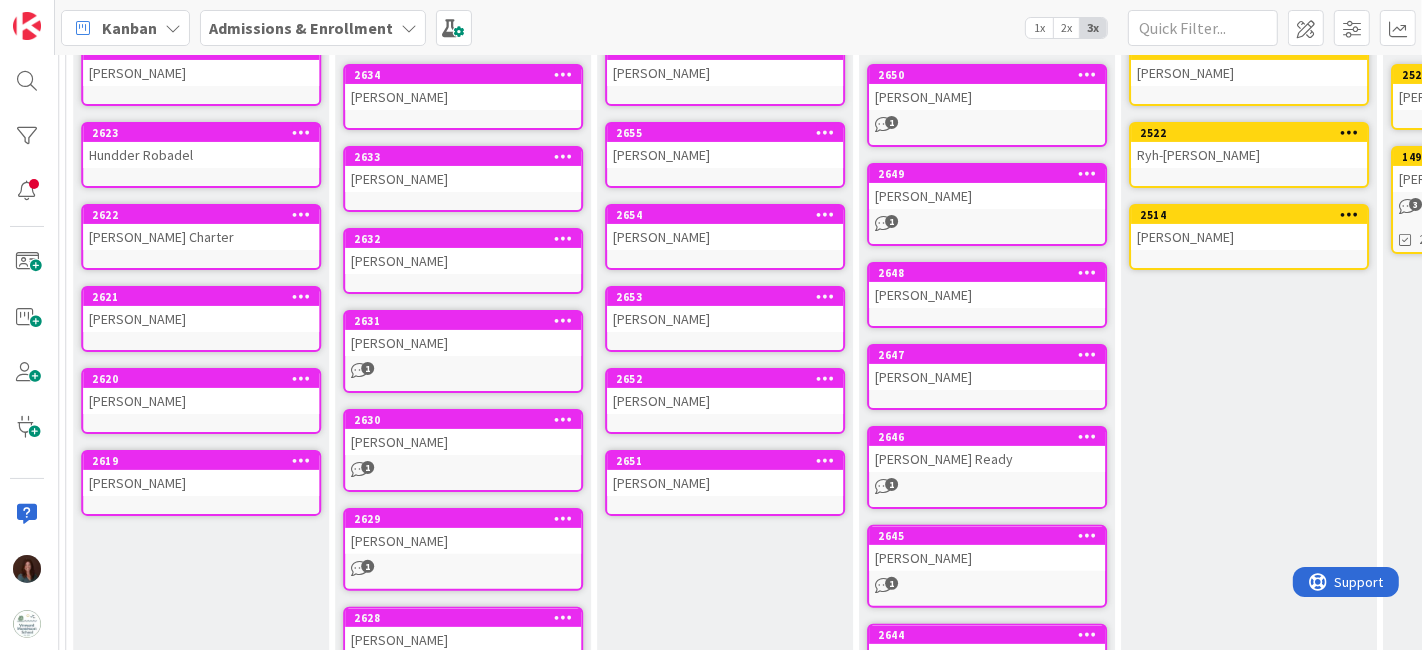 scroll, scrollTop: 333, scrollLeft: 4396, axis: both 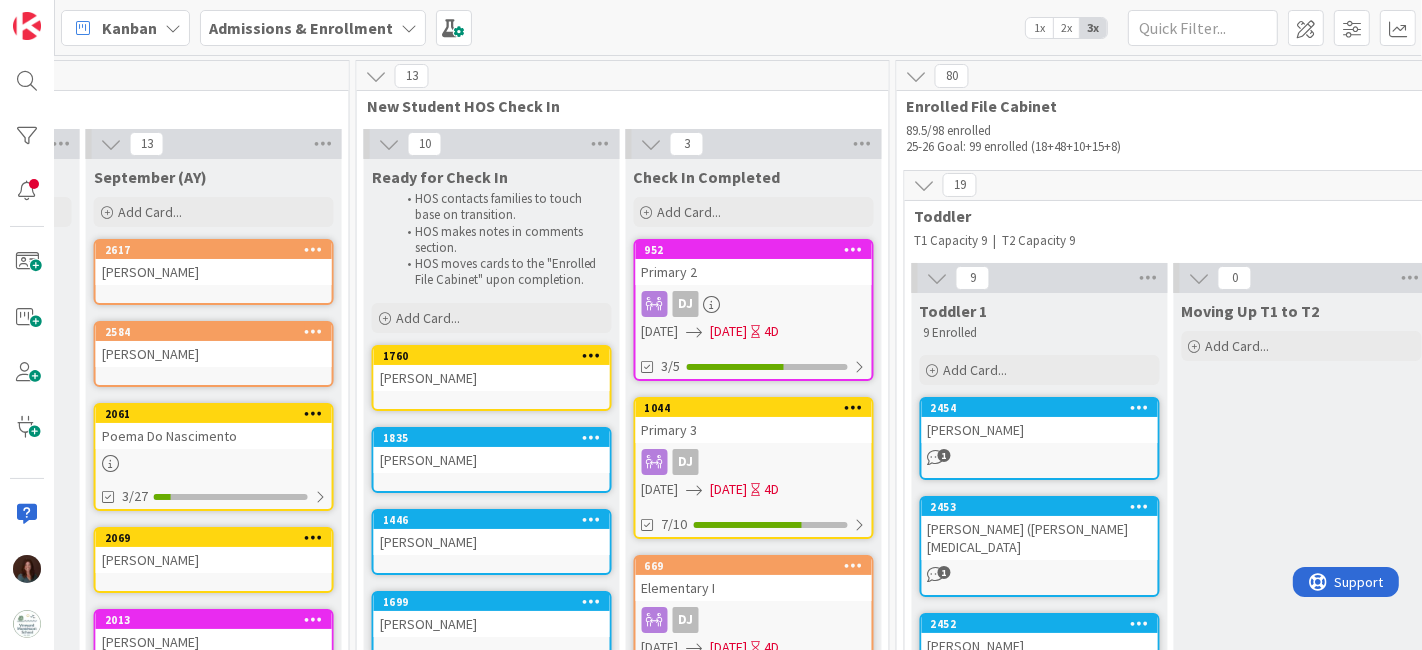 click on "Primary 2" at bounding box center [754, 272] 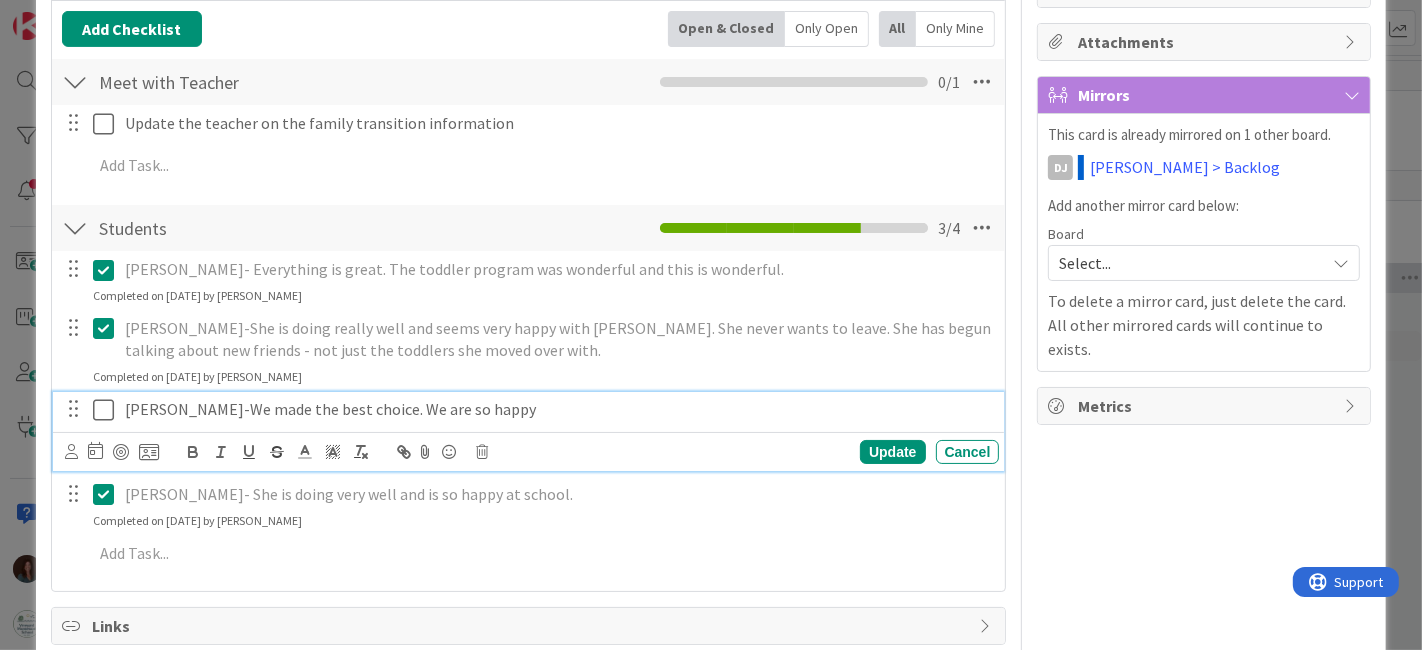 click on "[PERSON_NAME]-We made the best choice. We are so happy" at bounding box center (558, 409) 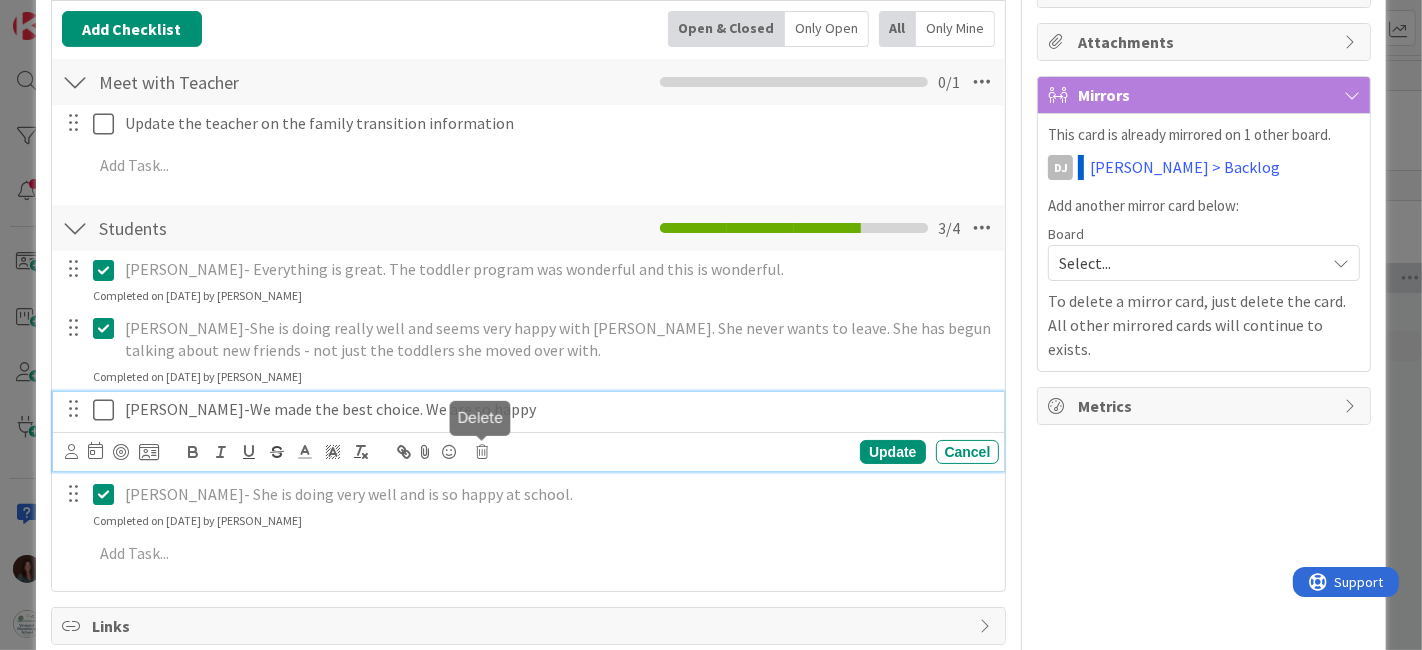 click at bounding box center (482, 439) 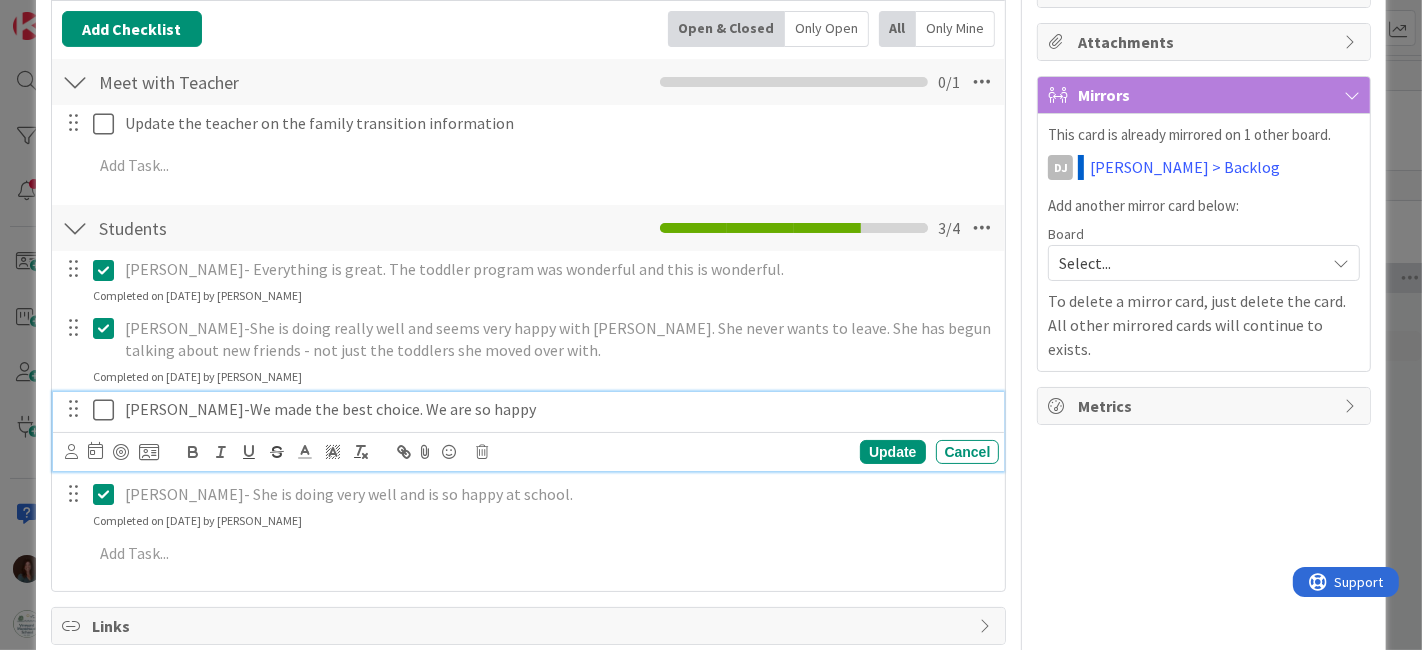 click on "[PERSON_NAME]-We made the best choice. We are so happy" at bounding box center (558, 409) 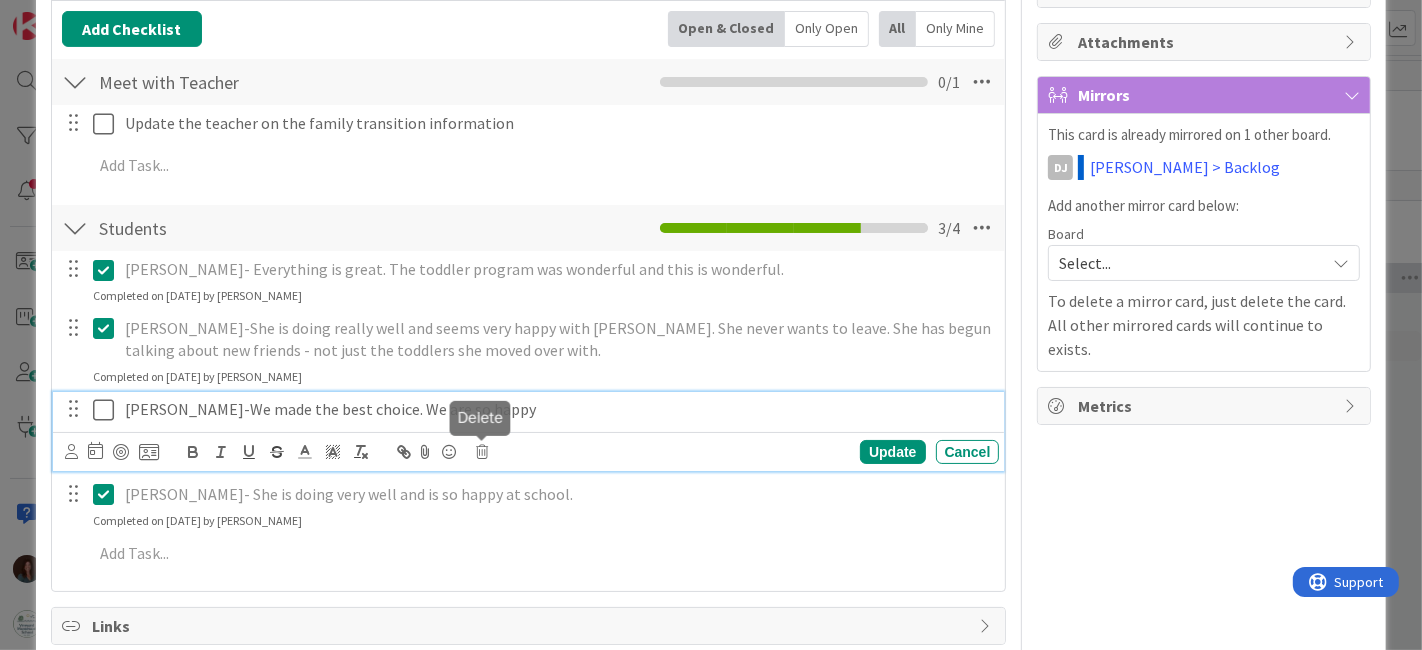 click at bounding box center [483, 452] 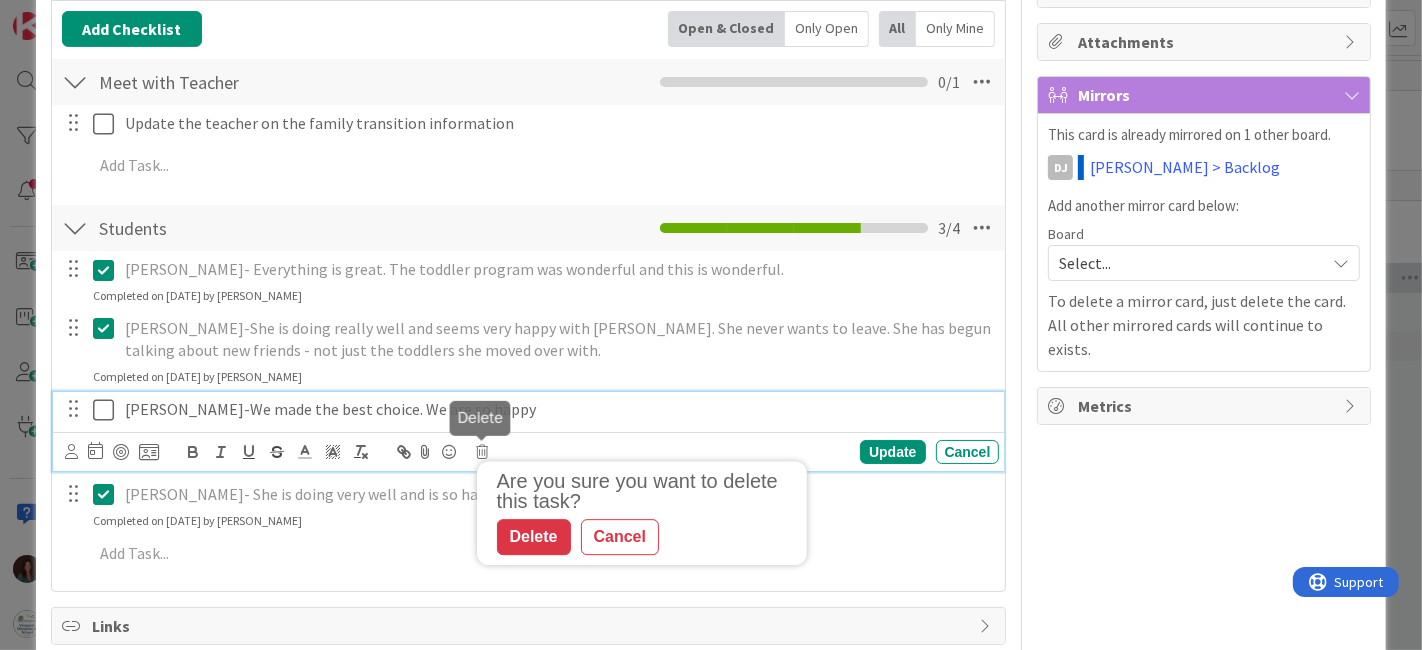 click on "Delete" at bounding box center [534, 537] 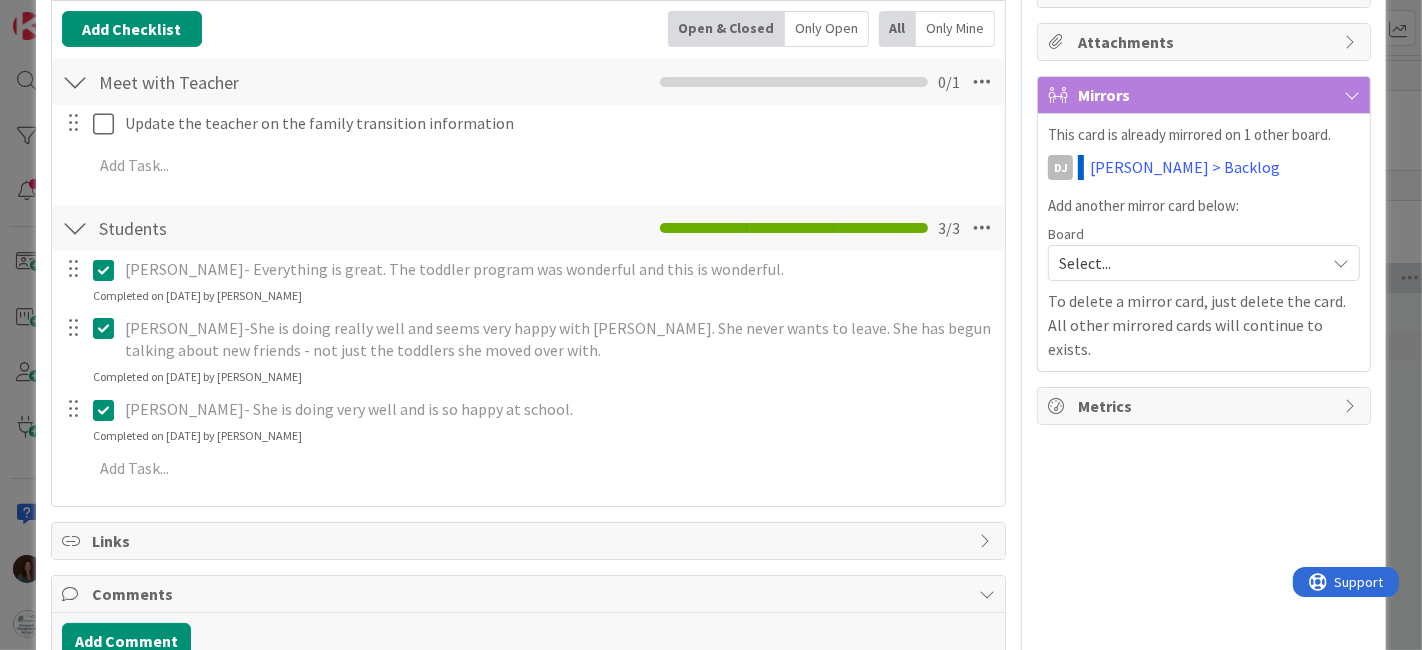 click at bounding box center [108, 410] 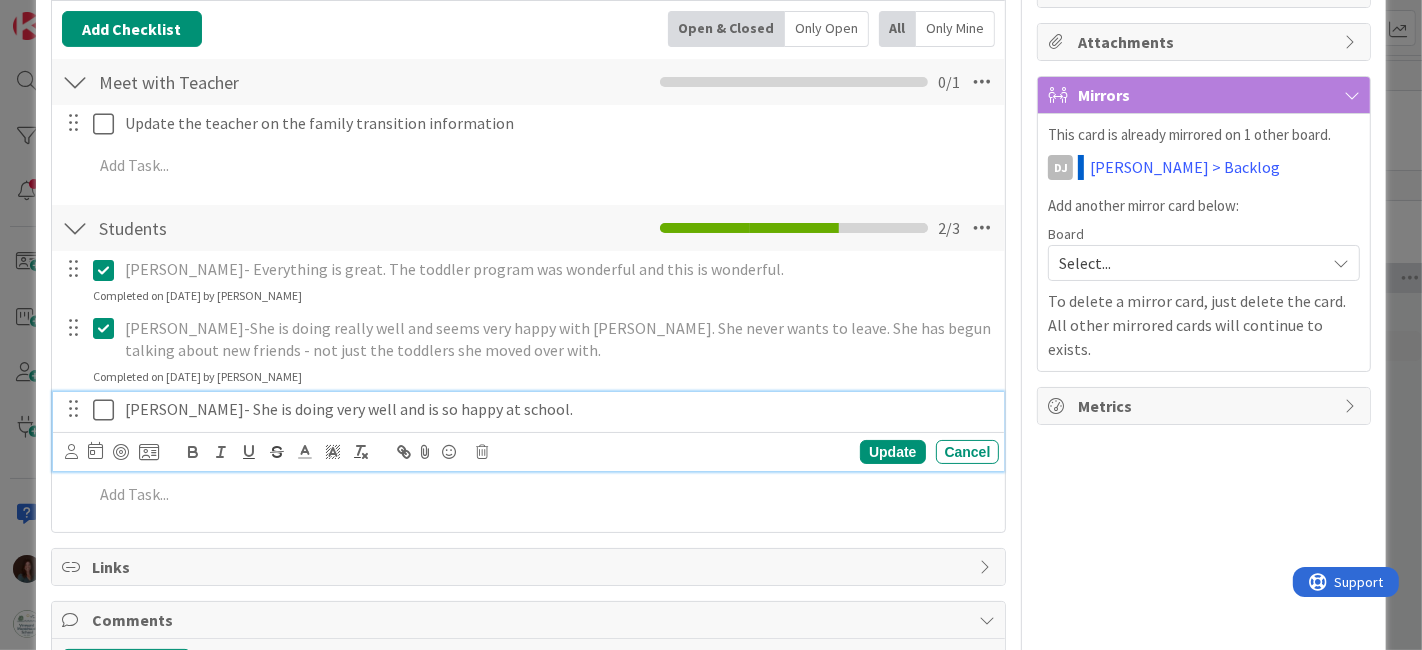 drag, startPoint x: 593, startPoint y: 400, endPoint x: 232, endPoint y: 422, distance: 361.66974 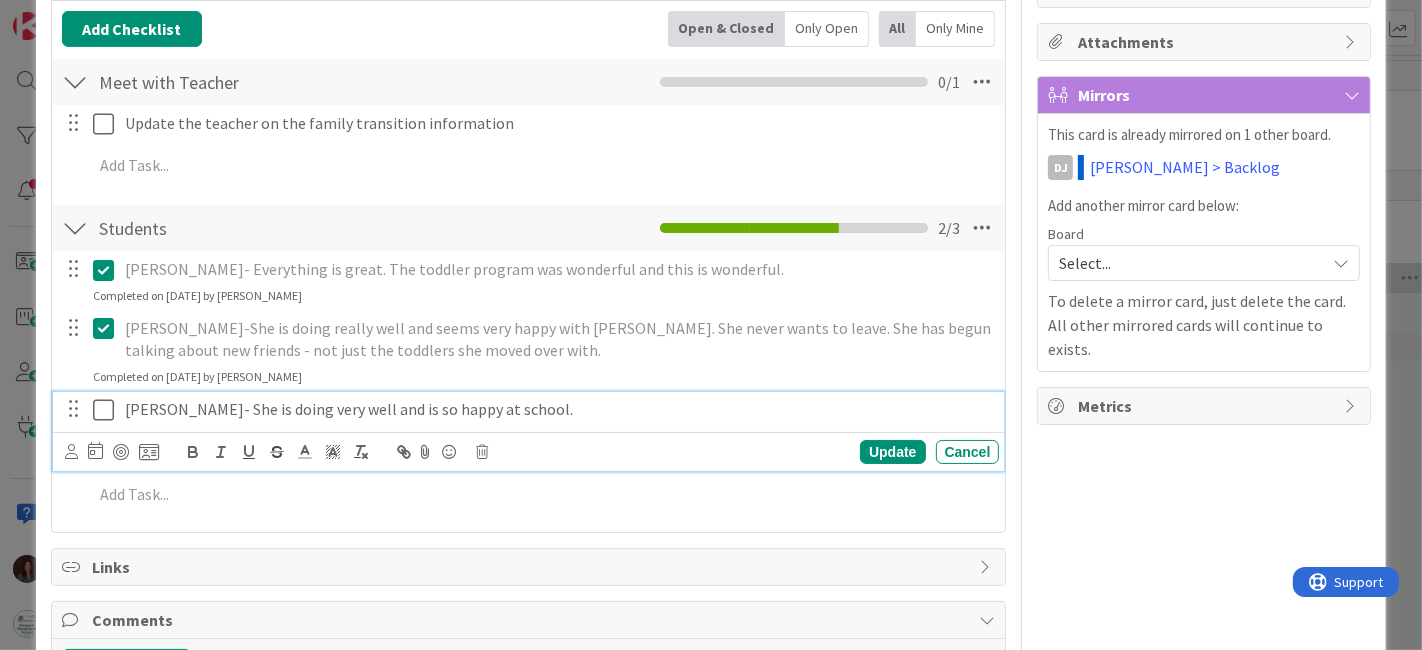 click on "[PERSON_NAME]- She is doing very well and is so happy at school." at bounding box center [558, 409] 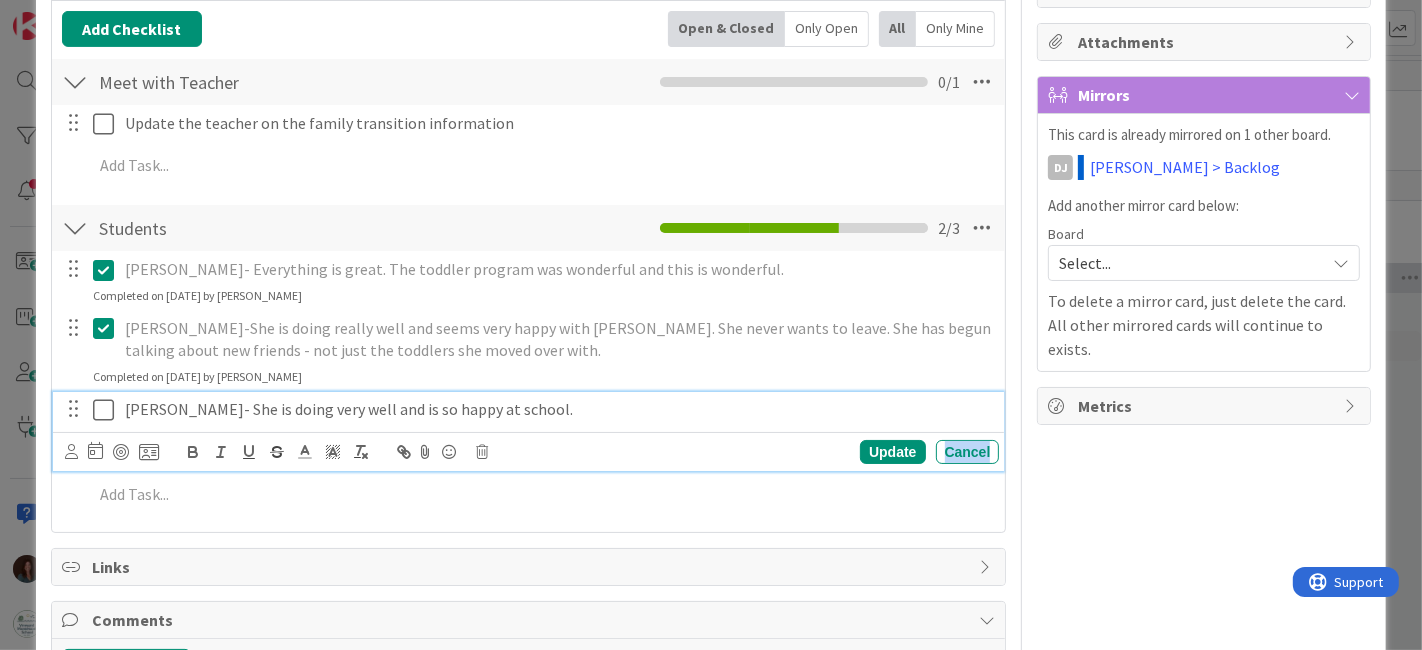 click on "Cancel" at bounding box center (968, 452) 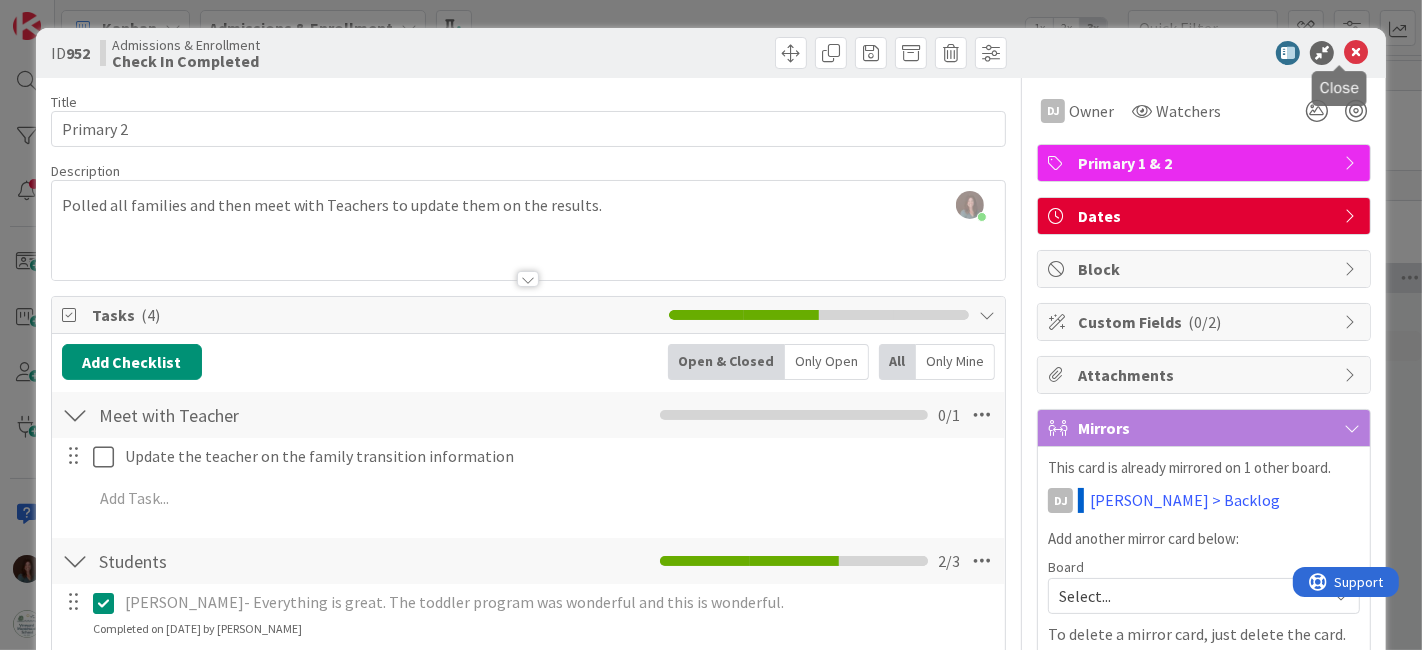 click at bounding box center [1356, 53] 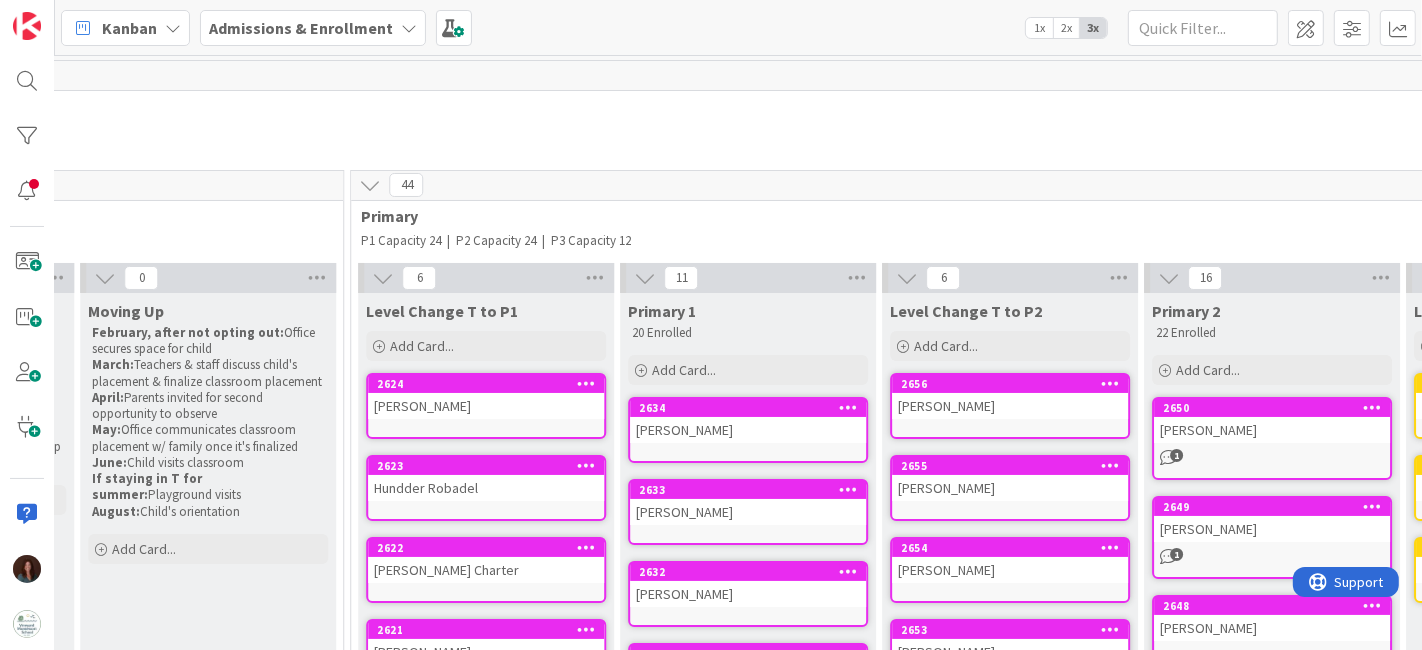 scroll, scrollTop: 0, scrollLeft: 4757, axis: horizontal 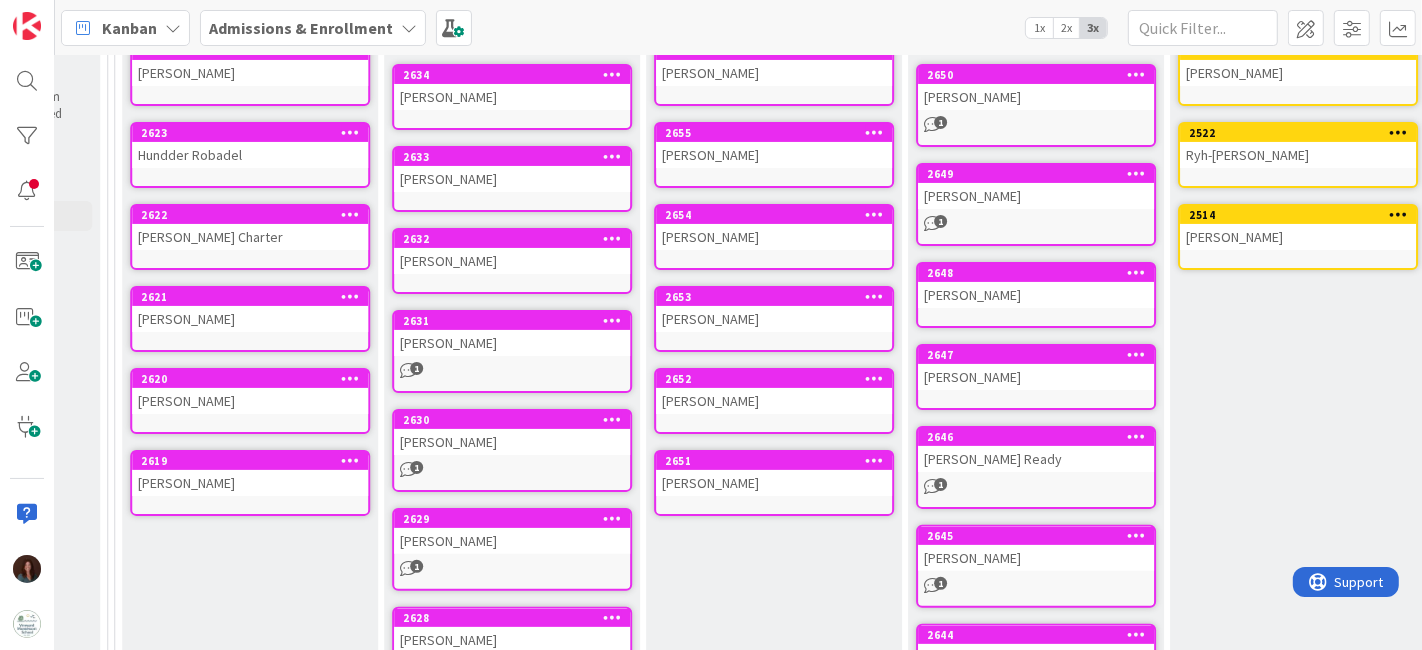 click on "2648 Sofia Carvalho" at bounding box center (1036, 295) 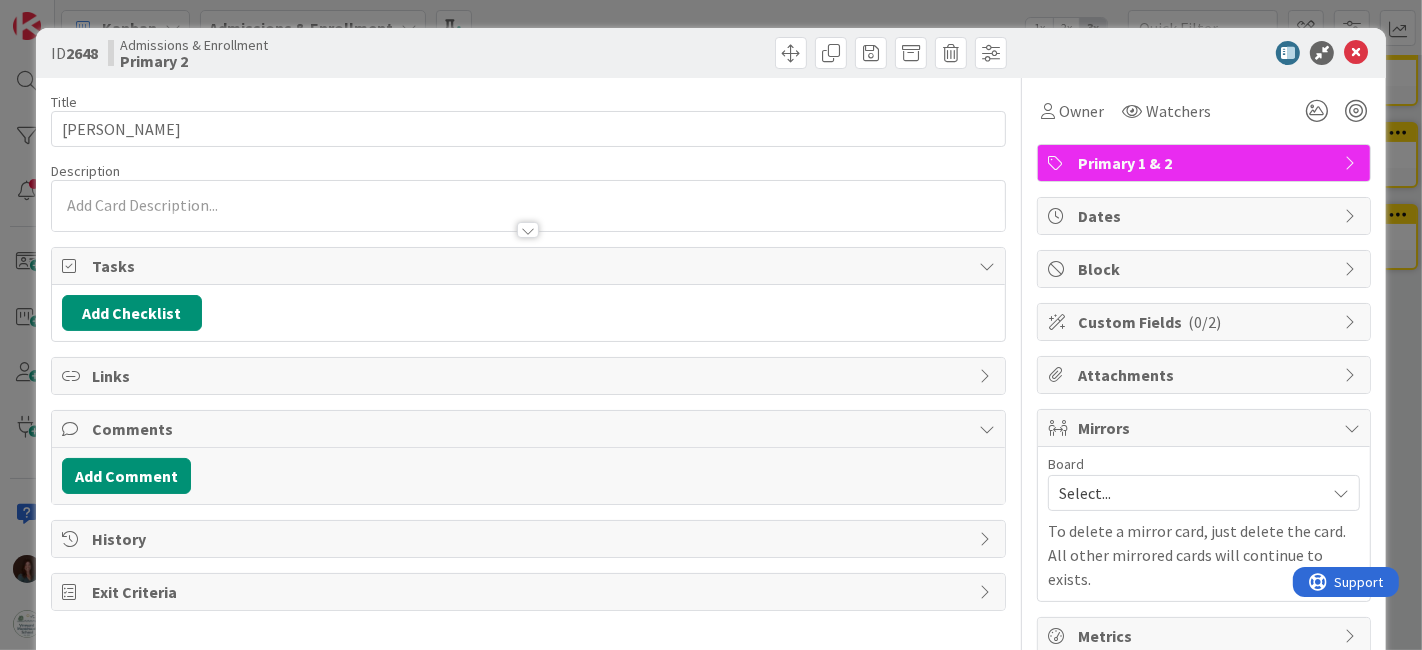 scroll, scrollTop: 0, scrollLeft: 0, axis: both 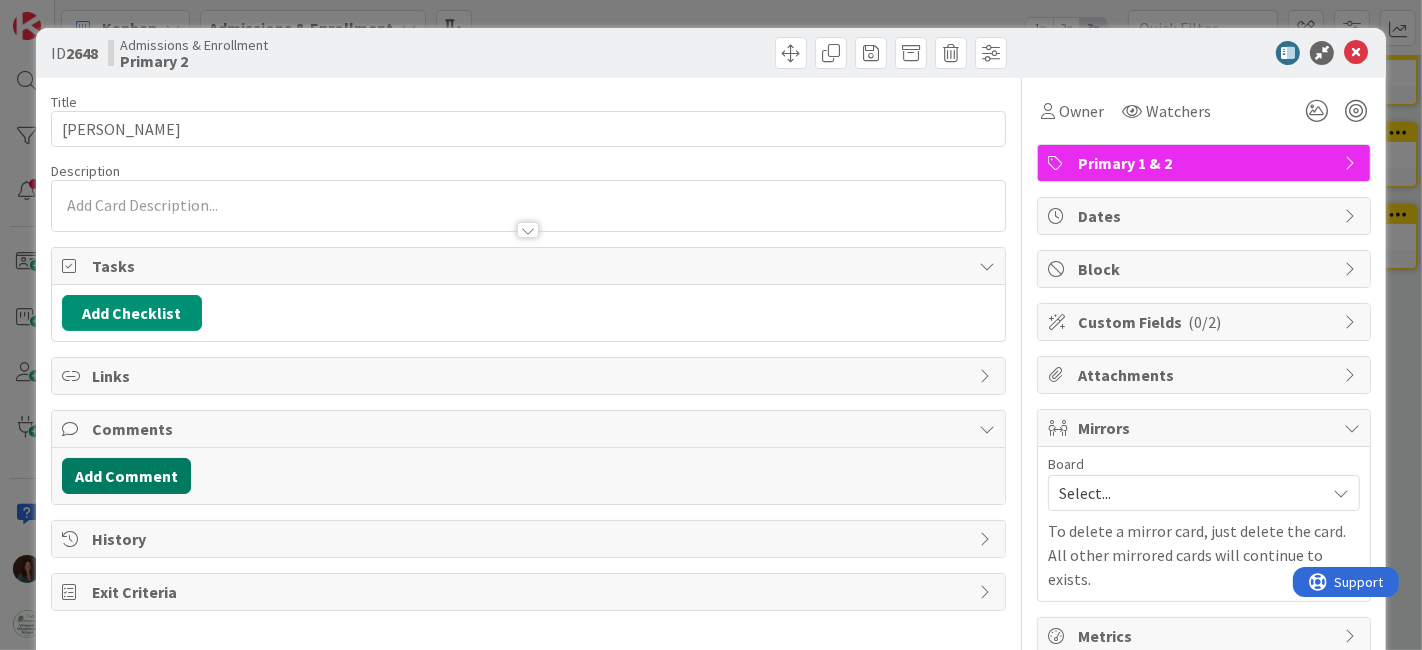 click on "Add Comment" at bounding box center (126, 476) 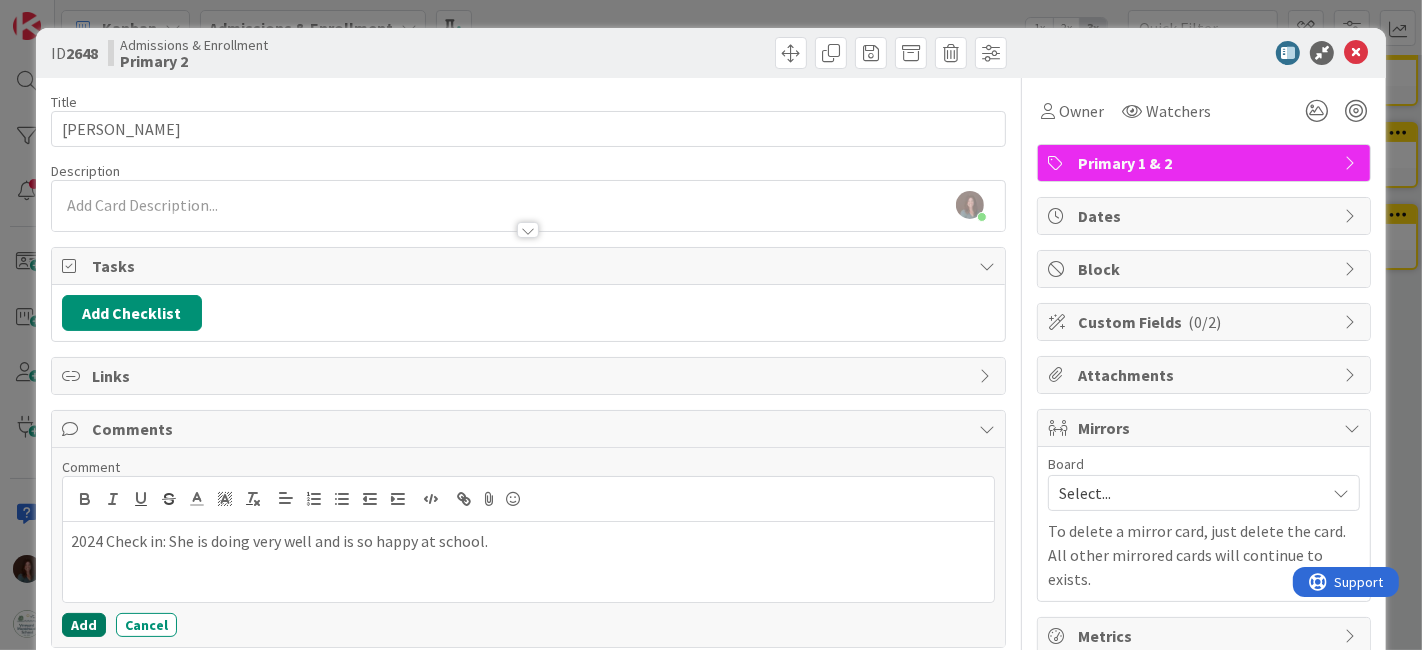 click on "Add" at bounding box center [84, 625] 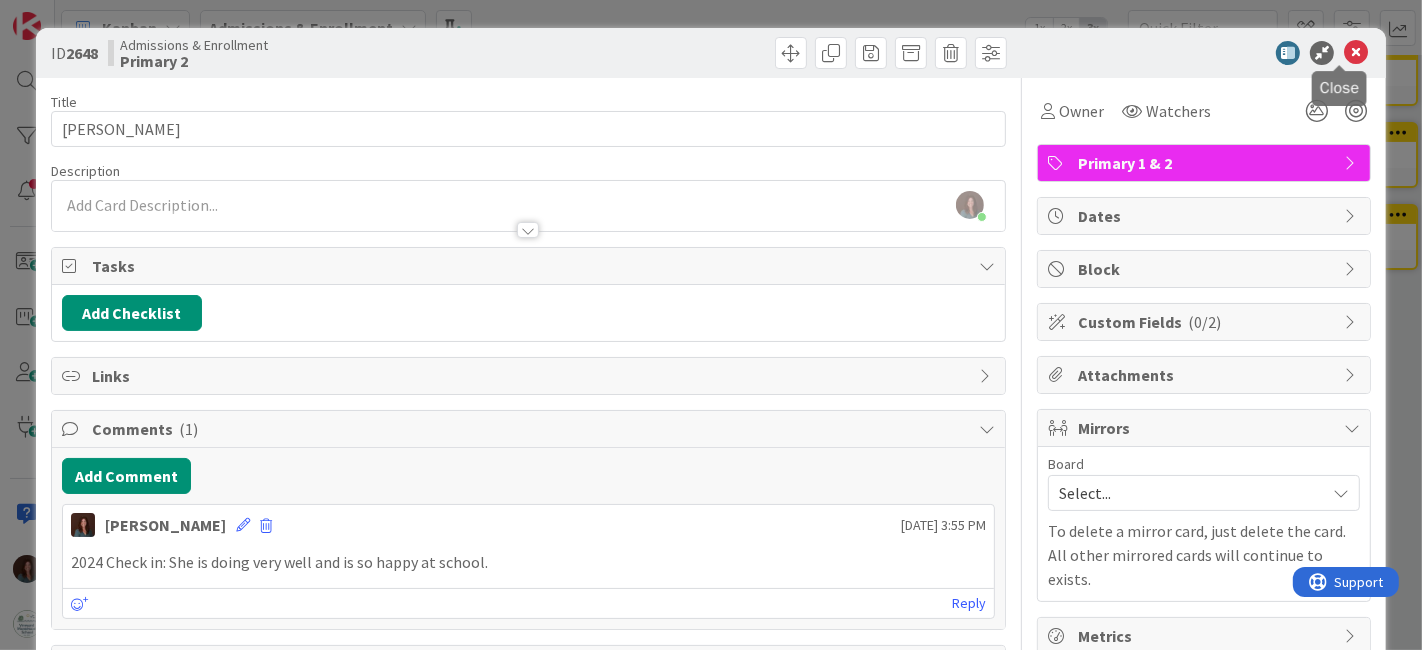 click at bounding box center [1356, 53] 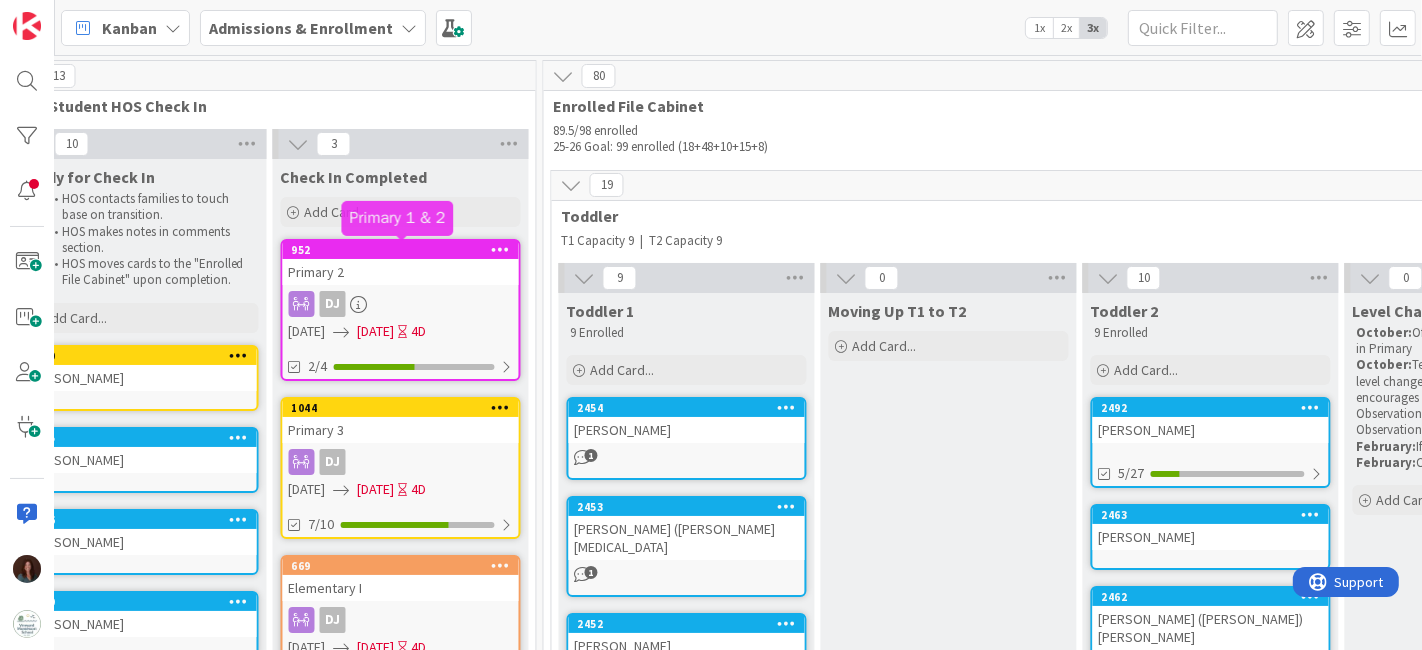 click on "Primary 2" at bounding box center (401, 272) 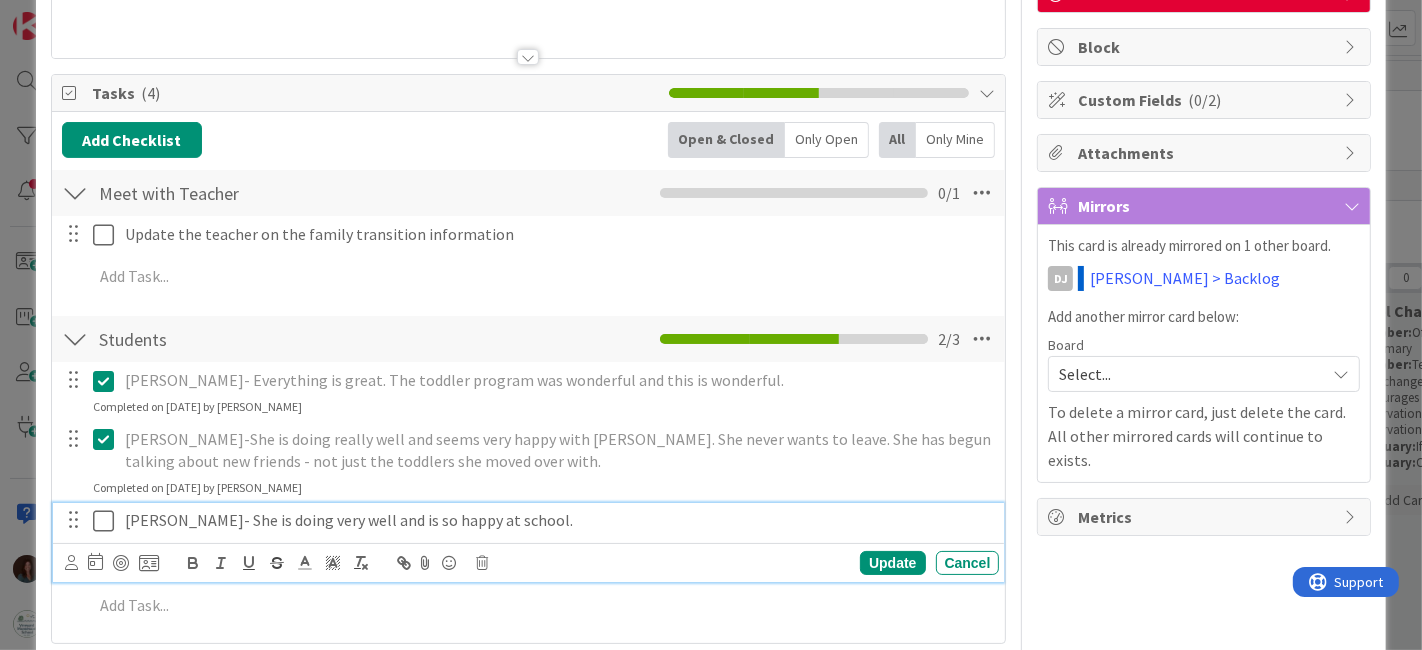 click on "[PERSON_NAME]- She is doing very well and is so happy at school." at bounding box center (558, 520) 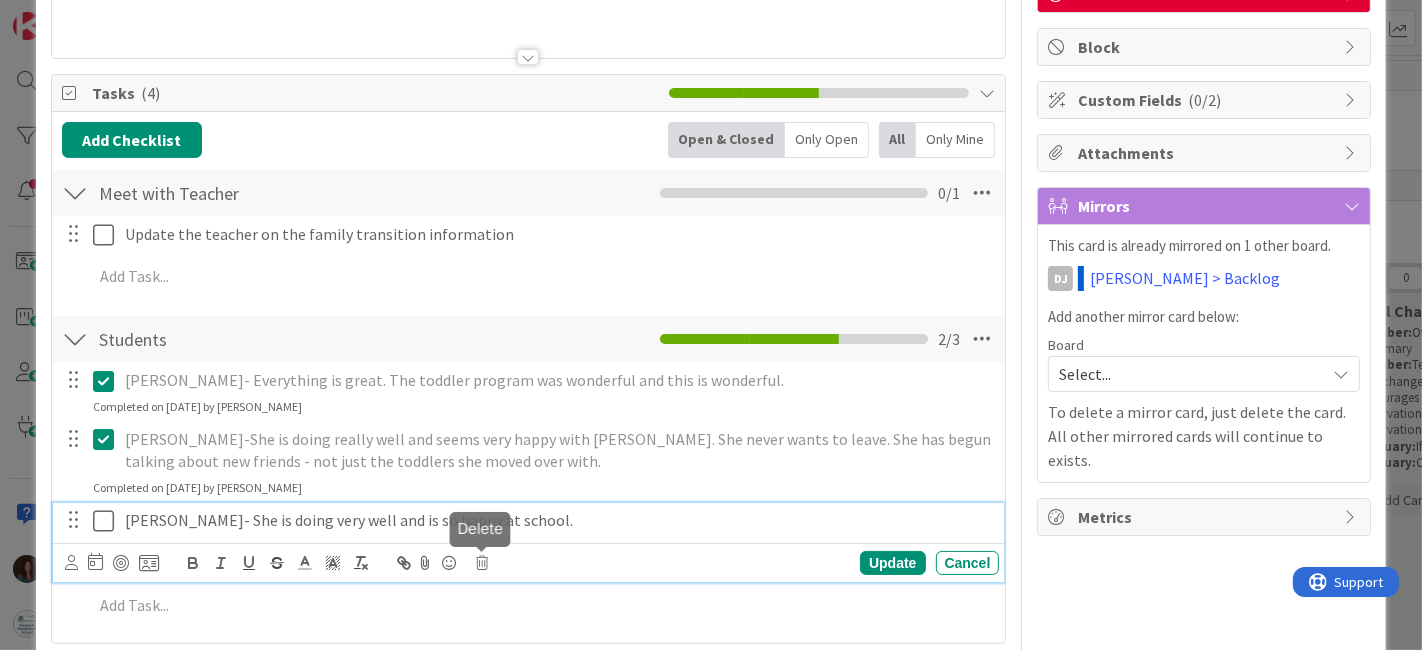 click at bounding box center [483, 563] 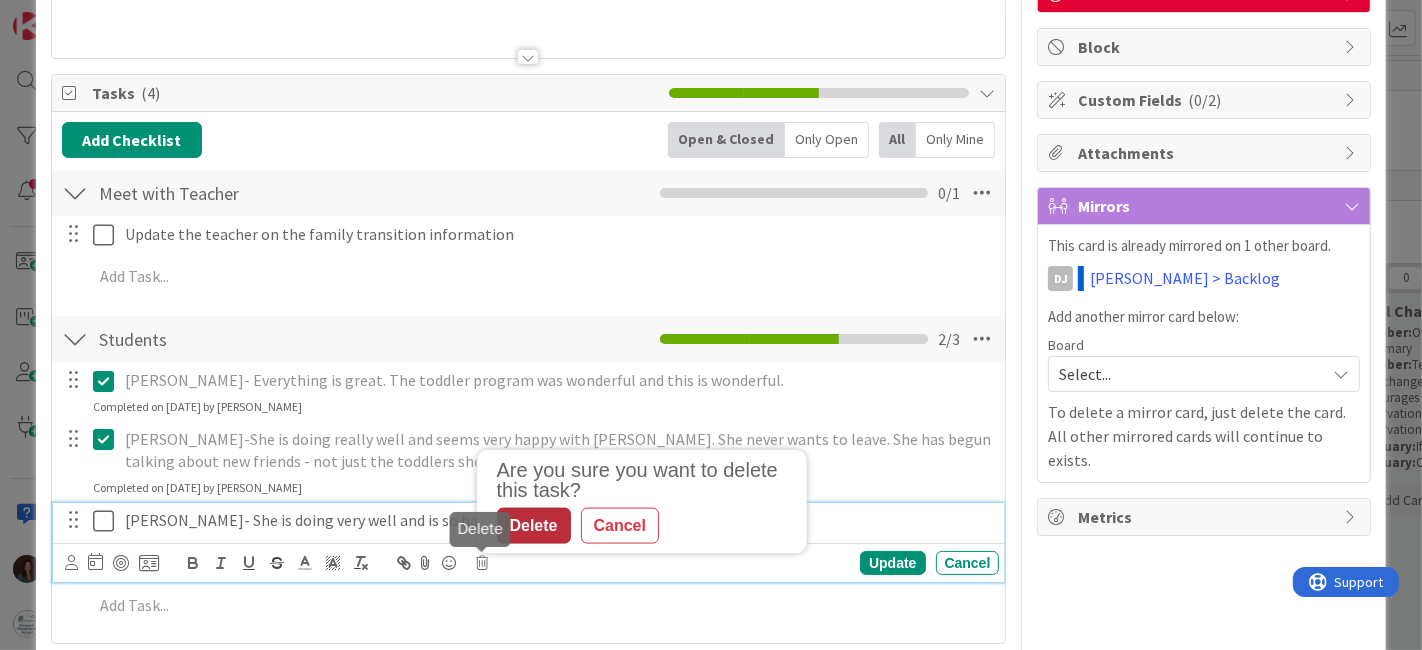 click on "Delete" at bounding box center [534, 526] 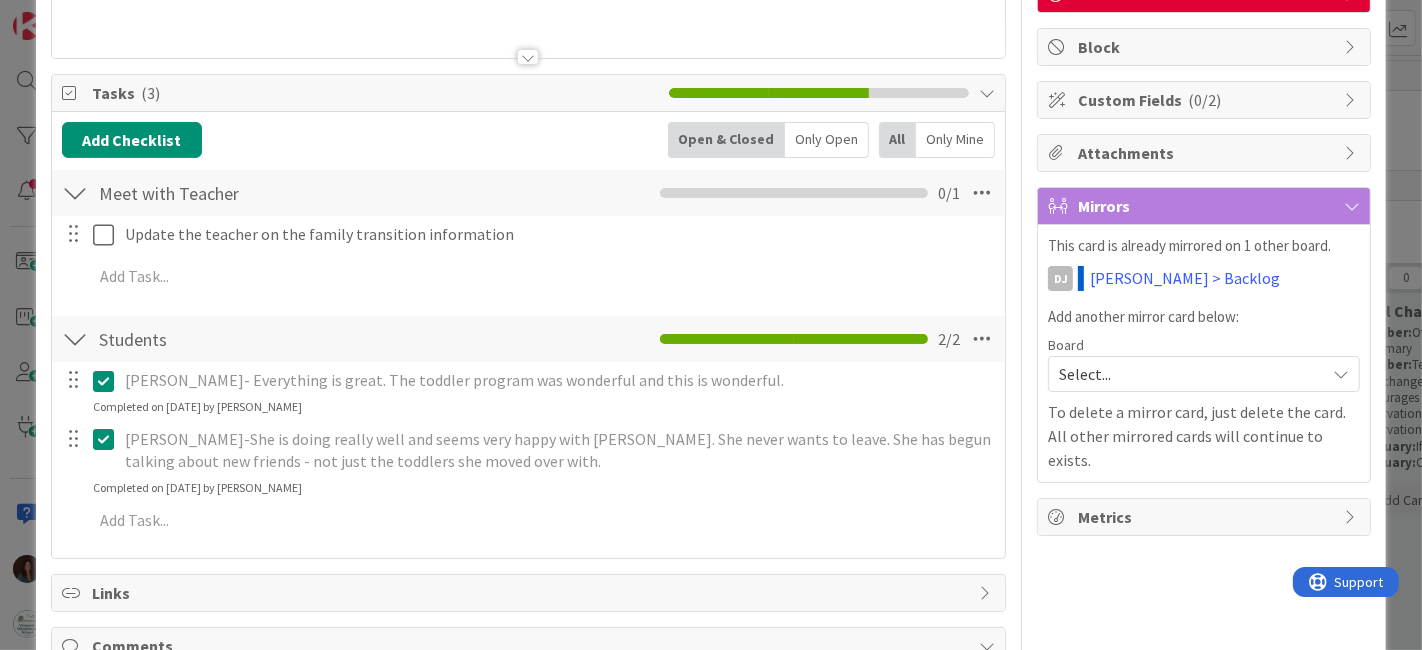 click at bounding box center (108, 439) 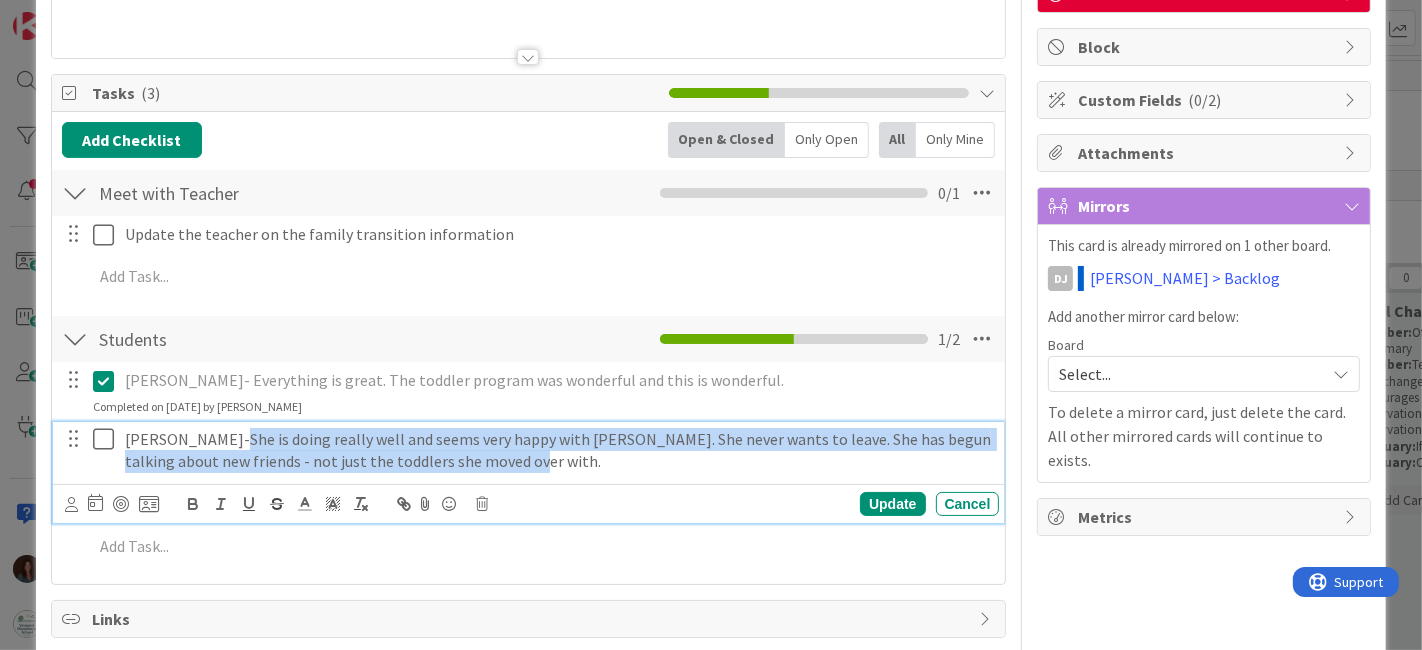 drag, startPoint x: 408, startPoint y: 452, endPoint x: 732, endPoint y: 504, distance: 328.1463 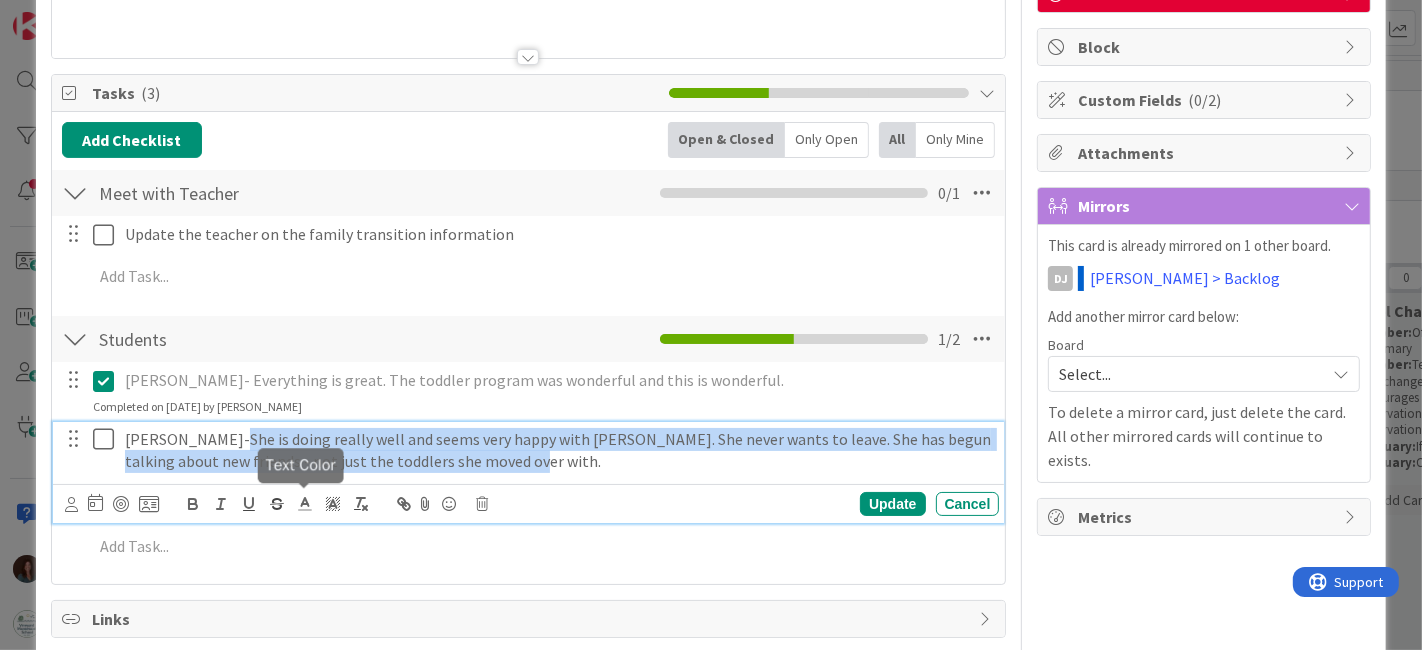 copy on "She is doing really well and seems very happy with Chris. She never wants to leave. She has begun talking about new friends - not just the toddlers she moved over with." 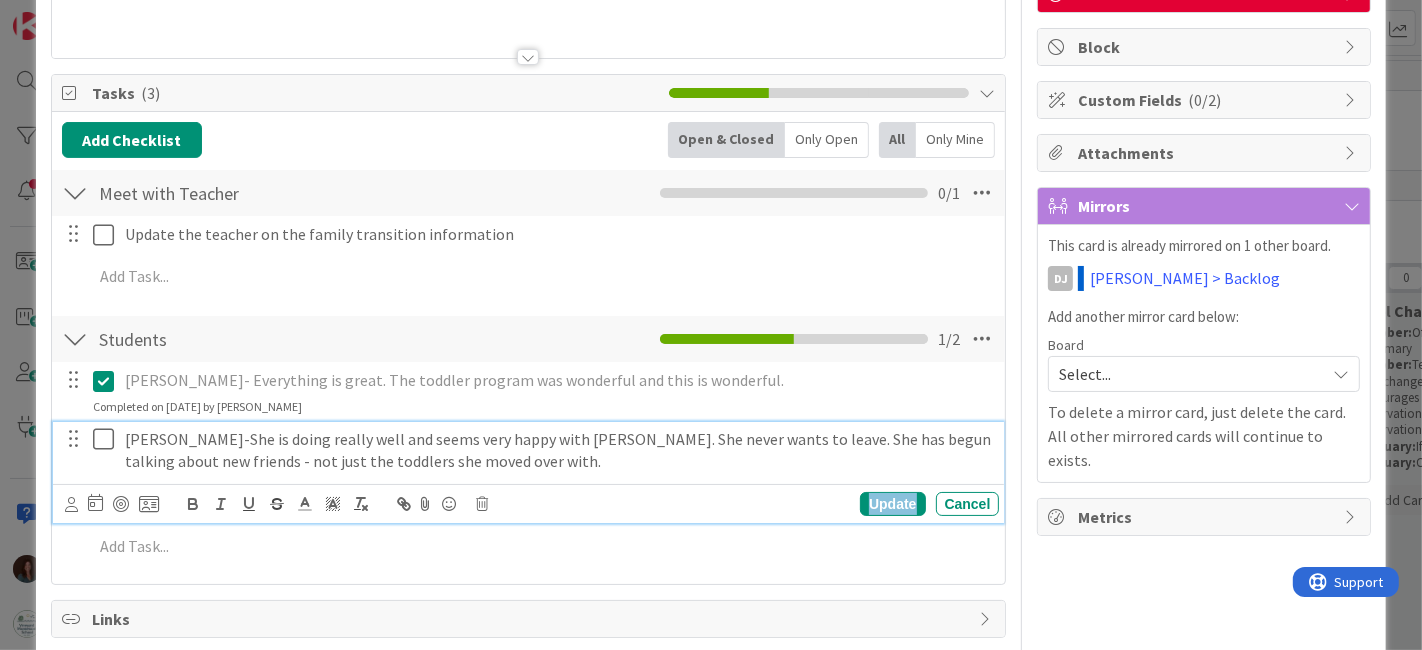 drag, startPoint x: 876, startPoint y: 494, endPoint x: 965, endPoint y: 492, distance: 89.02247 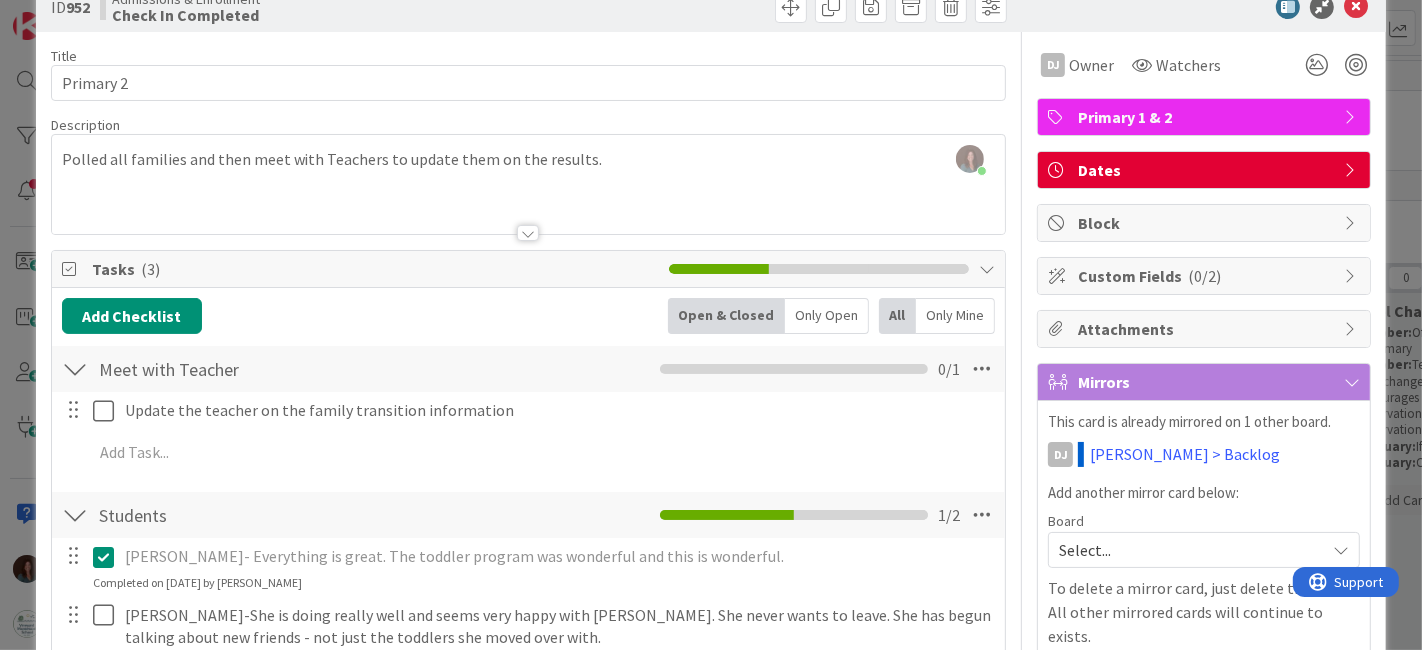 scroll, scrollTop: 0, scrollLeft: 0, axis: both 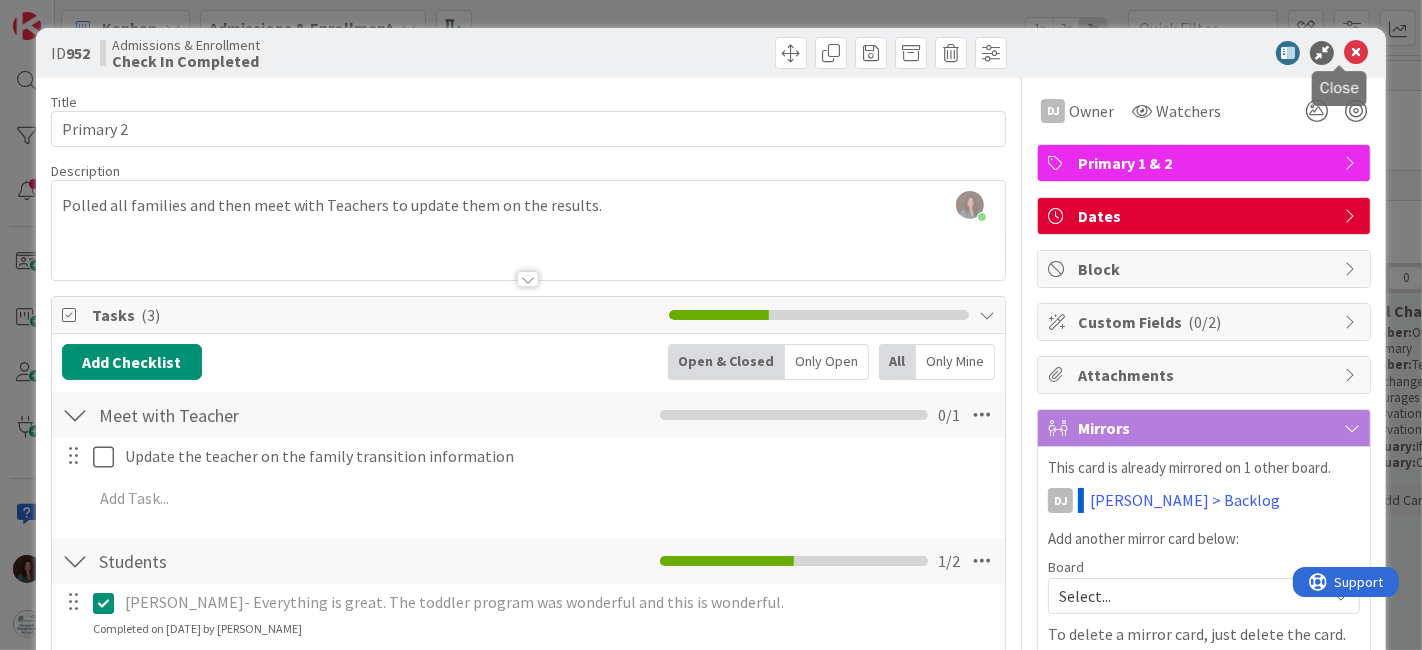 drag, startPoint x: 1339, startPoint y: 54, endPoint x: 1421, endPoint y: 141, distance: 119.55334 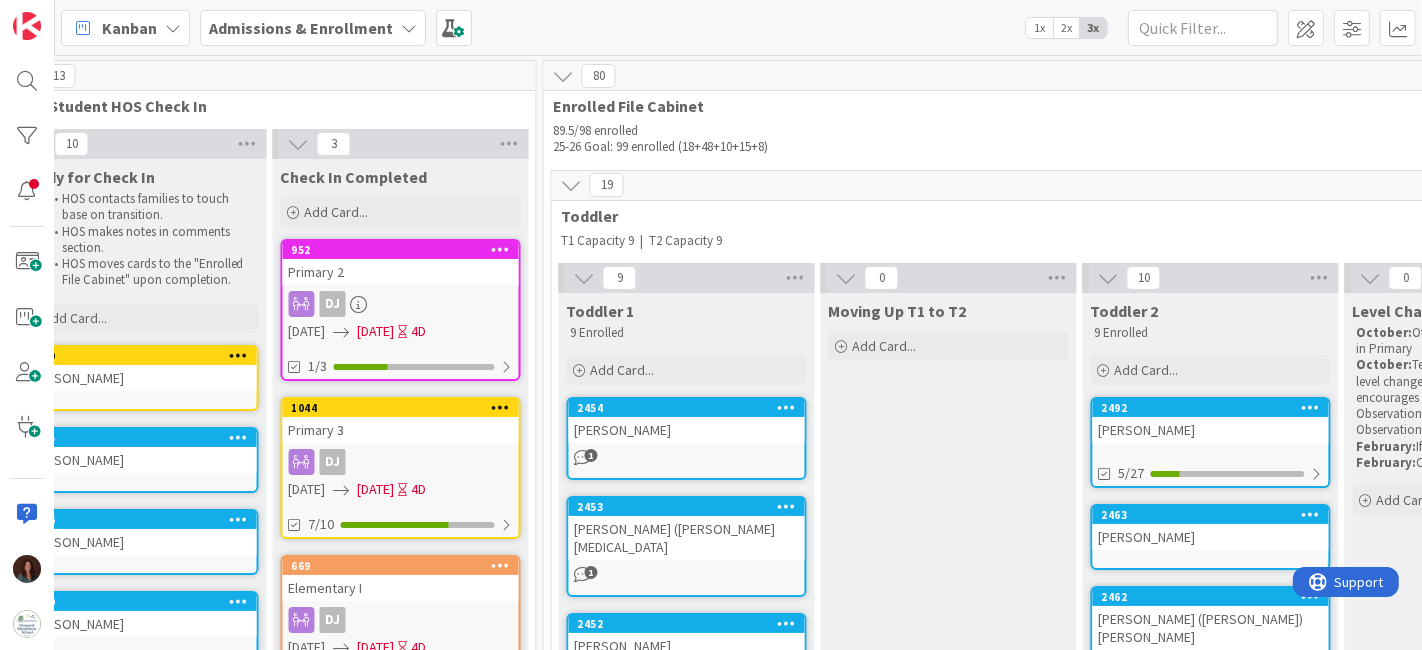 scroll, scrollTop: 0, scrollLeft: 0, axis: both 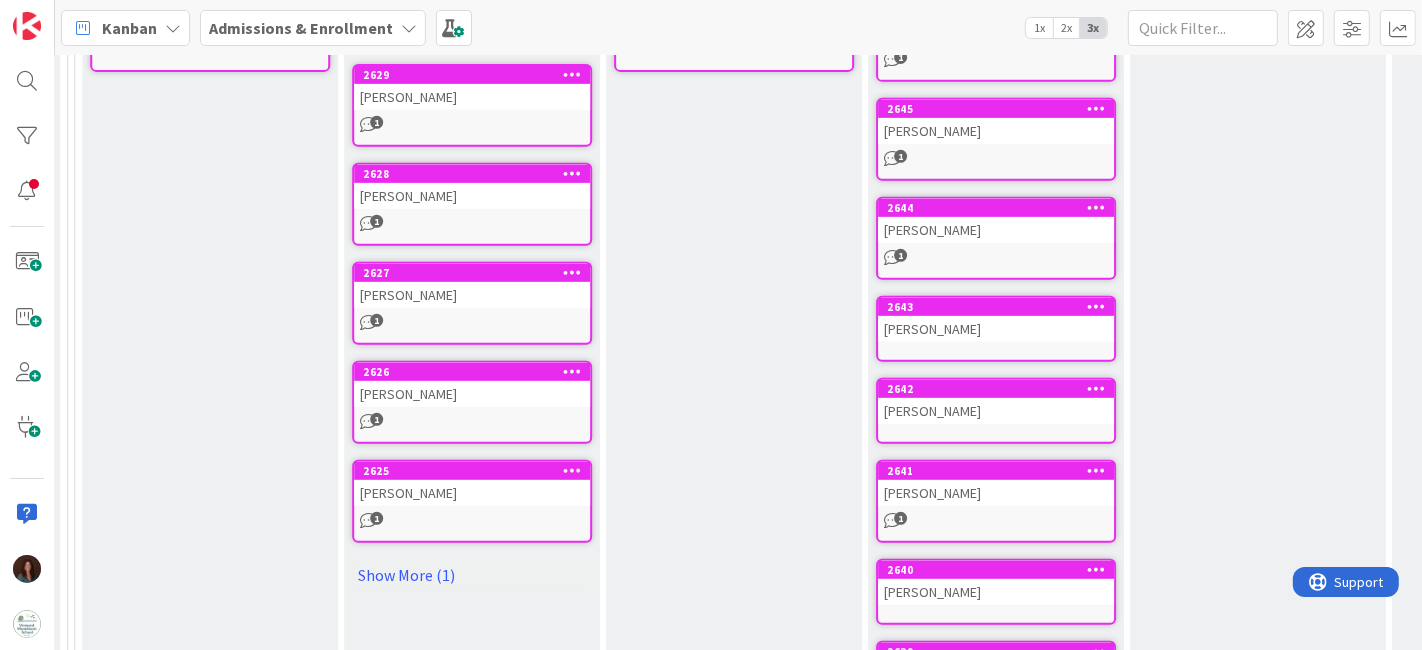 click on "[PERSON_NAME]" at bounding box center (996, 329) 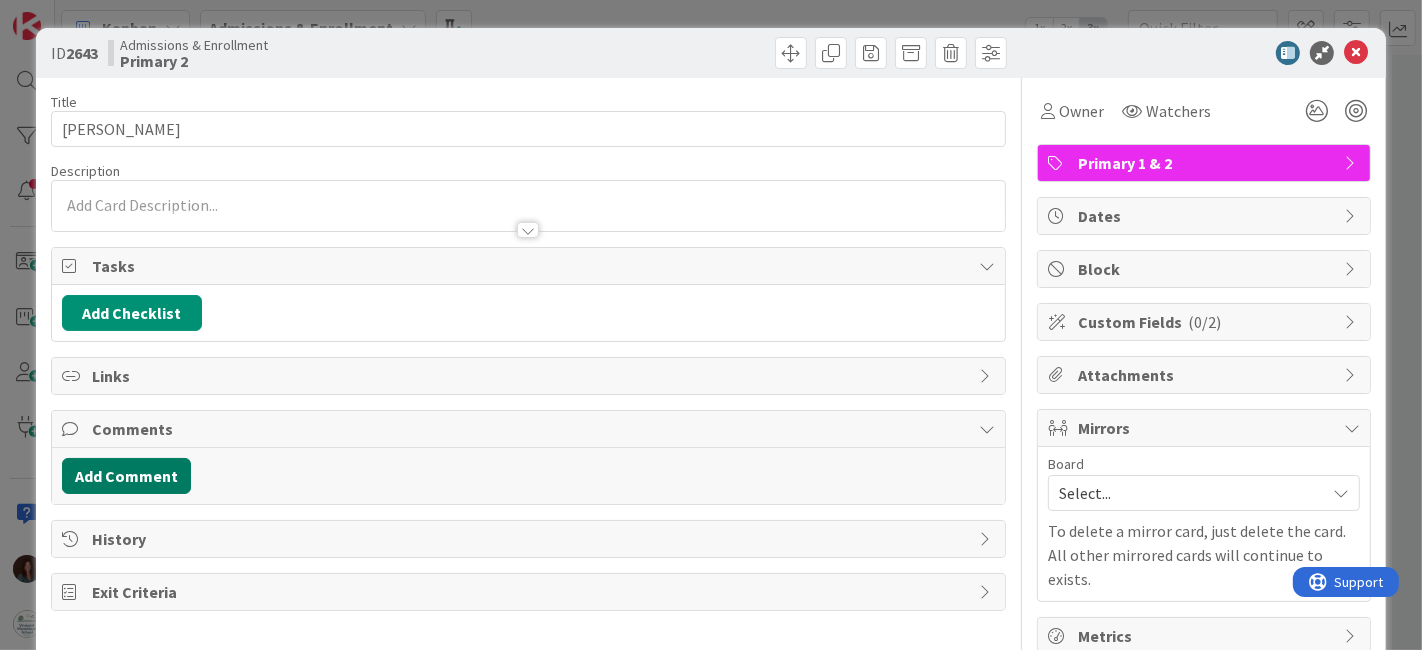 click on "Add Comment" at bounding box center [126, 476] 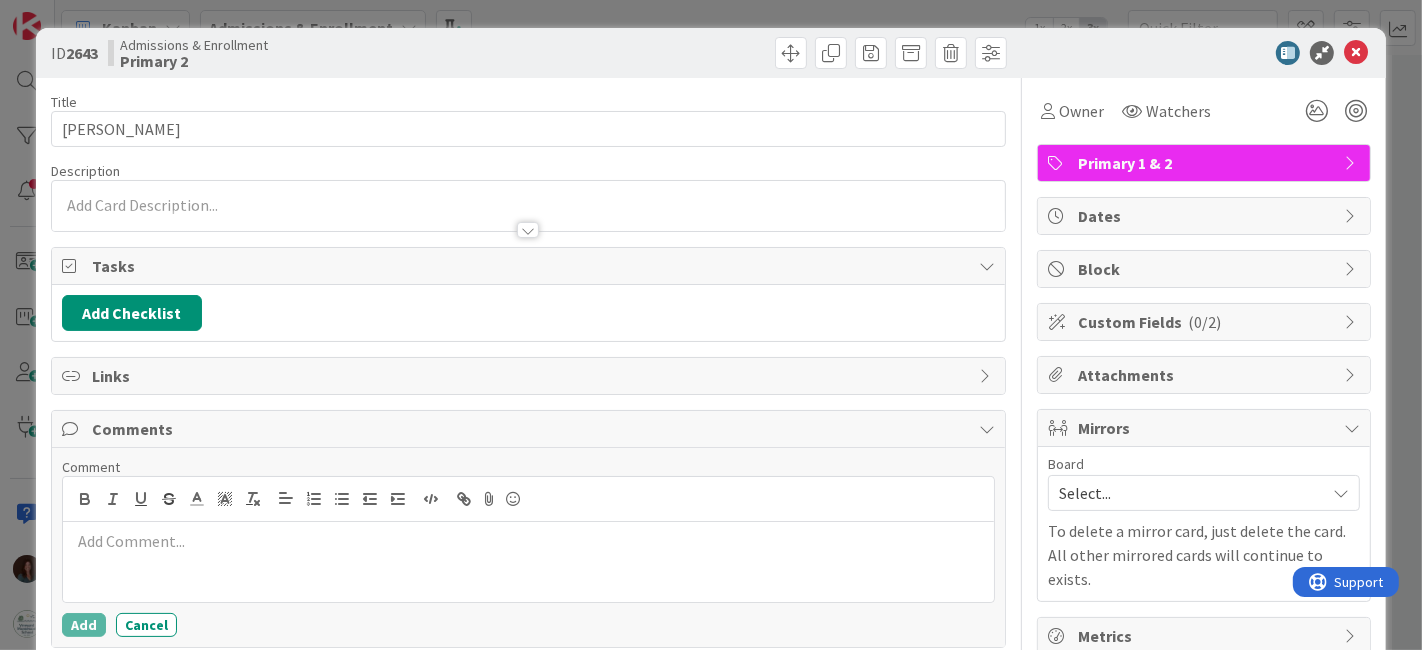 scroll, scrollTop: 0, scrollLeft: 0, axis: both 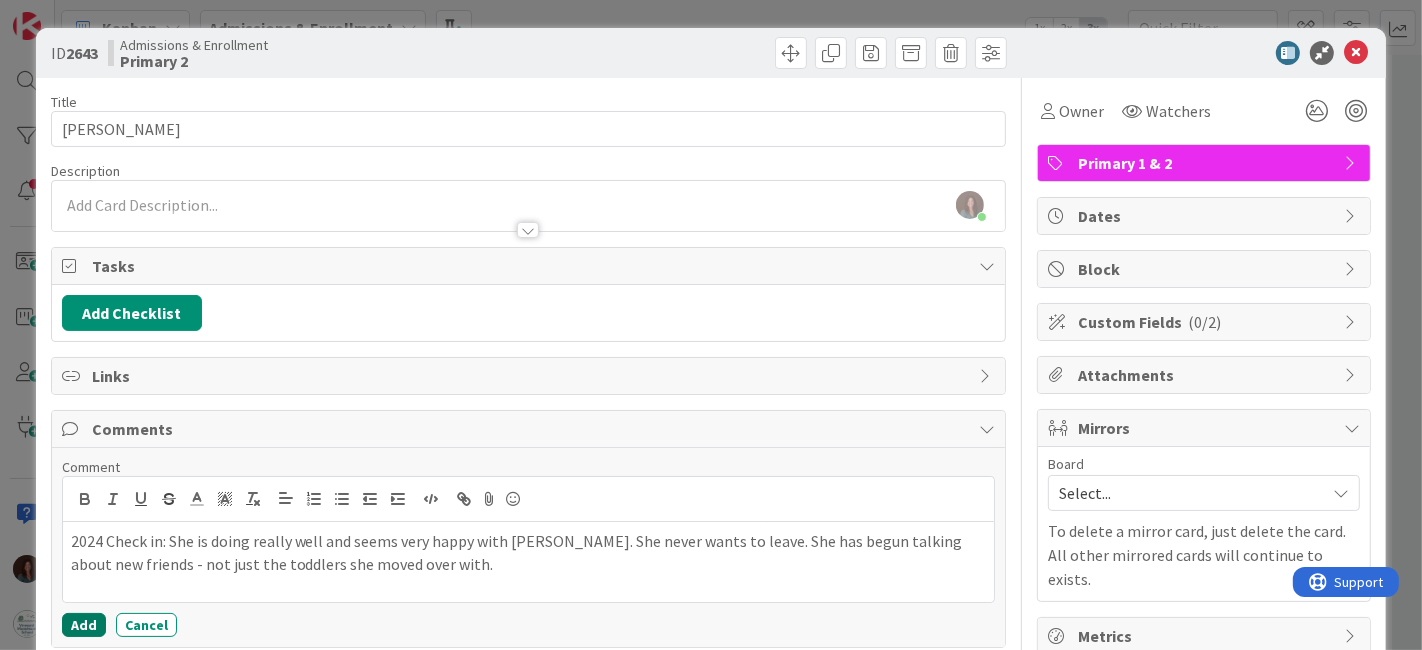 click on "Add" at bounding box center (84, 625) 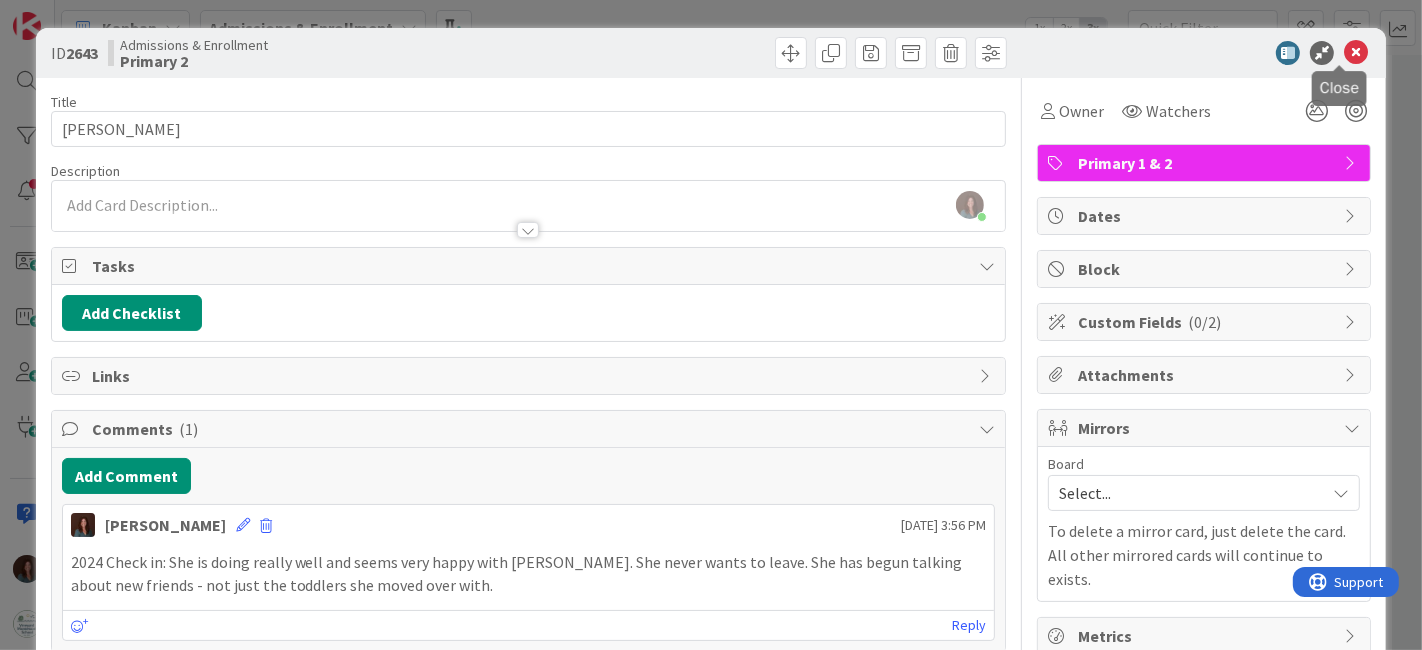 click at bounding box center (1356, 53) 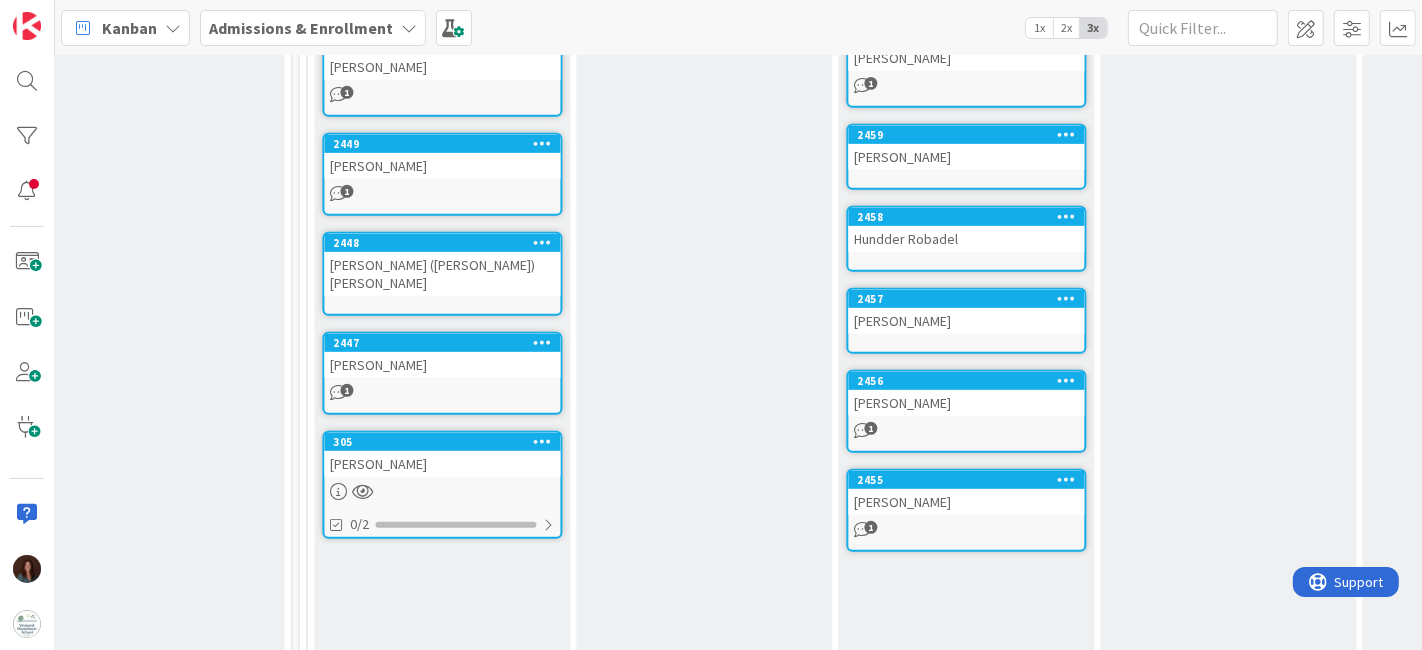 scroll, scrollTop: 0, scrollLeft: 0, axis: both 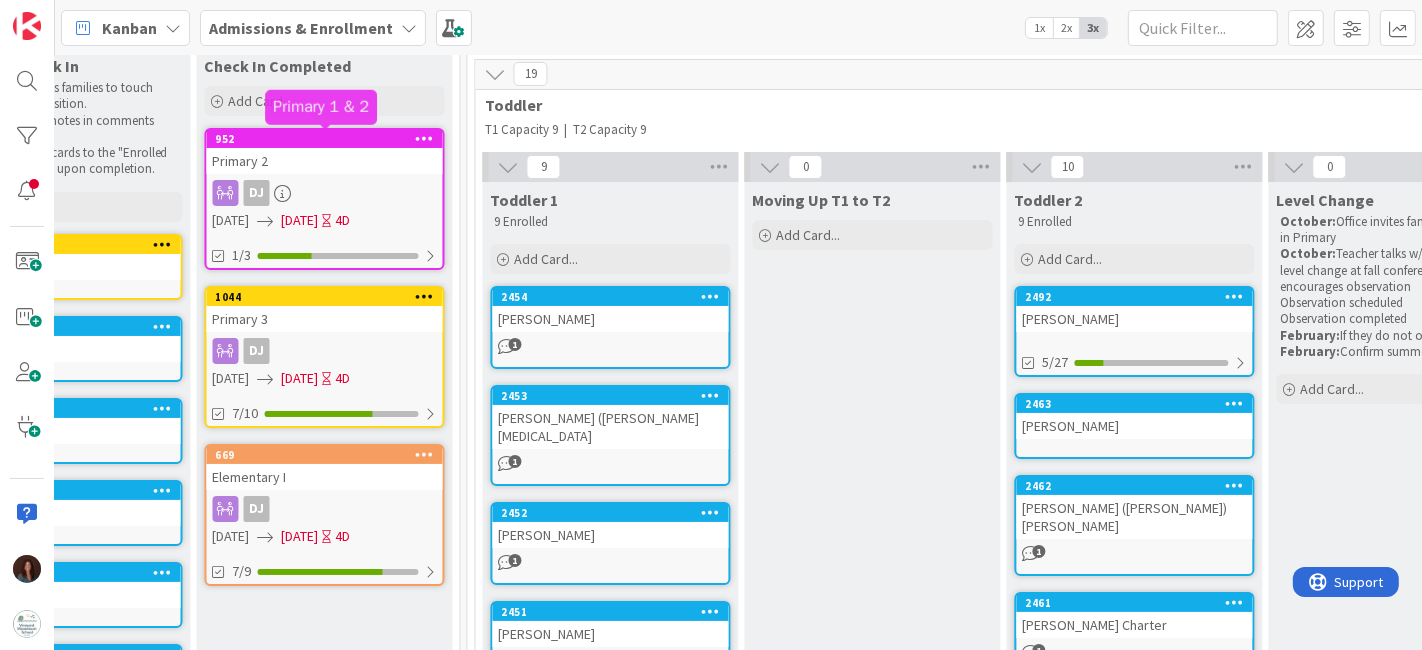 click on "952" at bounding box center (329, 139) 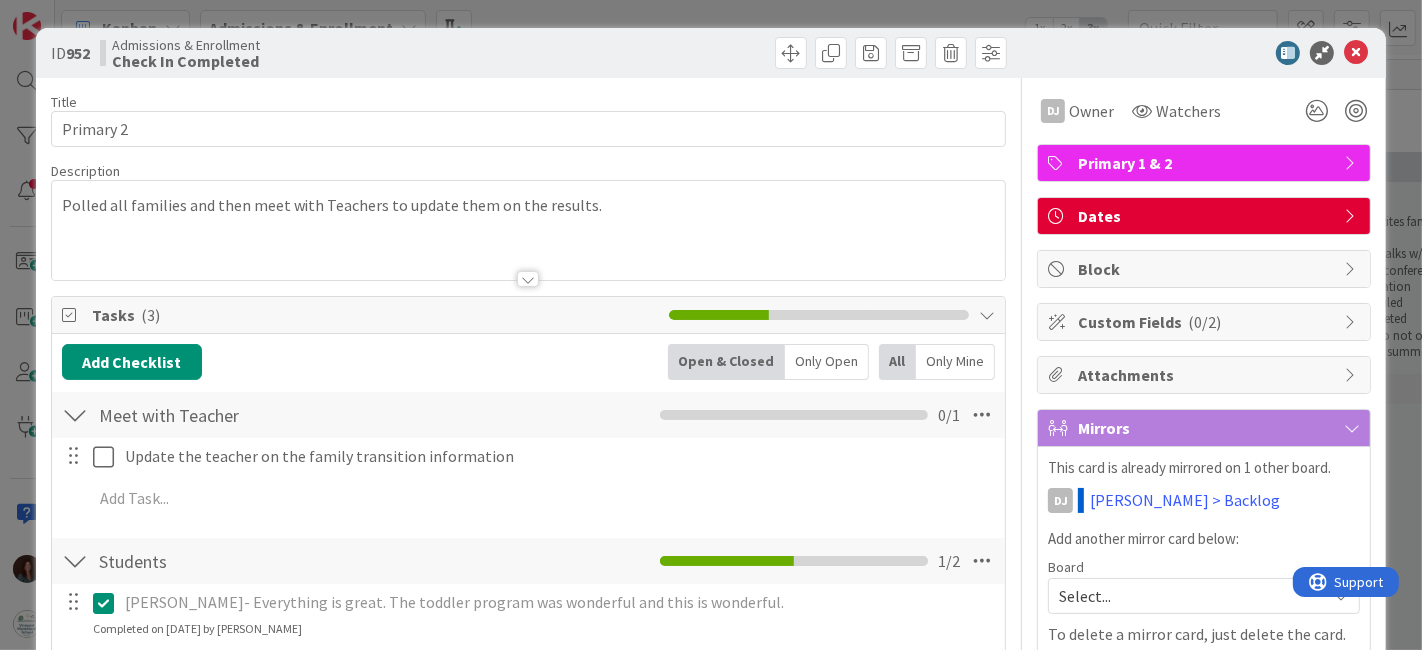 scroll, scrollTop: 0, scrollLeft: 0, axis: both 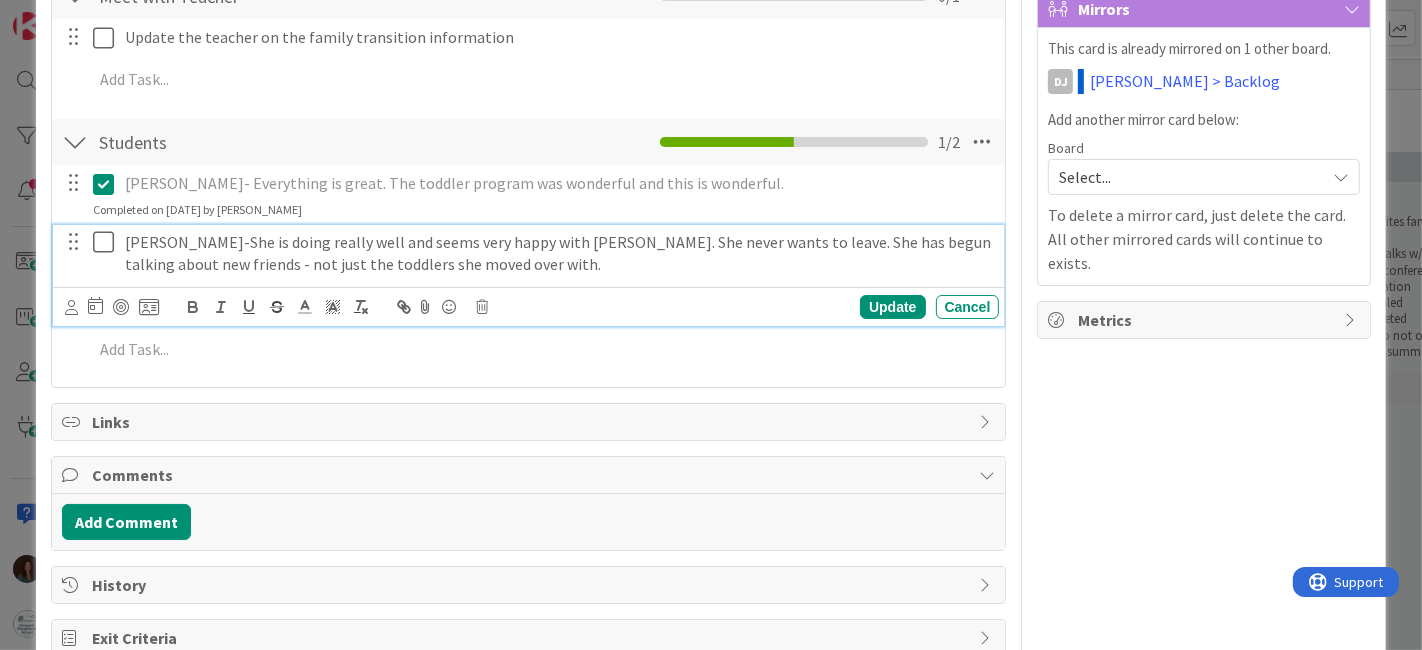 click on "[PERSON_NAME]-She is doing really well and seems very happy with [PERSON_NAME]. She never wants to leave. She has begun talking about new friends - not just the toddlers she moved over with." at bounding box center [558, 253] 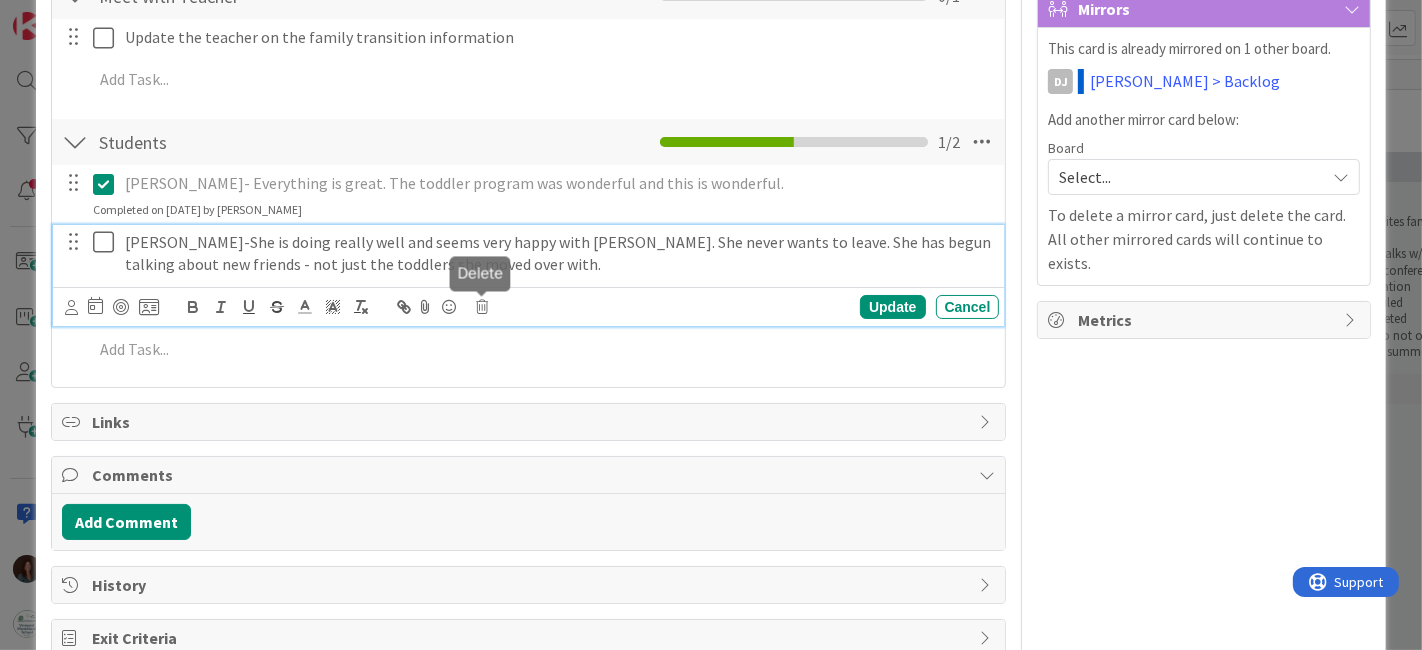 click at bounding box center [483, 307] 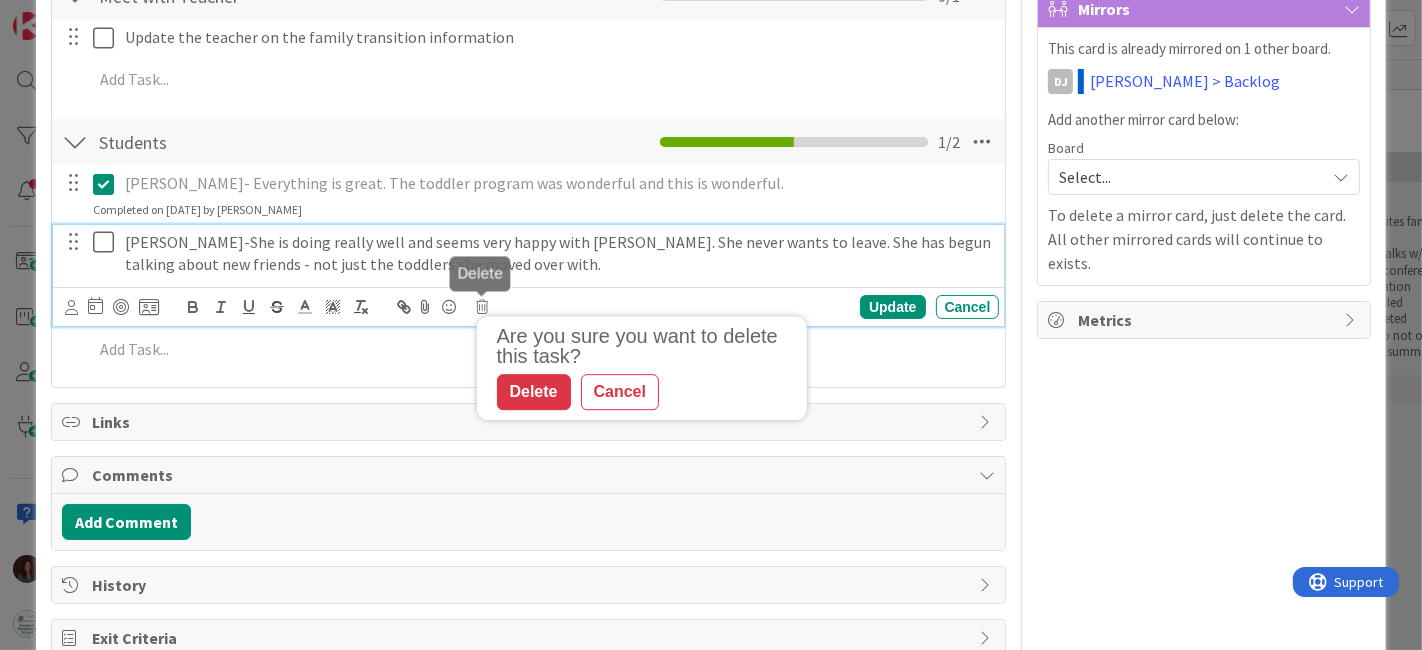 drag, startPoint x: 531, startPoint y: 378, endPoint x: 458, endPoint y: 246, distance: 150.84097 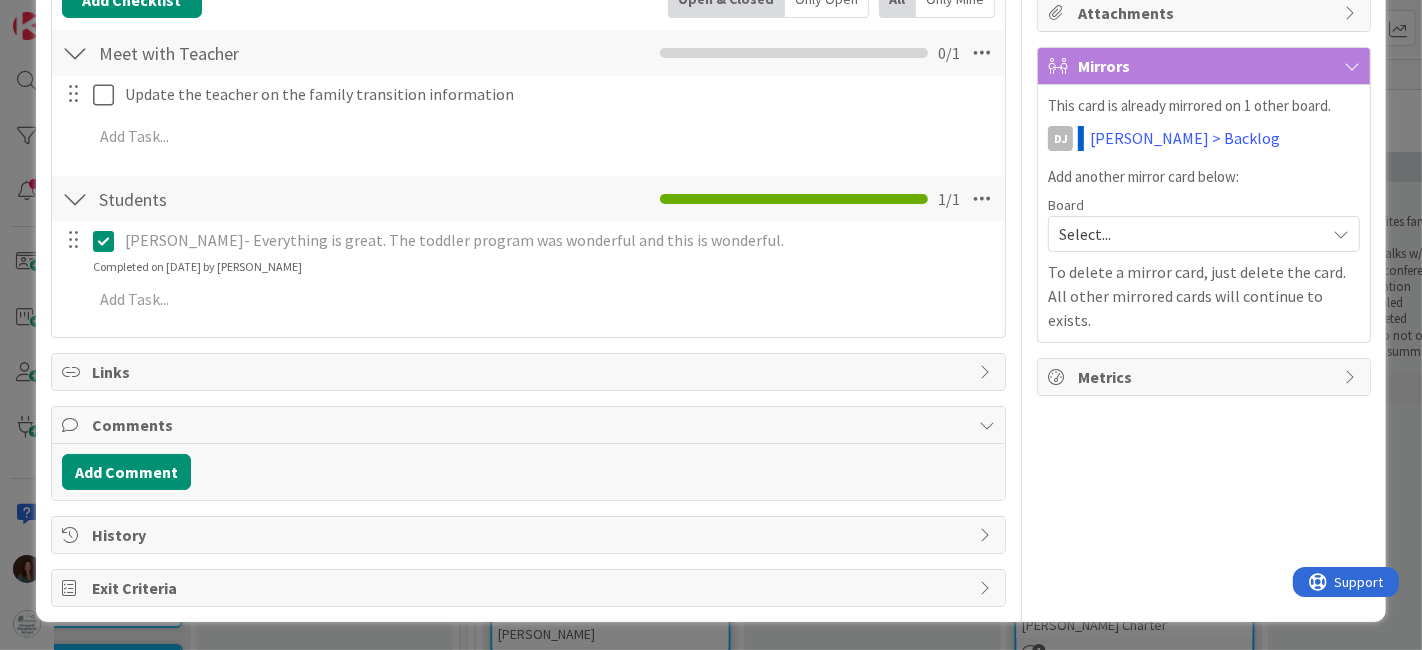 scroll, scrollTop: 355, scrollLeft: 0, axis: vertical 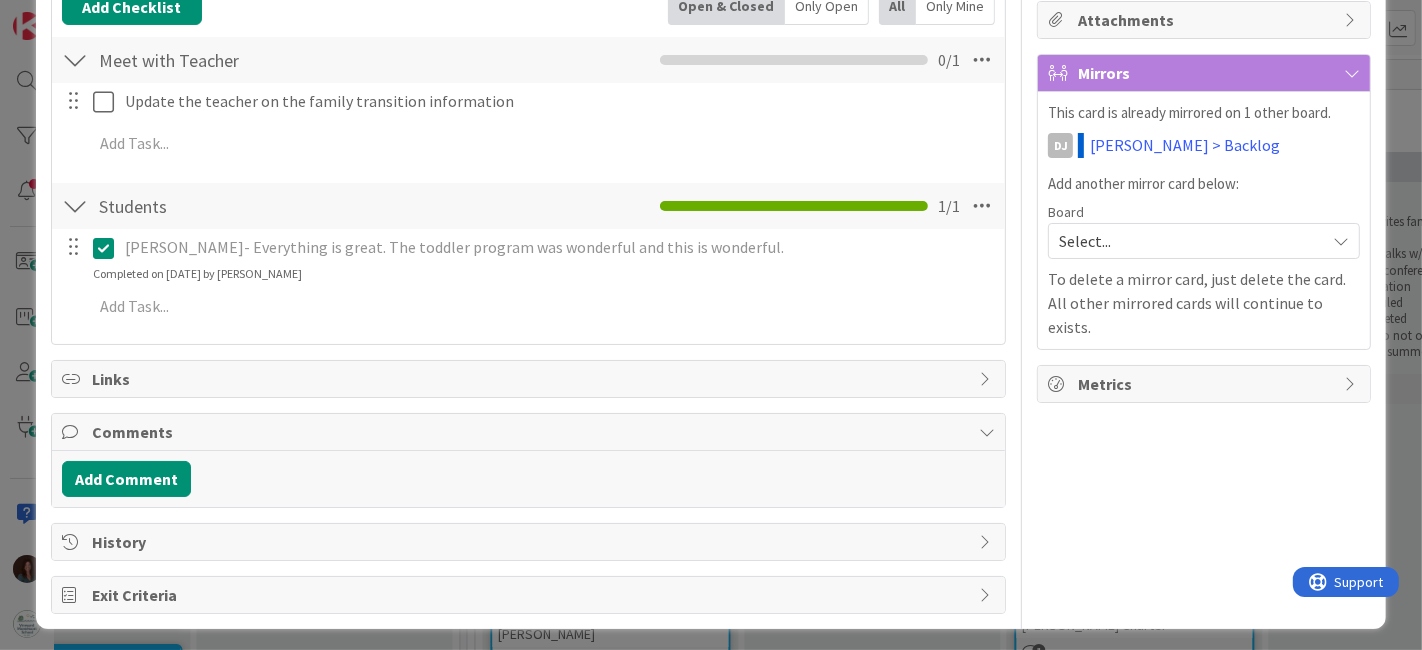 click at bounding box center (108, 248) 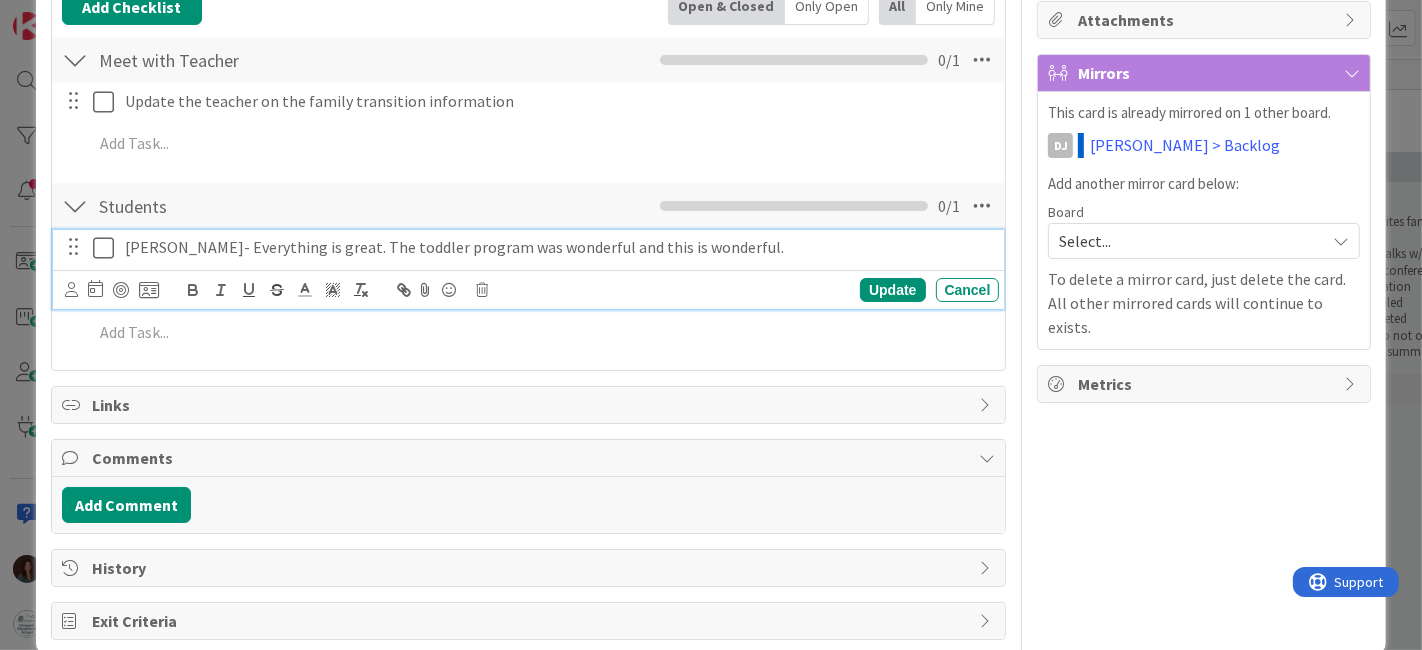 drag, startPoint x: 761, startPoint y: 242, endPoint x: 236, endPoint y: 247, distance: 525.0238 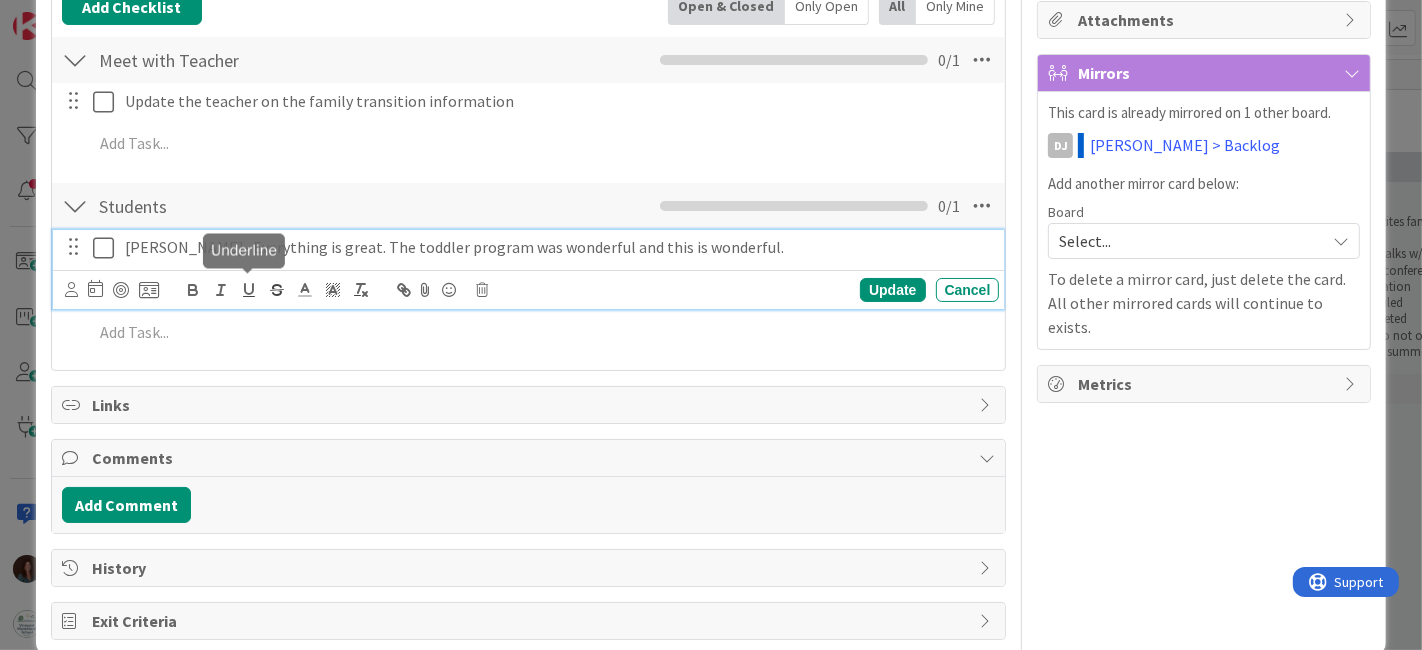 copy on "Everything is great. The toddler program was wonderful and this is wonderful." 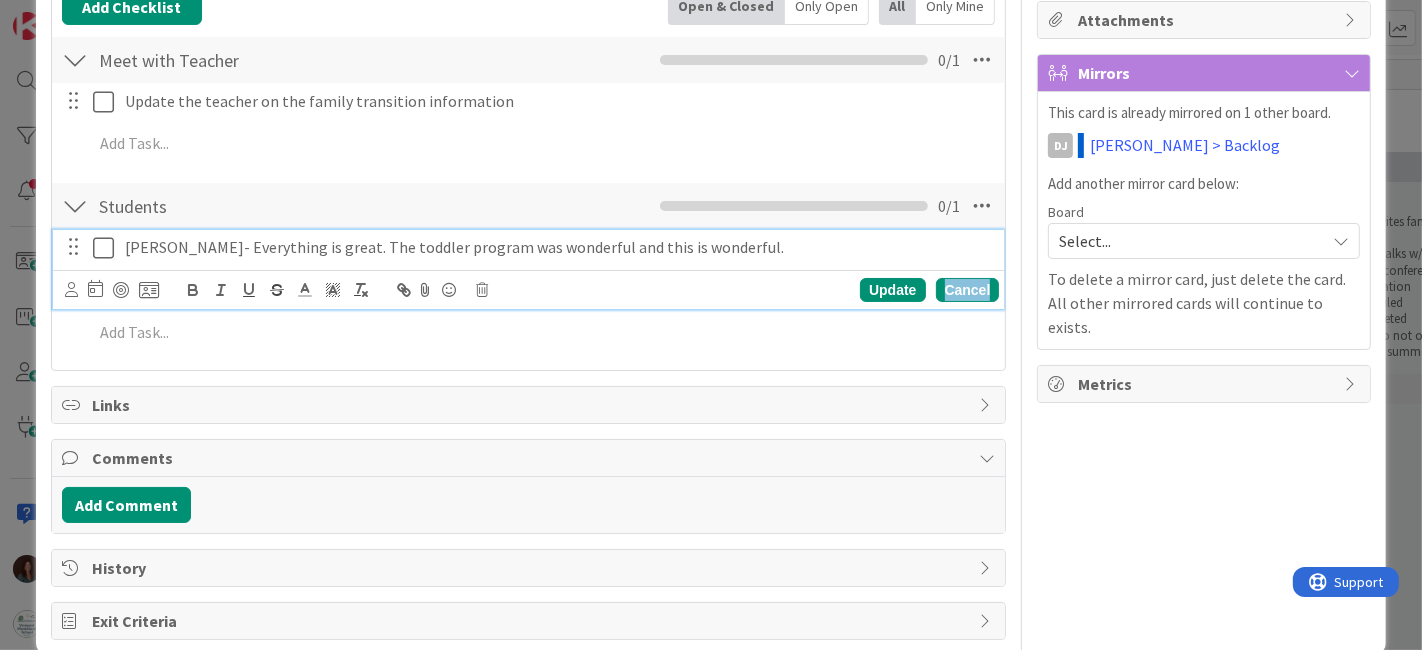 click on "Cancel" at bounding box center (968, 290) 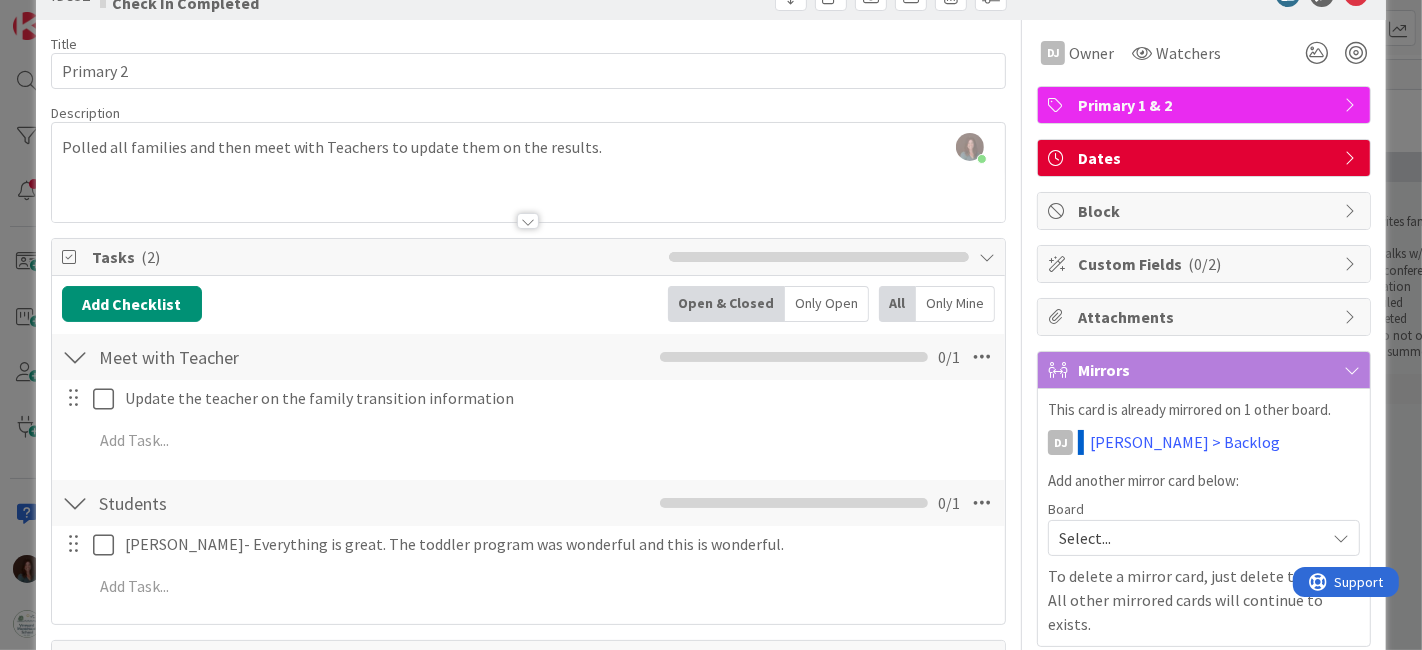 scroll, scrollTop: 0, scrollLeft: 0, axis: both 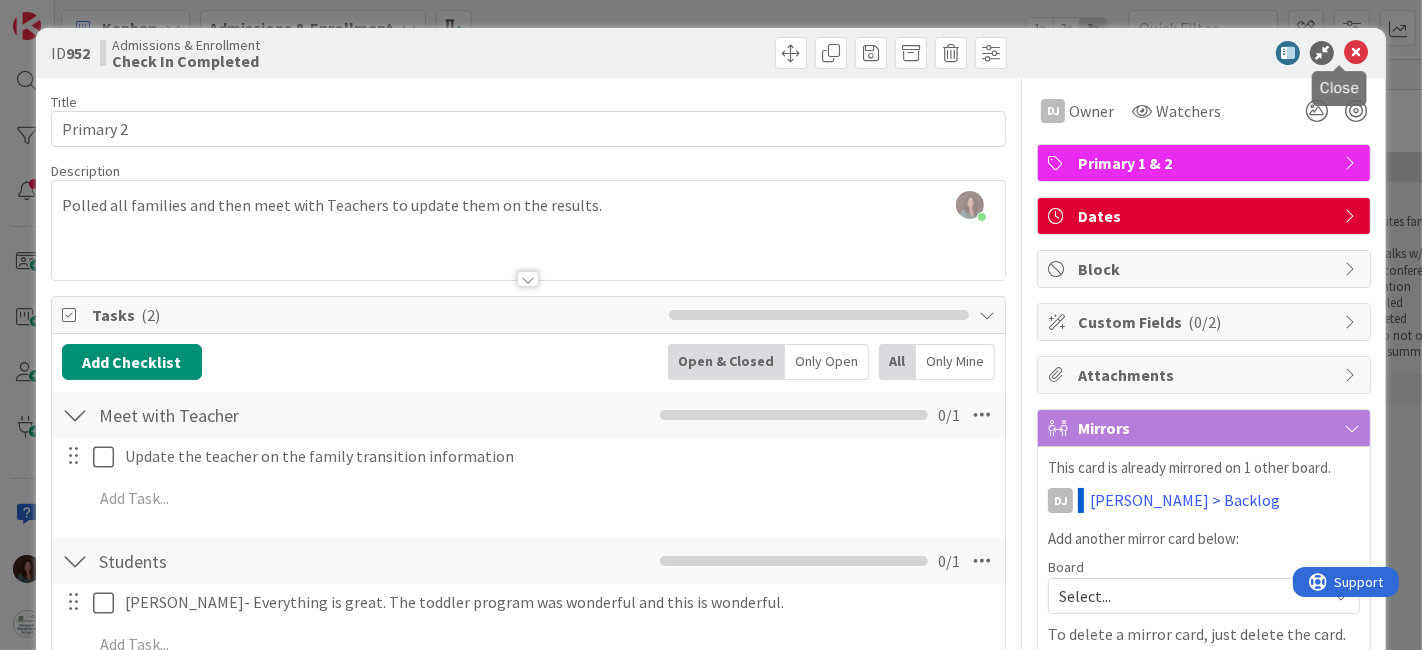 click at bounding box center [1356, 53] 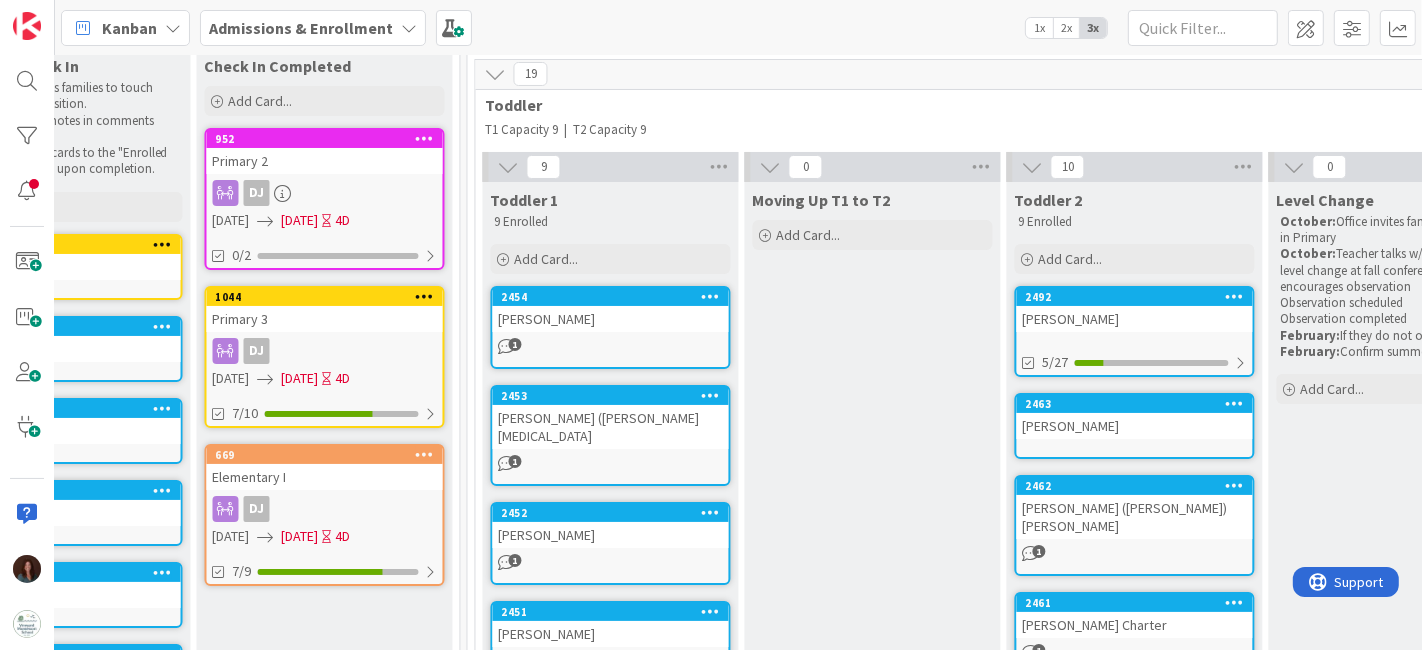 scroll, scrollTop: 0, scrollLeft: 0, axis: both 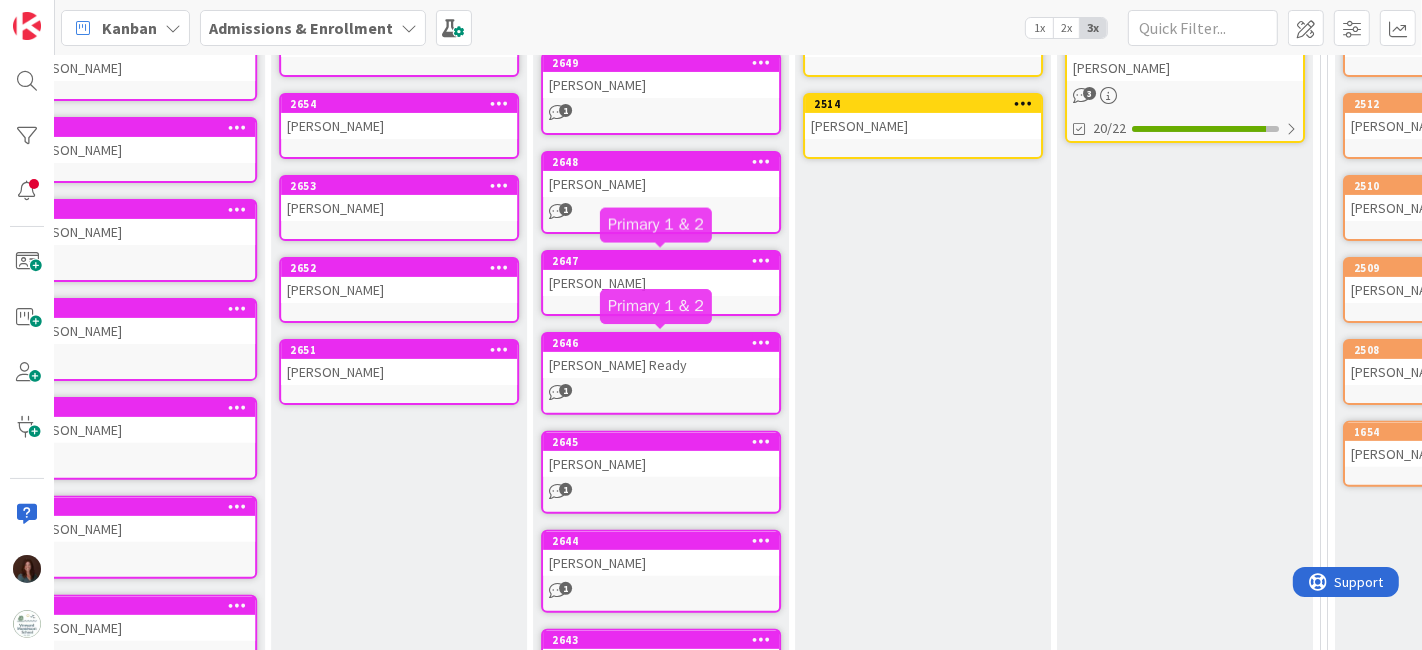 click on "Georgi Seguin" at bounding box center (661, 283) 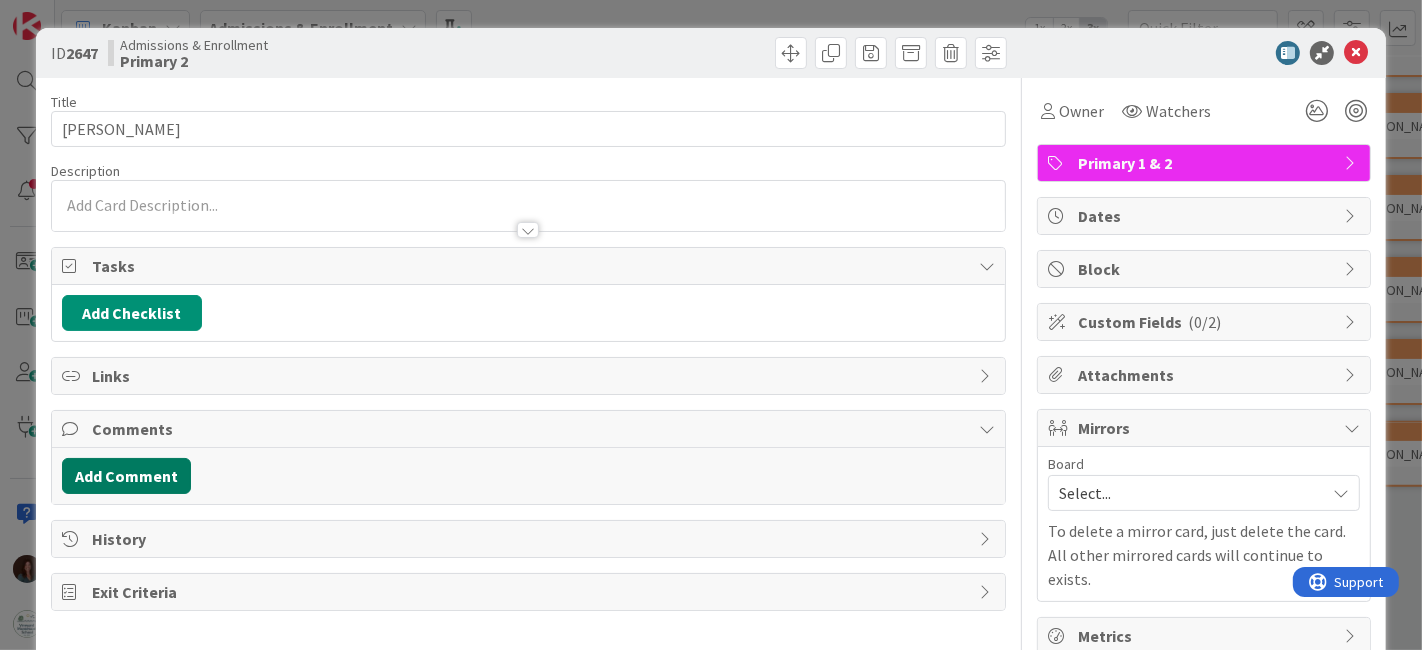 click on "Add Comment" at bounding box center [126, 476] 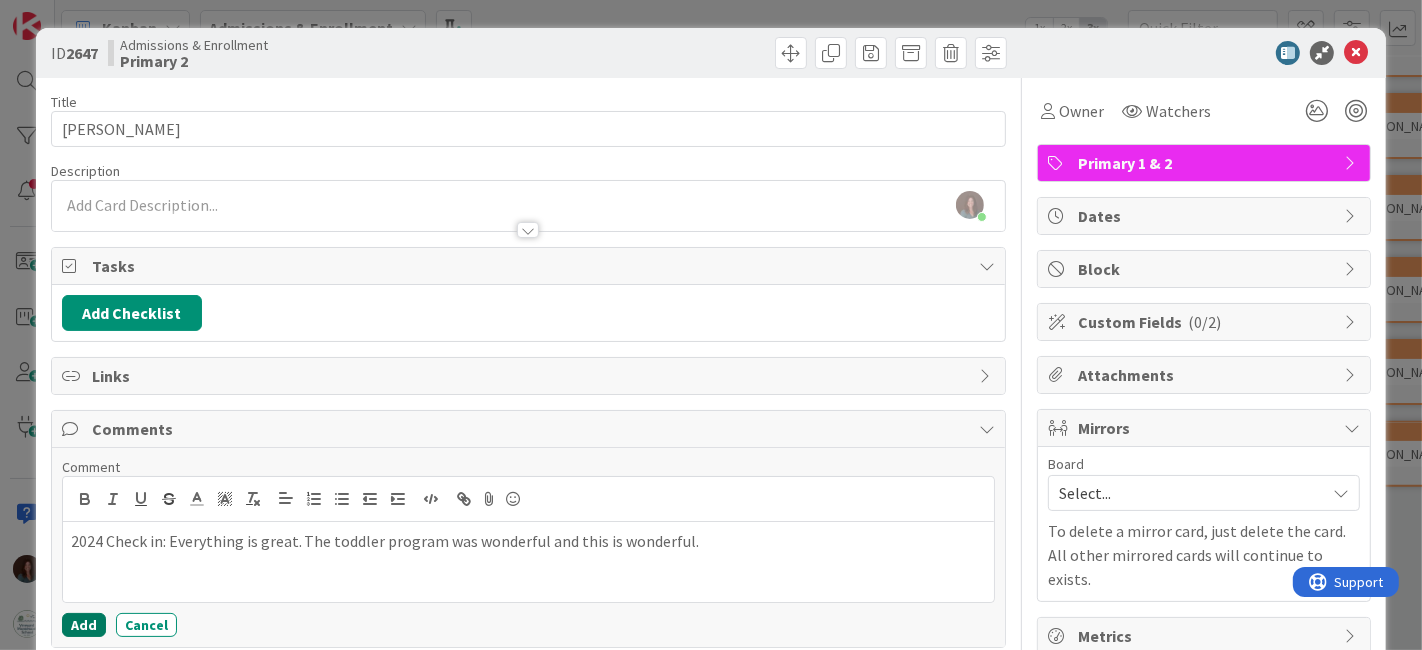 click on "Add" at bounding box center [84, 625] 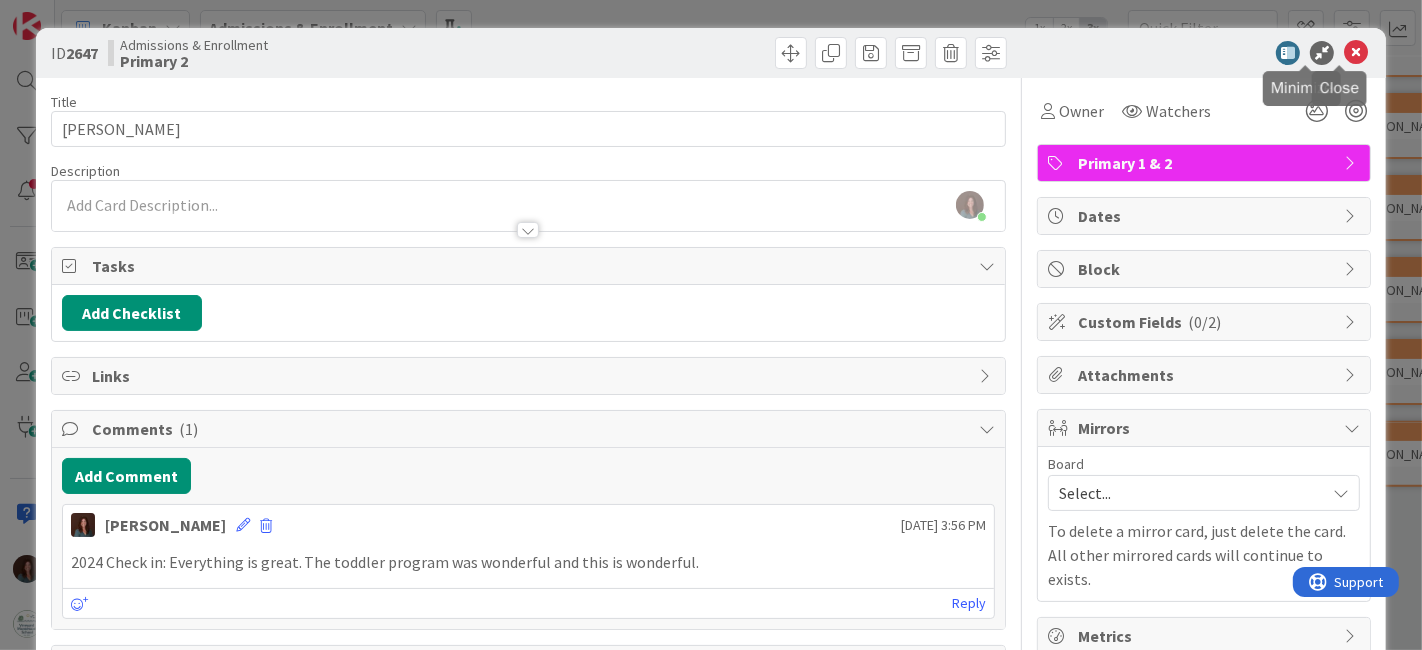 click at bounding box center (1356, 53) 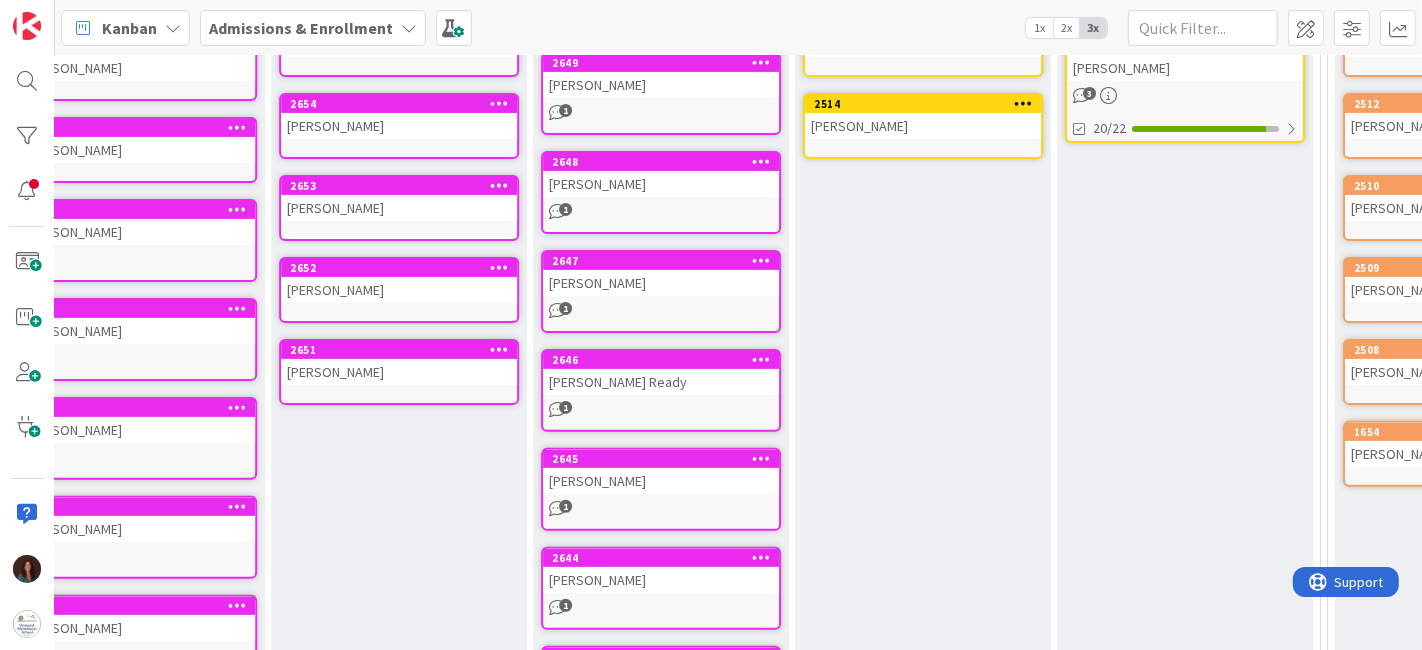 scroll, scrollTop: 0, scrollLeft: 0, axis: both 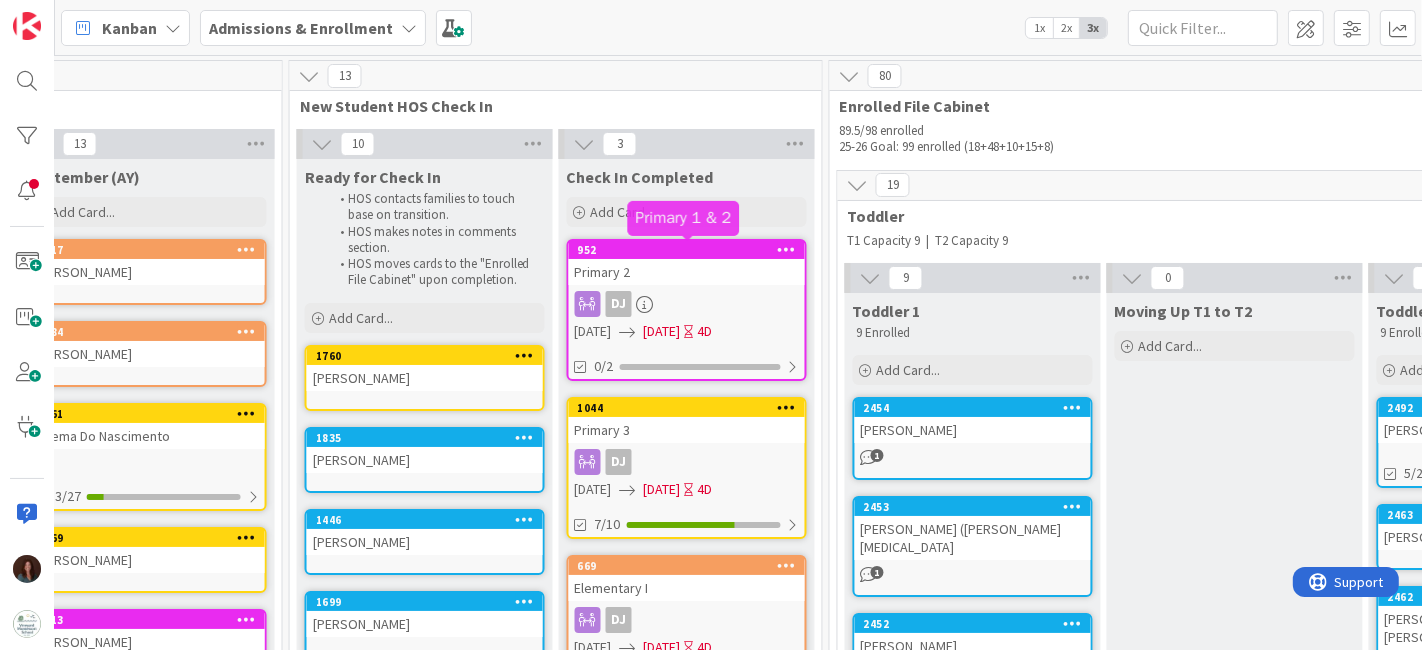 click on "952" at bounding box center (691, 250) 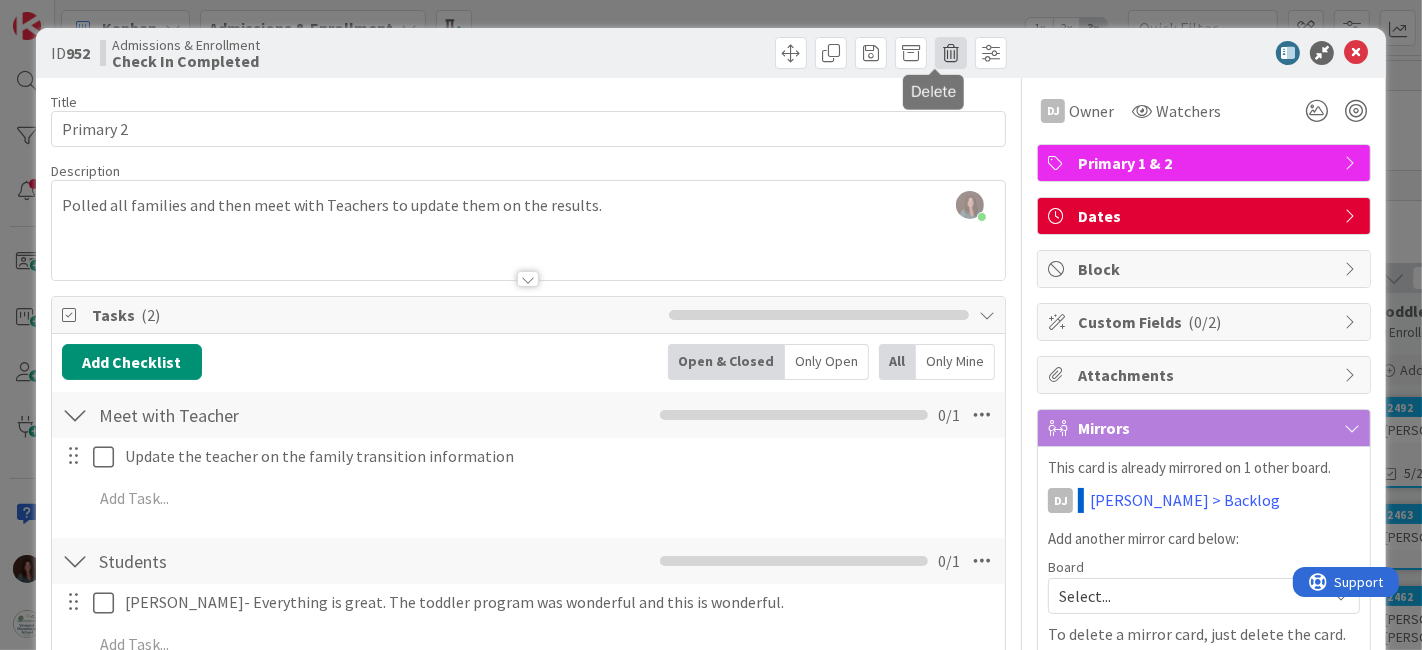 click at bounding box center [951, 53] 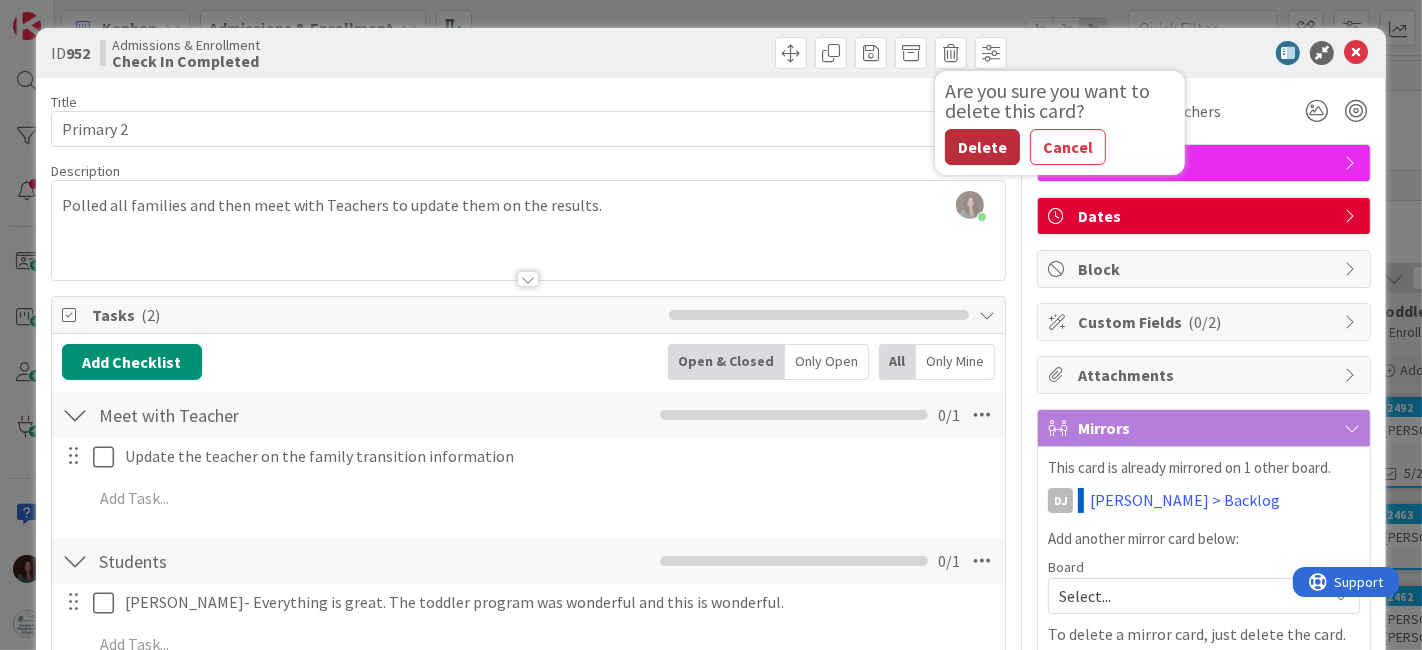 click on "Delete" at bounding box center (982, 147) 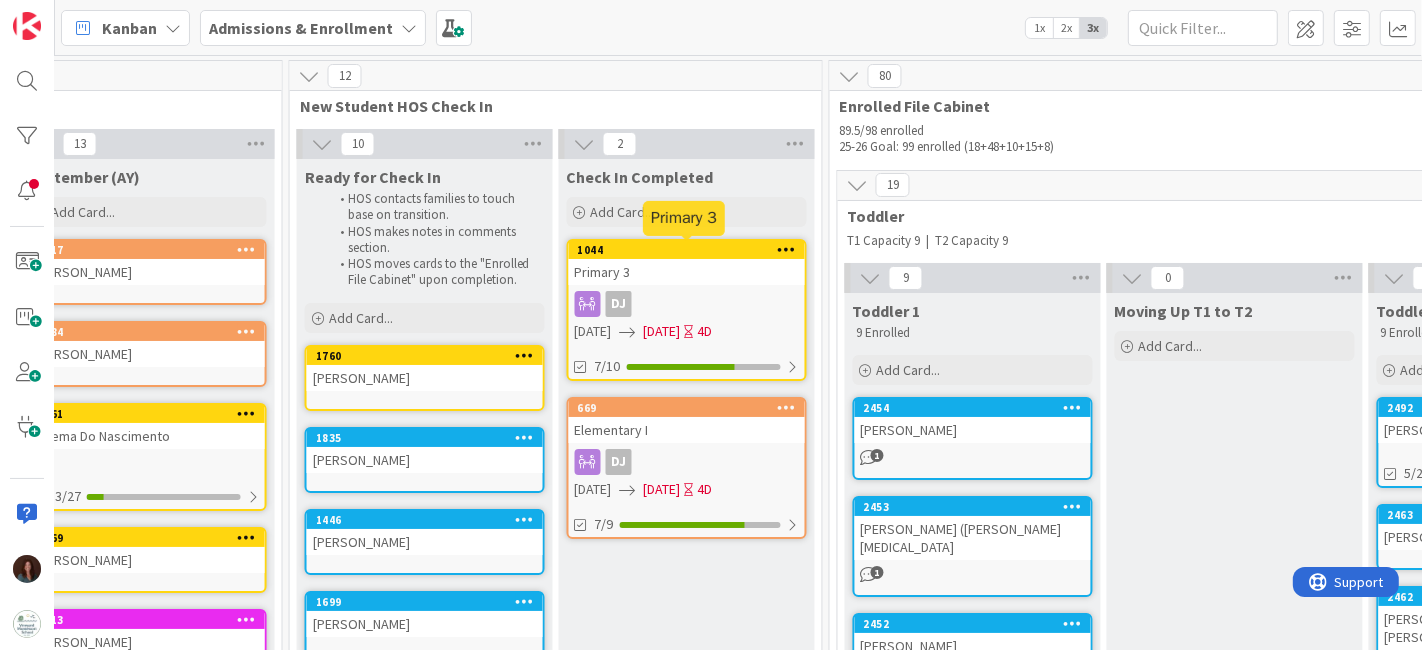 click on "1044" at bounding box center [691, 250] 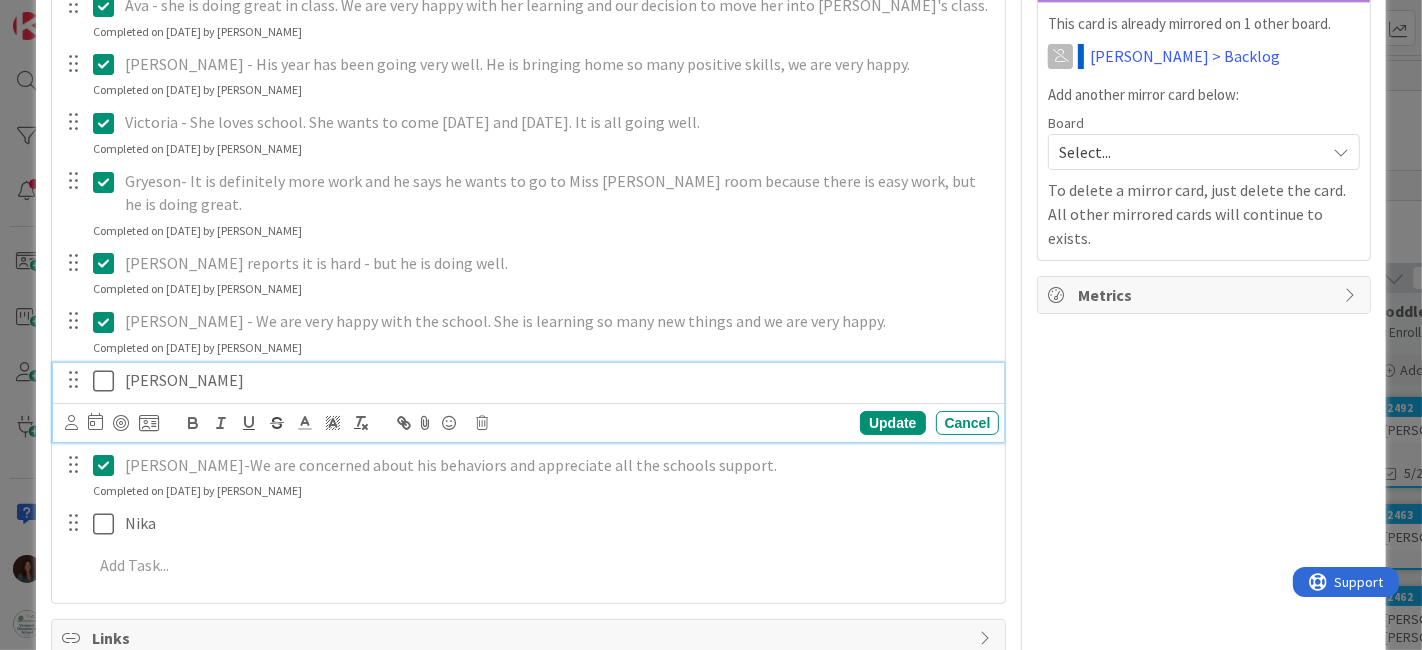 click on "Avery" at bounding box center [558, 380] 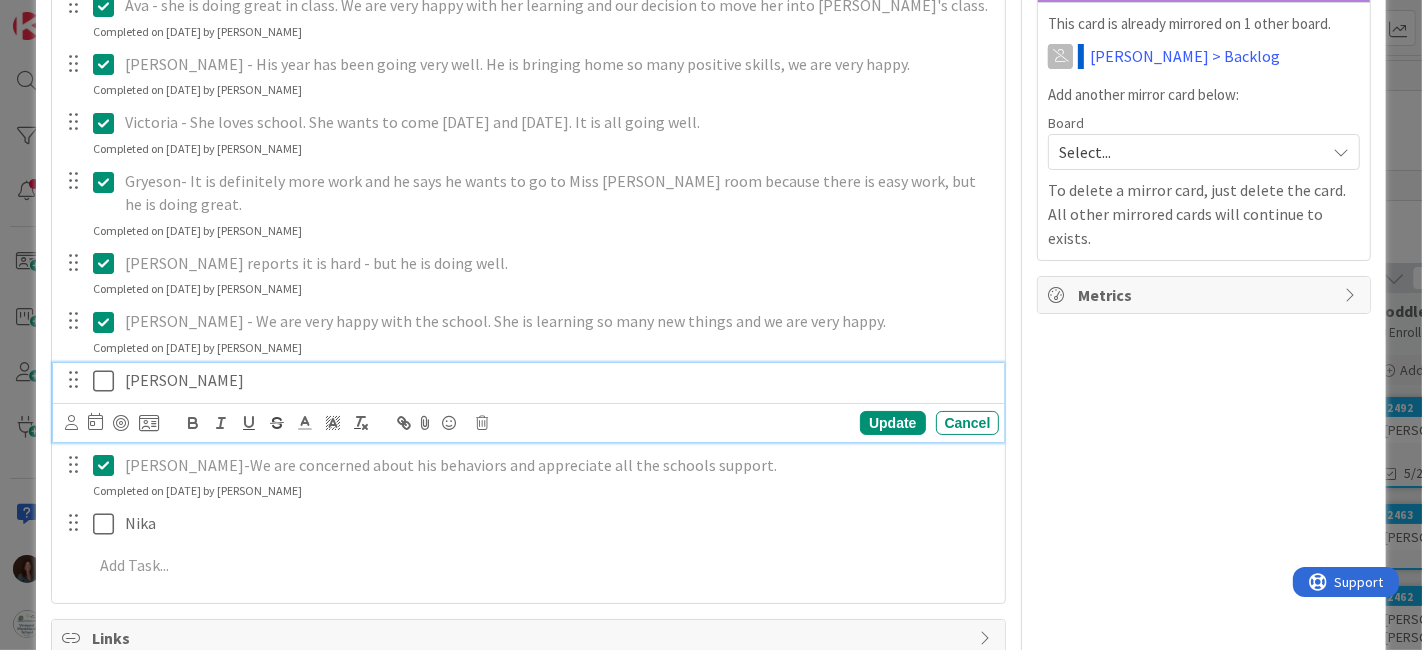 click on "Navigate forward to interact with the calendar and select a date. Press the question mark key to get the keyboard shortcuts for changing dates. Update Cancel" at bounding box center [532, 423] 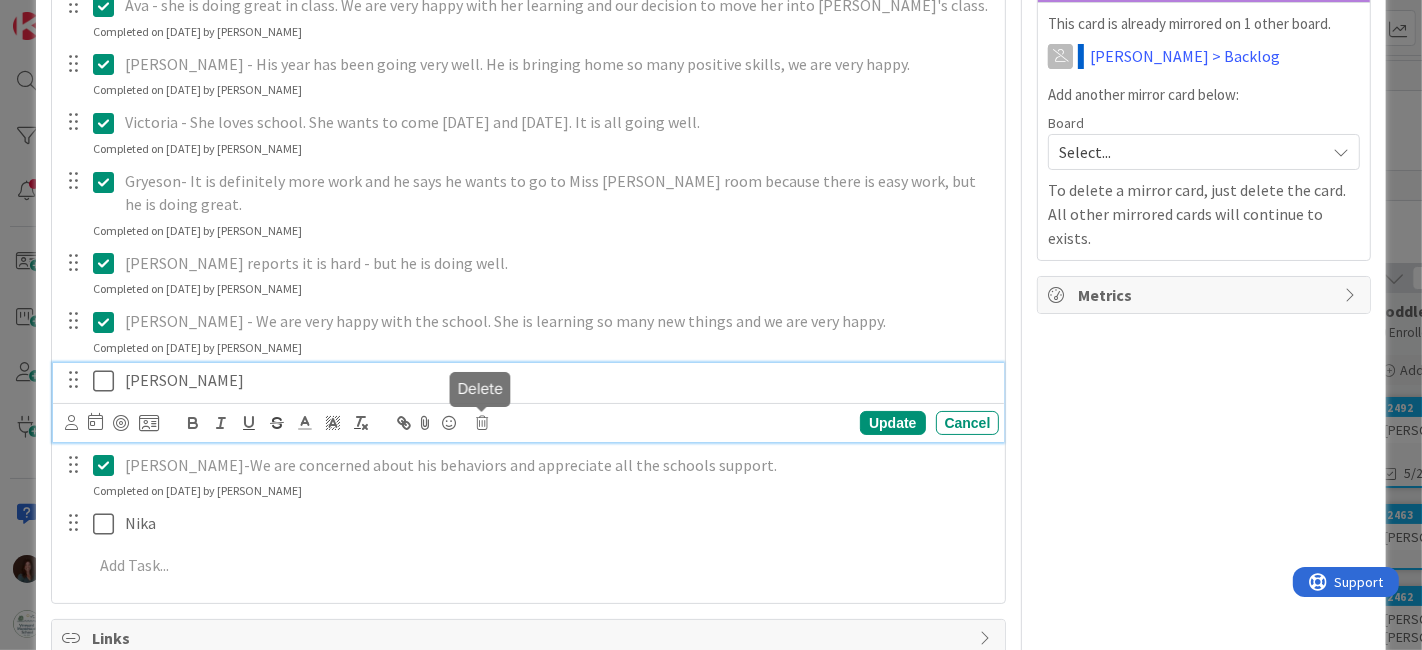 click at bounding box center (483, 423) 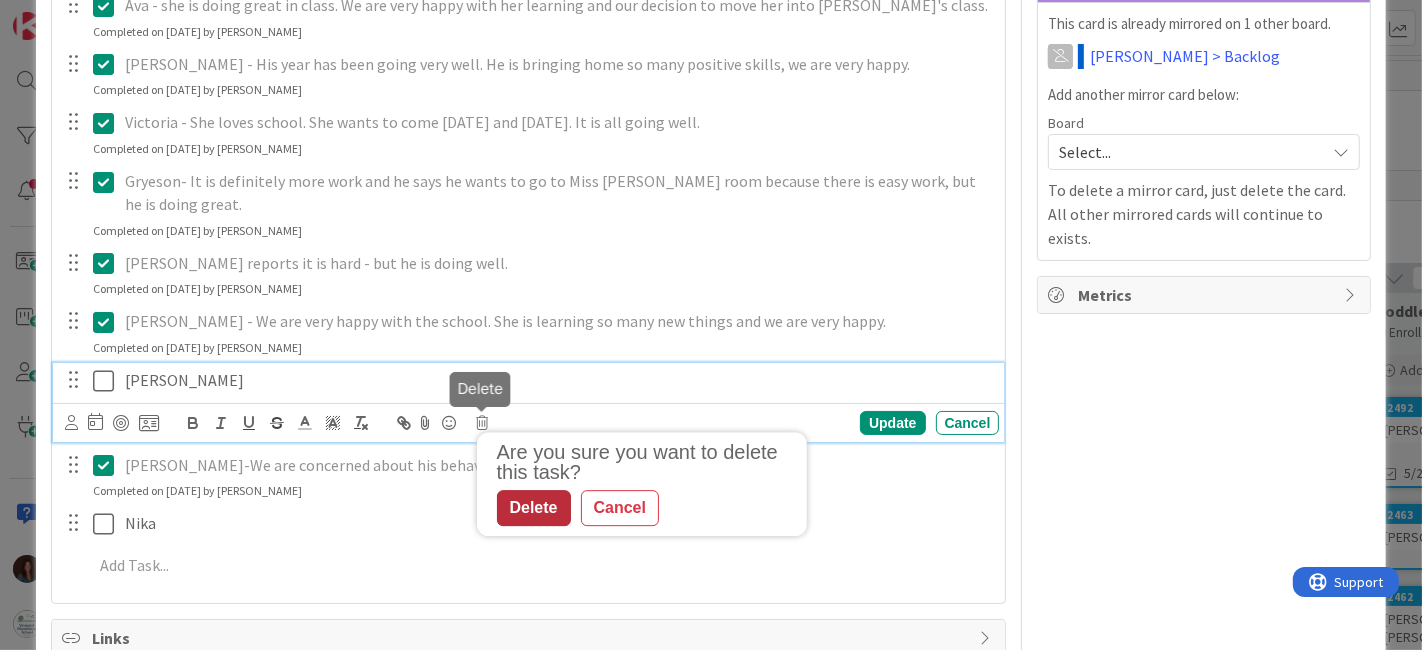 click on "Delete" at bounding box center [534, 508] 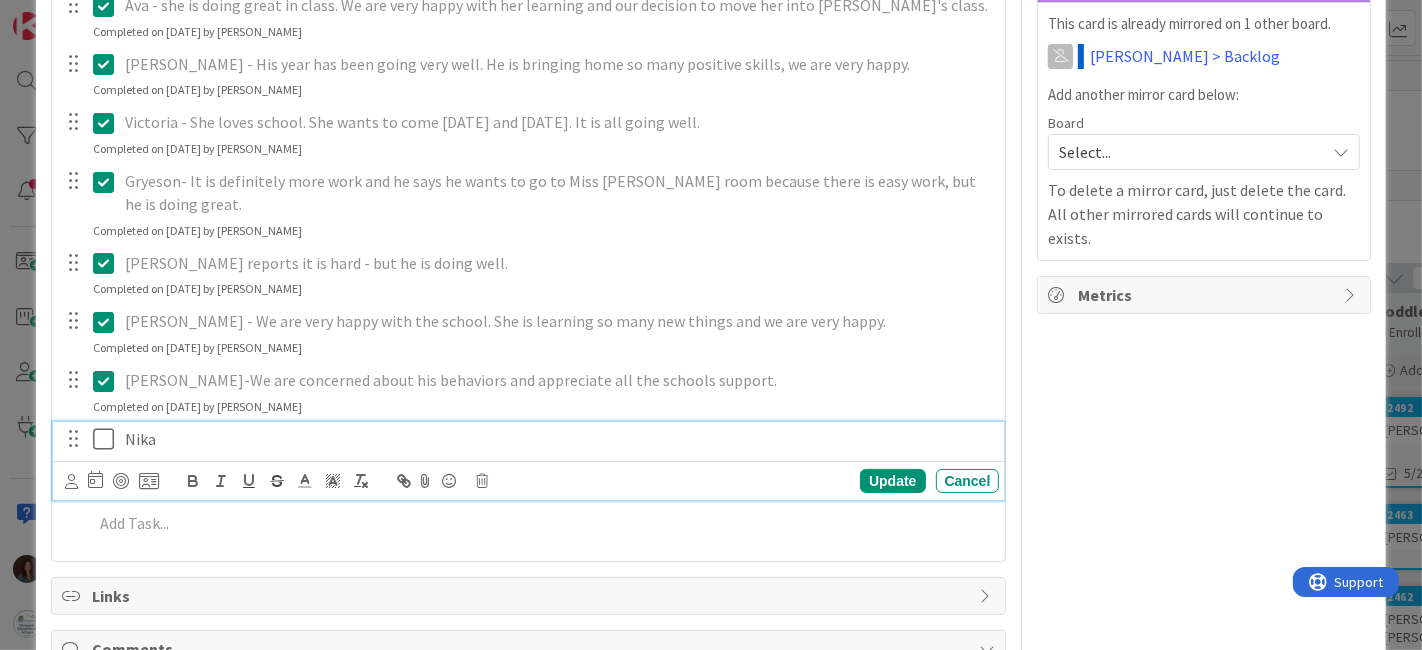 click on "Nika" at bounding box center (558, 439) 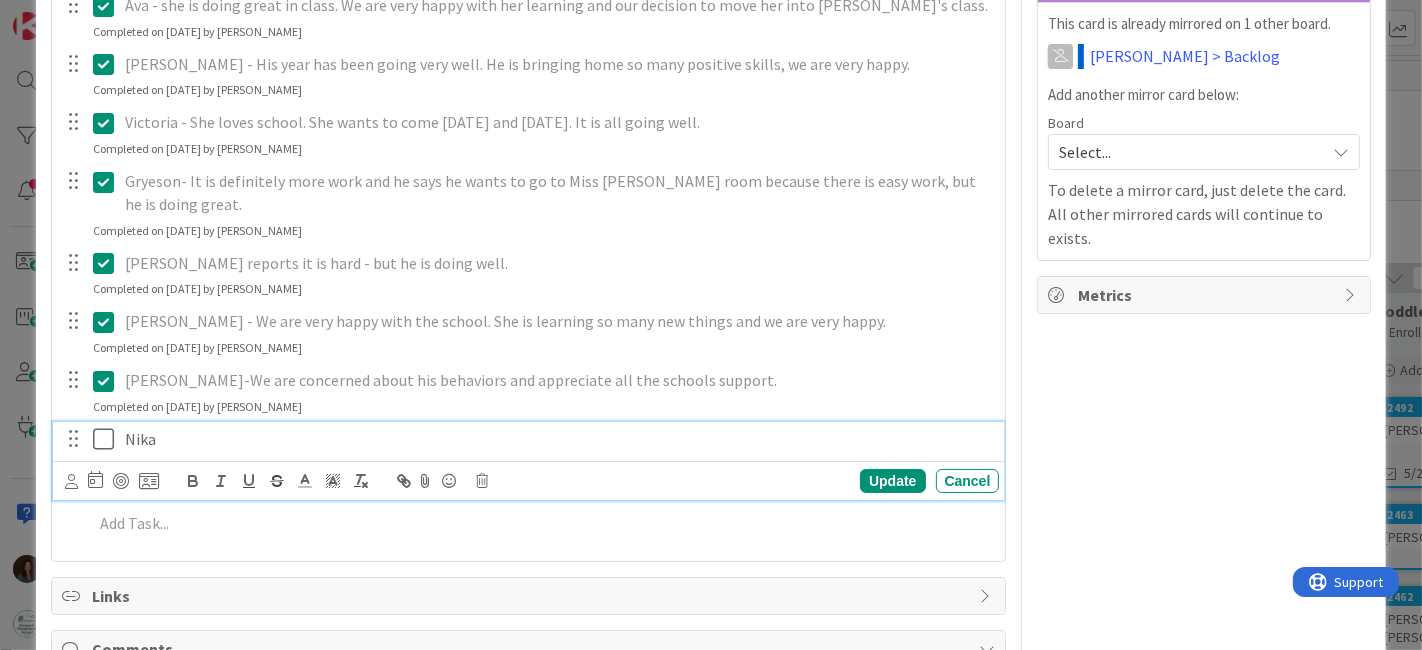 click at bounding box center [483, 481] 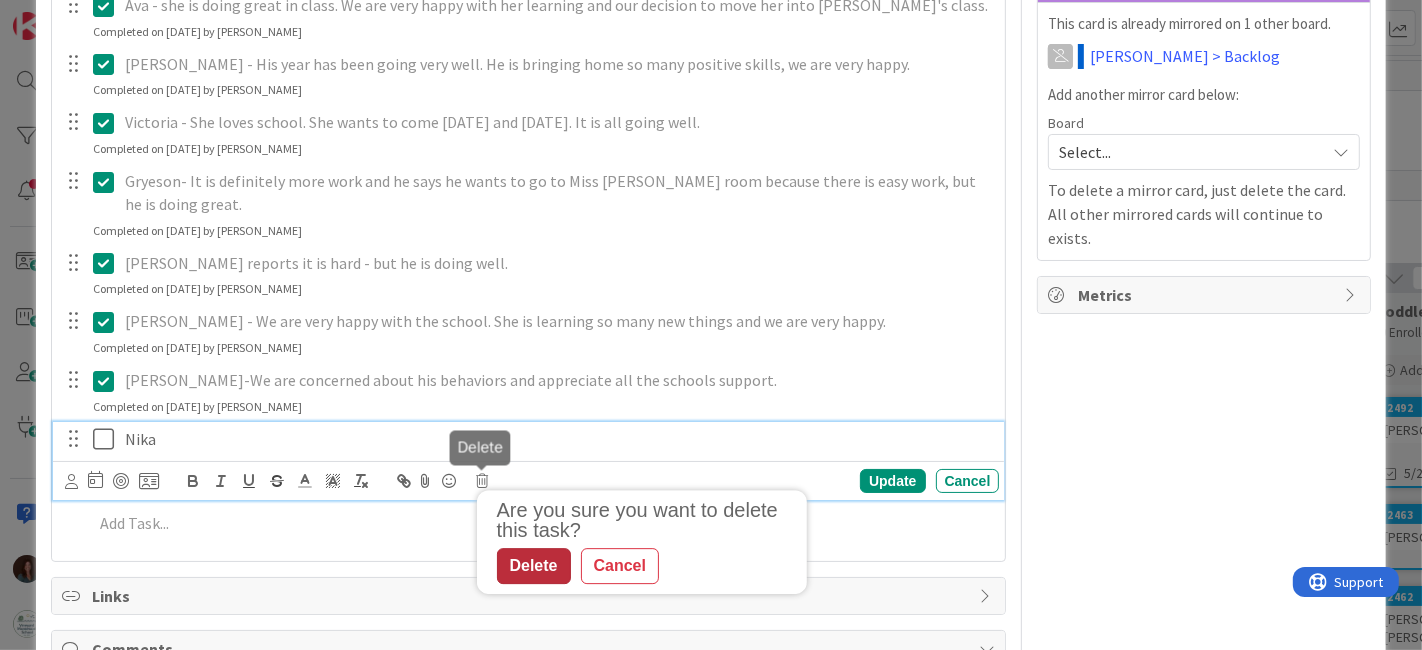 click on "Delete" at bounding box center [534, 567] 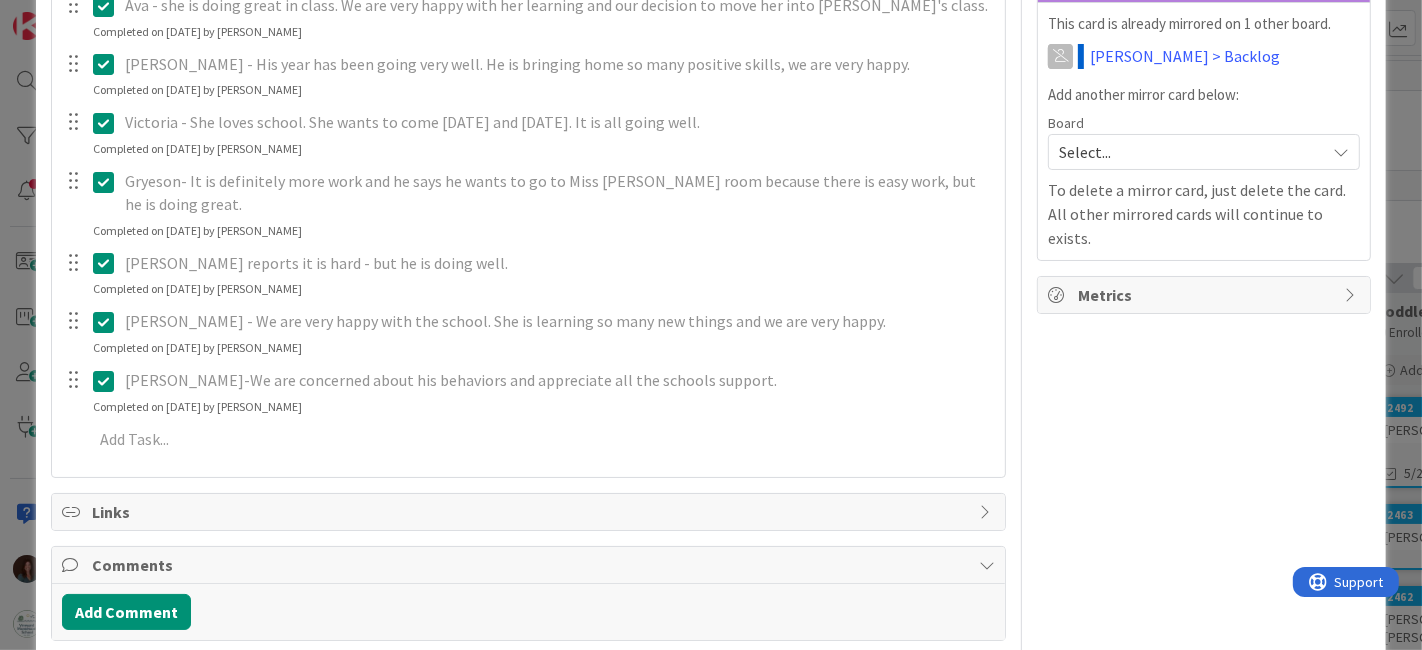 click on "Dawson-We are concerned about his behaviors and appreciate all the schools support." at bounding box center (558, 380) 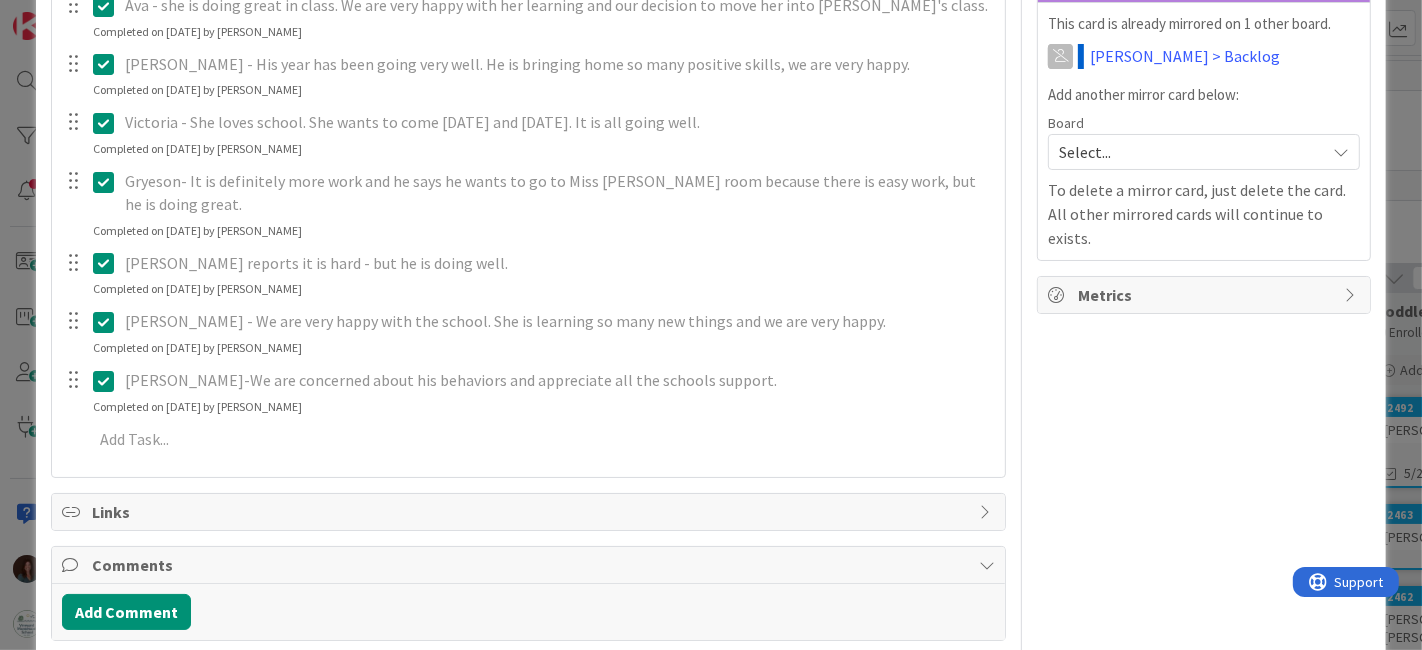 click at bounding box center (108, 381) 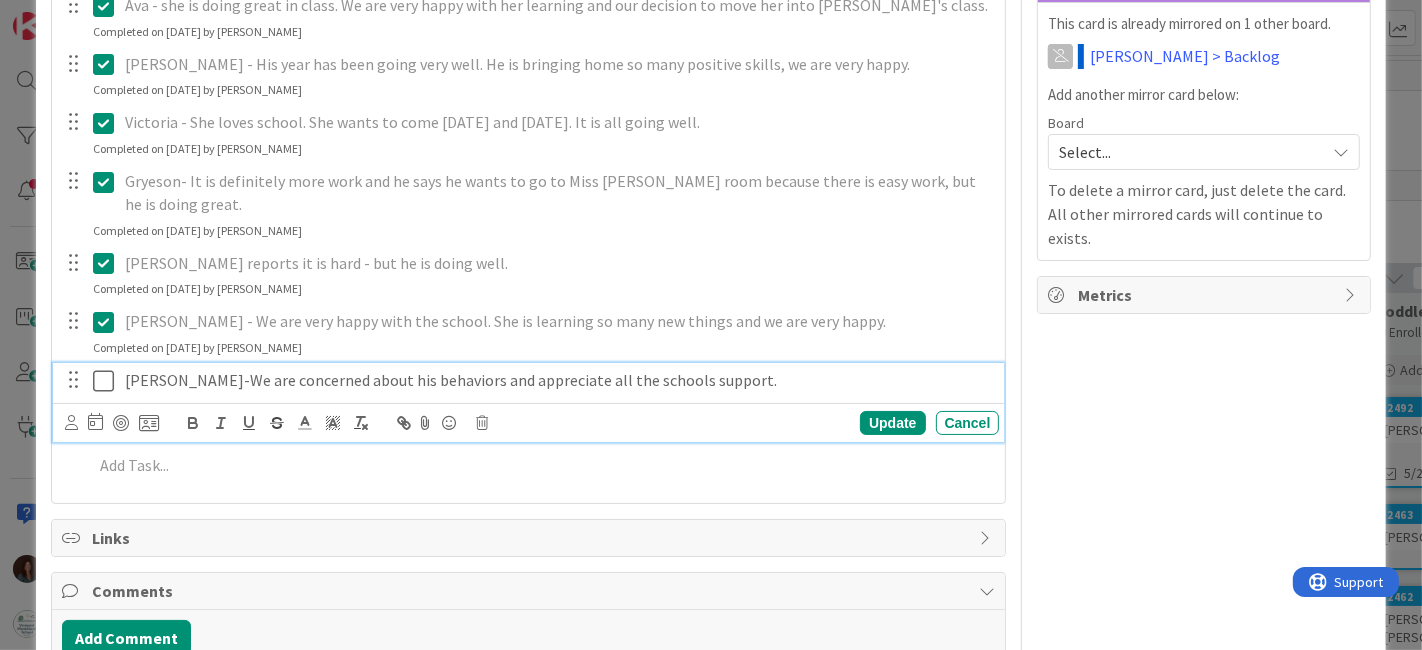 click on "Dawson-We are concerned about his behaviors and appreciate all the schools support." at bounding box center (558, 380) 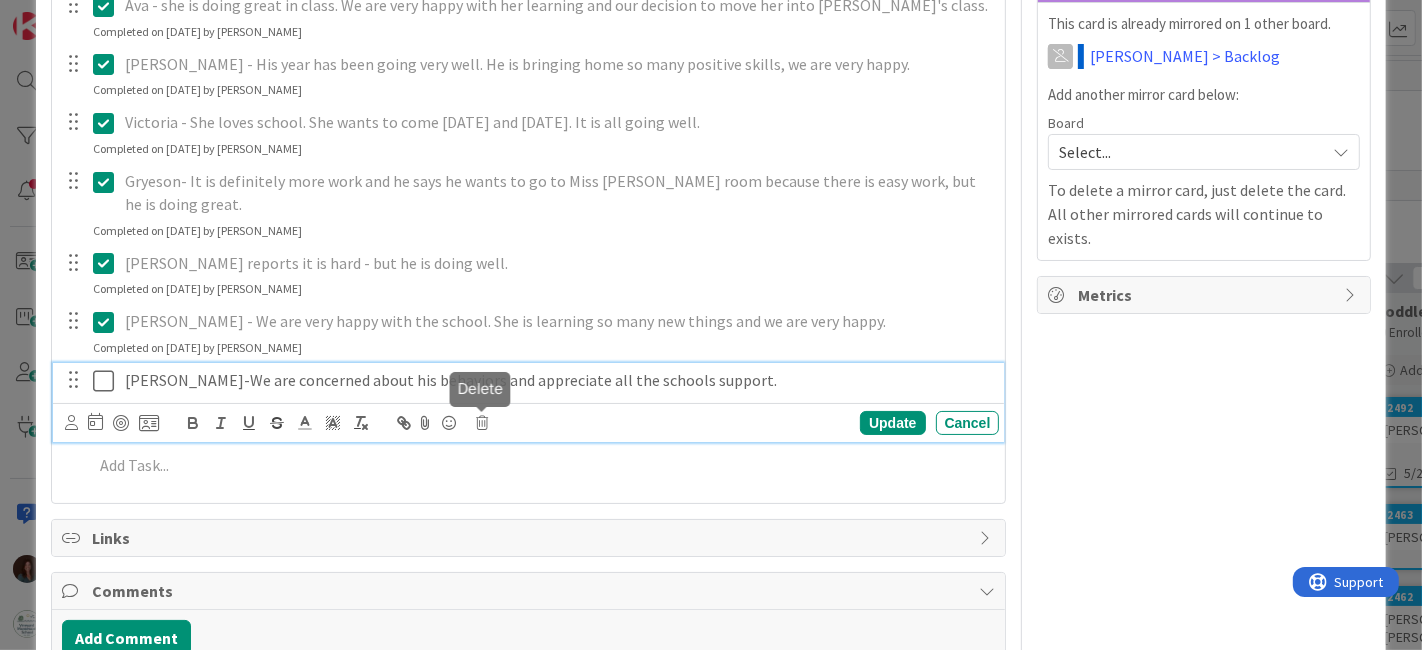 click at bounding box center (483, 423) 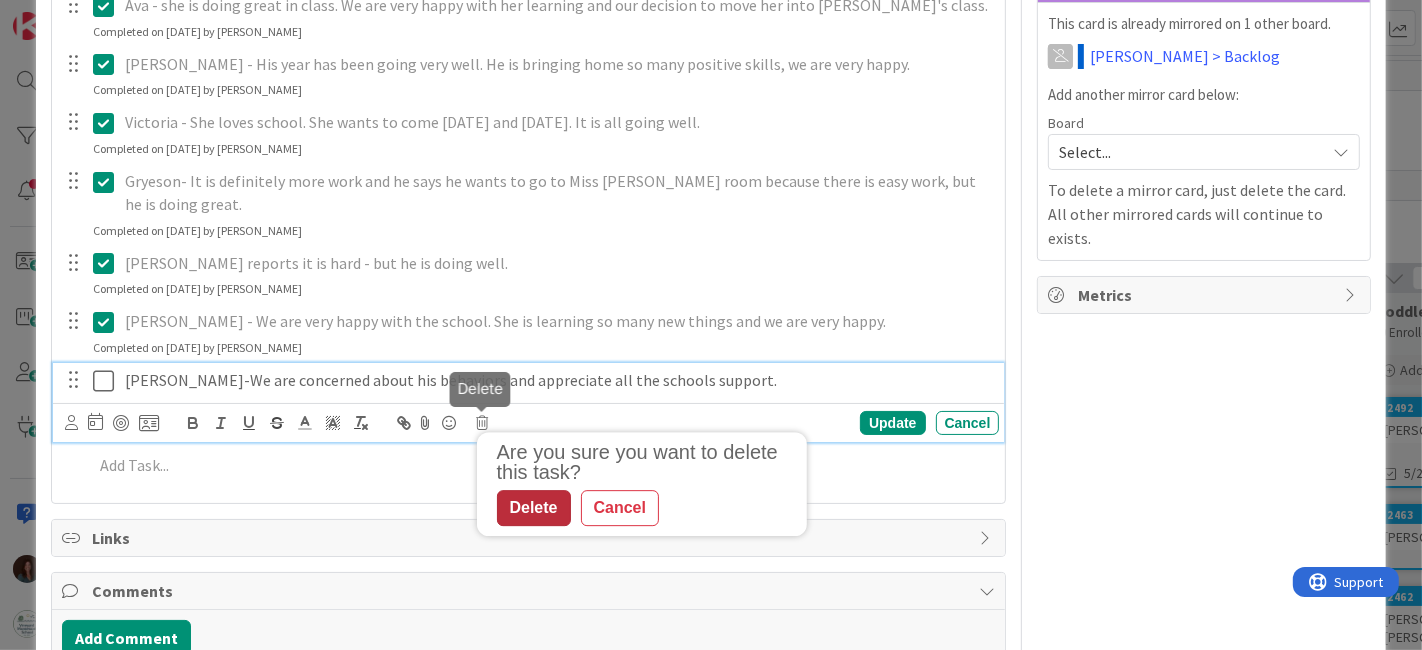 click on "Delete" at bounding box center (534, 508) 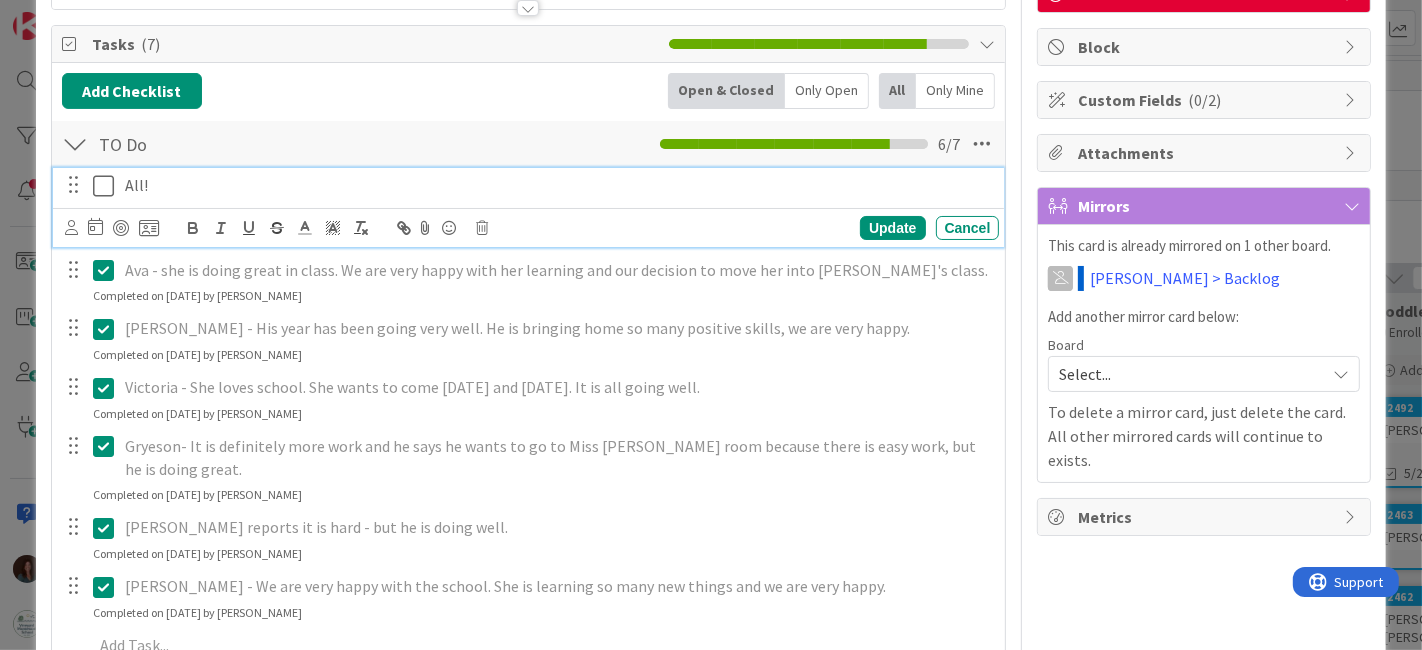 drag, startPoint x: 153, startPoint y: 175, endPoint x: 151, endPoint y: 194, distance: 19.104973 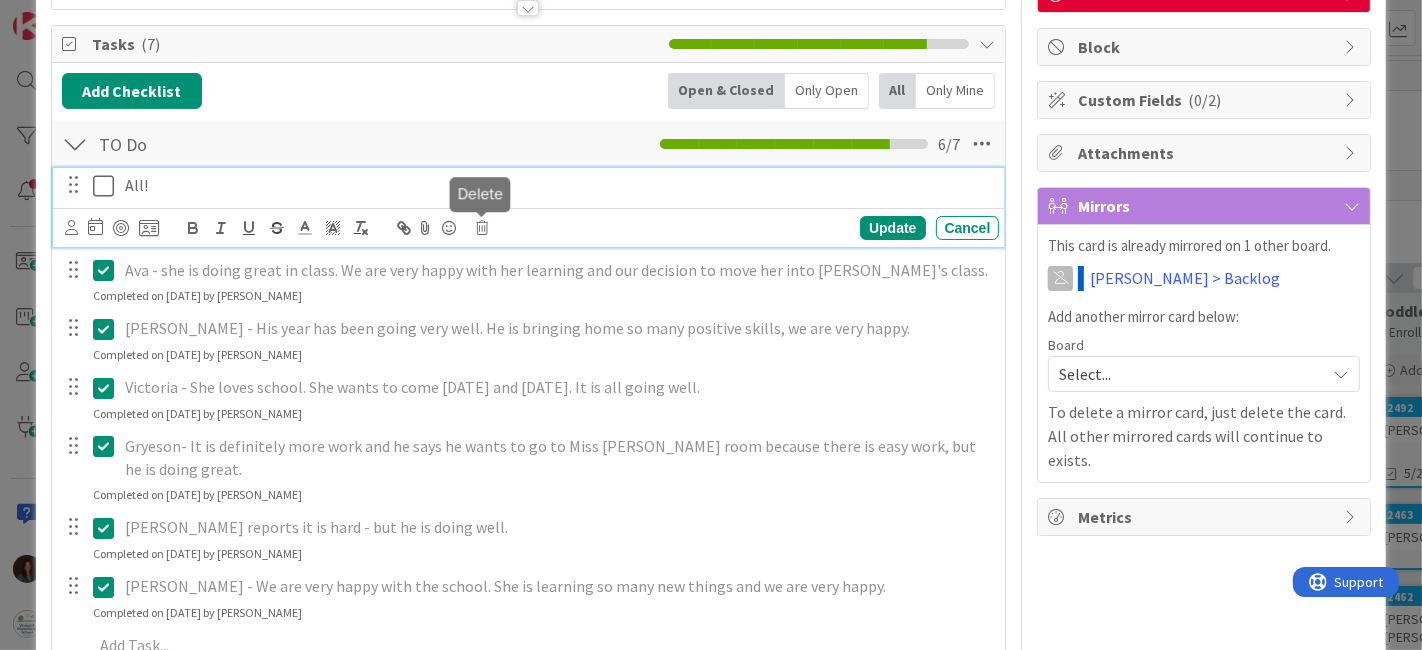 click at bounding box center (483, 228) 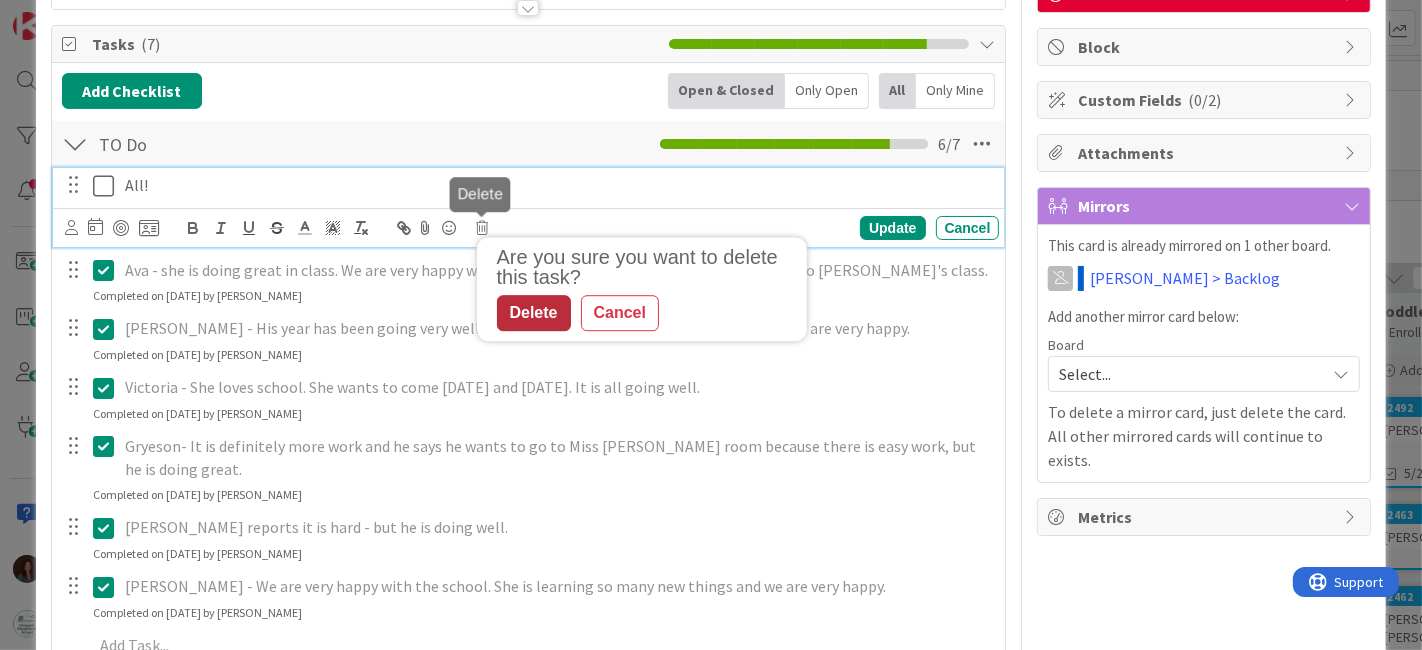 click on "Delete" at bounding box center [534, 313] 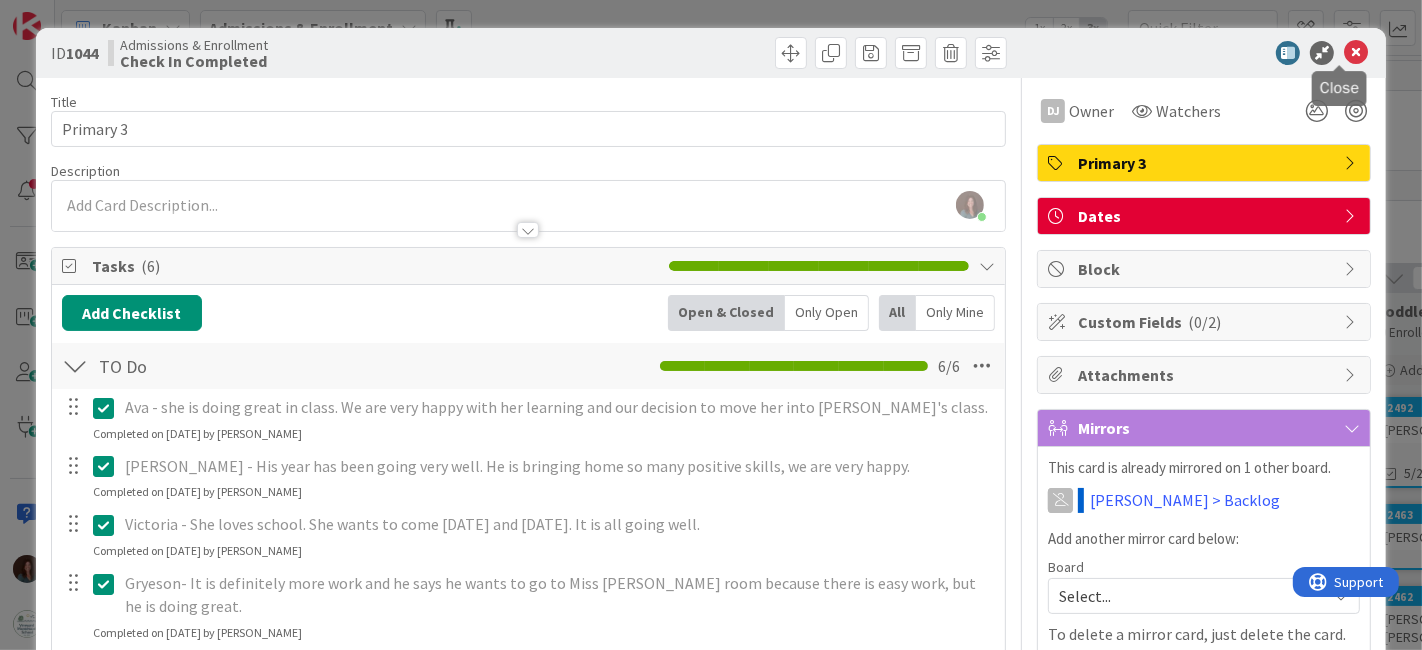 click at bounding box center (1356, 53) 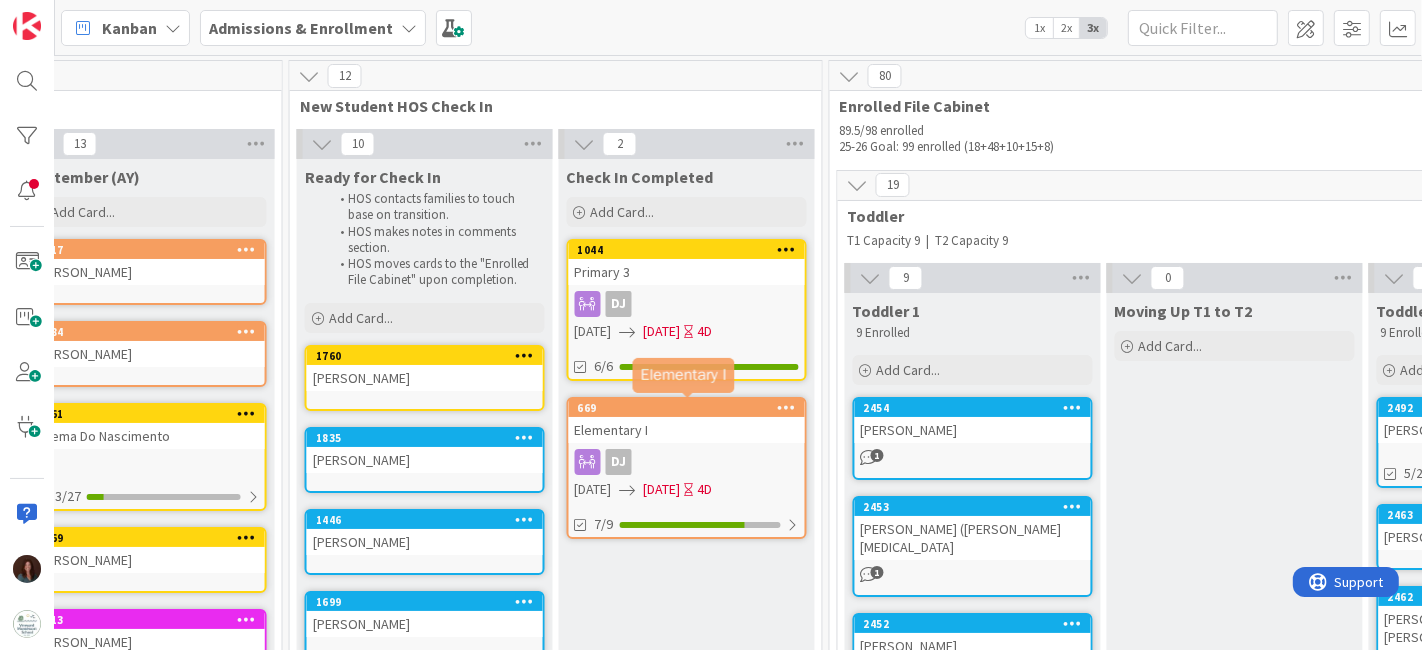 click on "Elementary I" at bounding box center [687, 430] 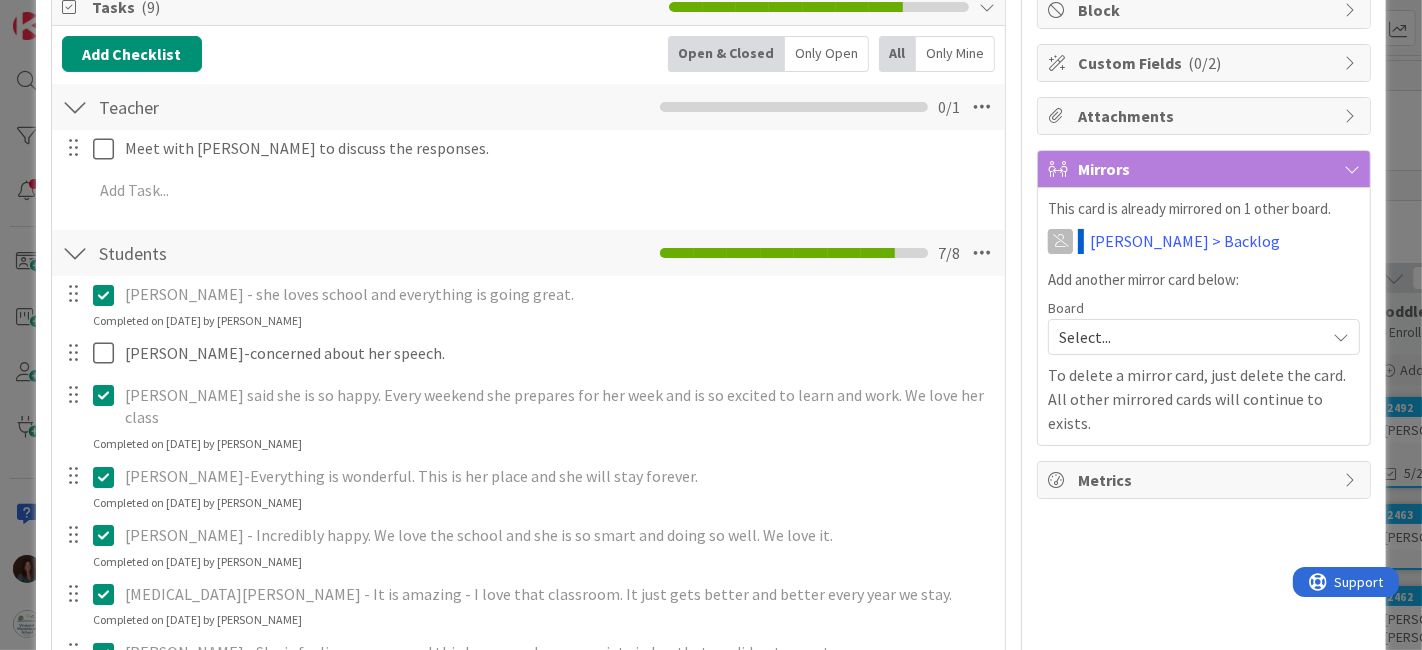 scroll, scrollTop: 0, scrollLeft: 0, axis: both 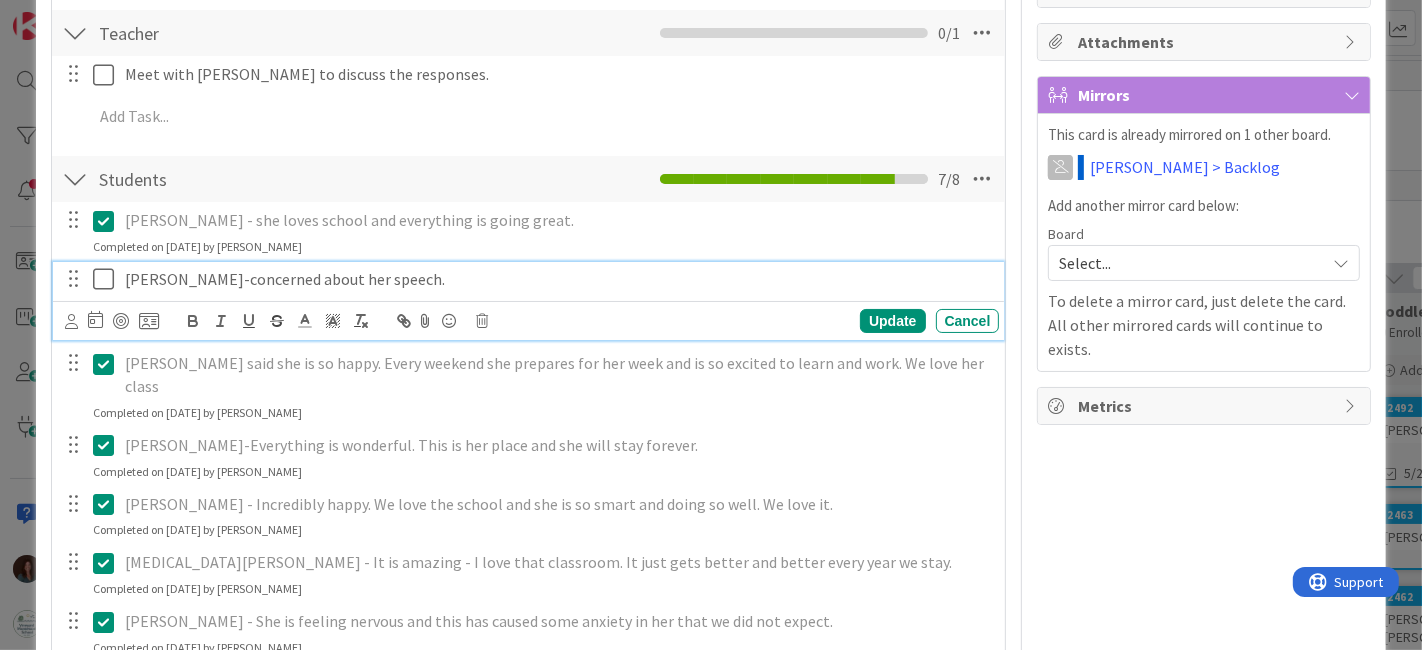 click on "Caroline Shane-concerned about her speech." at bounding box center [558, 279] 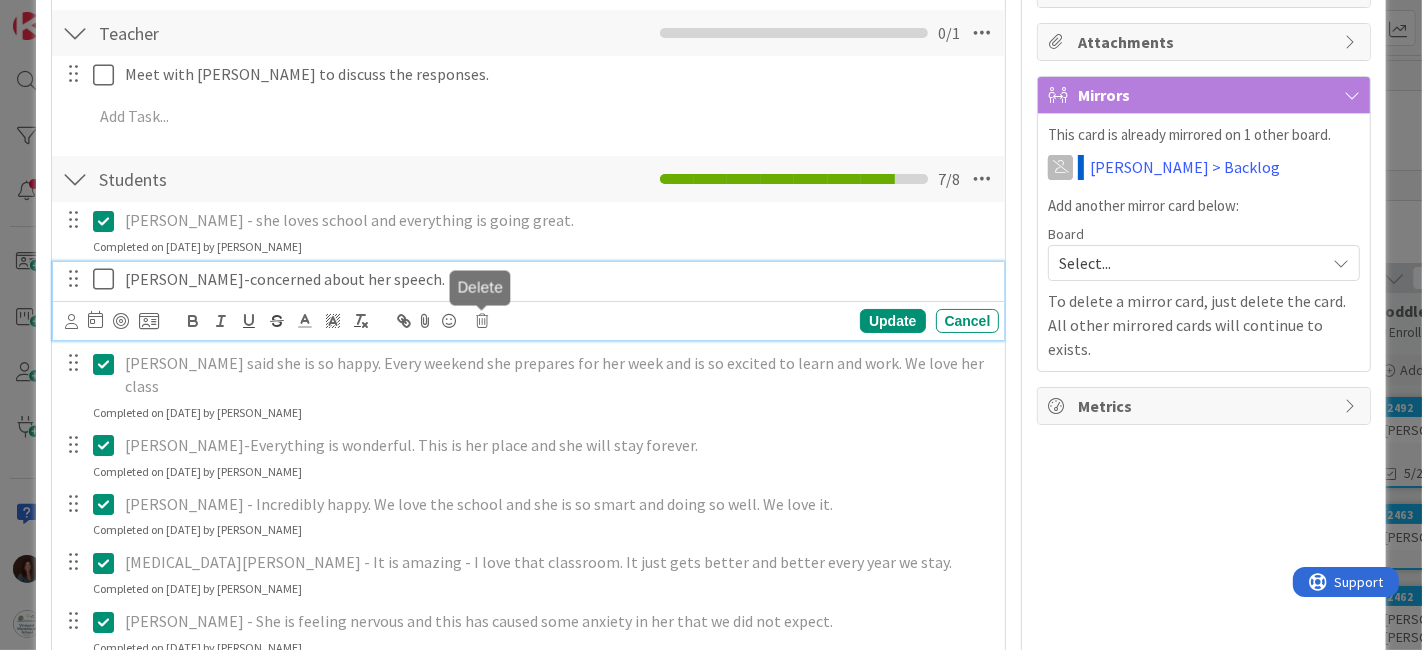click at bounding box center [483, 321] 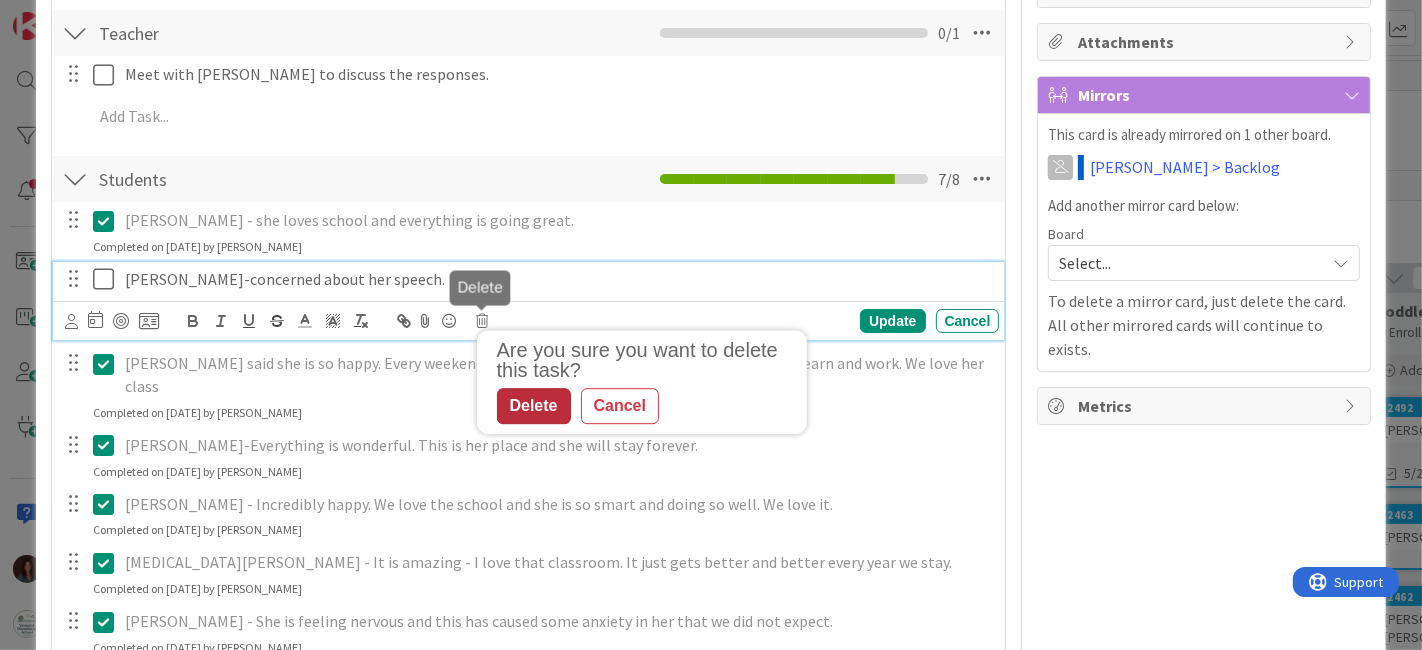 click on "Delete" at bounding box center [534, 407] 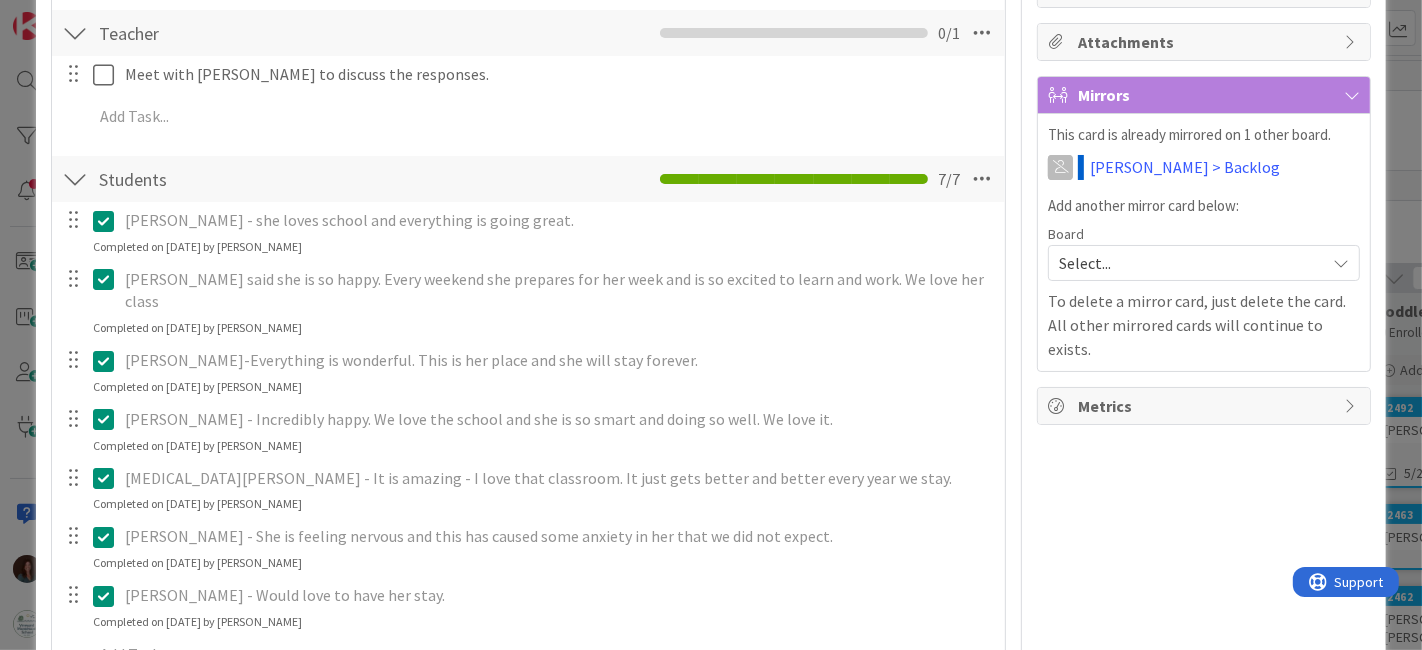 click at bounding box center [108, 221] 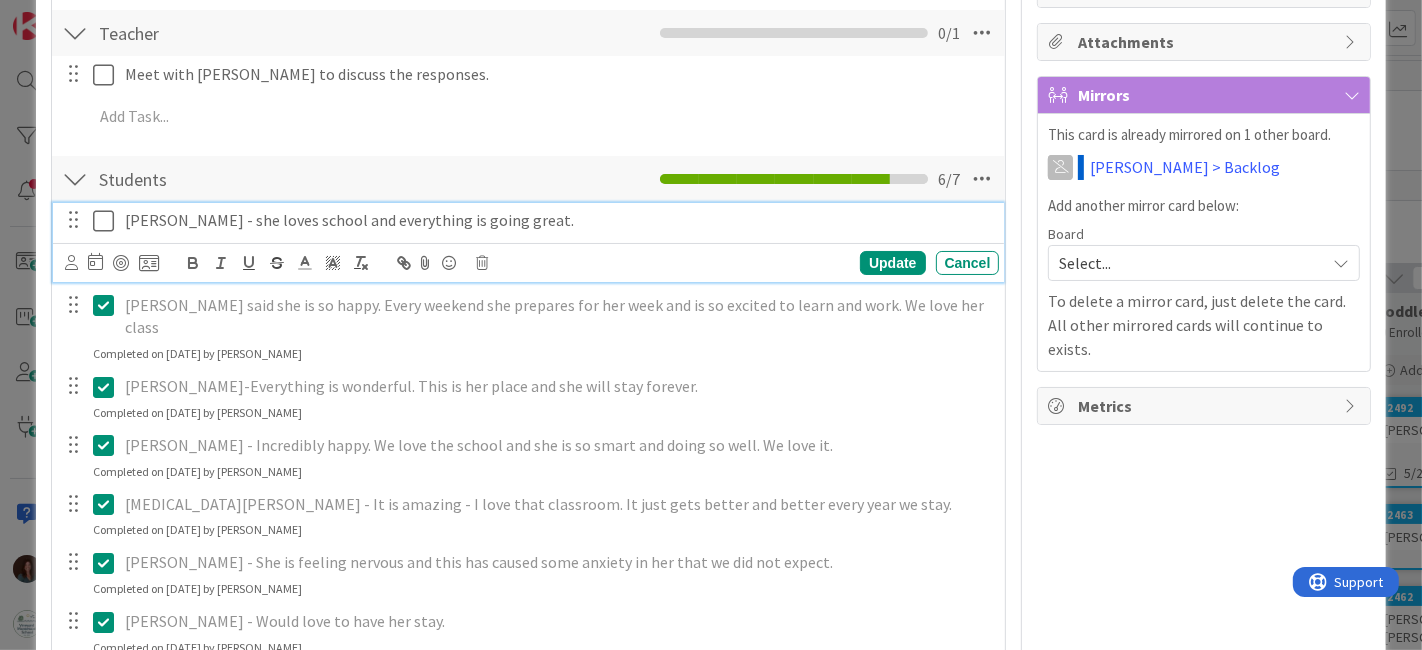 click on "Aurora Kennedy - she loves school and everything is going great." at bounding box center (558, 220) 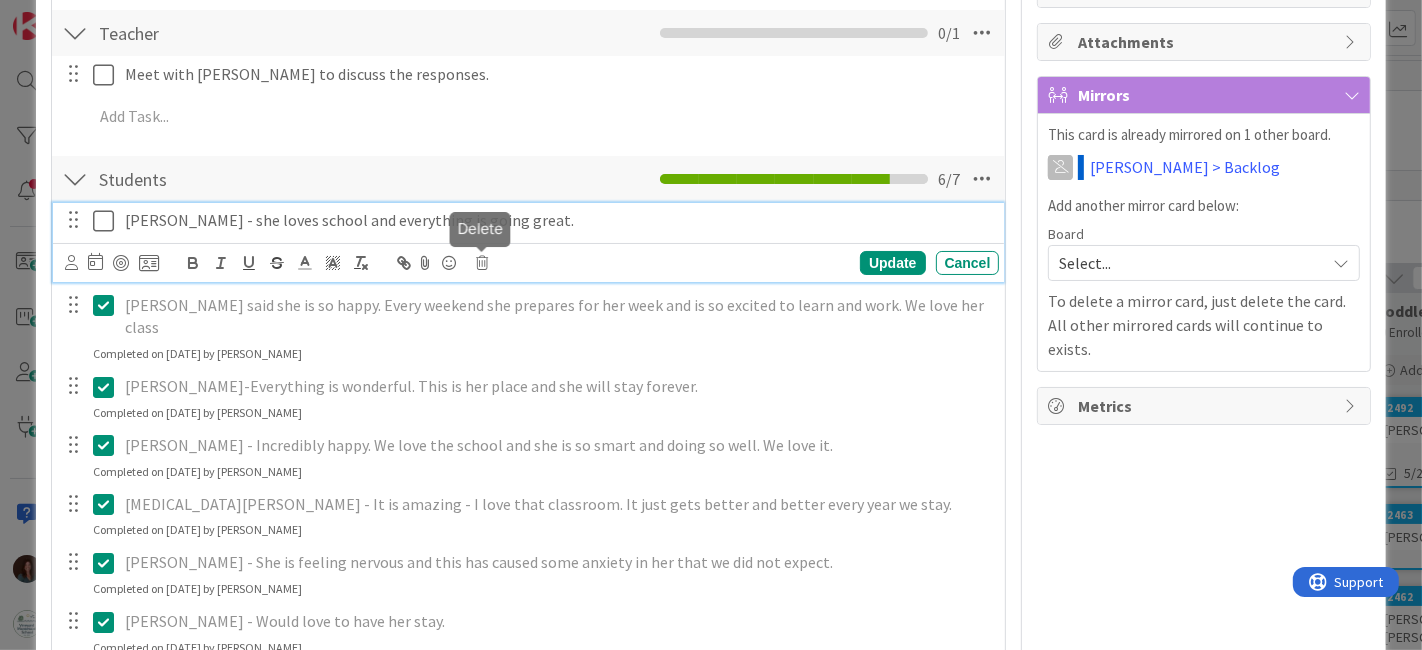 click at bounding box center (483, 263) 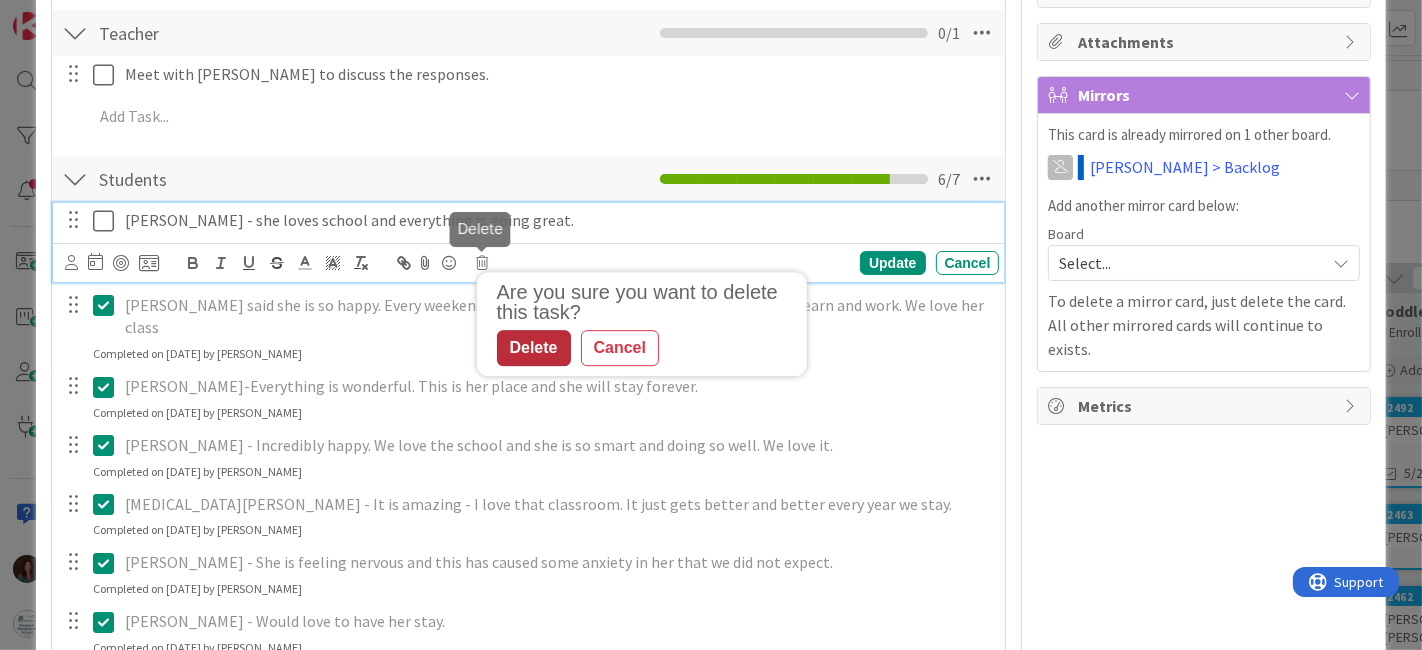 click on "Delete" at bounding box center (534, 348) 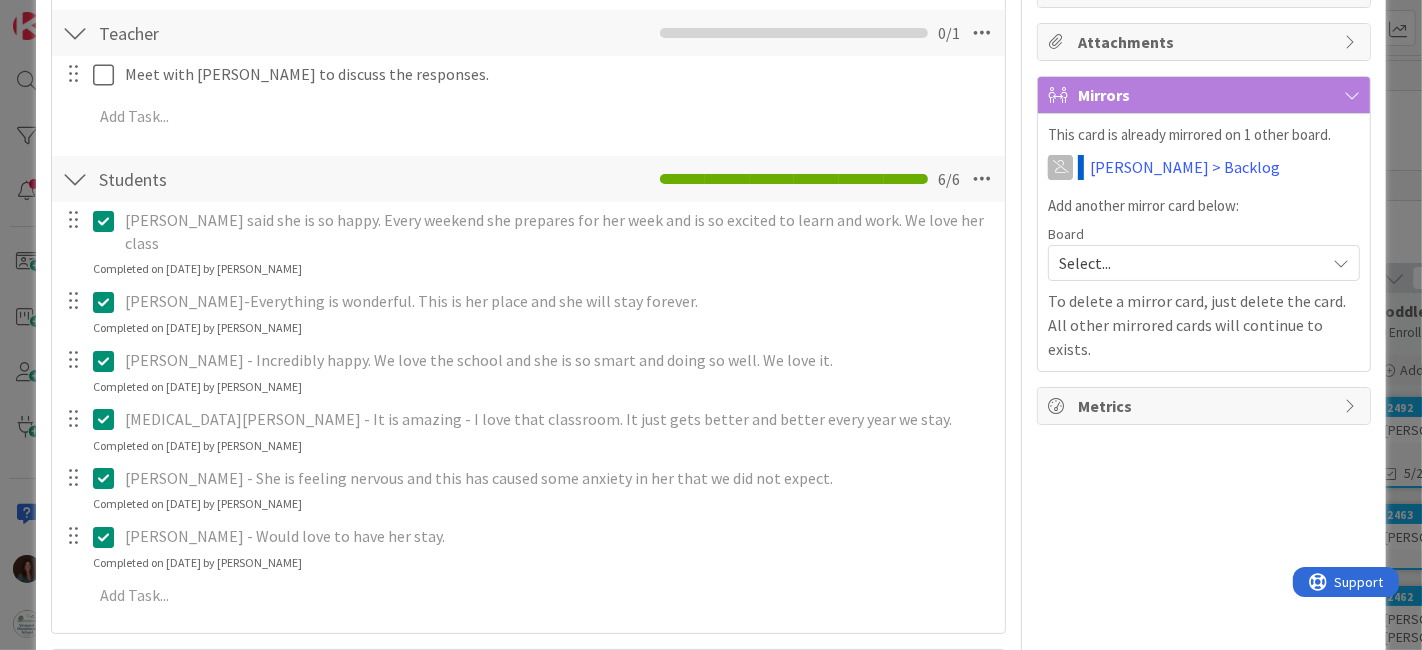 click at bounding box center [108, 419] 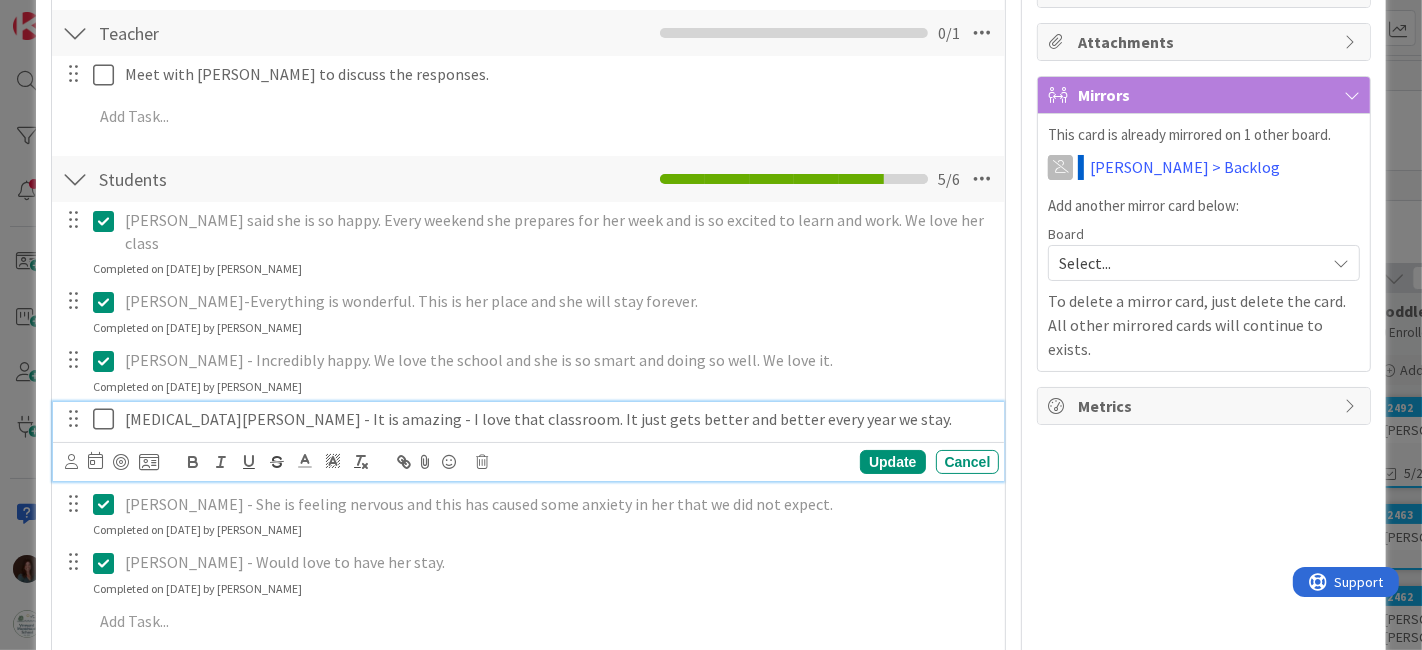 click on "Skyla Mancina - It is amazing - I love that classroom. It just gets better and better every year we stay." at bounding box center (558, 419) 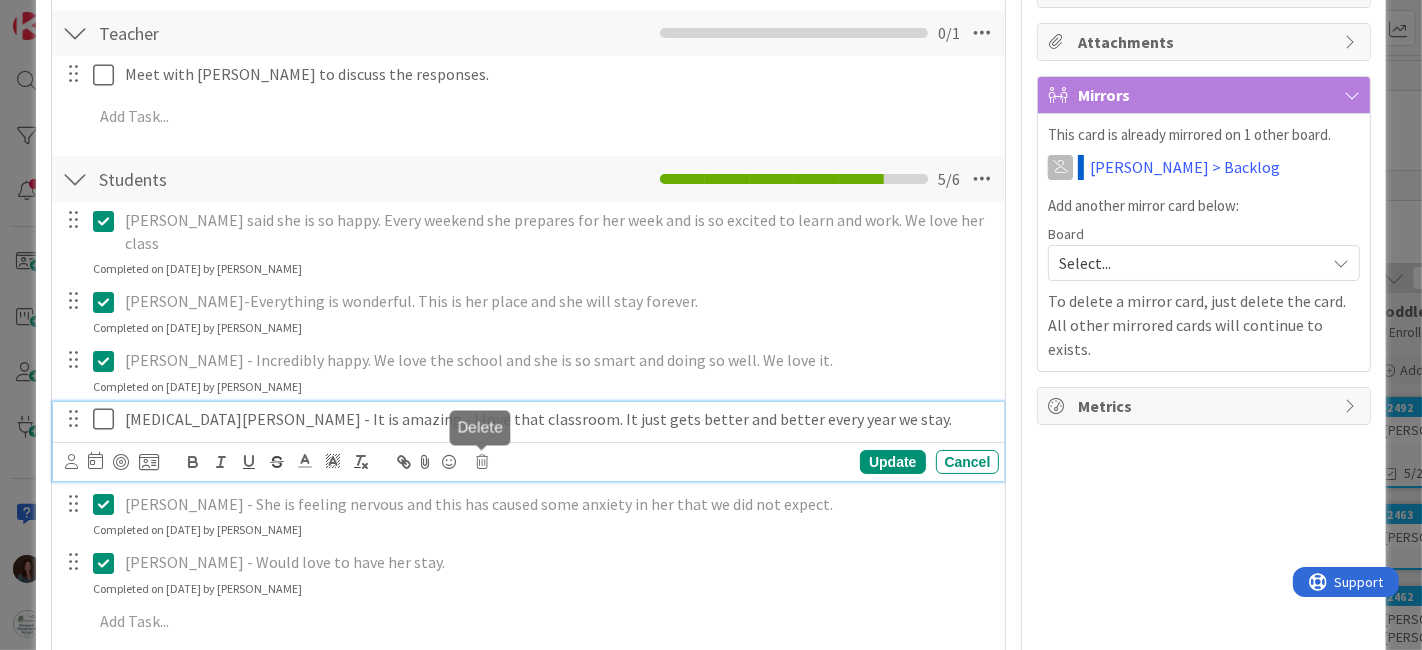 click at bounding box center [483, 462] 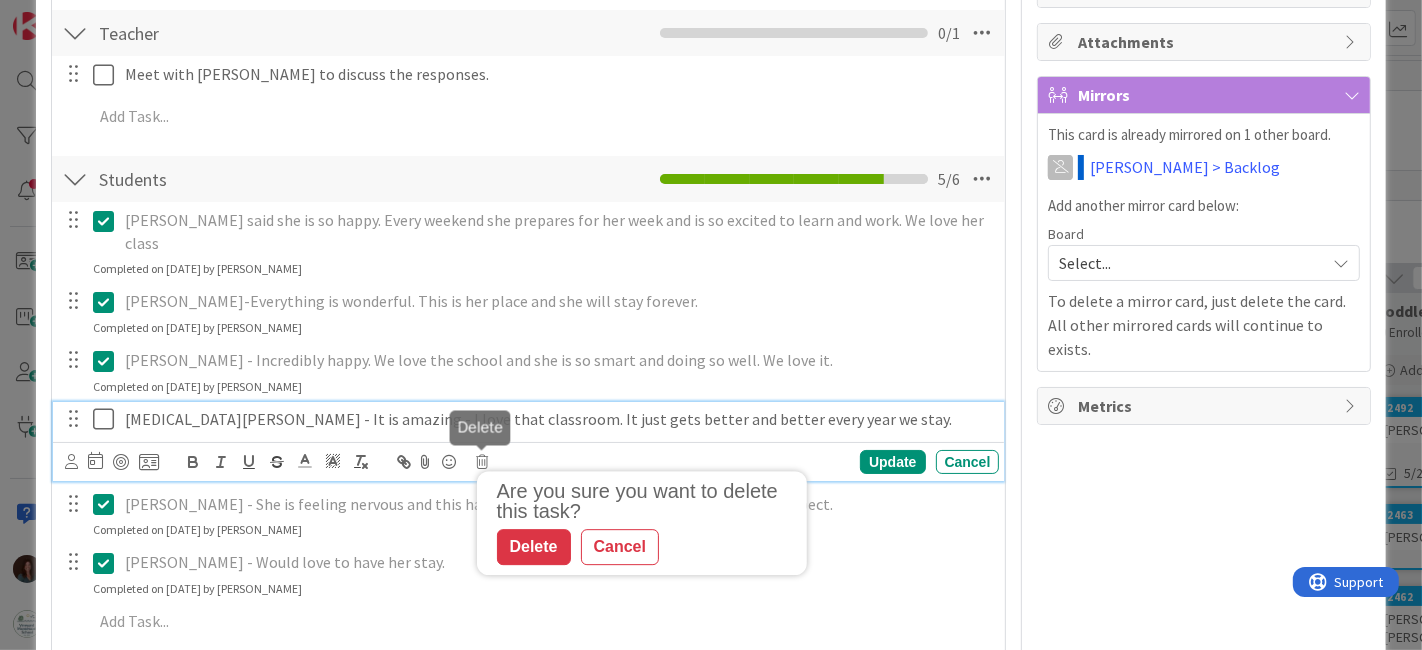 click on "Delete" at bounding box center (534, 547) 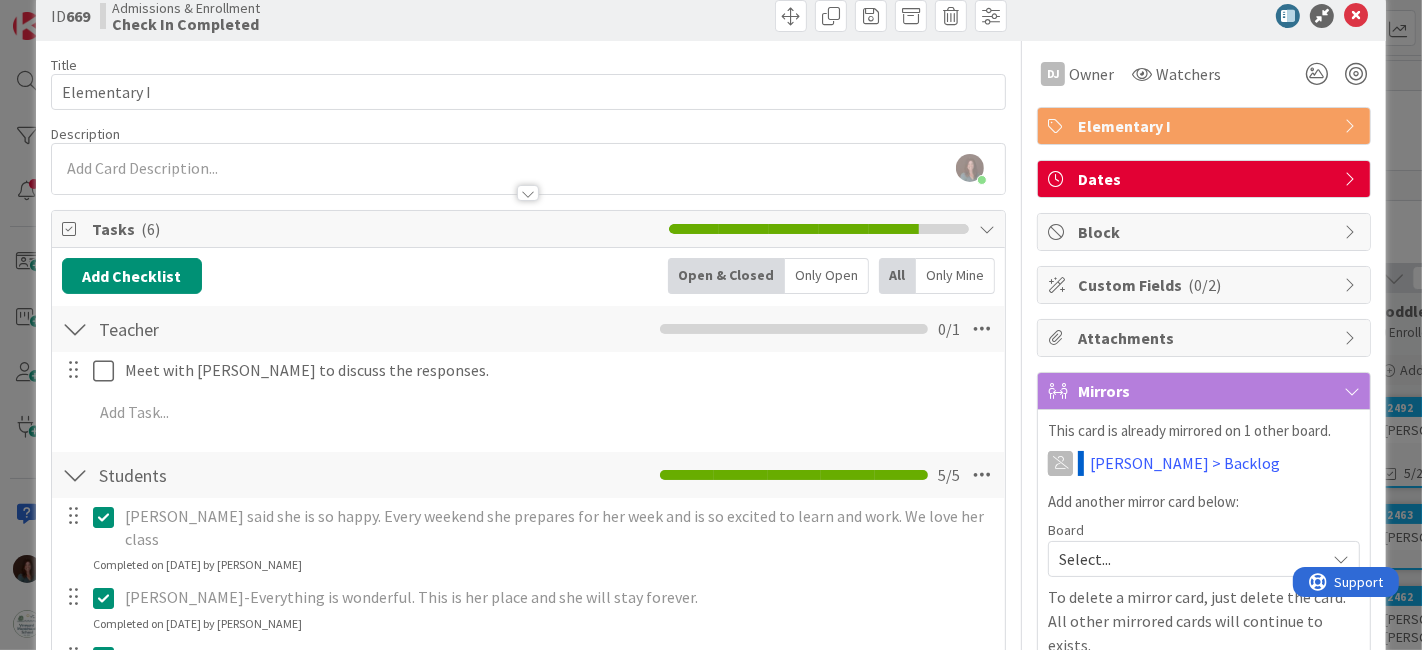 scroll, scrollTop: 0, scrollLeft: 0, axis: both 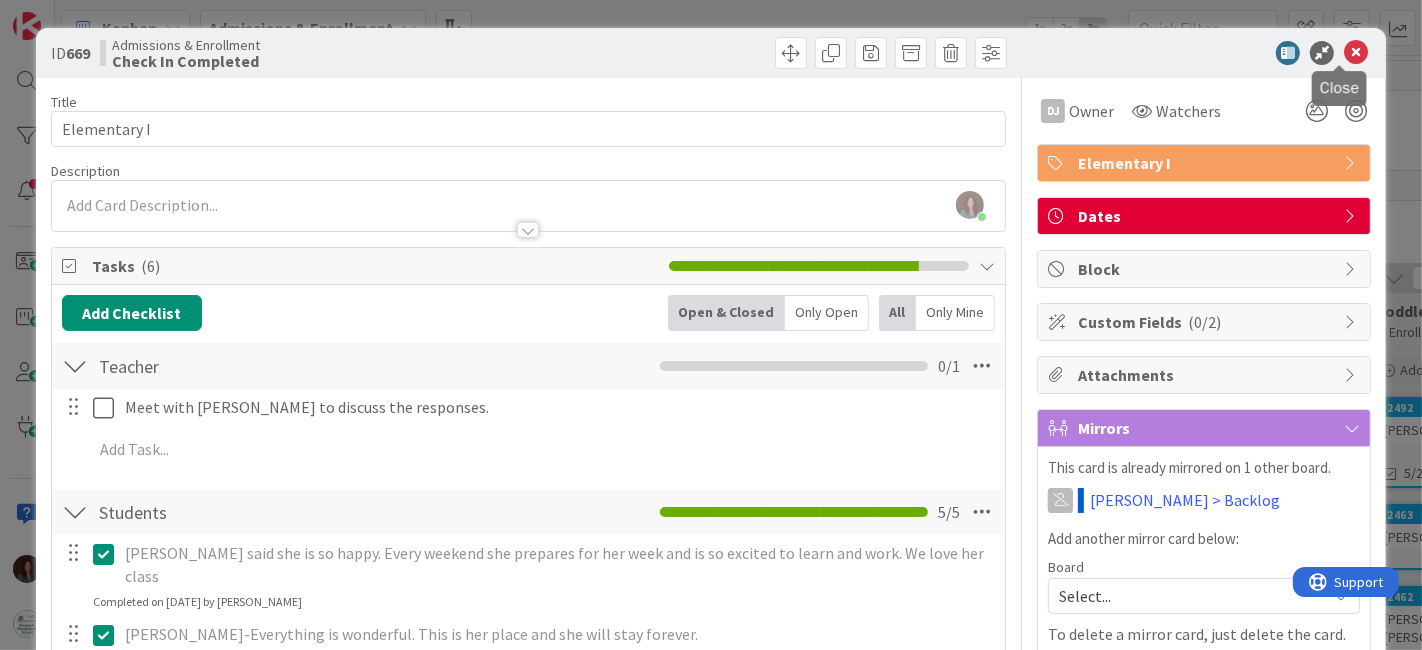 click at bounding box center [1356, 53] 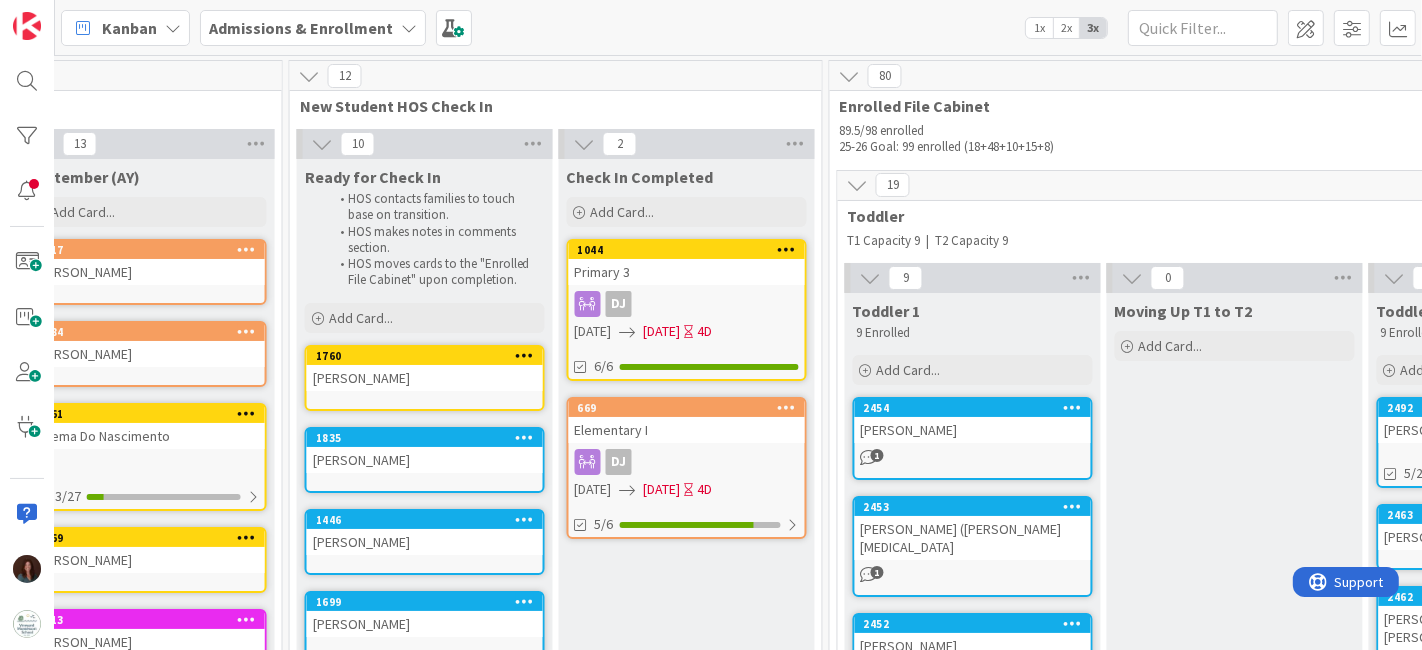 scroll, scrollTop: 0, scrollLeft: 0, axis: both 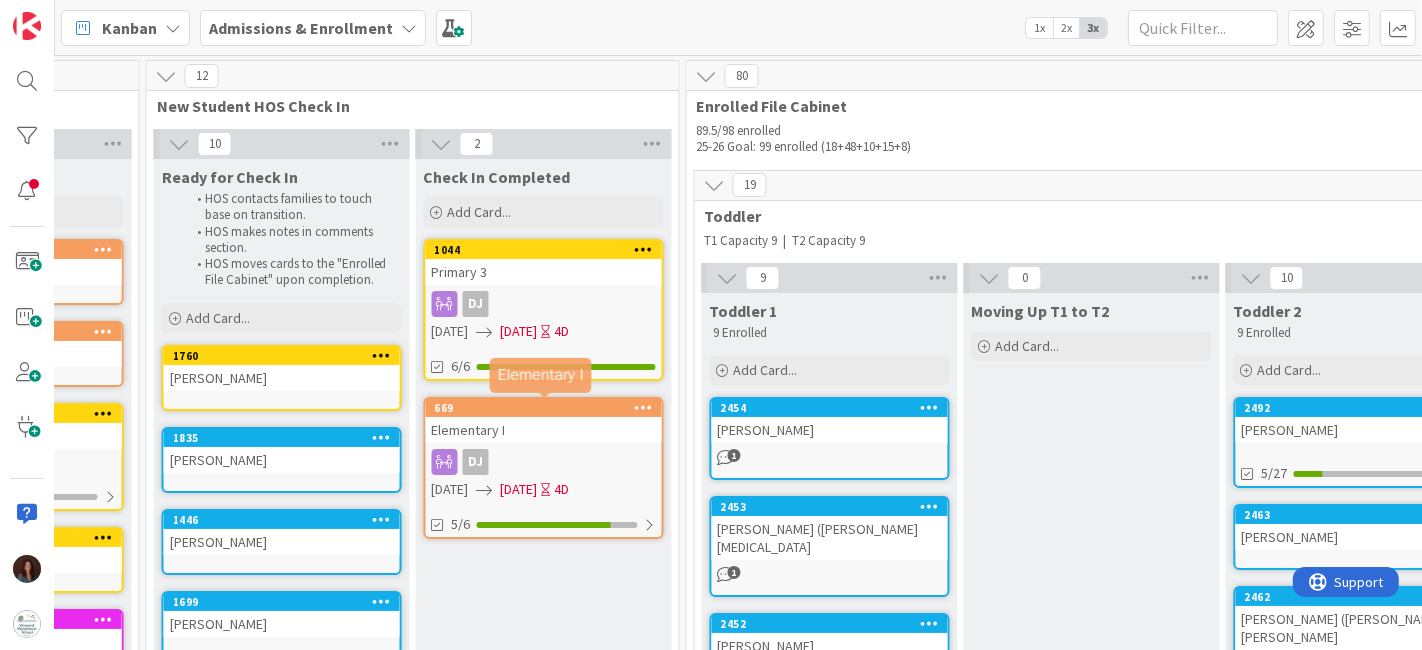 click on "669" at bounding box center [548, 408] 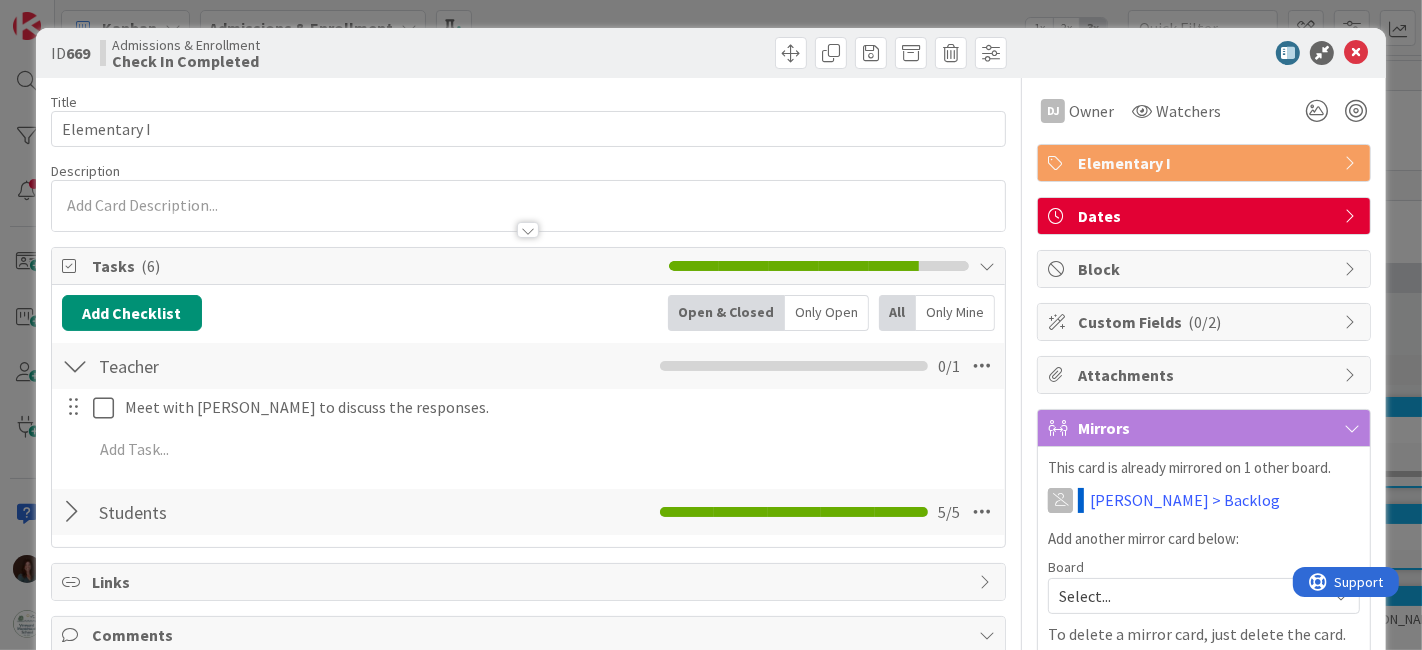 scroll, scrollTop: 0, scrollLeft: 0, axis: both 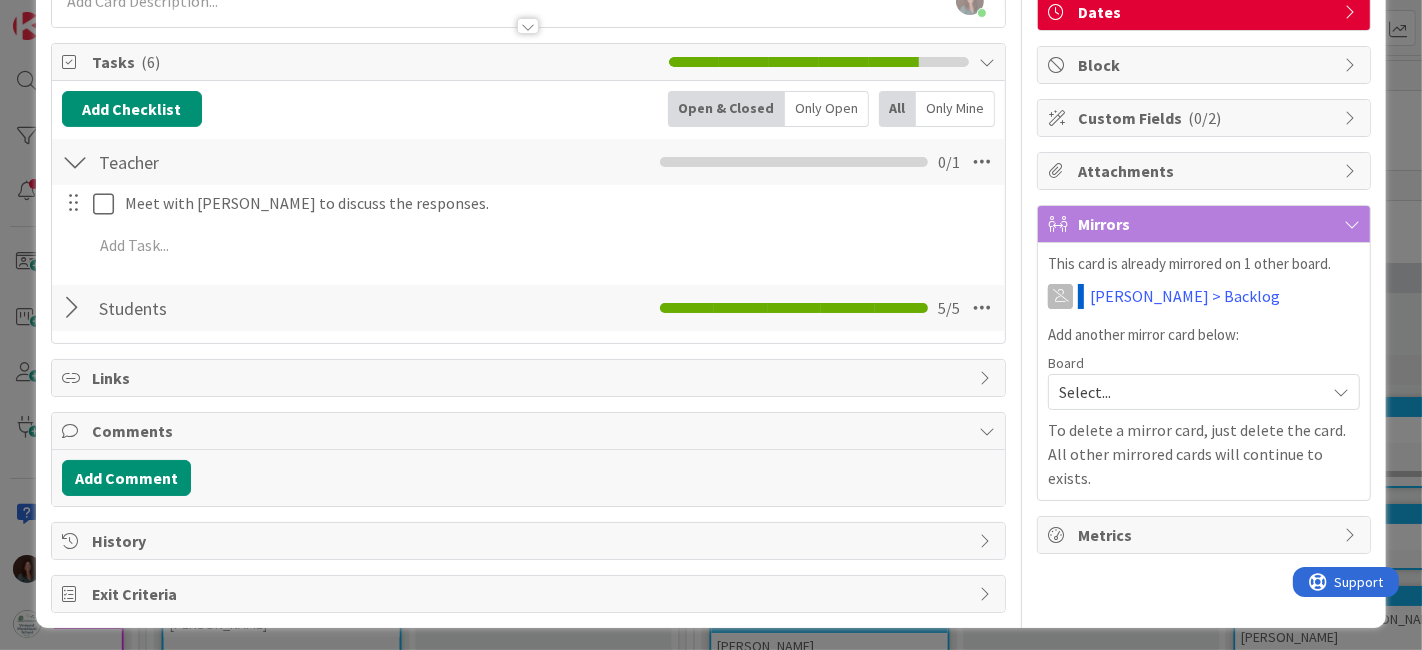 click at bounding box center (75, 308) 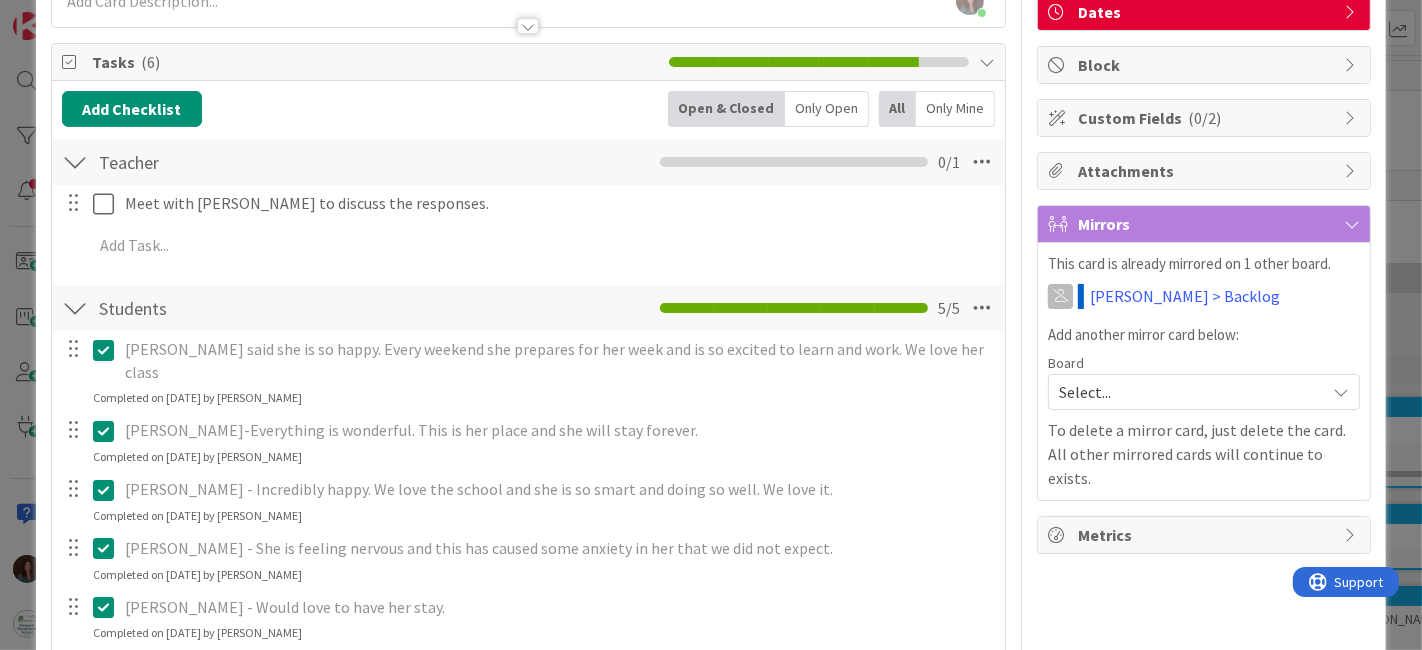 click at bounding box center (108, 350) 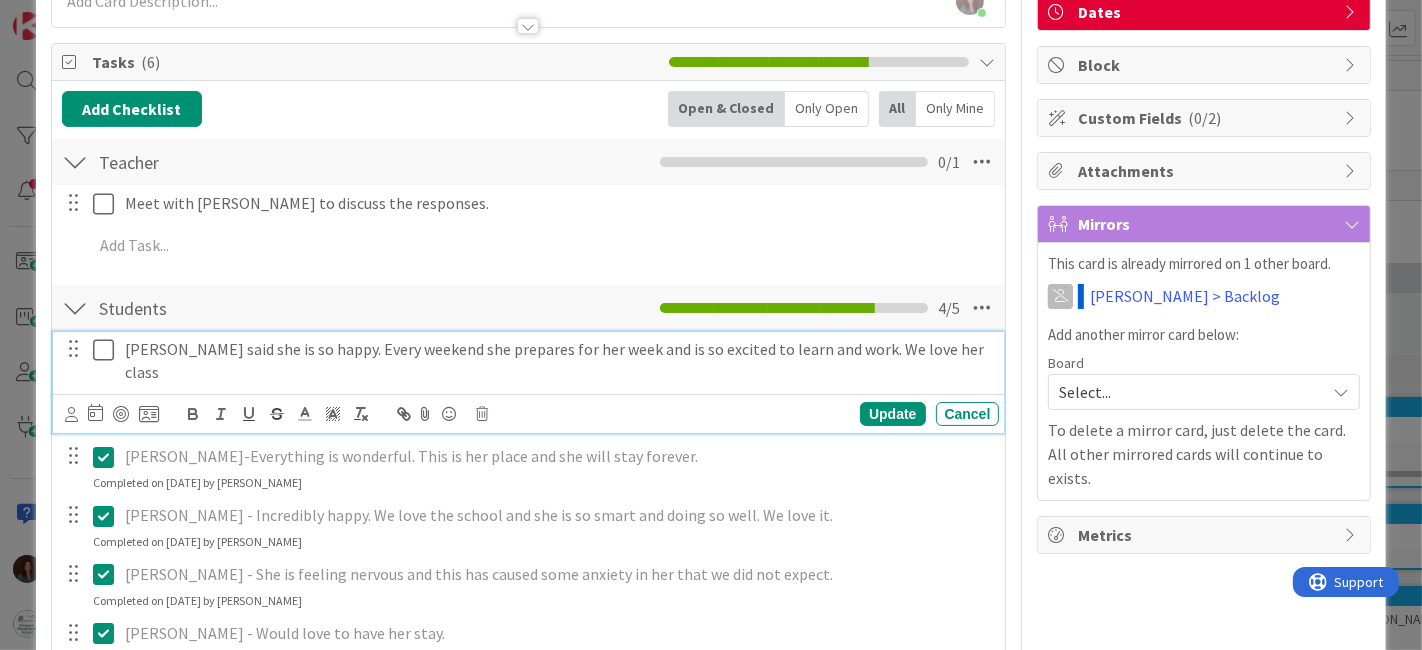 drag, startPoint x: 240, startPoint y: 364, endPoint x: 241, endPoint y: 347, distance: 17.029387 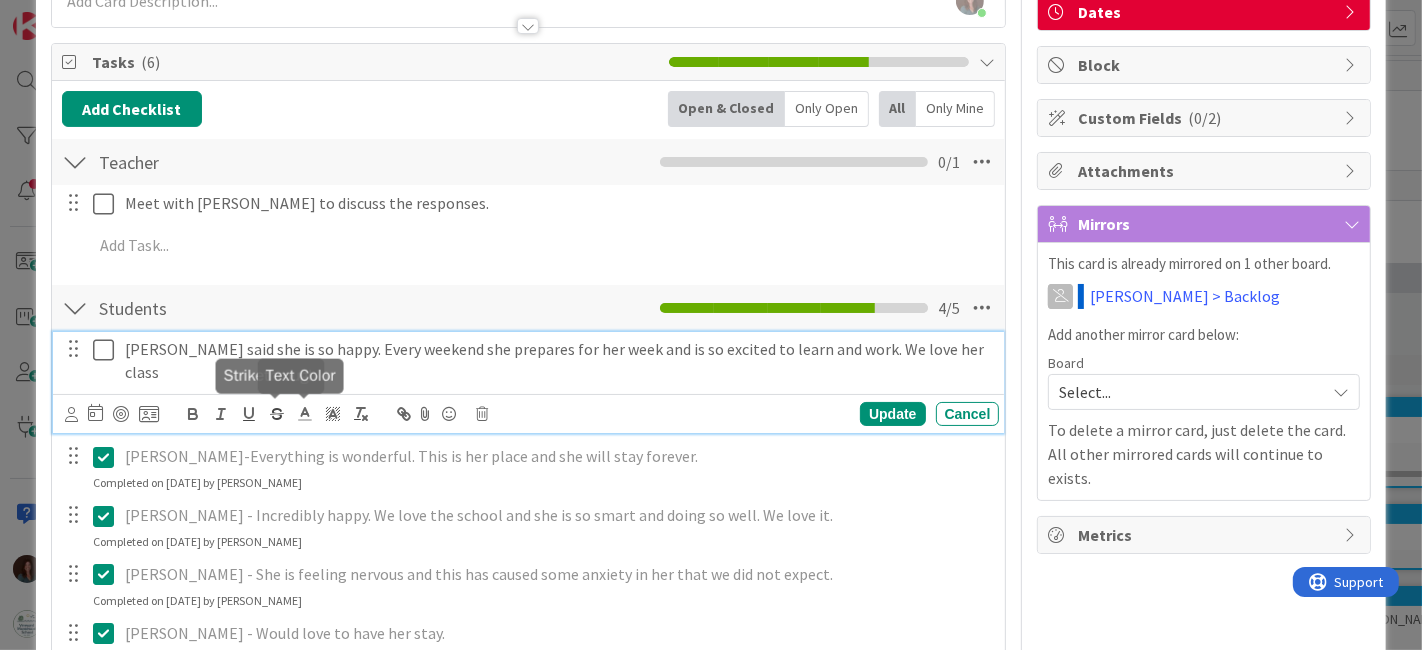copy on "Neiva said she is so happy. Every weekend she prepares for her week and is so excited to learn and work. We love her class" 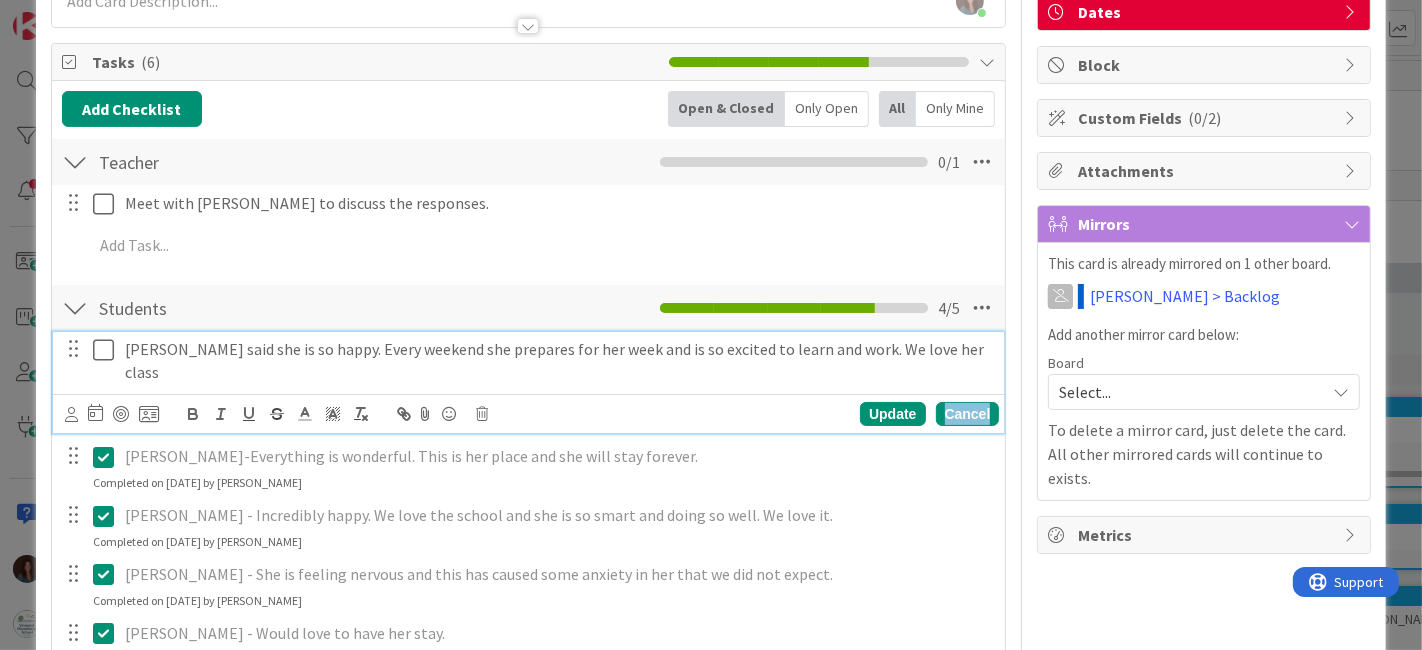 click on "Cancel" at bounding box center [968, 414] 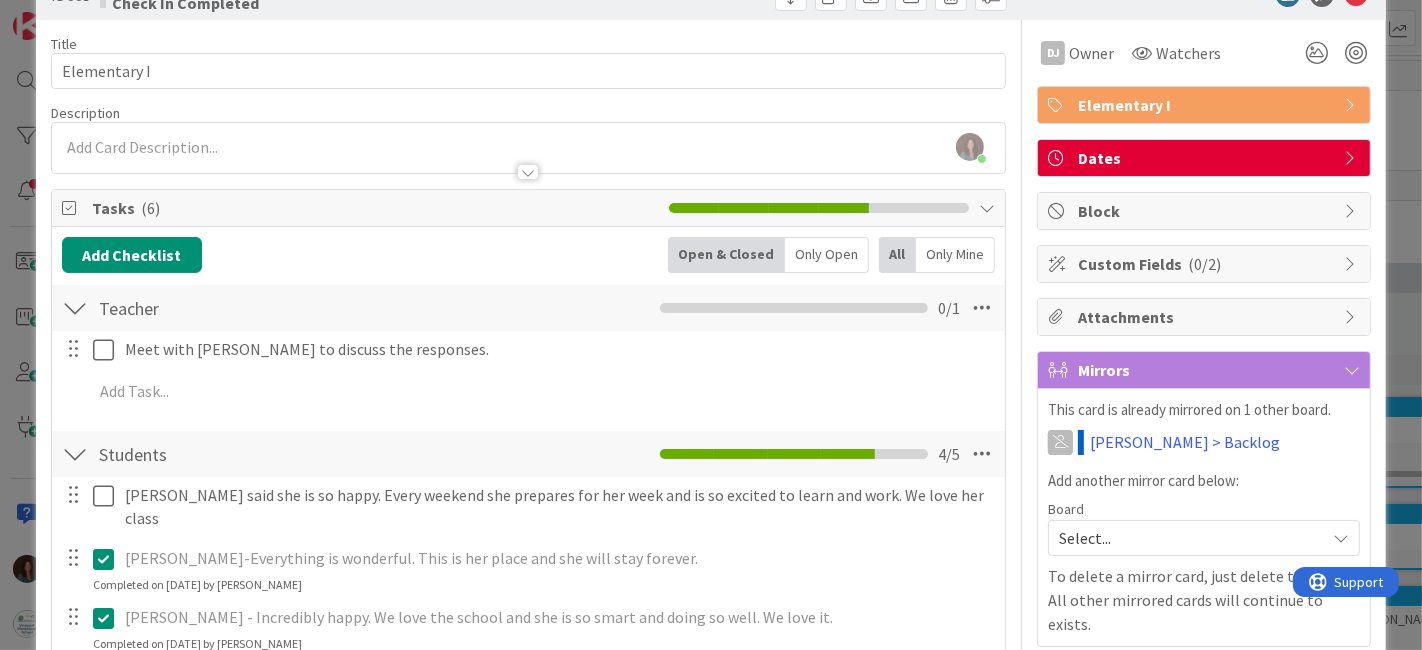 scroll, scrollTop: 0, scrollLeft: 0, axis: both 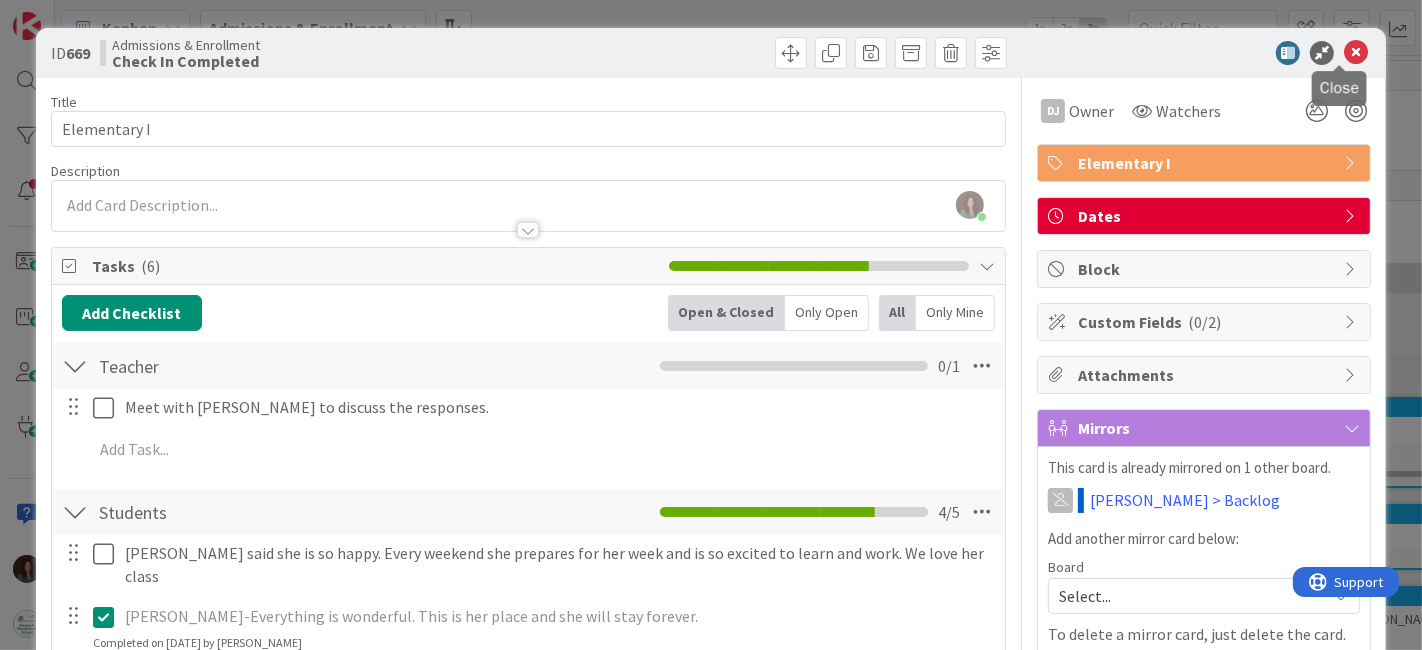 click at bounding box center [1356, 53] 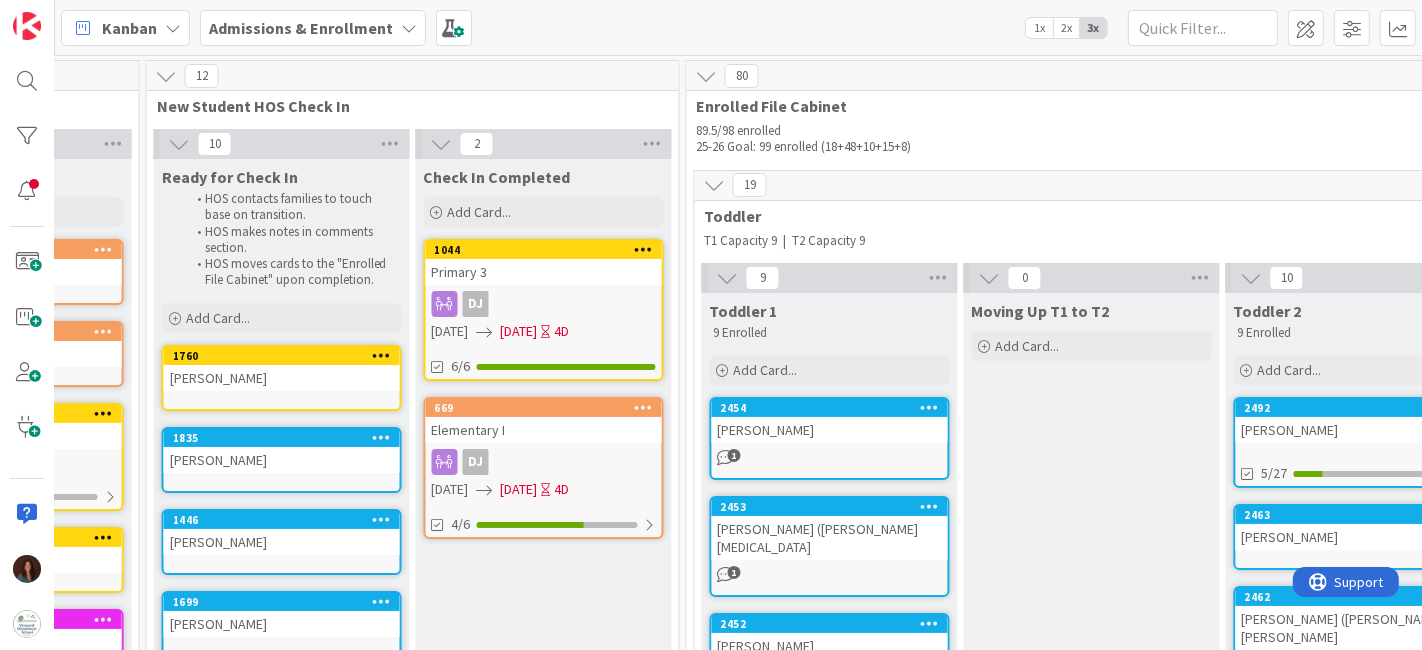 scroll, scrollTop: 0, scrollLeft: 0, axis: both 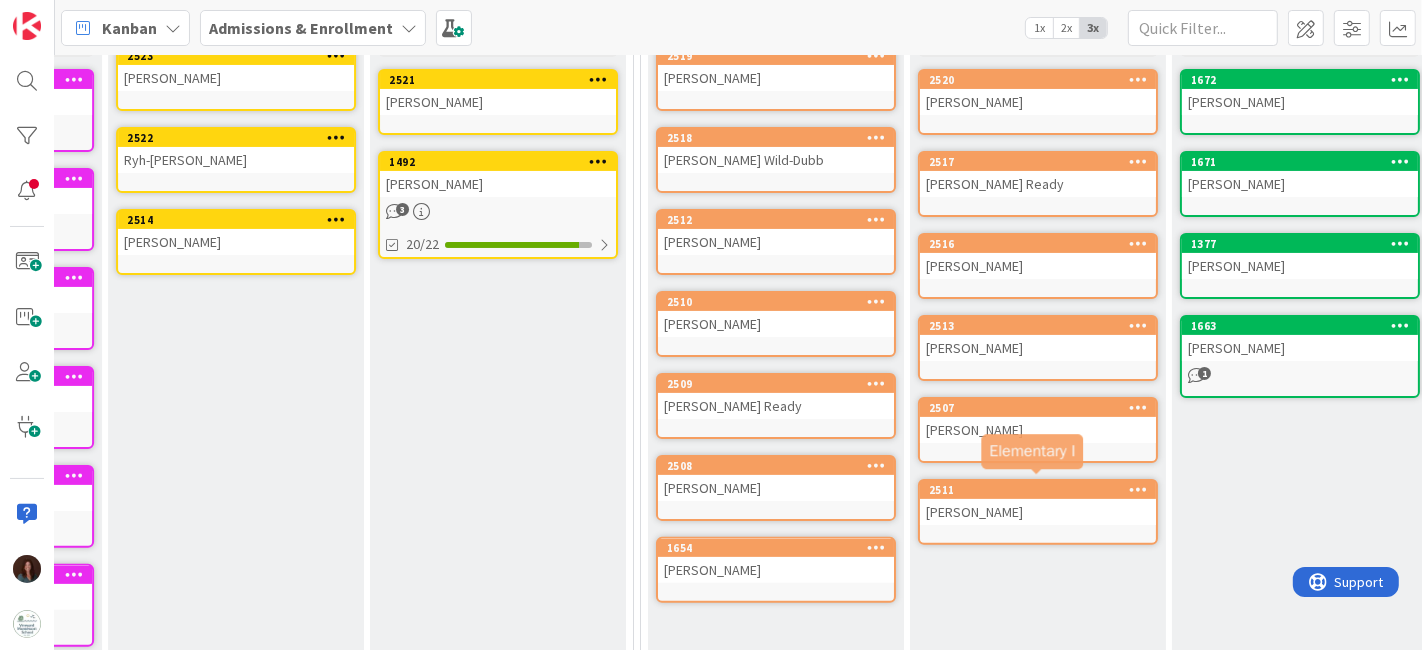 click on "2511" at bounding box center (1042, 490) 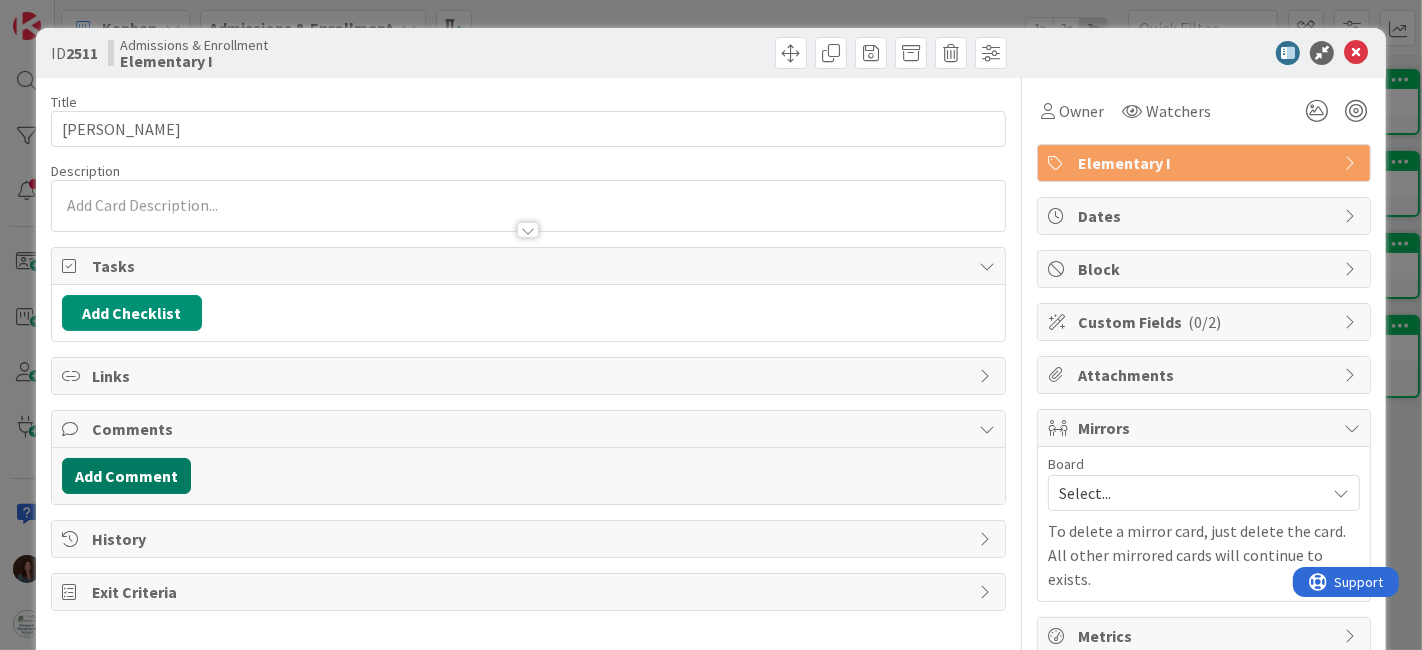 click on "Add Comment" at bounding box center (126, 476) 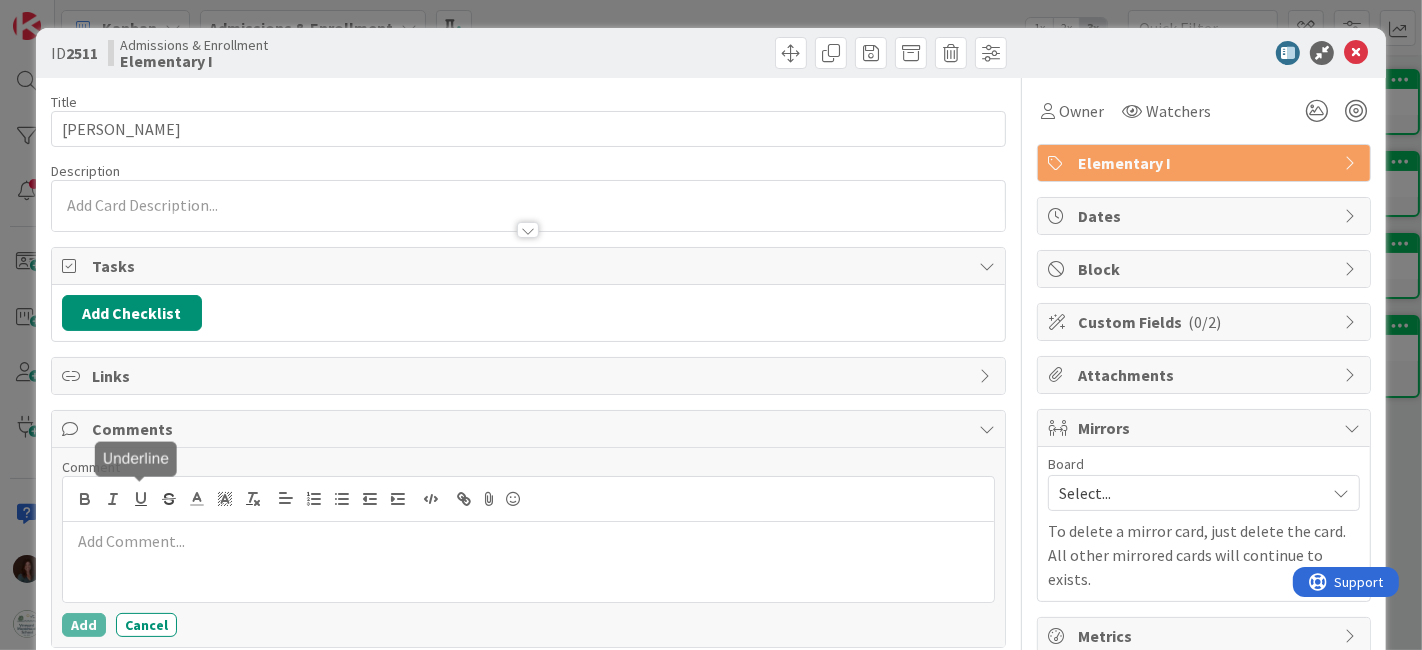 scroll, scrollTop: 0, scrollLeft: 0, axis: both 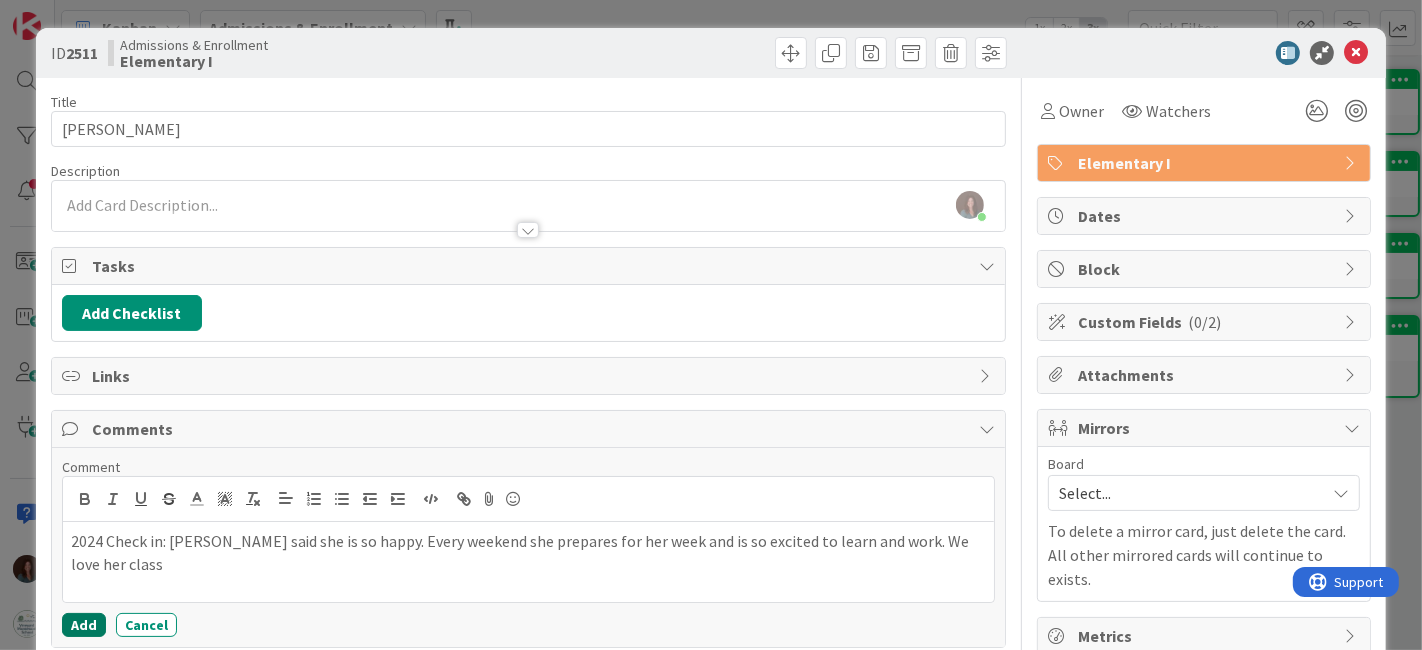 click on "Add" at bounding box center [84, 625] 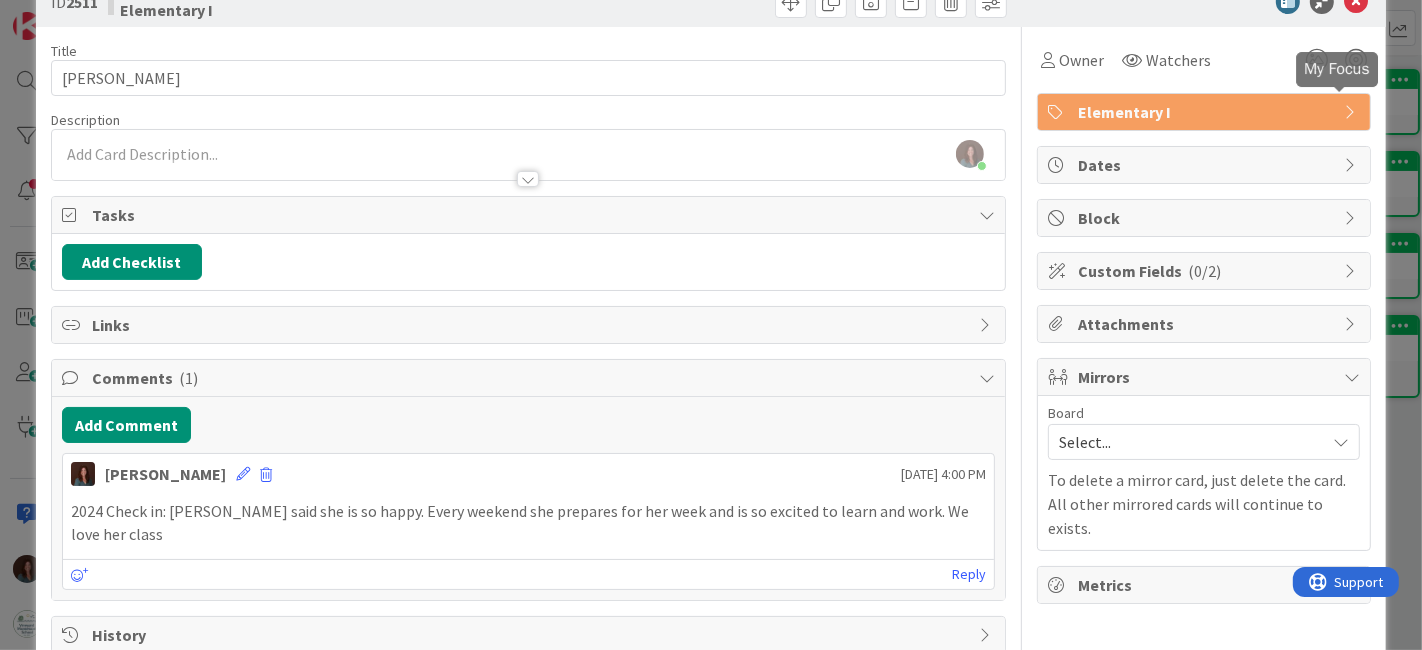 scroll, scrollTop: 0, scrollLeft: 0, axis: both 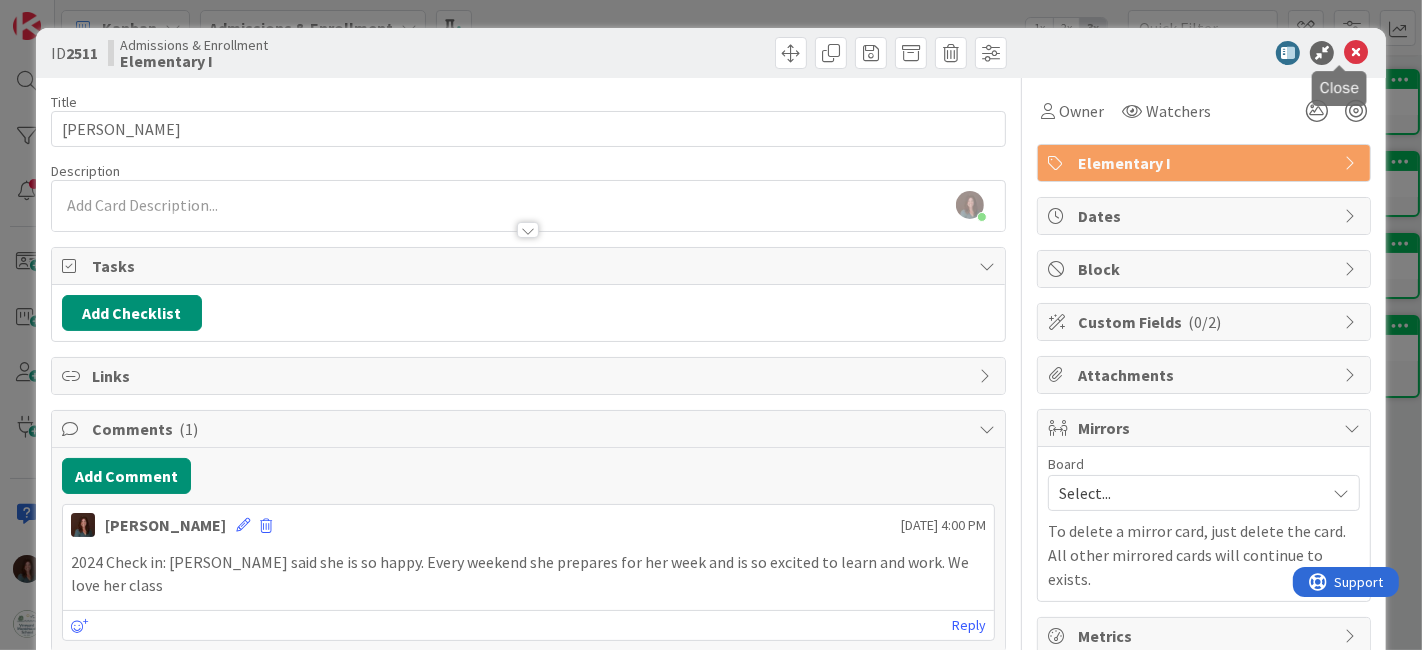 drag, startPoint x: 1337, startPoint y: 47, endPoint x: 1408, endPoint y: 342, distance: 303.4238 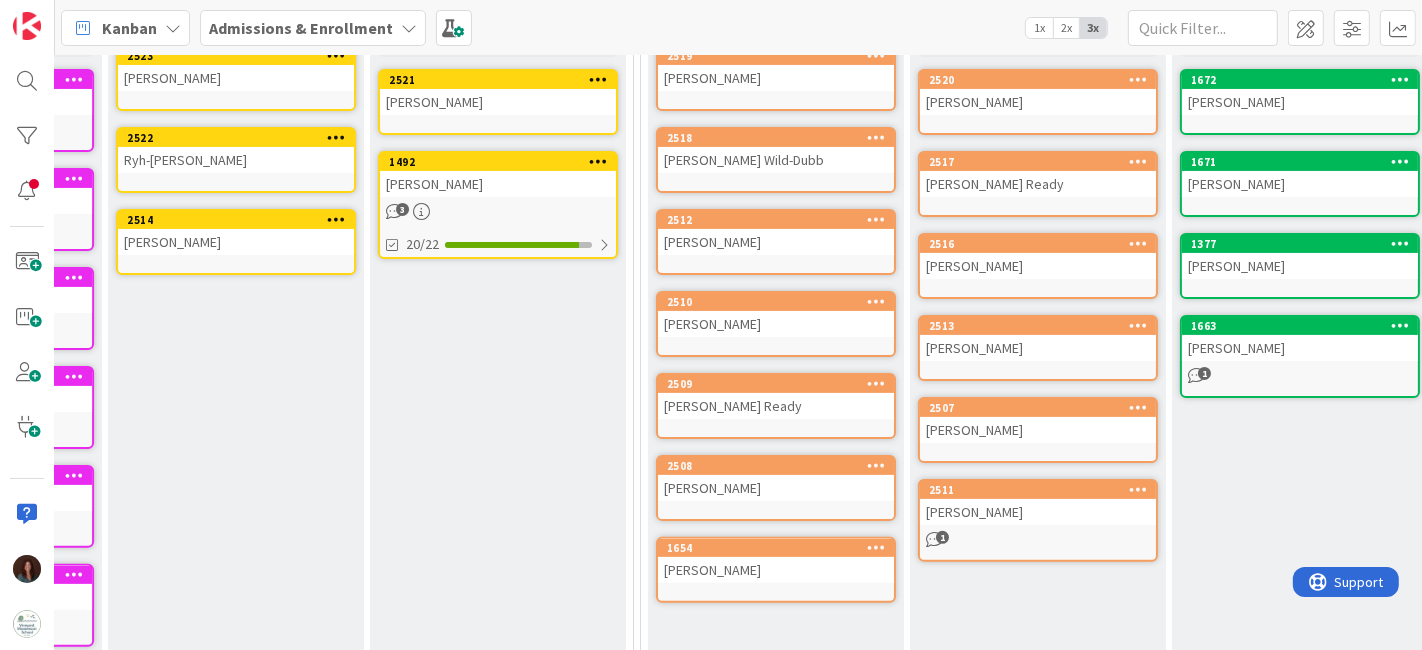 scroll, scrollTop: 0, scrollLeft: 0, axis: both 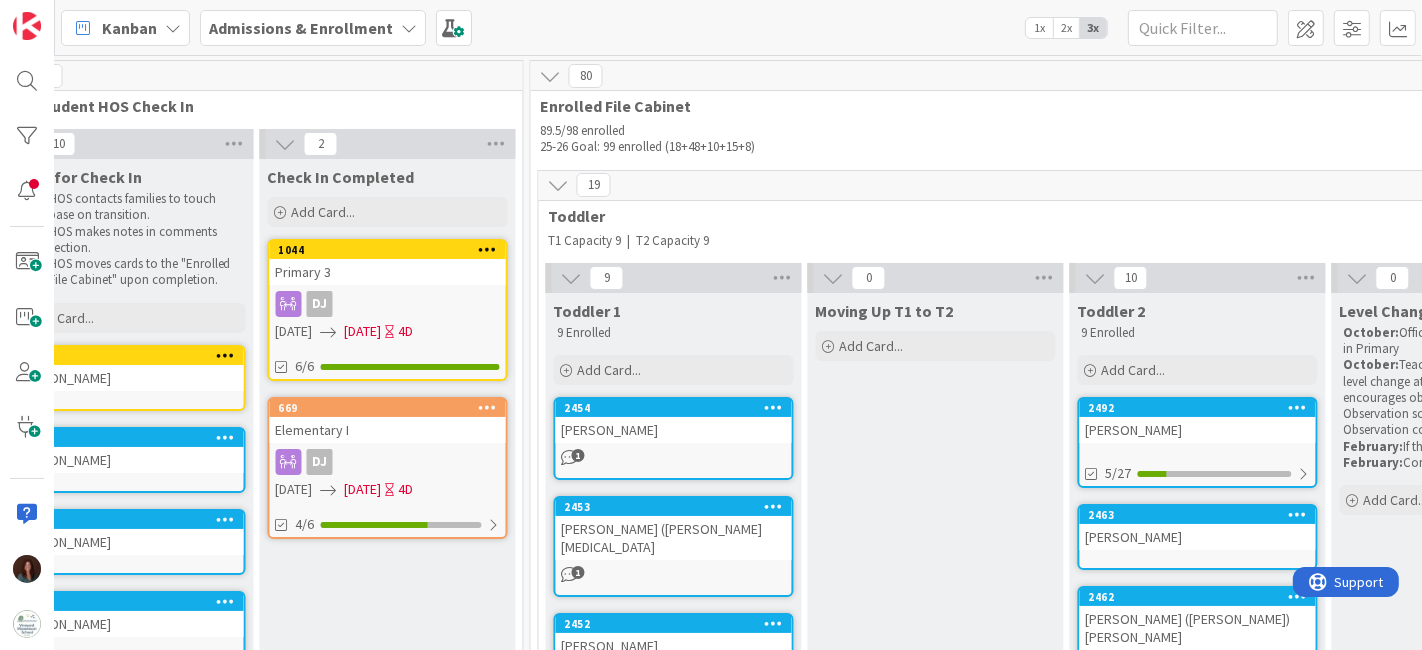 click on "Elementary I" at bounding box center (388, 430) 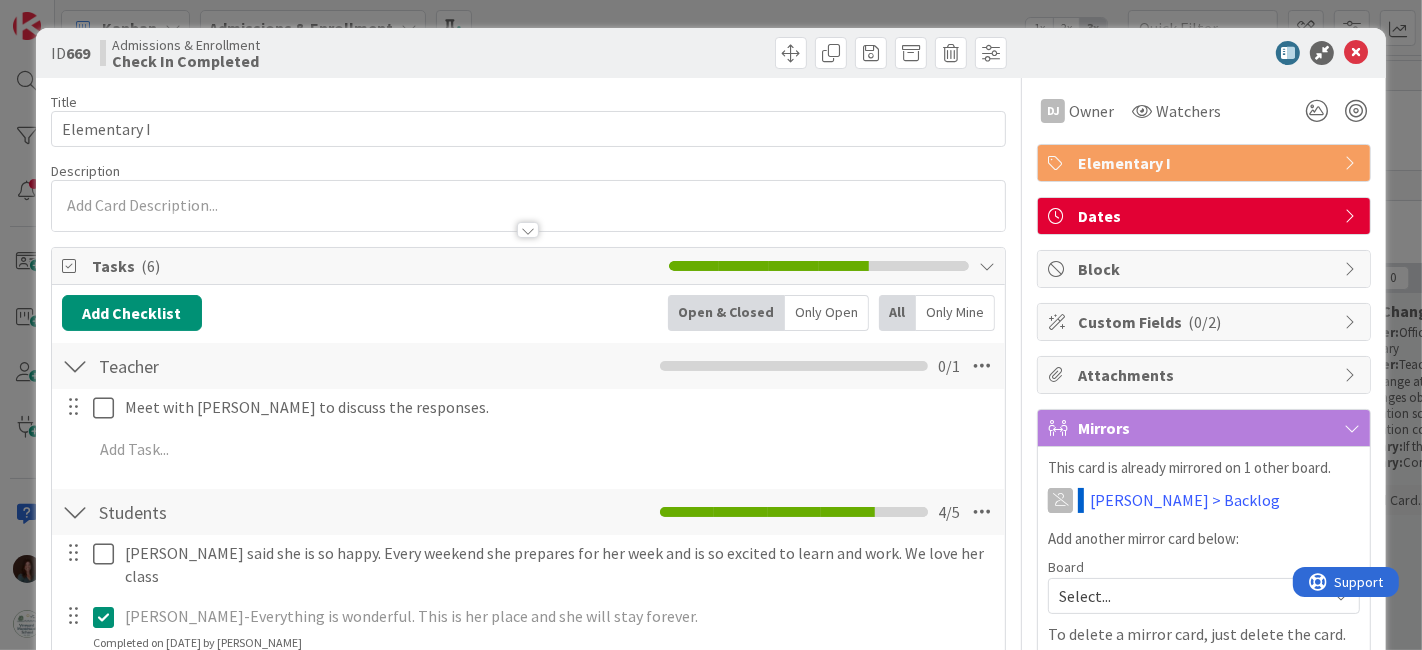 scroll, scrollTop: 0, scrollLeft: 0, axis: both 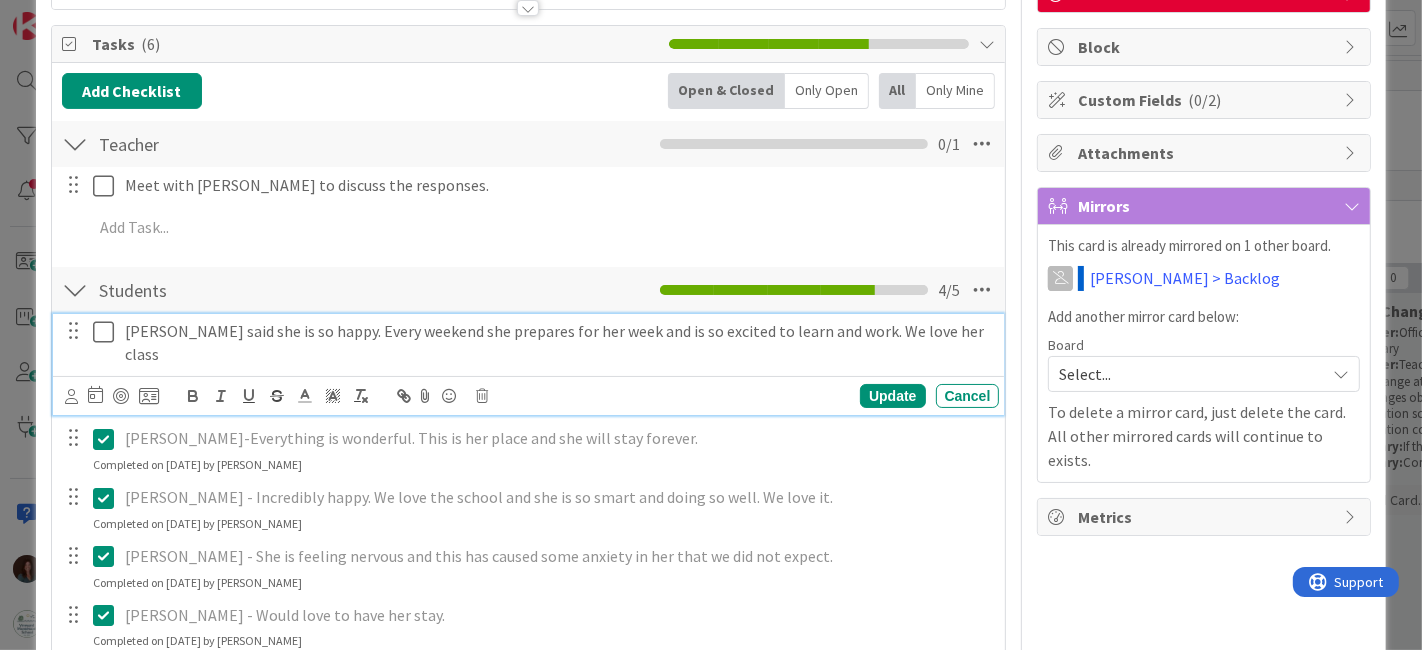 click on "Hannah Leoncio-Neiva said she is so happy. Every weekend she prepares for her week and is so excited to learn and work. We love her class" at bounding box center (558, 342) 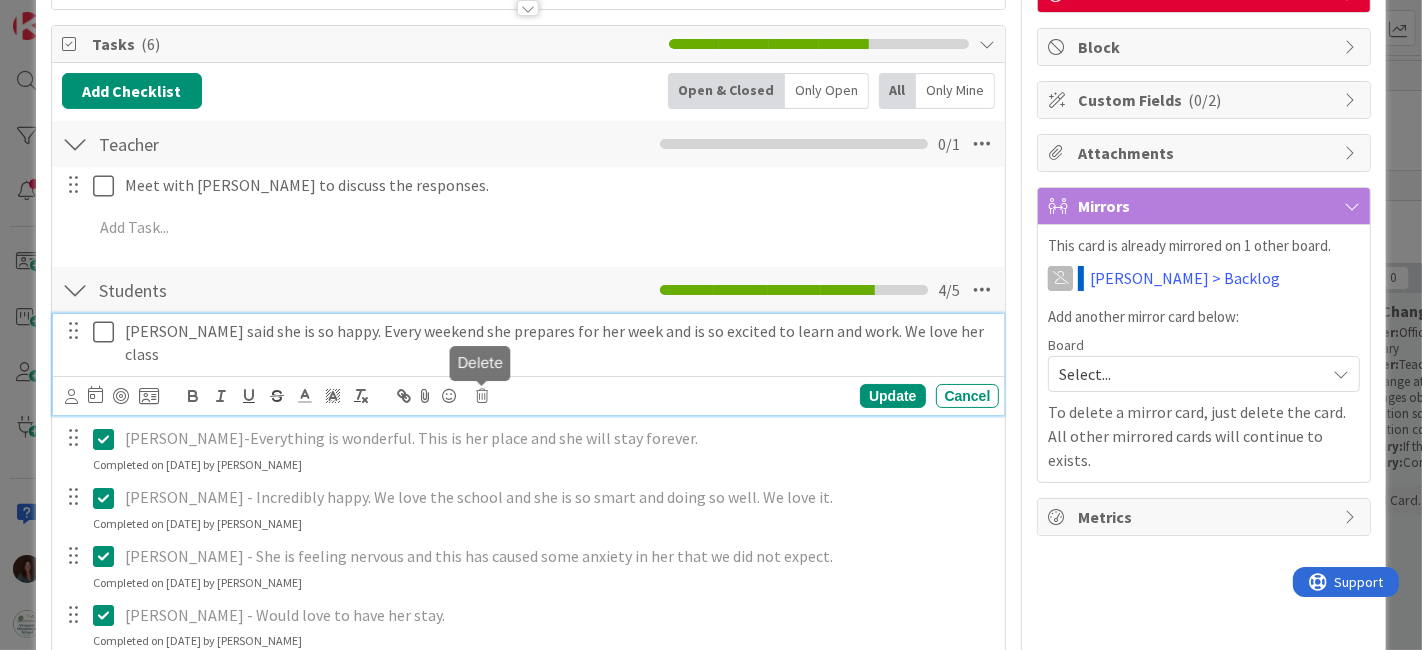 click at bounding box center [483, 396] 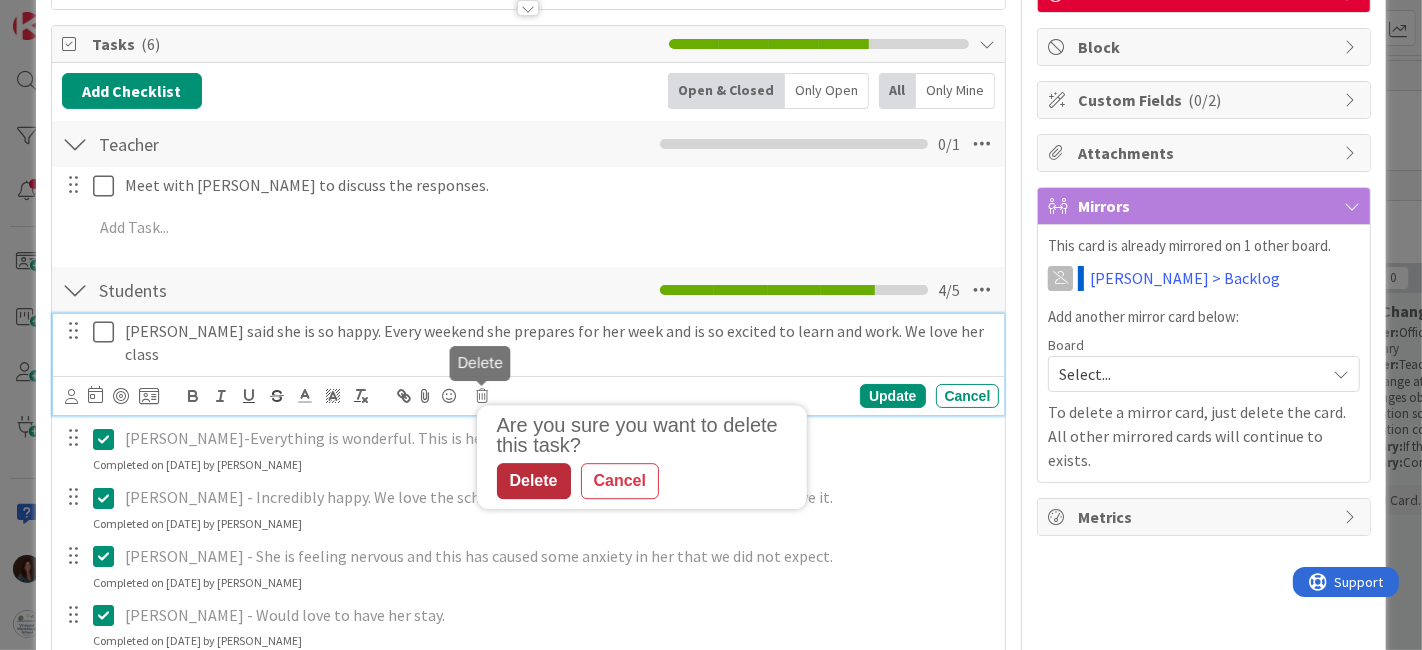 click on "Delete" at bounding box center [534, 482] 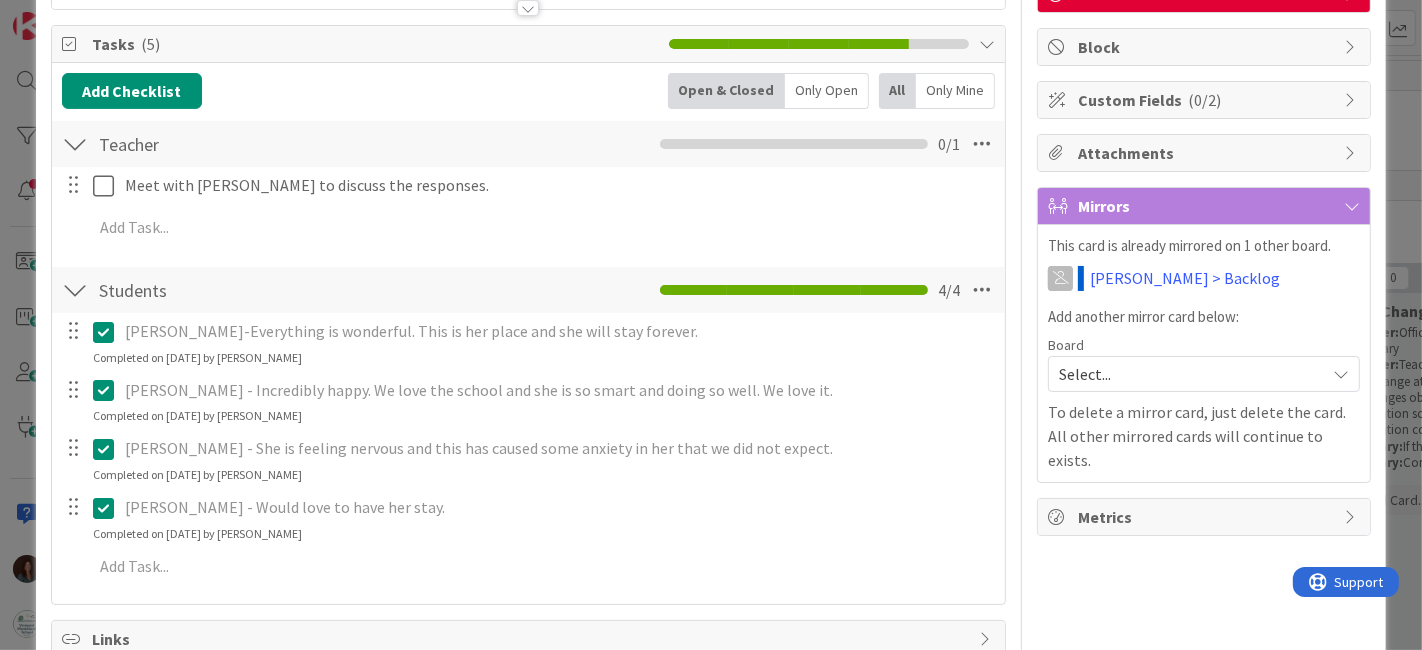 click at bounding box center [108, 332] 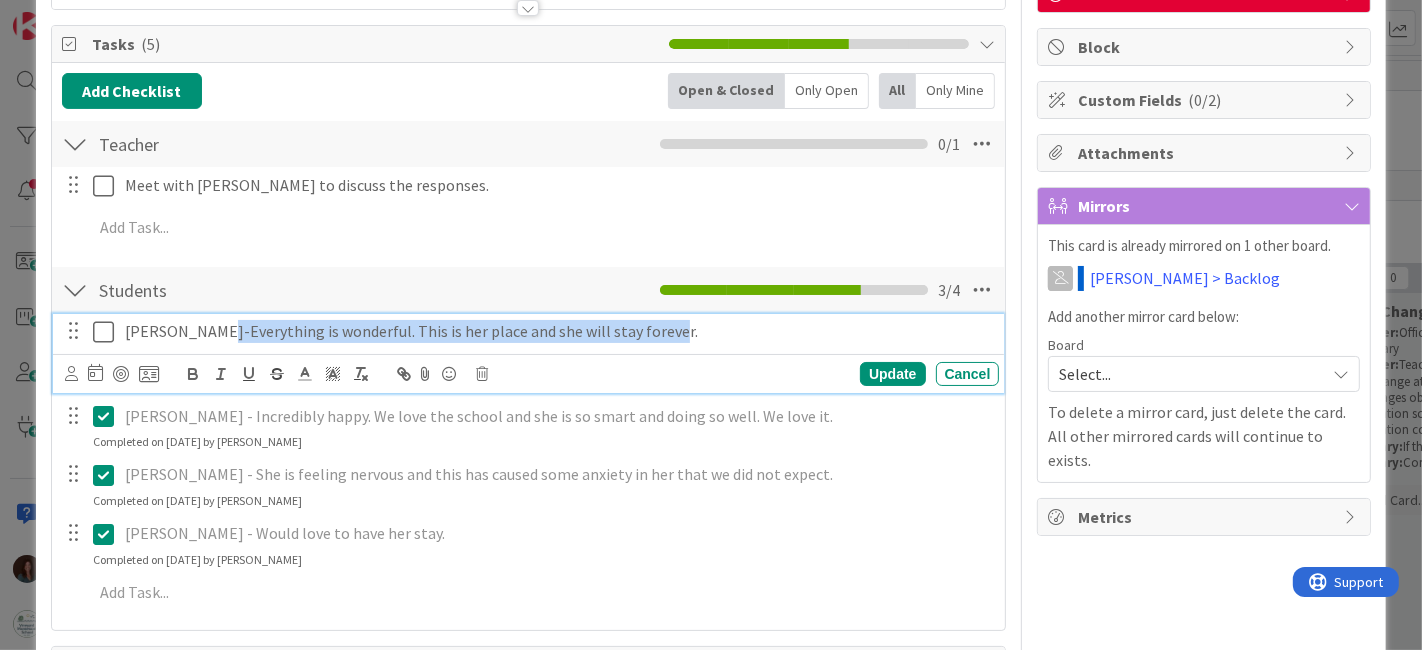 drag, startPoint x: 671, startPoint y: 327, endPoint x: 201, endPoint y: 342, distance: 470.2393 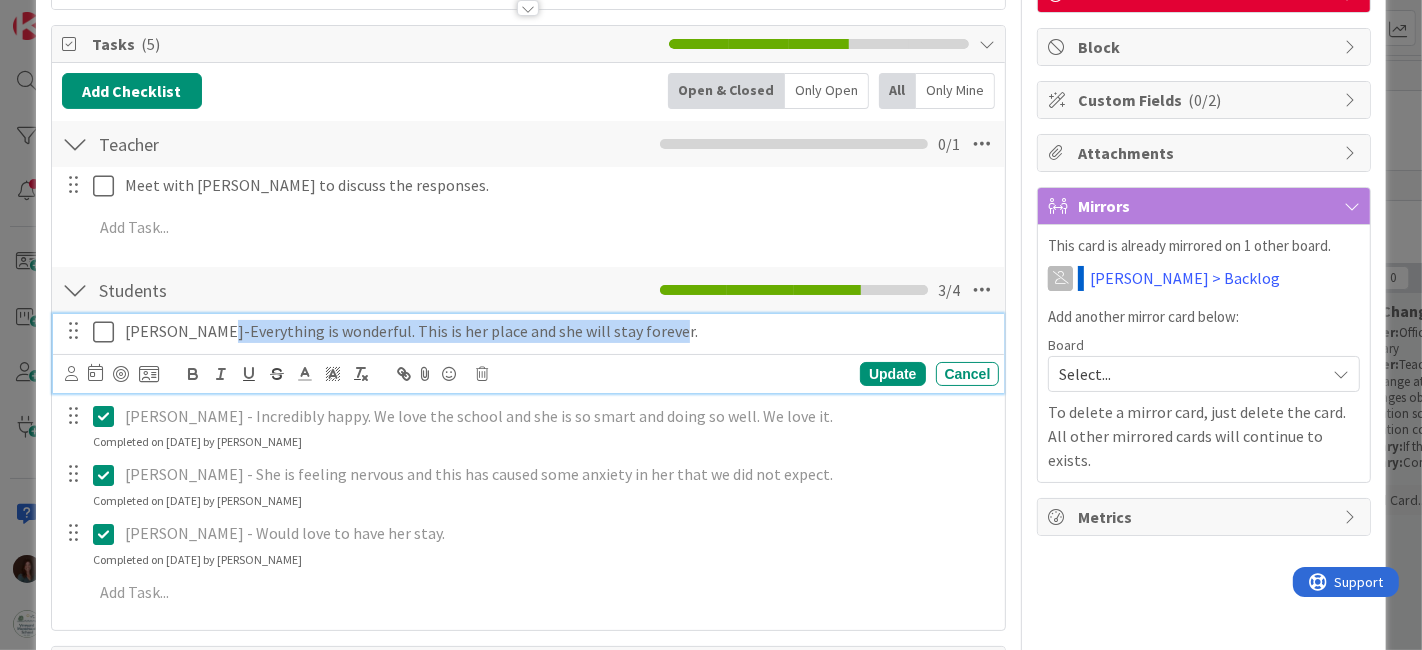 click on "Laila Bello-Everything is wonderful. This is her place and she will stay forever." at bounding box center (558, 331) 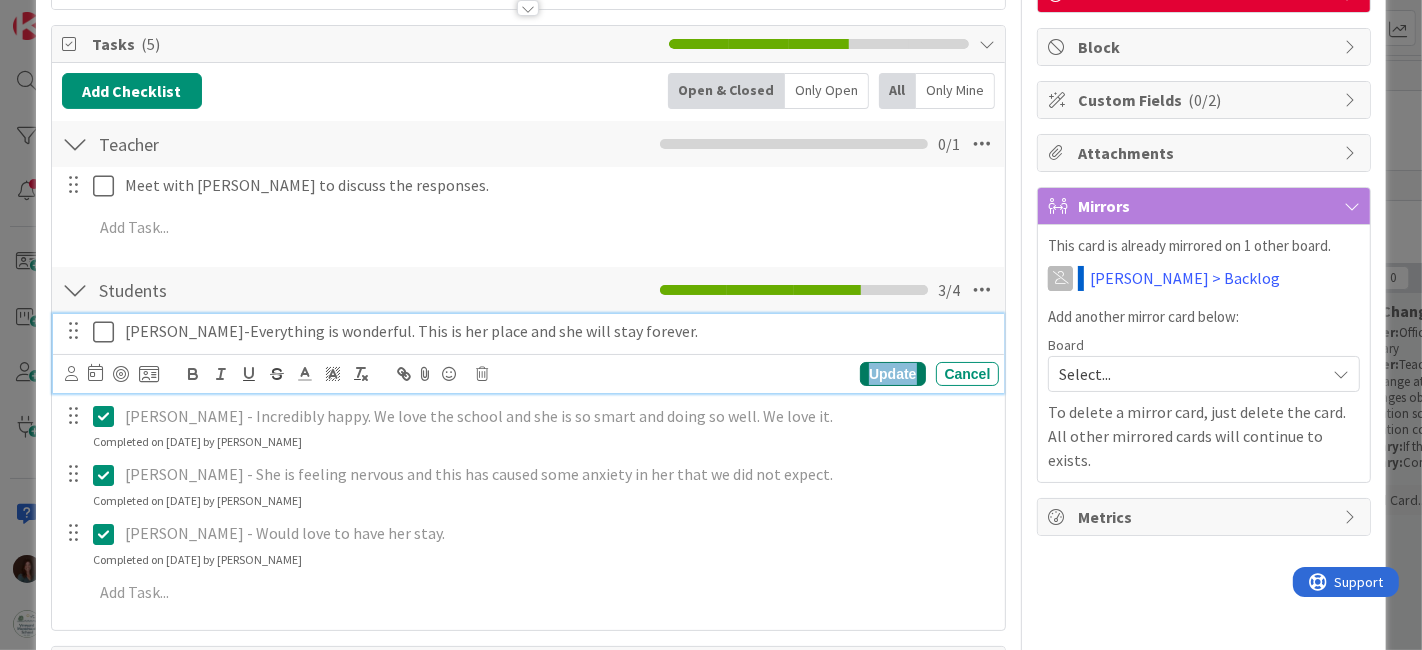 click on "Update" at bounding box center [892, 374] 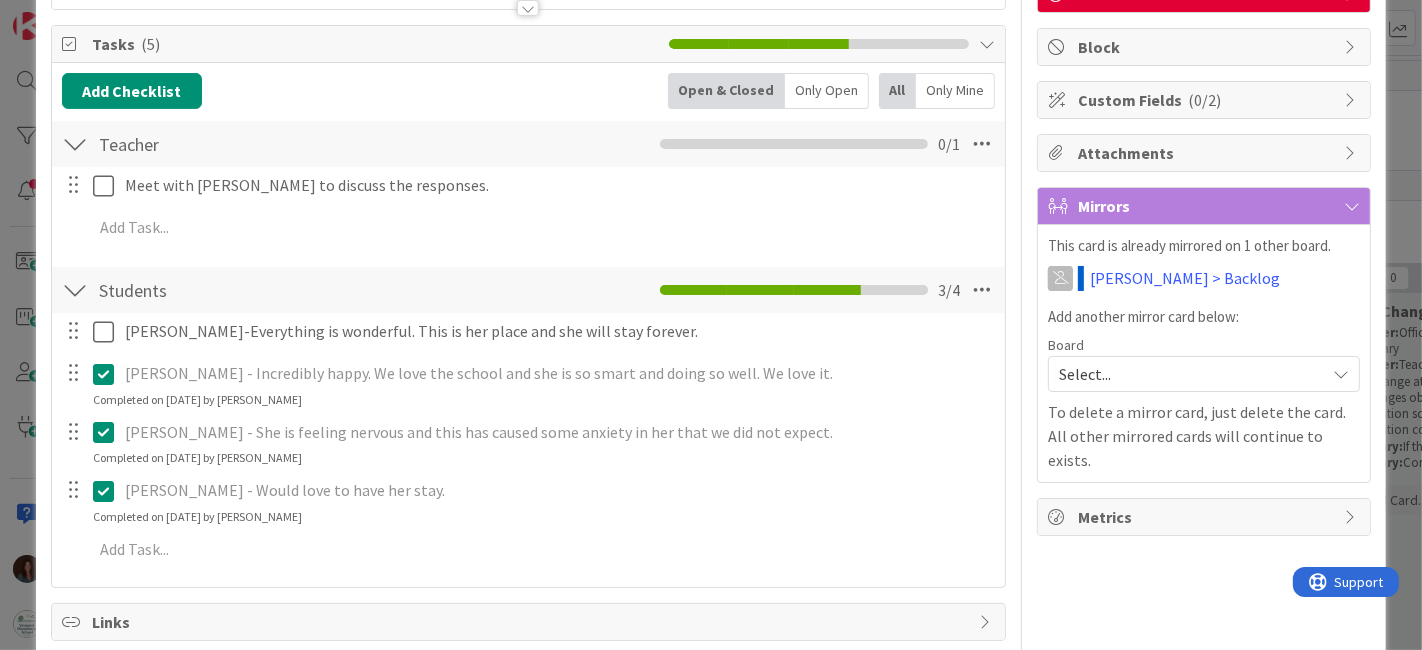 scroll, scrollTop: 0, scrollLeft: 0, axis: both 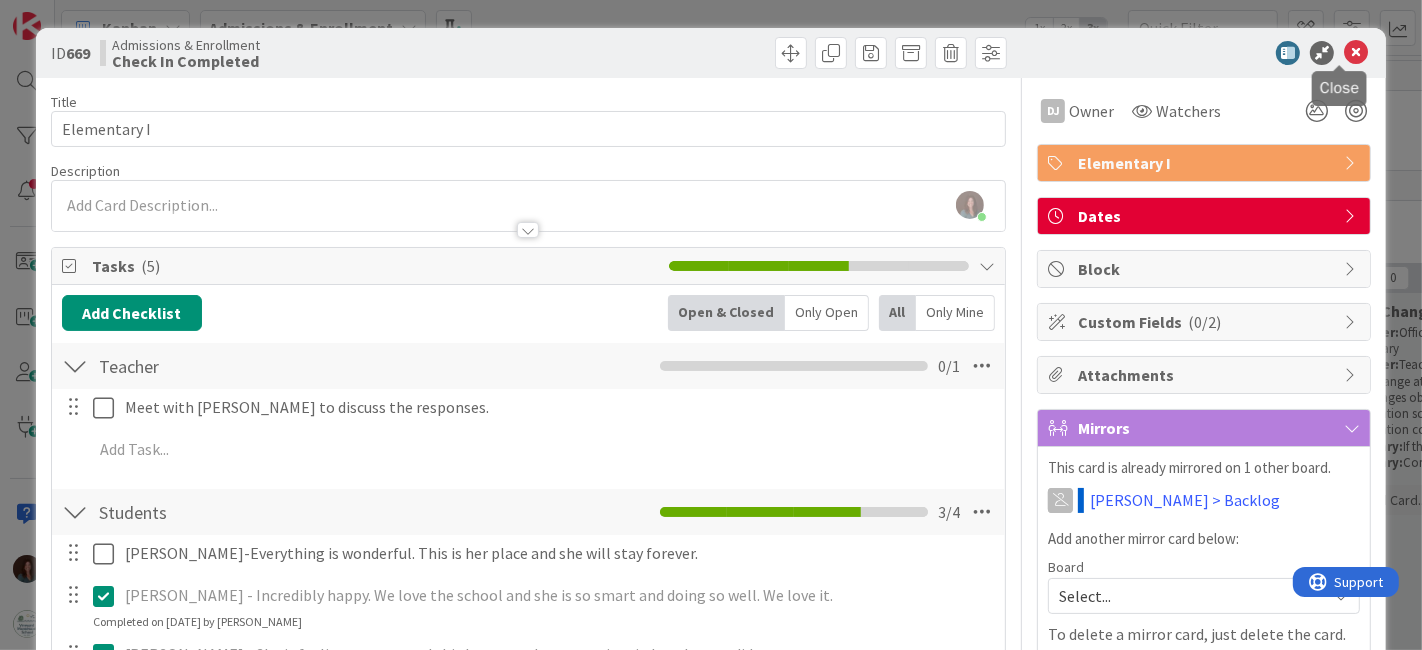 click at bounding box center (1356, 53) 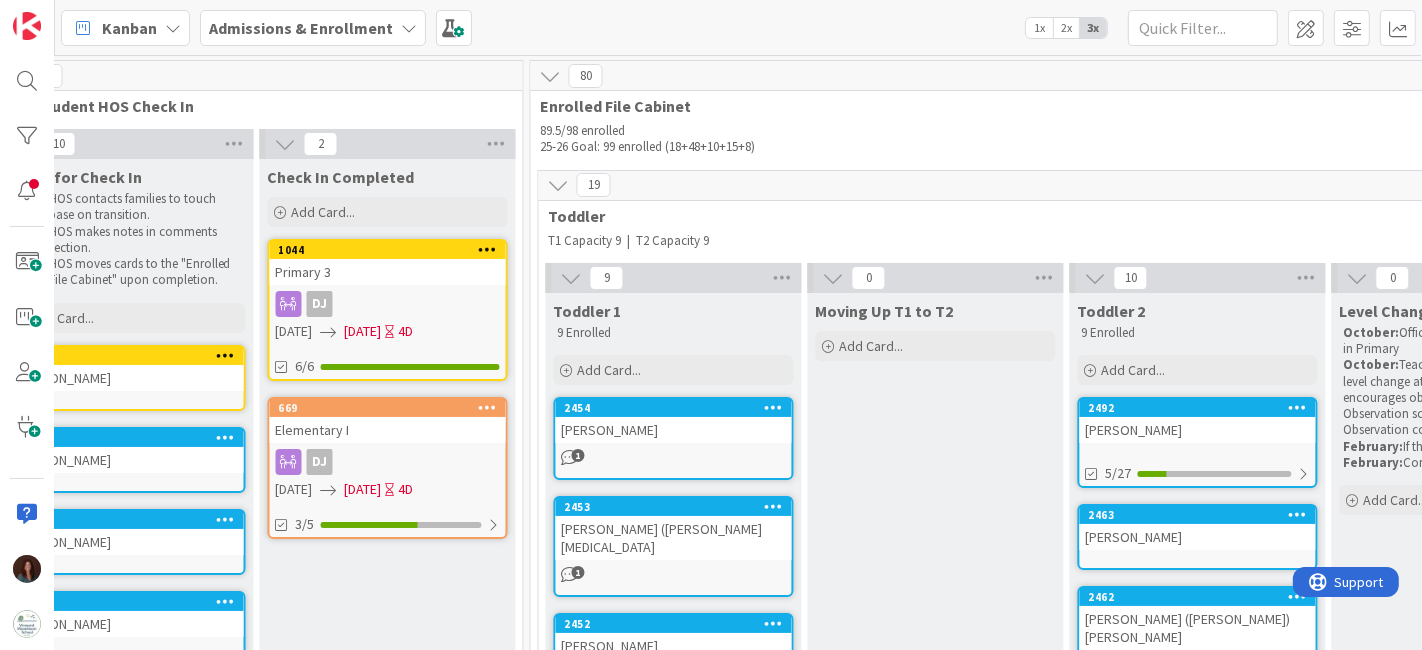 scroll, scrollTop: 0, scrollLeft: 4583, axis: horizontal 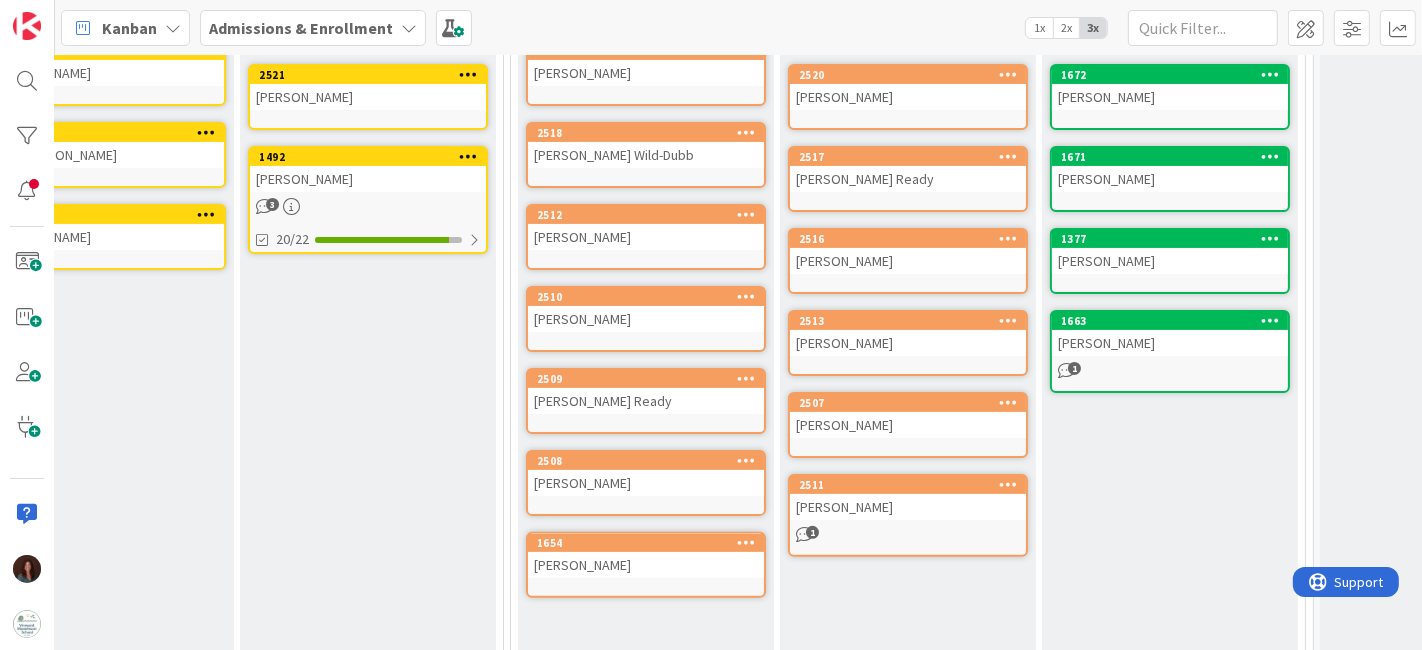 click on "2513 Laila Bello" at bounding box center (908, 343) 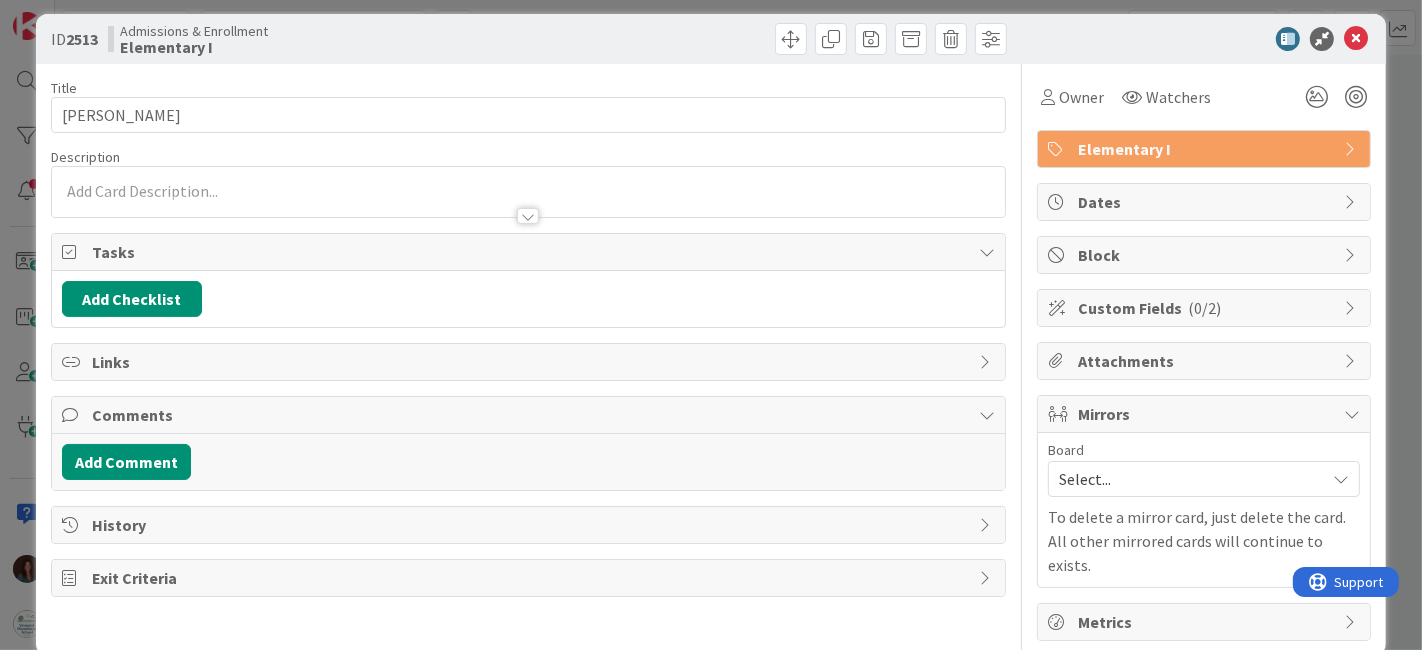 scroll, scrollTop: 19, scrollLeft: 0, axis: vertical 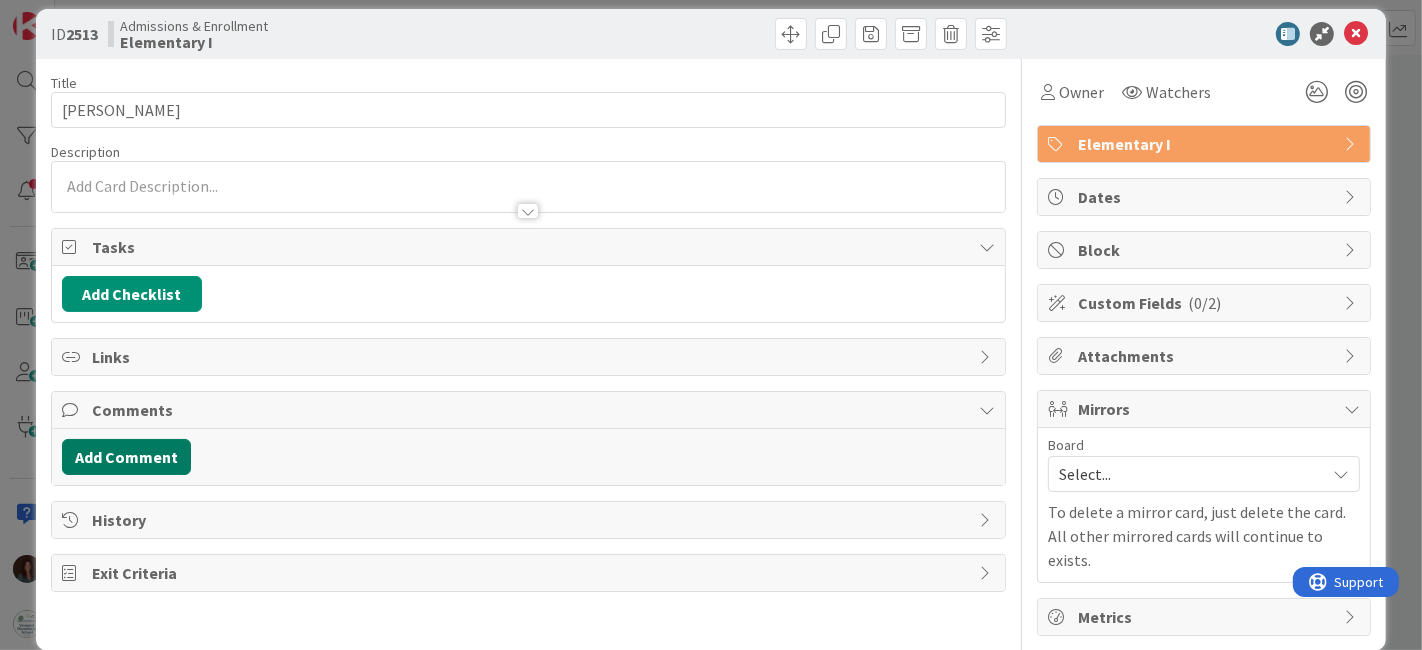 click on "Add Comment" at bounding box center [126, 457] 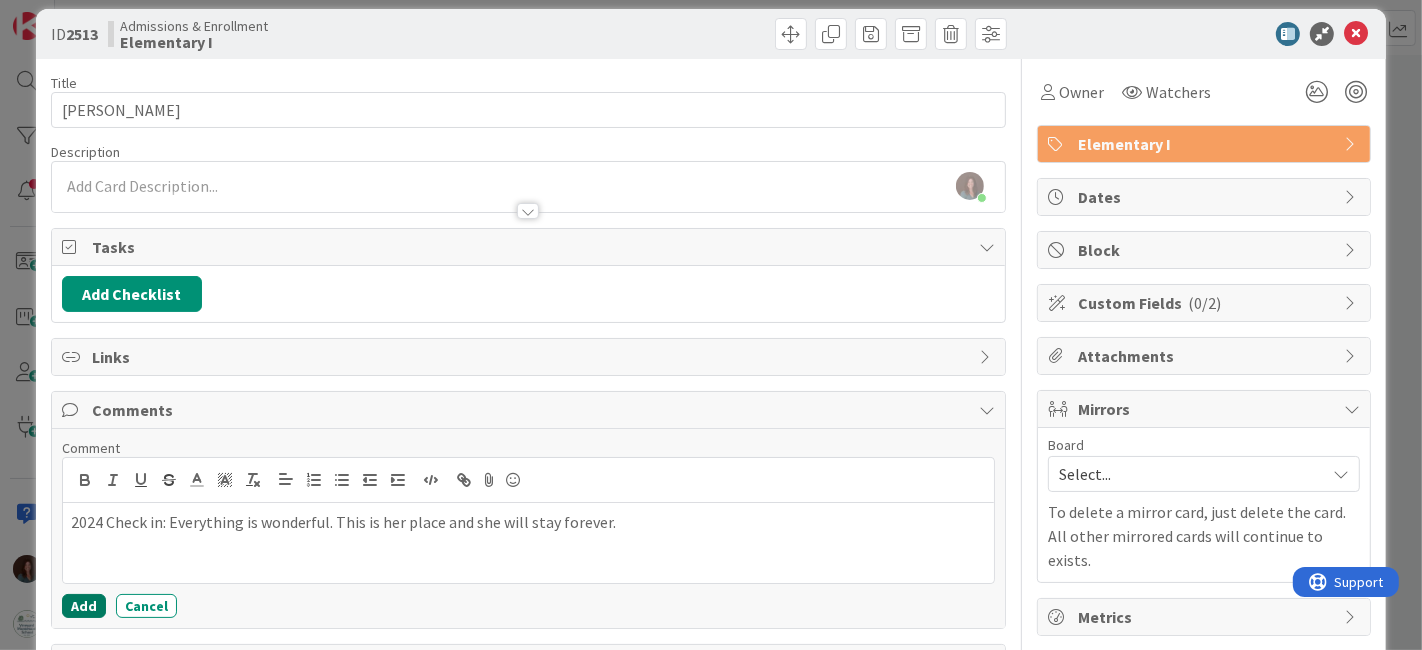 click on "Add" at bounding box center [84, 606] 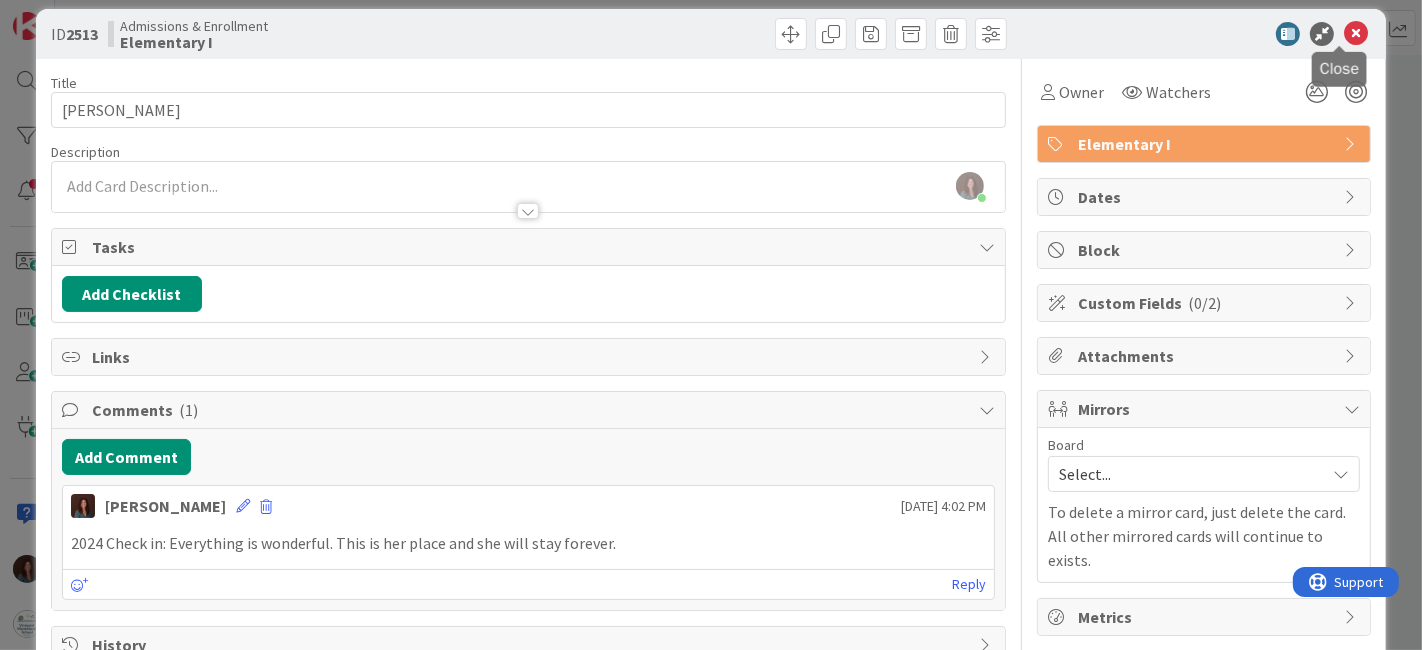 click at bounding box center [1356, 34] 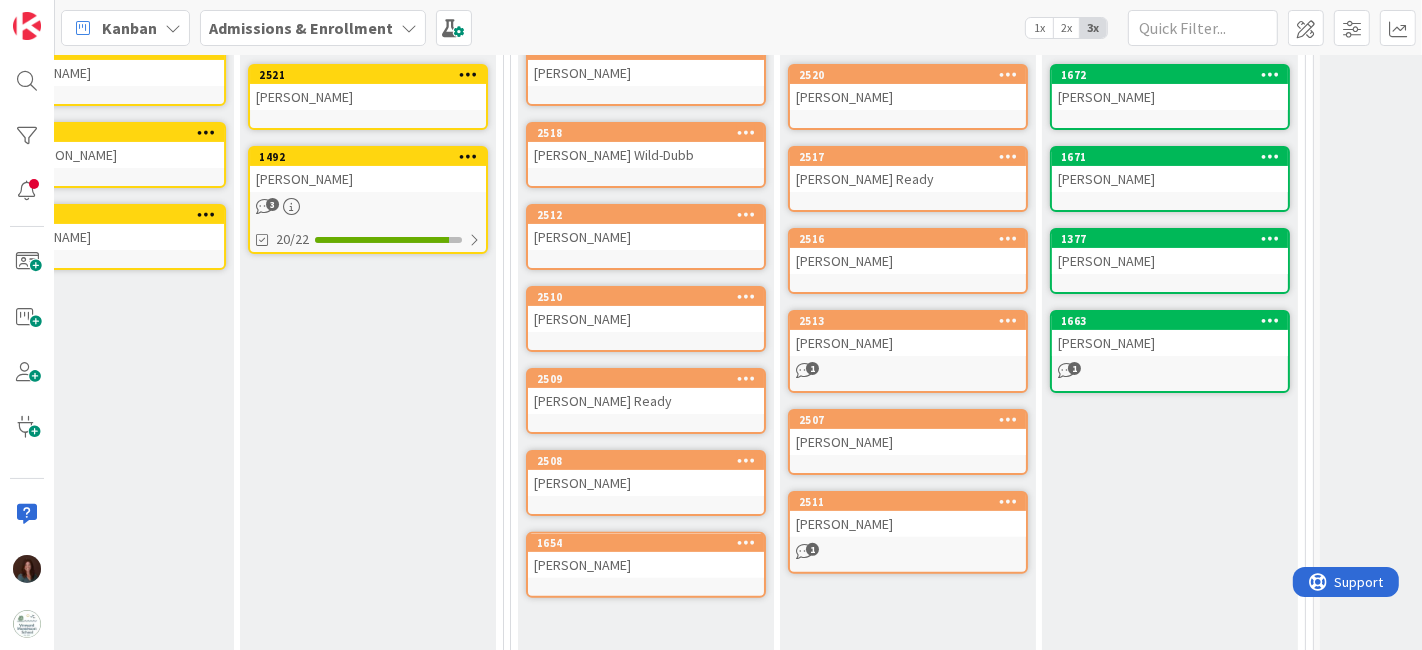 scroll, scrollTop: 0, scrollLeft: 0, axis: both 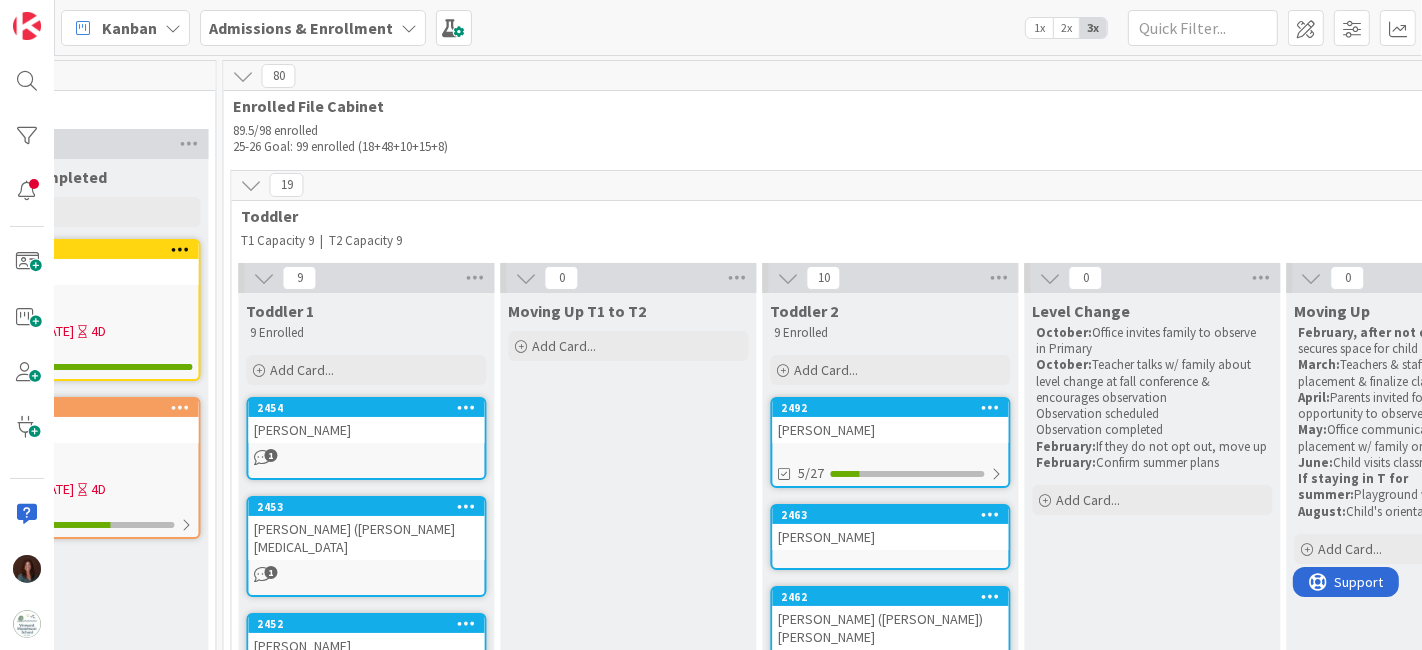 click on "Elementary I" at bounding box center (80, 430) 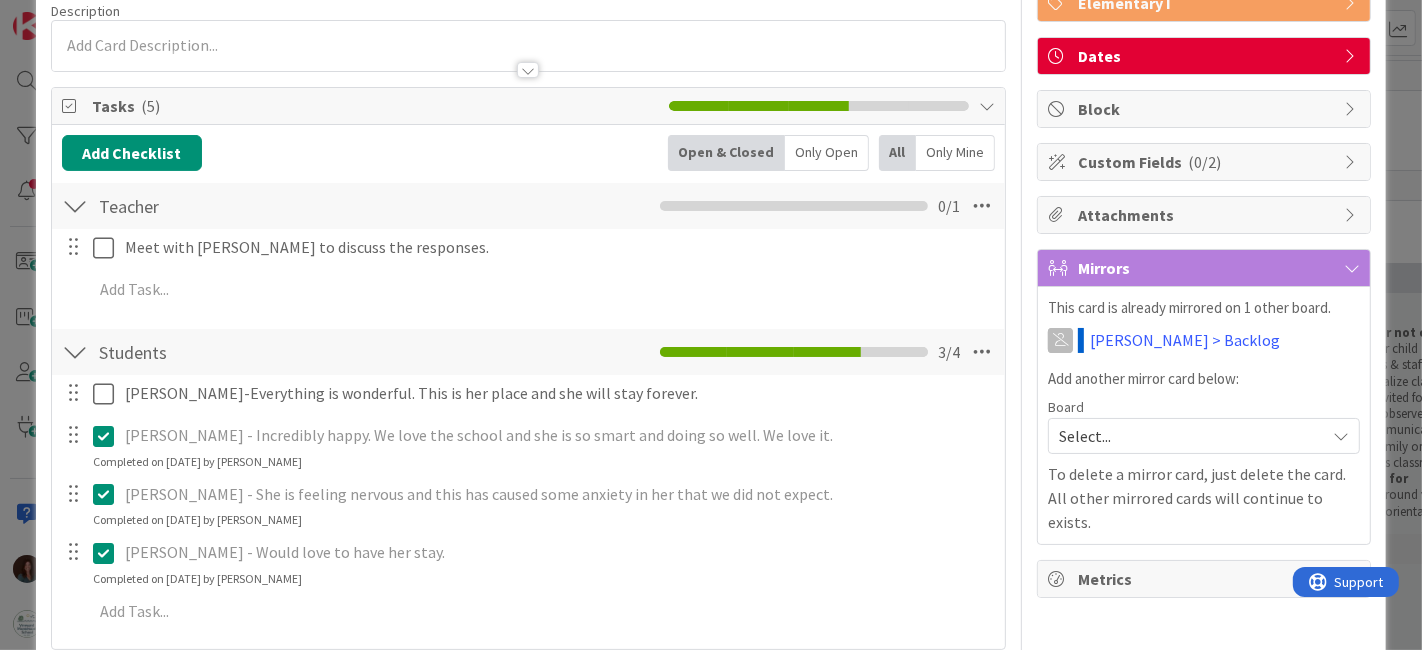 scroll, scrollTop: 0, scrollLeft: 0, axis: both 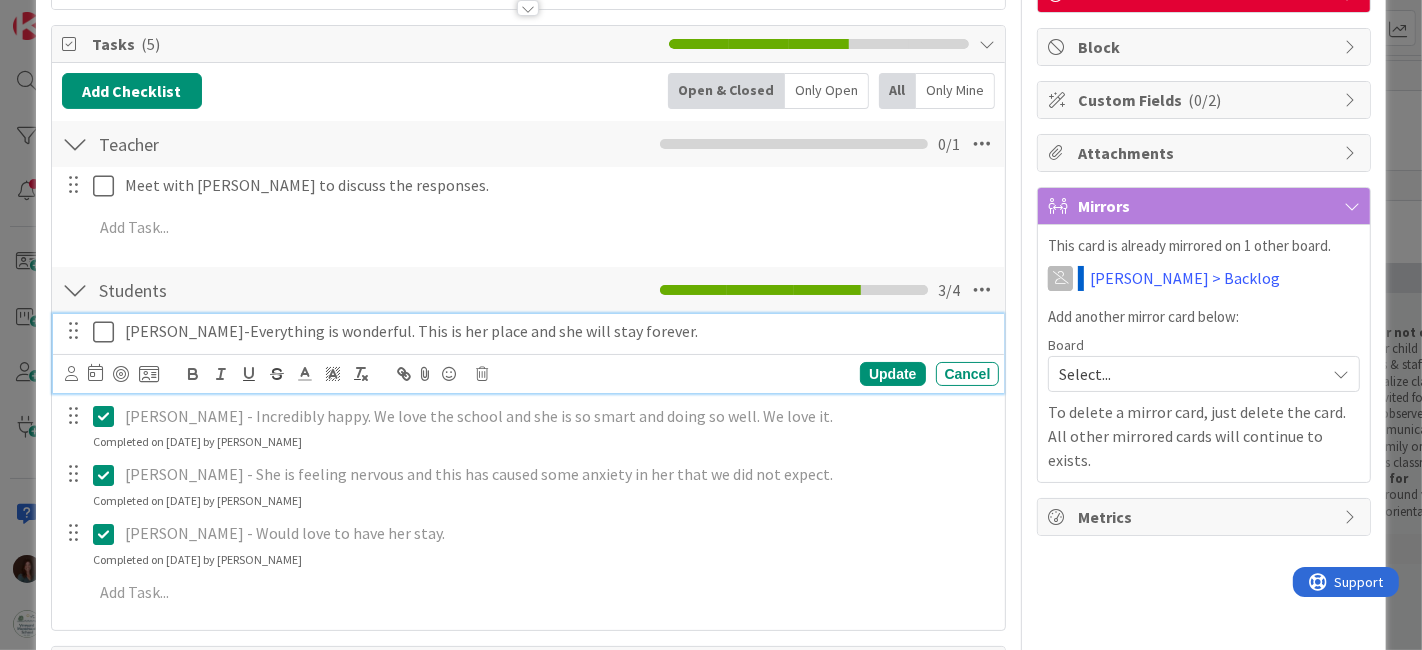 click on "Laila Bello-Everything is wonderful. This is her place and she will stay forever." at bounding box center [558, 331] 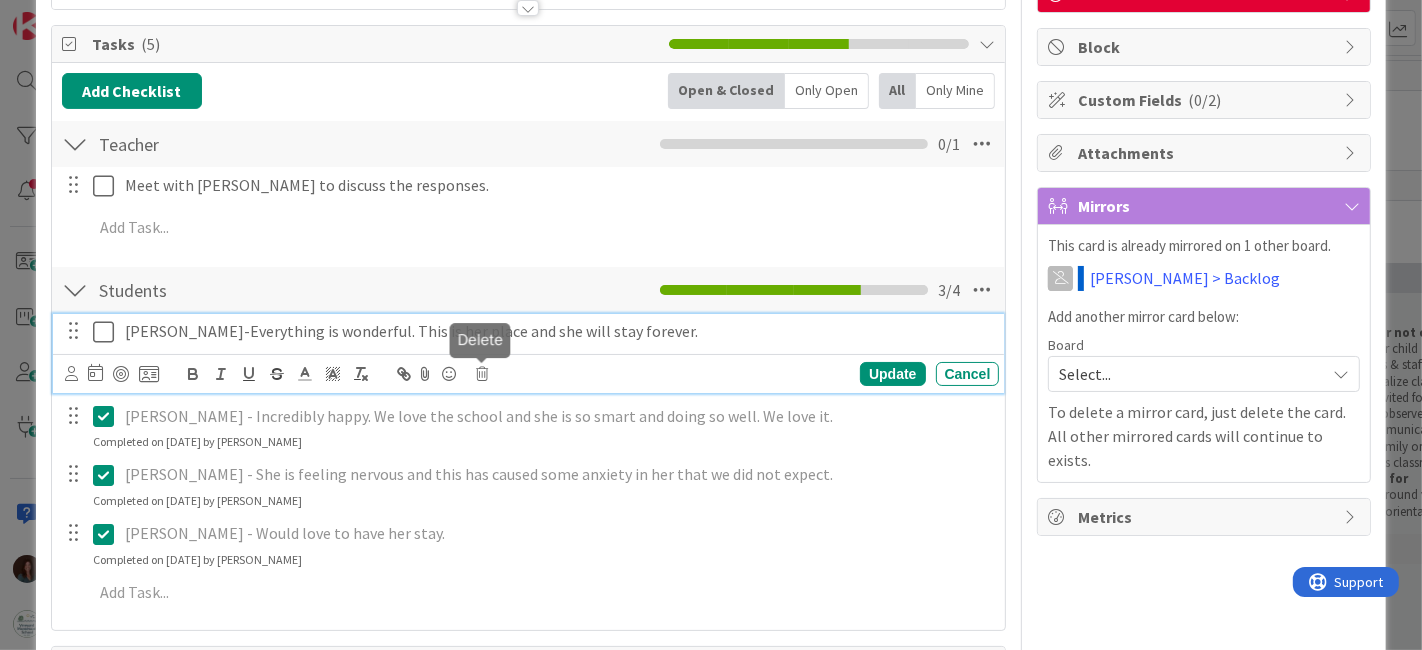 click at bounding box center [483, 374] 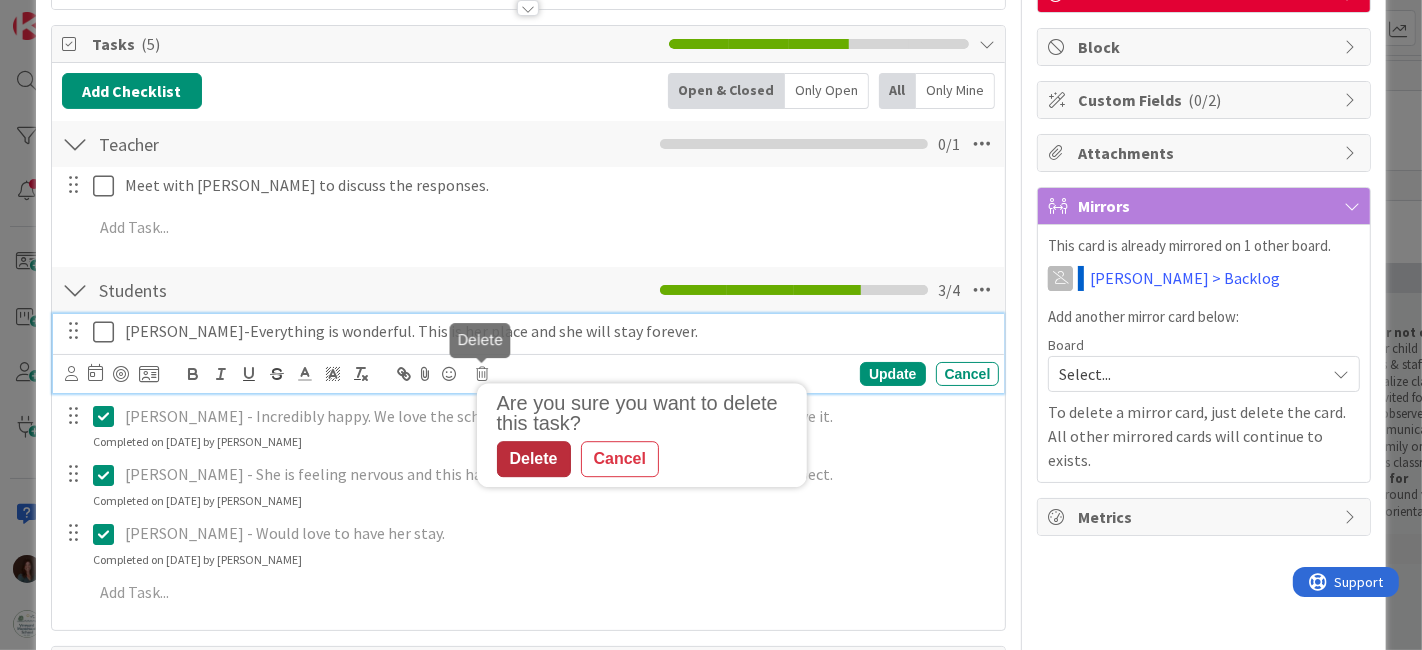 click on "Delete" at bounding box center (534, 459) 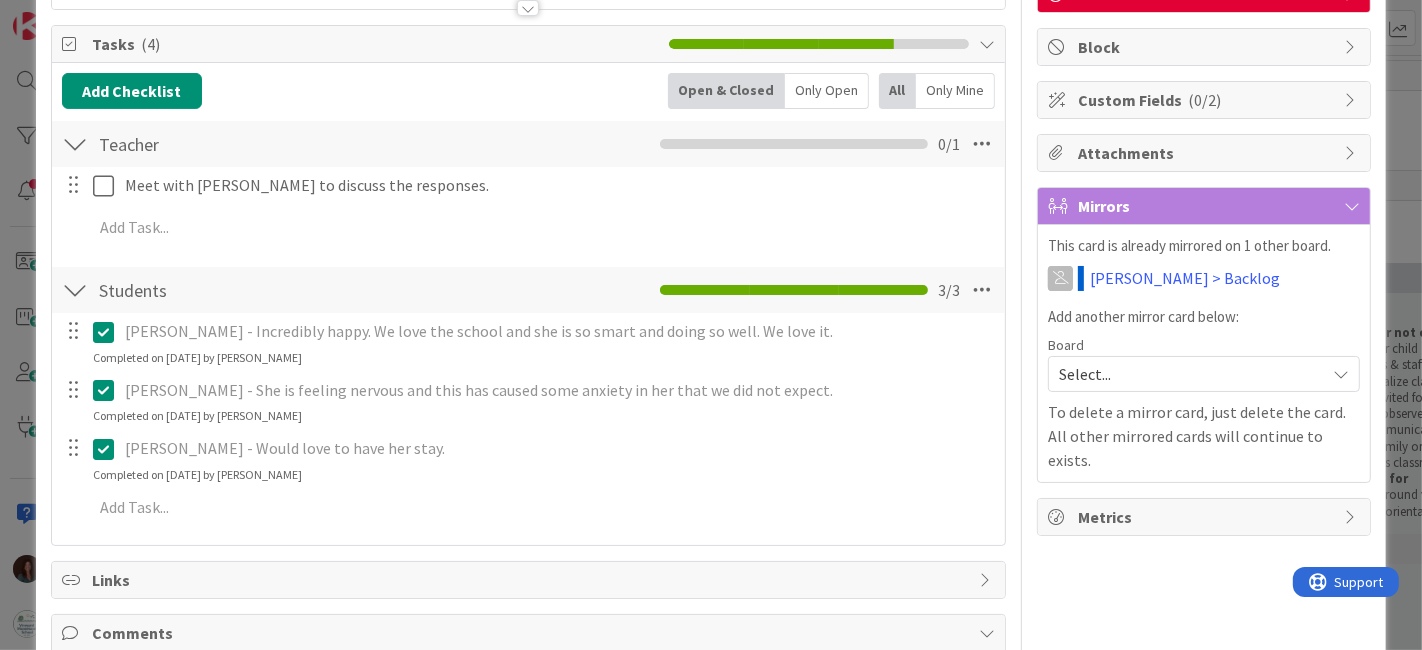 drag, startPoint x: 100, startPoint y: 330, endPoint x: 440, endPoint y: 320, distance: 340.14703 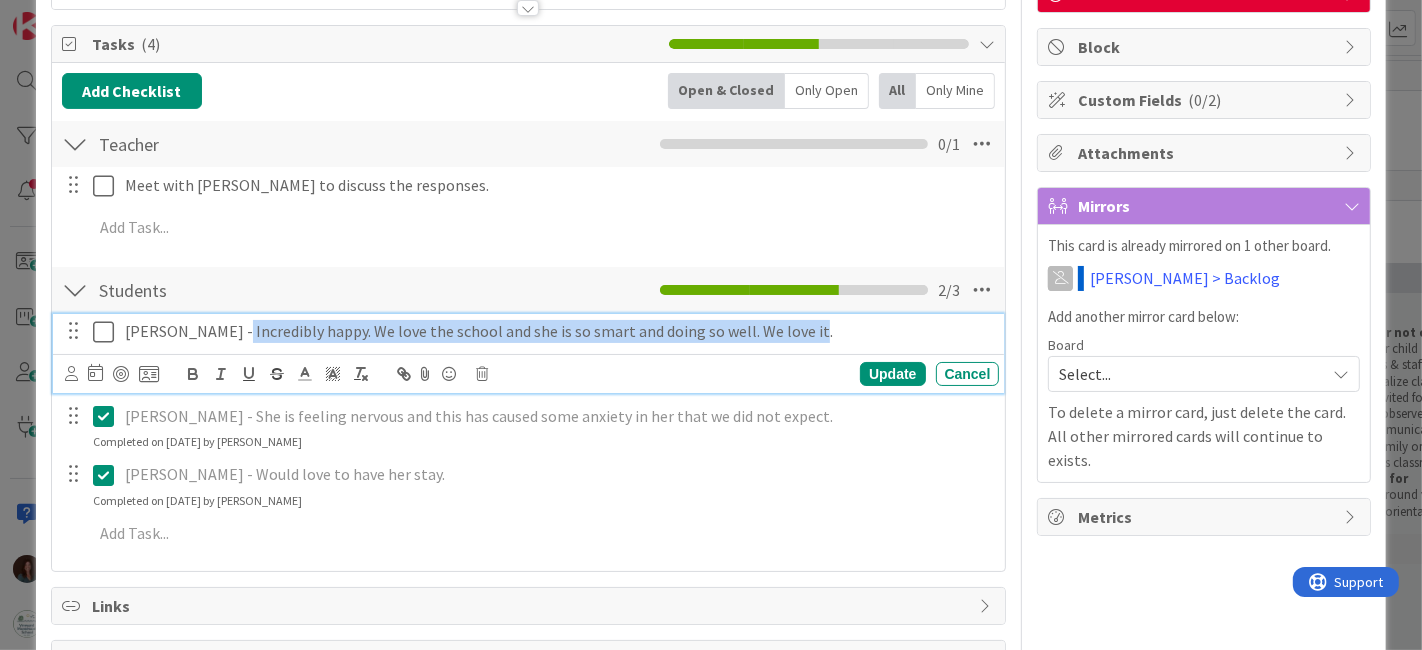 drag, startPoint x: 212, startPoint y: 327, endPoint x: 831, endPoint y: 326, distance: 619.0008 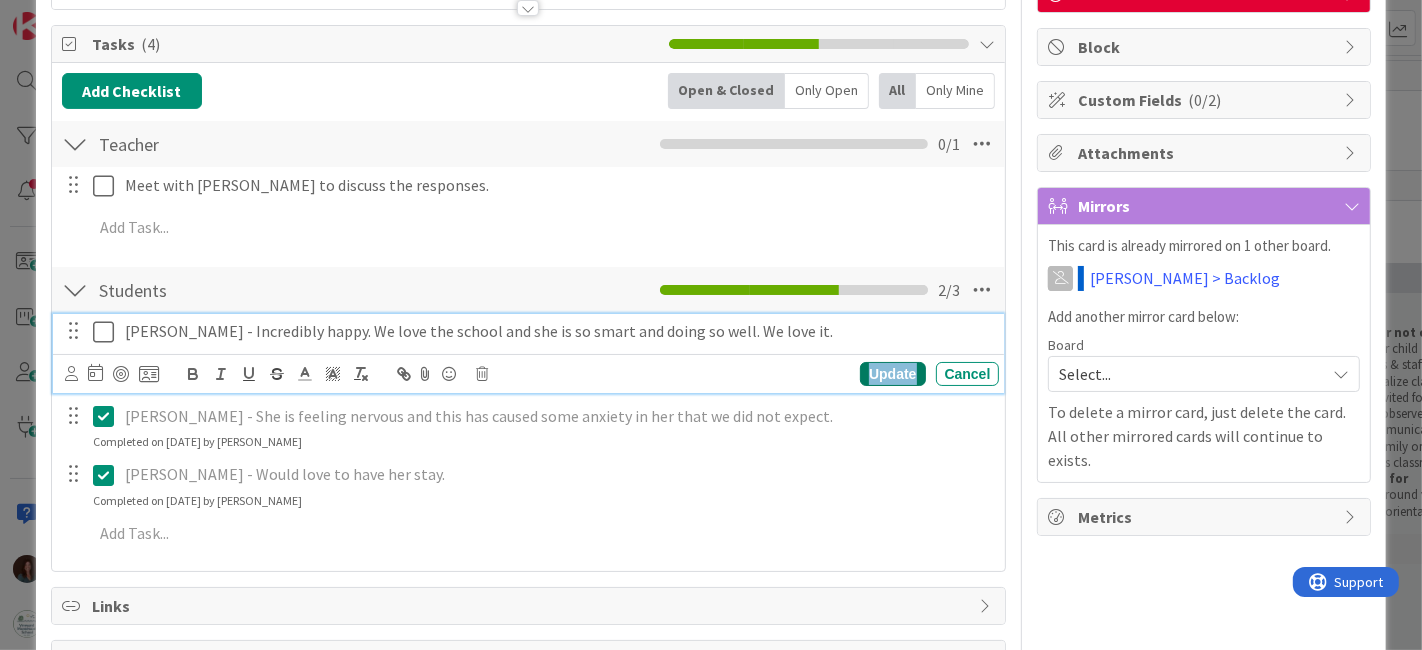 click on "Update" at bounding box center (892, 374) 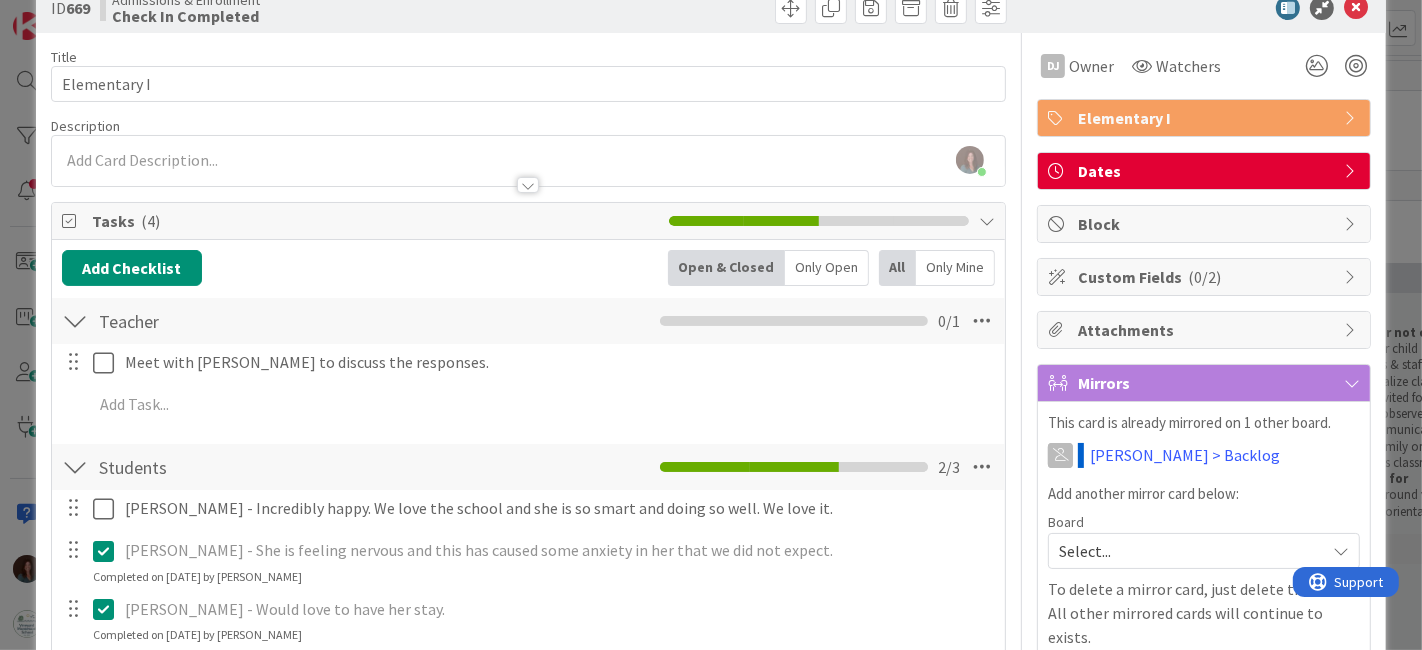 scroll, scrollTop: 0, scrollLeft: 0, axis: both 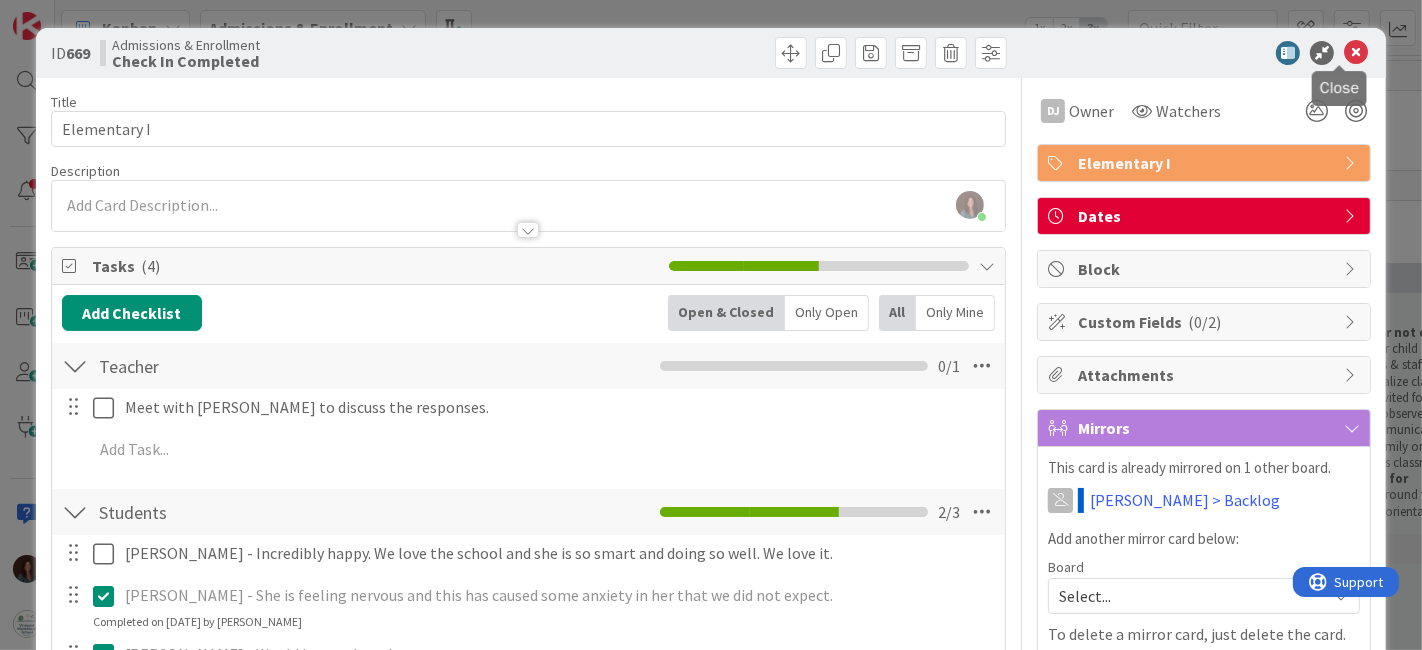 click at bounding box center [1356, 53] 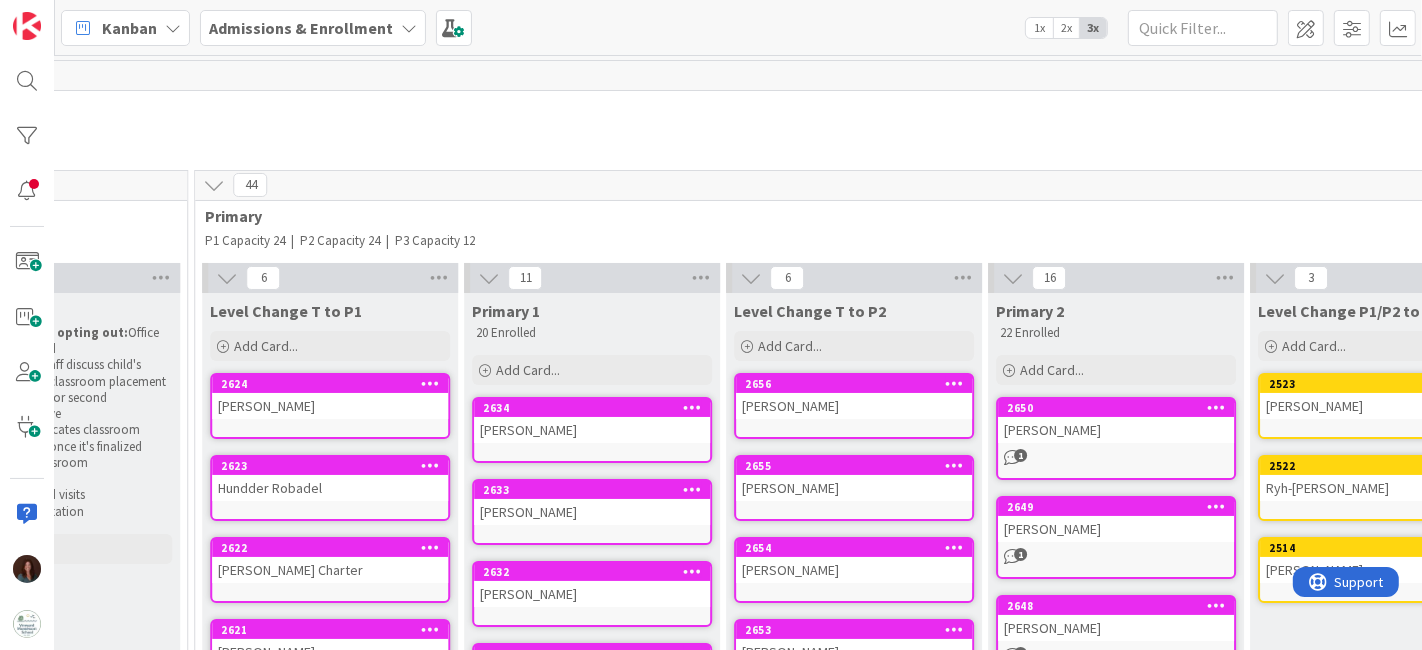 scroll, scrollTop: 0, scrollLeft: 0, axis: both 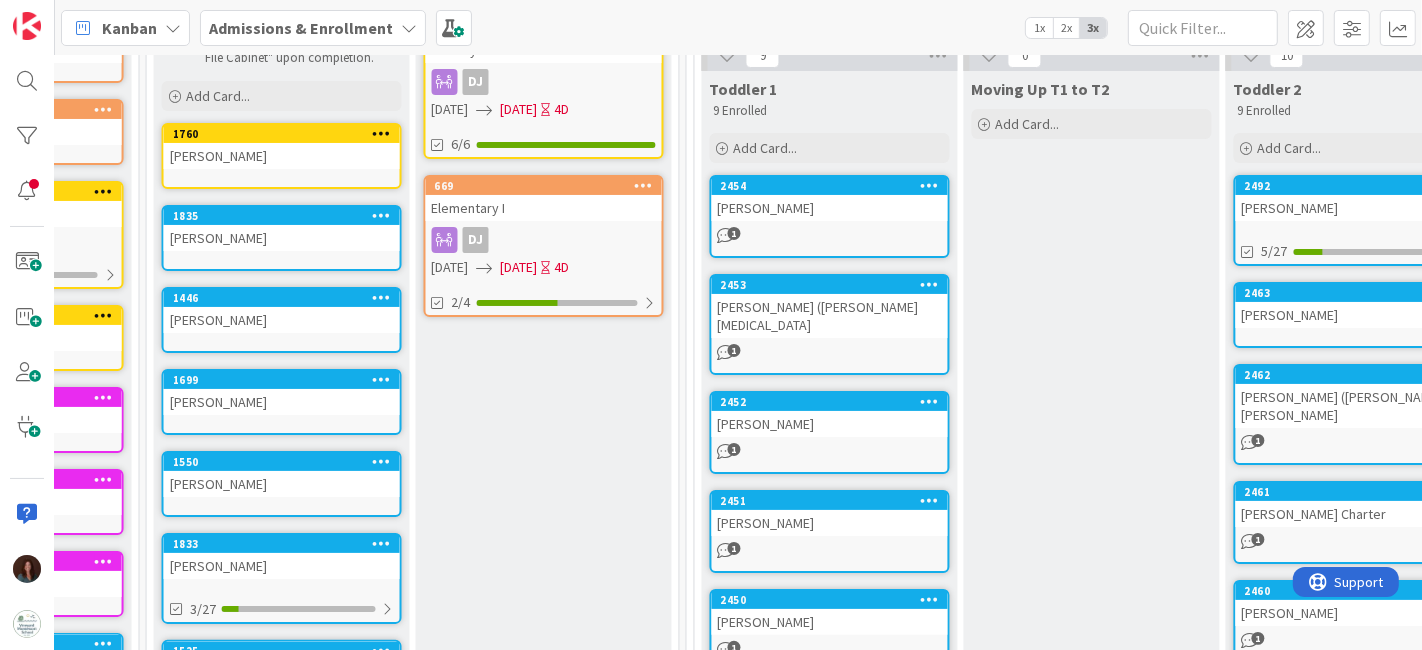 click on "Elementary I" at bounding box center (544, 208) 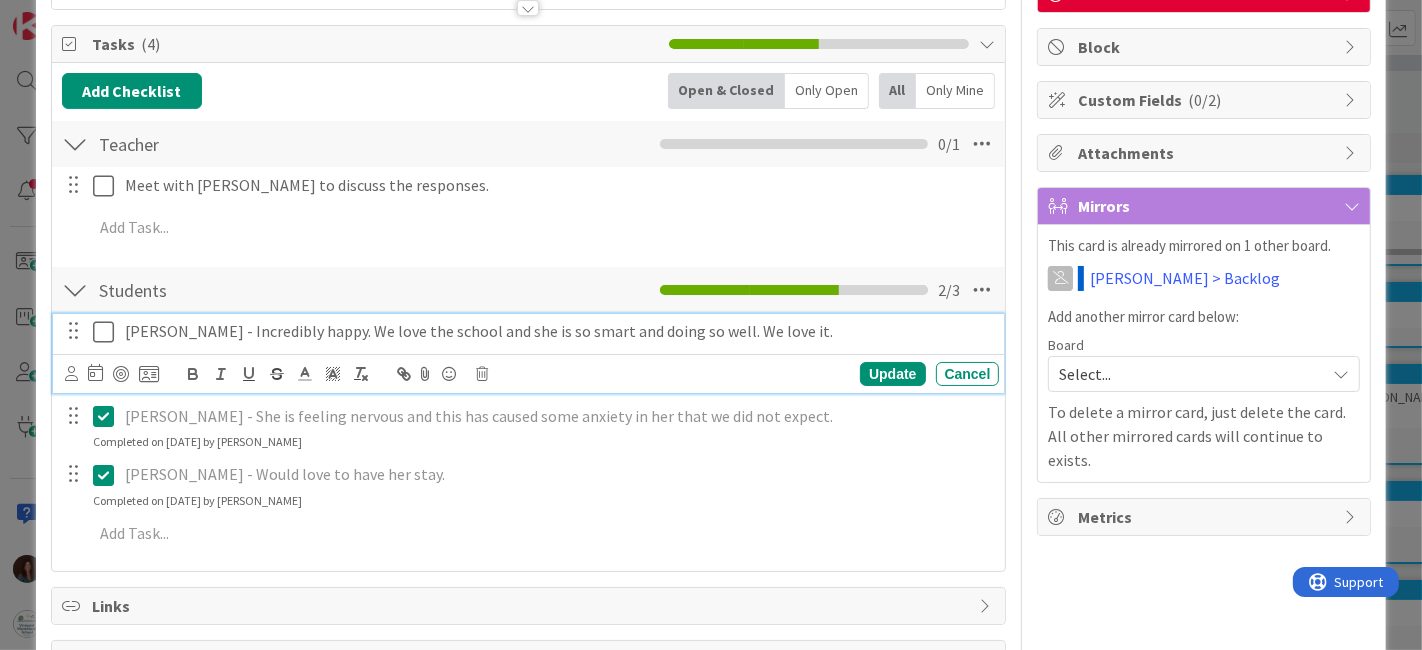click on "Lavinia Vial - Incredibly happy. We love the school and she is so smart and doing so well. We love it." at bounding box center [558, 331] 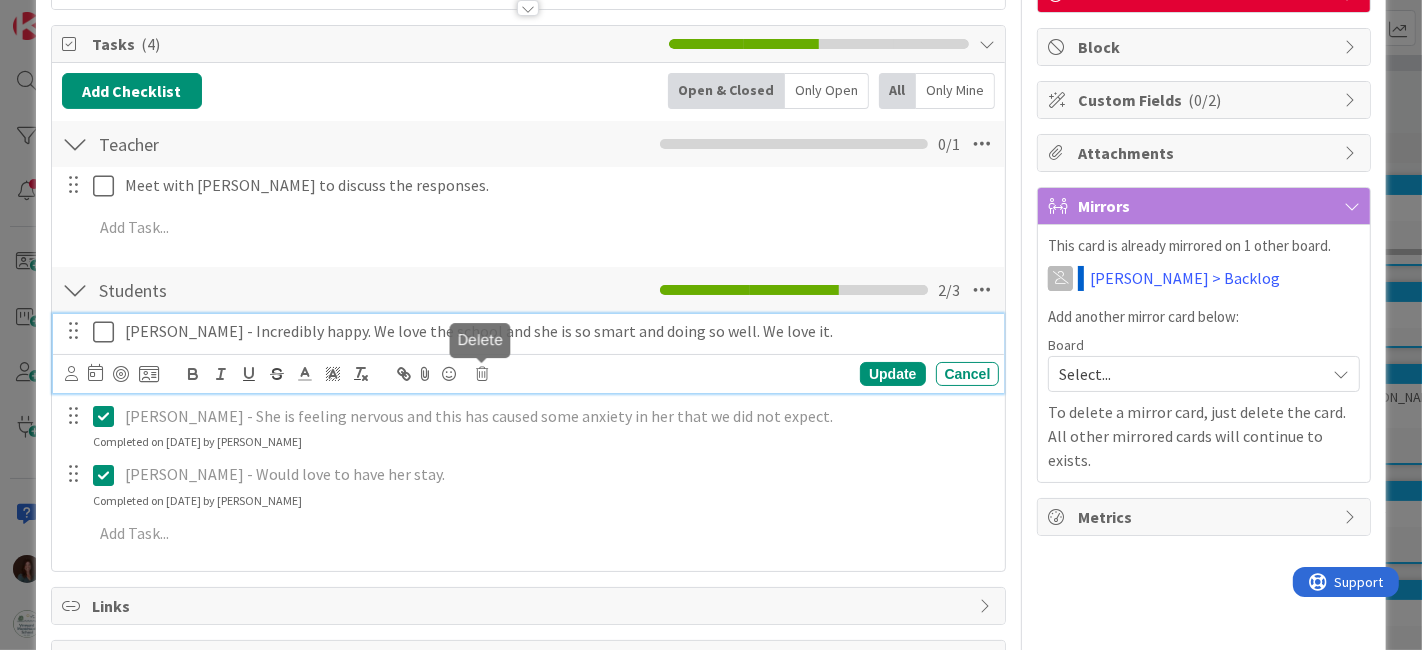 click at bounding box center (483, 374) 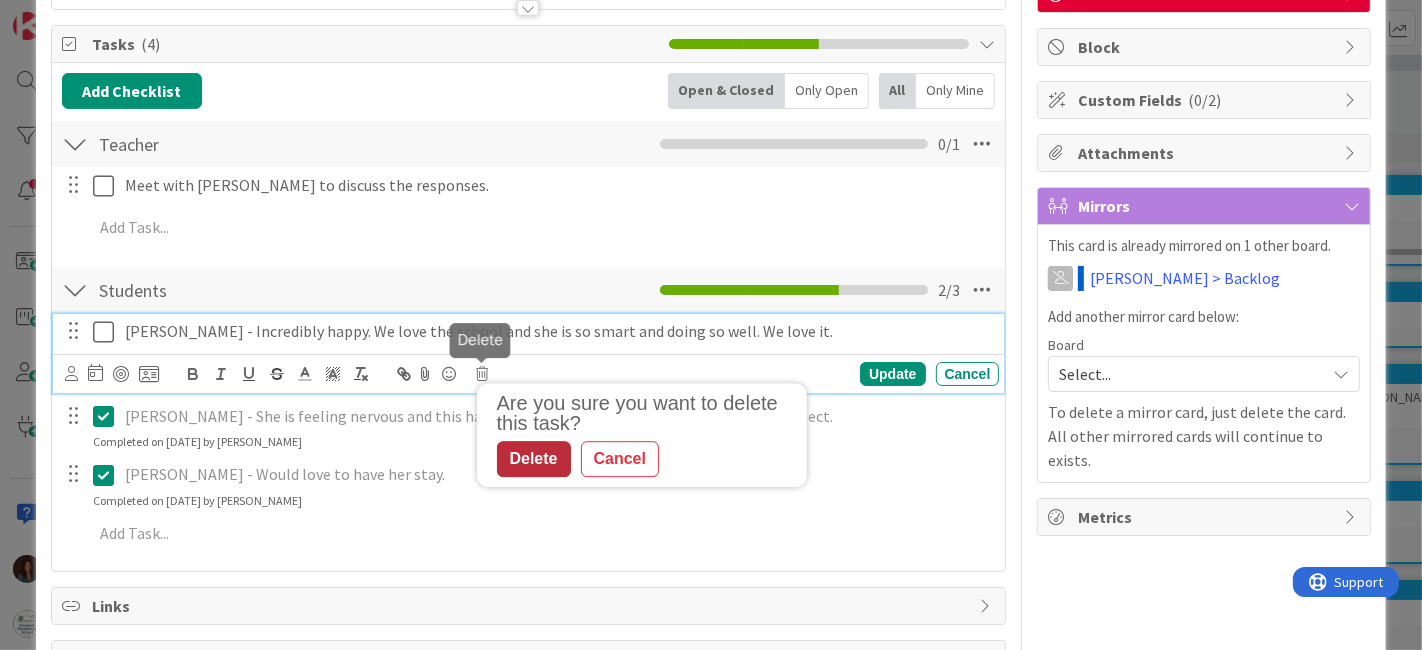 click on "Delete" at bounding box center [534, 459] 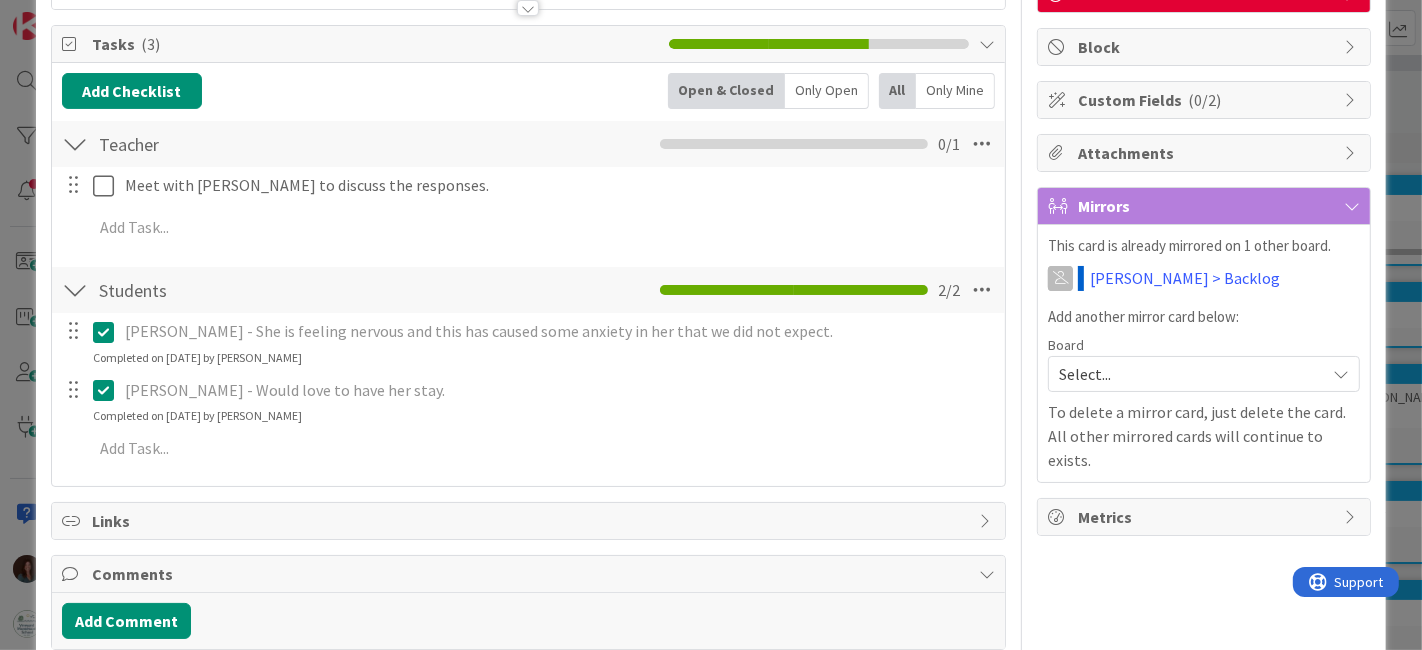 click at bounding box center [108, 332] 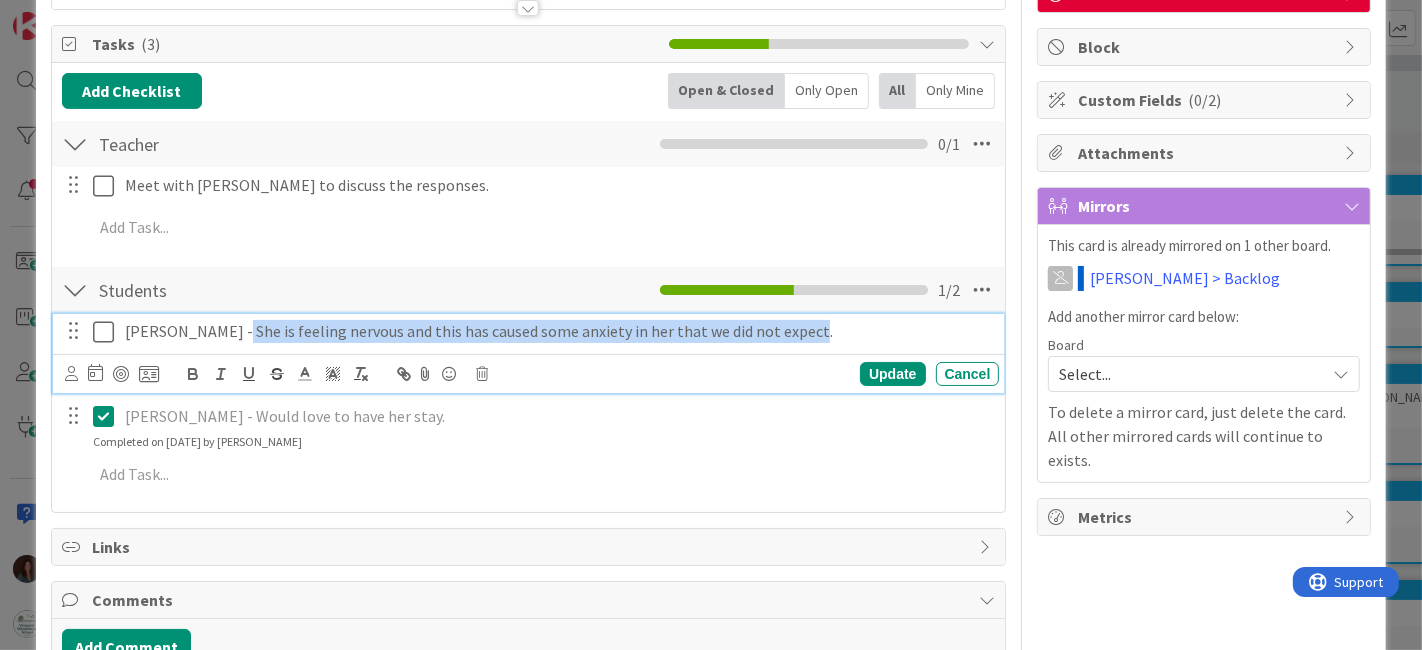 drag, startPoint x: 220, startPoint y: 328, endPoint x: 871, endPoint y: 327, distance: 651.0008 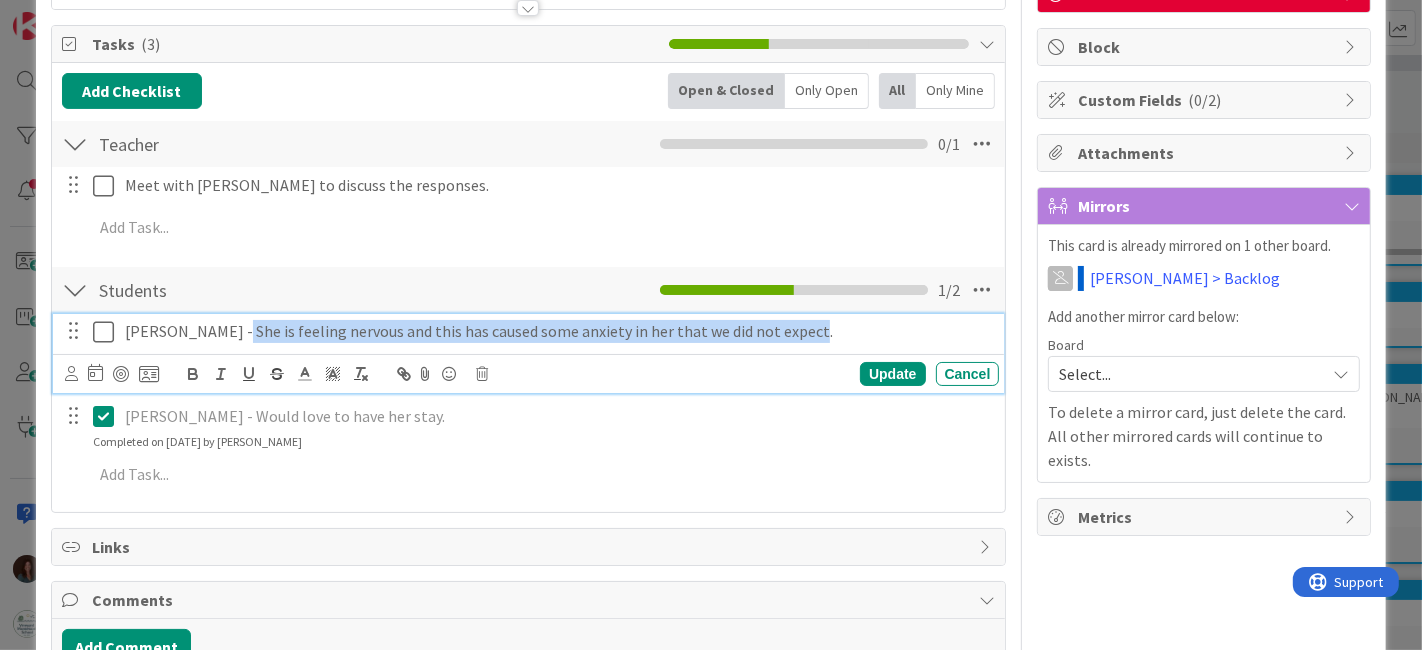 click on "Zyla Miranda - She is feeling nervous and this has caused some anxiety in her that we did not expect." at bounding box center [558, 331] 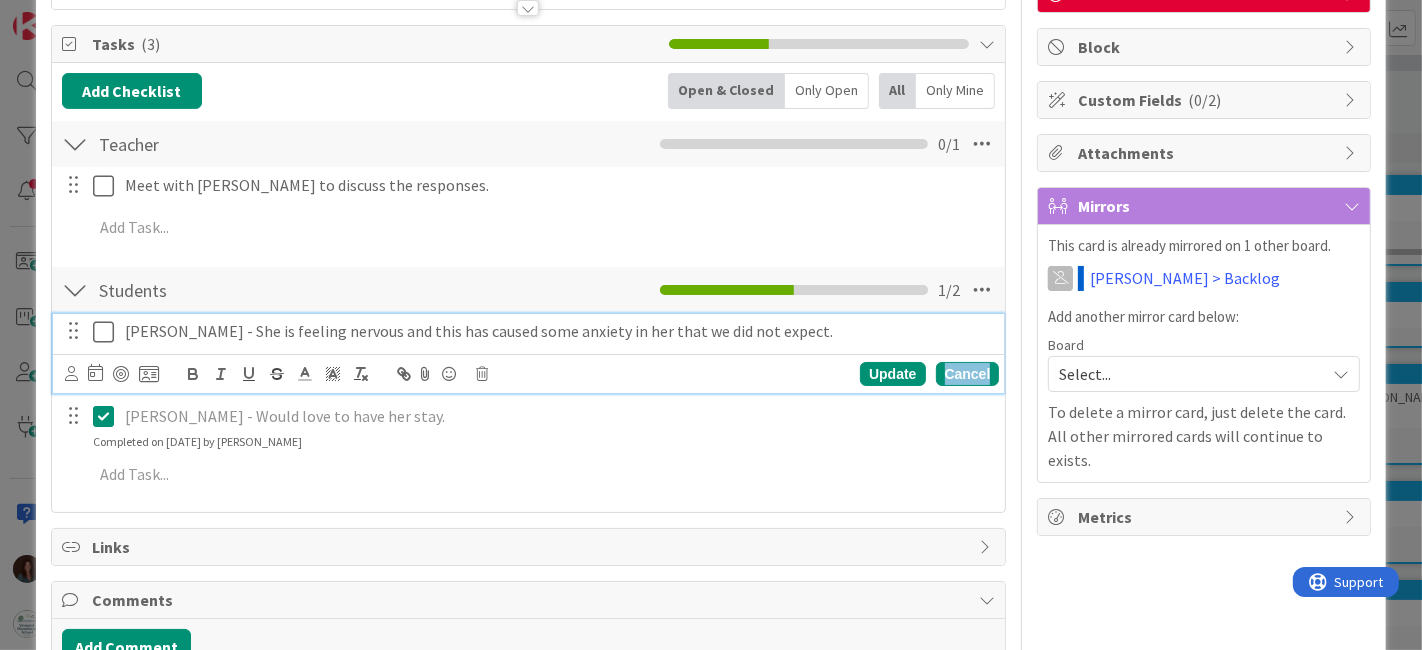 click on "Cancel" at bounding box center (968, 374) 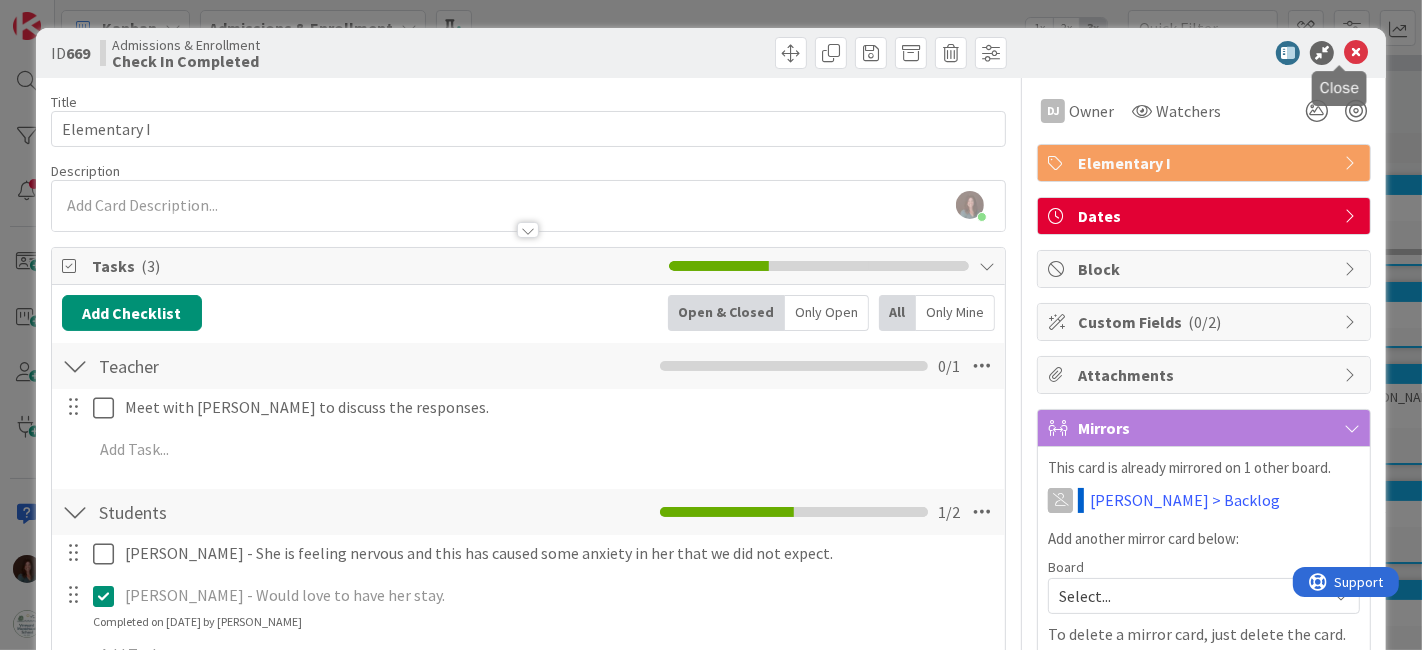 drag, startPoint x: 1348, startPoint y: 50, endPoint x: 1290, endPoint y: 395, distance: 349.8414 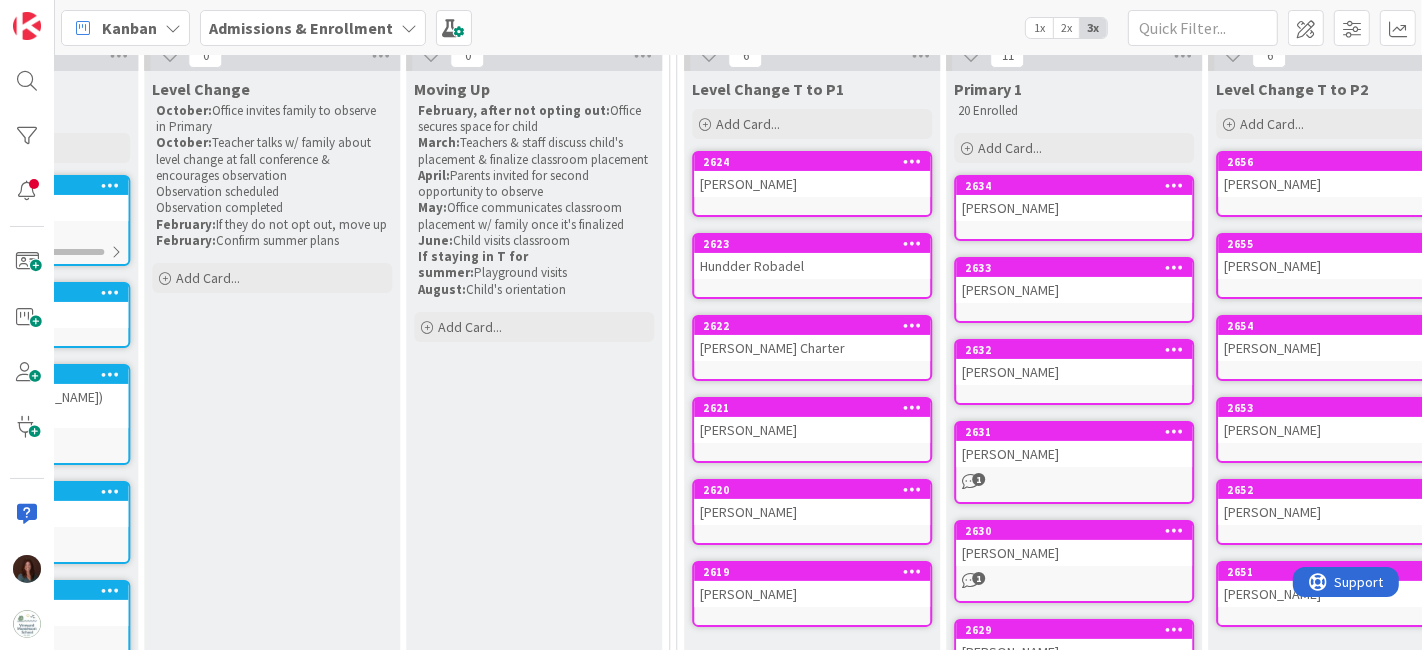 scroll, scrollTop: 222, scrollLeft: 4784, axis: both 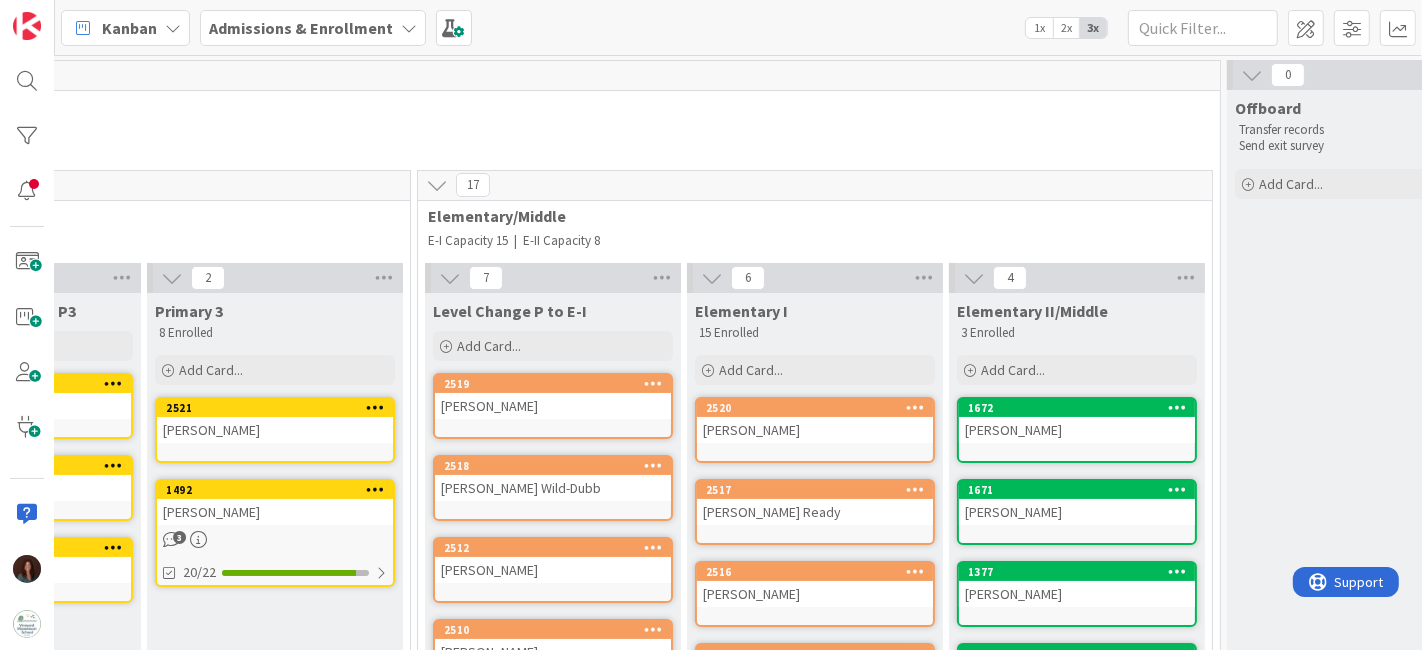 click on "[PERSON_NAME]" at bounding box center [815, 430] 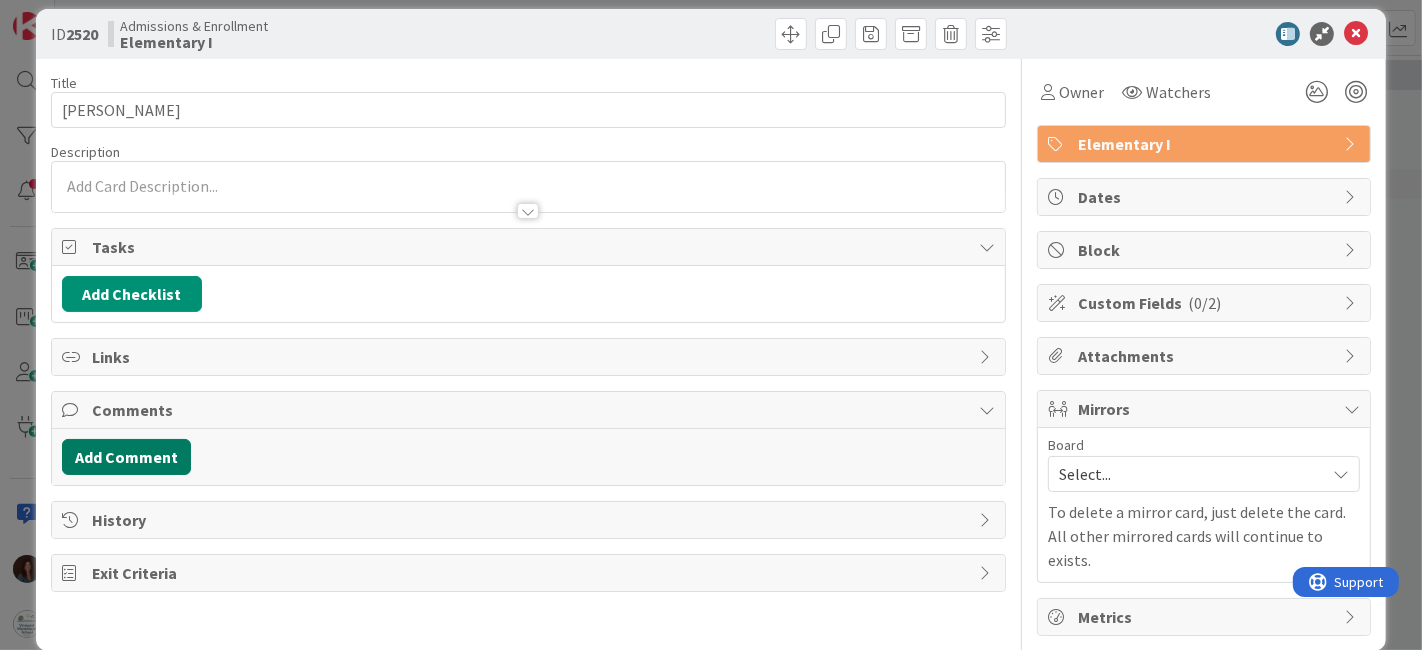 click on "Add Comment" at bounding box center [126, 457] 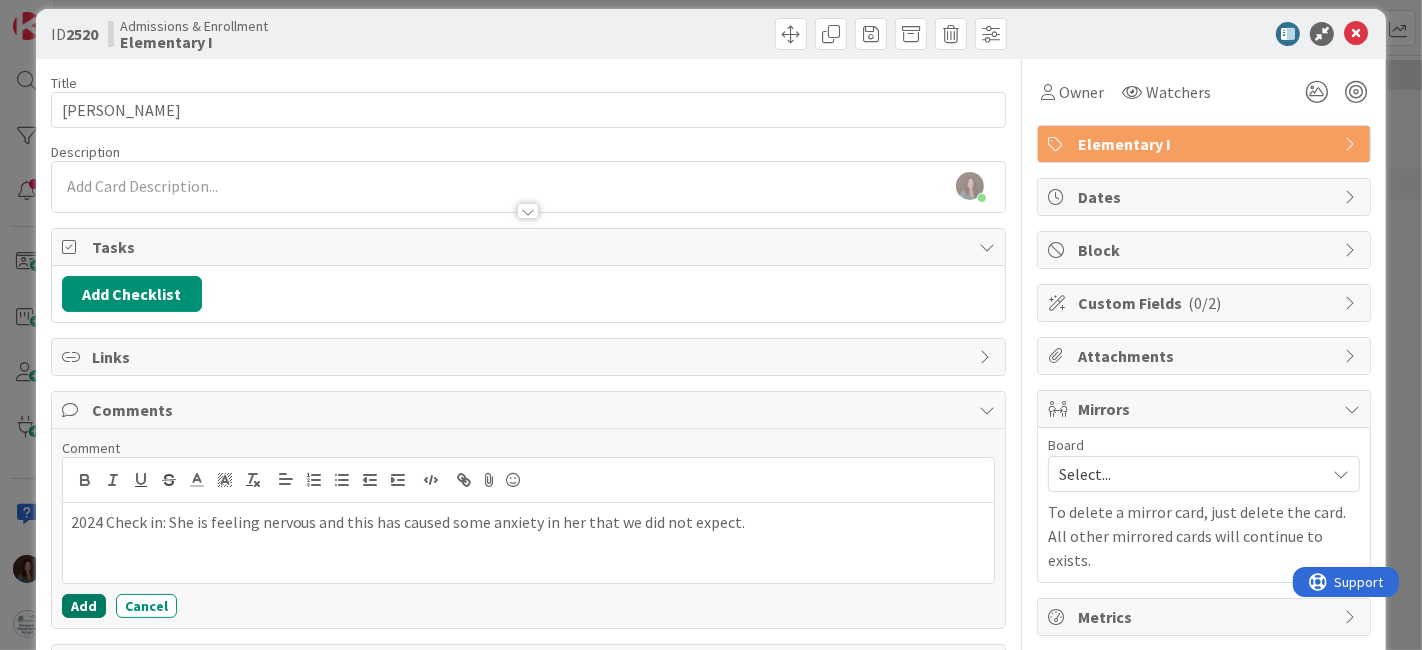 click on "Add" at bounding box center (84, 606) 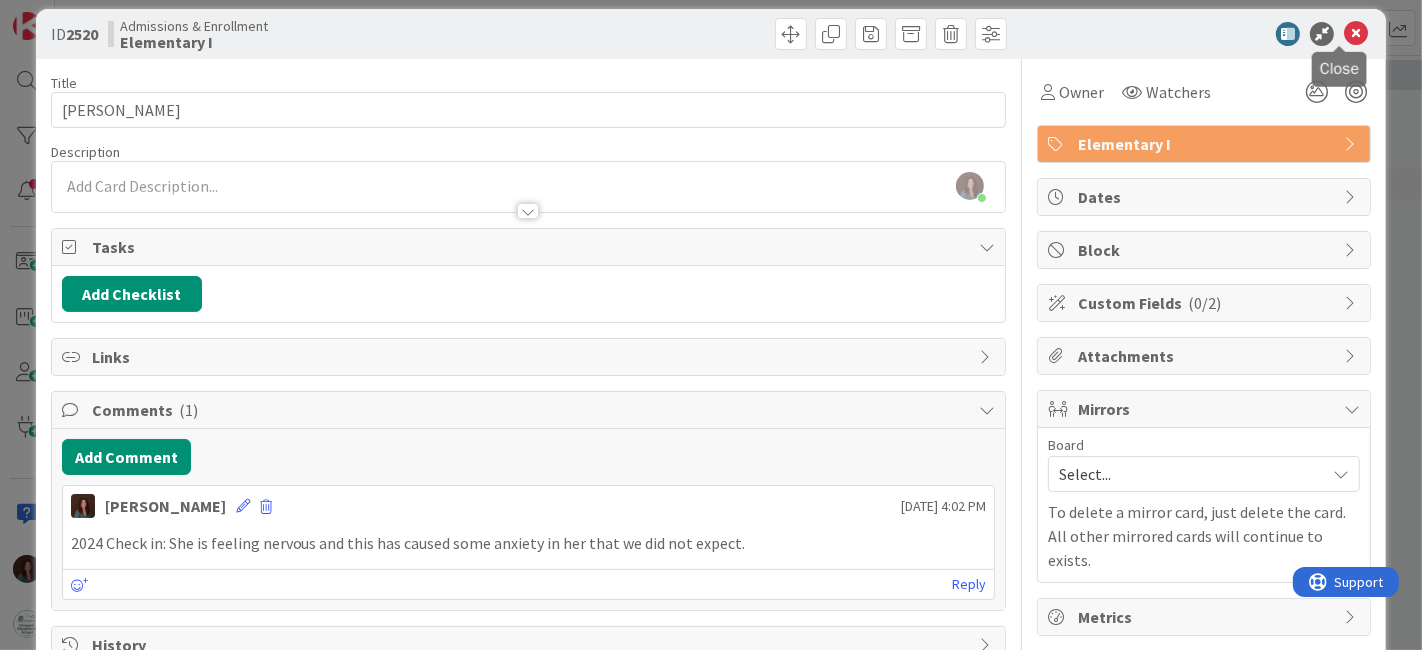 click at bounding box center (1356, 34) 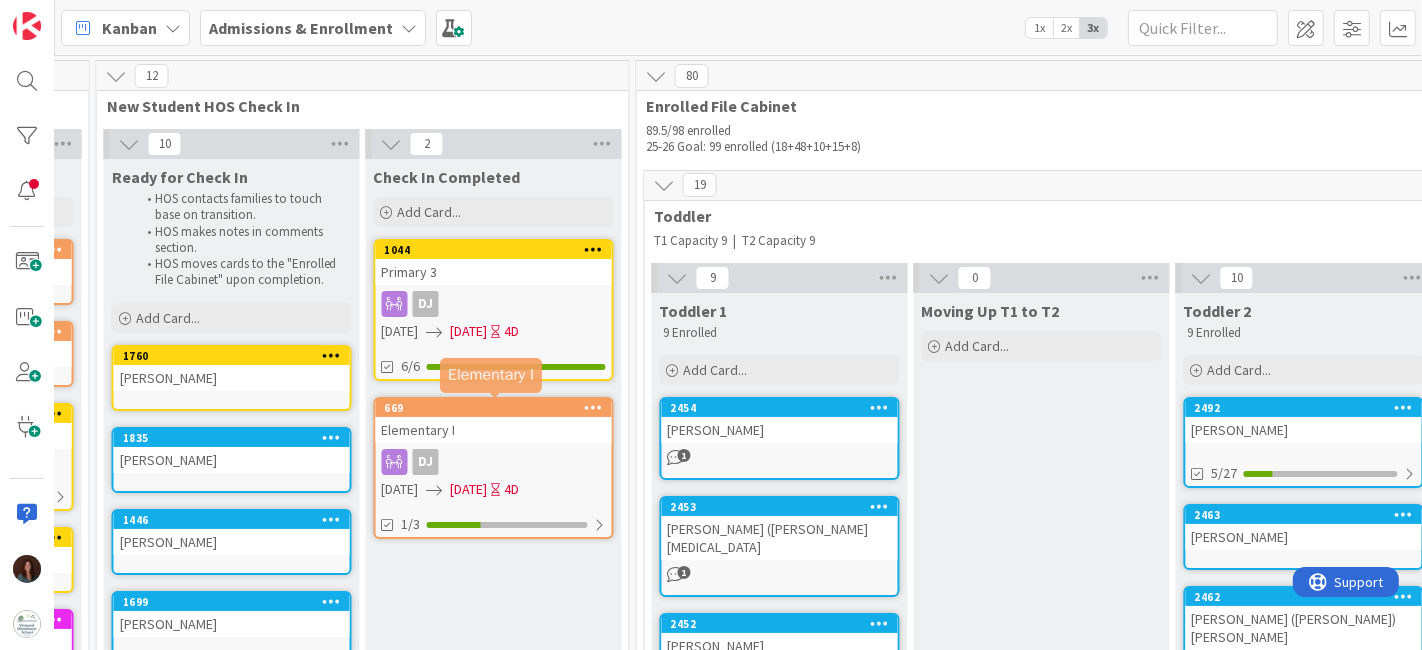 click on "Elementary I" at bounding box center [494, 430] 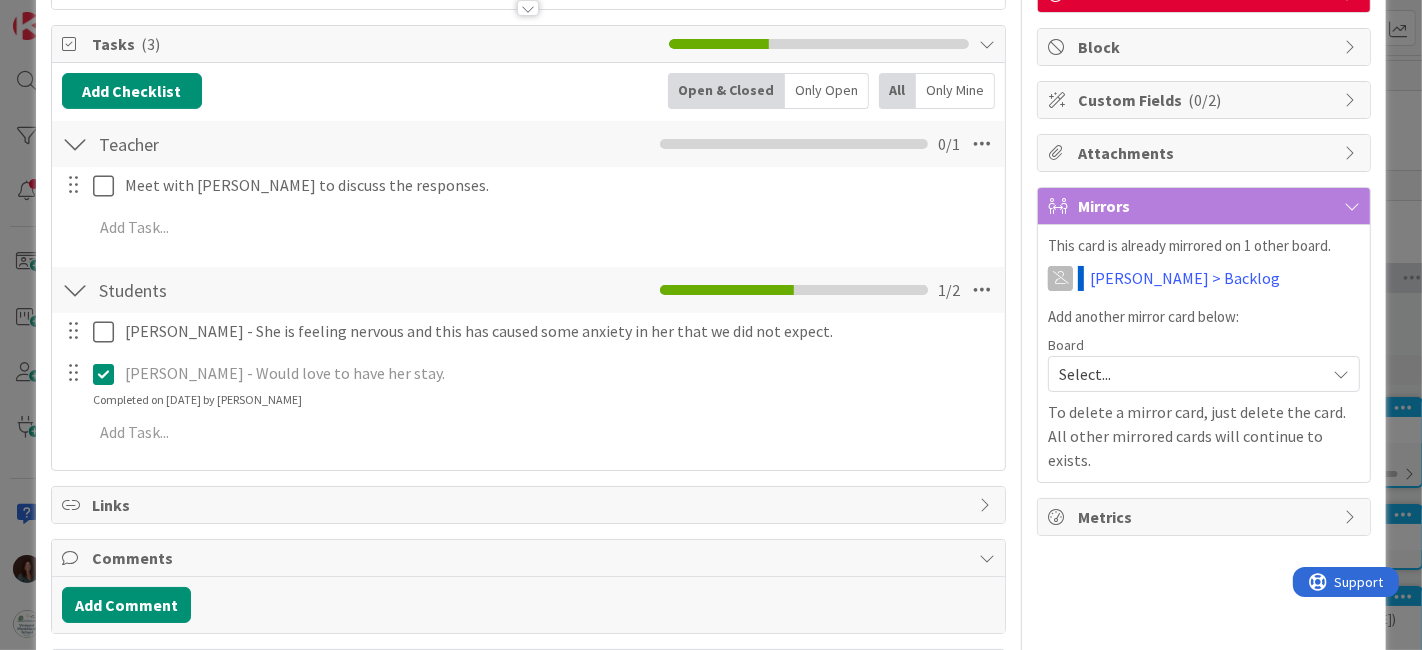click at bounding box center (108, 374) 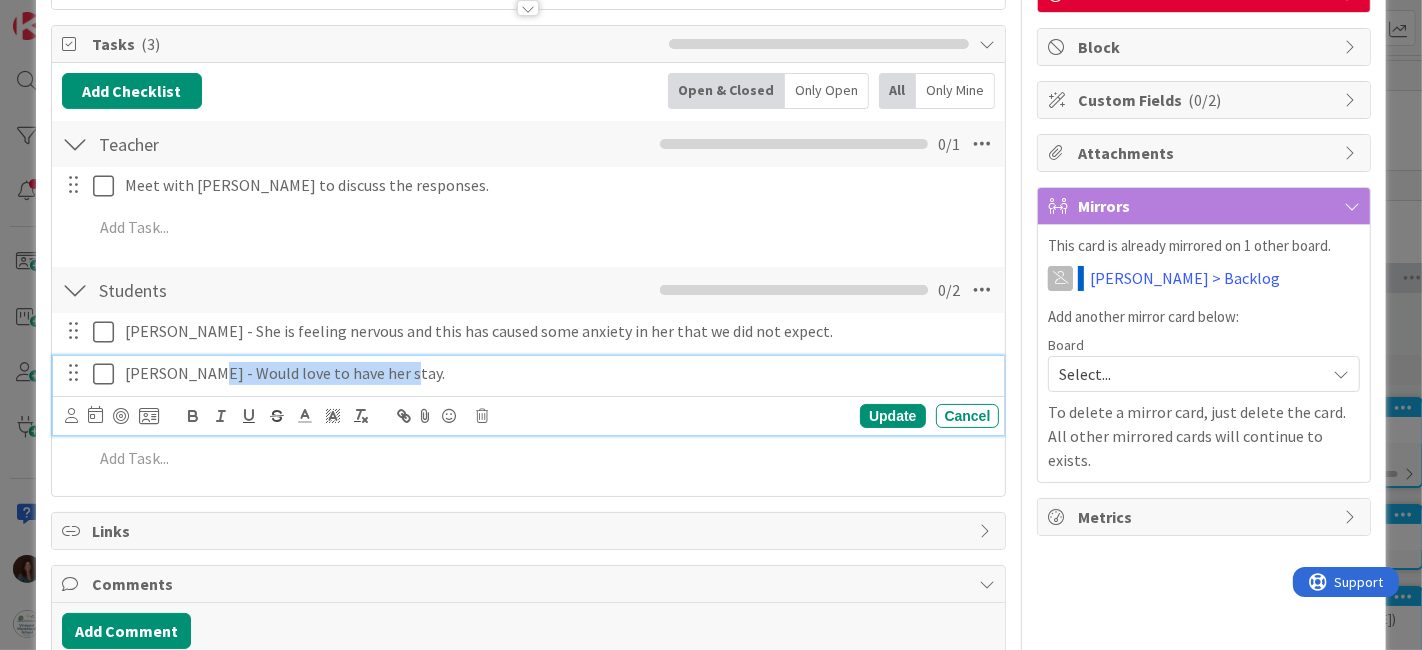 drag, startPoint x: 373, startPoint y: 371, endPoint x: 203, endPoint y: 402, distance: 172.80336 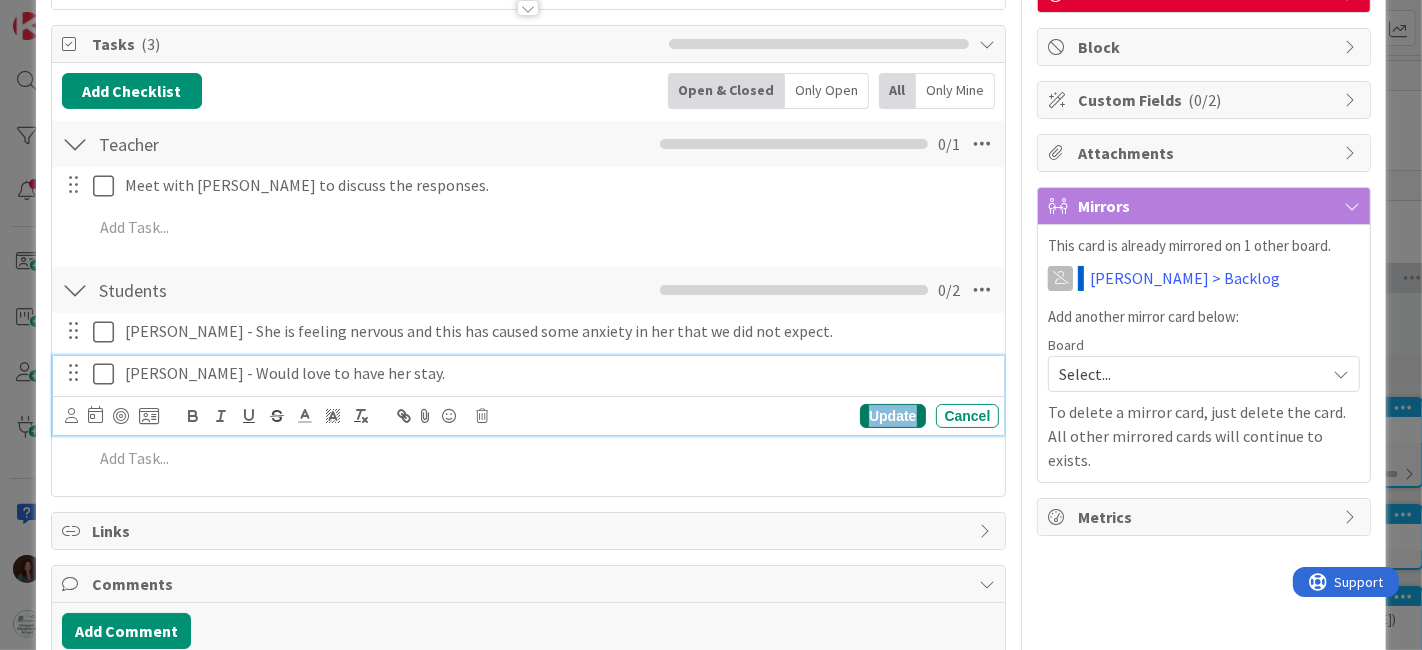 click on "Update" at bounding box center [892, 416] 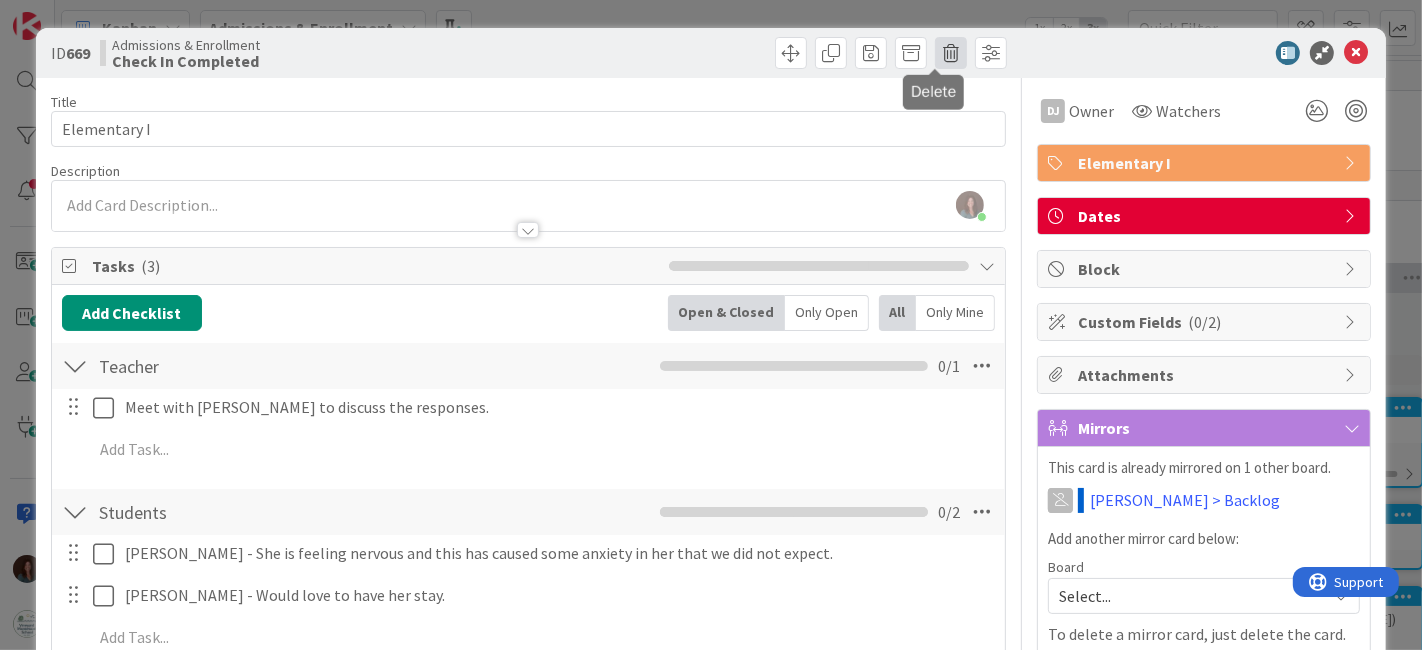 click at bounding box center [951, 53] 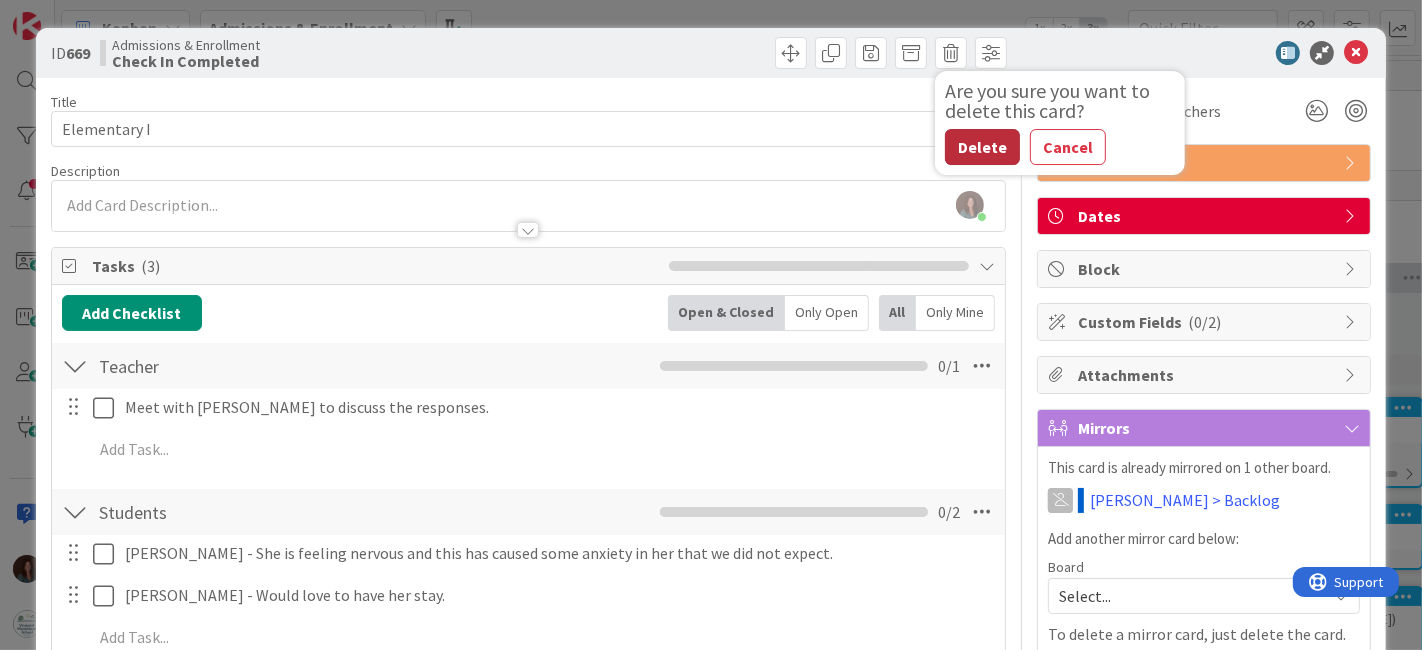 drag, startPoint x: 965, startPoint y: 138, endPoint x: 981, endPoint y: 155, distance: 23.345236 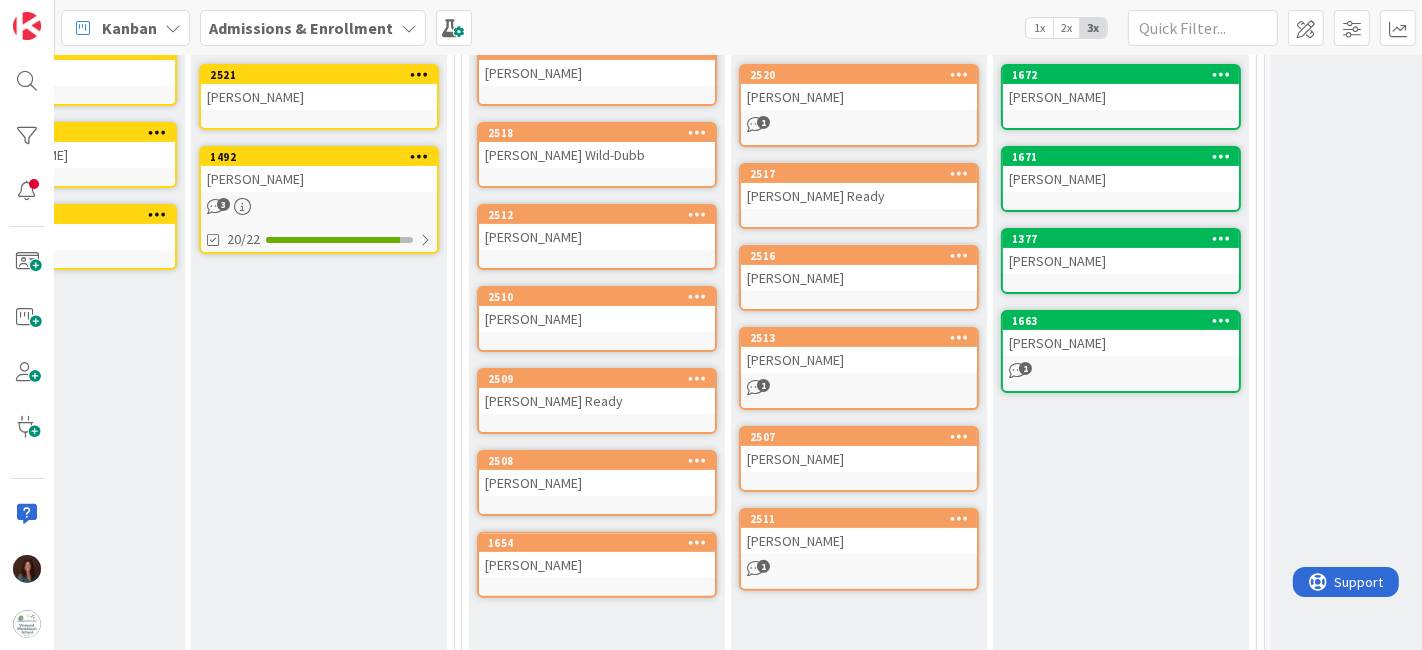 click on "[PERSON_NAME]" at bounding box center (859, 459) 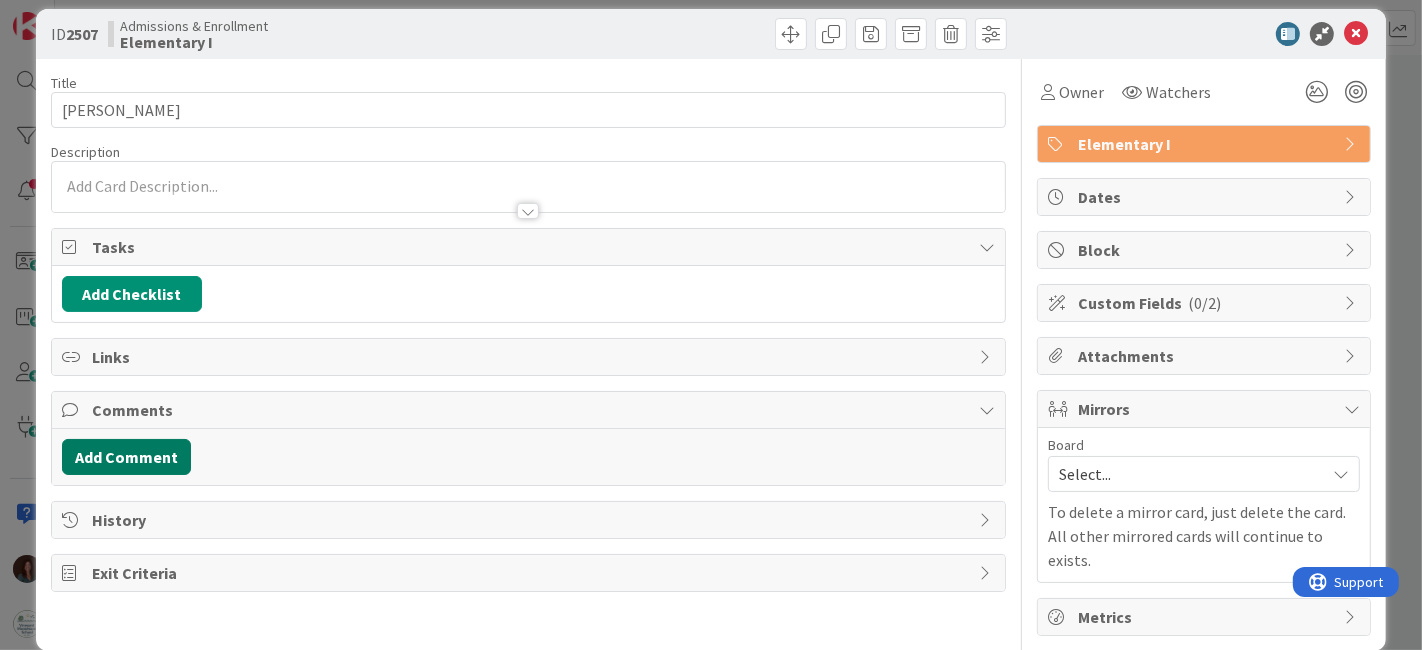 click on "Add Comment" at bounding box center [126, 457] 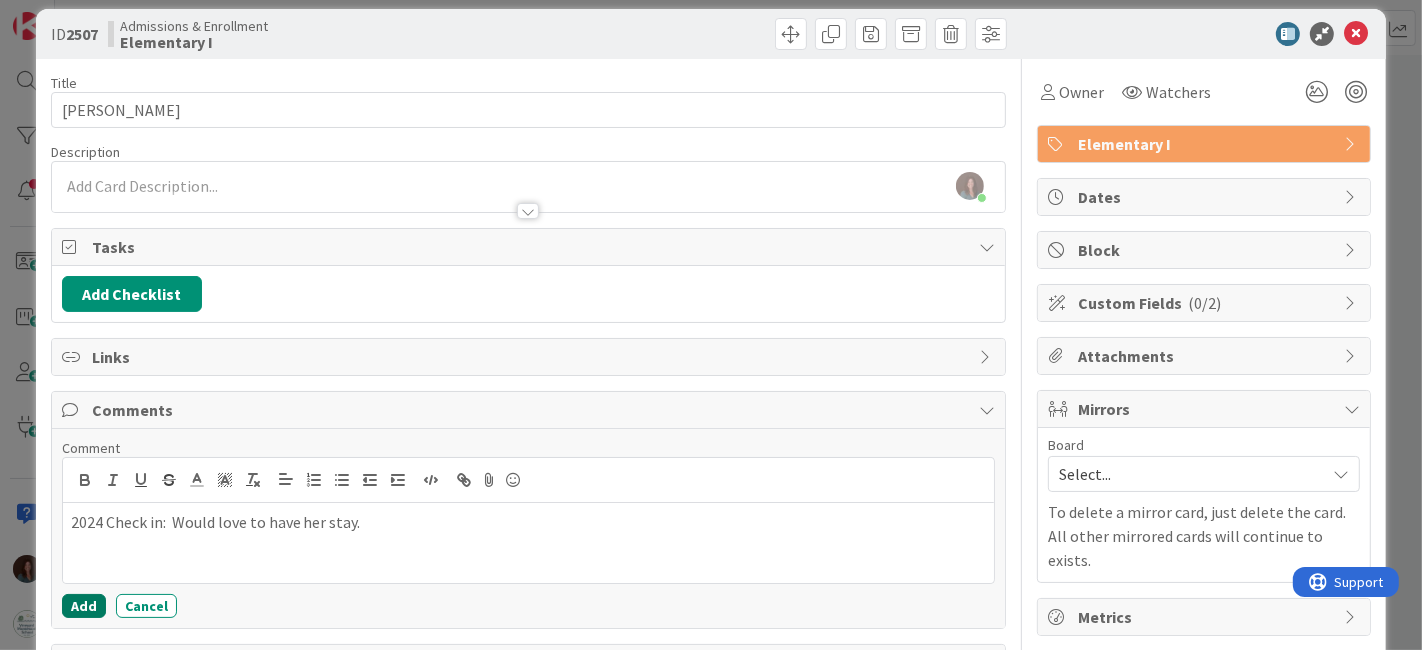 click on "Add" at bounding box center [84, 606] 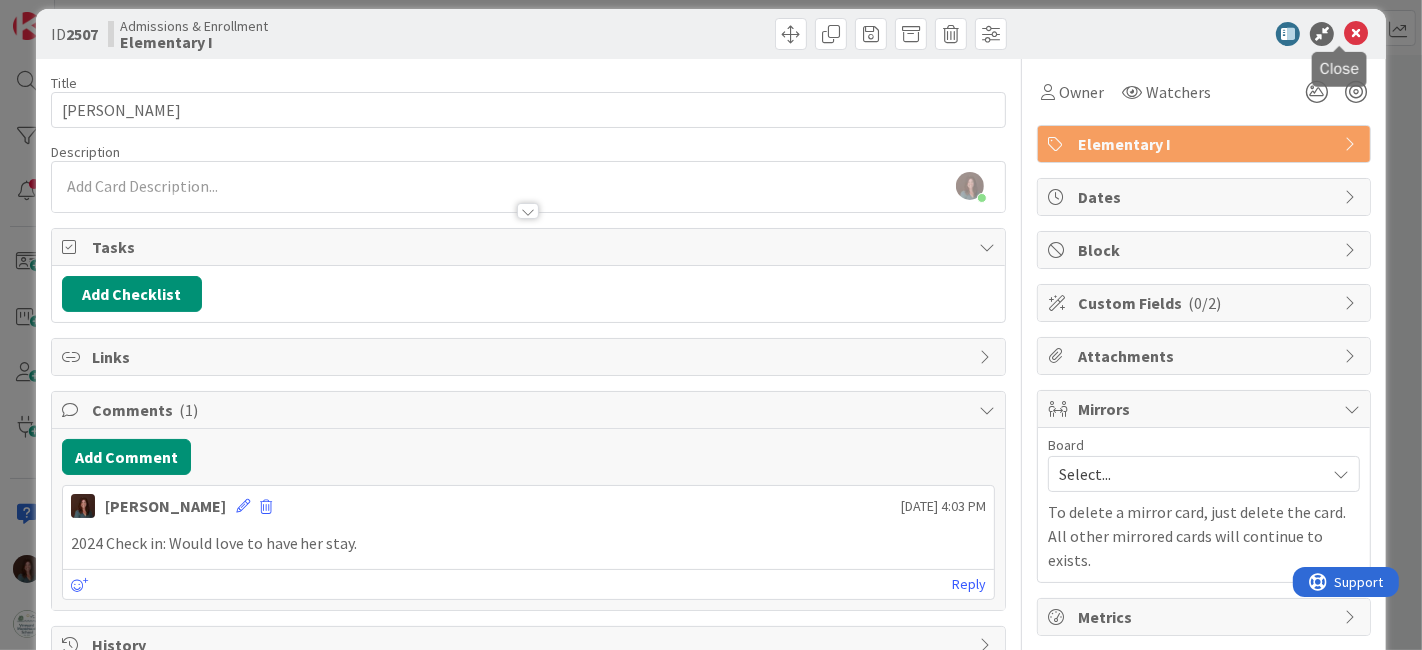 click at bounding box center (1356, 34) 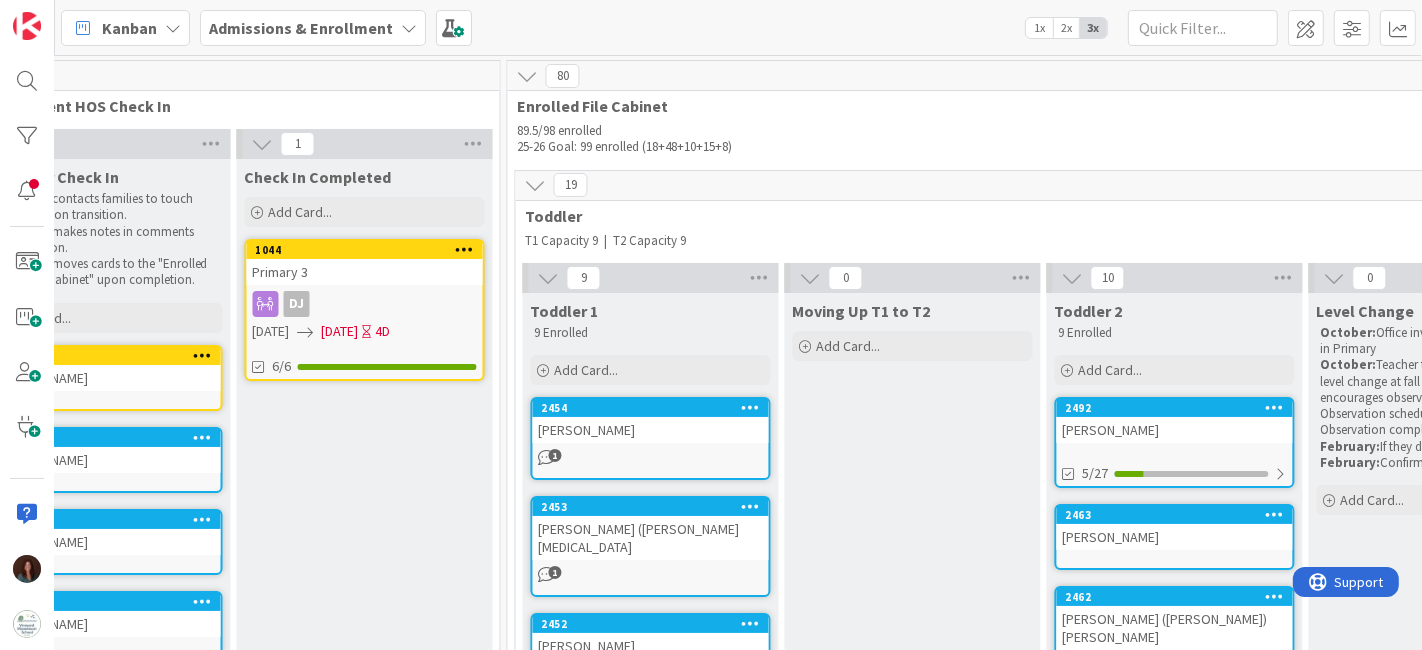 click on "Primary 3" at bounding box center (365, 272) 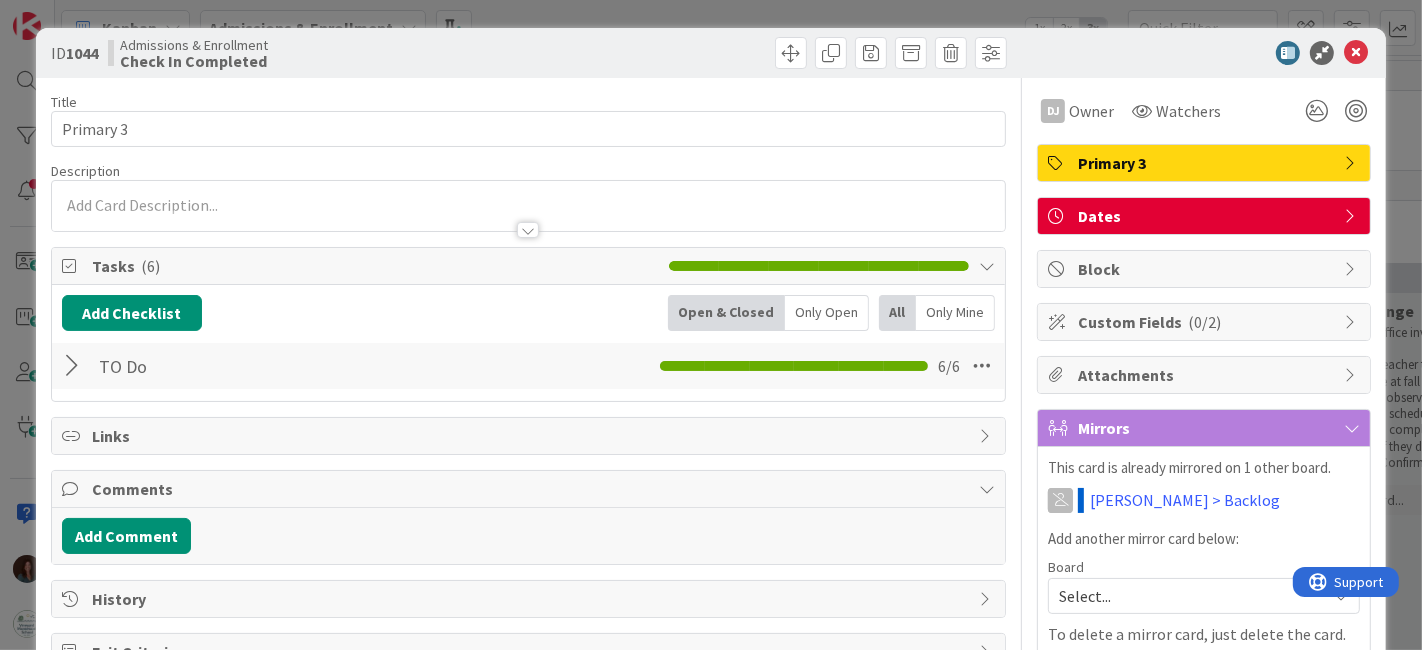 scroll, scrollTop: 0, scrollLeft: 0, axis: both 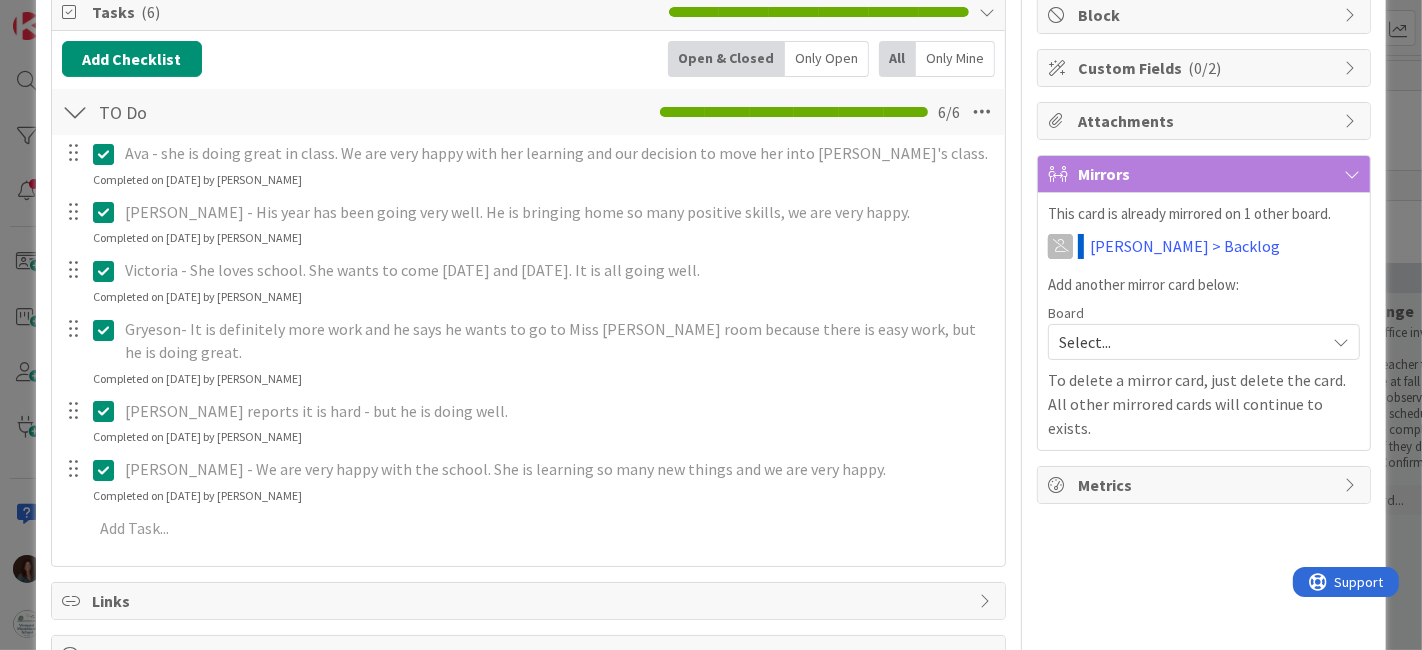 click at bounding box center (108, 411) 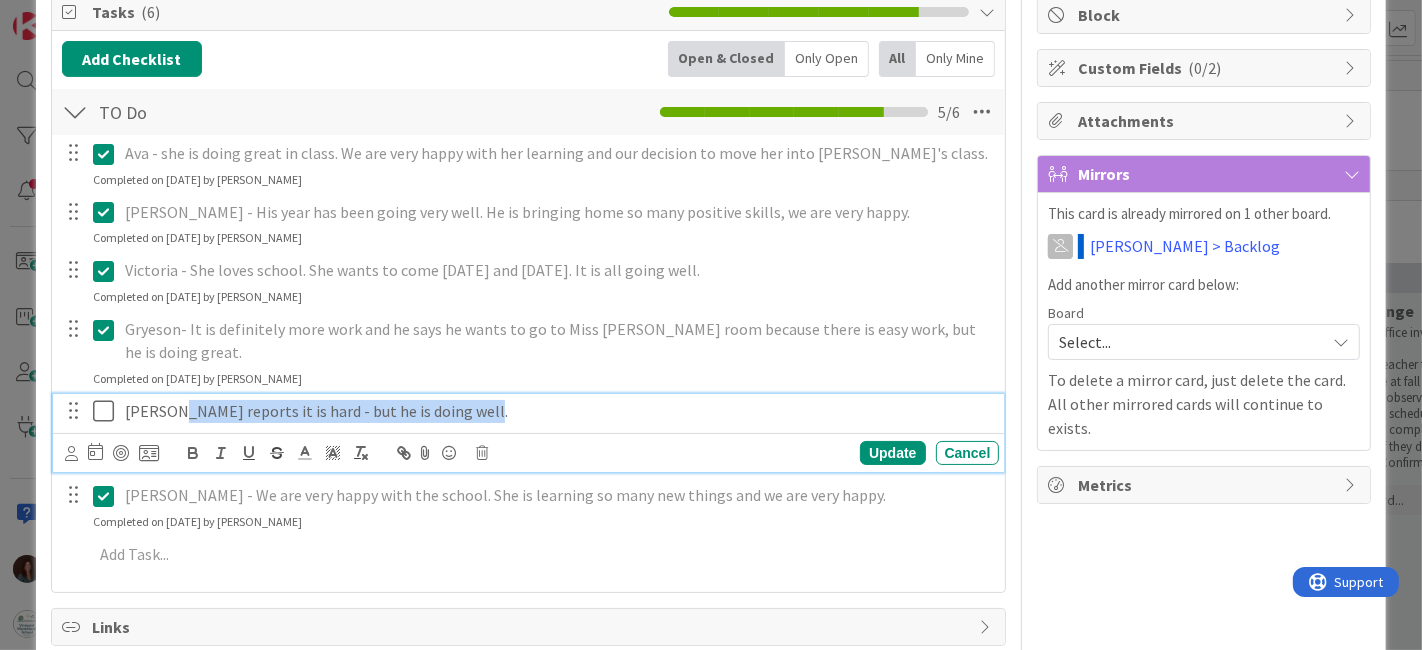 drag, startPoint x: 481, startPoint y: 405, endPoint x: 171, endPoint y: 412, distance: 310.079 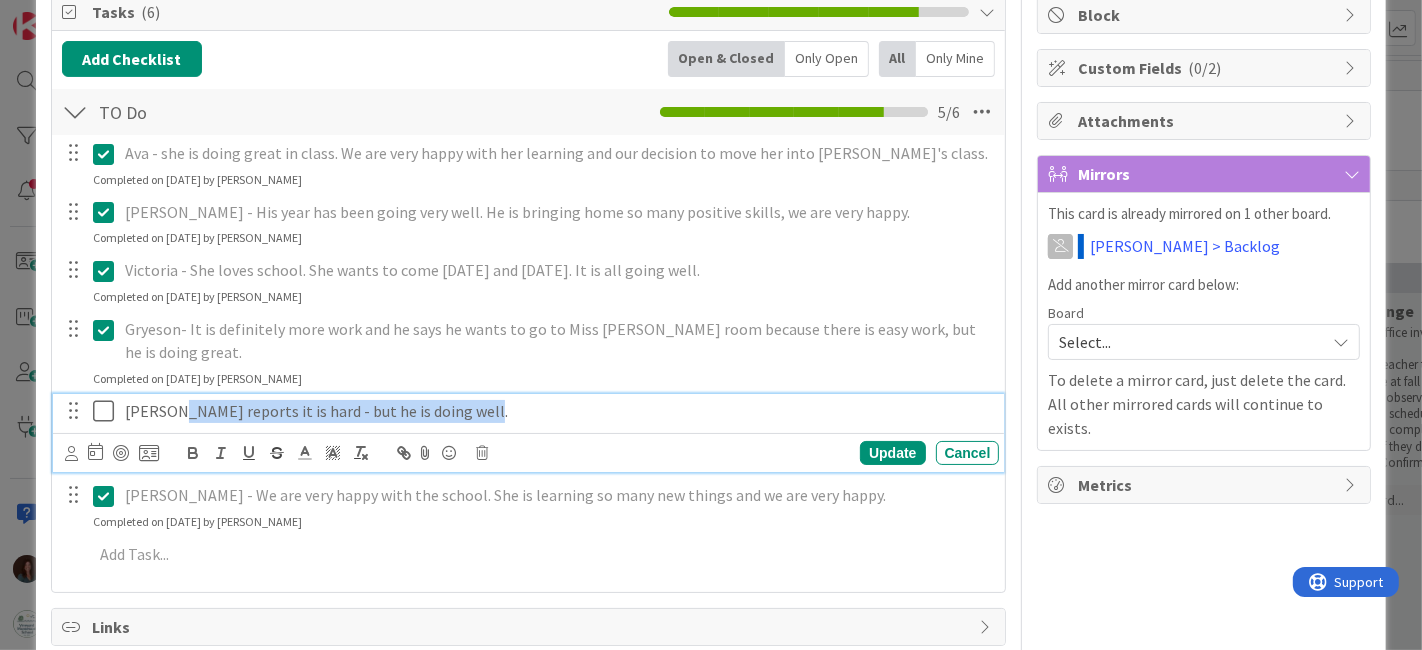 click on "Flynn- Flynn reports it is hard - but he is doing well." at bounding box center (558, 411) 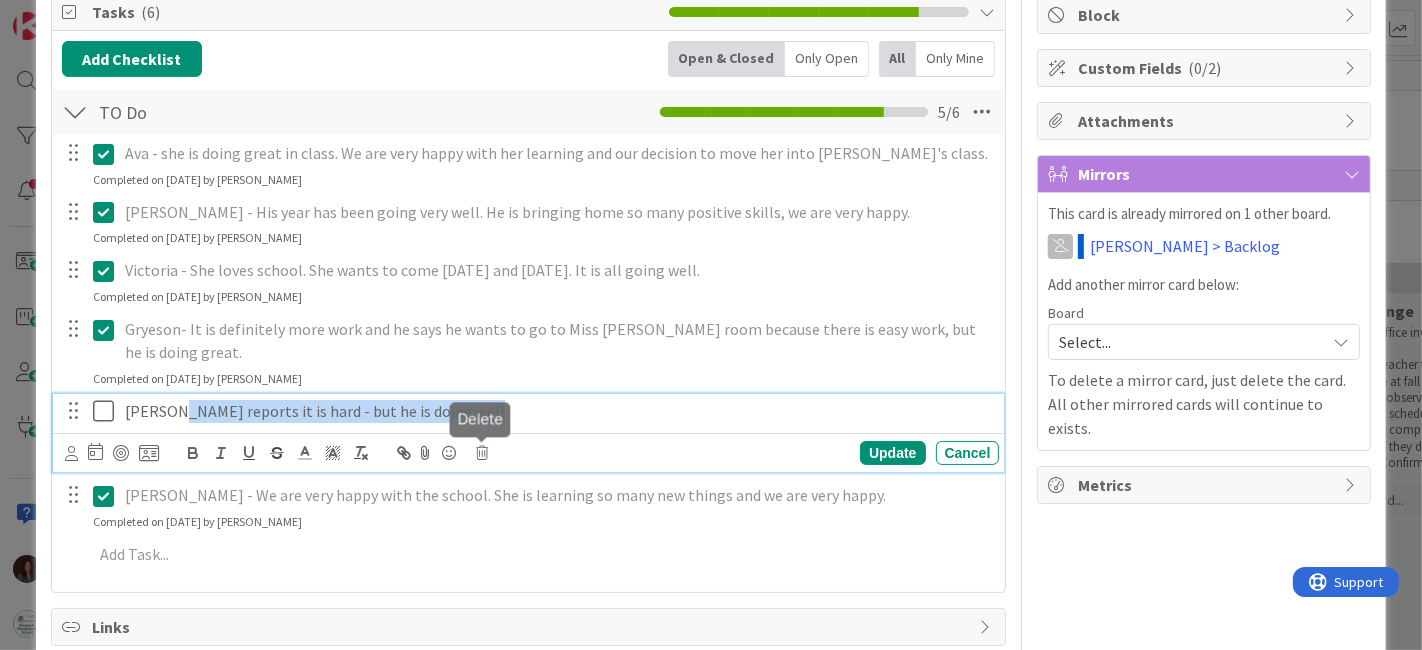 click at bounding box center [483, 453] 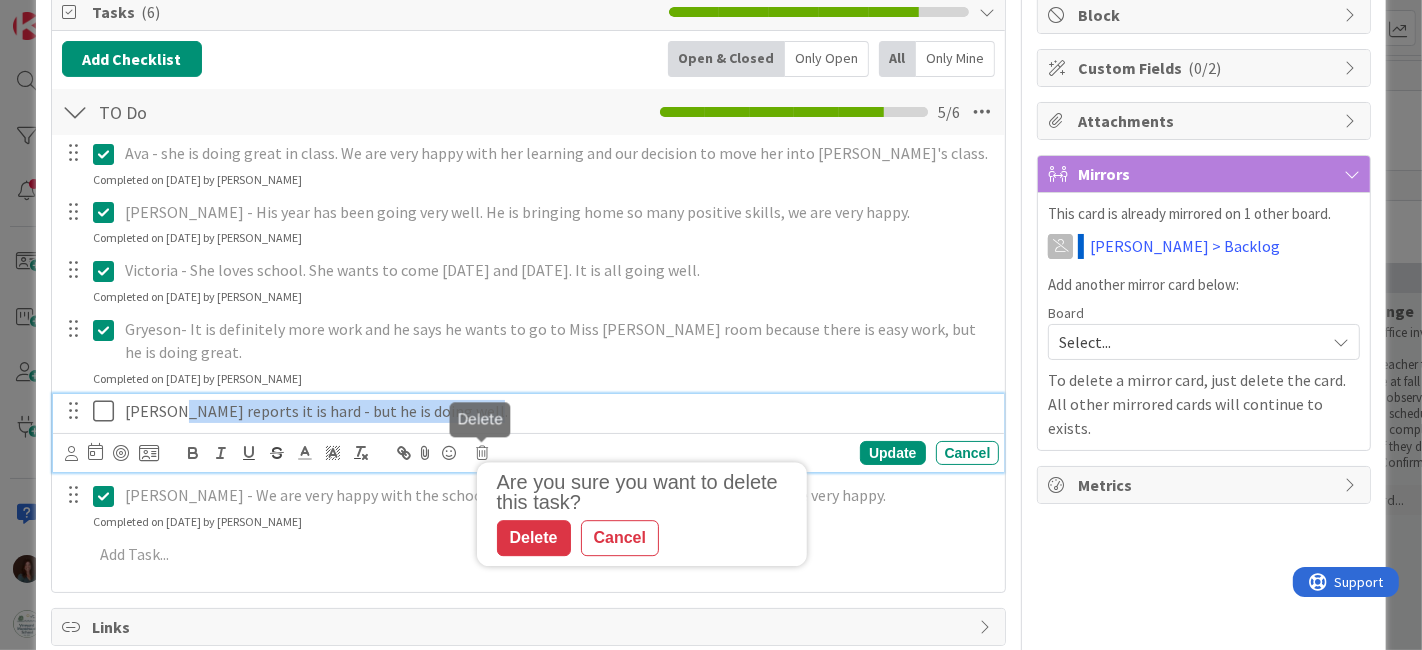 drag, startPoint x: 554, startPoint y: 531, endPoint x: 845, endPoint y: 427, distance: 309.02588 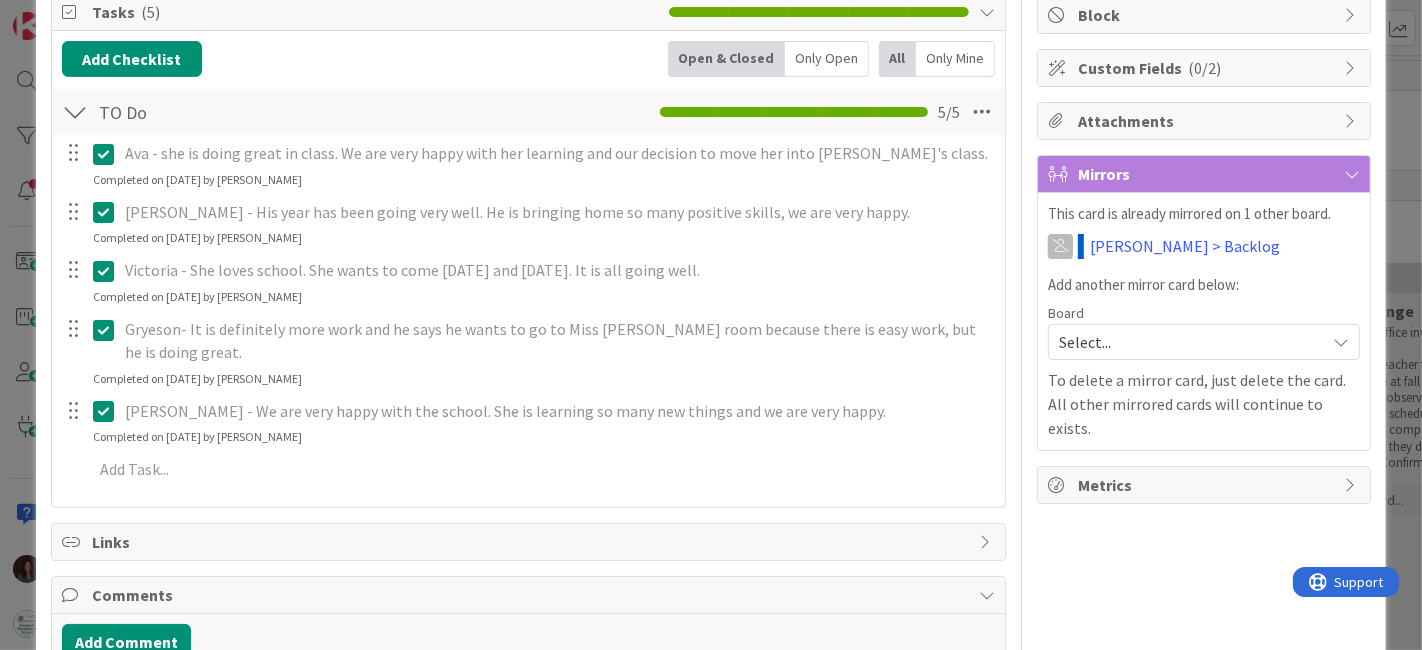 scroll, scrollTop: 0, scrollLeft: 0, axis: both 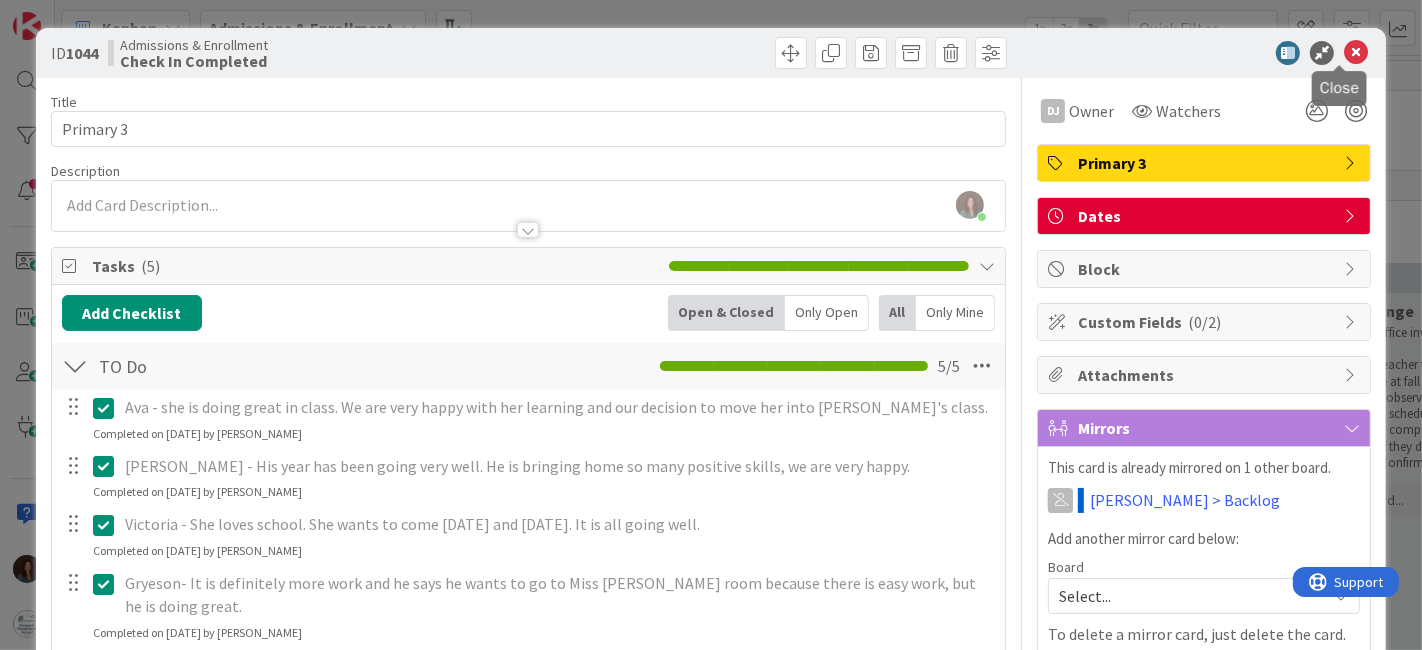 click at bounding box center [1356, 53] 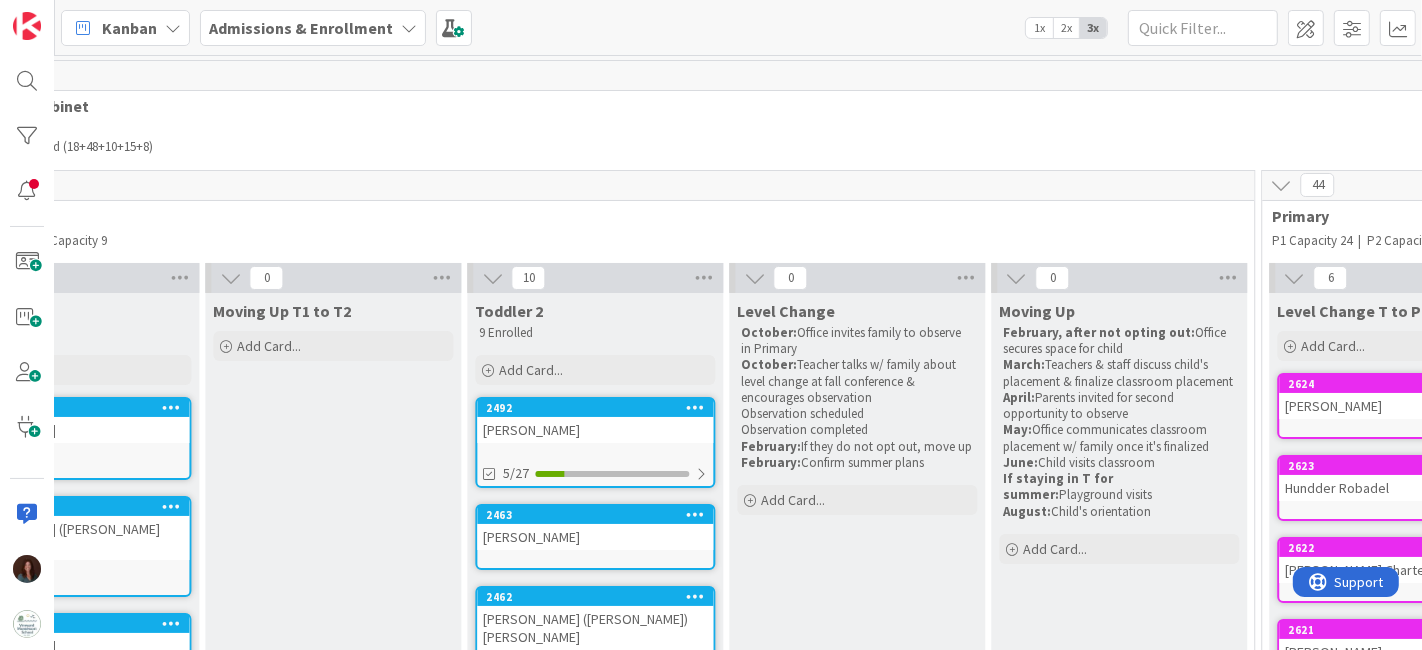 scroll, scrollTop: 0, scrollLeft: 0, axis: both 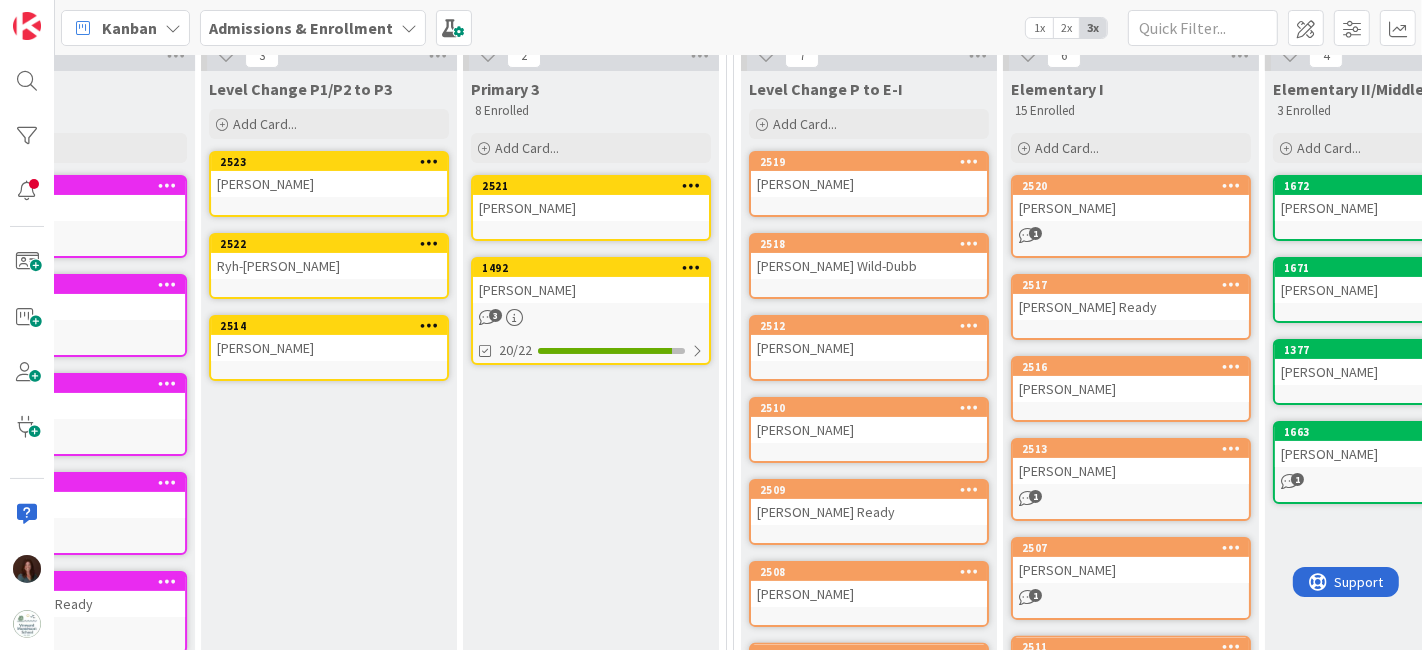 click on "[PERSON_NAME] Ready" at bounding box center (869, 512) 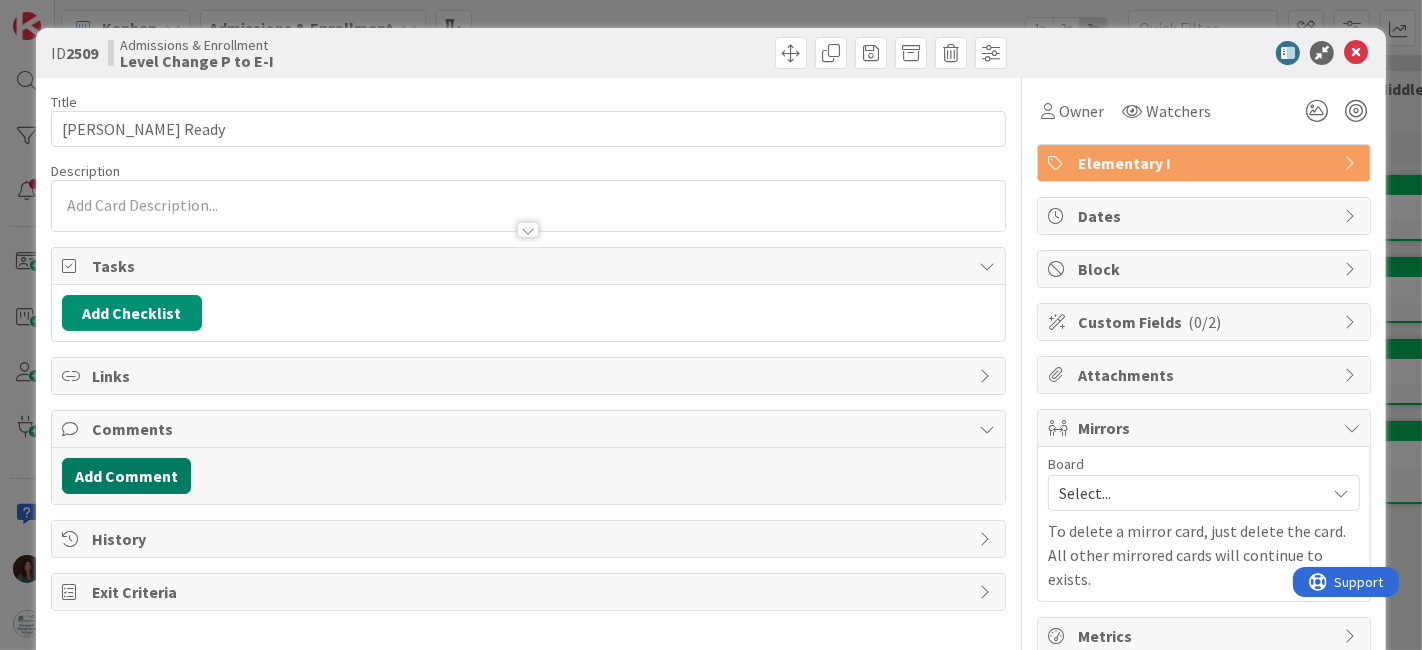 click on "Add Comment" at bounding box center [126, 476] 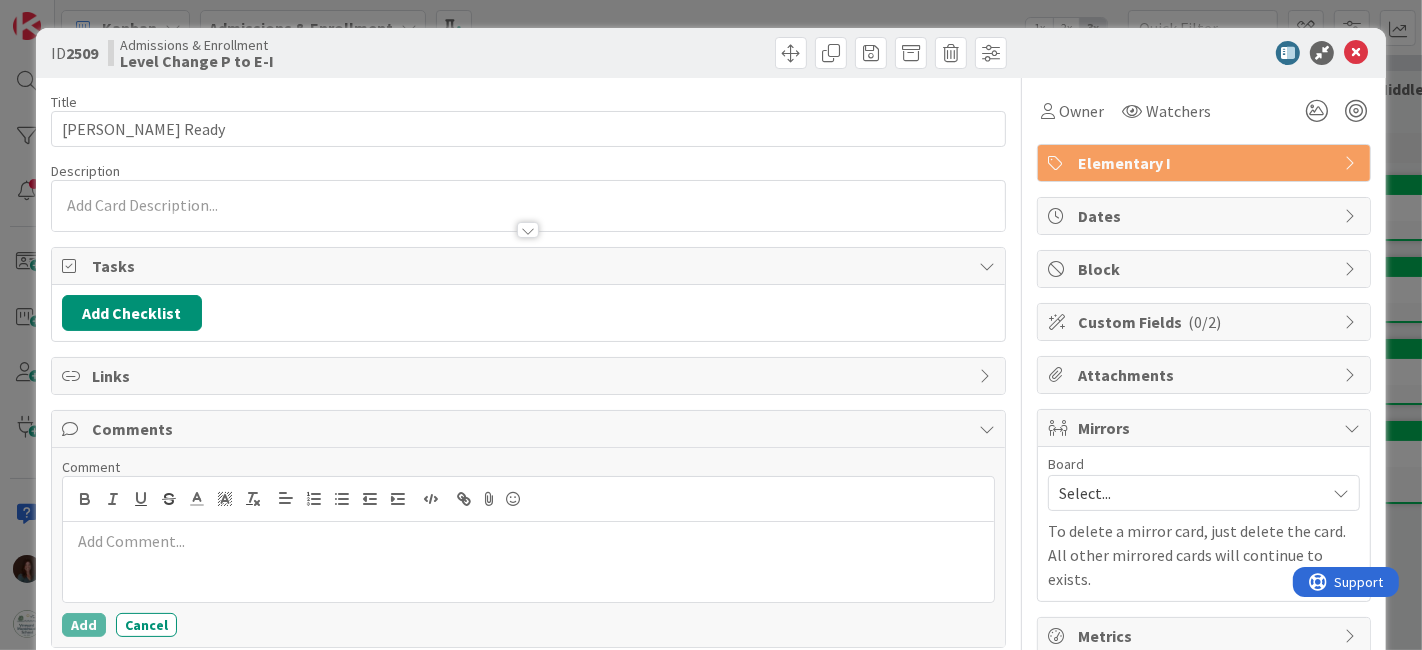 scroll, scrollTop: 0, scrollLeft: 0, axis: both 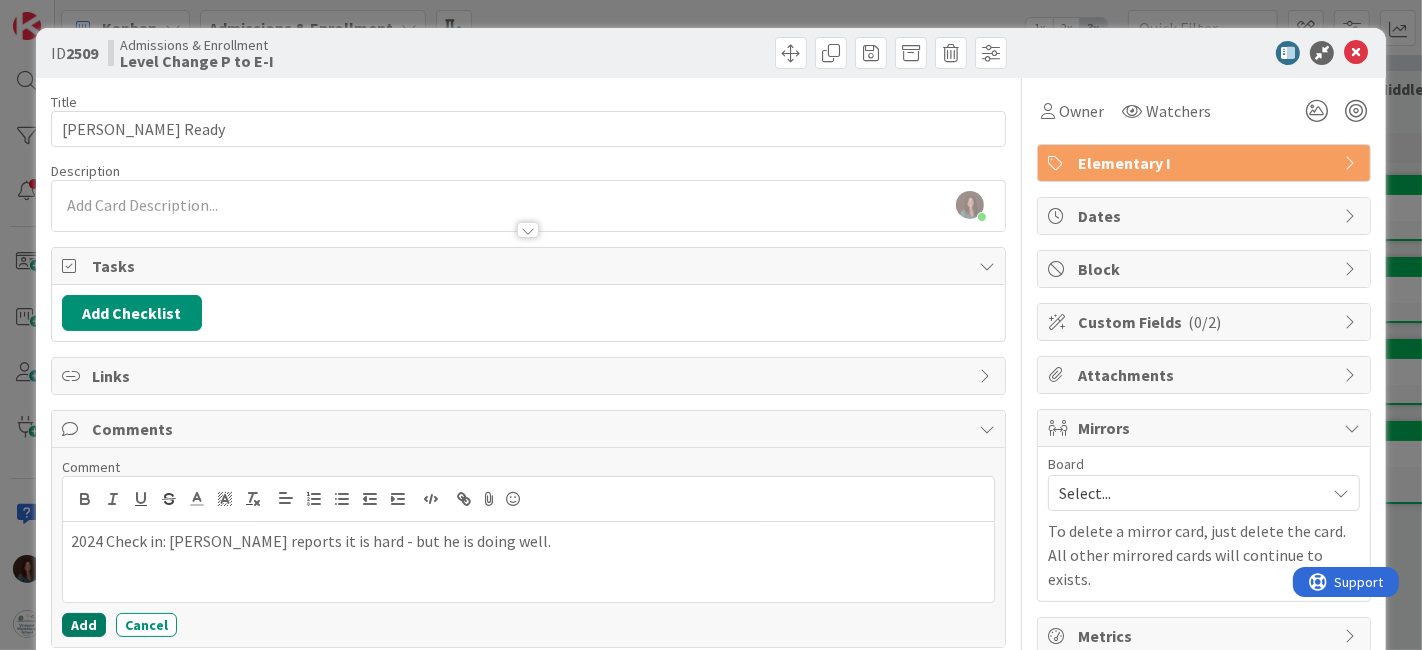 click on "Add" at bounding box center [84, 625] 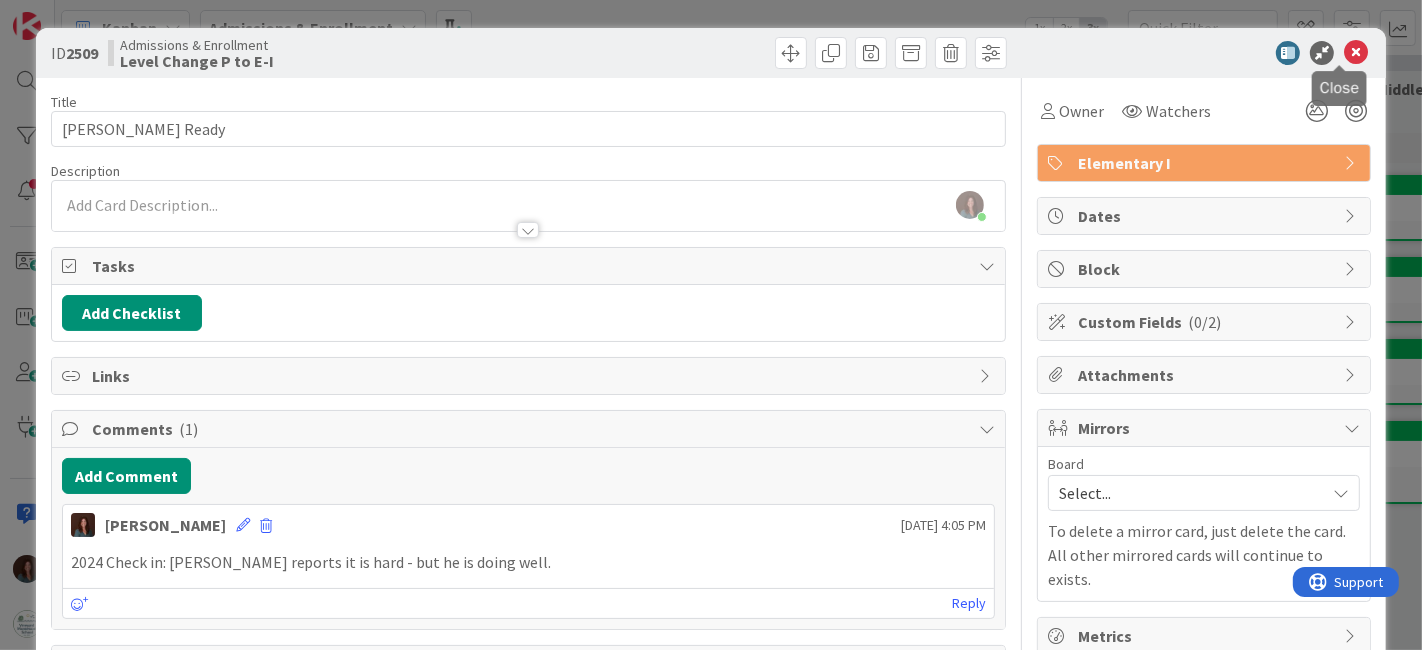 click at bounding box center [1356, 53] 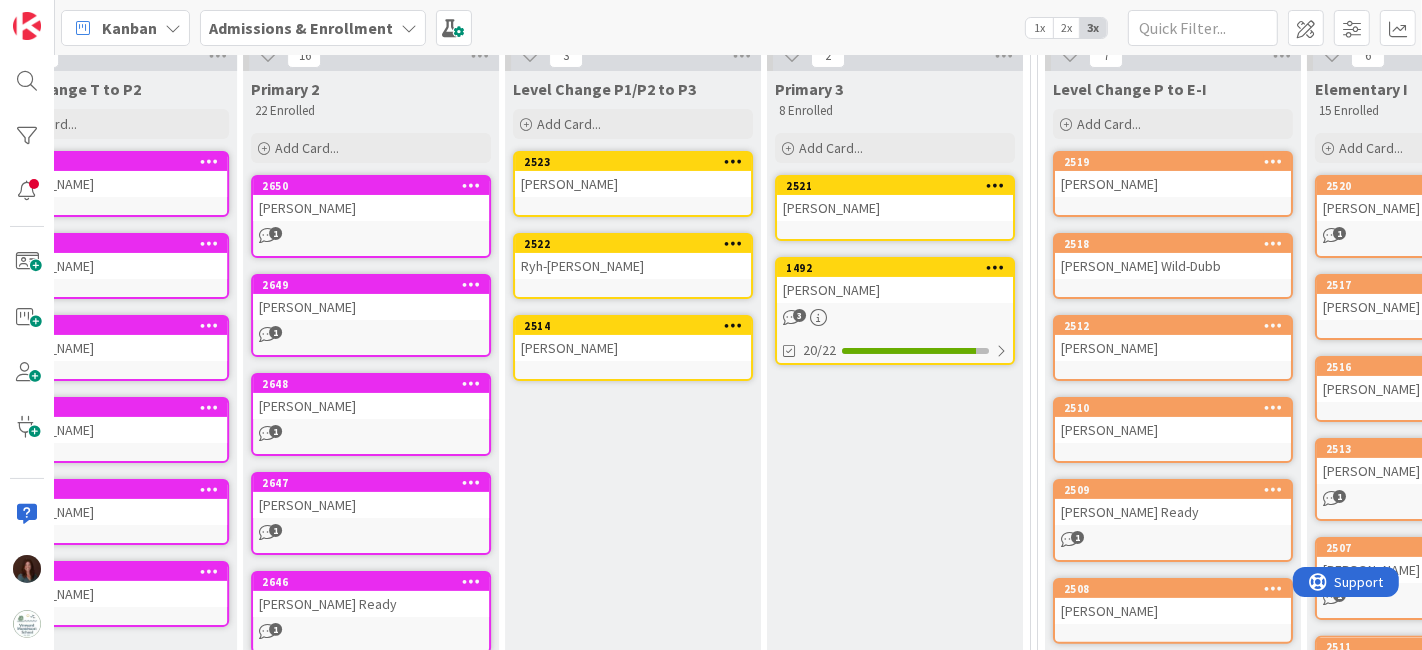 scroll, scrollTop: 0, scrollLeft: 0, axis: both 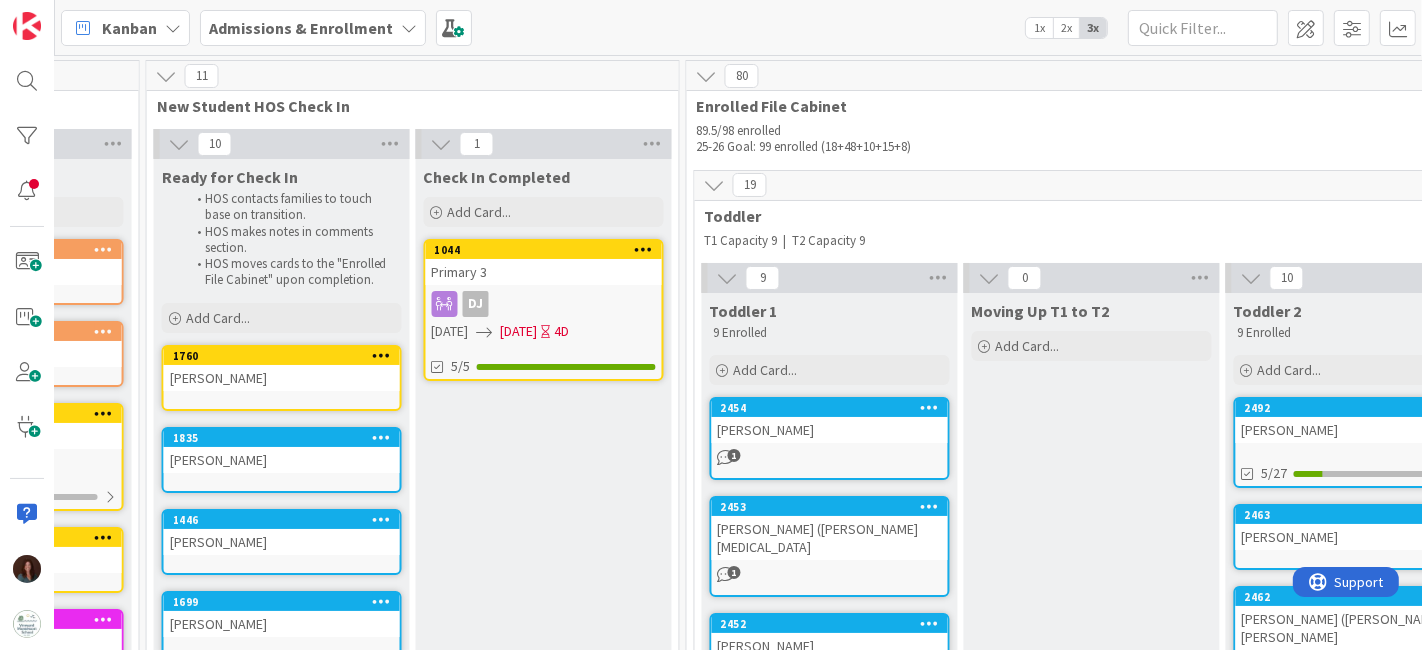 click on "Primary 3" at bounding box center [544, 272] 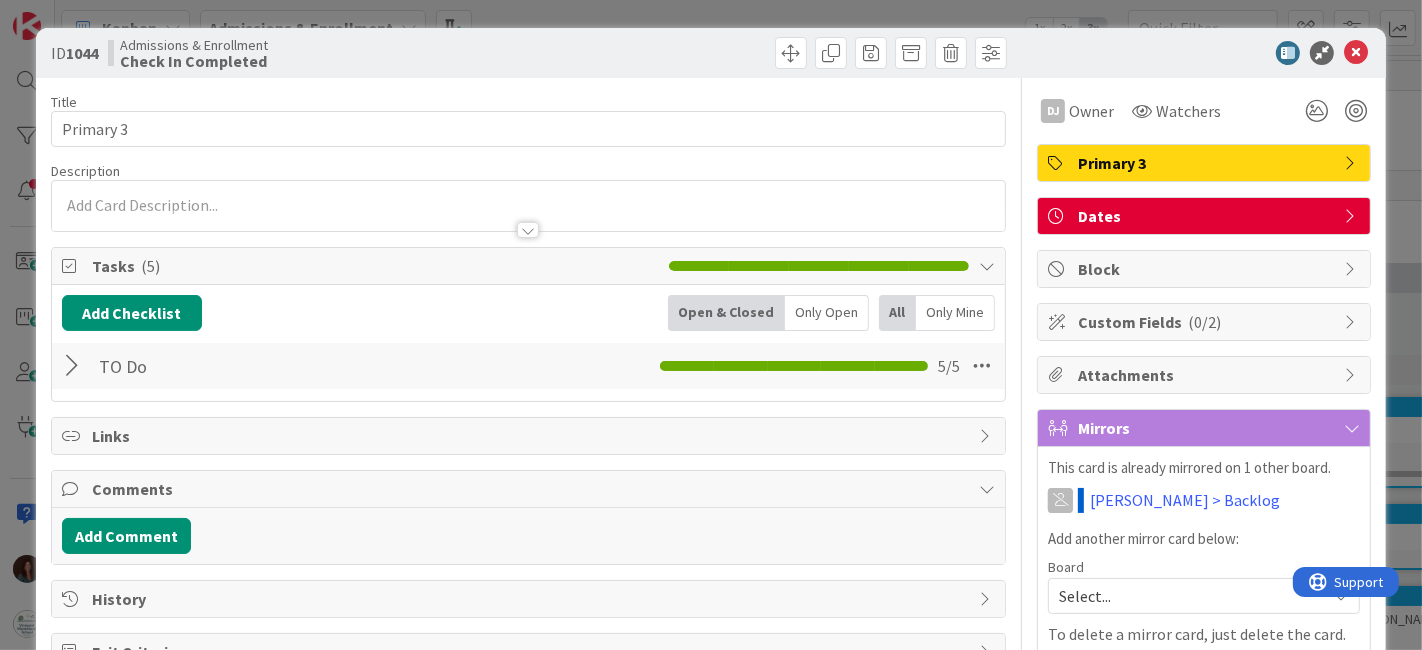 scroll, scrollTop: 0, scrollLeft: 0, axis: both 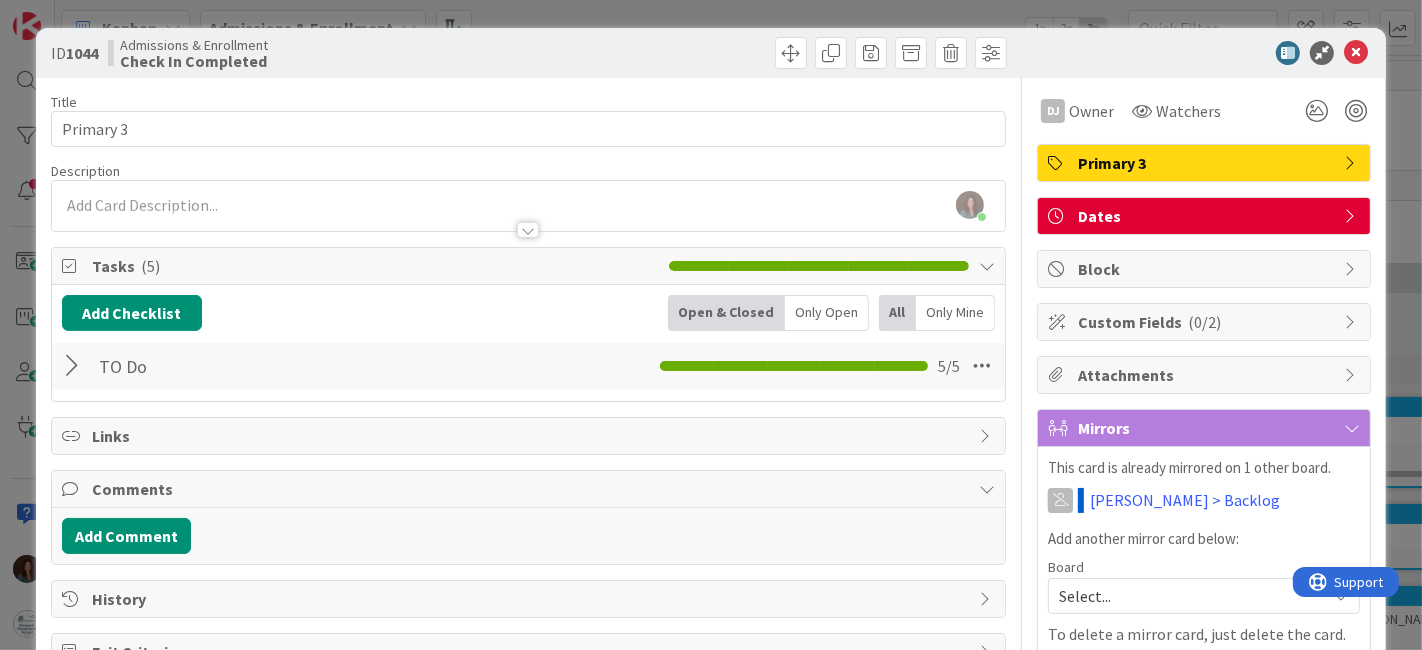 click at bounding box center [75, 366] 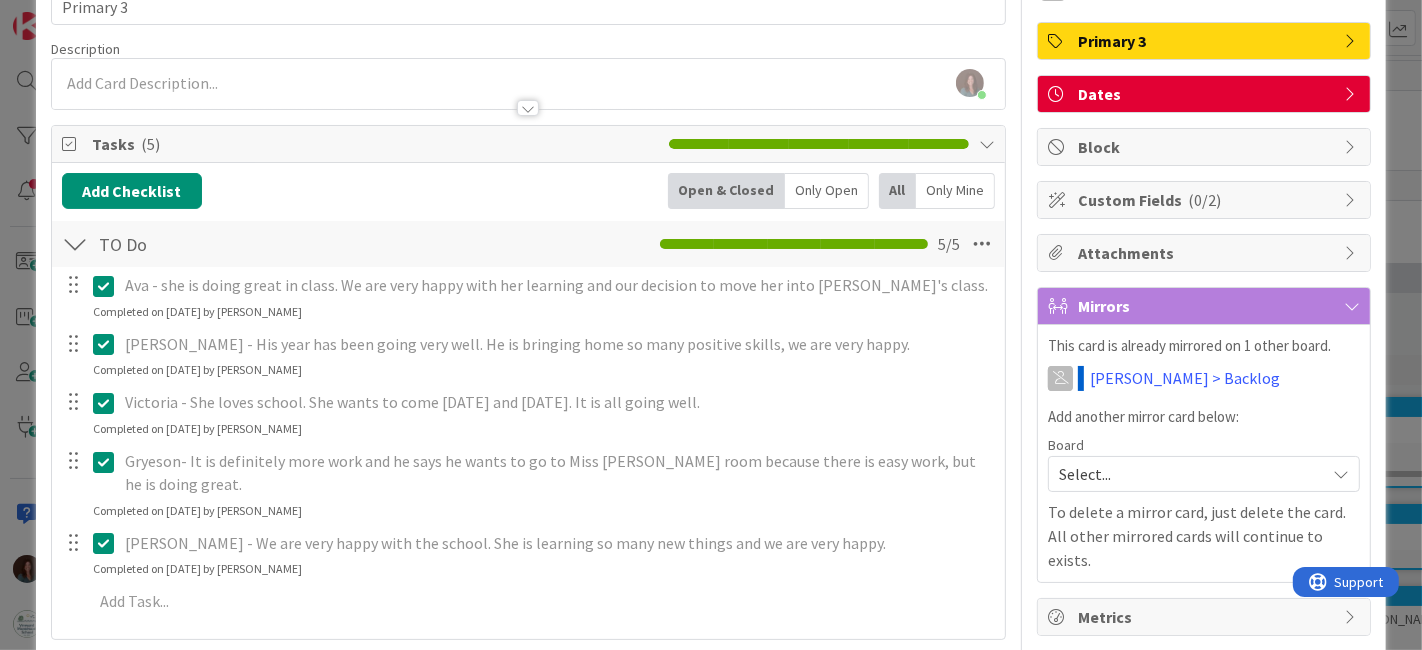 scroll, scrollTop: 222, scrollLeft: 0, axis: vertical 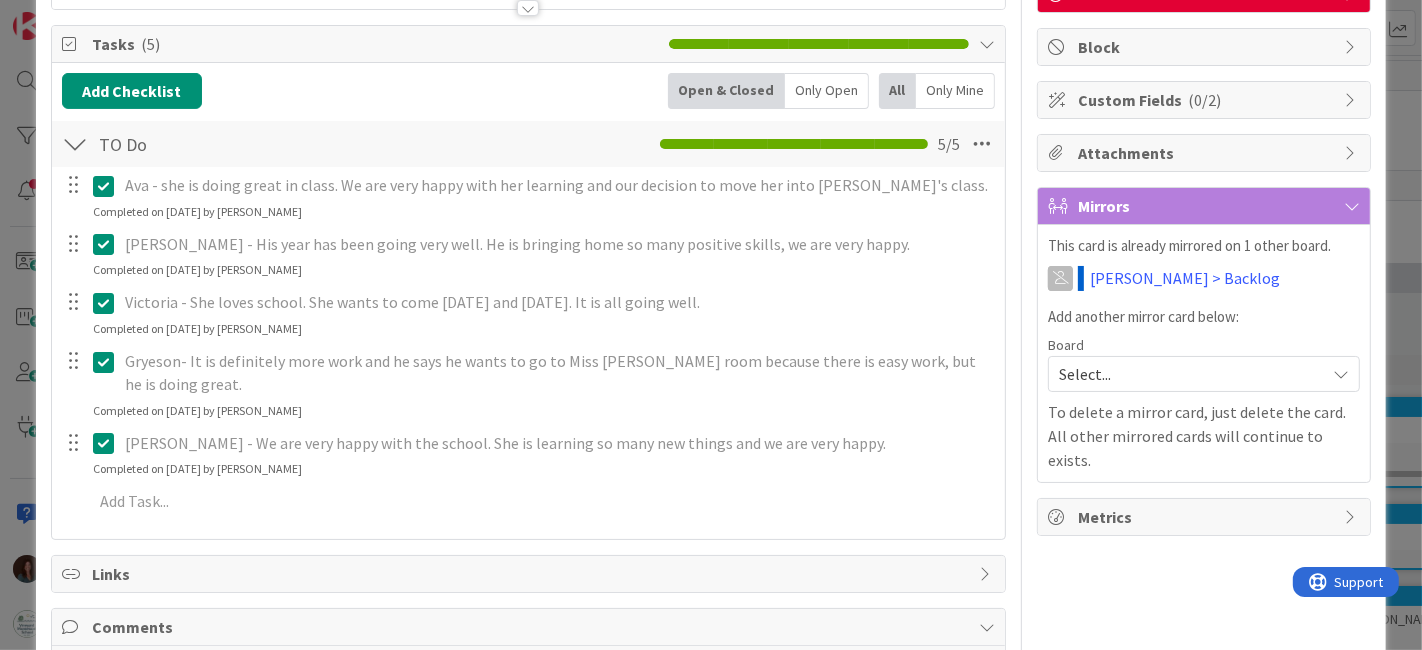 click at bounding box center [108, 362] 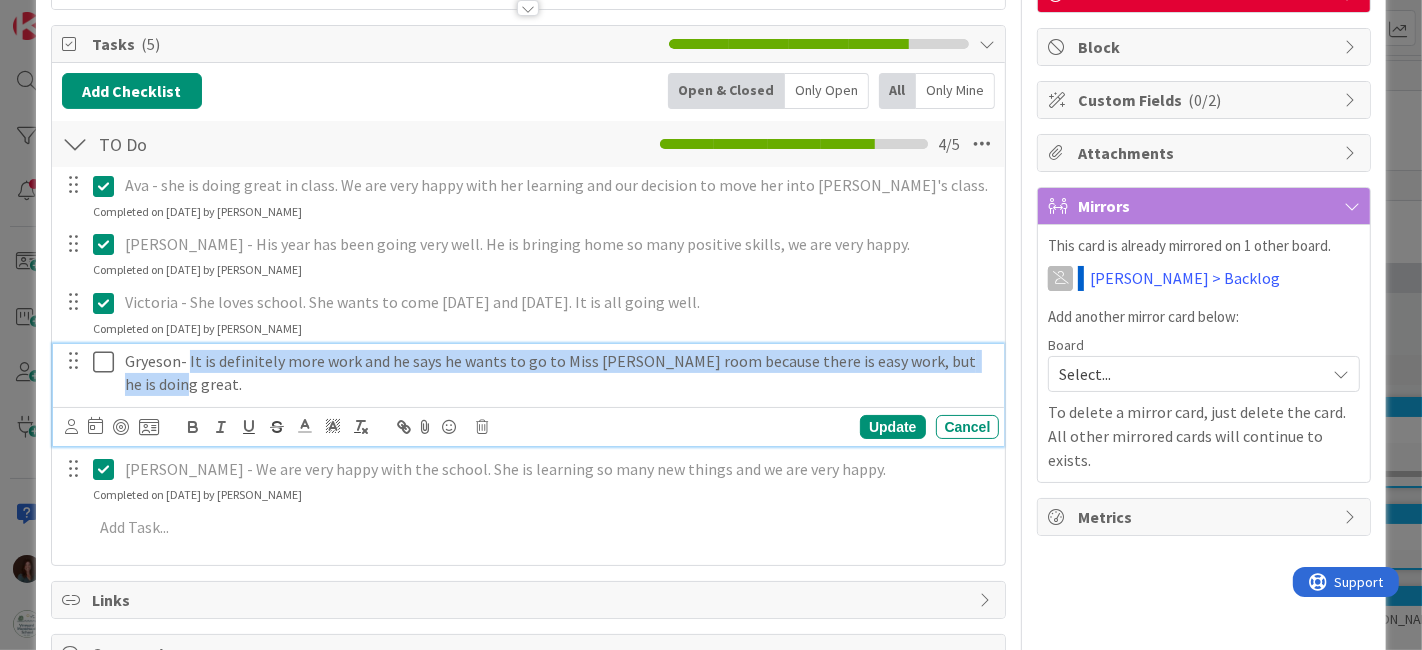 drag, startPoint x: 208, startPoint y: 379, endPoint x: 186, endPoint y: 361, distance: 28.42534 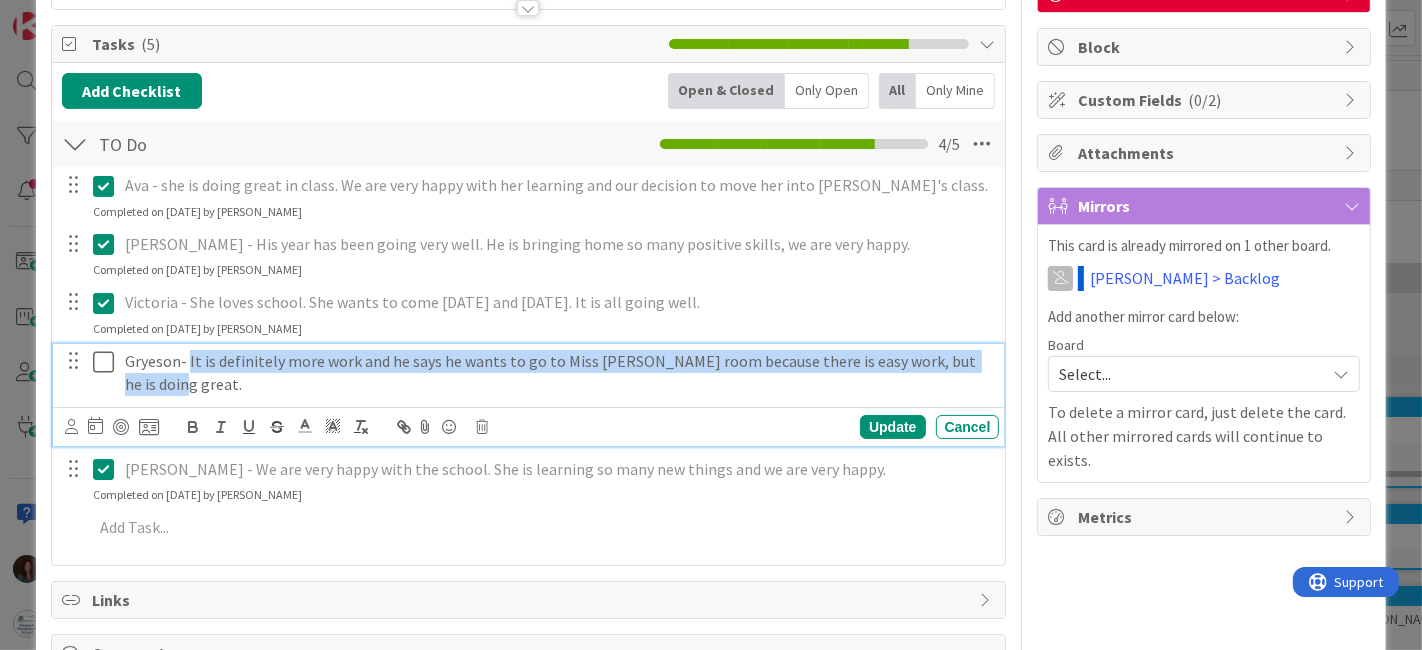 click on "Gryeson- It is definitely more work and he says he wants to go to Miss Chris room because there is easy work, but he is doing great." at bounding box center (558, 372) 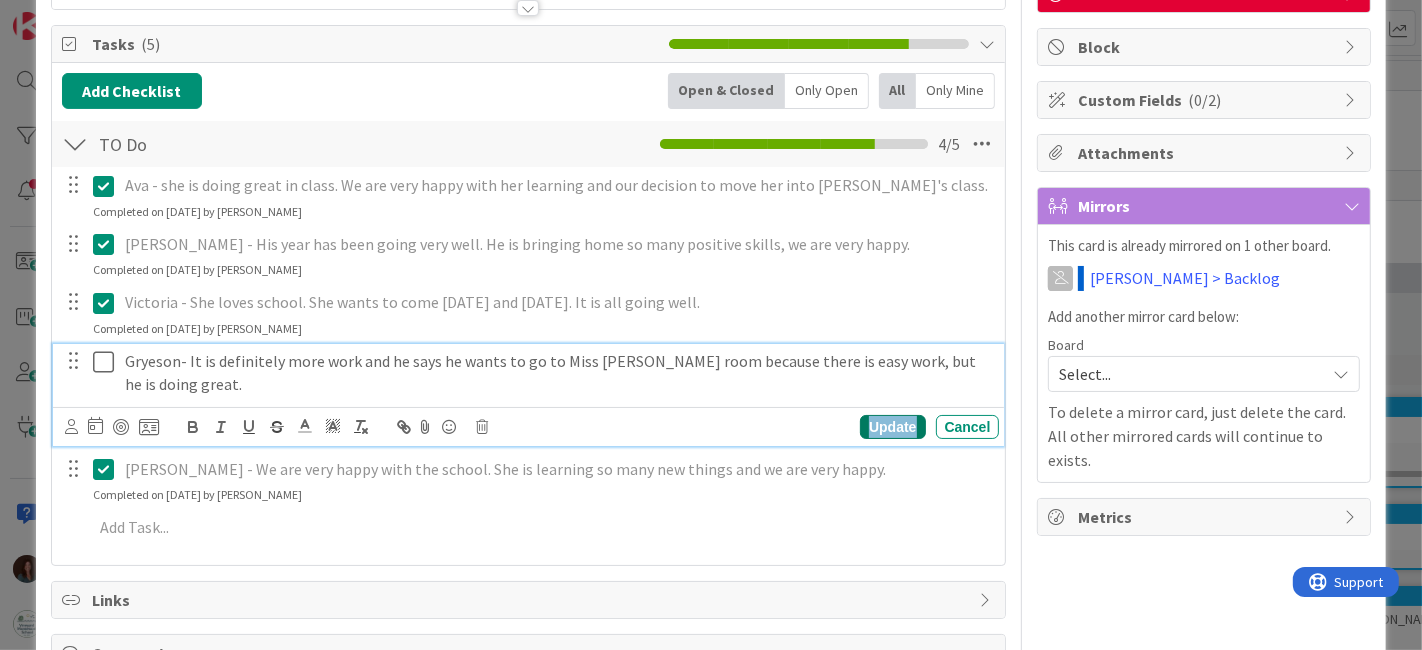 click on "Update" at bounding box center [892, 427] 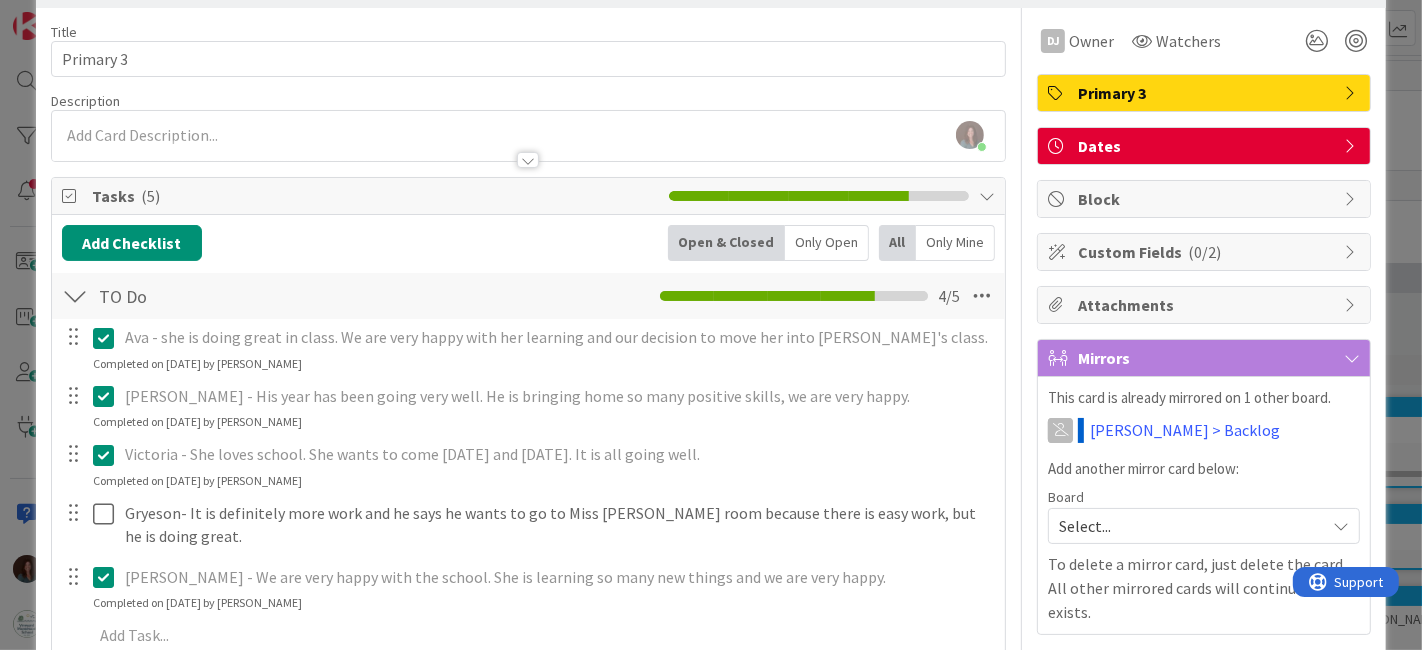 scroll, scrollTop: 0, scrollLeft: 0, axis: both 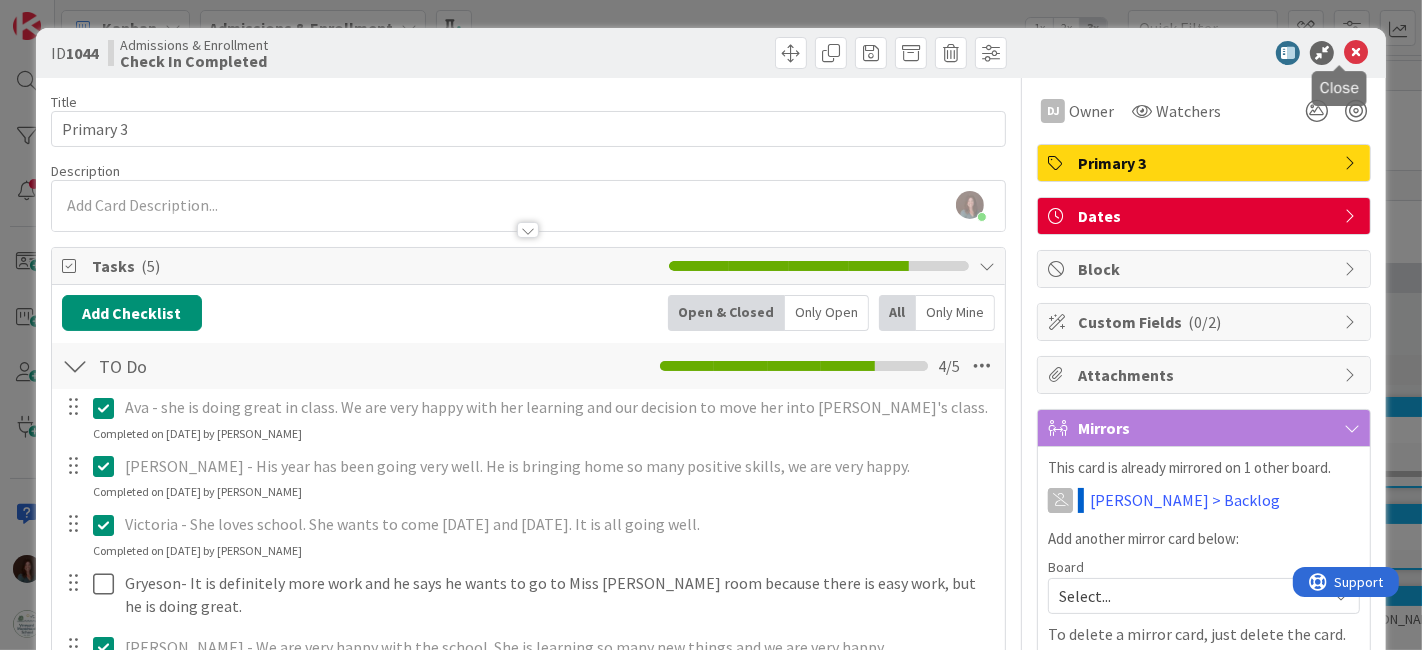 click at bounding box center [1356, 53] 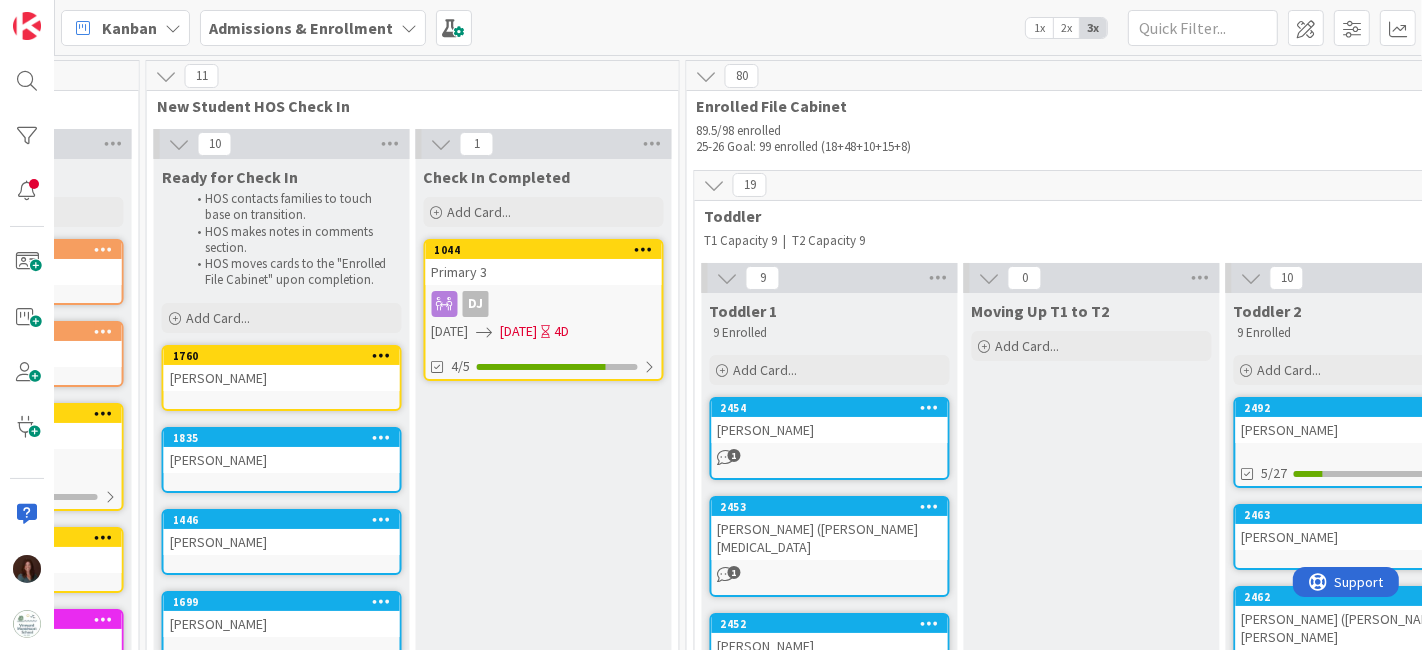scroll, scrollTop: 0, scrollLeft: 0, axis: both 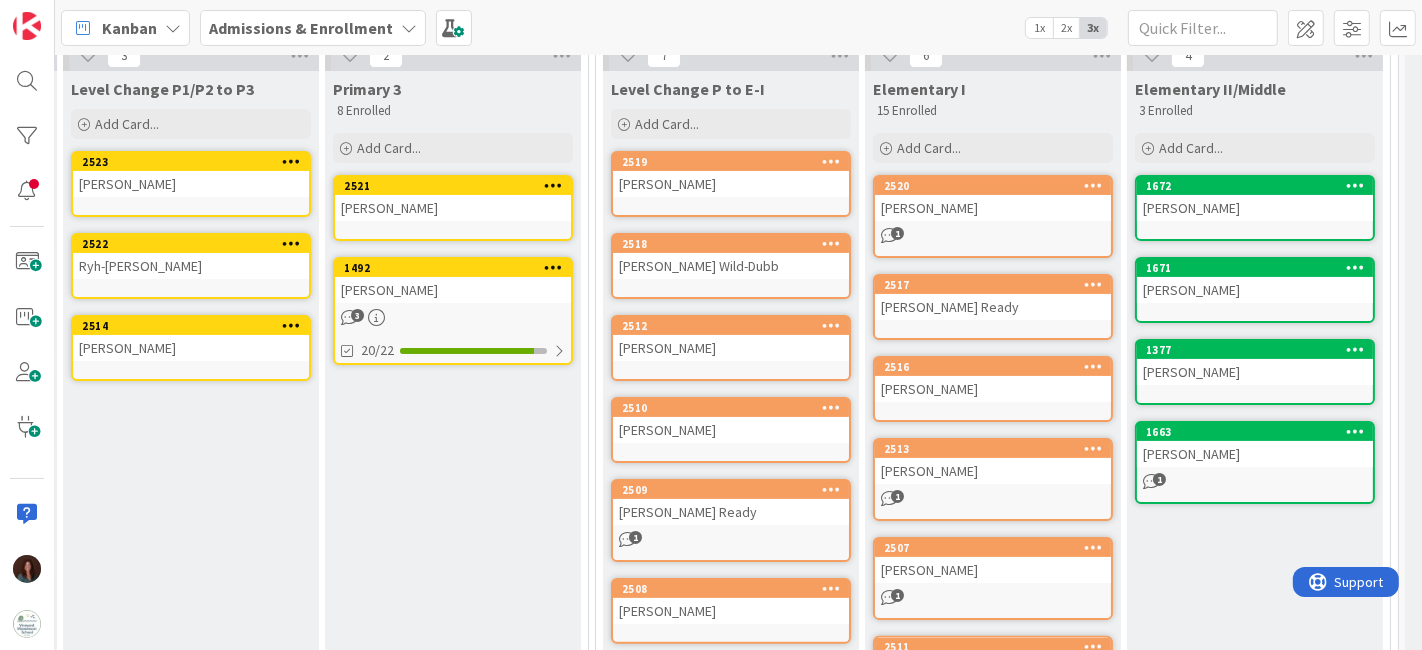 click on "[PERSON_NAME]" at bounding box center [731, 430] 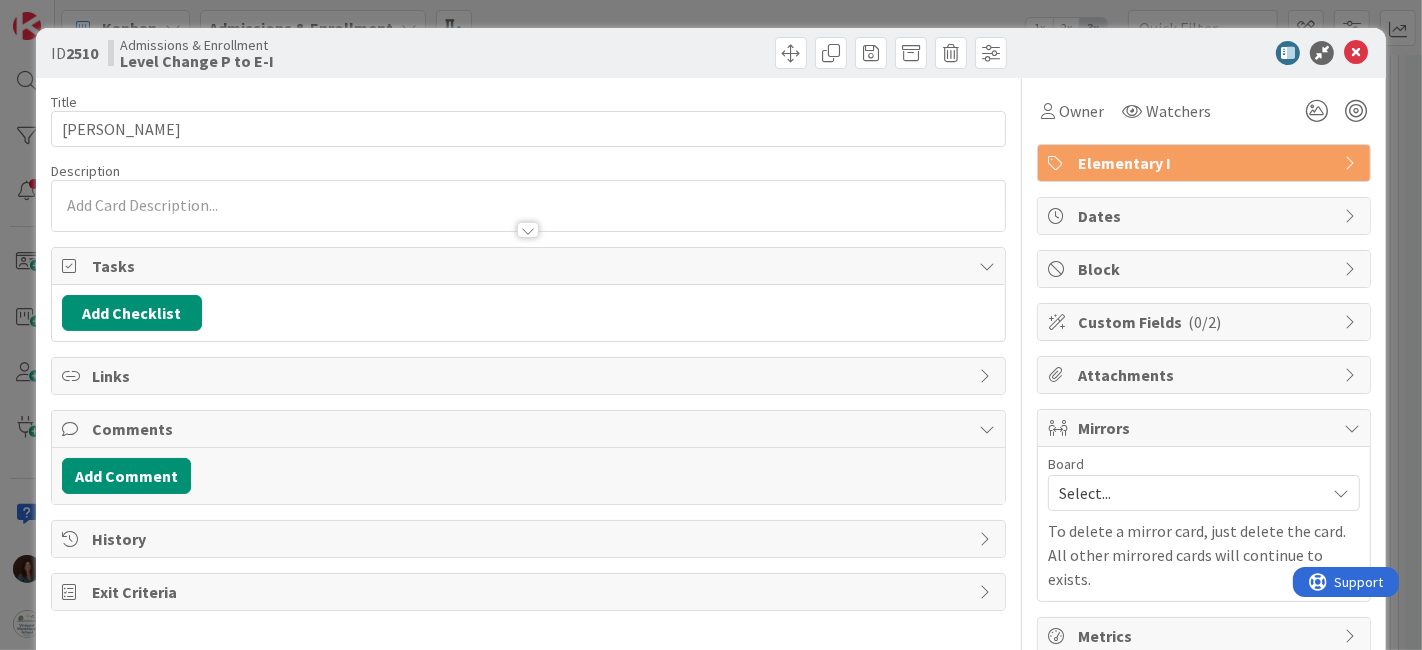 click on "Title 14 / 128 Greyson Rogers Description Owner Watchers Elementary I Tasks Add Checklist Links Comments Add Comment History Exit Criteria" at bounding box center (529, 366) 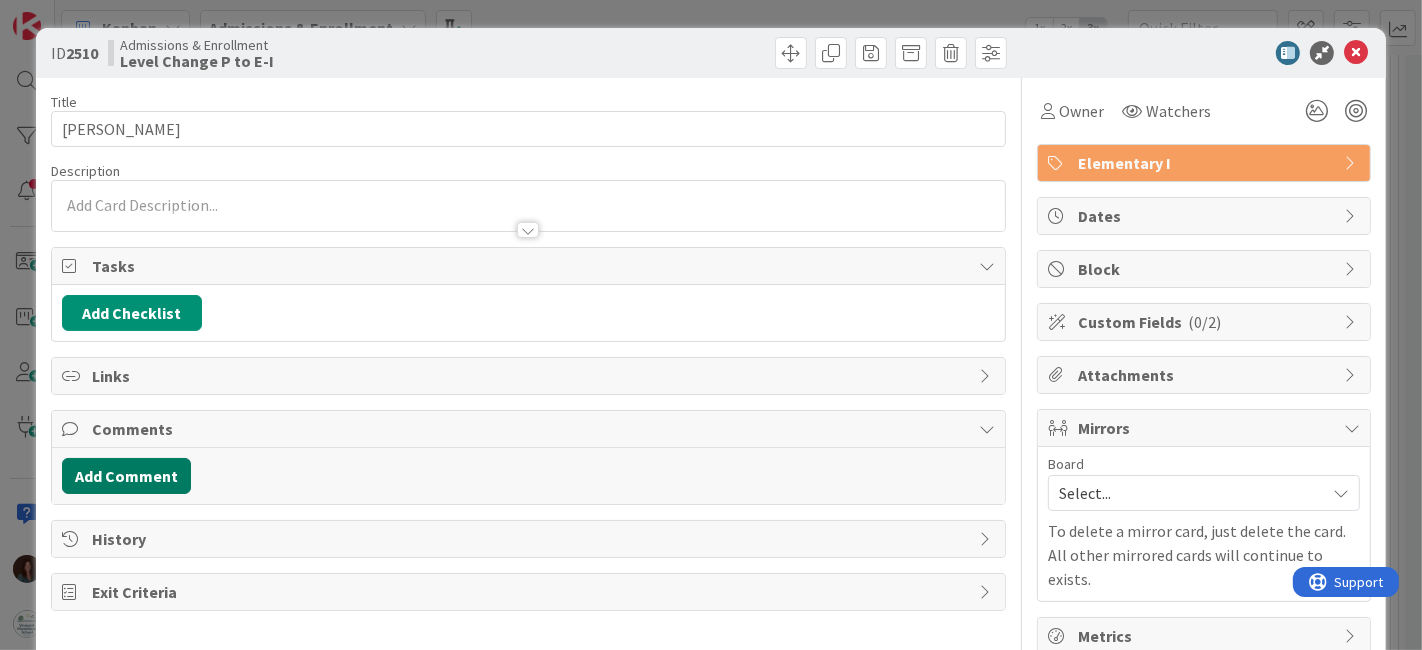 click on "Add Comment" at bounding box center [126, 476] 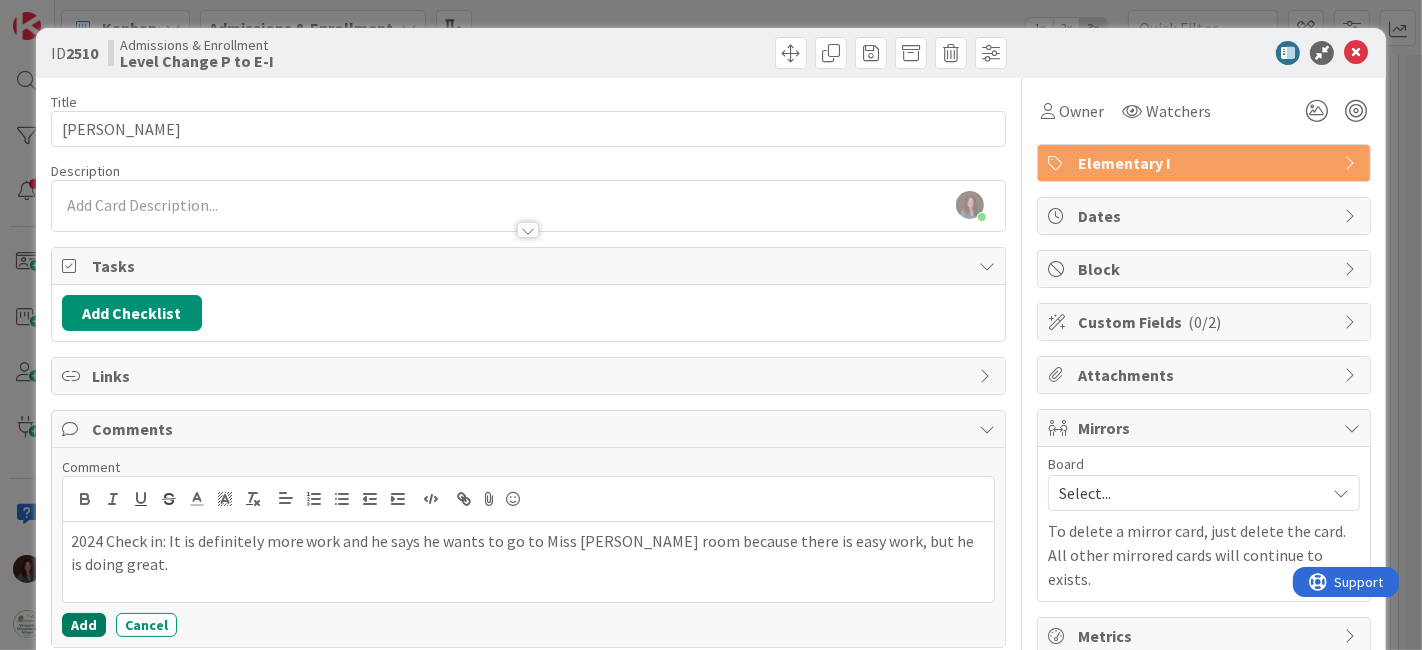 click on "Add" at bounding box center [84, 625] 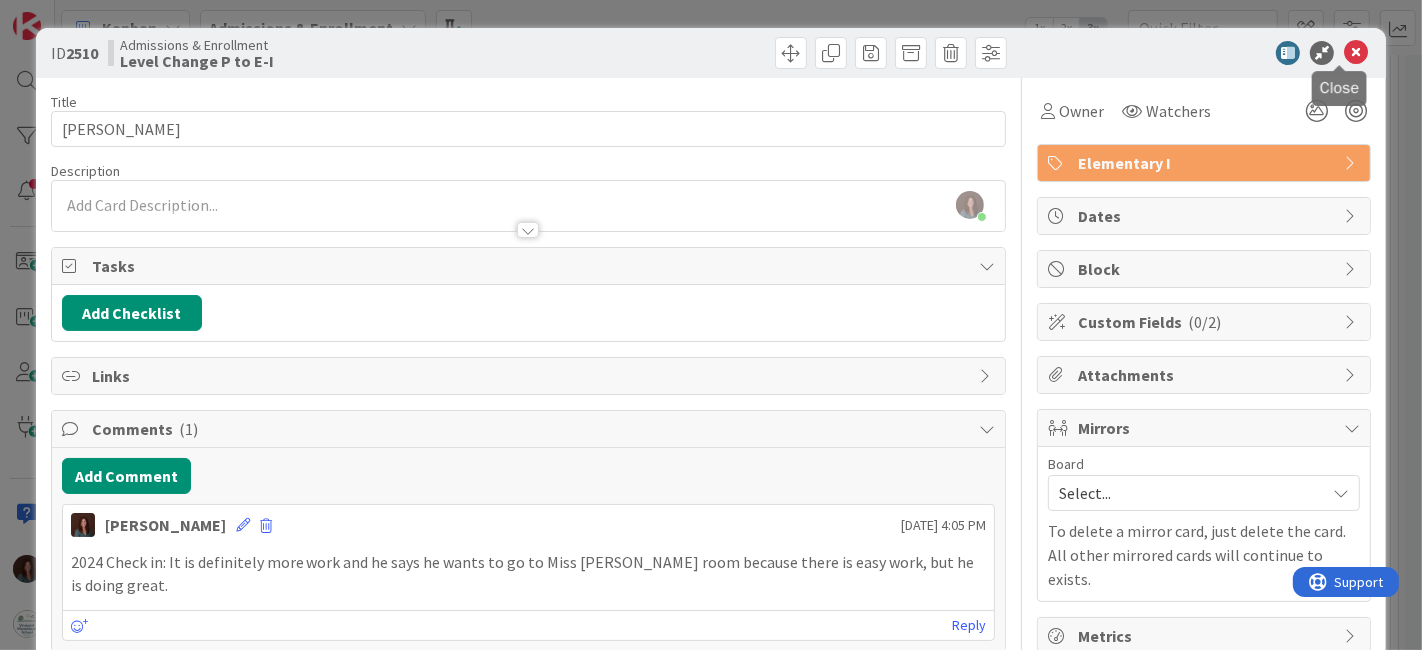 click at bounding box center (1356, 53) 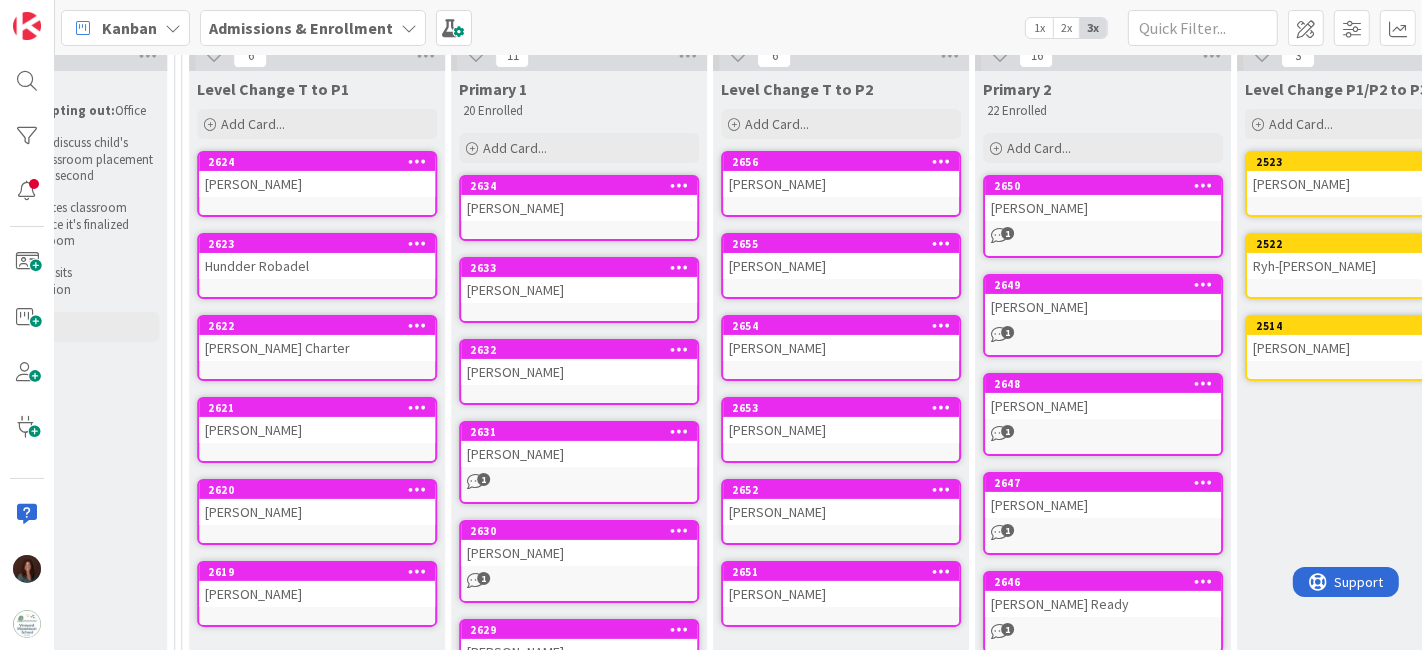 scroll, scrollTop: 0, scrollLeft: 0, axis: both 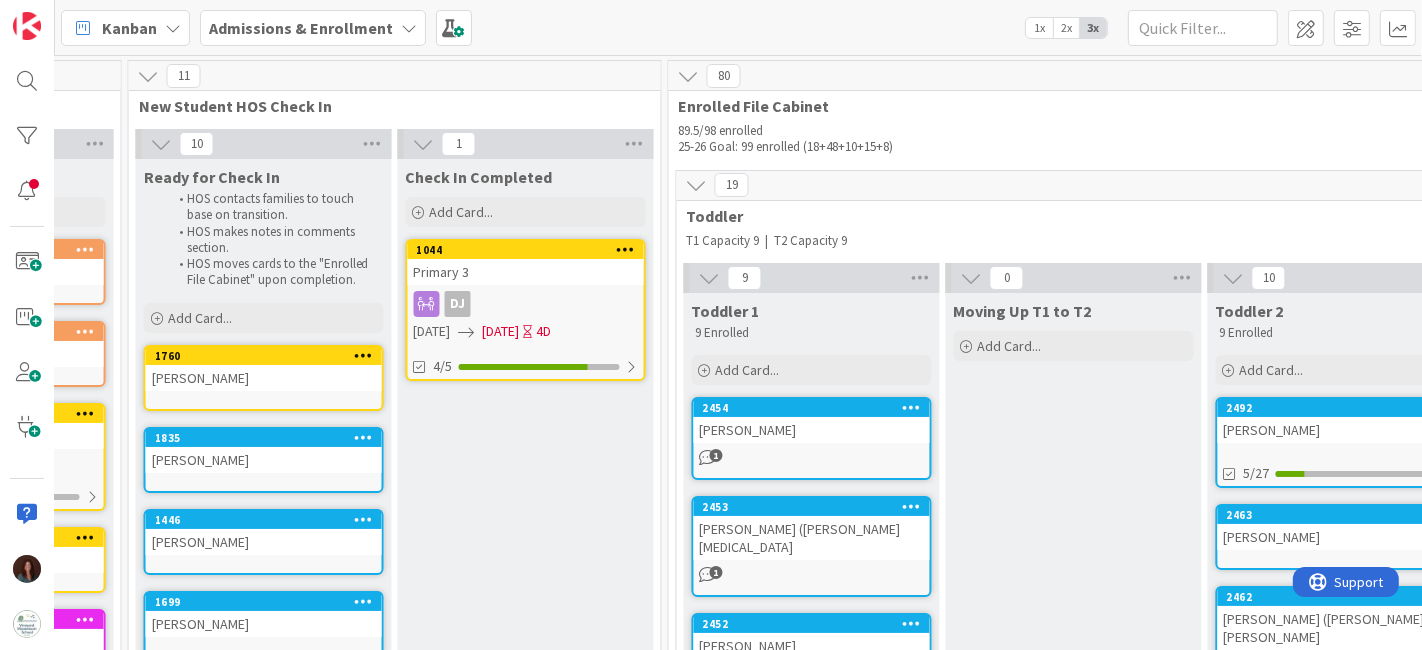 click on "Primary 3" at bounding box center (526, 272) 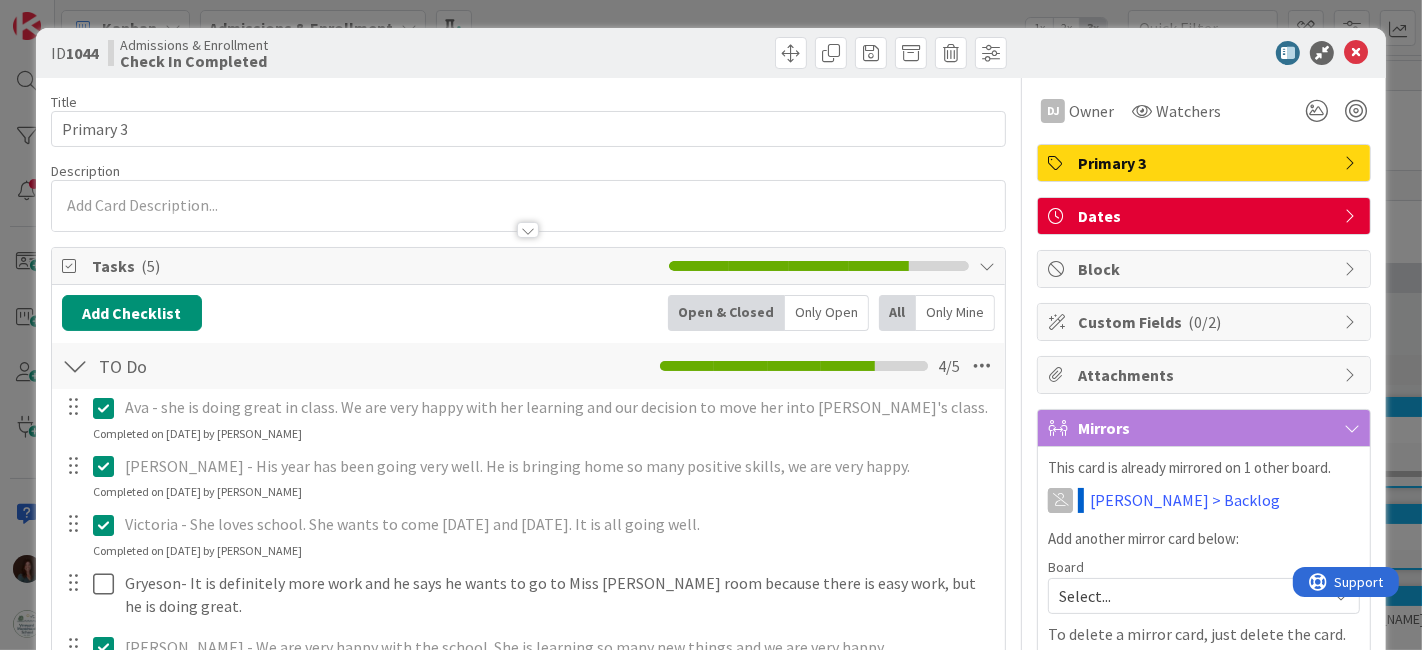 scroll, scrollTop: 220, scrollLeft: 0, axis: vertical 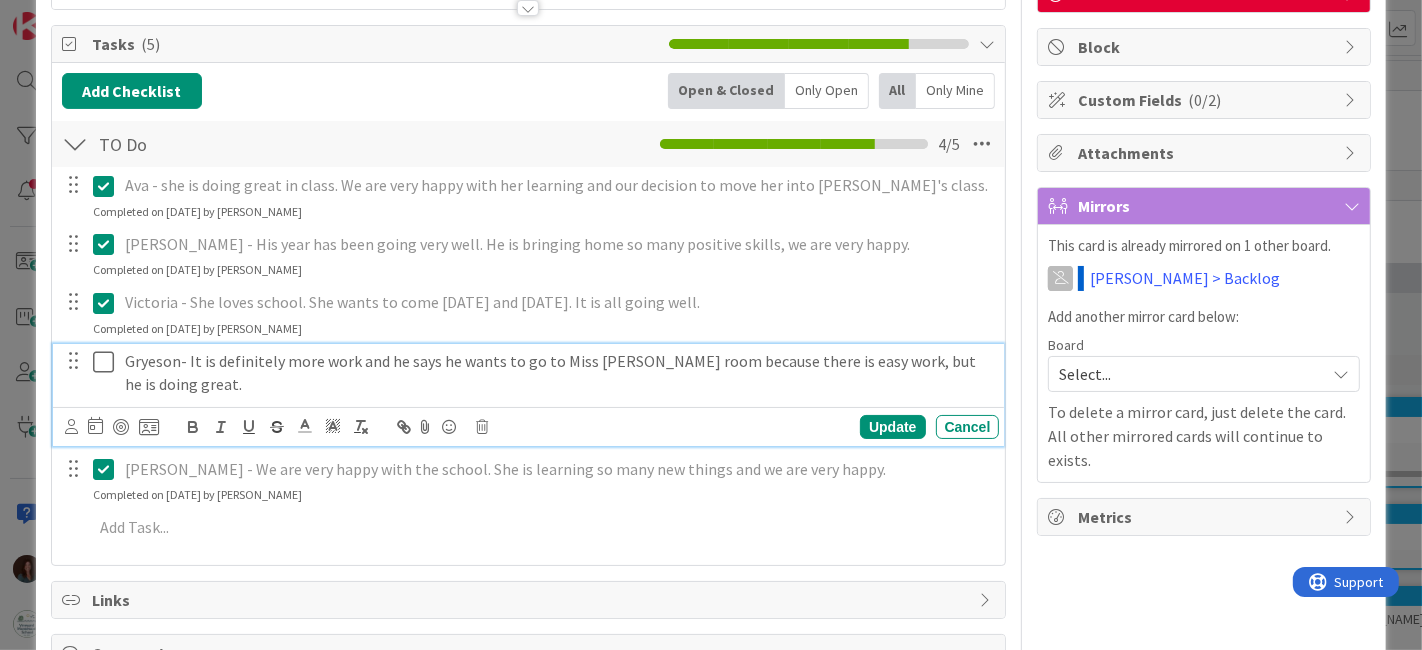 click on "Gryeson- It is definitely more work and he says he wants to go to Miss Chris room because there is easy work, but he is doing great." at bounding box center [558, 372] 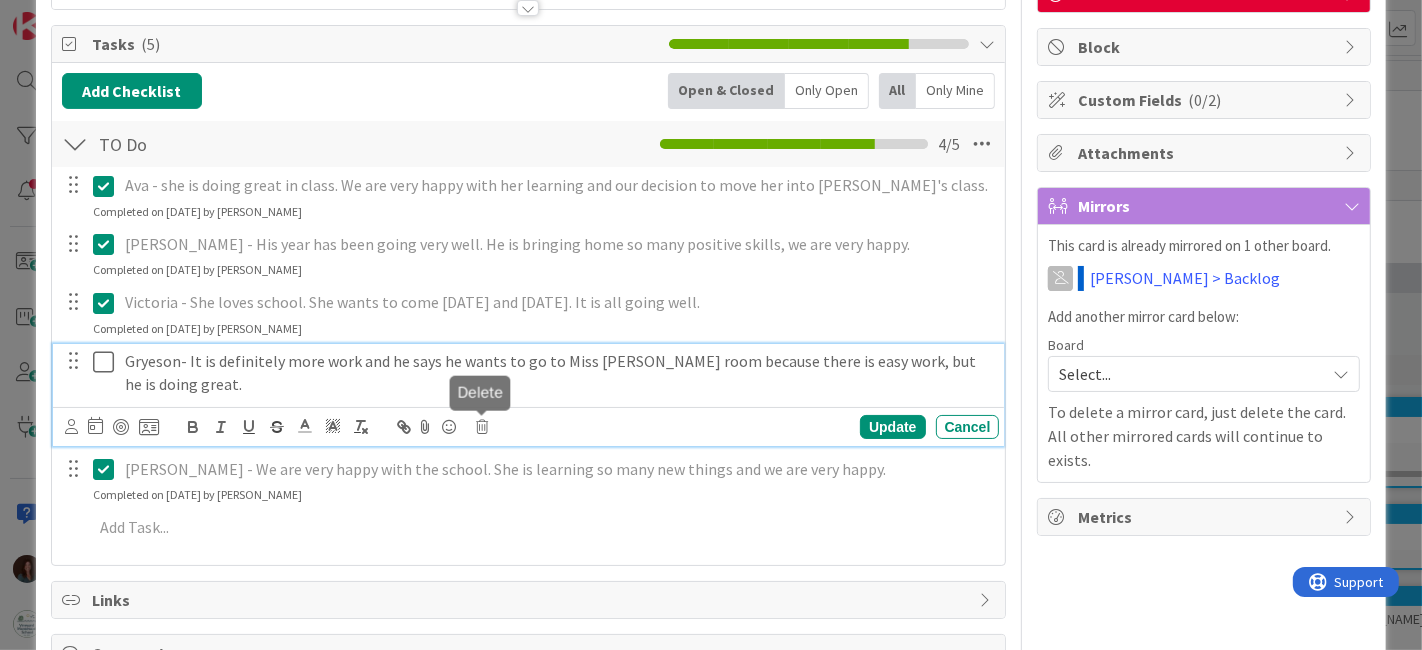 click at bounding box center (483, 427) 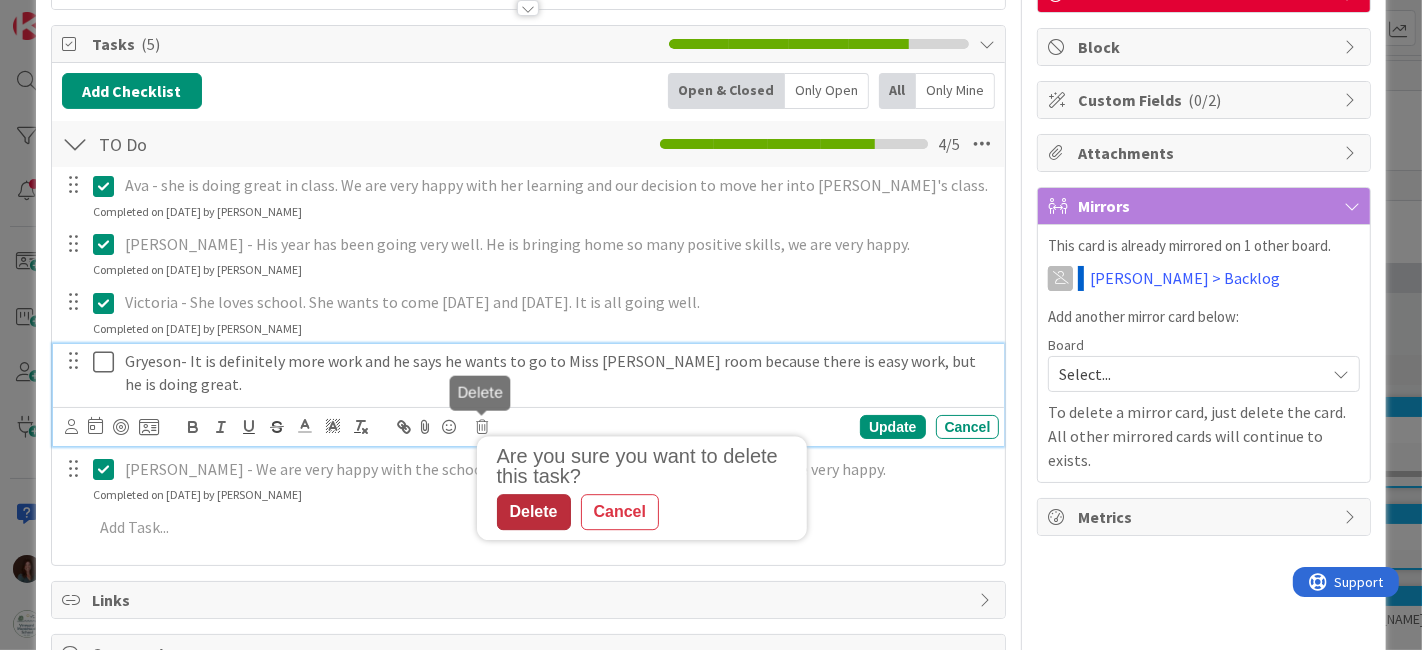 click on "Delete" at bounding box center [534, 512] 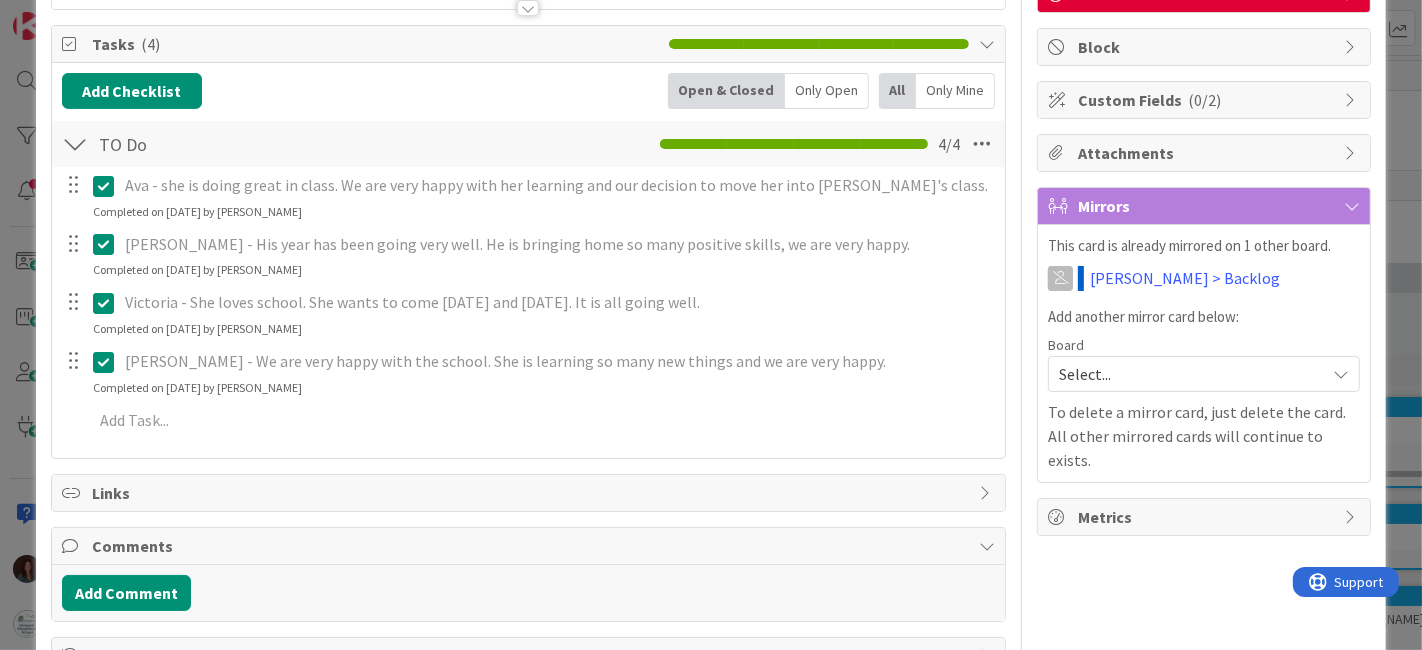 click at bounding box center [108, 362] 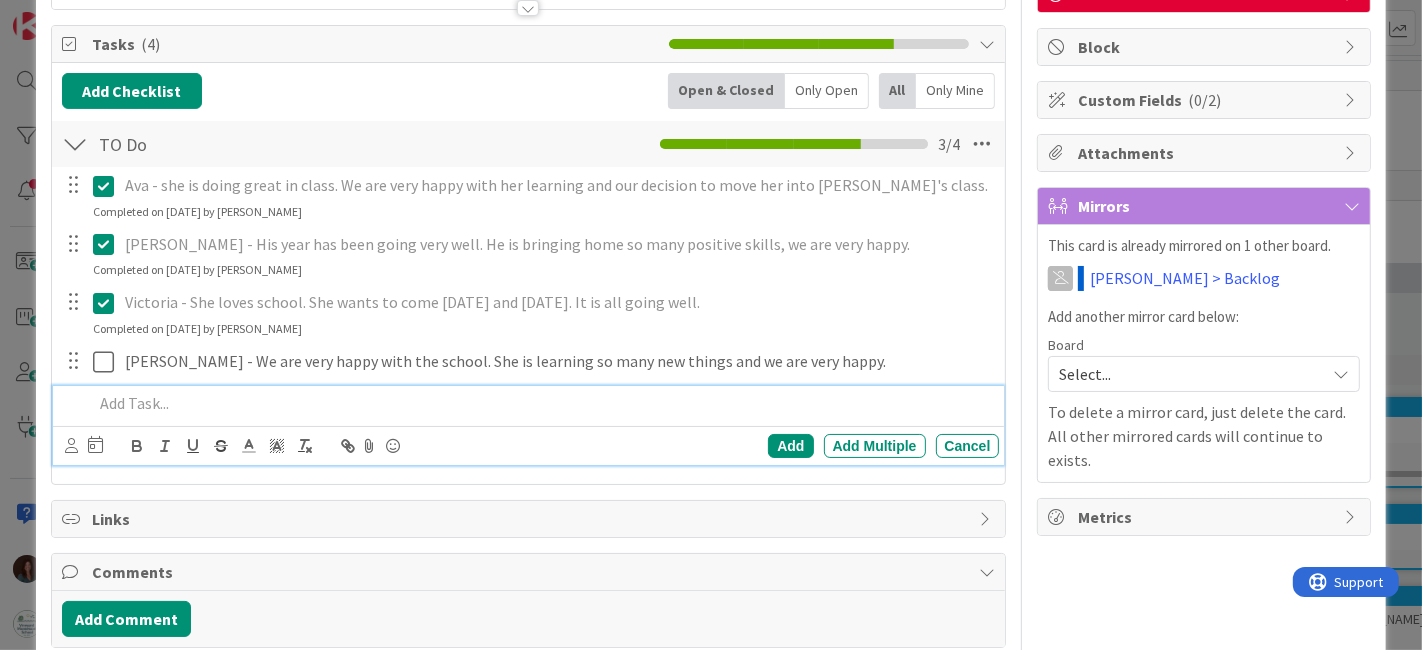 drag, startPoint x: 945, startPoint y: 401, endPoint x: 485, endPoint y: 345, distance: 463.39615 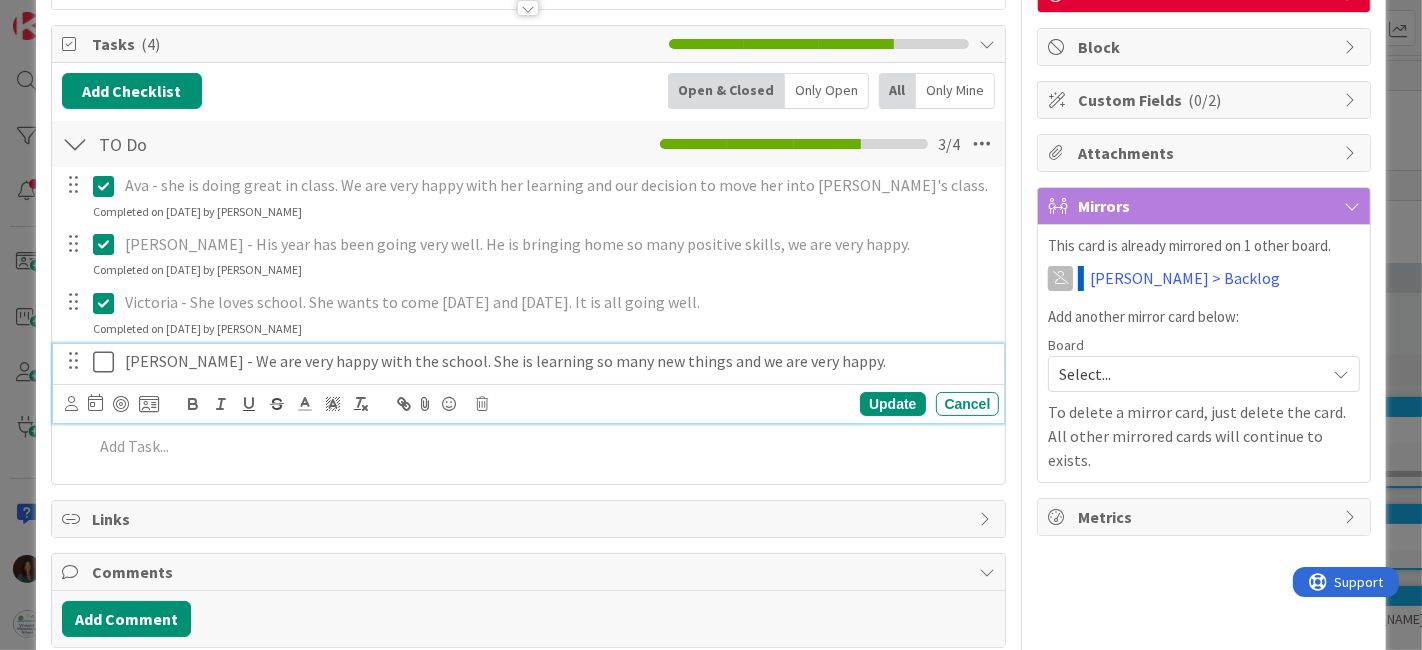 click on "Catherine - We are very happy with the school. She is learning so many new things and we are very happy." at bounding box center (558, 361) 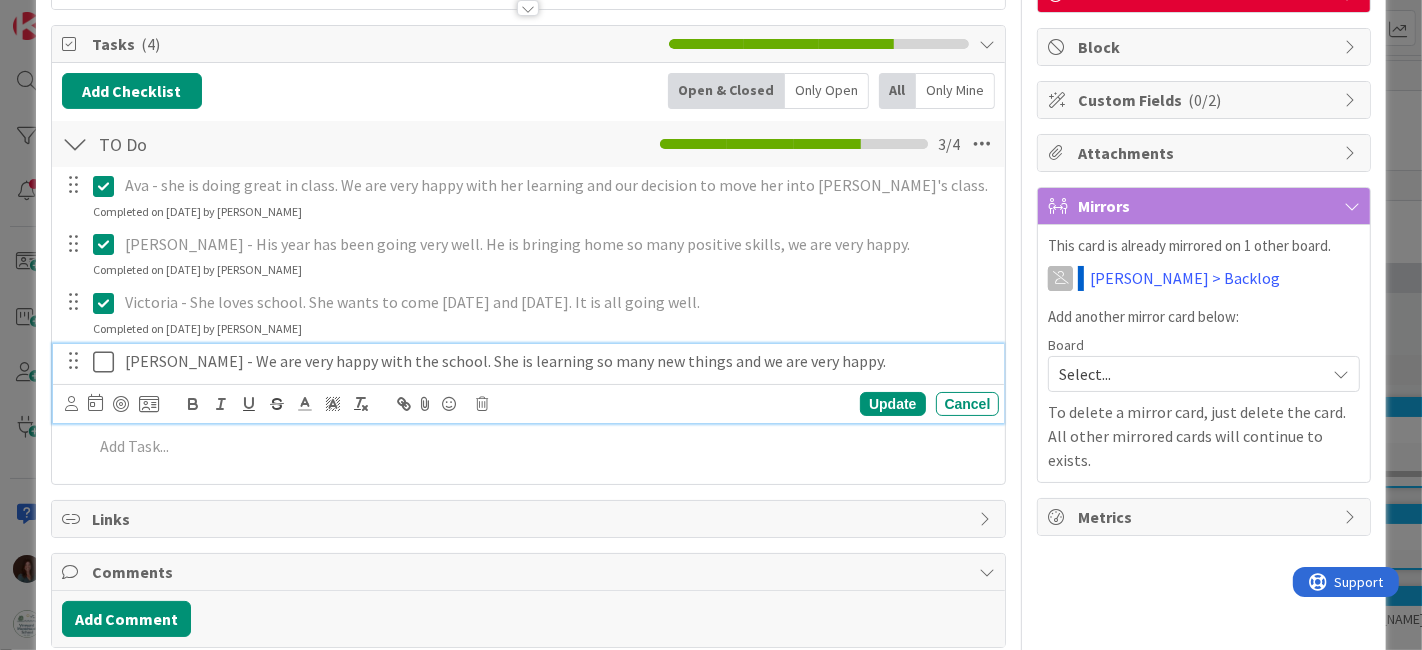 click at bounding box center (6, 653) 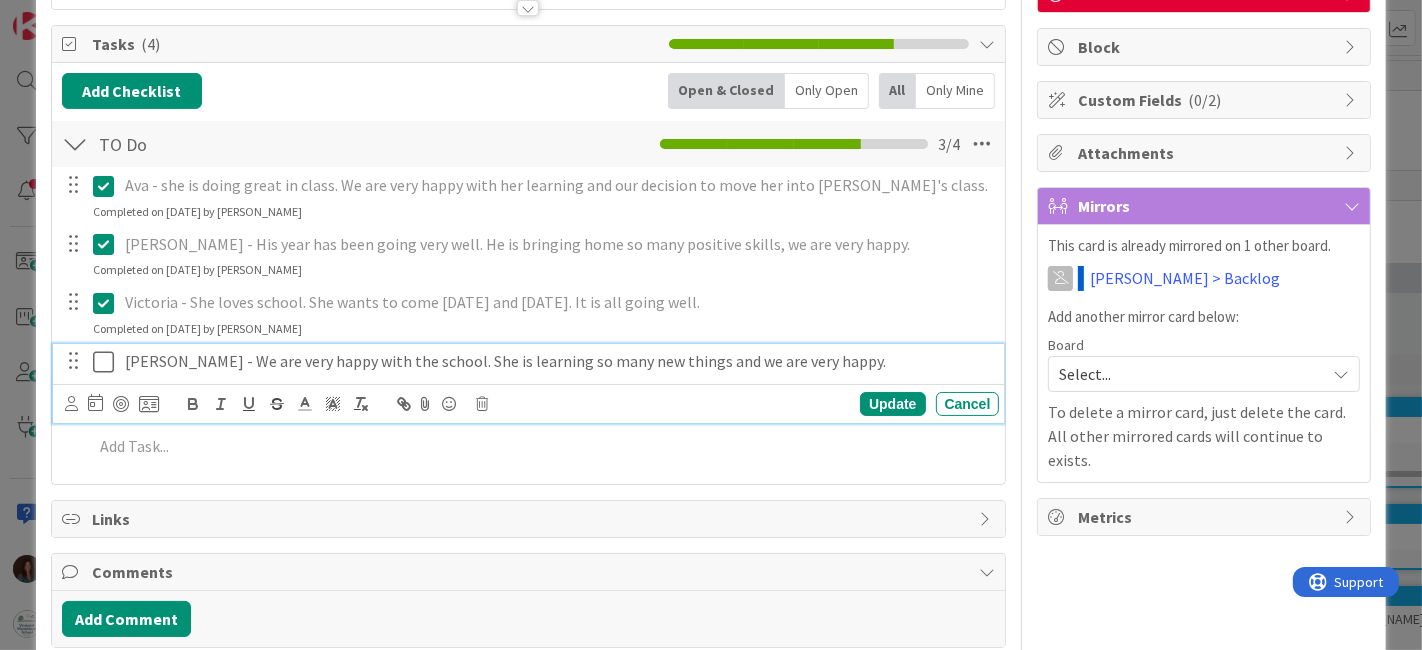 click on "Catherine - We are very happy with the school. She is learning so many new things and we are very happy." at bounding box center [558, 361] 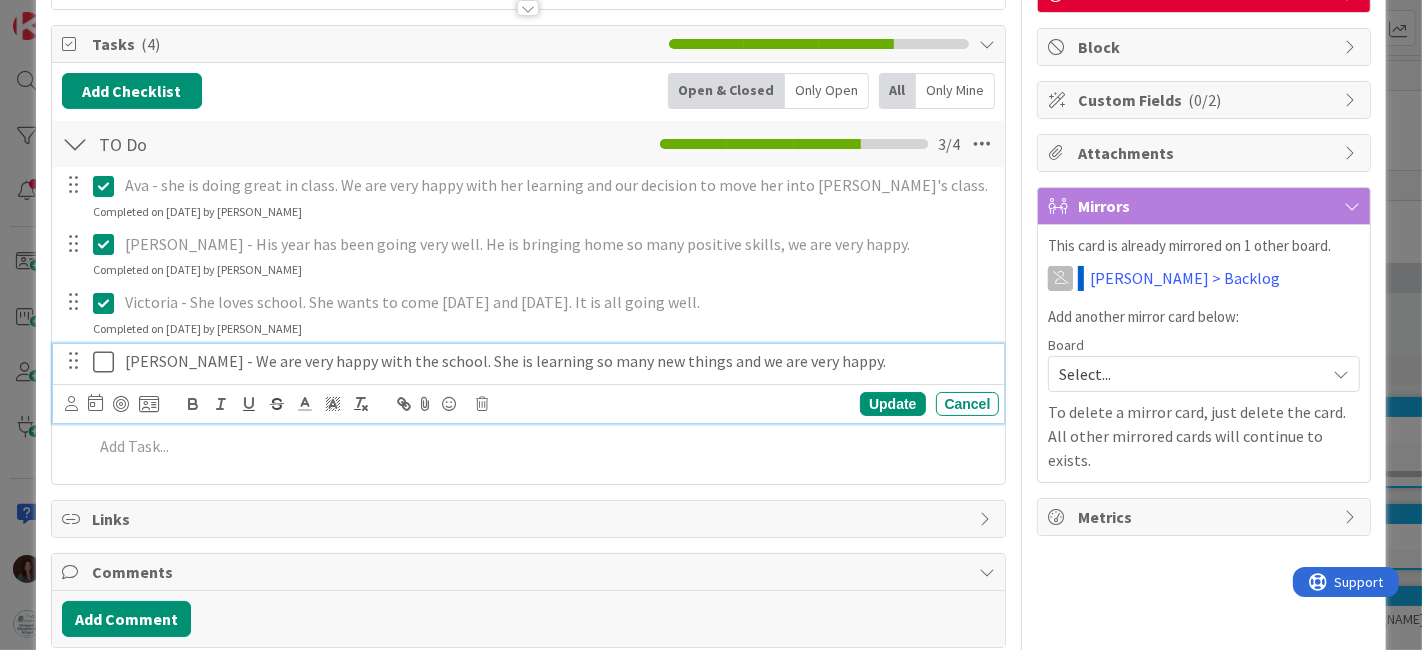 click at bounding box center (483, 404) 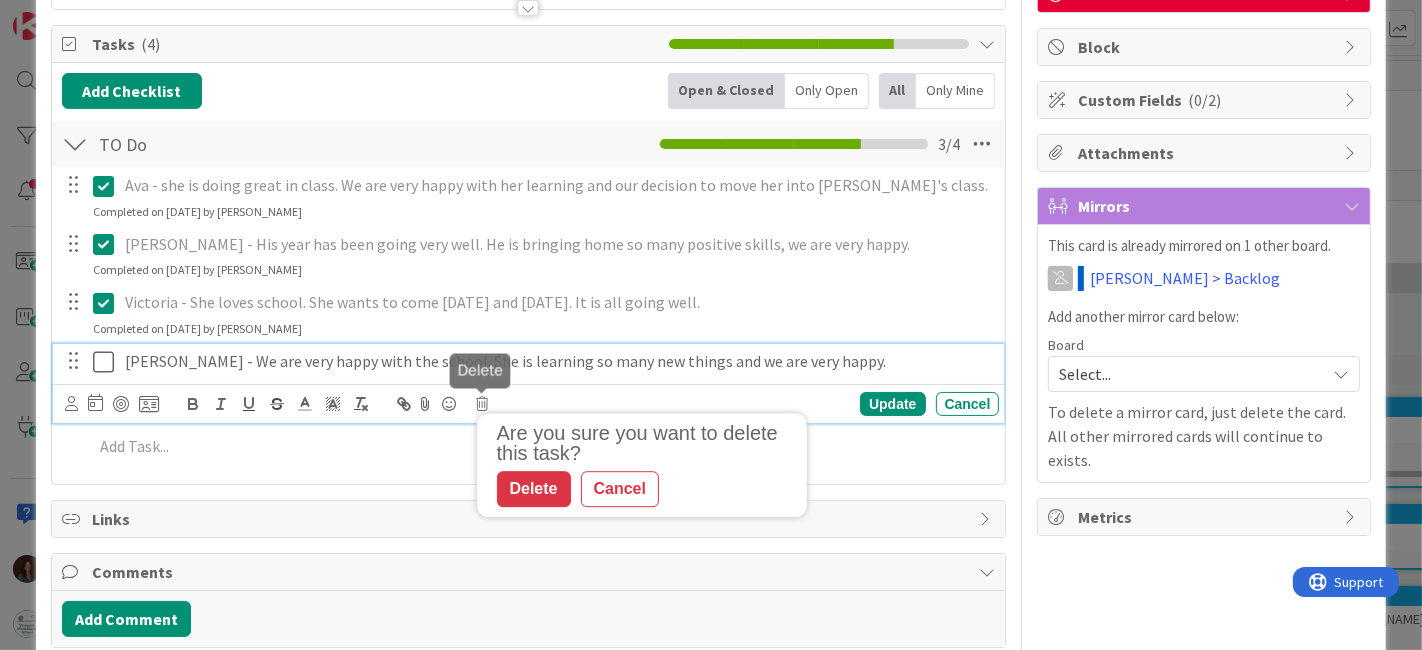 click on "Delete" at bounding box center (534, 489) 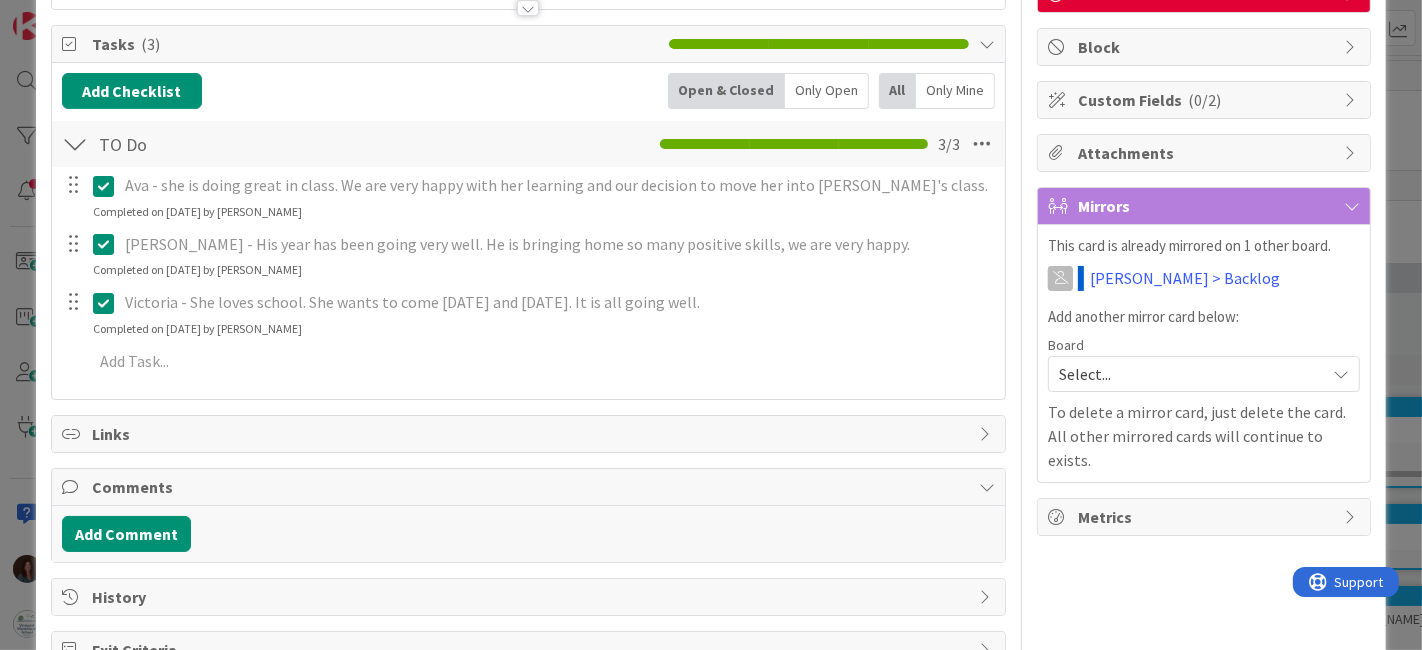 click at bounding box center [108, 303] 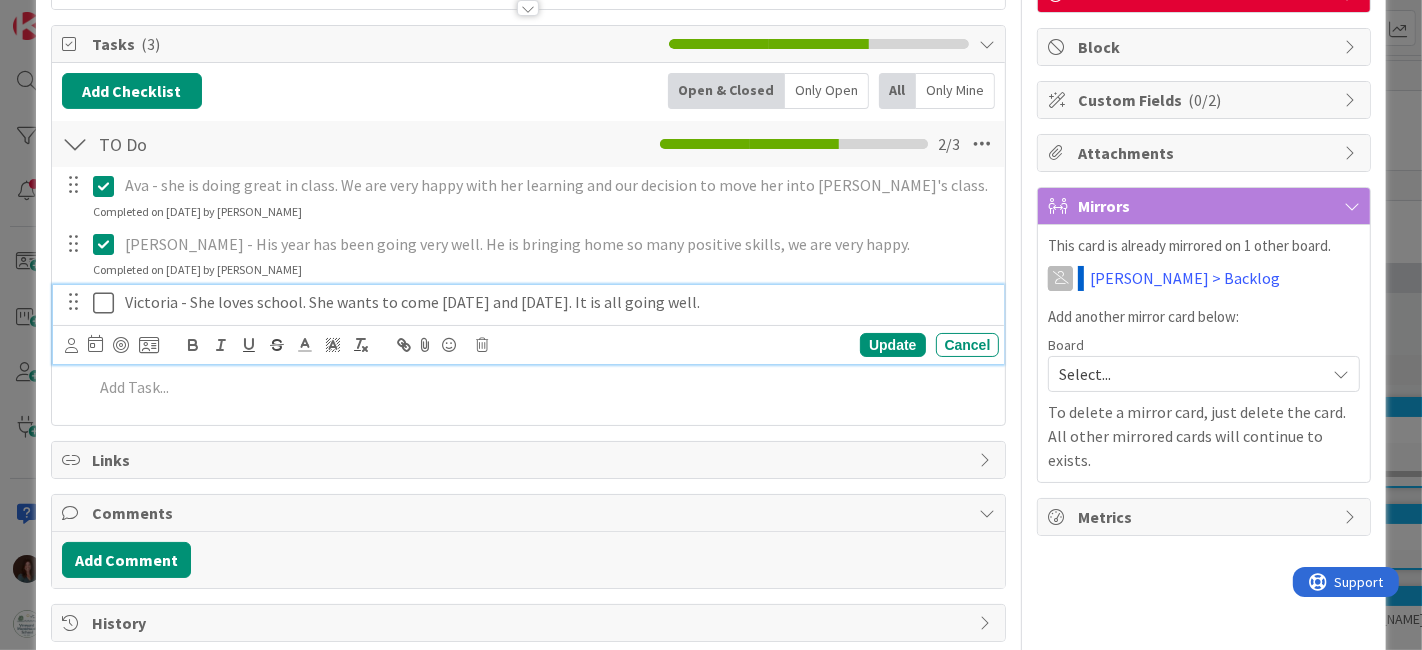 drag, startPoint x: 767, startPoint y: 300, endPoint x: 187, endPoint y: 316, distance: 580.22064 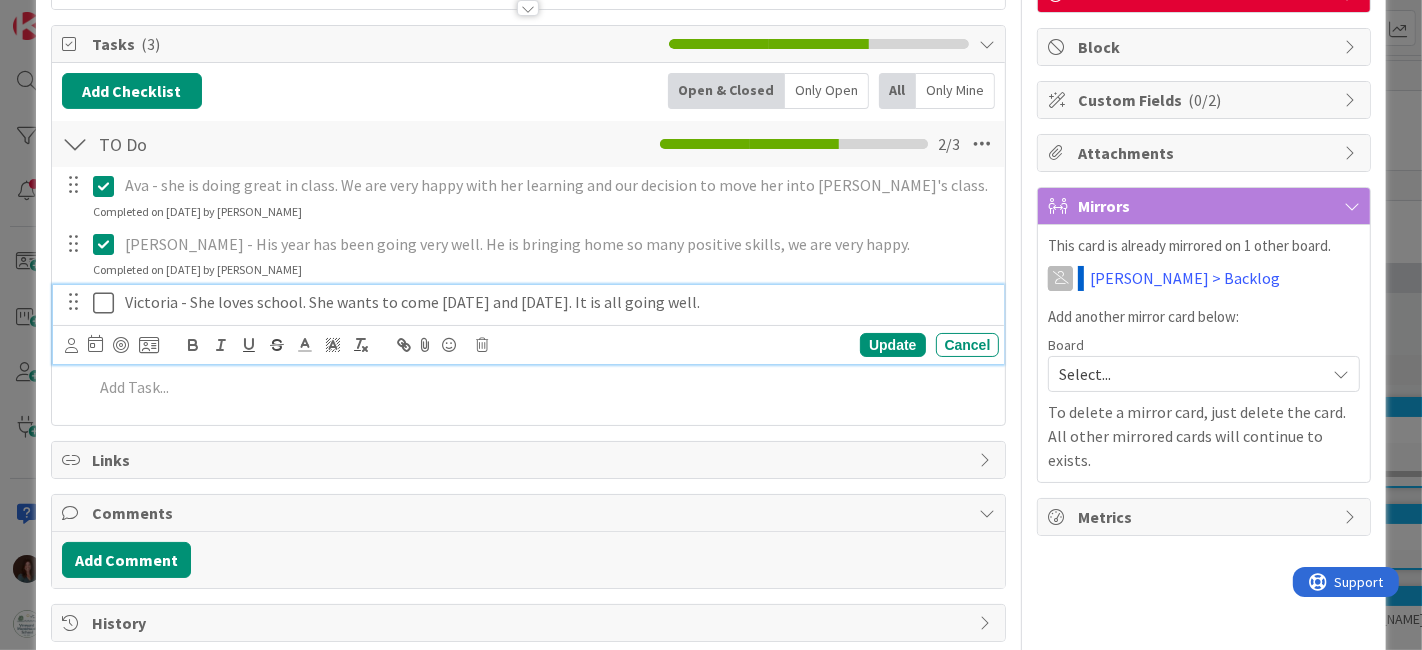click on "Victoria - She loves school. She wants to come on Saturday and Sunday. It is all going well." at bounding box center [558, 302] 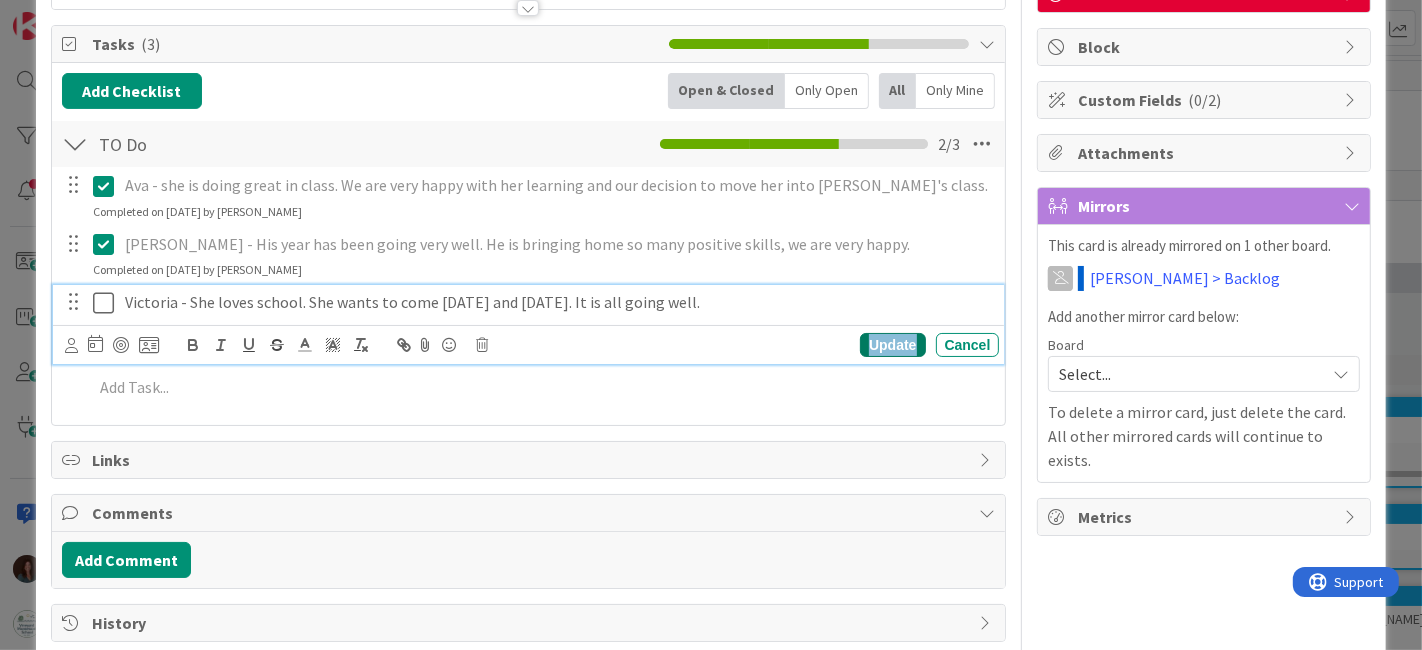 click on "Update" at bounding box center (892, 345) 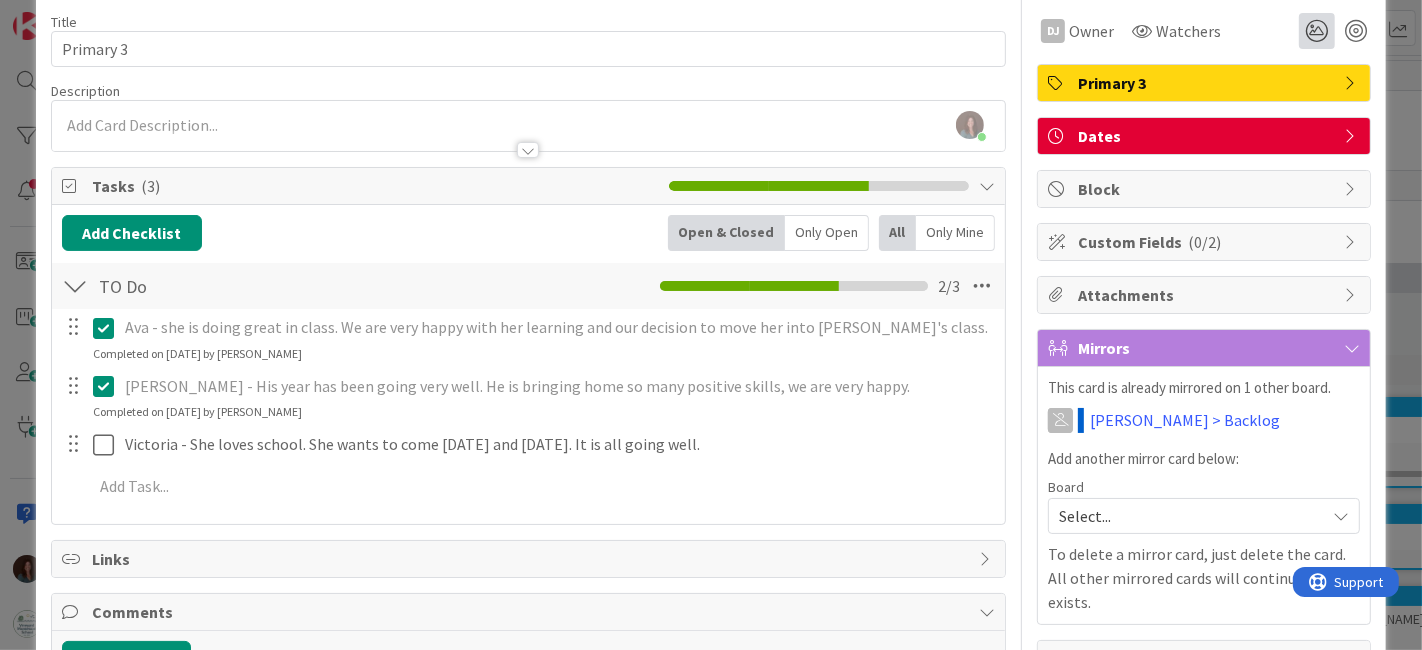 scroll, scrollTop: 0, scrollLeft: 0, axis: both 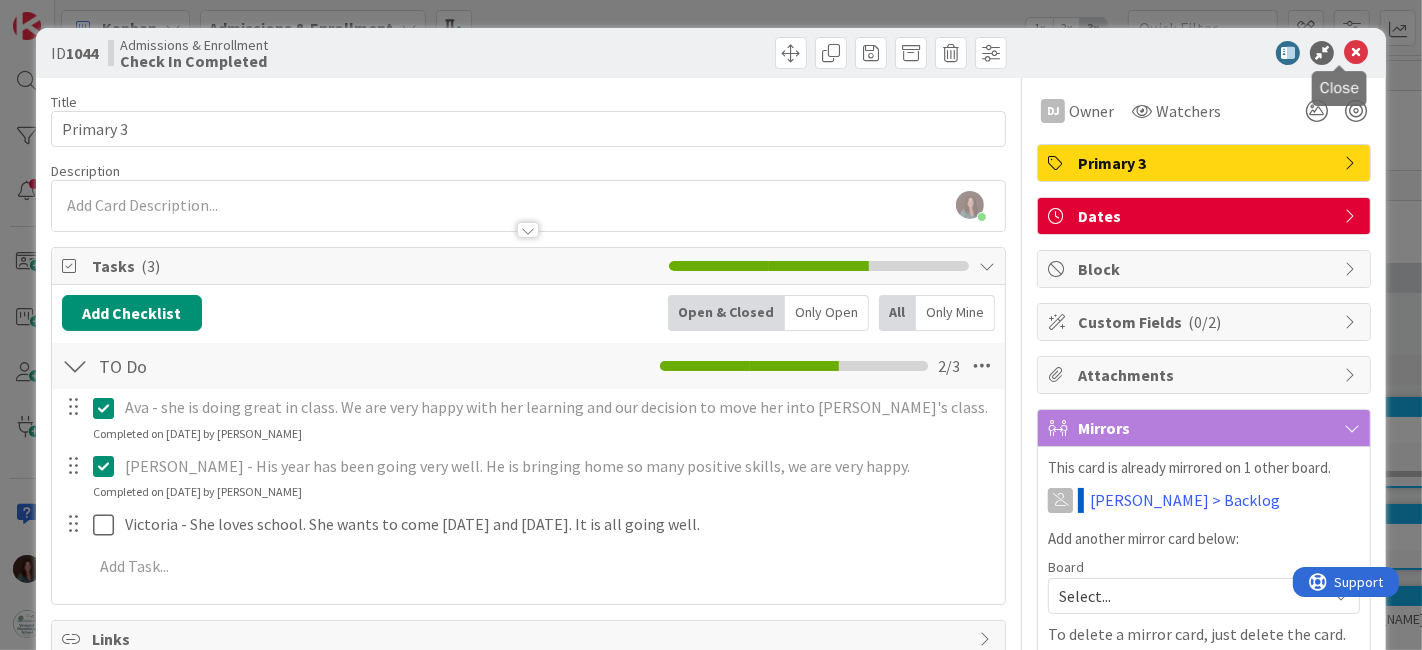 click at bounding box center [1356, 53] 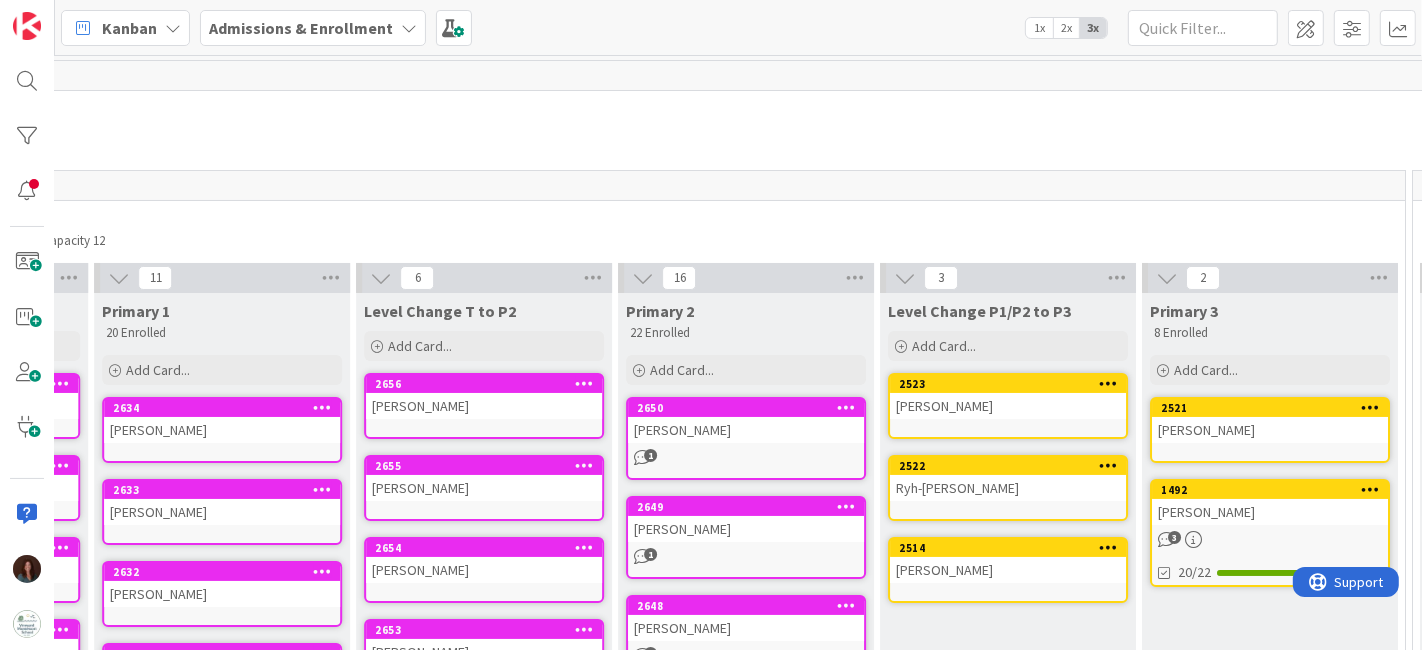 scroll, scrollTop: 0, scrollLeft: 5101, axis: horizontal 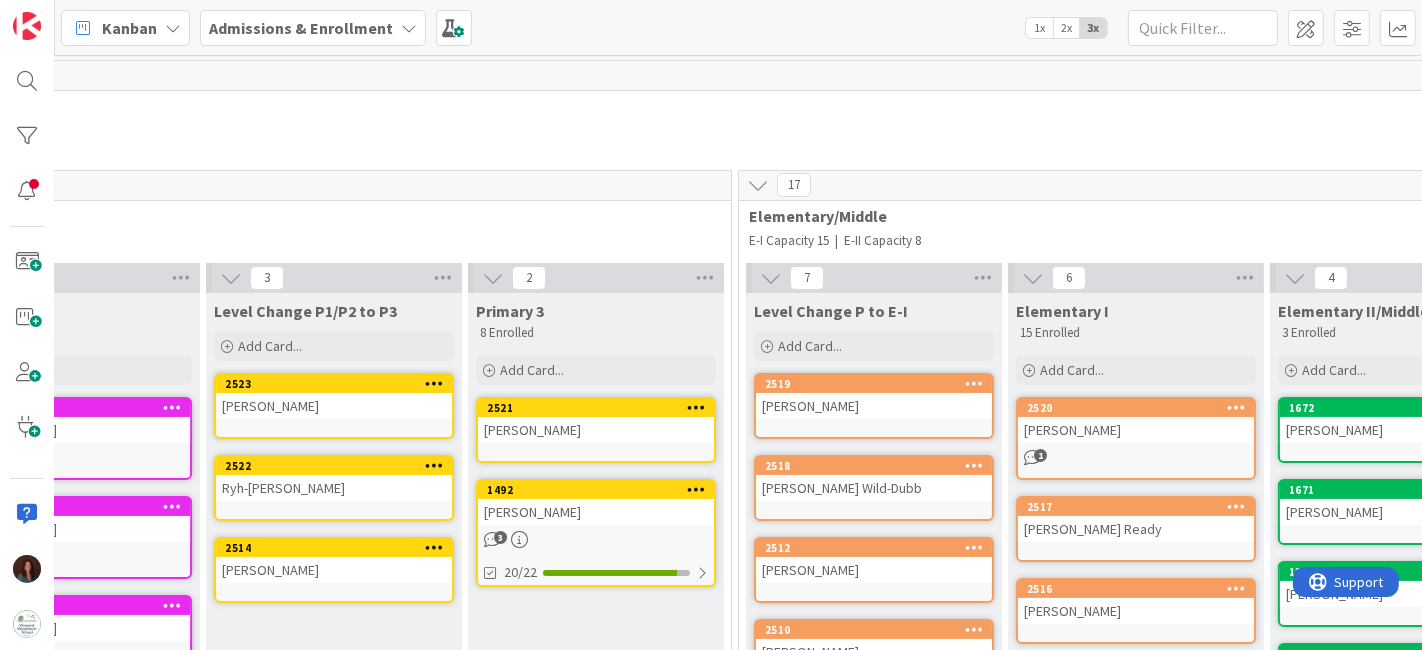 click on "[PERSON_NAME]" at bounding box center [874, 406] 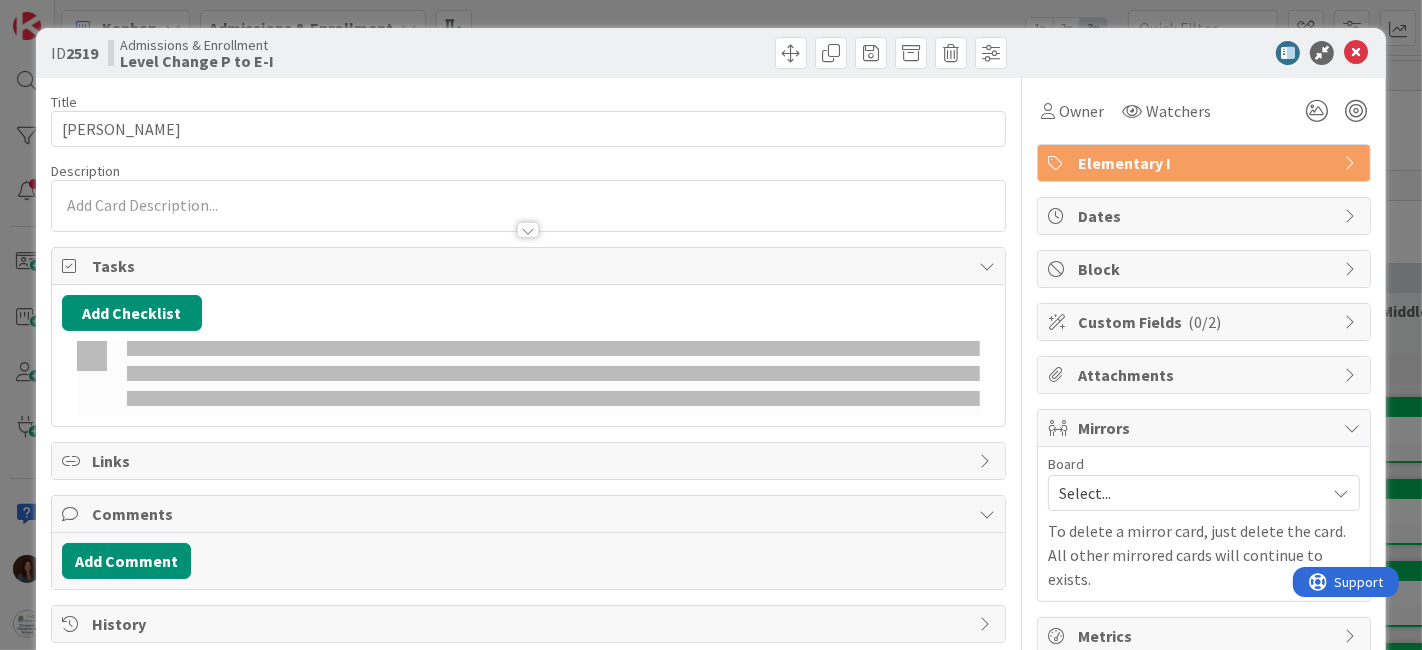 scroll, scrollTop: 0, scrollLeft: 0, axis: both 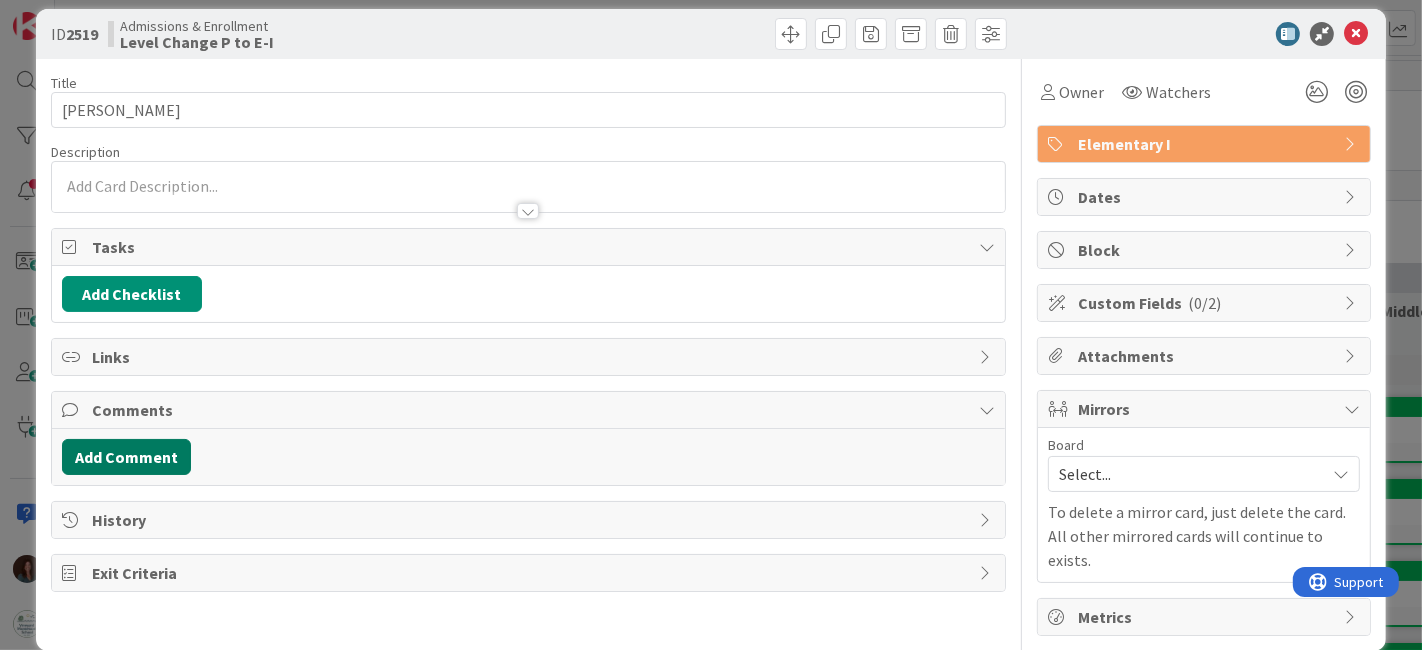 click on "Add Comment" at bounding box center [126, 457] 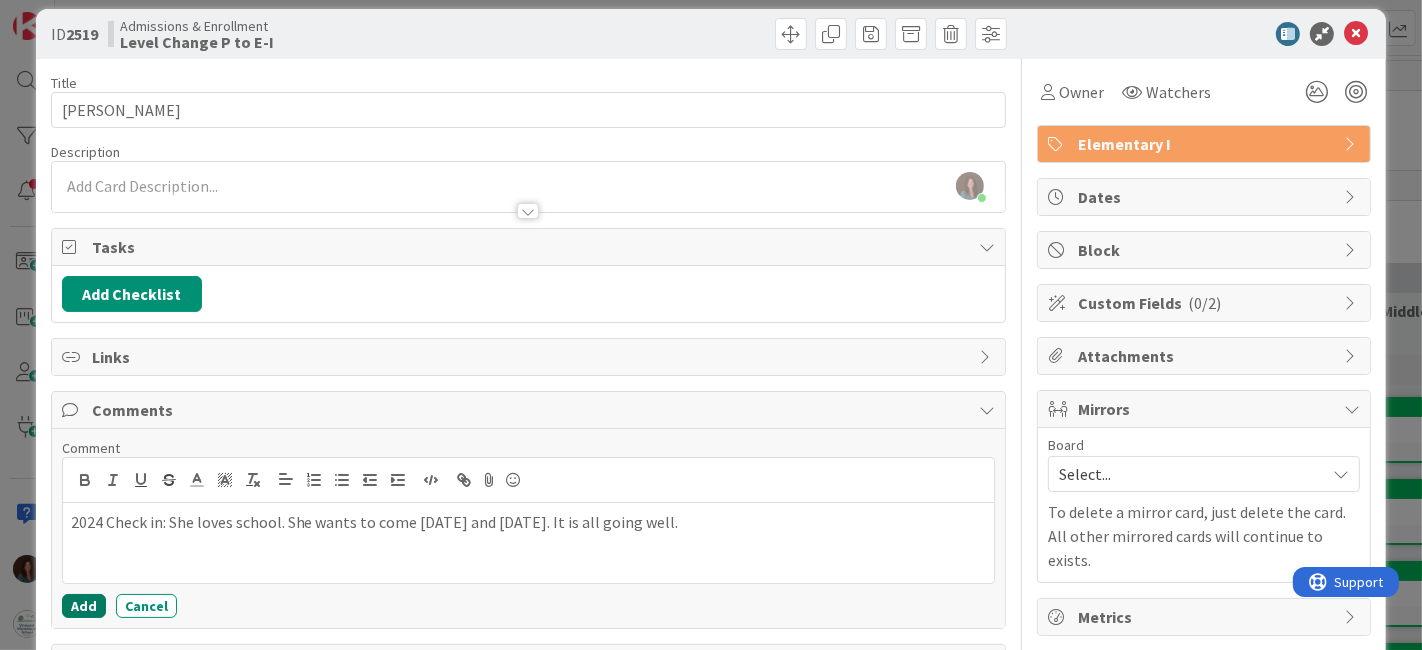 click on "Add" at bounding box center [84, 606] 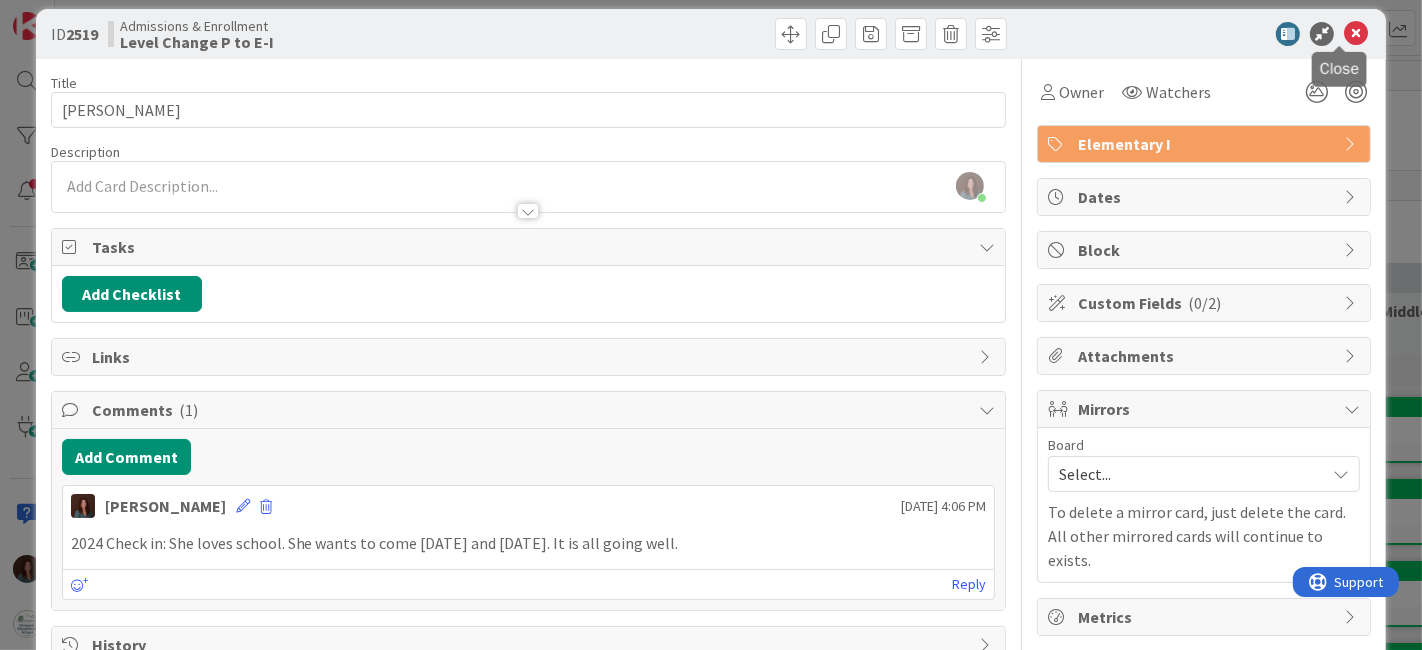 click at bounding box center (1356, 34) 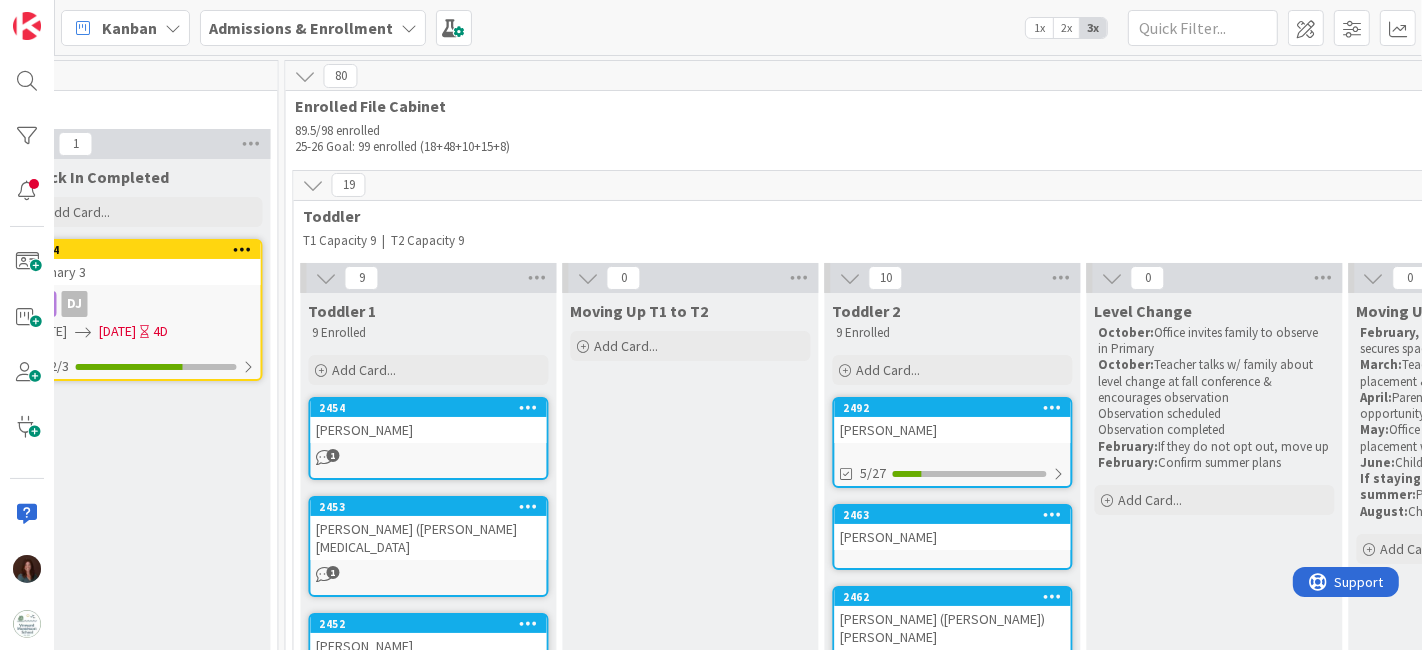 scroll, scrollTop: 0, scrollLeft: 0, axis: both 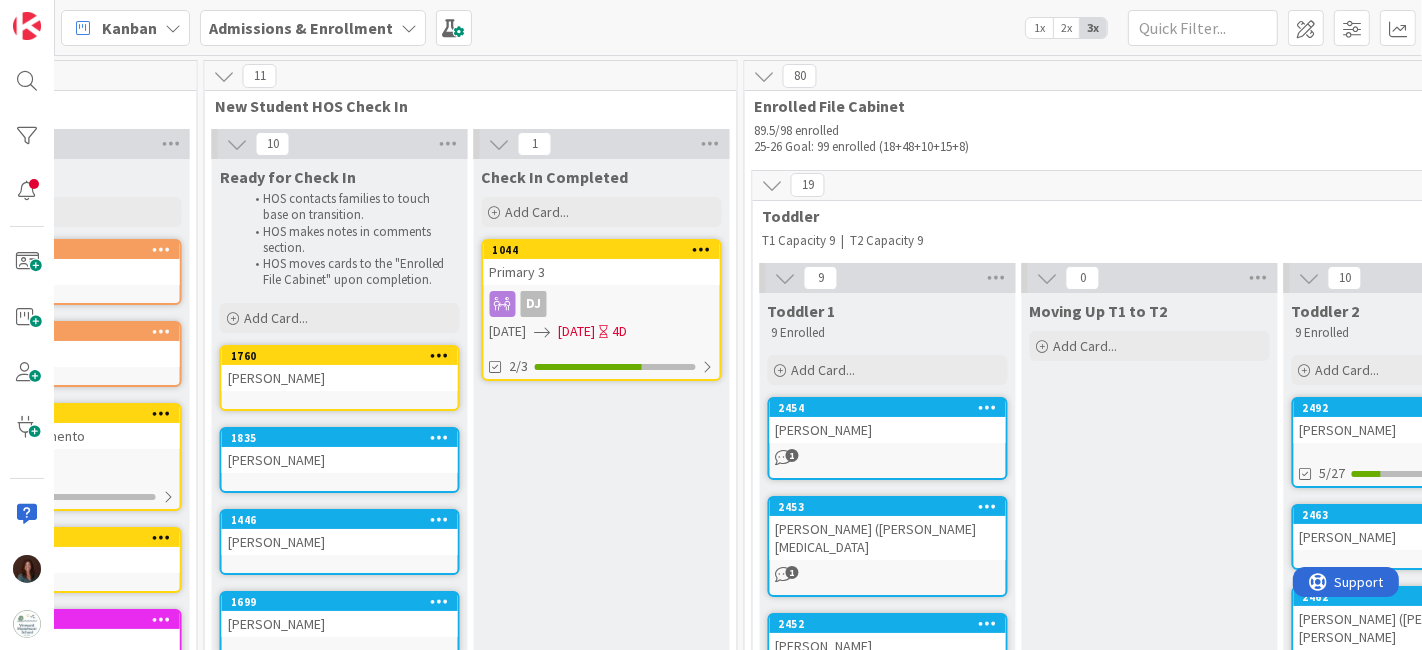 click on "Primary 3" at bounding box center (602, 272) 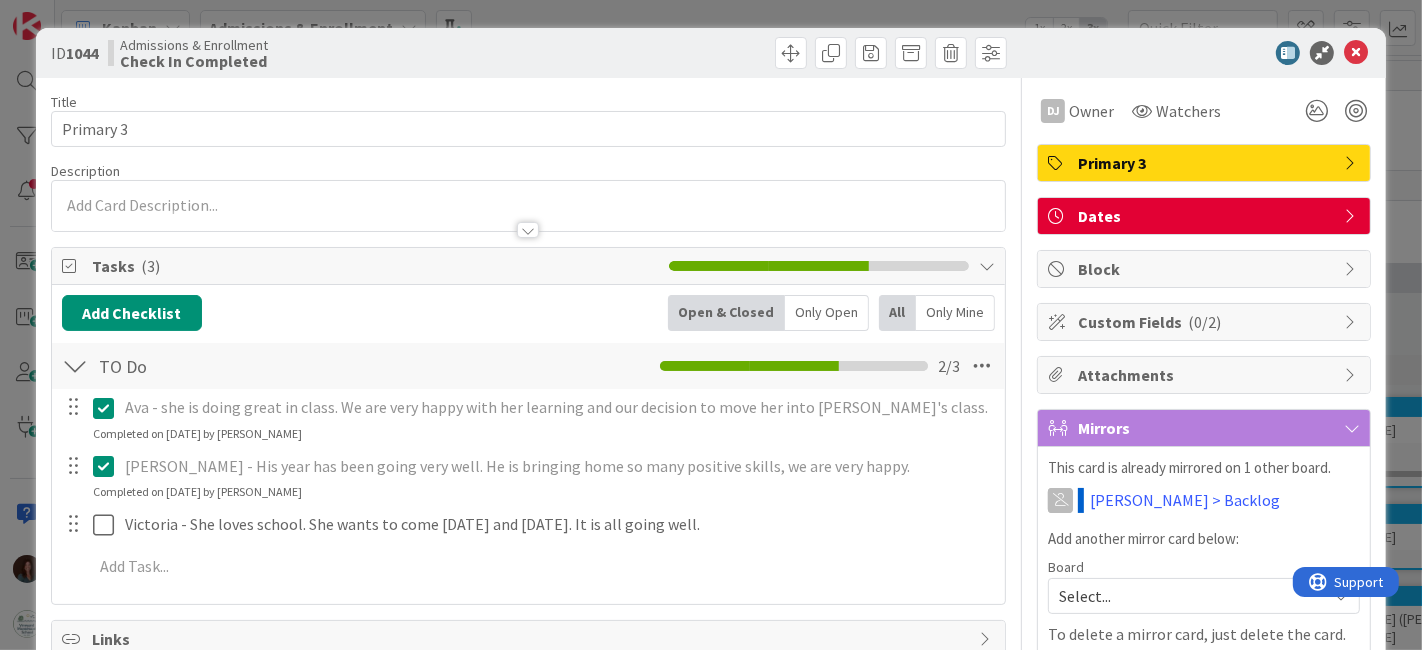 scroll, scrollTop: 0, scrollLeft: 0, axis: both 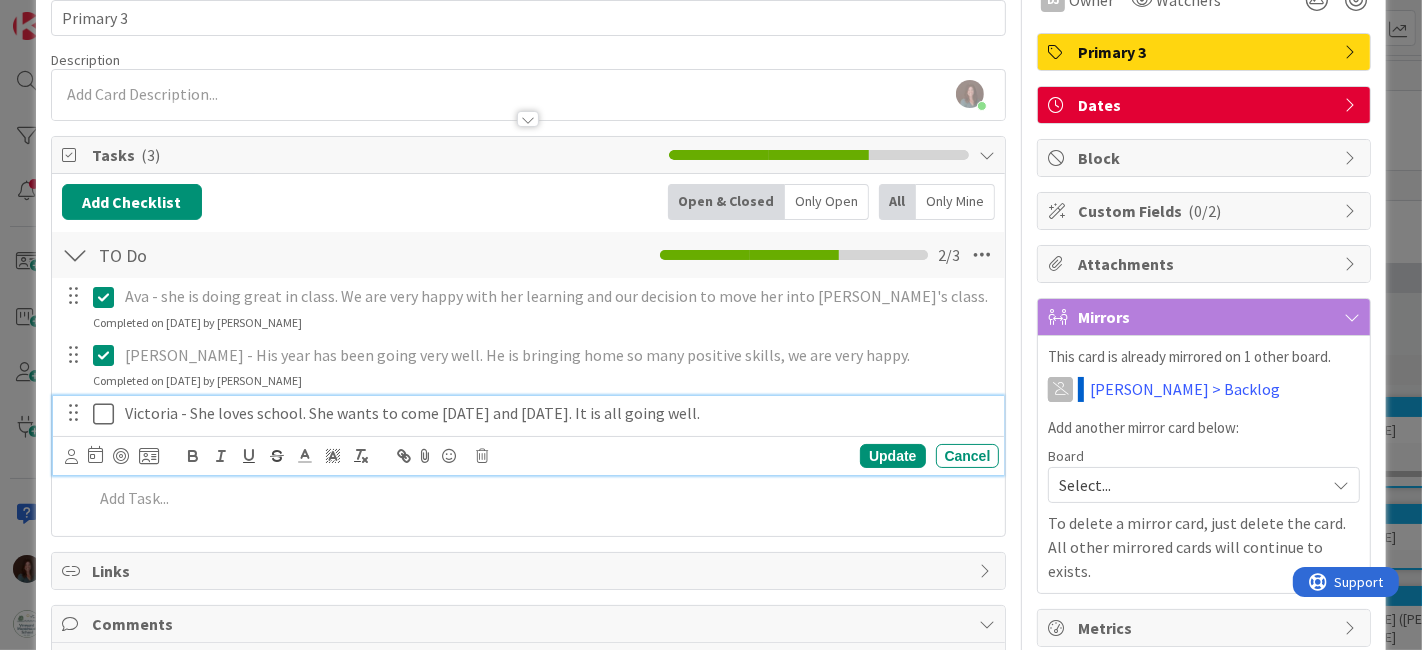 click on "Victoria - She loves school. She wants to come on Saturday and Sunday. It is all going well." at bounding box center (558, 413) 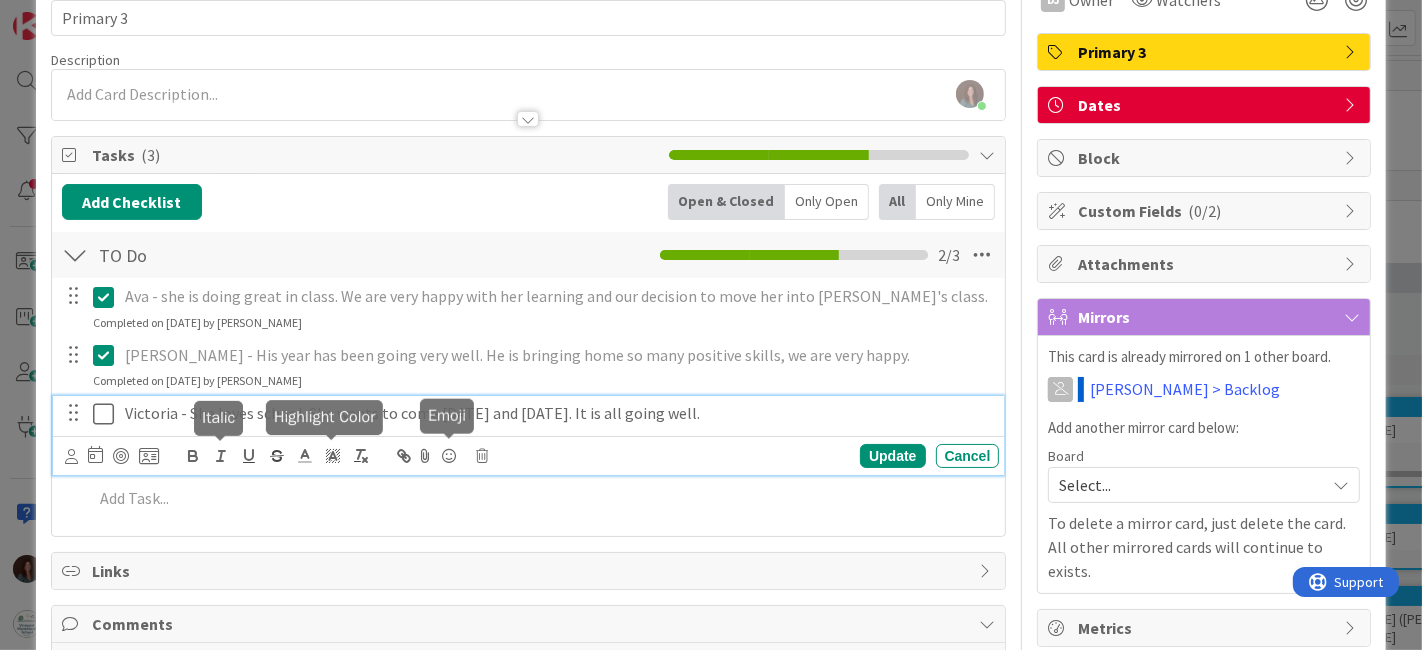 click on "Kanban Admissions & Enrollment 1x 2x 3x 2 Documentation Cards in this column are static cards that do not move on the board. Use this column to store documentation. Add Card... 2611 IHCP Wording 2063 Toddler End of Academic Year & June Start Work 1/14 7 Sticky Notes Add Card... 2446 Admissions Steps 0/4 1409 Marketing Ideas 1 0/15 1449 Template 0/11 1436 Shortcut to Annual School Info  1444 Shortcut to Enrollment Metrics 1408 Admissions Visits Days & Times 1407 Admissions priority & criteria 14 Wait Pool 6 Inquiry Forms Add Card... 1802 3 - Infants (for 2026-27) Time in Column : 113d 7h 32m 1655 39 Toddlers ( 2025-26  & 2026-27 ) Time in Column : 128d 23h 40m 1656 30 - Primary 1 & 2 Time in Column : 128d 23h 40m 1657 0 - Primary 3 Time in Column : 128d 23h 40m 1658 0 - Elementary -I  Time in Column : 128d 23h 40m 1659 0 - Elementary-II/Middle Time in Column : 128d 23h 39m 8 Queue Add Card... 2612 Bodie (Leanna Giordano) - July follow up (P3 space?) only wants 1 year 2615 2613 2614 1448 1890 1766 1443 0/4 76 8" at bounding box center (711, 325) 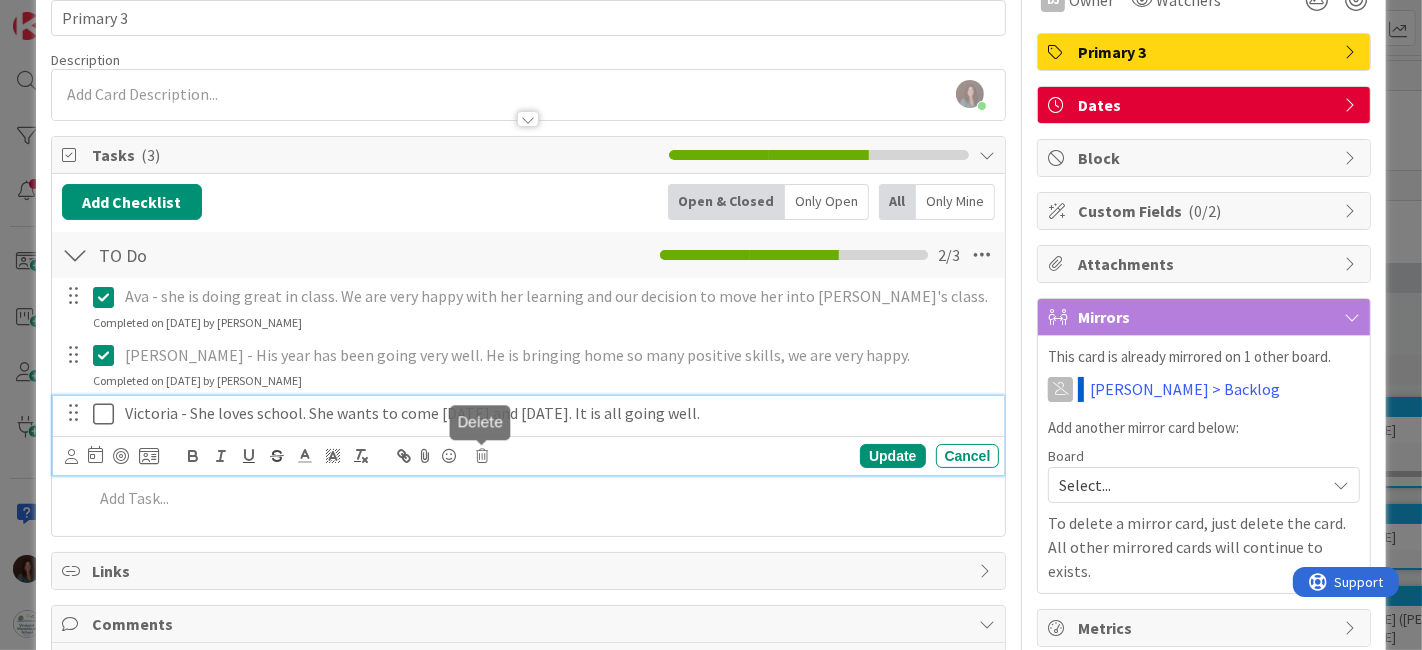 click at bounding box center (483, 456) 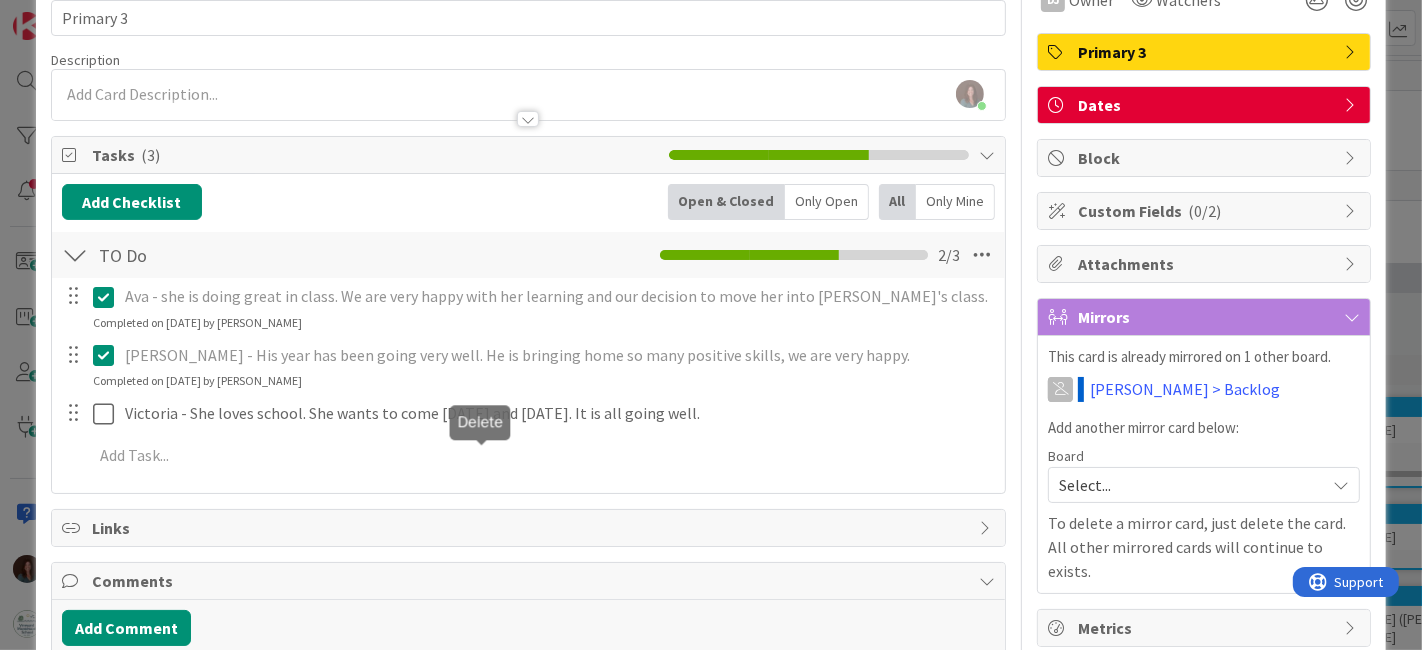 click on "Title 9 / 128 Primary 3 Description Rhiannon Fernandes just joined DJ Owner Watchers Primary 3 Tasks ( 3 ) Add Checklist Open & Closed Only Open All Only Mine TO Do Checklist Name 5 / 64 TO Do 2 / 3 Ava - she is doing great in class. We are very happy with her learning and our decision to move her into Victoria's class. Navigate forward to interact with the calendar and select a date. Press the question mark key to get the keyboard shortcuts for changing dates. Update Cancel Completed on 10/29/2024 by Deborah Jernegan Henry - His year has been going very well. He is bringing home so many positive skills, we are very happy. Navigate forward to interact with the calendar and select a date. Press the question mark key to get the keyboard shortcuts for changing dates. Update Cancel Completed on 10/21/2024 by Deborah Jernegan Victoria - She loves school. She wants to come on Saturday and Sunday. It is all going well. Are you sure you want to delete this task? Delete Cancel Update Cancel Add Add Multiple Cancel" at bounding box center [529, 365] 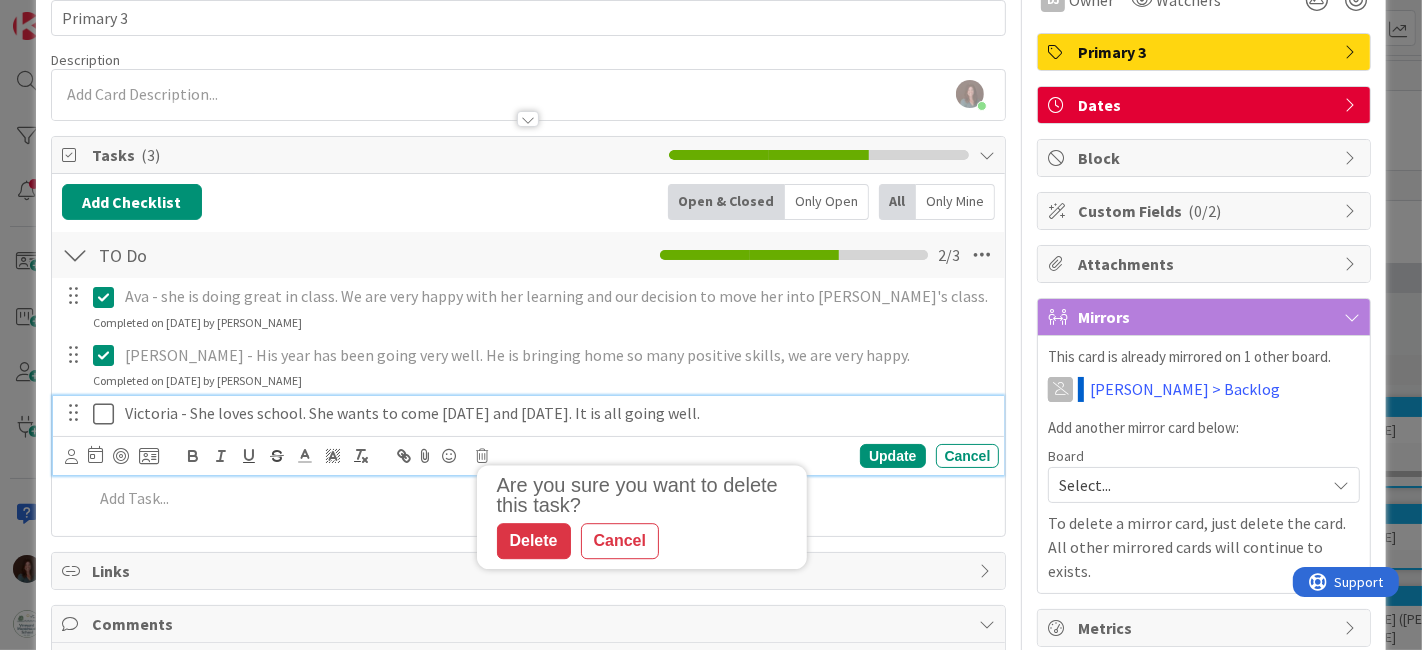 click on "Victoria - She loves school. She wants to come on Saturday and Sunday. It is all going well." at bounding box center [558, 413] 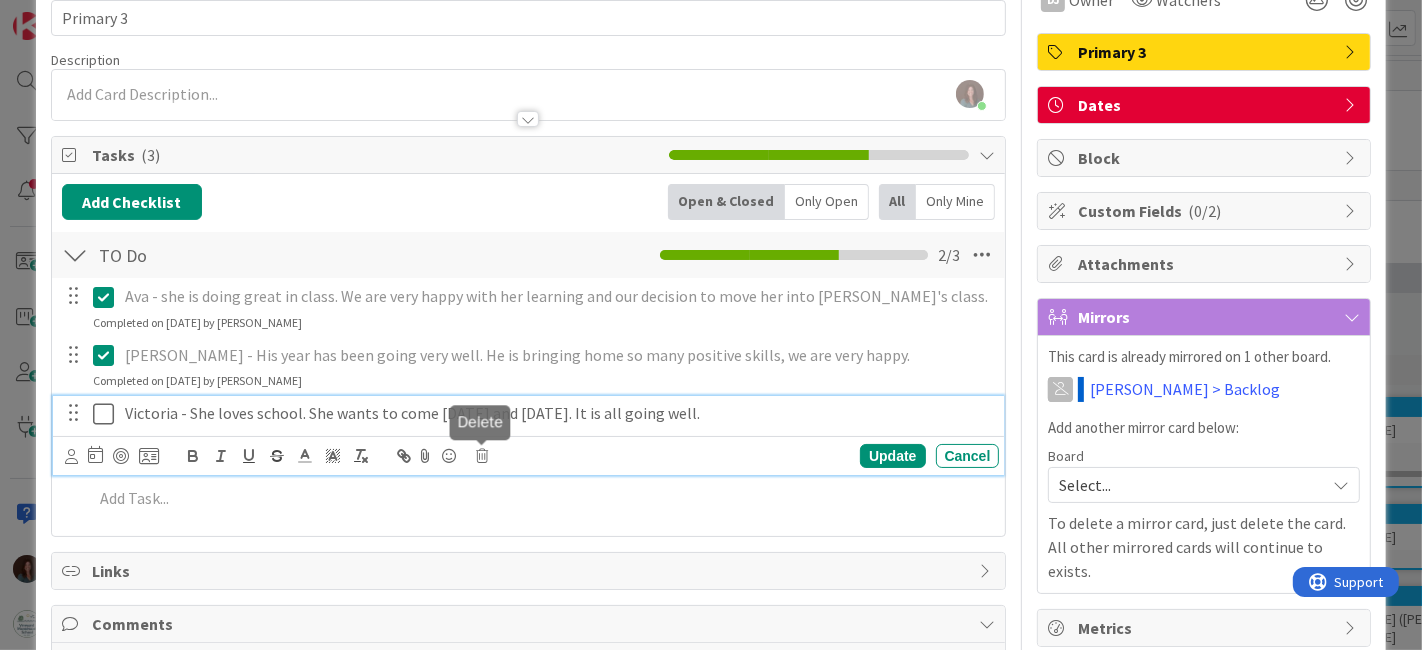 click at bounding box center [483, 456] 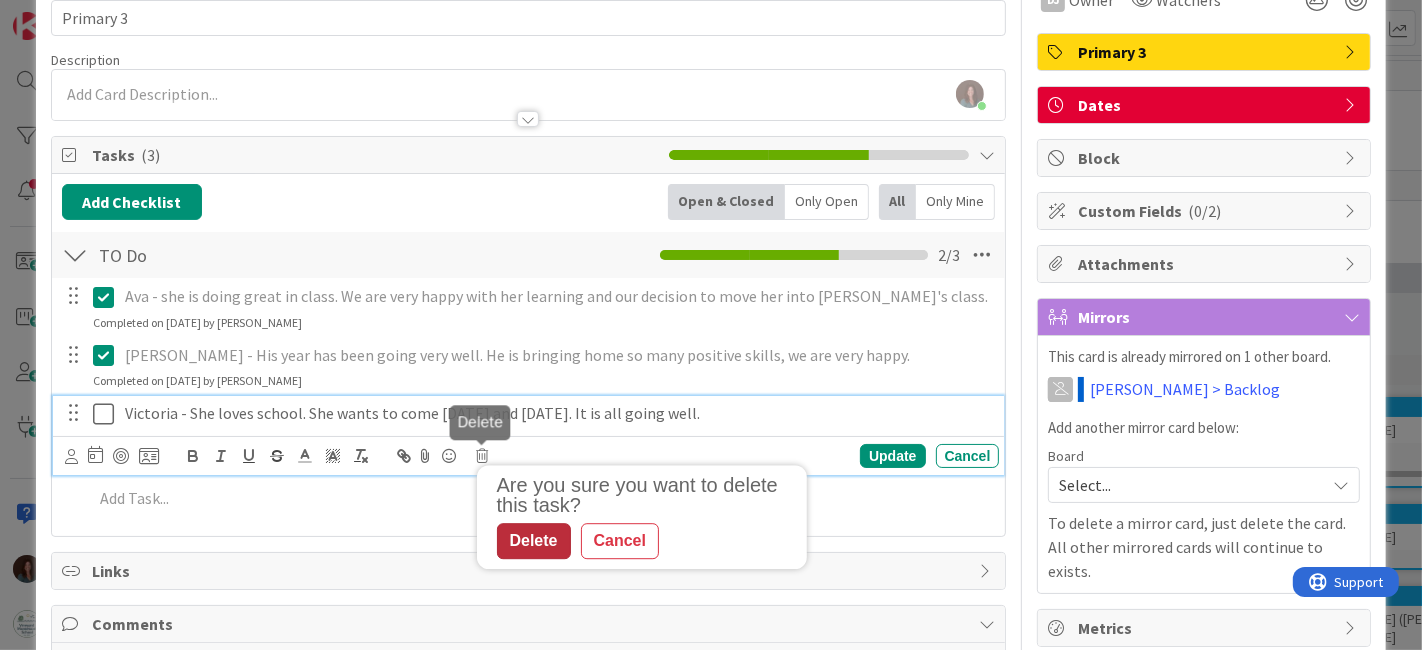 click on "Delete" at bounding box center (534, 541) 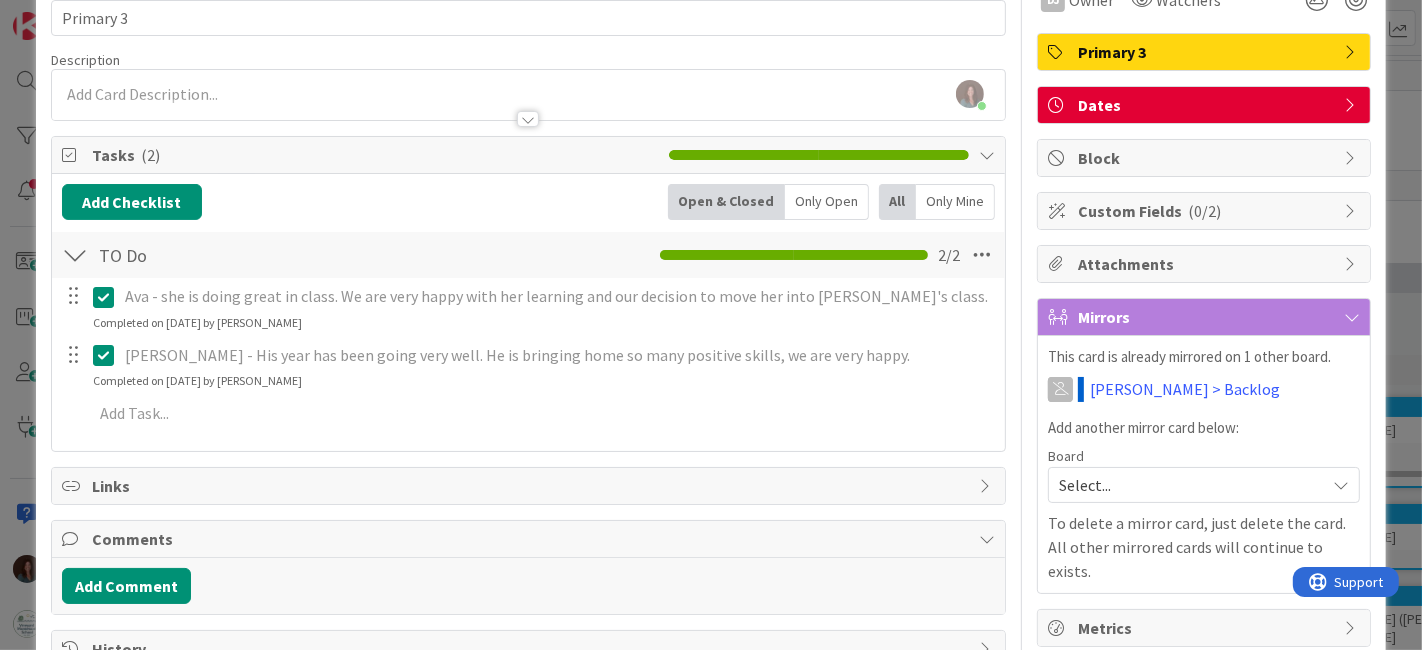 click at bounding box center [108, 355] 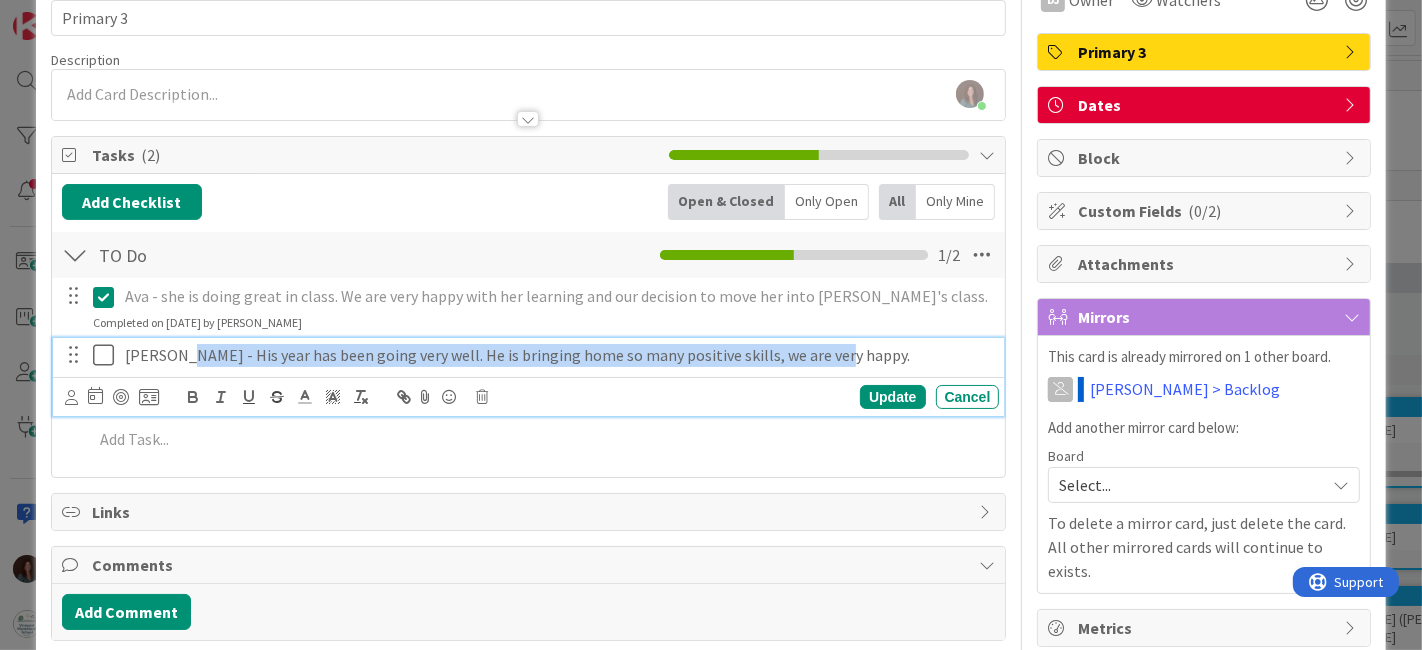 drag, startPoint x: 180, startPoint y: 350, endPoint x: 866, endPoint y: 351, distance: 686.00073 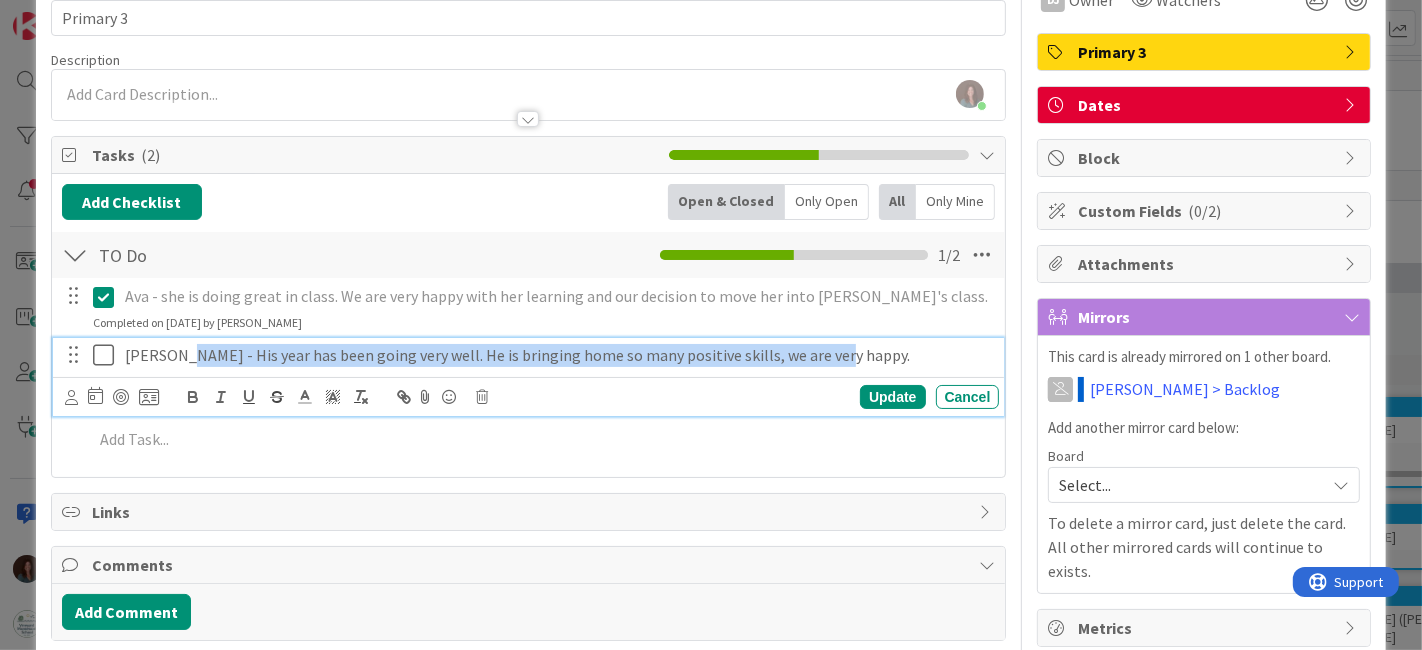 click on "Henry - His year has been going very well. He is bringing home so many positive skills, we are very happy." at bounding box center (558, 355) 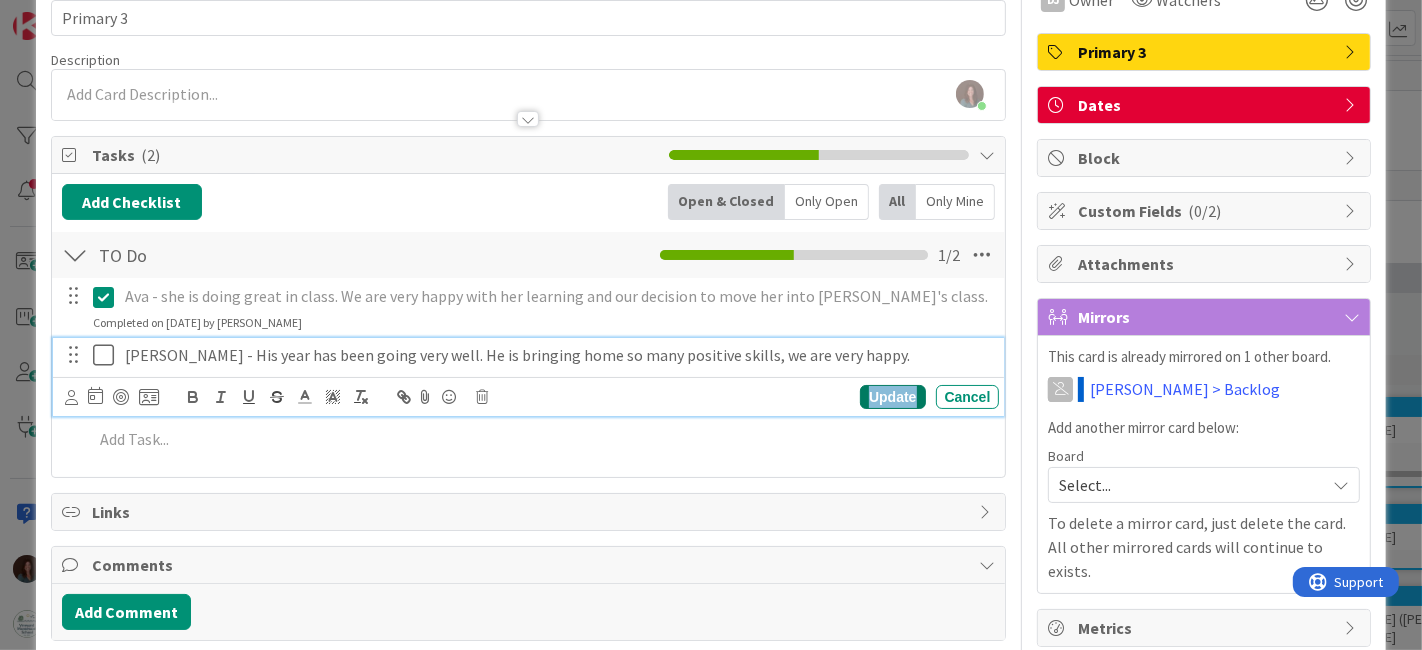 click on "Update" at bounding box center (892, 397) 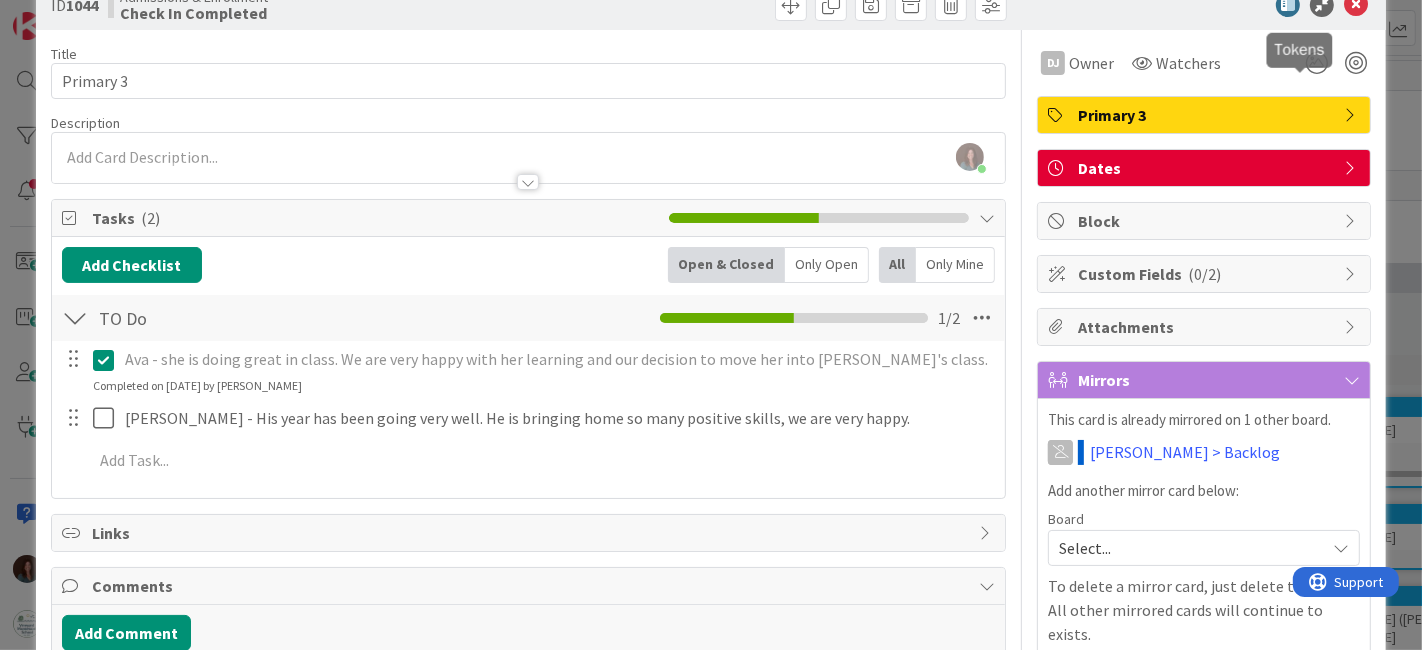 scroll, scrollTop: 0, scrollLeft: 0, axis: both 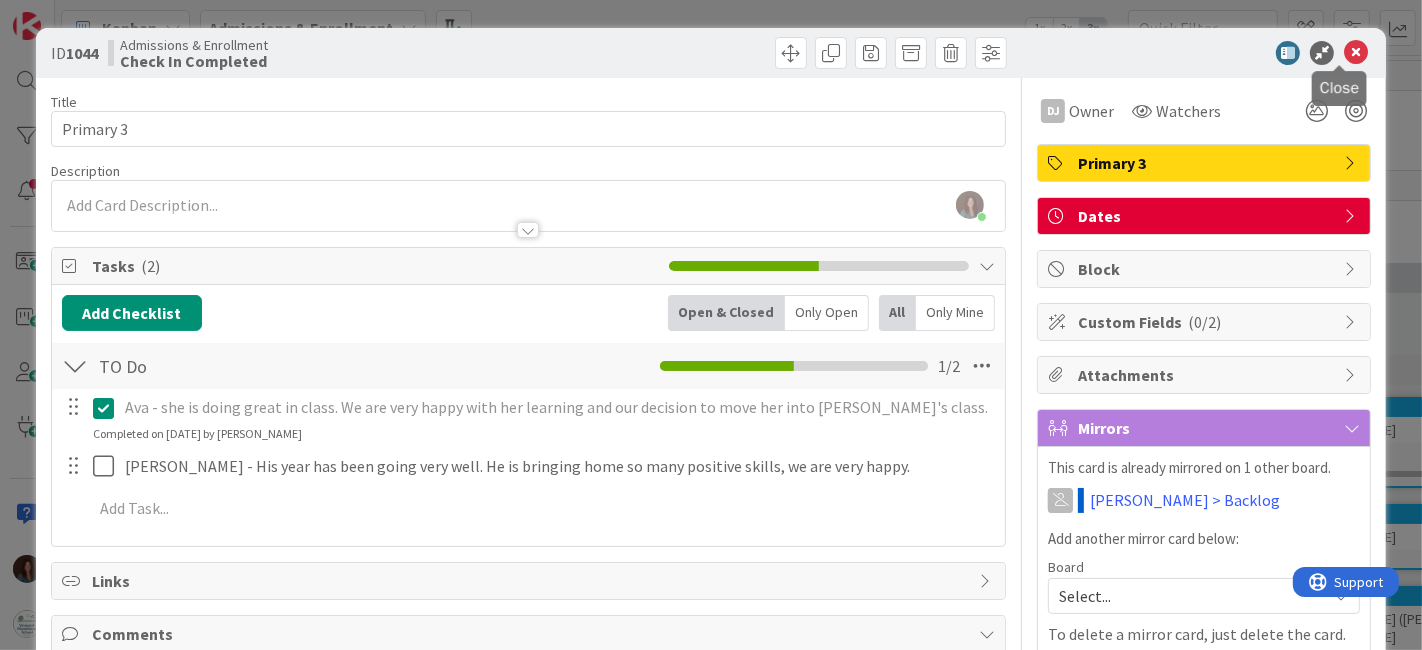 click at bounding box center (1356, 53) 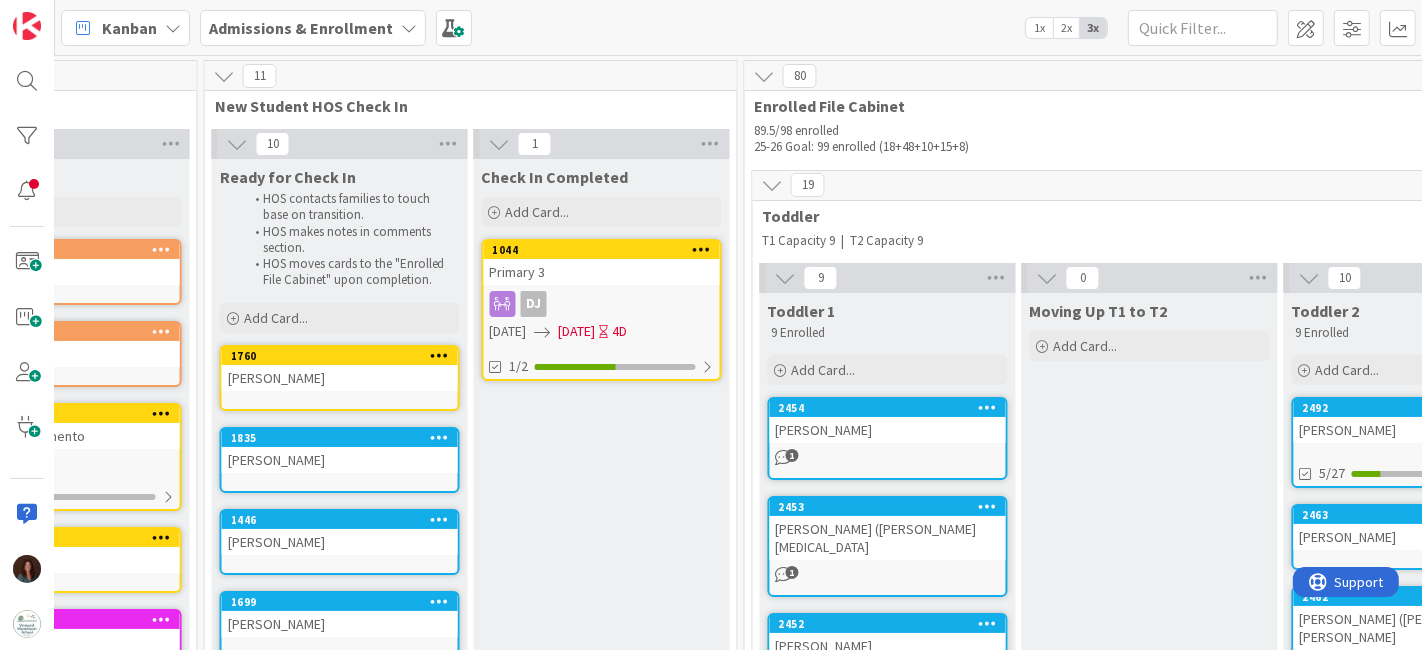 scroll, scrollTop: 0, scrollLeft: 4088, axis: horizontal 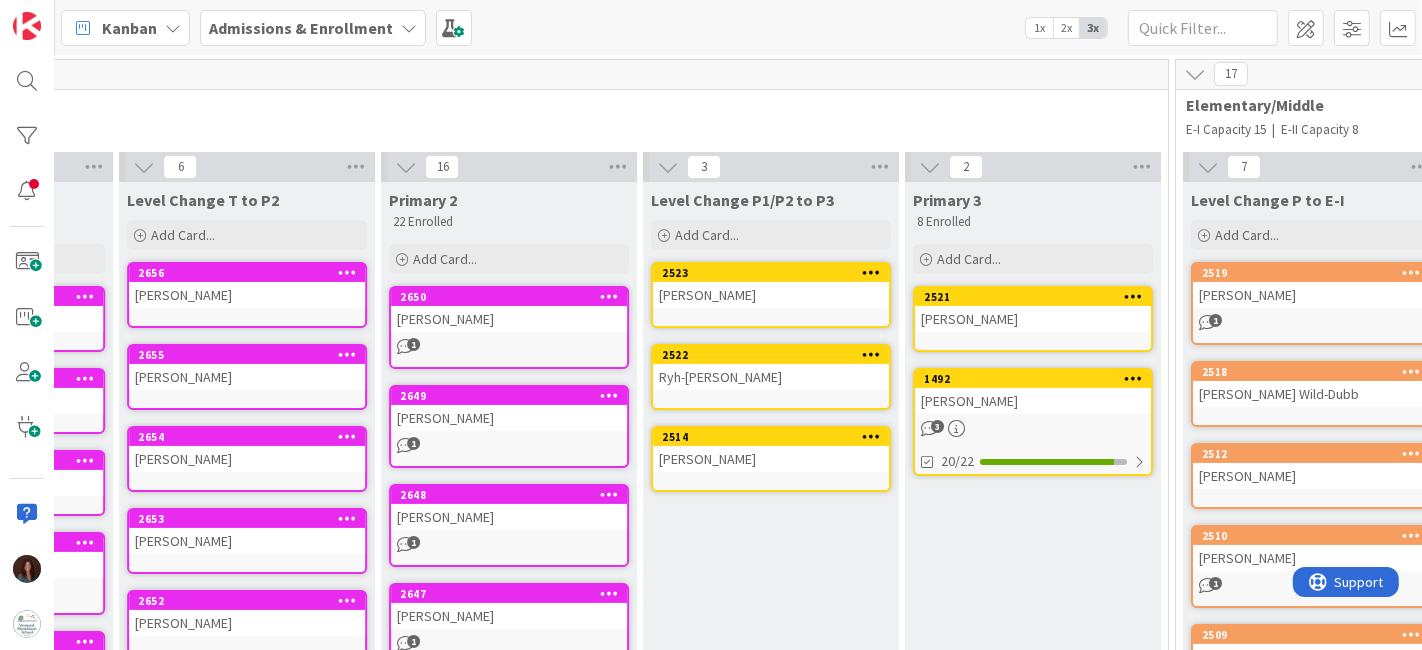 click on "[PERSON_NAME]" at bounding box center (1311, 476) 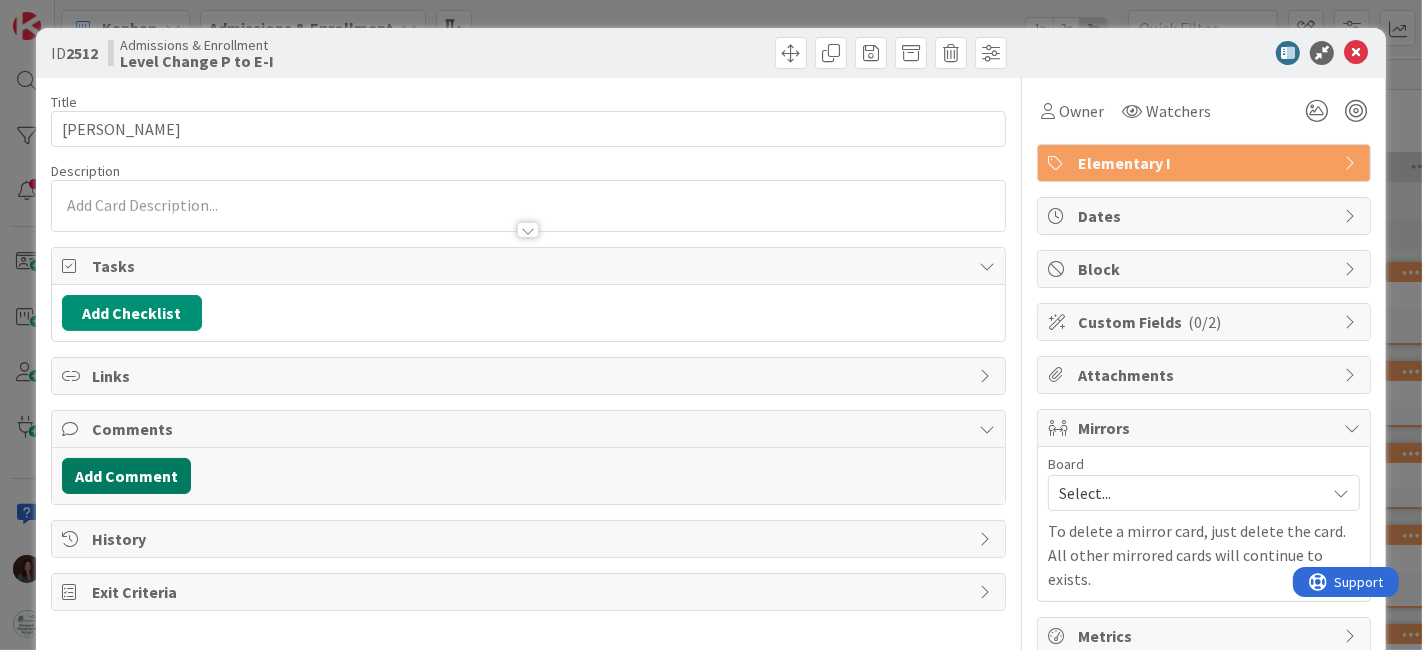 click on "Add Comment" at bounding box center (126, 476) 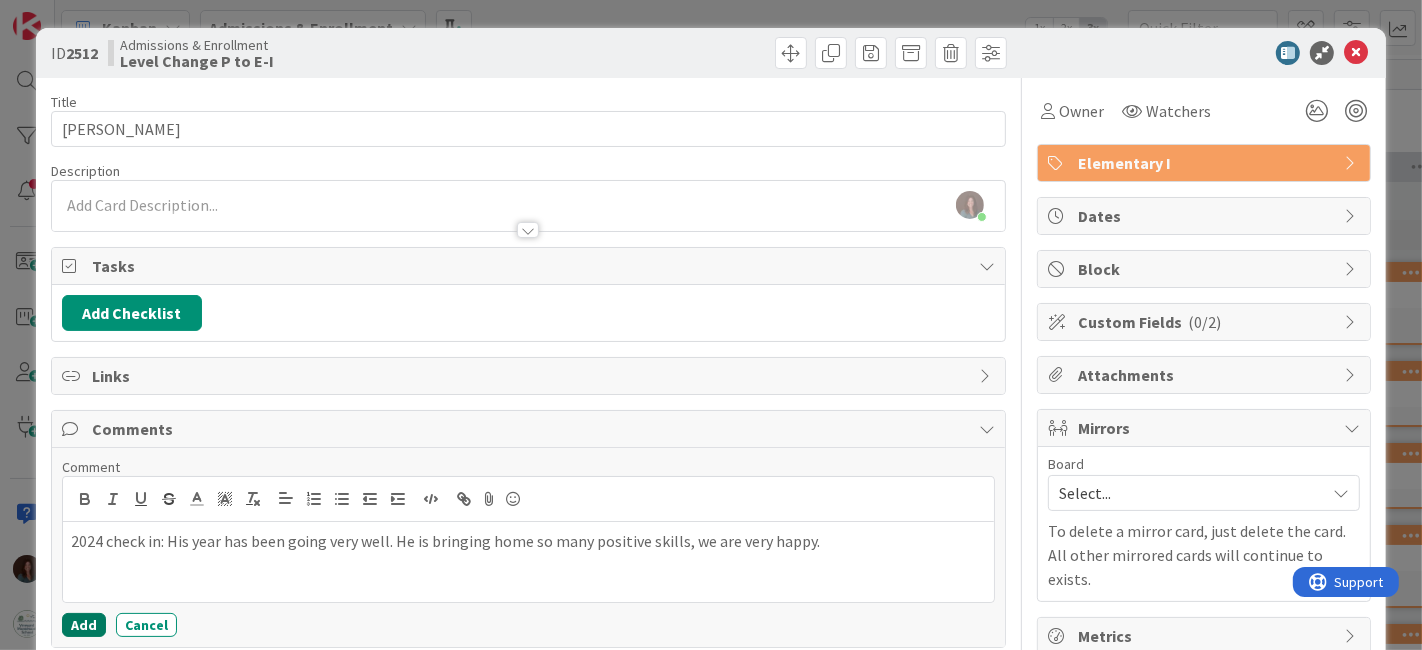 click on "Add" at bounding box center (84, 625) 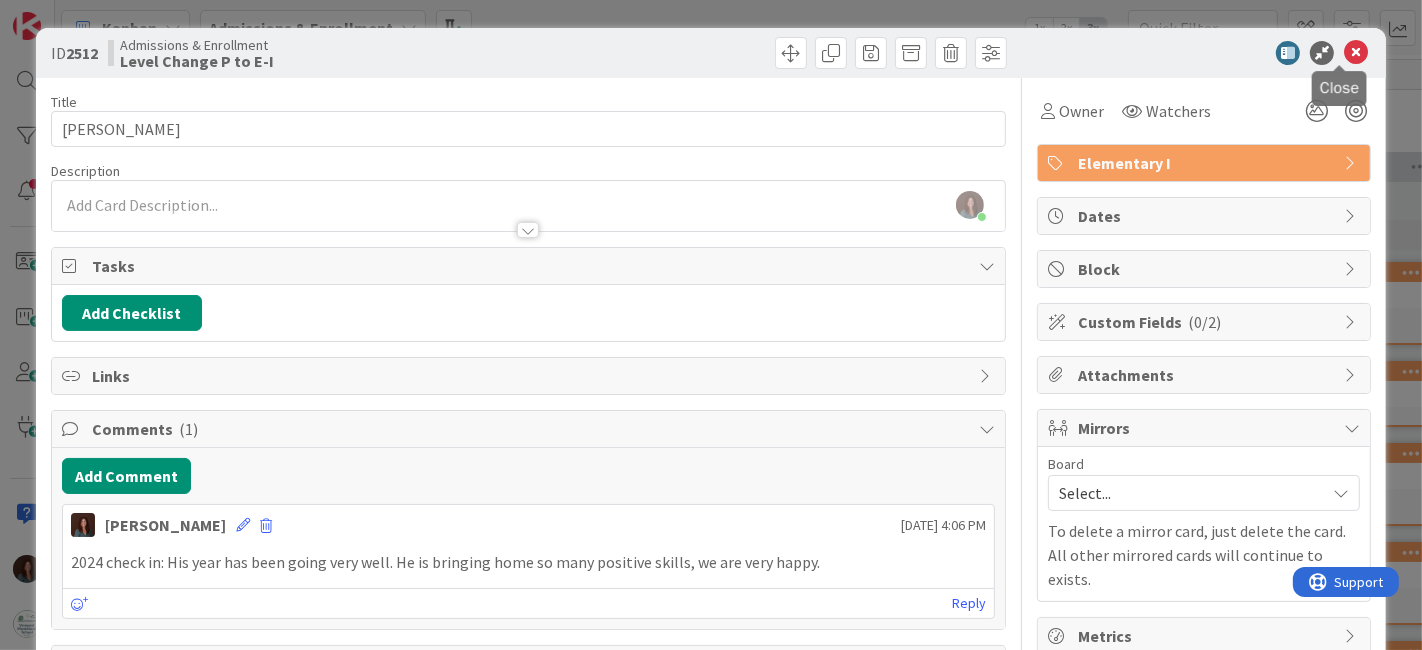 click at bounding box center [1356, 53] 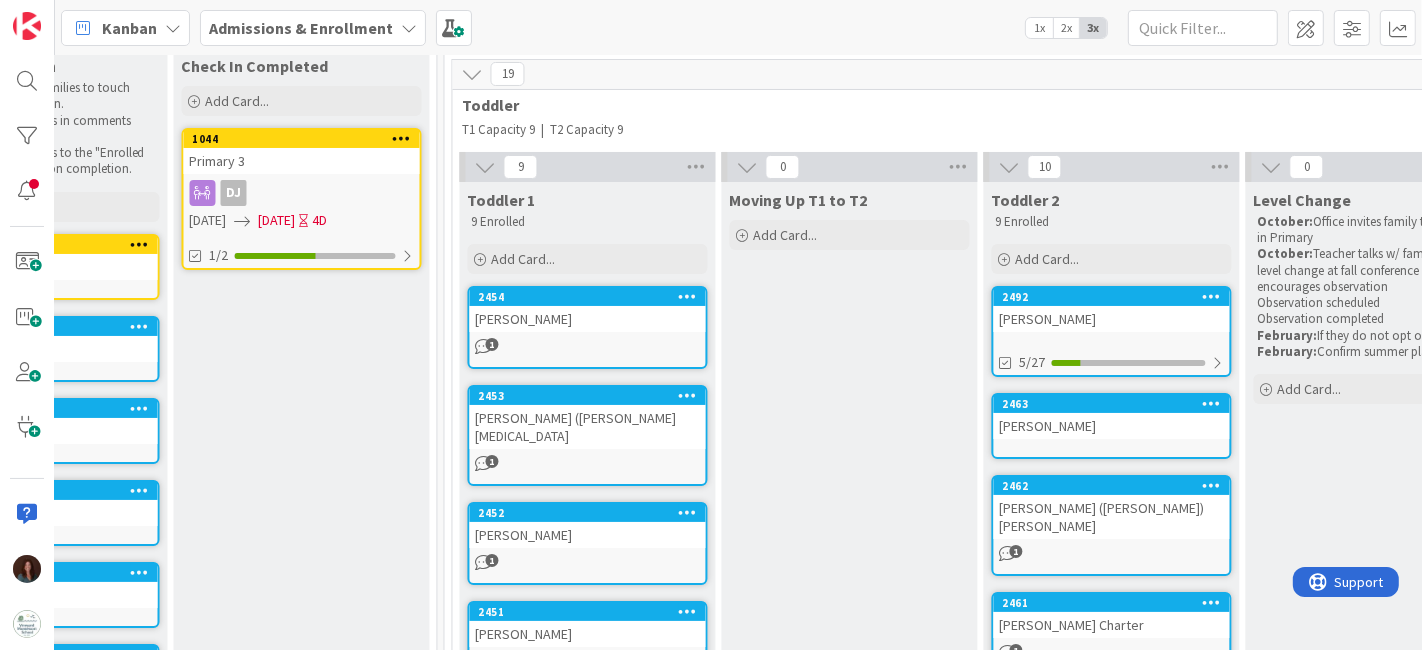 scroll, scrollTop: 111, scrollLeft: 2754, axis: both 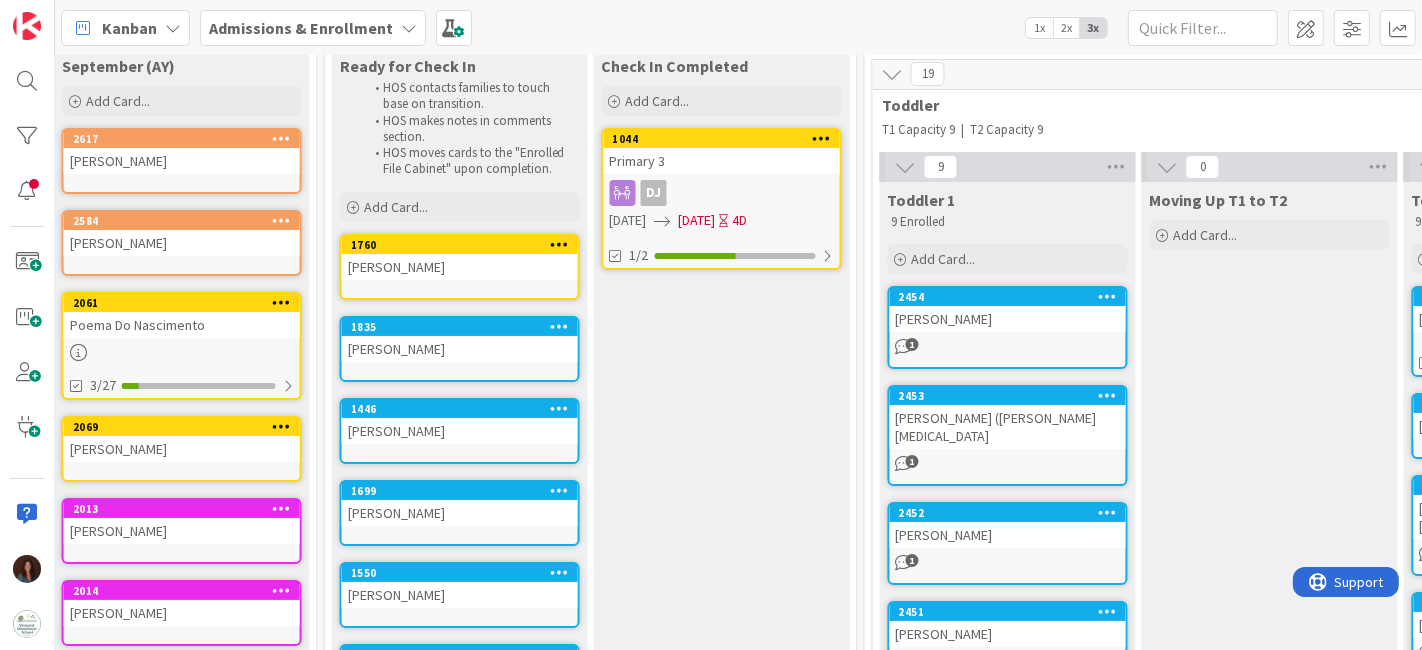 click on "Primary 3" at bounding box center (722, 161) 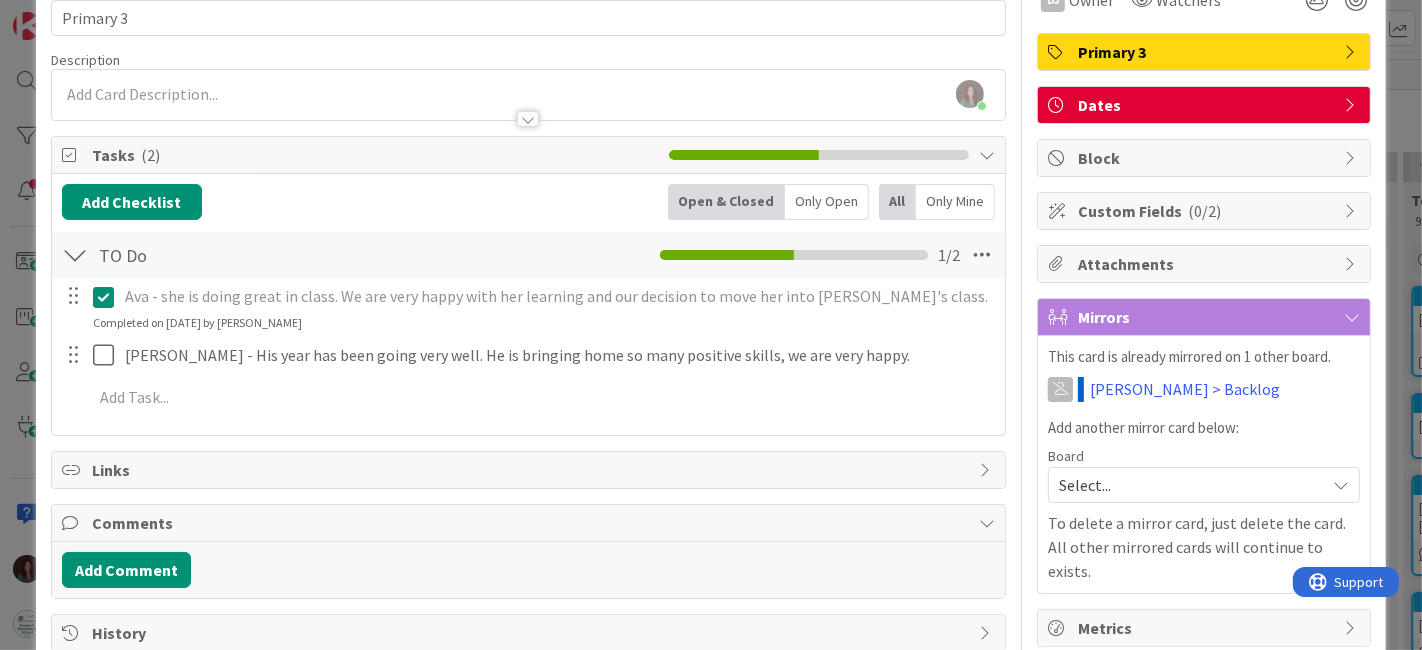 click at bounding box center (108, 297) 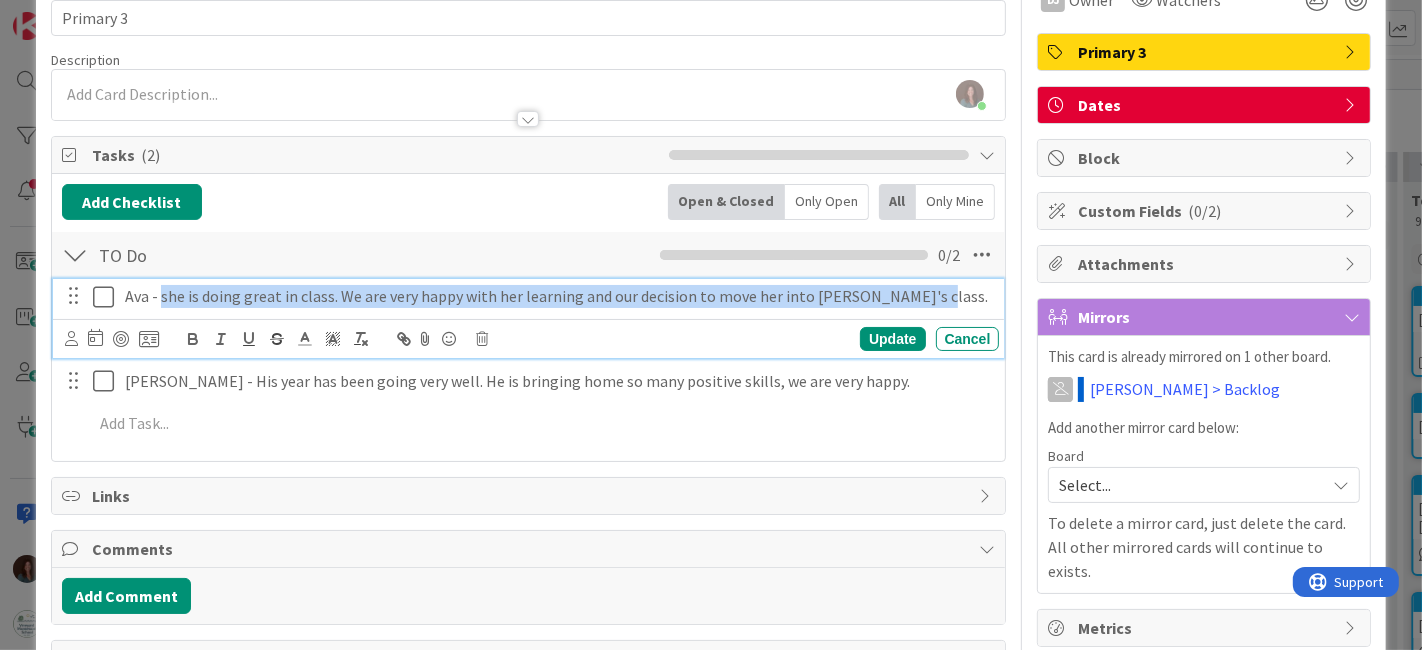 drag, startPoint x: 162, startPoint y: 290, endPoint x: 982, endPoint y: 287, distance: 820.0055 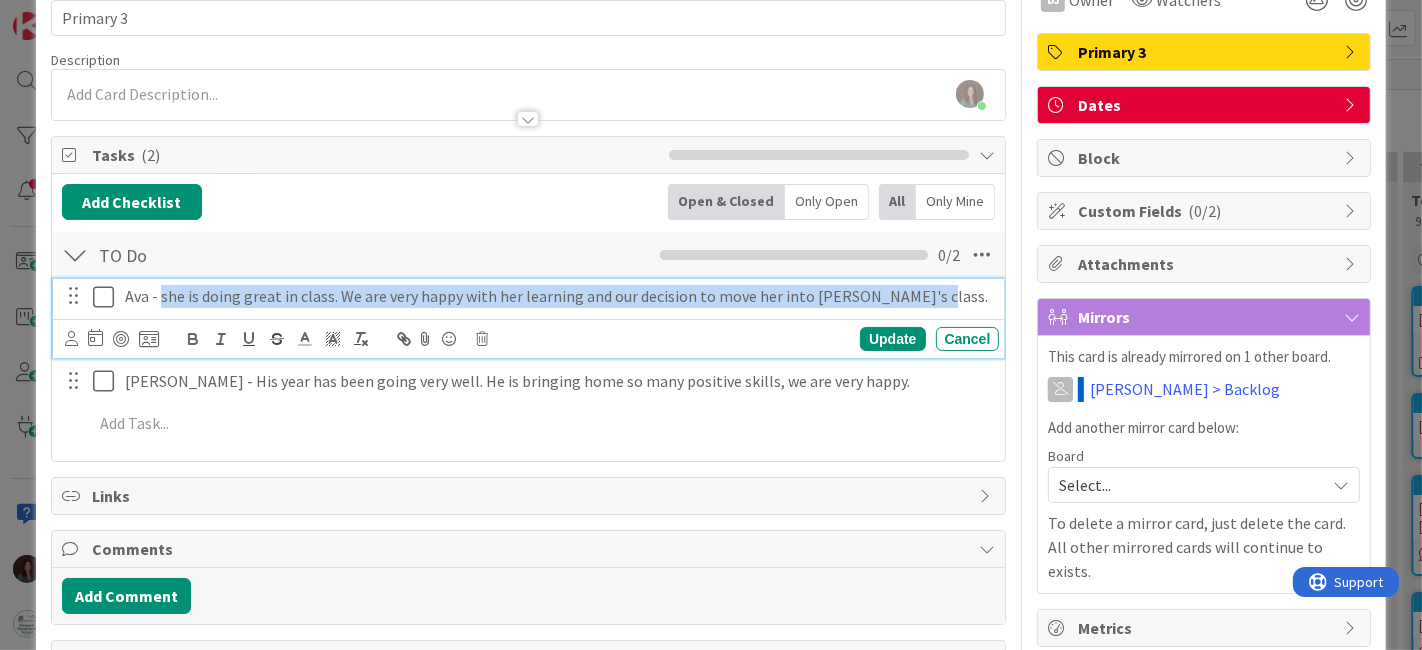 click on "Ava - she is doing great in class. We are very happy with her learning and our decision to move her into Victoria's class." at bounding box center (558, 296) 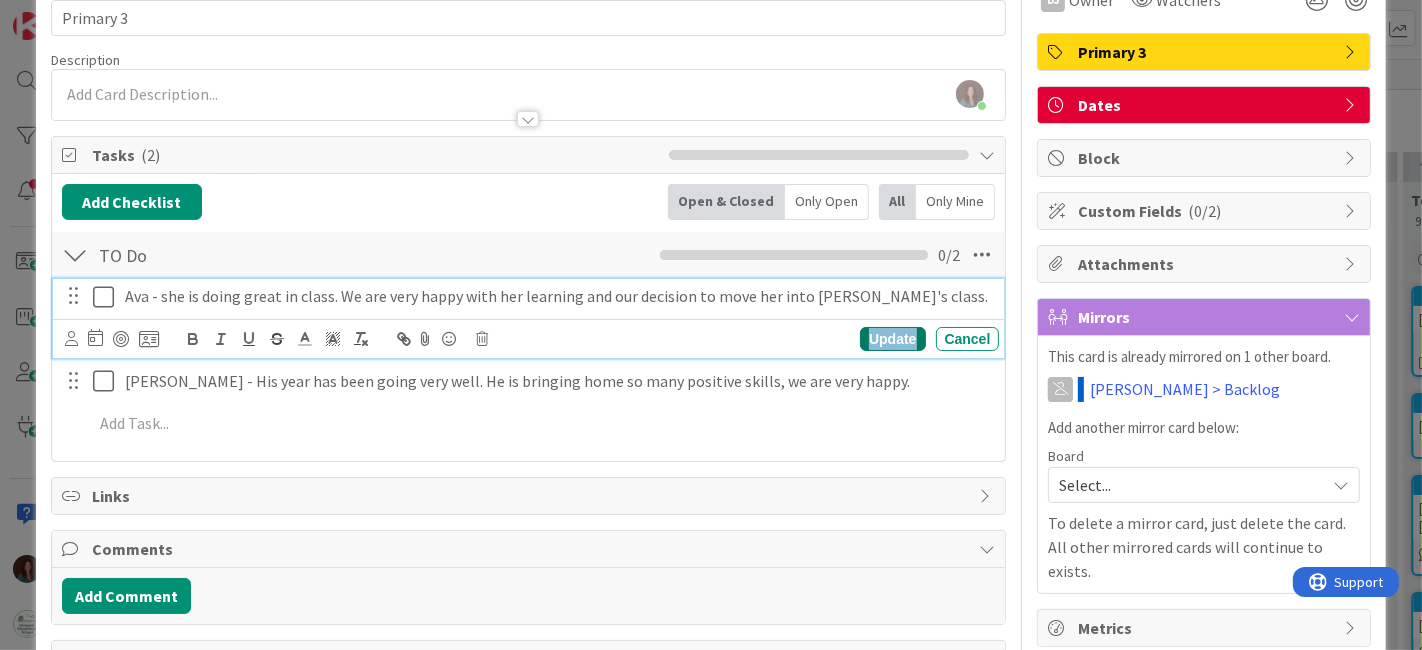 click on "Update" at bounding box center (892, 339) 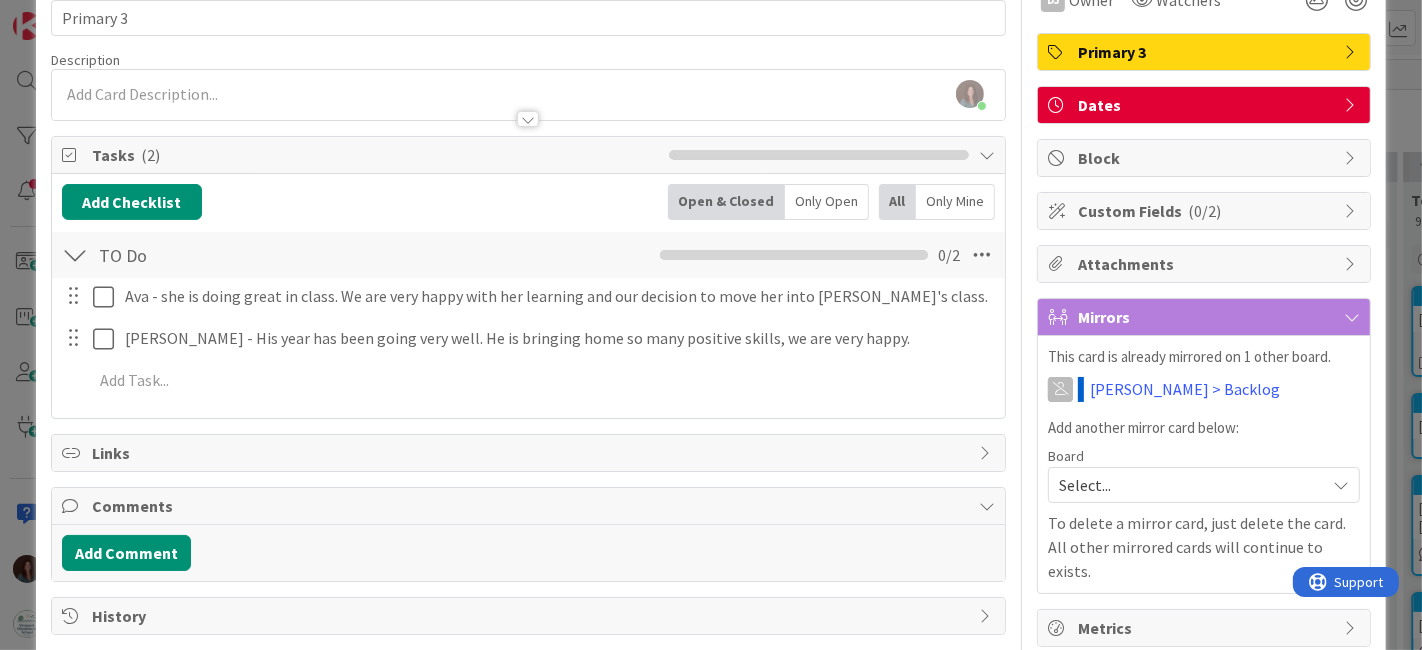 scroll, scrollTop: 33, scrollLeft: 0, axis: vertical 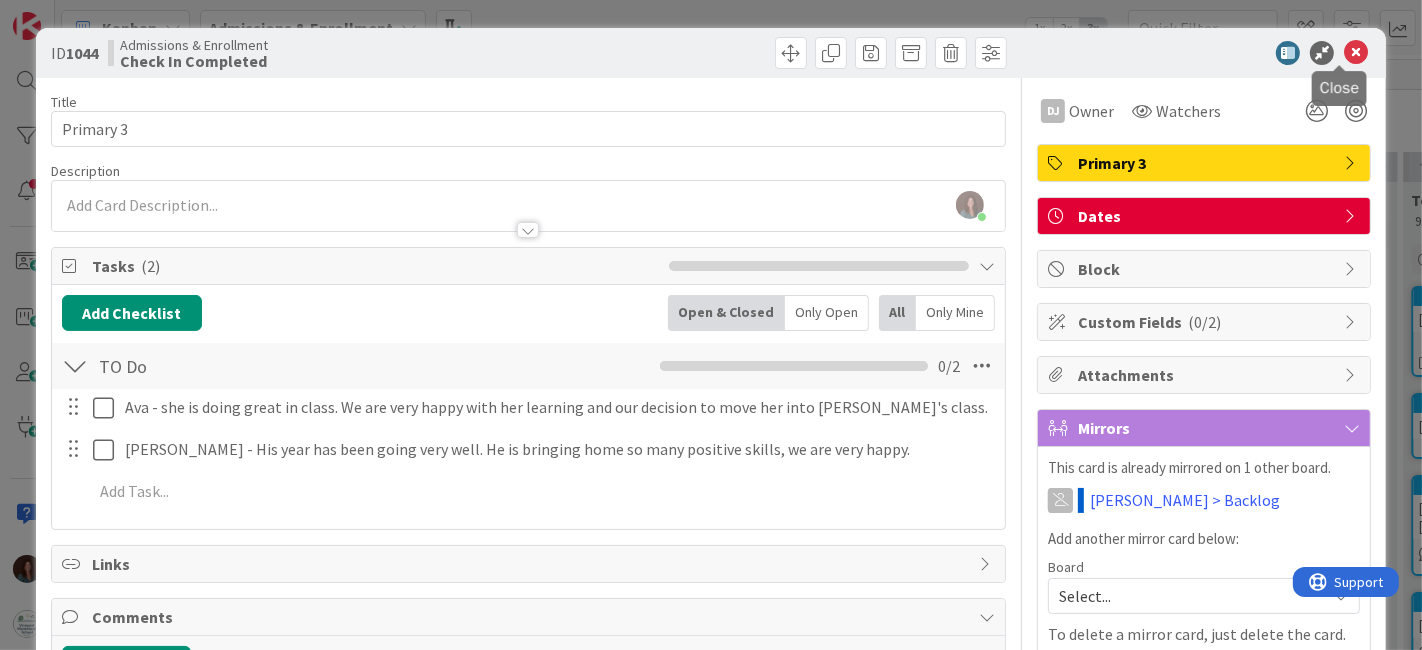 click at bounding box center (1356, 53) 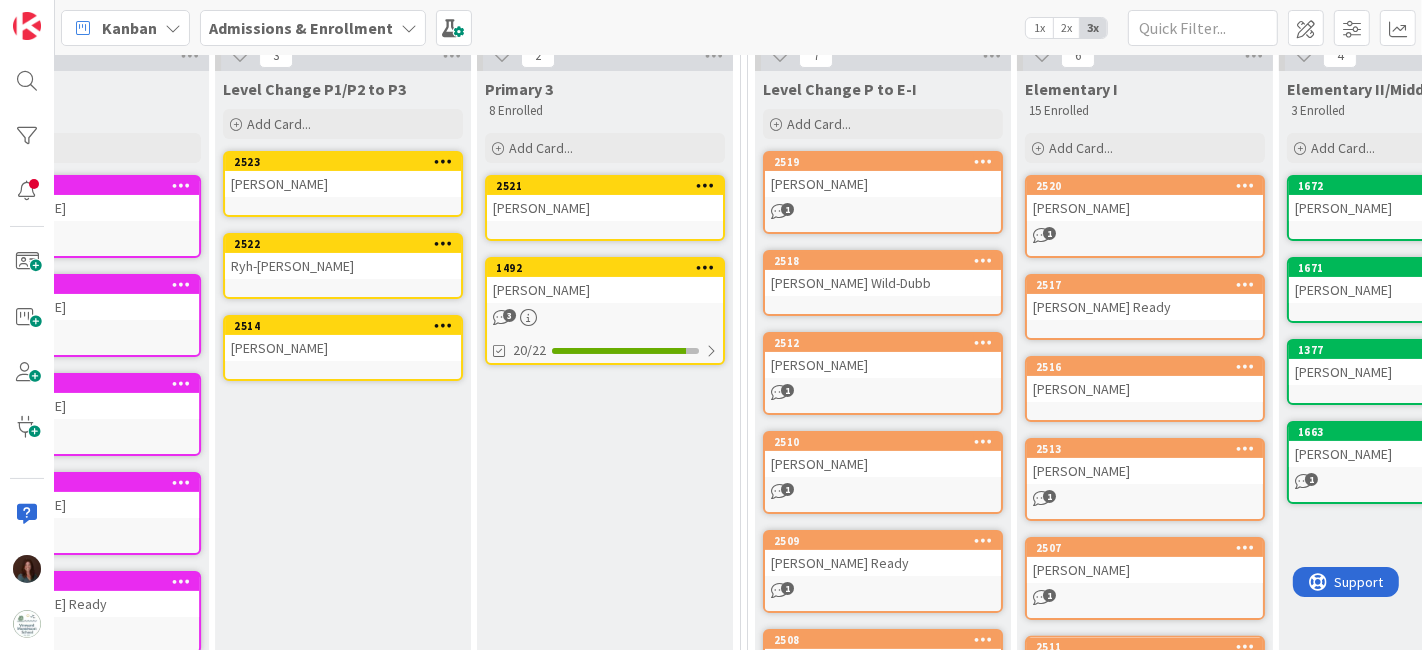 click on "[PERSON_NAME]" at bounding box center [605, 208] 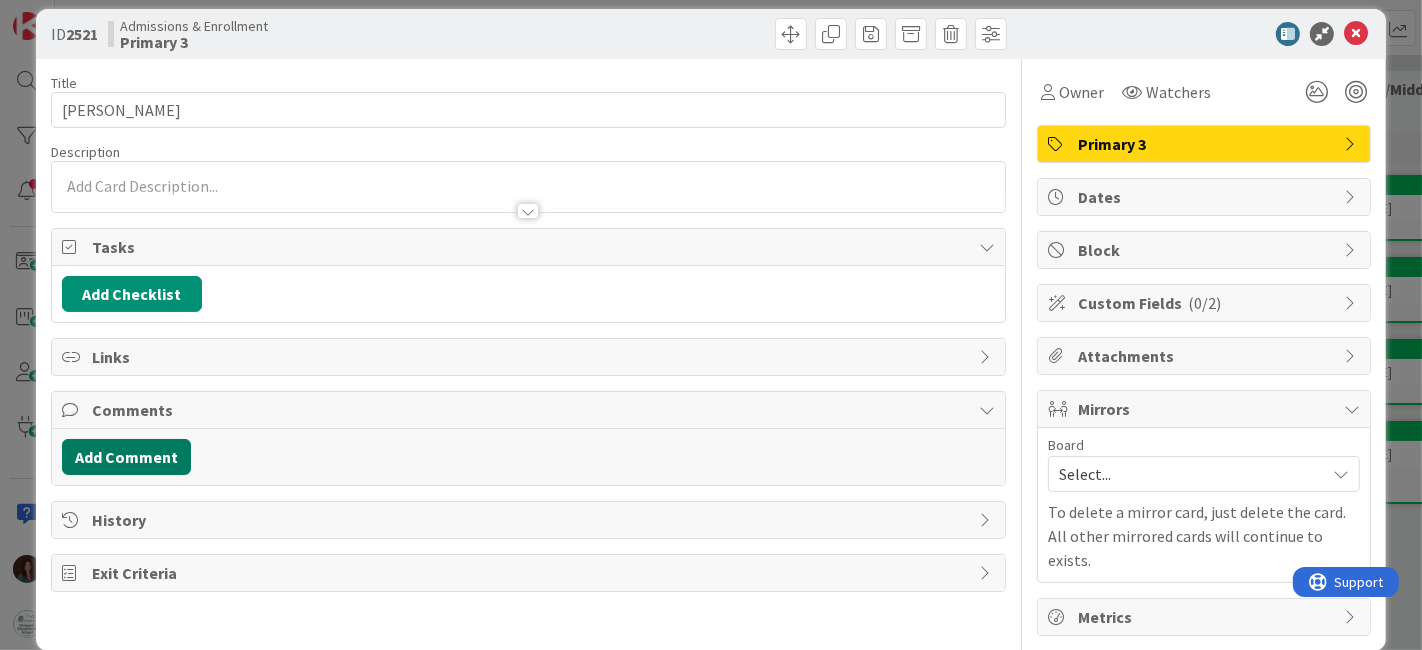 click on "Add Comment" at bounding box center (126, 457) 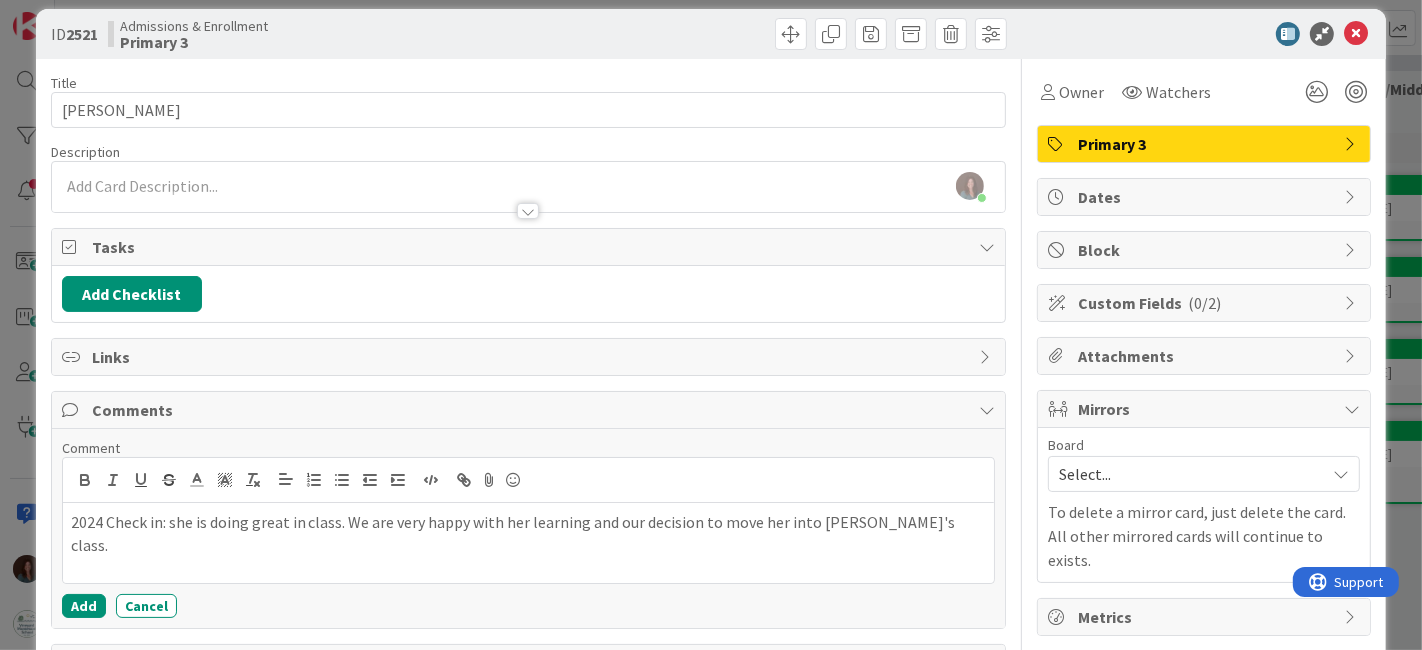 click on "2024 Check in: she is doing great in class. We are very happy with her learning and our decision to move her into Victoria's class." at bounding box center [529, 533] 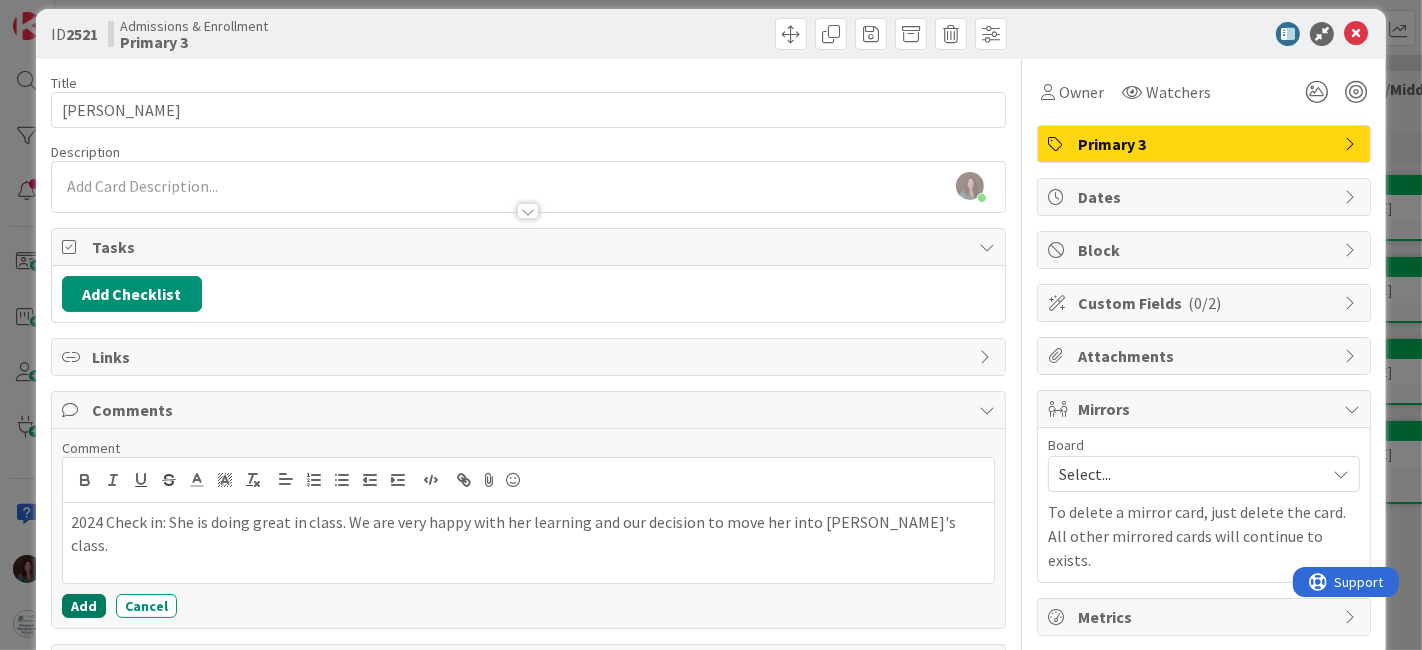 click on "Add" at bounding box center [84, 606] 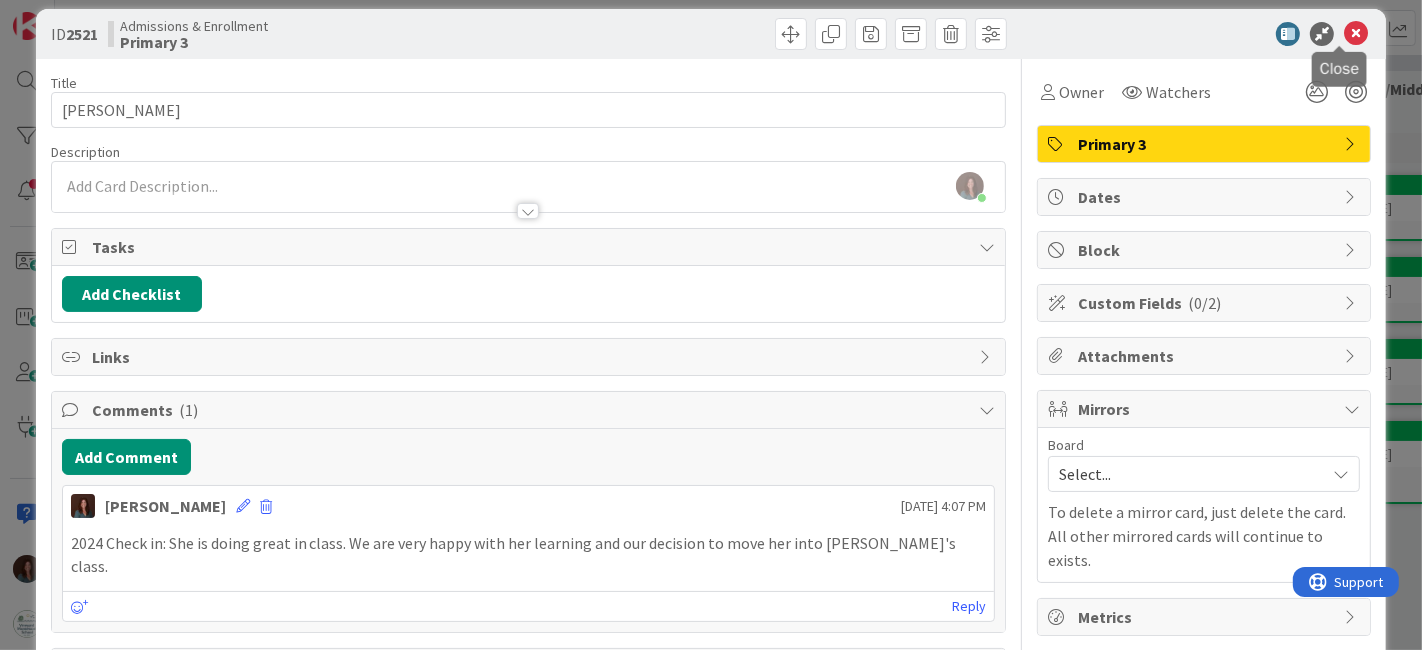 click at bounding box center (1356, 34) 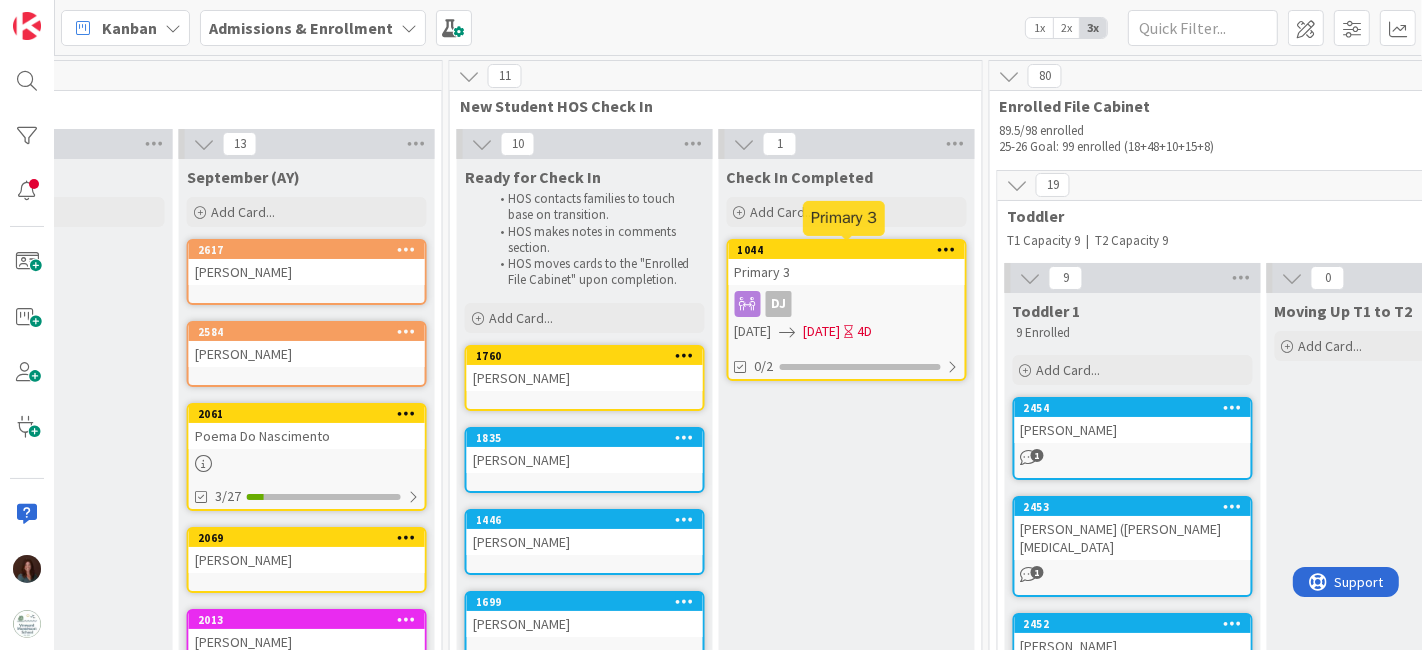 click on "1044" at bounding box center (851, 250) 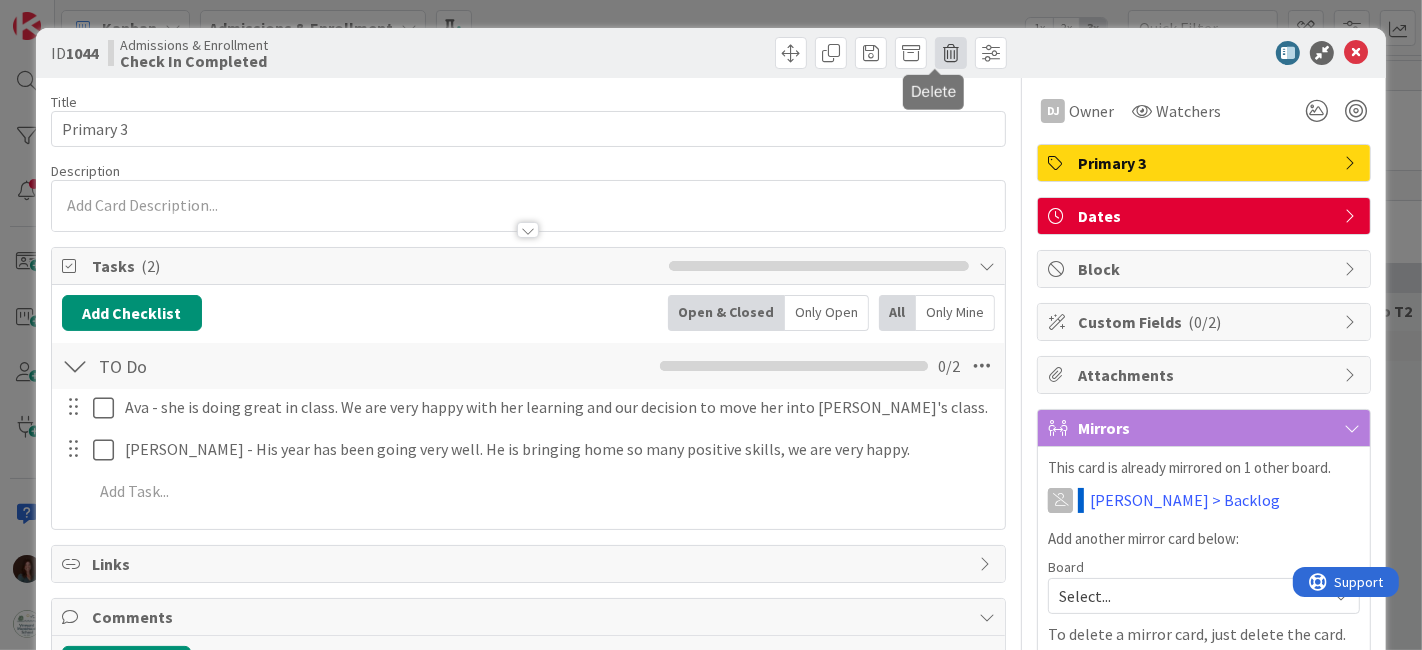 click at bounding box center [951, 53] 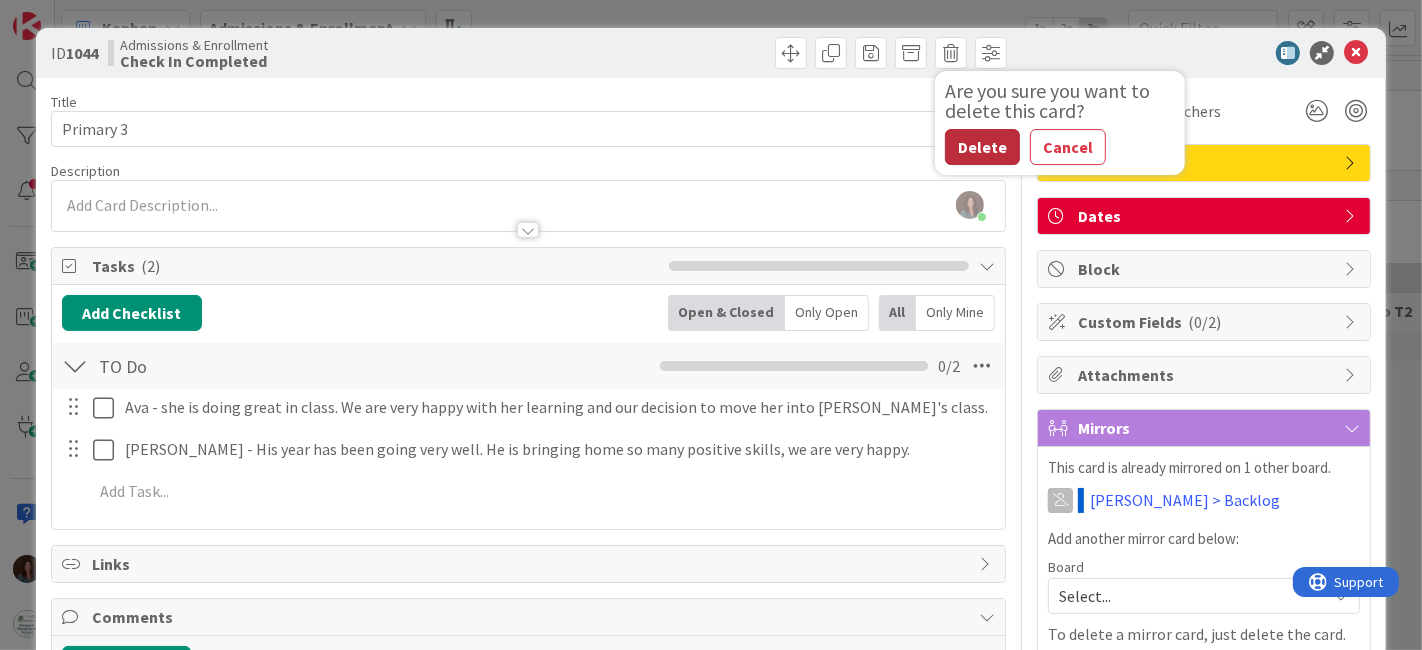 click on "Delete" at bounding box center (982, 147) 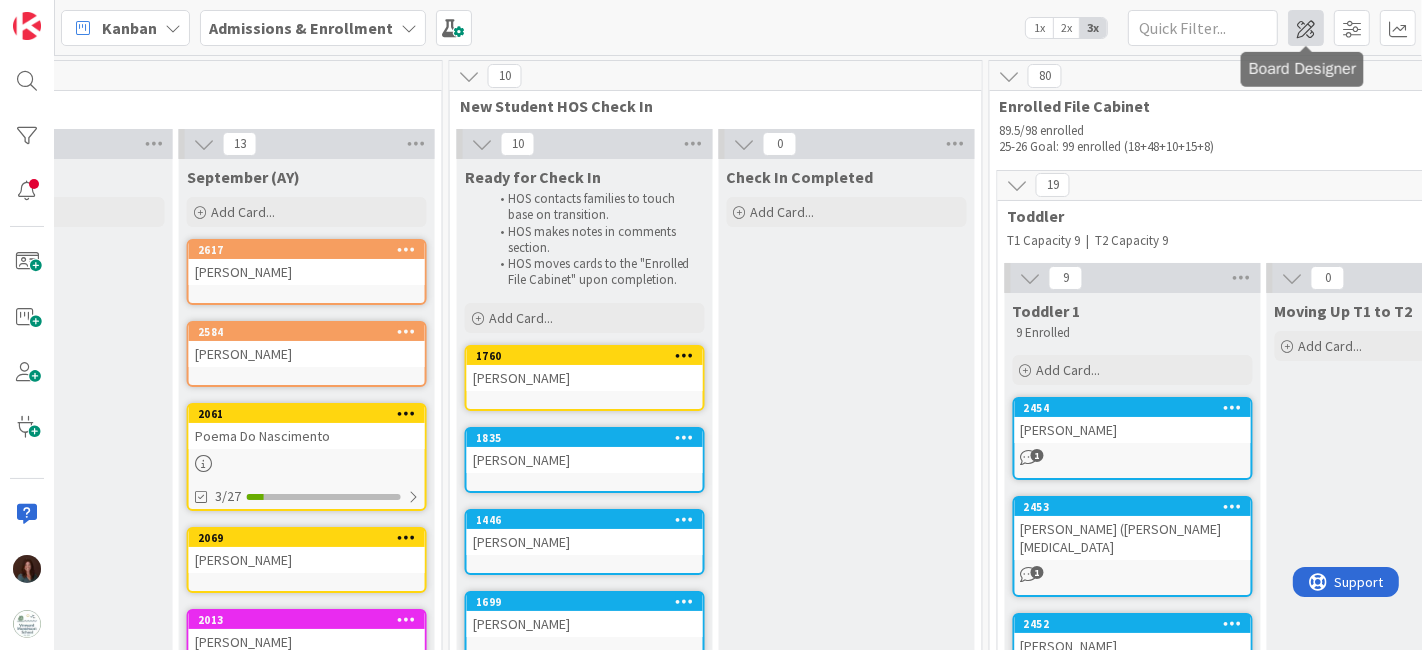 click at bounding box center [1306, 28] 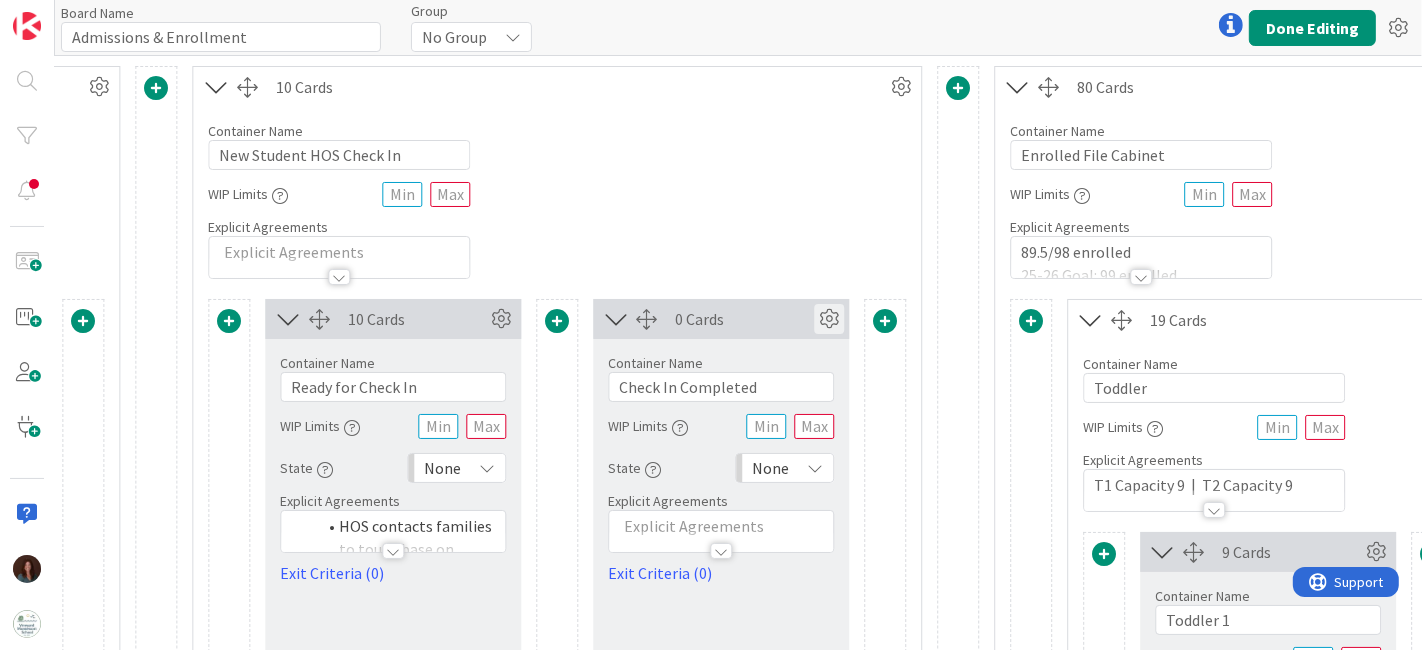 click at bounding box center (829, 319) 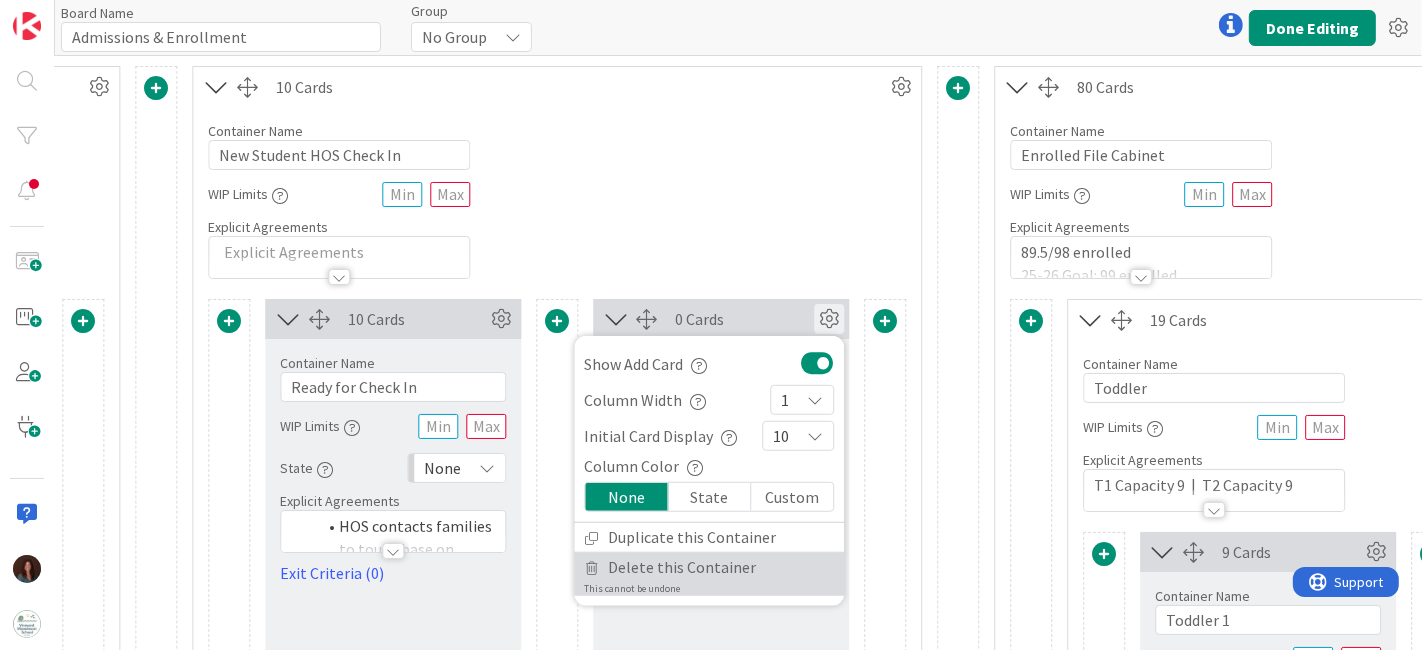 click on "Delete this Container This cannot be undone" at bounding box center [709, 574] 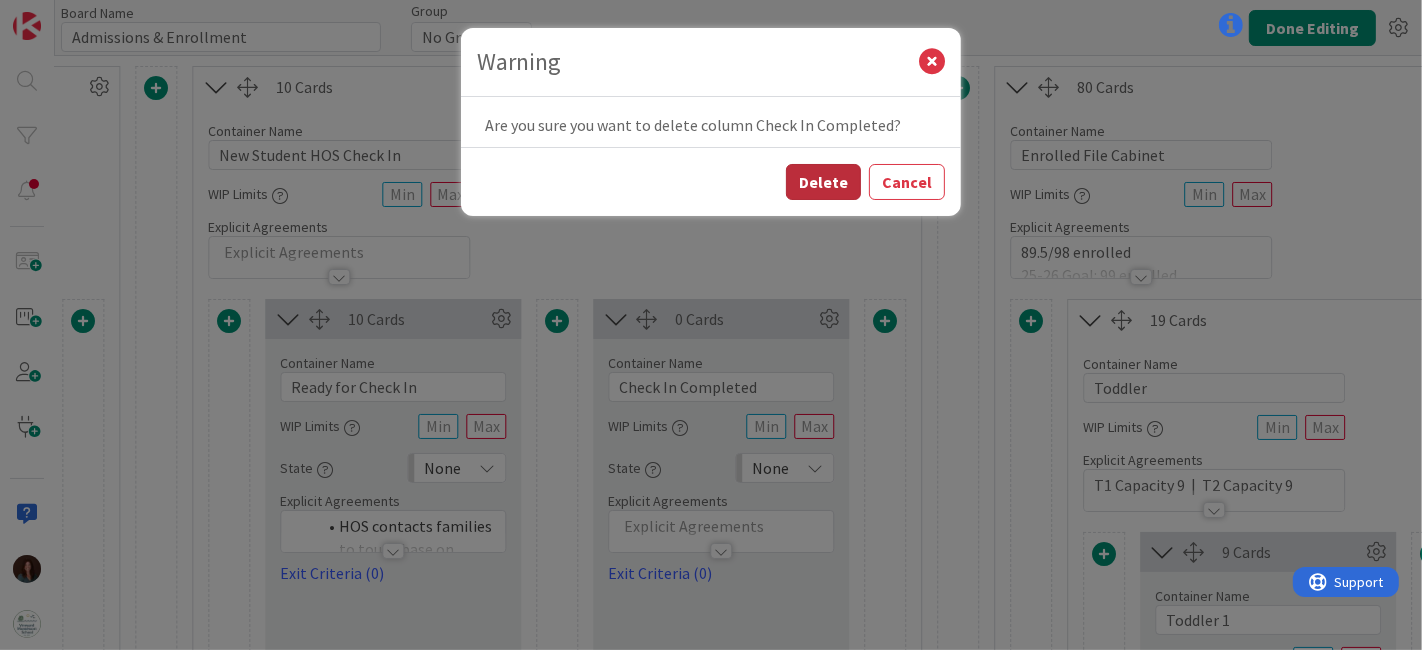 click on "Delete" at bounding box center (823, 182) 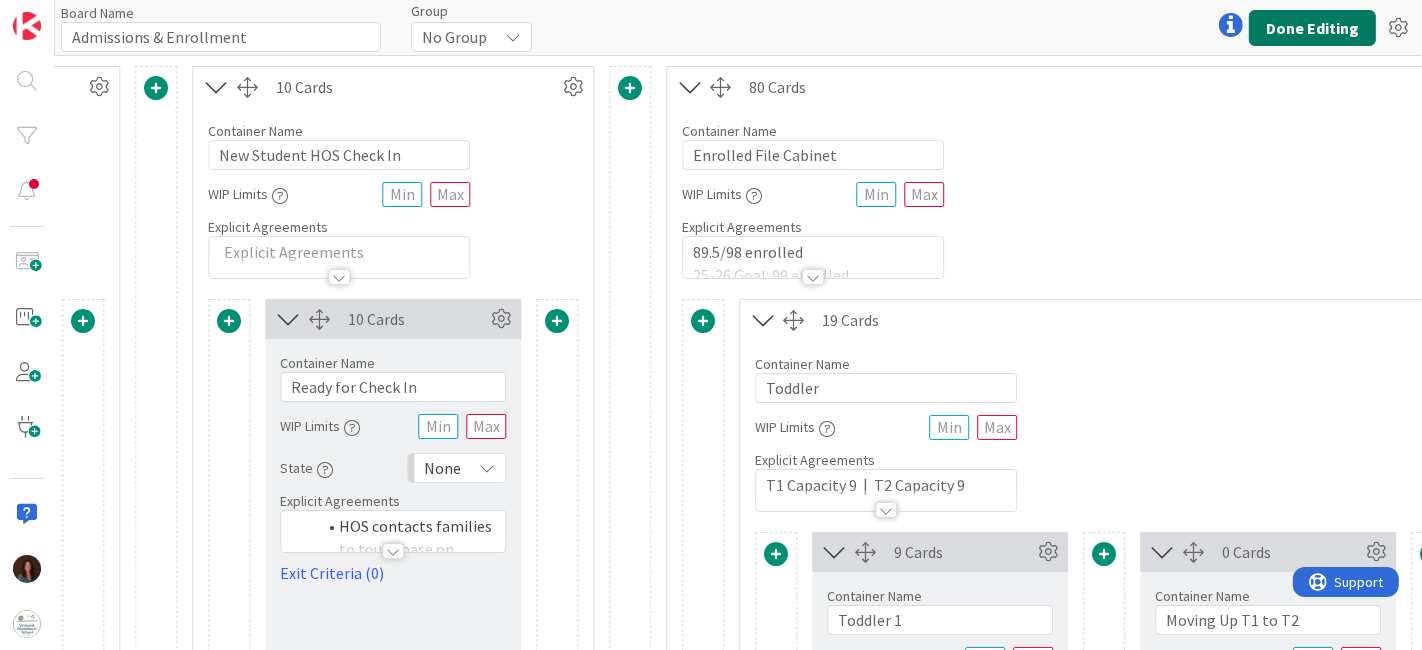 click on "Done Editing" at bounding box center [1312, 28] 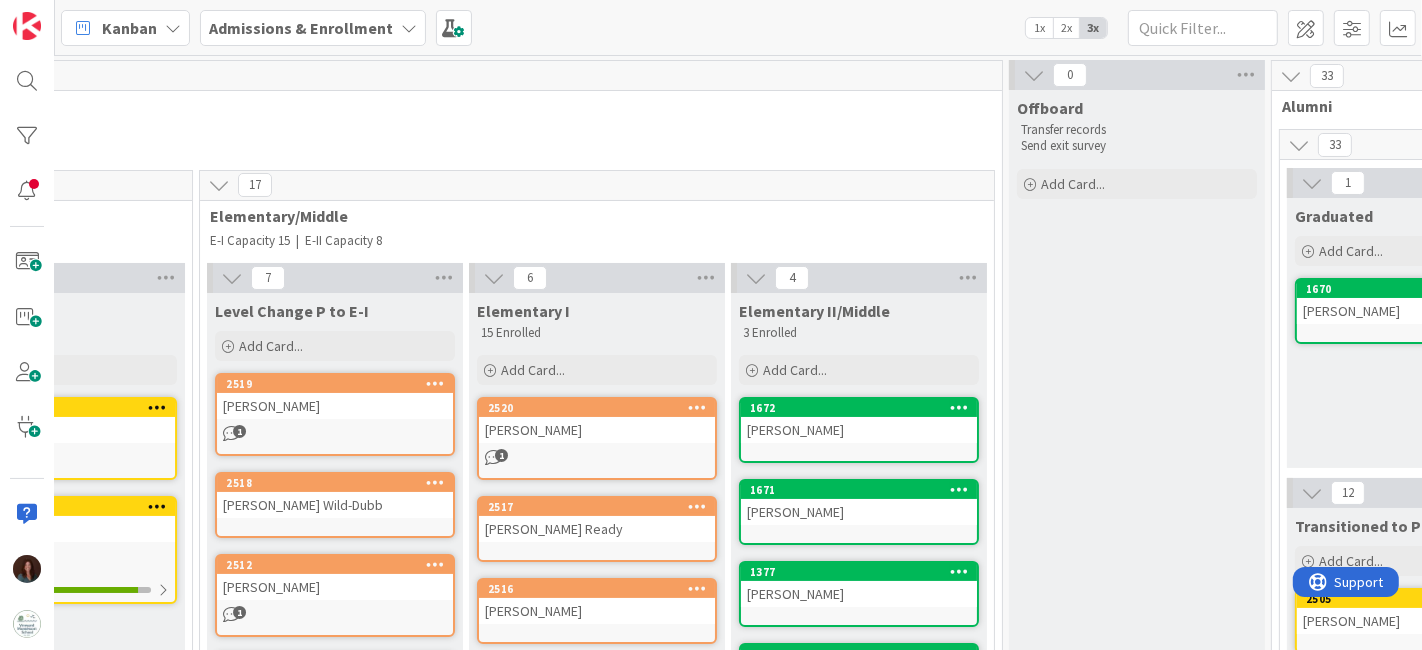 scroll, scrollTop: 0, scrollLeft: 6285, axis: horizontal 